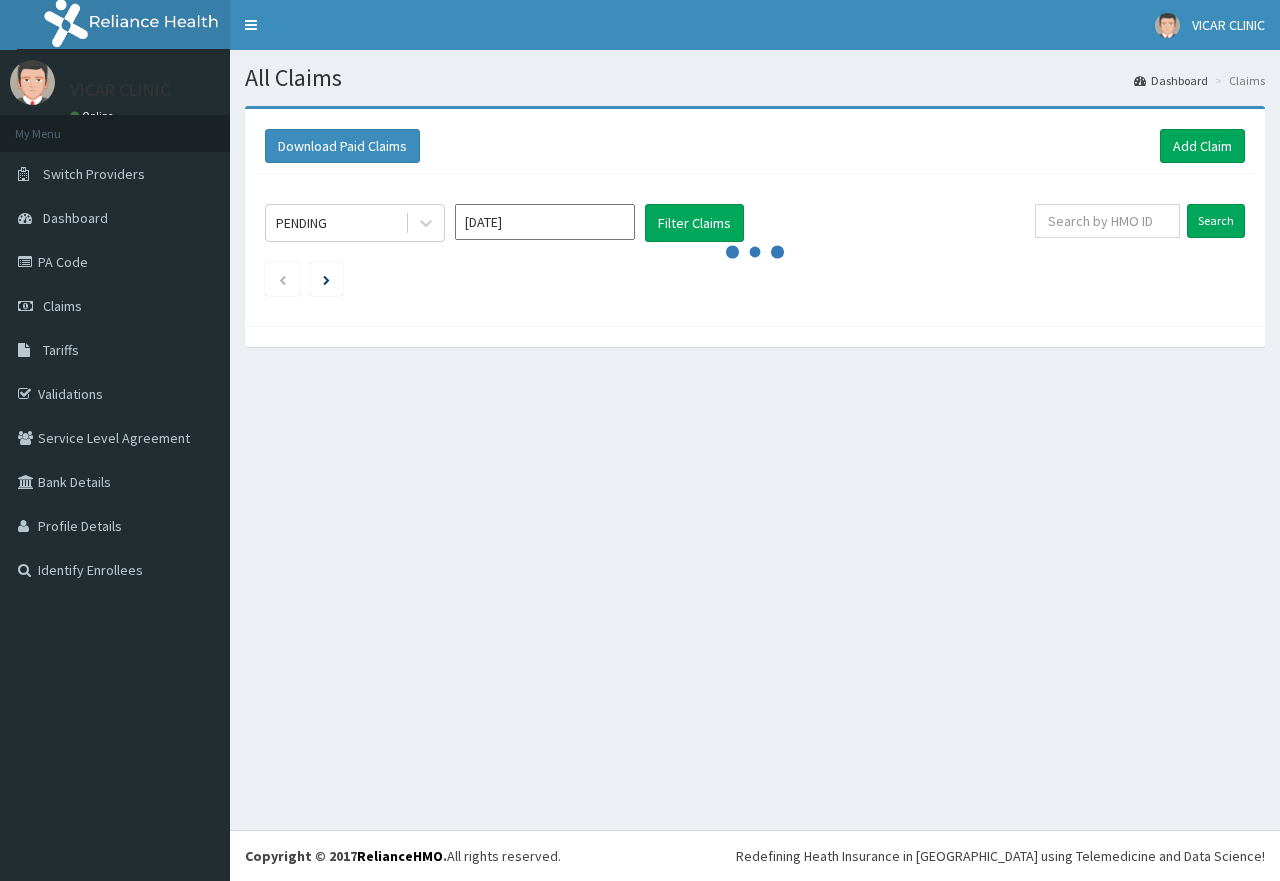 scroll, scrollTop: 0, scrollLeft: 0, axis: both 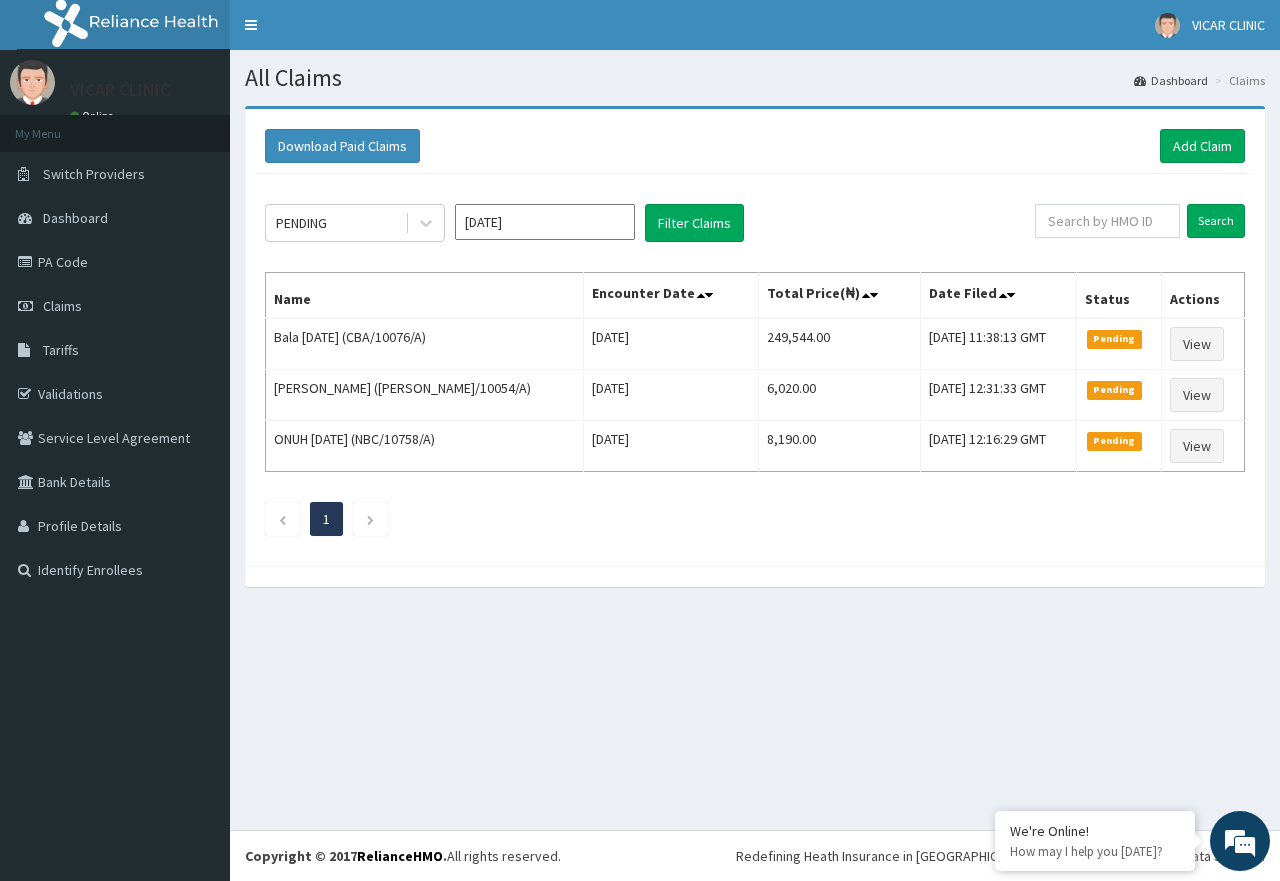 drag, startPoint x: 1221, startPoint y: 101, endPoint x: 1220, endPoint y: 121, distance: 20.024984 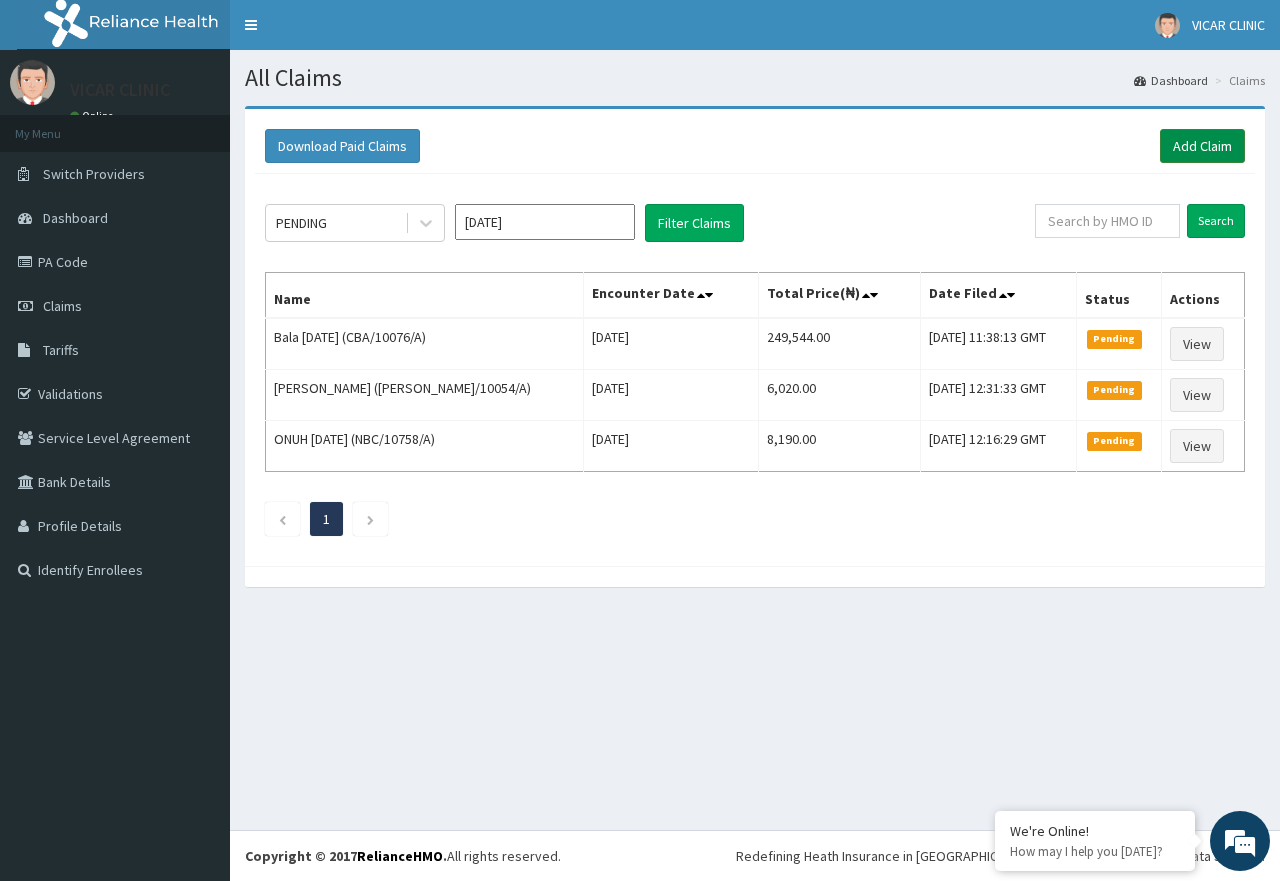click on "Add Claim" at bounding box center (1202, 146) 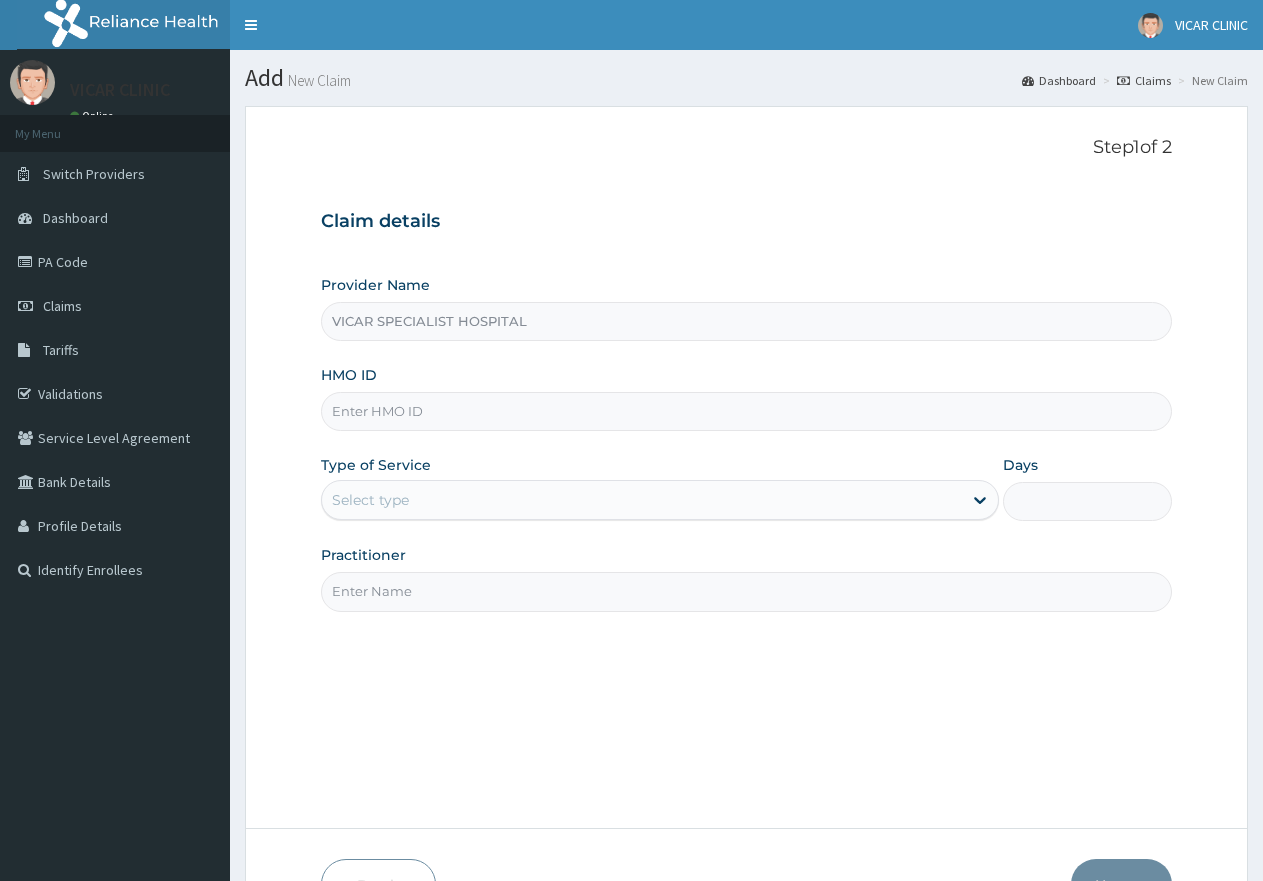 scroll, scrollTop: 0, scrollLeft: 0, axis: both 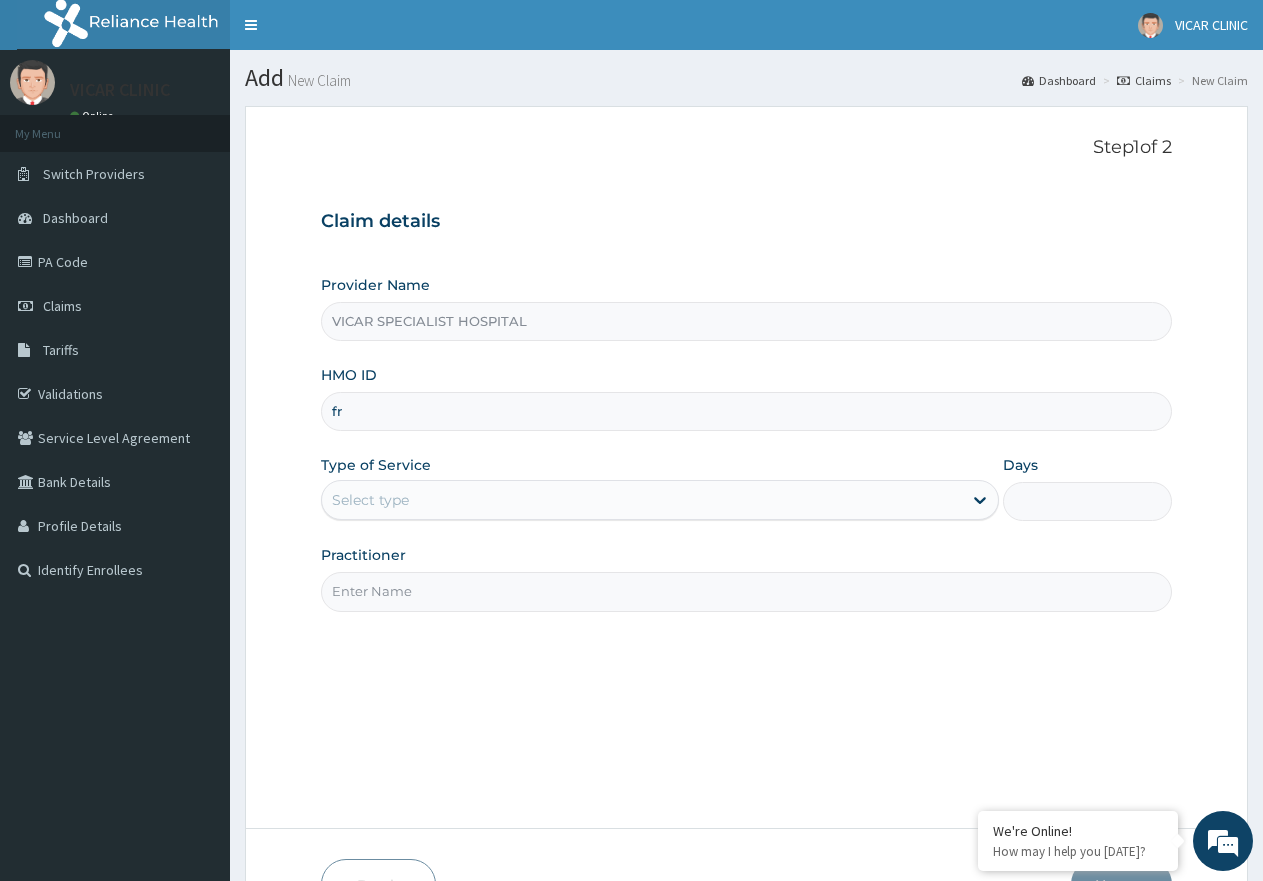 type on "f" 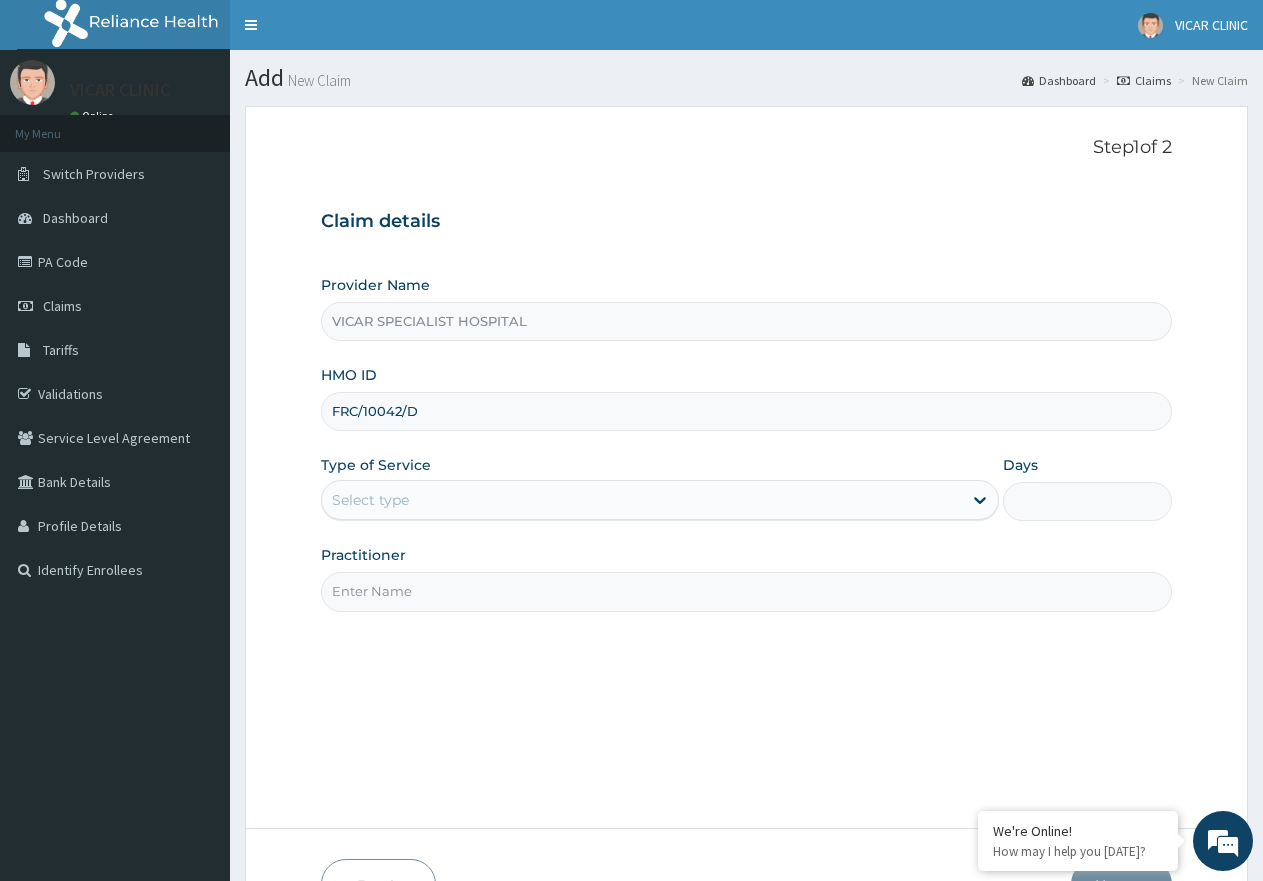 type on "FRC/10042/D" 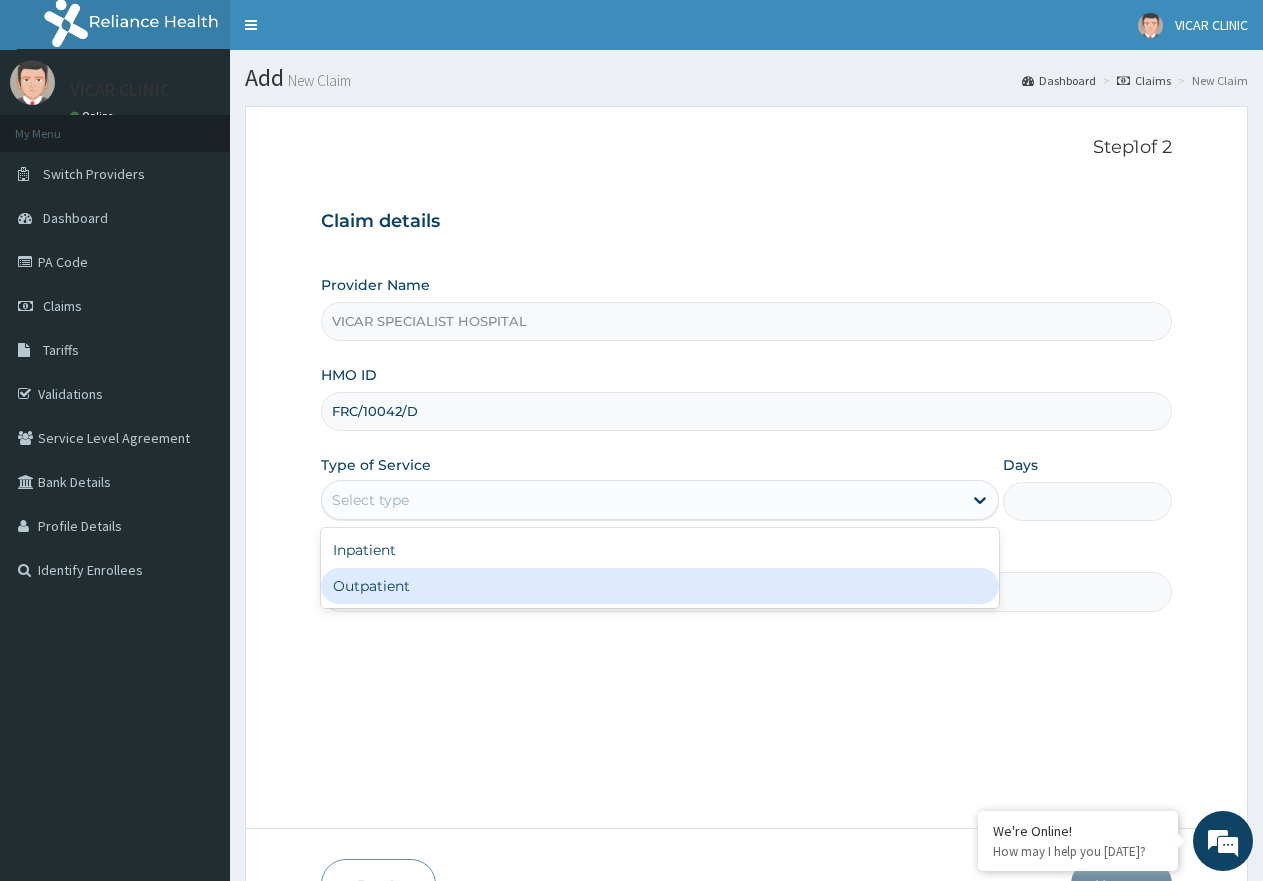 click on "Outpatient" at bounding box center [659, 586] 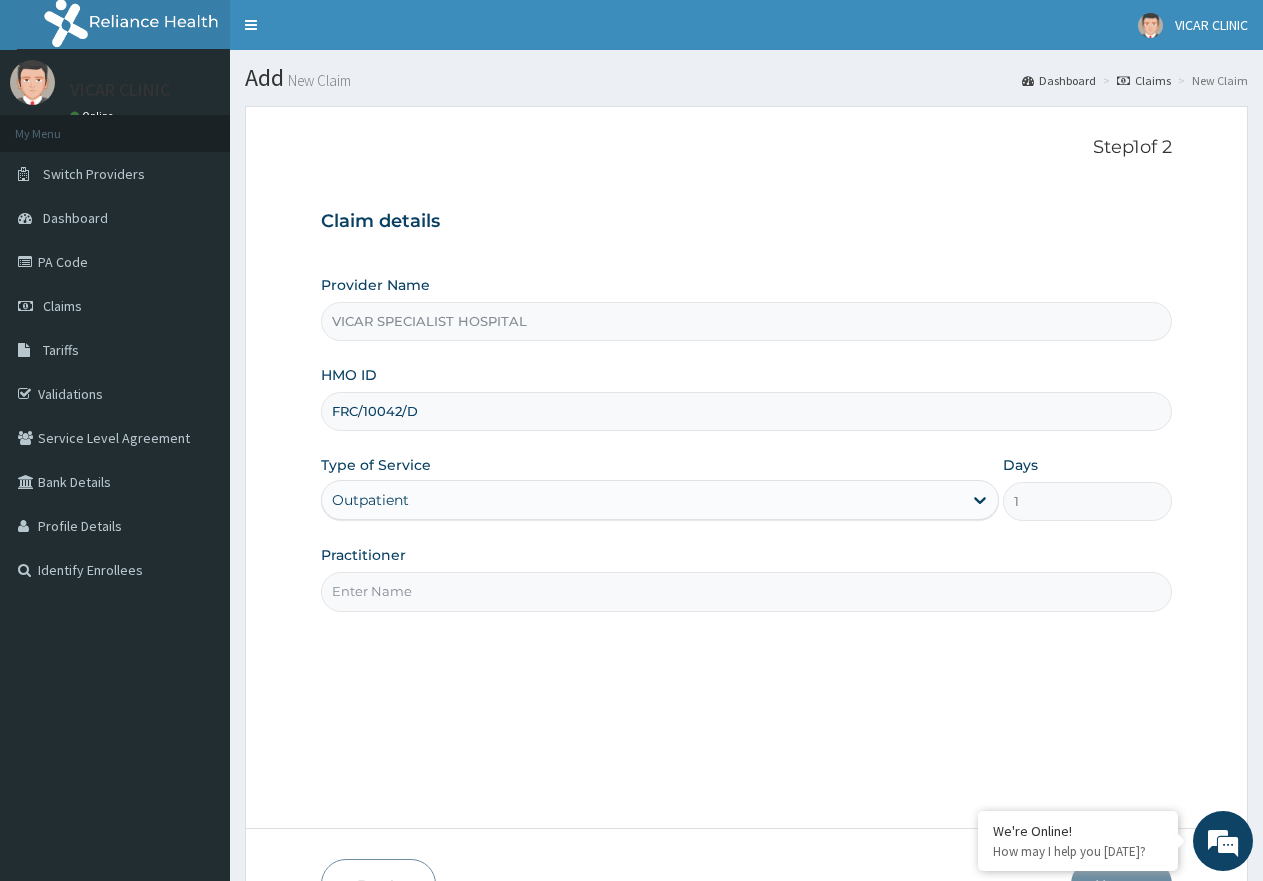 click on "Practitioner" at bounding box center (746, 591) 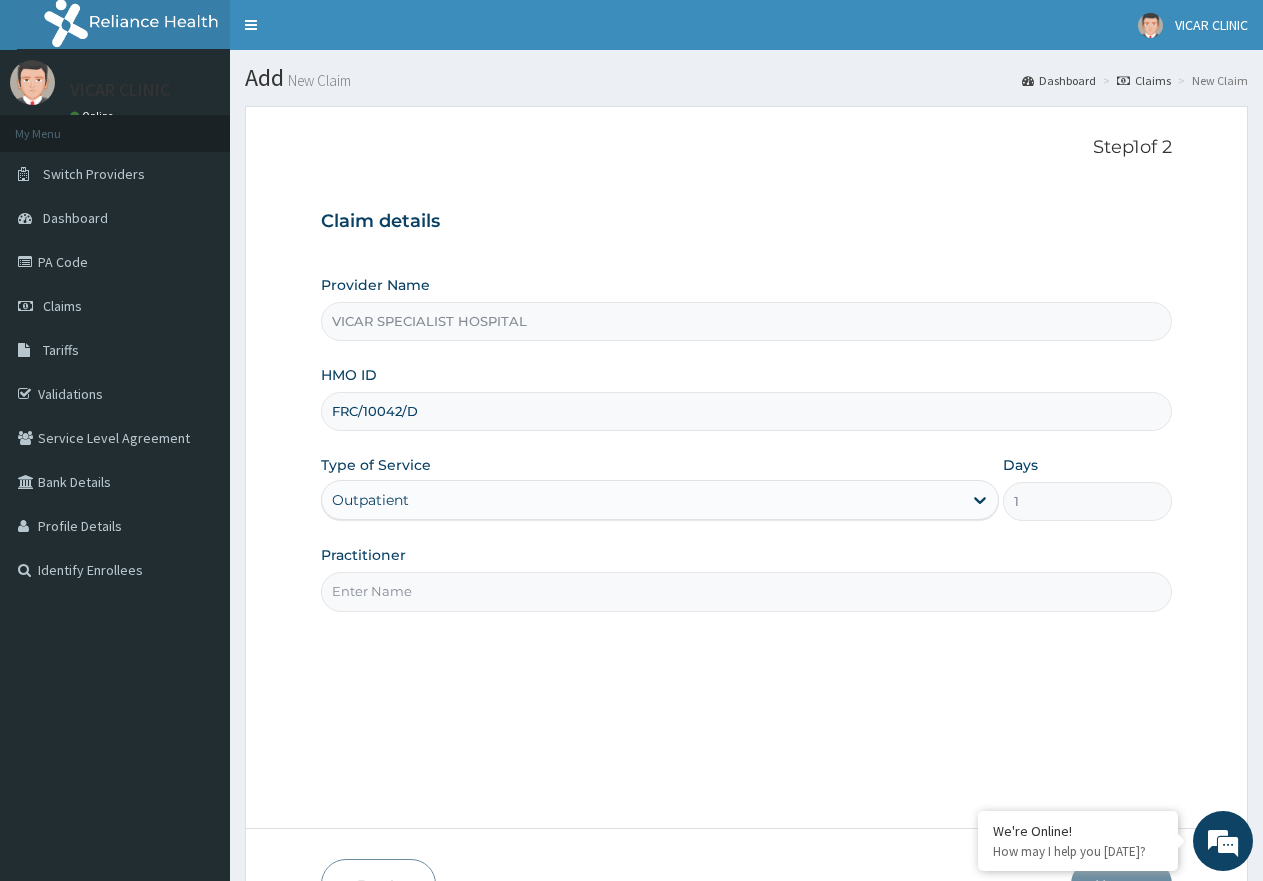 click on "Step  1  of 2 Claim details Provider Name VICAR SPECIALIST HOSPITAL HMO ID FRC/10042/D Type of Service Outpatient Days 1 Practitioner" at bounding box center [746, 467] 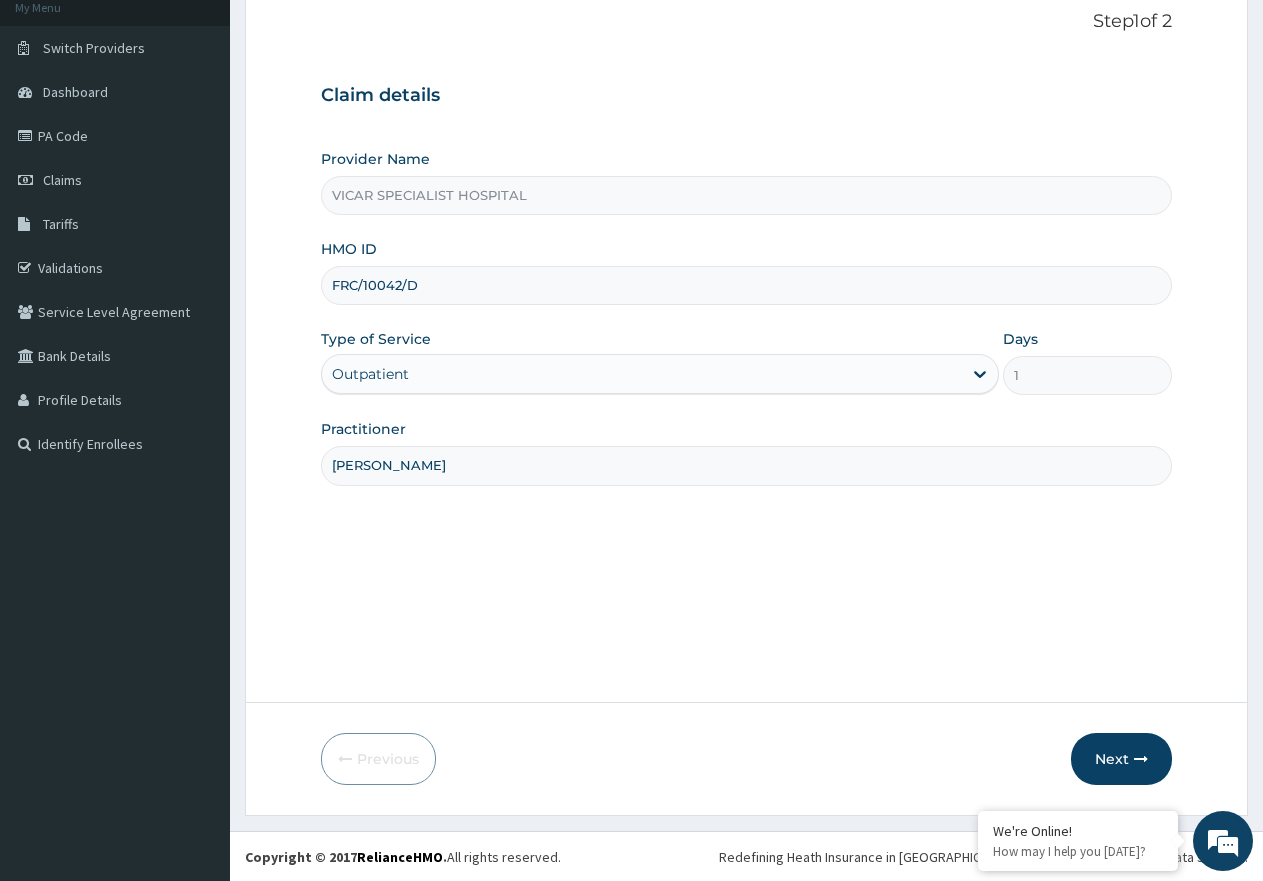 scroll, scrollTop: 127, scrollLeft: 0, axis: vertical 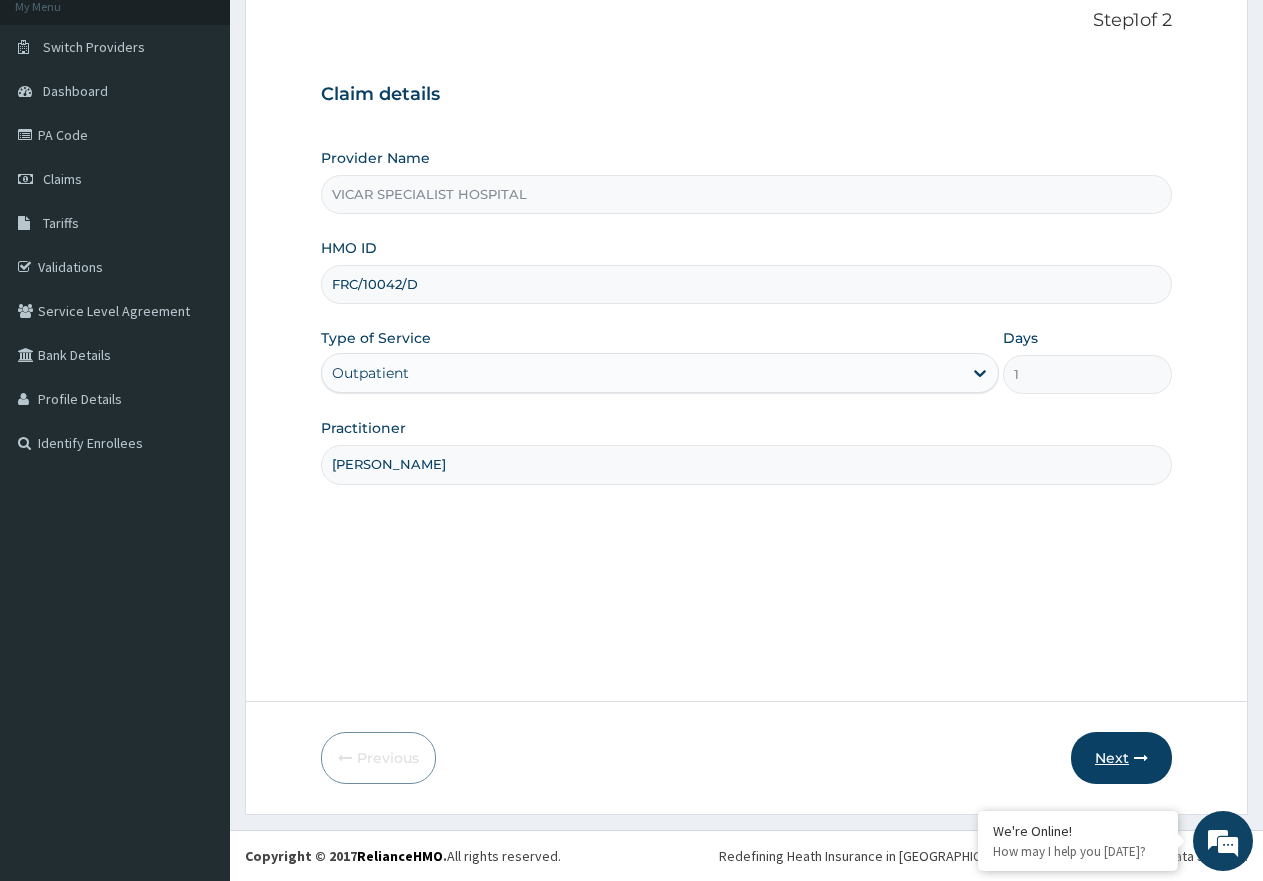 click on "Next" at bounding box center [1121, 758] 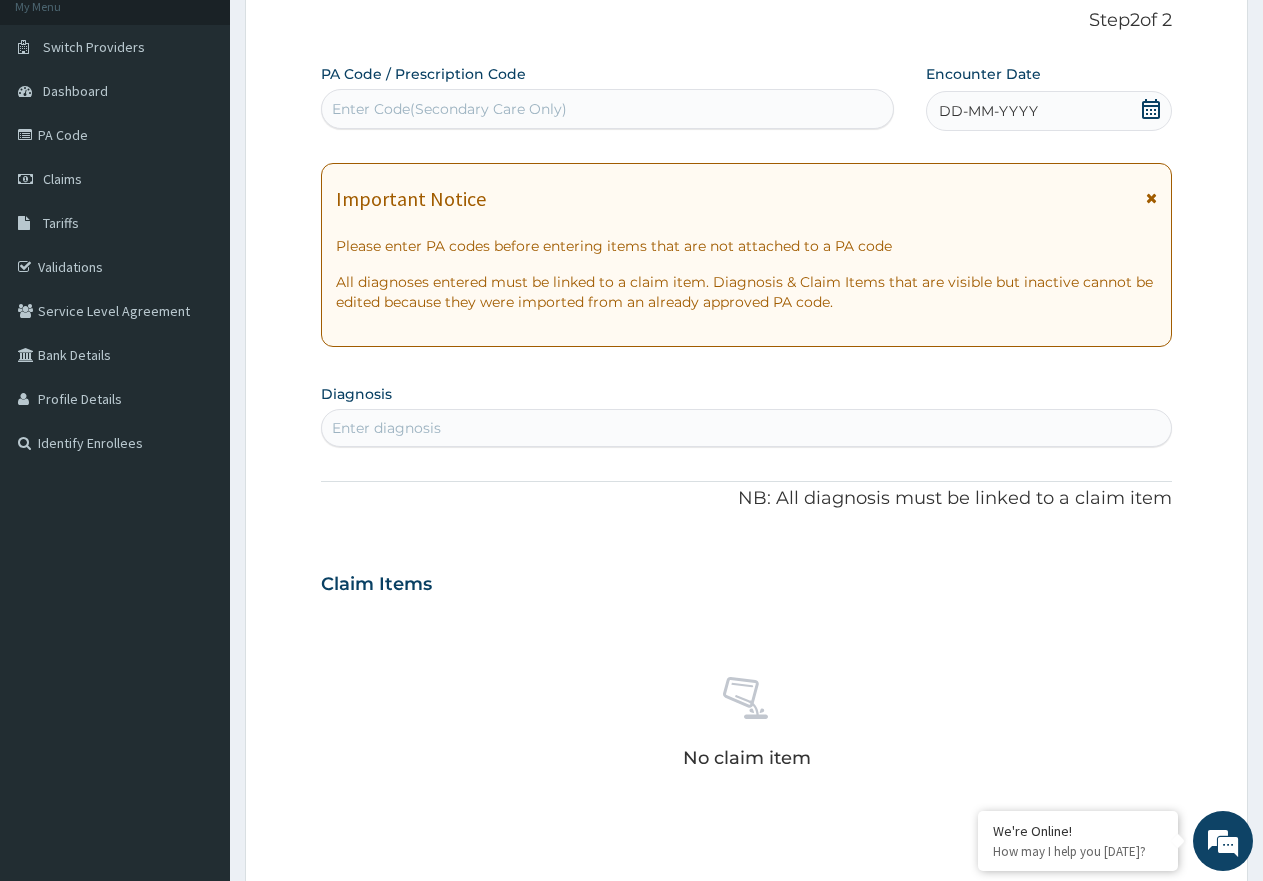 click 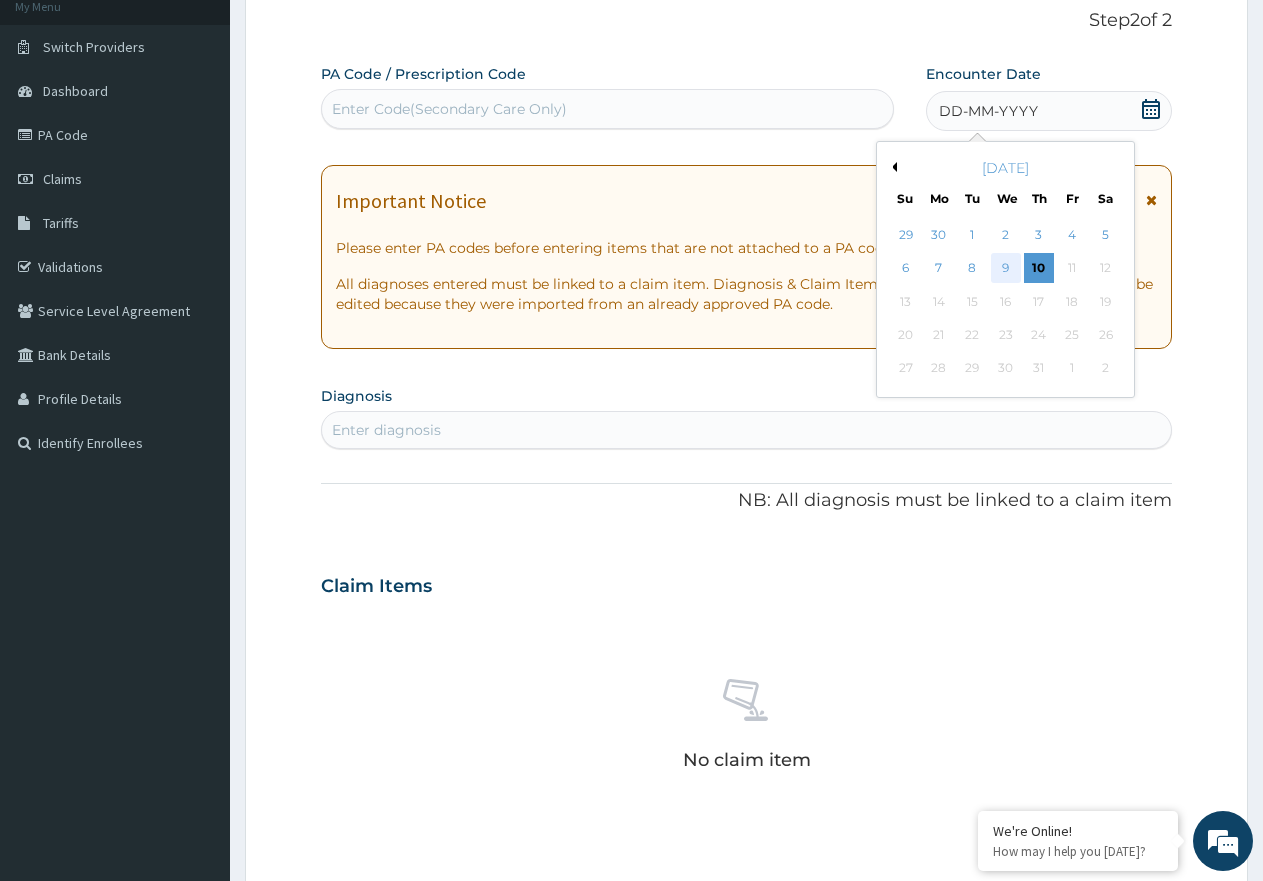 click on "9" at bounding box center (1006, 269) 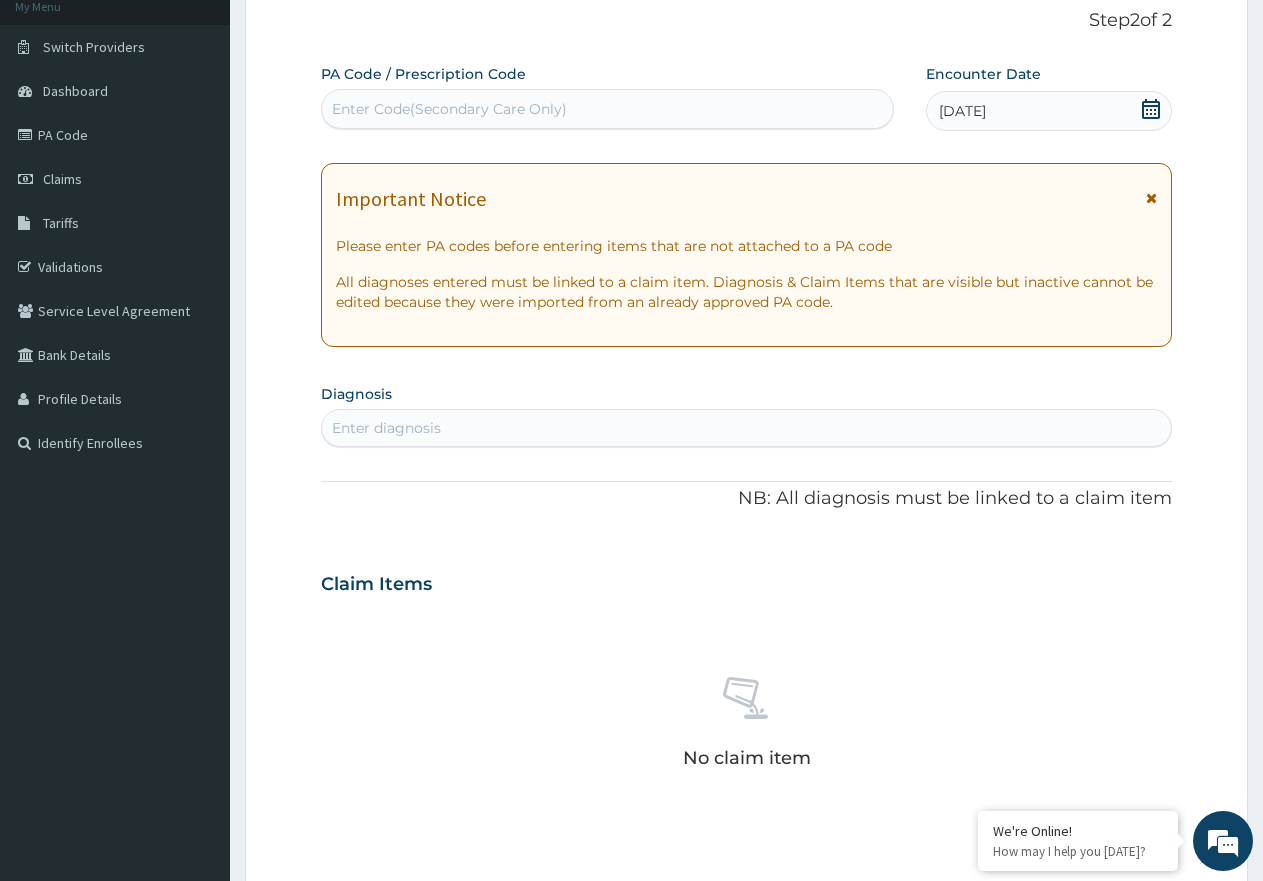 click on "Enter diagnosis" at bounding box center [746, 428] 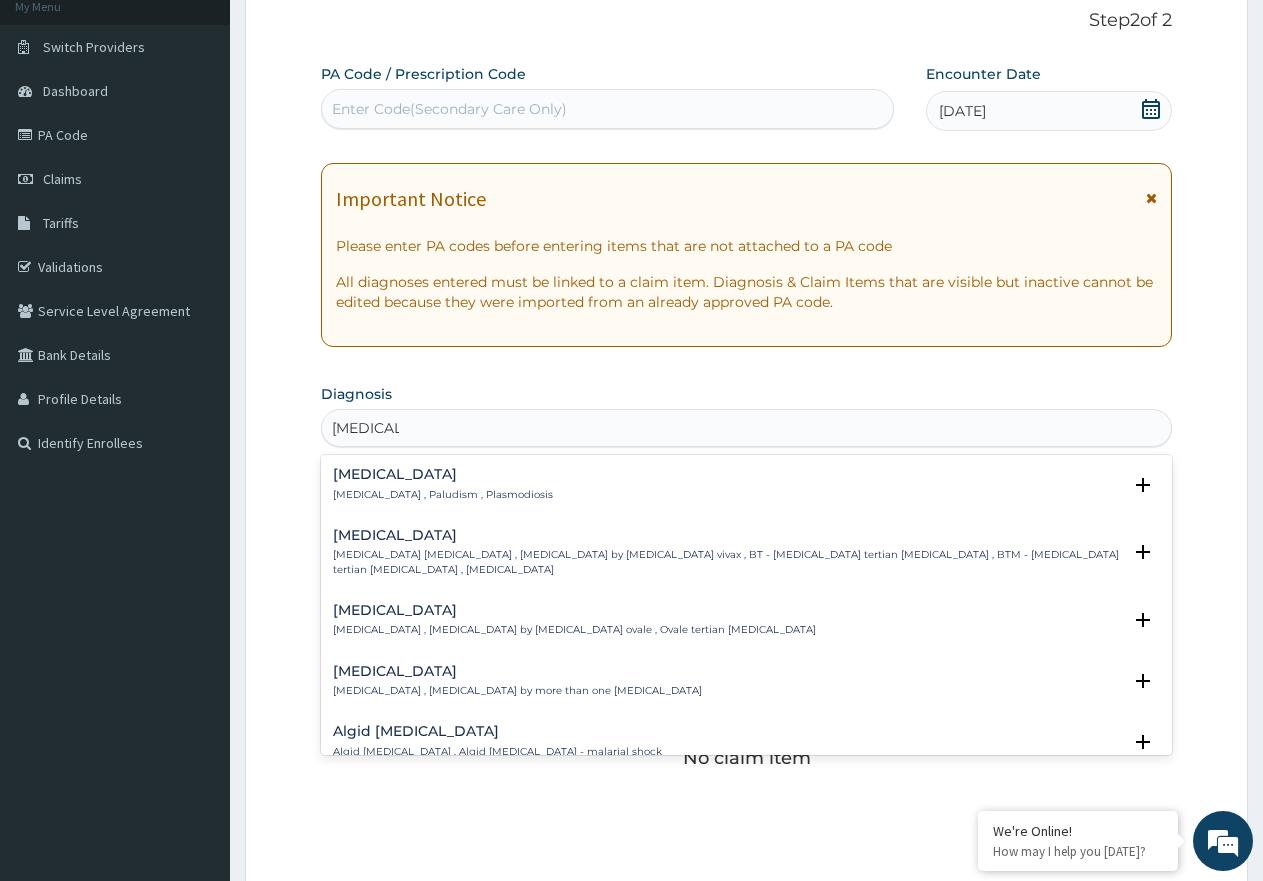 type on "[MEDICAL_DATA]" 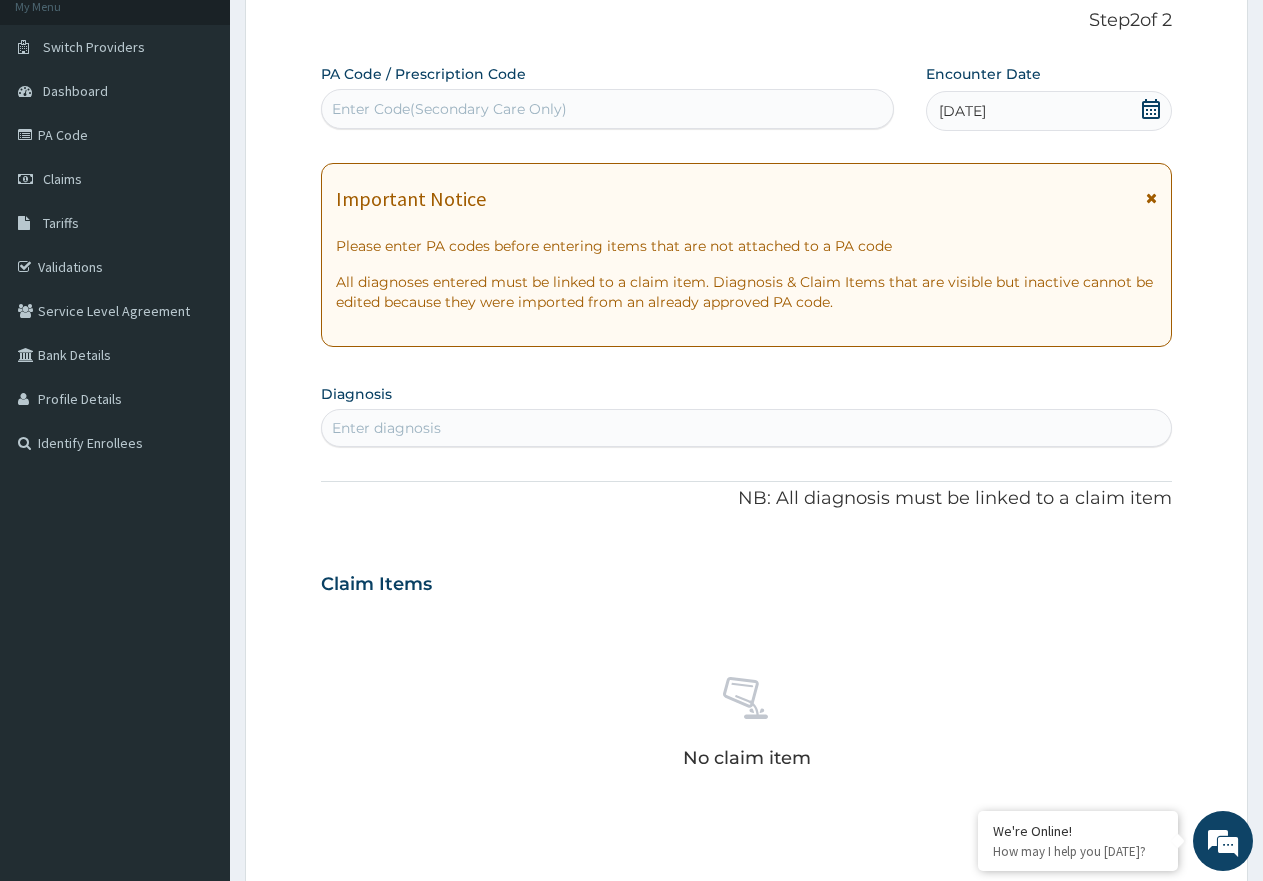 click on "PA Code / Prescription Code Enter Code(Secondary Care Only) Encounter Date 09-07-2025 Important Notice Please enter PA codes before entering items that are not attached to a PA code   All diagnoses entered must be linked to a claim item. Diagnosis & Claim Items that are visible but inactive cannot be edited because they were imported from an already approved PA code. Diagnosis Enter diagnosis NB: All diagnosis must be linked to a claim item Claim Items No claim item Types Select Type Item Select Item Pair Diagnosis Select Diagnosis Unit Price 0 Add Comment" at bounding box center (746, 581) 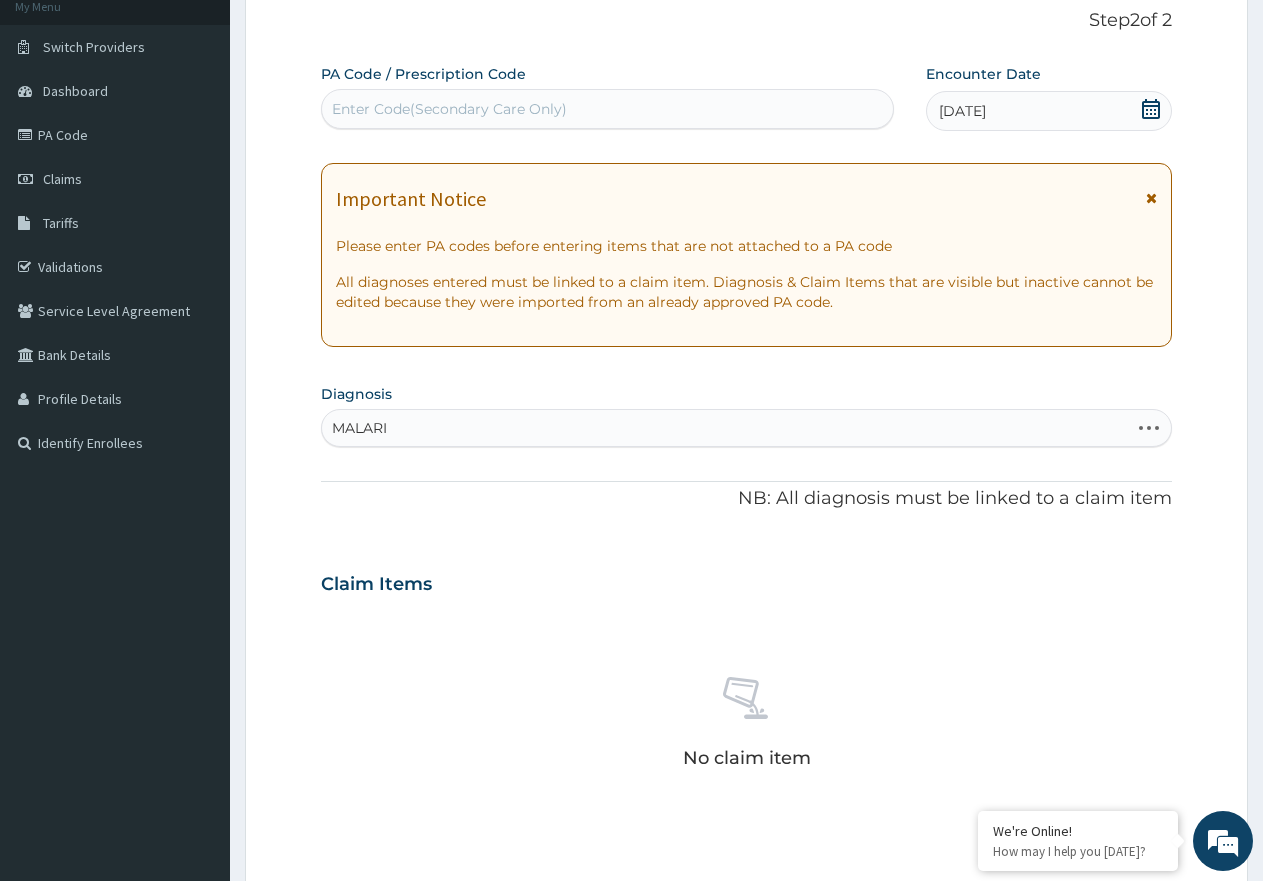 type on "[MEDICAL_DATA]" 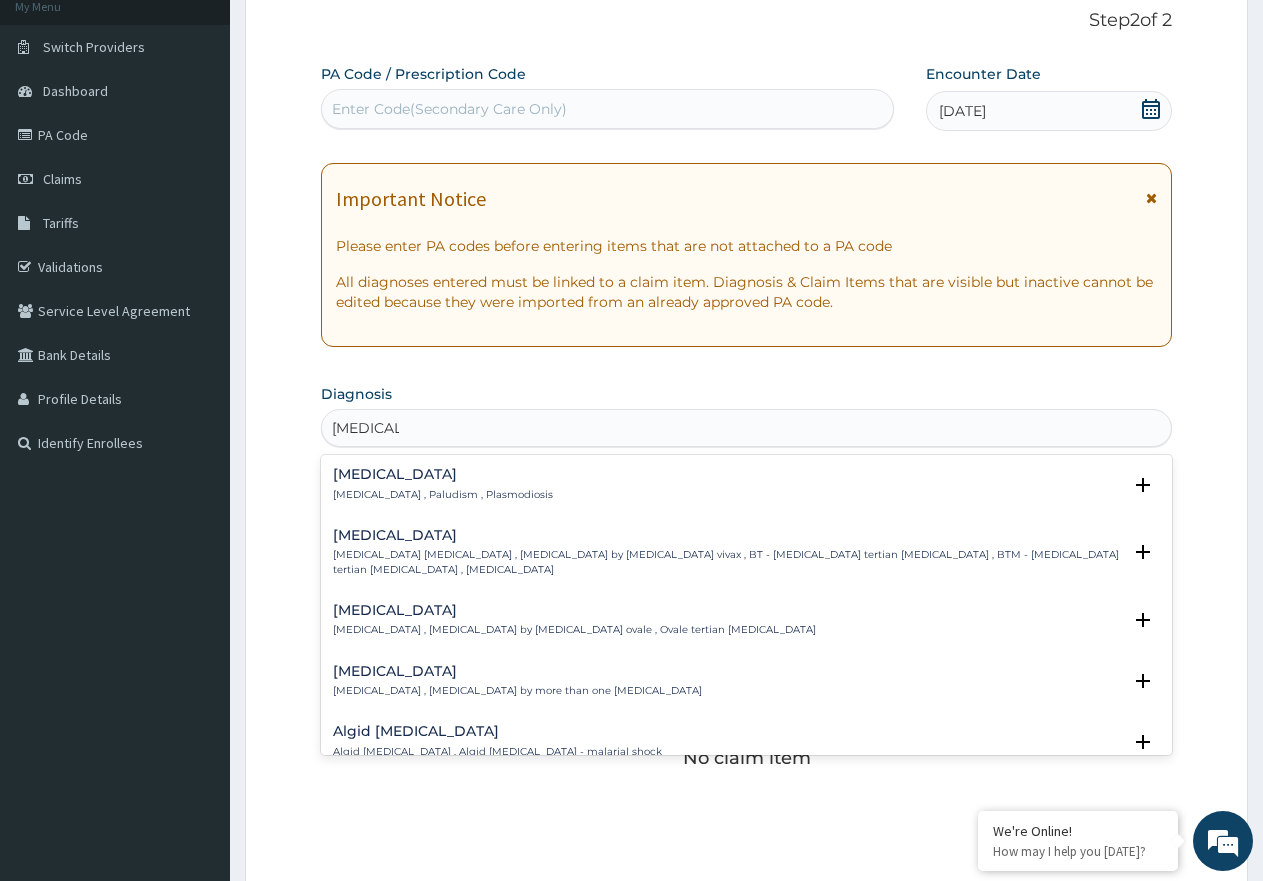 click on "Malaria Malaria , Paludism , Plasmodiosis" at bounding box center (443, 484) 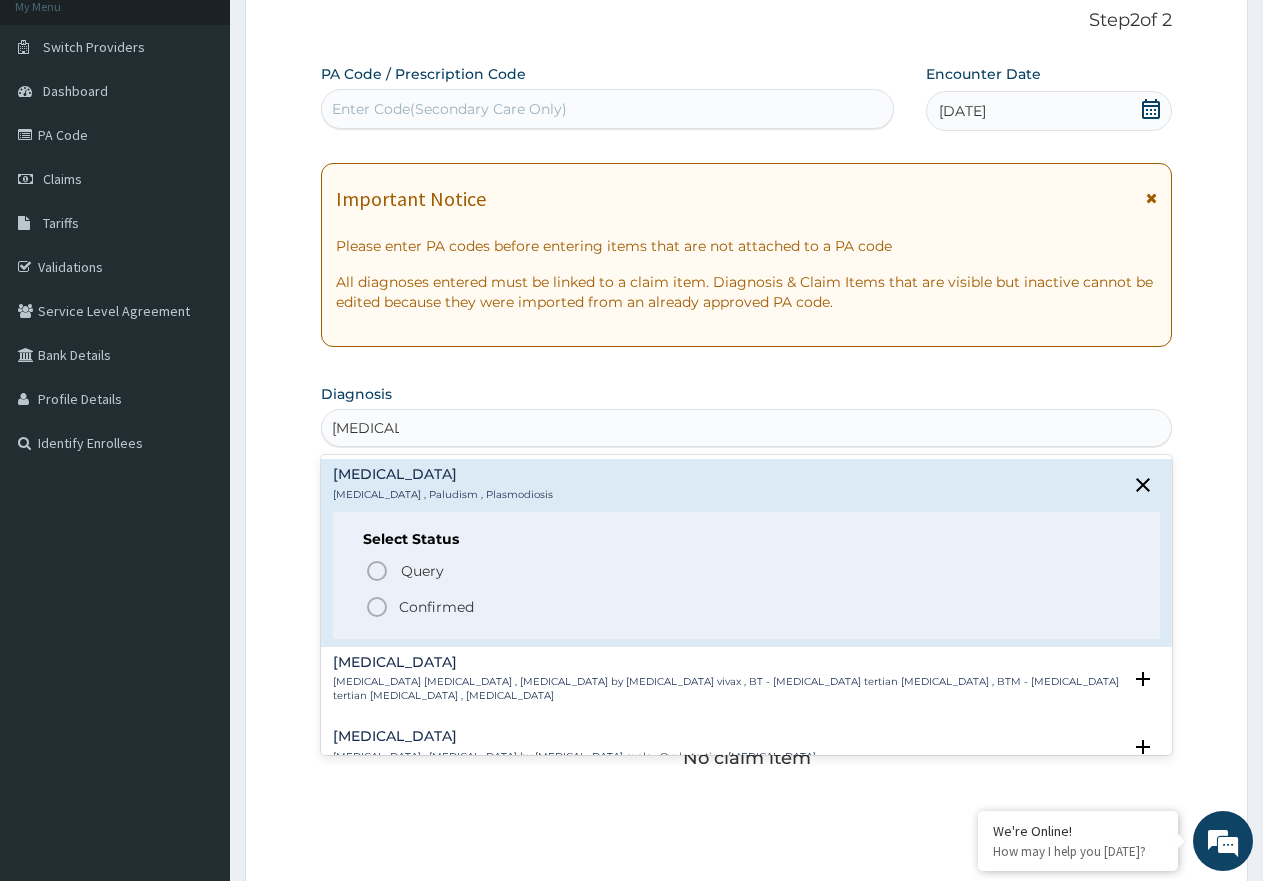 click 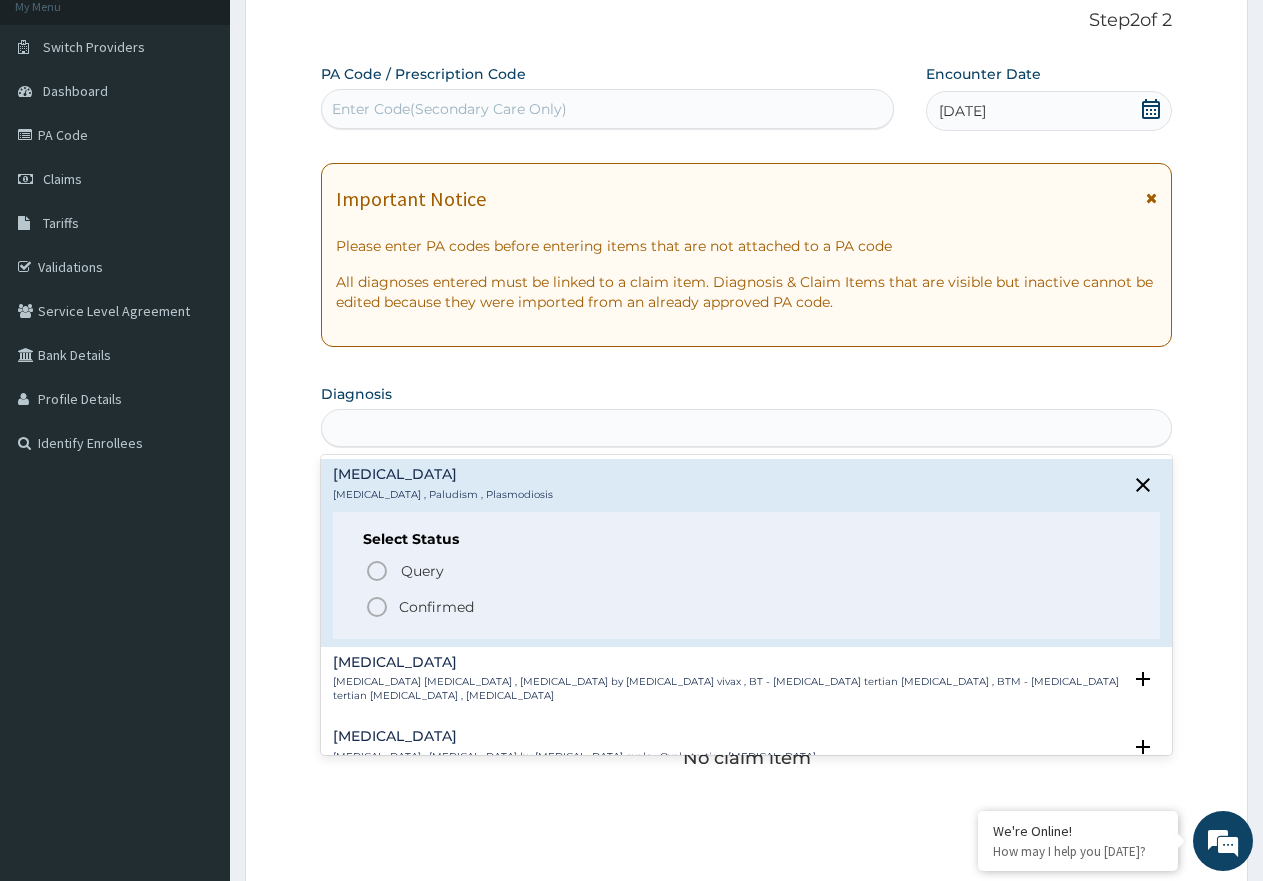 click on "Claim Items" at bounding box center [746, 580] 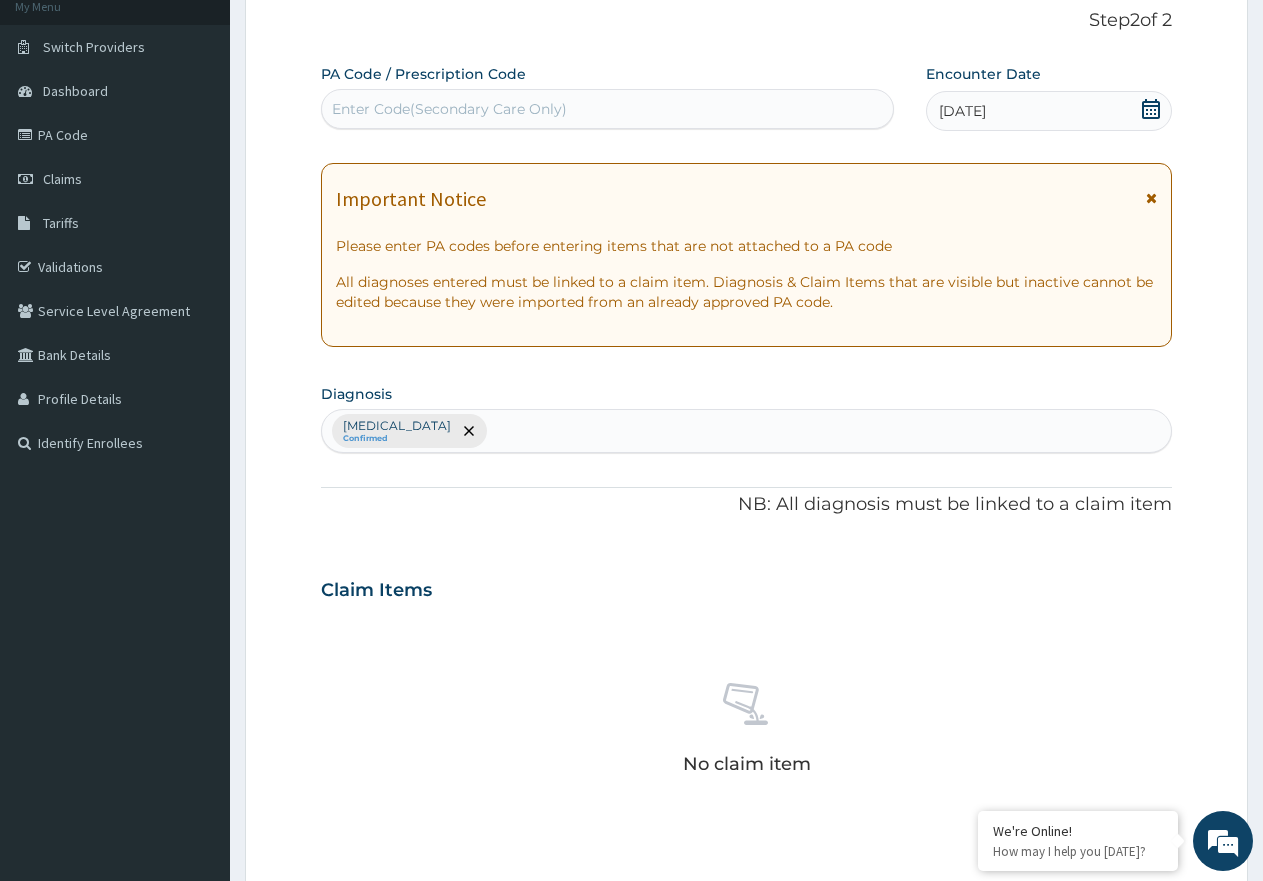 click on "Malaria Confirmed" at bounding box center [746, 431] 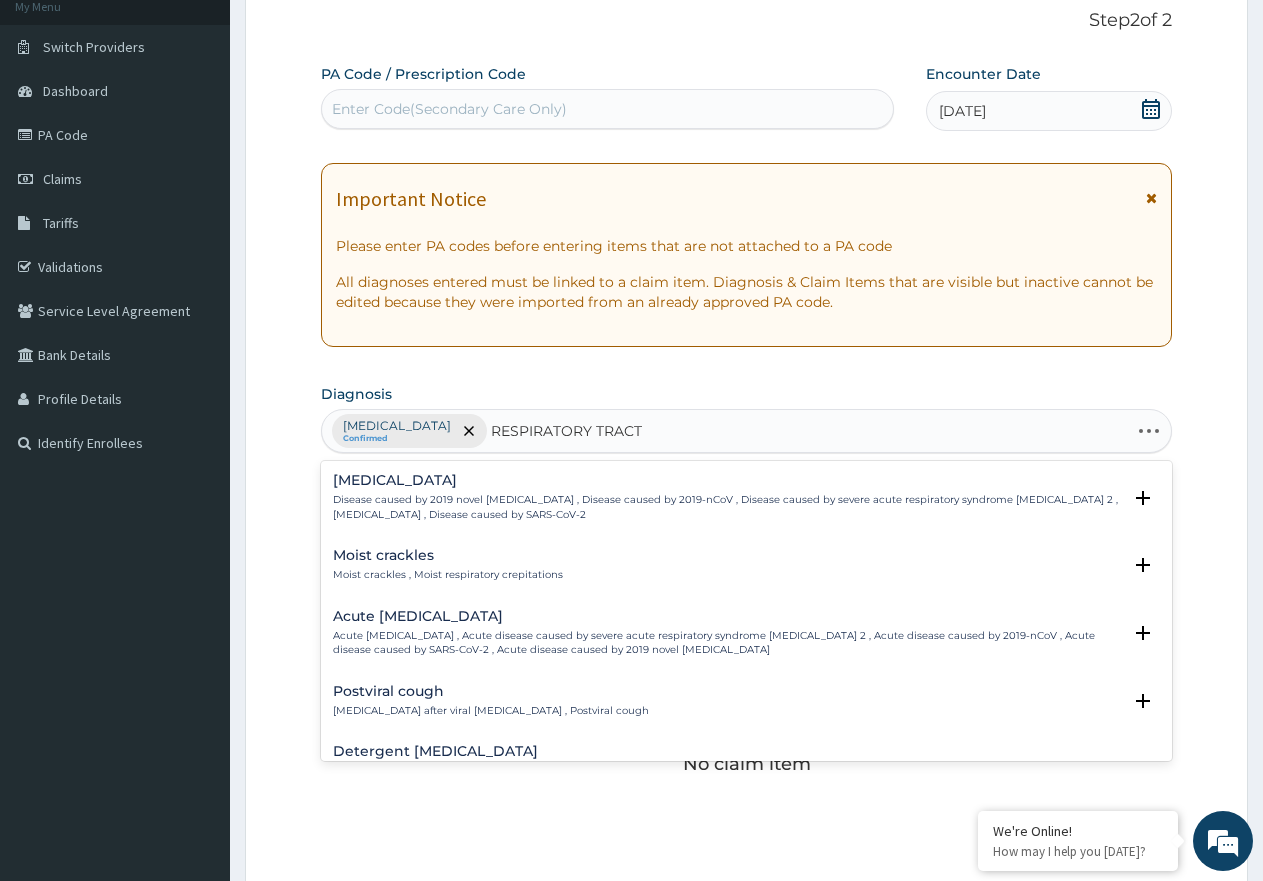 type on "RESPIRATORY TRACT I" 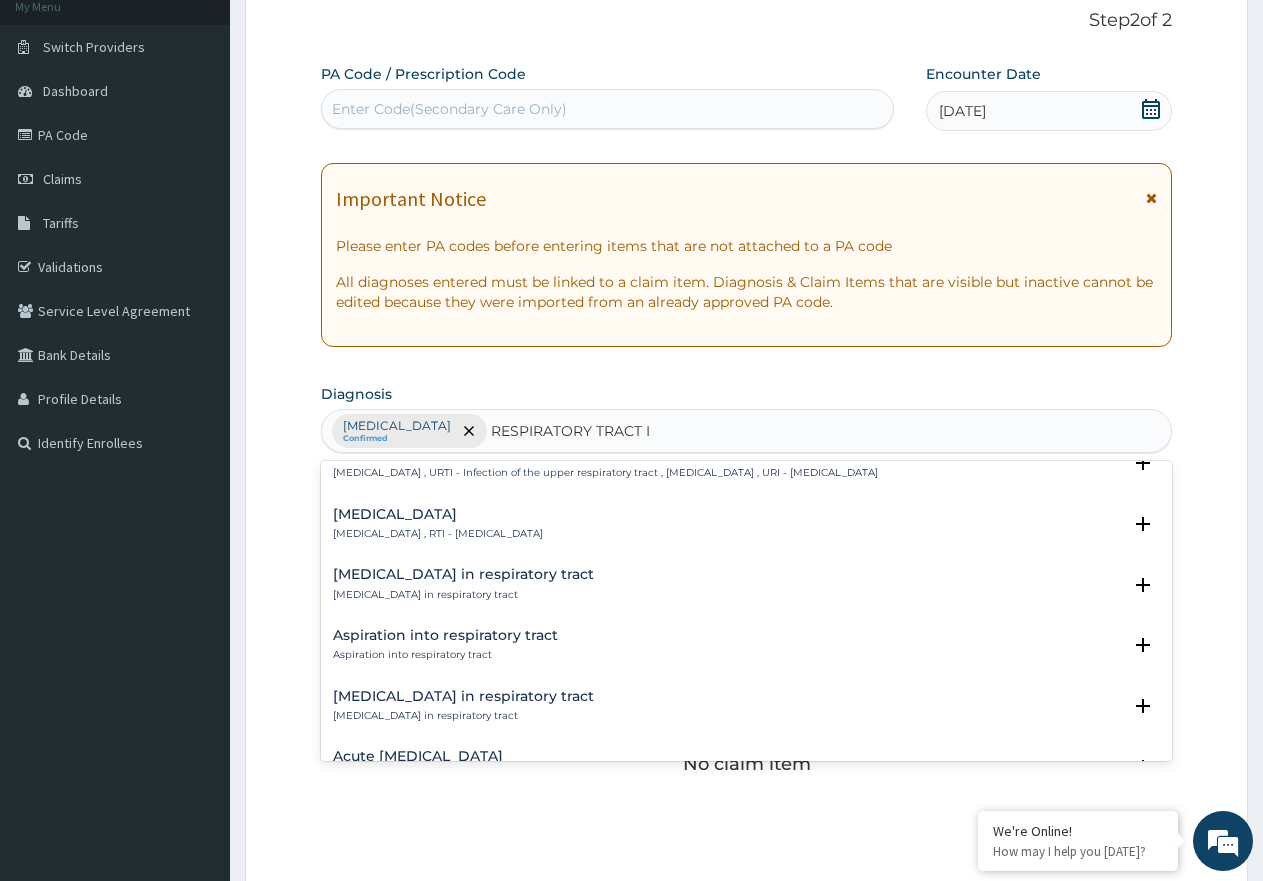 scroll, scrollTop: 0, scrollLeft: 0, axis: both 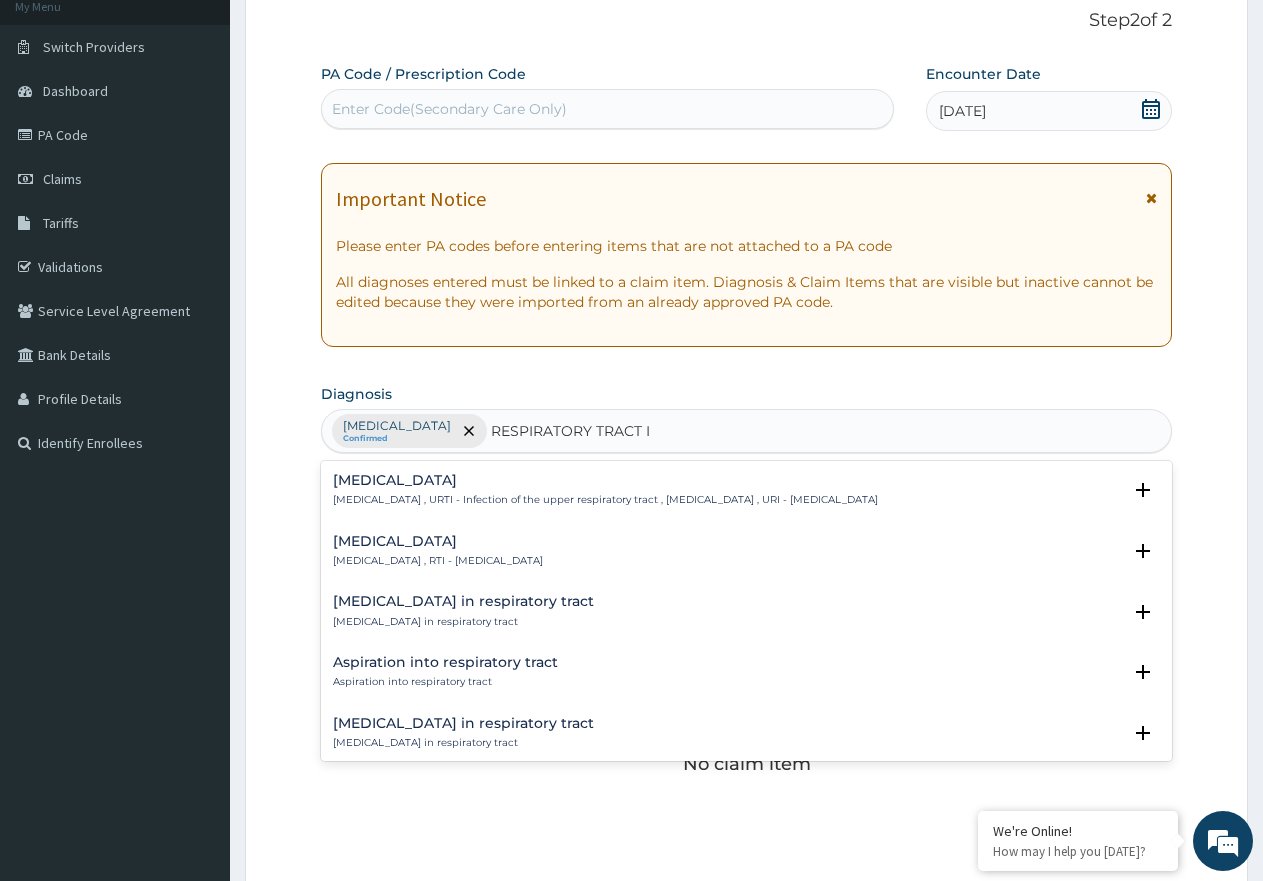 click on "[MEDICAL_DATA]" at bounding box center [438, 541] 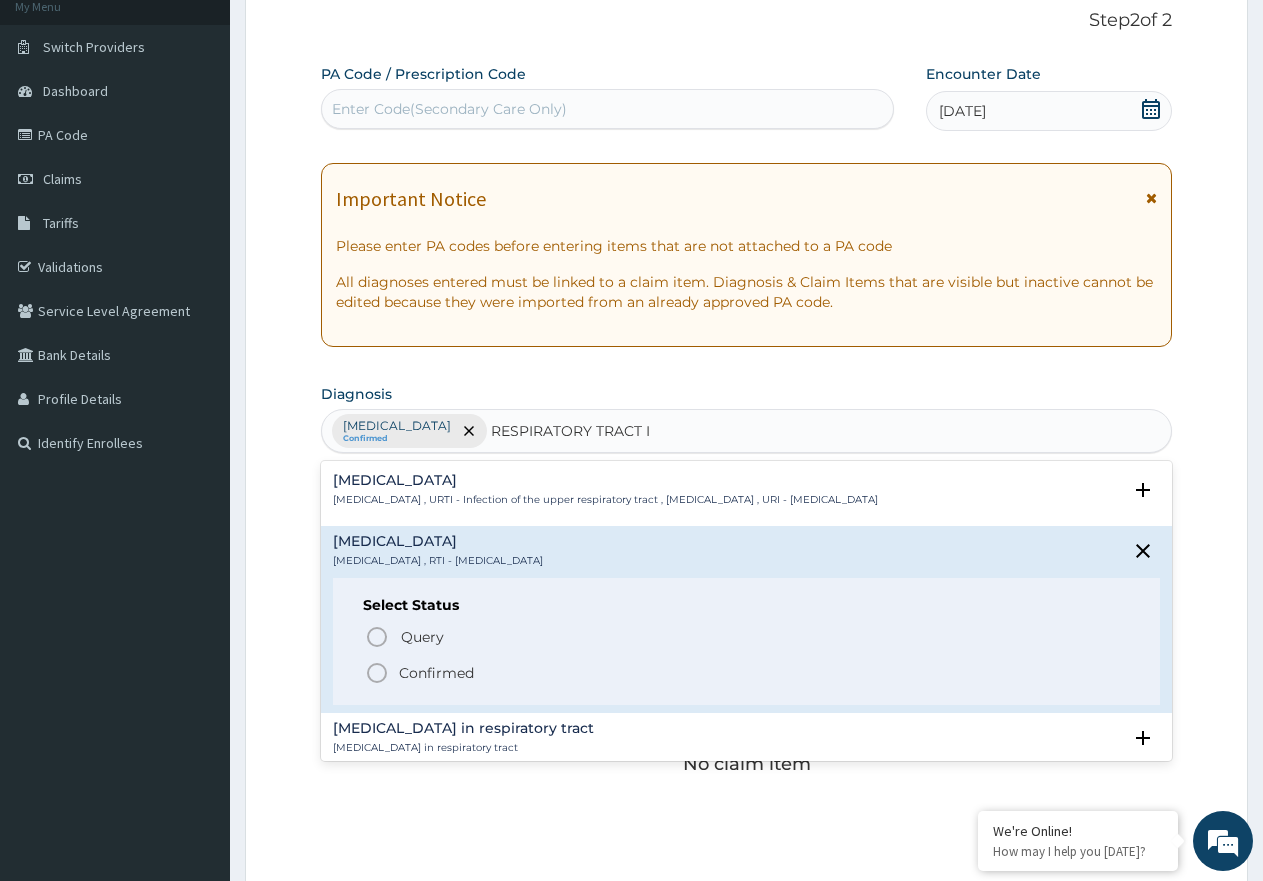 click on "Confirmed" at bounding box center [747, 673] 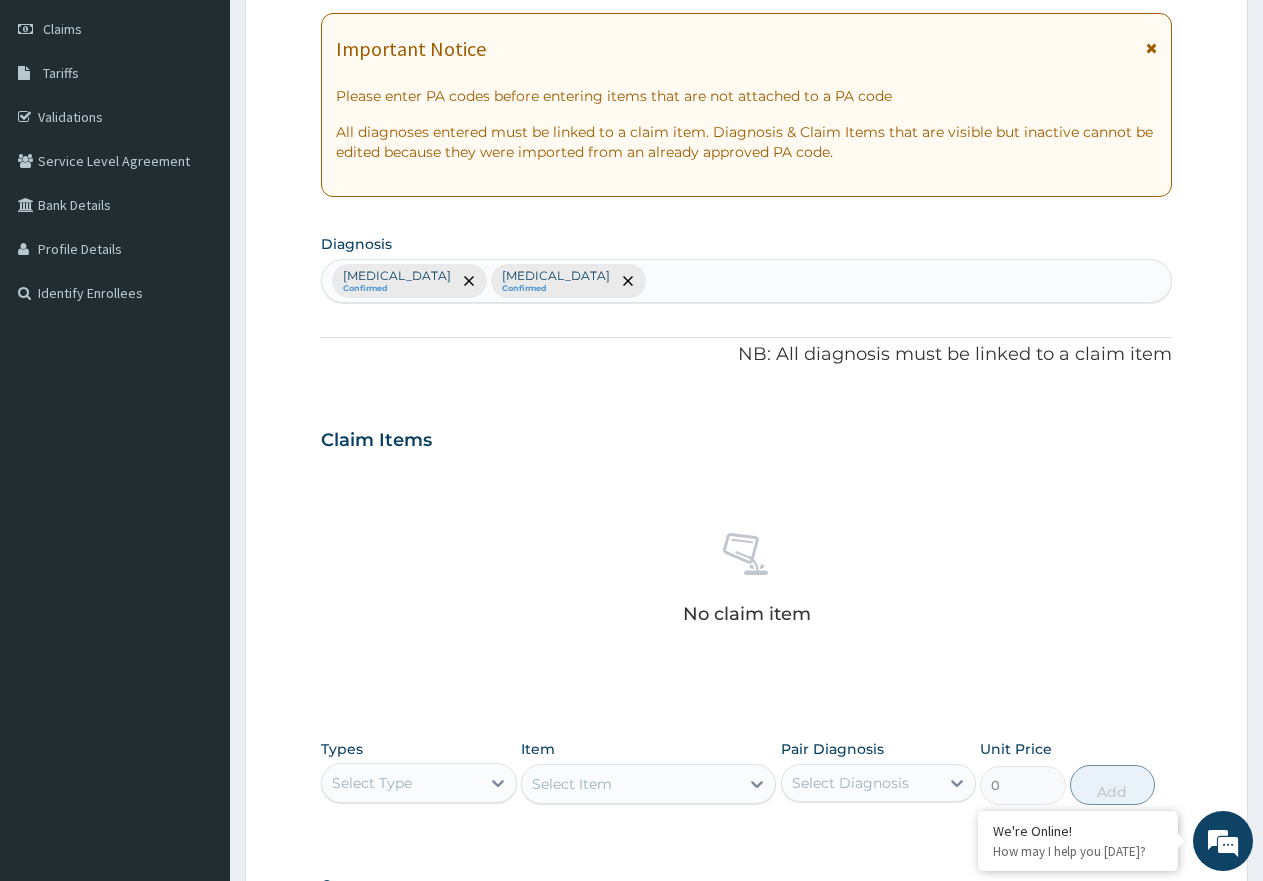 scroll, scrollTop: 327, scrollLeft: 0, axis: vertical 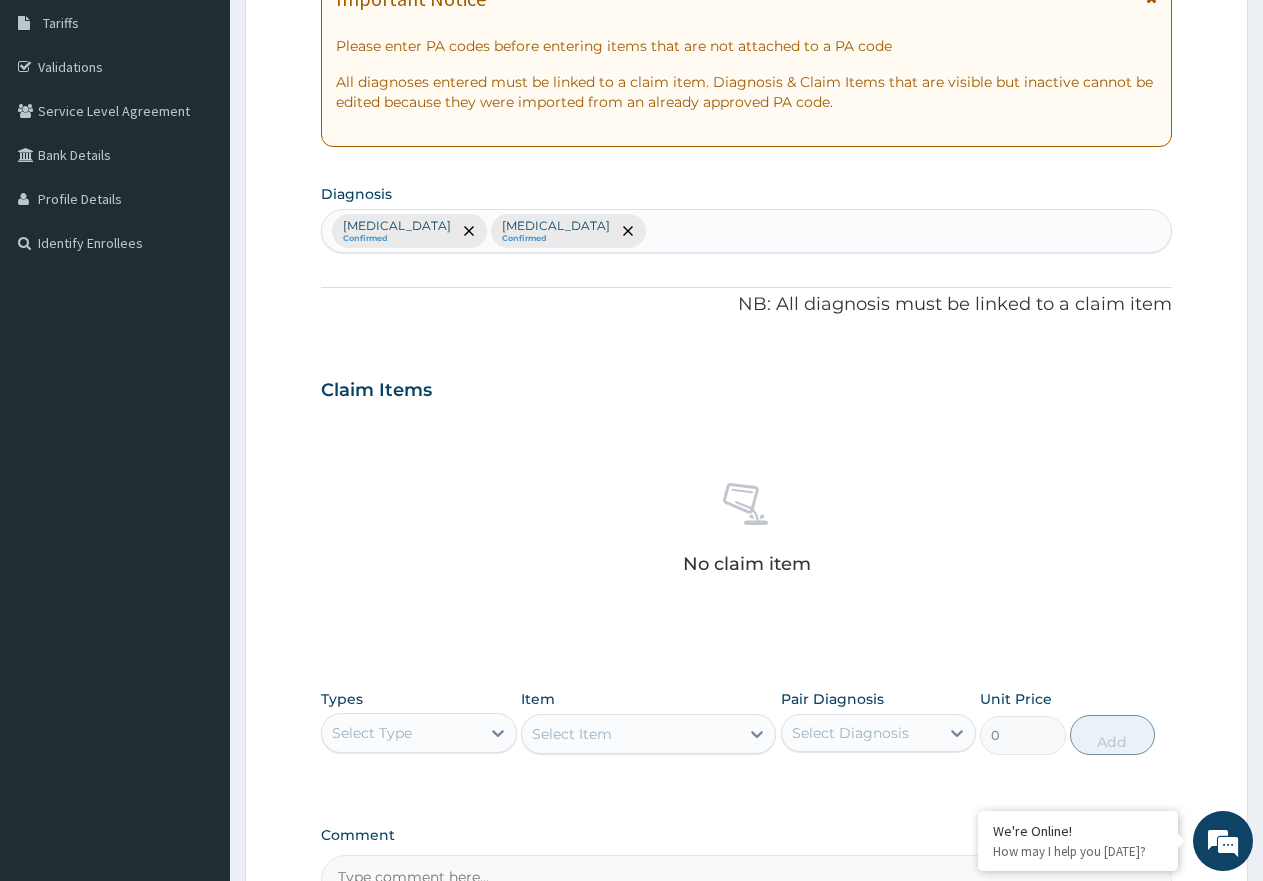 click on "Select Type" at bounding box center (401, 733) 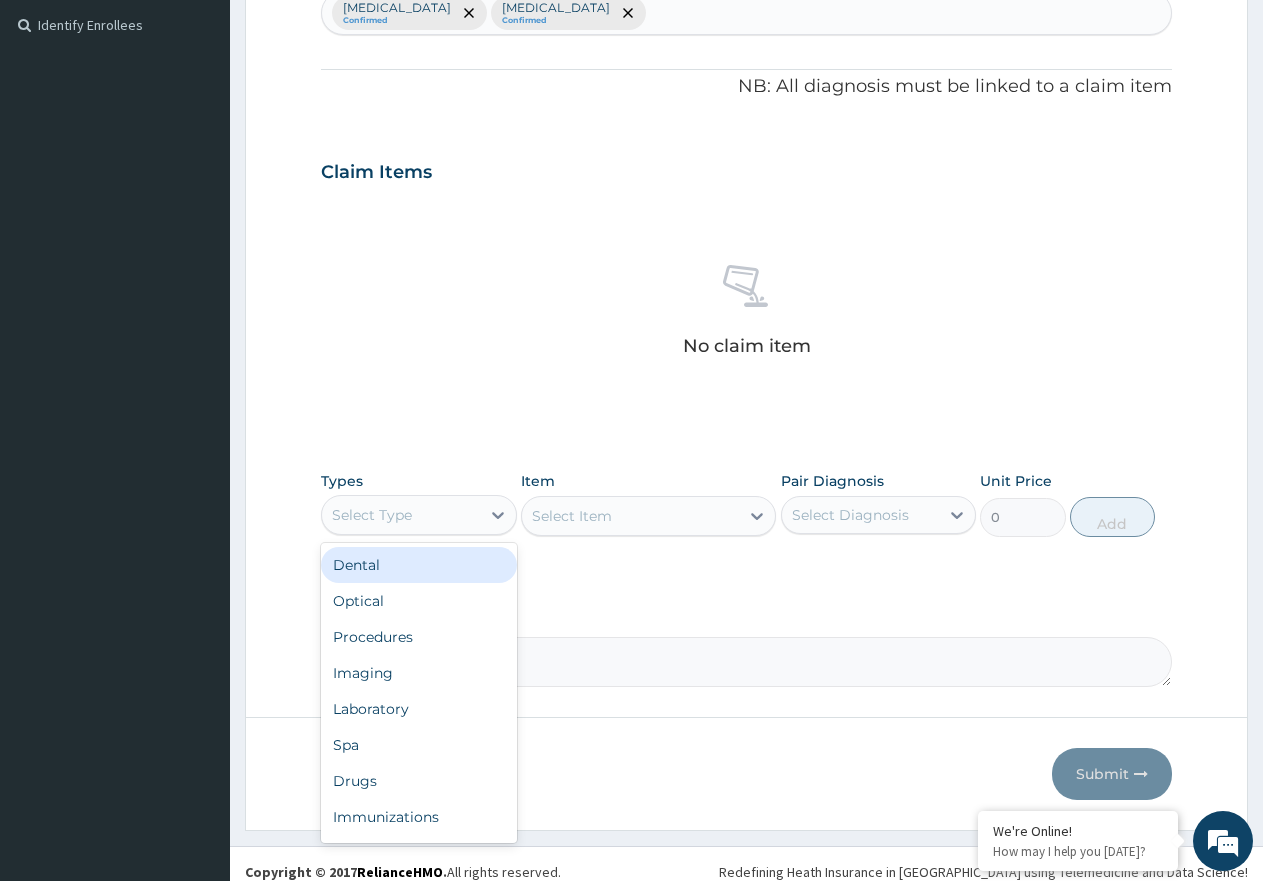 scroll, scrollTop: 561, scrollLeft: 0, axis: vertical 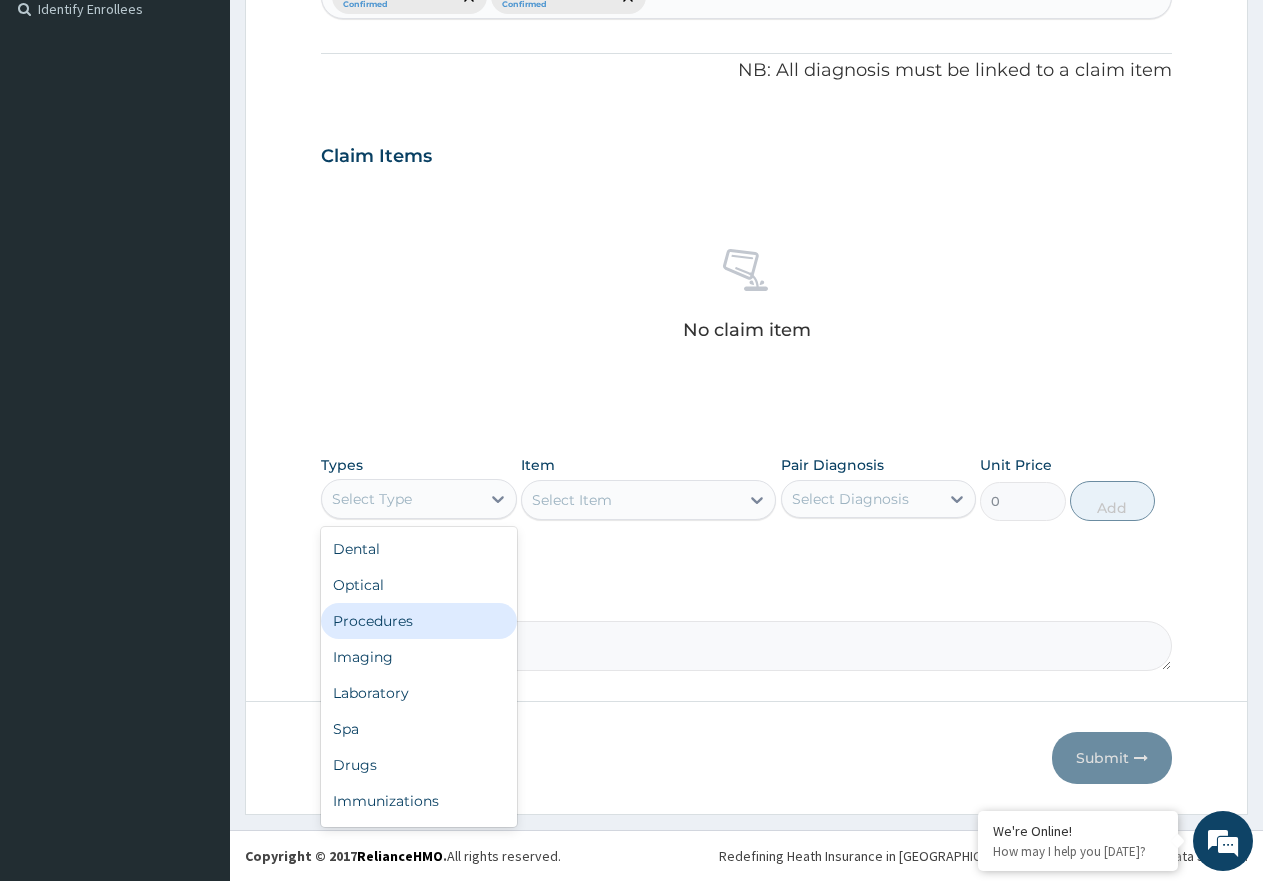 click on "Procedures" at bounding box center [419, 621] 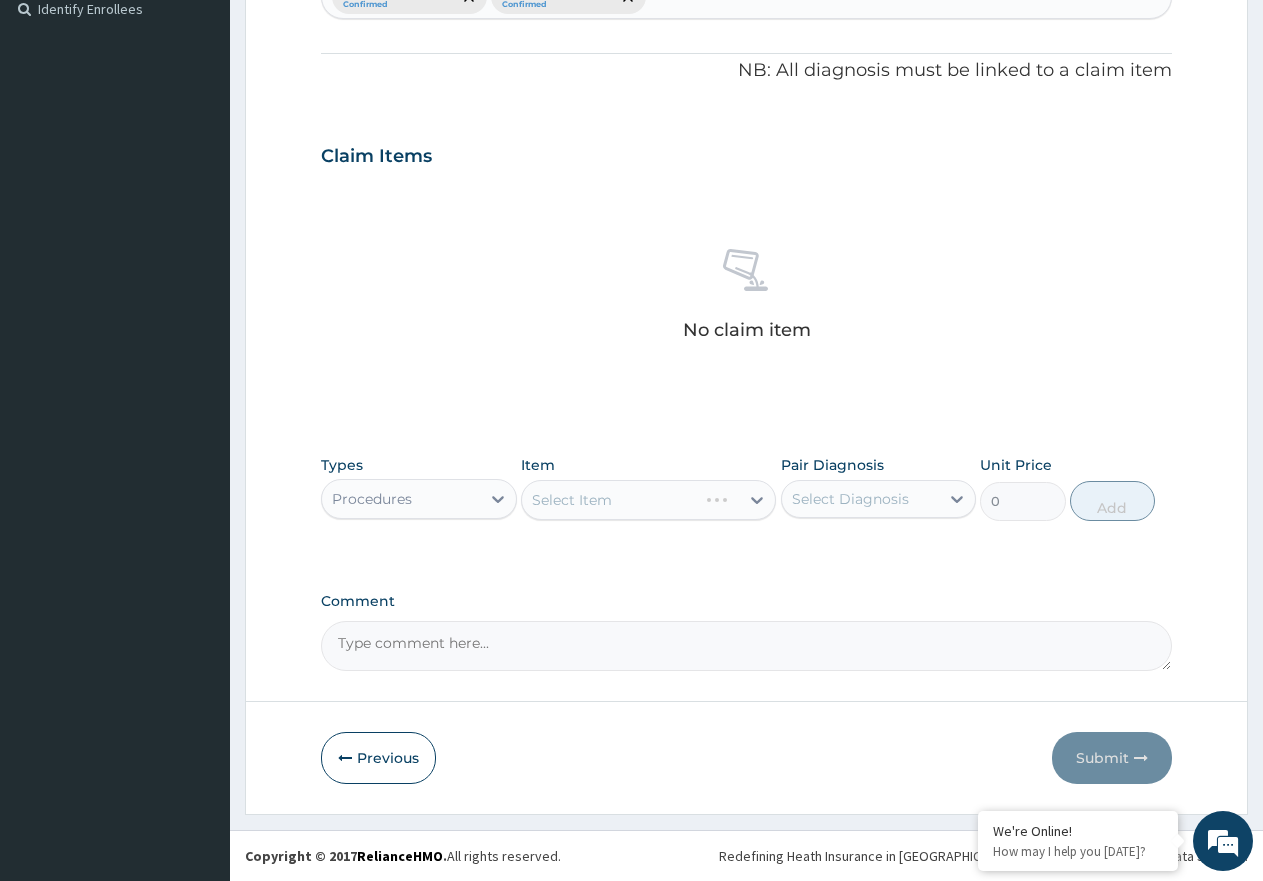 click on "Select Item" at bounding box center (648, 500) 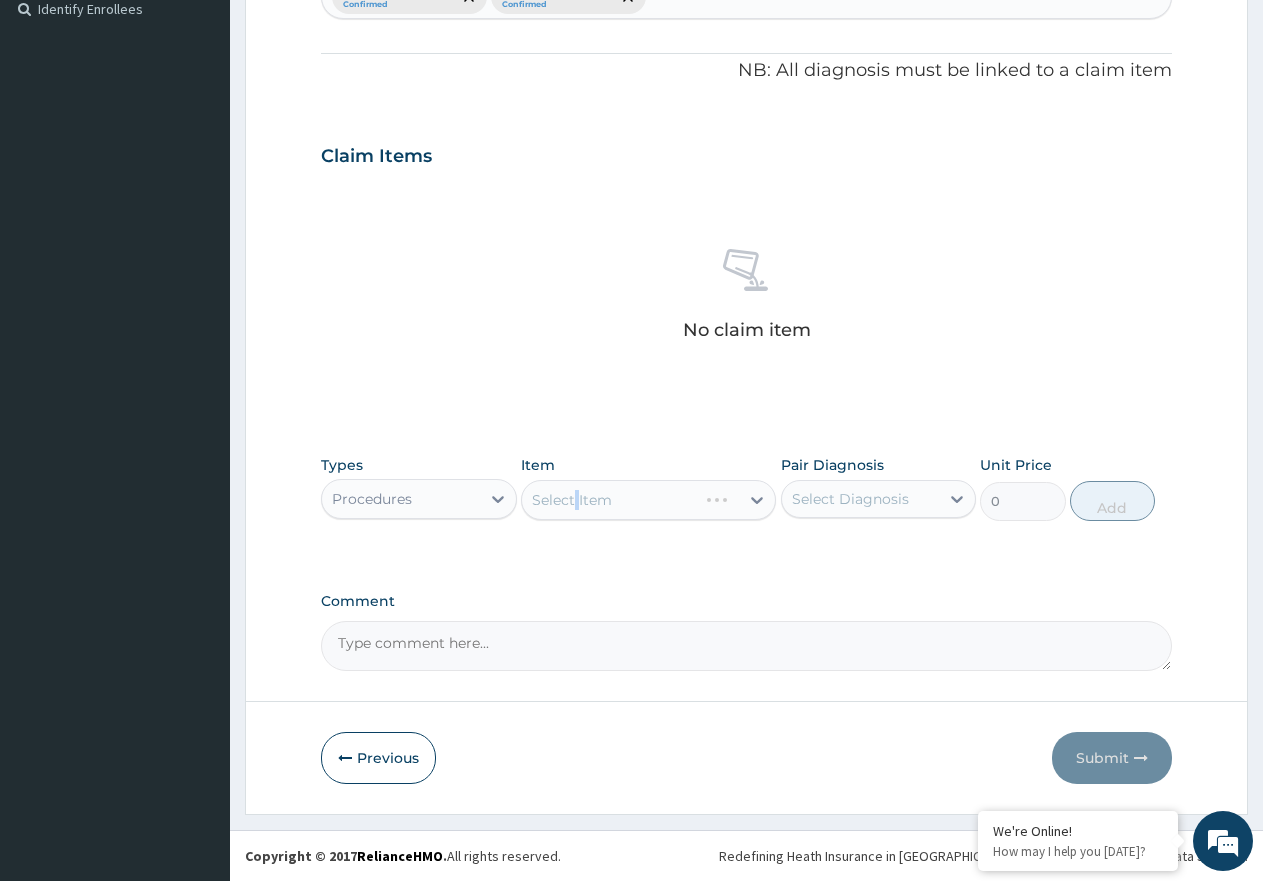 click on "Select Item" at bounding box center (648, 500) 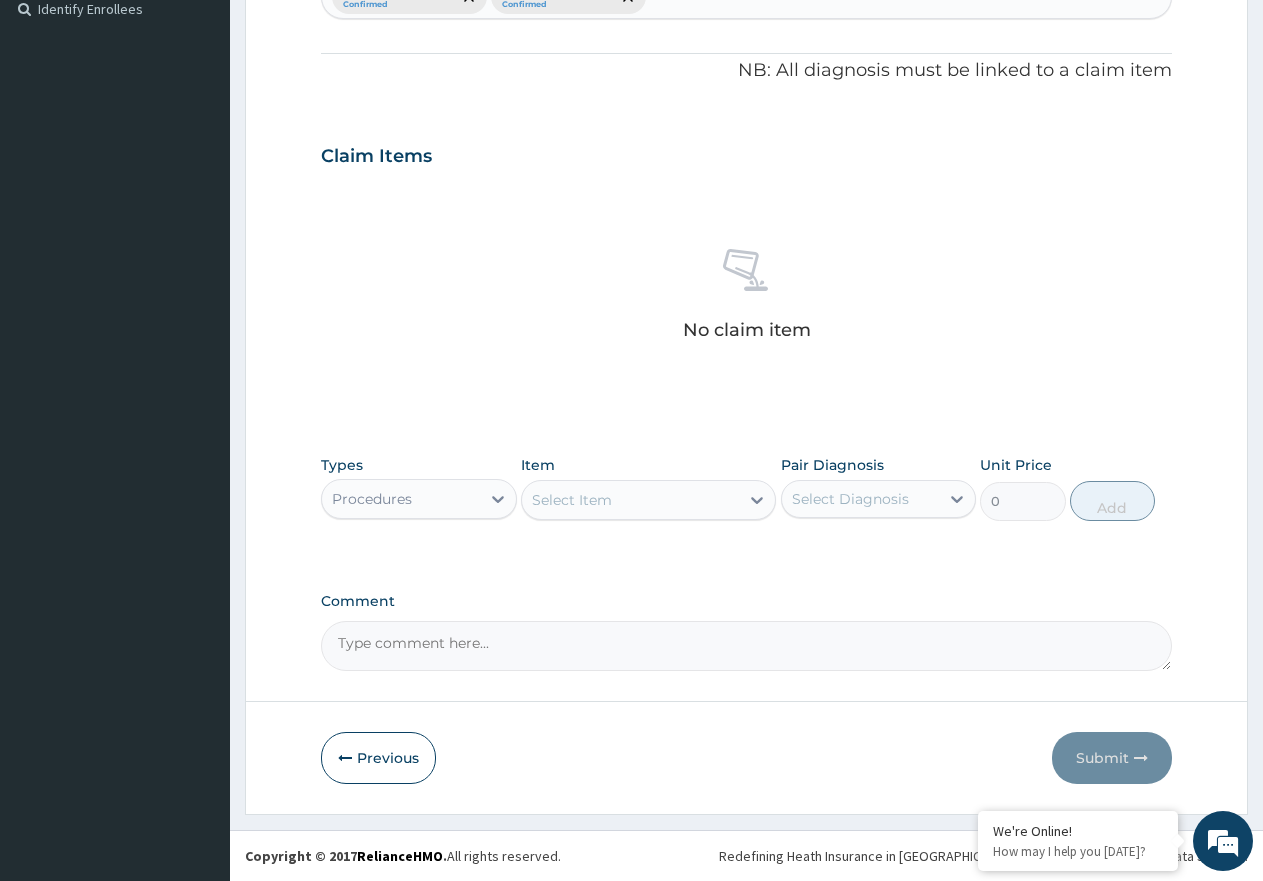 click on "Select Item" at bounding box center [630, 500] 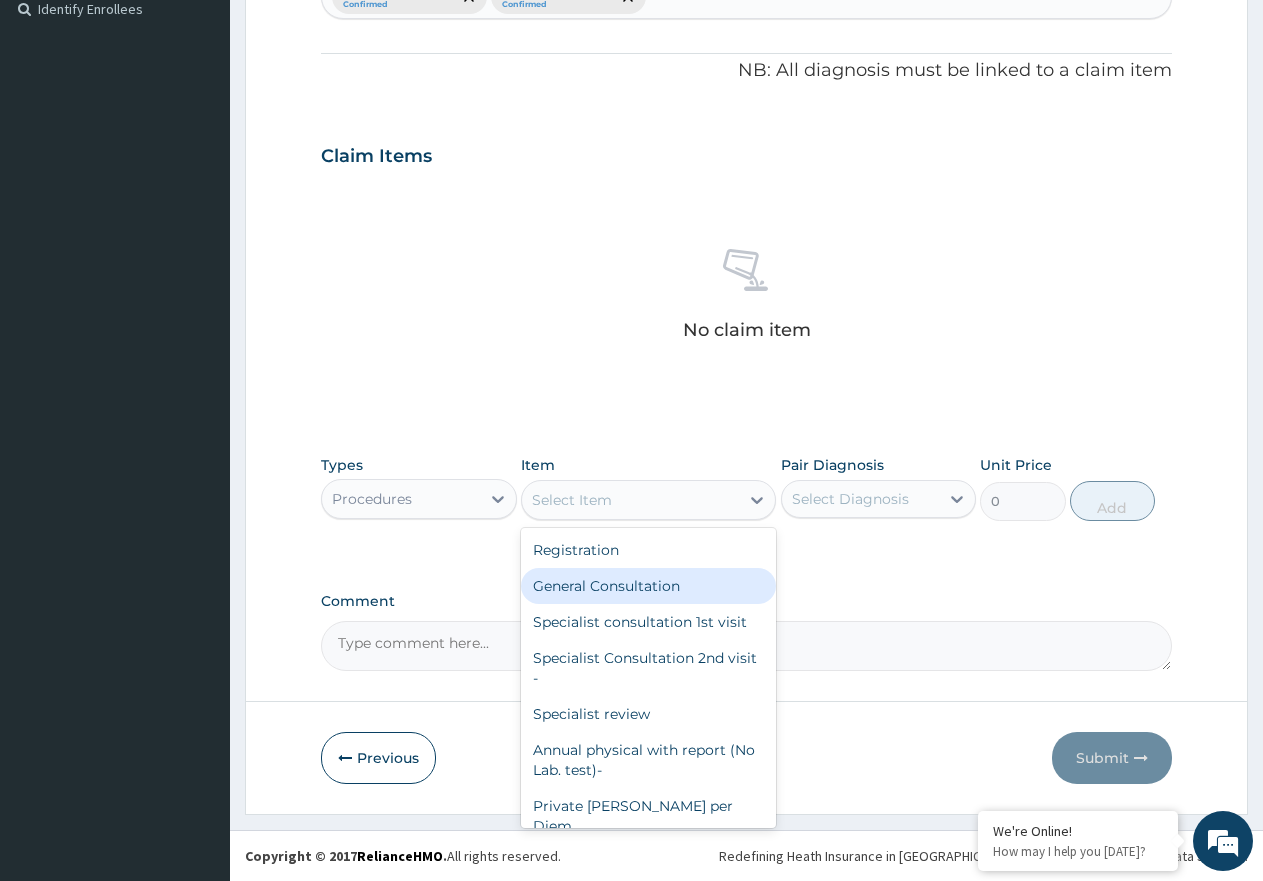 click on "General Consultation" at bounding box center (648, 586) 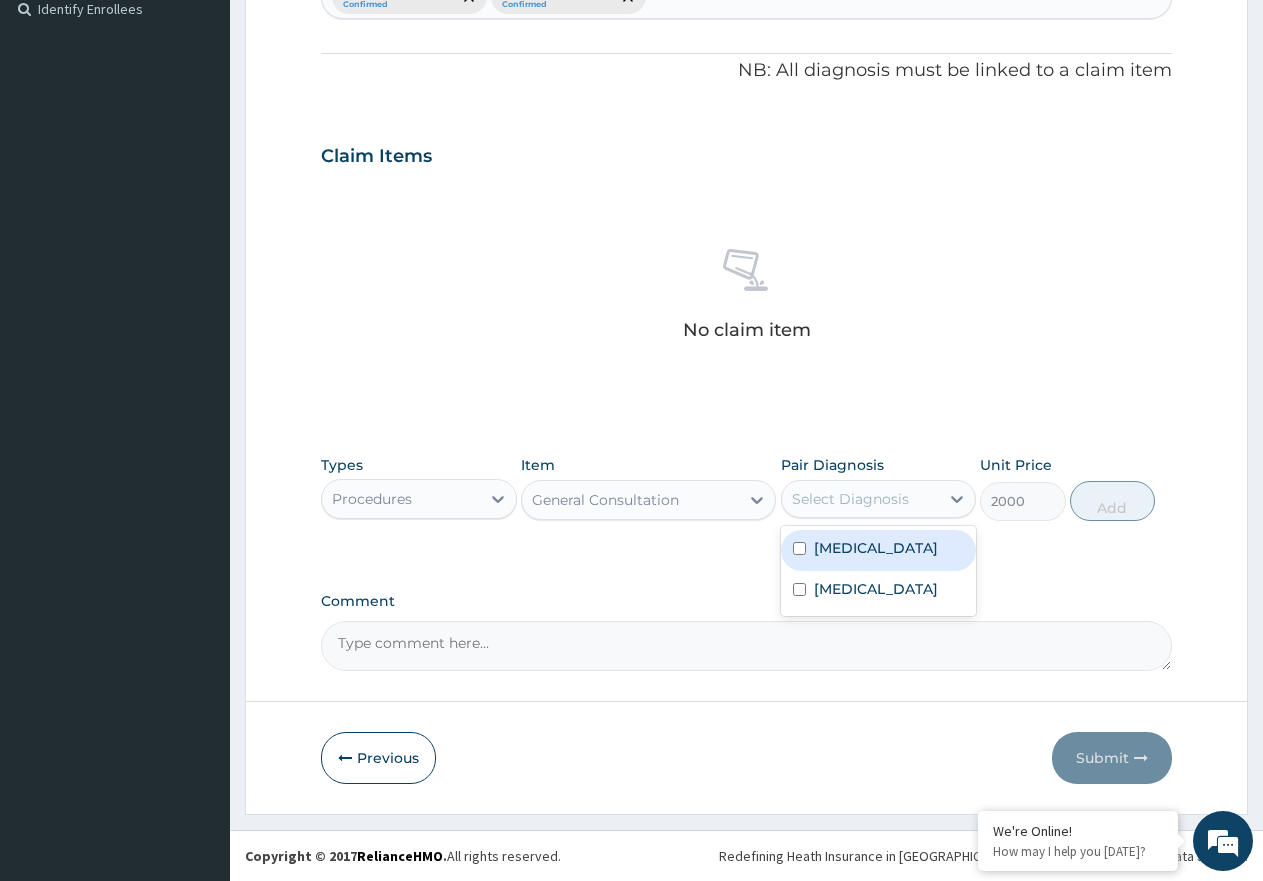 click on "Select Diagnosis" at bounding box center (850, 499) 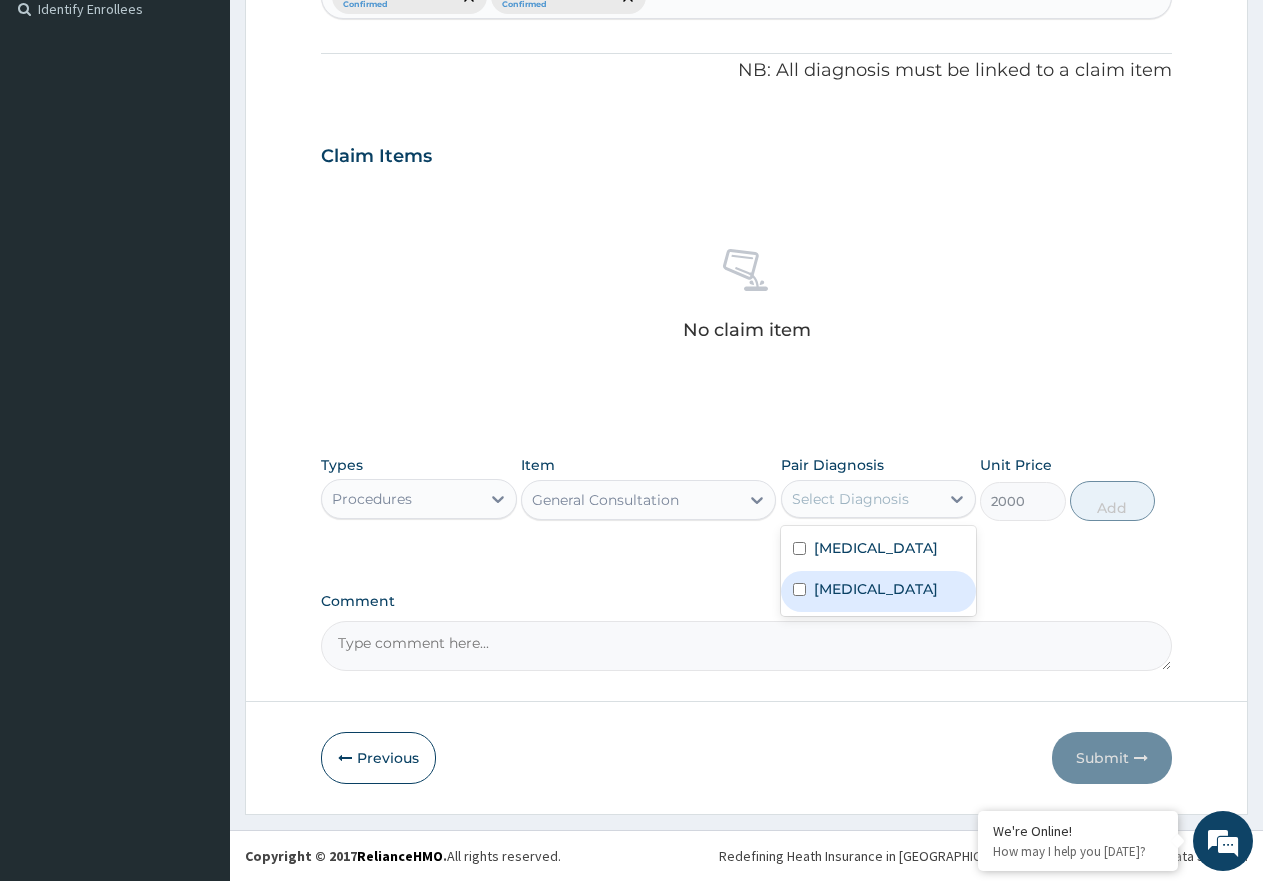 drag, startPoint x: 854, startPoint y: 599, endPoint x: 843, endPoint y: 566, distance: 34.785053 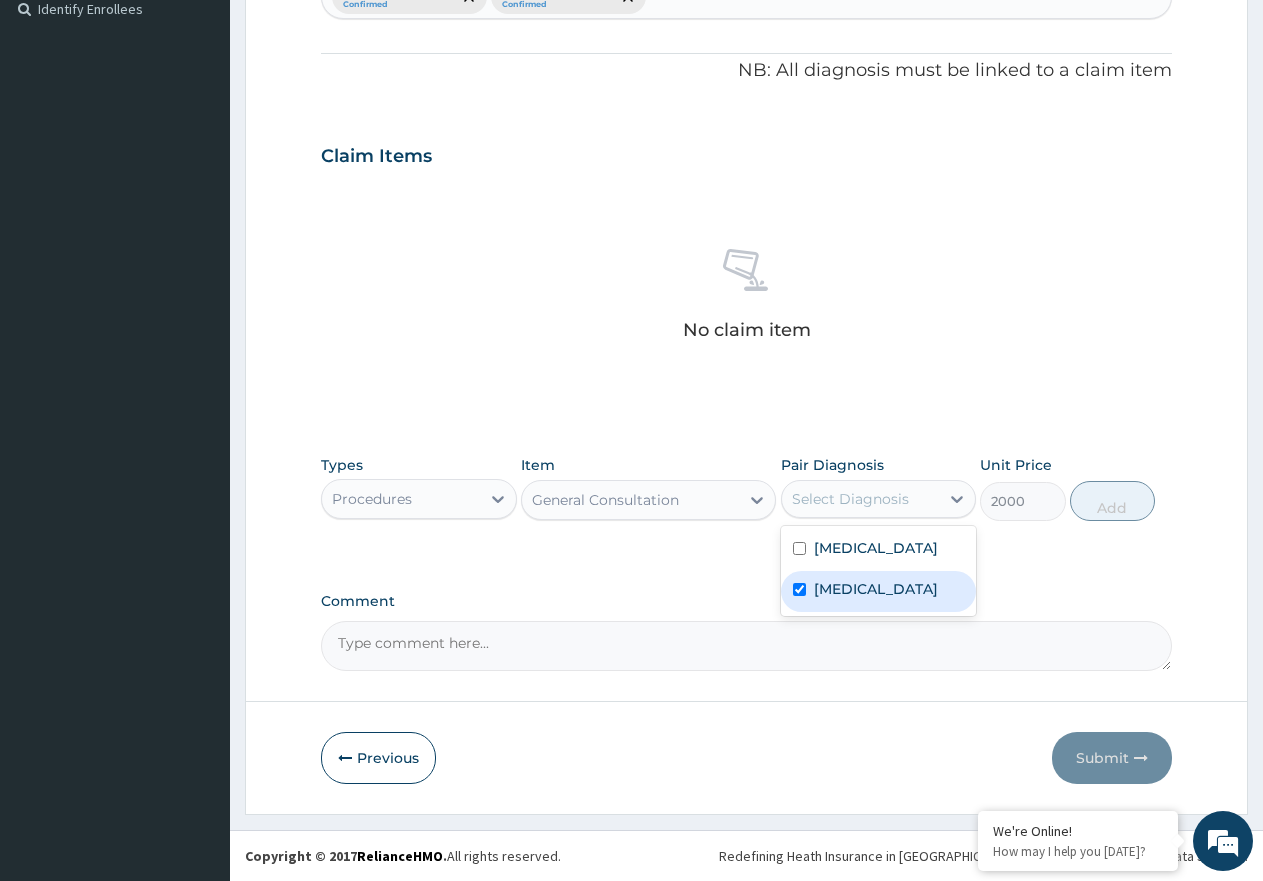 checkbox on "true" 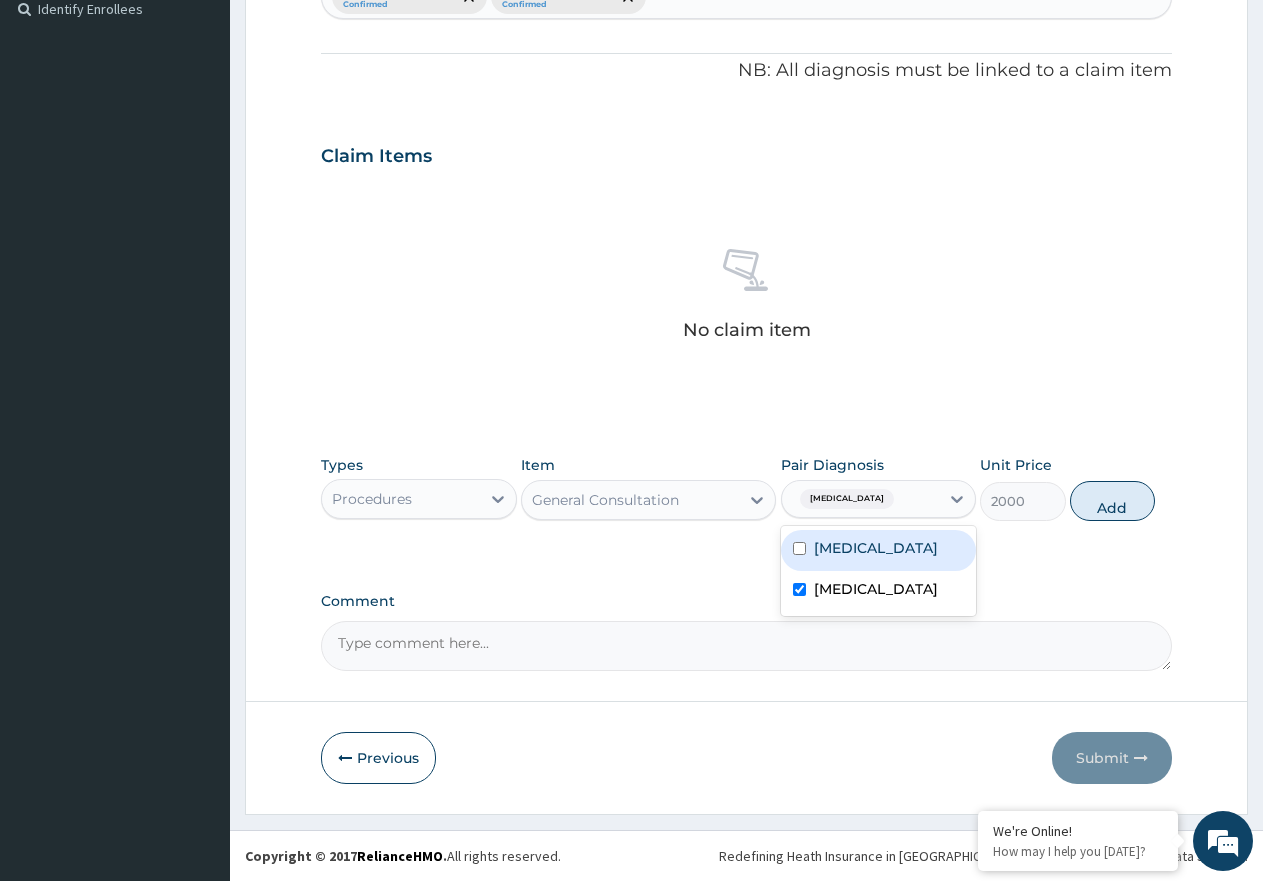 click on "[MEDICAL_DATA]" at bounding box center [876, 548] 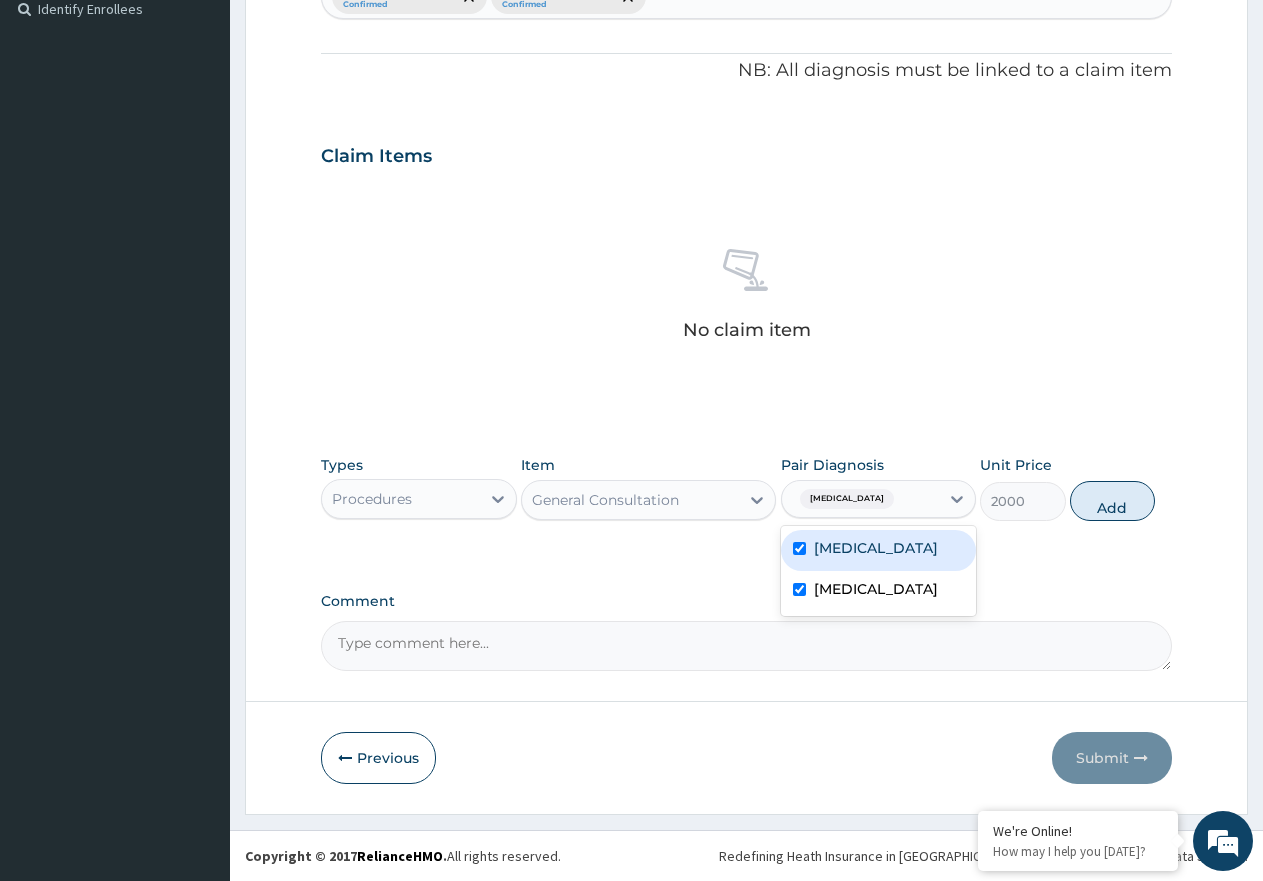 checkbox on "true" 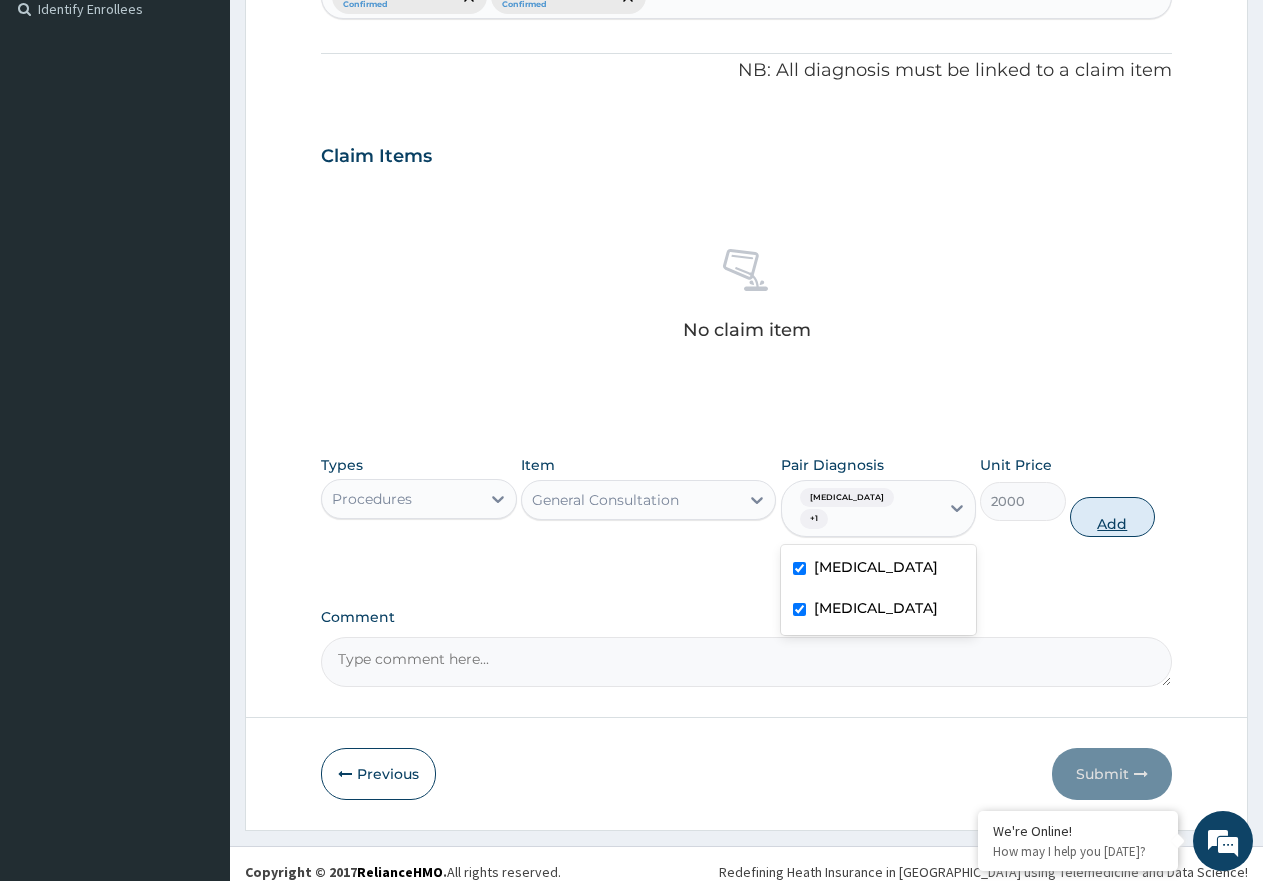 click on "Add" at bounding box center (1112, 517) 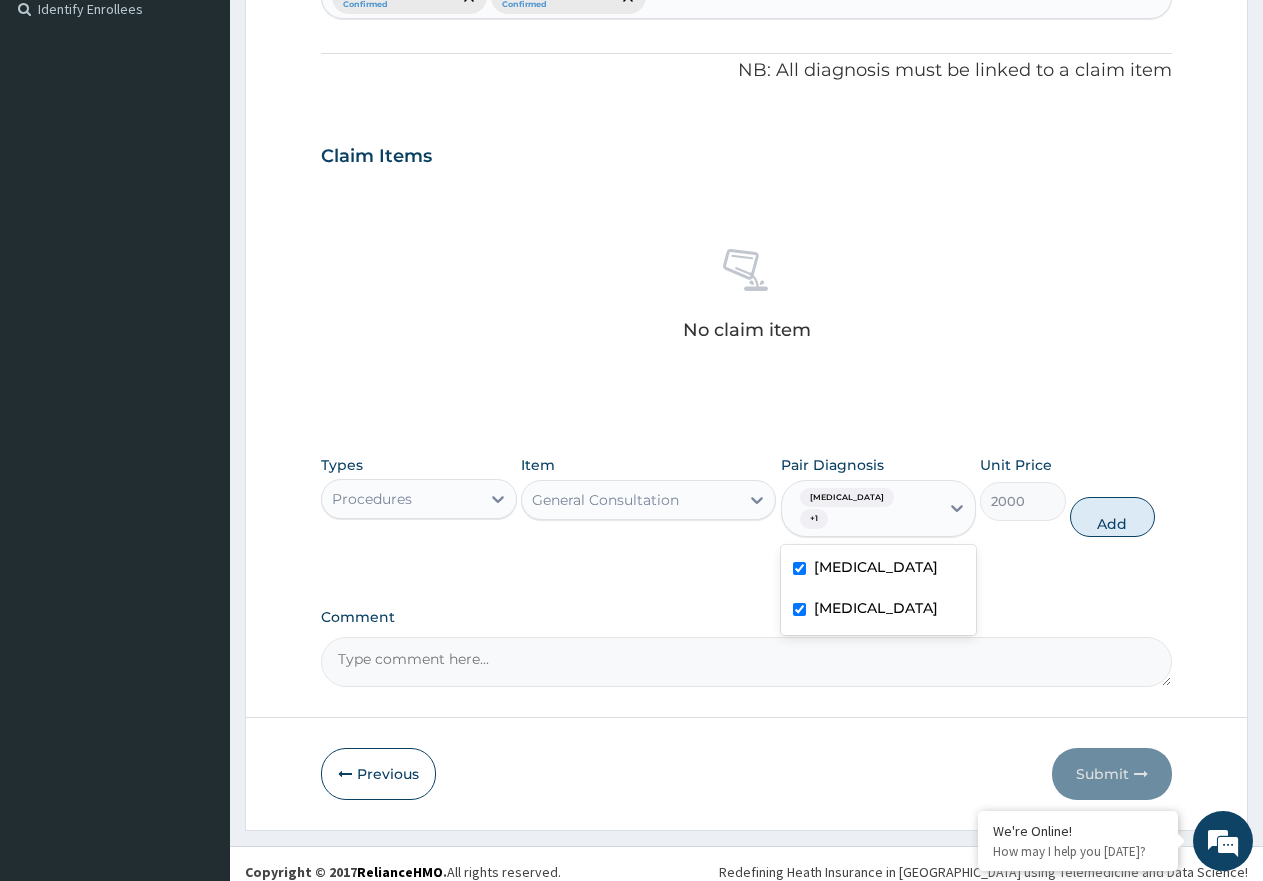 type on "0" 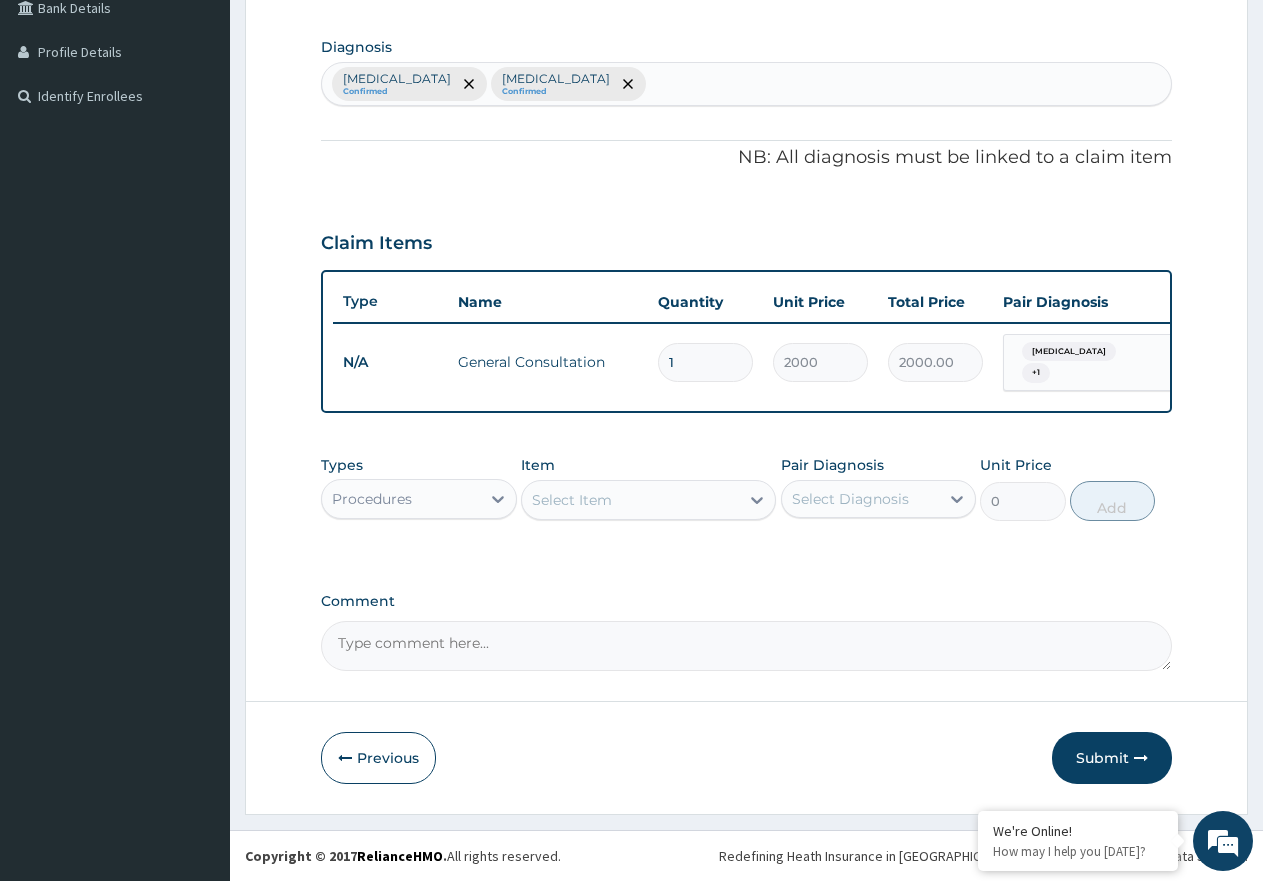 scroll, scrollTop: 491, scrollLeft: 0, axis: vertical 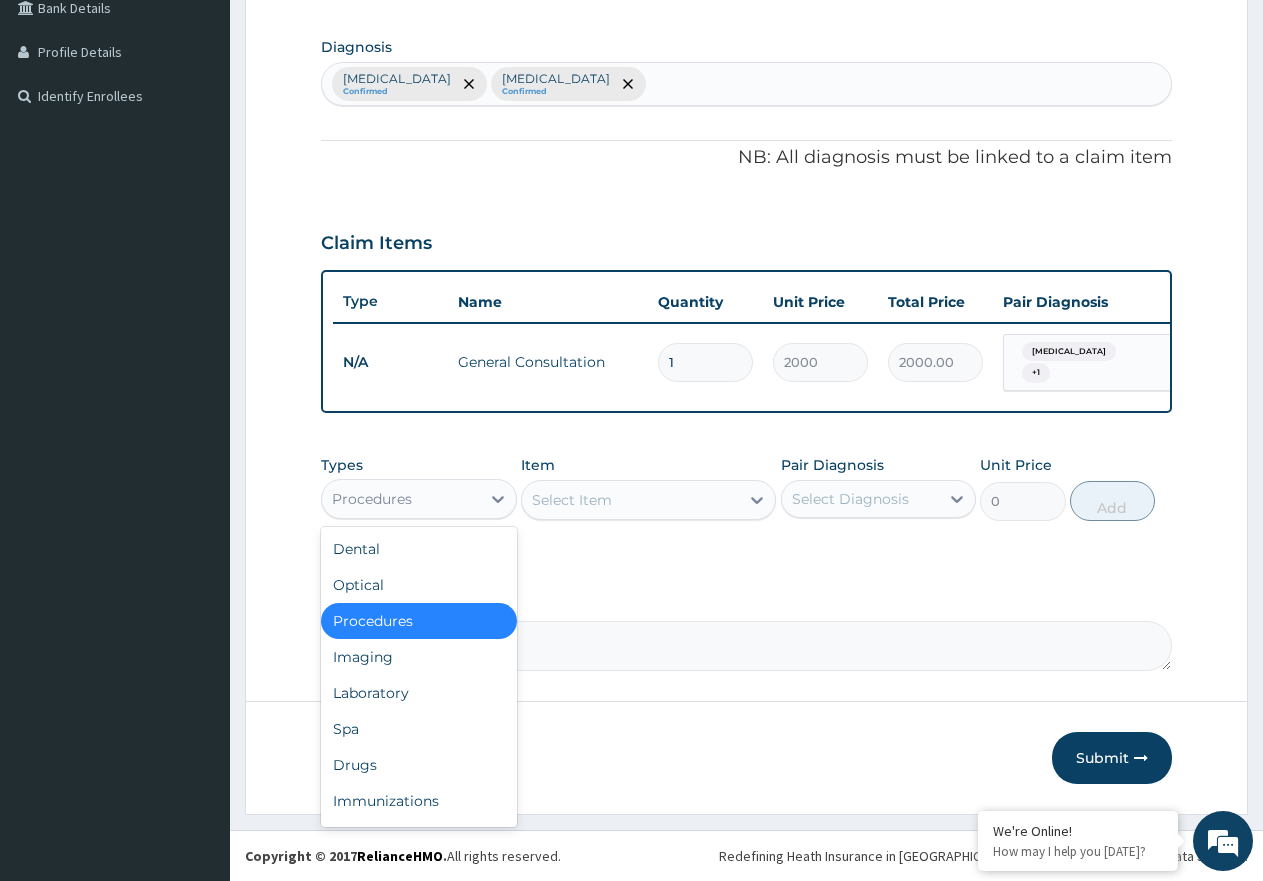 click on "Procedures" at bounding box center [401, 499] 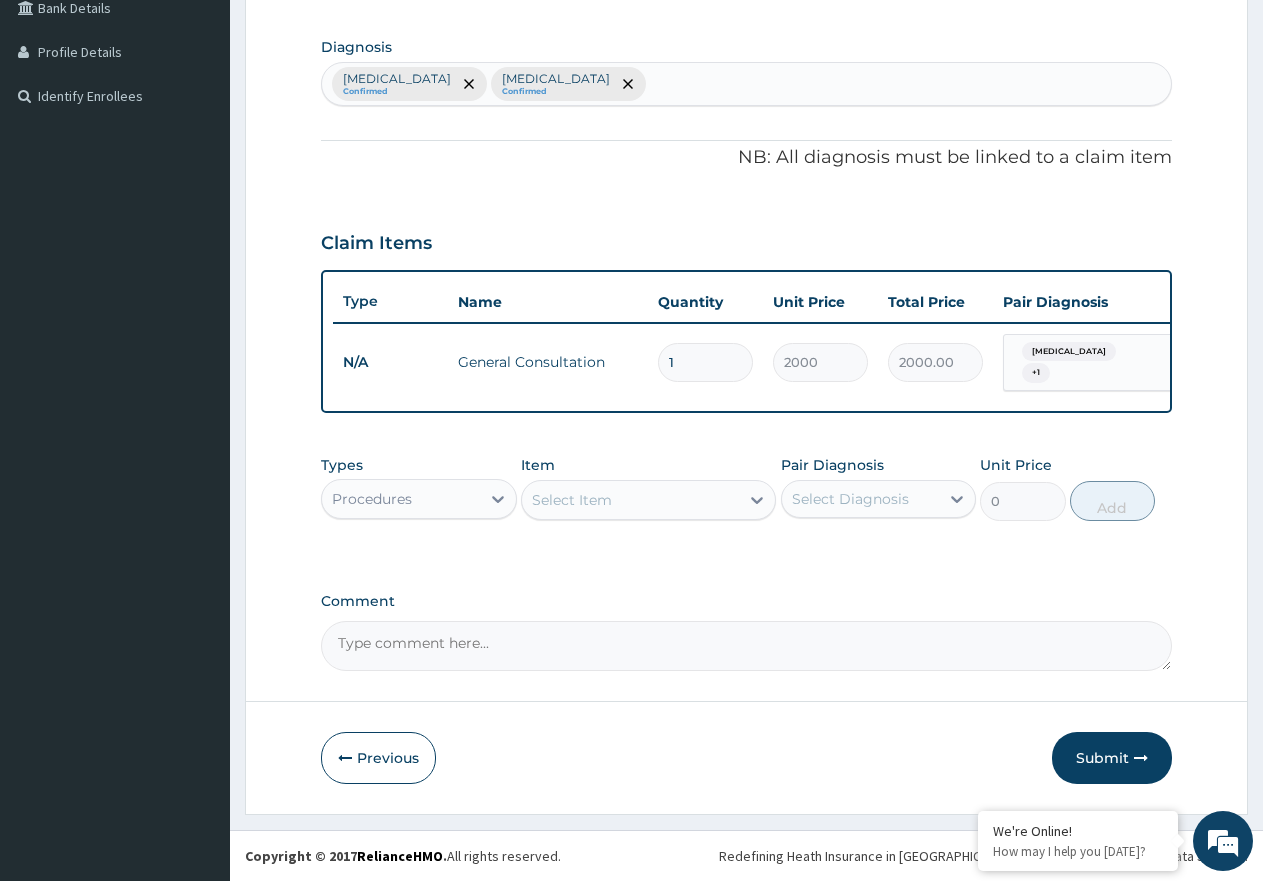 click on "PA Code / Prescription Code Enter Code(Secondary Care Only) Encounter Date 09-07-2025 Important Notice Please enter PA codes before entering items that are not attached to a PA code   All diagnoses entered must be linked to a claim item. Diagnosis & Claim Items that are visible but inactive cannot be edited because they were imported from an already approved PA code. Diagnosis Malaria Confirmed Respiratory tract infection Confirmed NB: All diagnosis must be linked to a claim item Claim Items Type Name Quantity Unit Price Total Price Pair Diagnosis Actions N/A General Consultation 1 2000 2000.00 Respiratory tract infection  + 1 Delete Types Procedures Item Select Item Pair Diagnosis Select Diagnosis Unit Price 0 Add Comment" at bounding box center [746, 194] 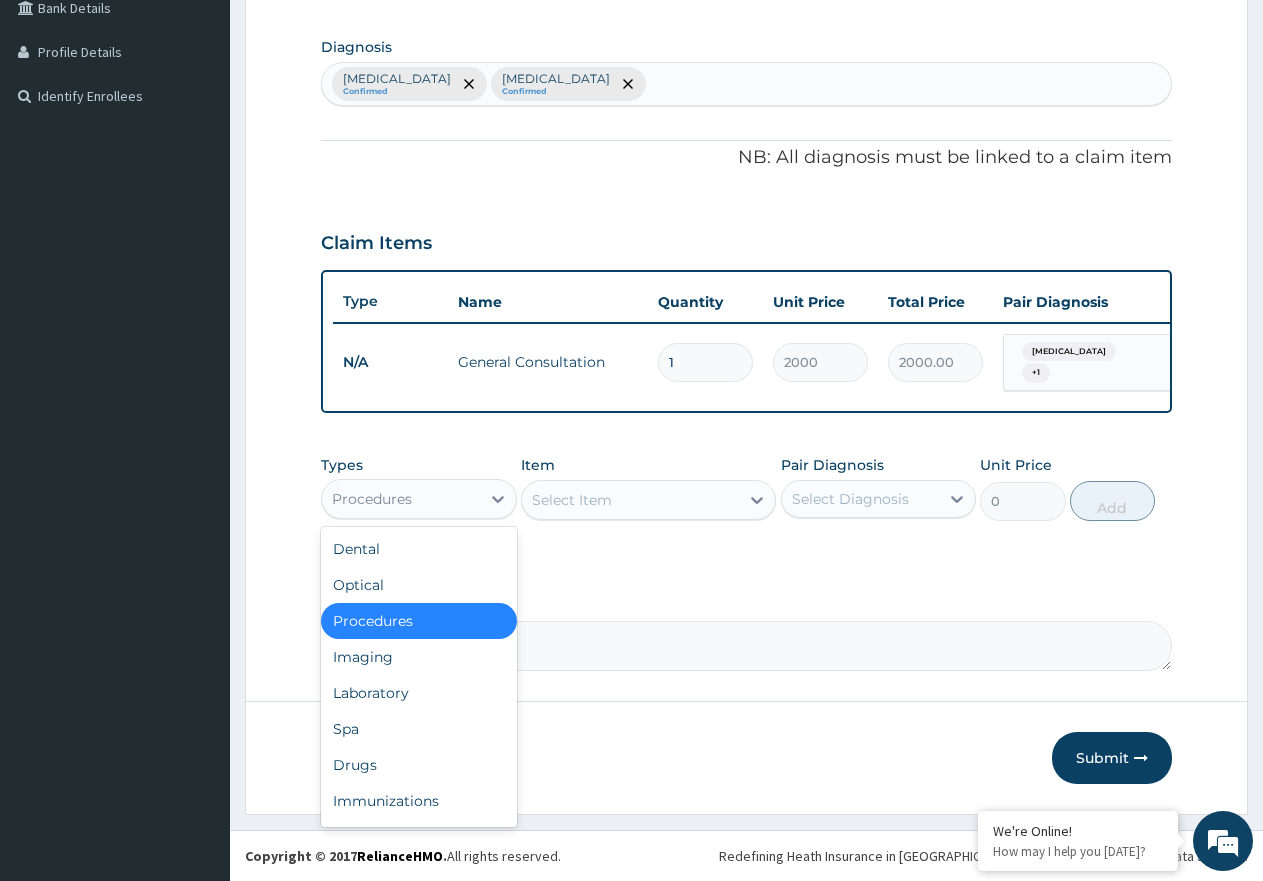 click on "Procedures" at bounding box center [401, 499] 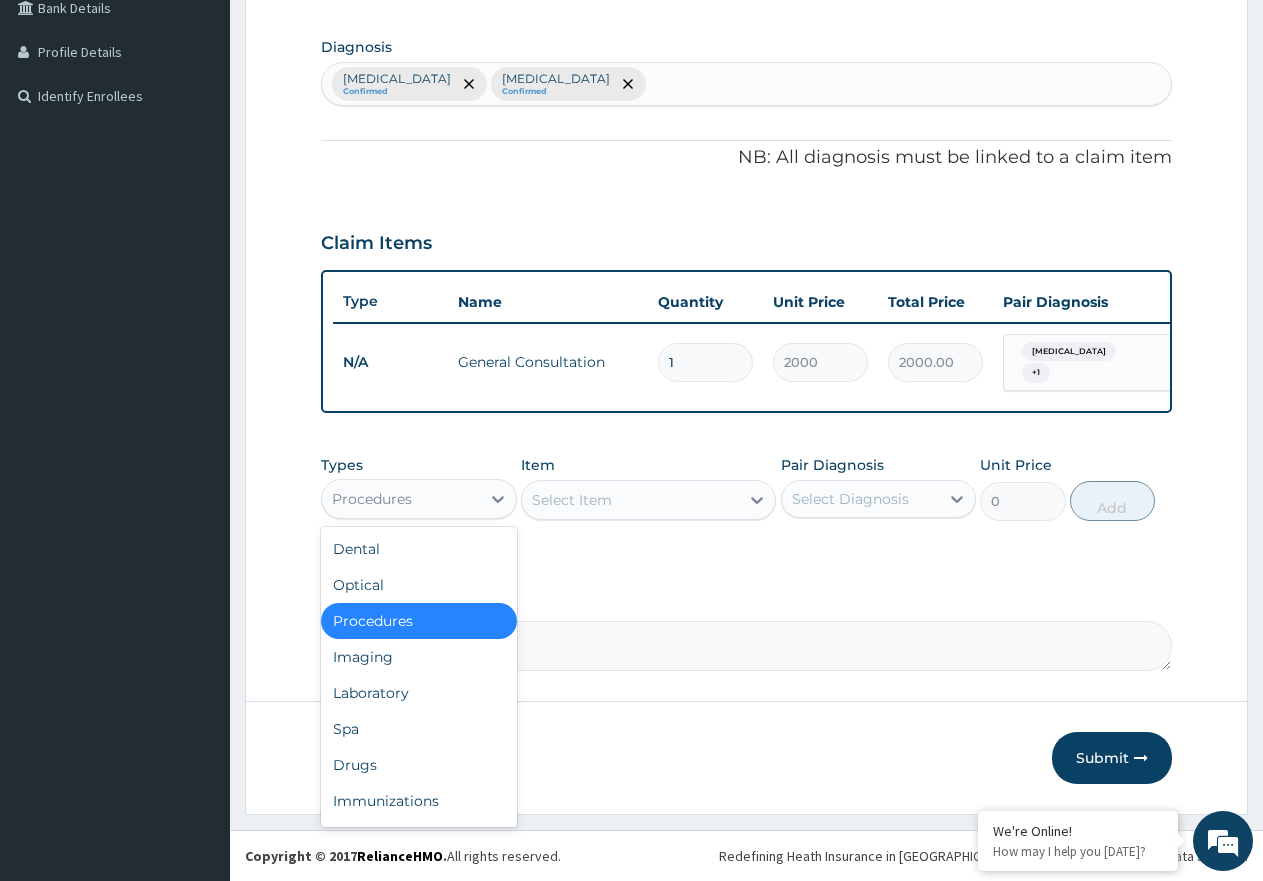 click on "Procedures" at bounding box center (419, 621) 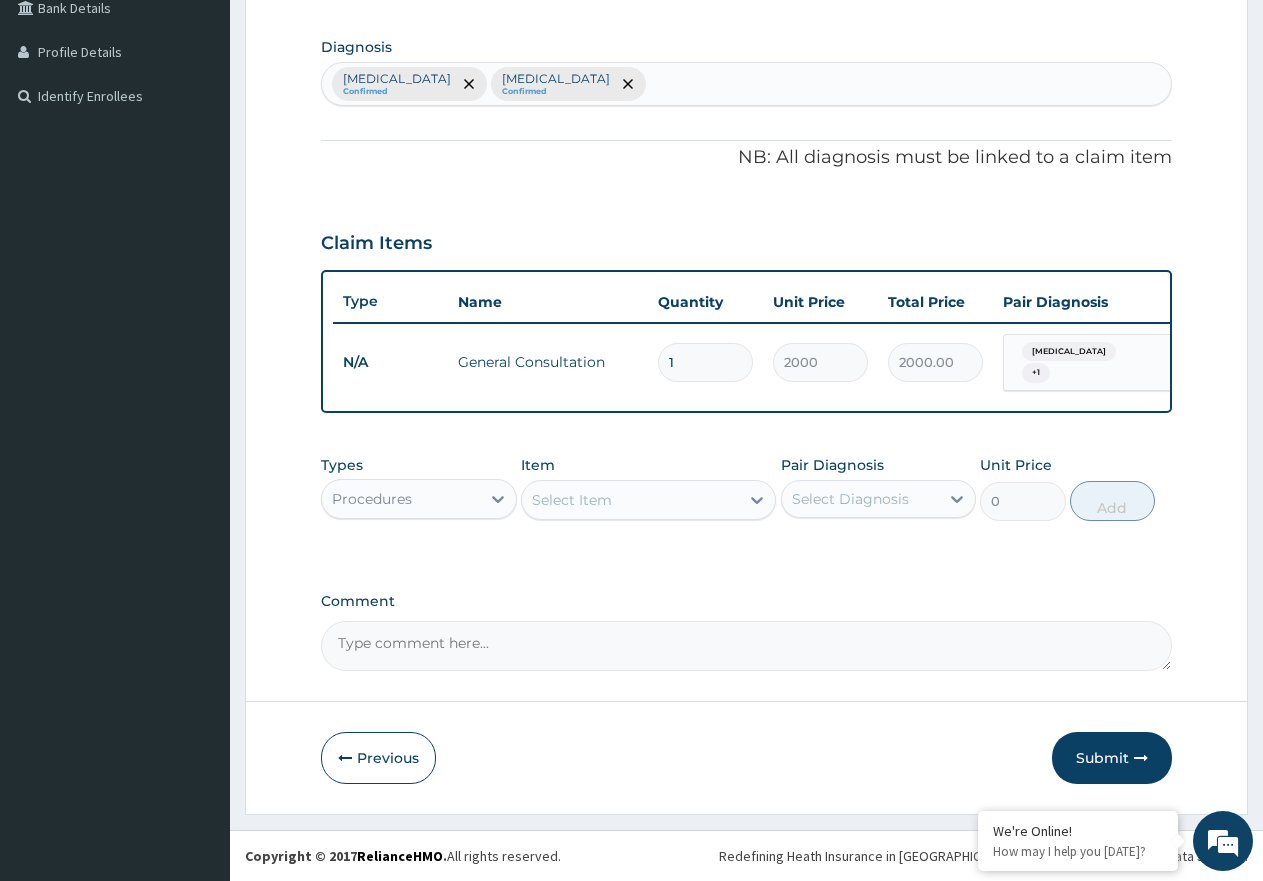 drag, startPoint x: 518, startPoint y: 286, endPoint x: 496, endPoint y: 235, distance: 55.542778 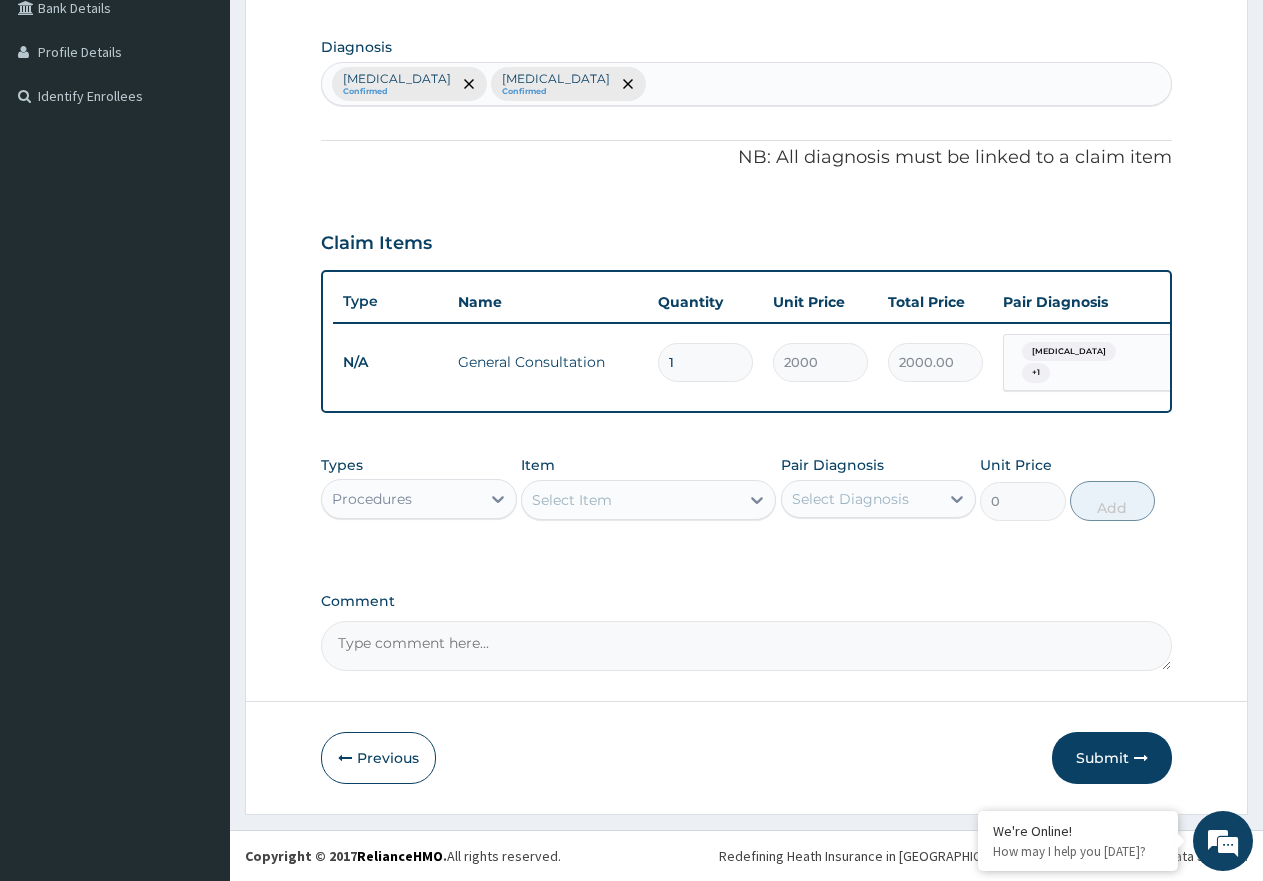 click on "Name" at bounding box center [548, 302] 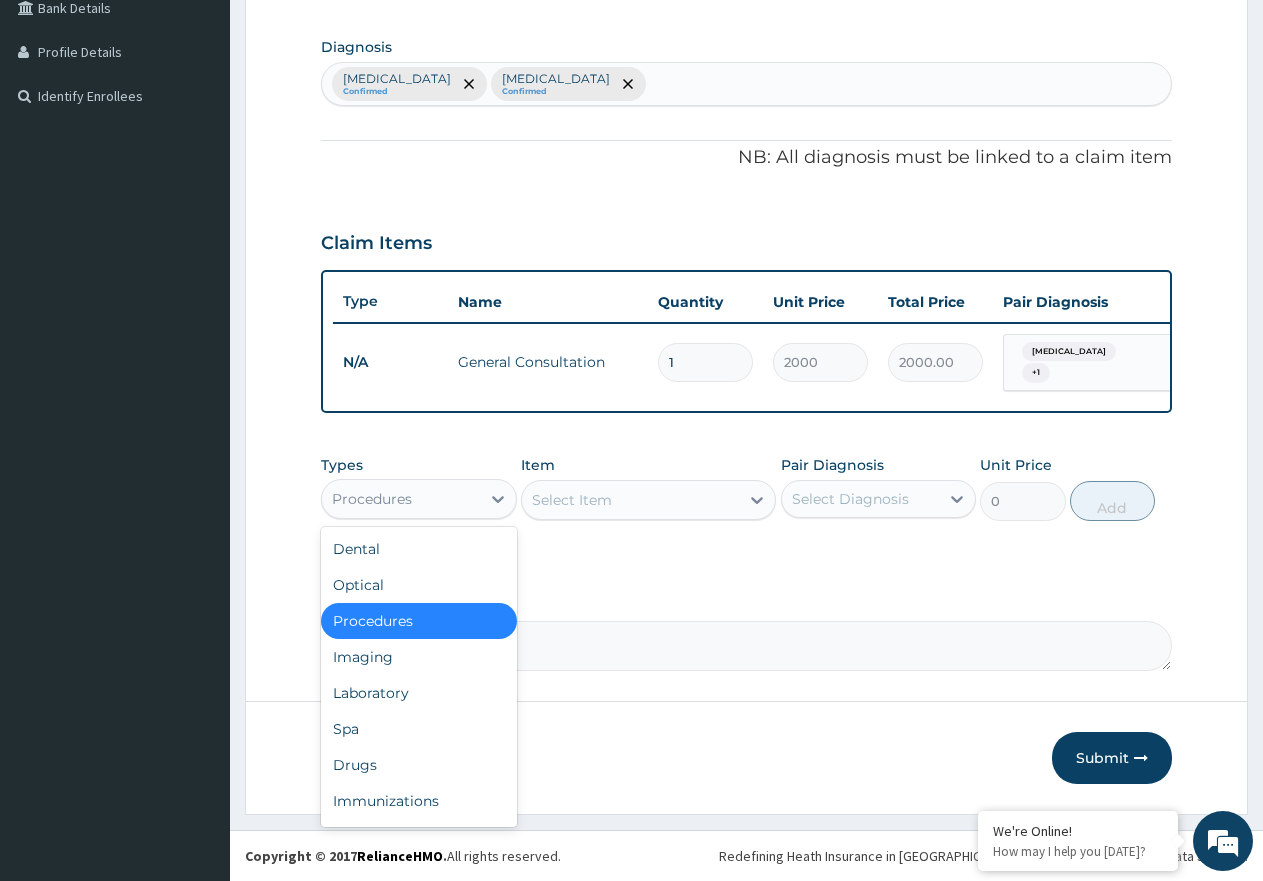 click on "Procedures" at bounding box center [372, 499] 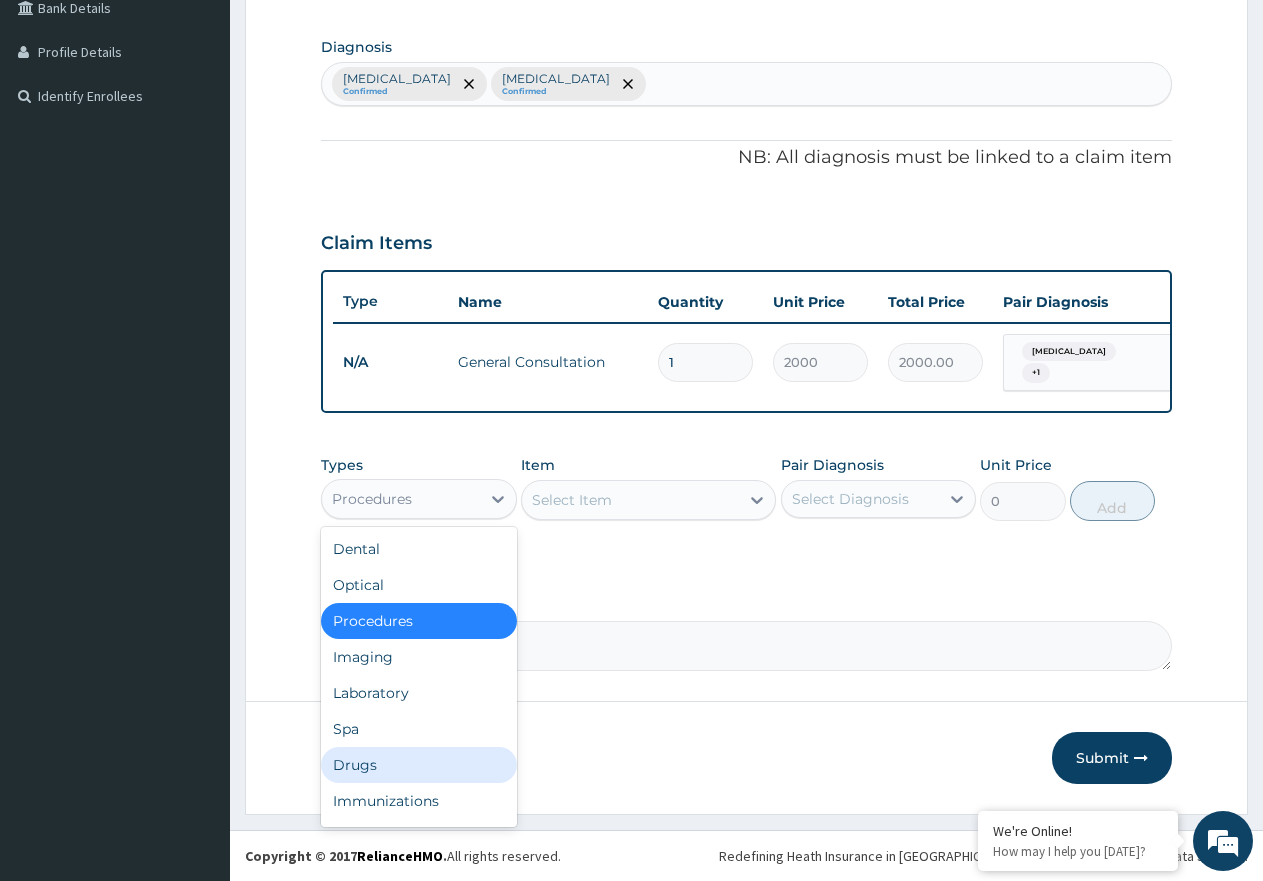 click on "Drugs" at bounding box center (419, 765) 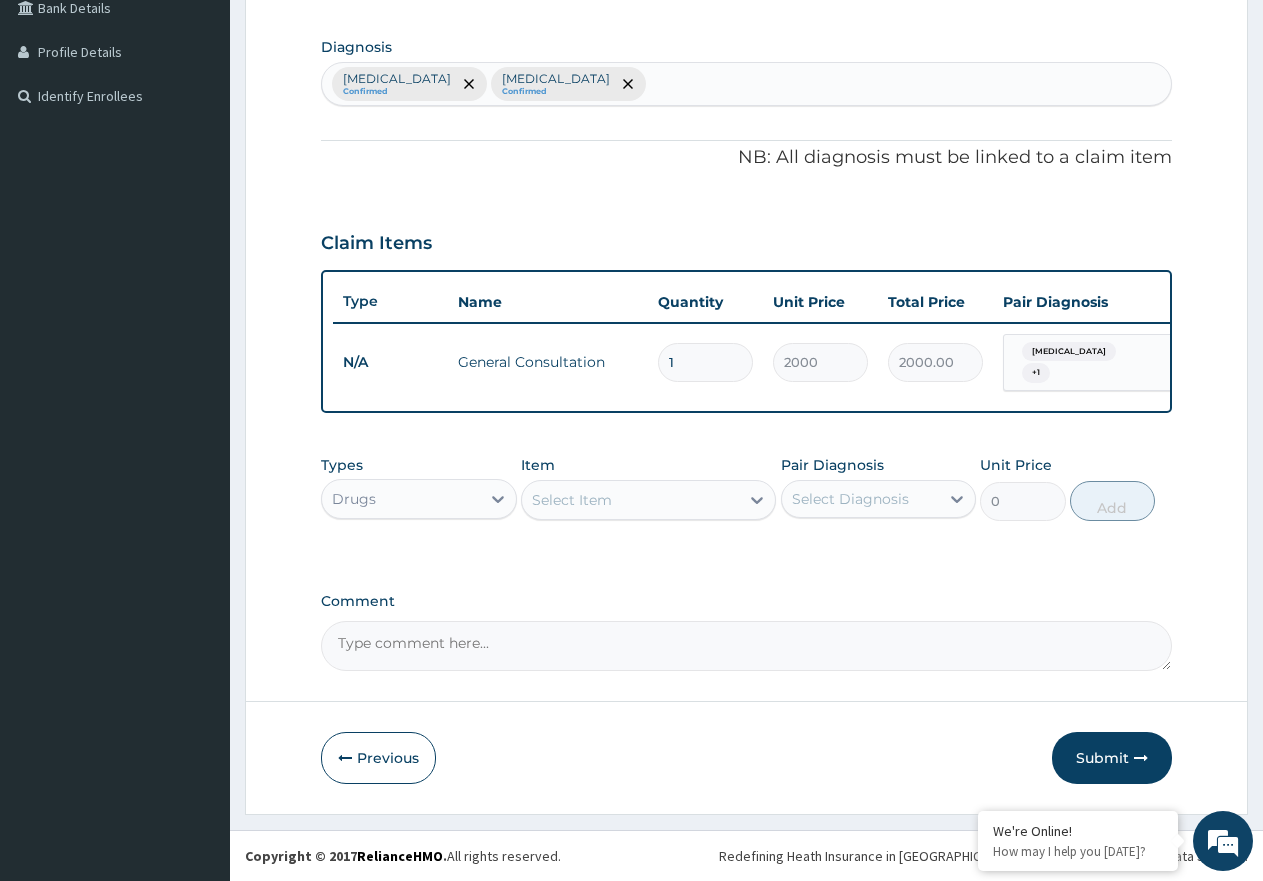 click on "Select Item" at bounding box center (630, 500) 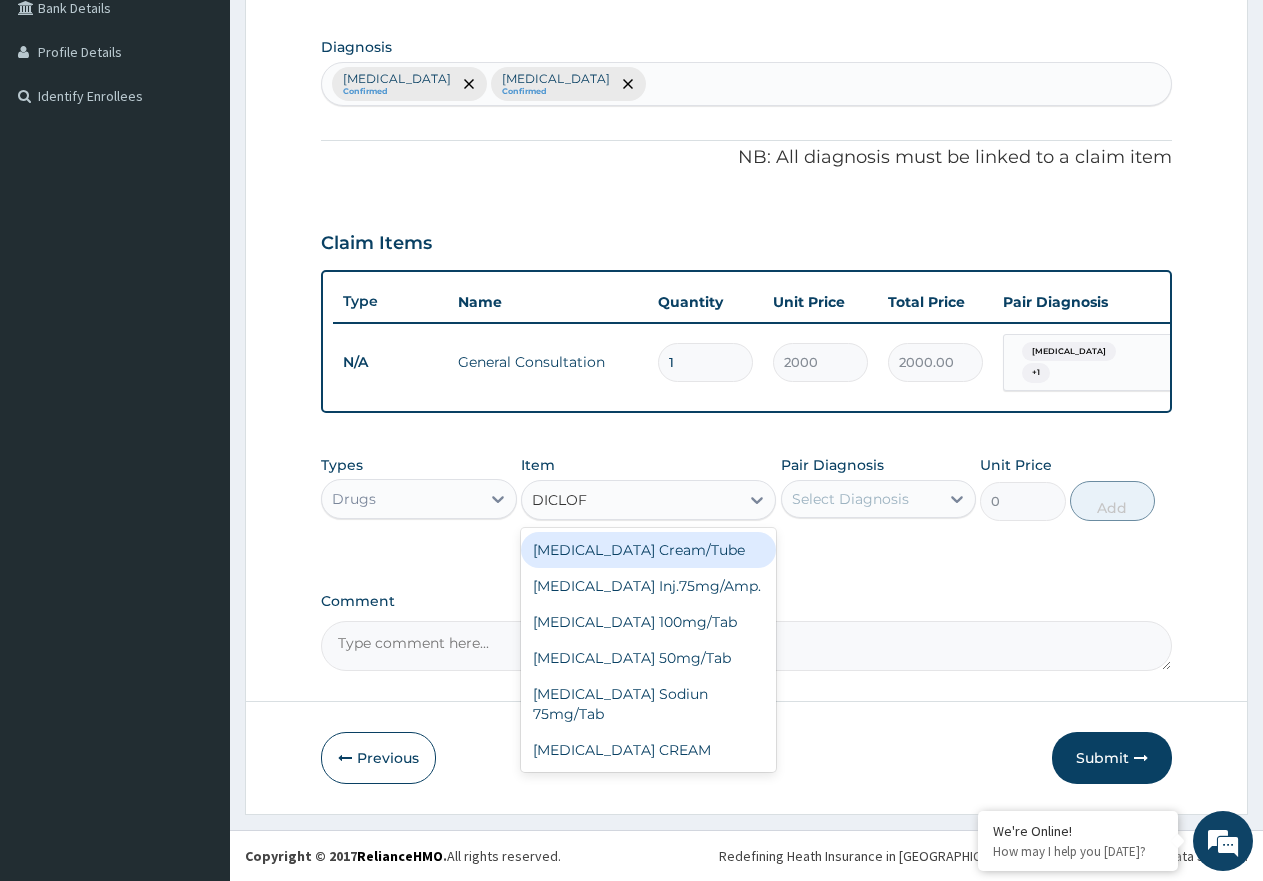 type on "DICLOFE" 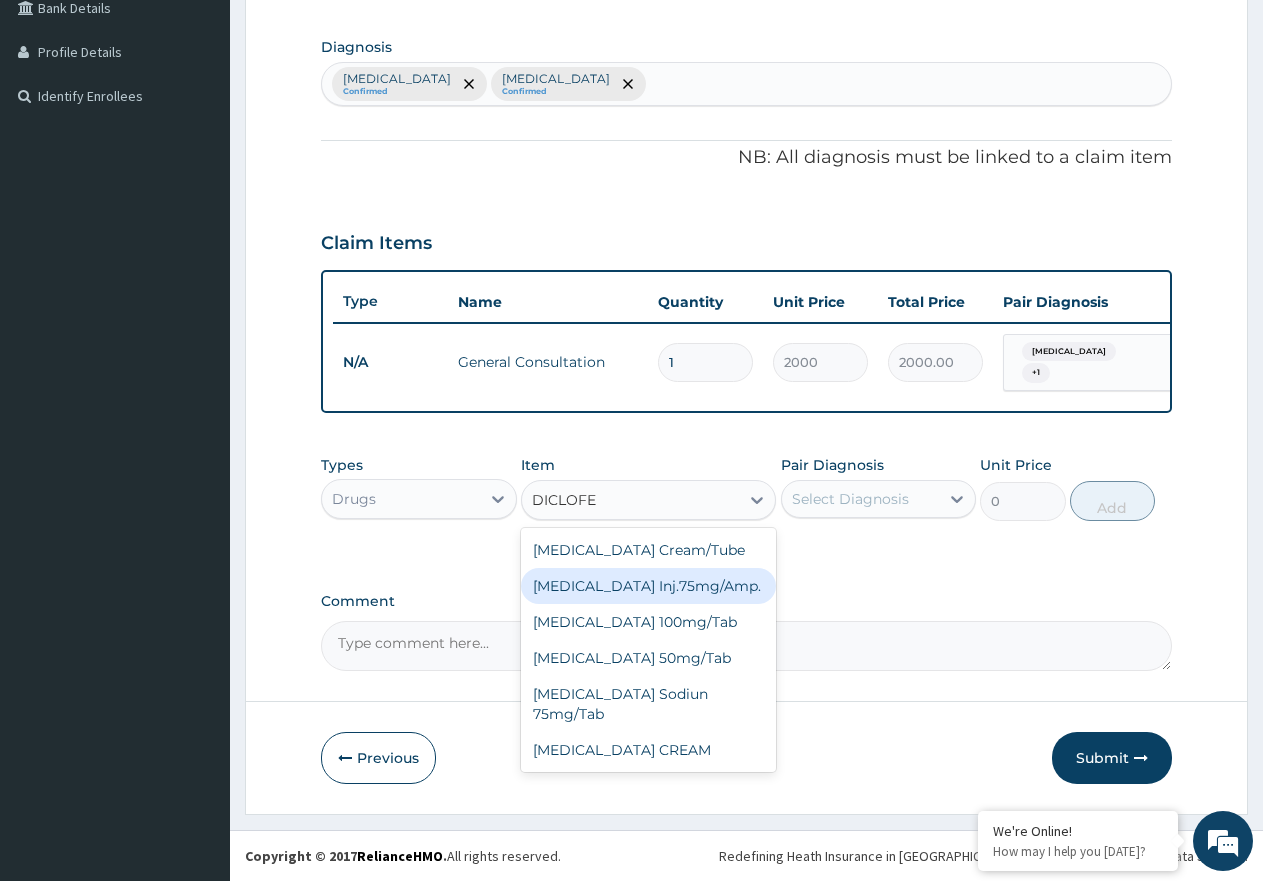 click on "[MEDICAL_DATA] Inj.75mg/Amp." at bounding box center (648, 586) 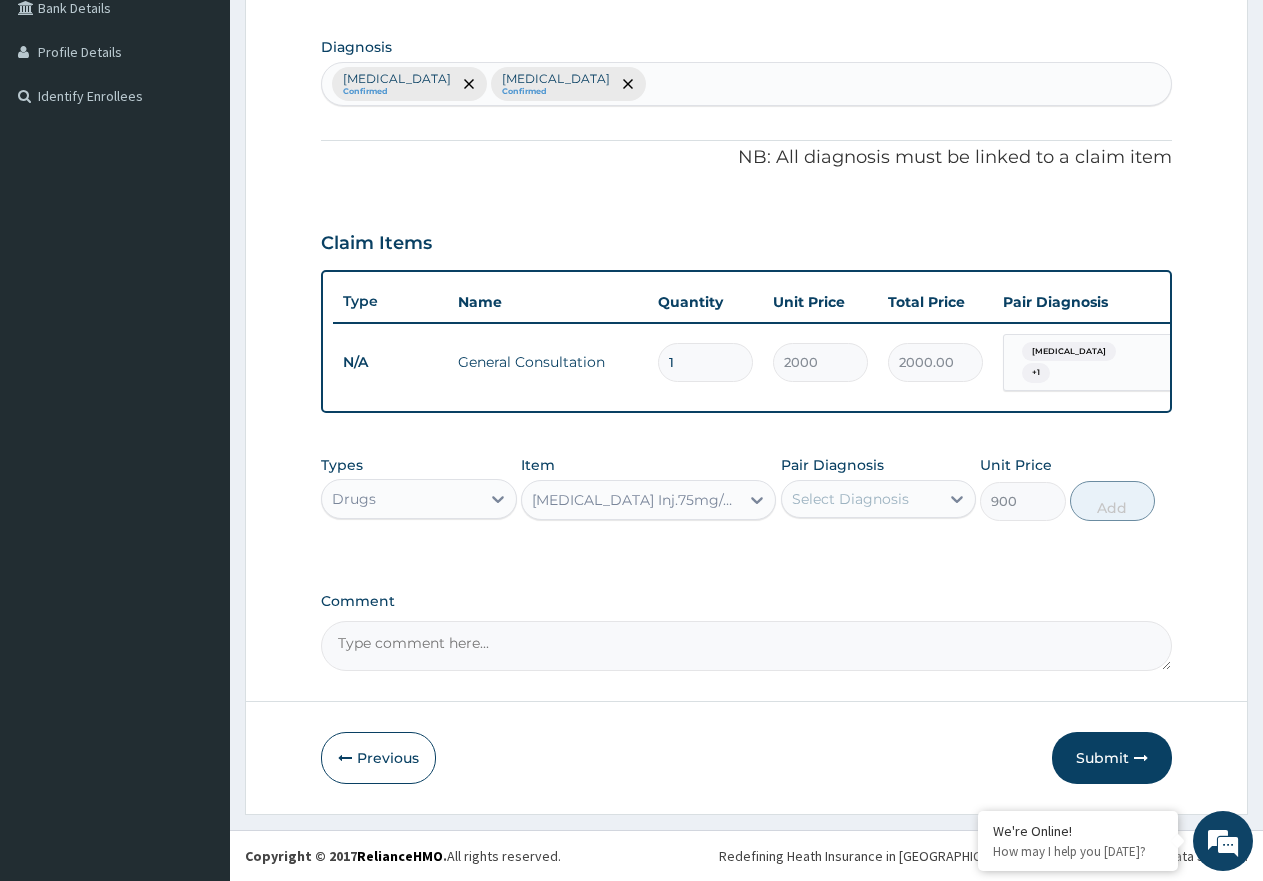 click on "Select Diagnosis" at bounding box center (850, 499) 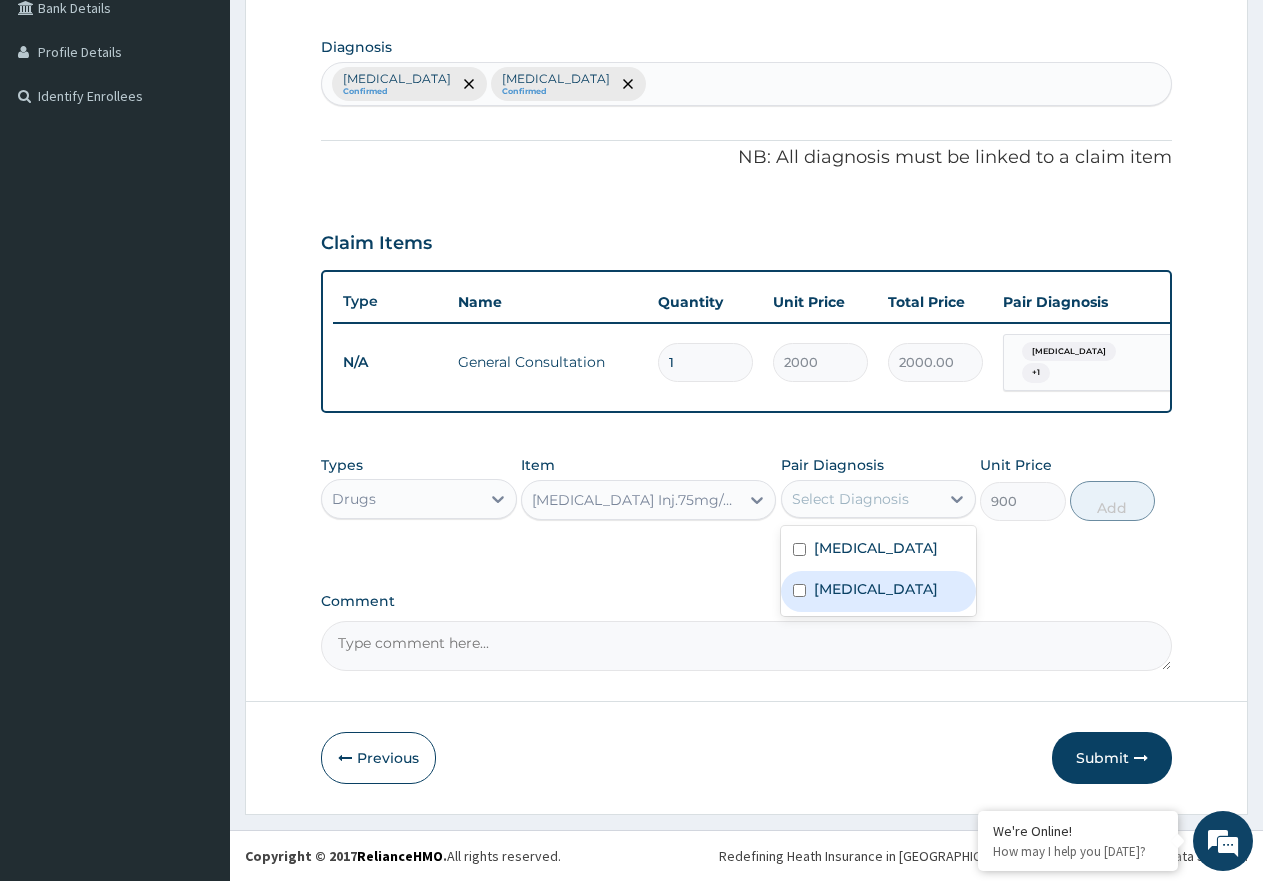 click on "[MEDICAL_DATA]" at bounding box center (879, 591) 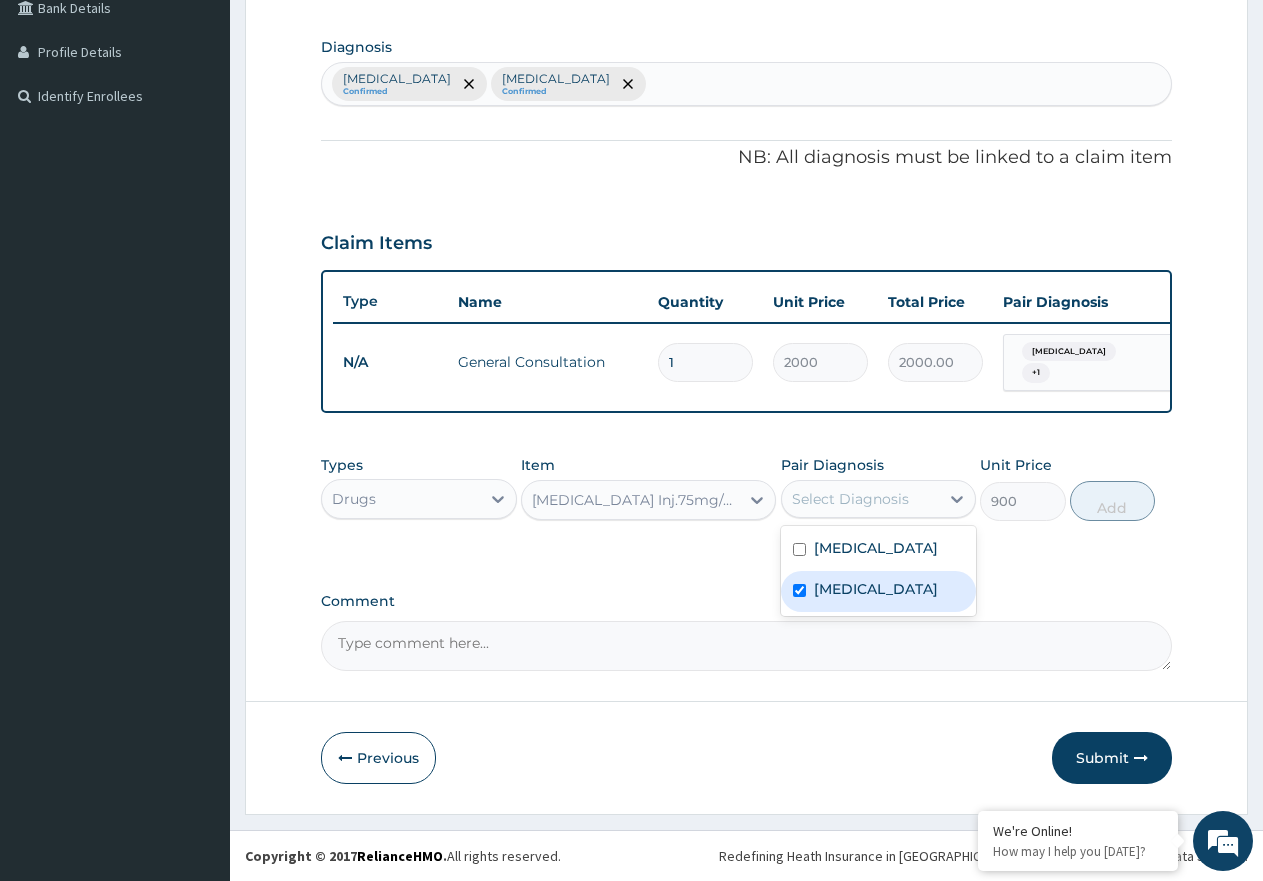 checkbox on "true" 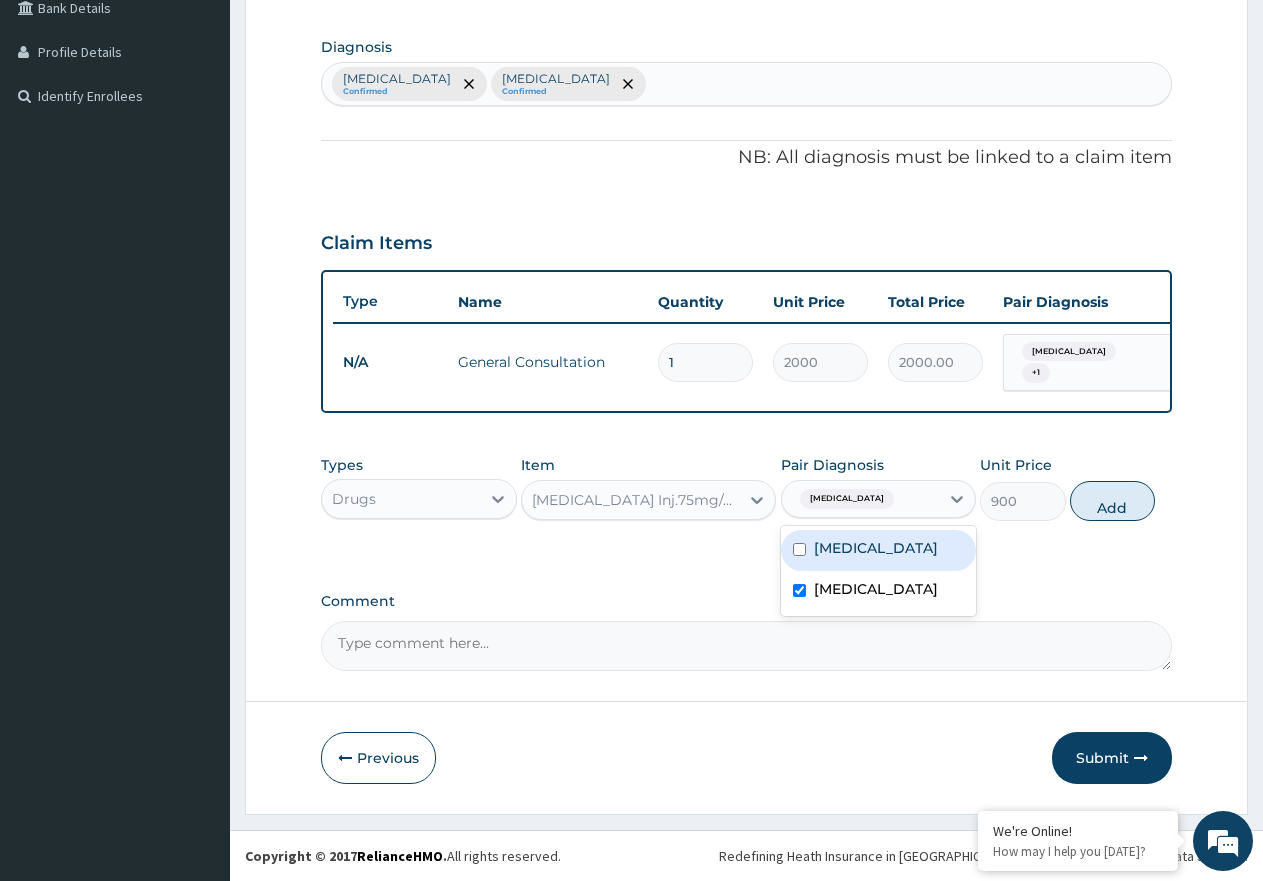 click on "[MEDICAL_DATA]" at bounding box center [879, 550] 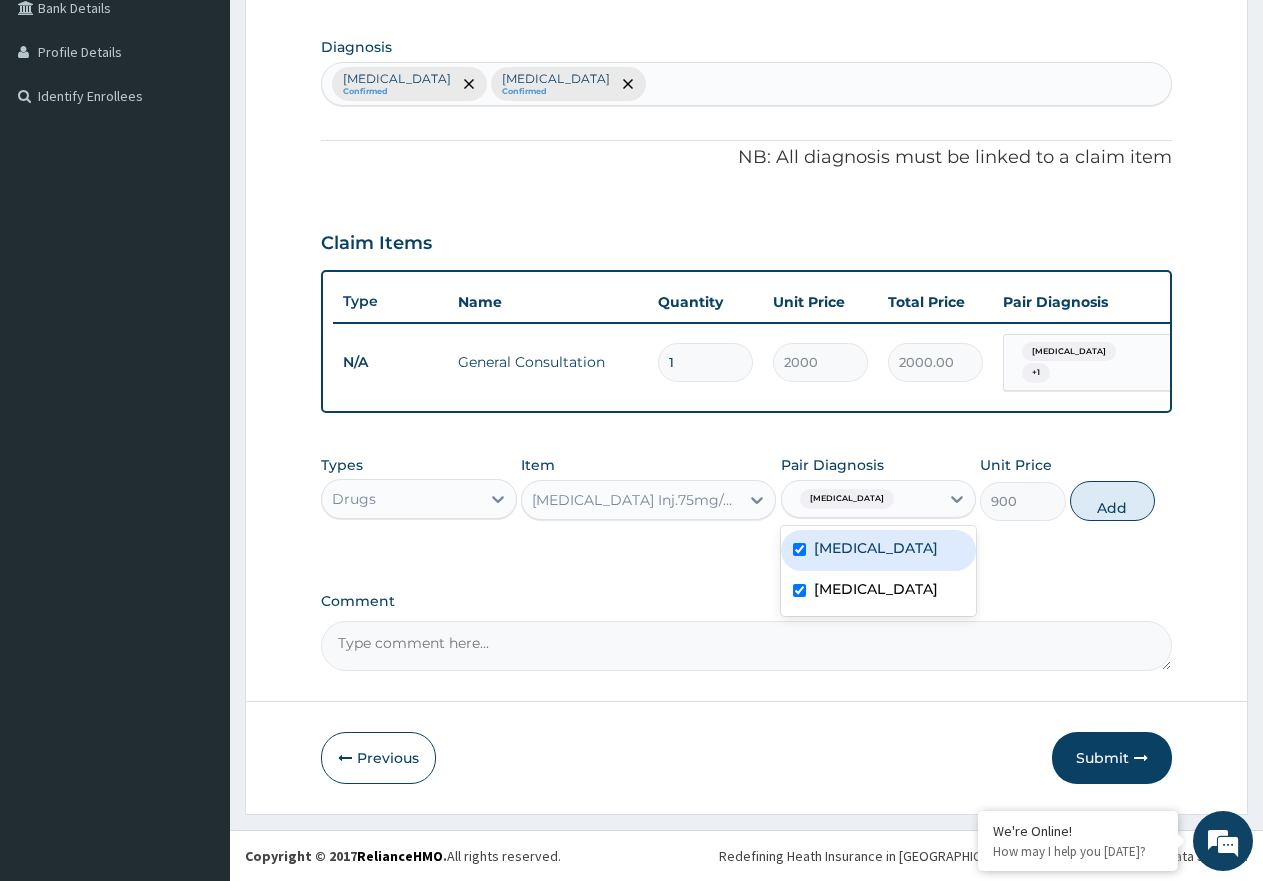 checkbox on "true" 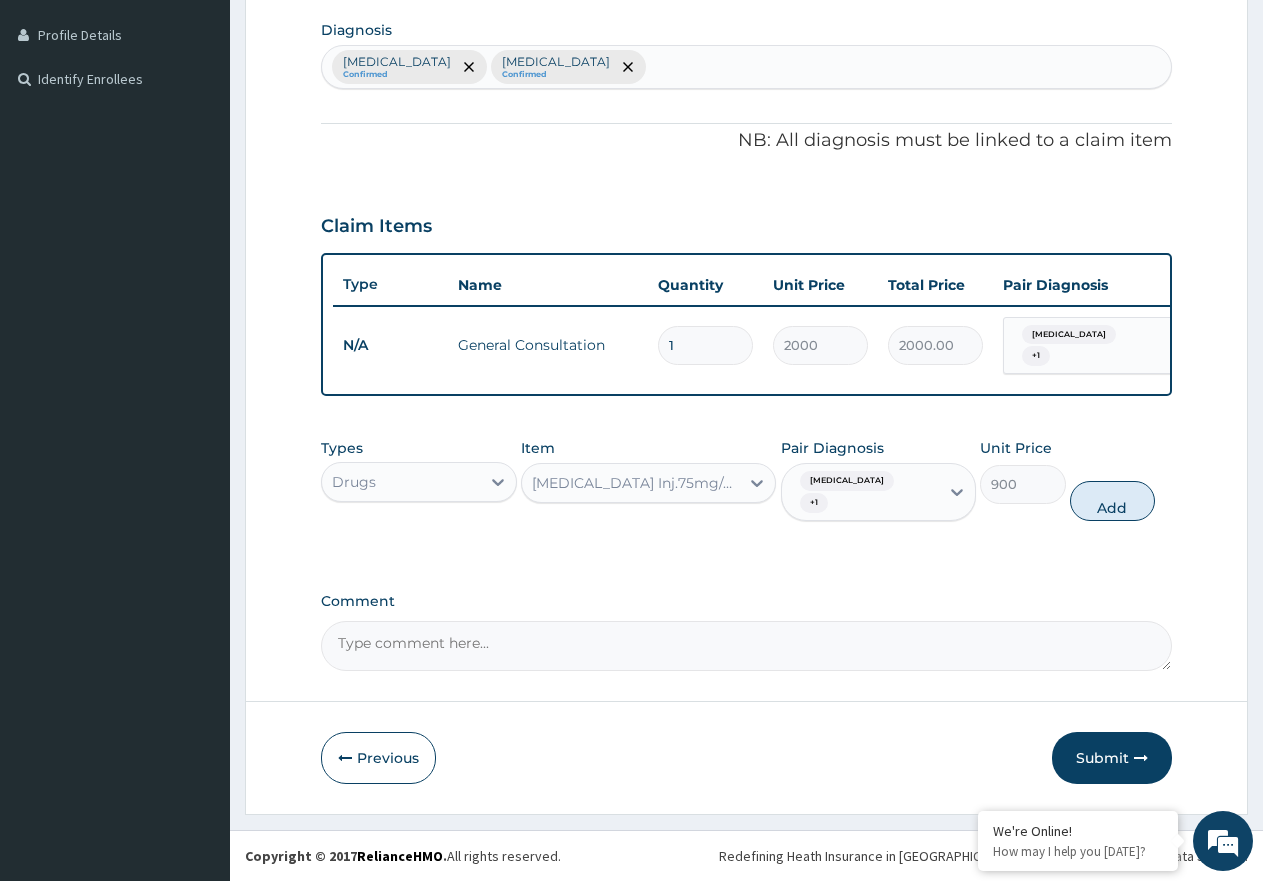 drag, startPoint x: 1122, startPoint y: 512, endPoint x: 924, endPoint y: 559, distance: 203.50185 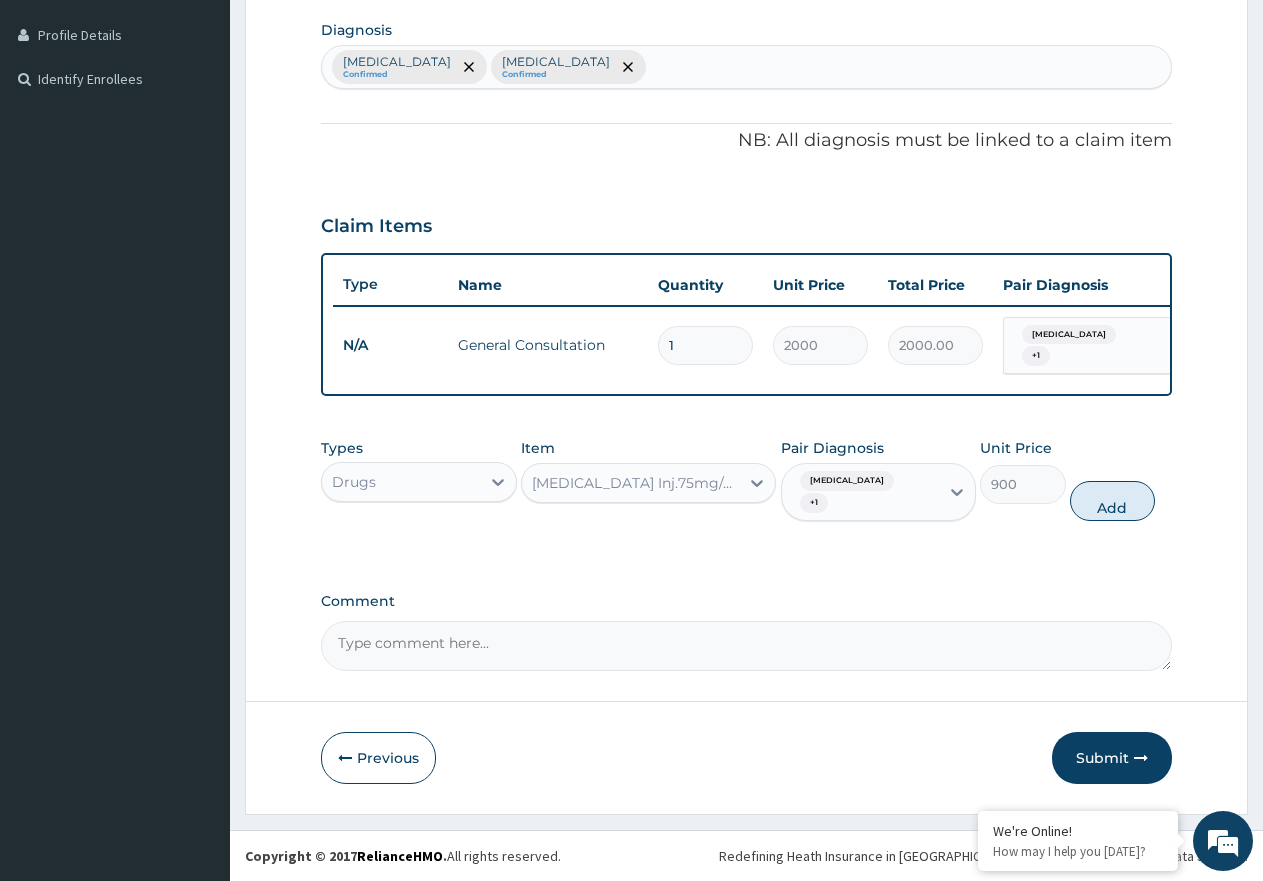 click on "Add" at bounding box center [1112, 501] 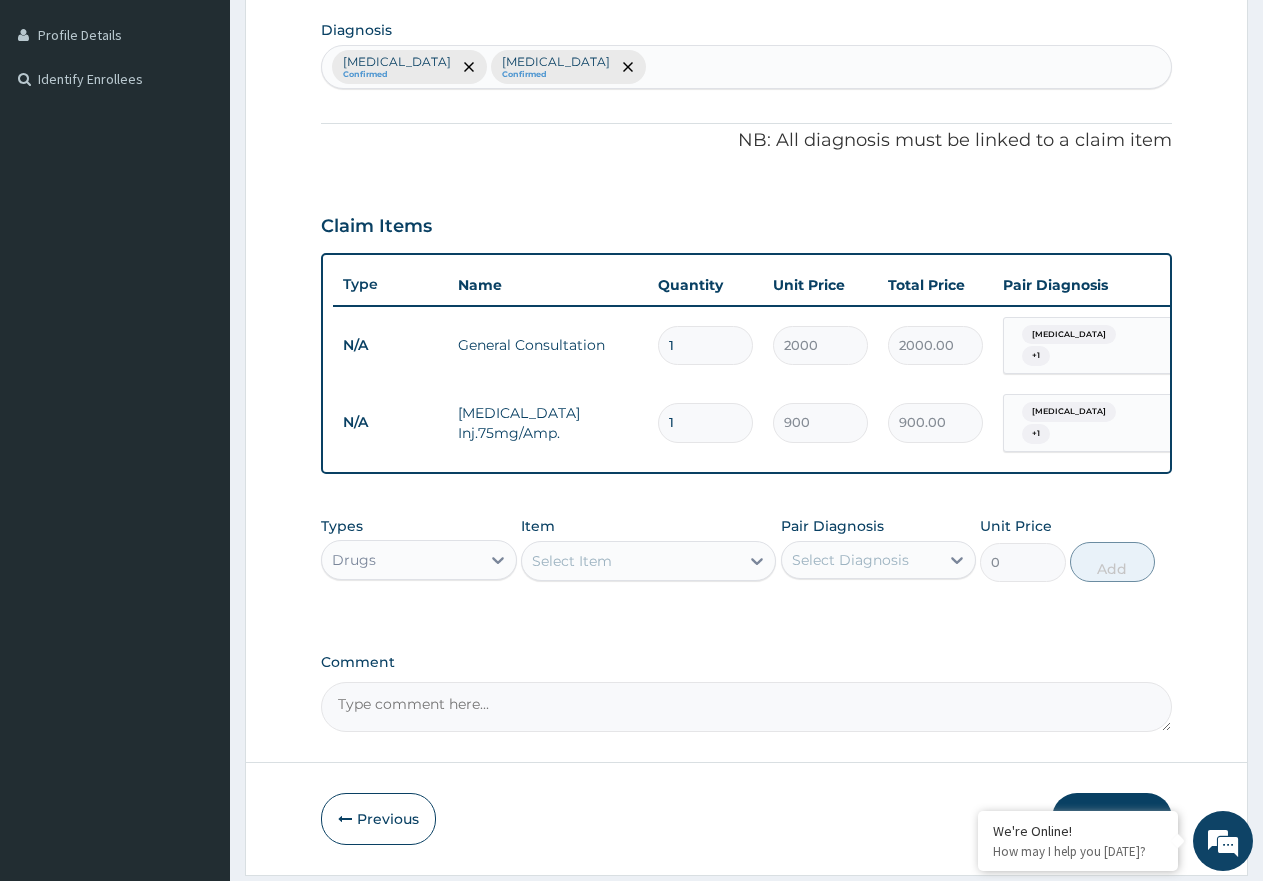 click on "Select Item" at bounding box center (572, 561) 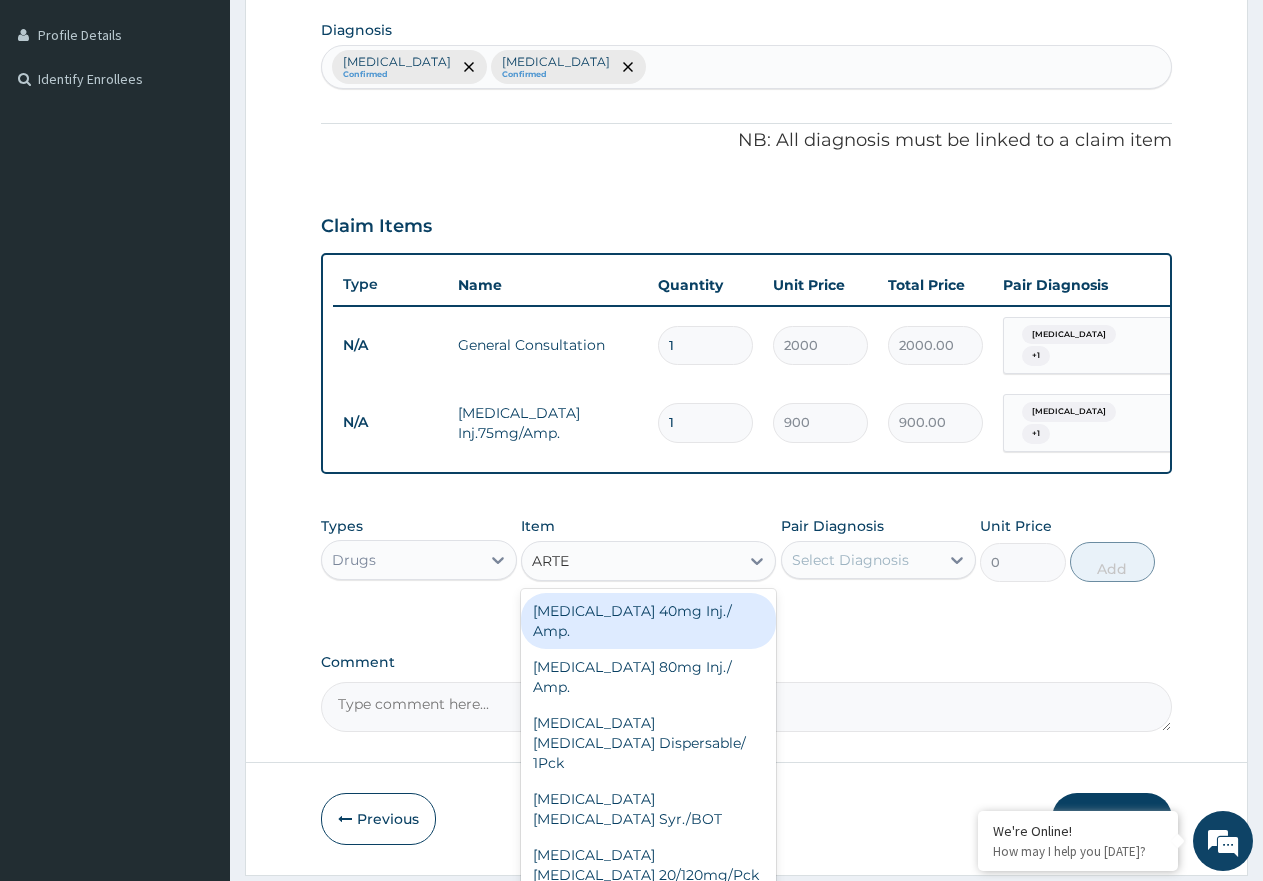 type on "ARTEE" 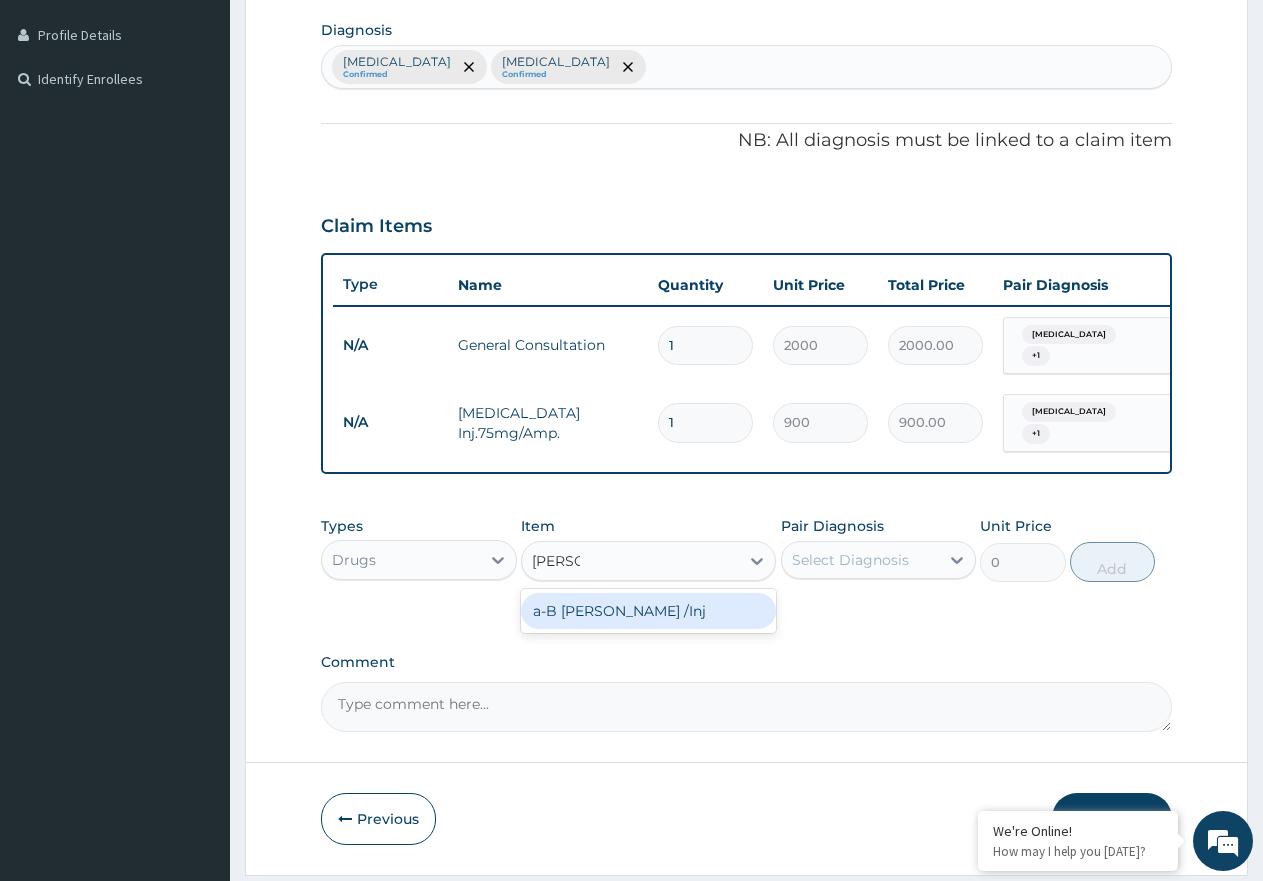 click on "a-B [PERSON_NAME] /Inj" at bounding box center (648, 611) 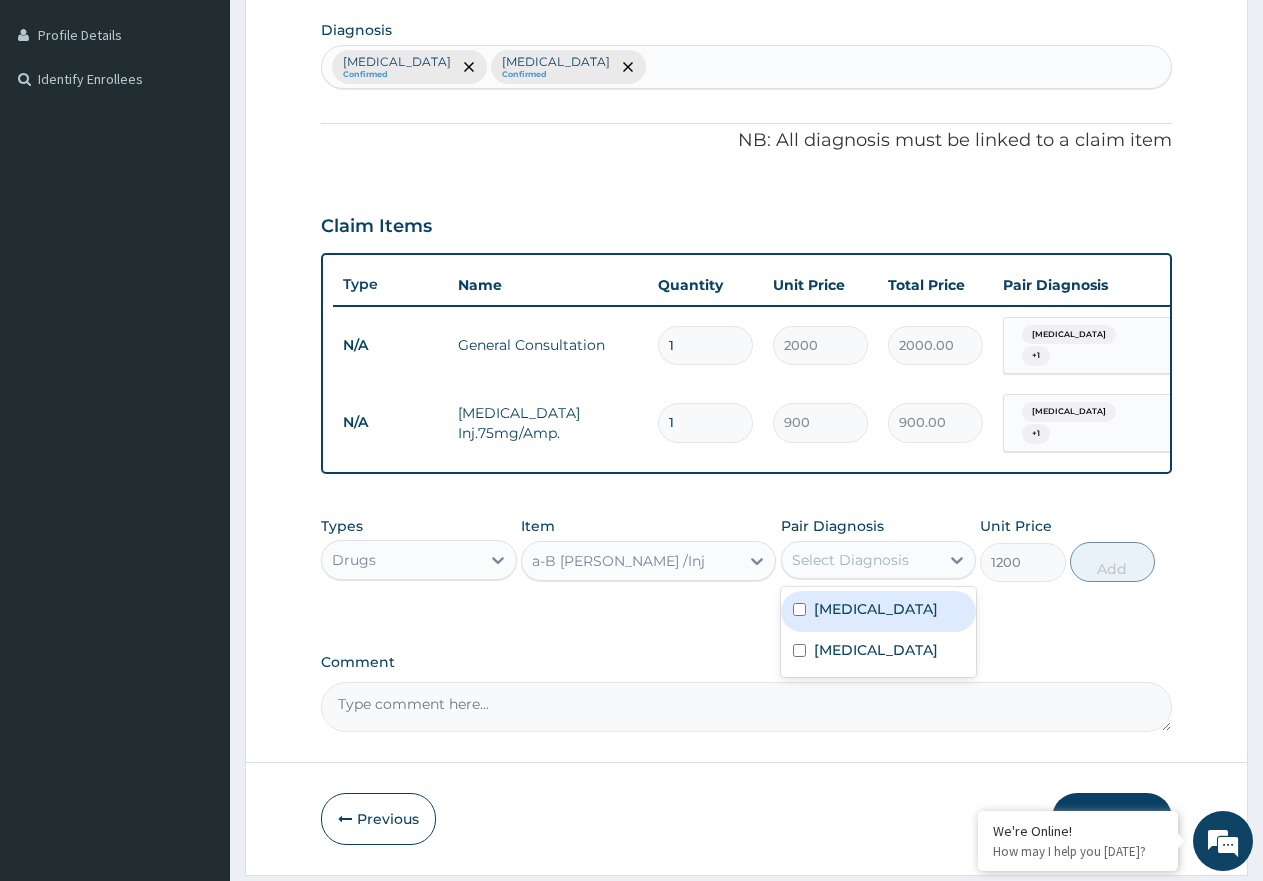 click on "Select Diagnosis" at bounding box center (861, 560) 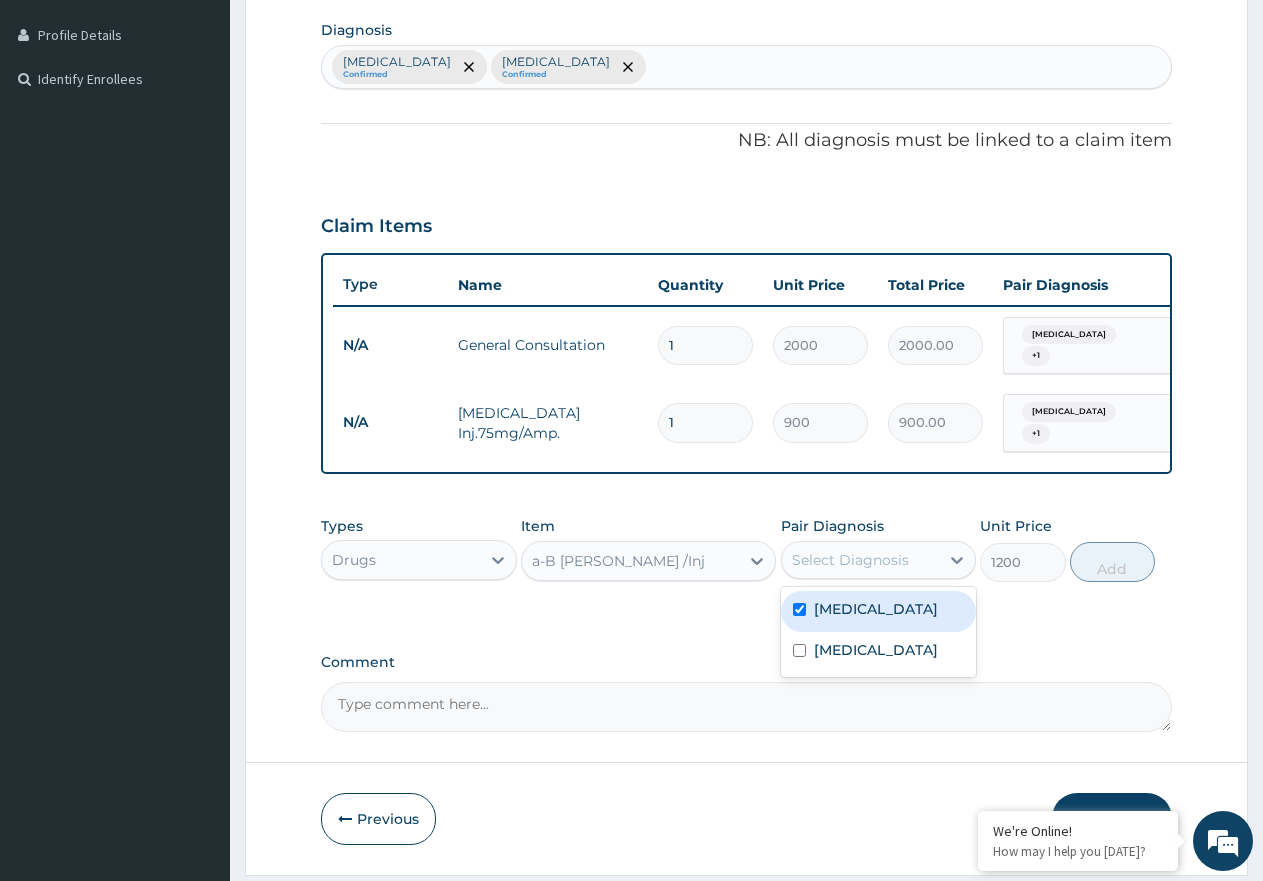 checkbox on "true" 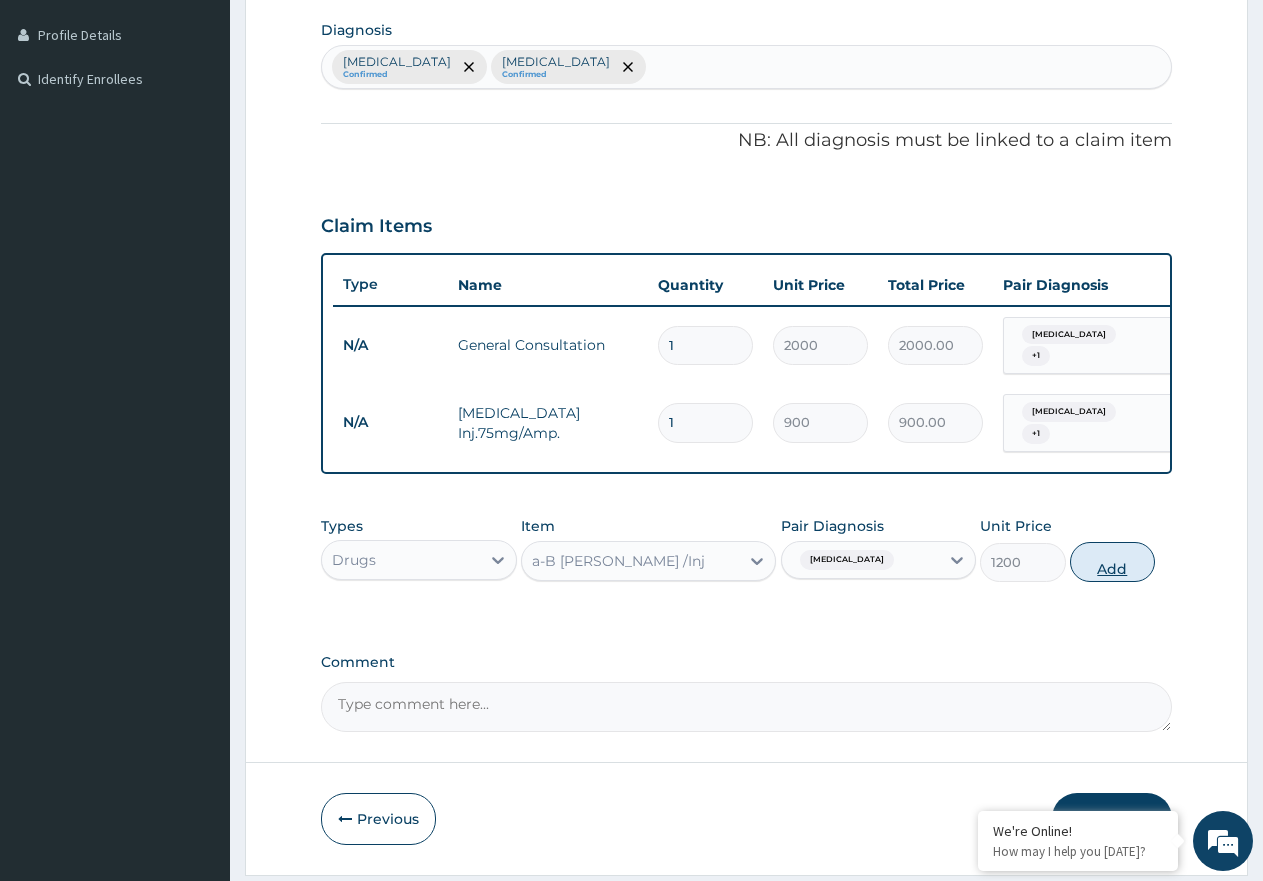 click on "Add" at bounding box center [1112, 562] 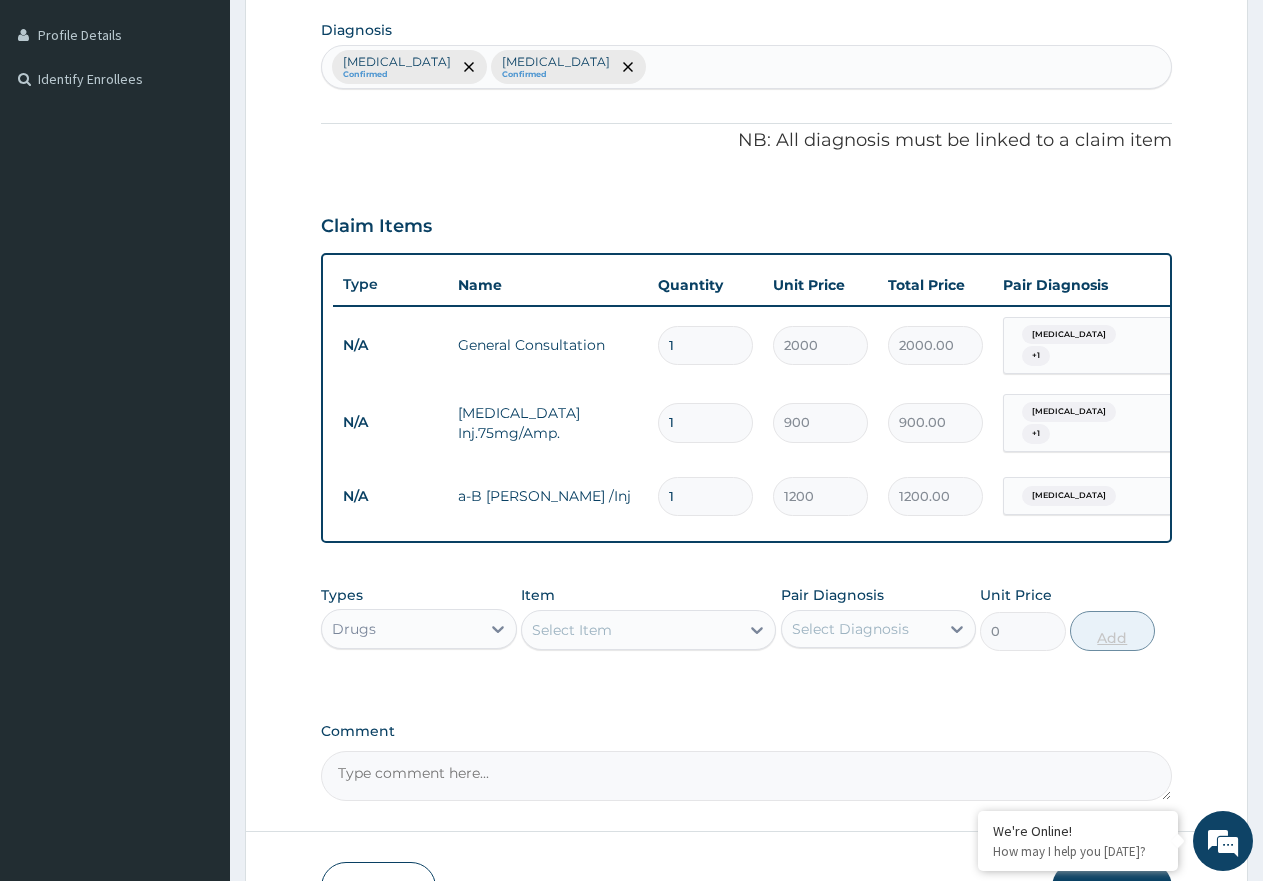type 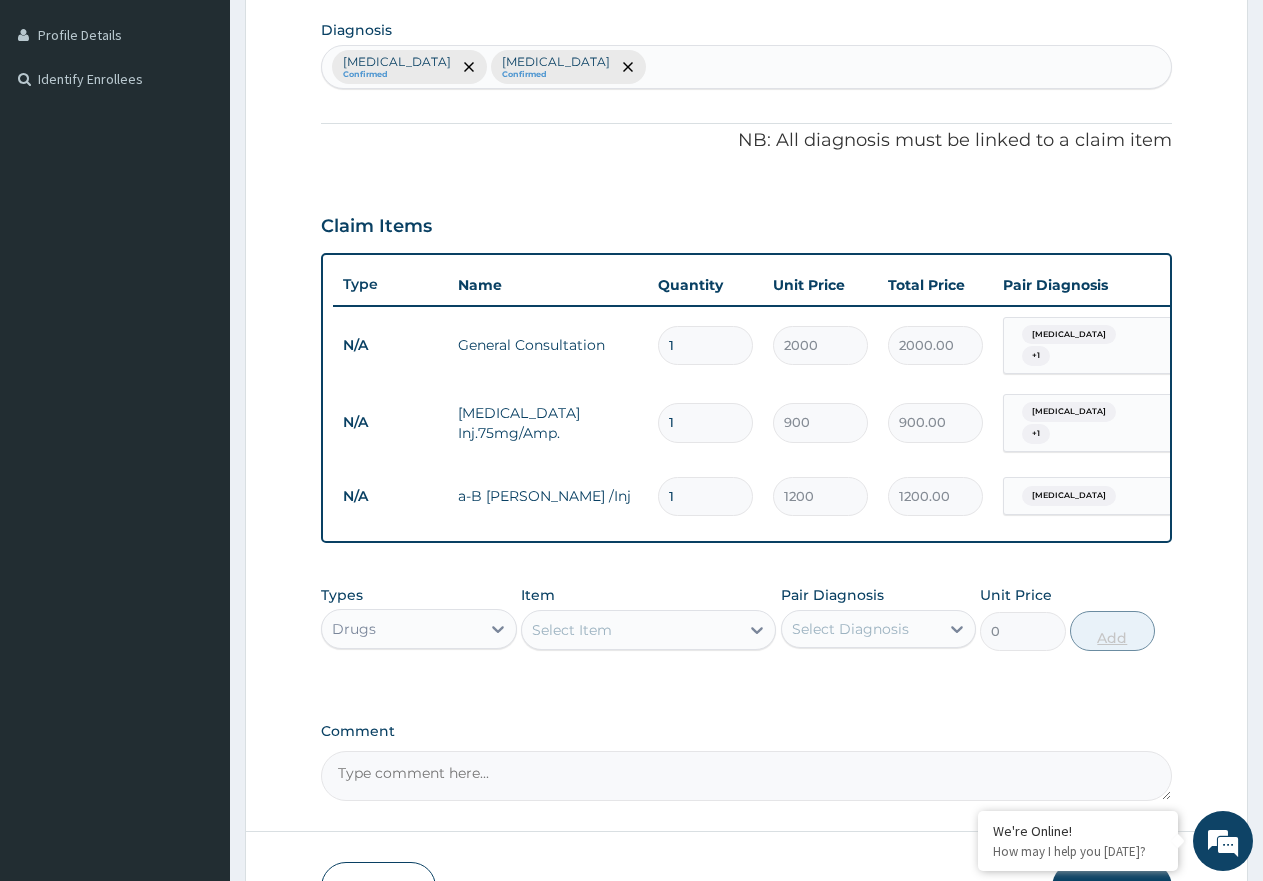 type on "0.00" 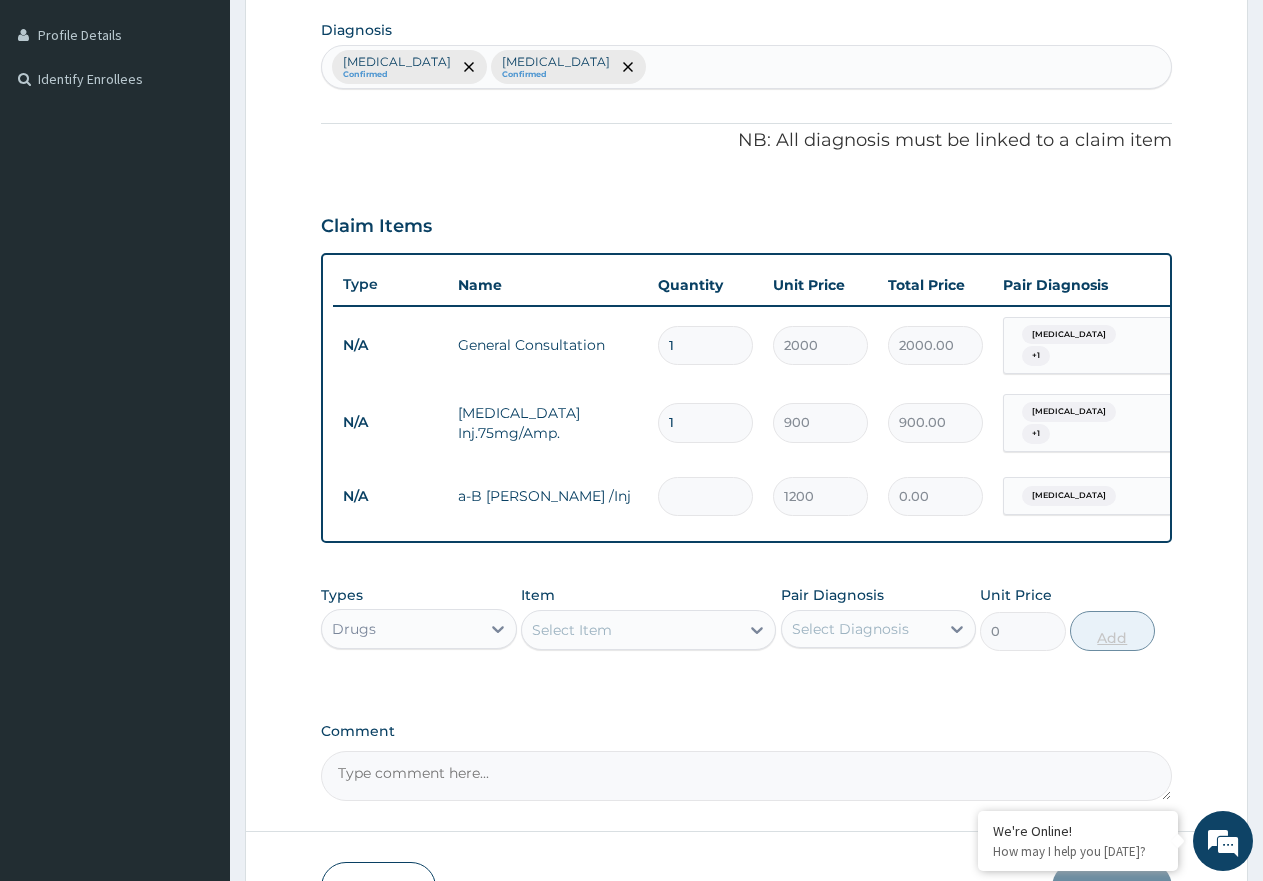 type on "3" 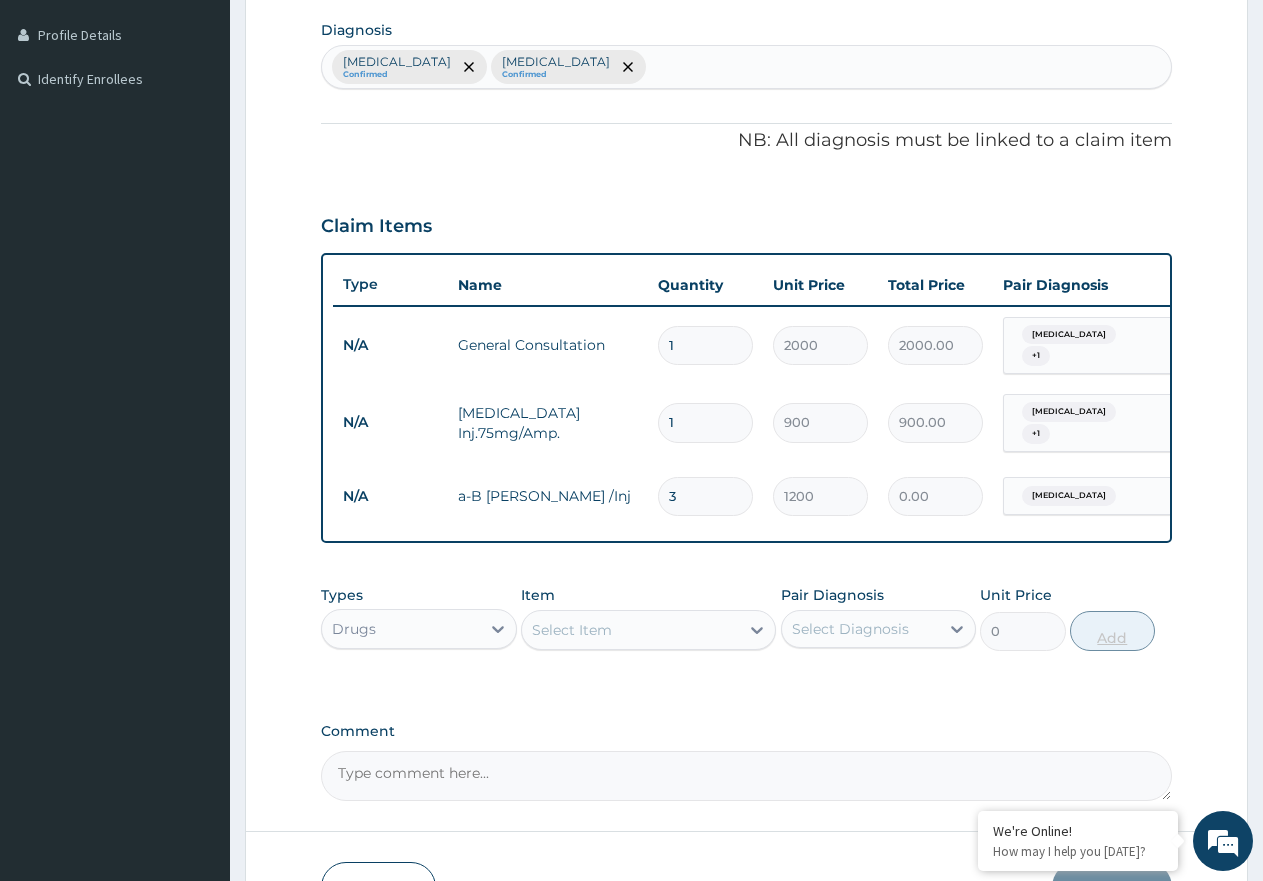 type on "3600.00" 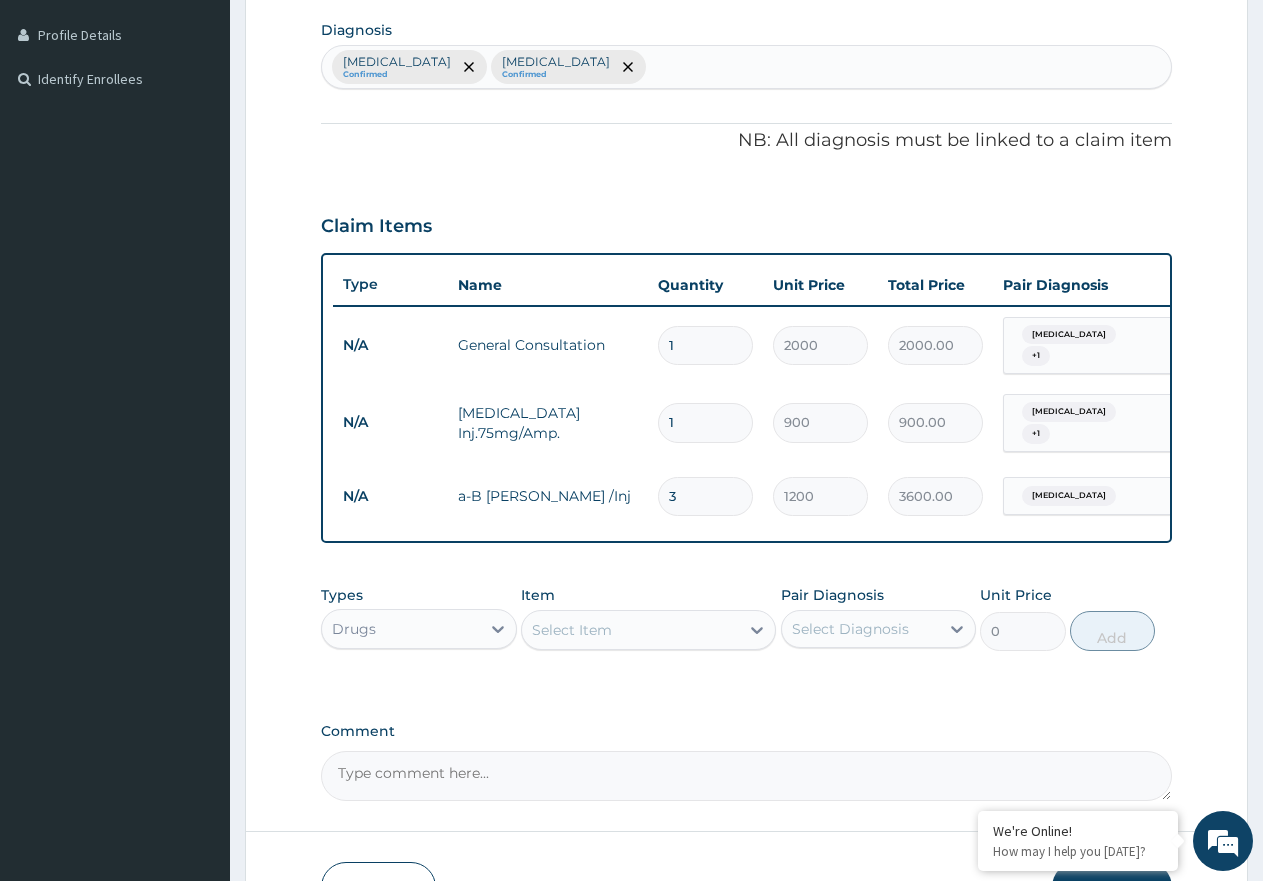 type on "3" 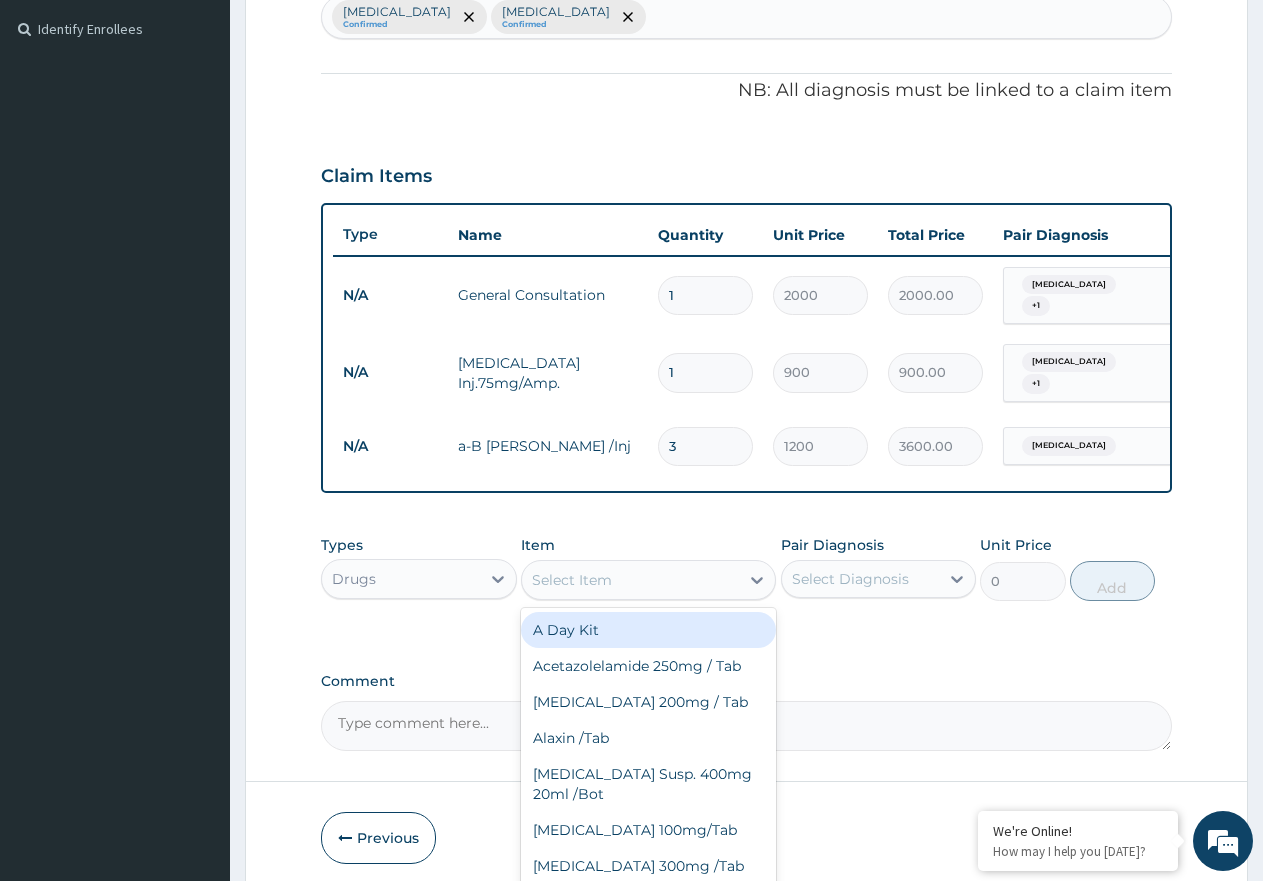 scroll, scrollTop: 591, scrollLeft: 0, axis: vertical 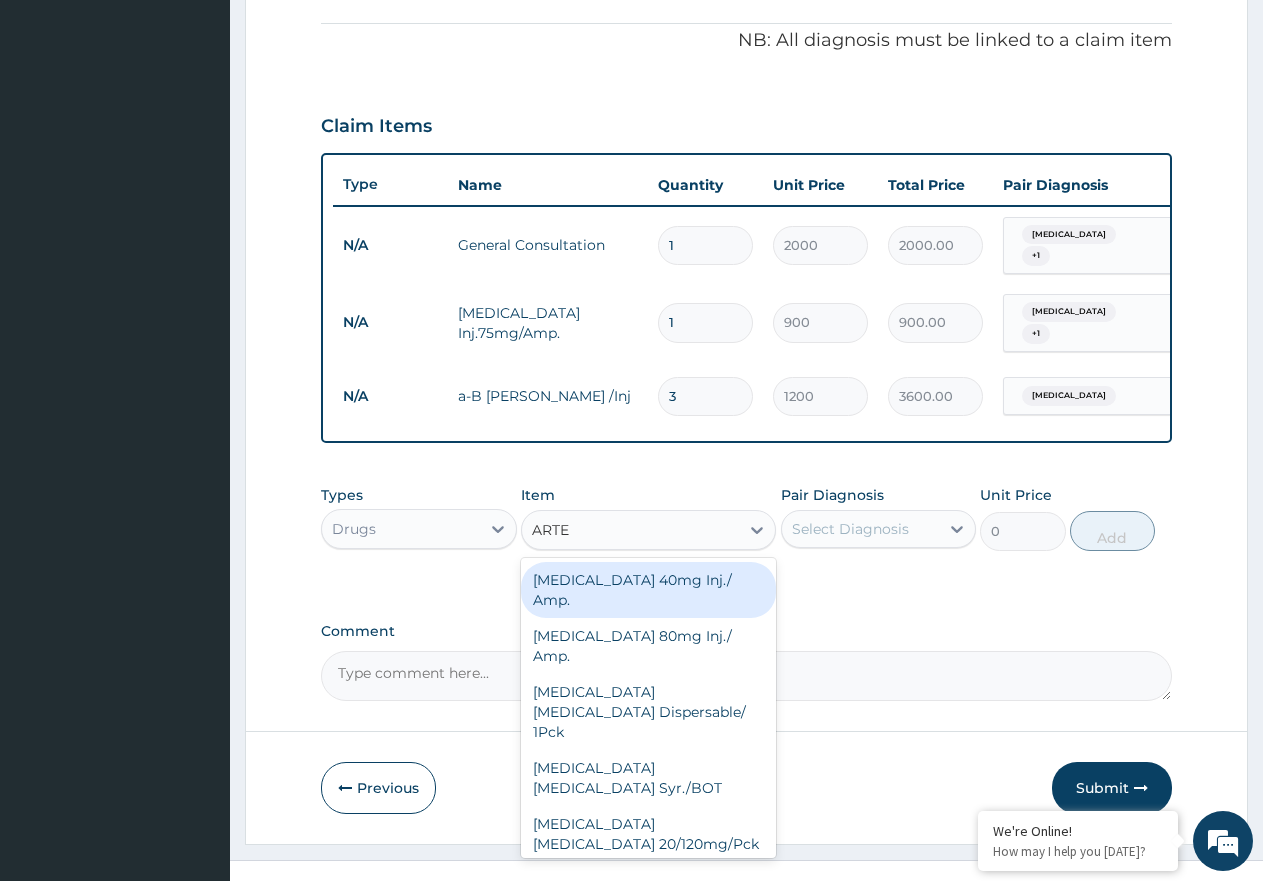 type on "ARTEM" 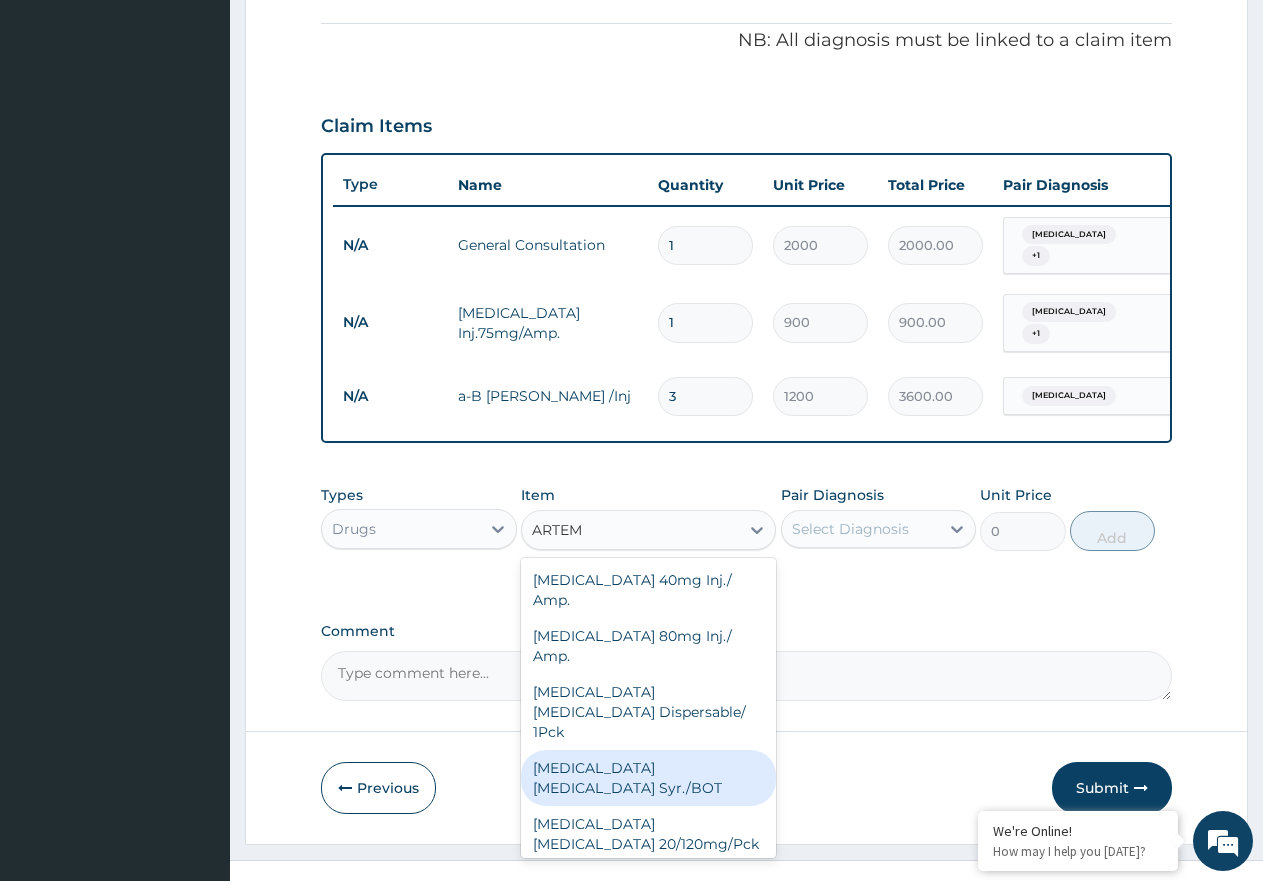 scroll, scrollTop: 638, scrollLeft: 0, axis: vertical 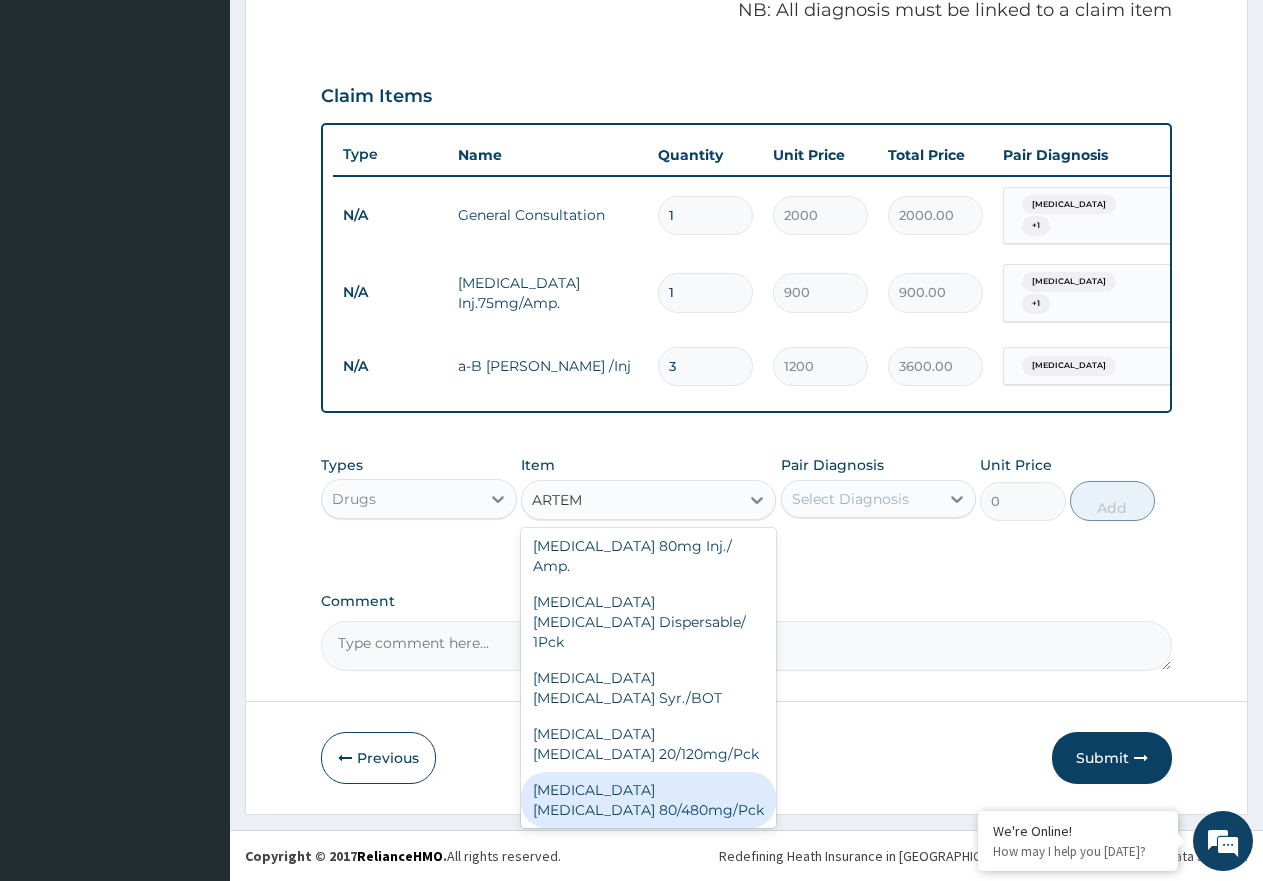 click on "[MEDICAL_DATA] [MEDICAL_DATA] 80/480mg/Pck" at bounding box center [648, 800] 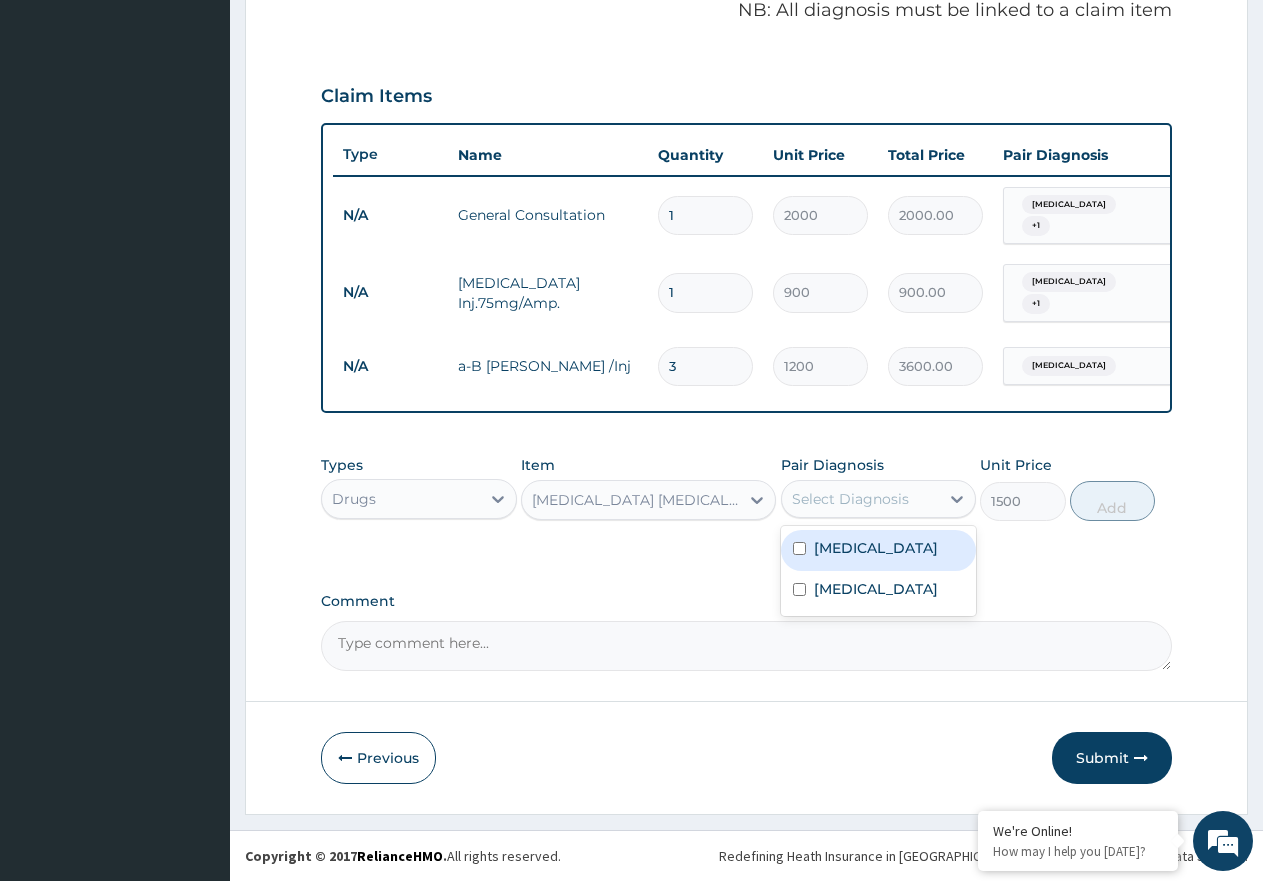 click on "Select Diagnosis" at bounding box center (850, 499) 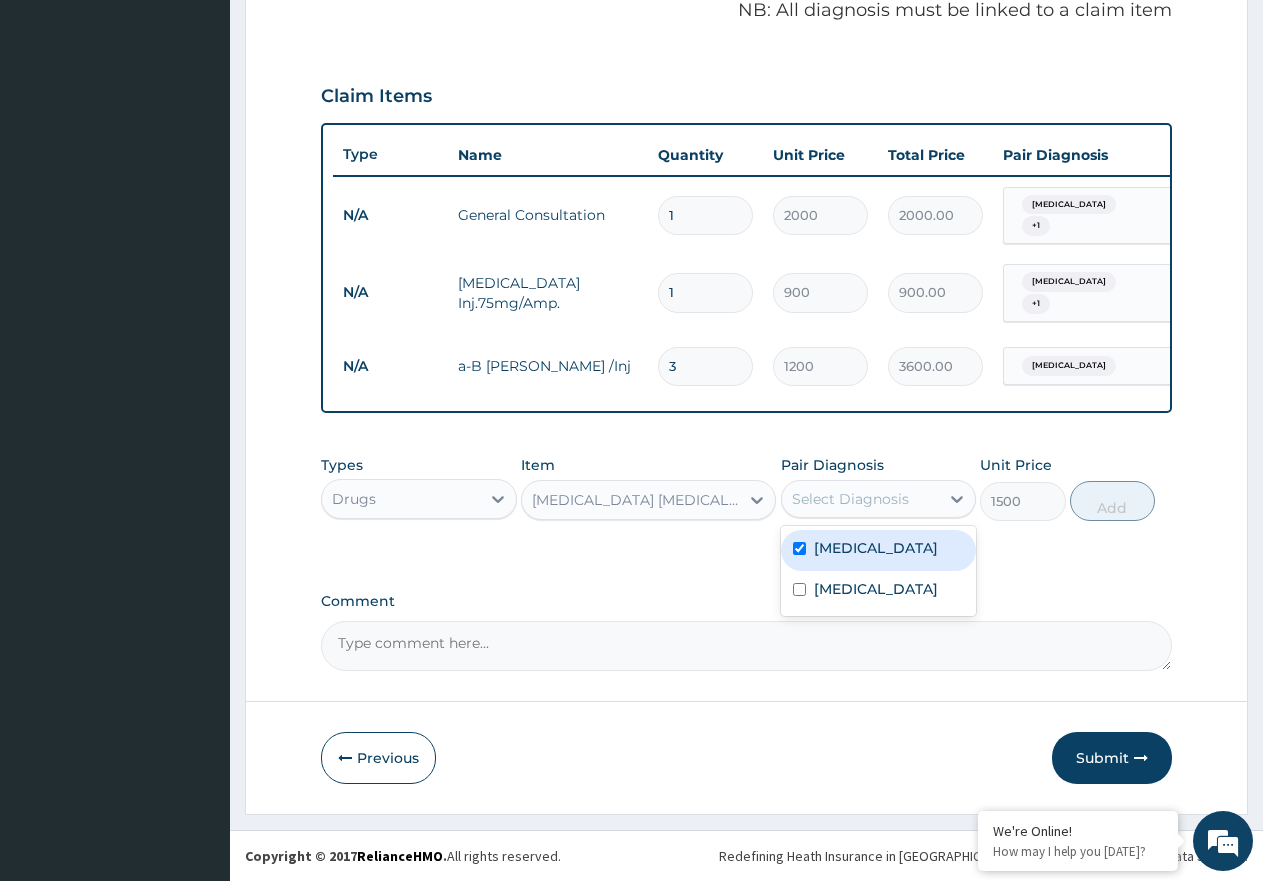 checkbox on "true" 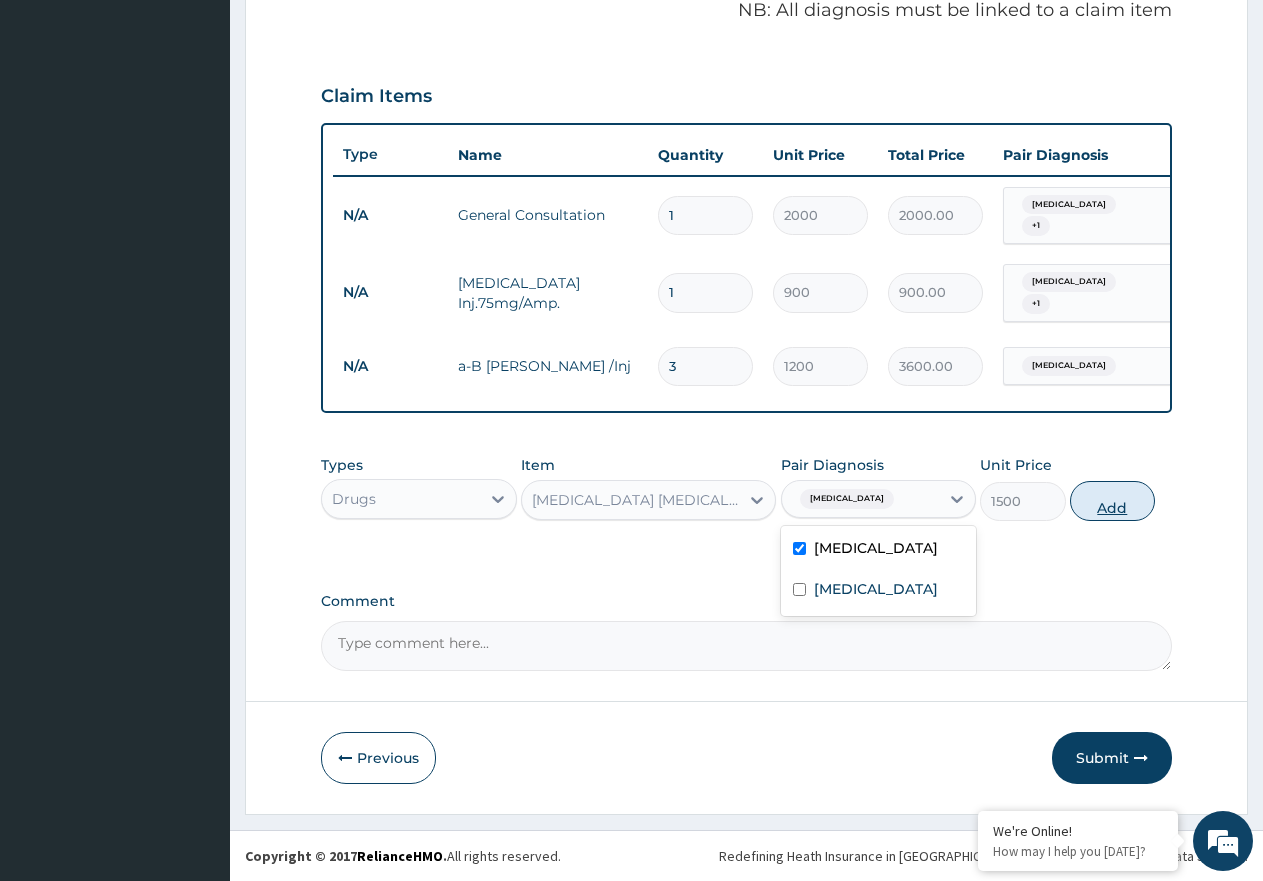 click on "Add" at bounding box center [1112, 501] 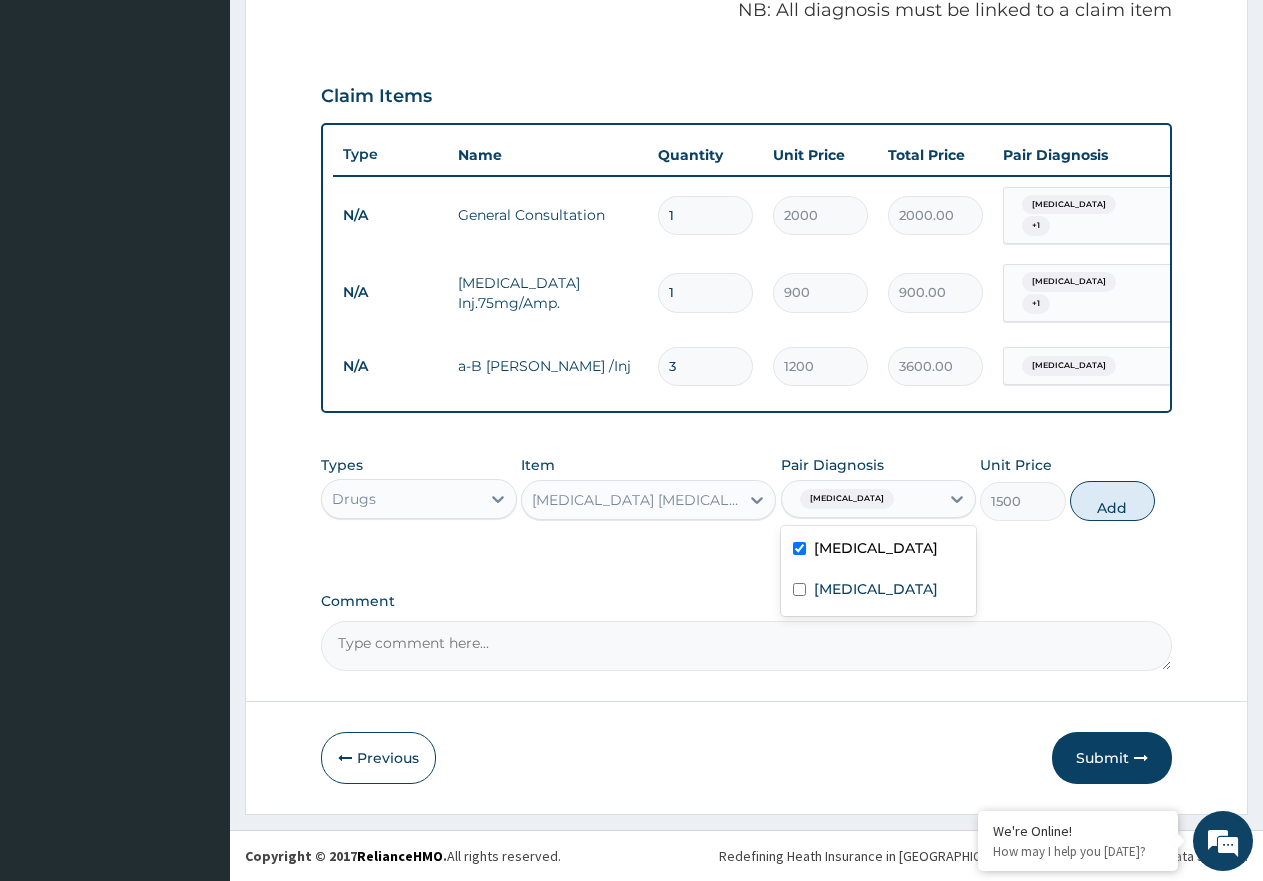 type on "0" 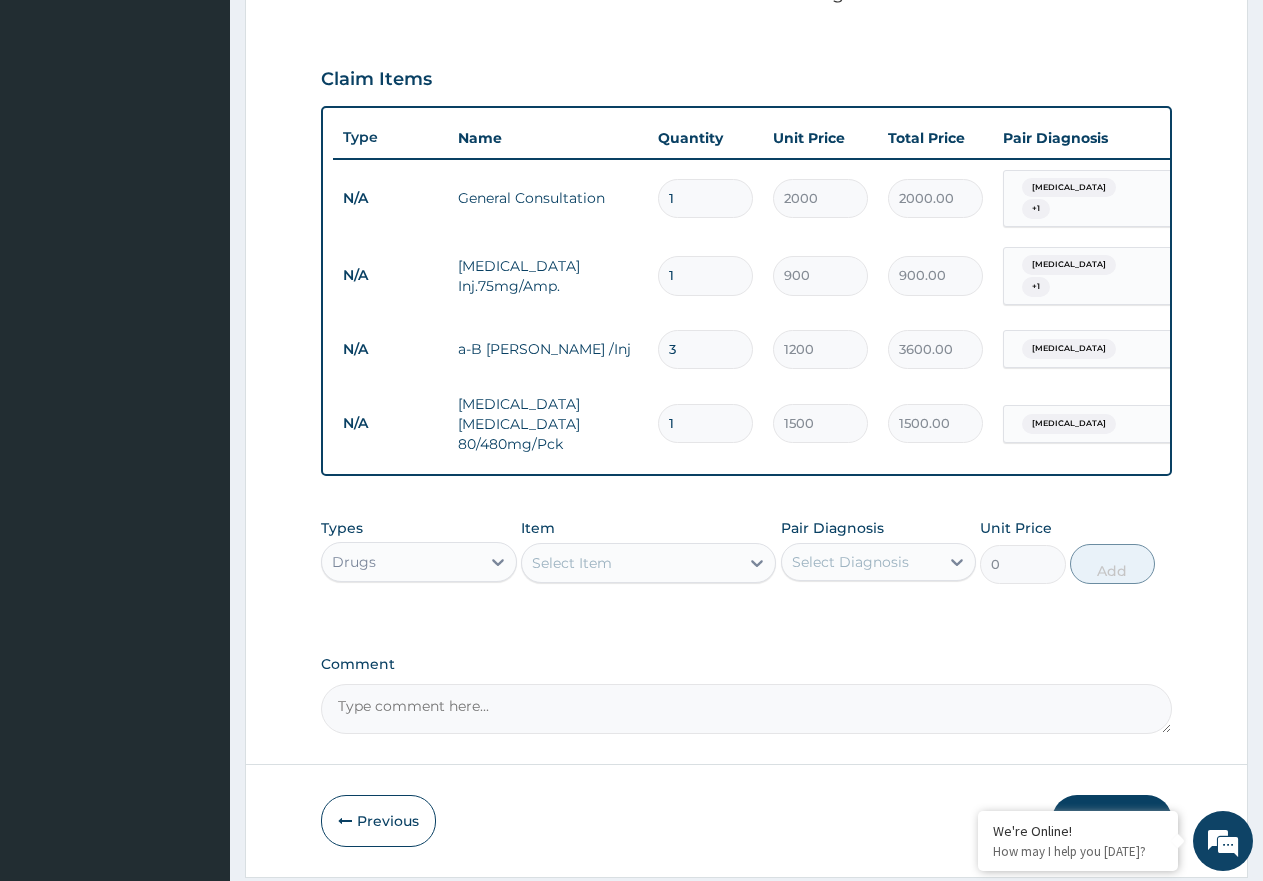 click on "Select Item" at bounding box center [572, 563] 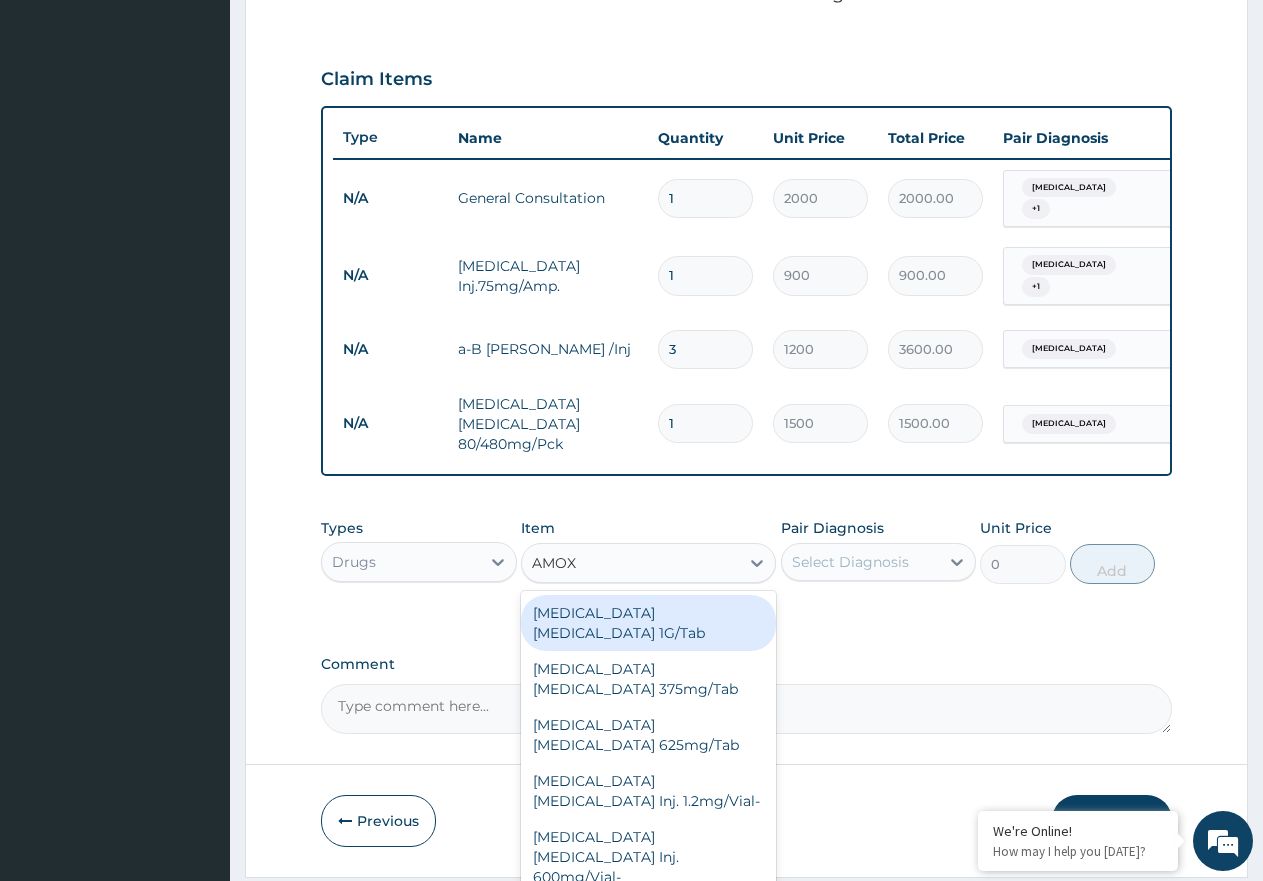 type on "AMOXI" 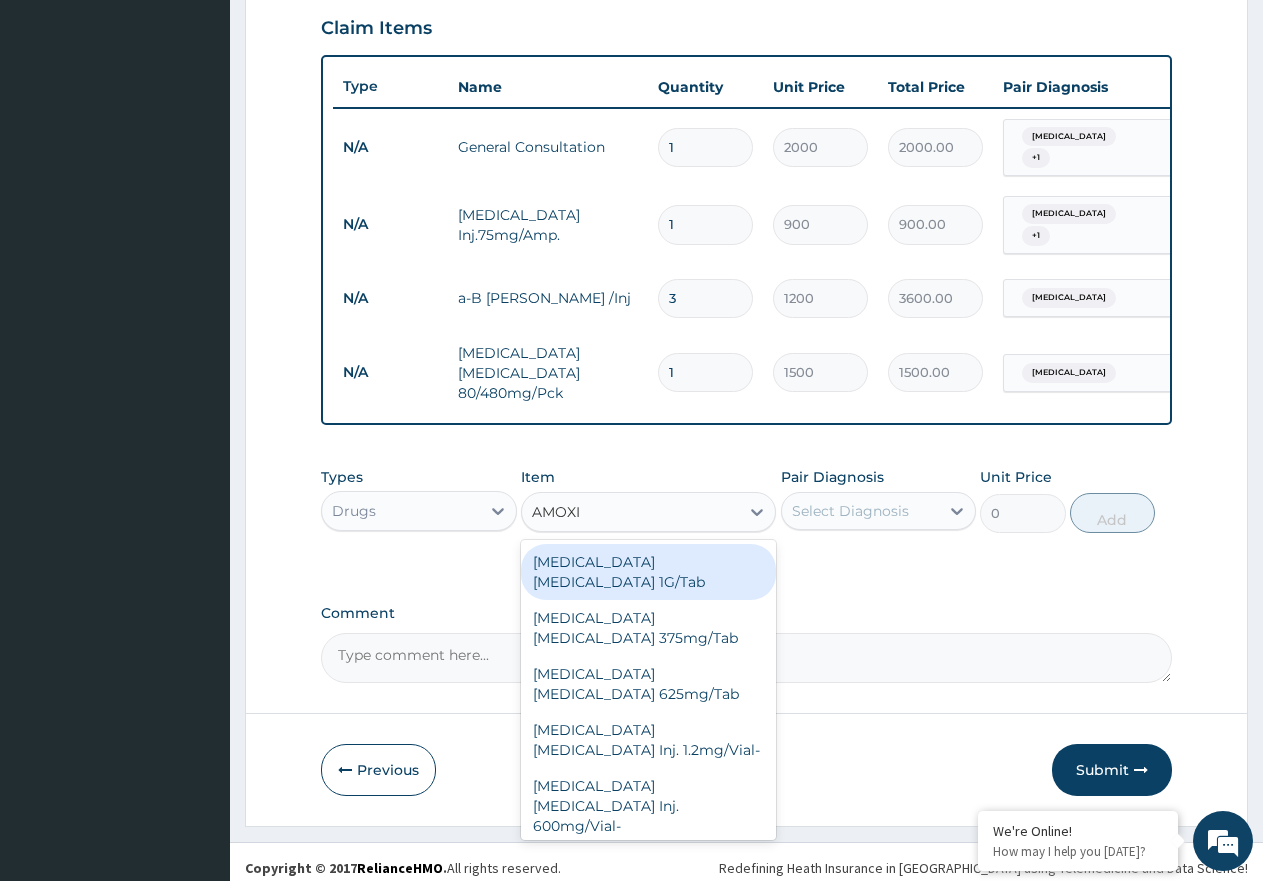 scroll, scrollTop: 718, scrollLeft: 0, axis: vertical 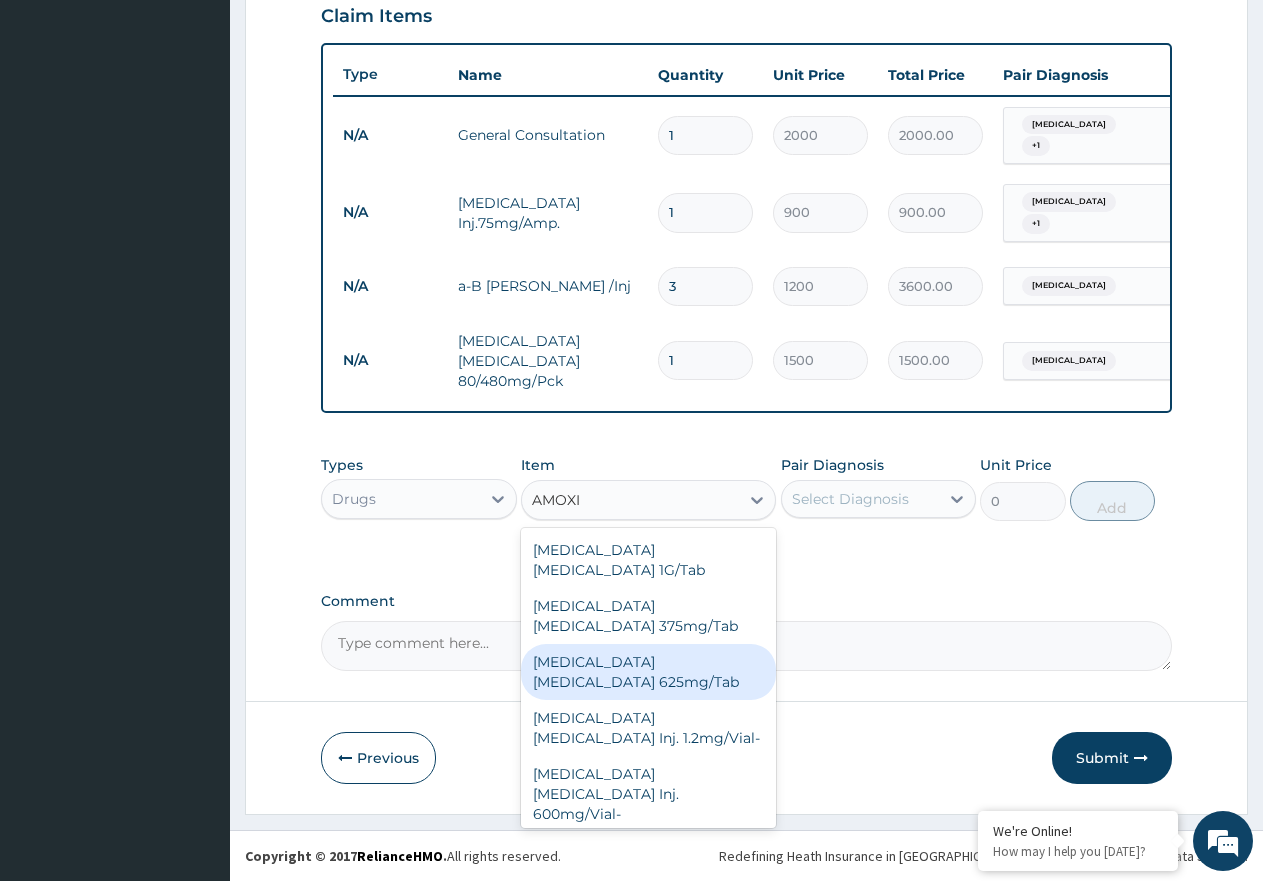 click on "[MEDICAL_DATA] [MEDICAL_DATA] 625mg/Tab" at bounding box center [648, 672] 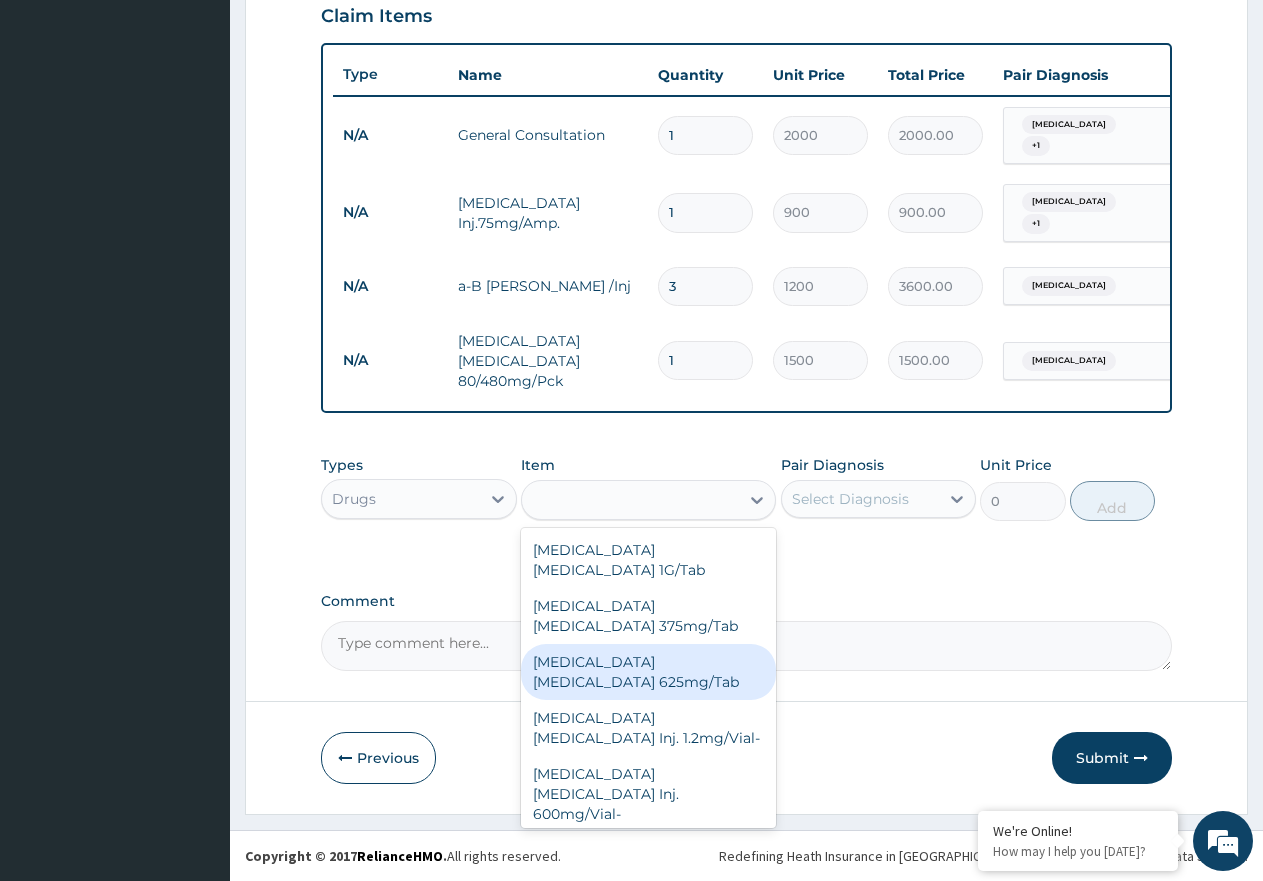 type on "250" 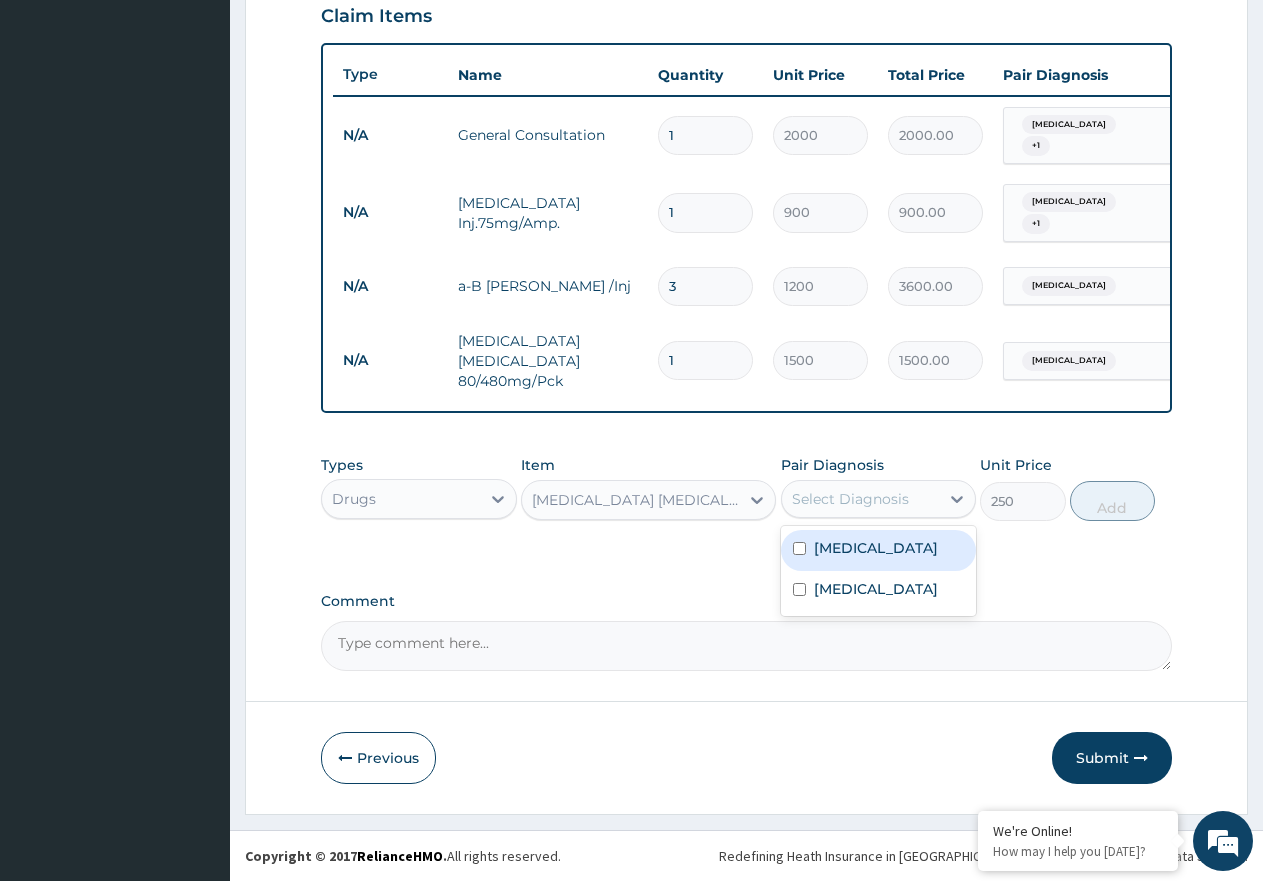 click on "Select Diagnosis" at bounding box center [850, 499] 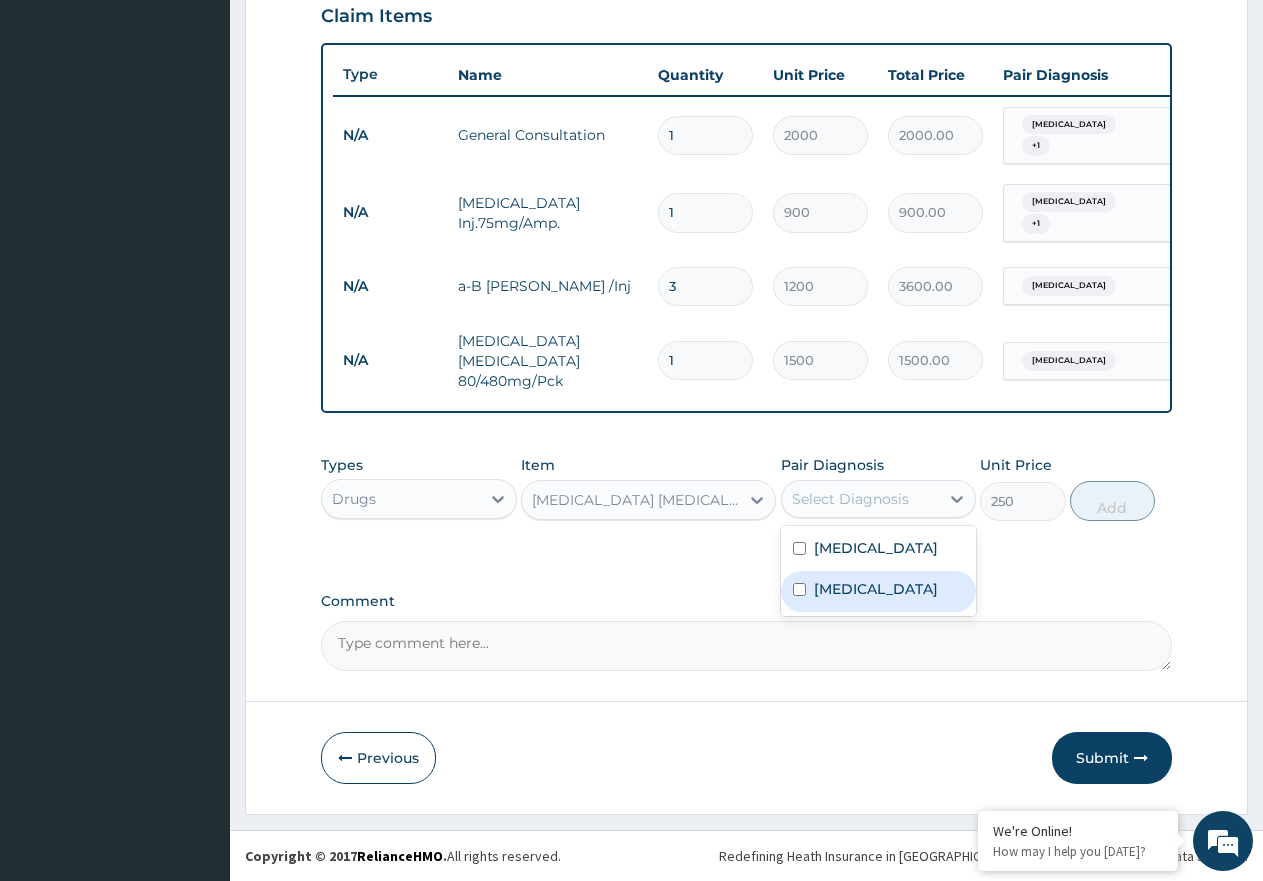 click on "Respiratory tract infection" at bounding box center [876, 589] 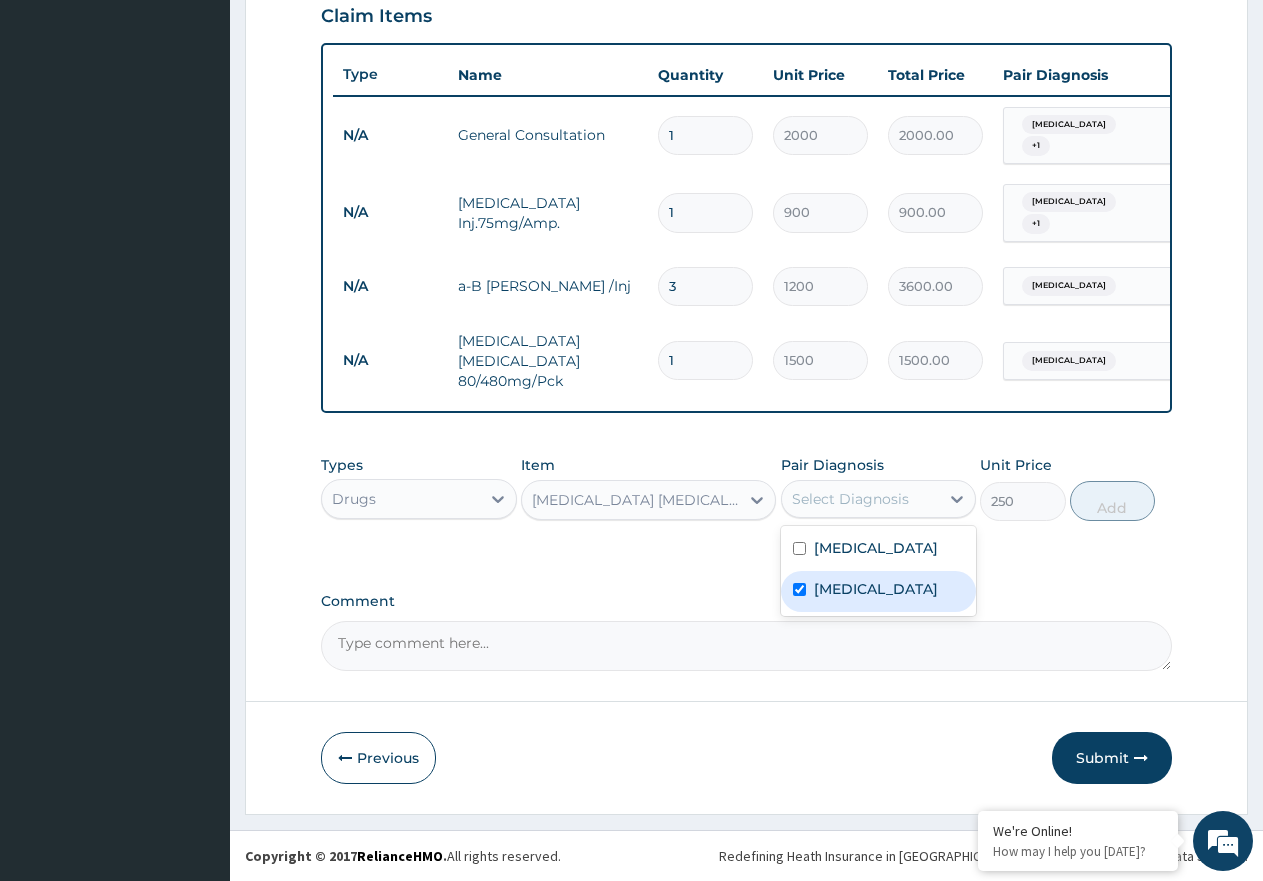 checkbox on "true" 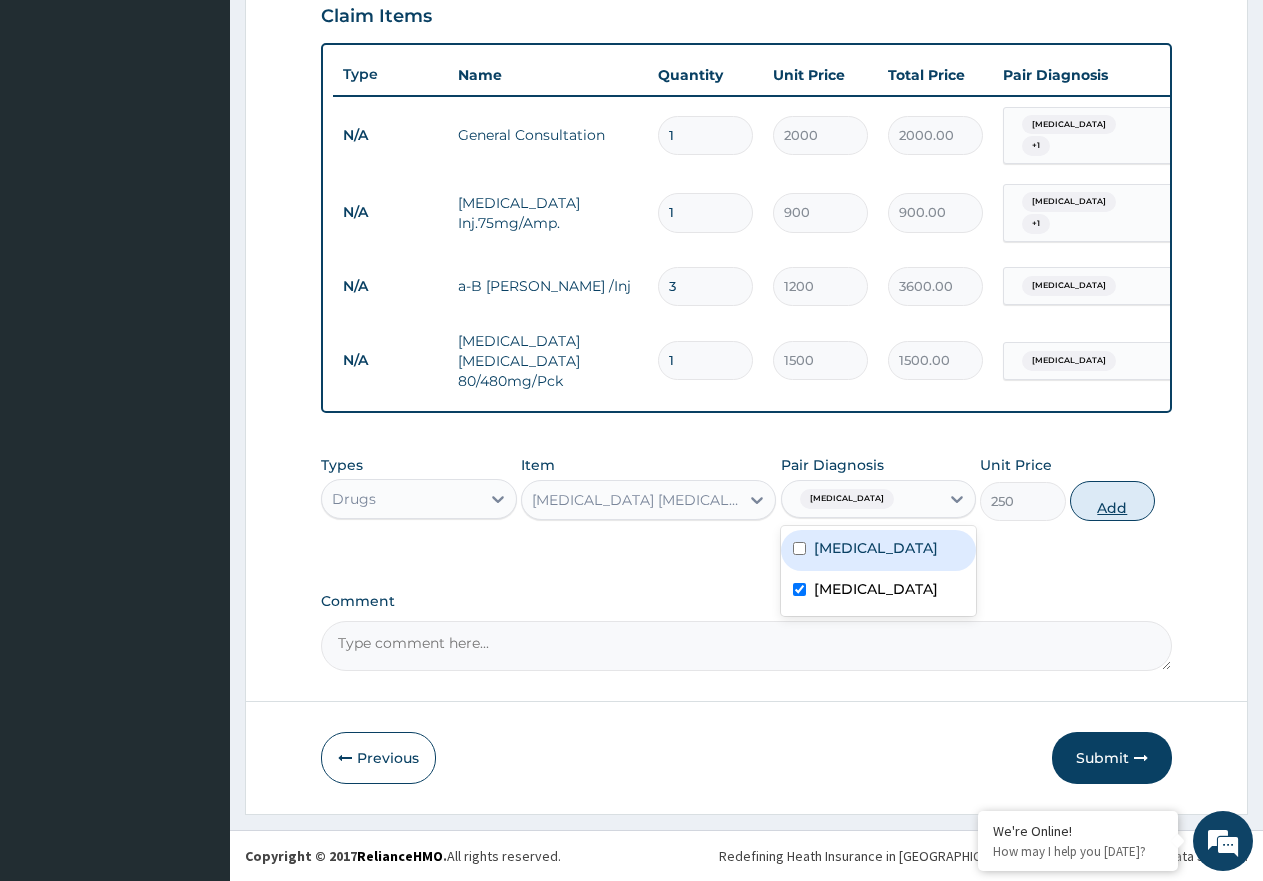 click on "Add" at bounding box center [1112, 501] 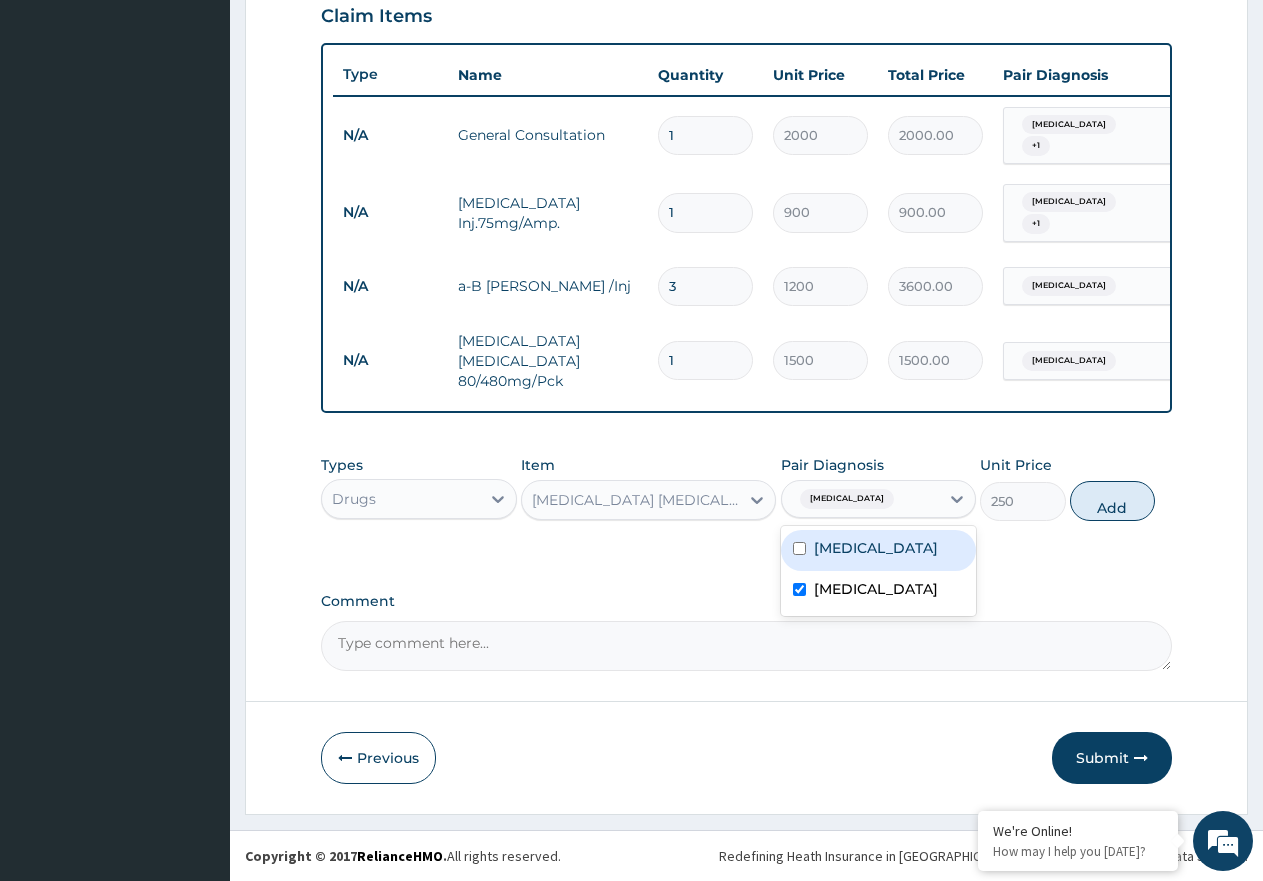 type on "0" 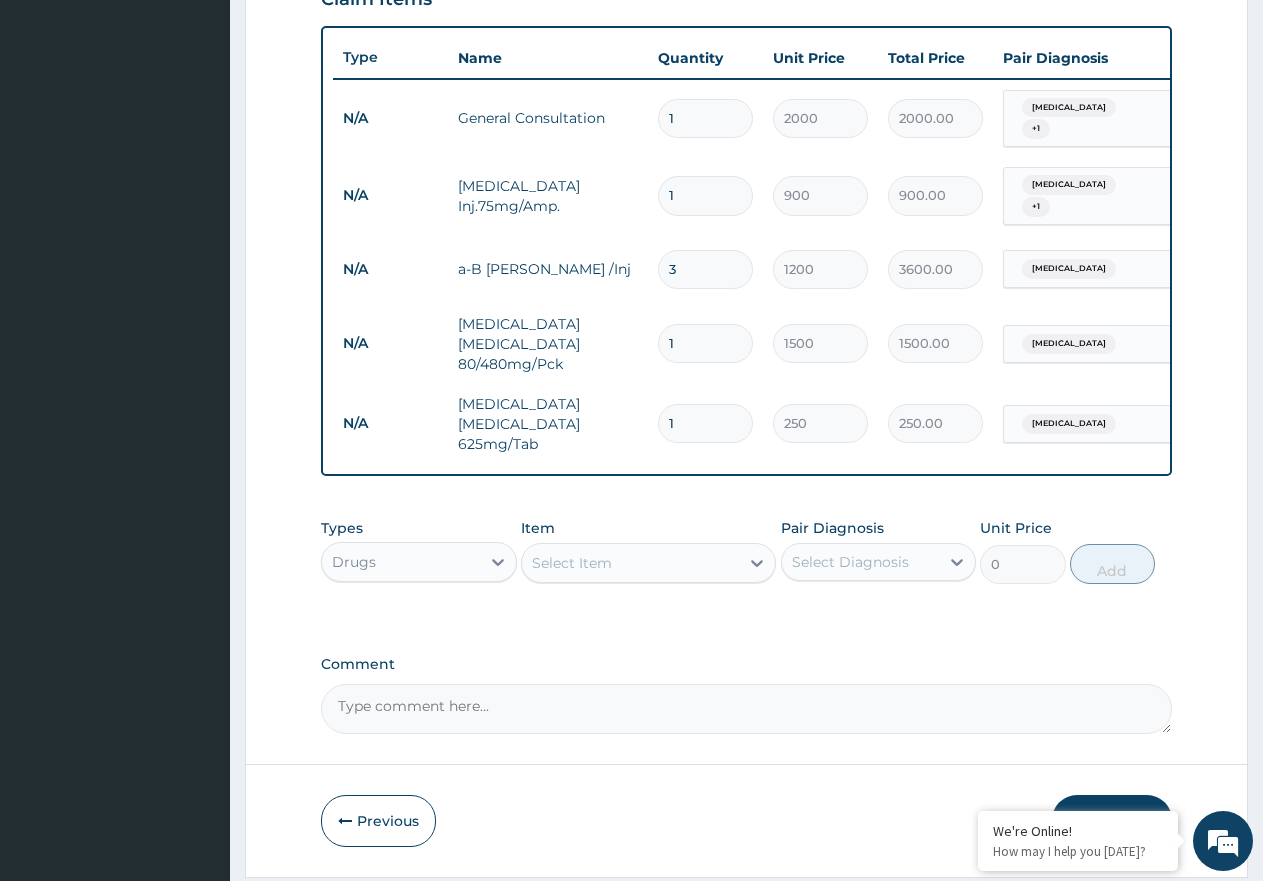 type 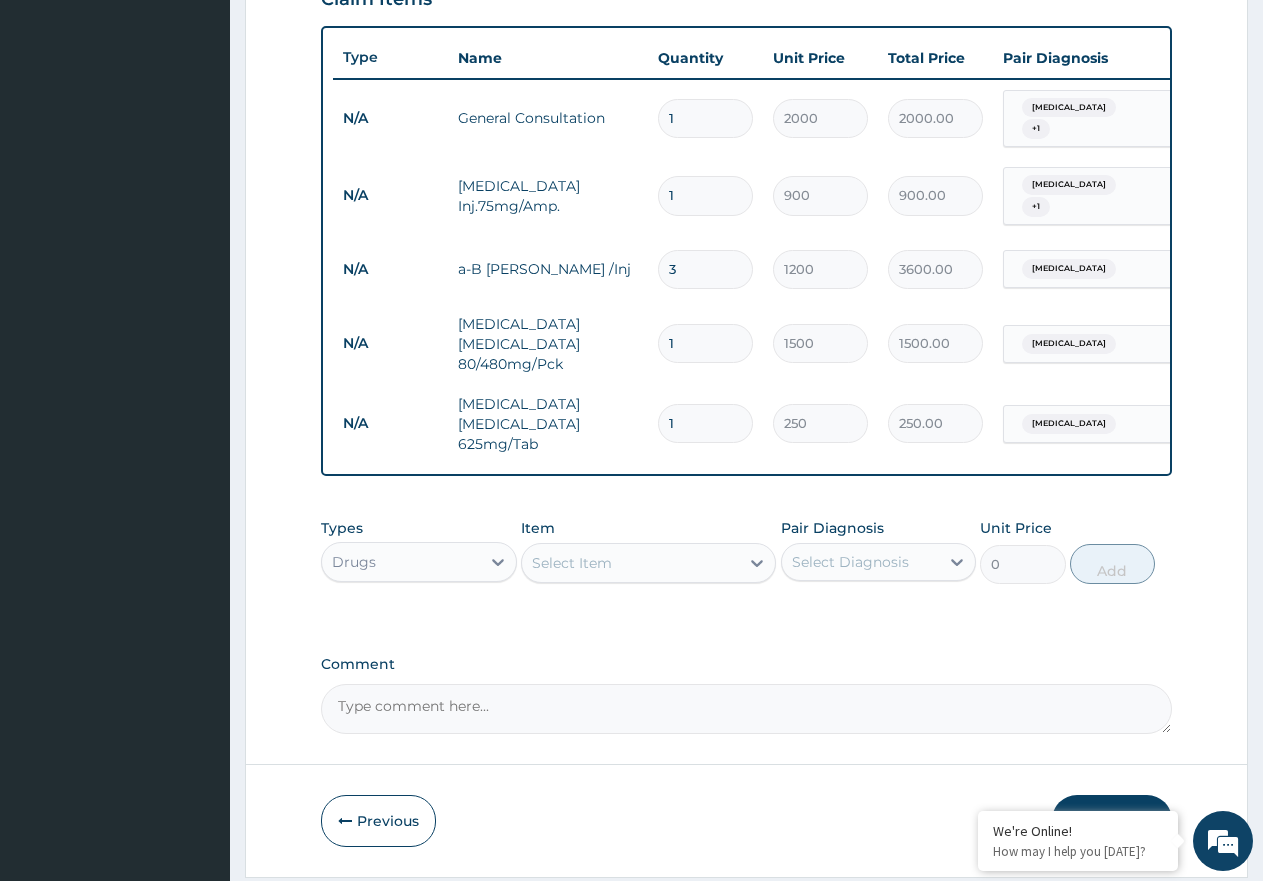 type on "0.00" 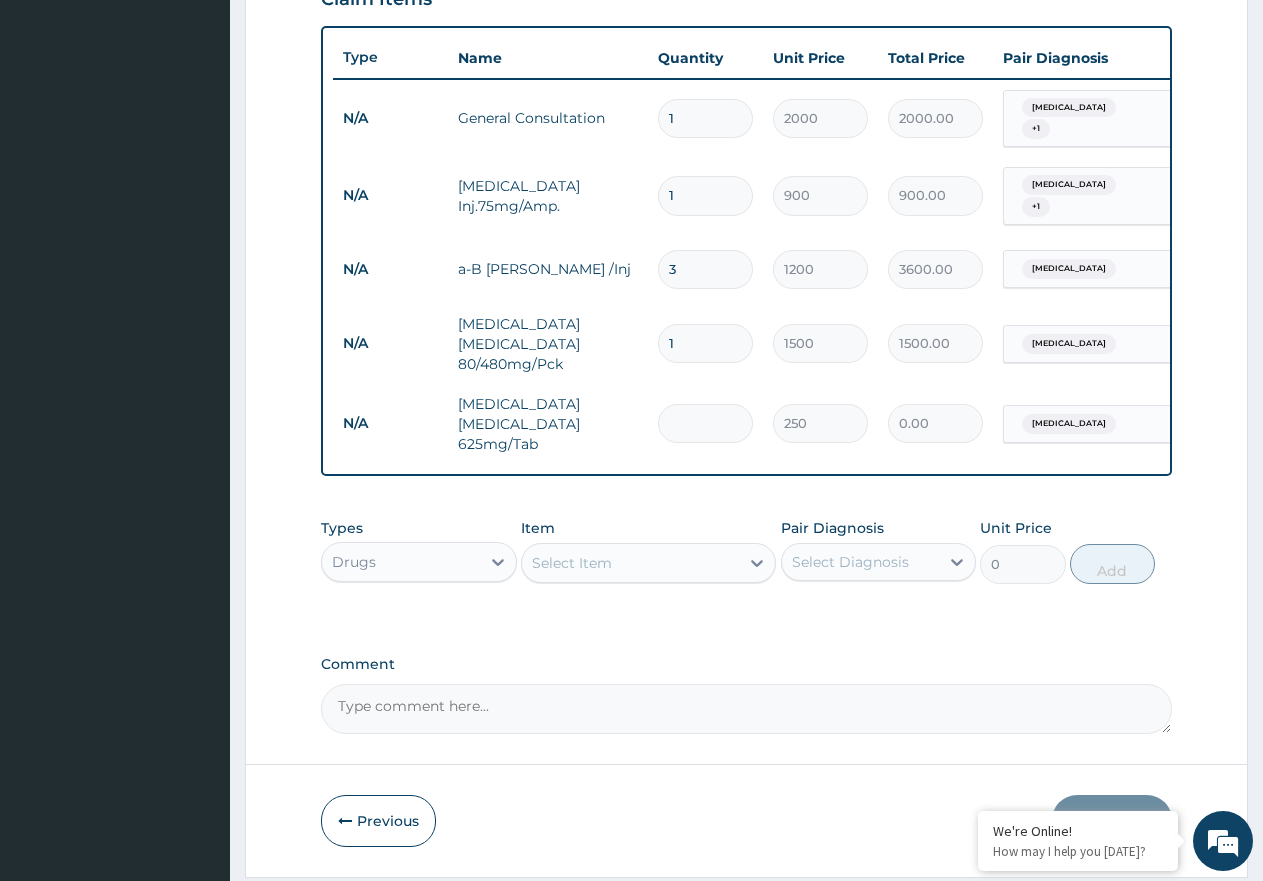 type on "1" 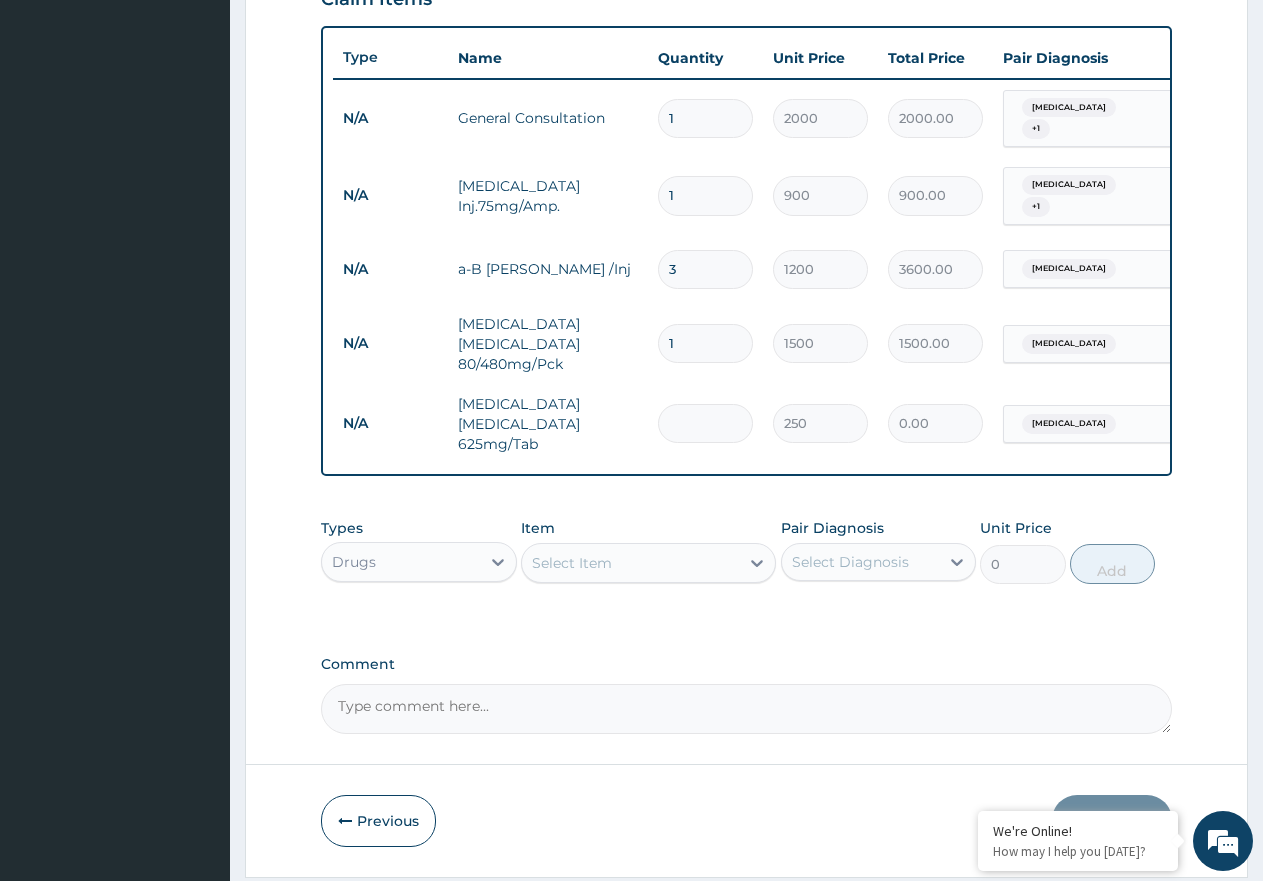 type on "250.00" 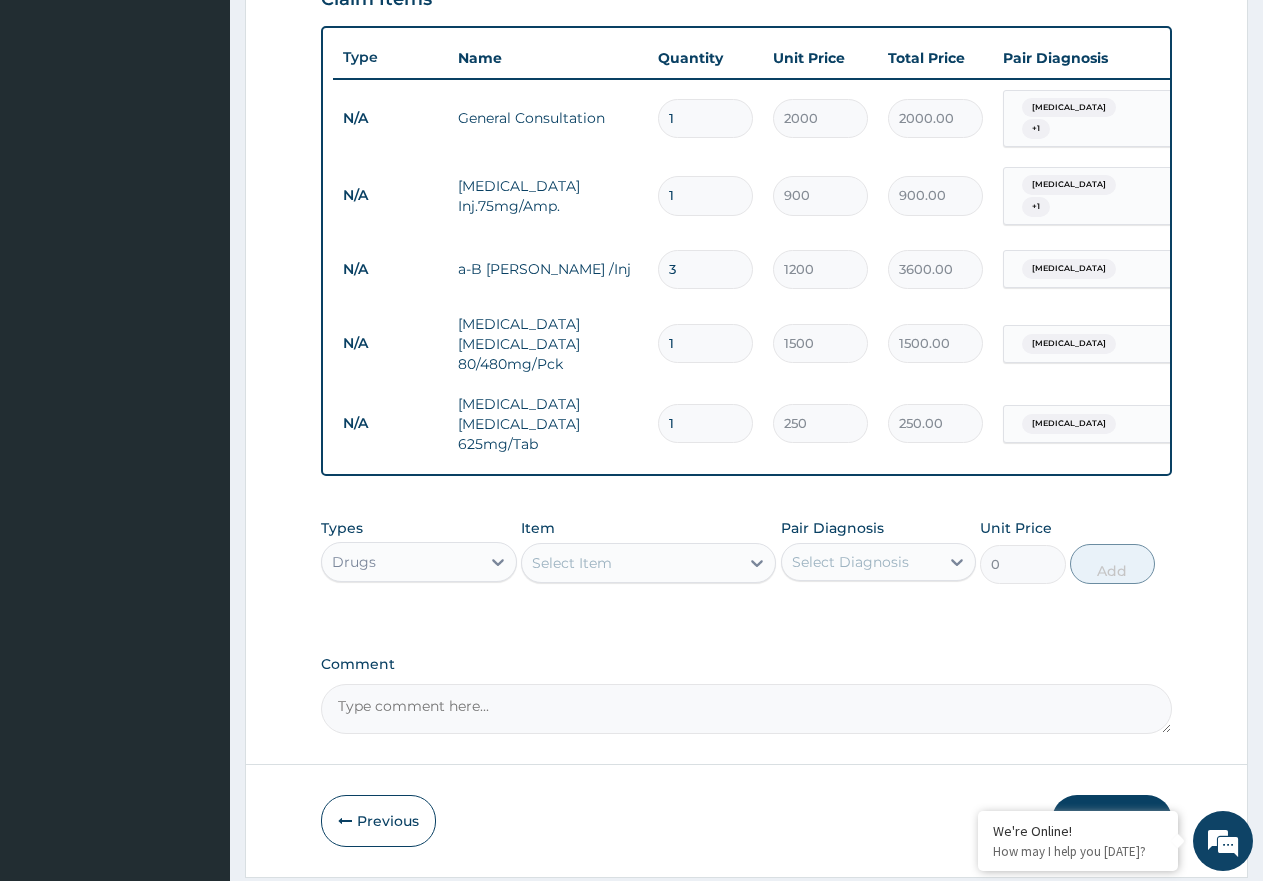 type on "14" 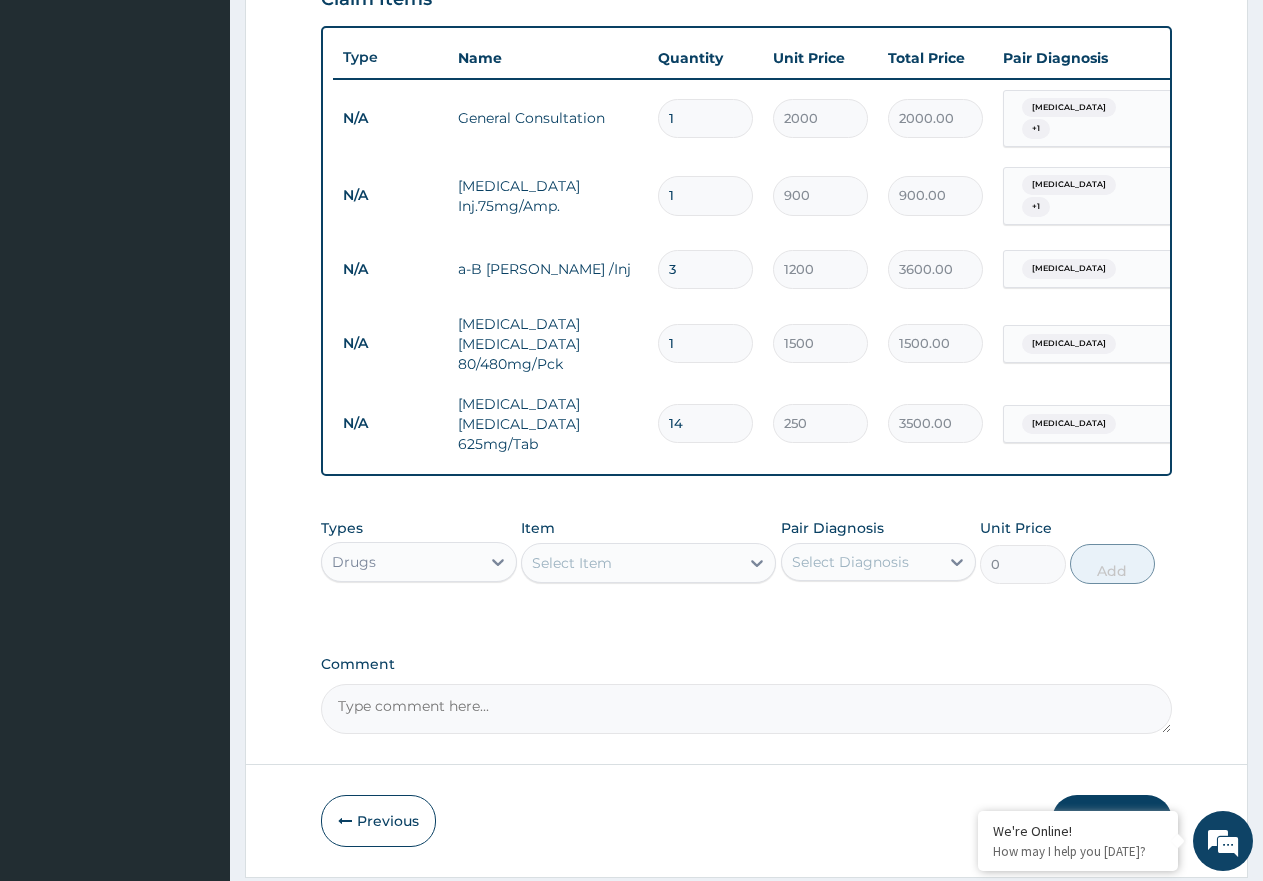 type on "14" 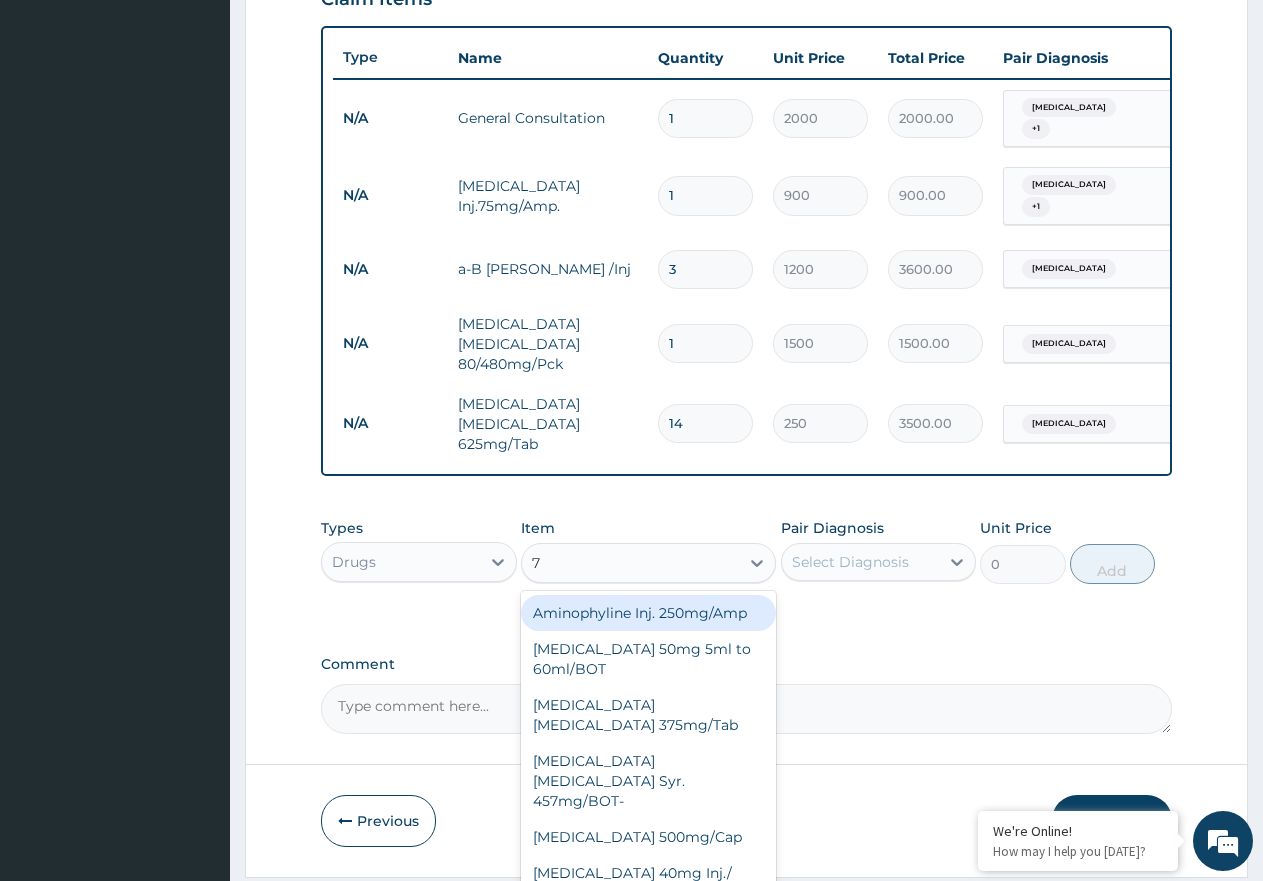 type on "7" 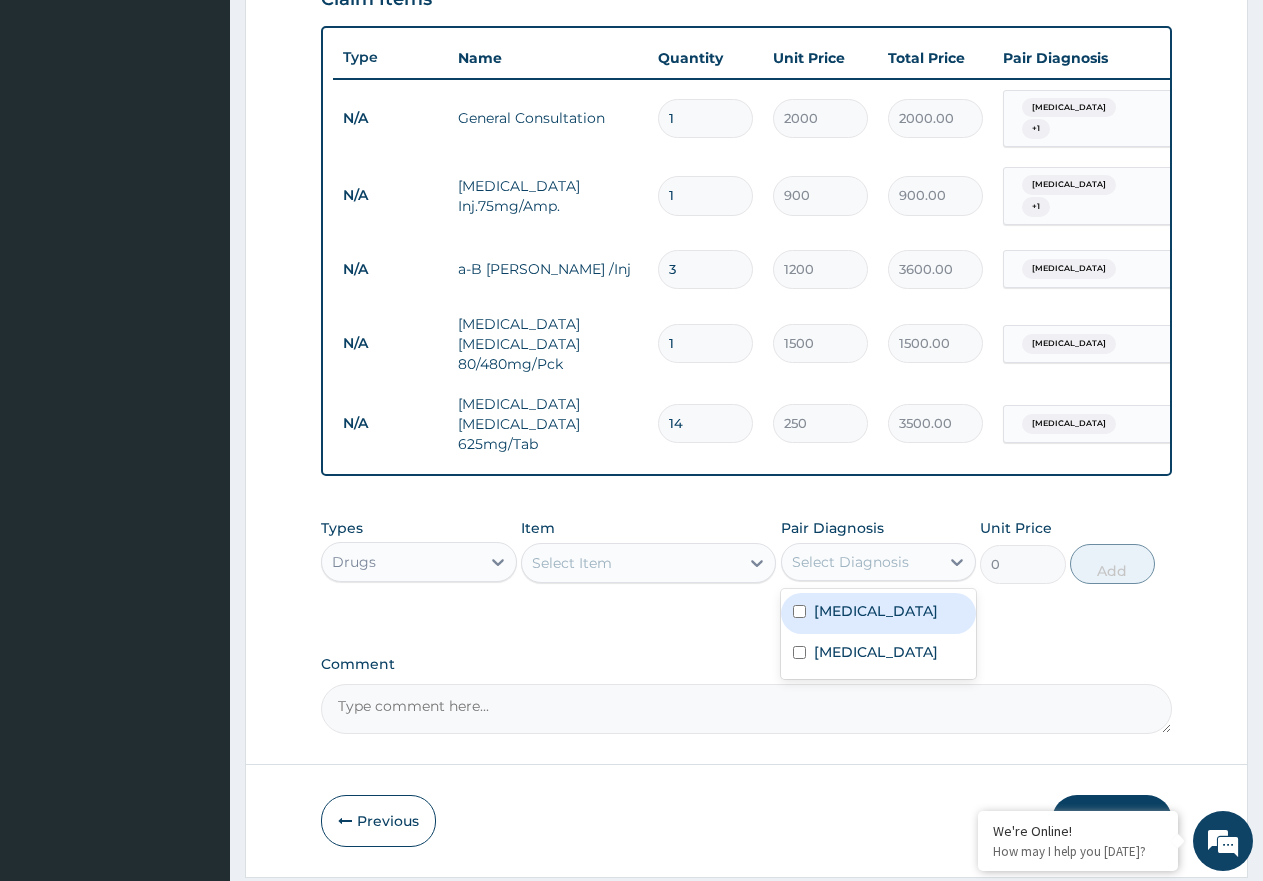 click on "Select Diagnosis" at bounding box center (850, 562) 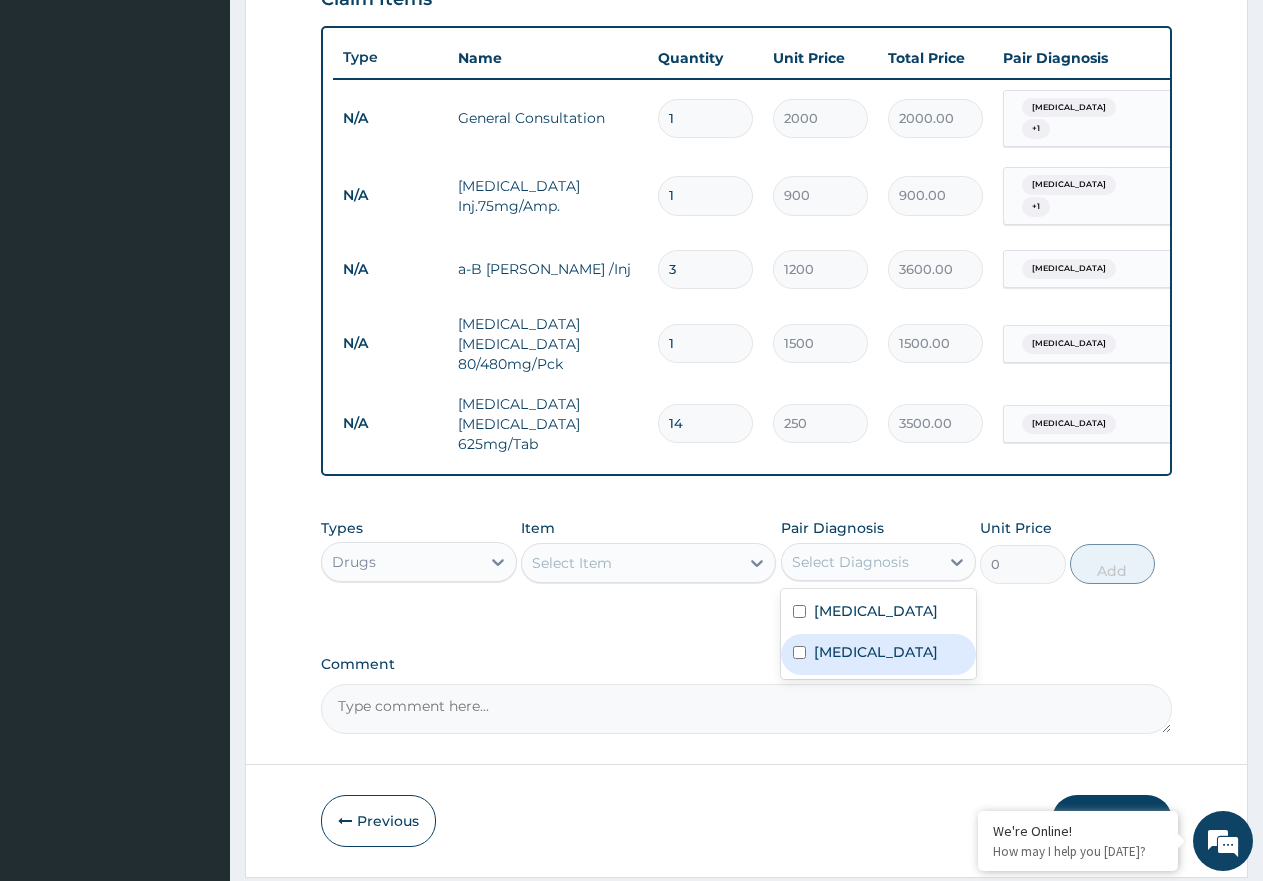 click on "Respiratory tract infection" at bounding box center (876, 652) 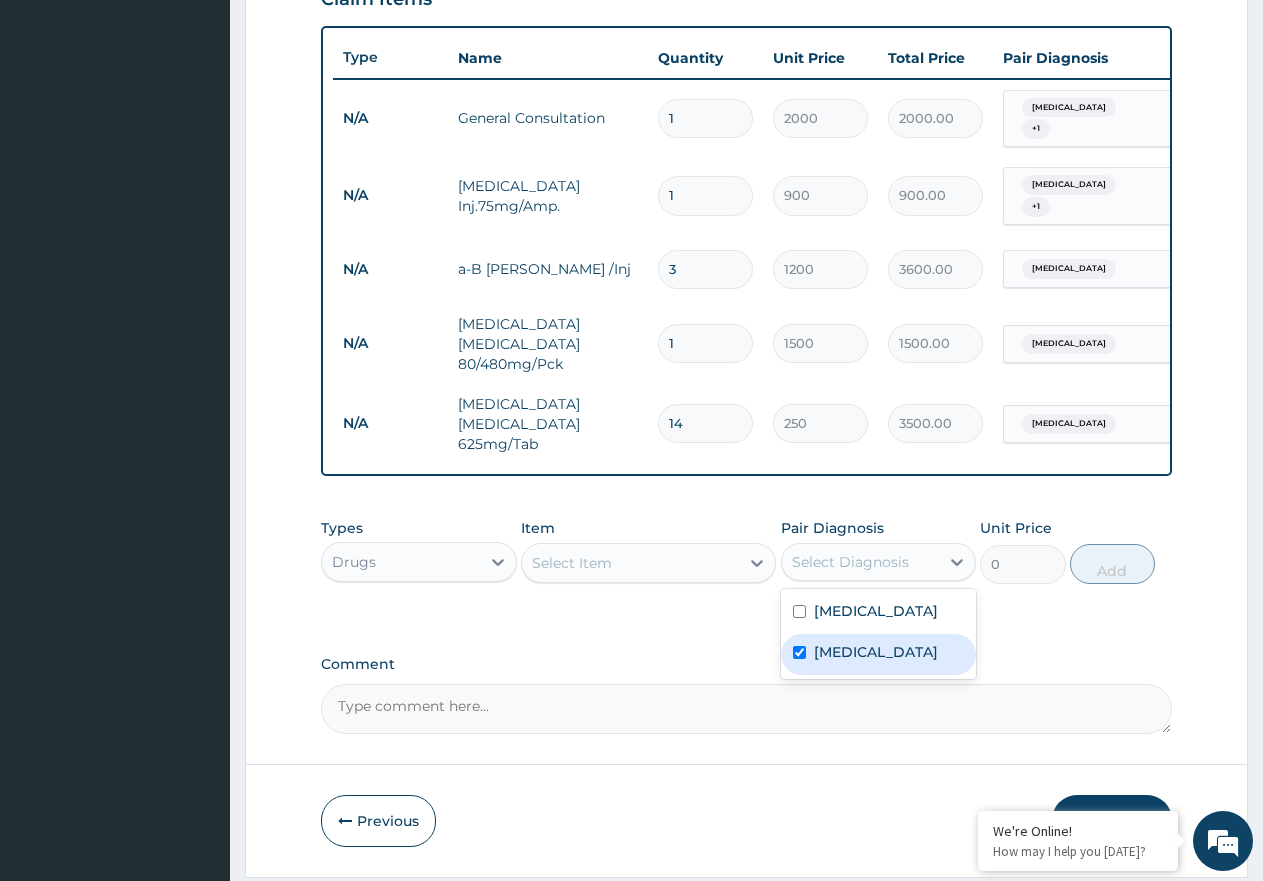 checkbox on "true" 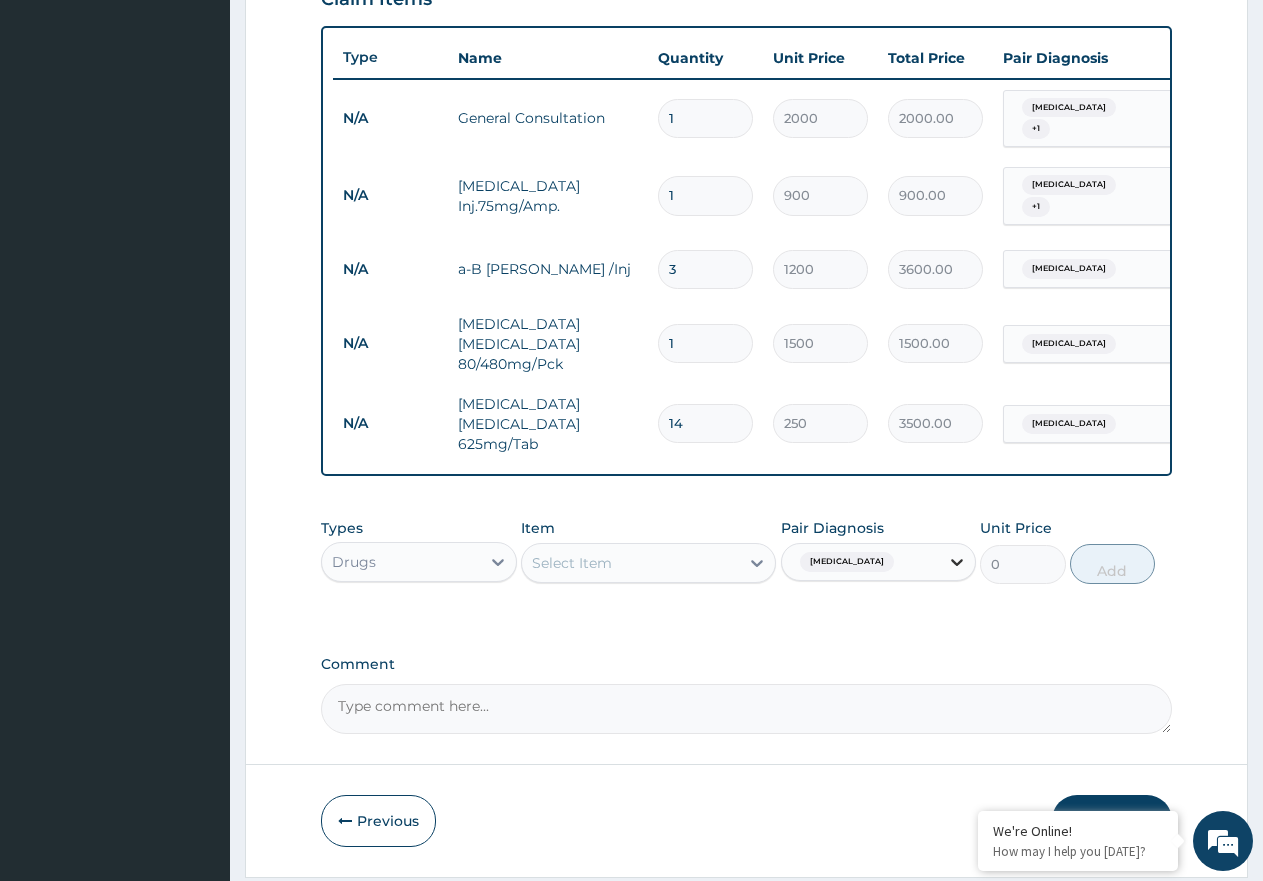 click at bounding box center (957, 562) 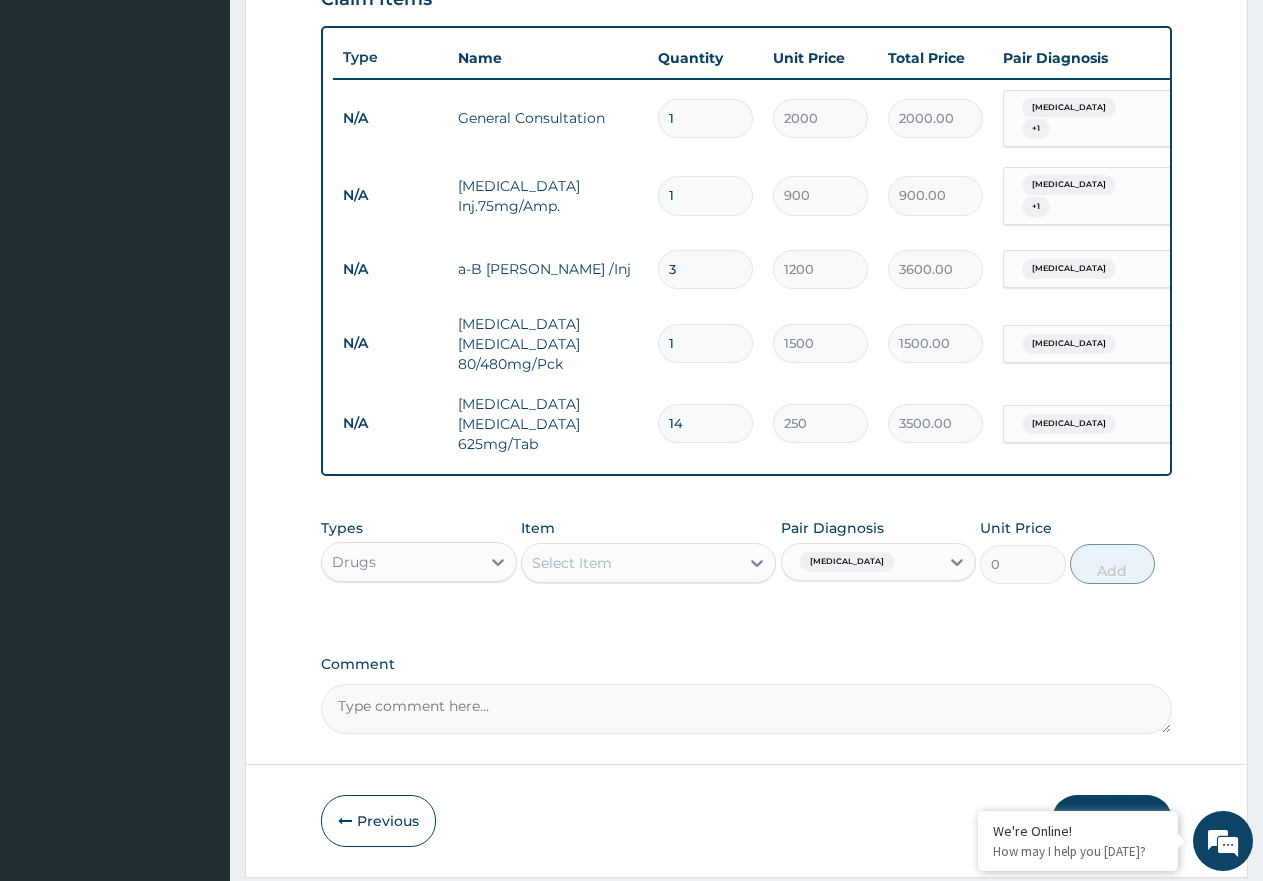 click on "0" at bounding box center [1022, 564] 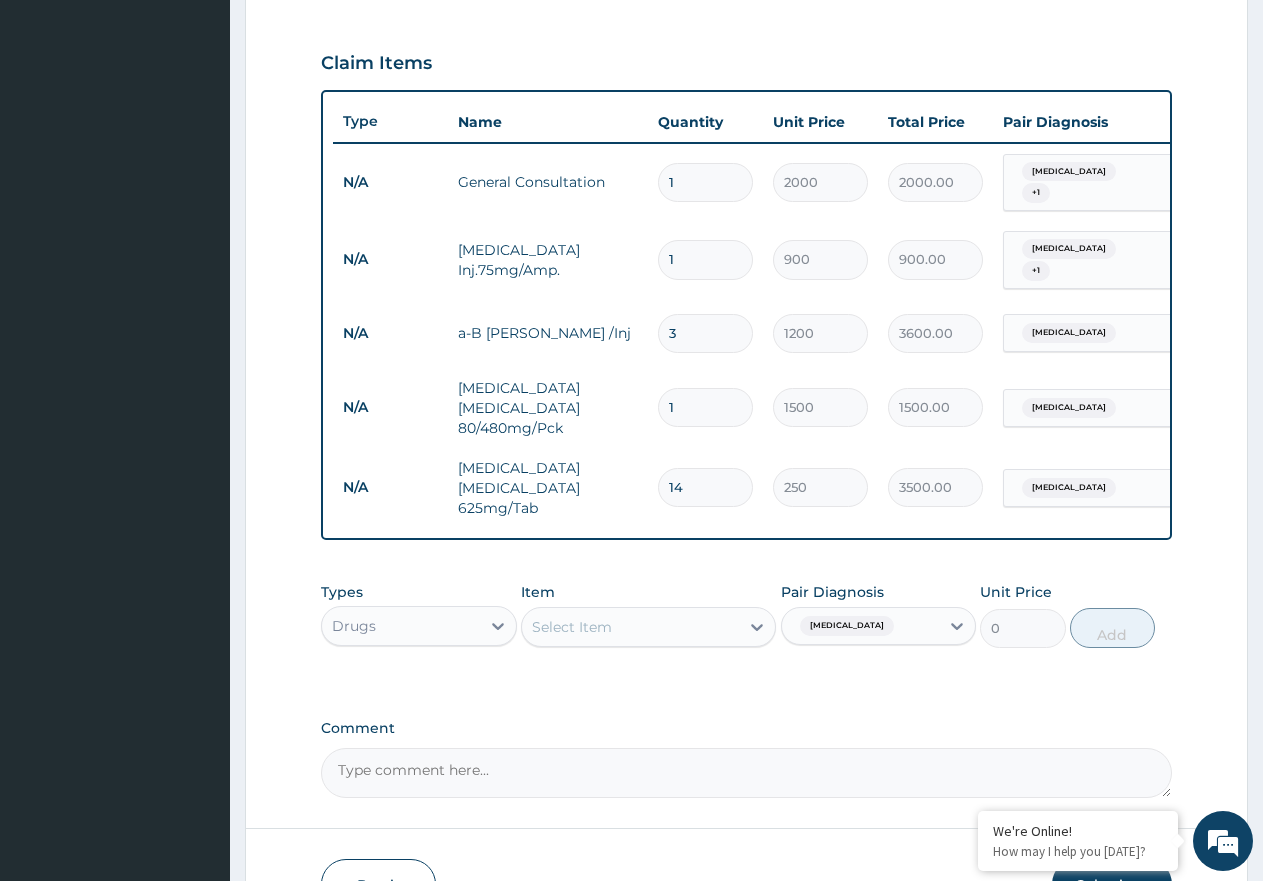 scroll, scrollTop: 618, scrollLeft: 0, axis: vertical 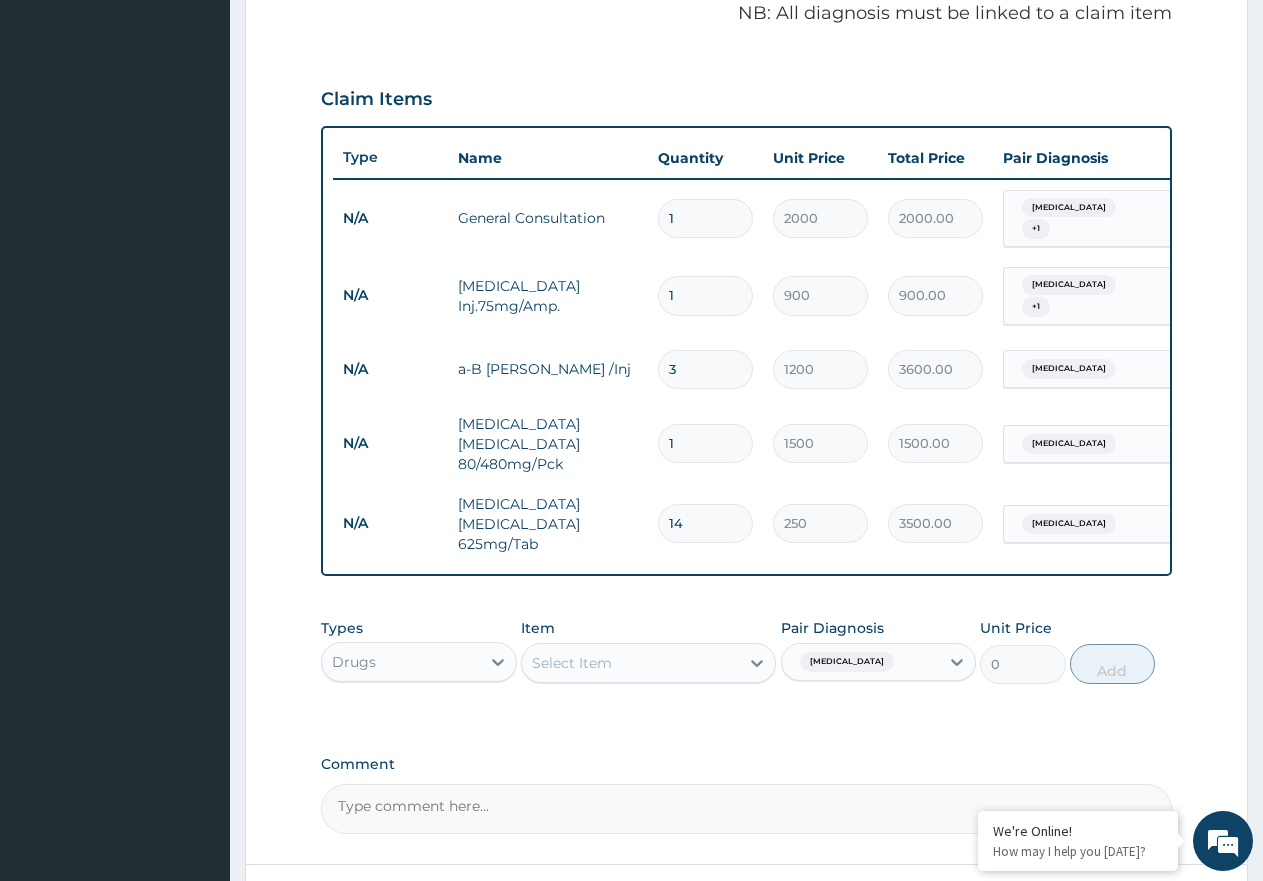 click on "14" at bounding box center (705, 523) 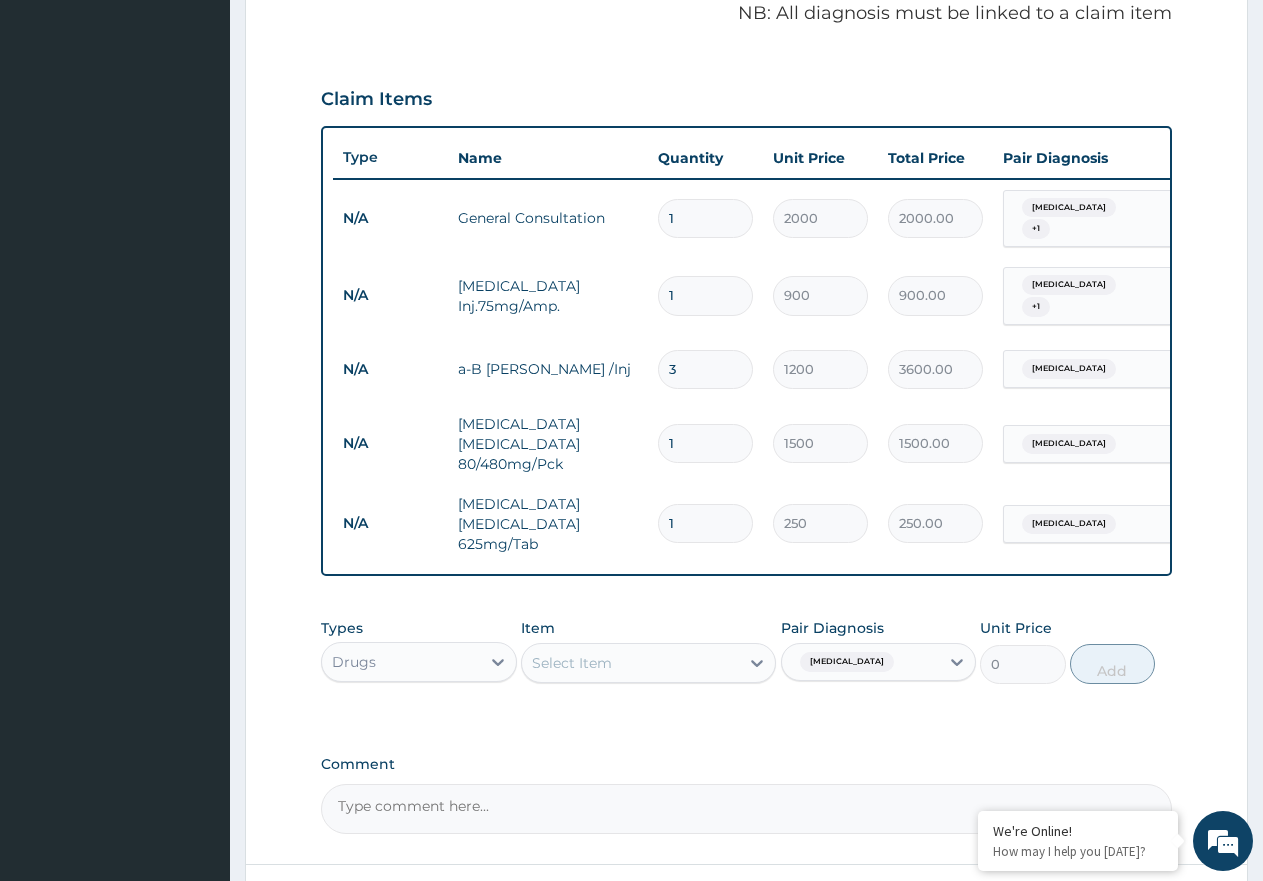 type 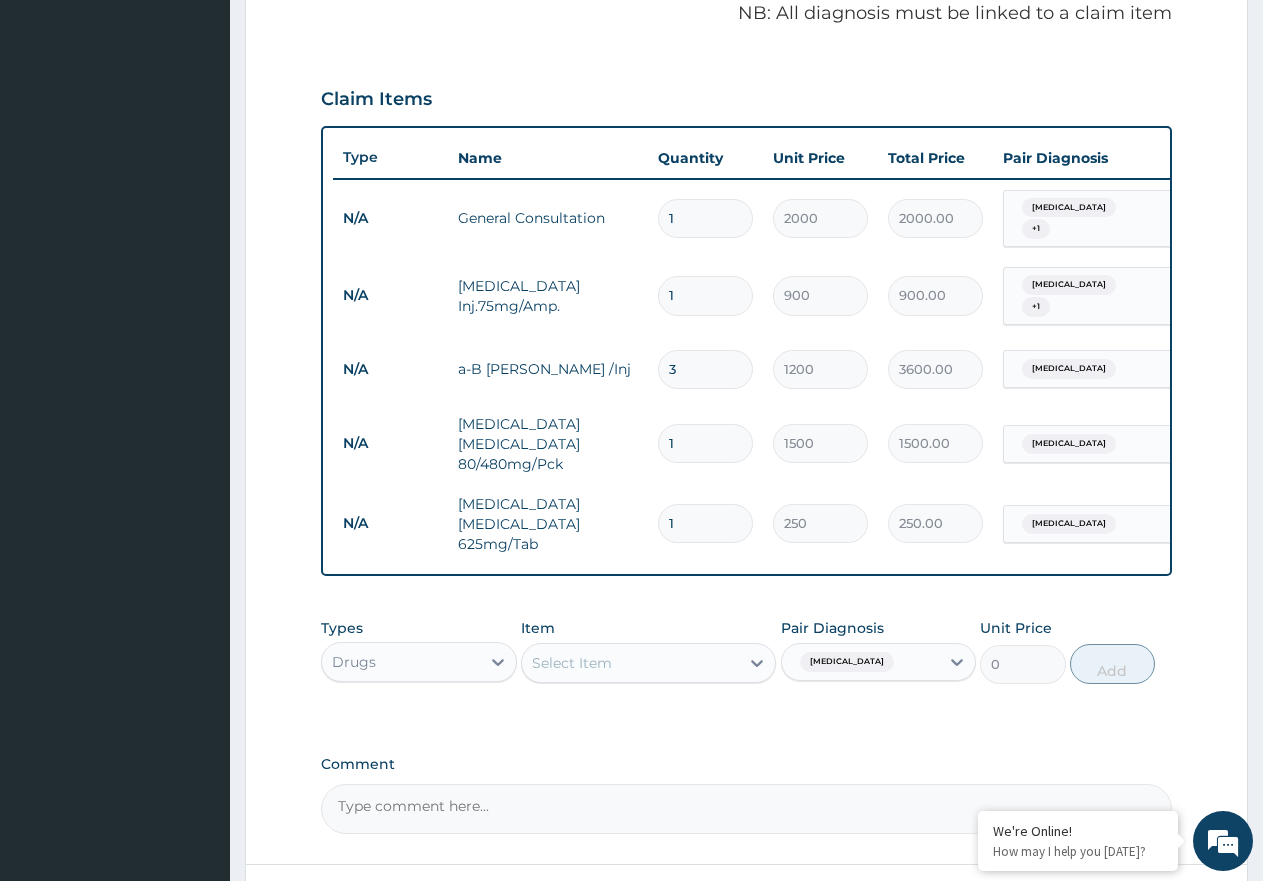 type on "0.00" 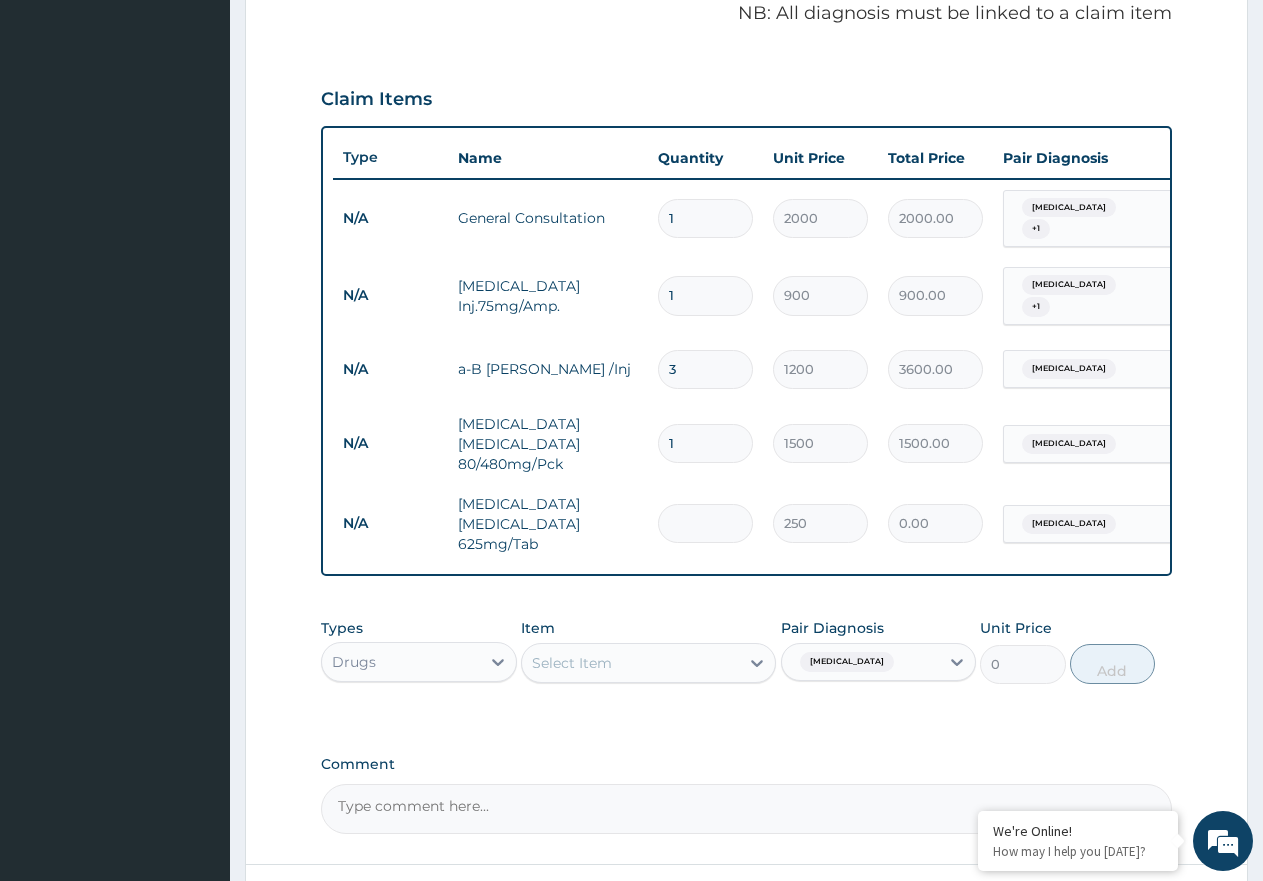 type on "7" 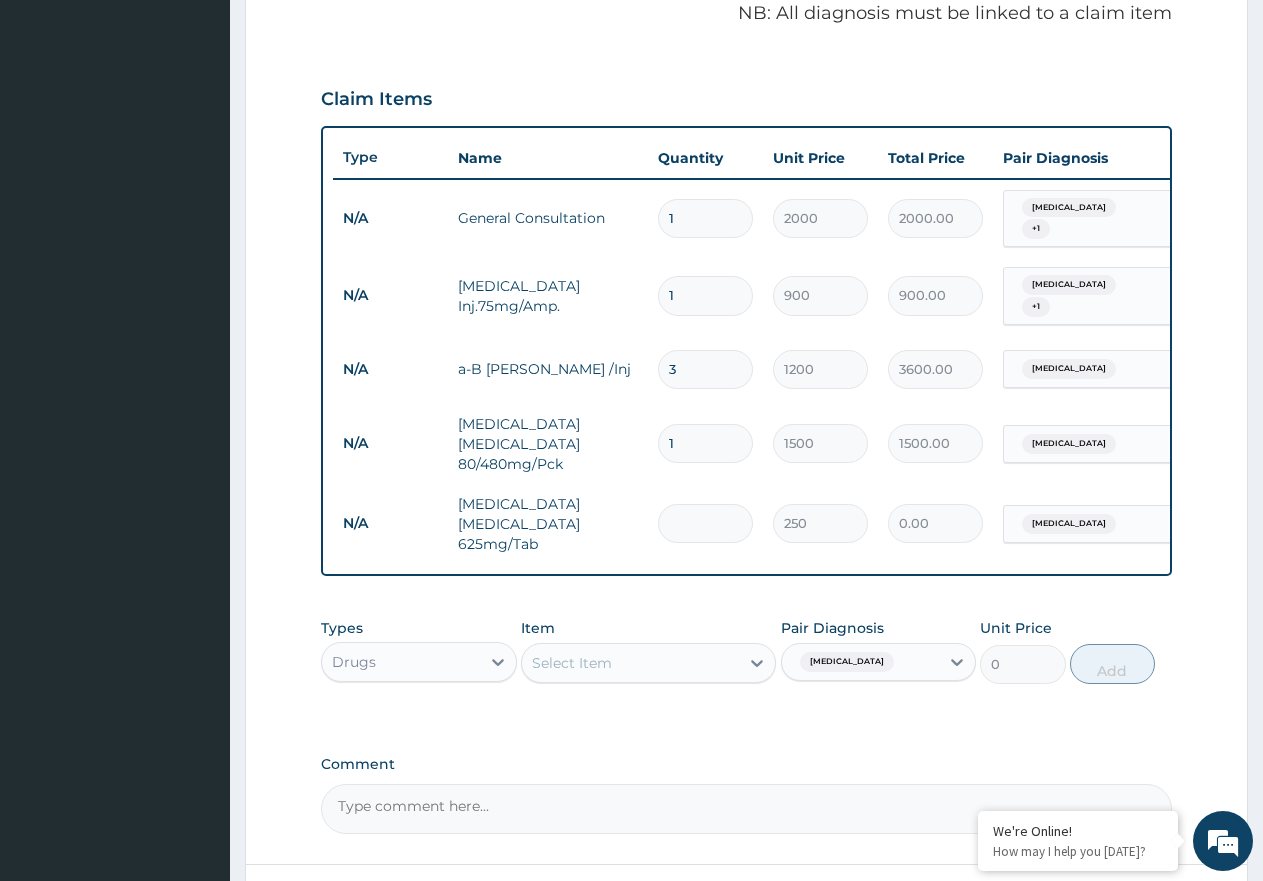 type on "1750.00" 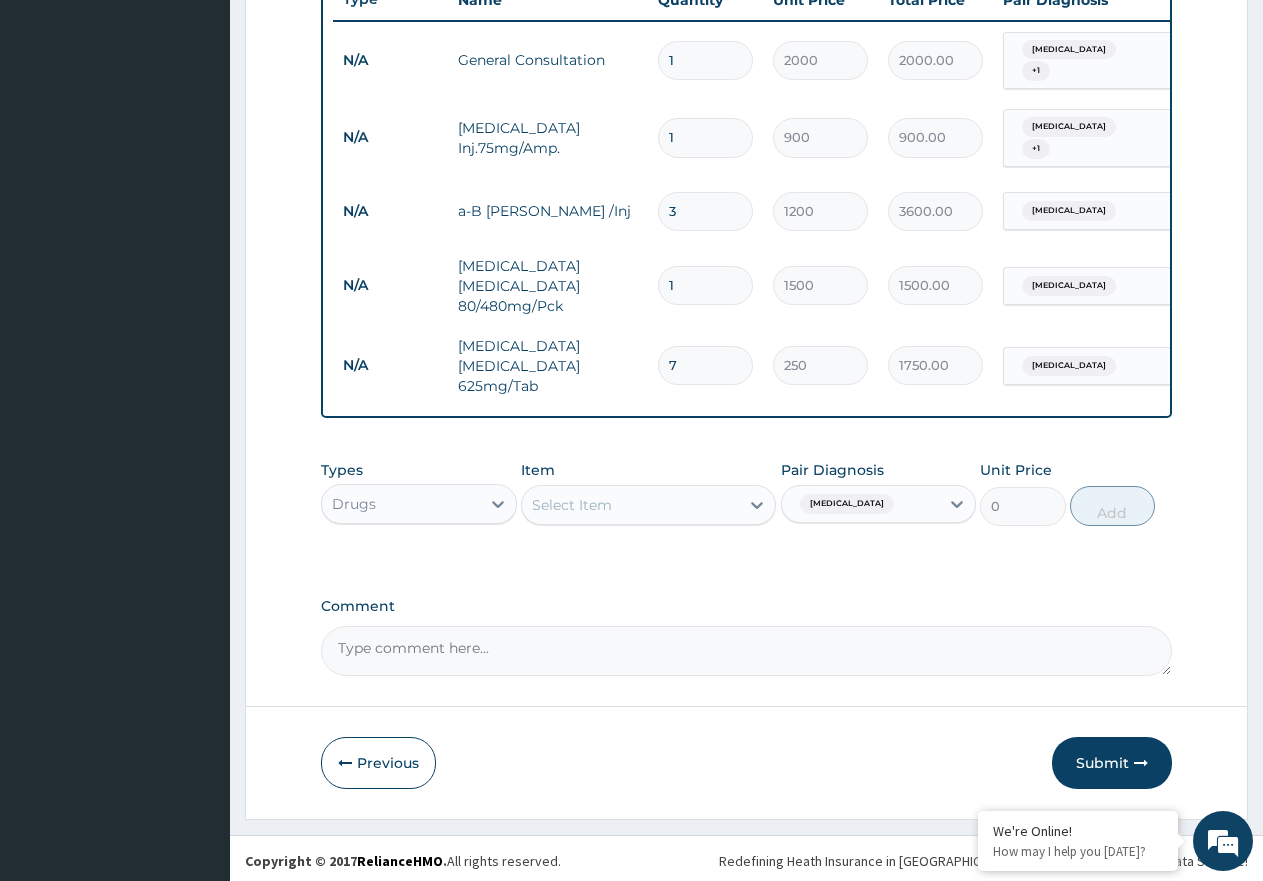 scroll, scrollTop: 787, scrollLeft: 0, axis: vertical 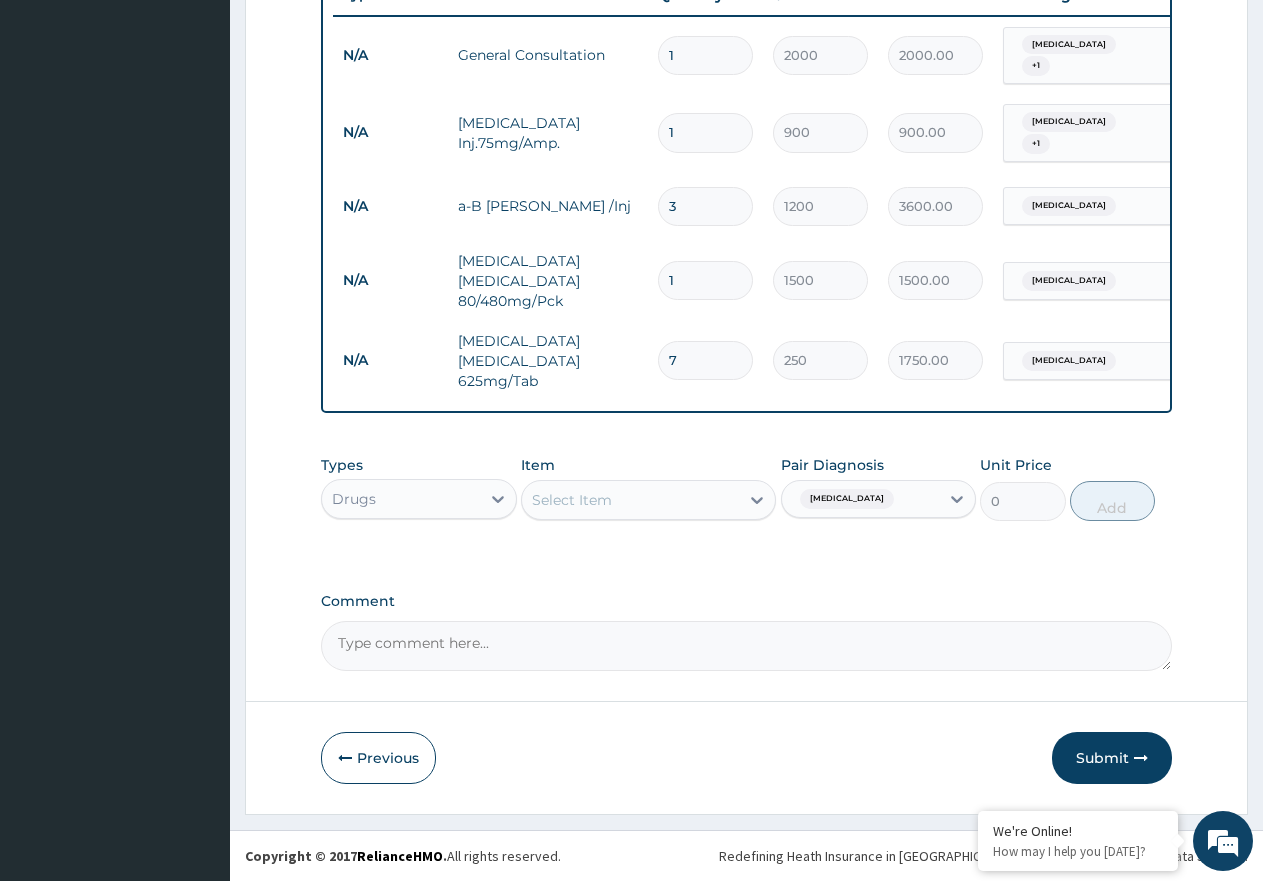 type on "7" 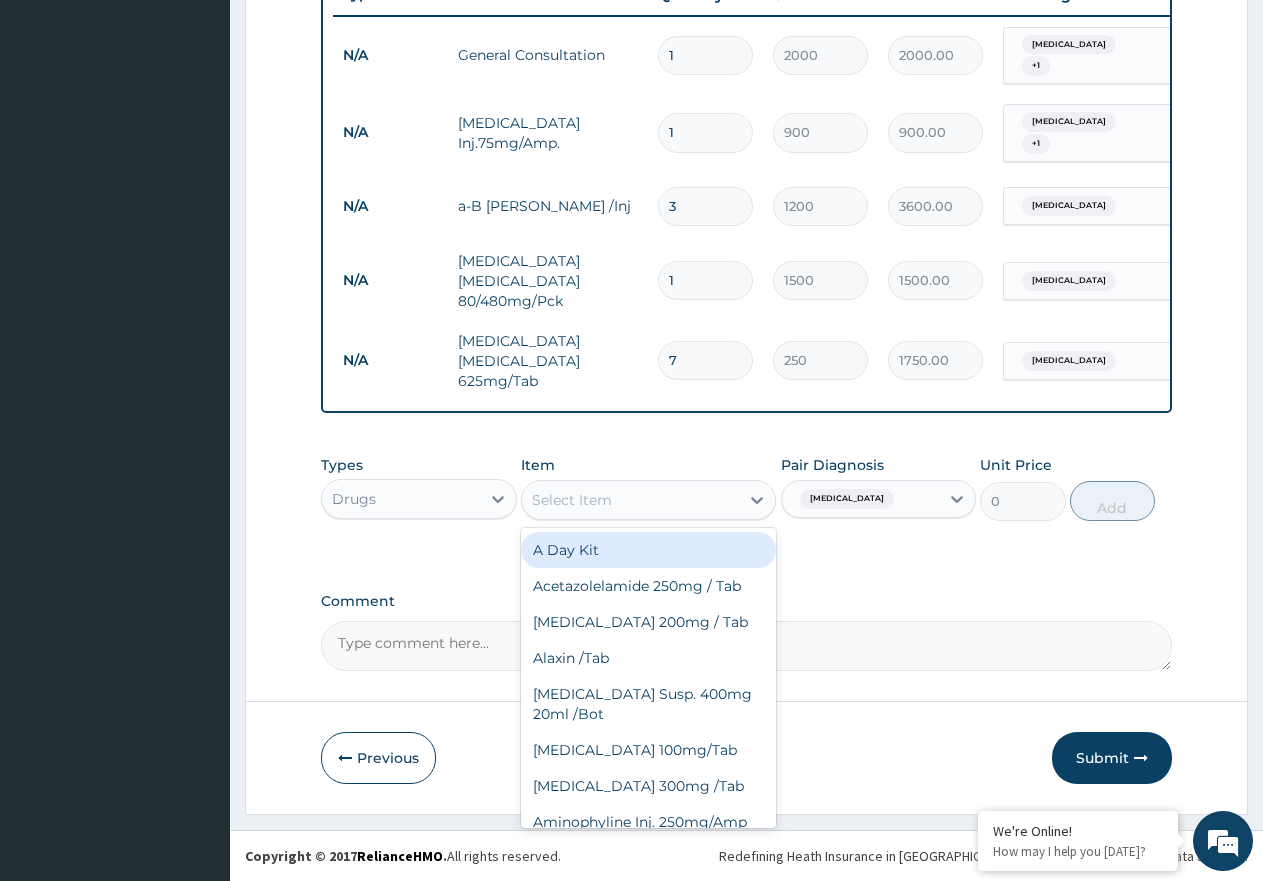 type on "7" 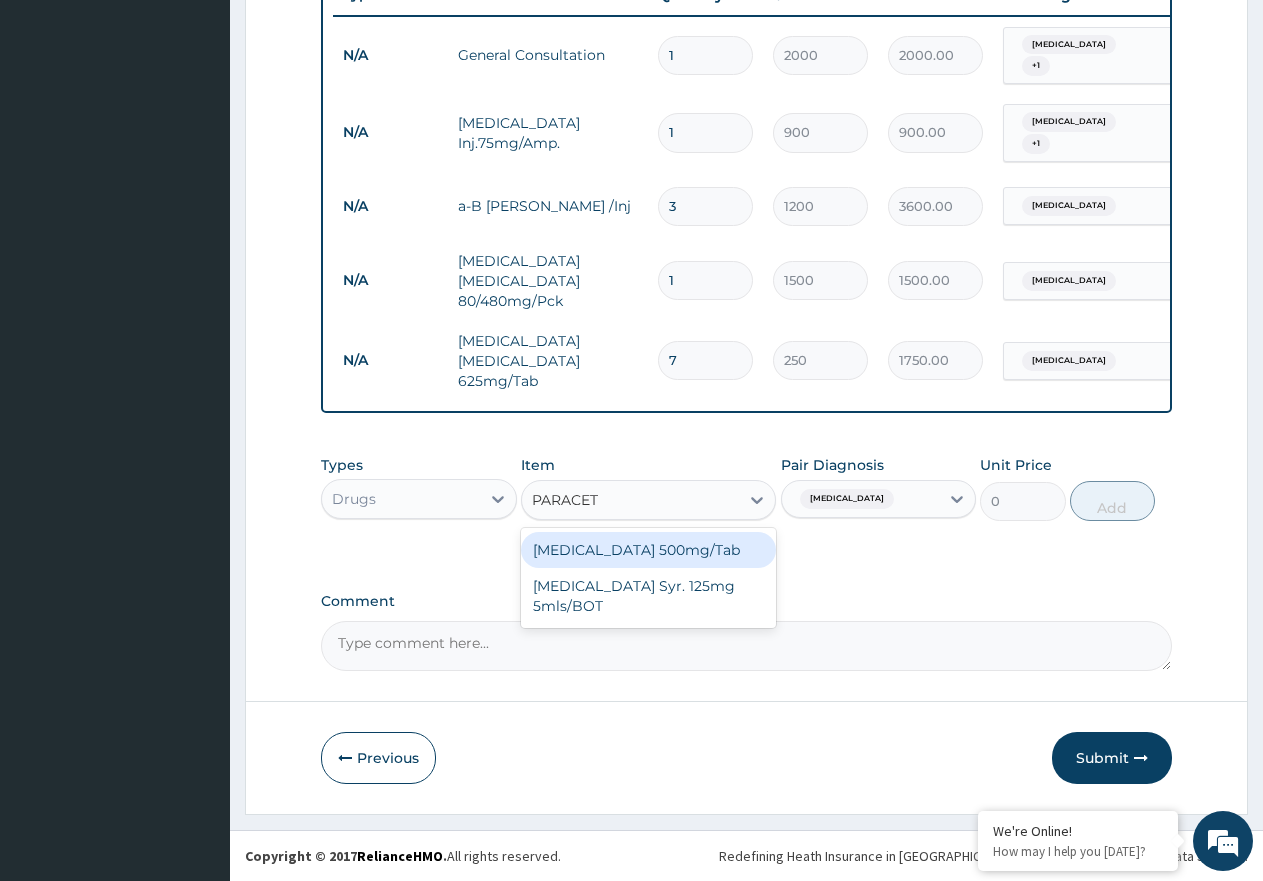 type on "PARACETA" 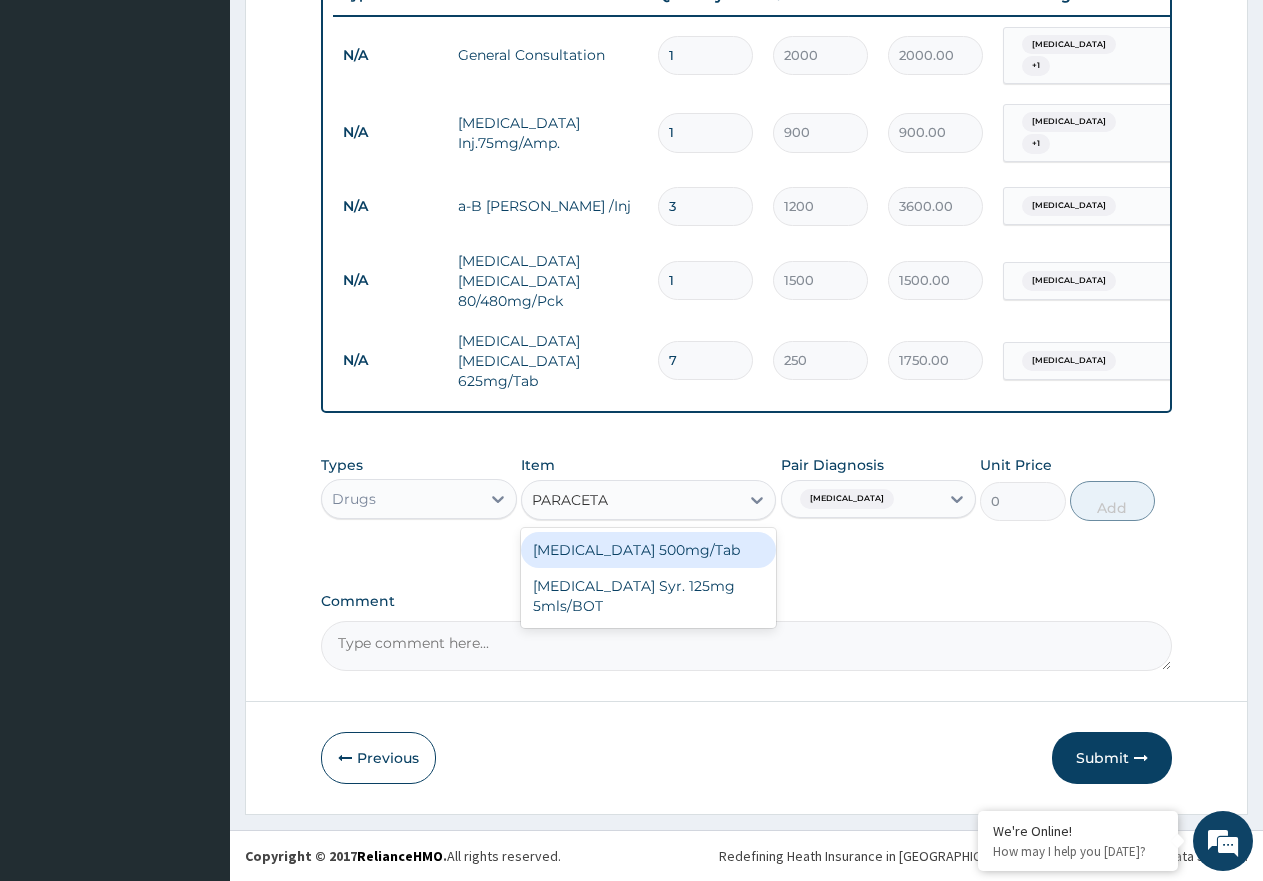 click on "Paracetamol 500mg/Tab" at bounding box center (648, 550) 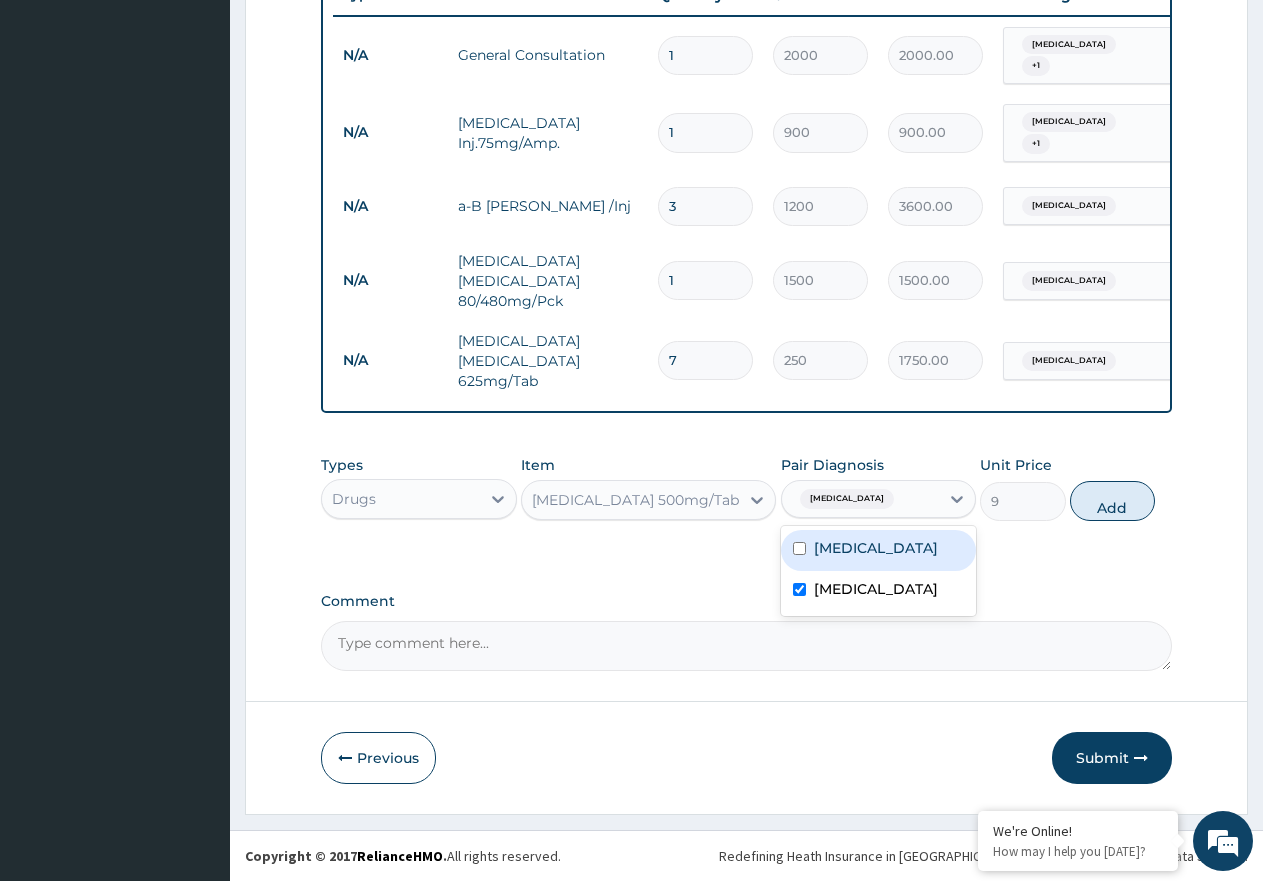 click on "Respiratory tract infection" at bounding box center (844, 499) 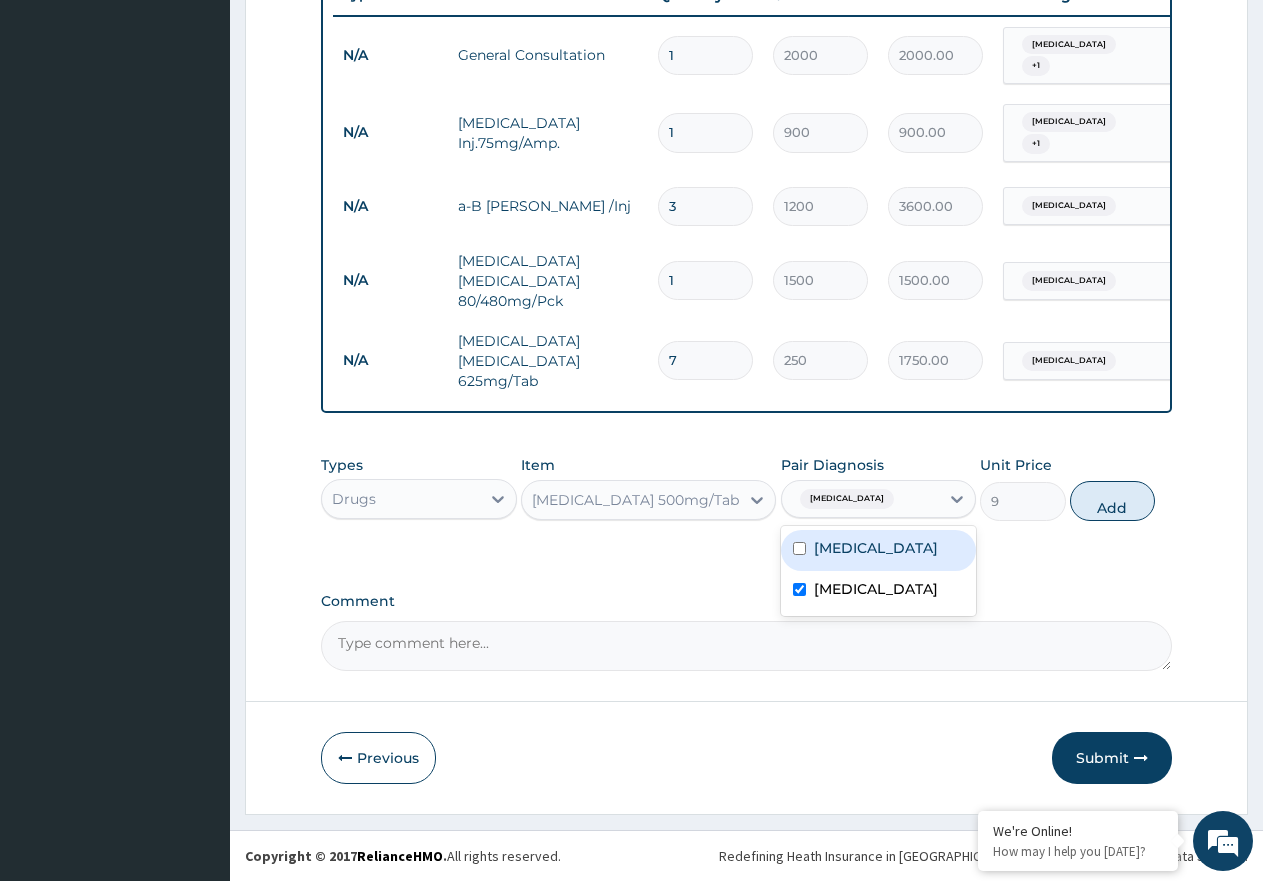 click on "Malaria" at bounding box center [879, 550] 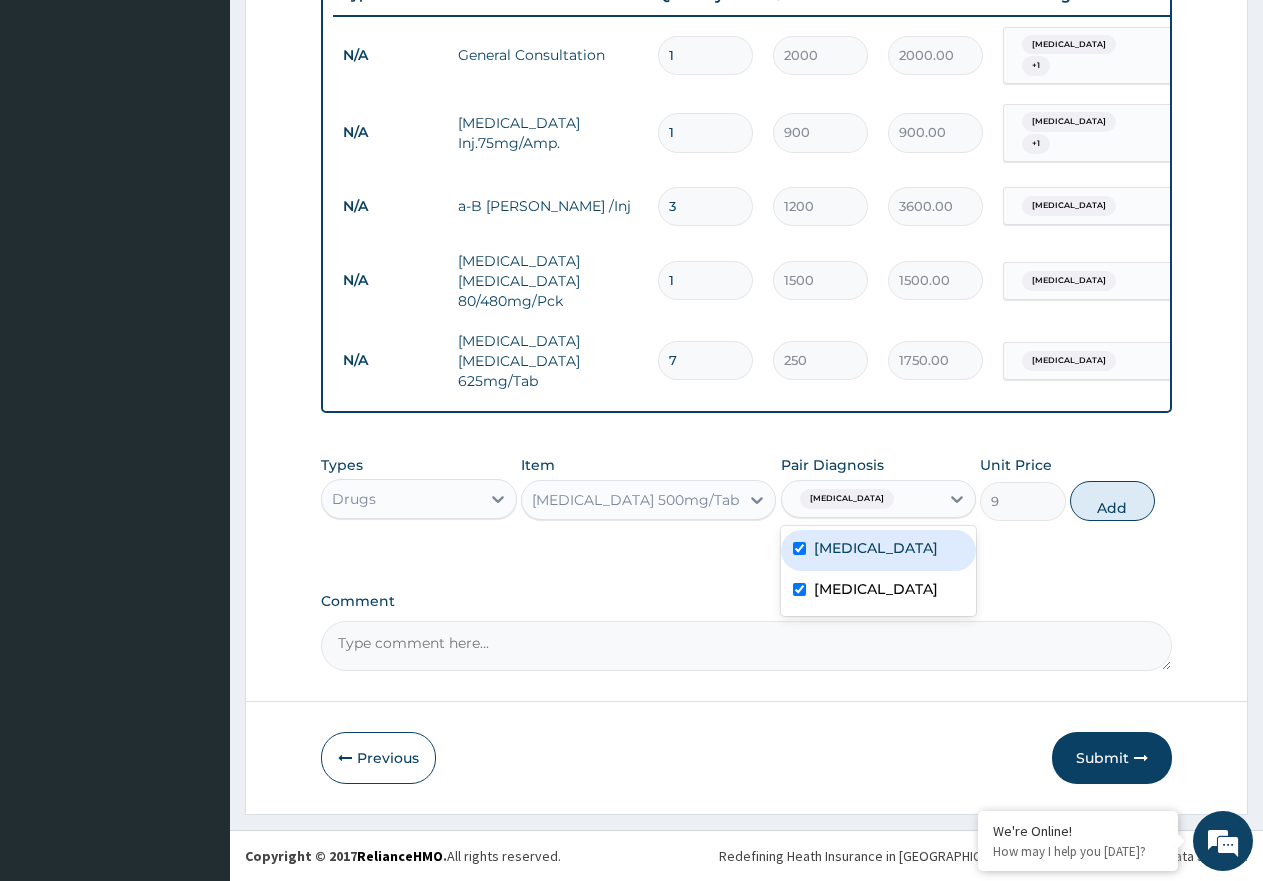 checkbox on "true" 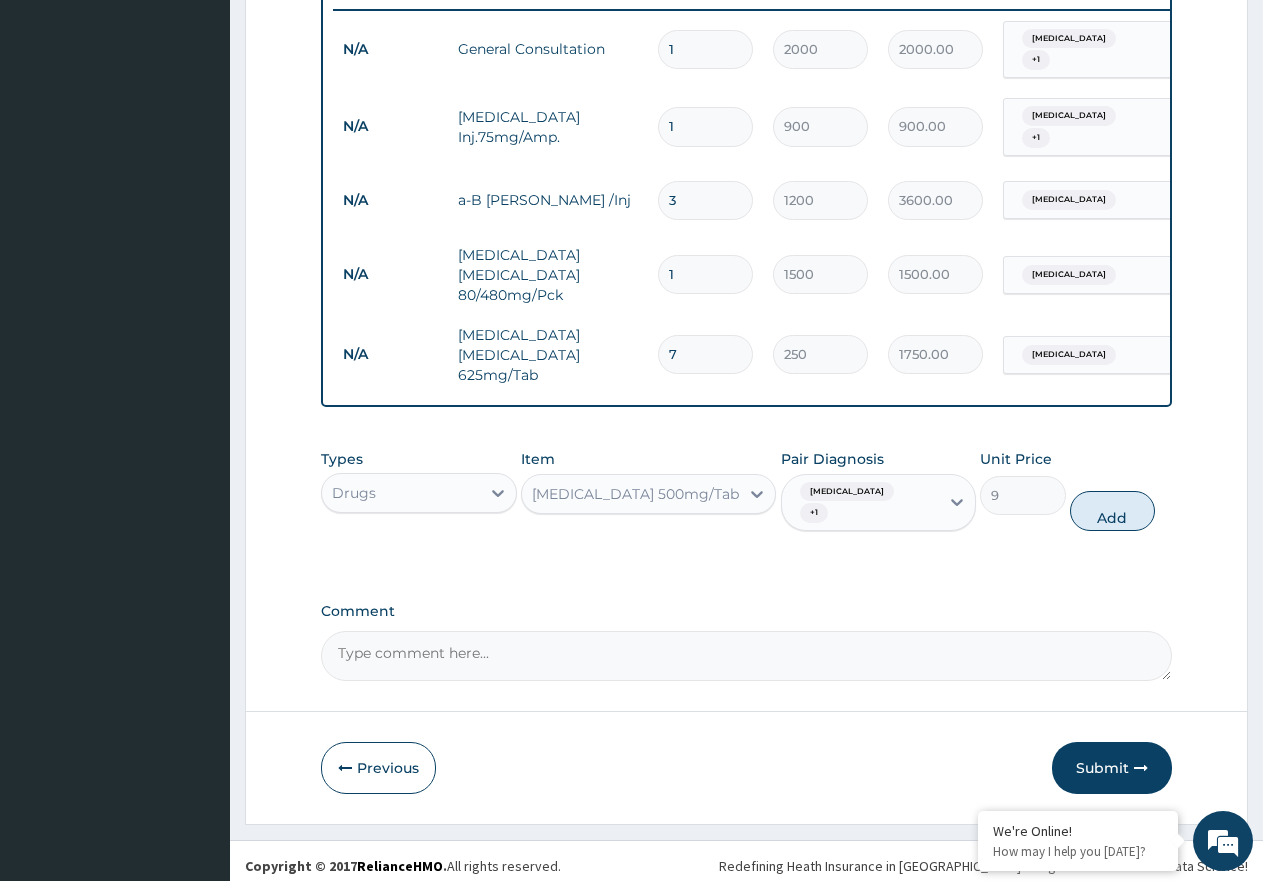 drag, startPoint x: 1133, startPoint y: 520, endPoint x: 851, endPoint y: 502, distance: 282.57388 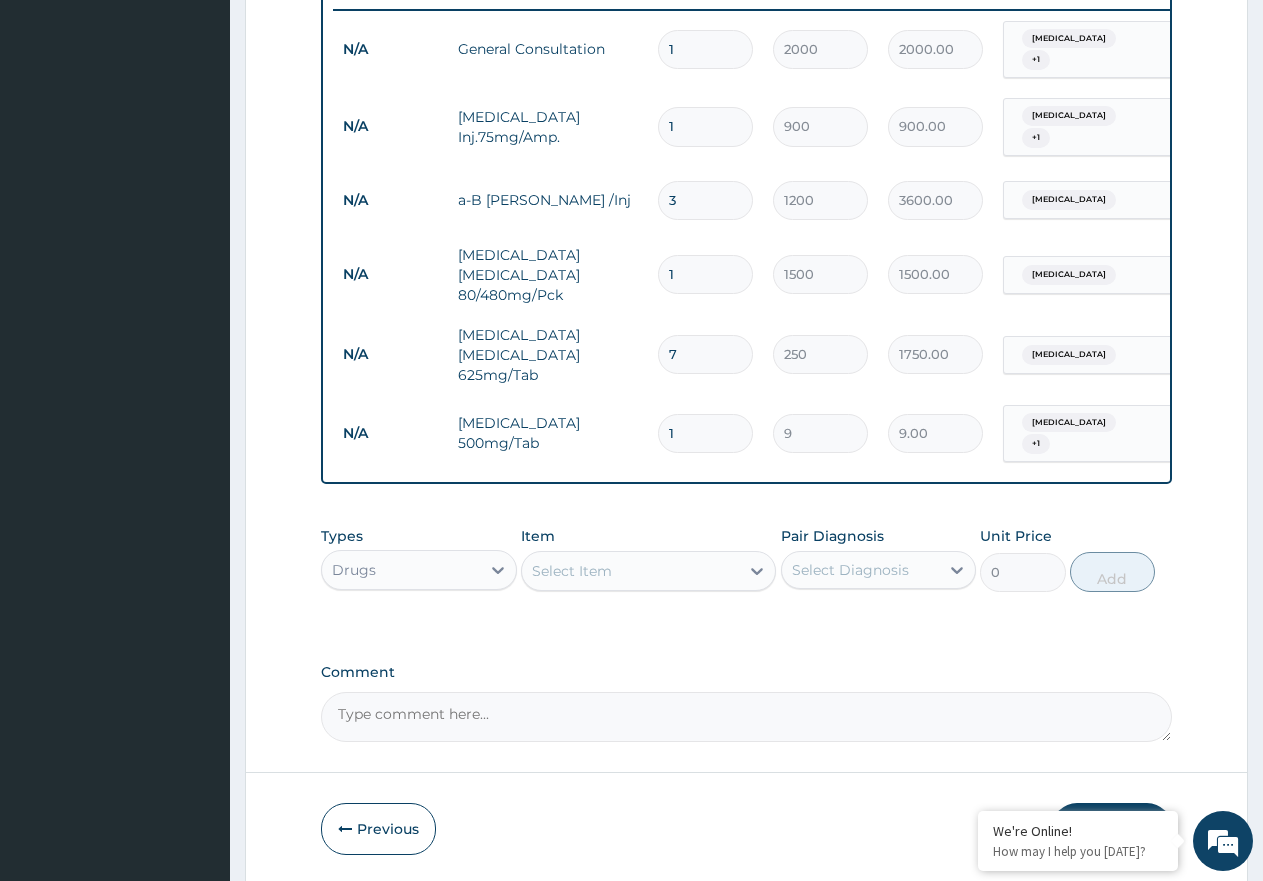type 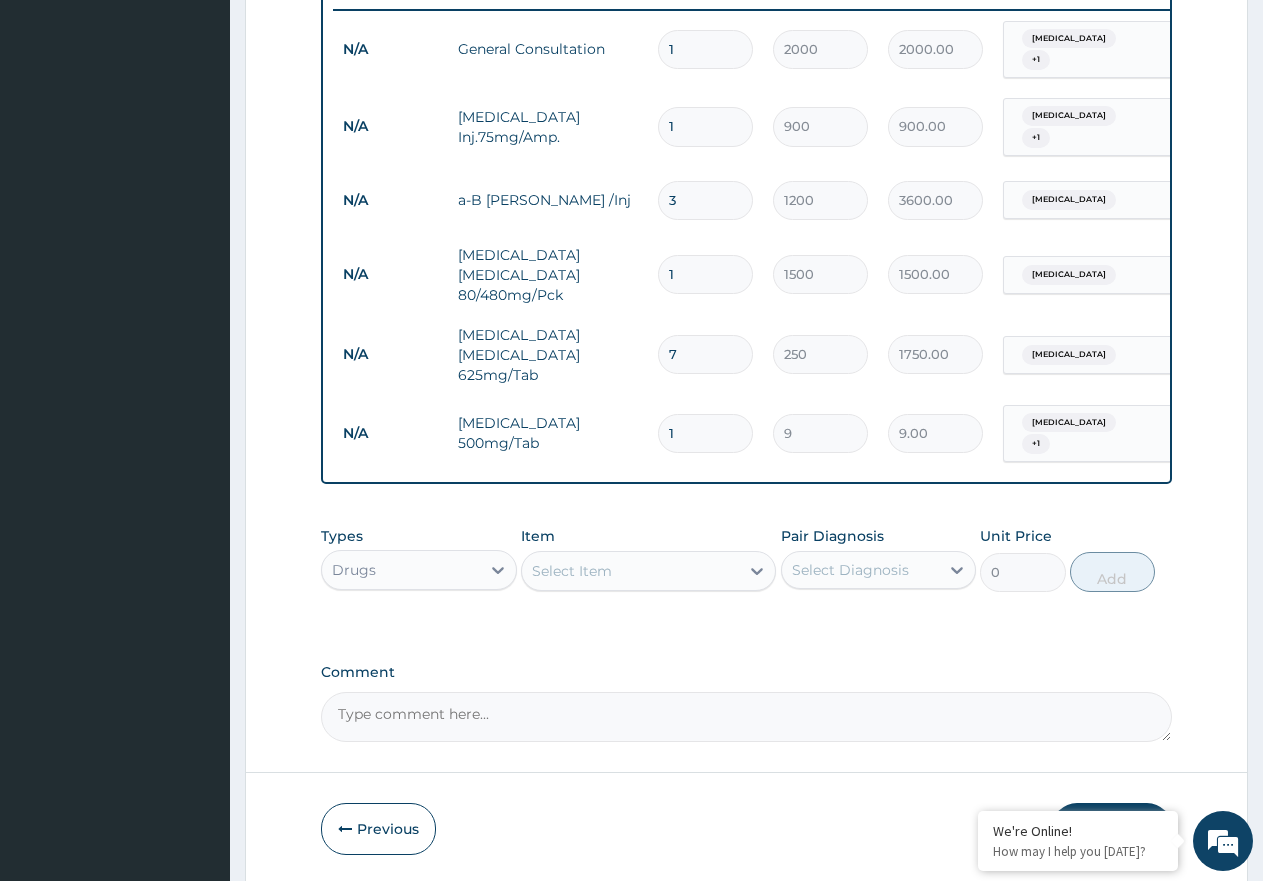 type on "0.00" 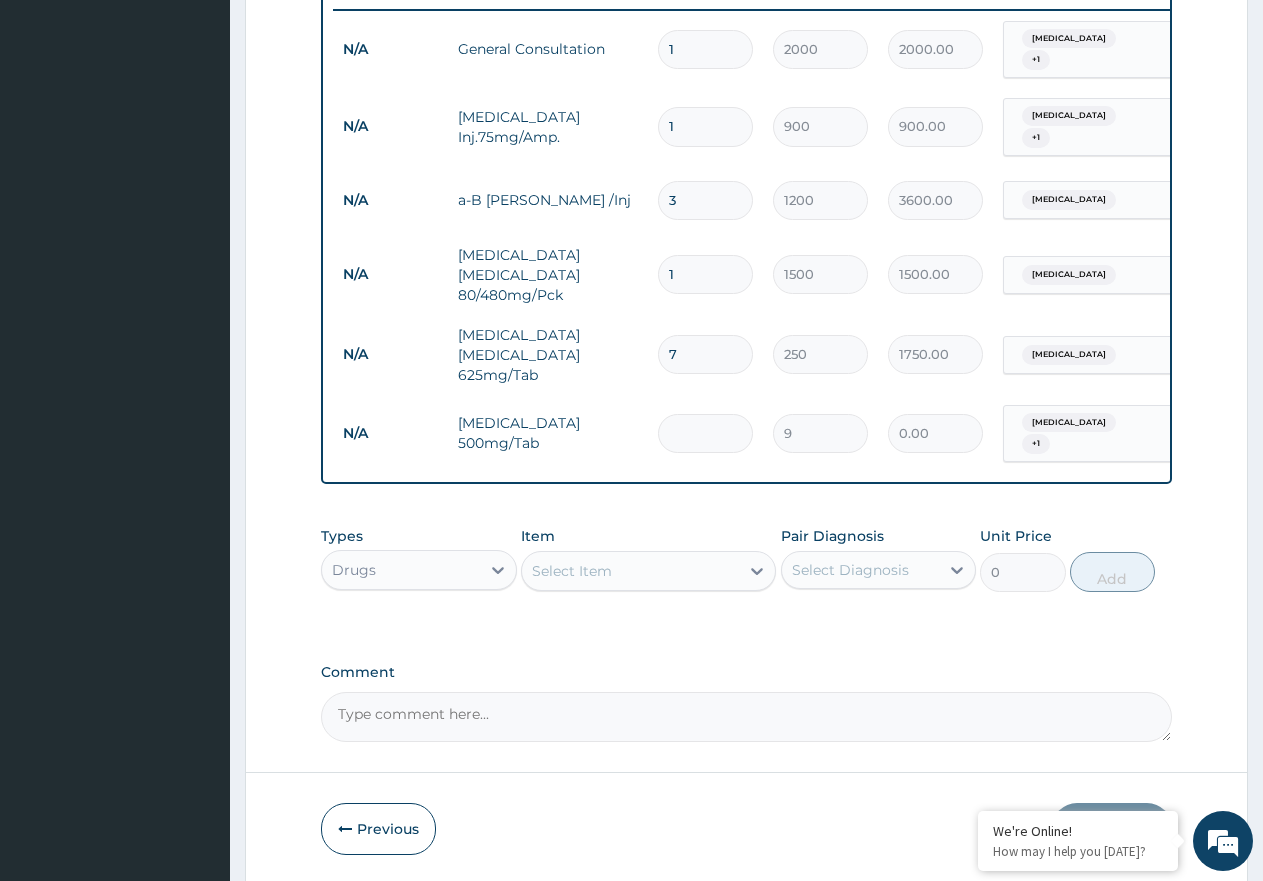 type on "3" 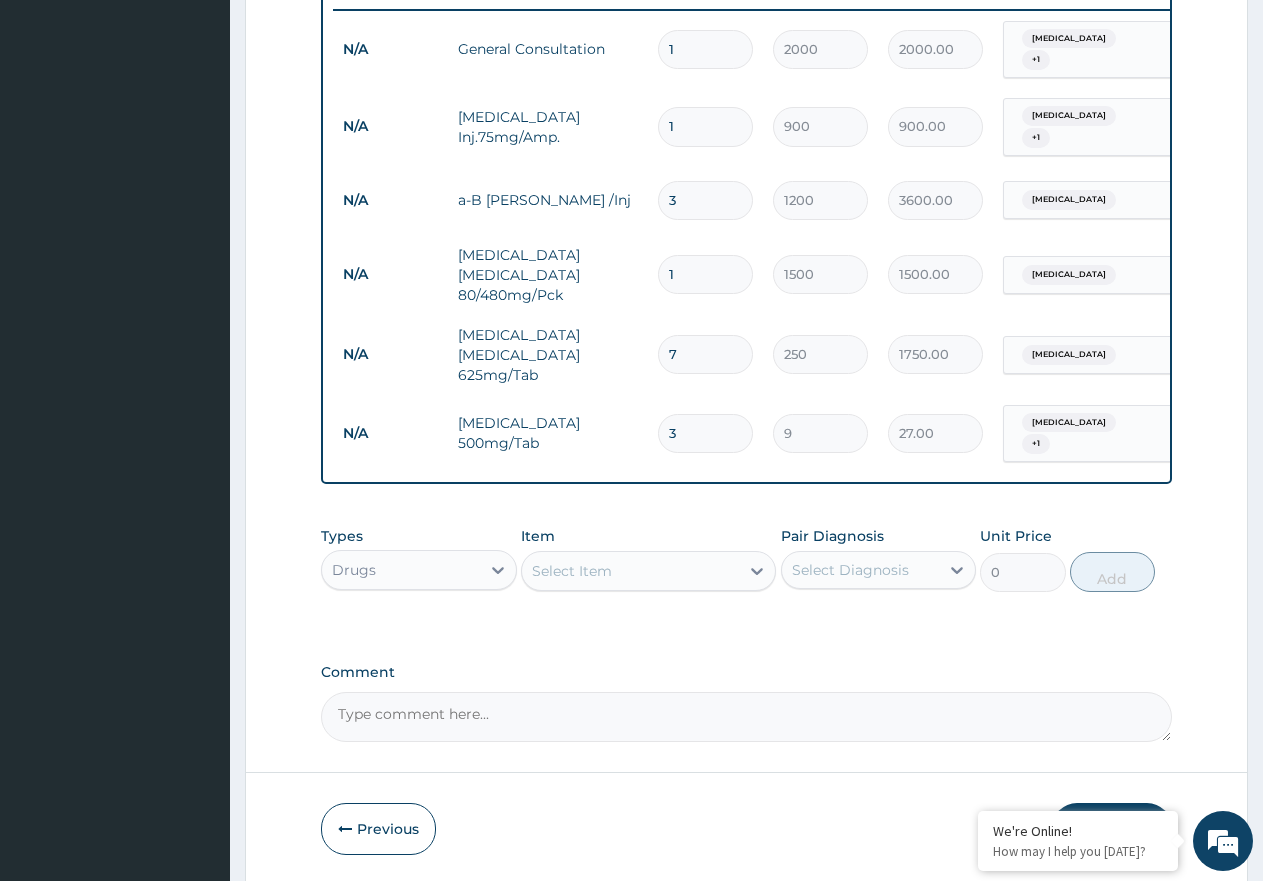 type on "30" 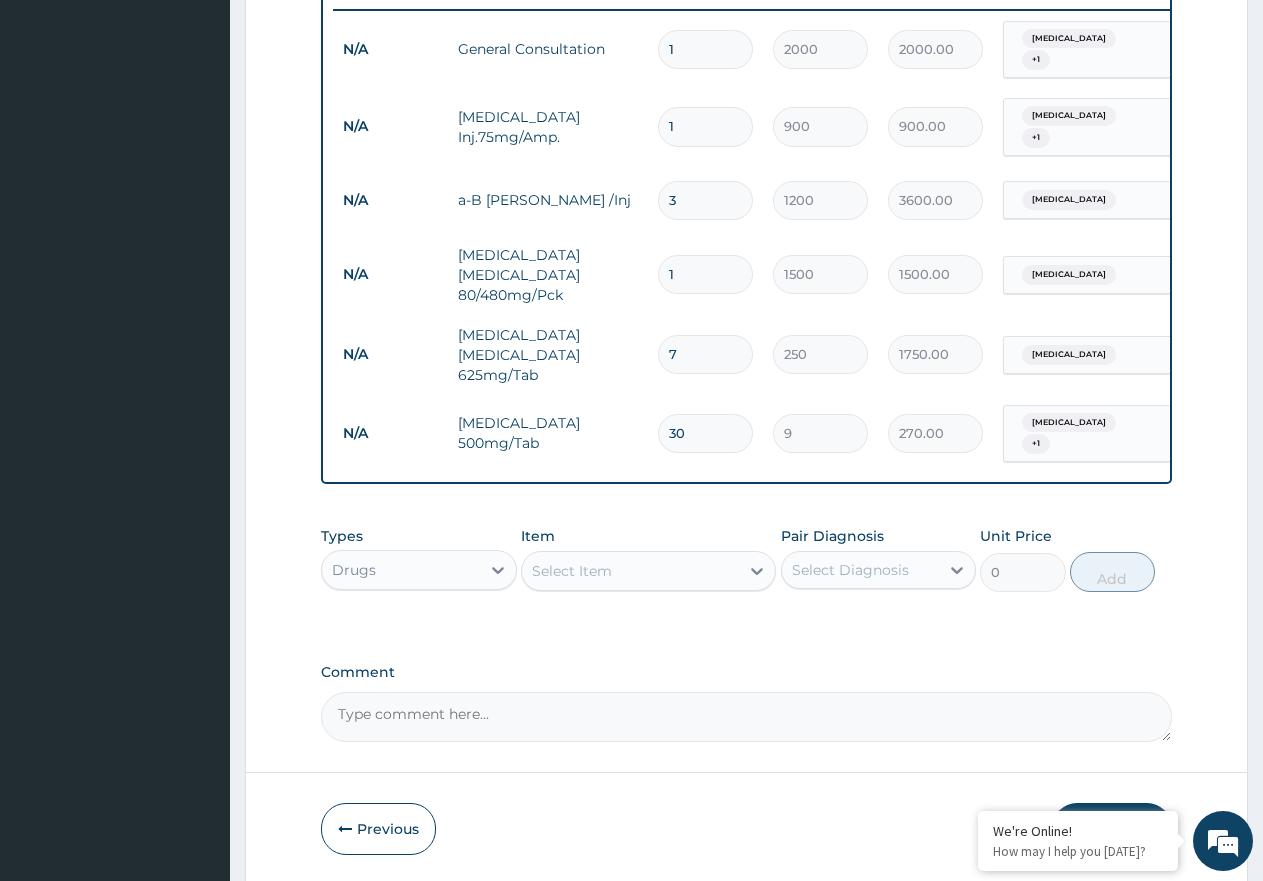 type on "30" 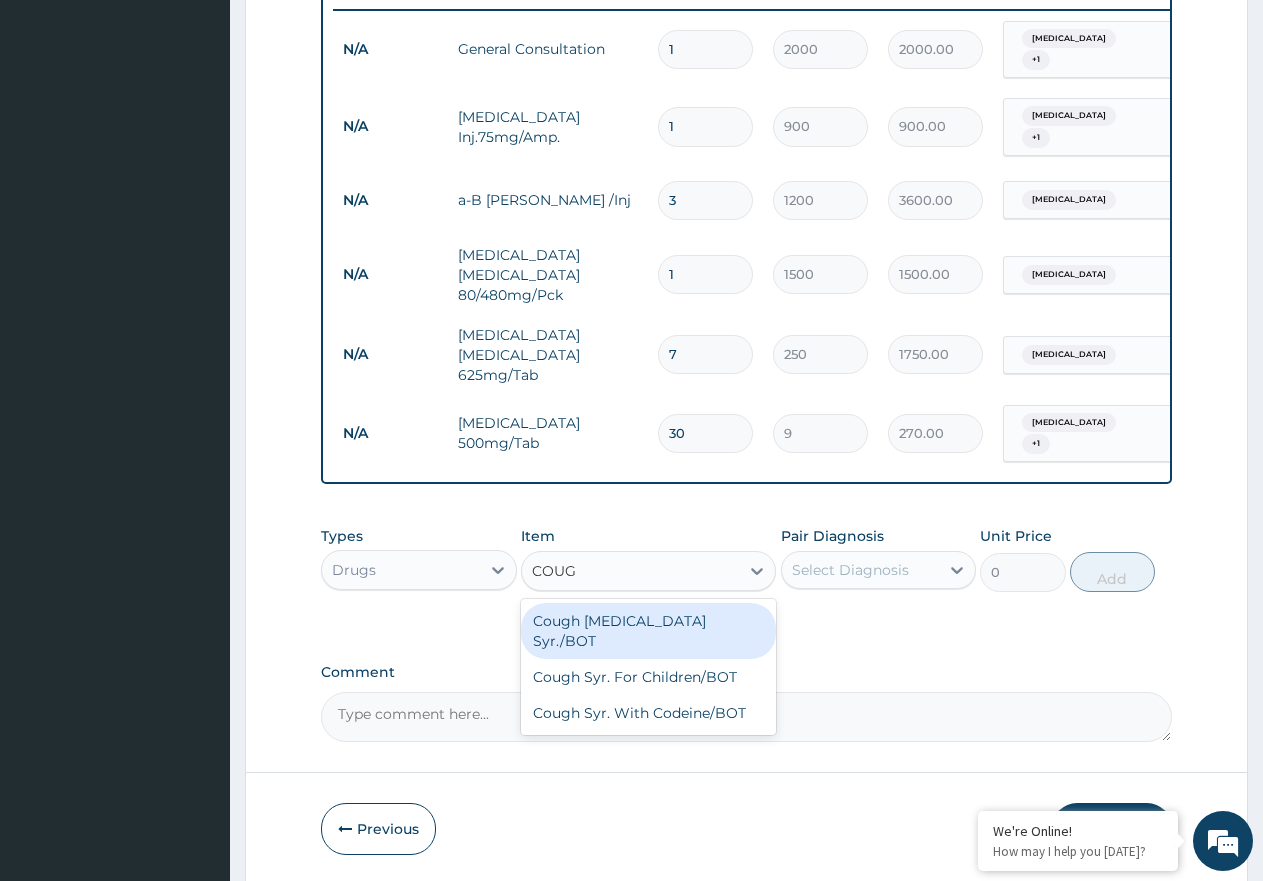 type on "COUGH" 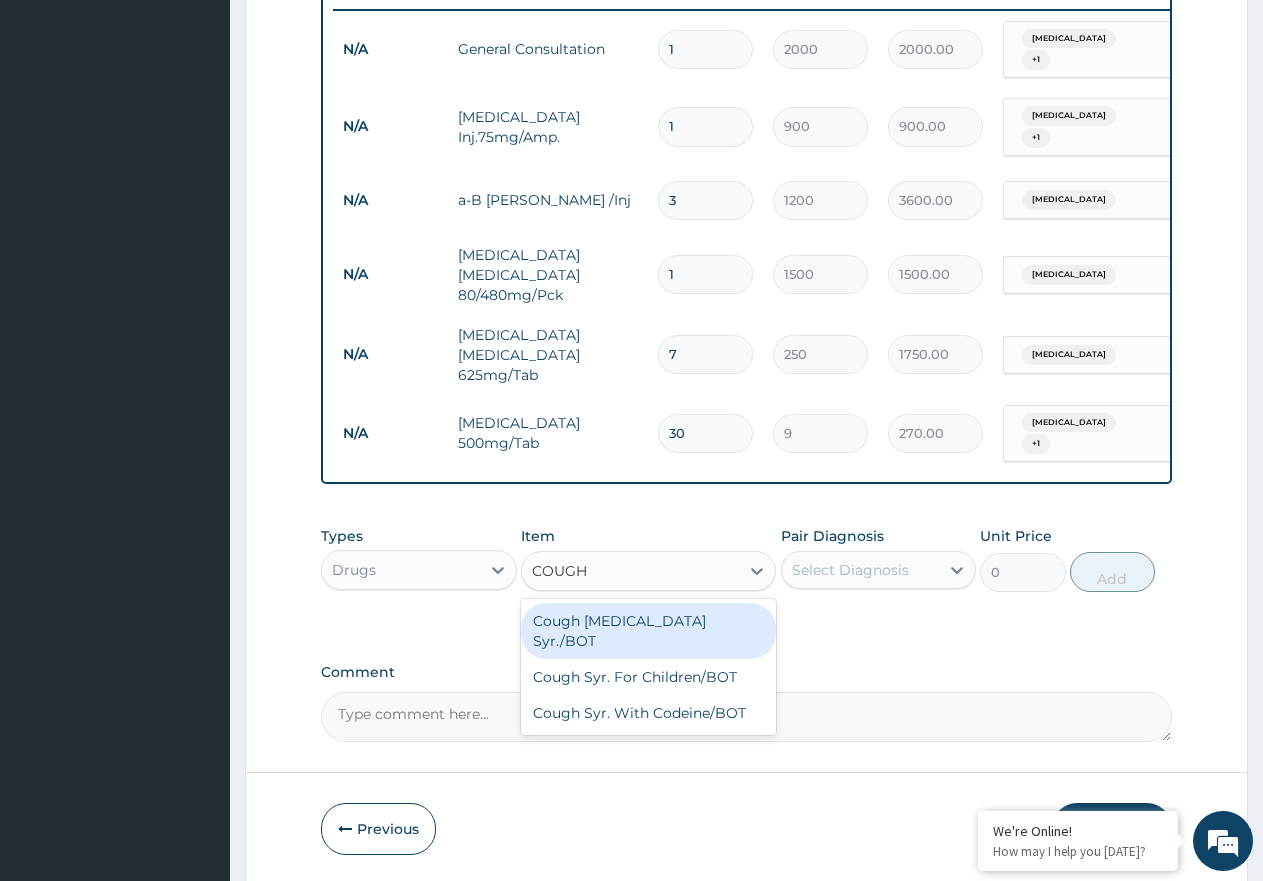 click on "Cough Expectorant Syr./BOT" at bounding box center (648, 631) 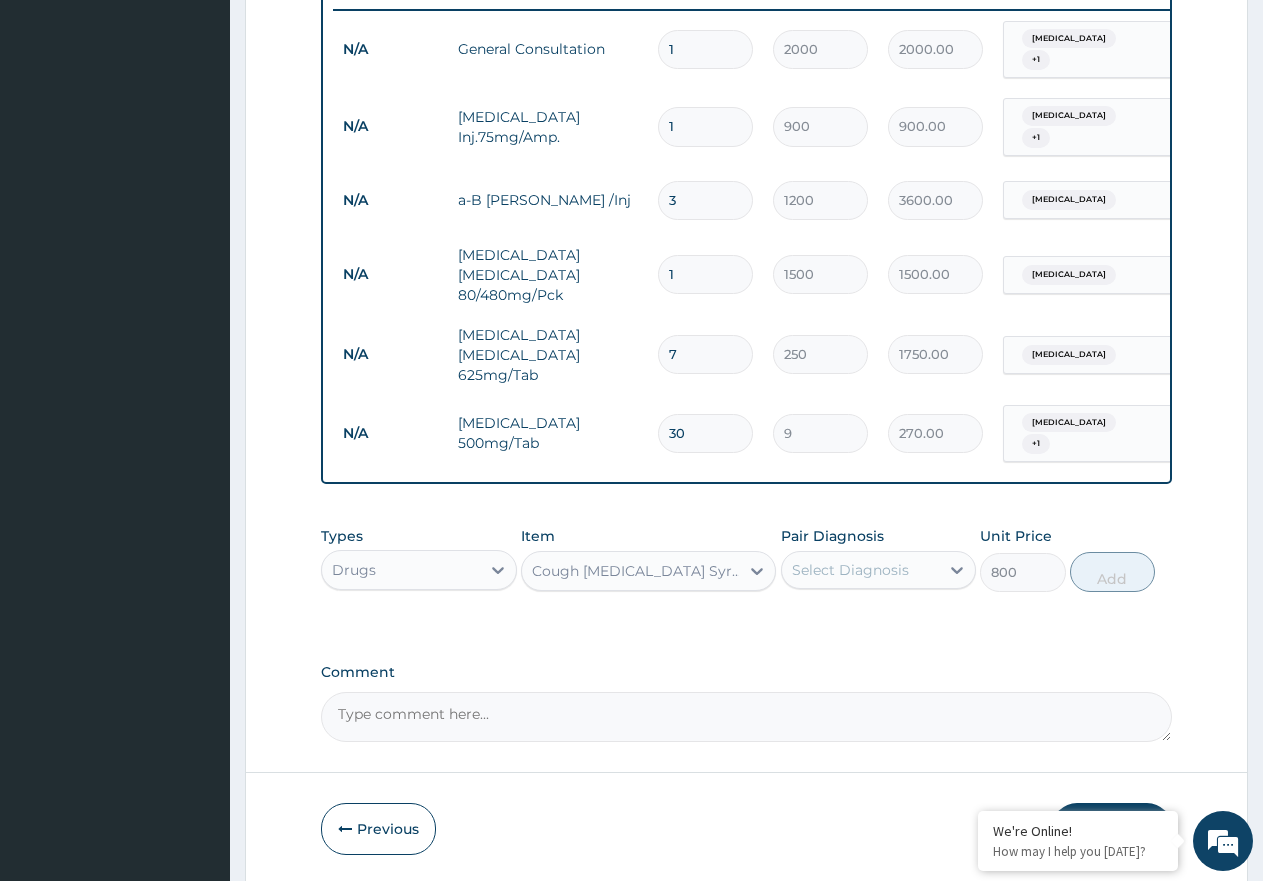 click on "Select Diagnosis" at bounding box center (850, 570) 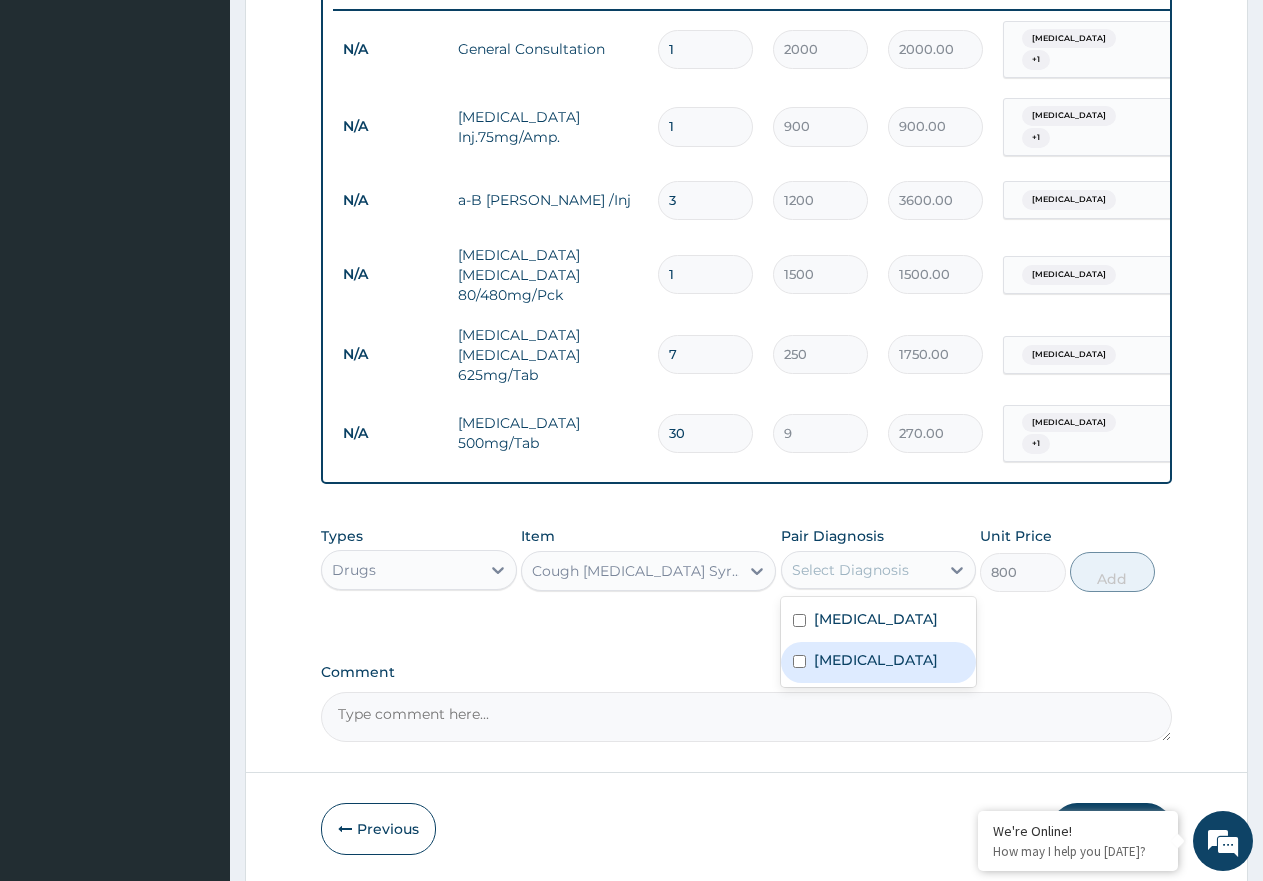 drag, startPoint x: 883, startPoint y: 668, endPoint x: 1037, endPoint y: 619, distance: 161.60754 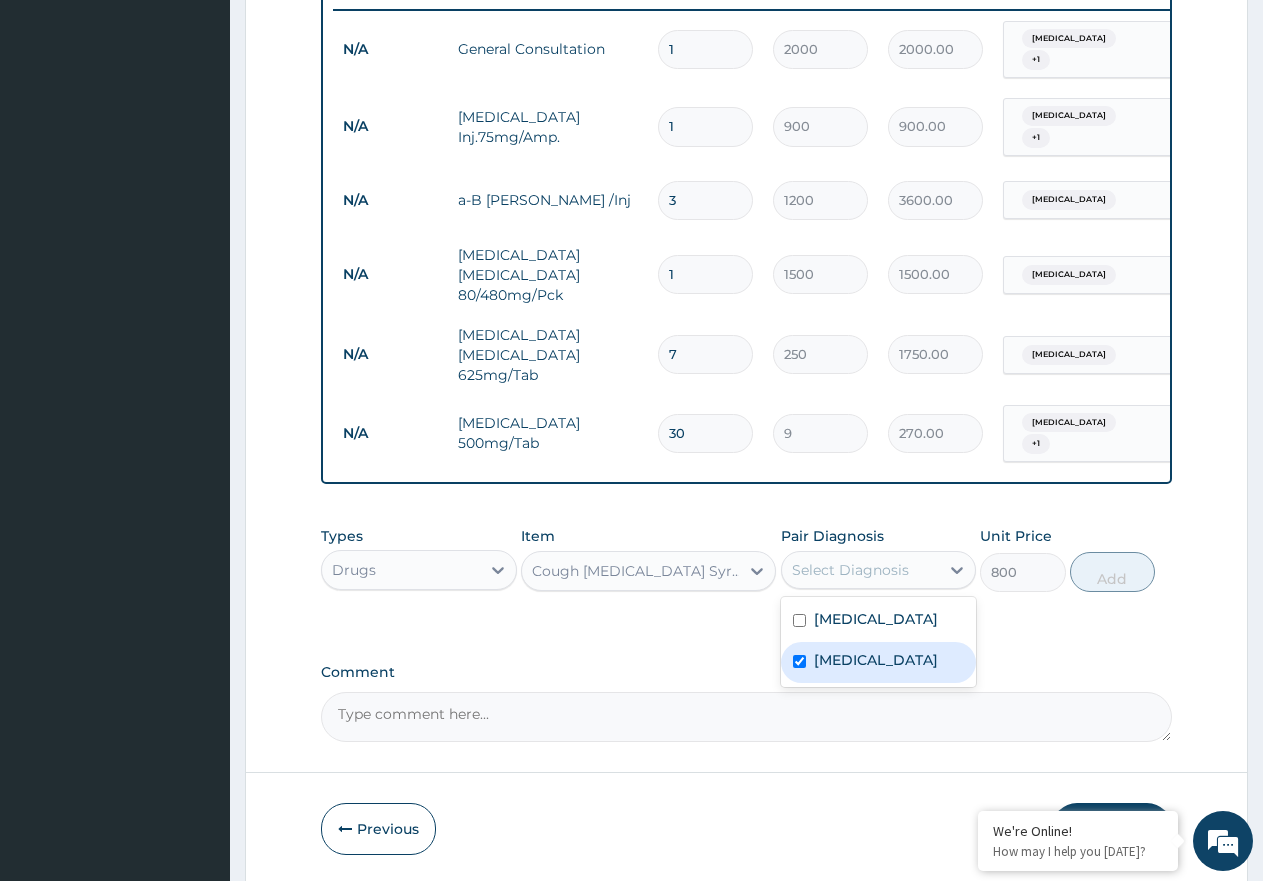 checkbox on "true" 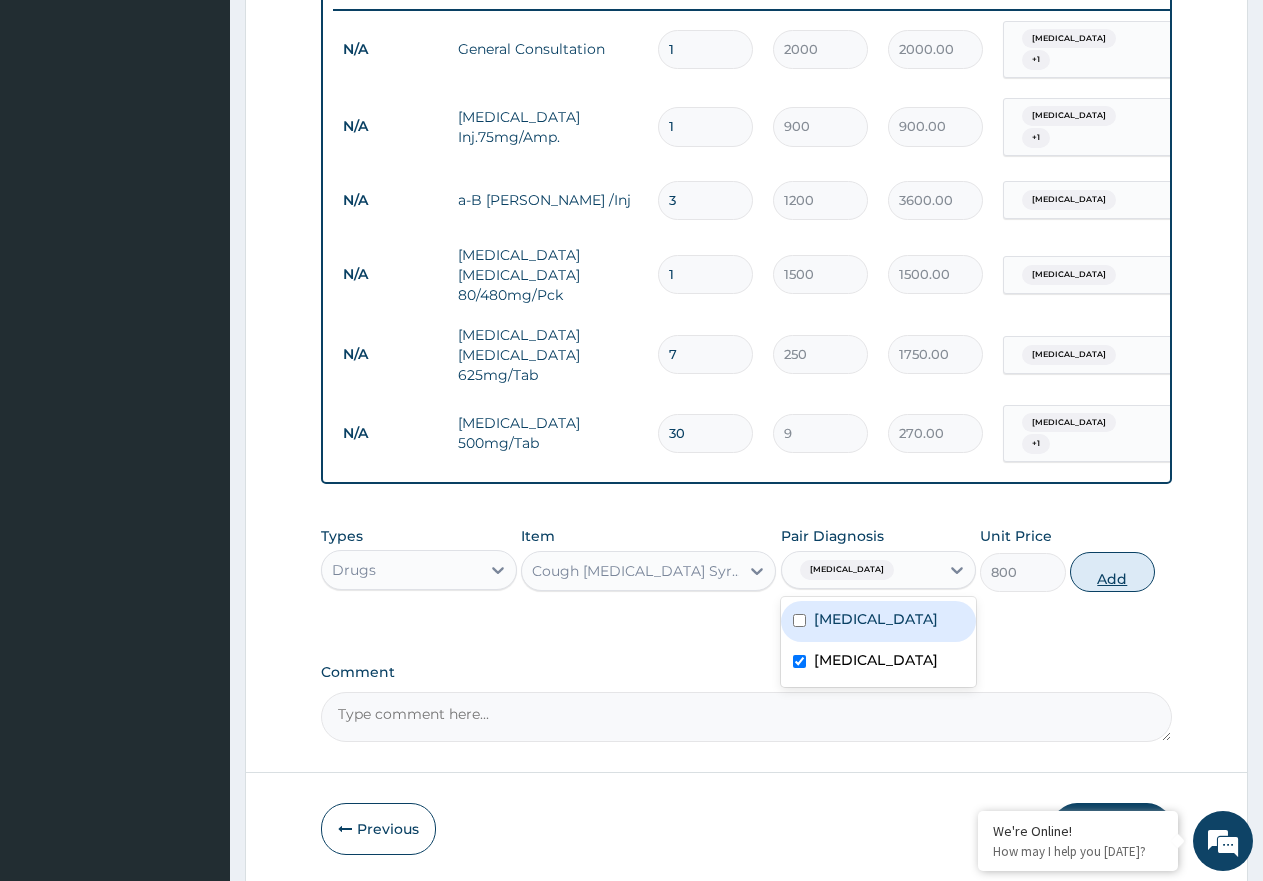 click on "Add" at bounding box center [1112, 572] 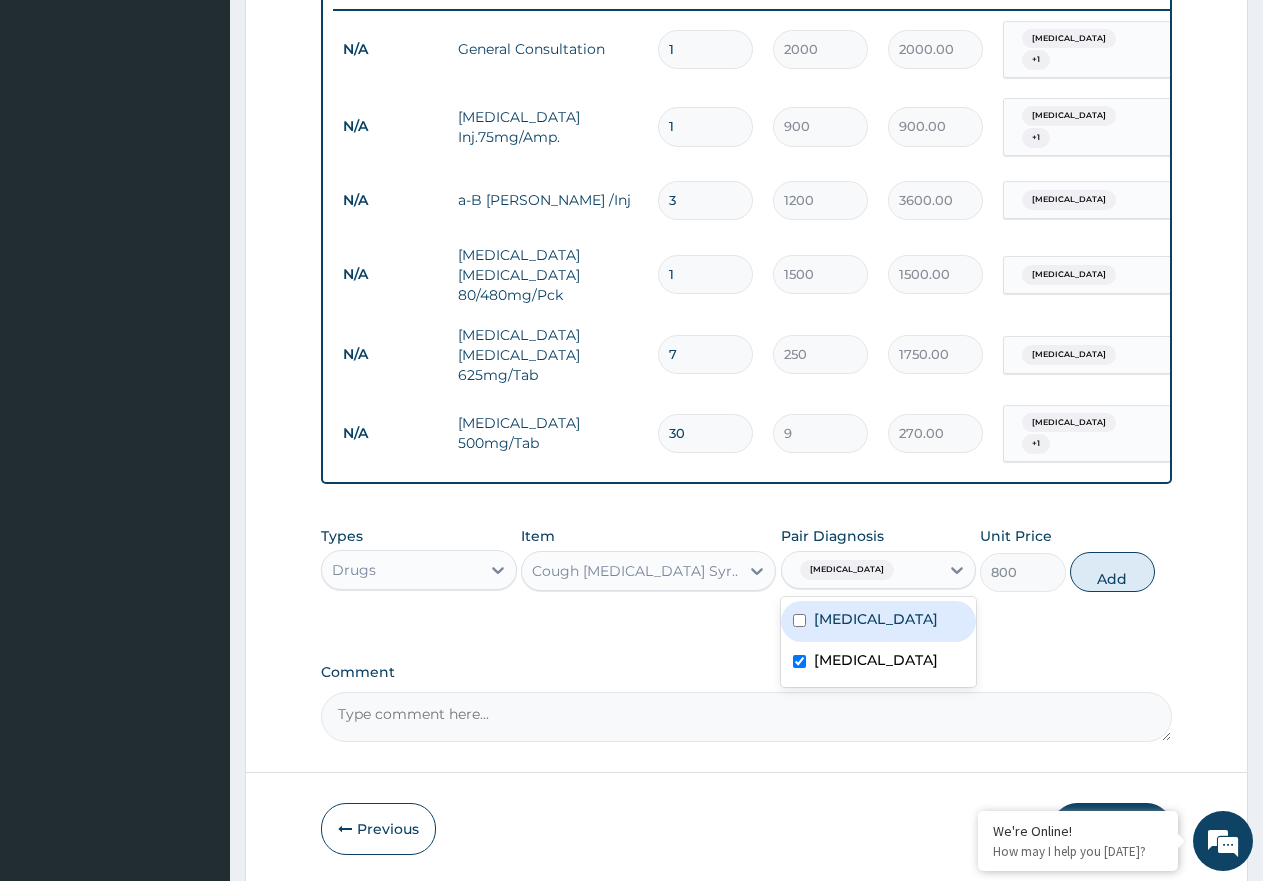 type on "0" 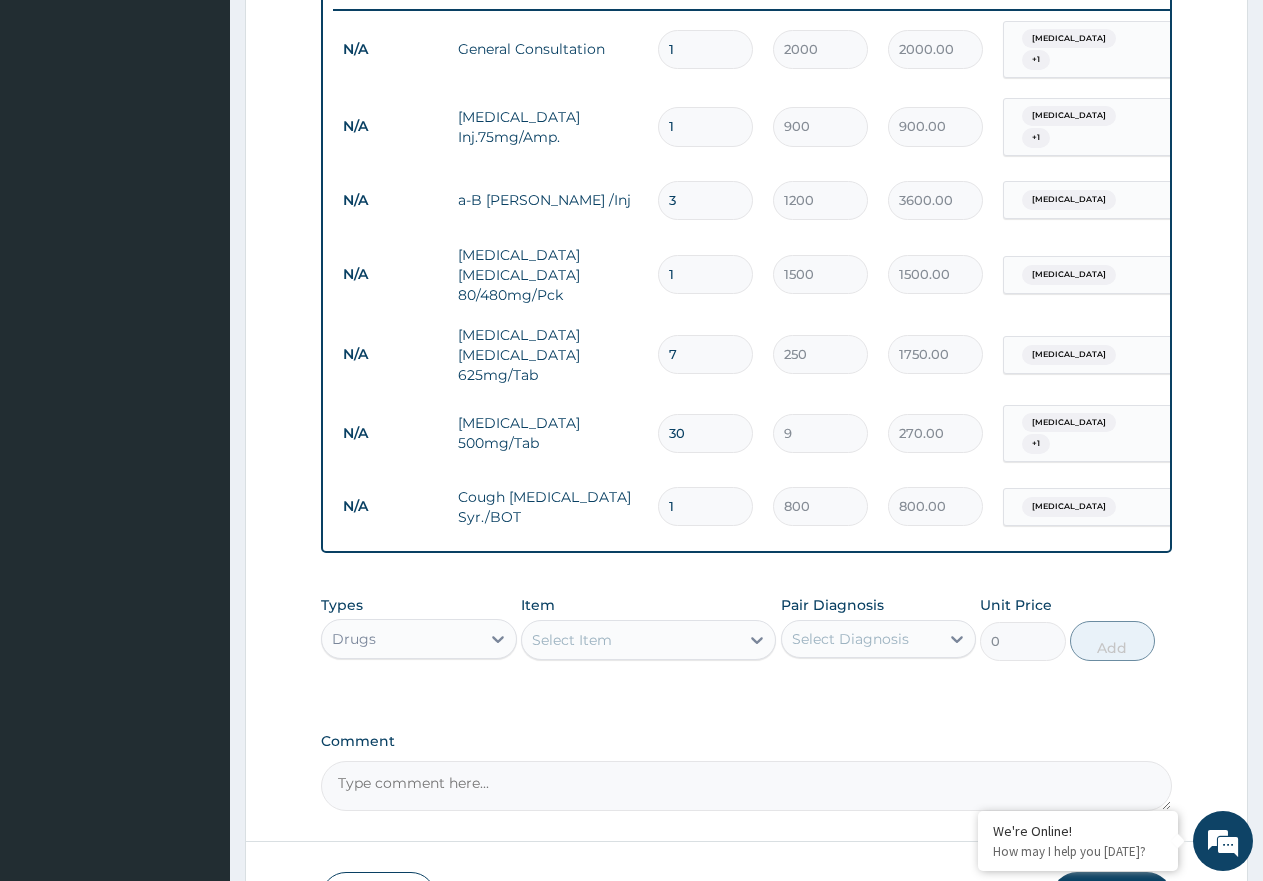 click on "Select Item" at bounding box center (572, 640) 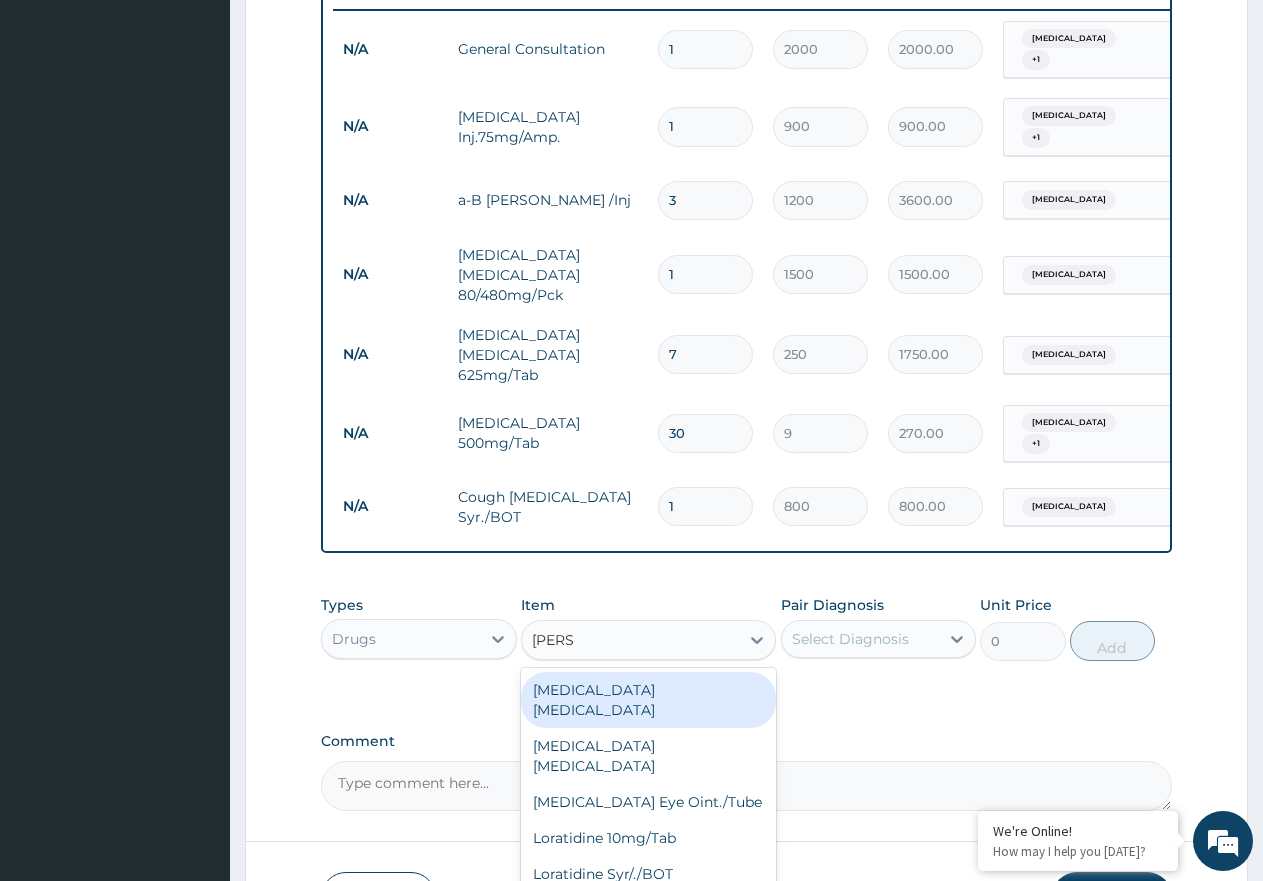 type on "LORAT" 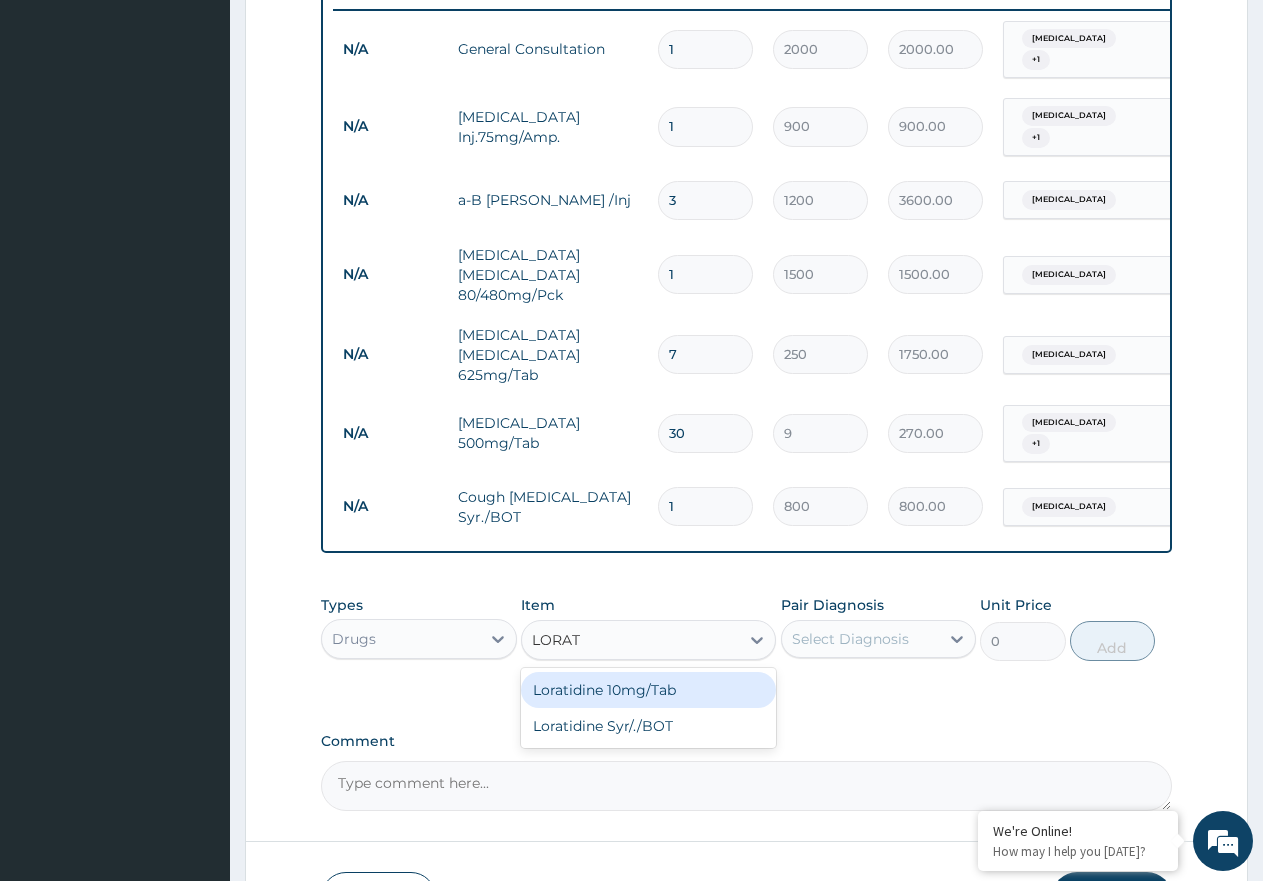 drag, startPoint x: 650, startPoint y: 696, endPoint x: 1027, endPoint y: 661, distance: 378.6212 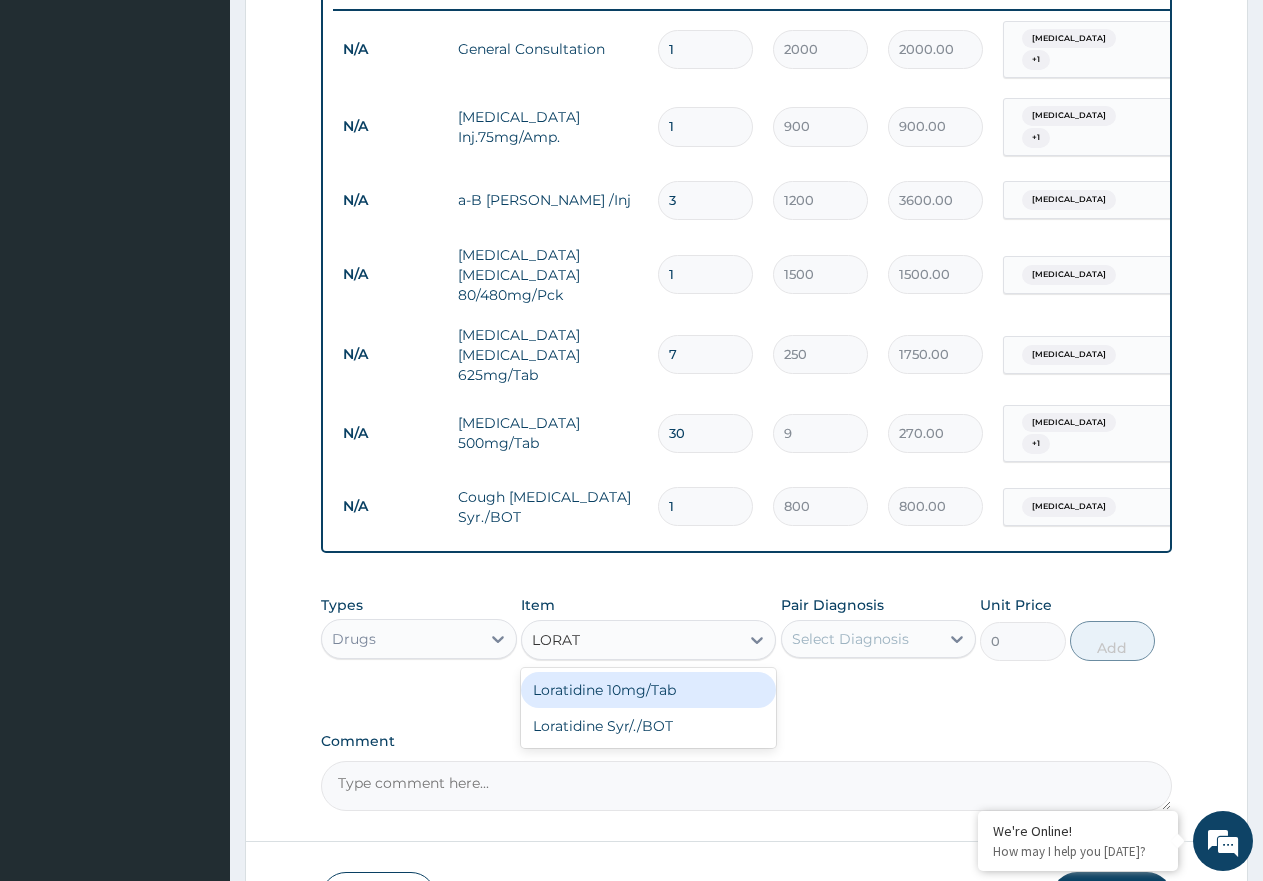 click on "Loratidine 10mg/Tab" at bounding box center (648, 690) 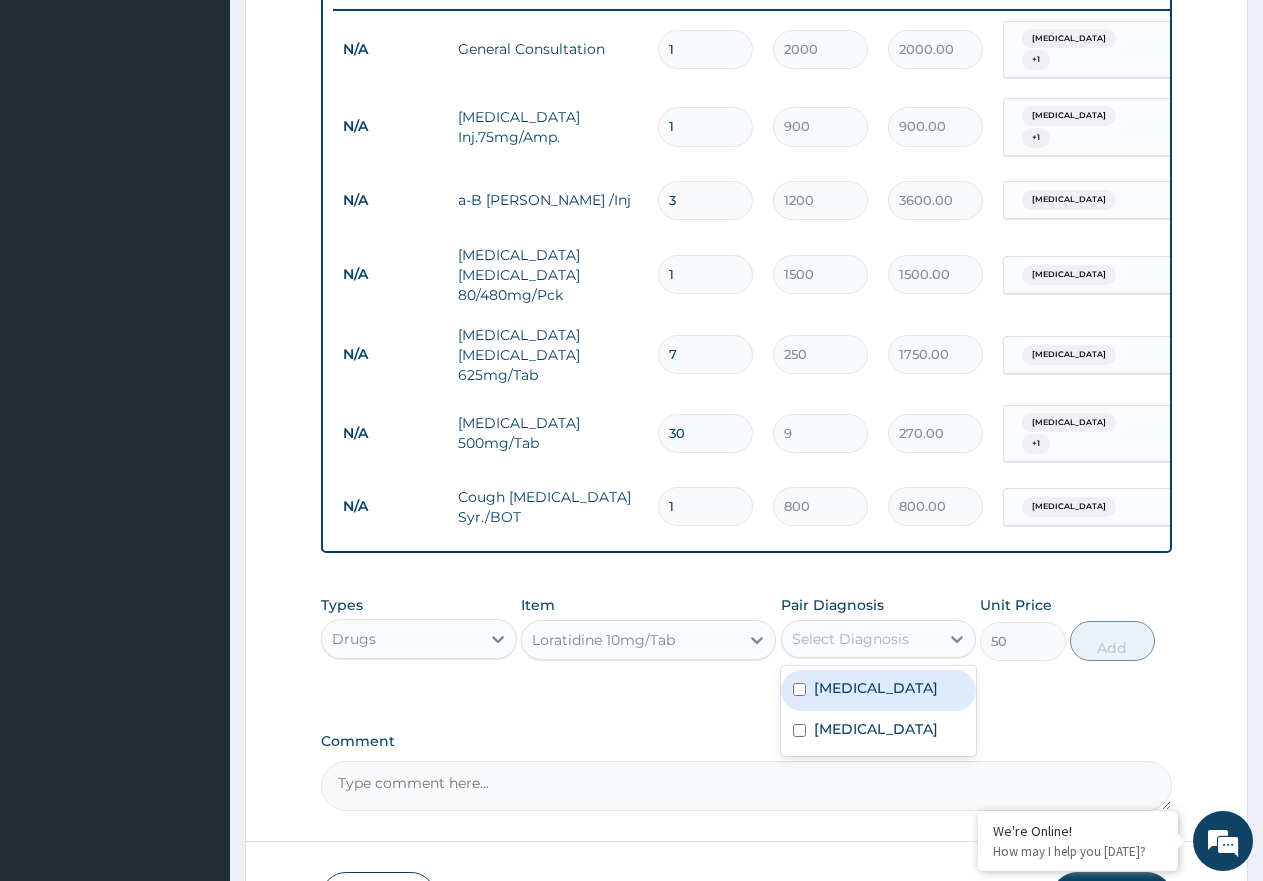 click on "Select Diagnosis" at bounding box center (850, 639) 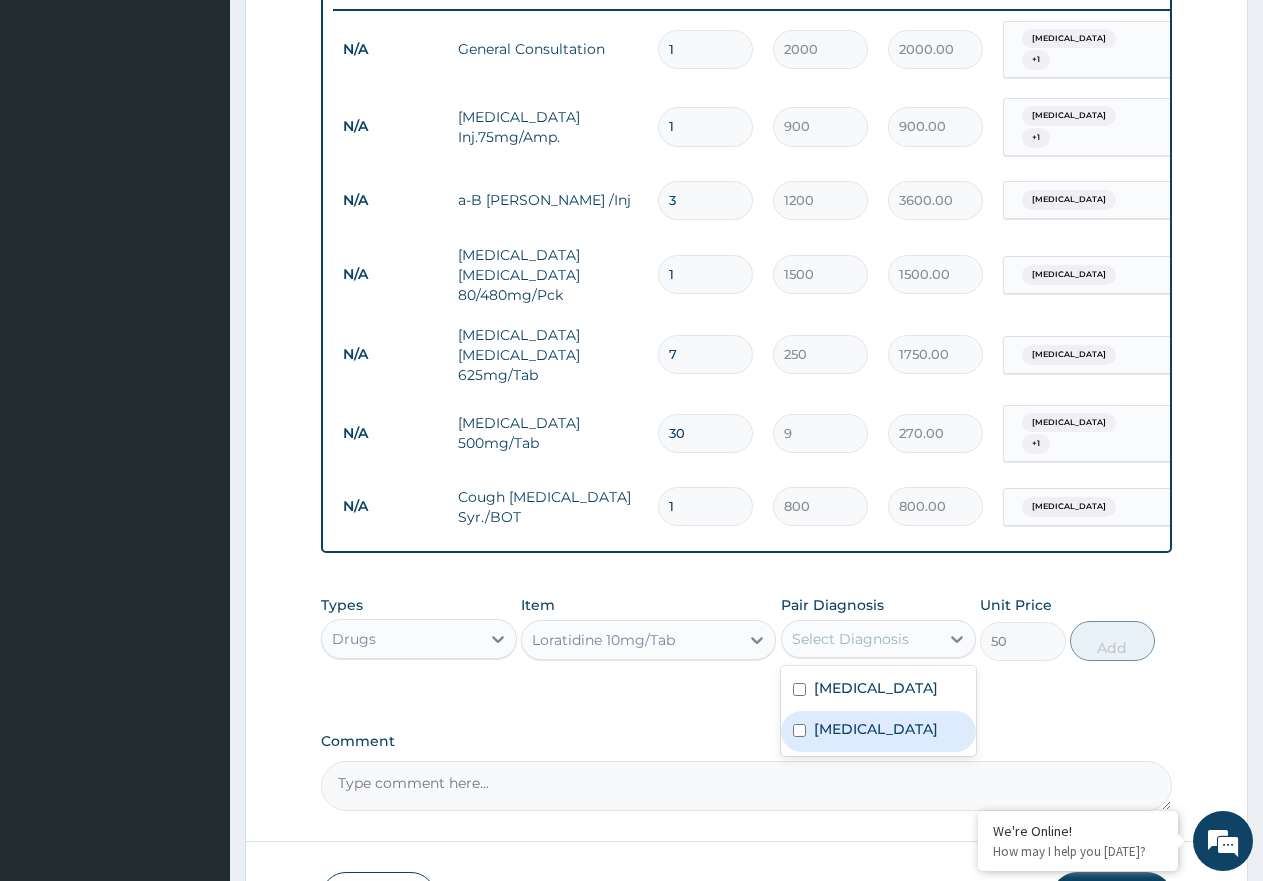drag, startPoint x: 866, startPoint y: 741, endPoint x: 1066, endPoint y: 700, distance: 204.15926 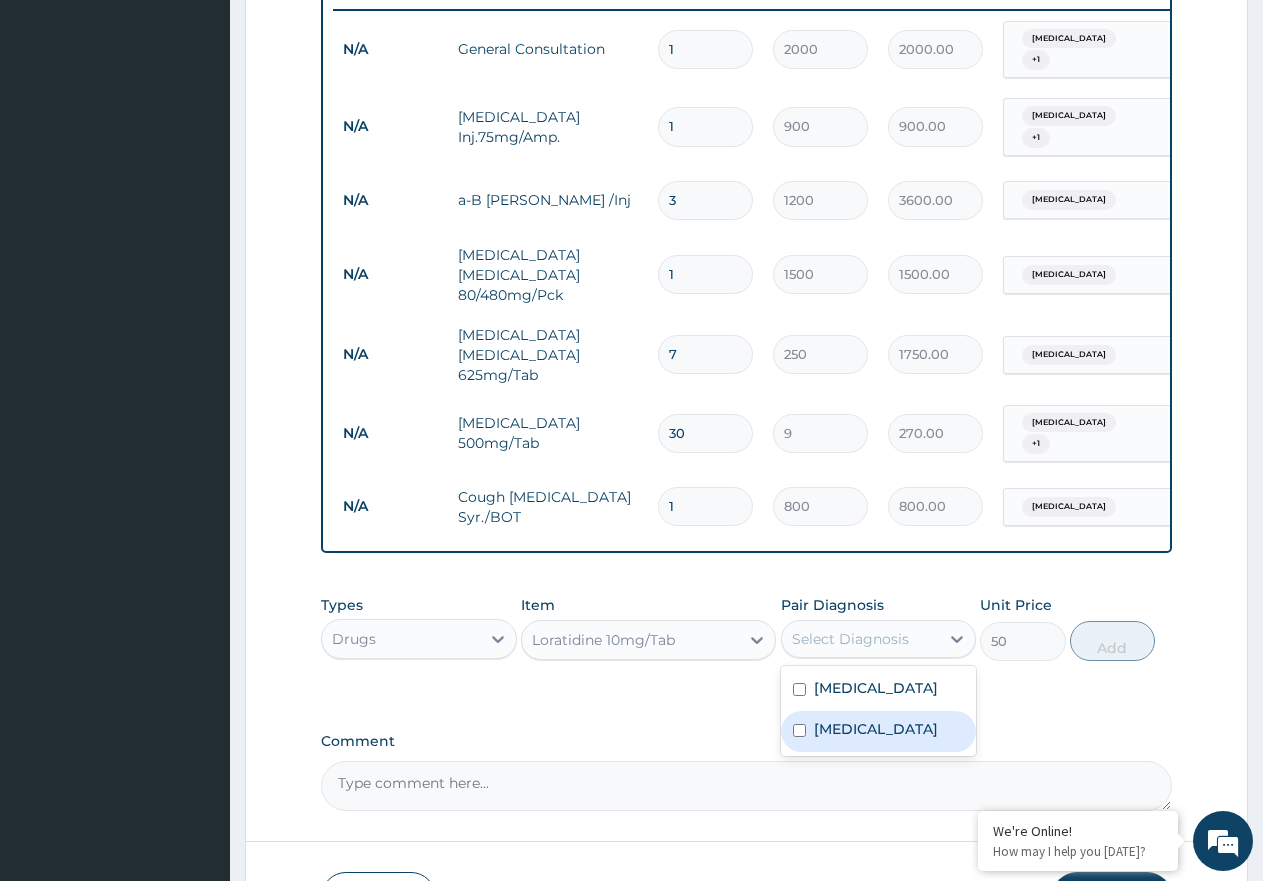 click on "Respiratory tract infection" at bounding box center [876, 729] 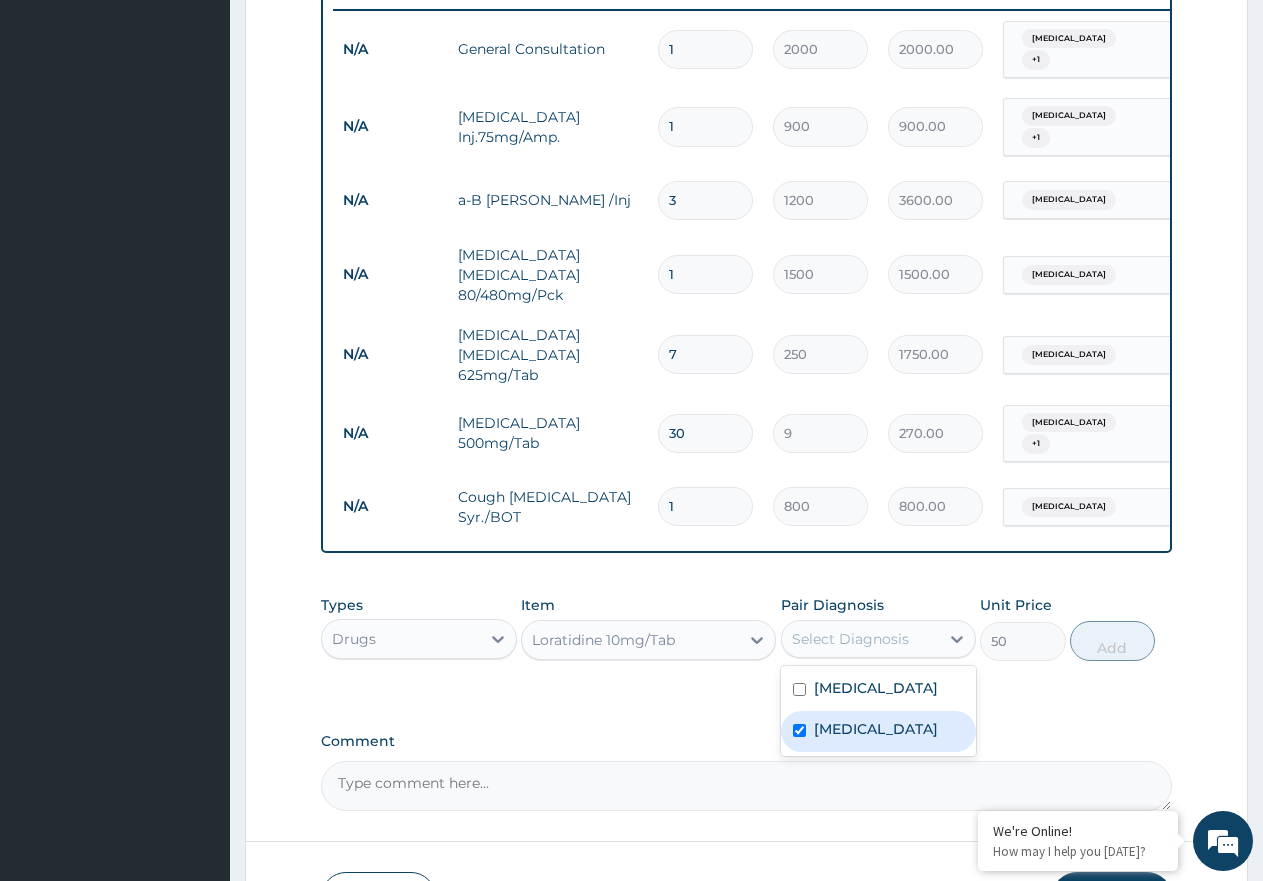 checkbox on "true" 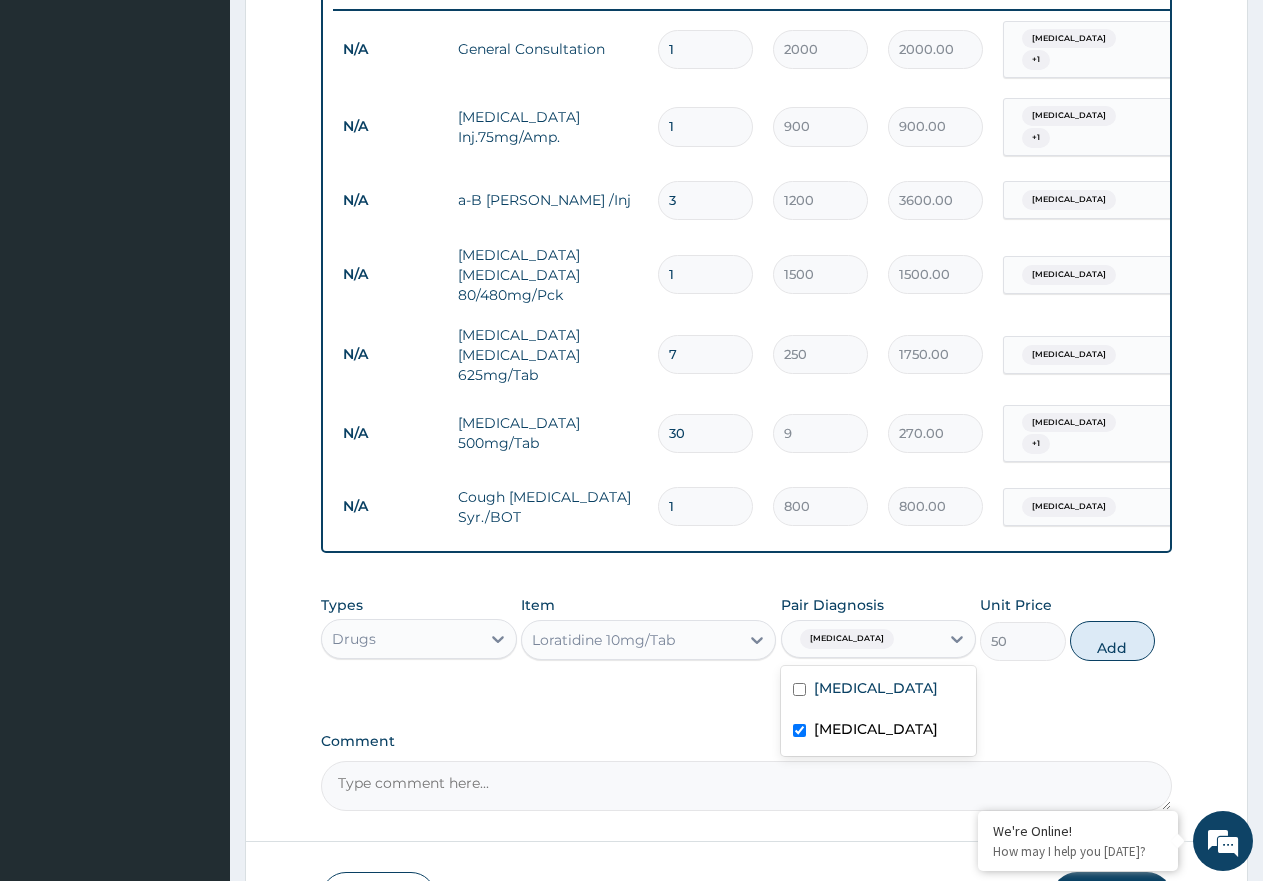 drag, startPoint x: 1119, startPoint y: 638, endPoint x: 1047, endPoint y: 638, distance: 72 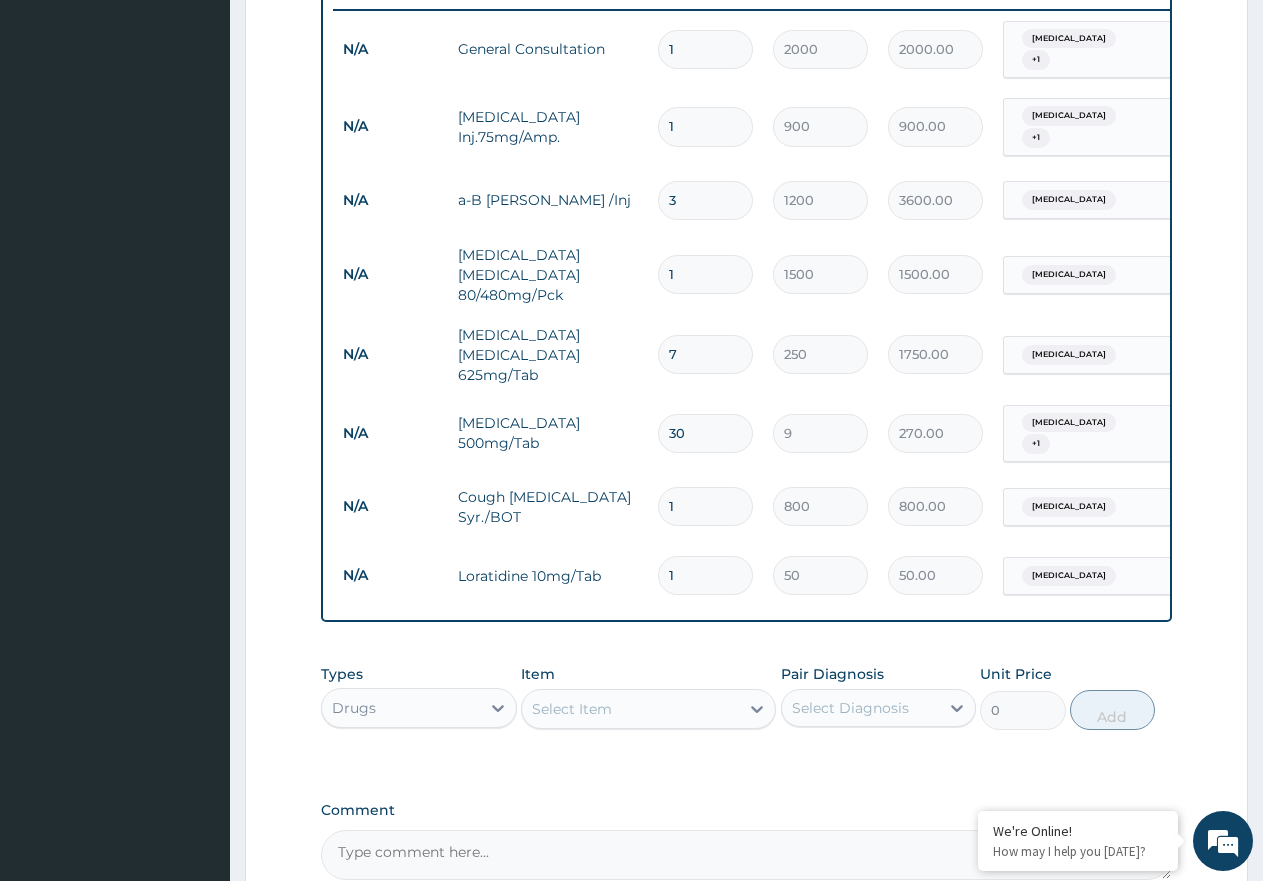 type 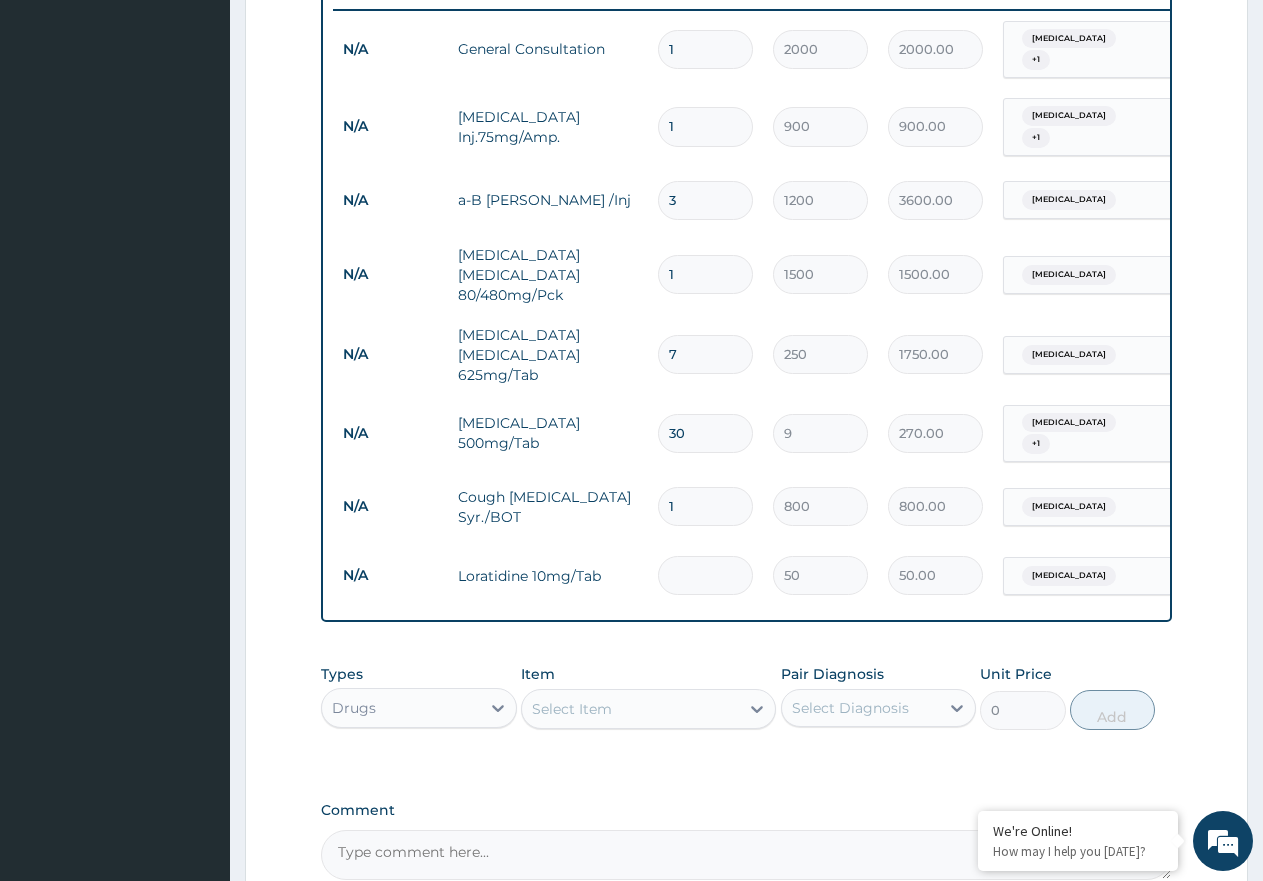 type on "0.00" 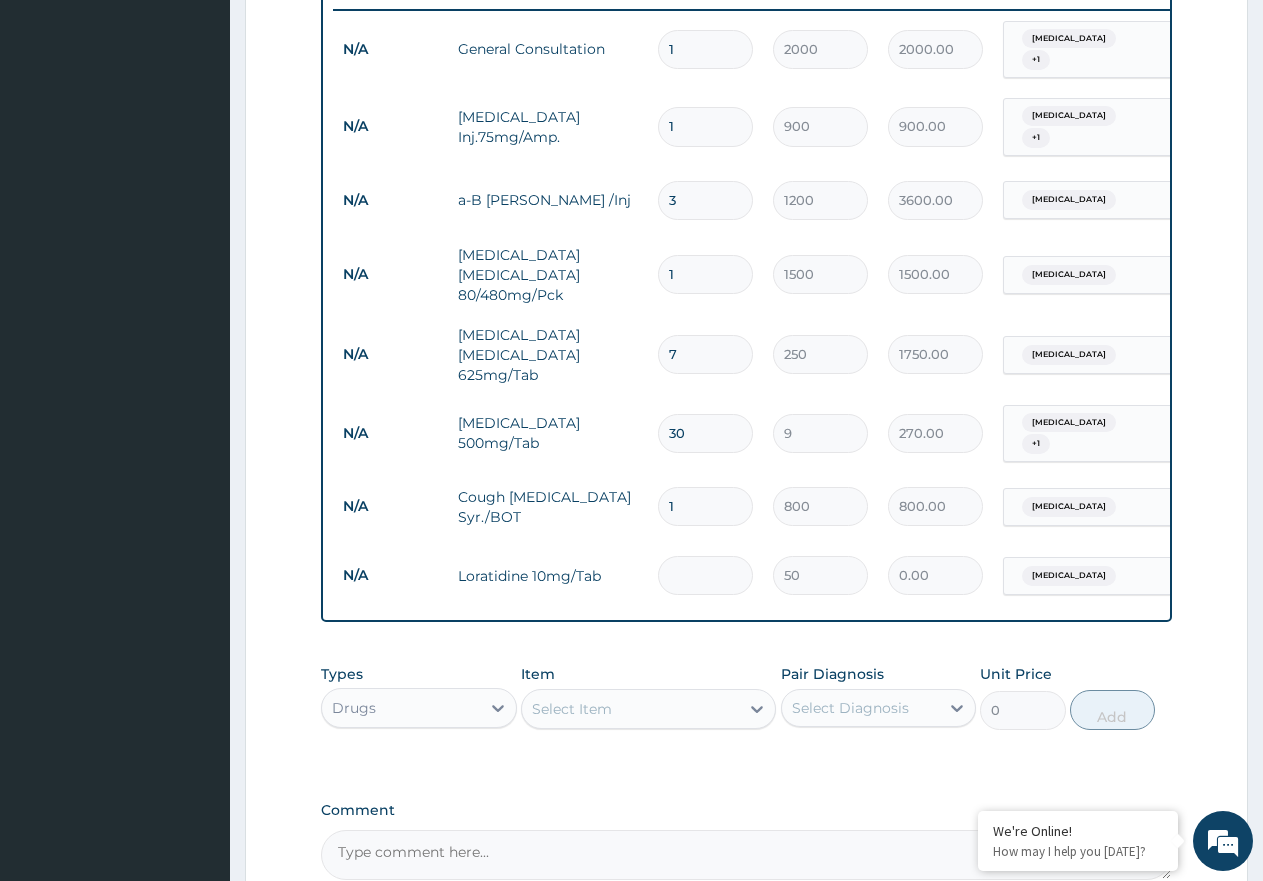 type on "8" 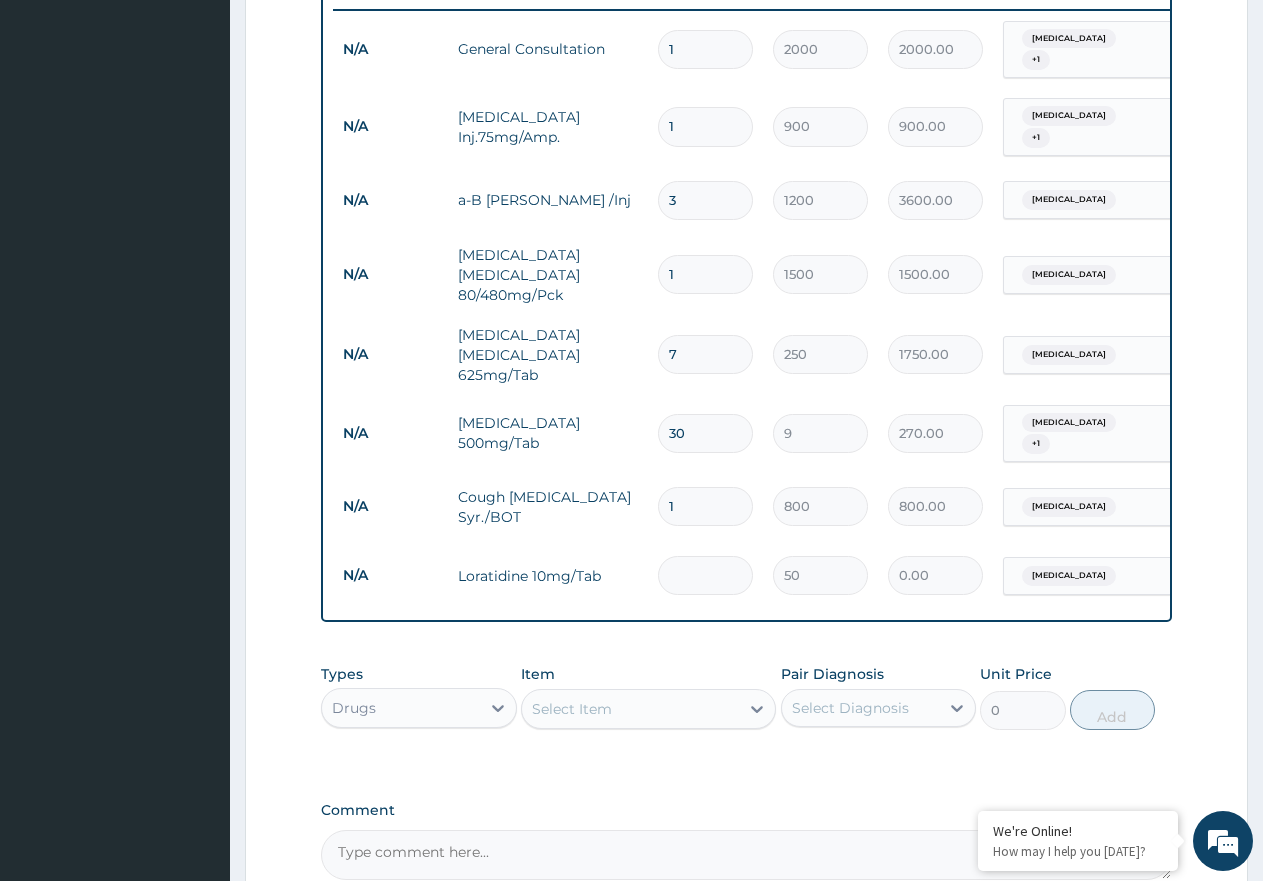 type on "400.00" 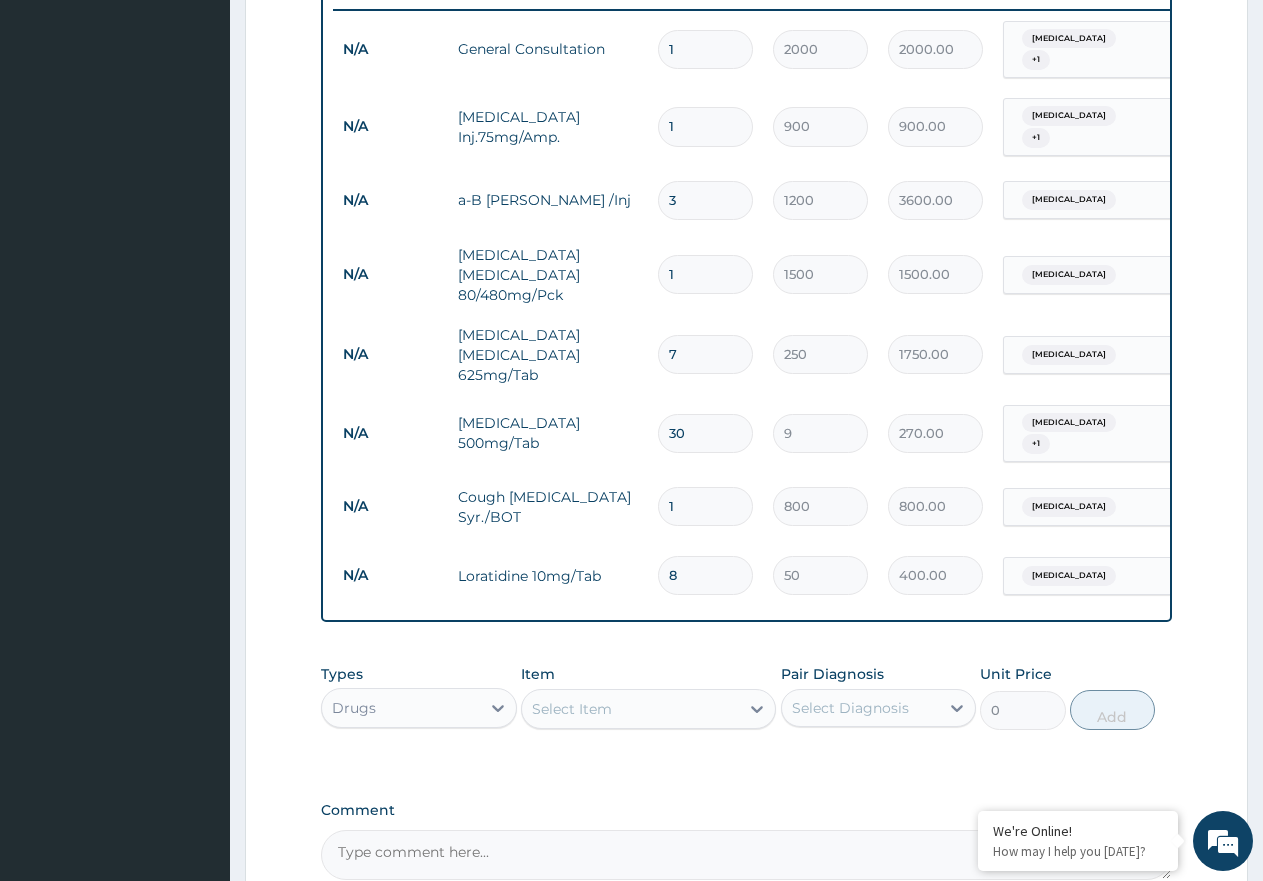 type on "8" 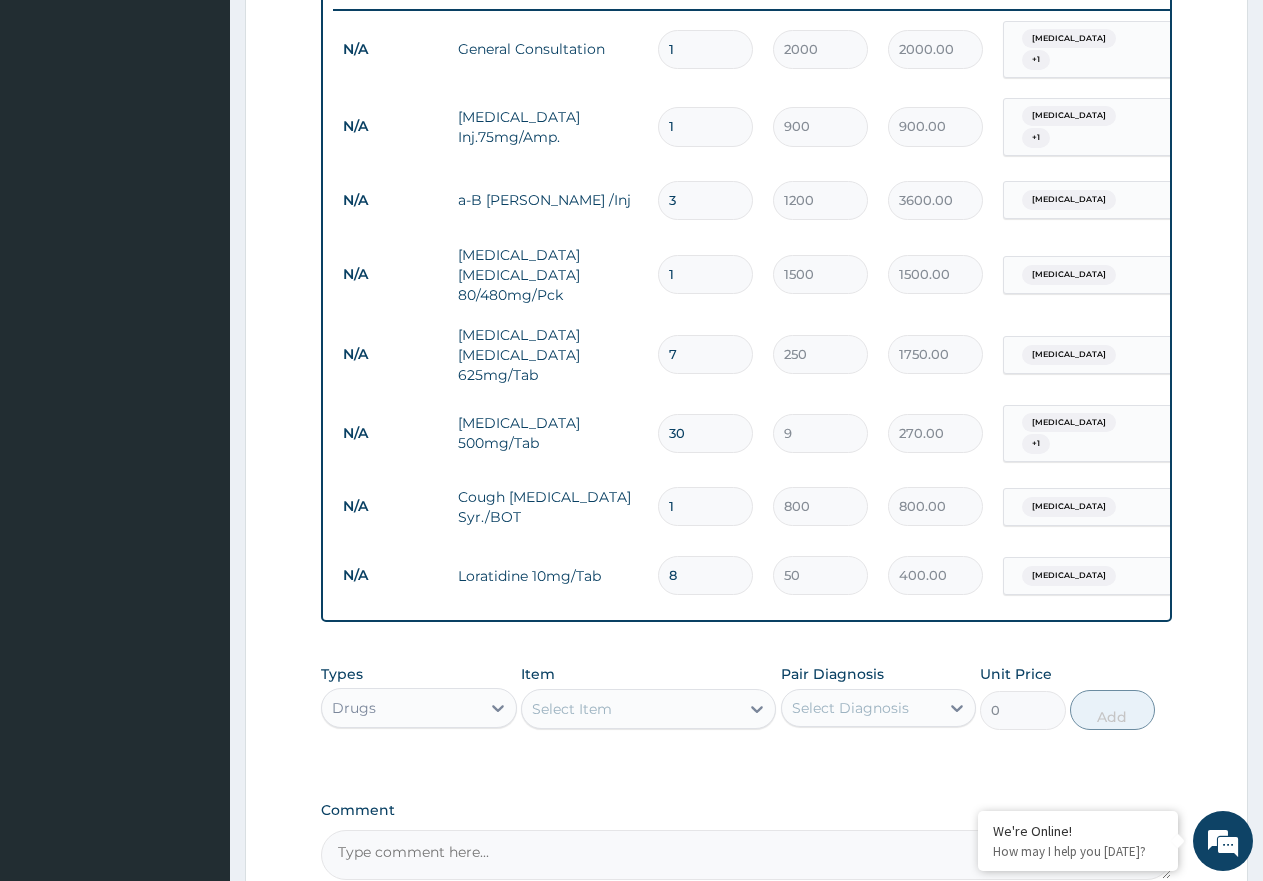 click on "Select Item" at bounding box center (630, 709) 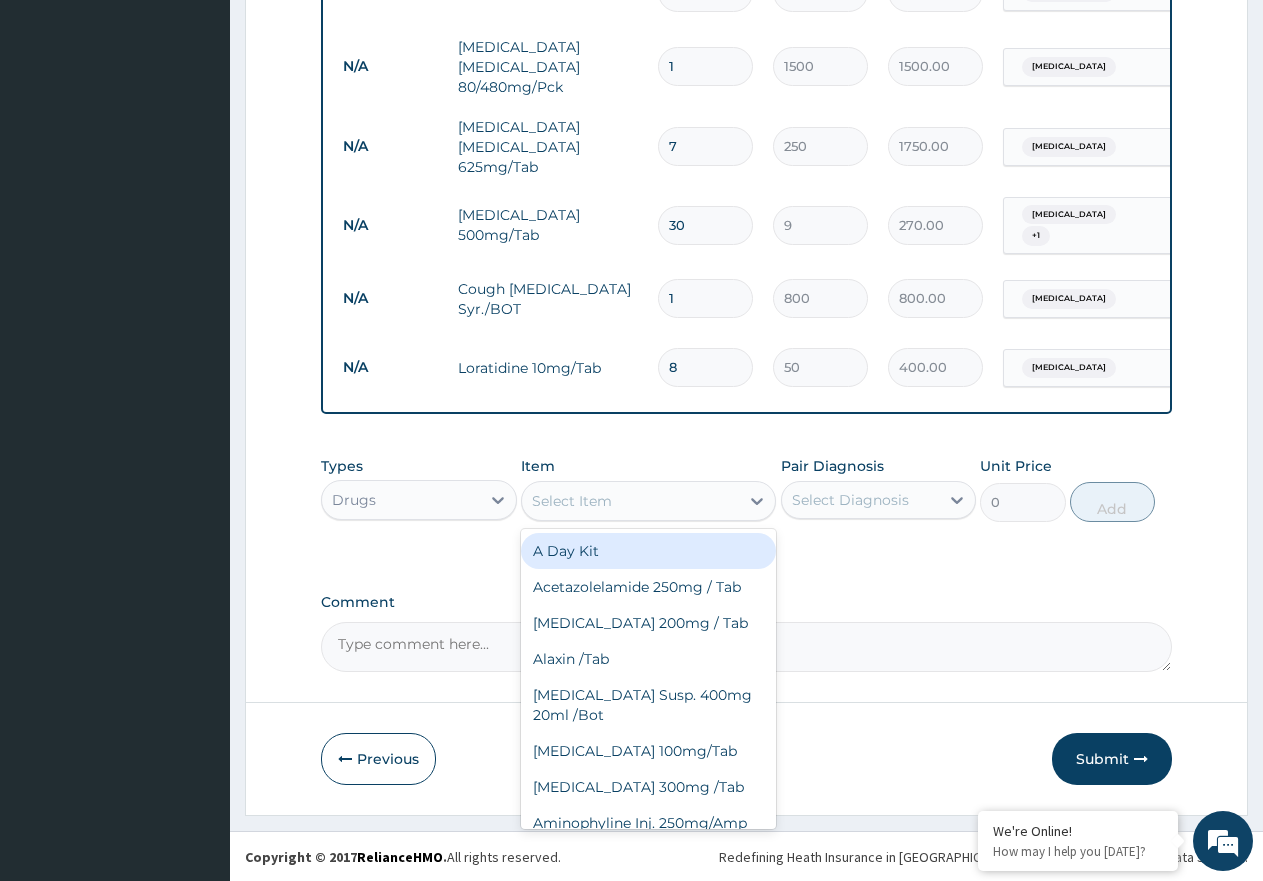 scroll, scrollTop: 1002, scrollLeft: 0, axis: vertical 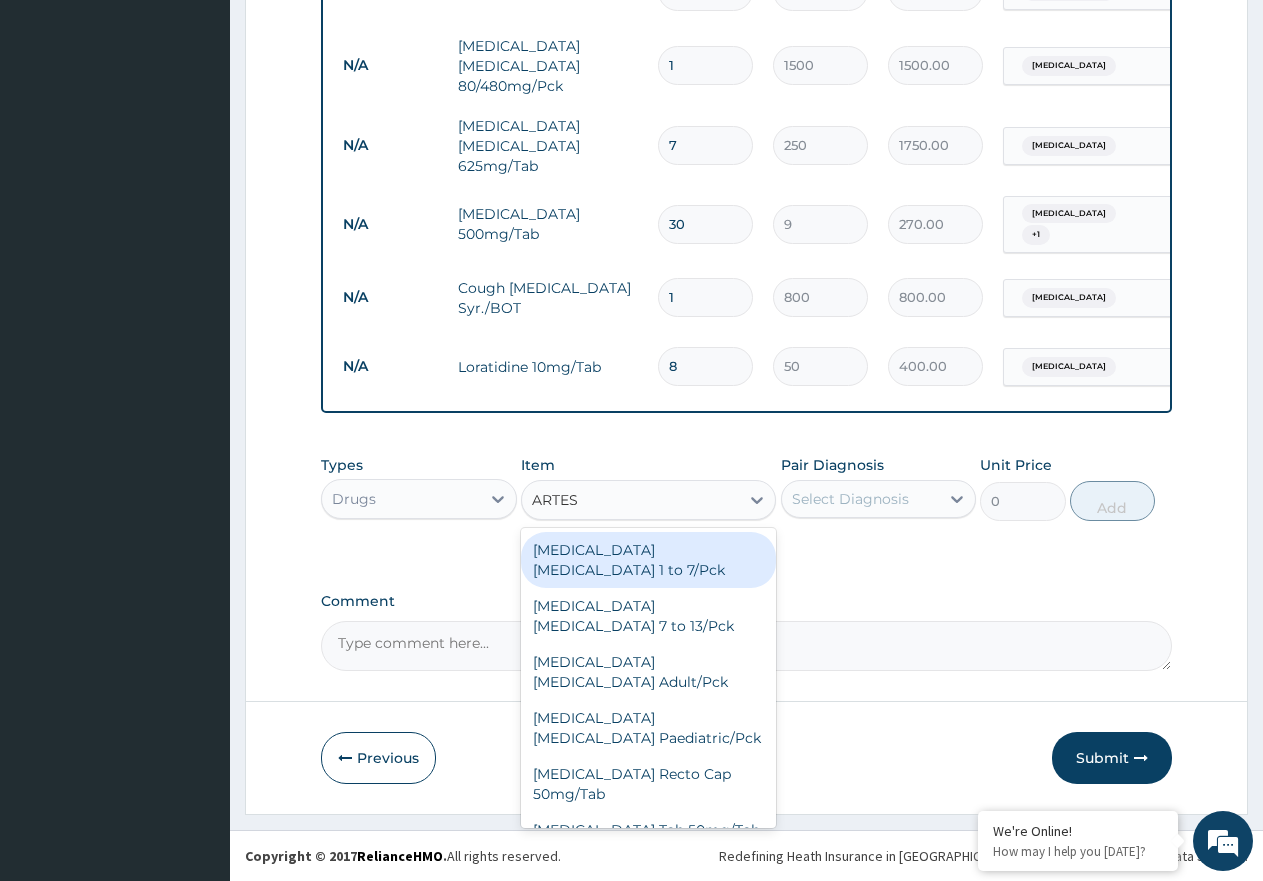 type on "ARTESU" 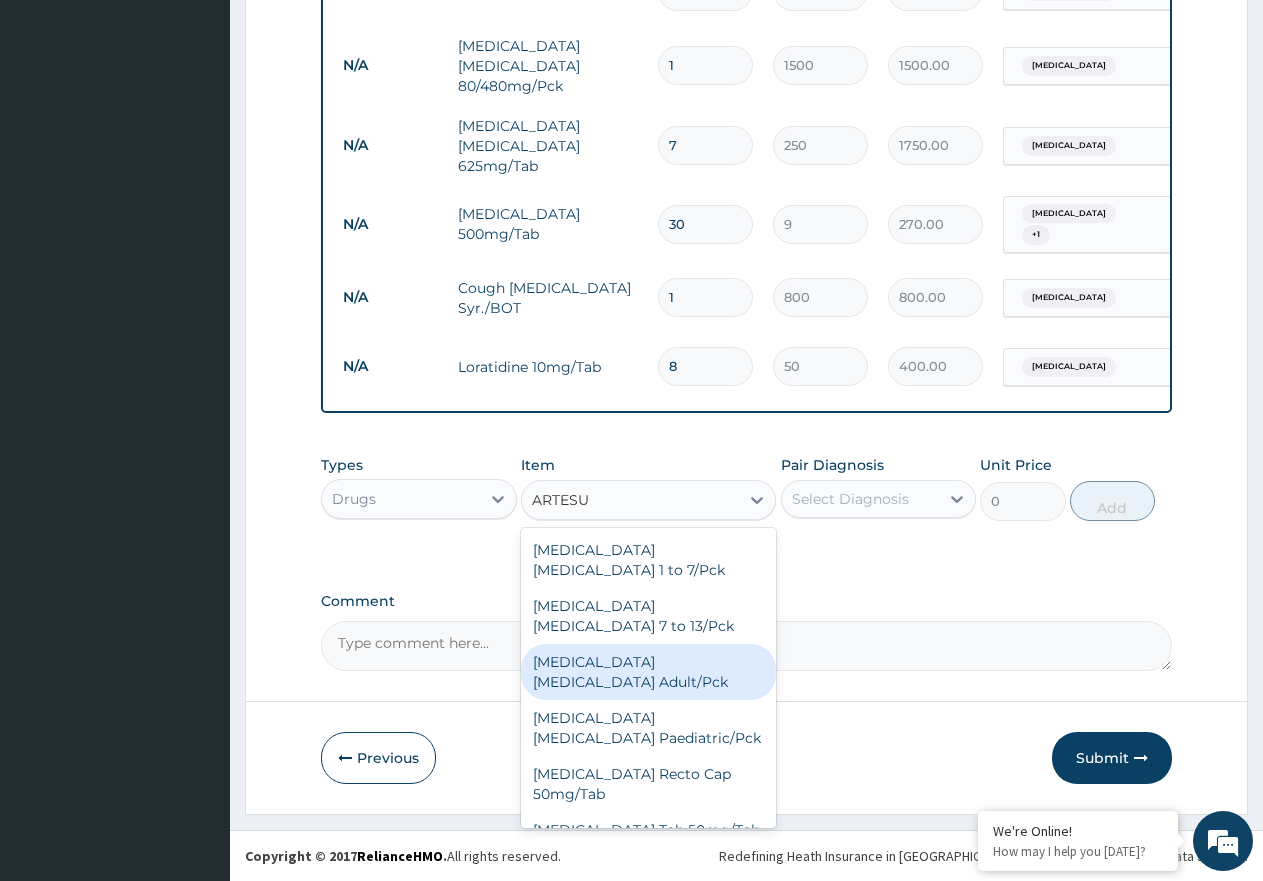 scroll, scrollTop: 96, scrollLeft: 0, axis: vertical 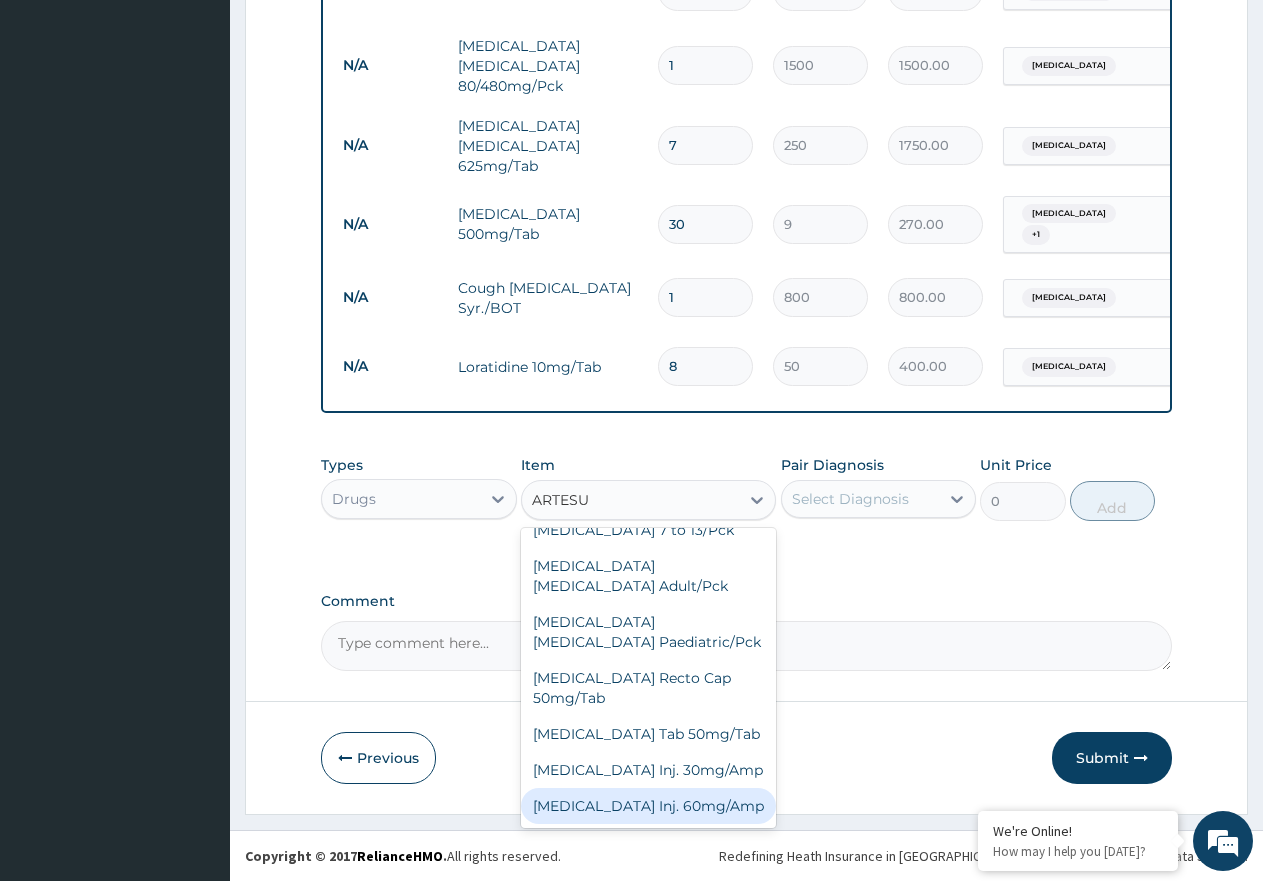 click on "Artesunate Inj. 60mg/Amp" at bounding box center [648, 806] 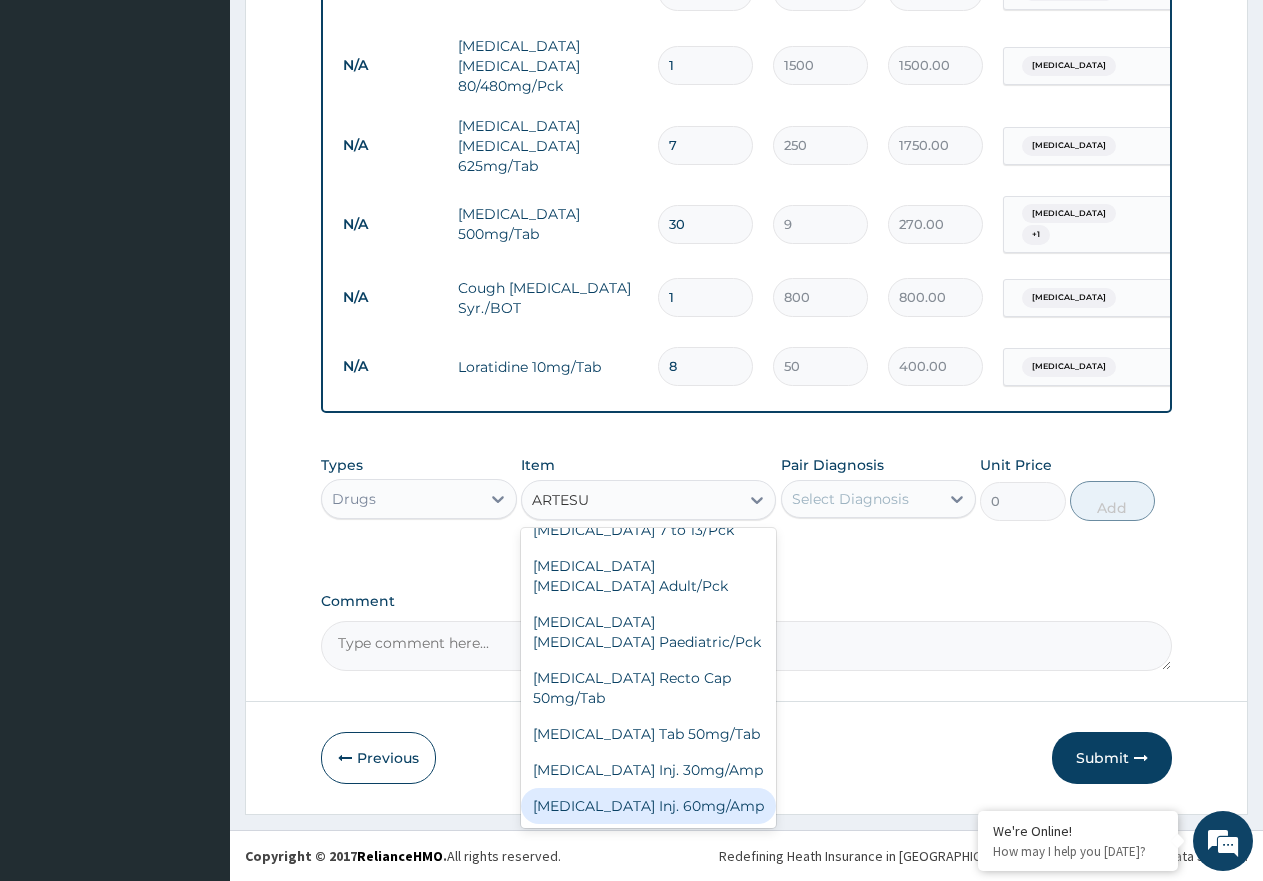 type 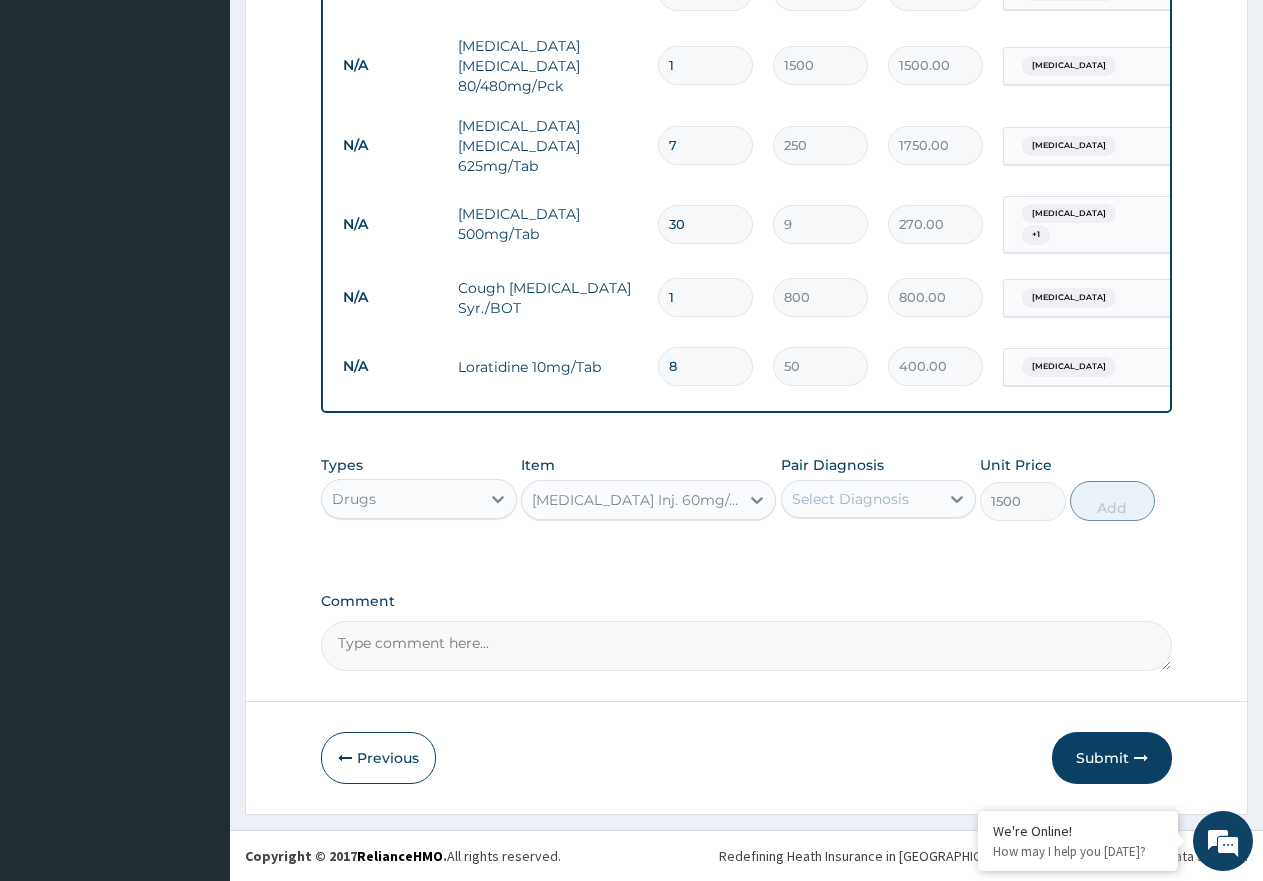 click on "Select Diagnosis" at bounding box center (850, 499) 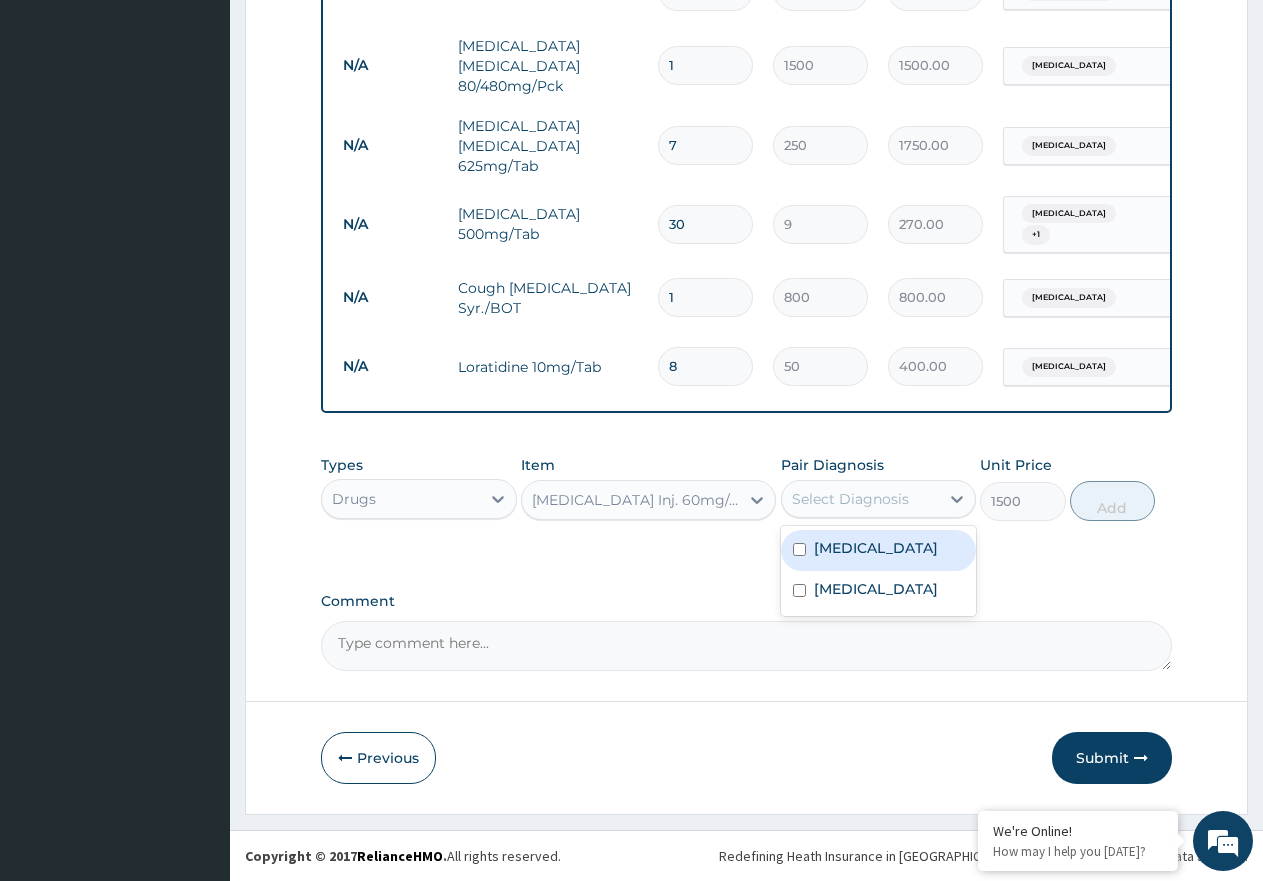 click on "Malaria" at bounding box center [879, 550] 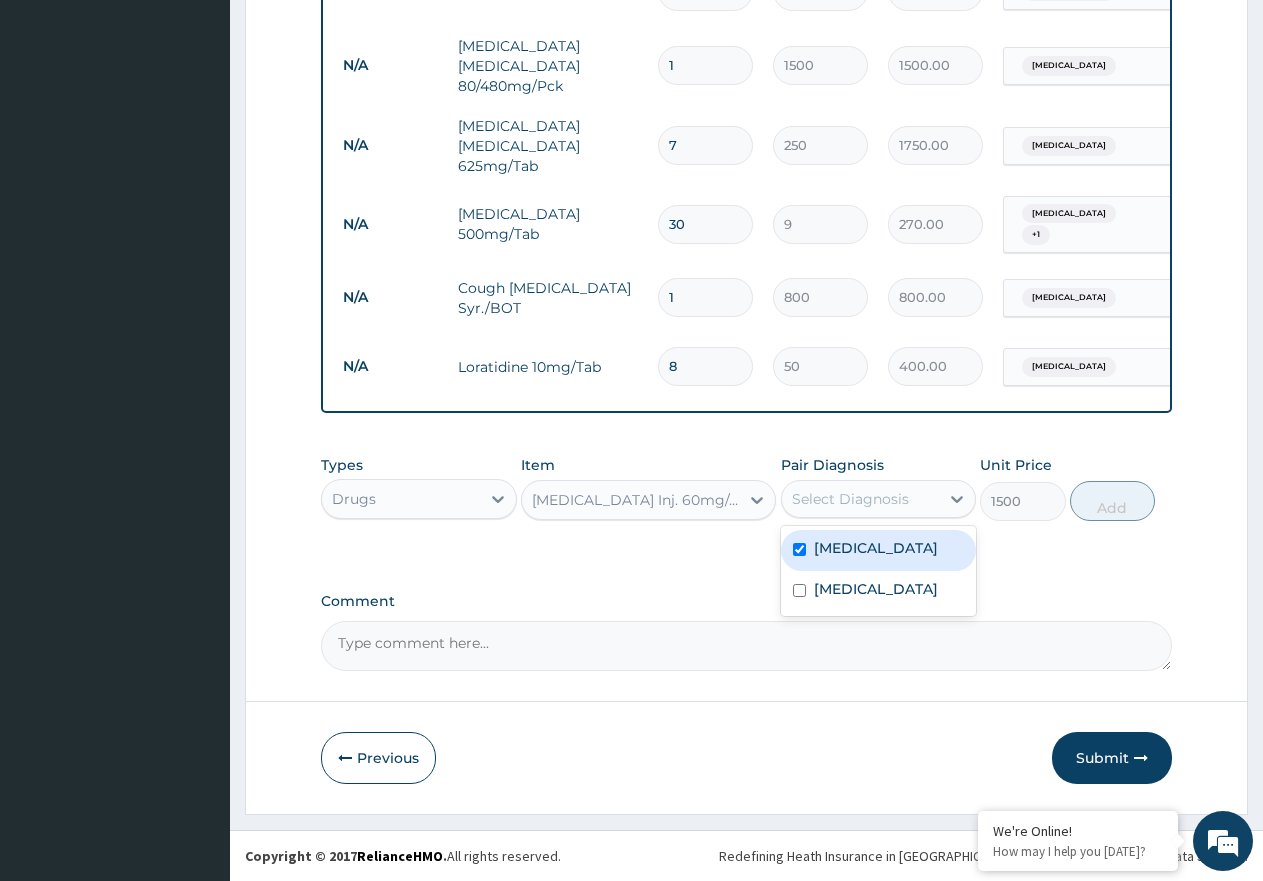 checkbox on "true" 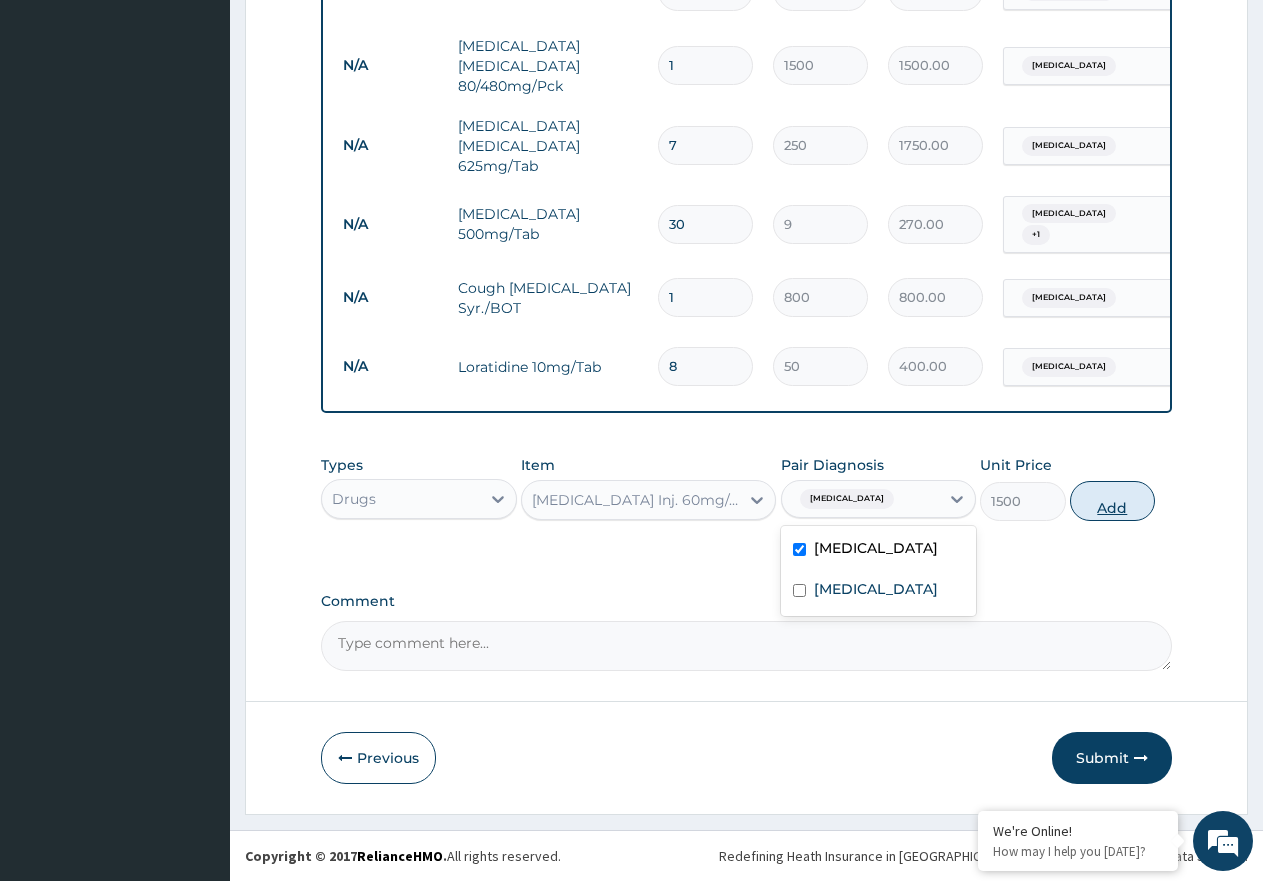 click on "Add" at bounding box center [1112, 501] 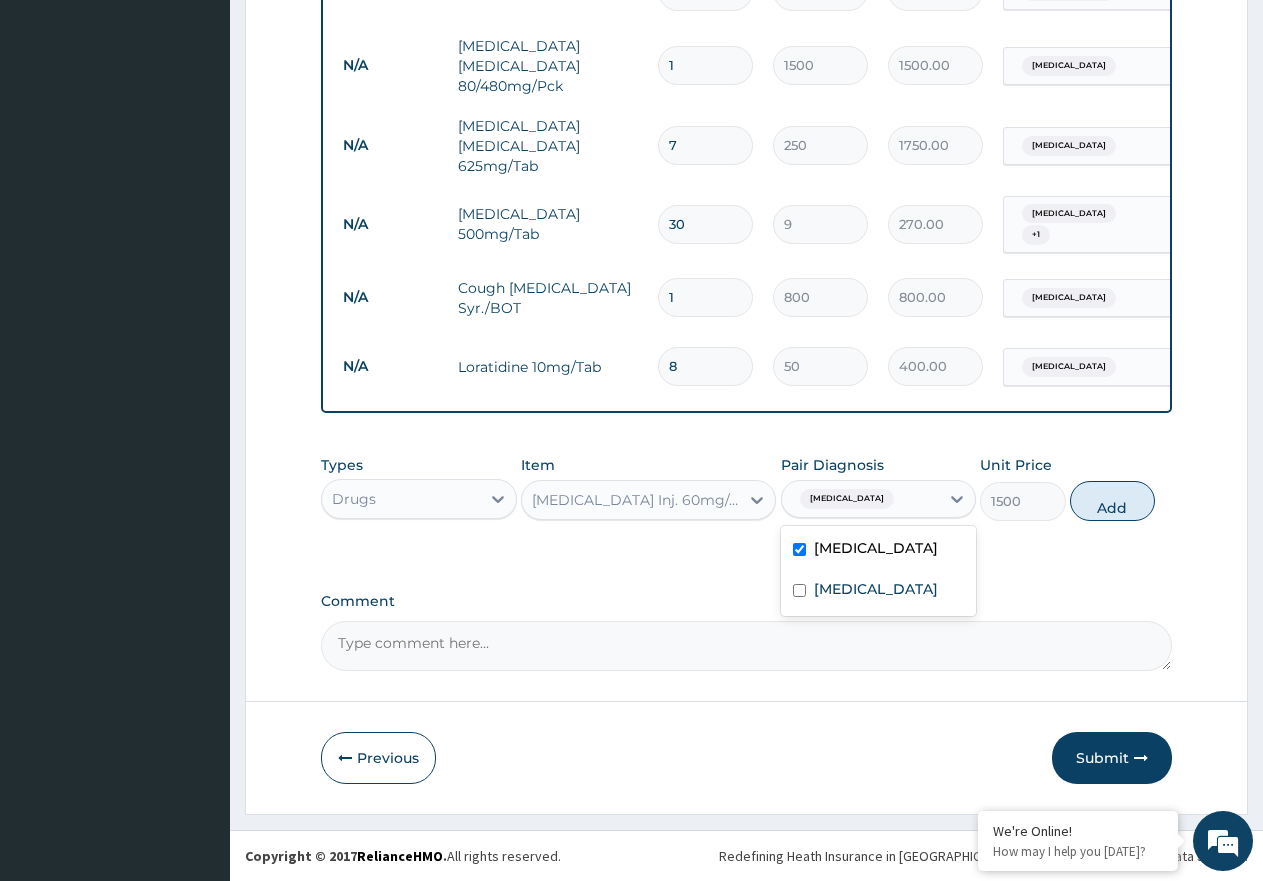 type on "0" 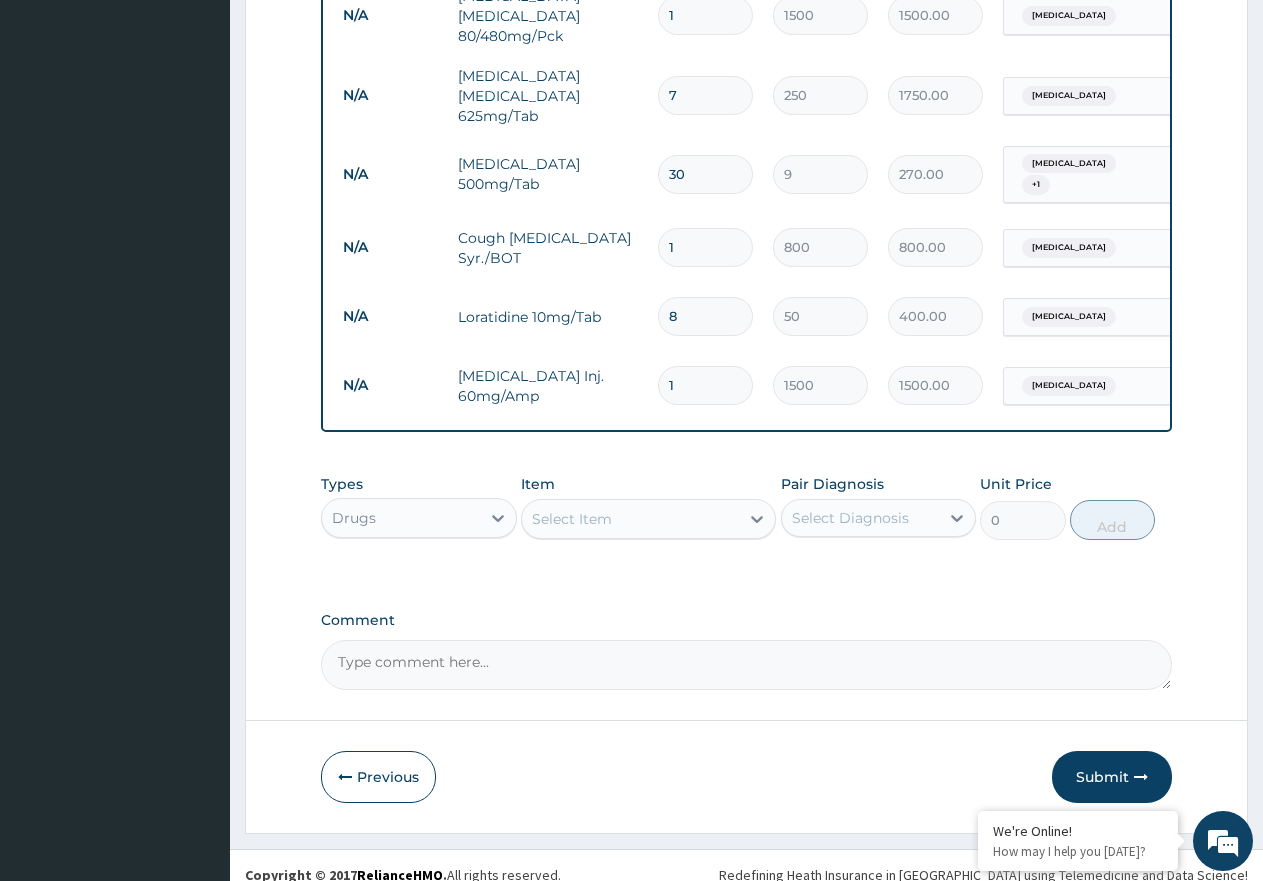 scroll, scrollTop: 1071, scrollLeft: 0, axis: vertical 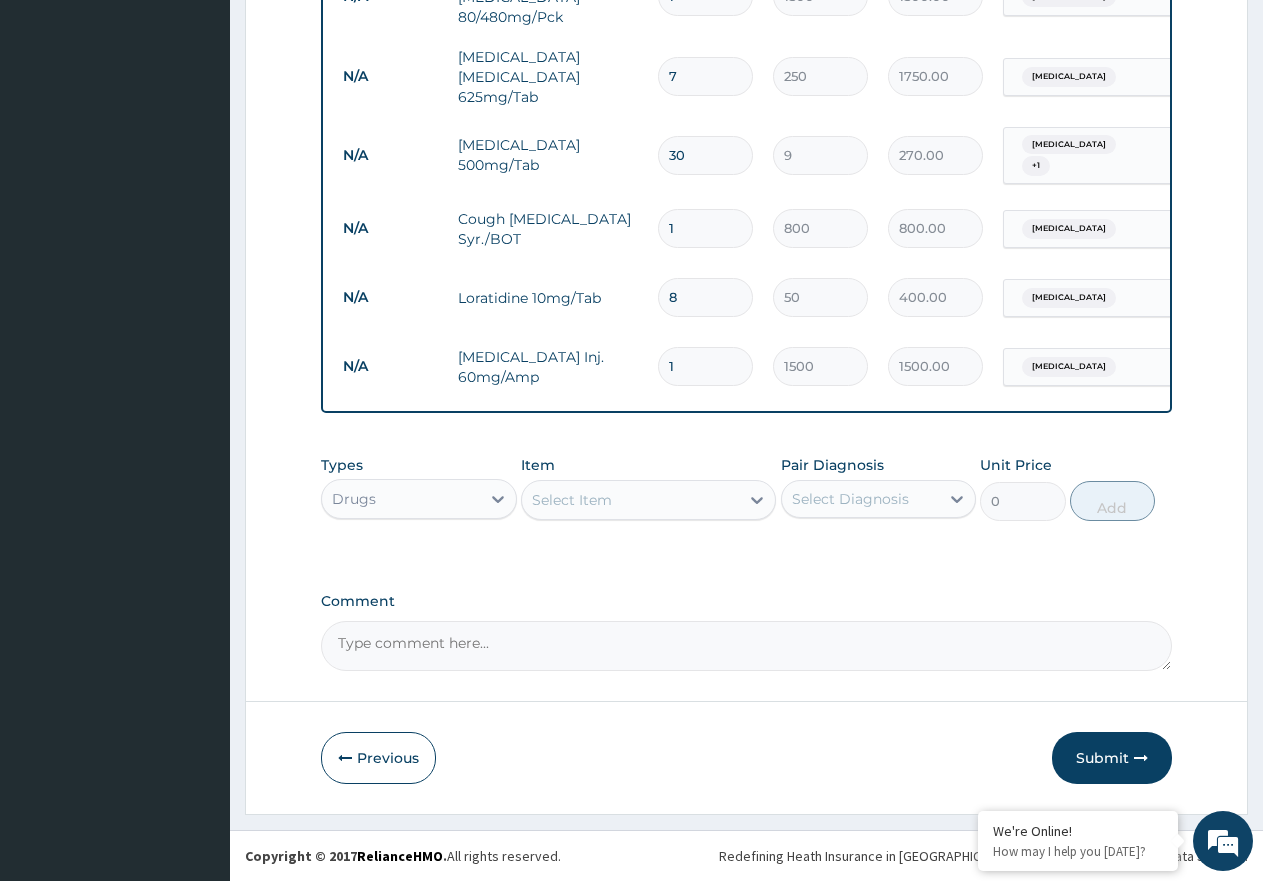 click on "Select Item" at bounding box center [630, 500] 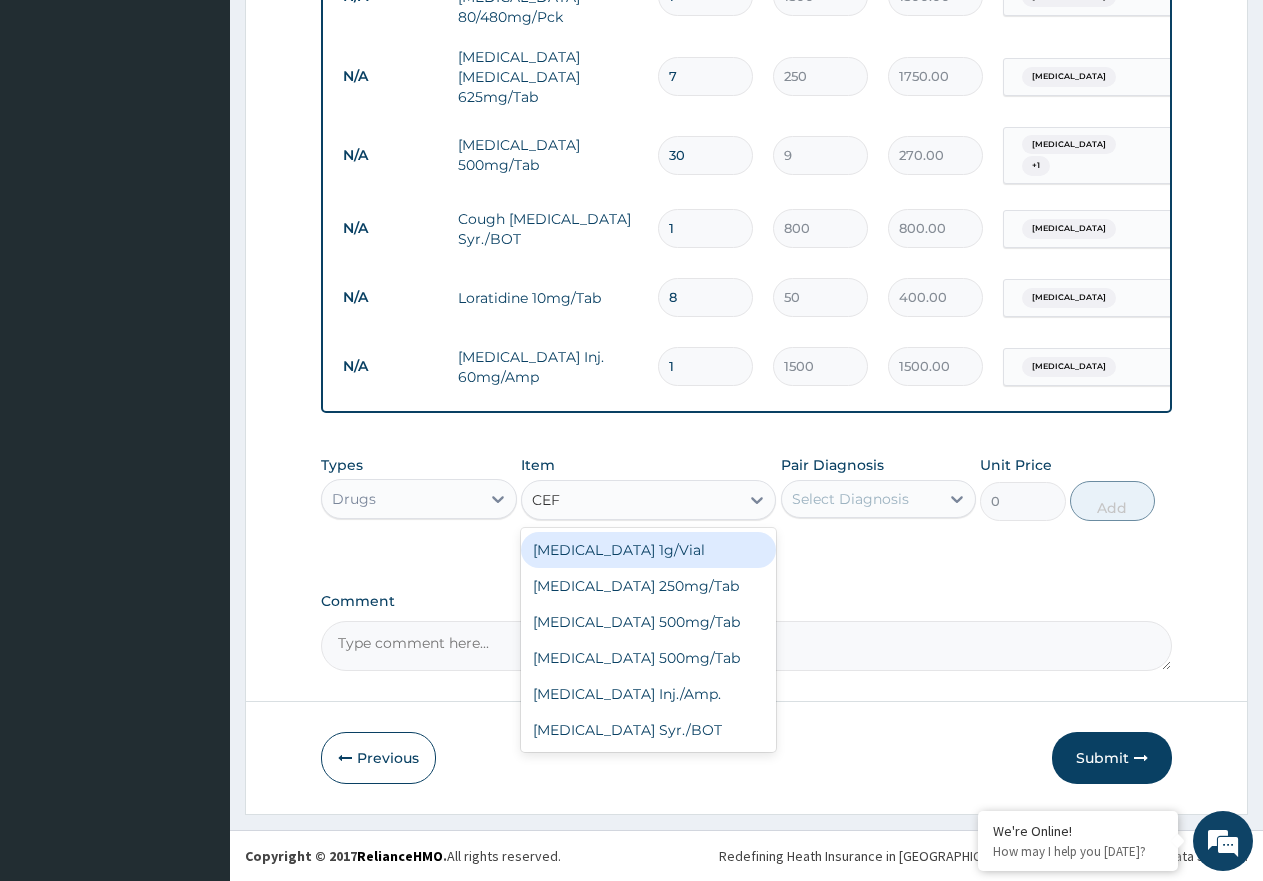 type on "CEFT" 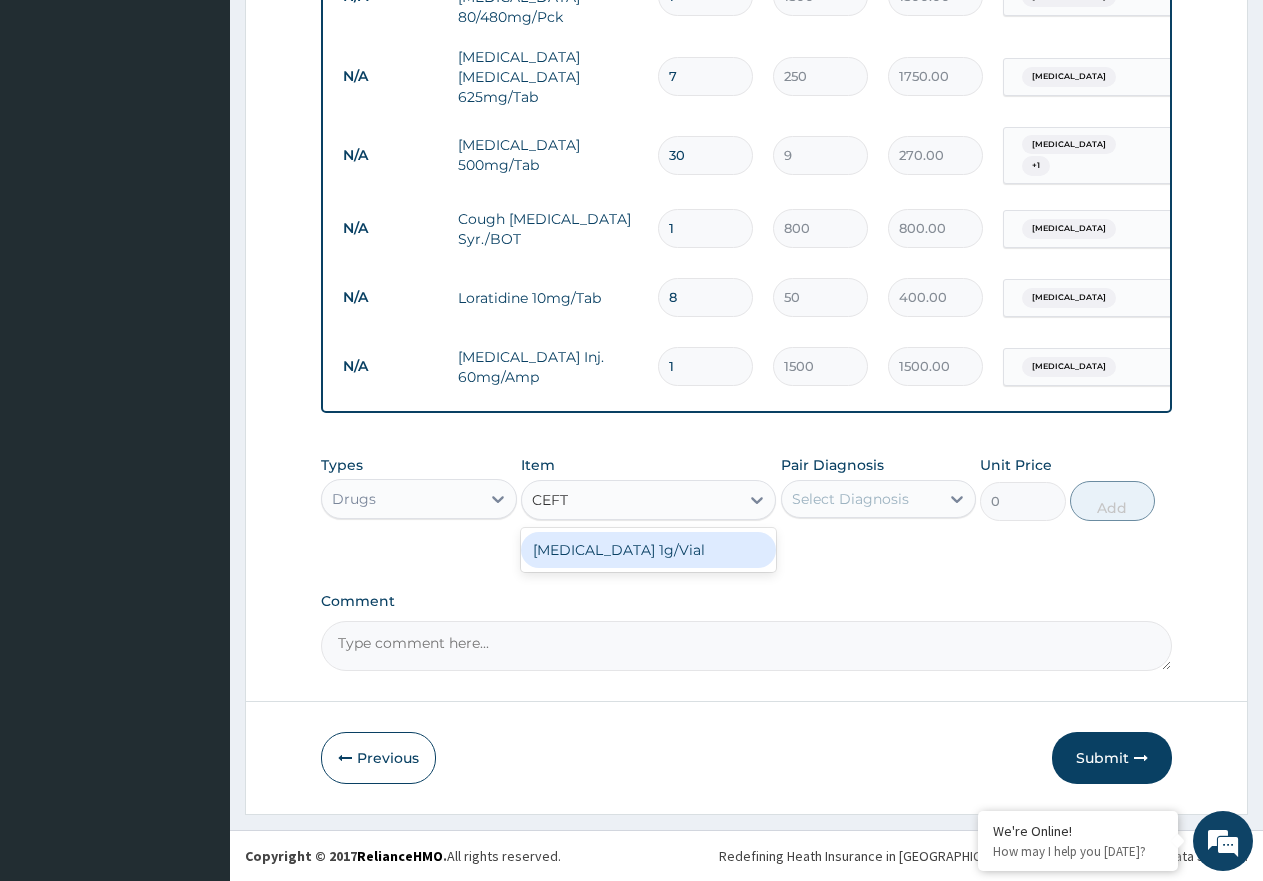 click on "Ceftriaxone 1g/Vial" at bounding box center [648, 550] 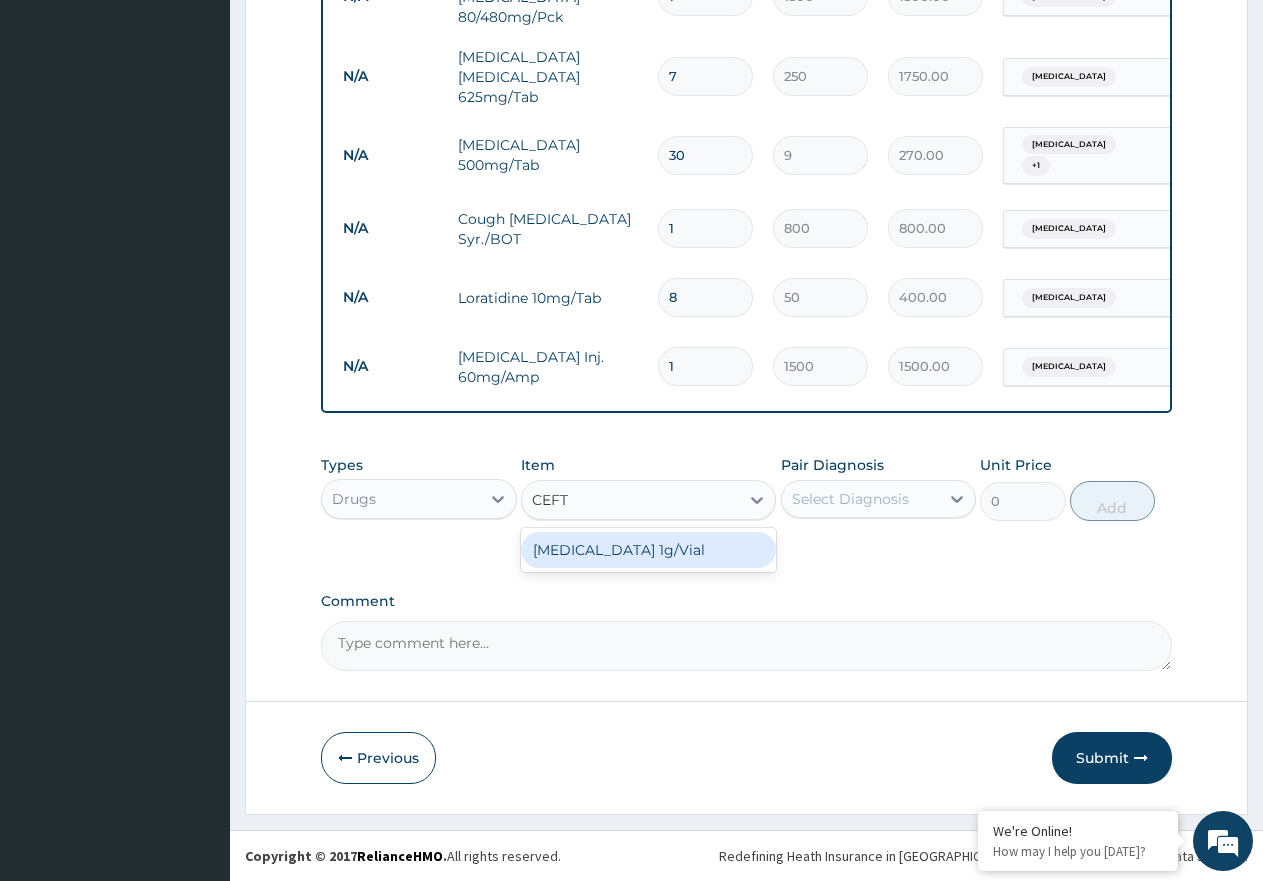 type 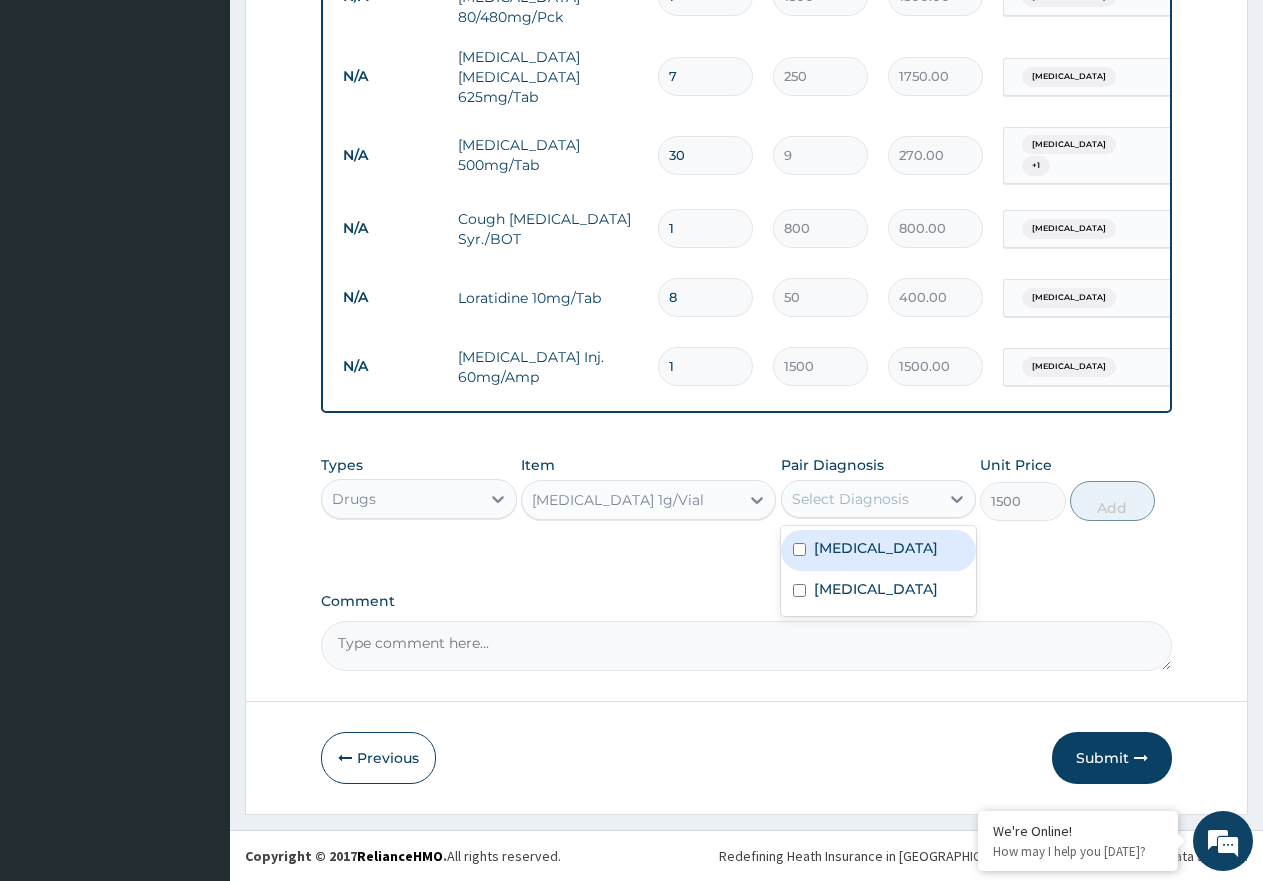 click on "Select Diagnosis" at bounding box center [850, 499] 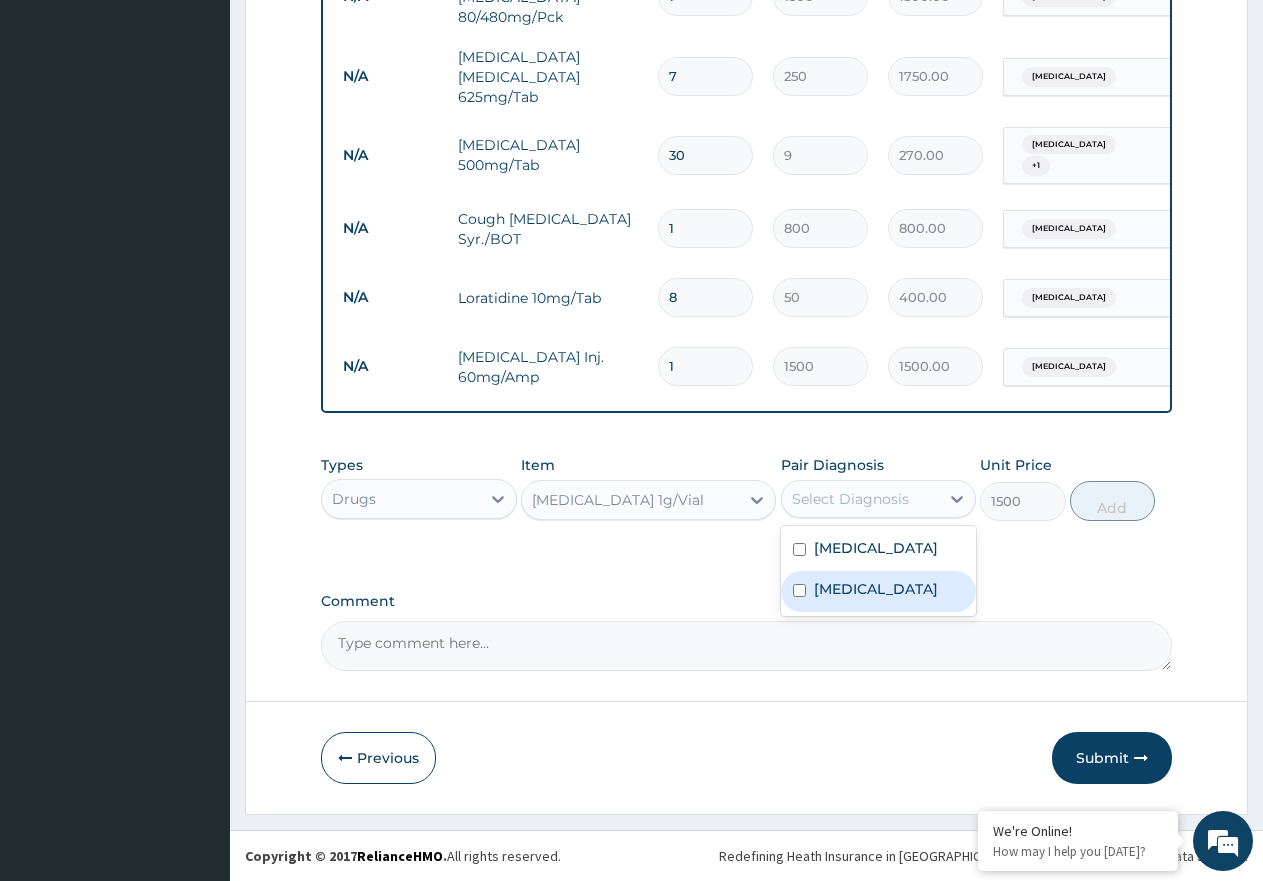 click on "Respiratory tract infection" at bounding box center (879, 591) 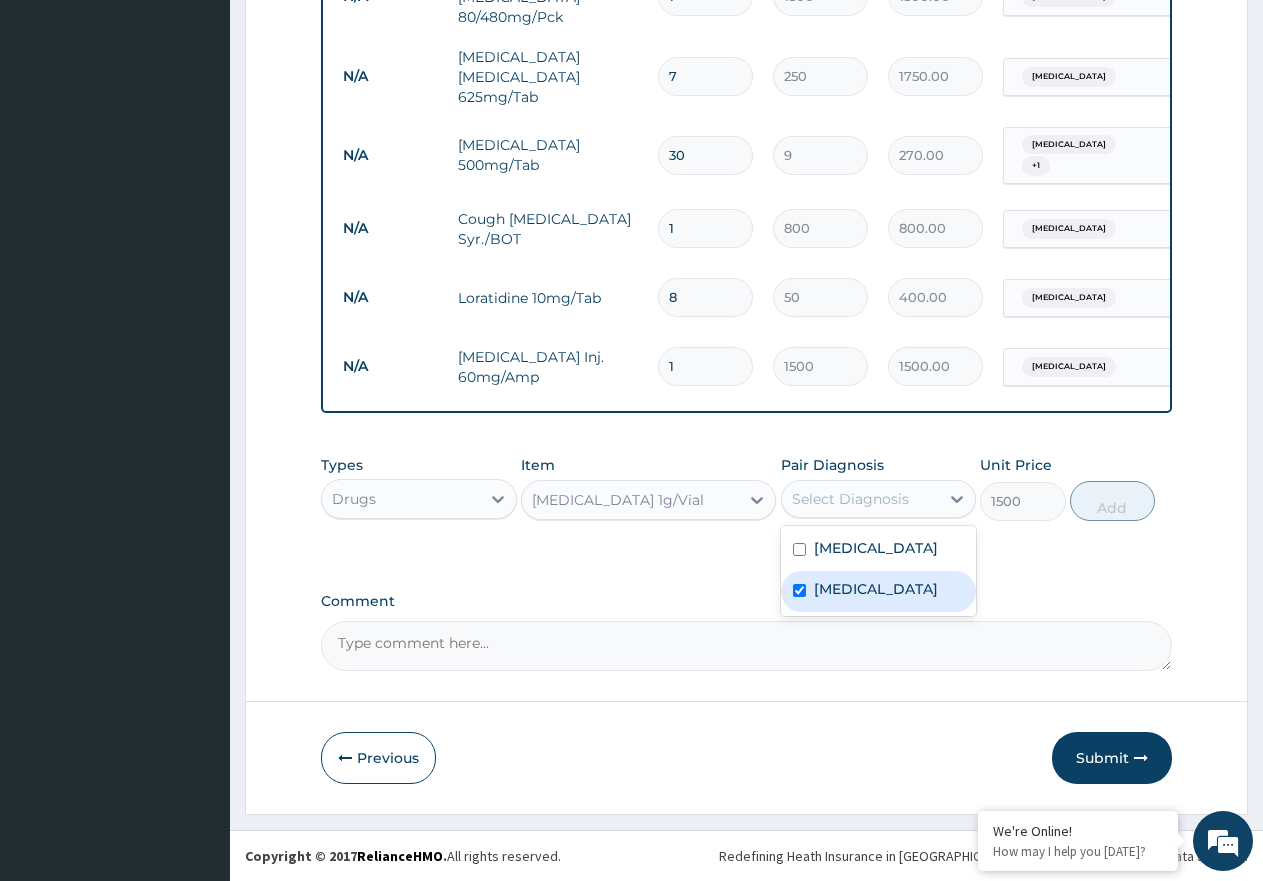 checkbox on "true" 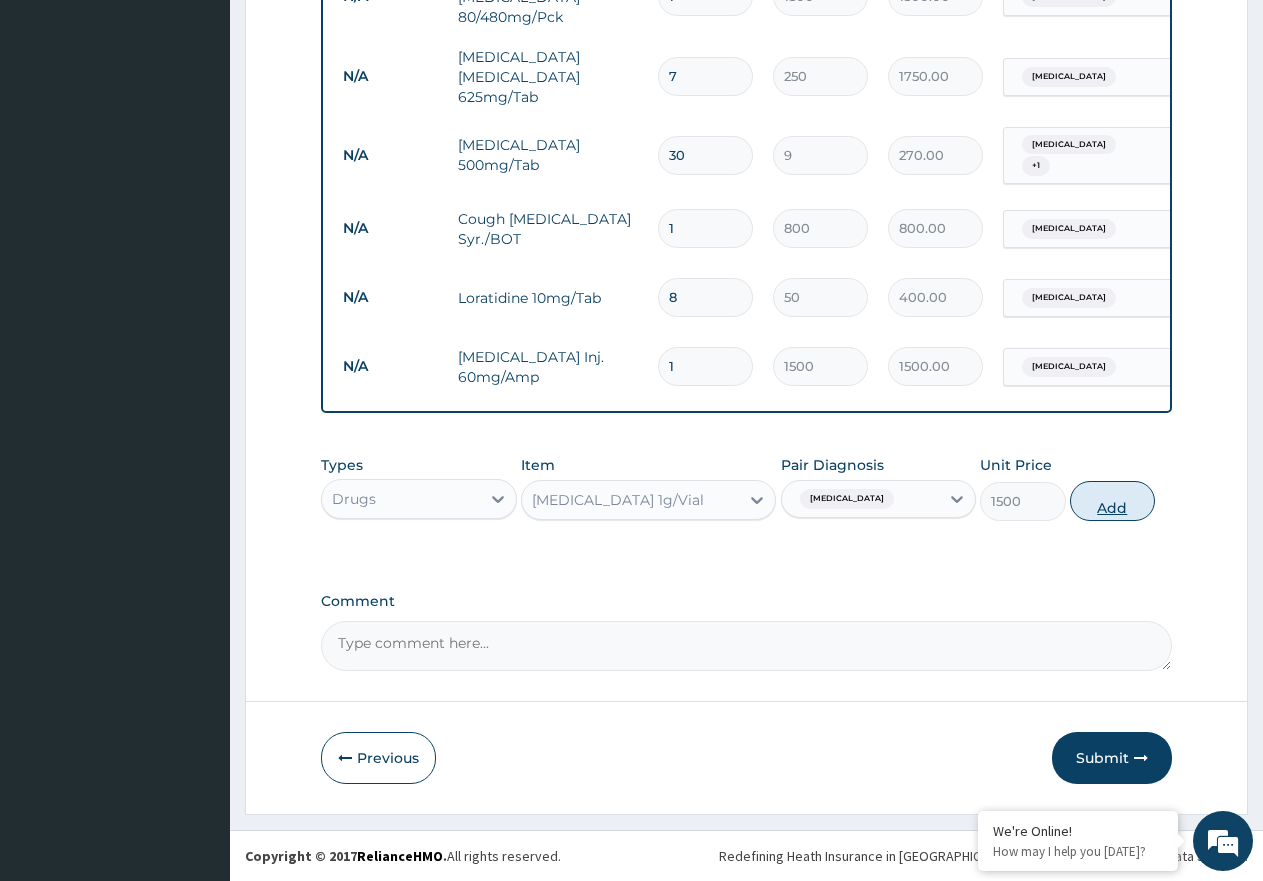 click on "Add" at bounding box center (1112, 501) 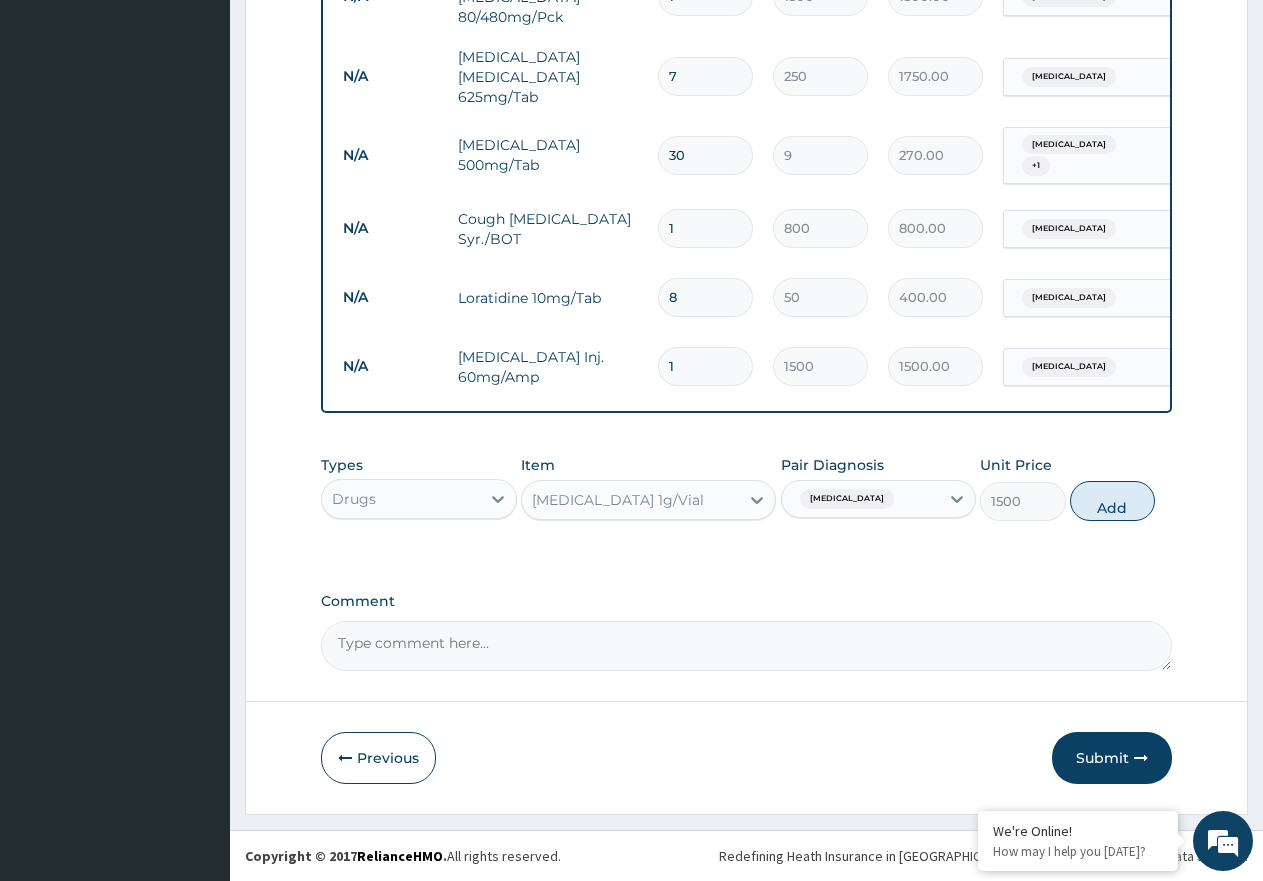 type on "0" 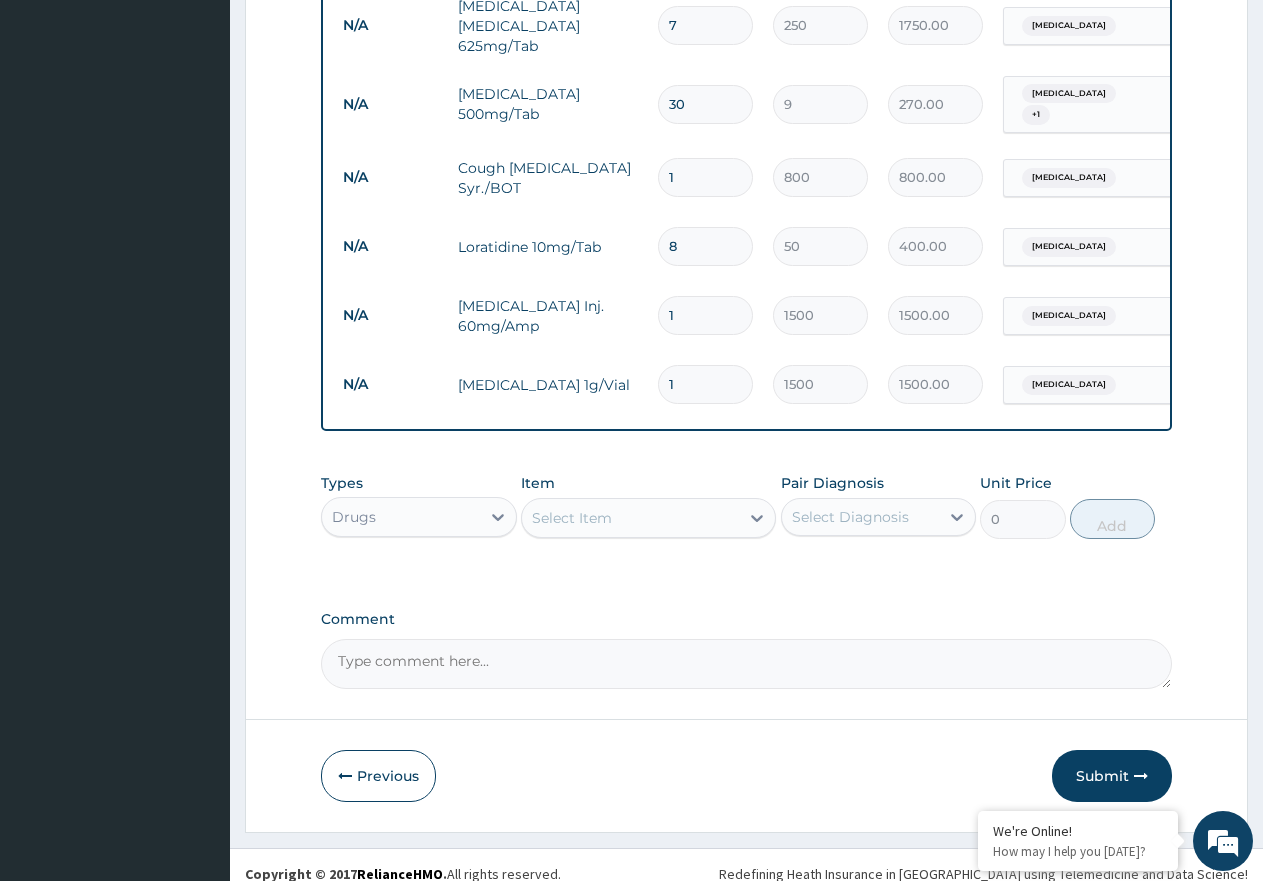 scroll, scrollTop: 1140, scrollLeft: 0, axis: vertical 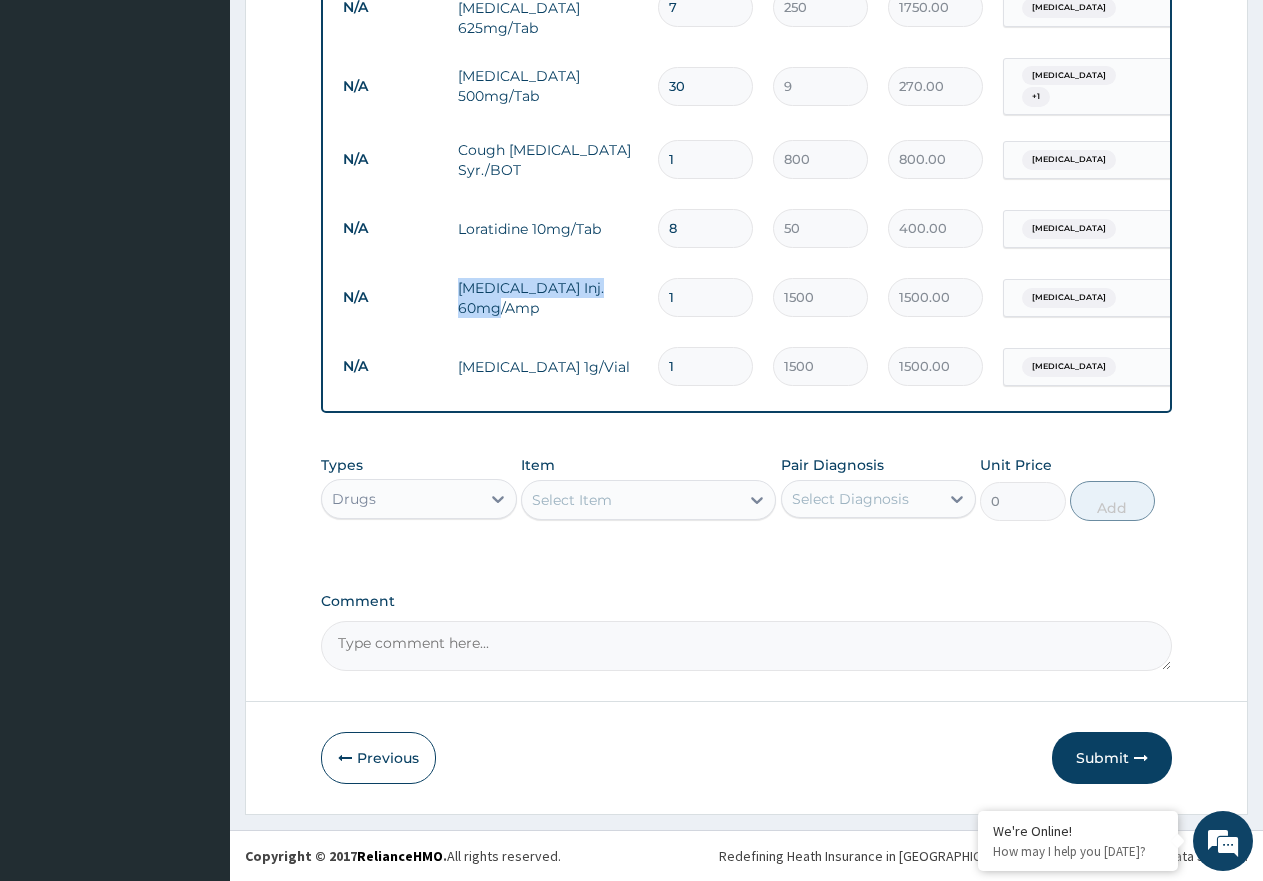 drag, startPoint x: 543, startPoint y: 300, endPoint x: 446, endPoint y: 280, distance: 99.0404 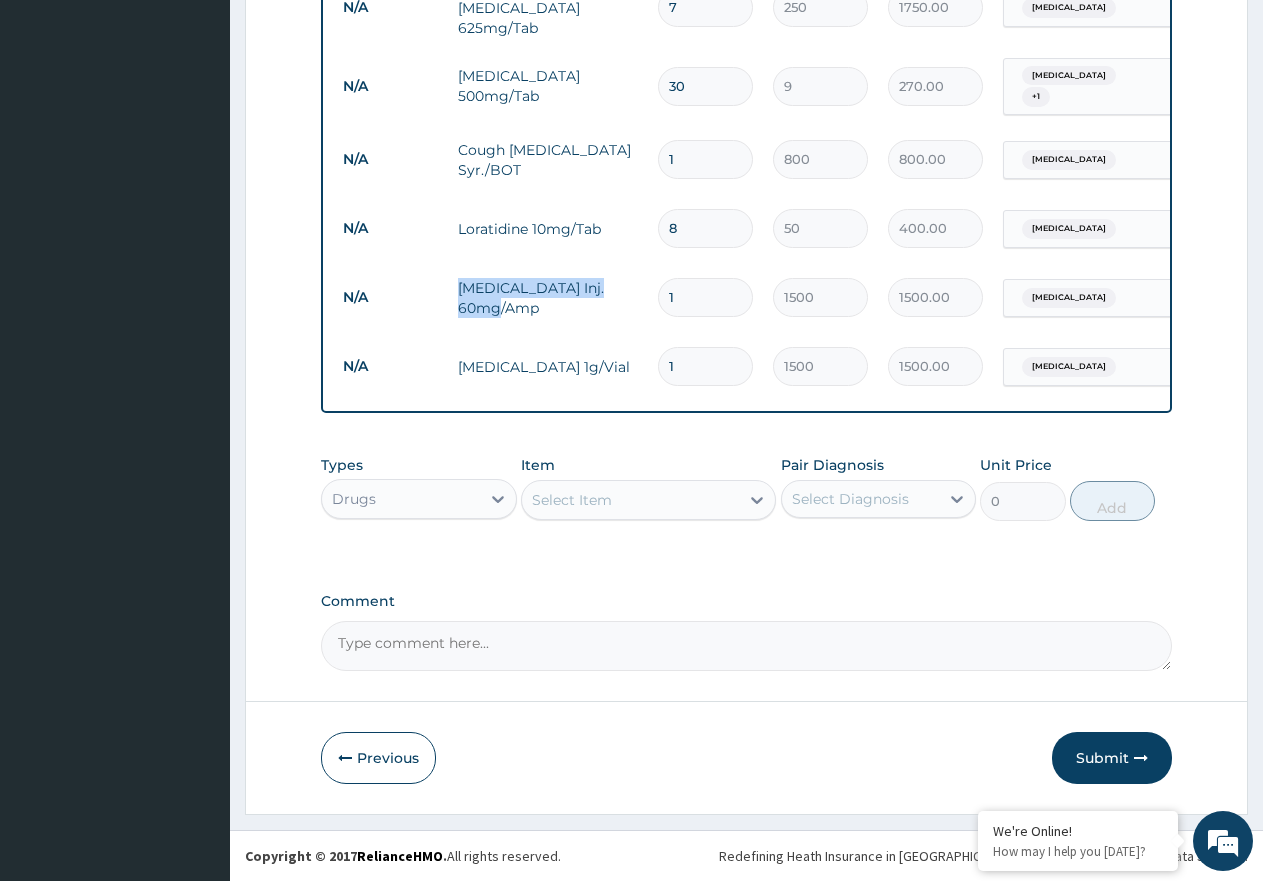 click on "N/A Artesunate Inj. 60mg/Amp 1 1500 1500.00 Malaria Delete" at bounding box center (823, 297) 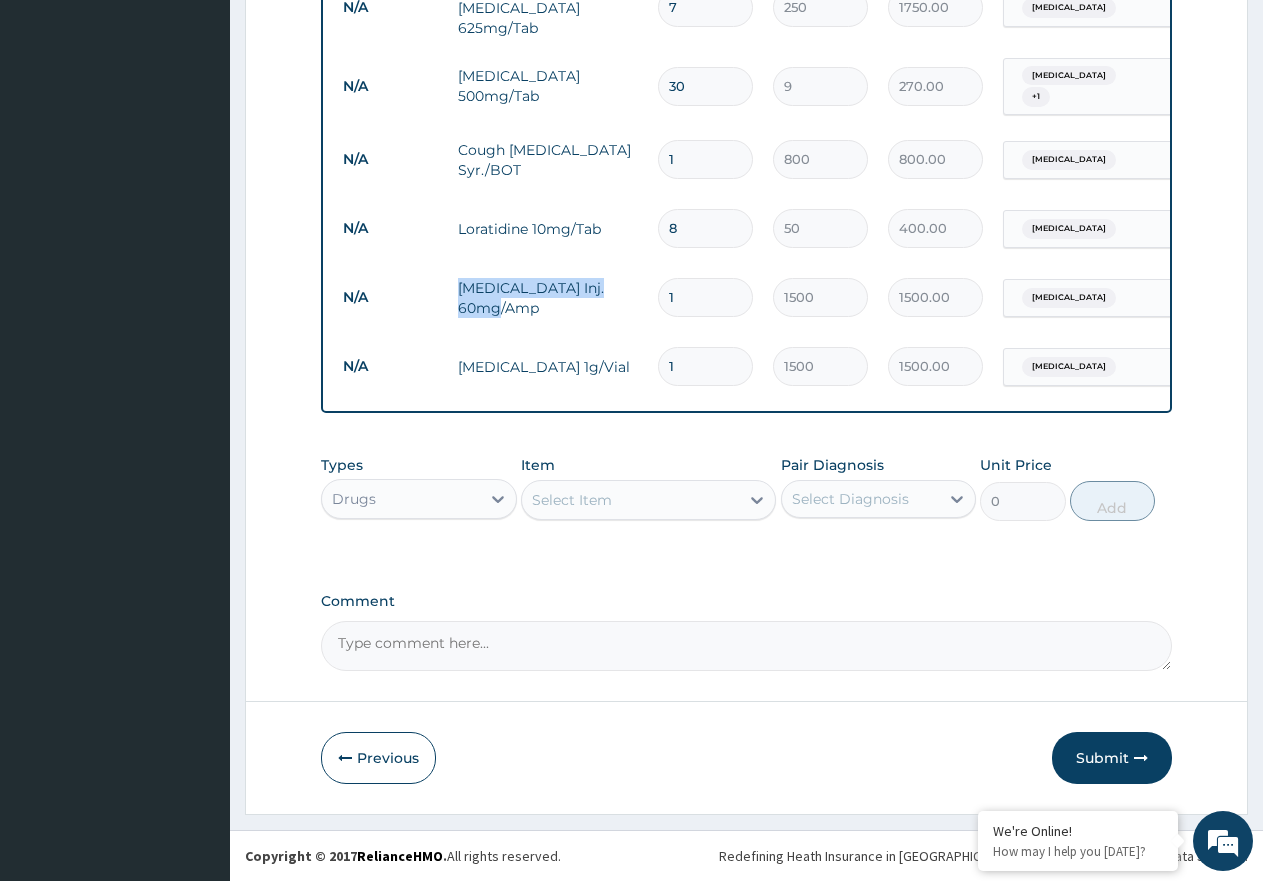 copy on "Artesunate Inj. 60mg/Amp" 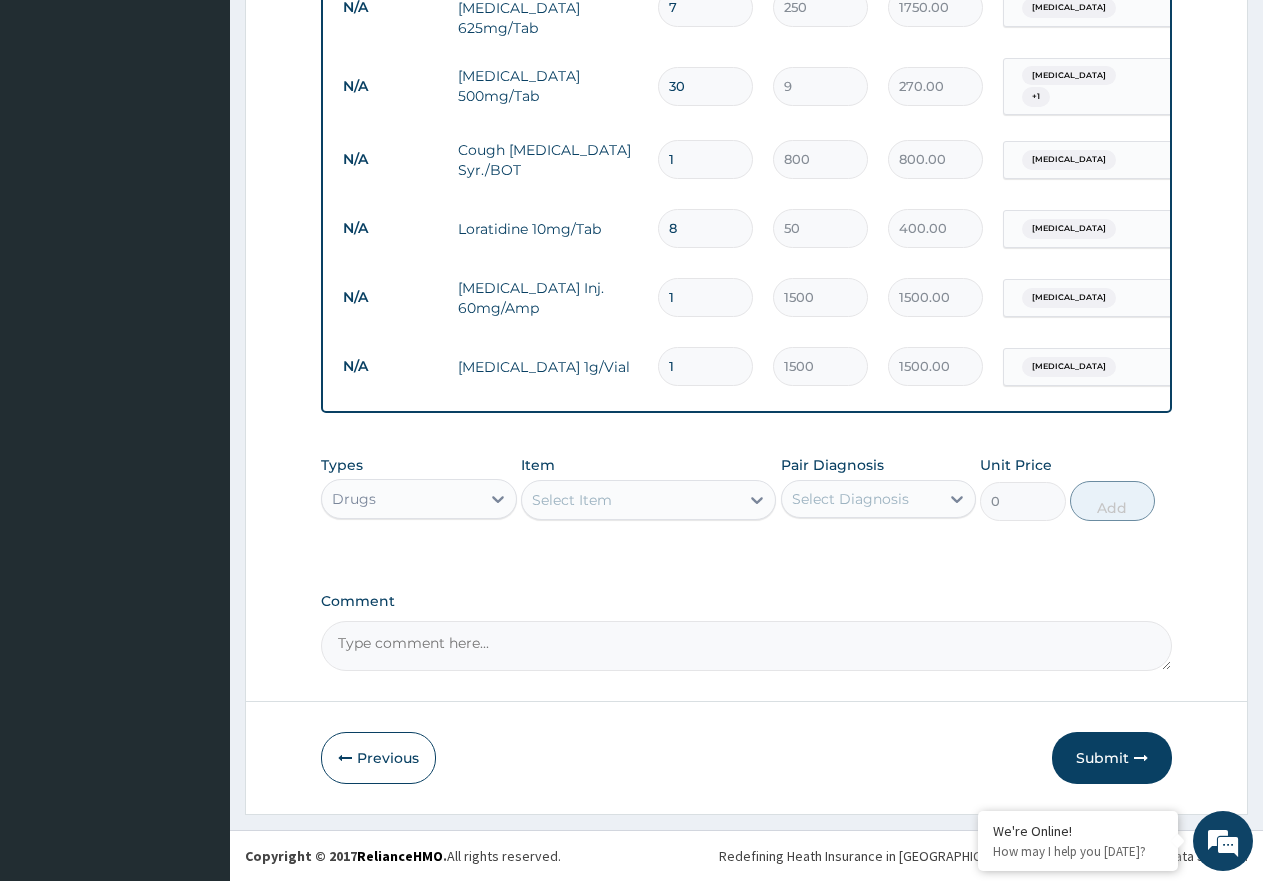 click on "Comment" at bounding box center (746, 646) 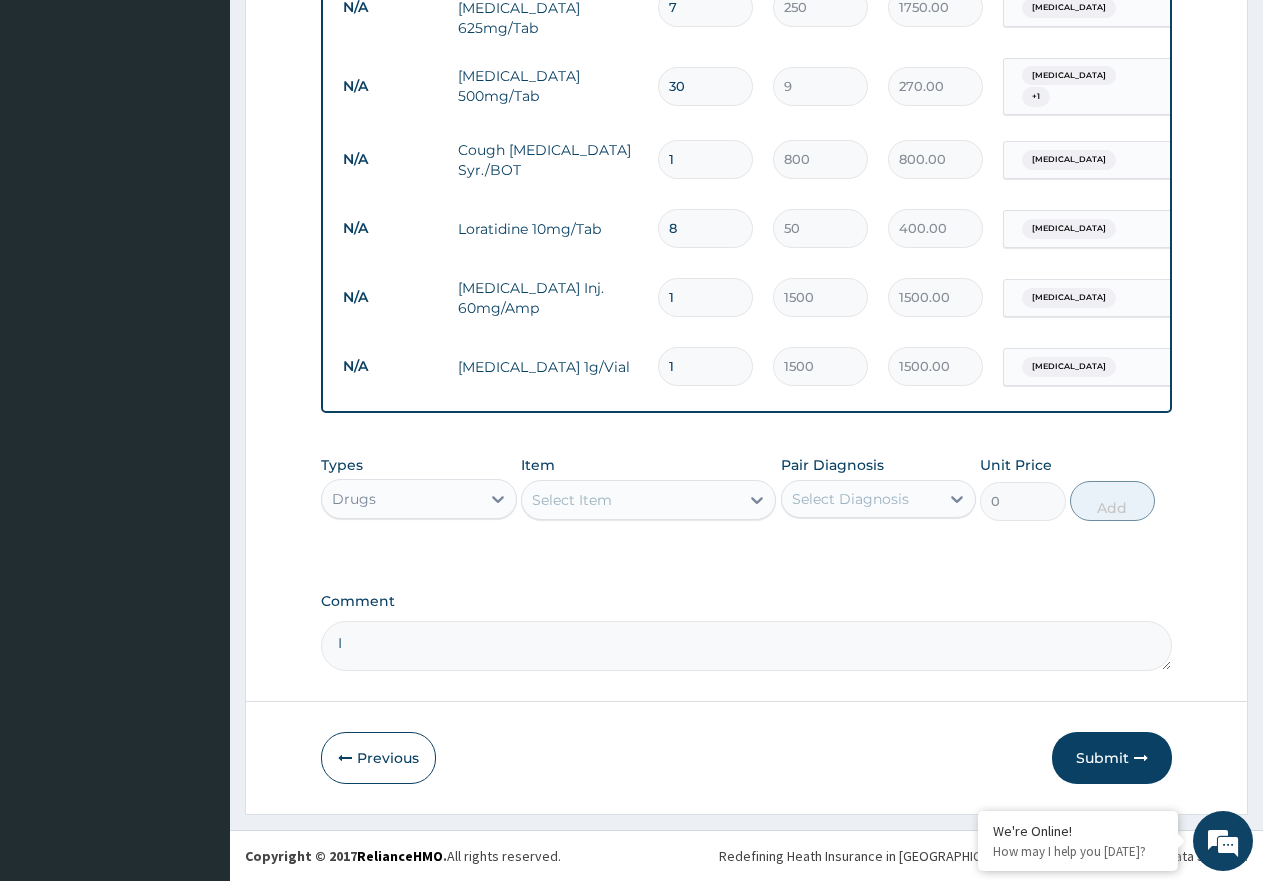 paste on "Artesunate Inj. 60mg/Amp" 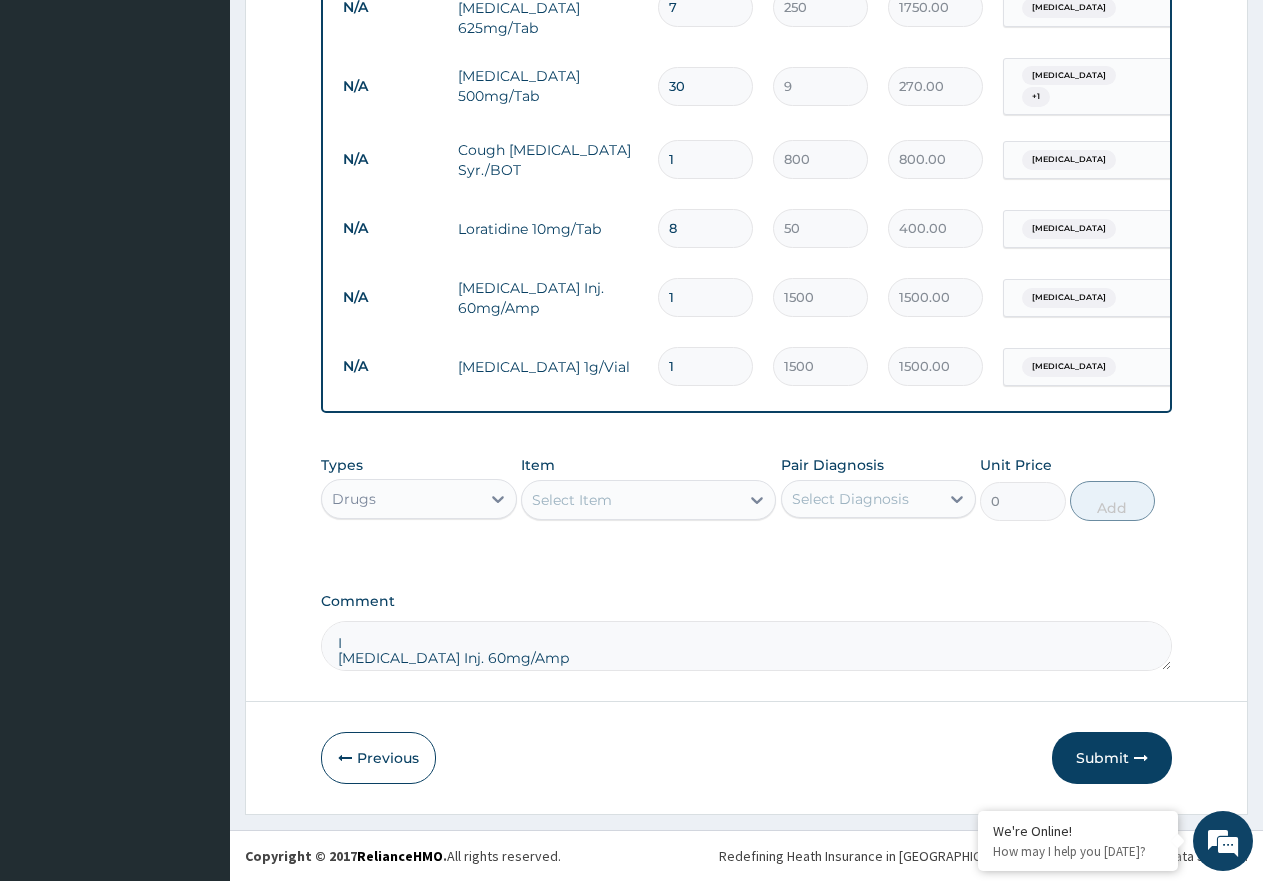 click on "I
Artesunate Inj. 60mg/Amp" at bounding box center (746, 646) 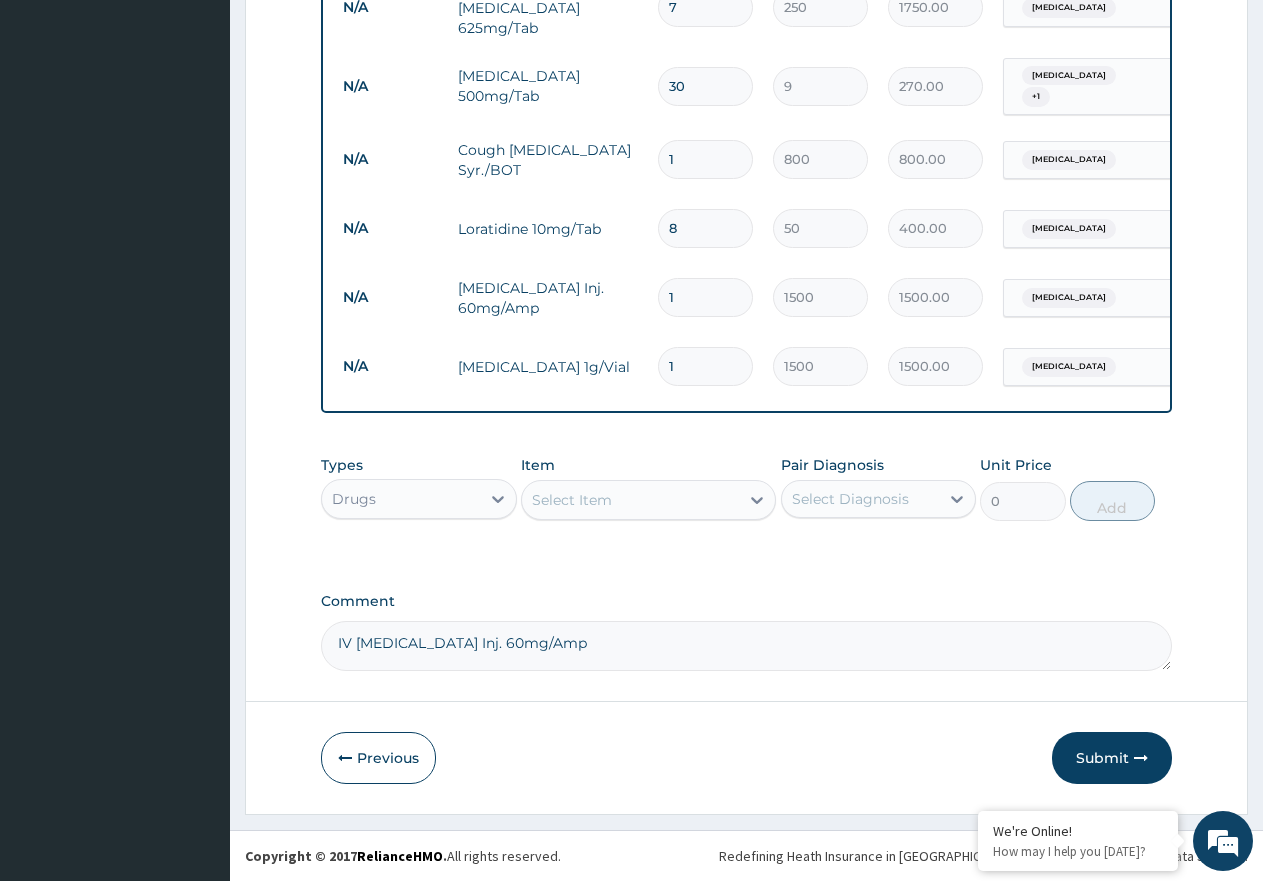 click on "IV Artesunate Inj. 60mg/Amp" at bounding box center [746, 646] 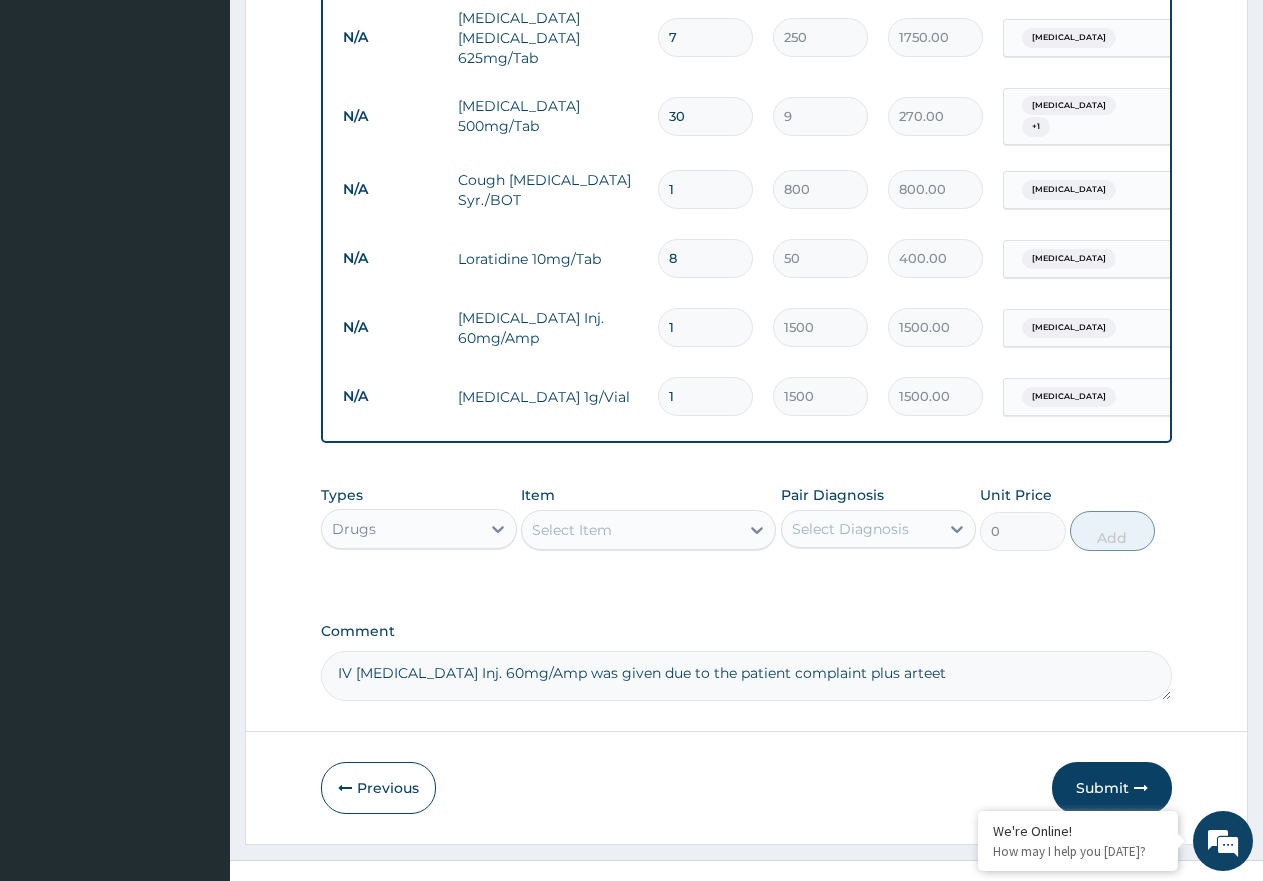scroll, scrollTop: 1140, scrollLeft: 0, axis: vertical 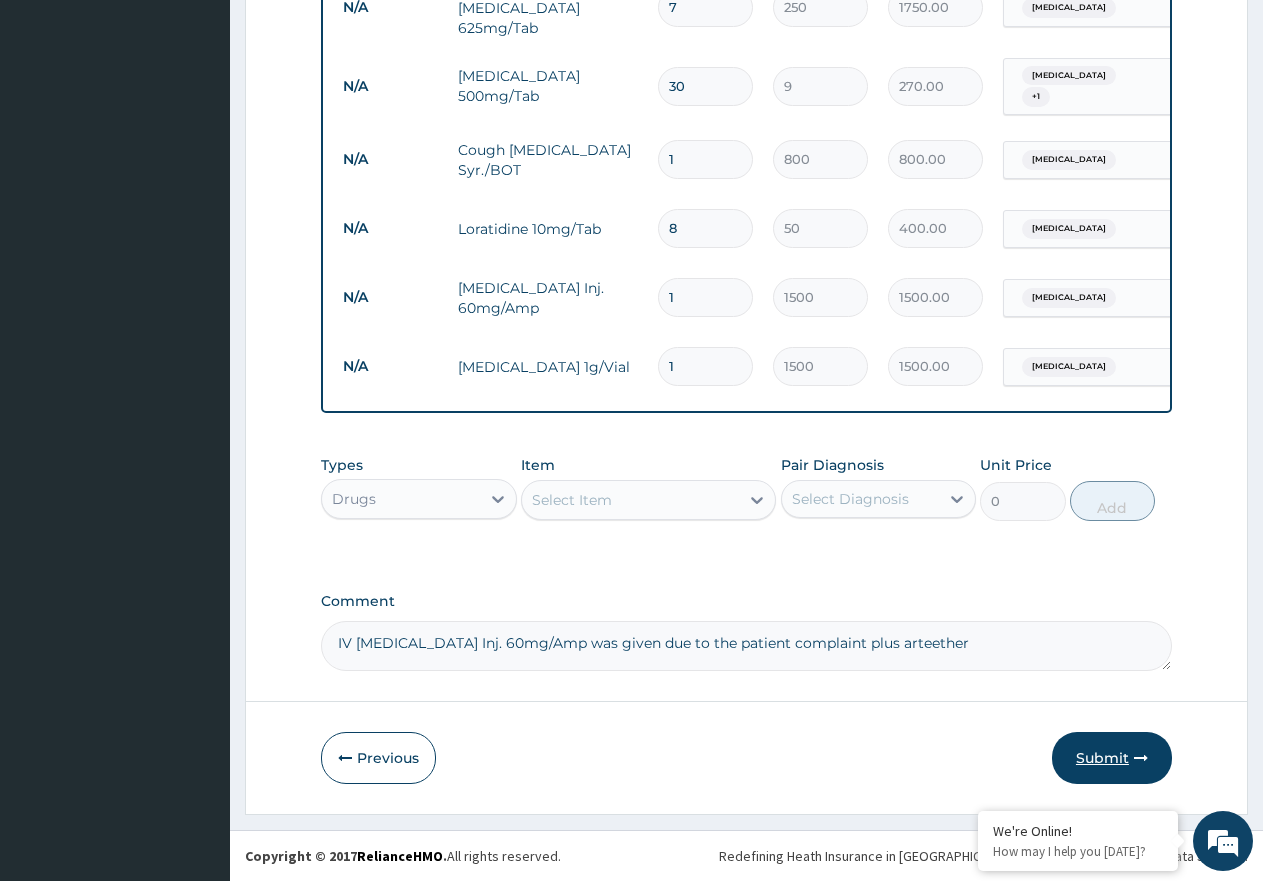 type on "IV Artesunate Inj. 60mg/Amp was given due to the patient complaint plus arteether" 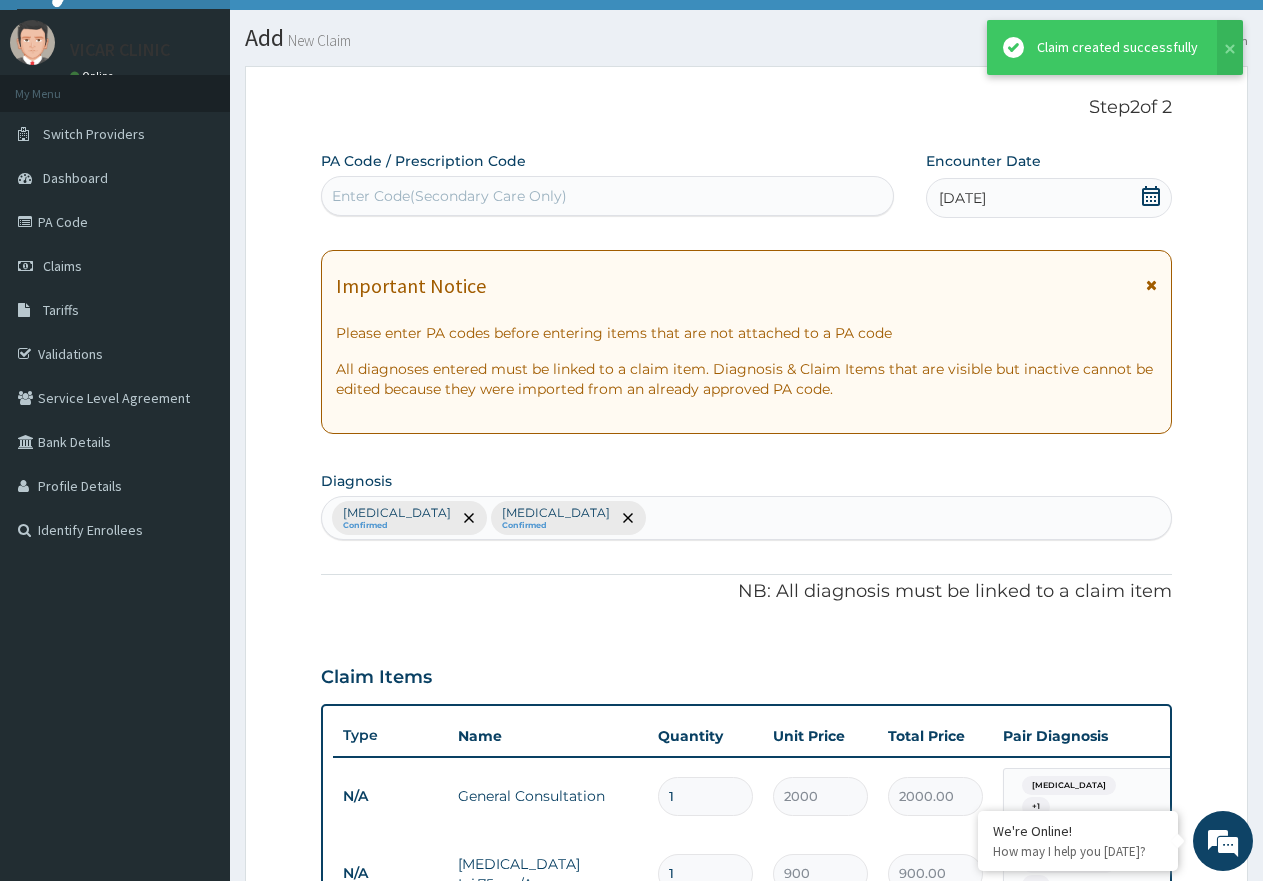 scroll, scrollTop: 1140, scrollLeft: 0, axis: vertical 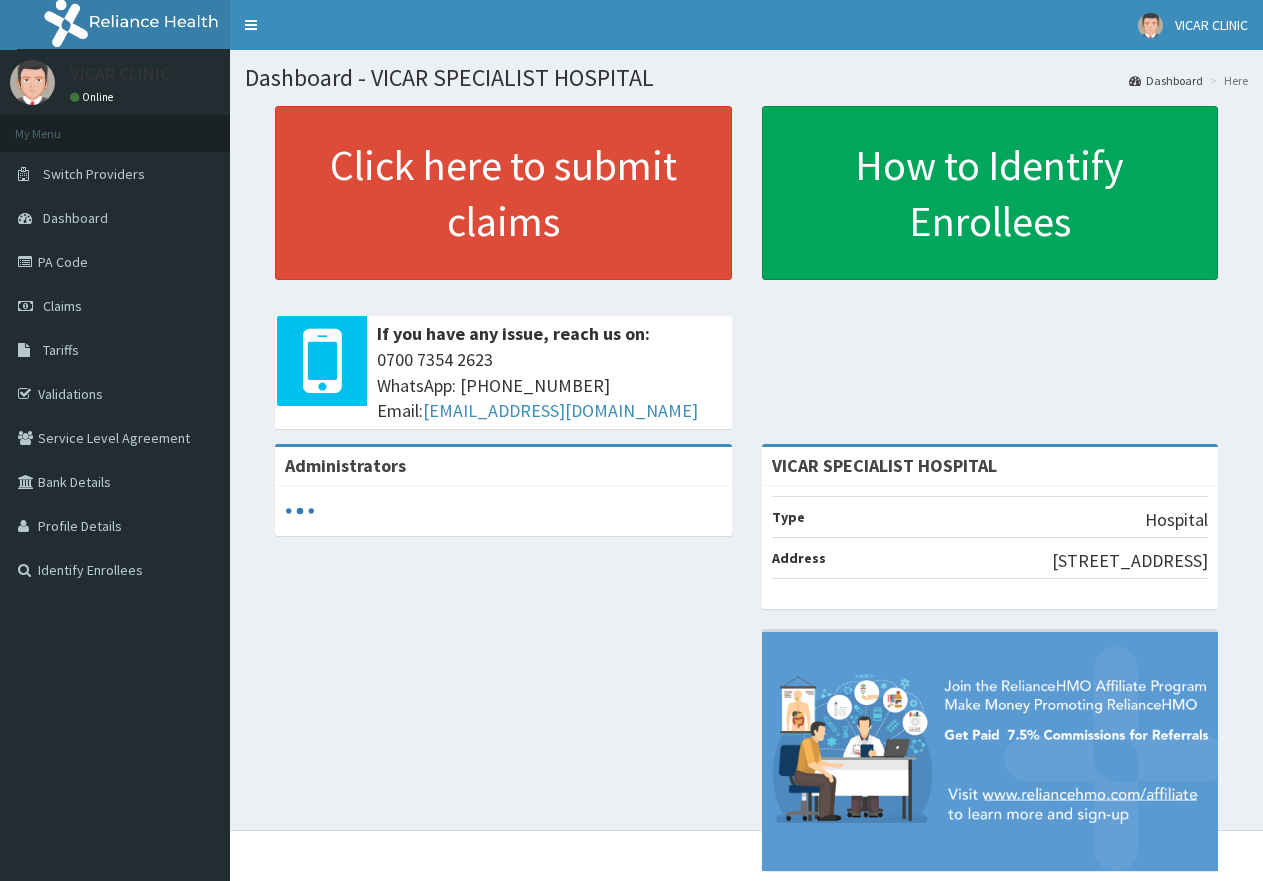 click on "Validations" at bounding box center [115, 394] 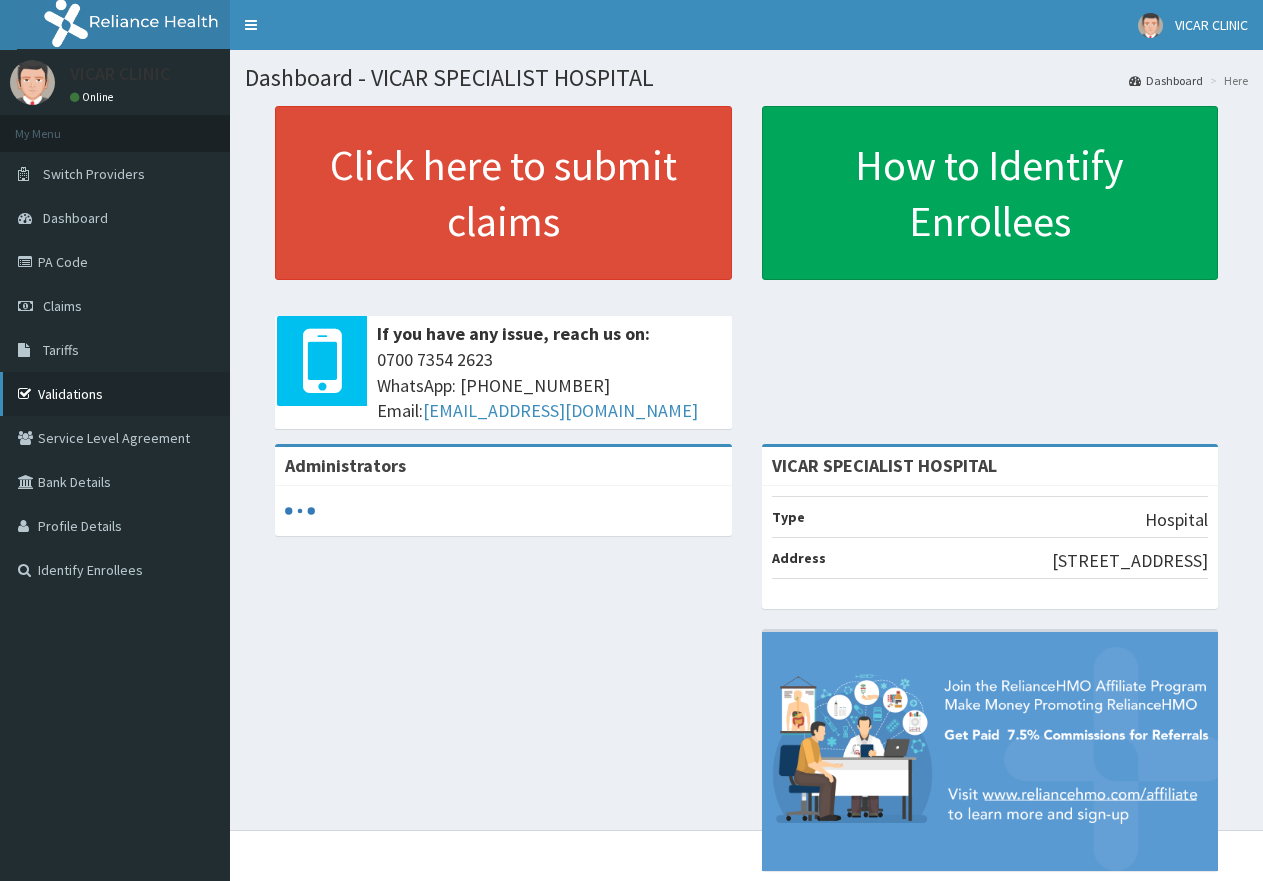 click on "Validations" at bounding box center [115, 394] 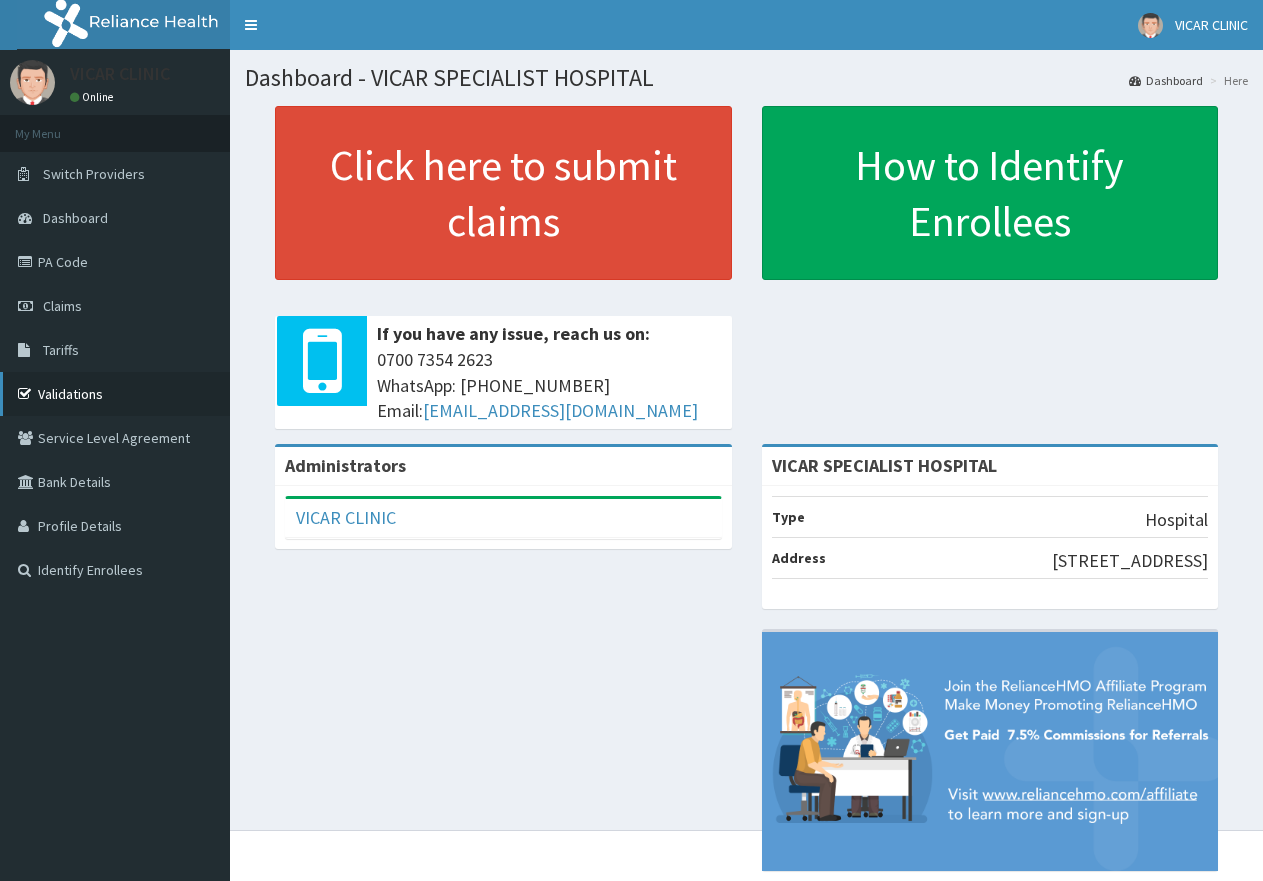 click on "Validations" at bounding box center [115, 394] 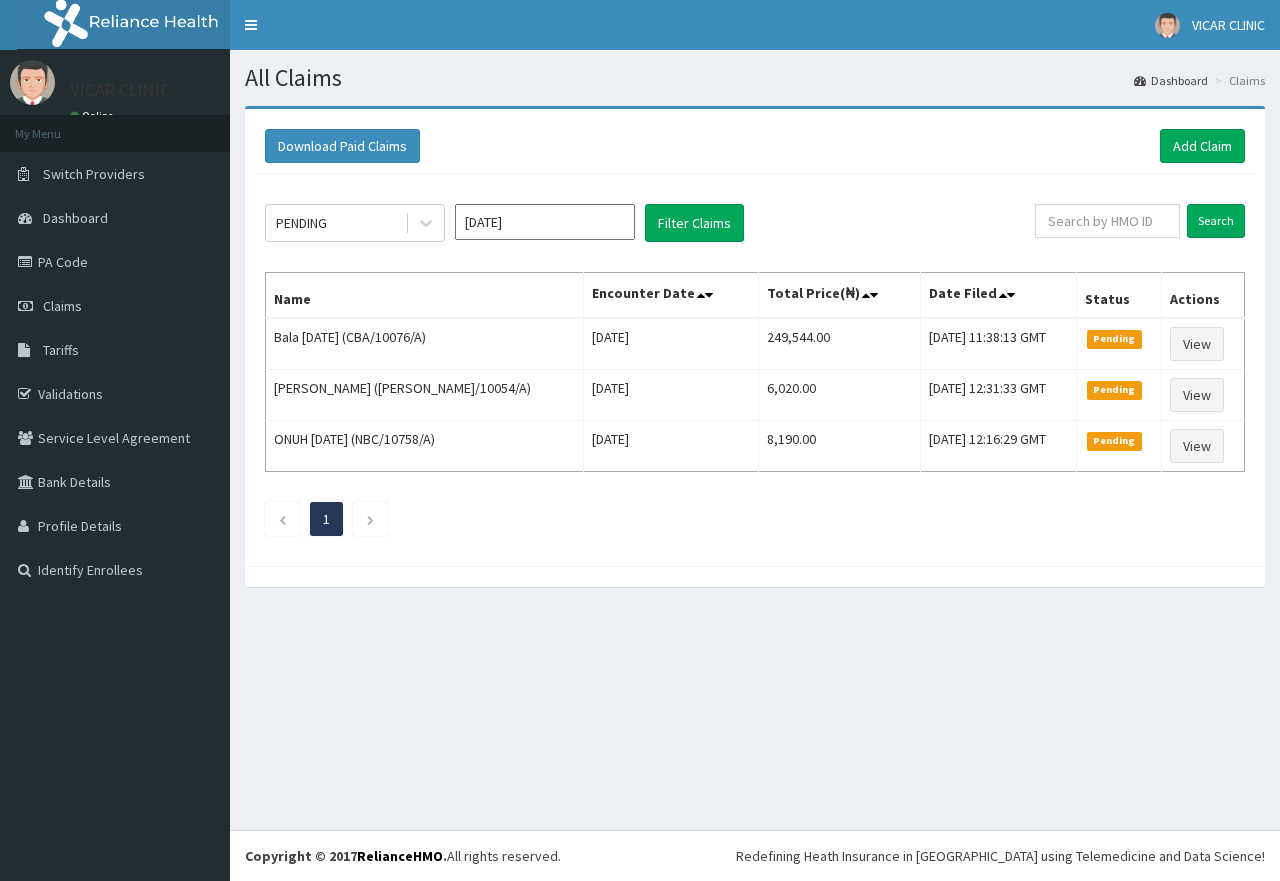 scroll, scrollTop: 0, scrollLeft: 0, axis: both 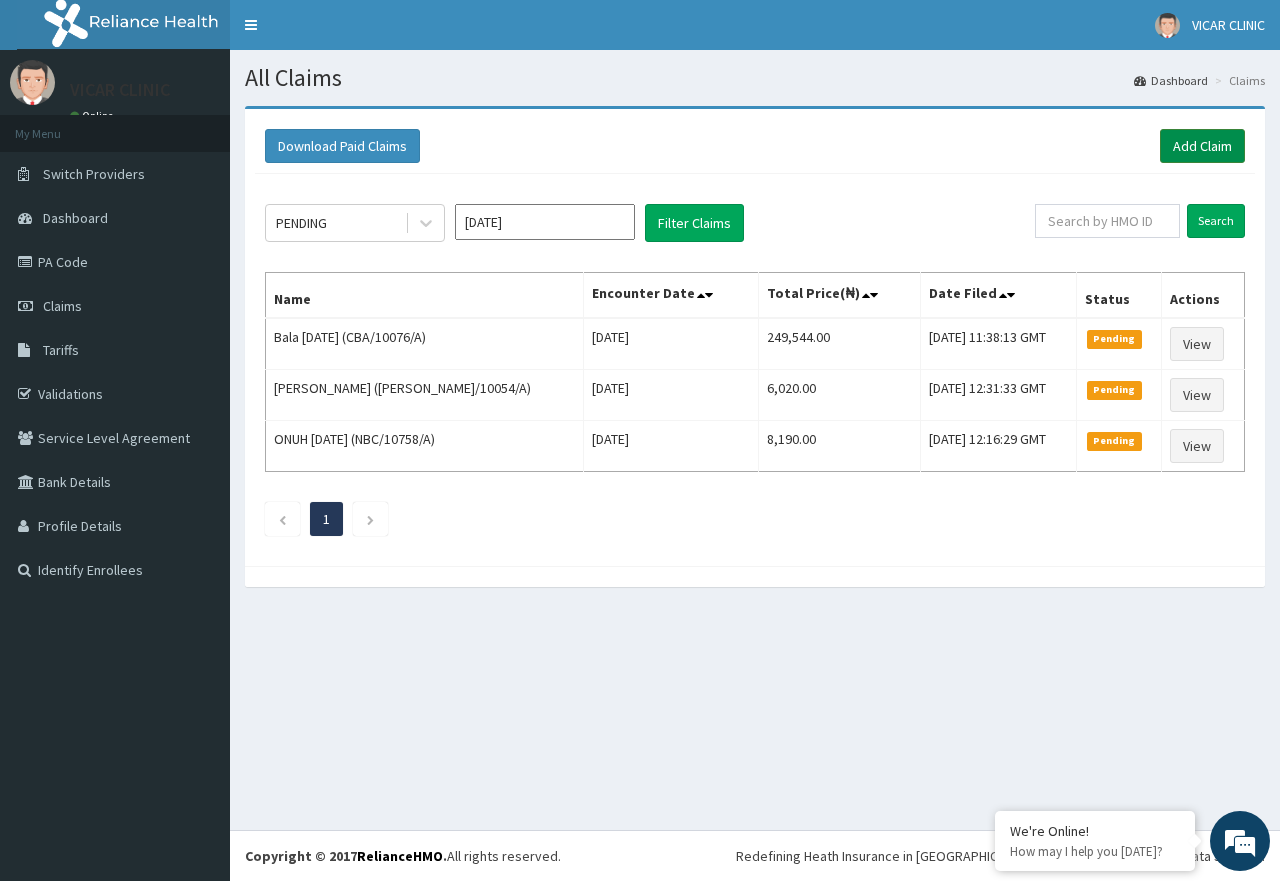 click on "Add Claim" at bounding box center [1202, 146] 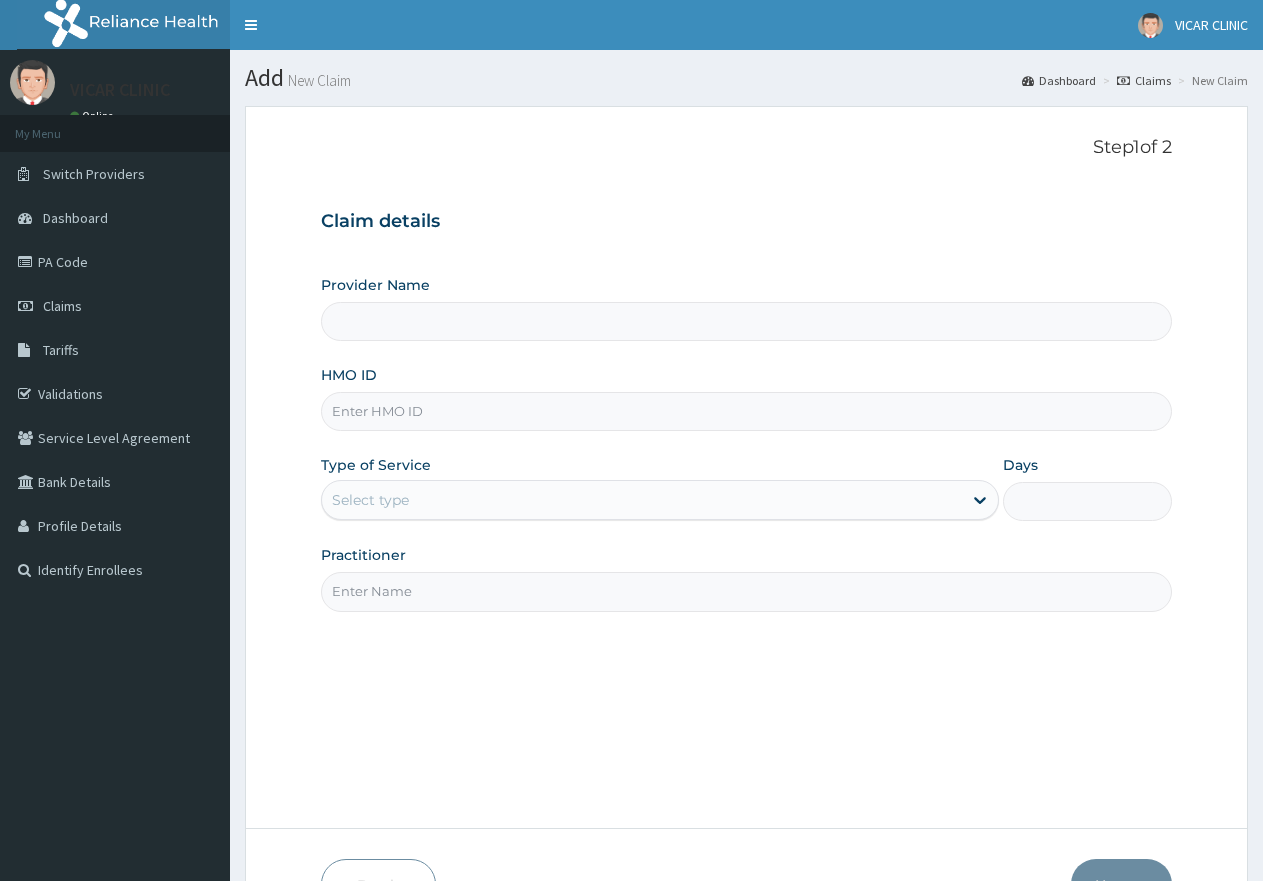 scroll, scrollTop: 0, scrollLeft: 0, axis: both 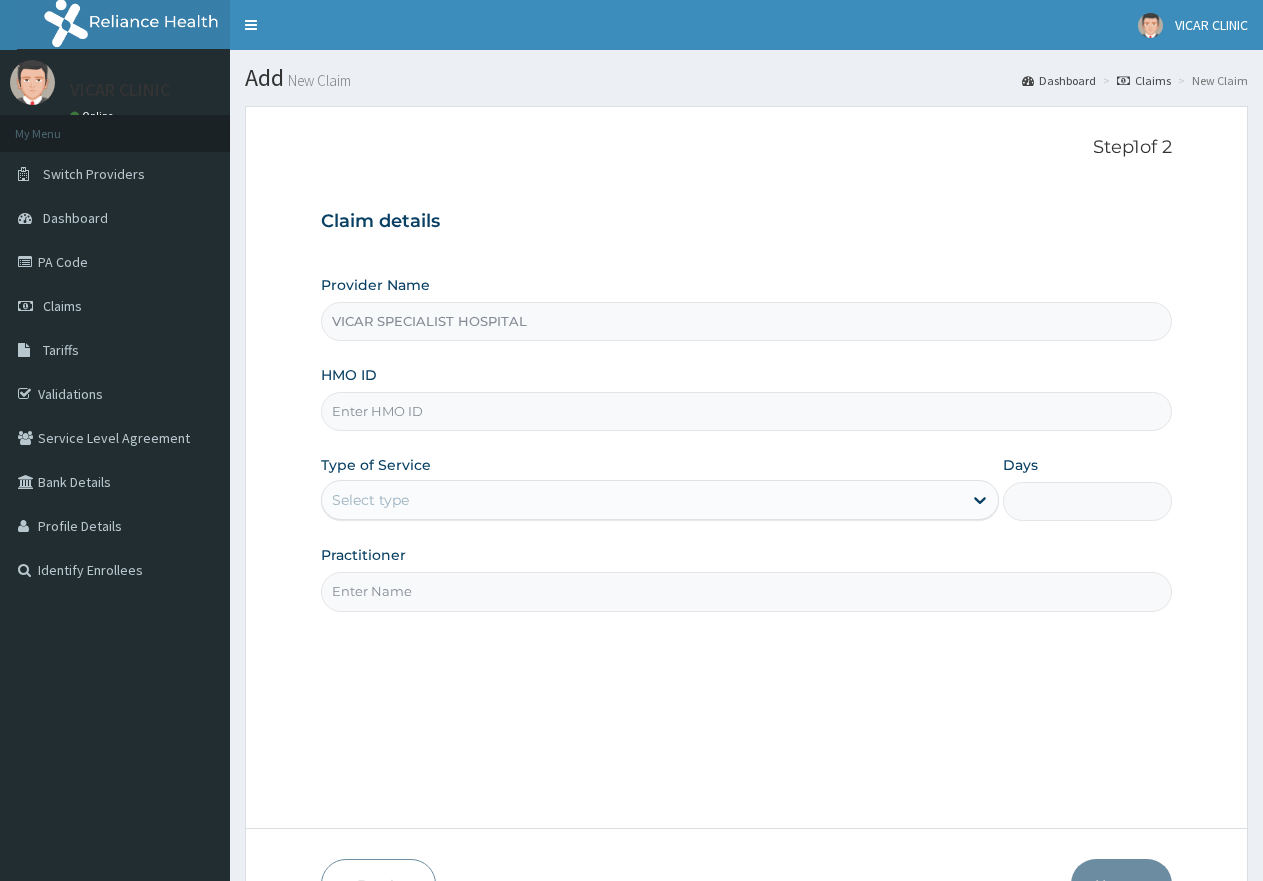 click on "HMO ID" at bounding box center [746, 411] 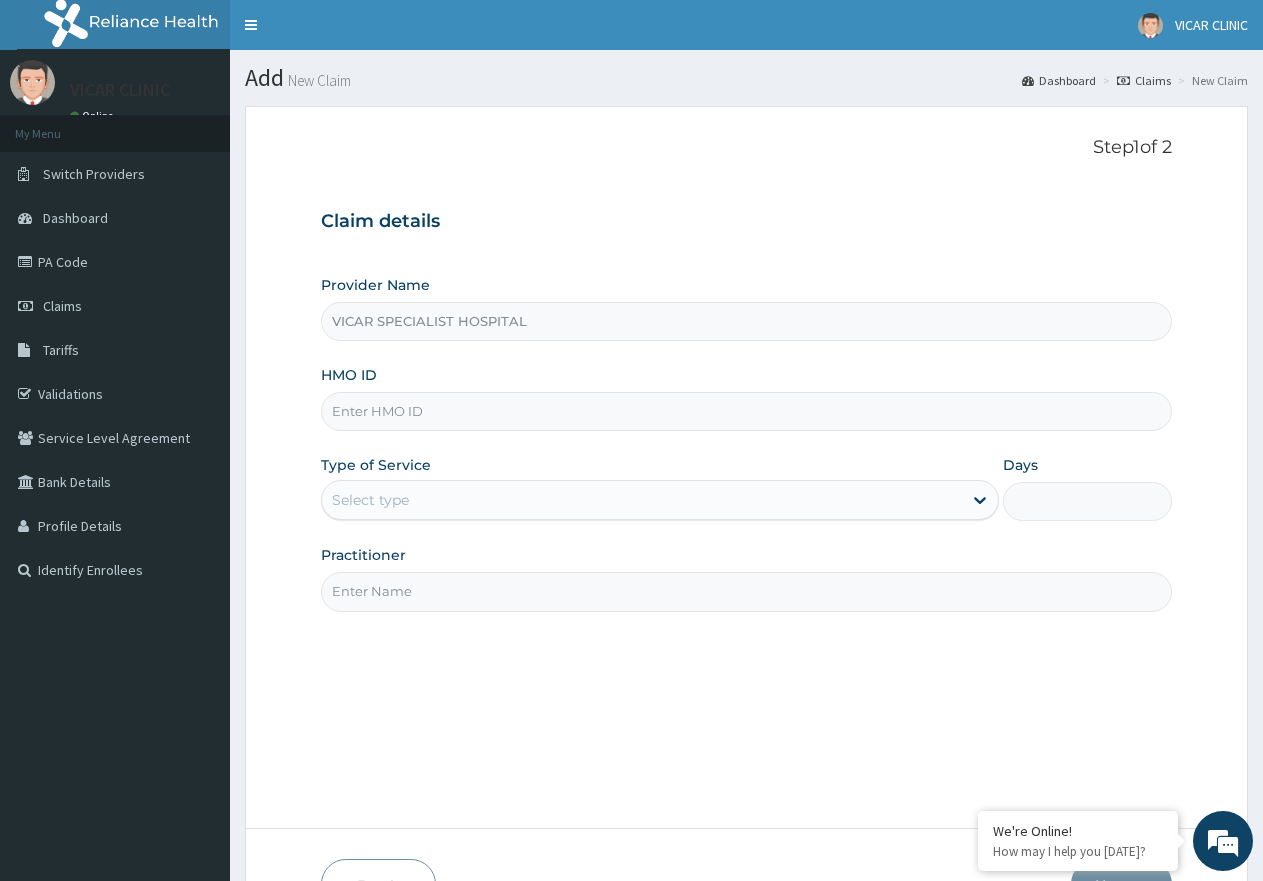 type on "s" 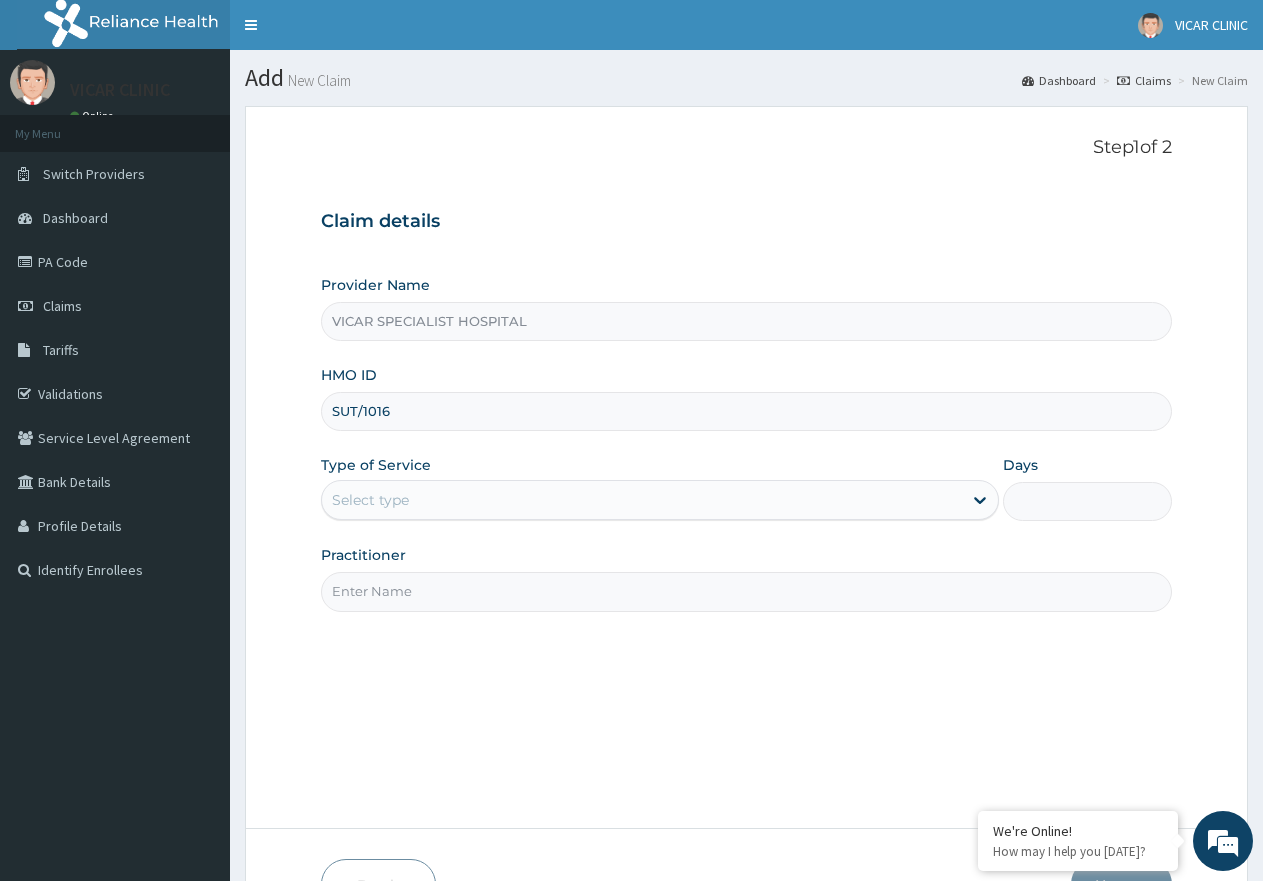 scroll, scrollTop: 0, scrollLeft: 0, axis: both 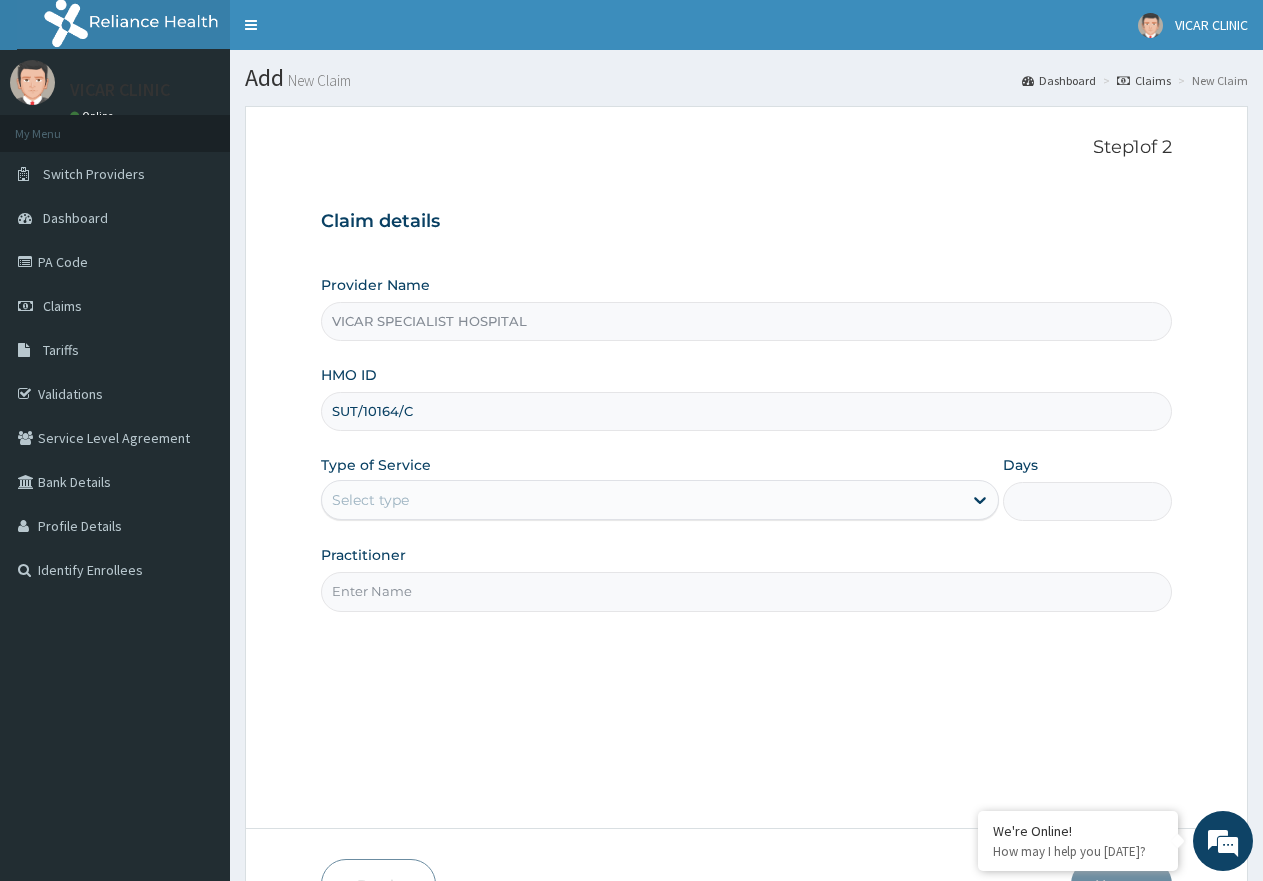 drag, startPoint x: 454, startPoint y: 403, endPoint x: 328, endPoint y: 417, distance: 126.77539 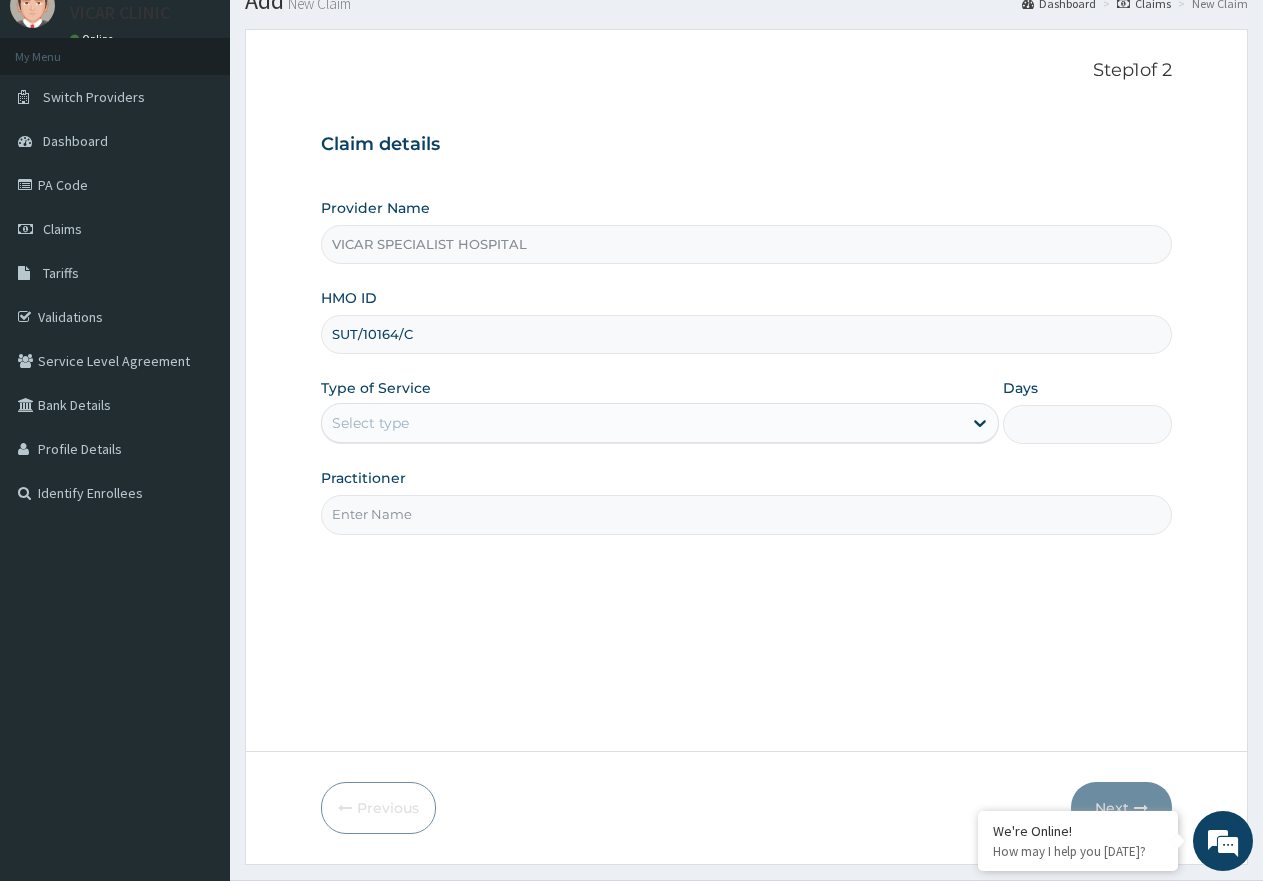 scroll, scrollTop: 100, scrollLeft: 0, axis: vertical 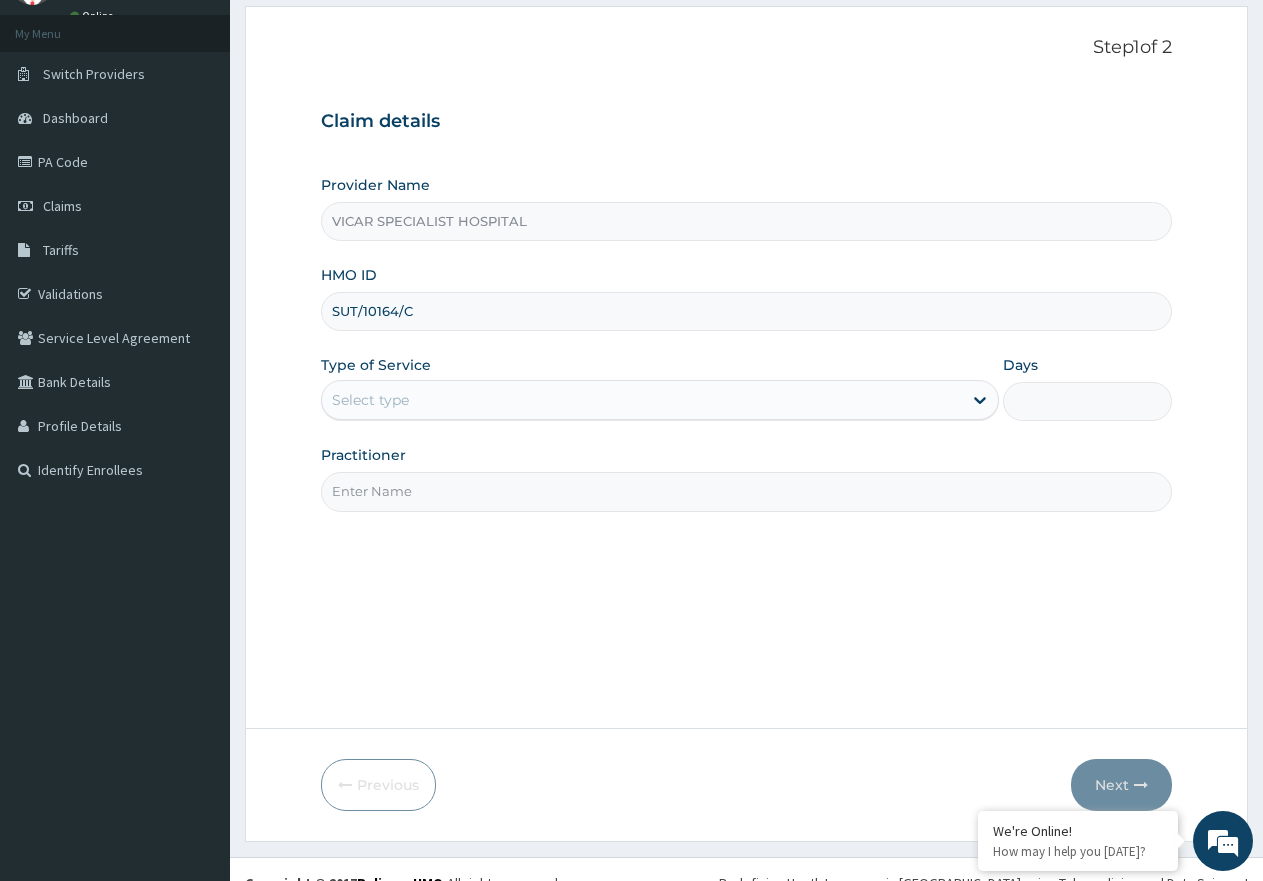 type on "SUT/10164/C" 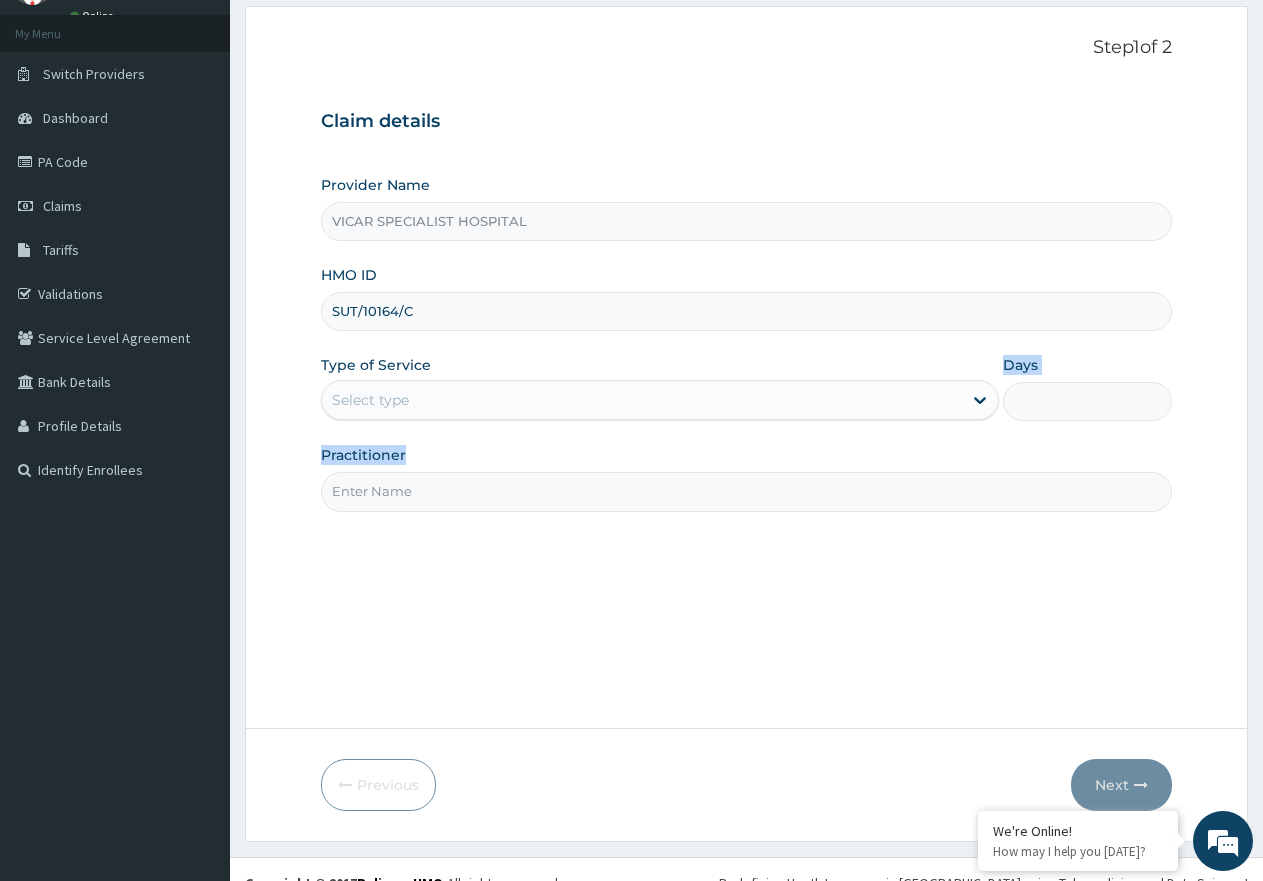 drag, startPoint x: 487, startPoint y: 389, endPoint x: 487, endPoint y: 415, distance: 26 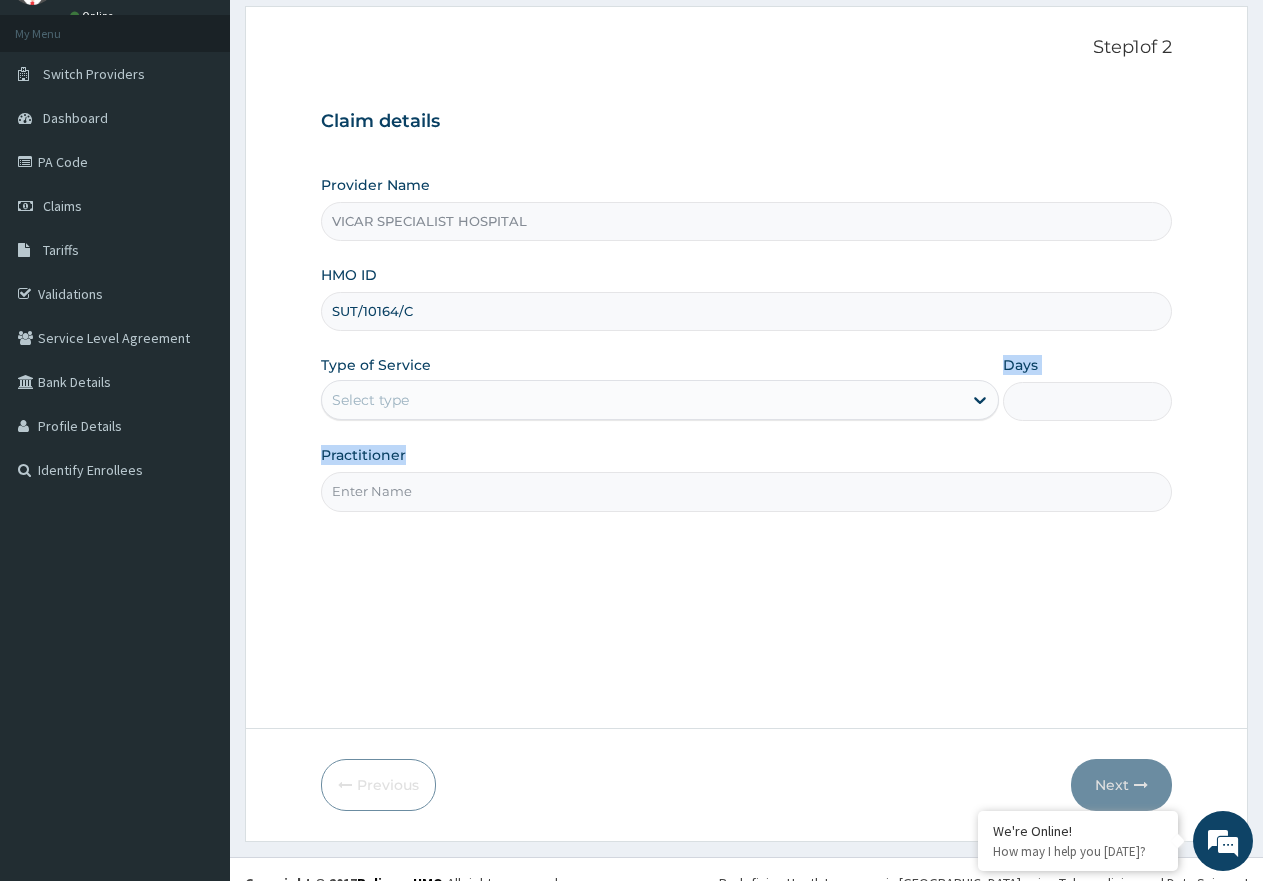 click on "Select type" at bounding box center (641, 400) 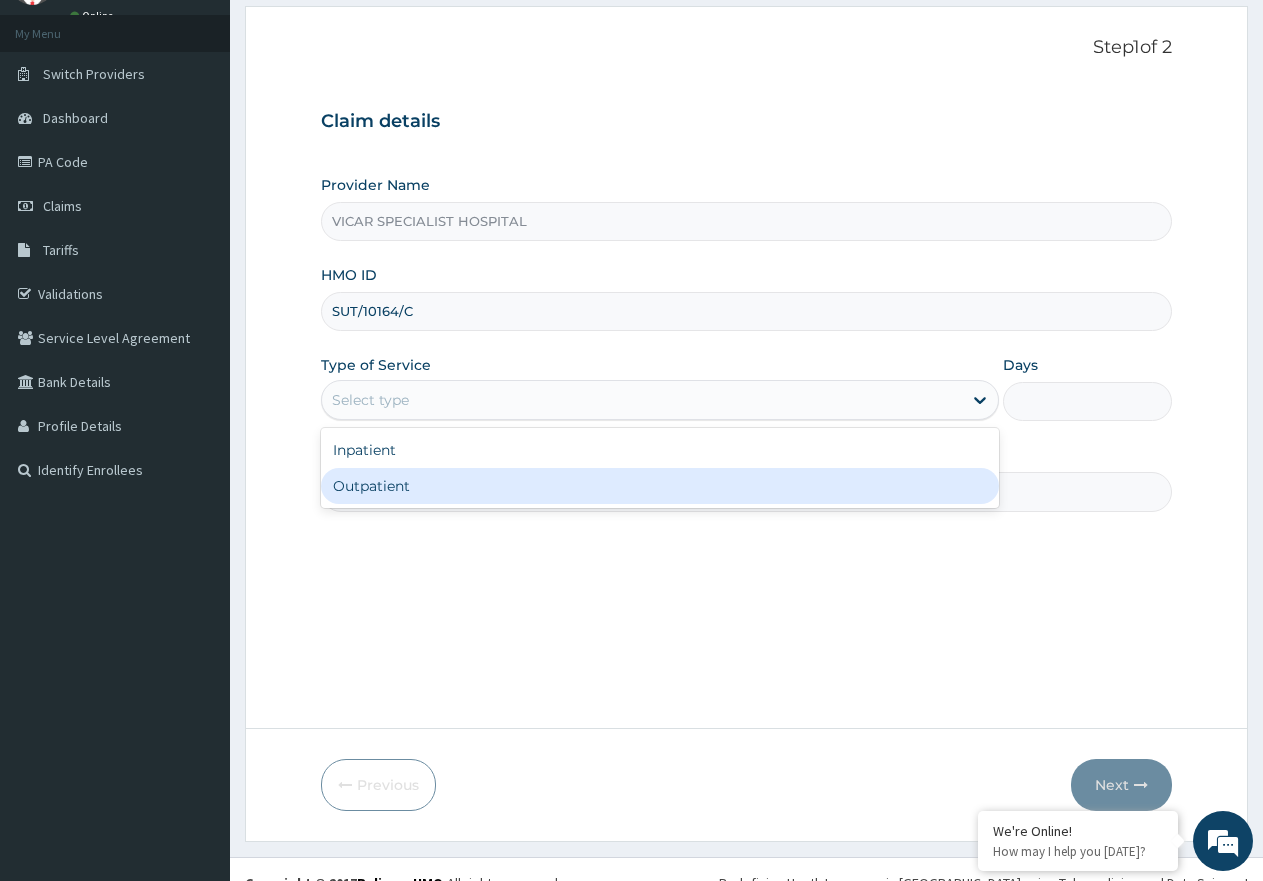 click on "Outpatient" at bounding box center (659, 486) 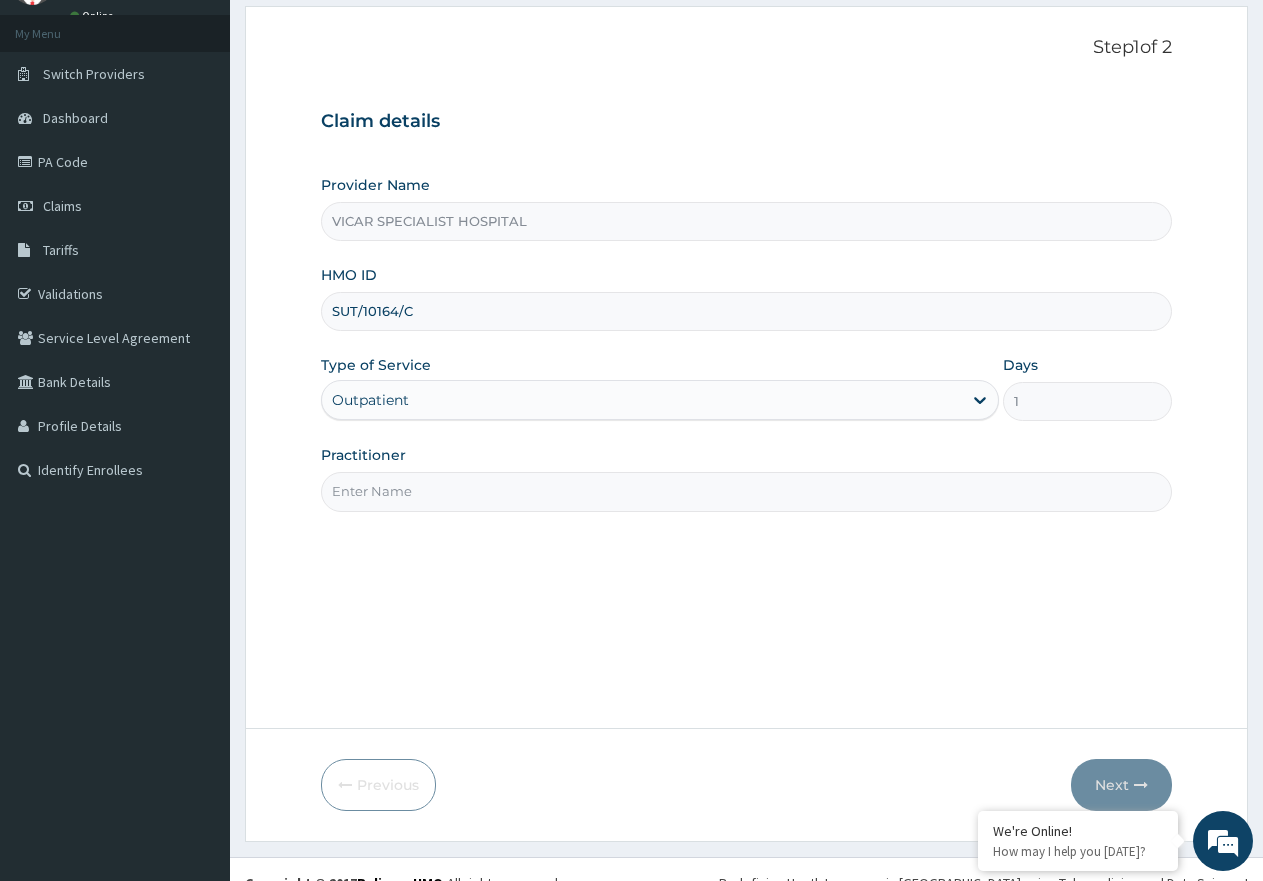 click on "Step  1  of 2 Claim details Provider Name VICAR SPECIALIST HOSPITAL HMO ID SUT/10164/C Type of Service option Outpatient, selected.   Select is focused ,type to refine list, press Down to open the menu,  Outpatient Days 1 Practitioner" at bounding box center (746, 367) 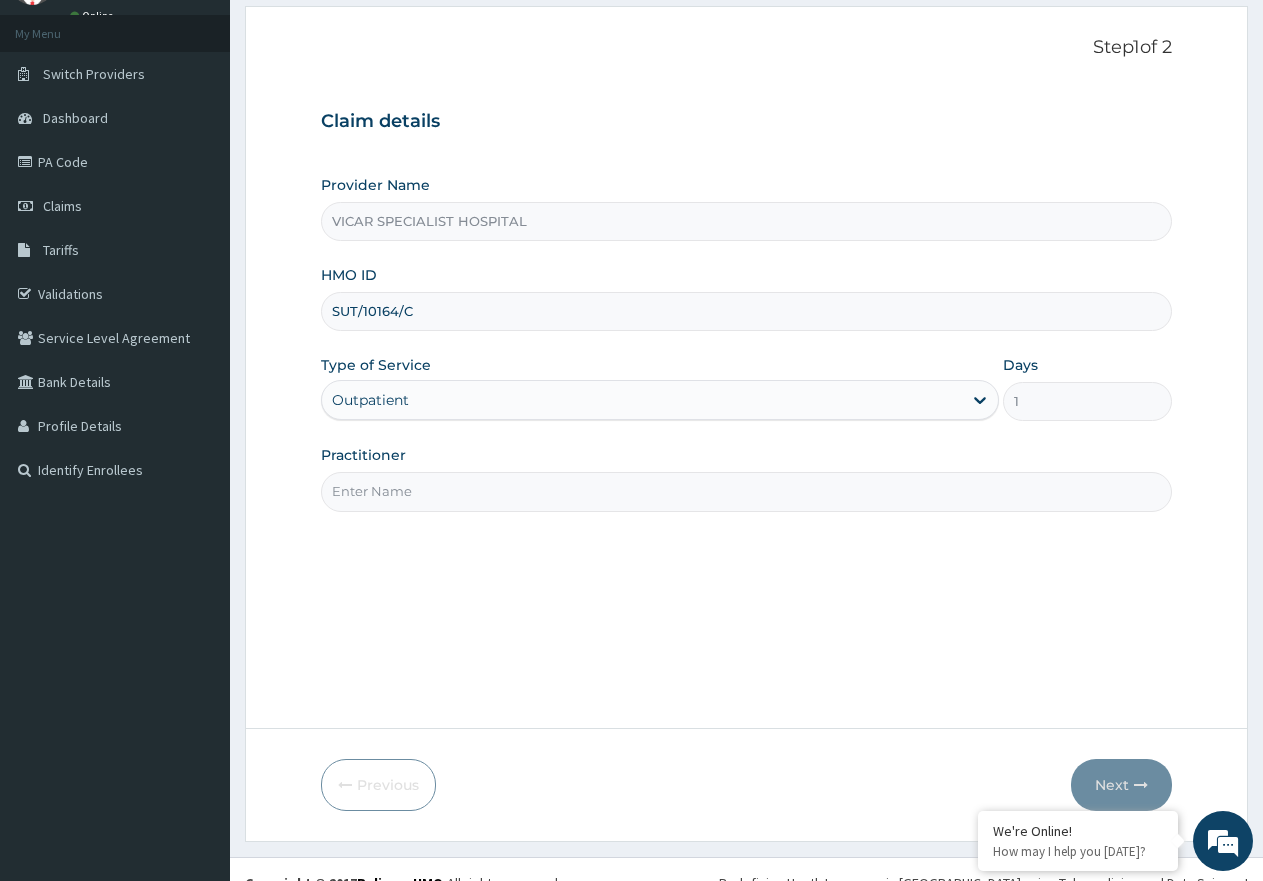 type on "DR UCHE" 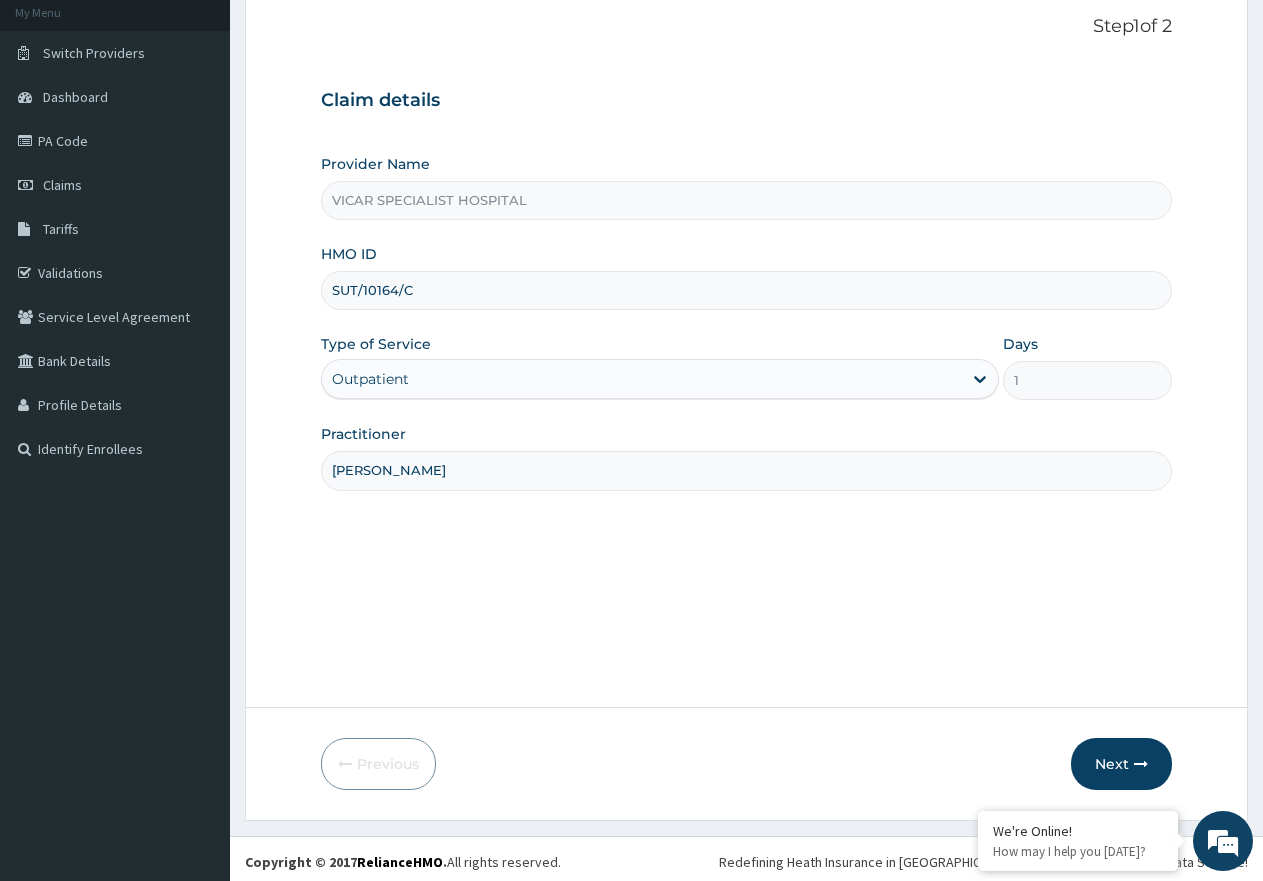 scroll, scrollTop: 127, scrollLeft: 0, axis: vertical 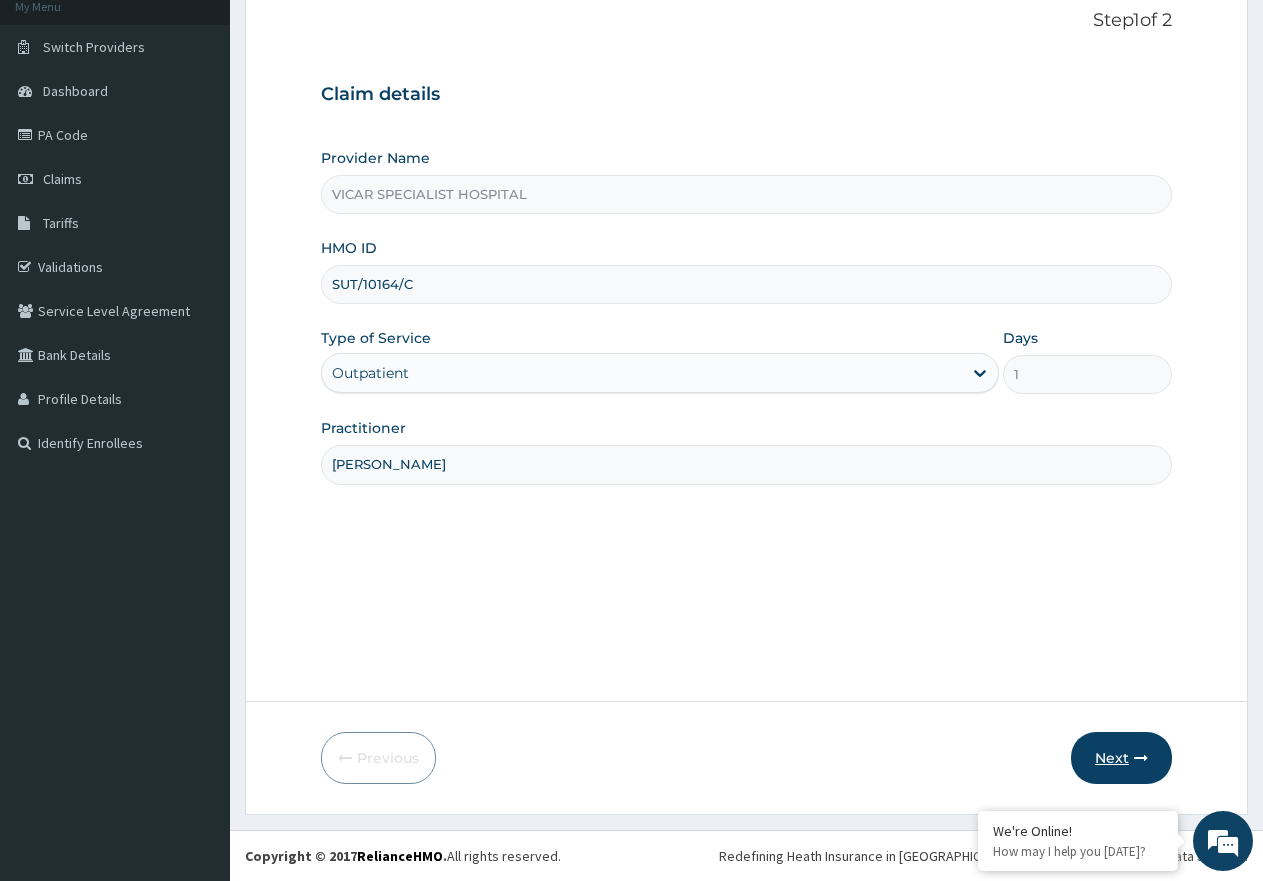 click on "Next" at bounding box center [1121, 758] 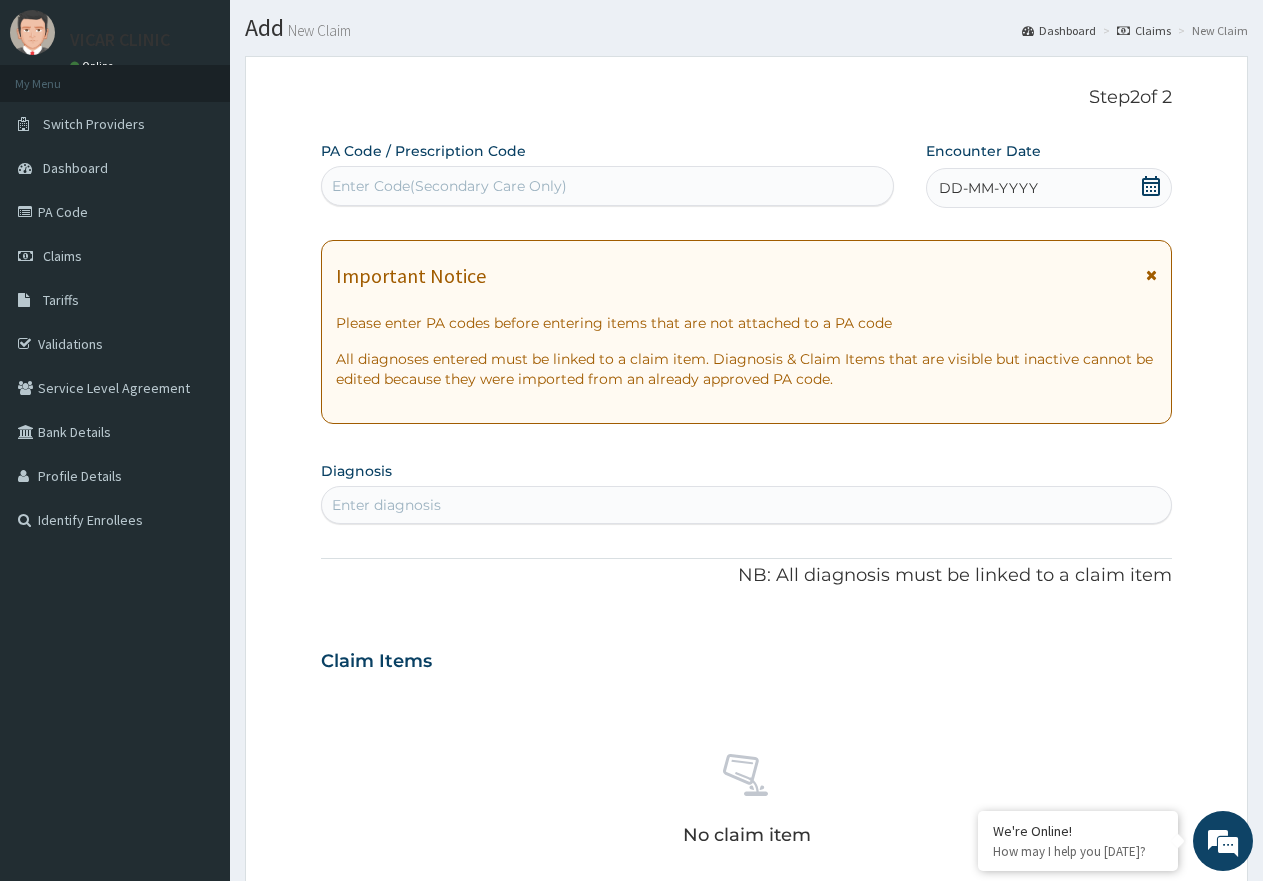scroll, scrollTop: 27, scrollLeft: 0, axis: vertical 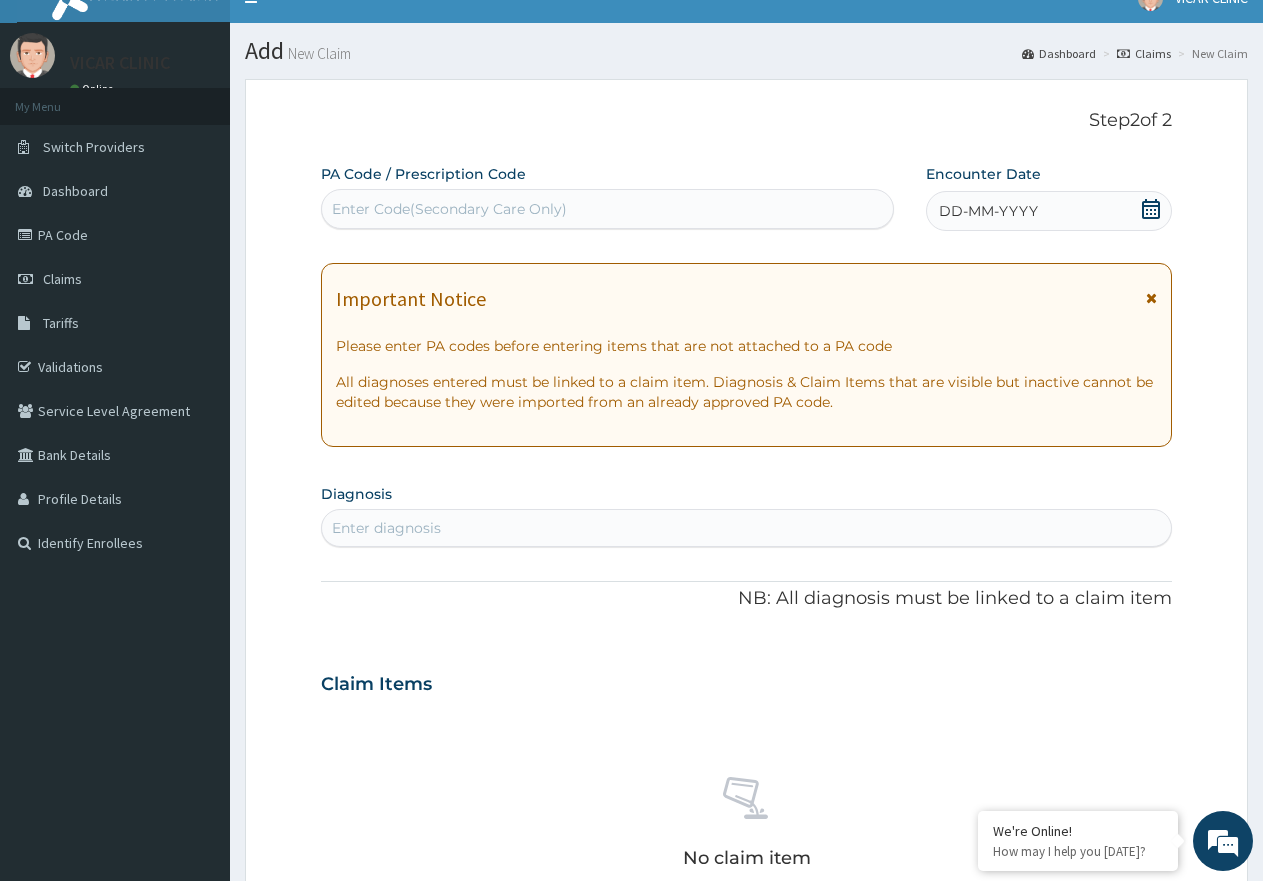 click 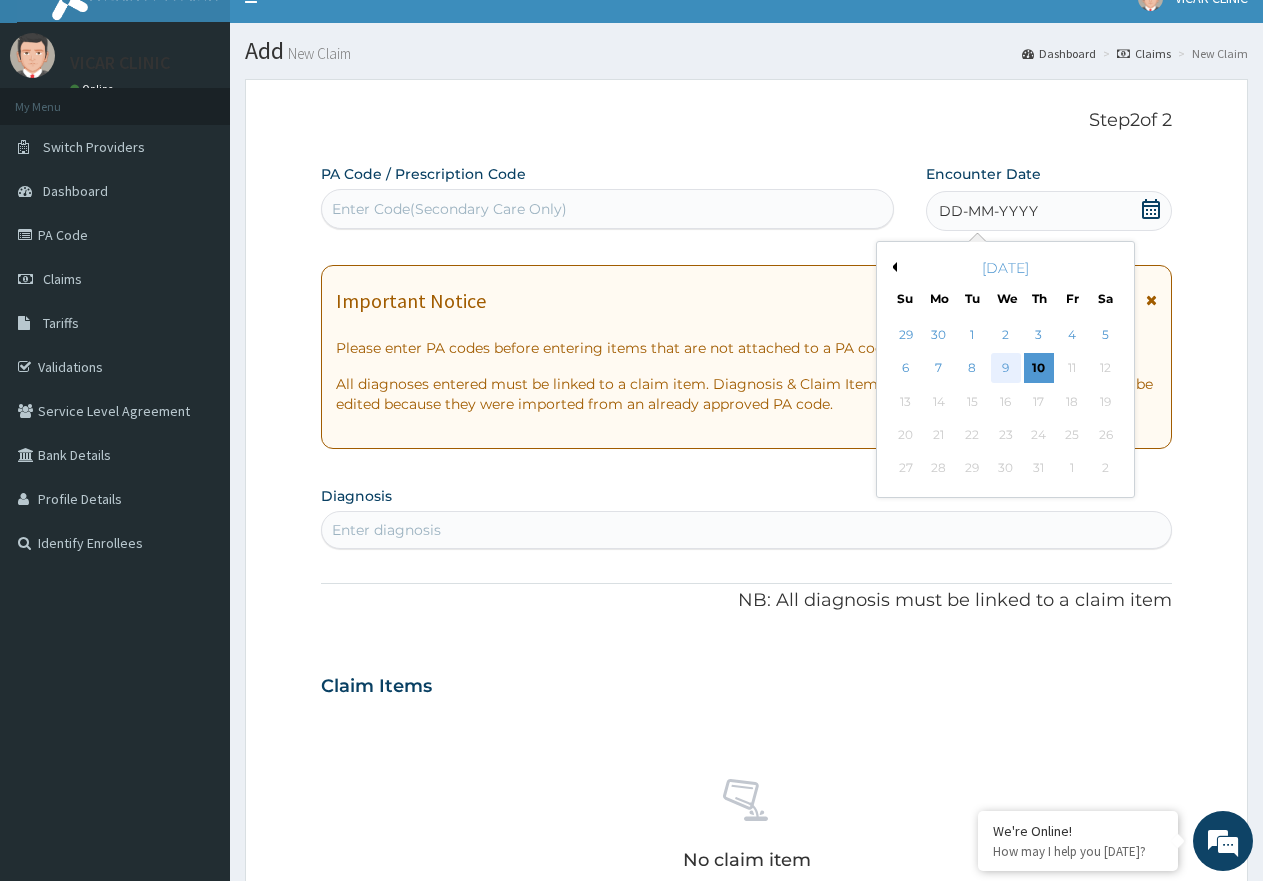 click on "9" at bounding box center [1006, 369] 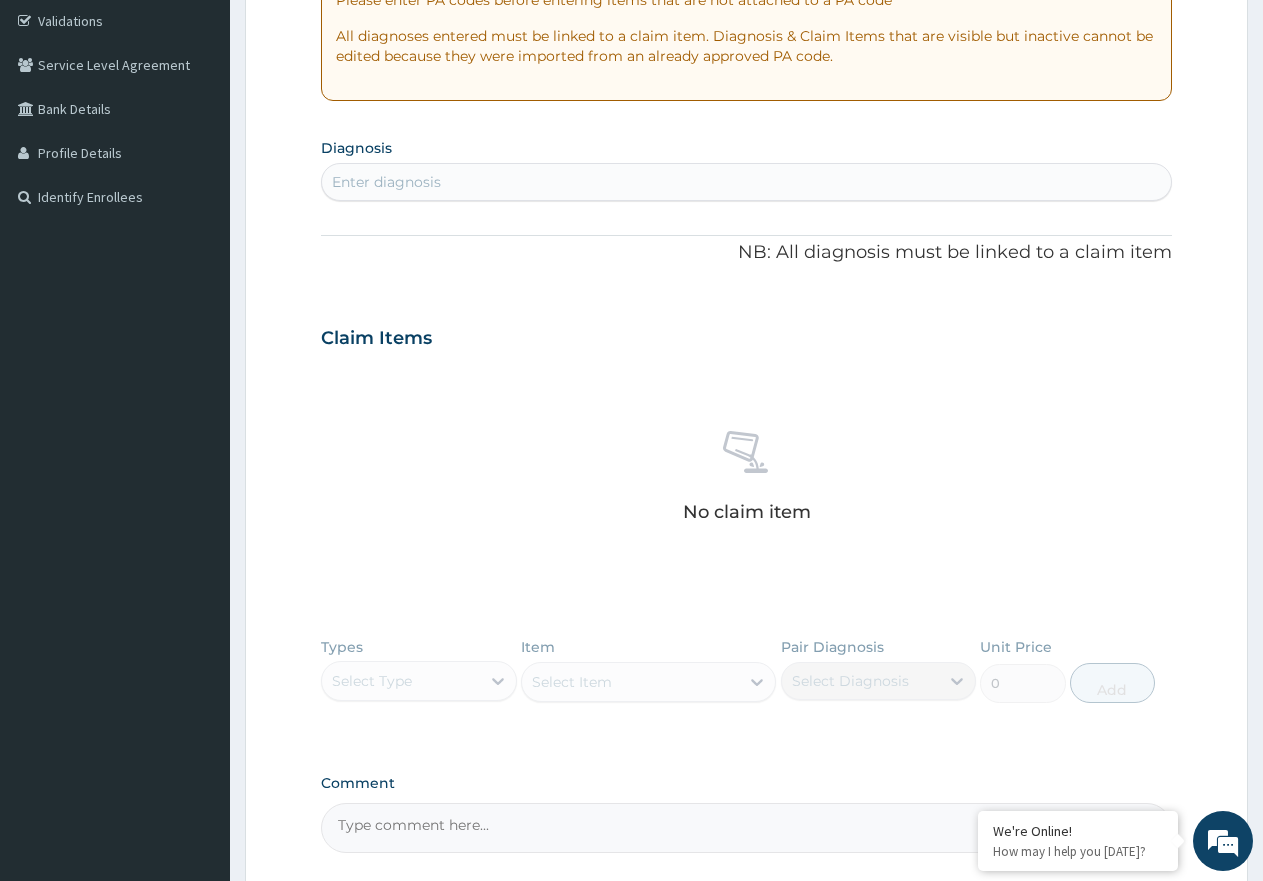 scroll, scrollTop: 427, scrollLeft: 0, axis: vertical 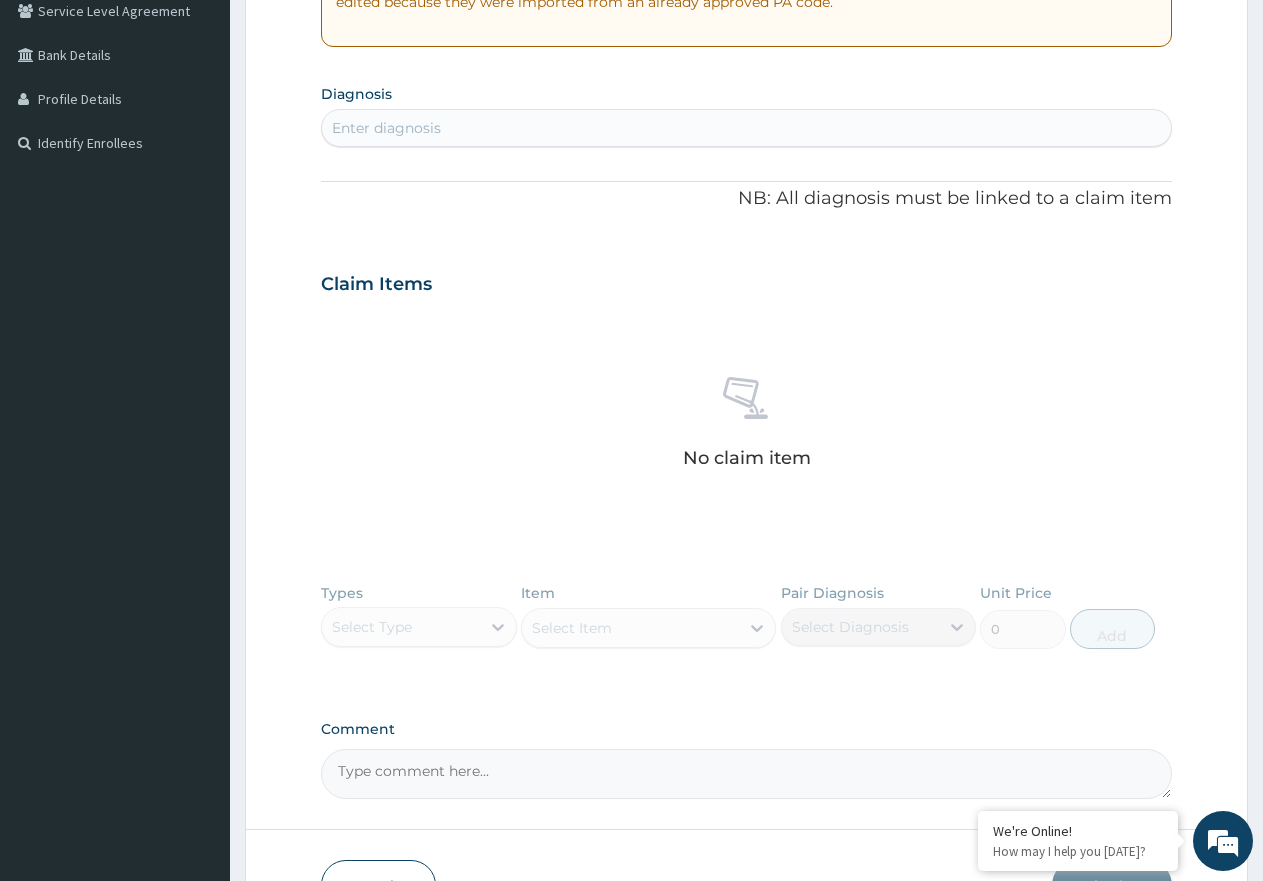 click on "Enter diagnosis" at bounding box center [386, 128] 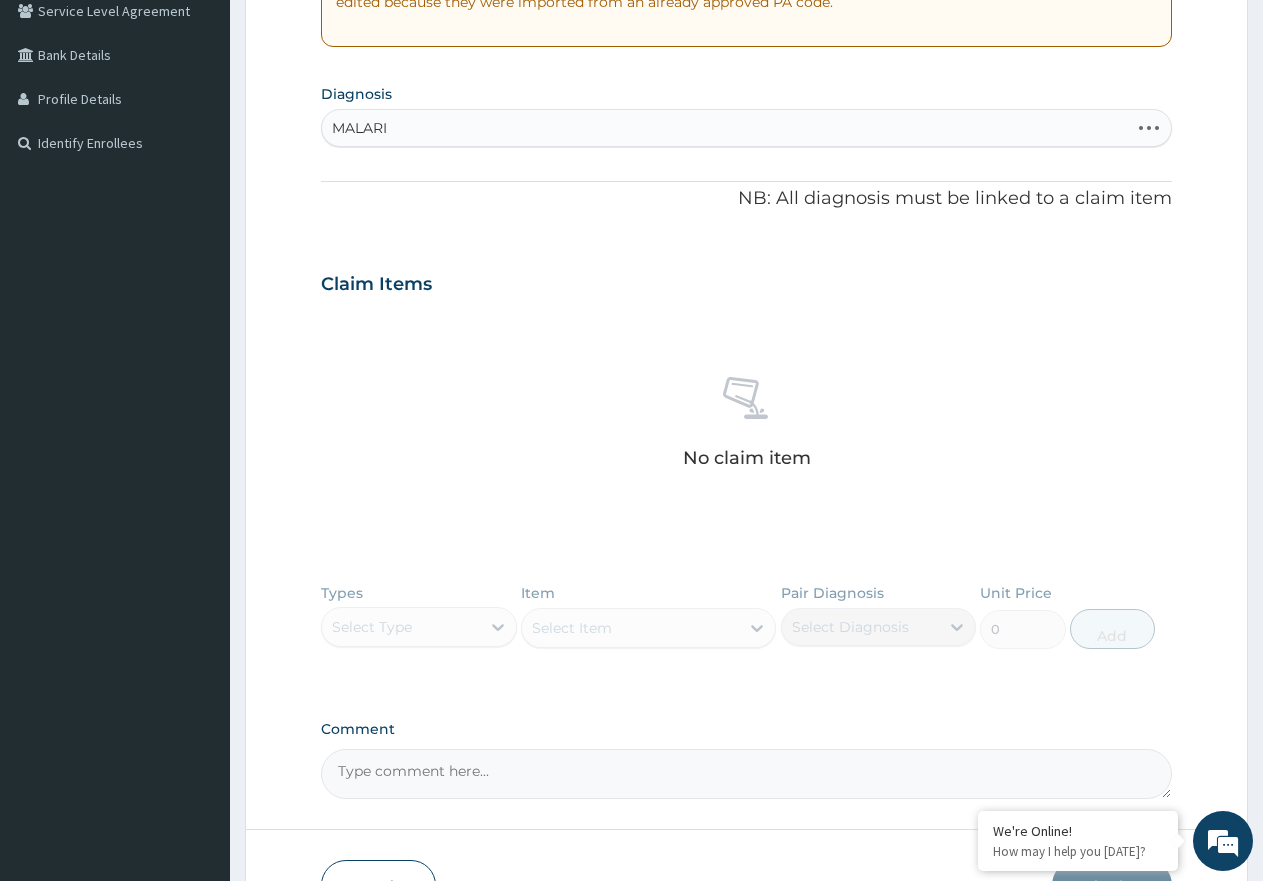 type on "[MEDICAL_DATA]" 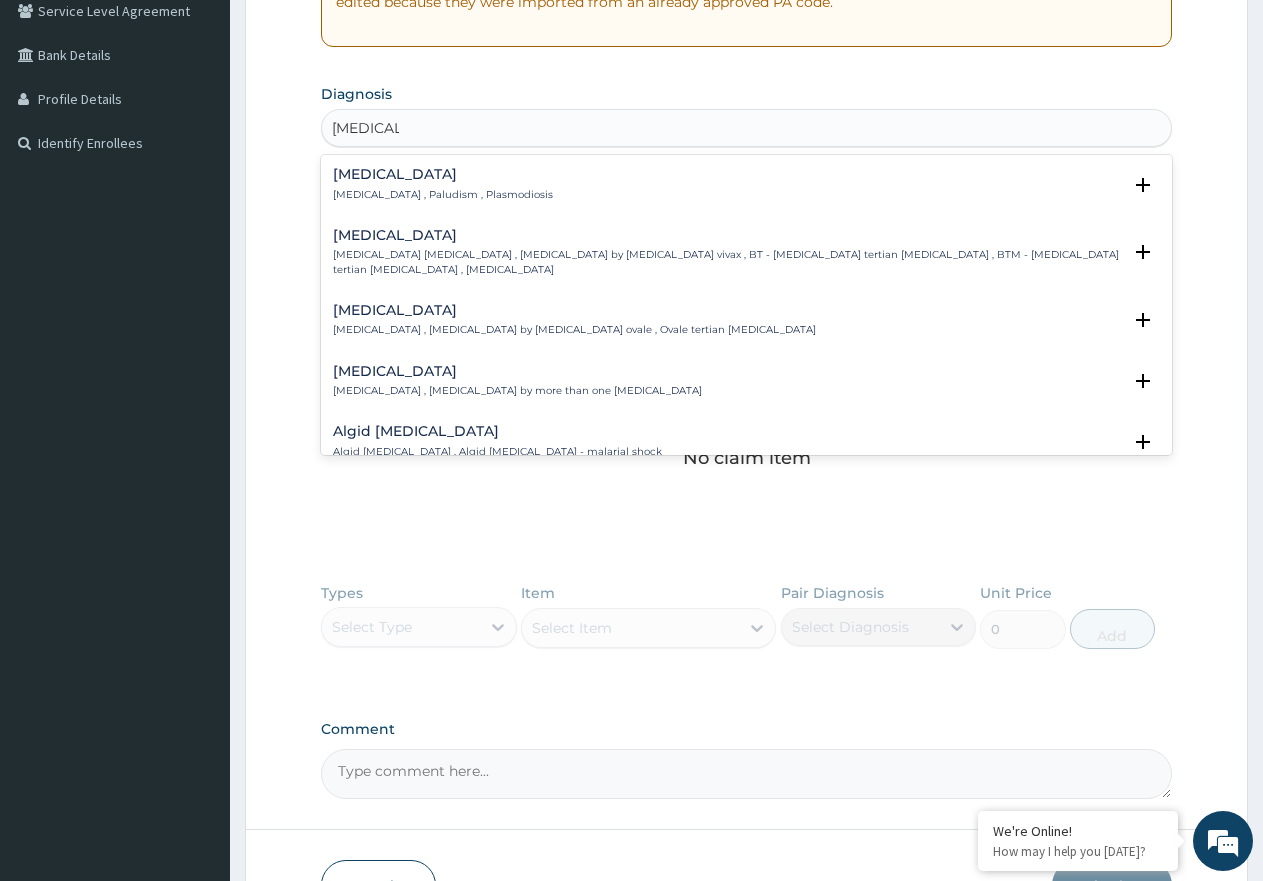 click on "[MEDICAL_DATA] , Paludism , Plasmodiosis" at bounding box center [443, 195] 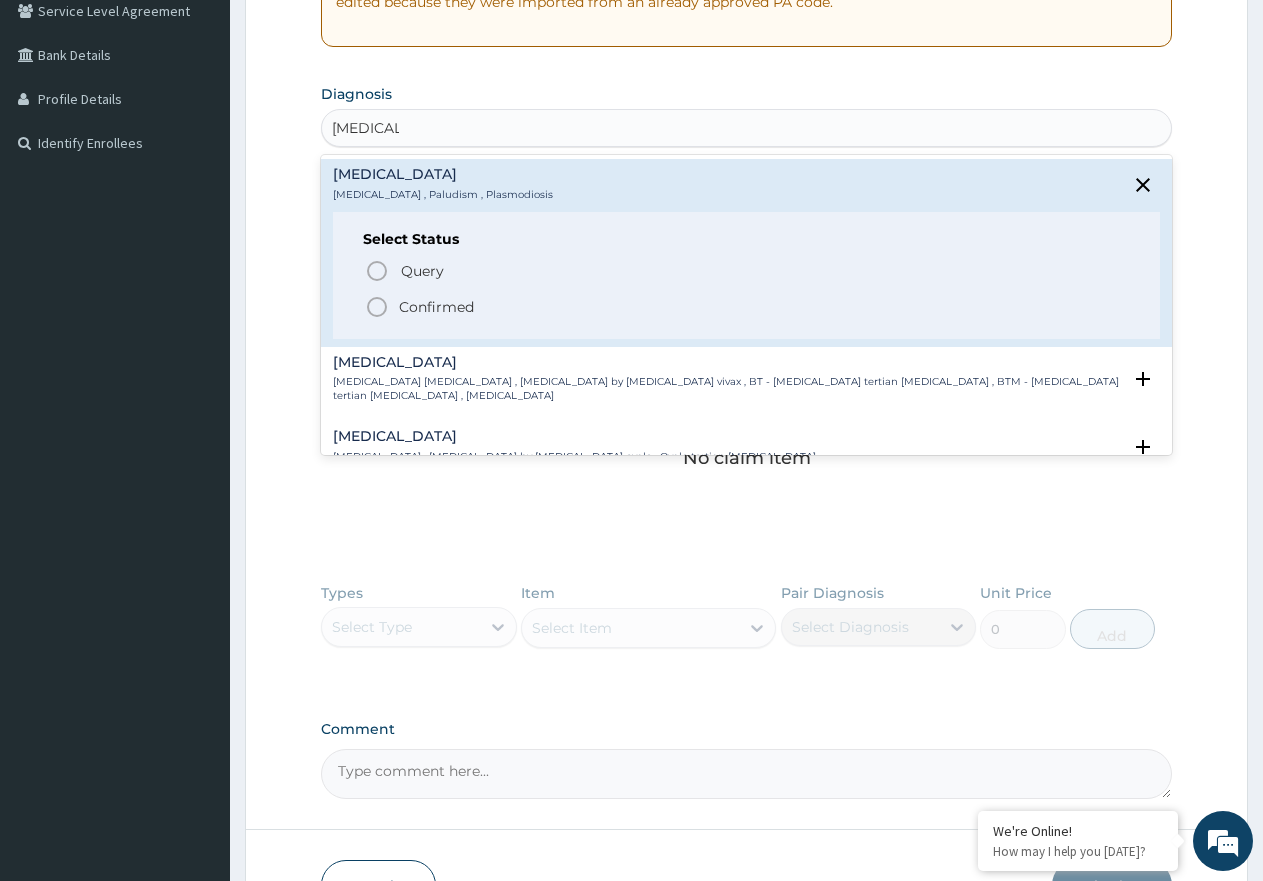 click 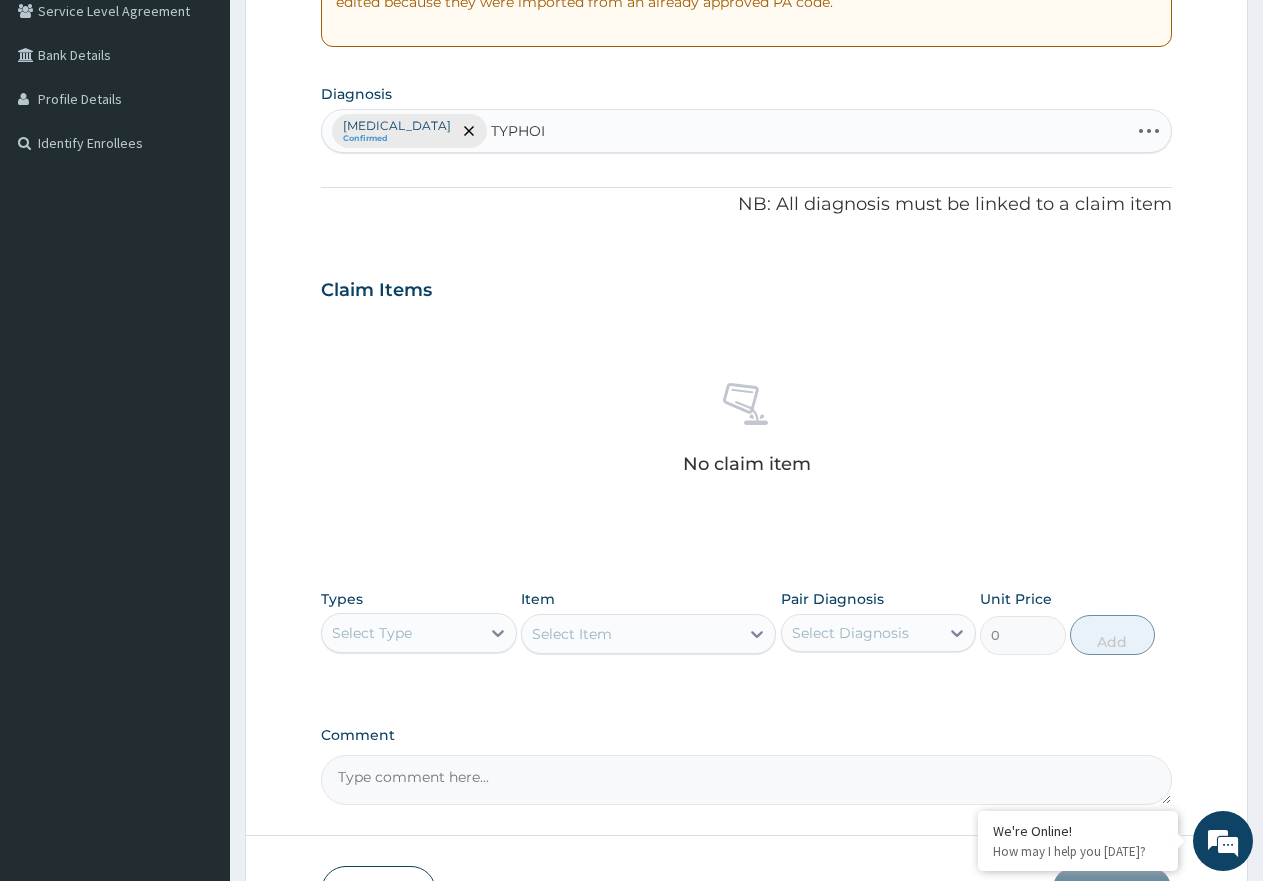 type on "TYPHOID" 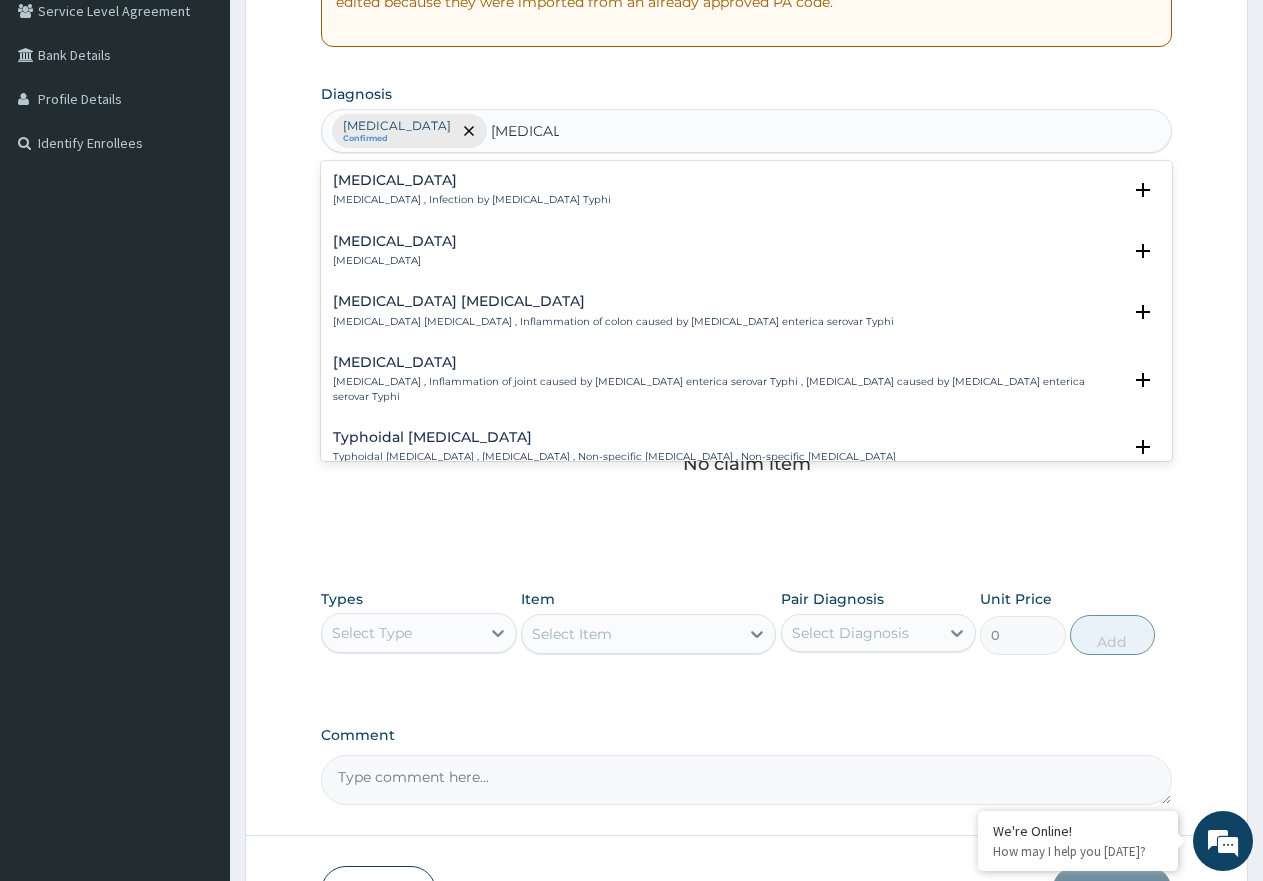 click on "Typhoid fever" at bounding box center [472, 180] 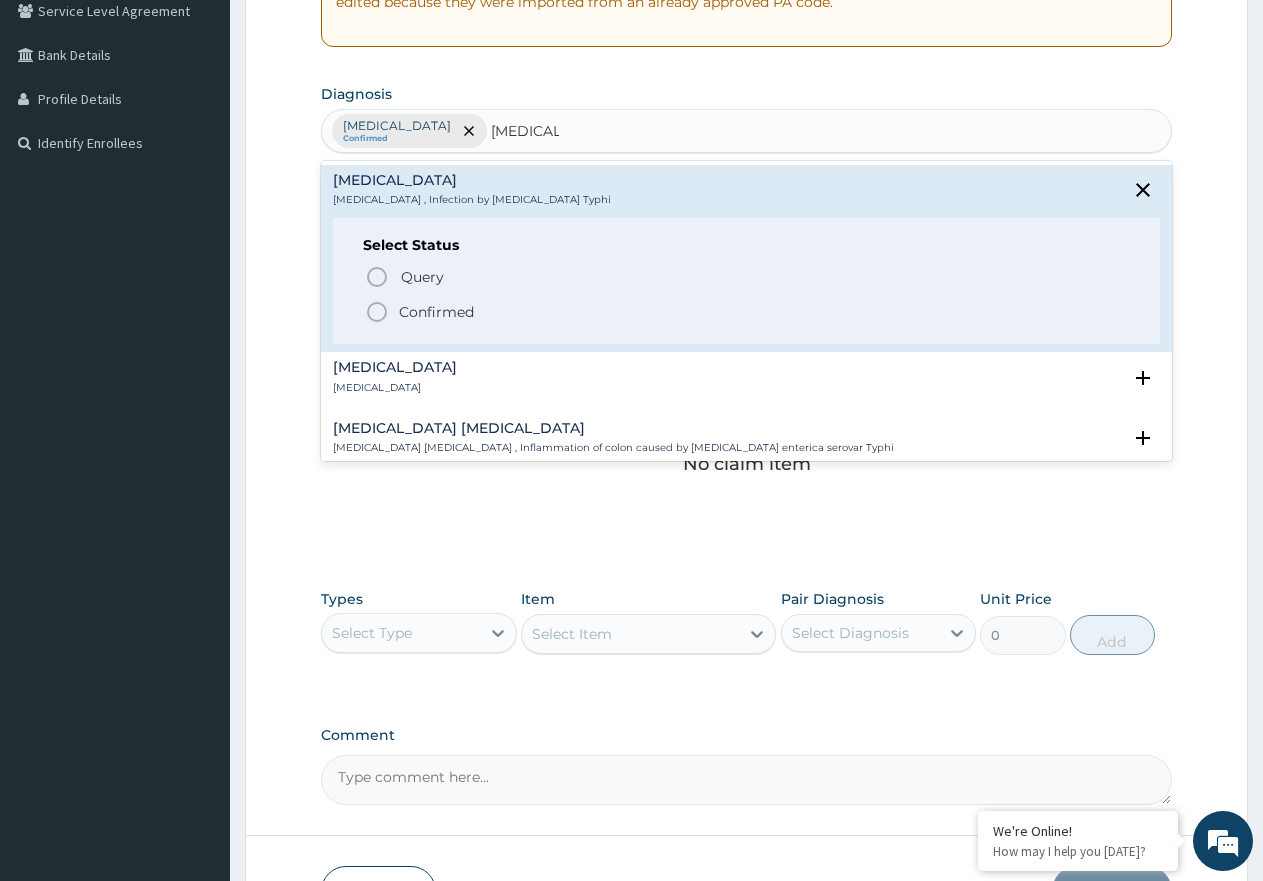 click 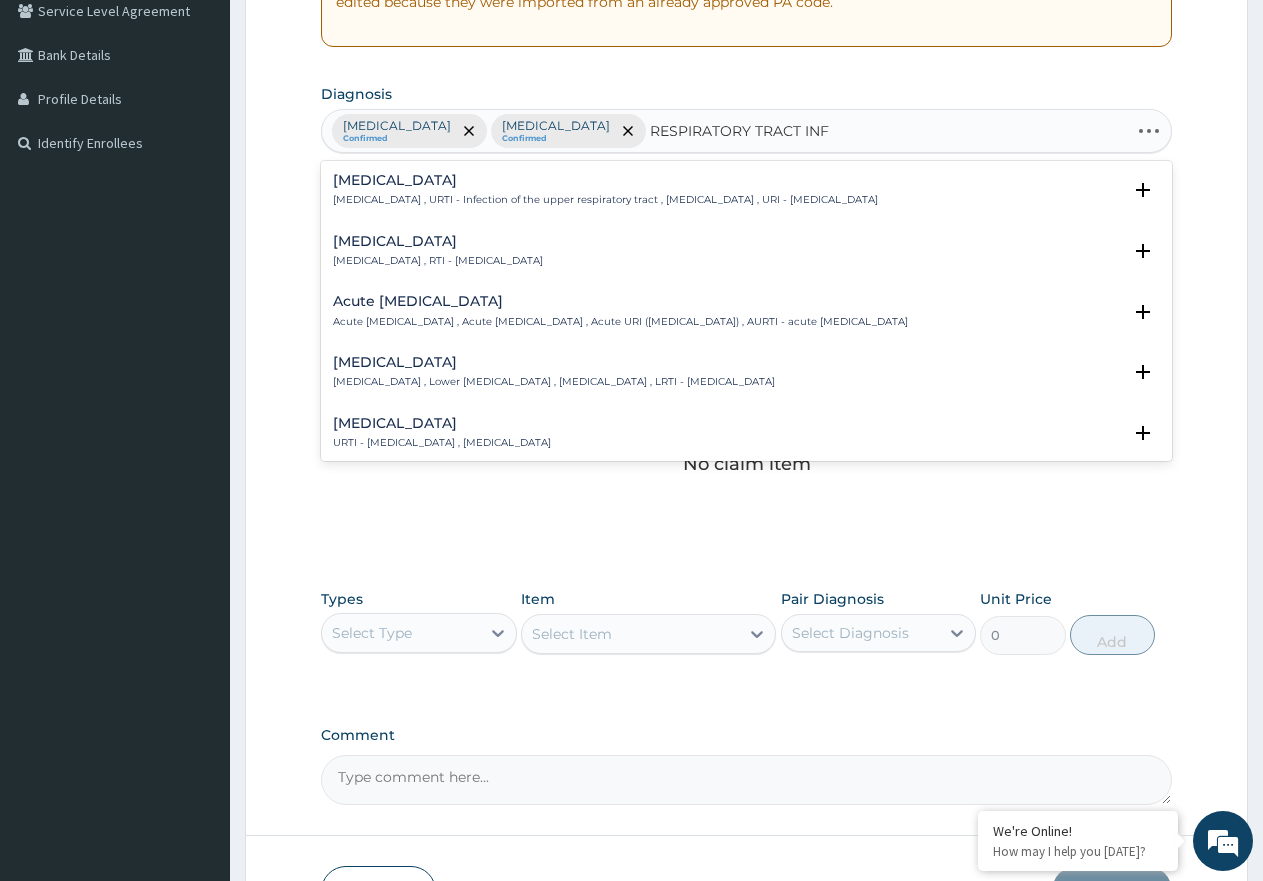 type on "RESPIRATORY TRACT INFE" 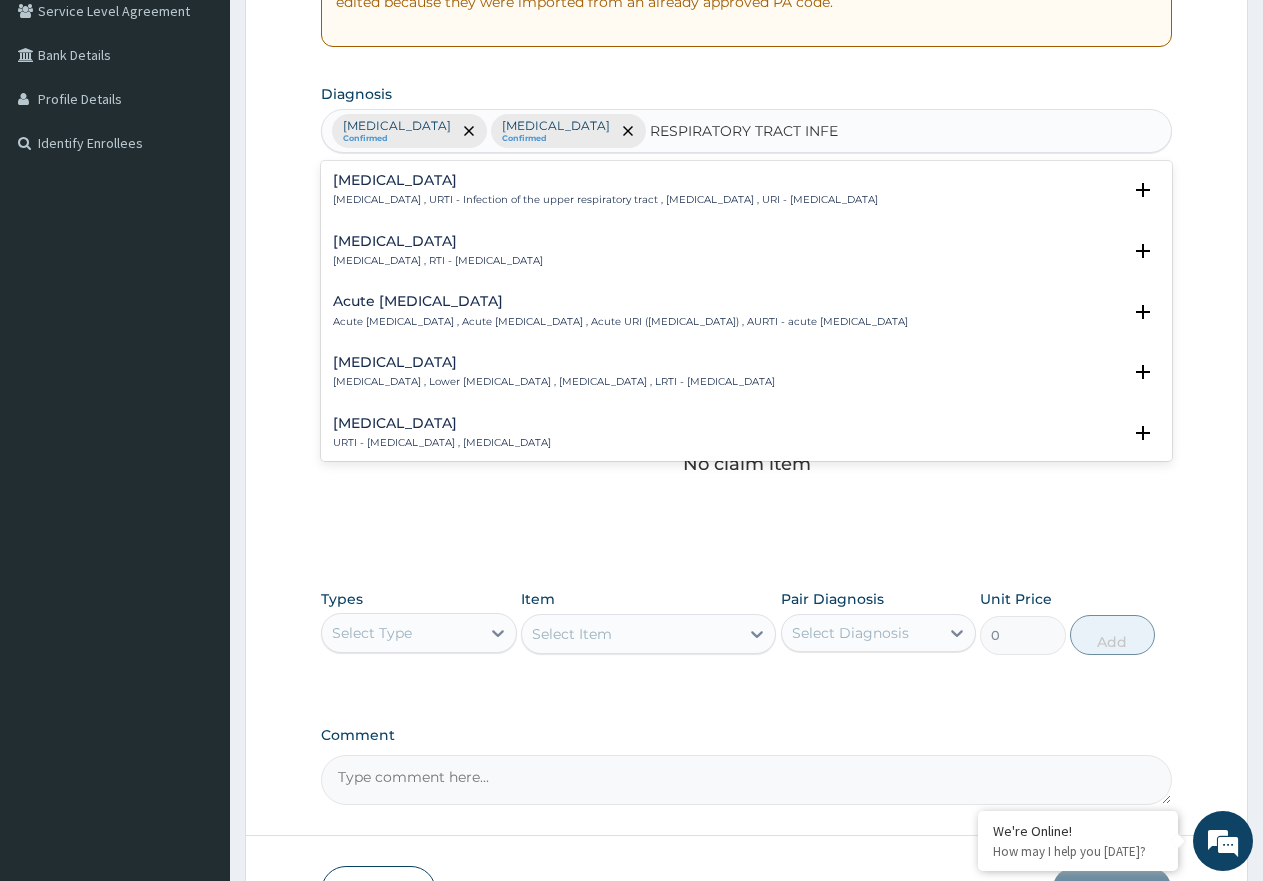 click on "[MEDICAL_DATA]" at bounding box center (438, 241) 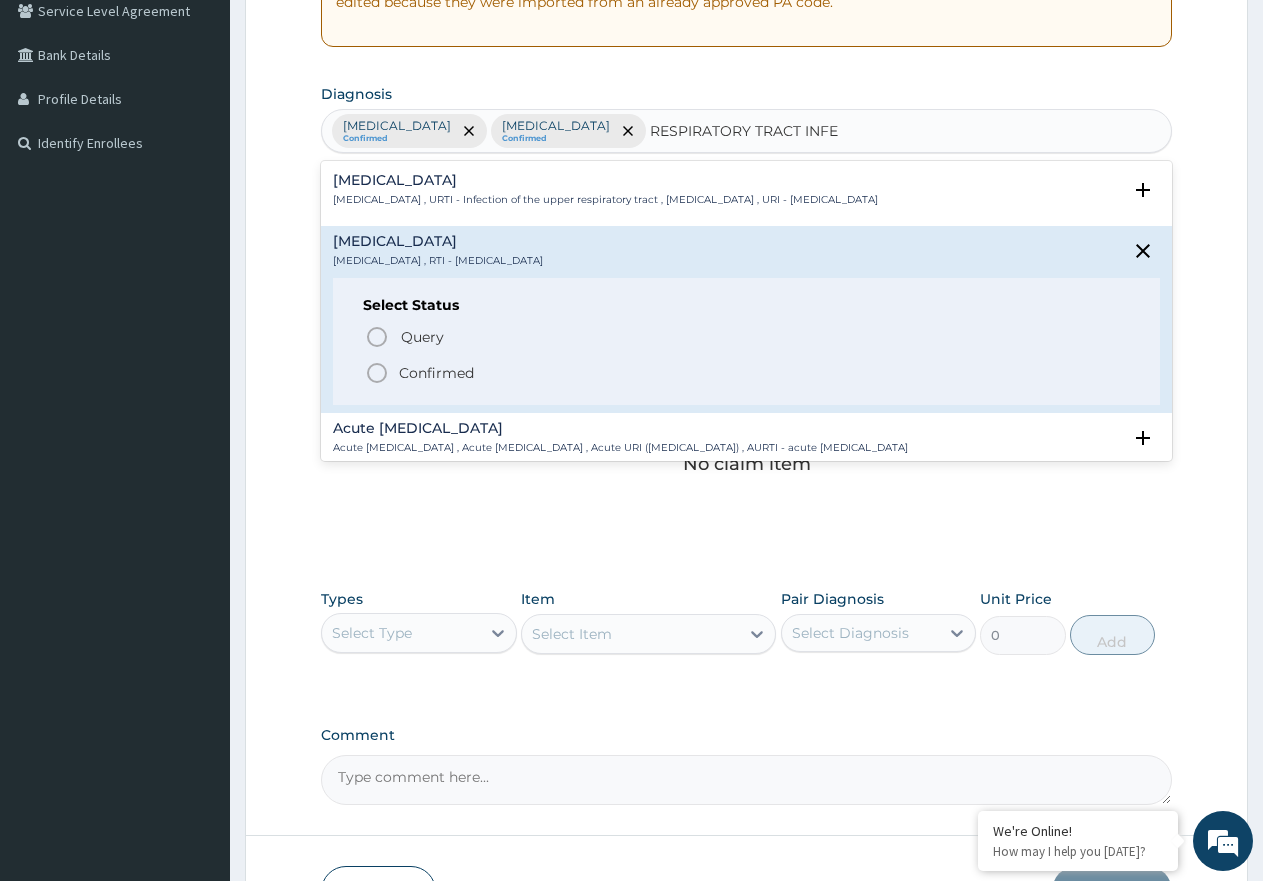 click on "Confirmed" at bounding box center [436, 373] 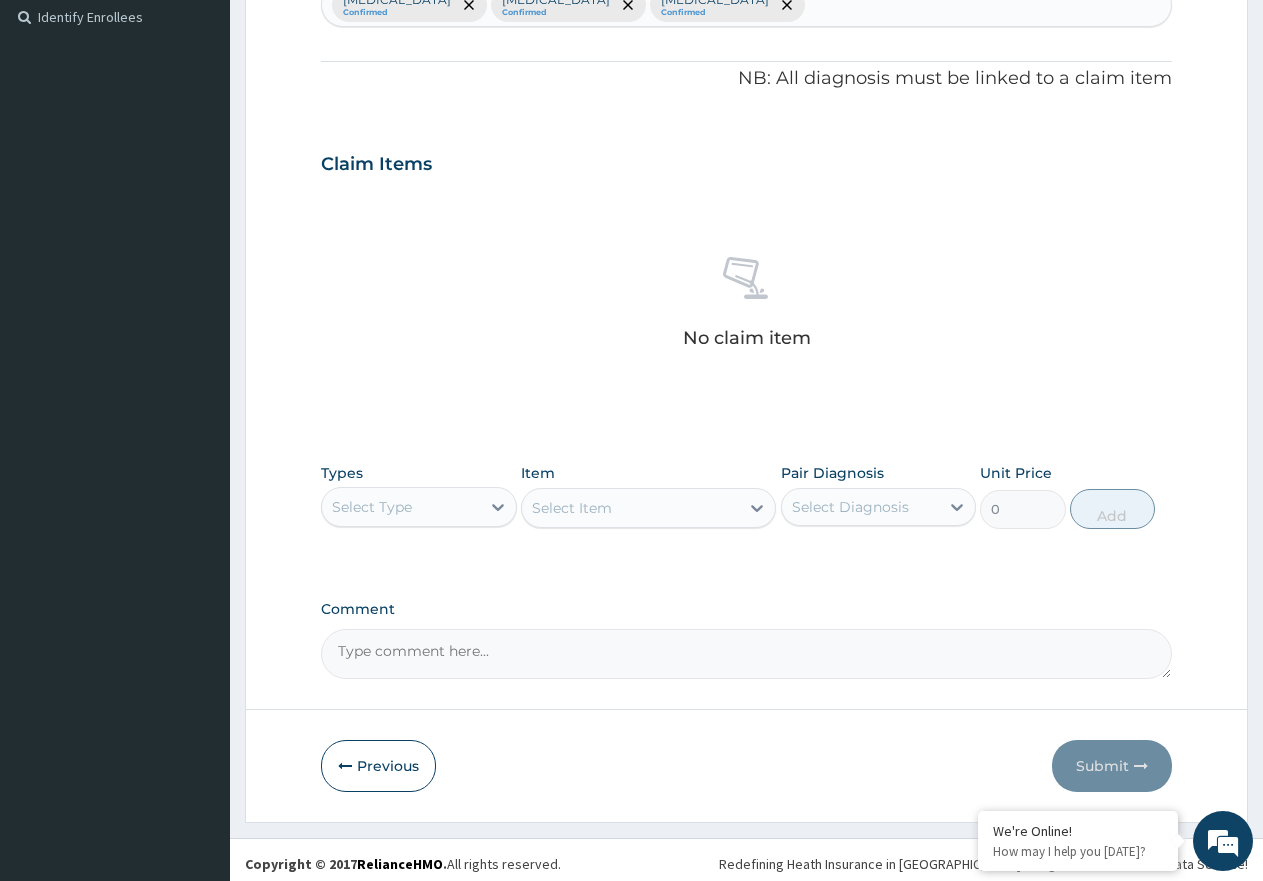 scroll, scrollTop: 561, scrollLeft: 0, axis: vertical 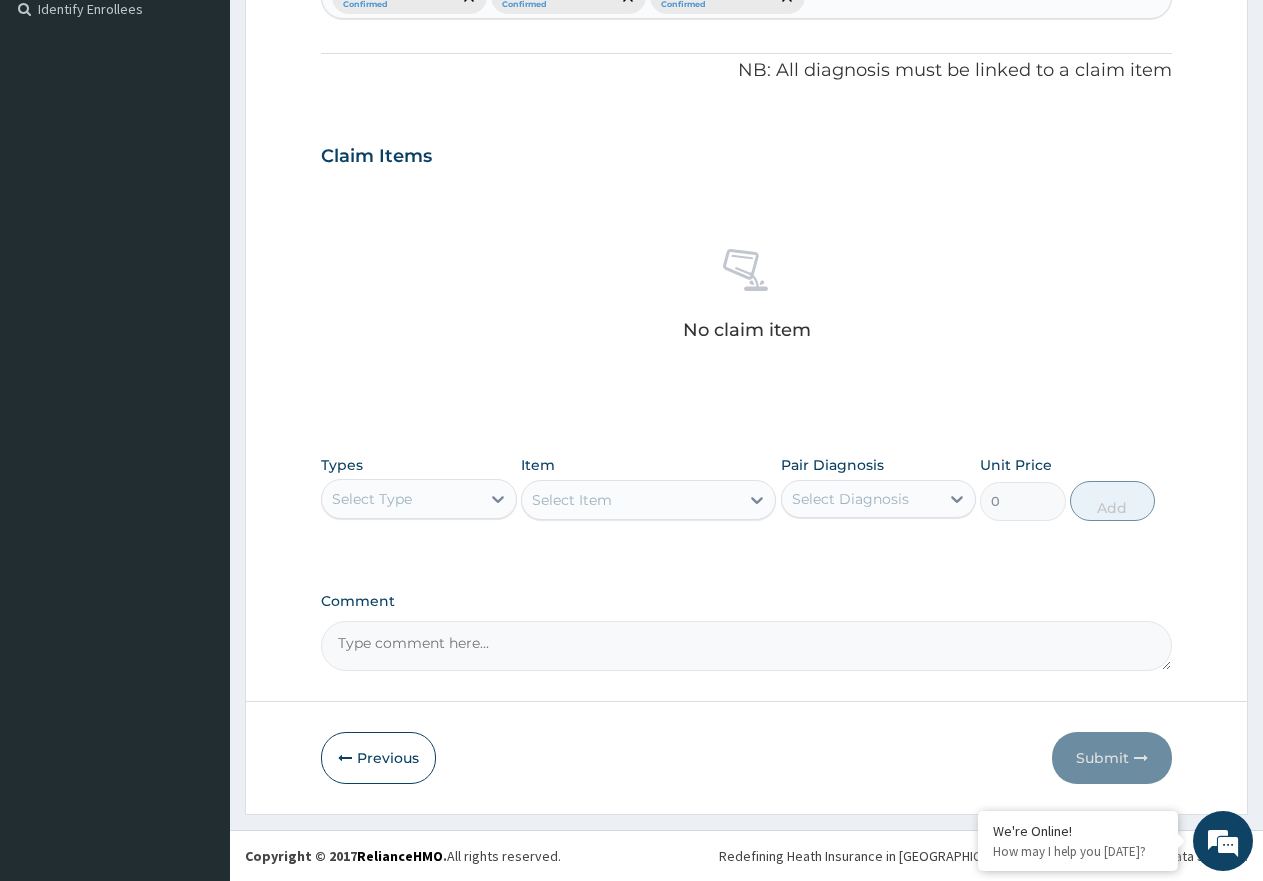 click on "Select Type" at bounding box center (401, 499) 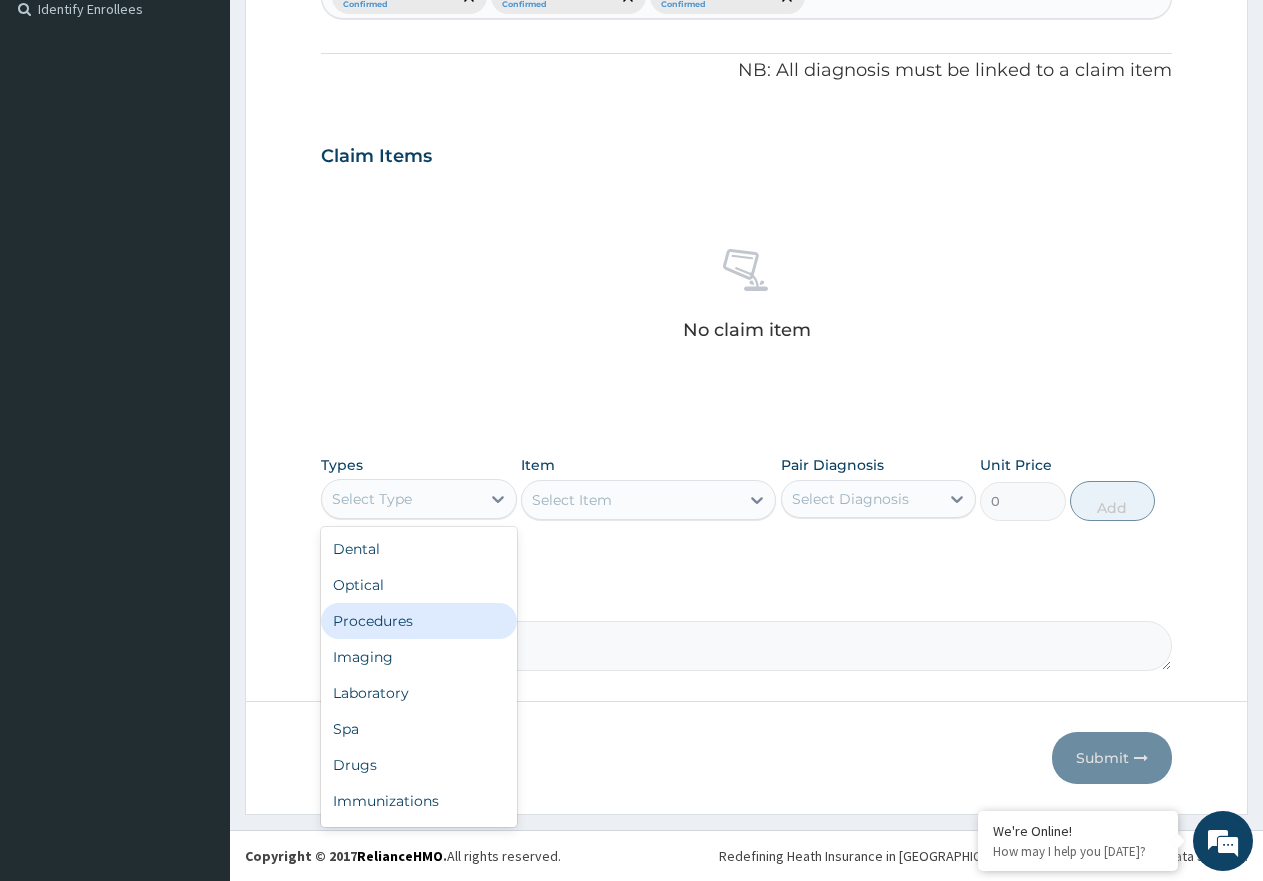 click on "Procedures" at bounding box center [419, 621] 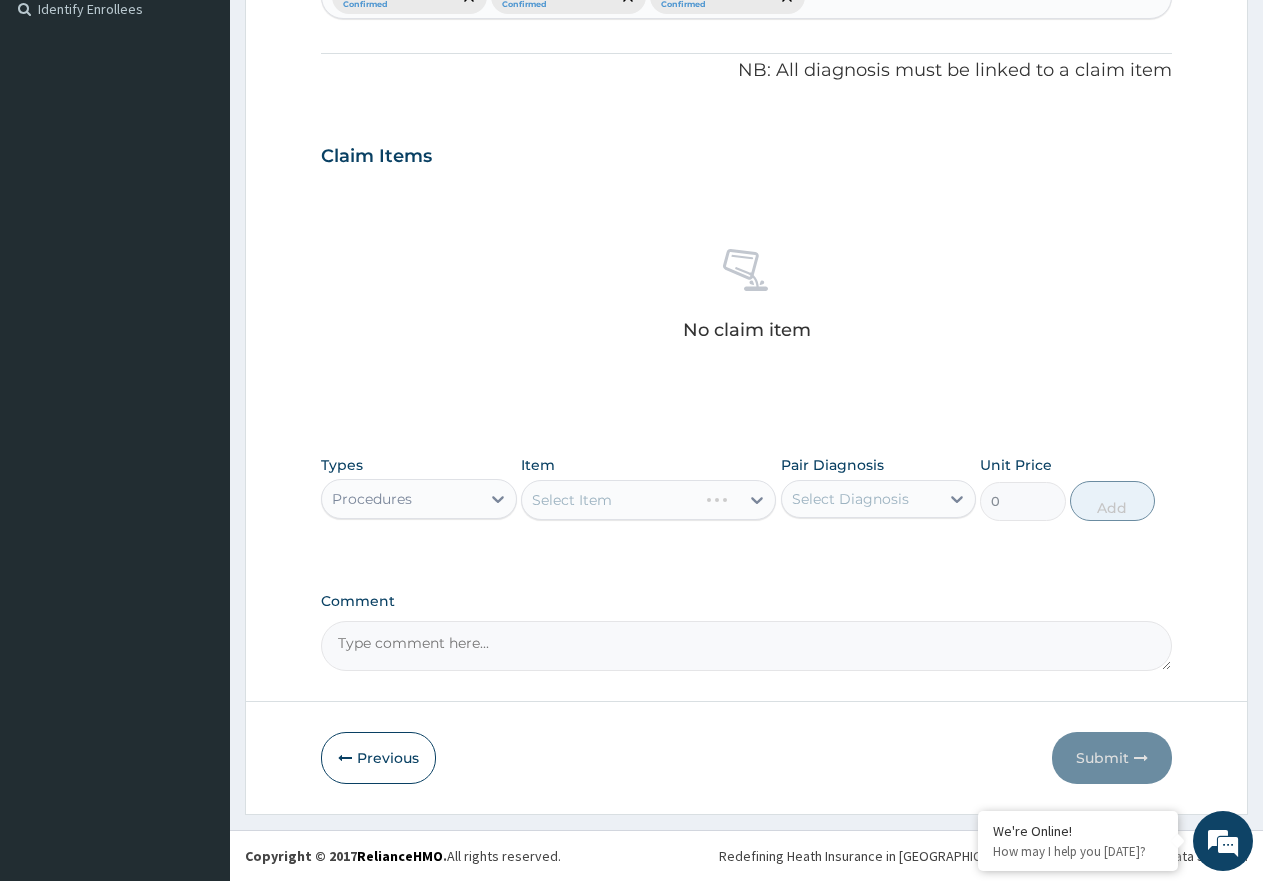 click on "Select Item" at bounding box center (648, 500) 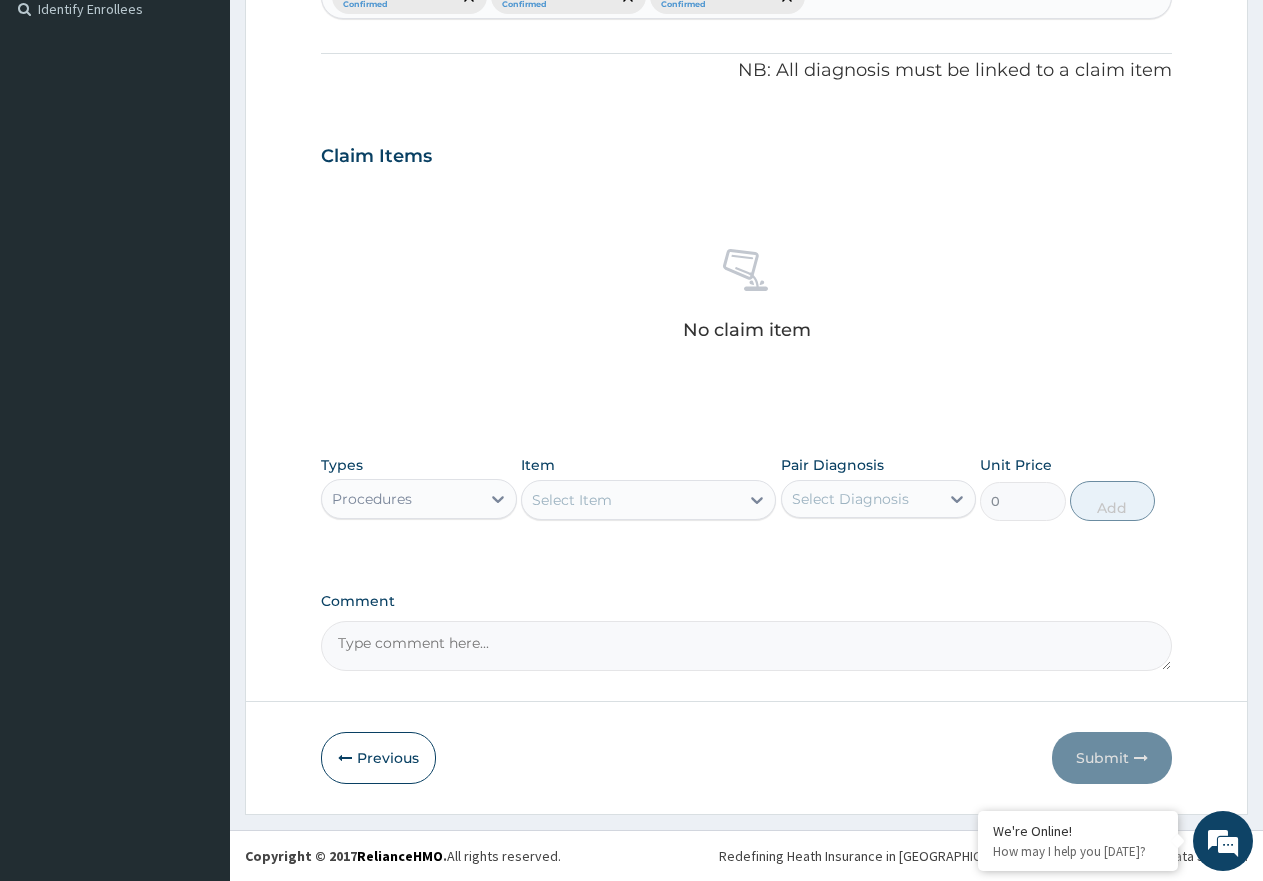 click on "Select Item" at bounding box center (648, 500) 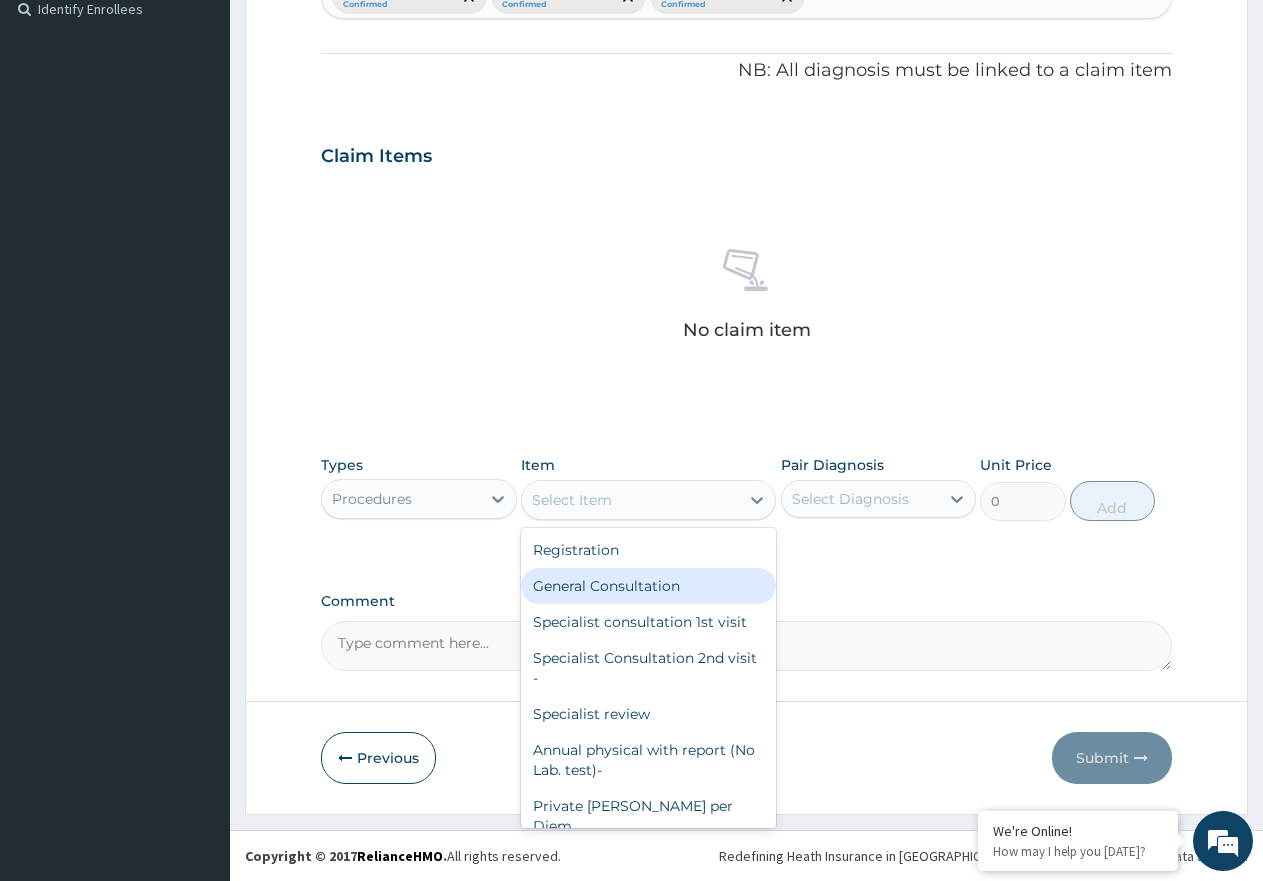 click on "General Consultation" at bounding box center [648, 586] 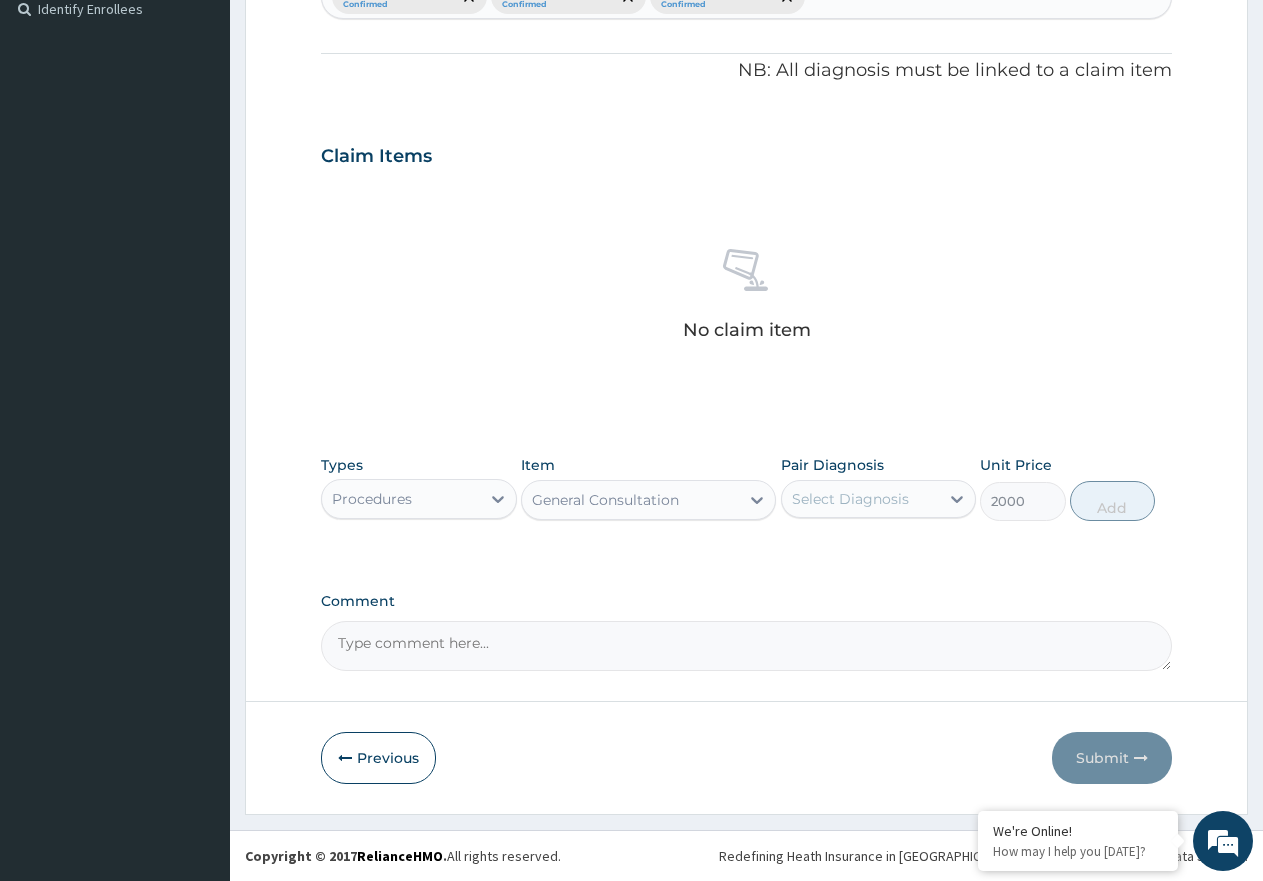 click on "Select Diagnosis" at bounding box center (850, 499) 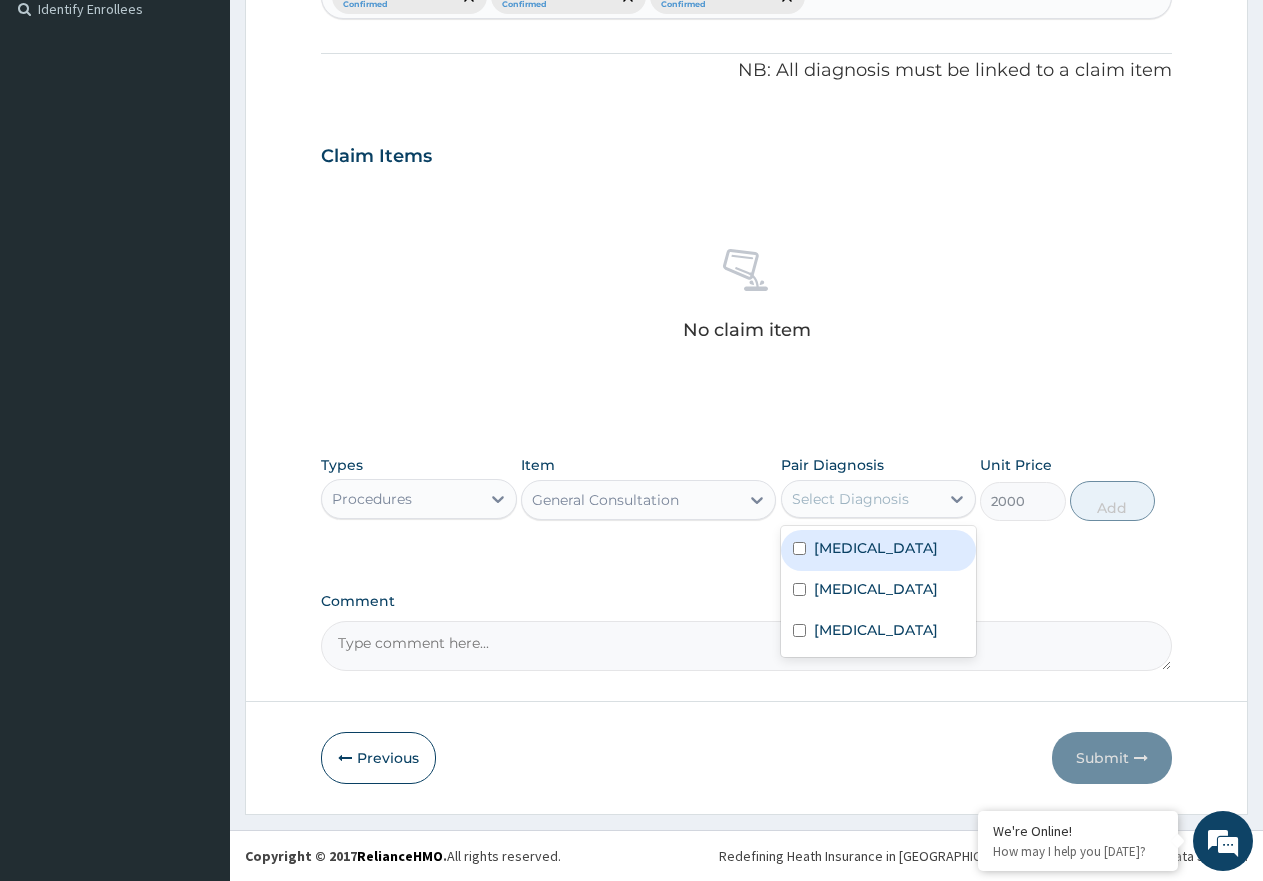 click on "[MEDICAL_DATA]" at bounding box center (876, 548) 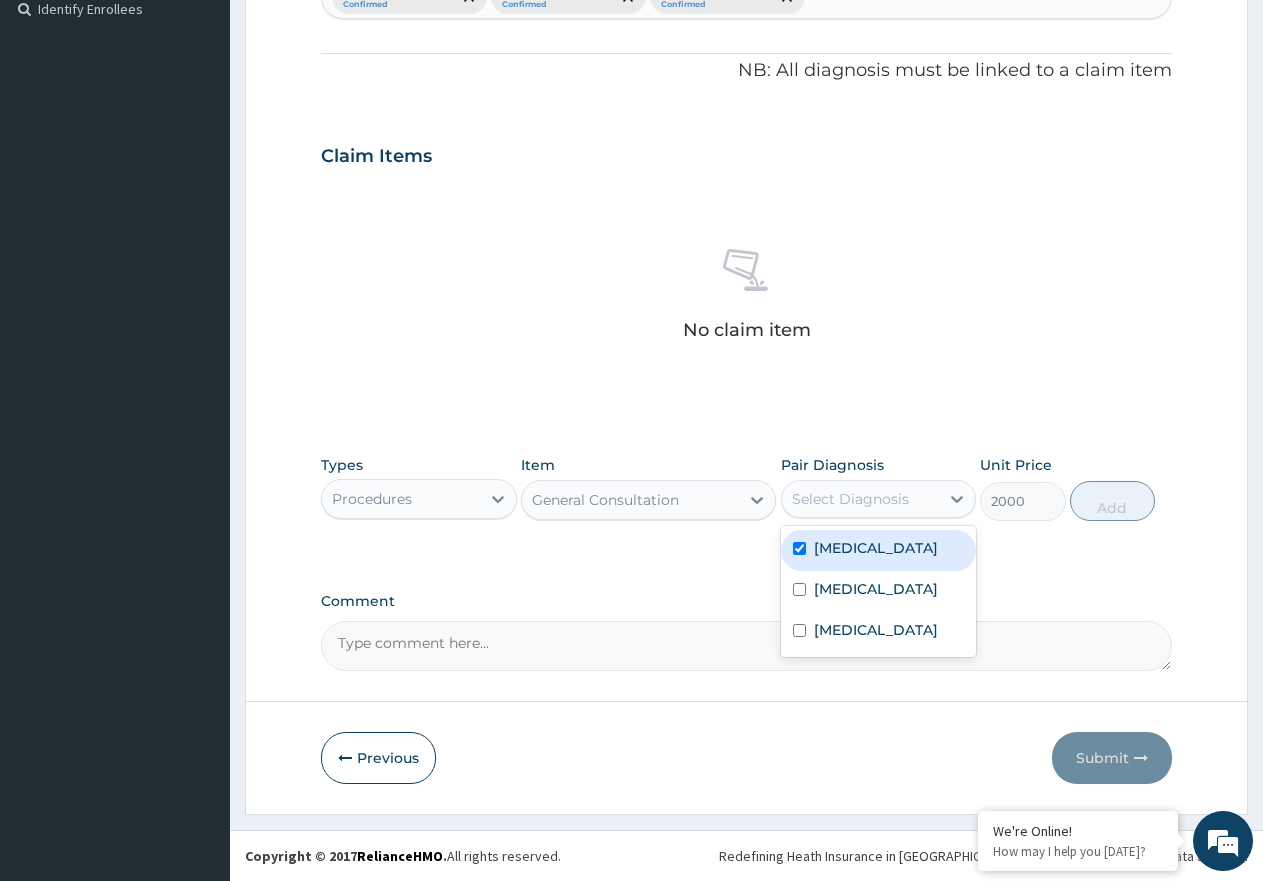 checkbox on "true" 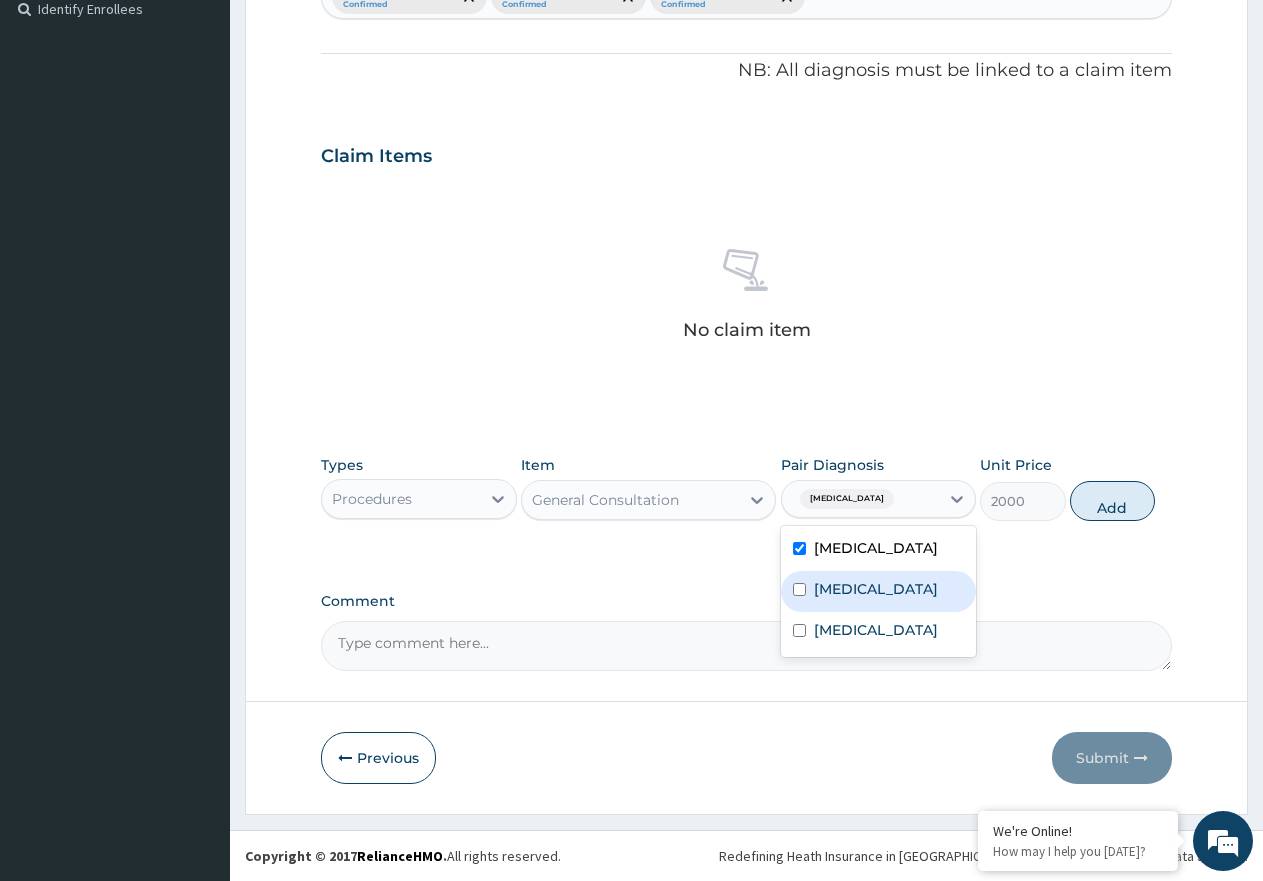 drag, startPoint x: 837, startPoint y: 581, endPoint x: 848, endPoint y: 613, distance: 33.83785 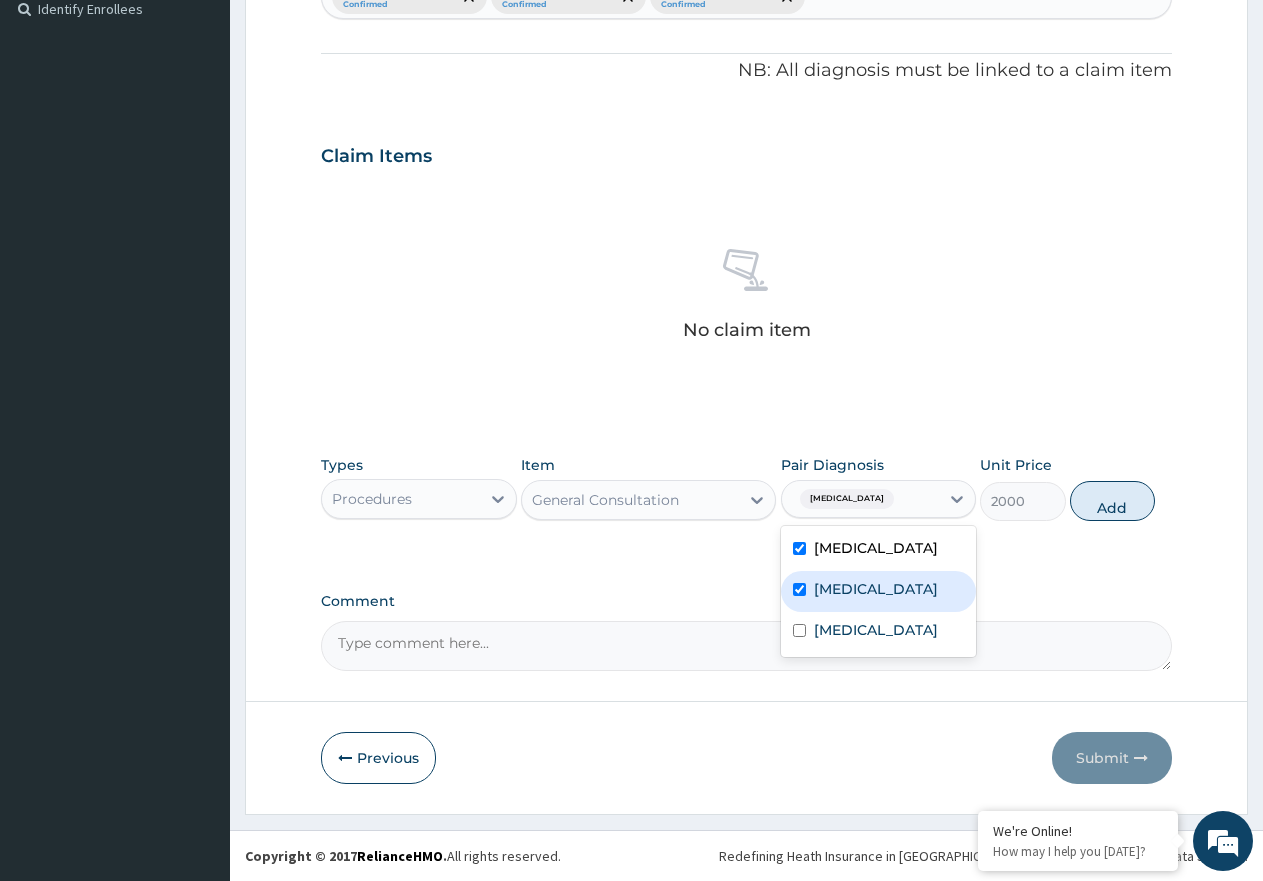 checkbox on "true" 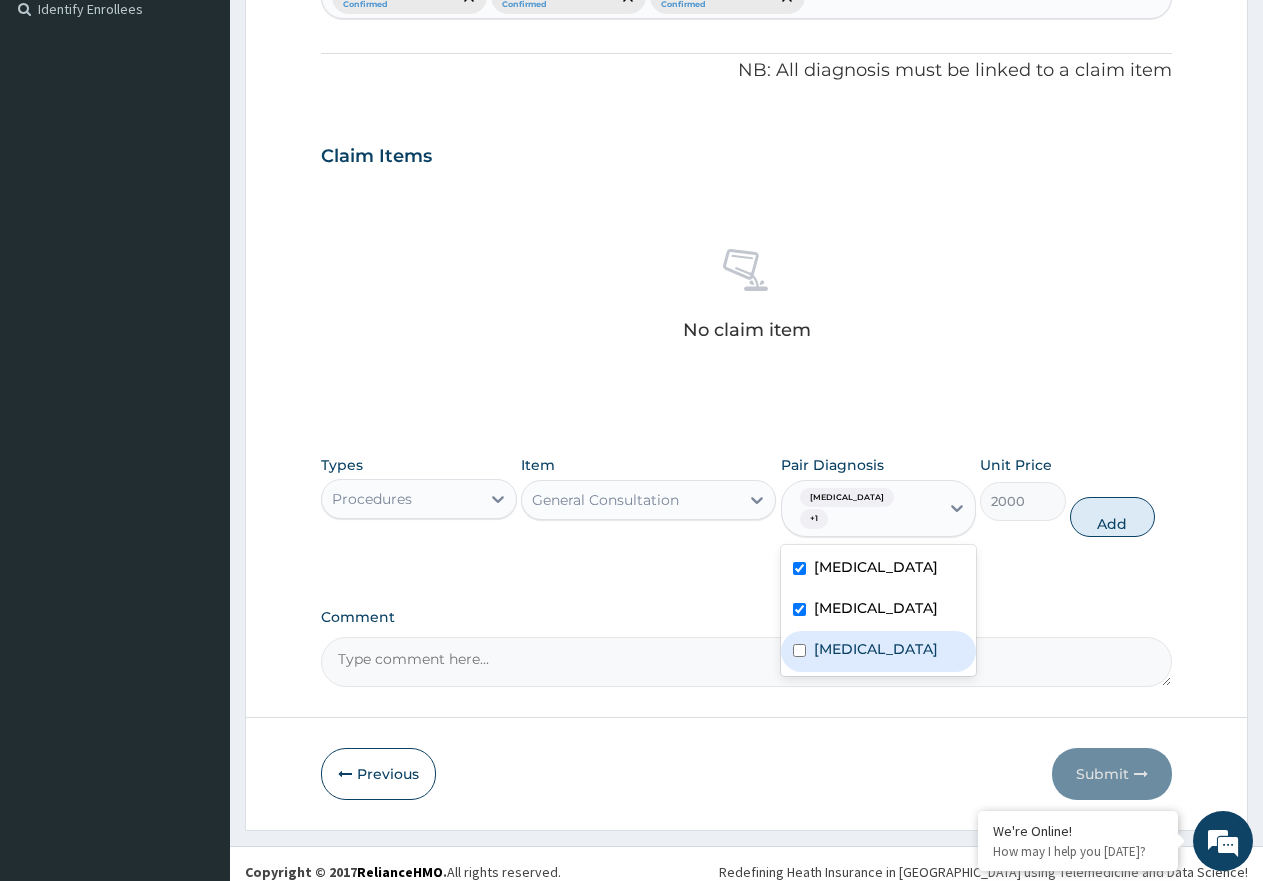click on "[MEDICAL_DATA]" at bounding box center (876, 649) 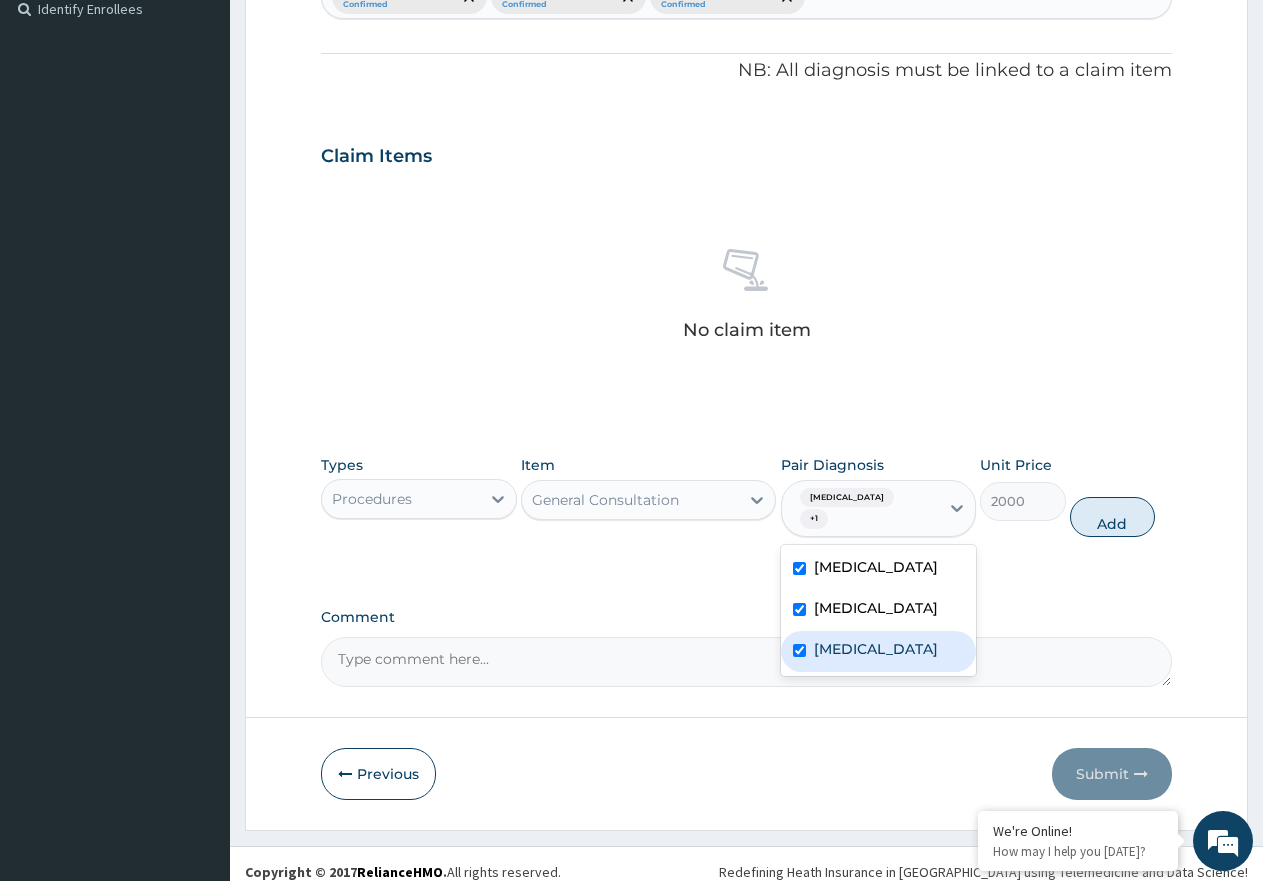 checkbox on "true" 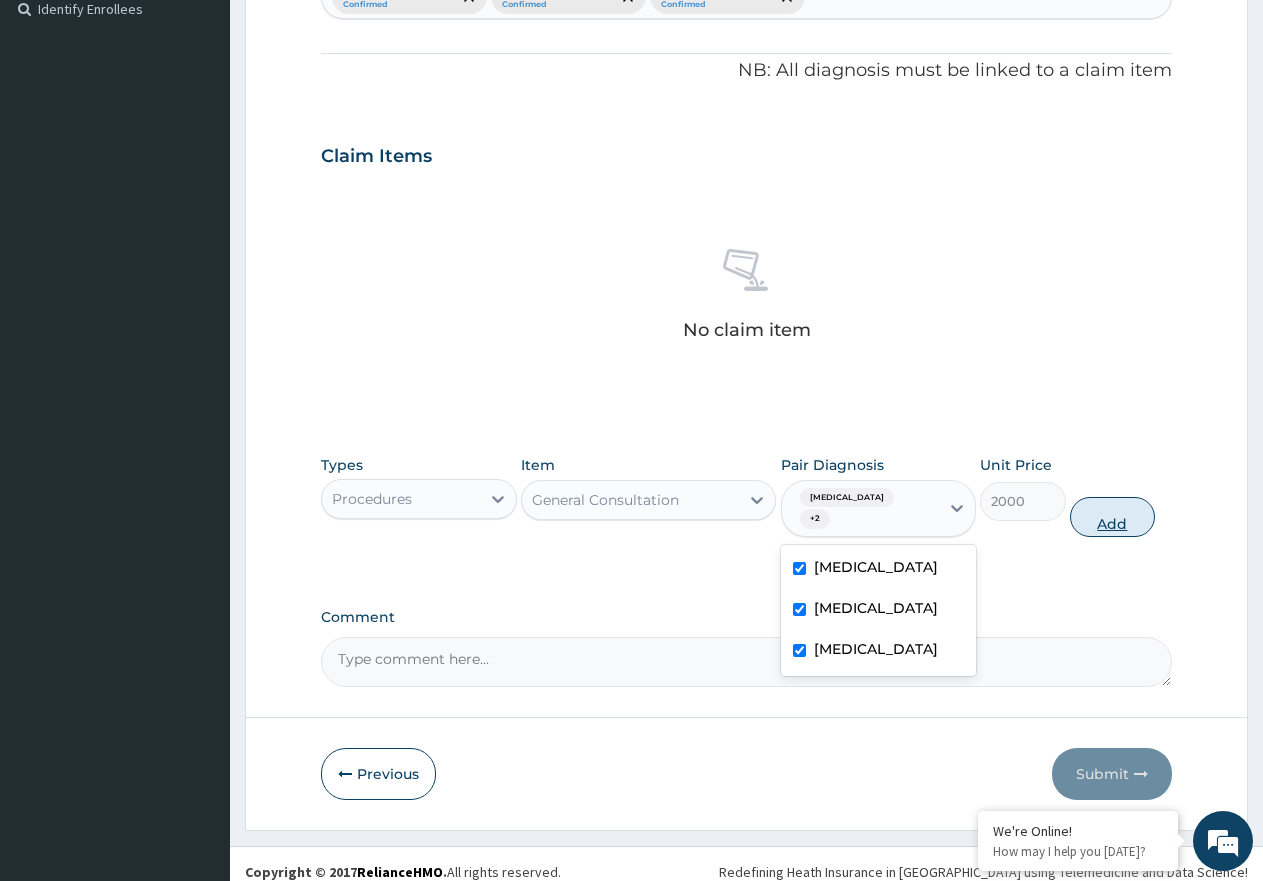 click on "Add" at bounding box center [1112, 517] 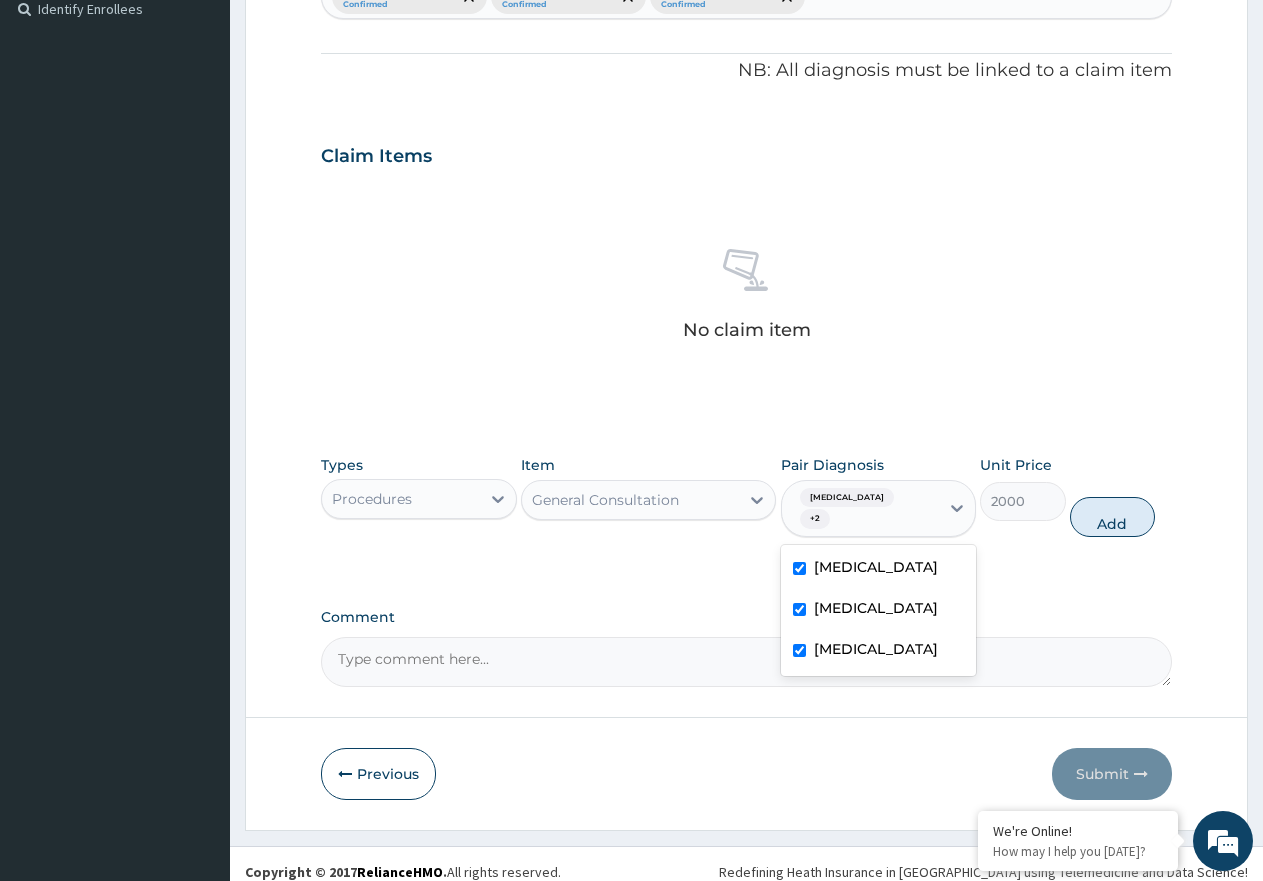 type on "0" 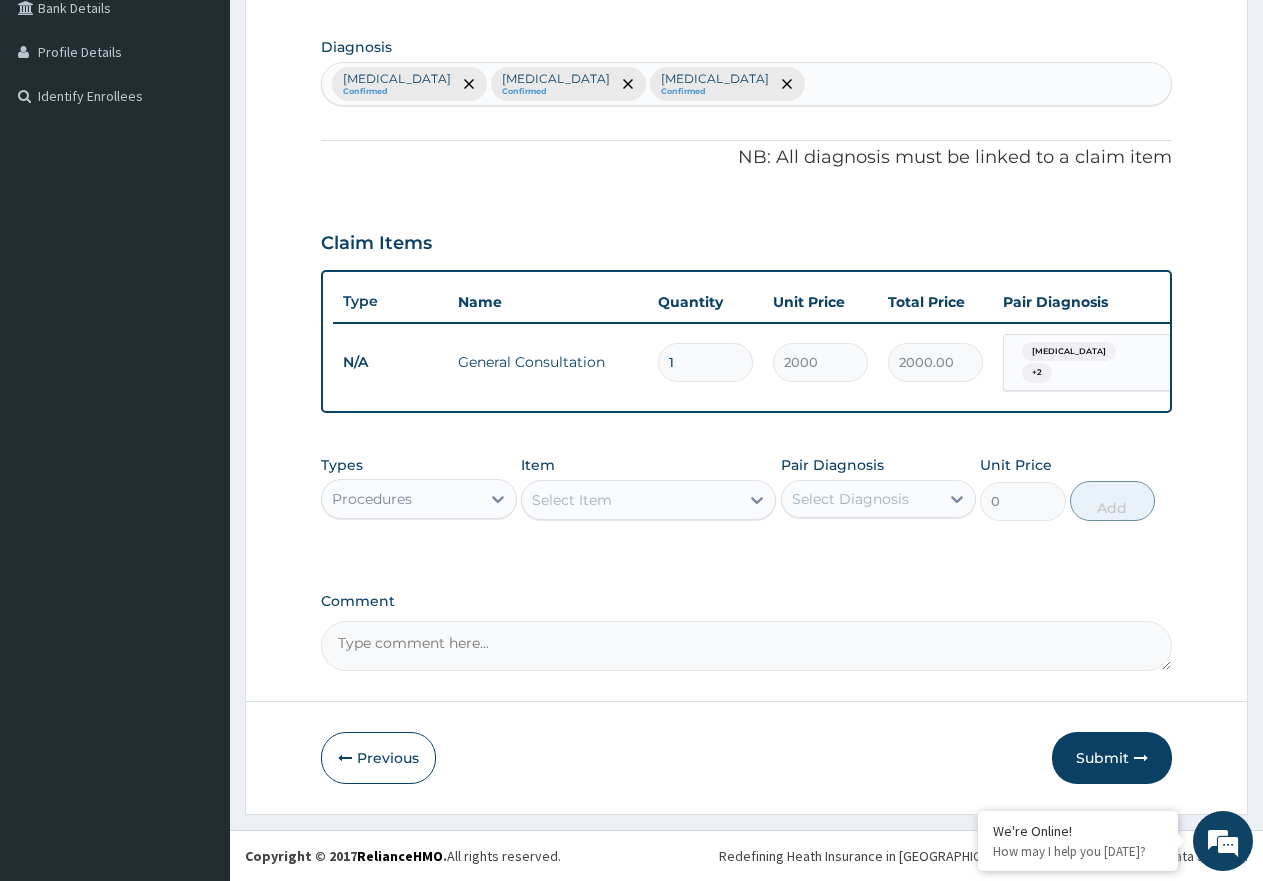 scroll, scrollTop: 483, scrollLeft: 0, axis: vertical 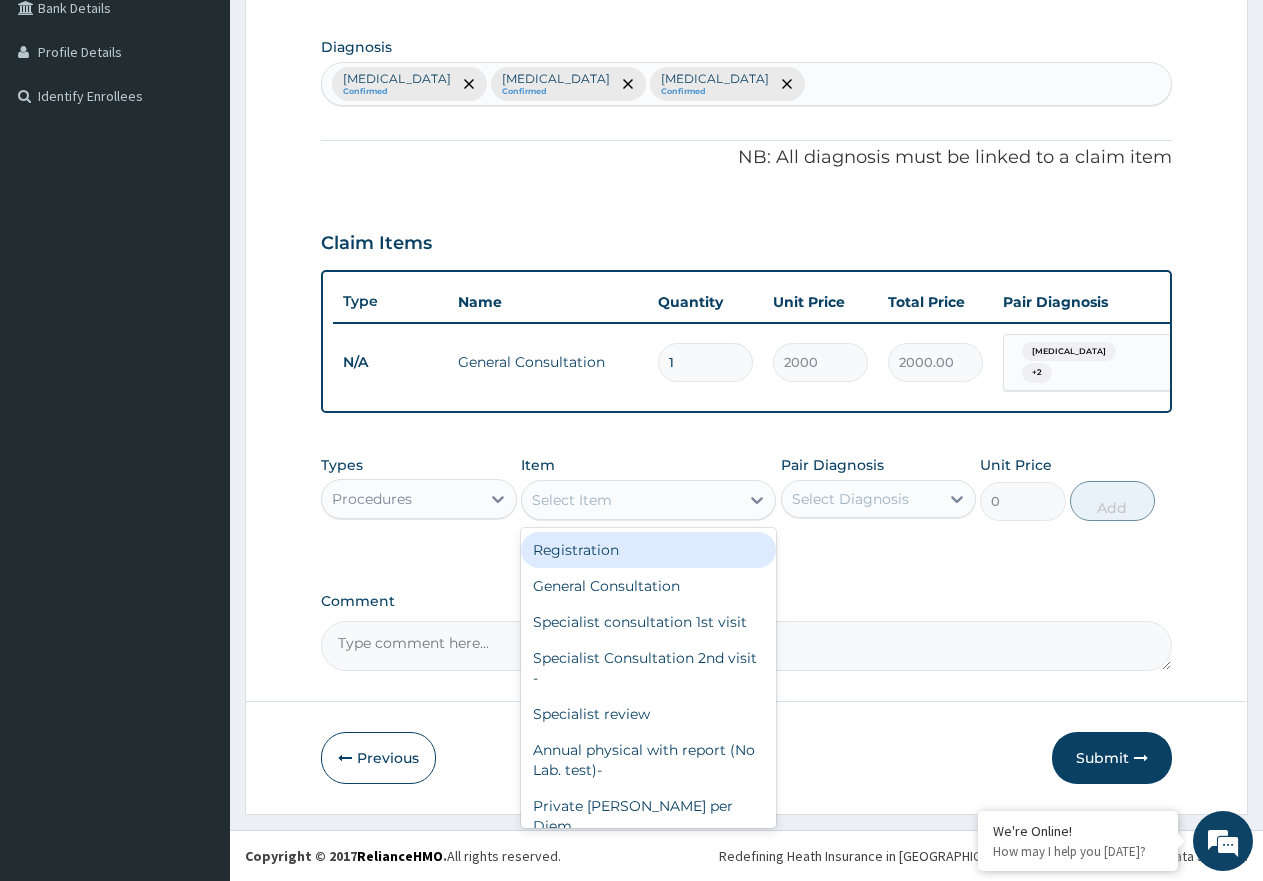 click on "Select Item" at bounding box center [572, 500] 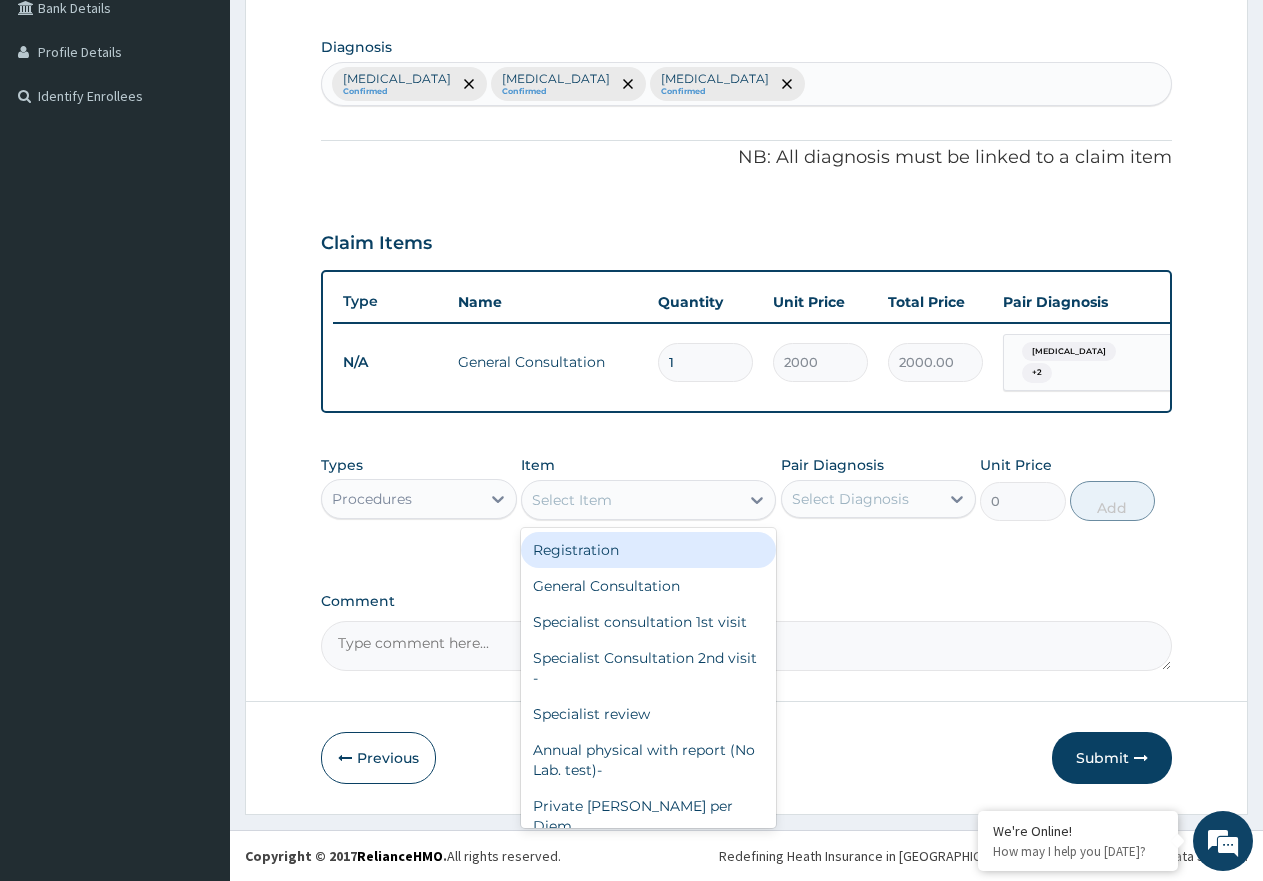 click on "Procedures" at bounding box center [401, 499] 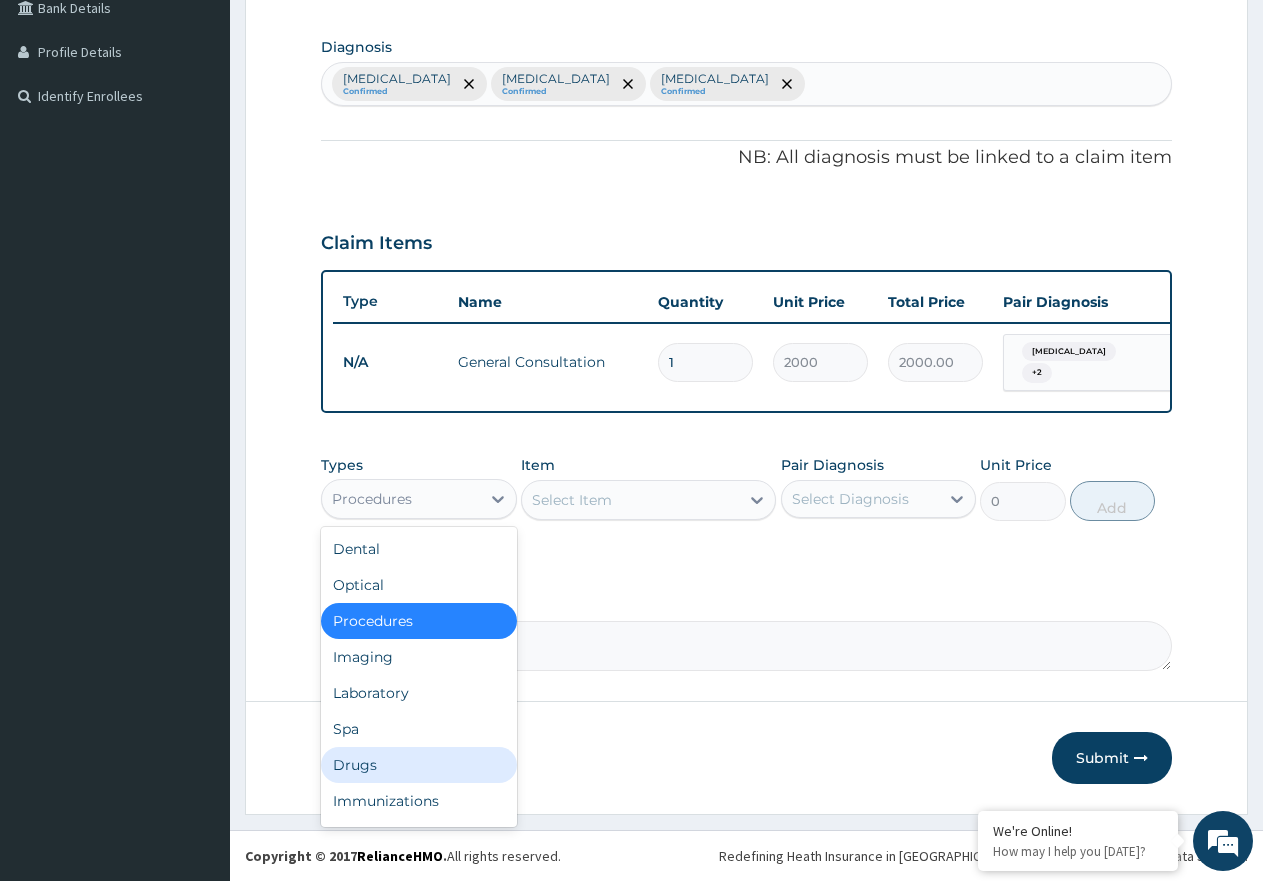 click on "Drugs" at bounding box center [419, 765] 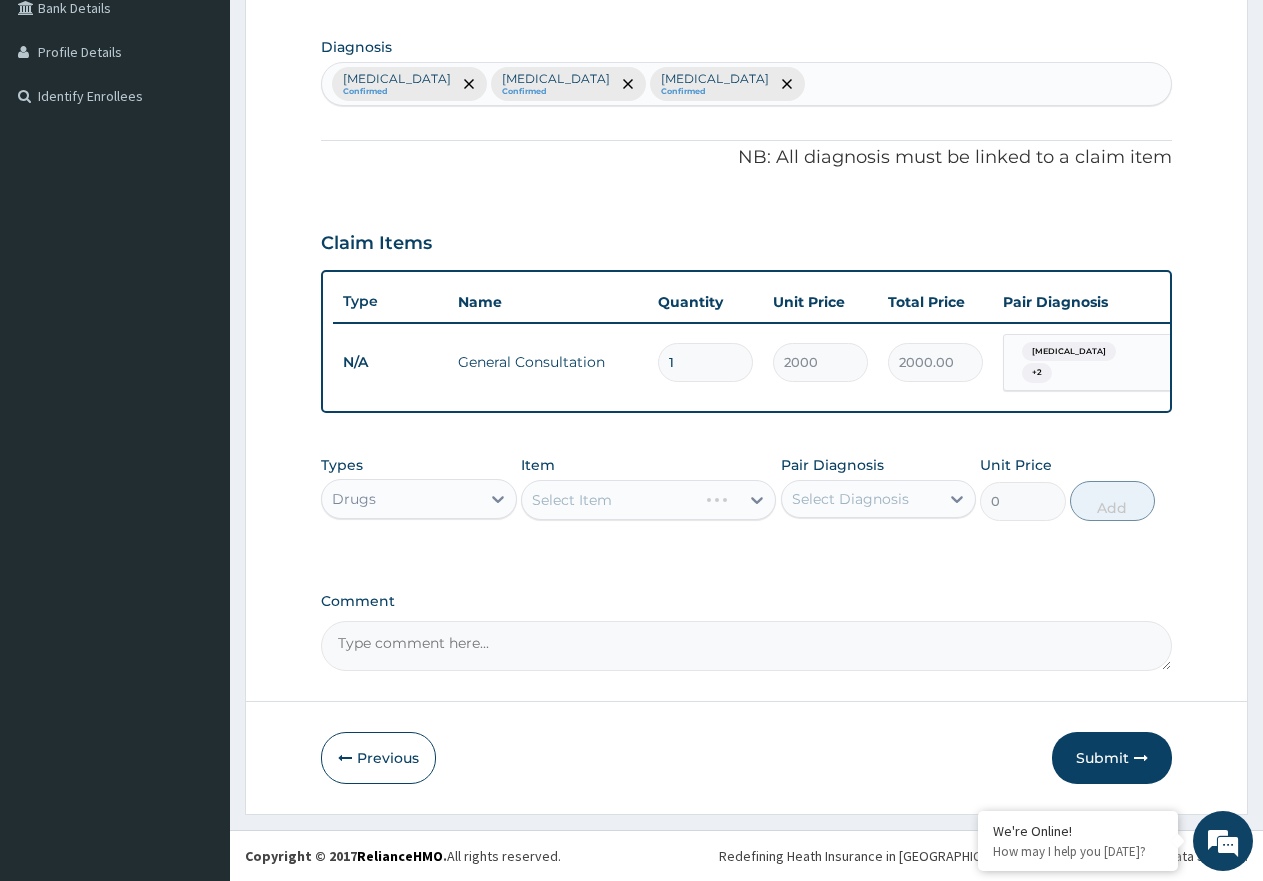 click on "Types option Drugs, selected.   Select is focused ,type to refine list, press Down to open the menu,  Drugs Item Select Item Pair Diagnosis Select Diagnosis Unit Price 0 Add" at bounding box center [746, 488] 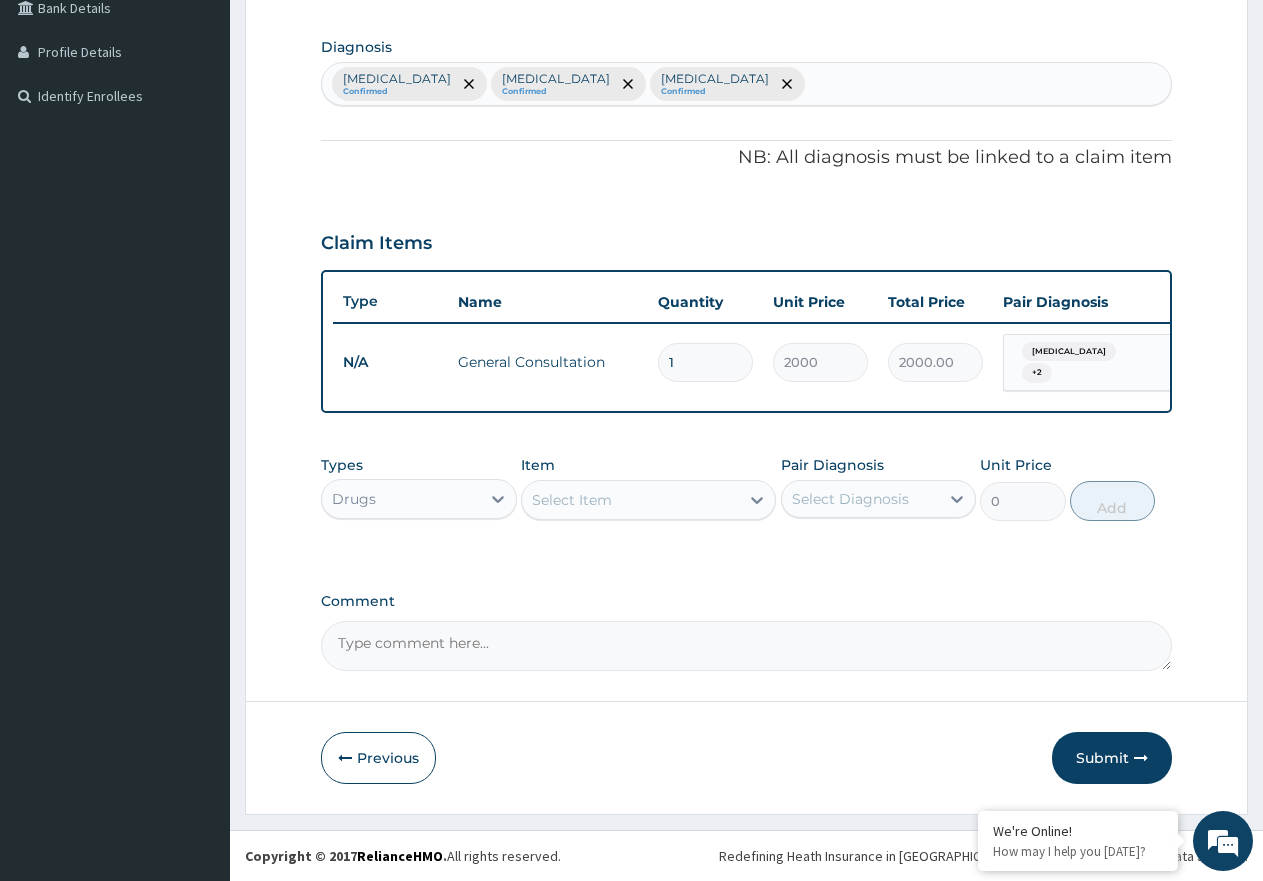 click on "Select Item" at bounding box center (572, 500) 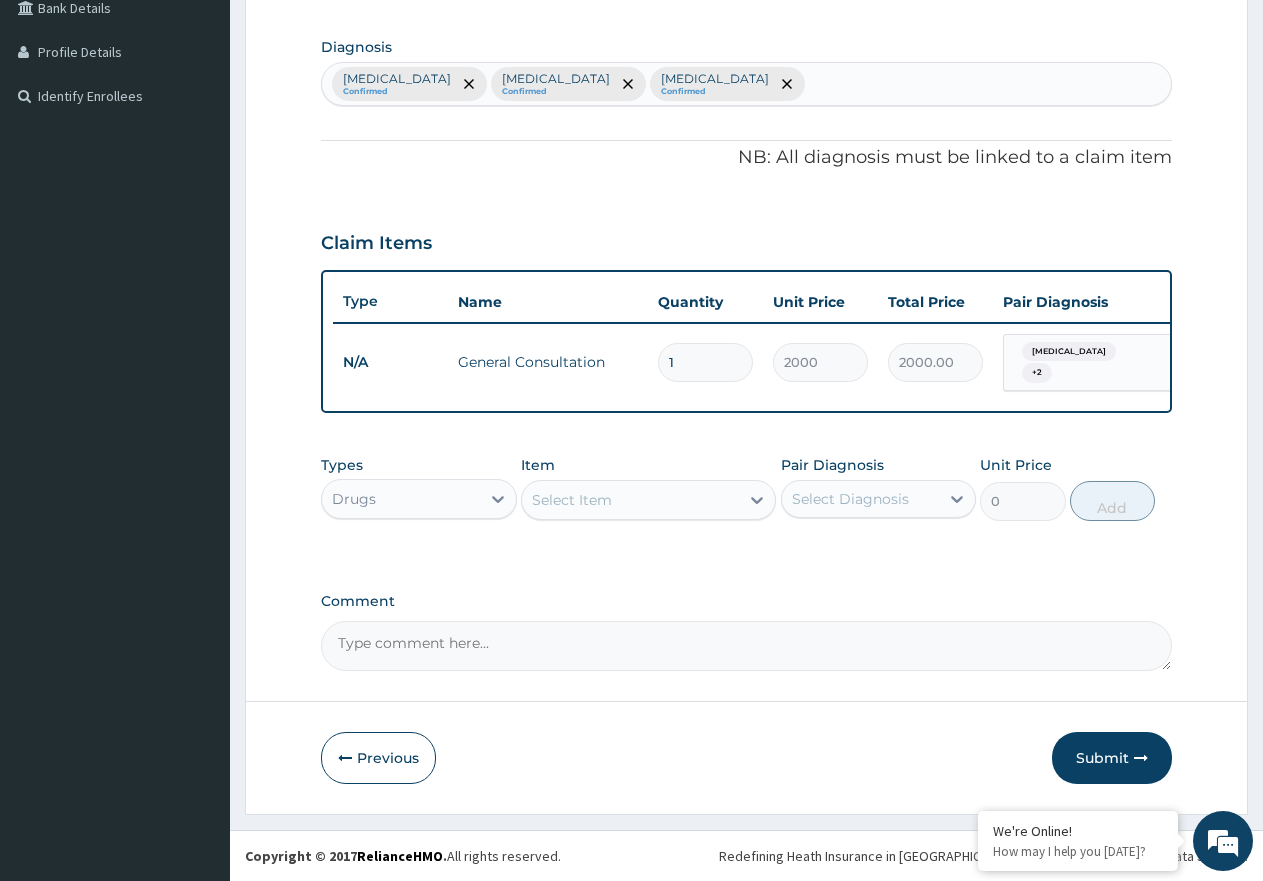 click on "Select Item" at bounding box center [572, 500] 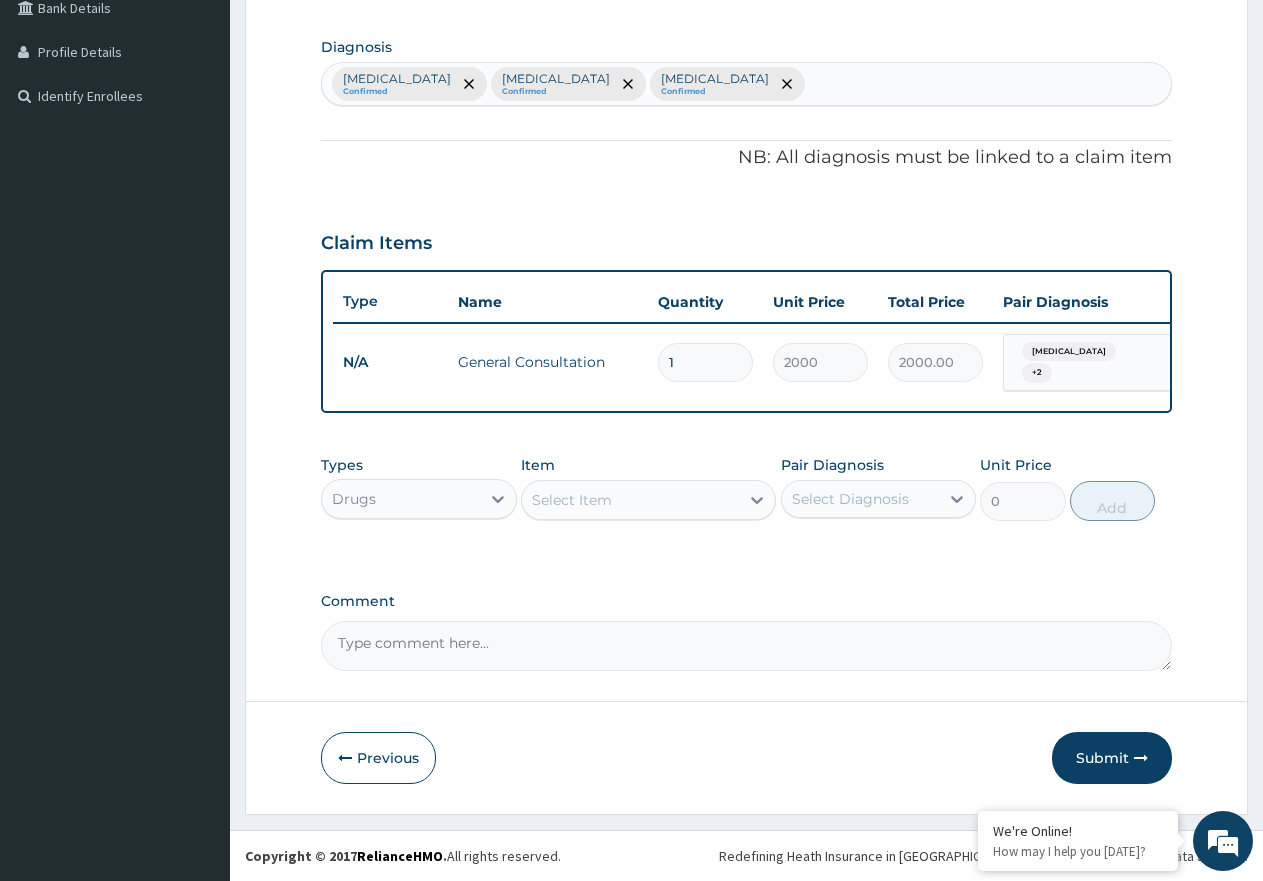 click on "Select Item" at bounding box center (572, 500) 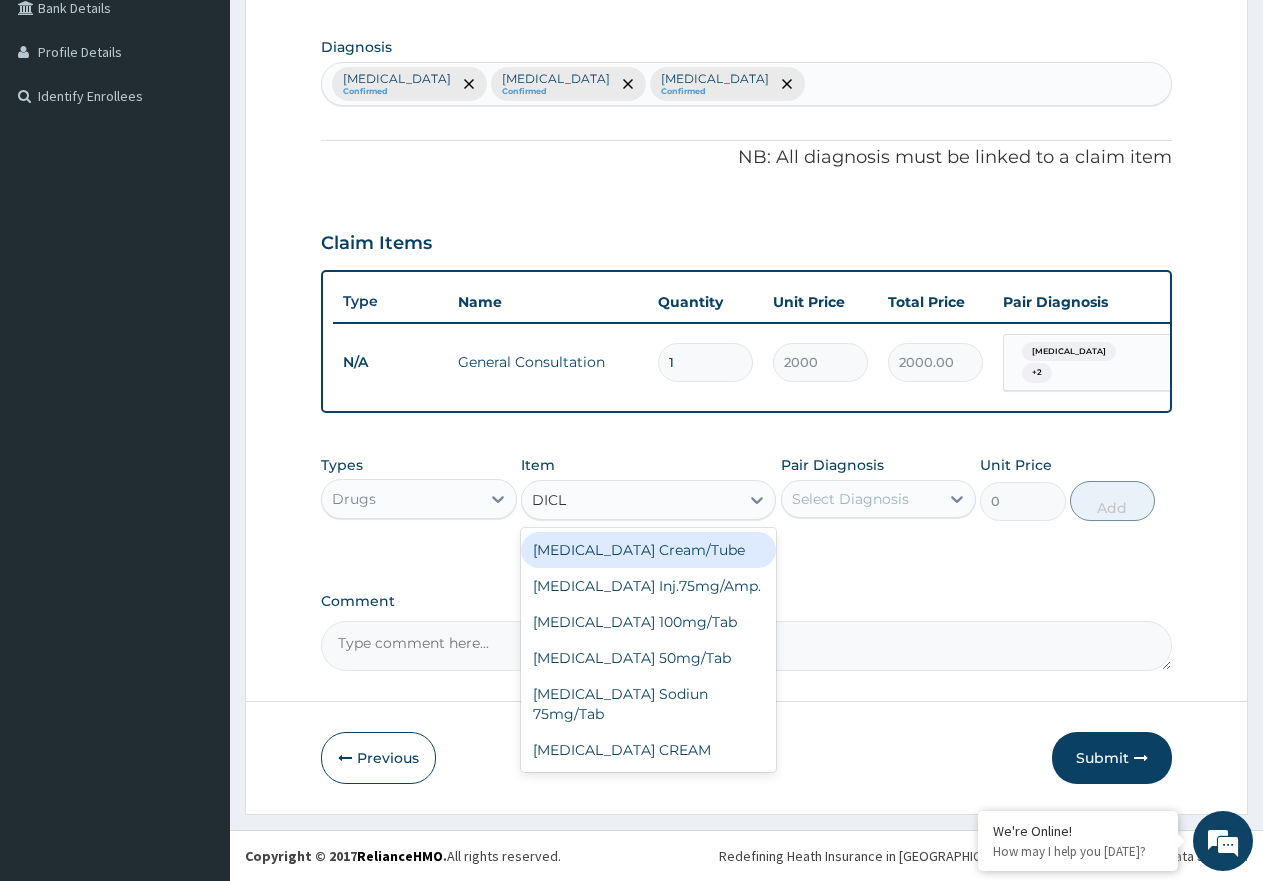 type on "DICLO" 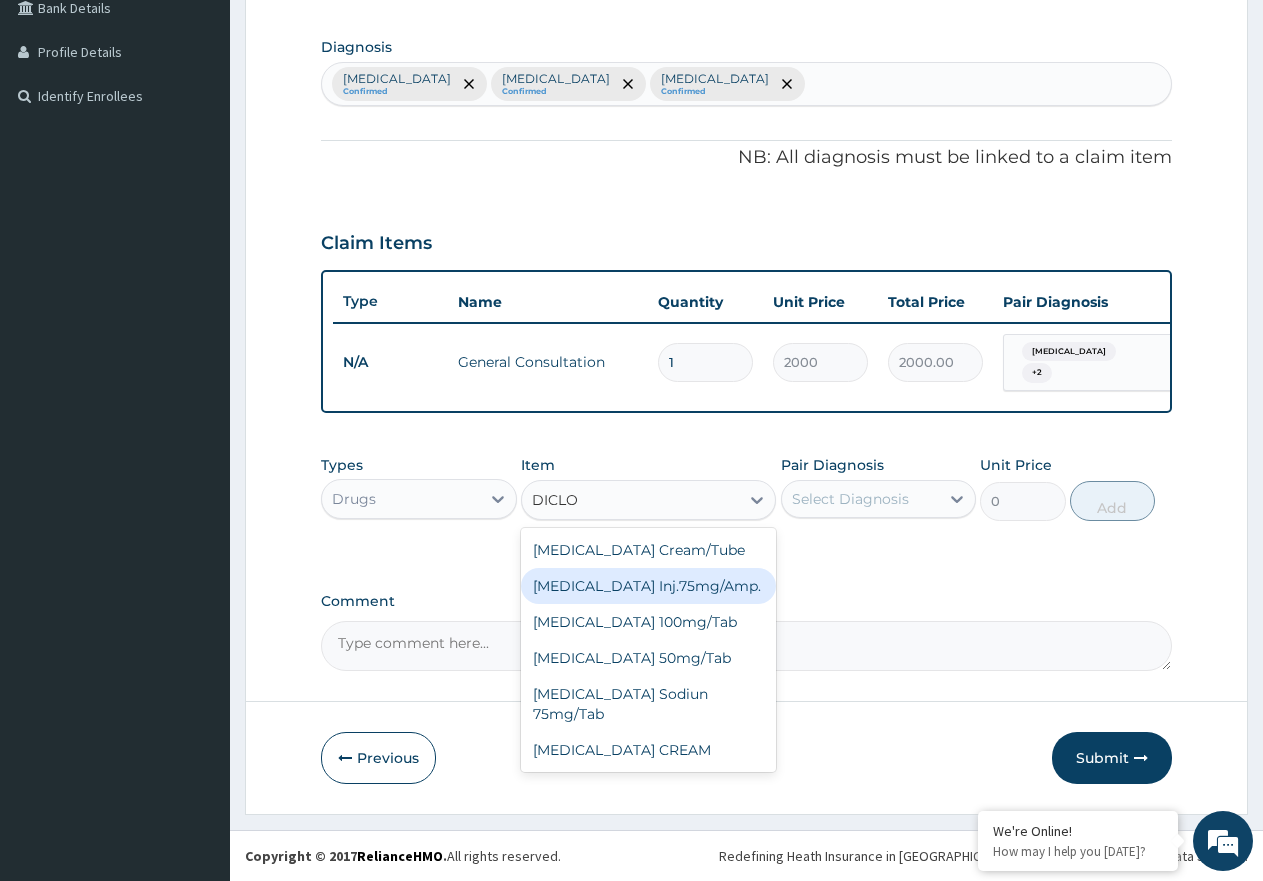 click on "[MEDICAL_DATA] Inj.75mg/Amp." at bounding box center [648, 586] 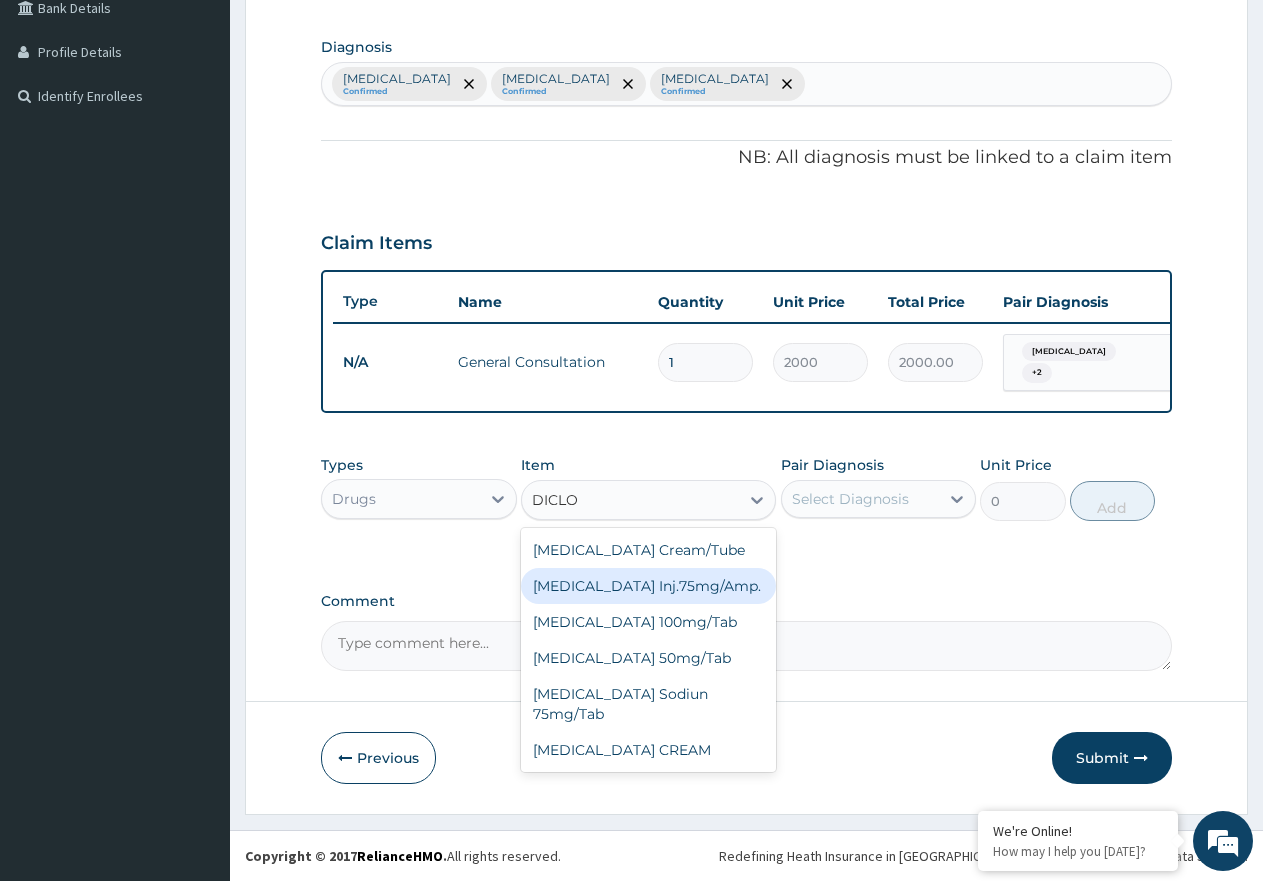 type 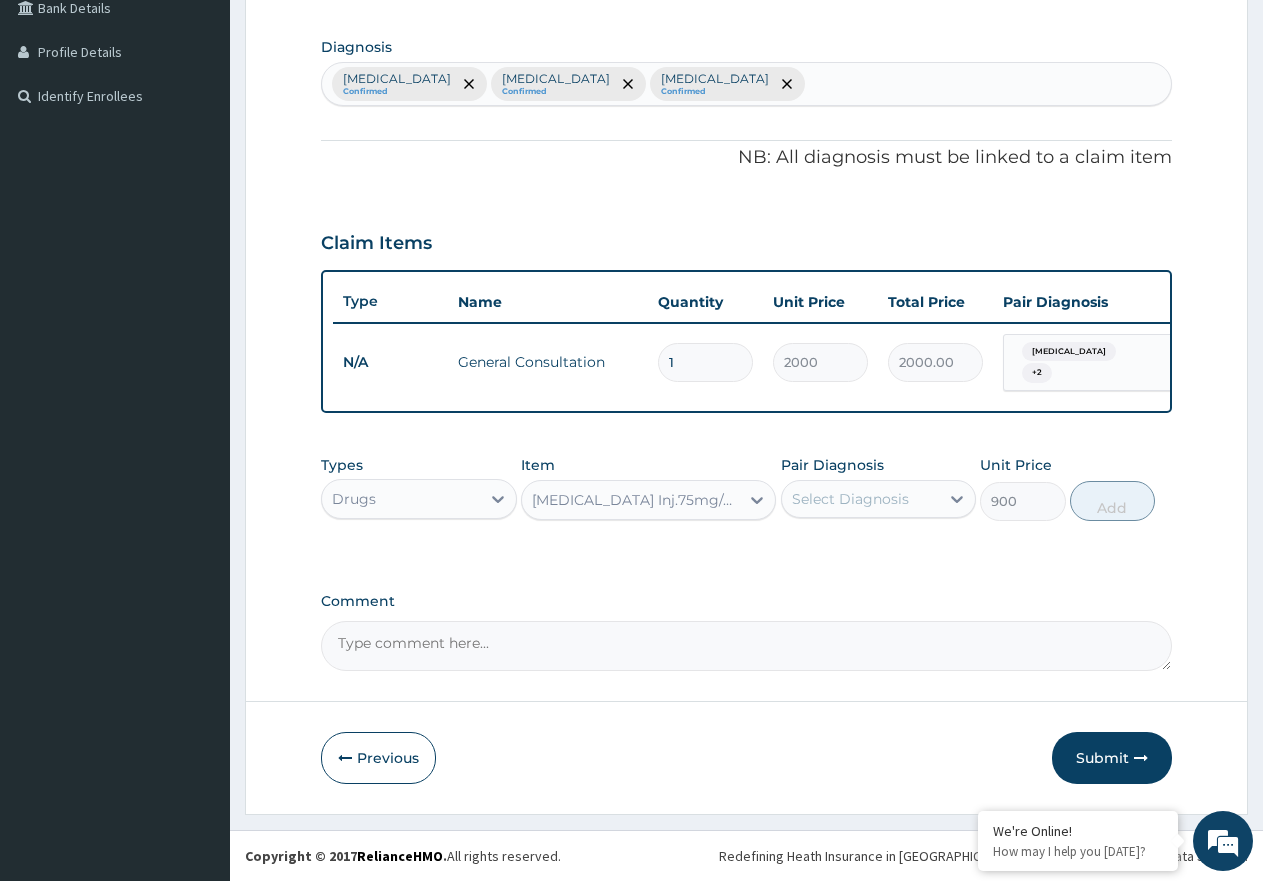 click on "Select Diagnosis" at bounding box center (850, 499) 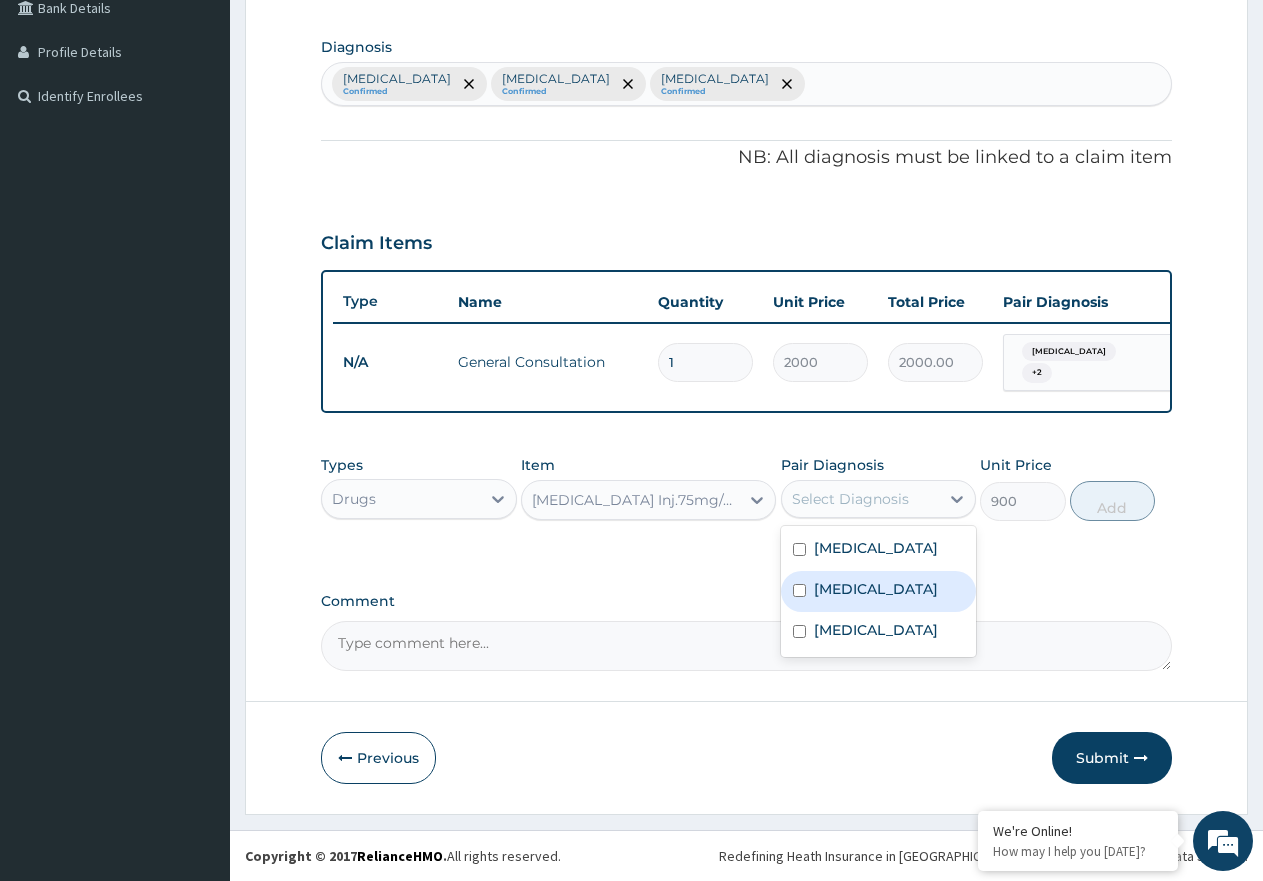click on "Typhoid fever" at bounding box center (879, 591) 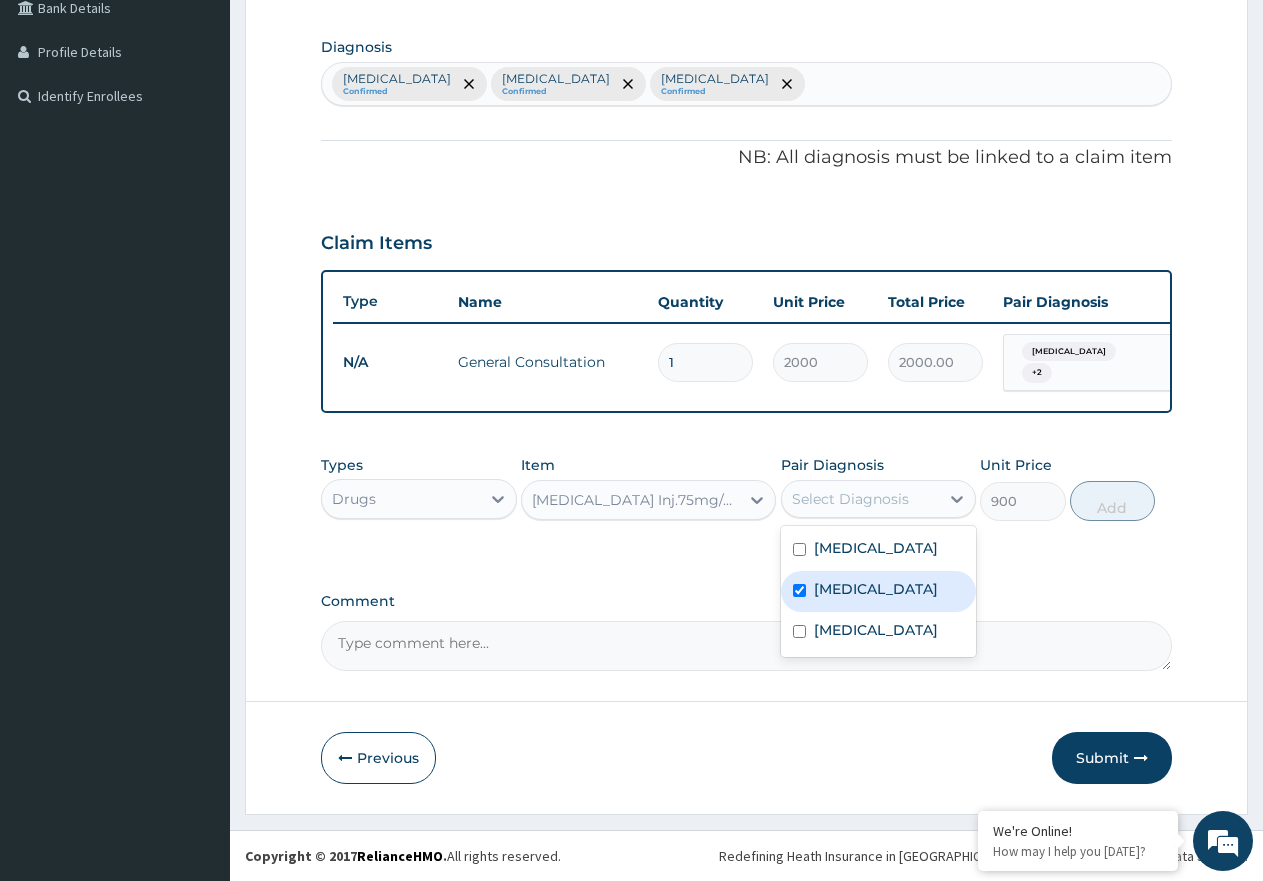 checkbox on "true" 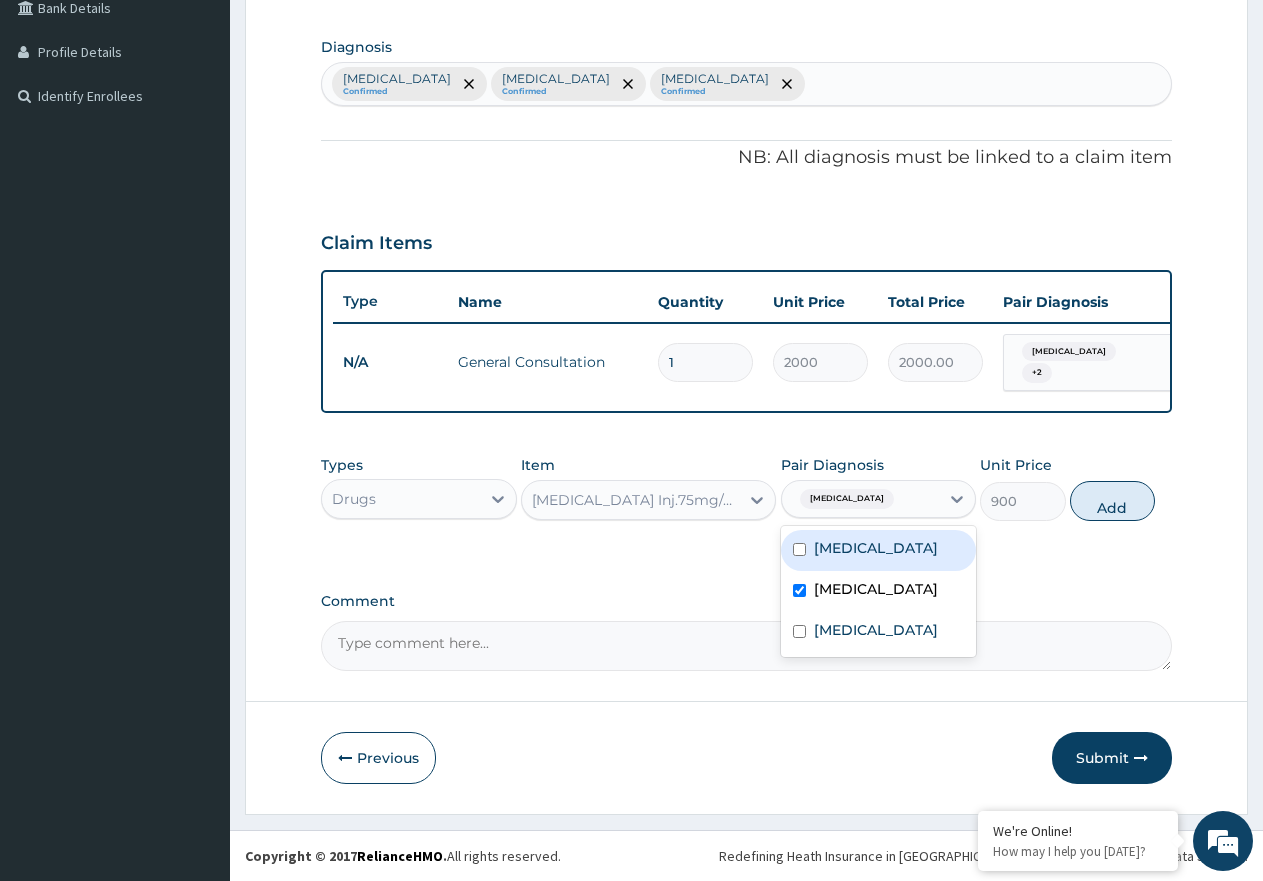 click on "[MEDICAL_DATA]" at bounding box center [876, 548] 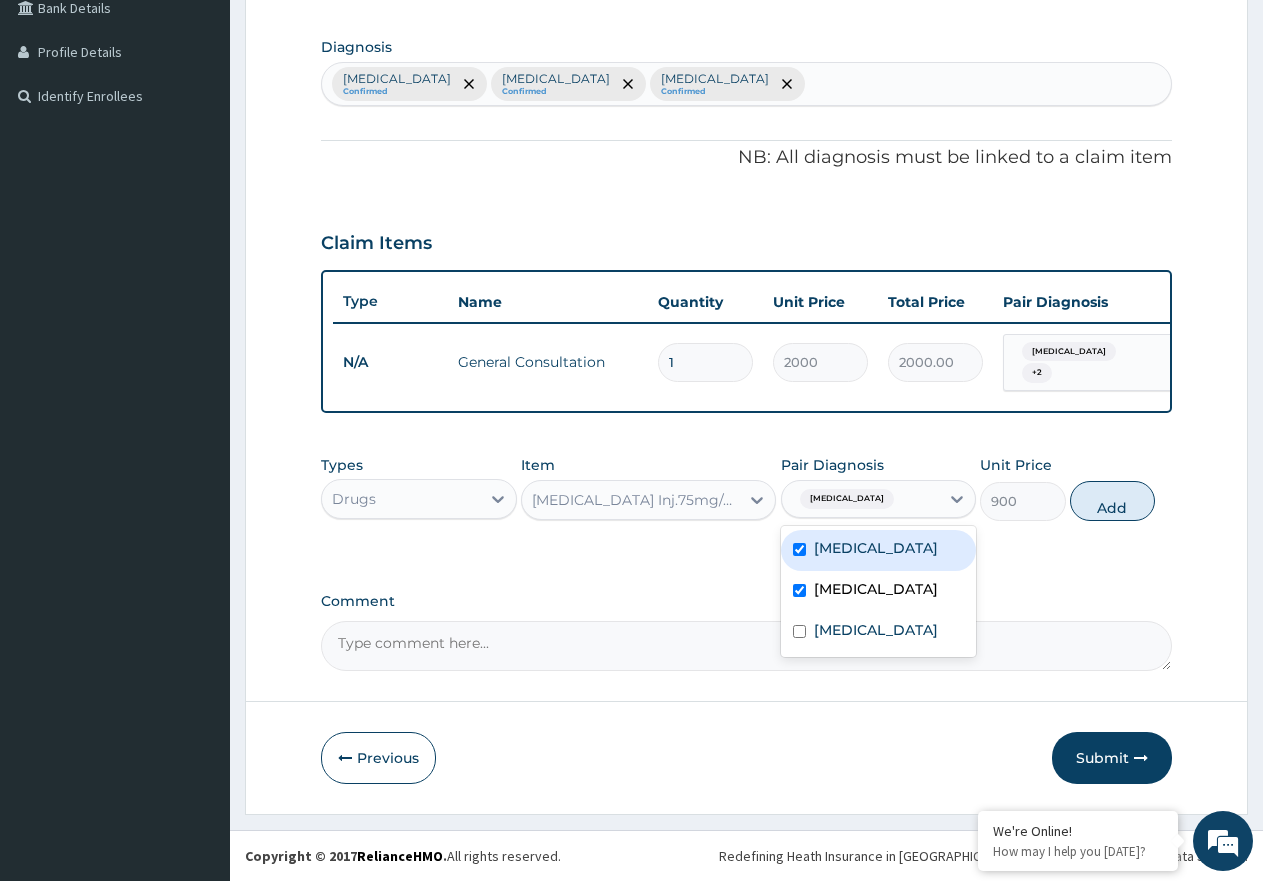 checkbox on "true" 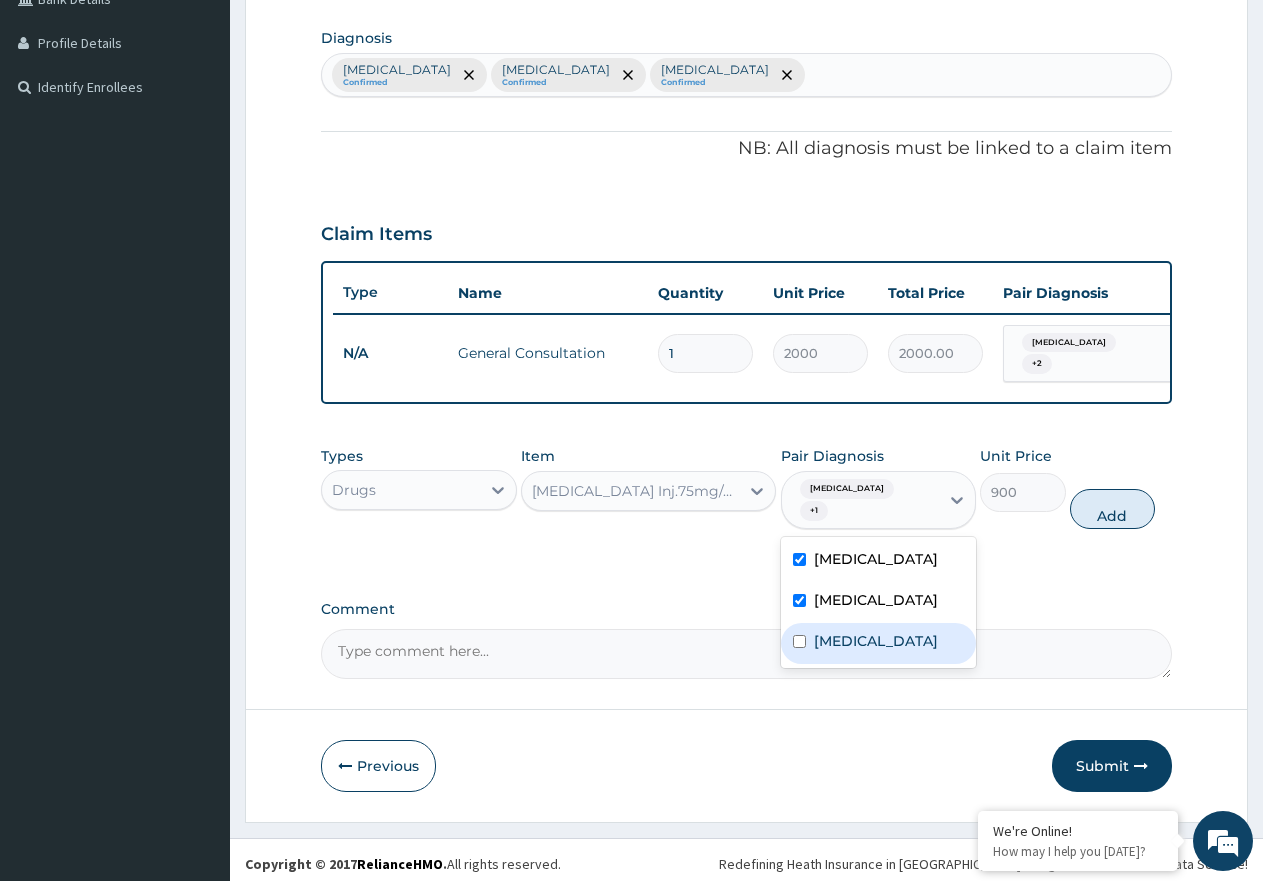 click on "[MEDICAL_DATA]" at bounding box center (876, 641) 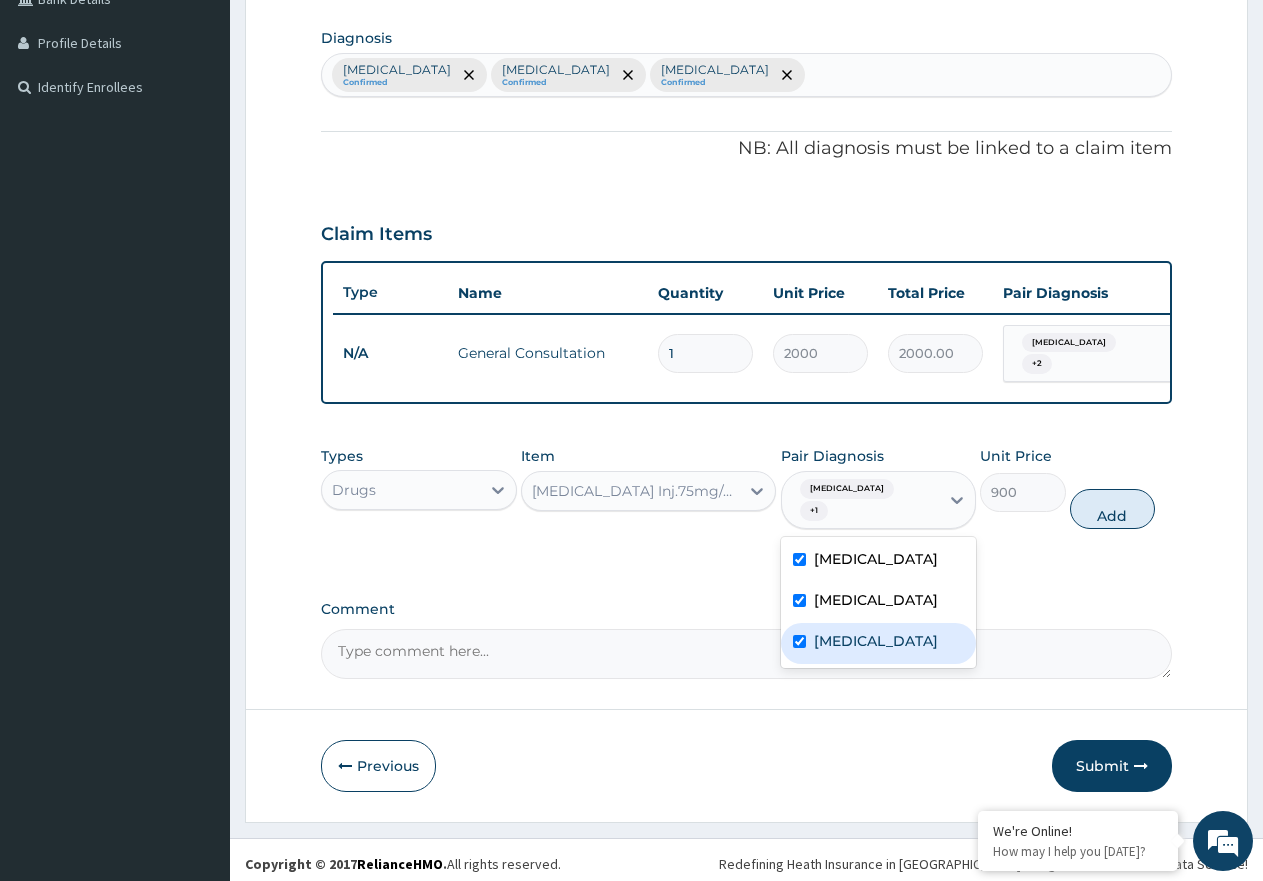 checkbox on "true" 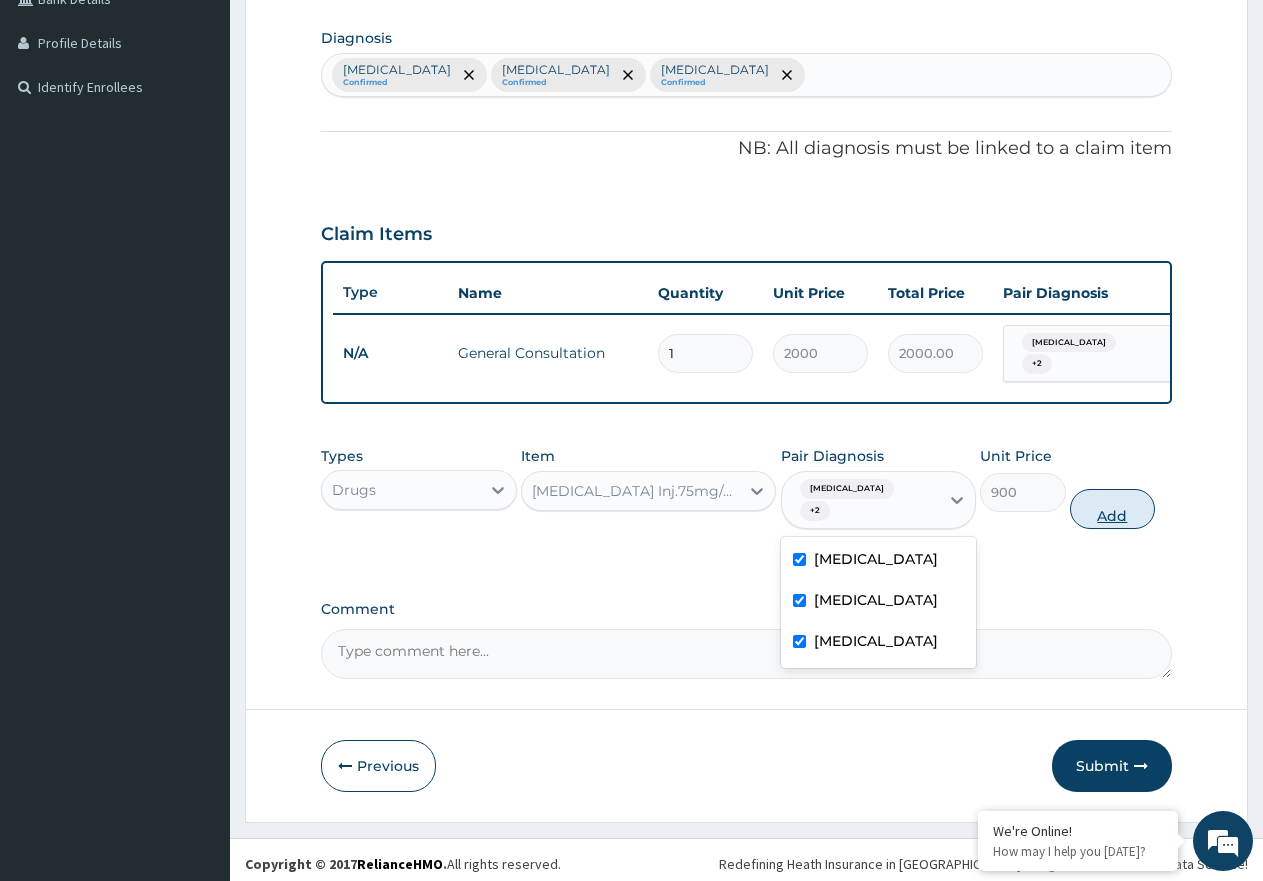 click on "Add" at bounding box center [1112, 509] 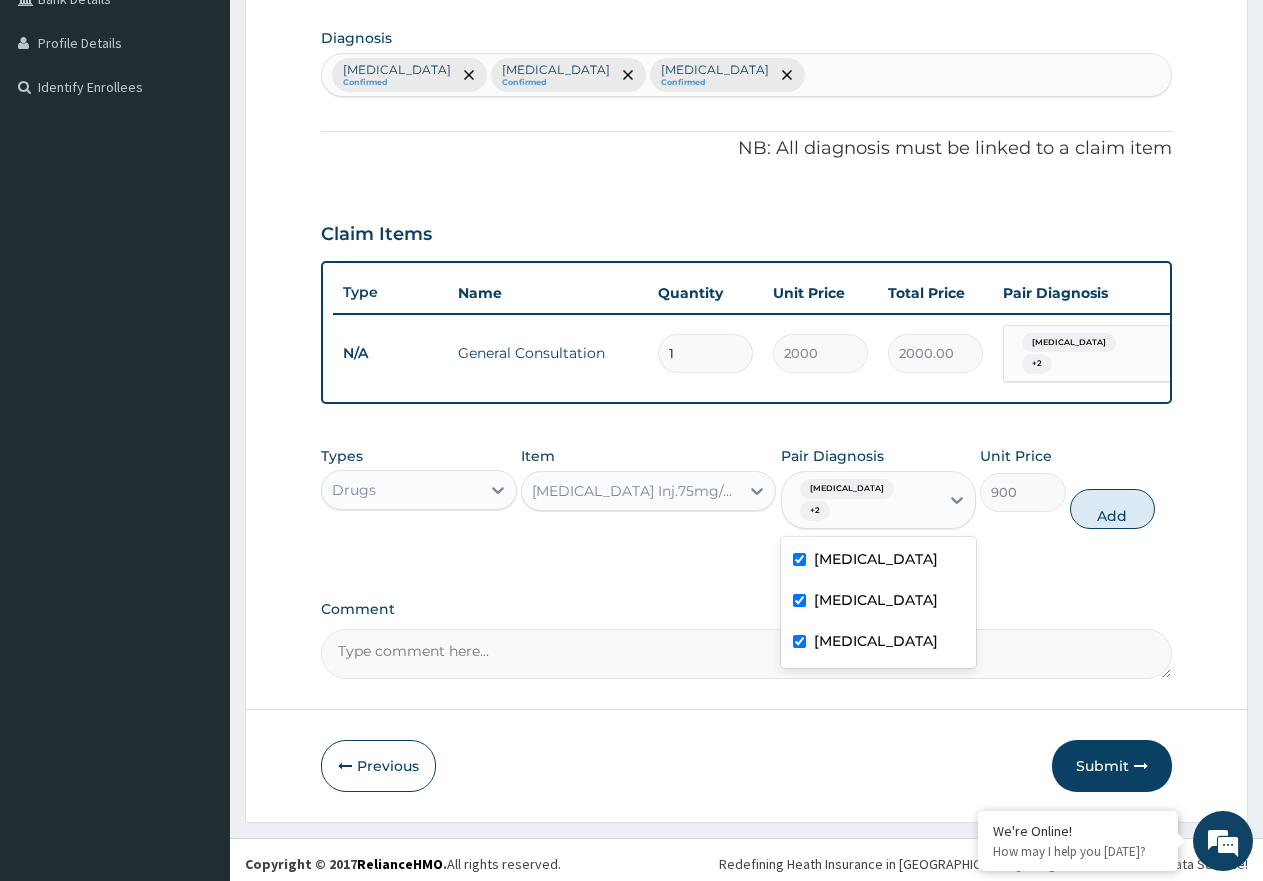 type on "0" 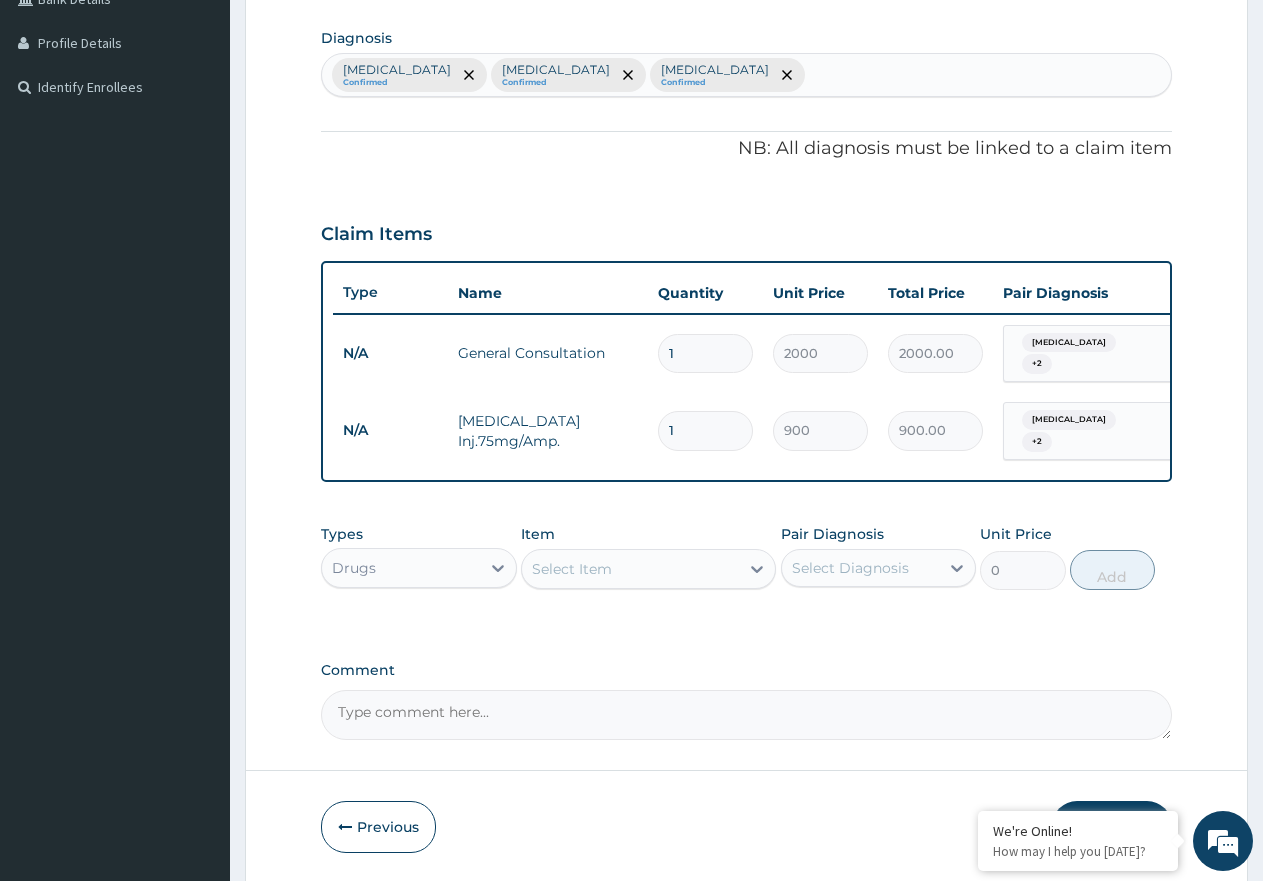 click on "Select Item" at bounding box center [630, 569] 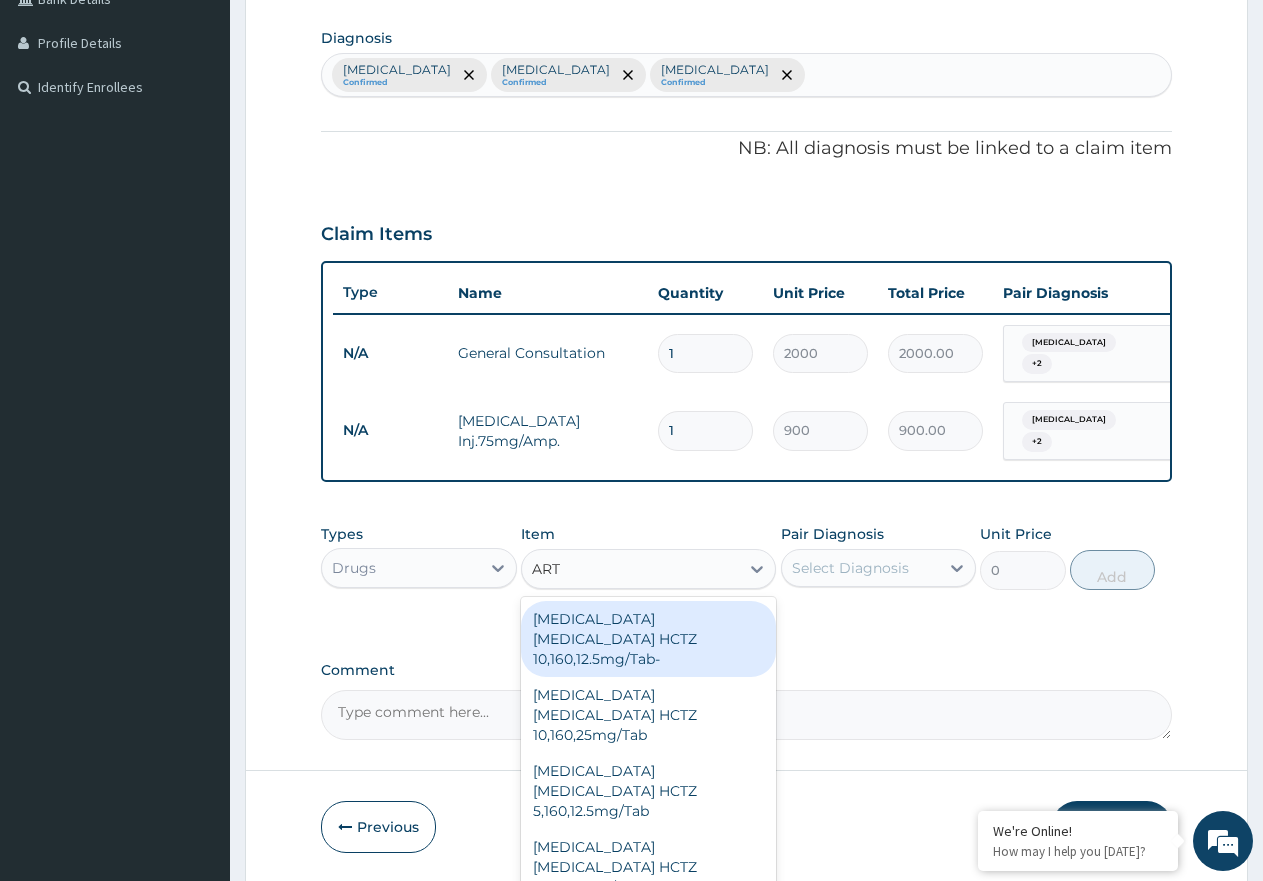 type on "ARTE" 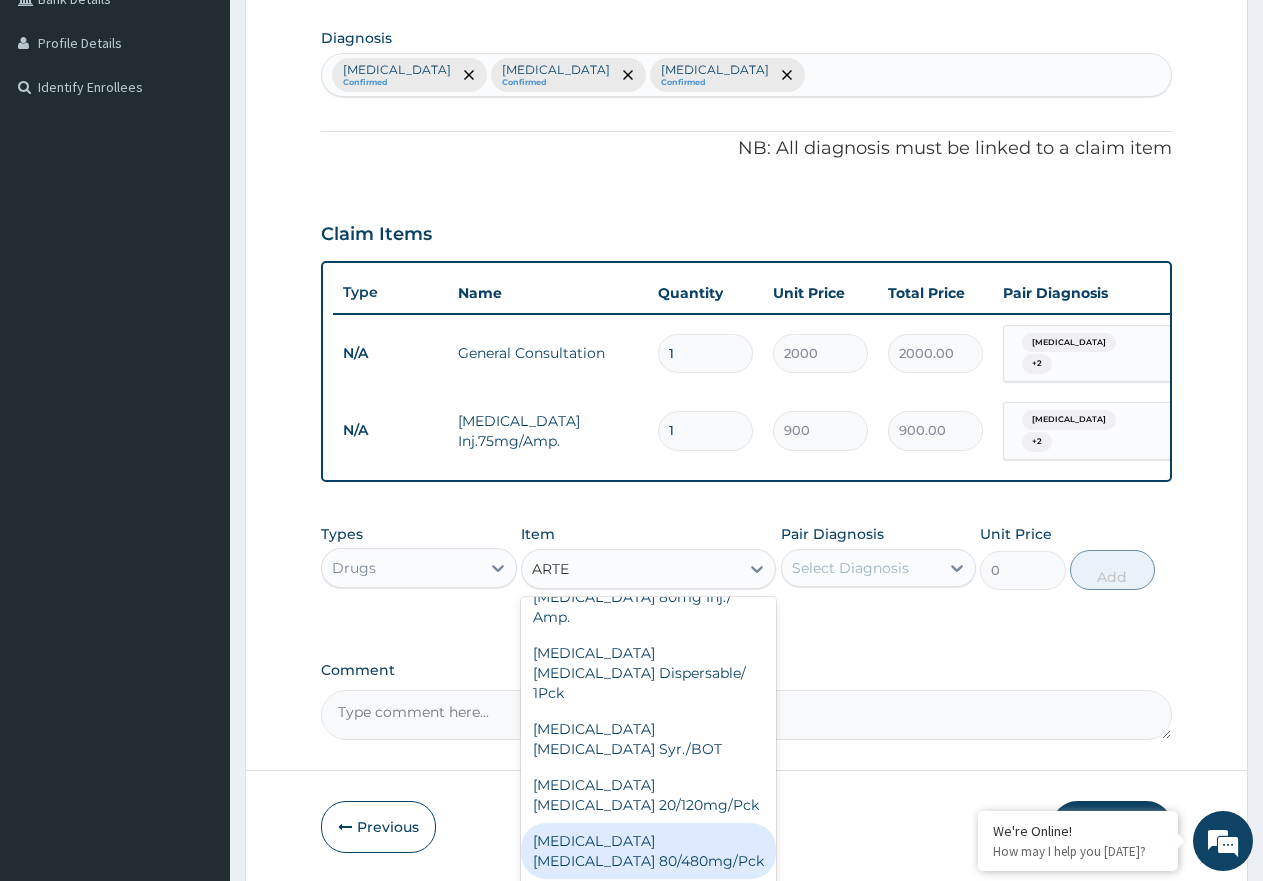 scroll, scrollTop: 100, scrollLeft: 0, axis: vertical 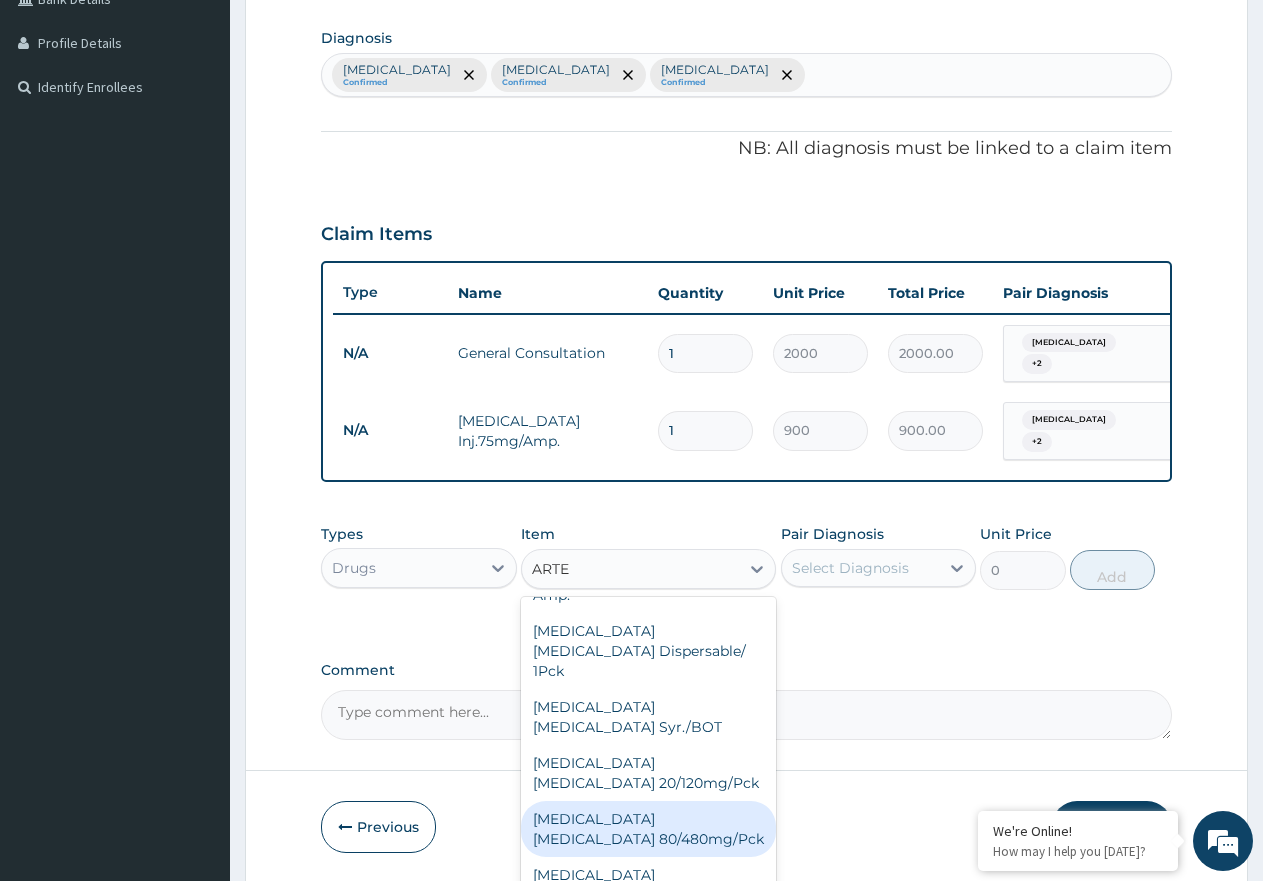 click on "[MEDICAL_DATA] [MEDICAL_DATA] 80/480mg/Pck" at bounding box center [648, 829] 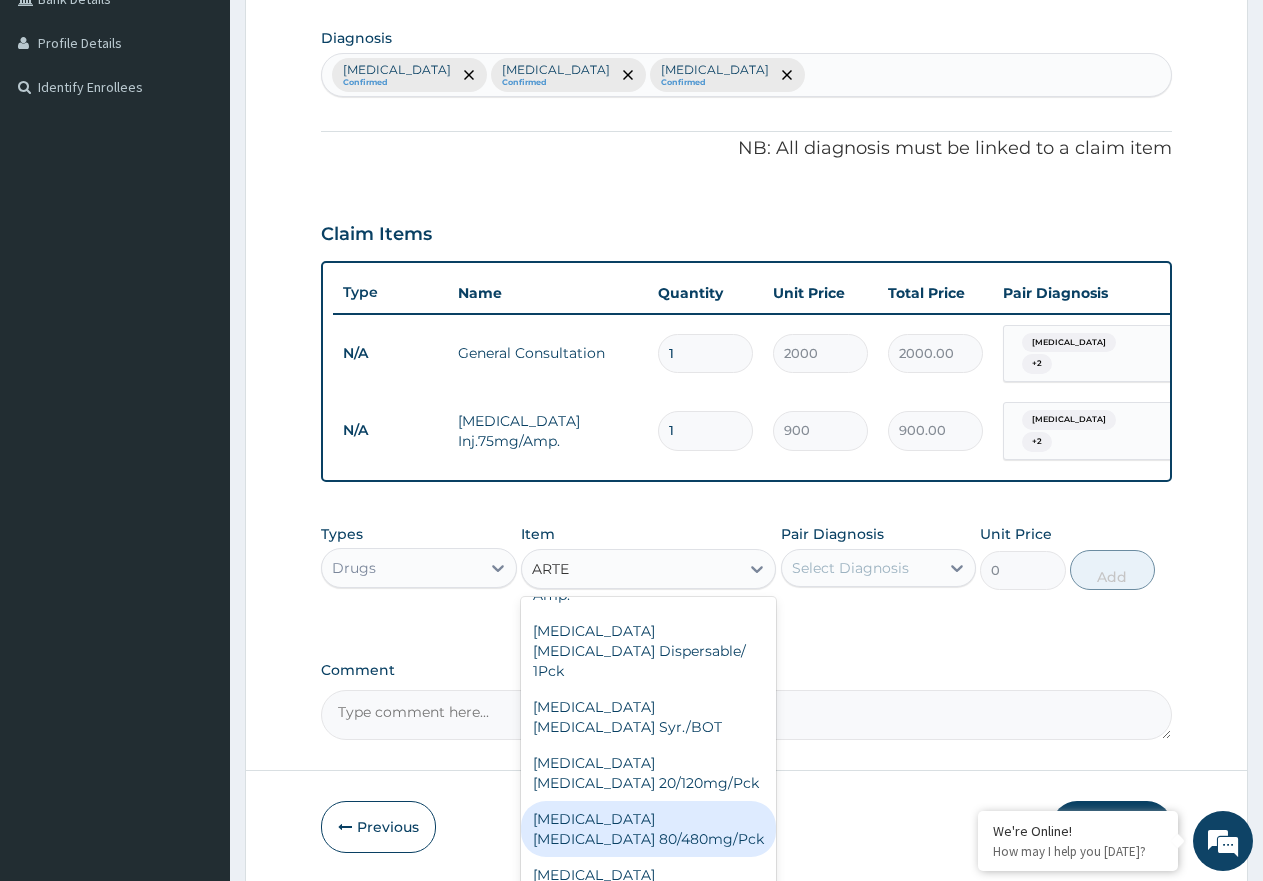 type 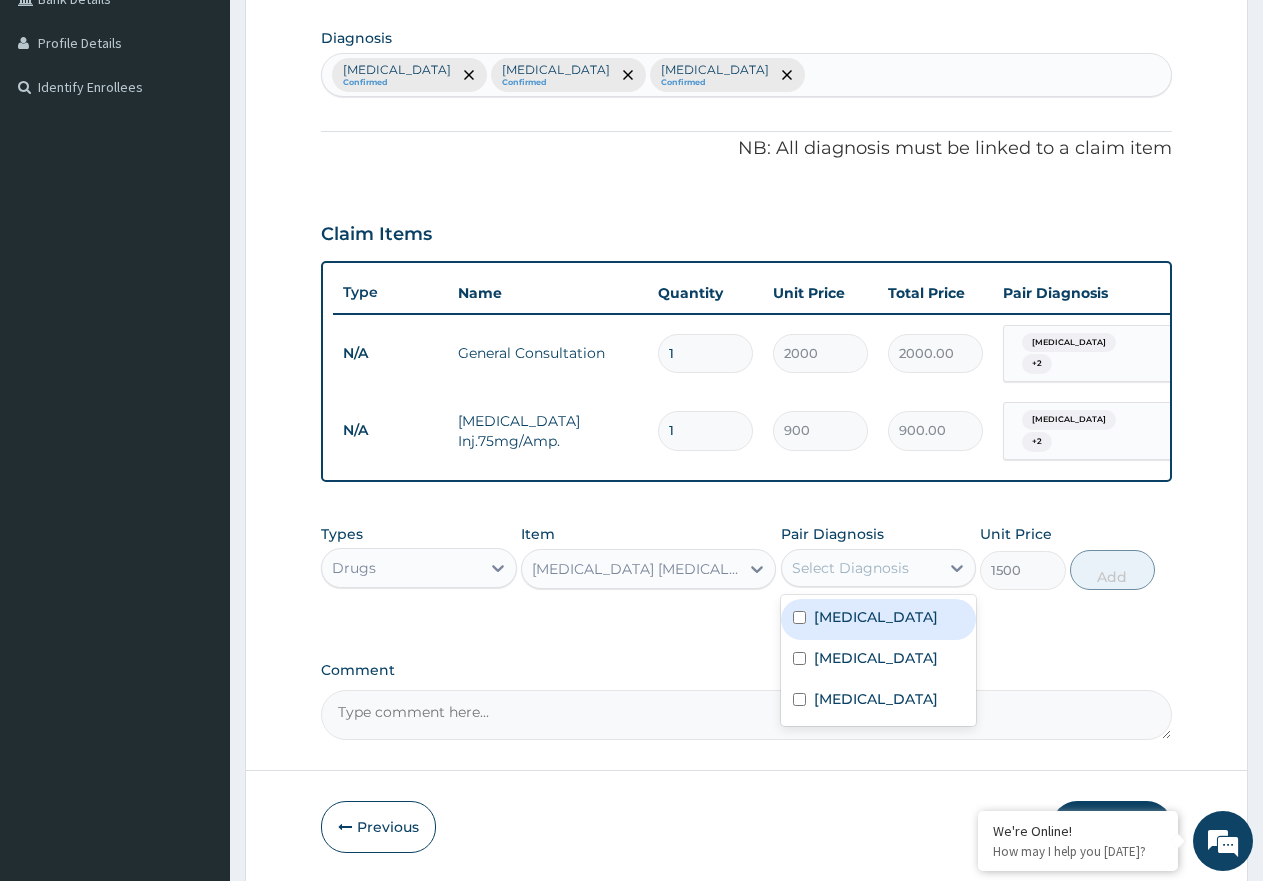 click on "Select Diagnosis" at bounding box center (850, 568) 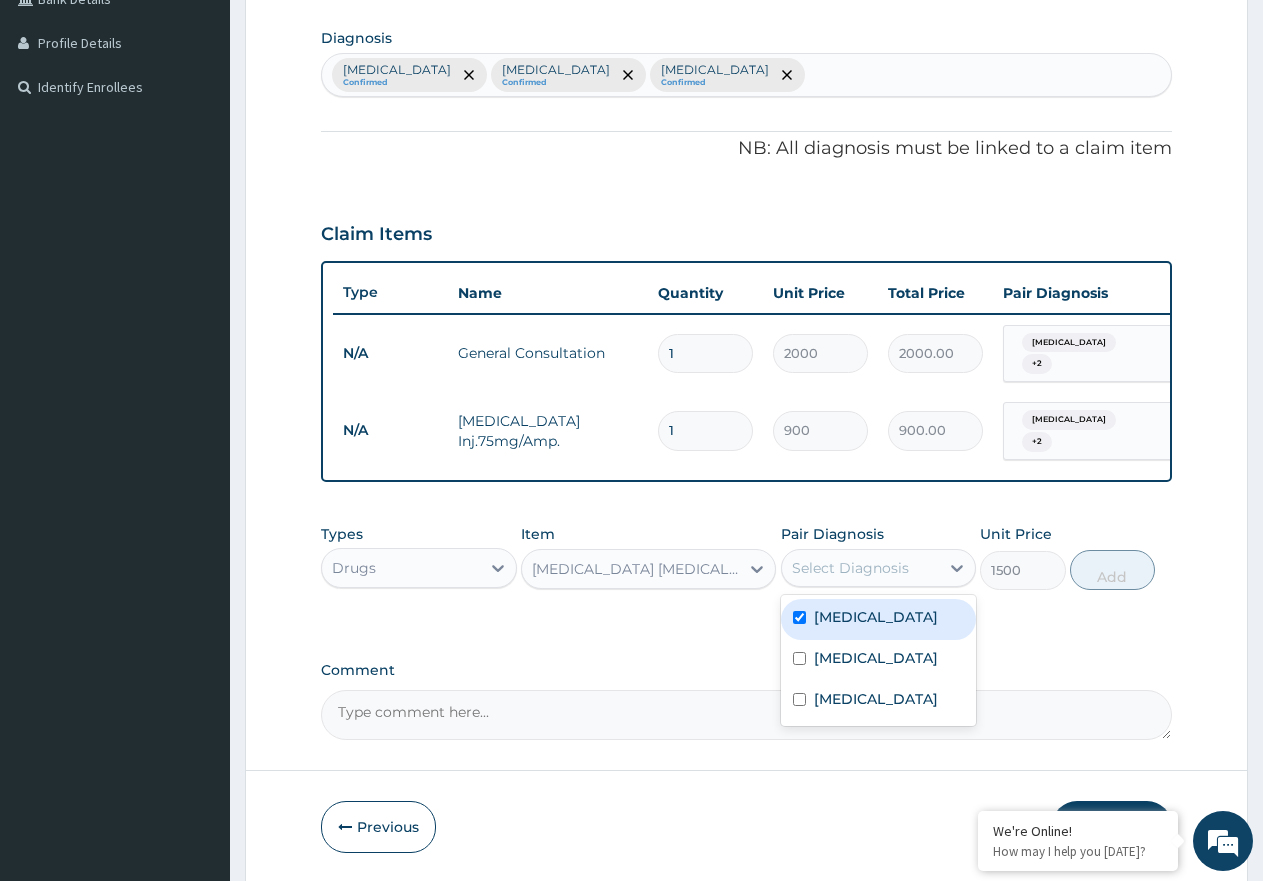 checkbox on "true" 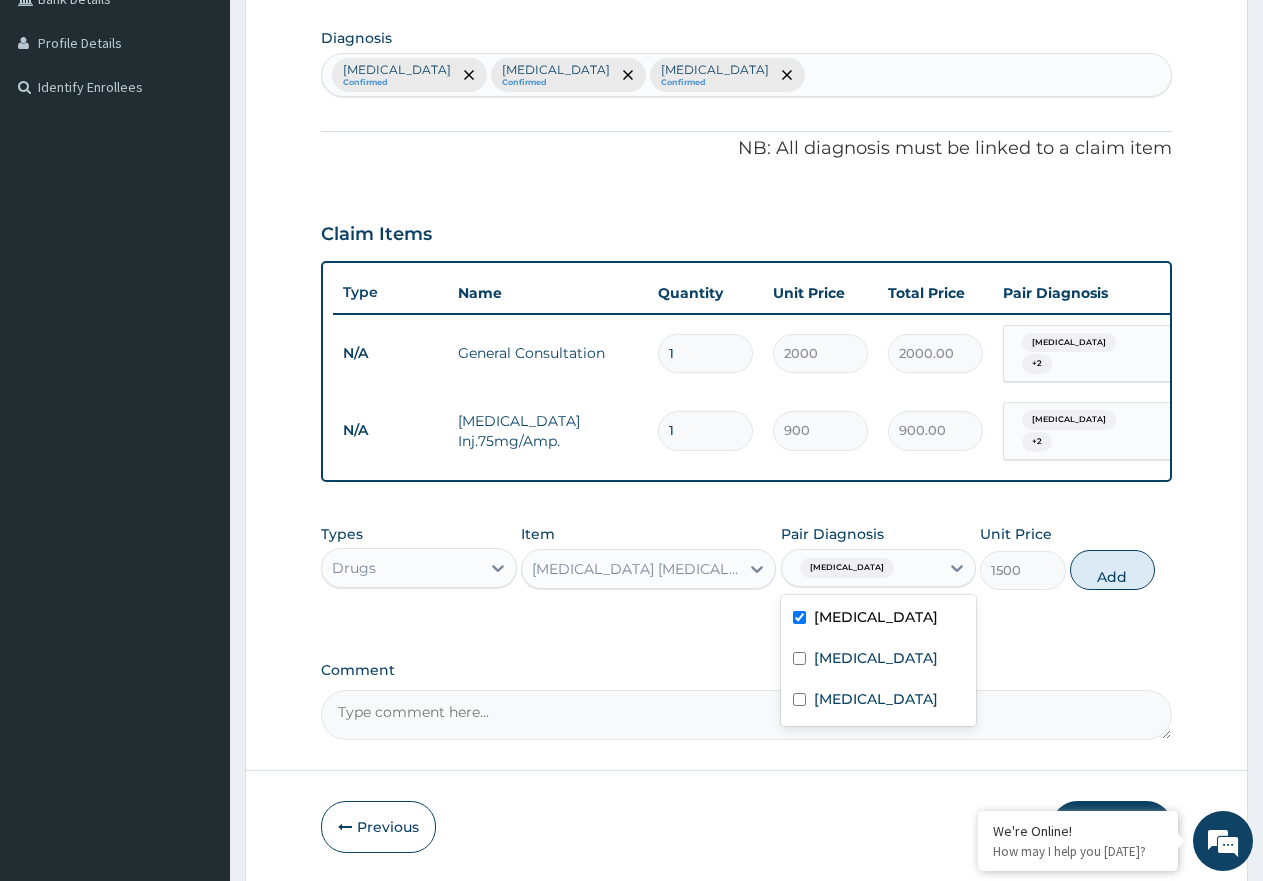 drag, startPoint x: 1130, startPoint y: 570, endPoint x: 721, endPoint y: 617, distance: 411.69162 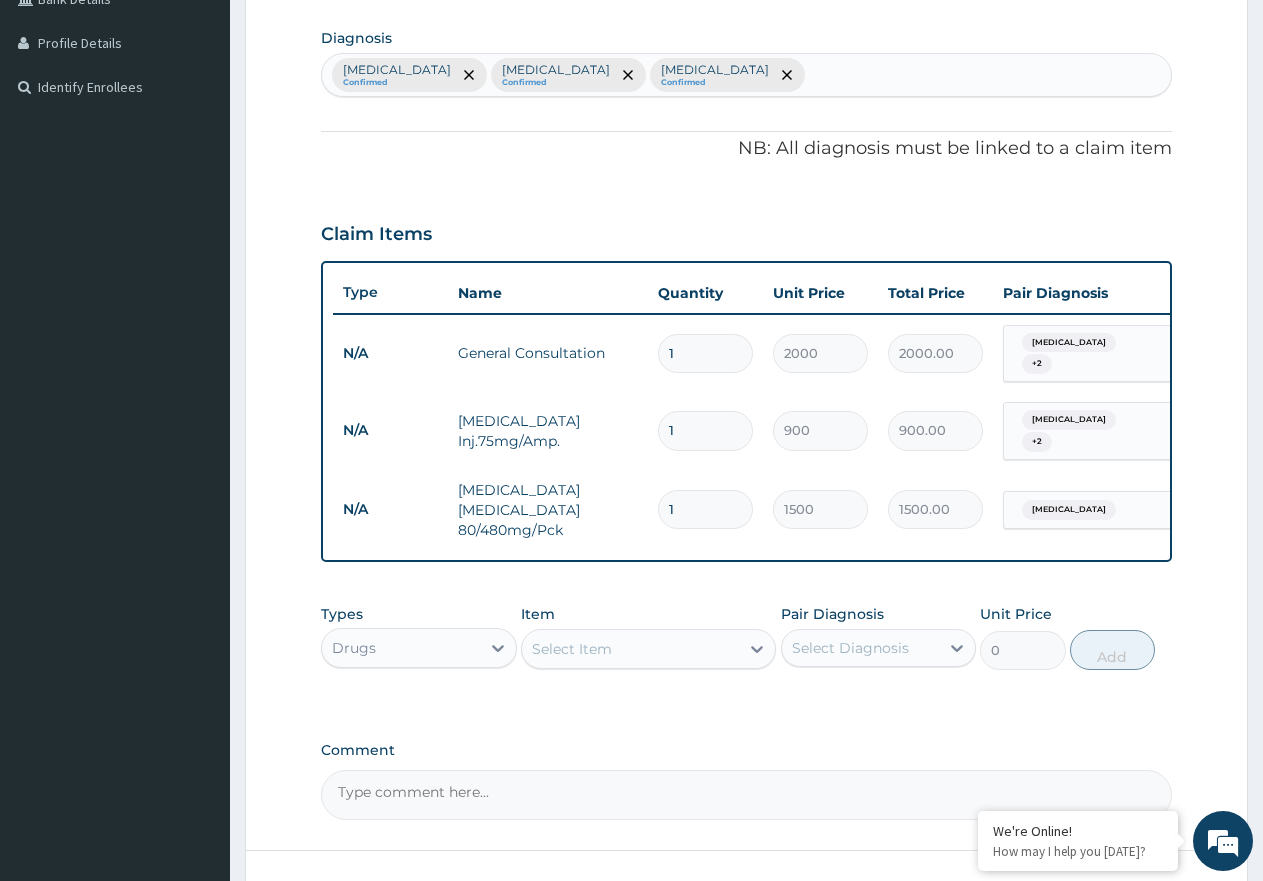 click on "Select Item" at bounding box center [572, 649] 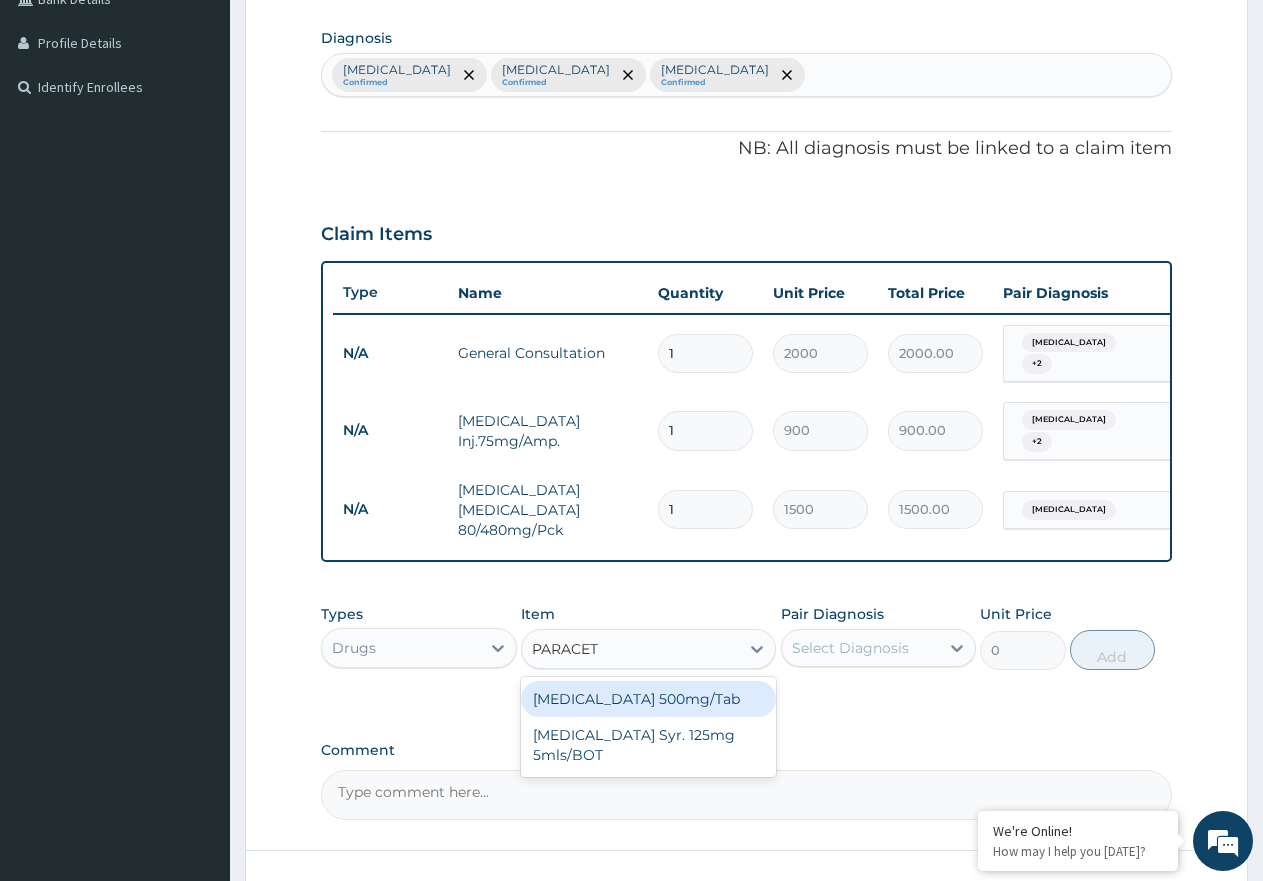 type on "PARACETA" 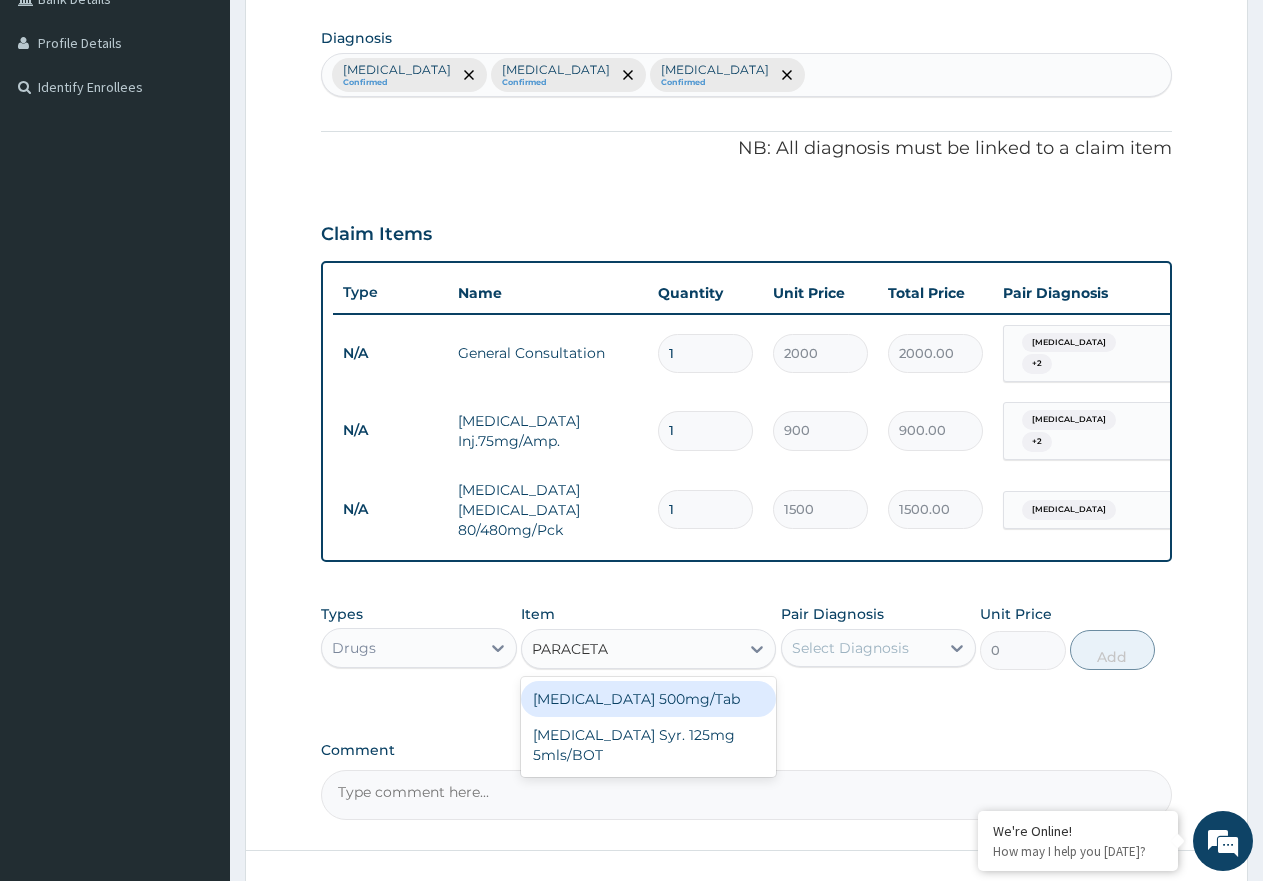 click on "[MEDICAL_DATA] 500mg/Tab" at bounding box center [648, 699] 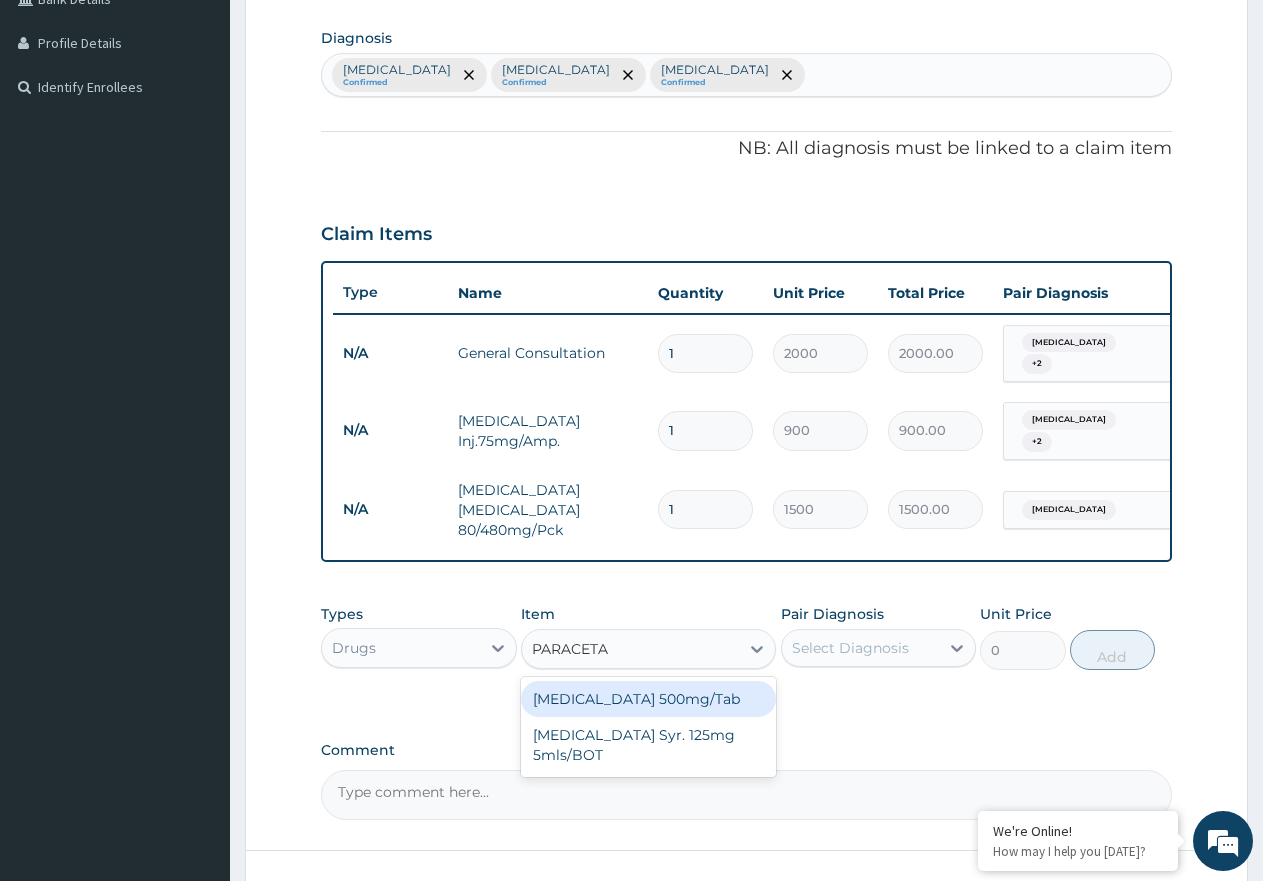 type 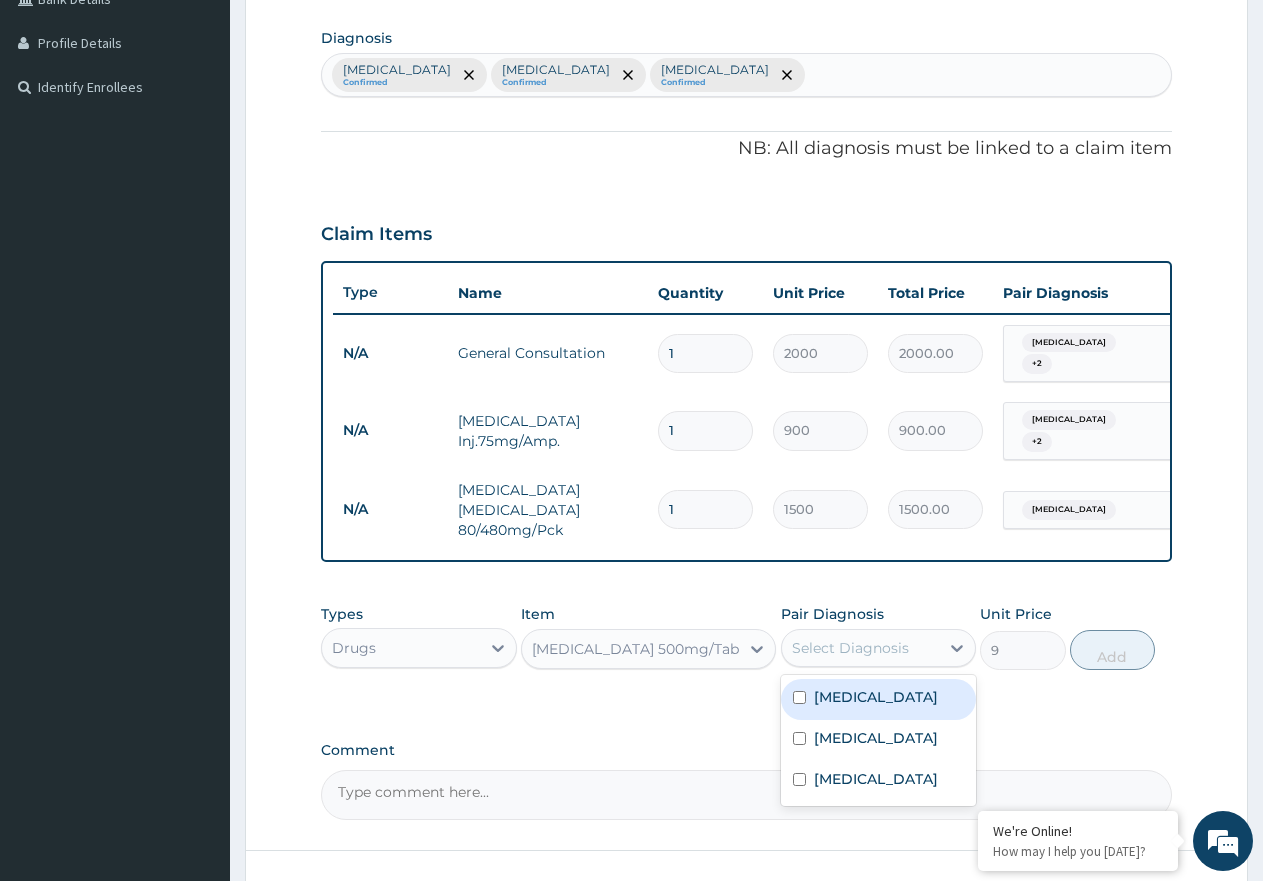 click on "Select Diagnosis" at bounding box center (850, 648) 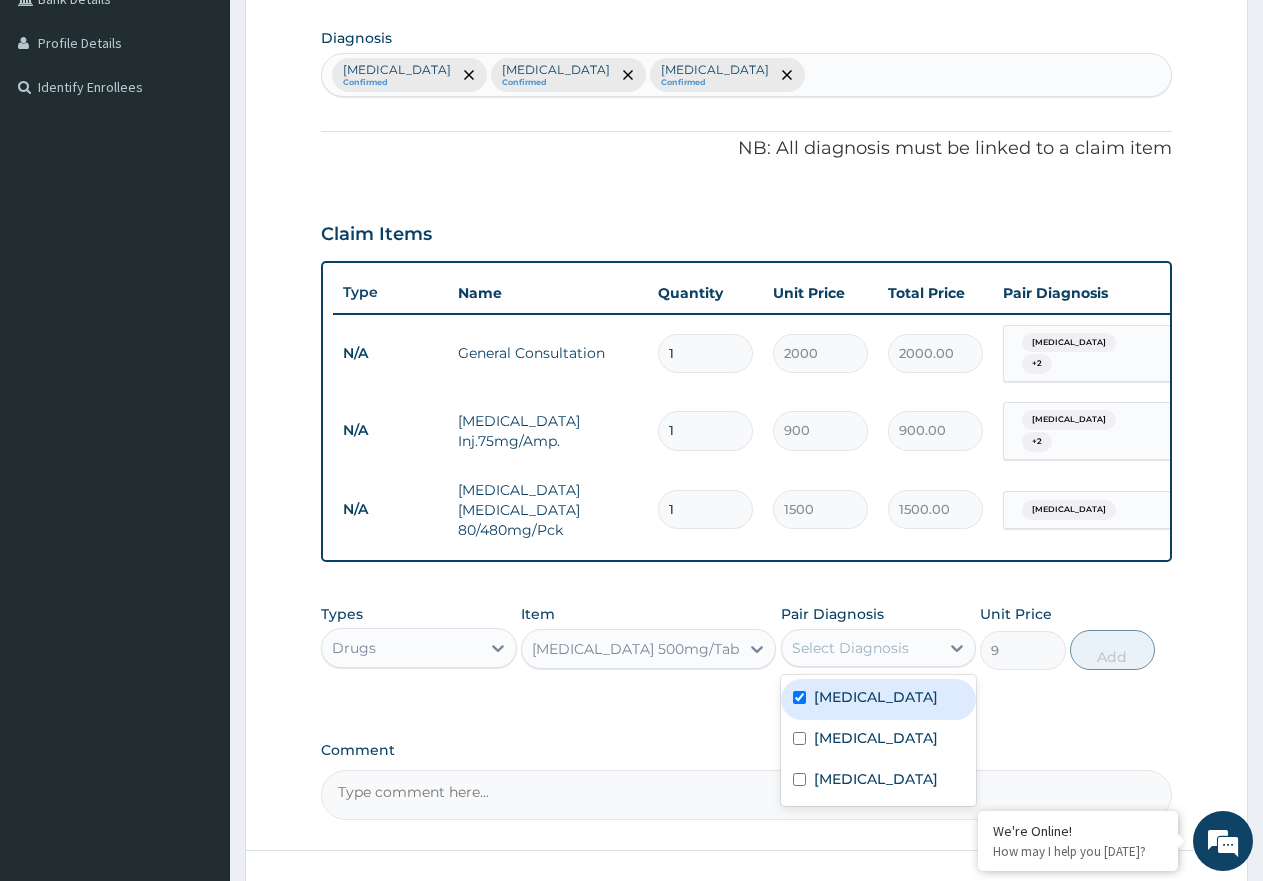 checkbox on "true" 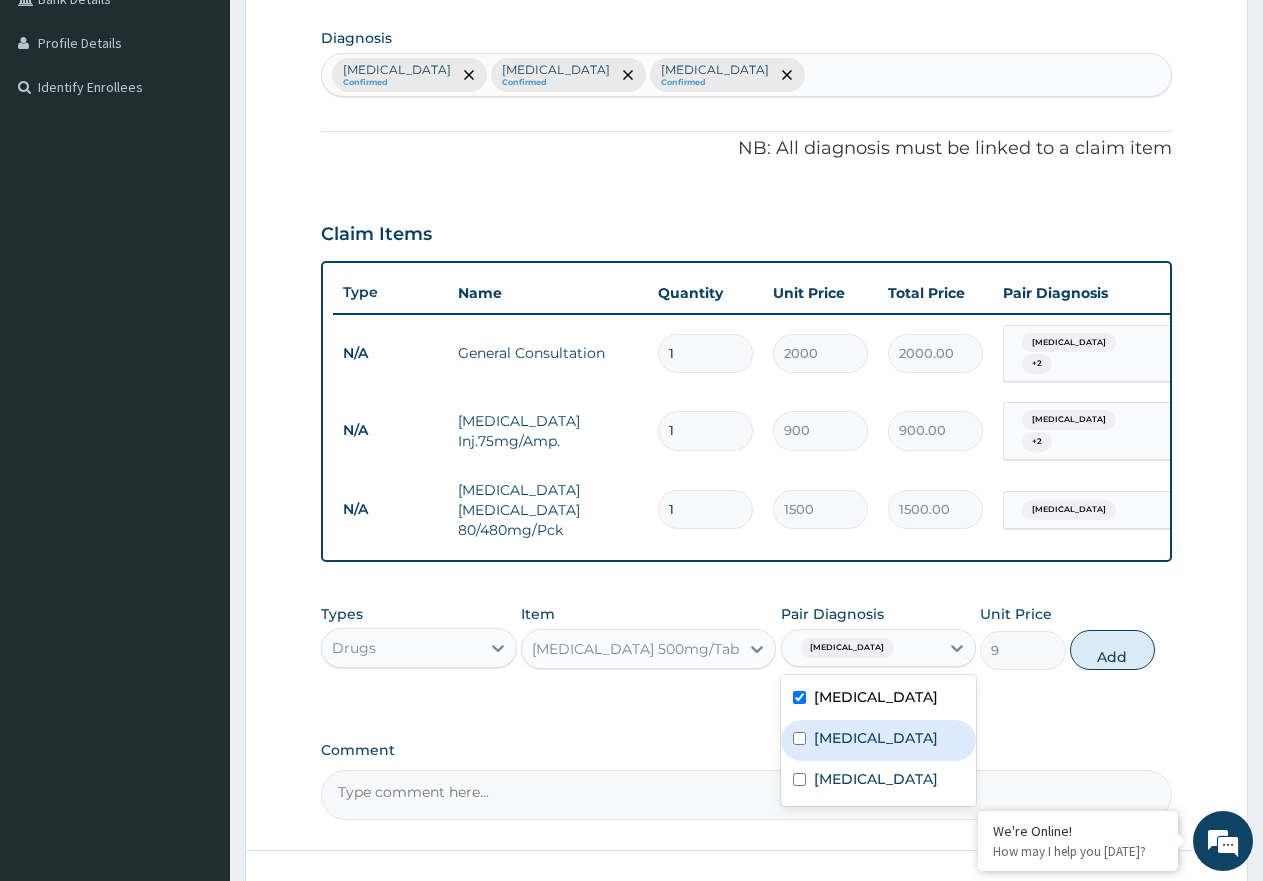 drag, startPoint x: 897, startPoint y: 729, endPoint x: 905, endPoint y: 792, distance: 63.505905 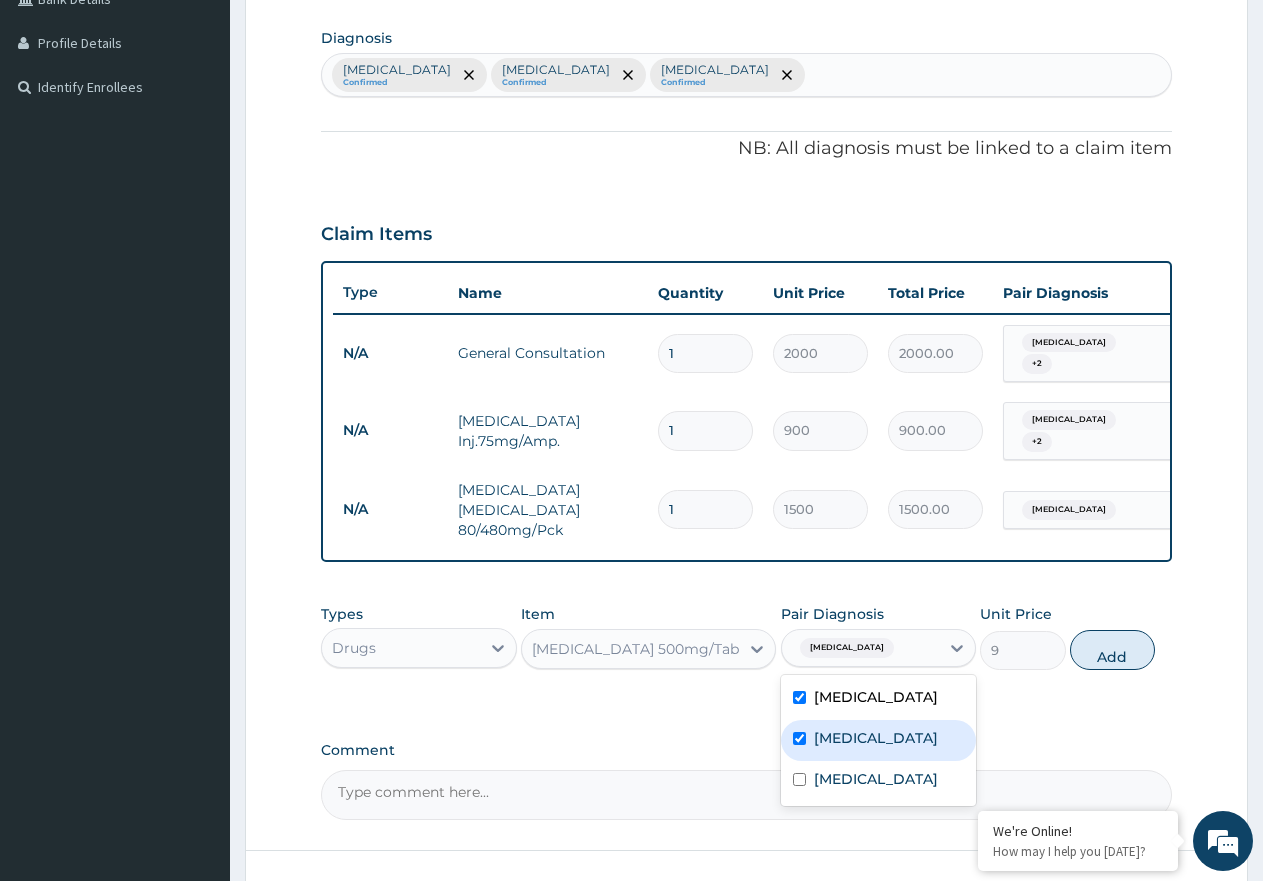 checkbox on "true" 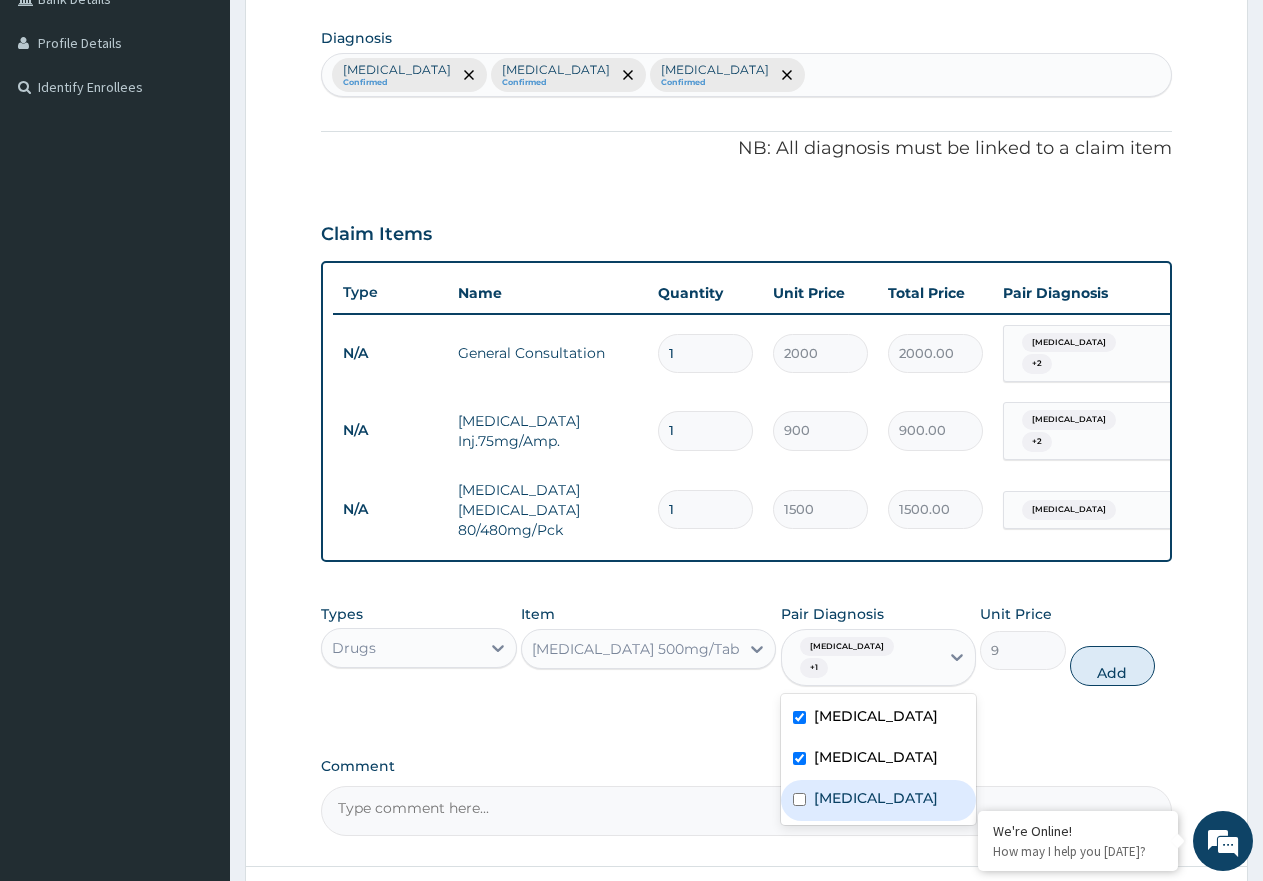 click on "[MEDICAL_DATA]" at bounding box center [876, 798] 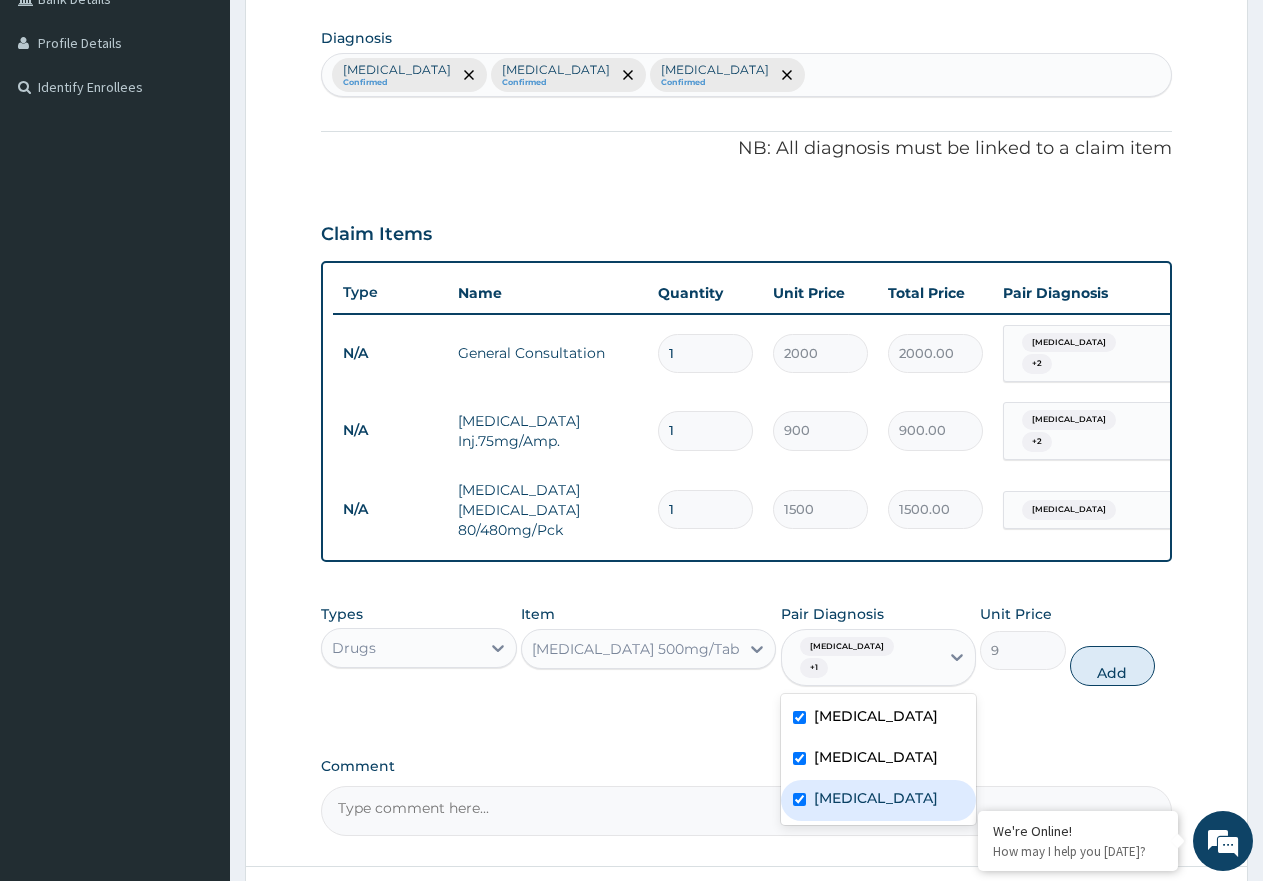 checkbox on "true" 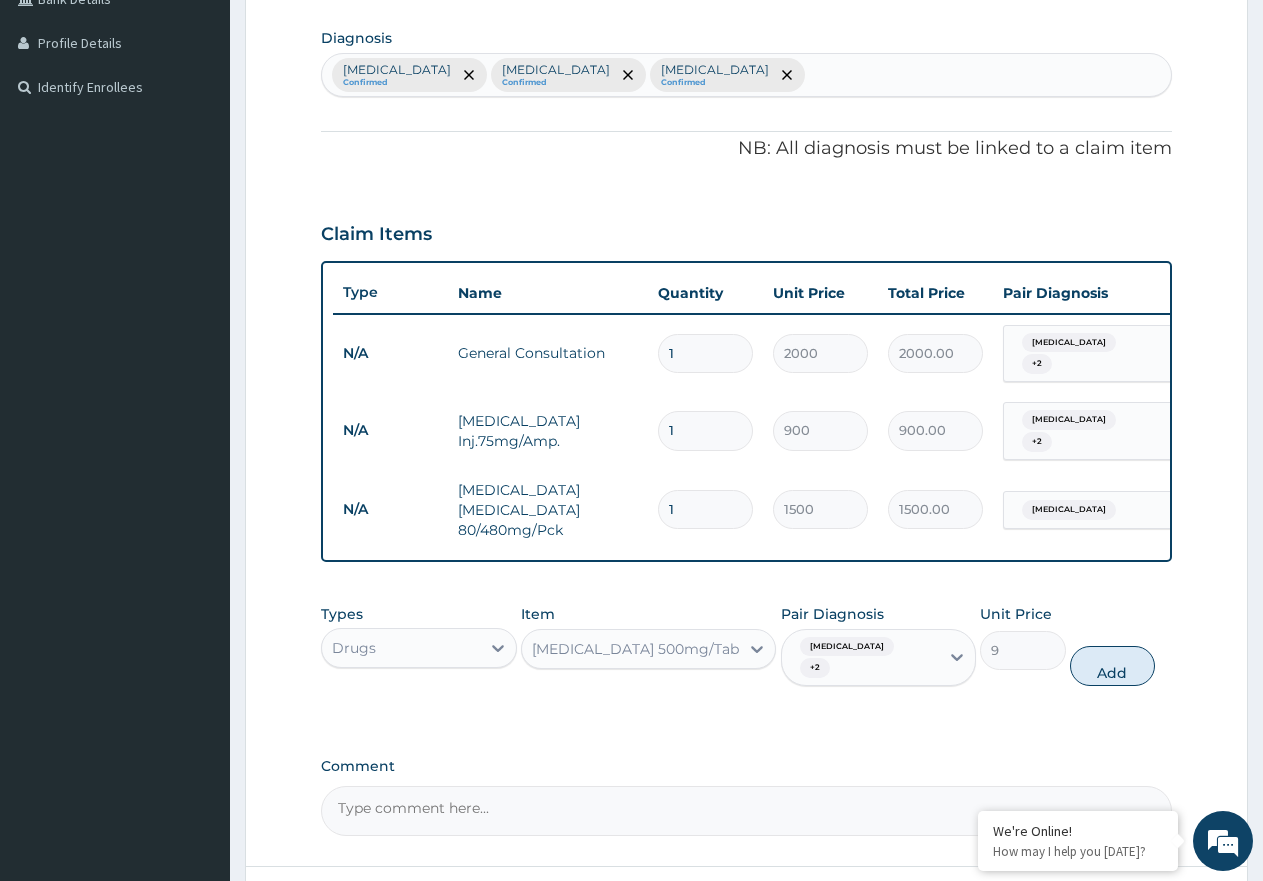 drag, startPoint x: 1112, startPoint y: 660, endPoint x: 854, endPoint y: 655, distance: 258.04843 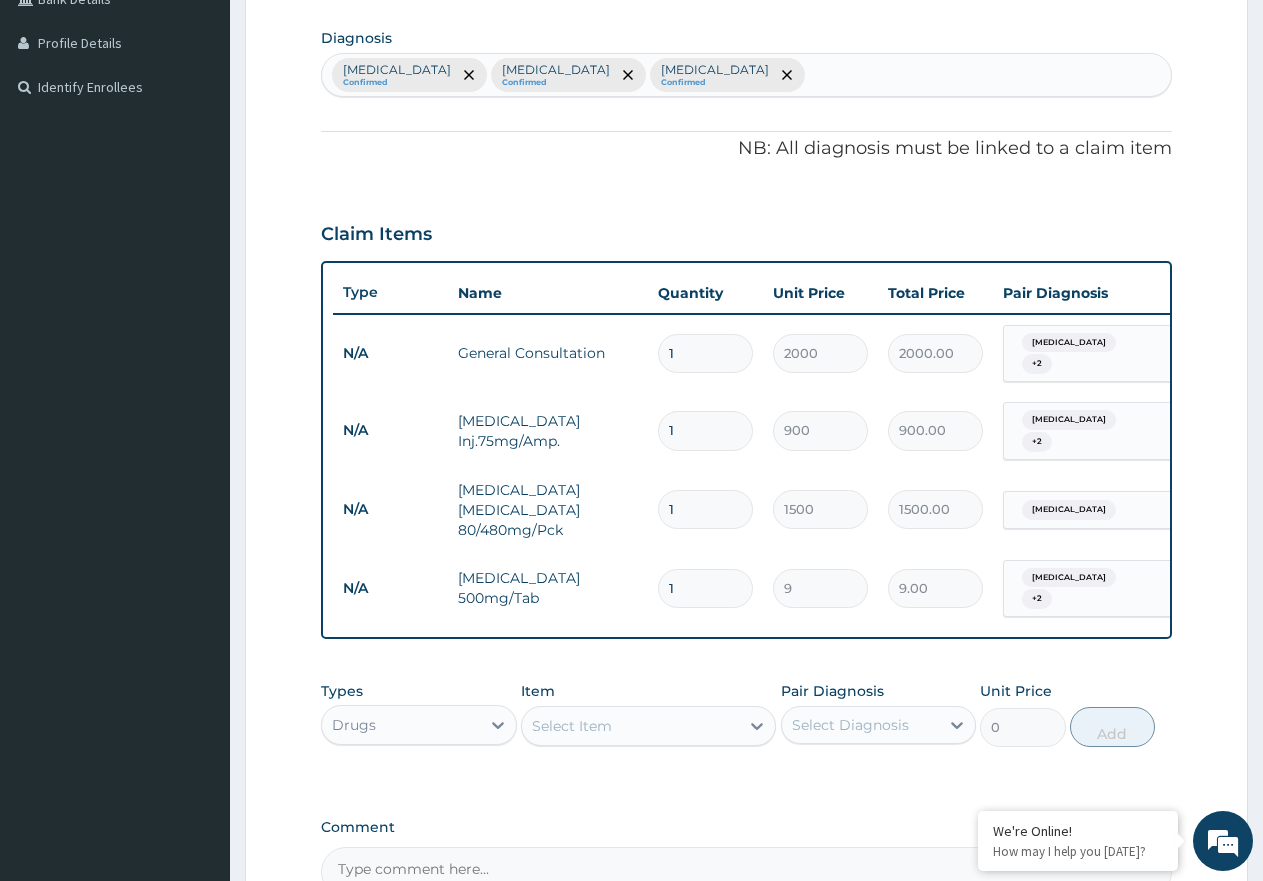 type on "18" 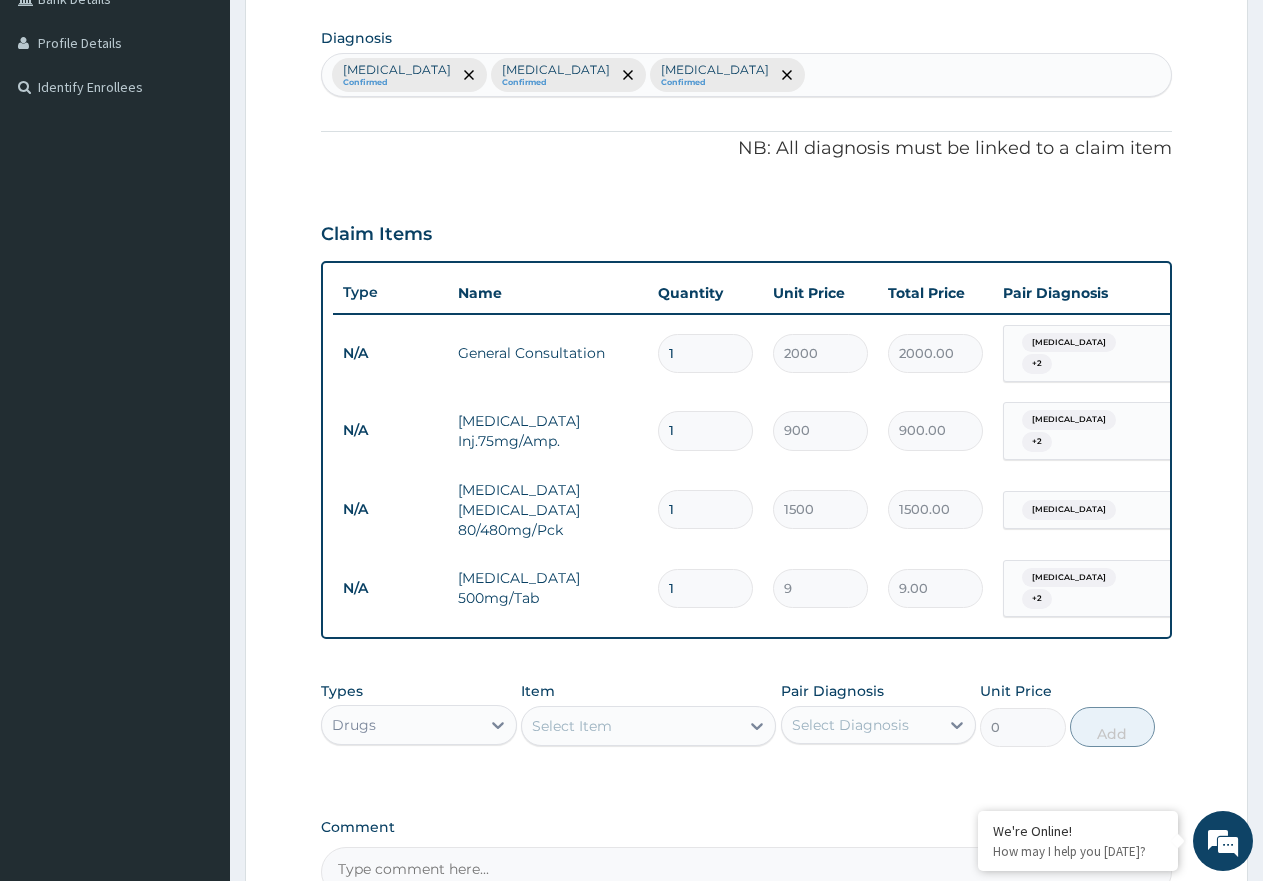 type on "162.00" 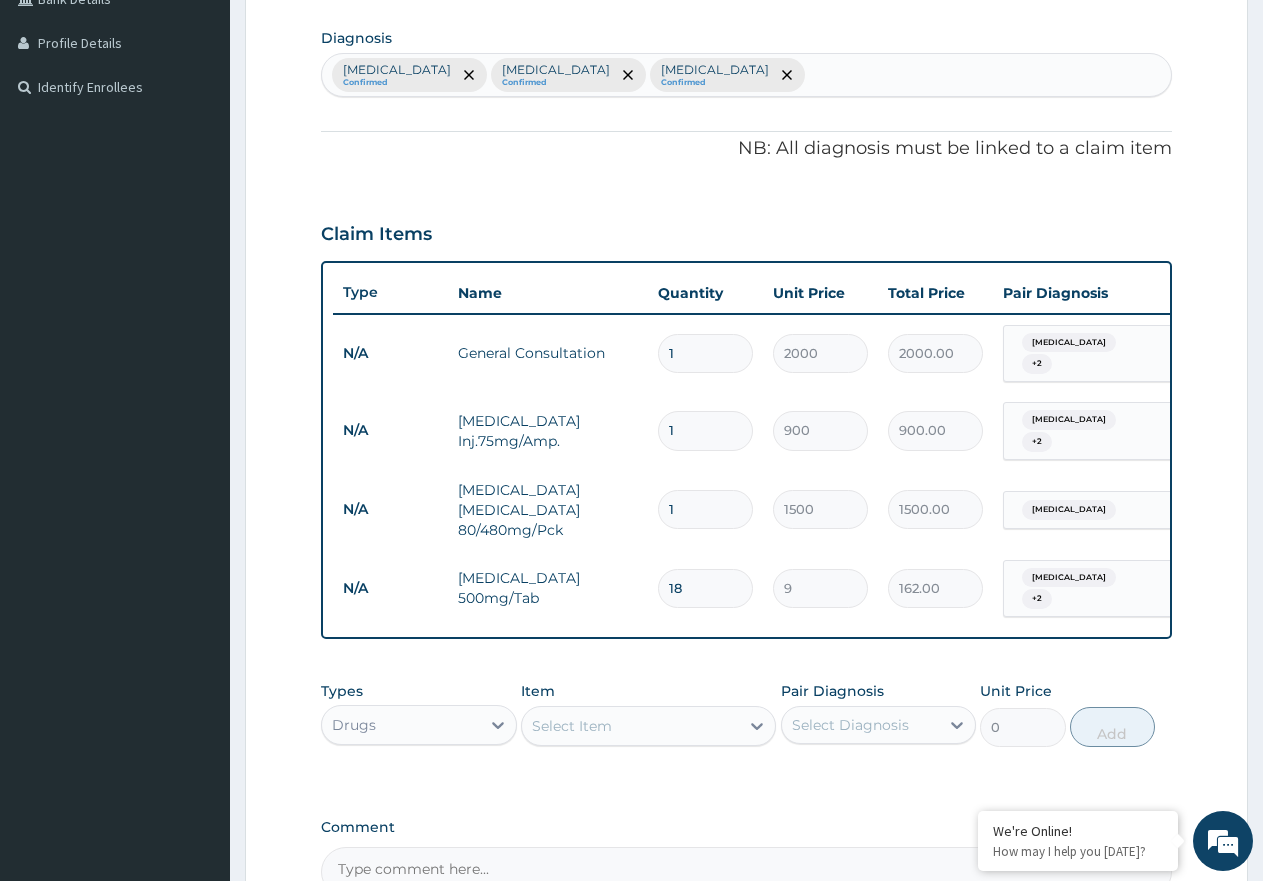 type on "18" 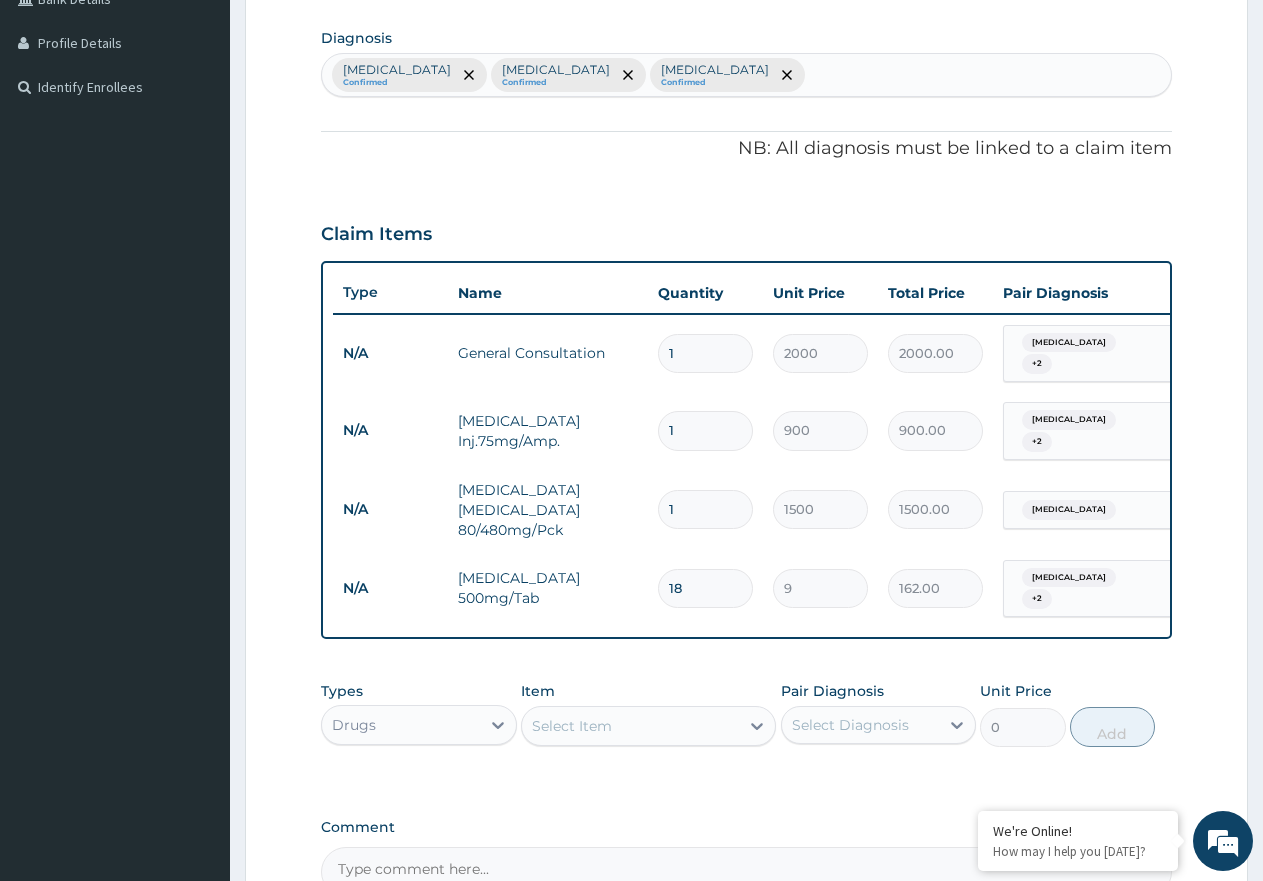 click on "Select Item" at bounding box center (630, 726) 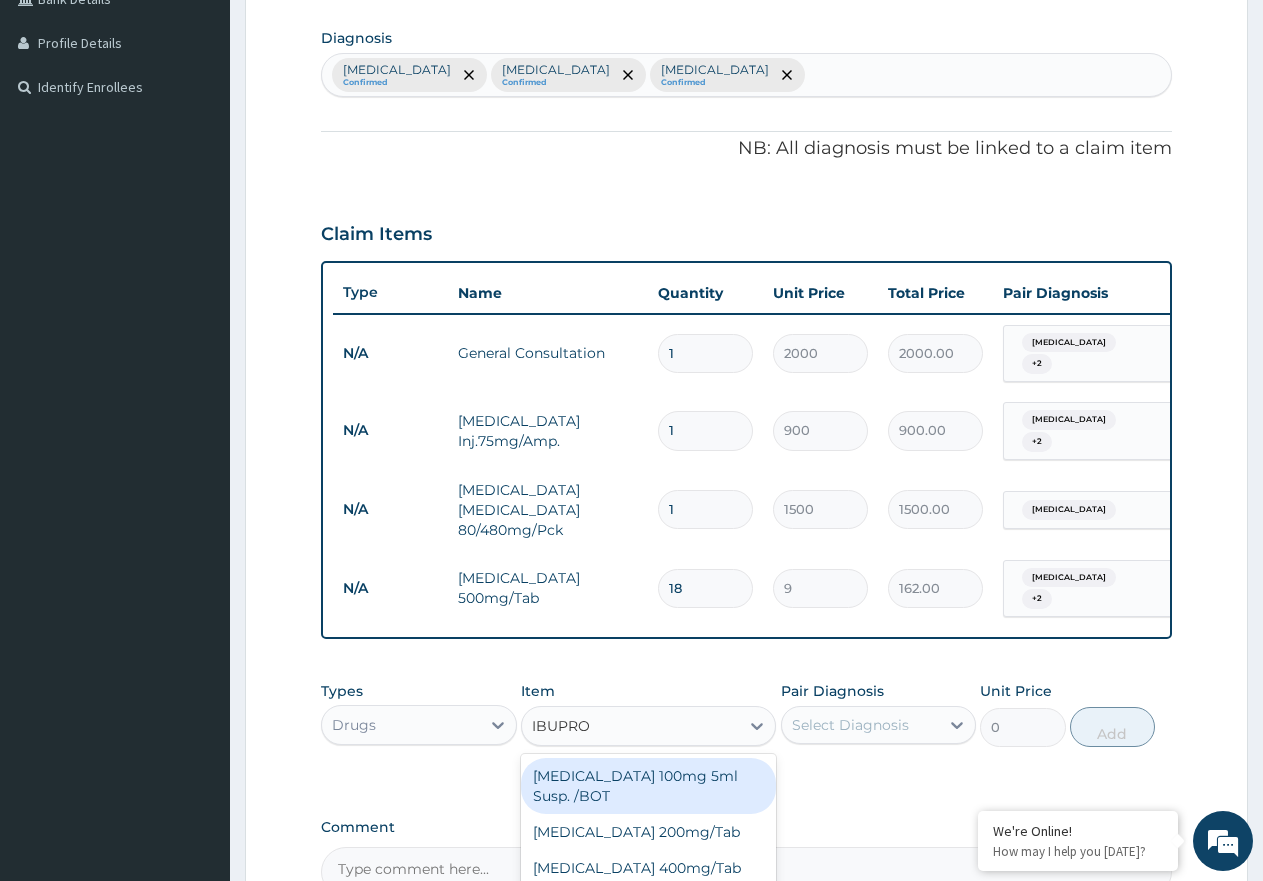 type on "IBUPROF" 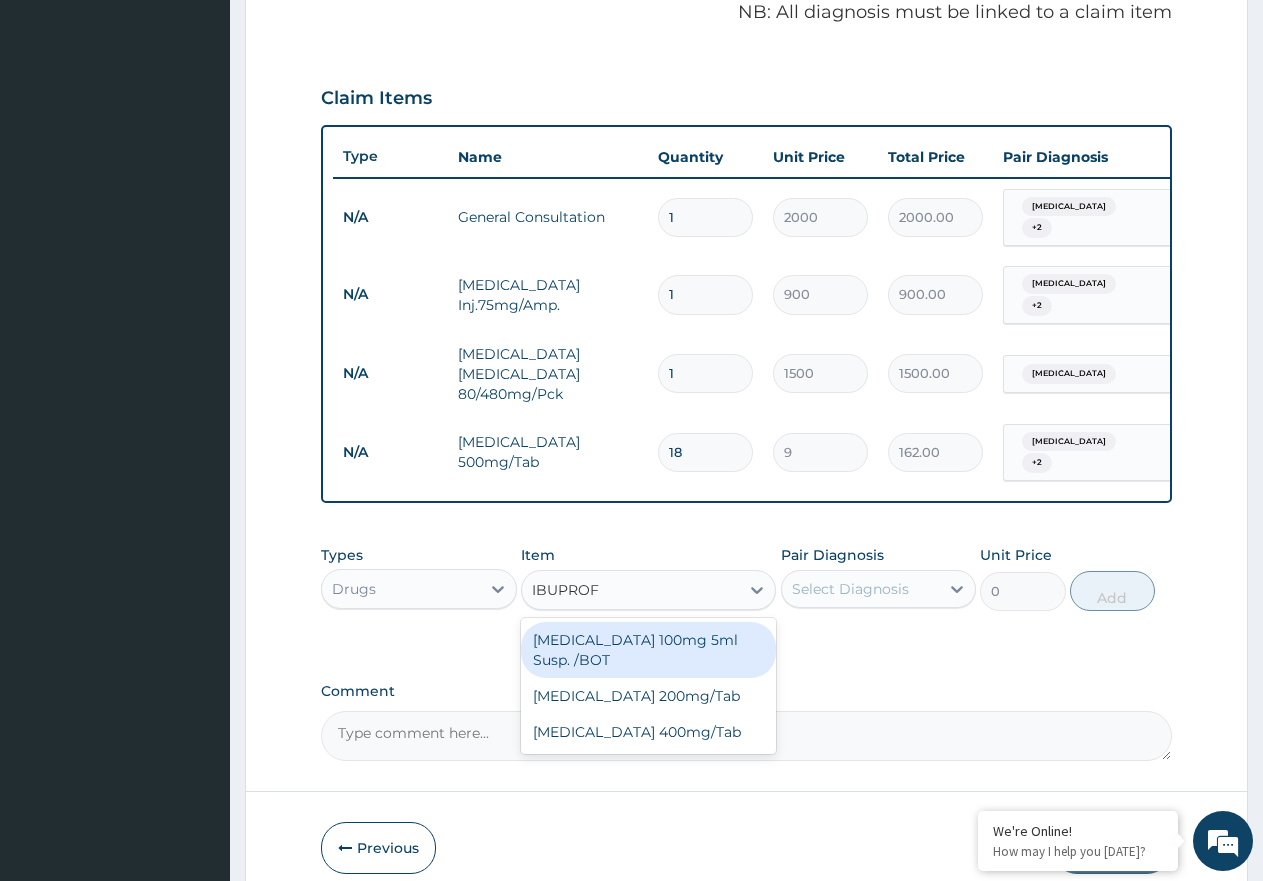 scroll, scrollTop: 683, scrollLeft: 0, axis: vertical 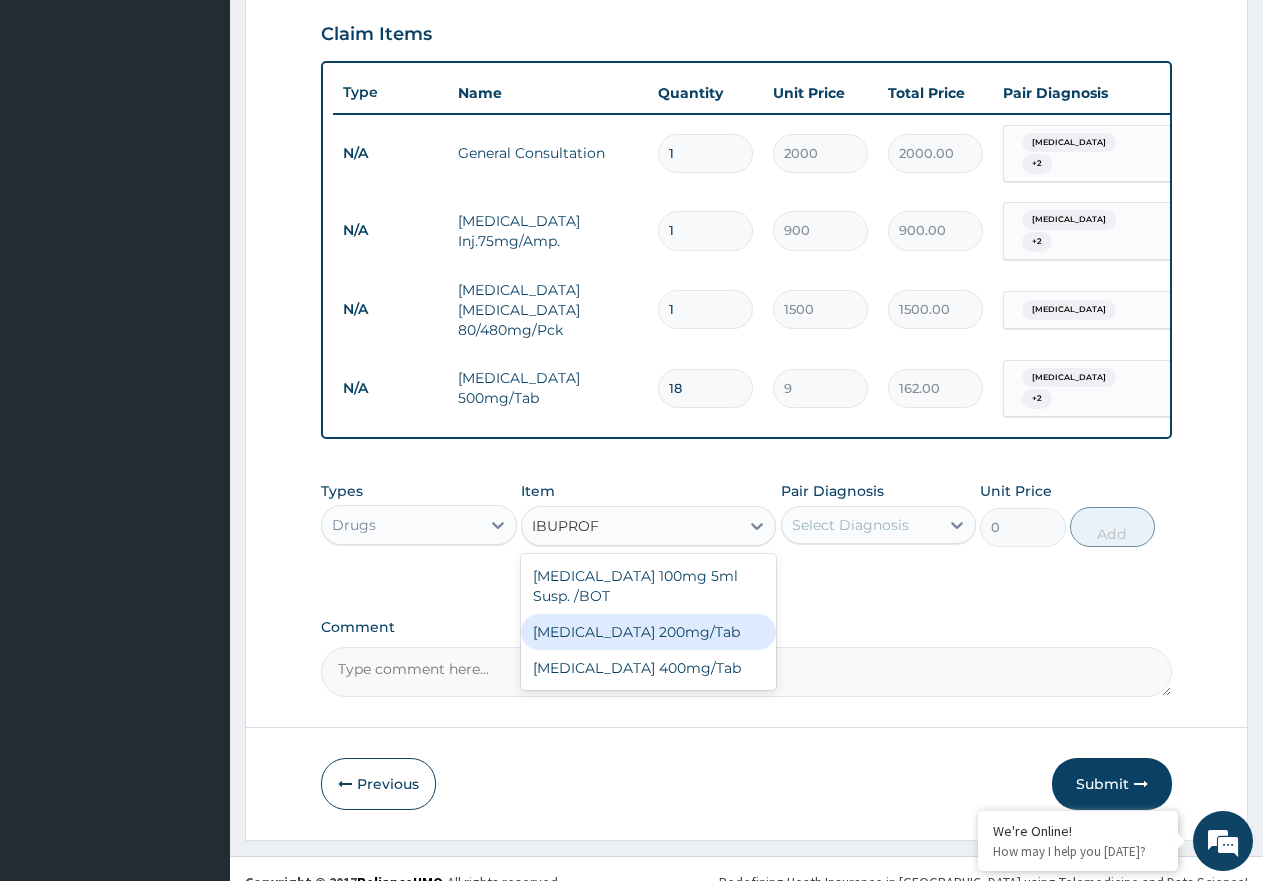 click on "[MEDICAL_DATA] 200mg/Tab" at bounding box center [648, 632] 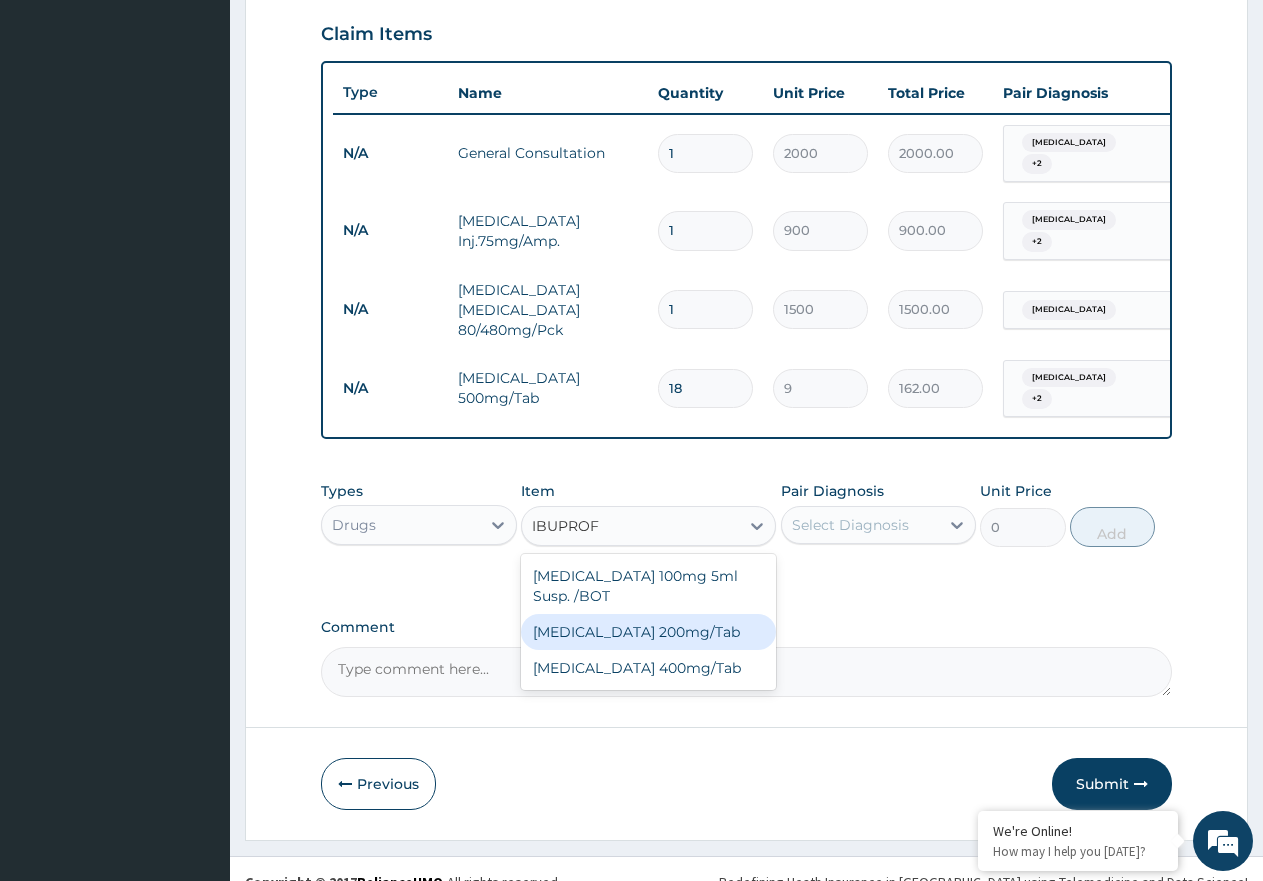type 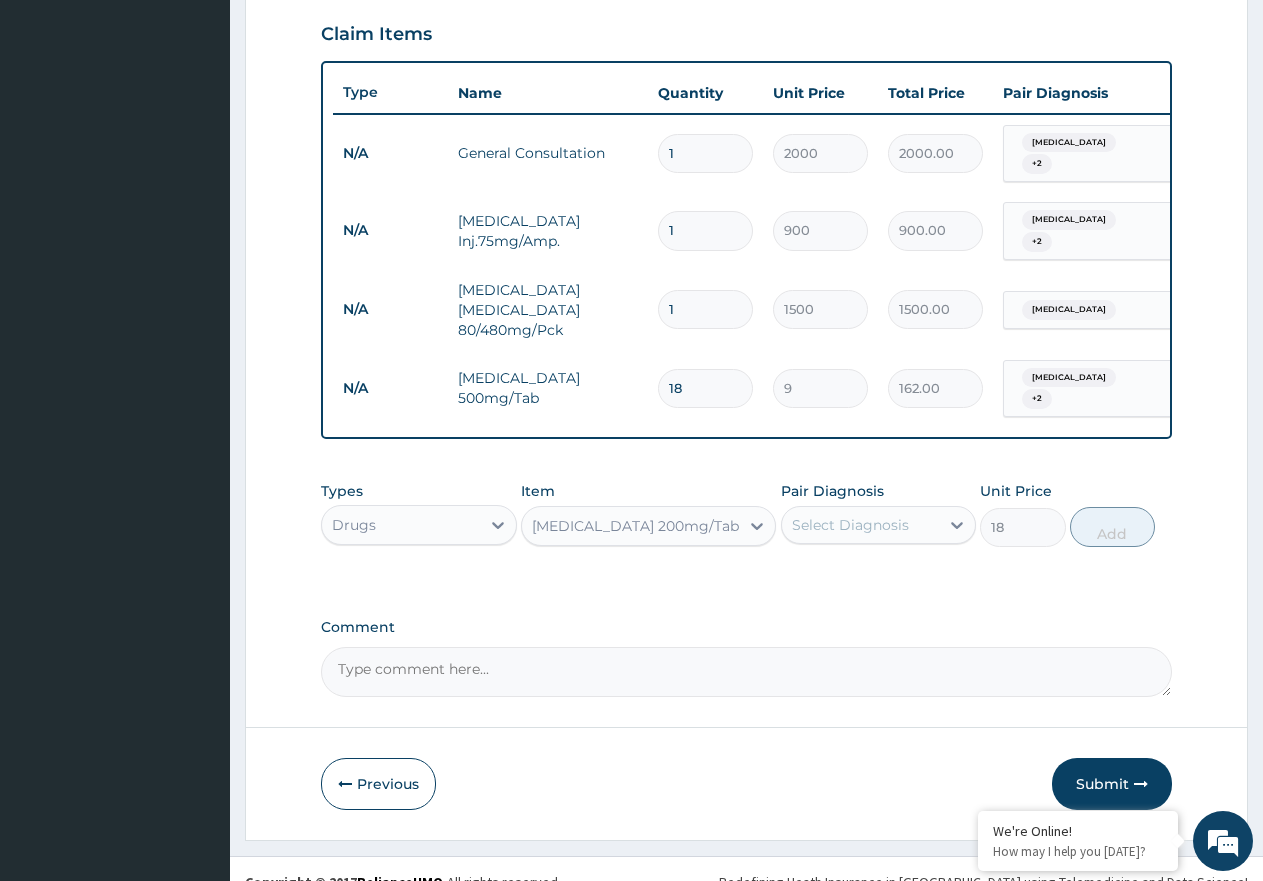 click on "Select Diagnosis" at bounding box center [879, 525] 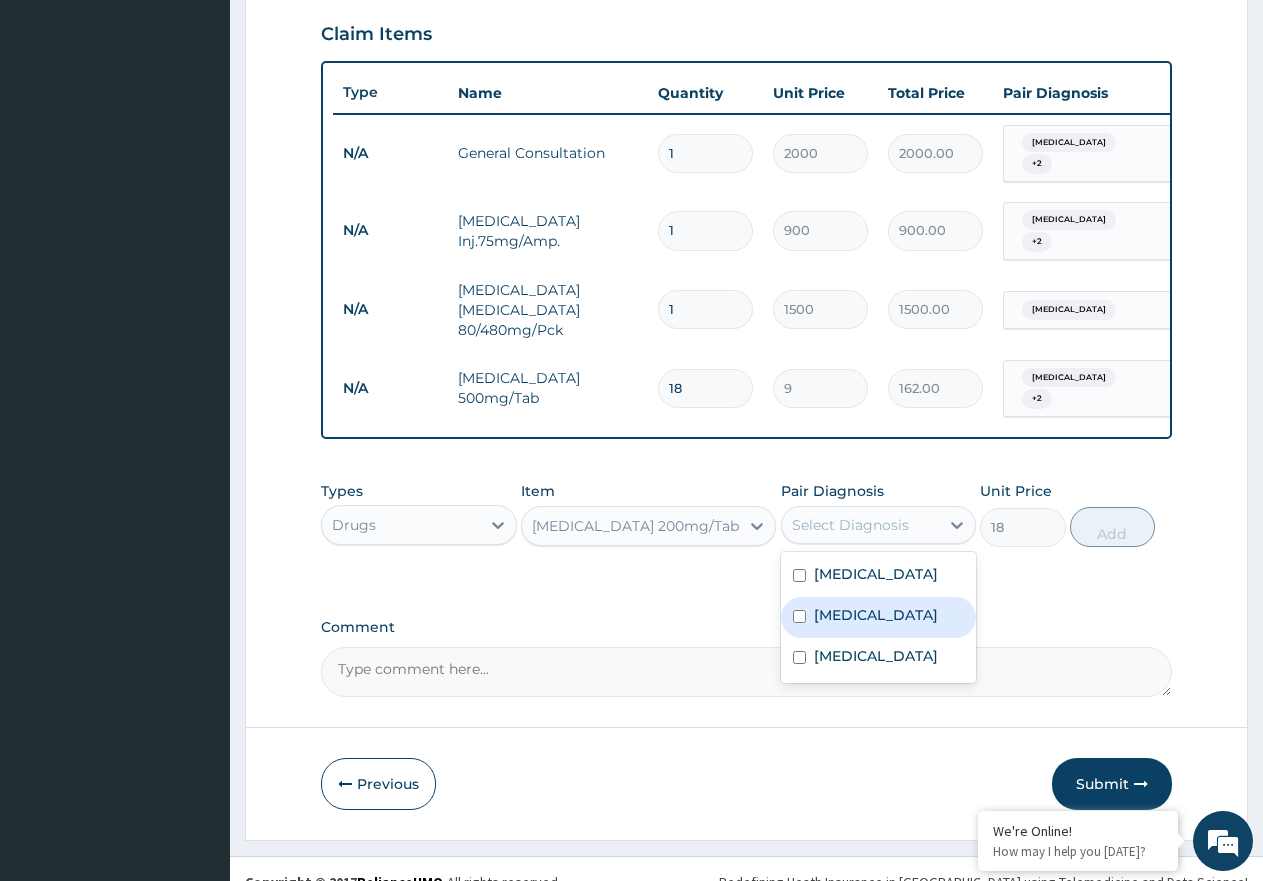 drag, startPoint x: 859, startPoint y: 608, endPoint x: 863, endPoint y: 624, distance: 16.492422 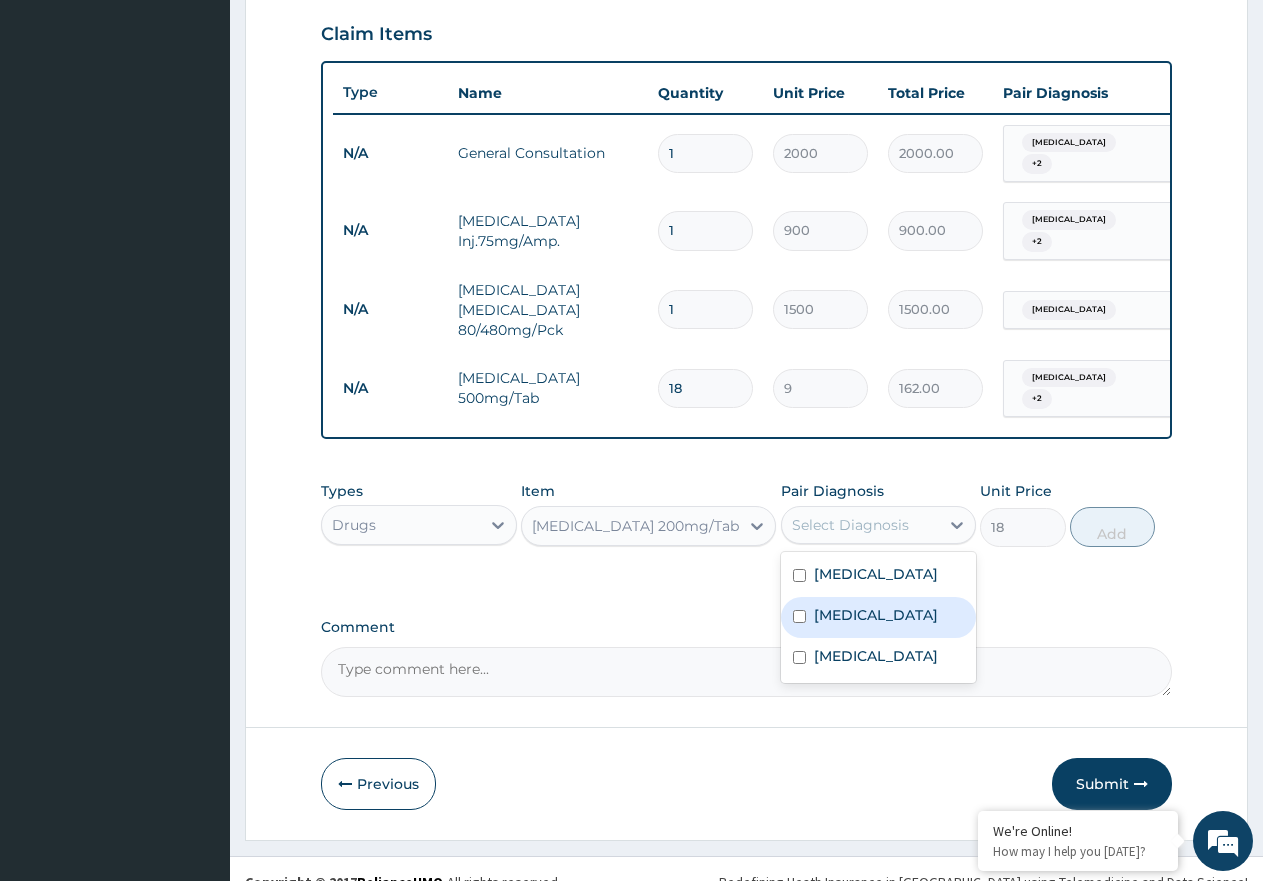 click on "Typhoid fever" at bounding box center (876, 615) 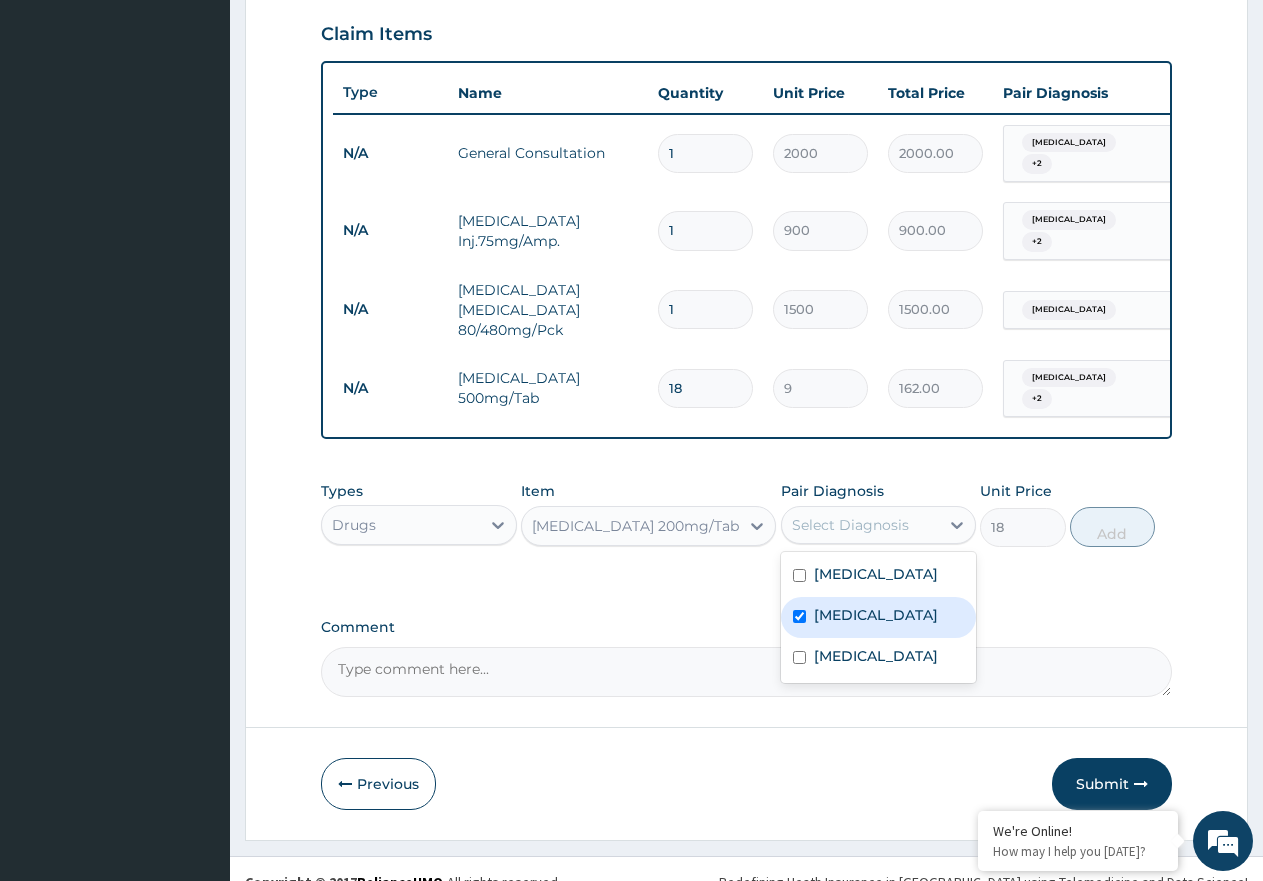 checkbox on "true" 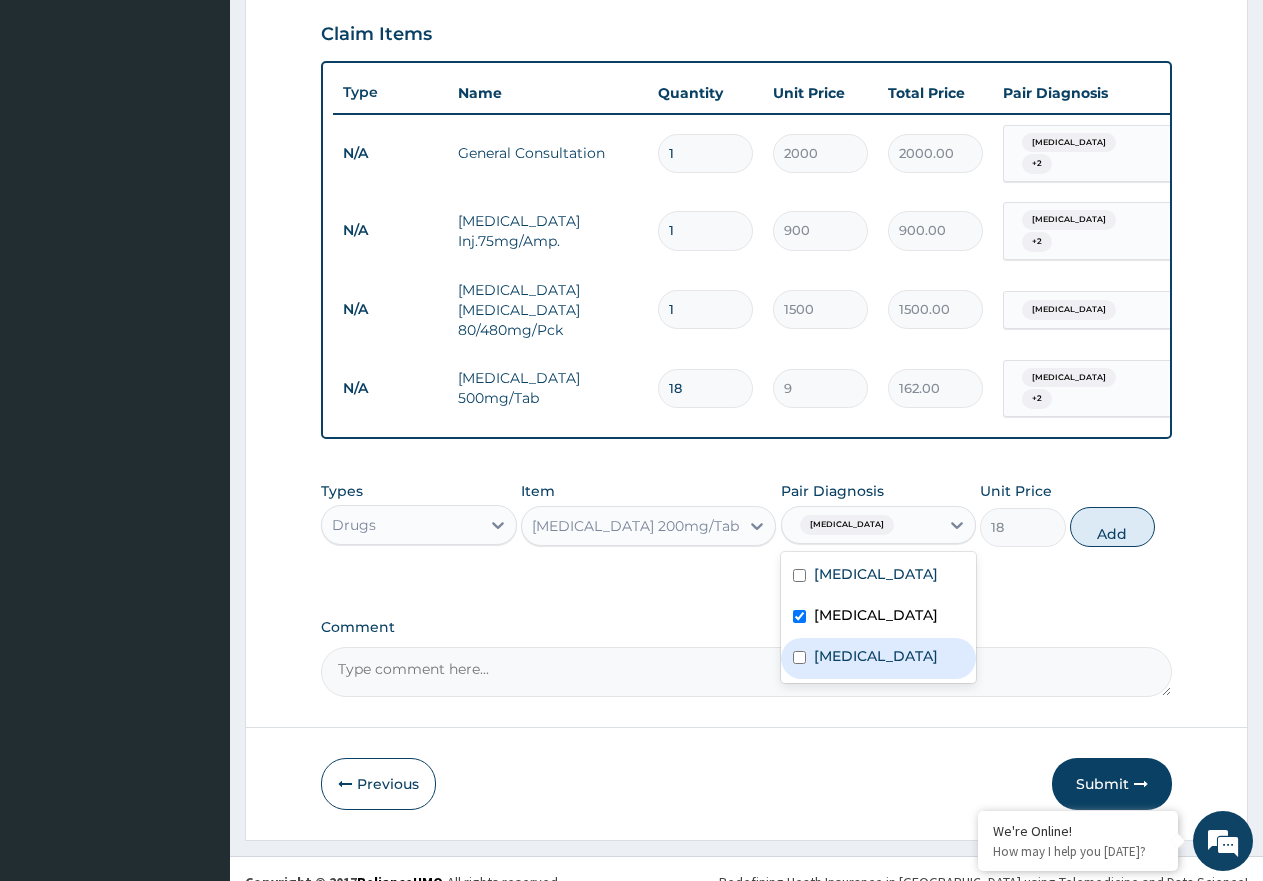 click on "[MEDICAL_DATA]" at bounding box center [876, 656] 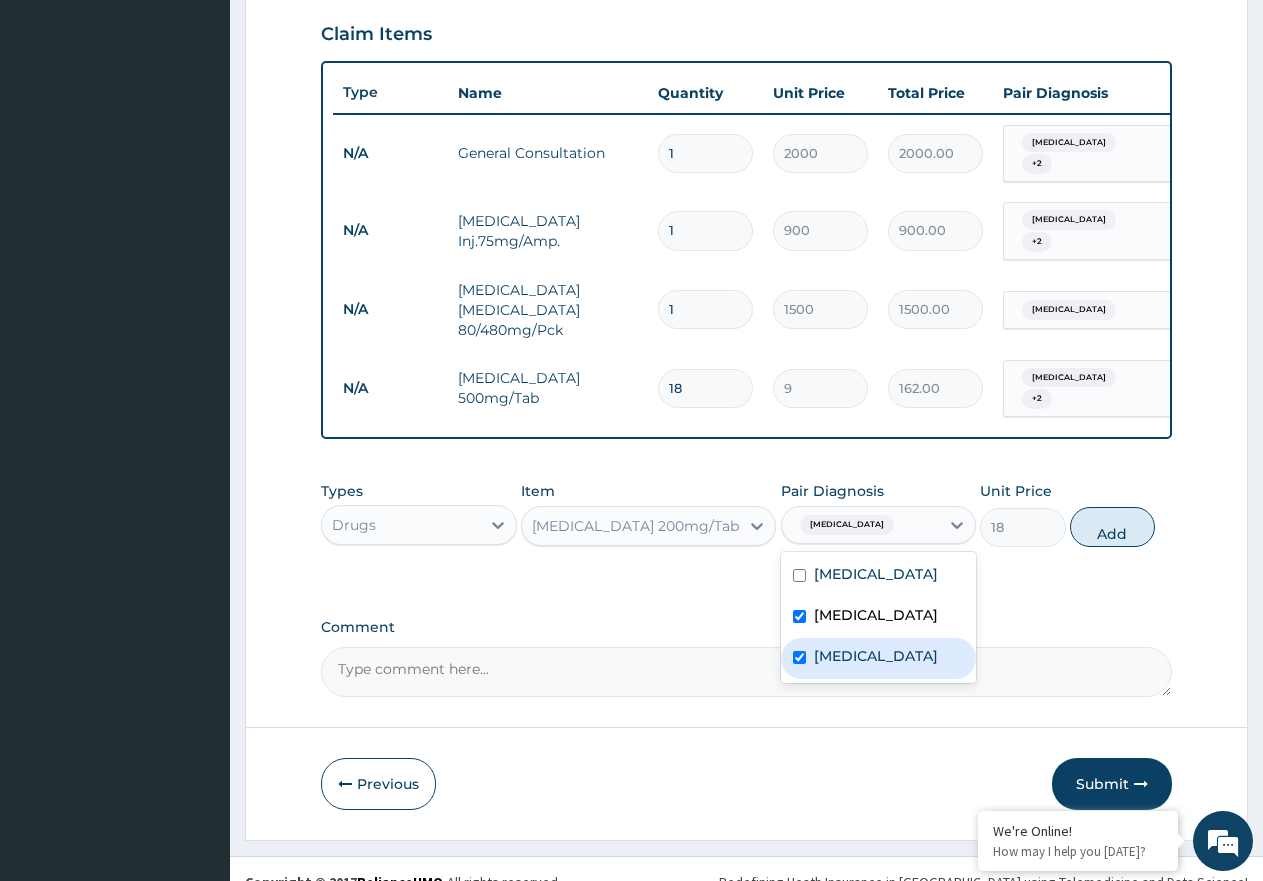 checkbox on "true" 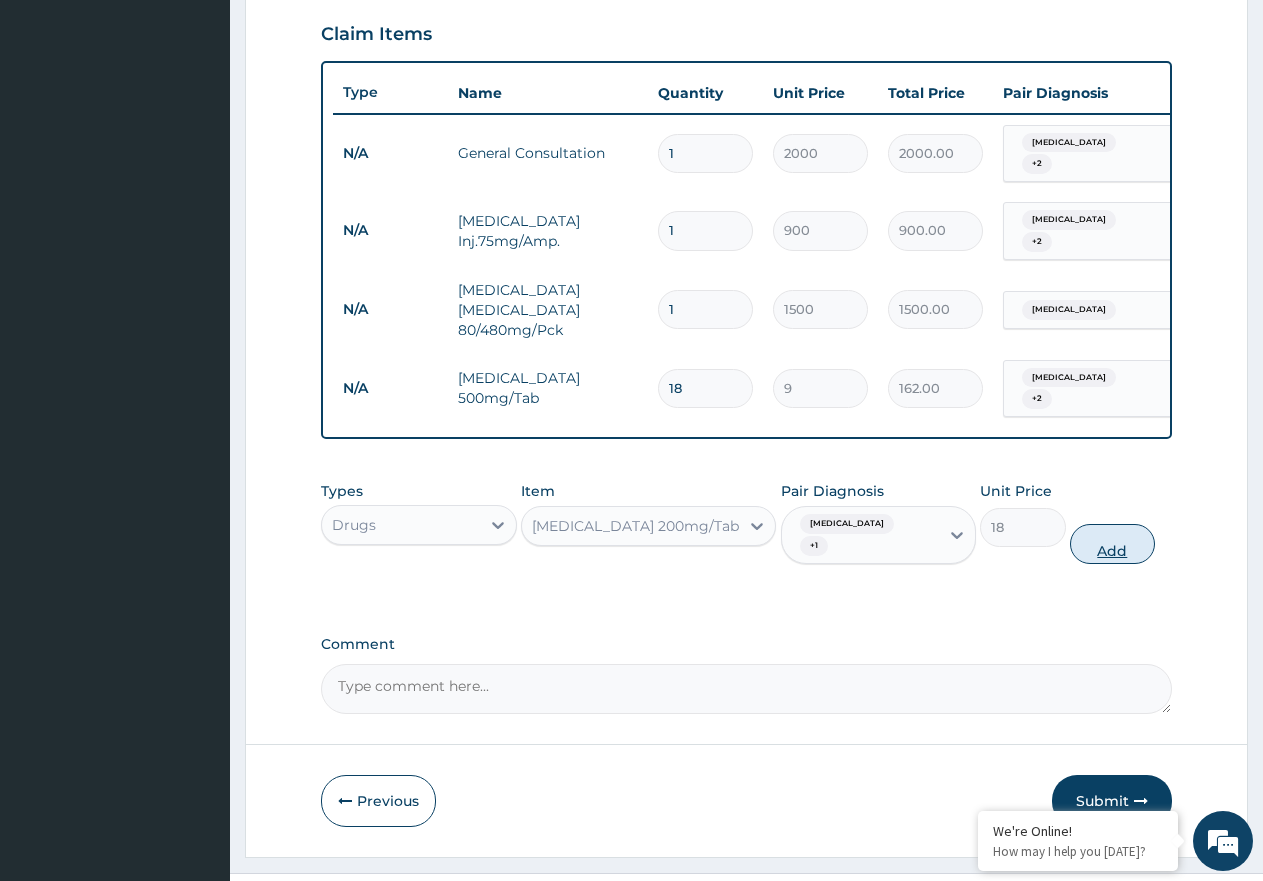 click on "Add" at bounding box center (1112, 544) 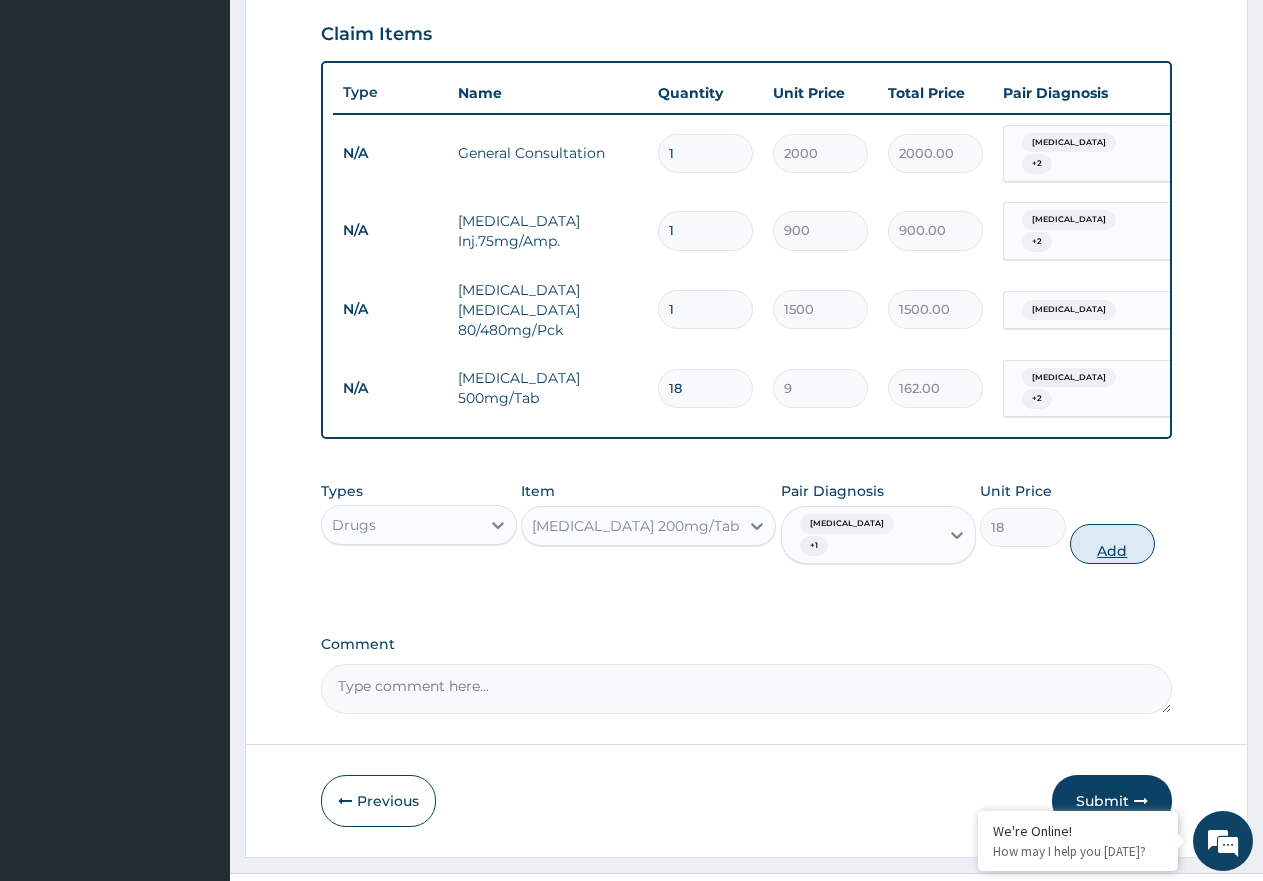 type on "0" 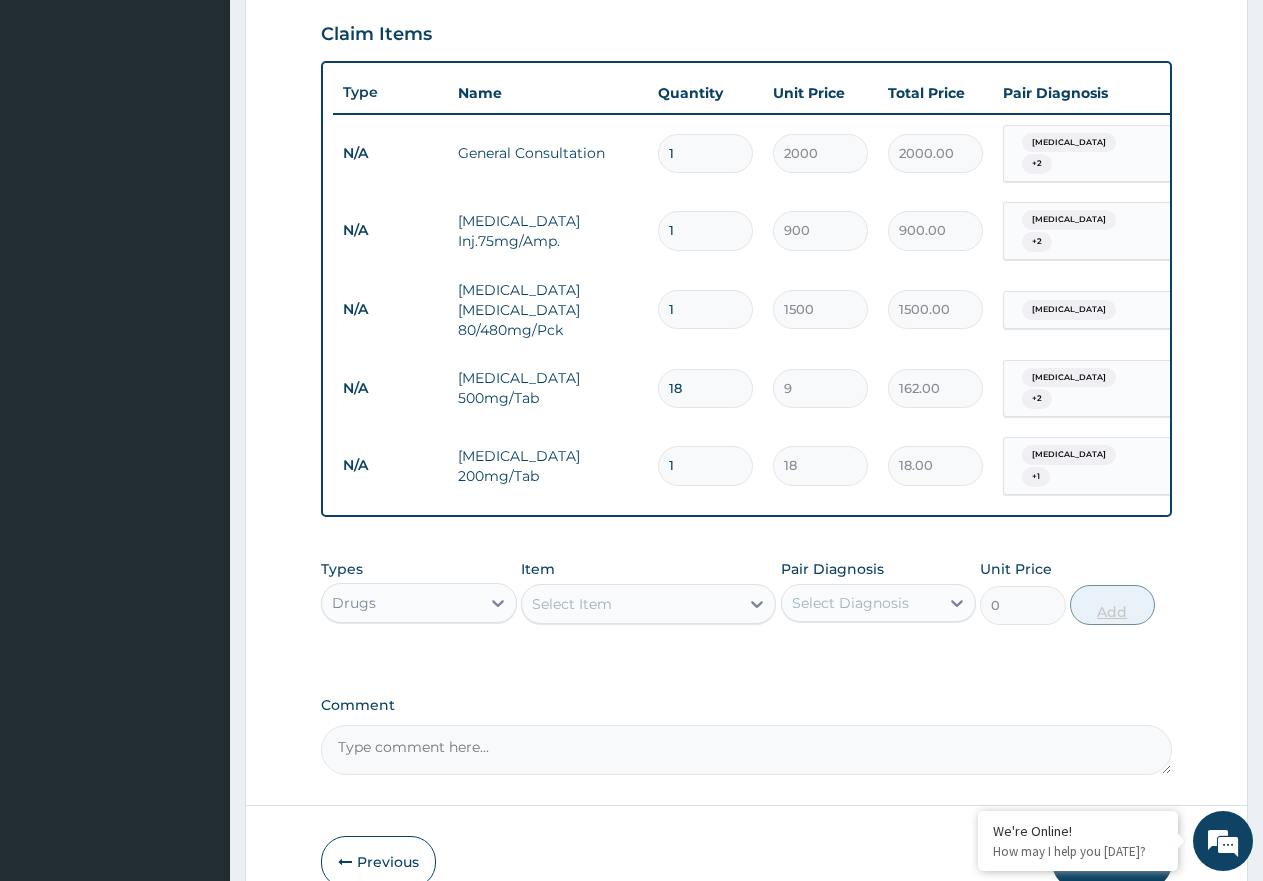 type 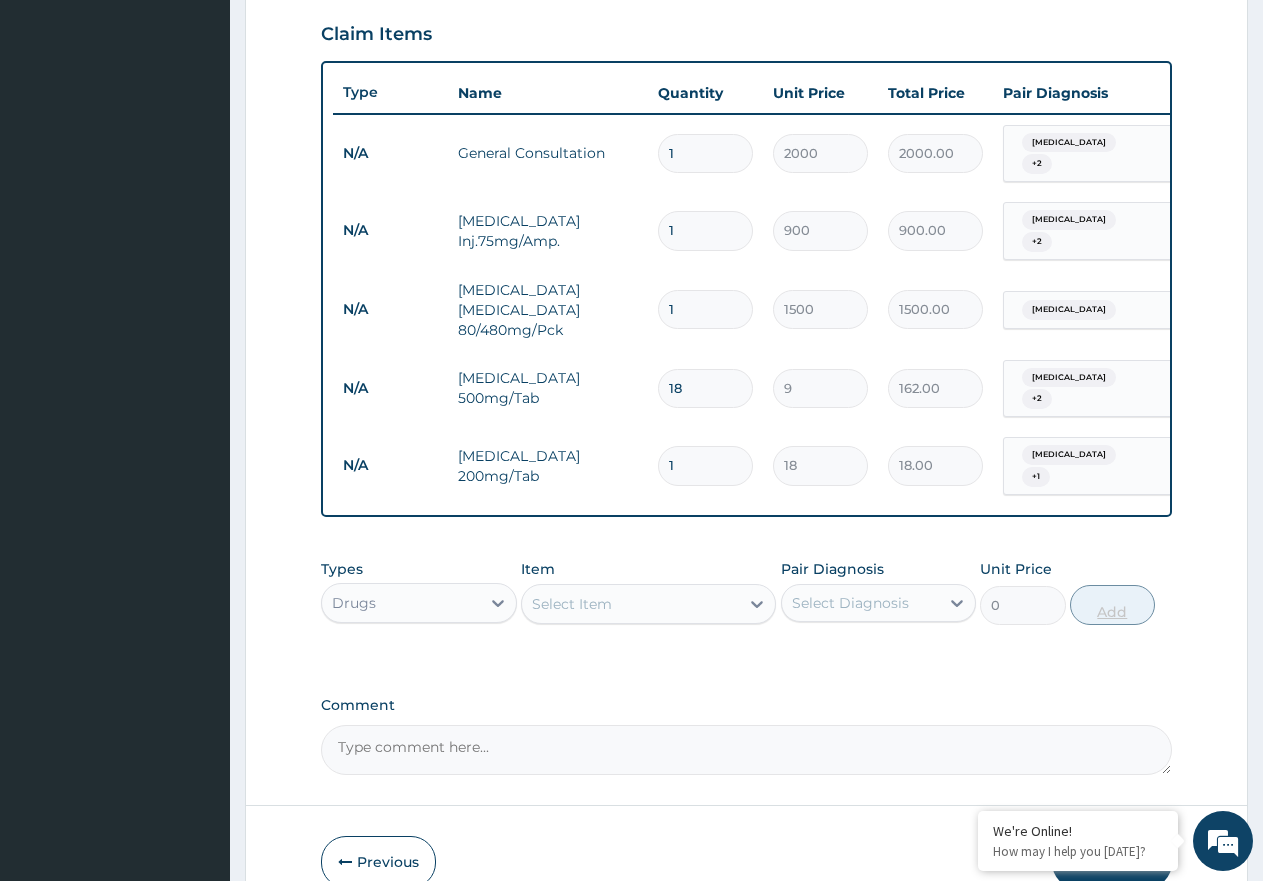 type on "0.00" 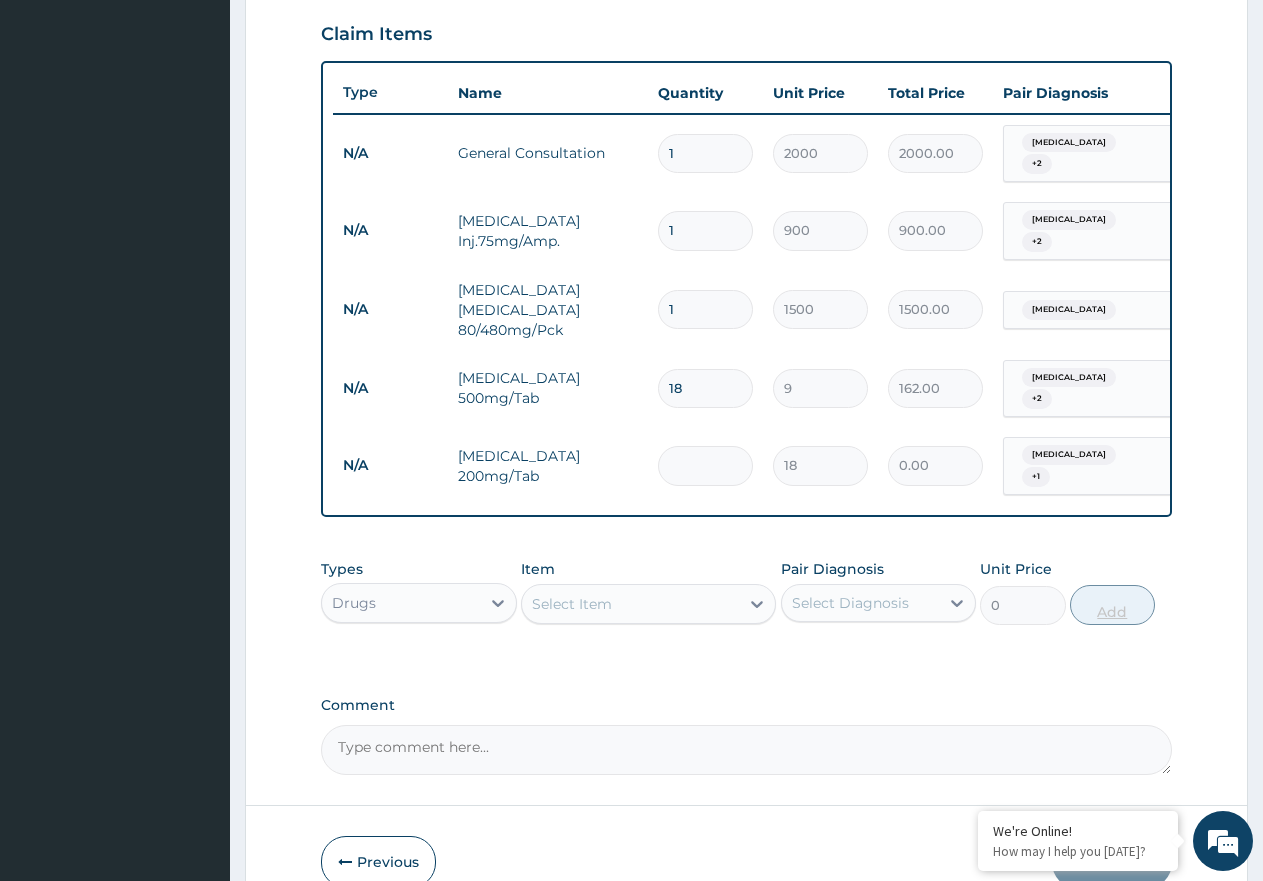 type on "9" 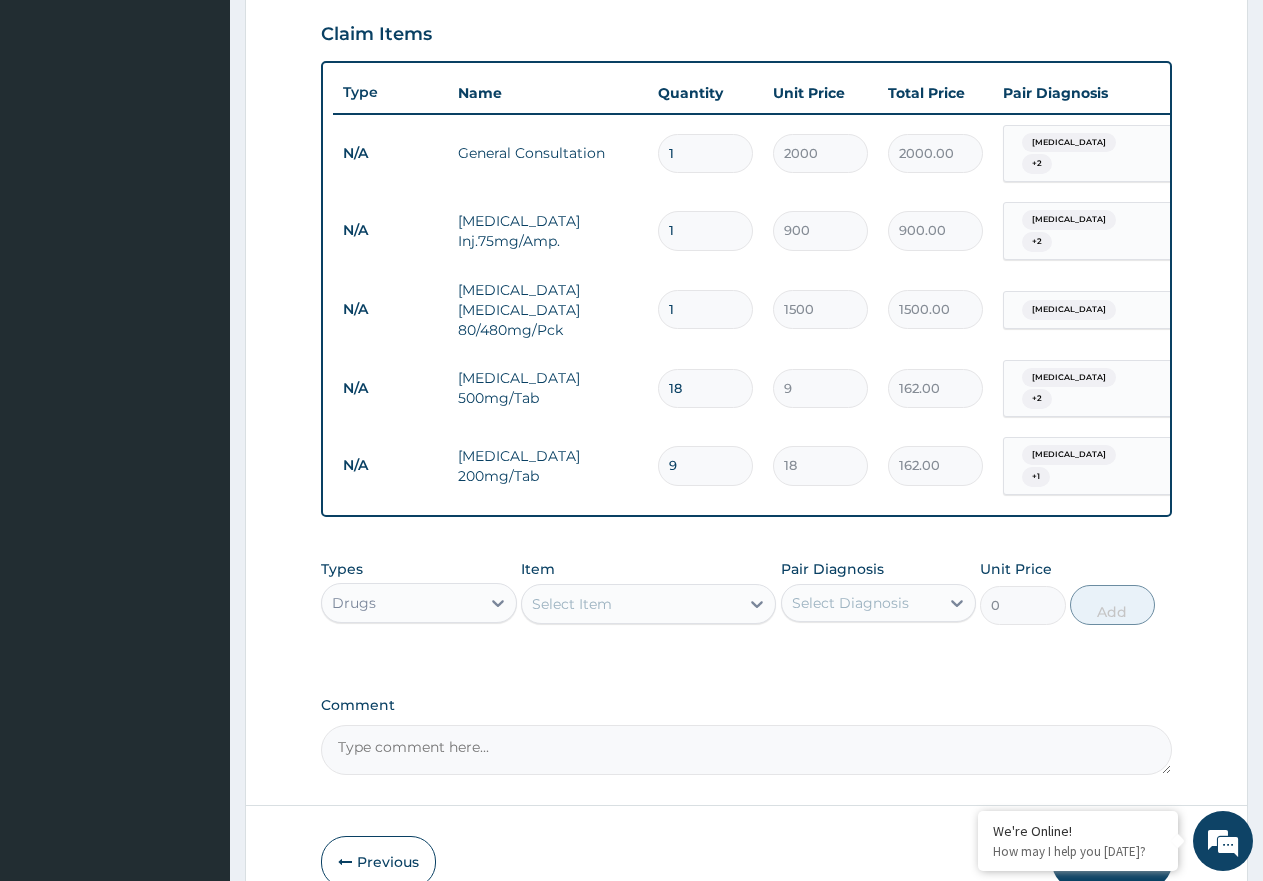 type on "9" 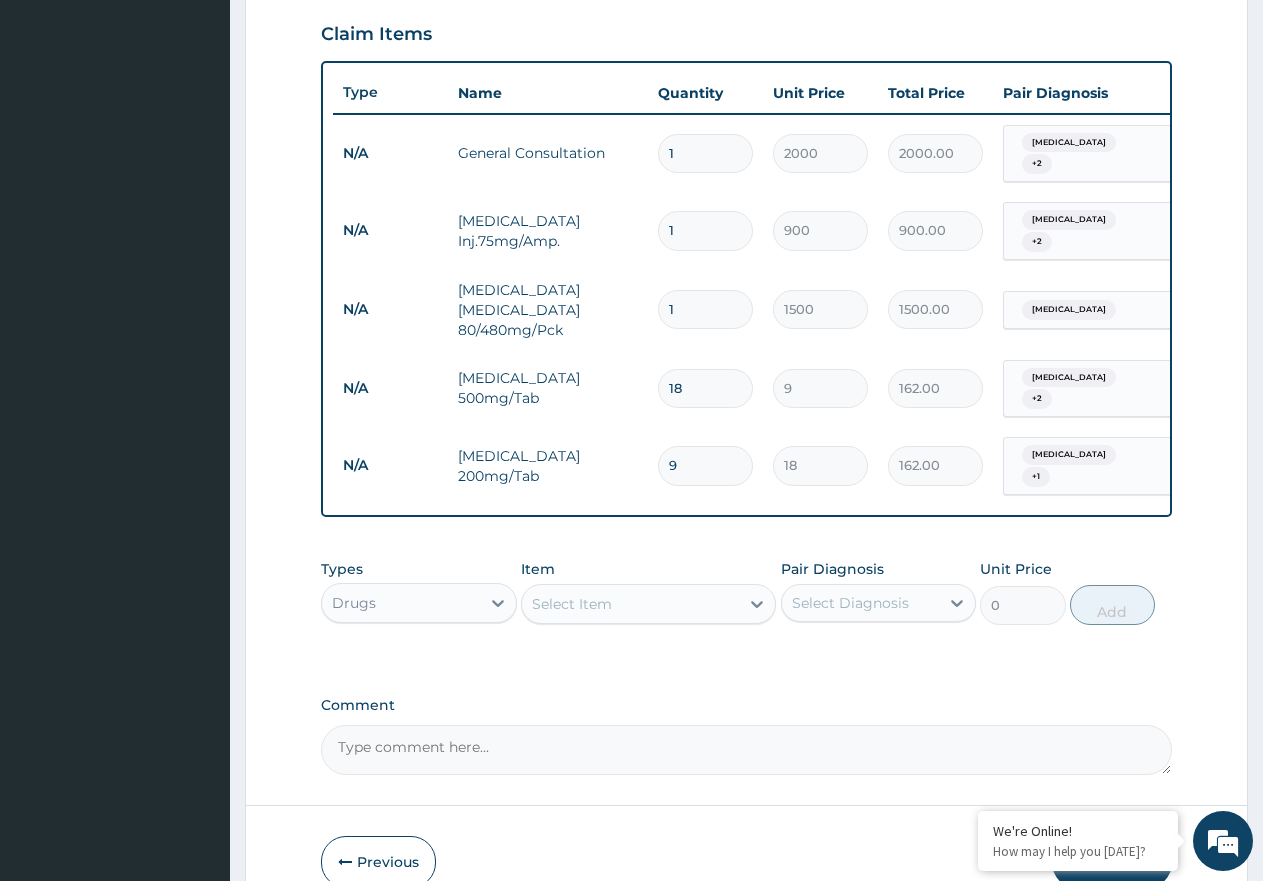 click on "Select Item" at bounding box center [630, 604] 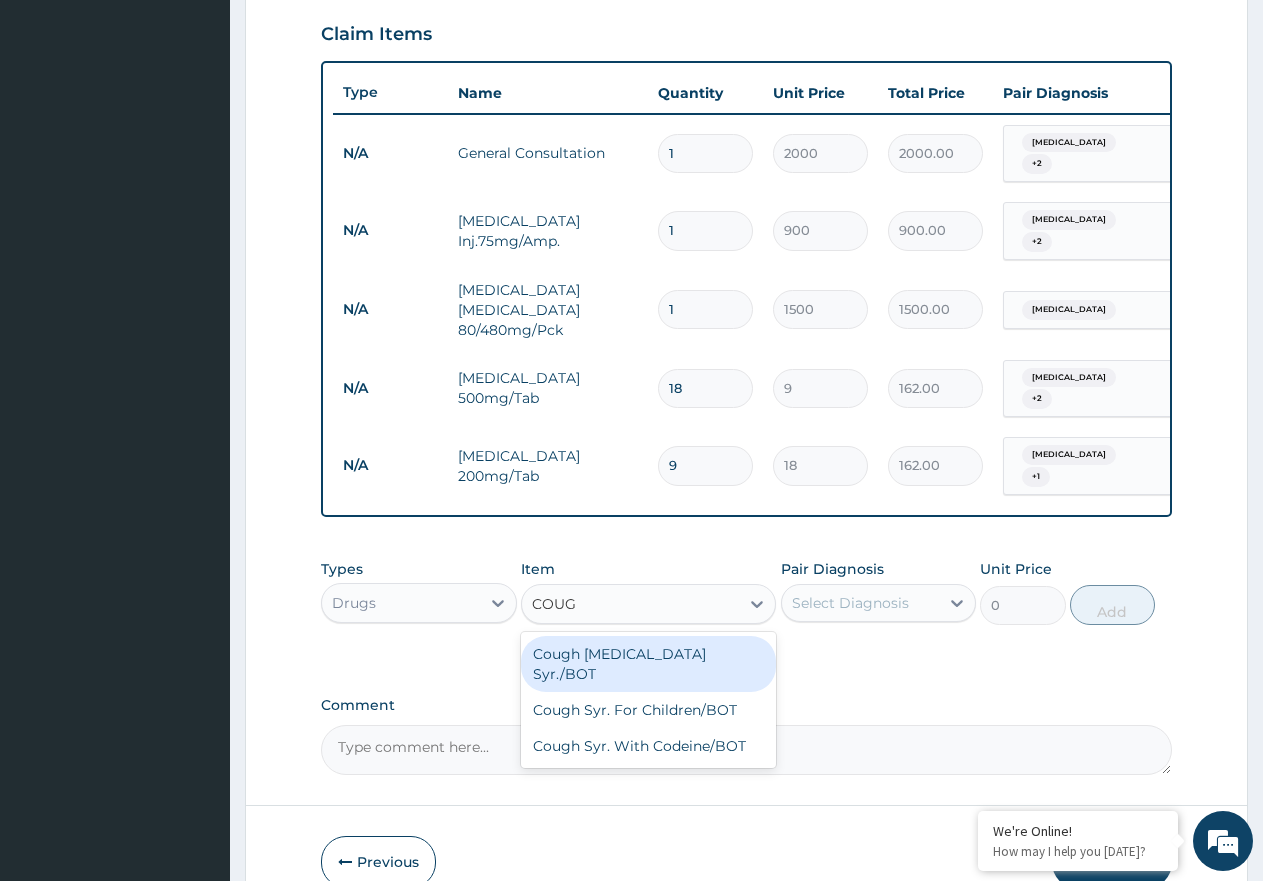 type on "COUGH" 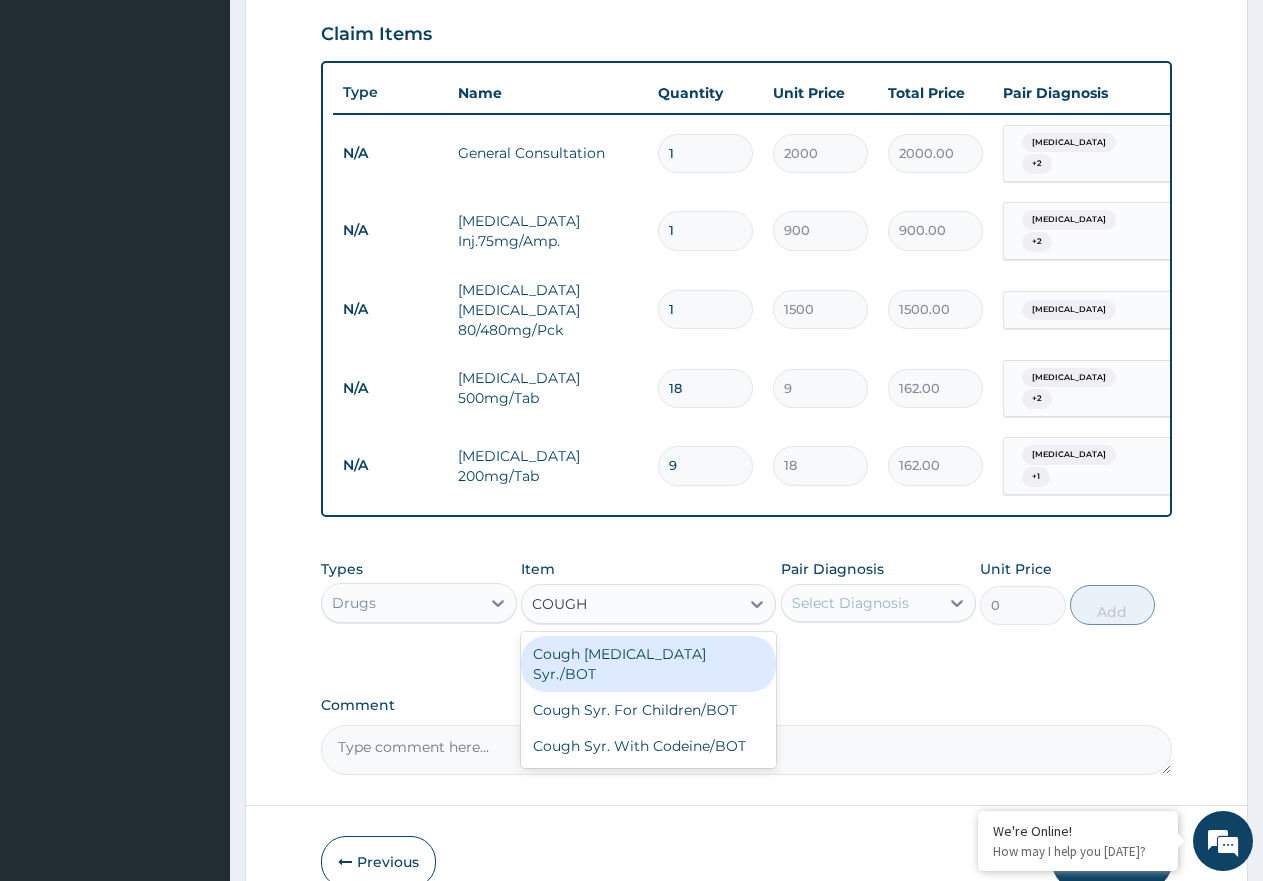 click on "Cough [MEDICAL_DATA] Syr./BOT" at bounding box center [648, 664] 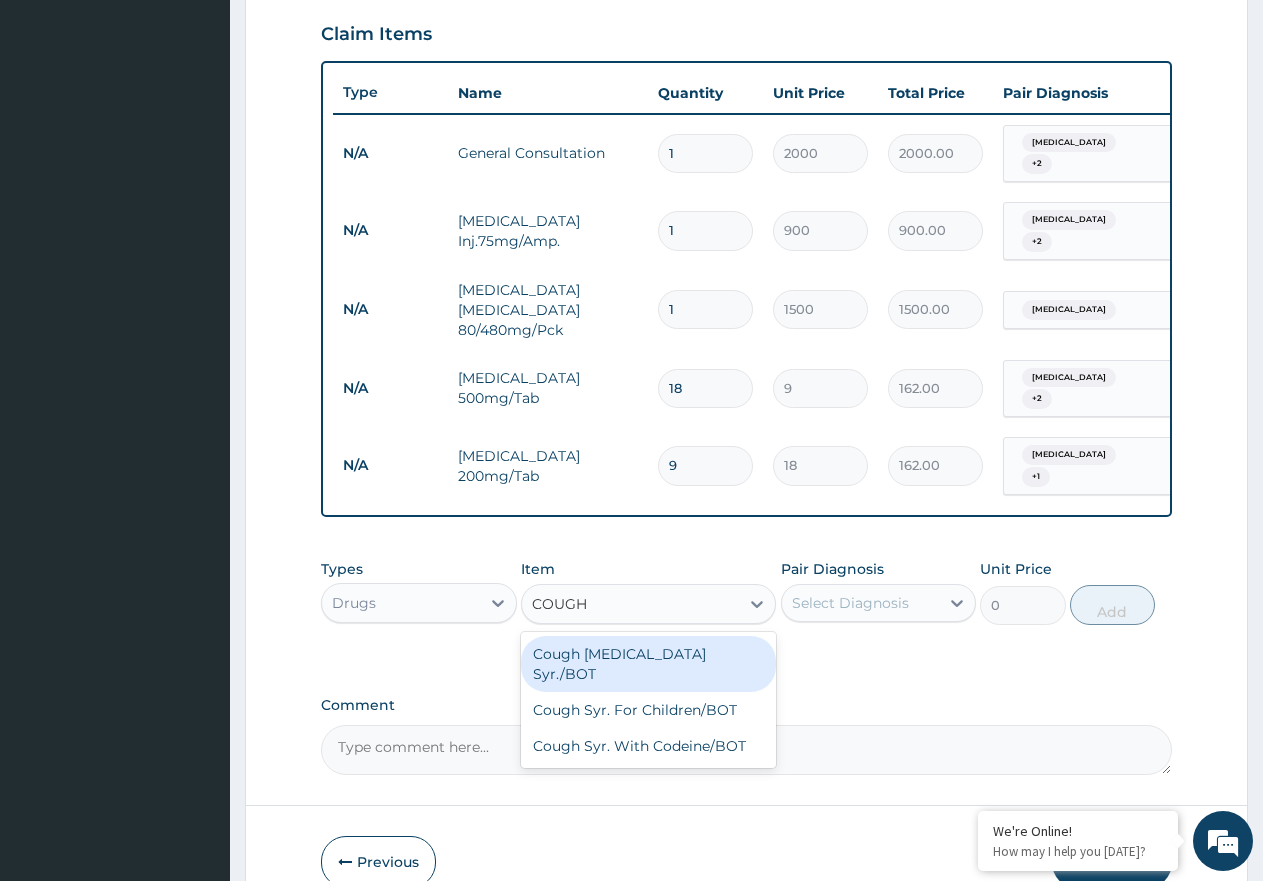 type 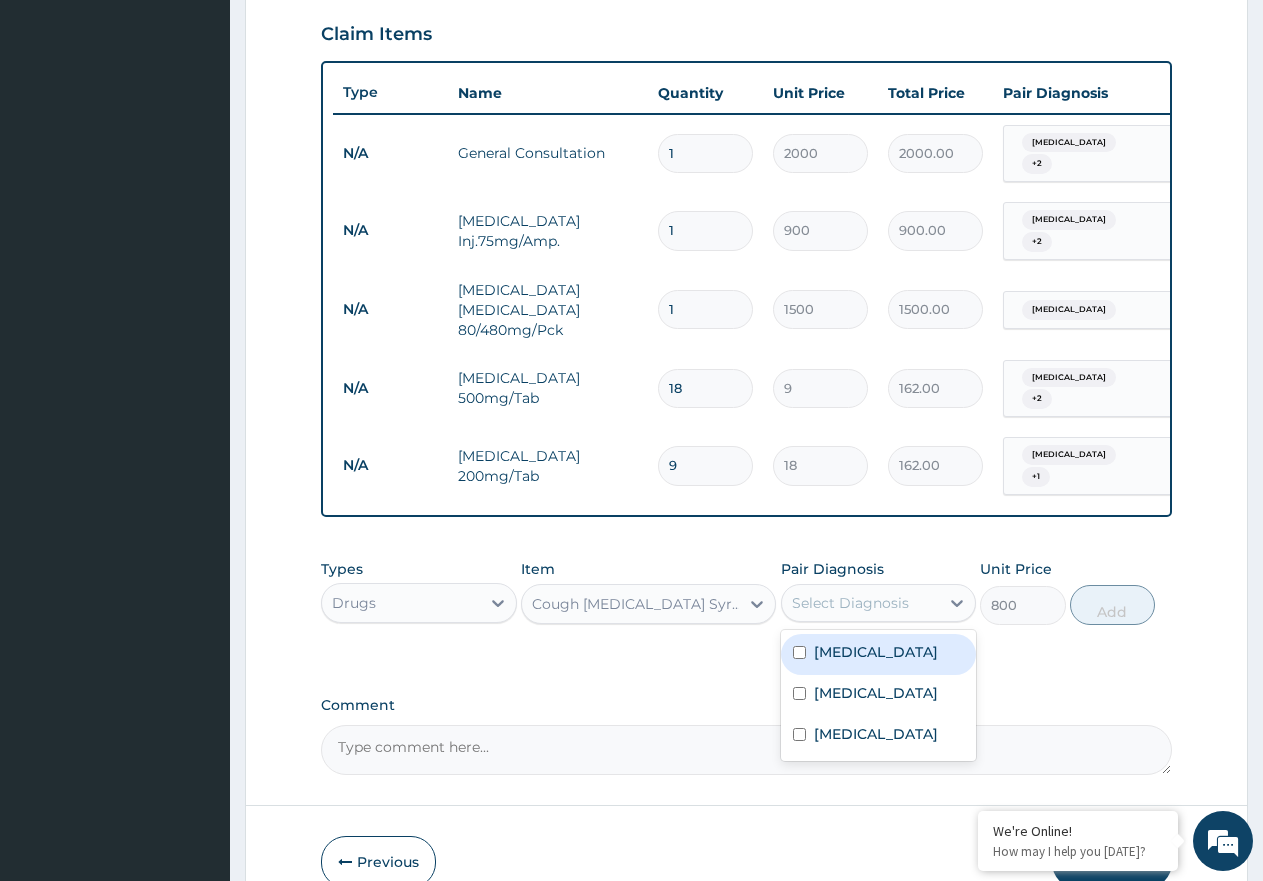 click on "Select Diagnosis" at bounding box center (861, 603) 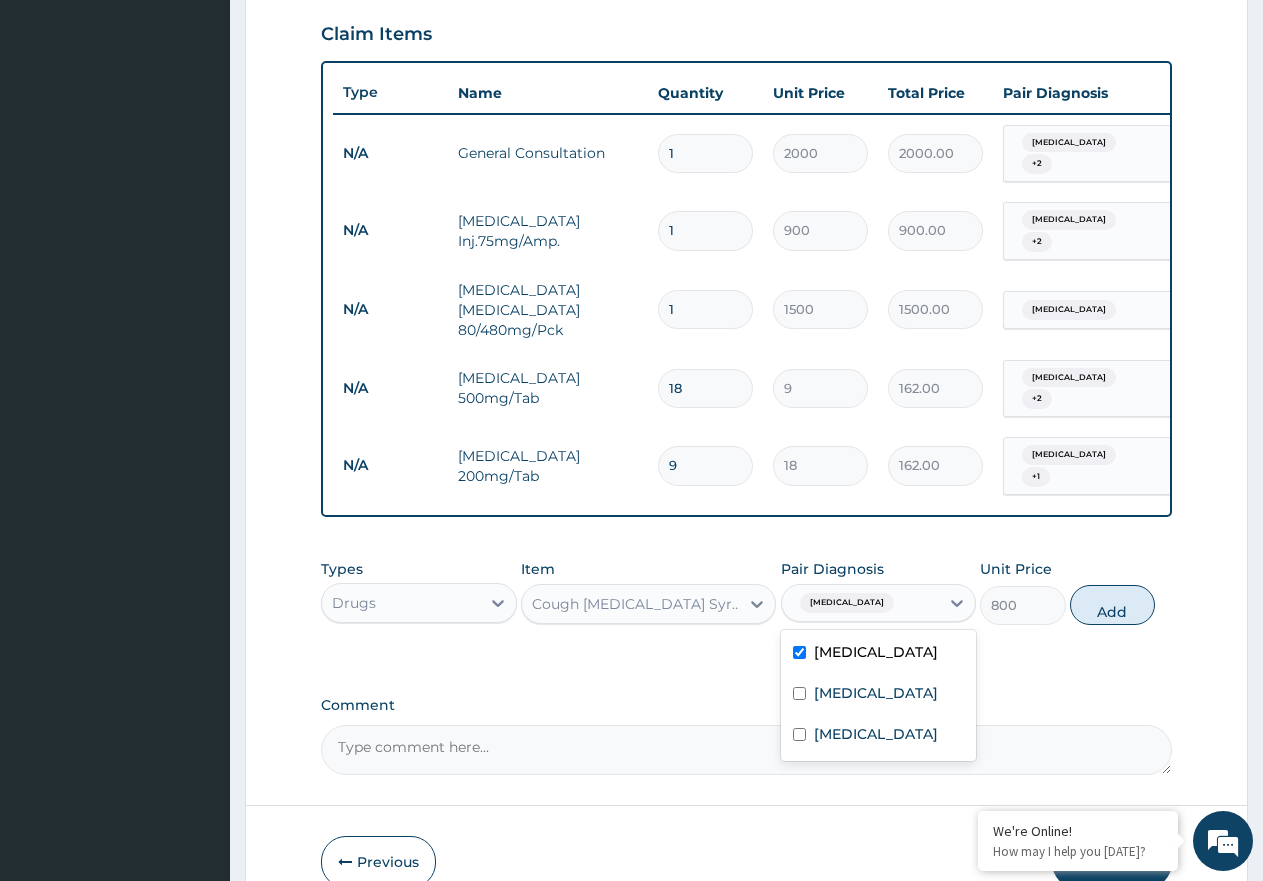 click on "[MEDICAL_DATA]" at bounding box center (879, 654) 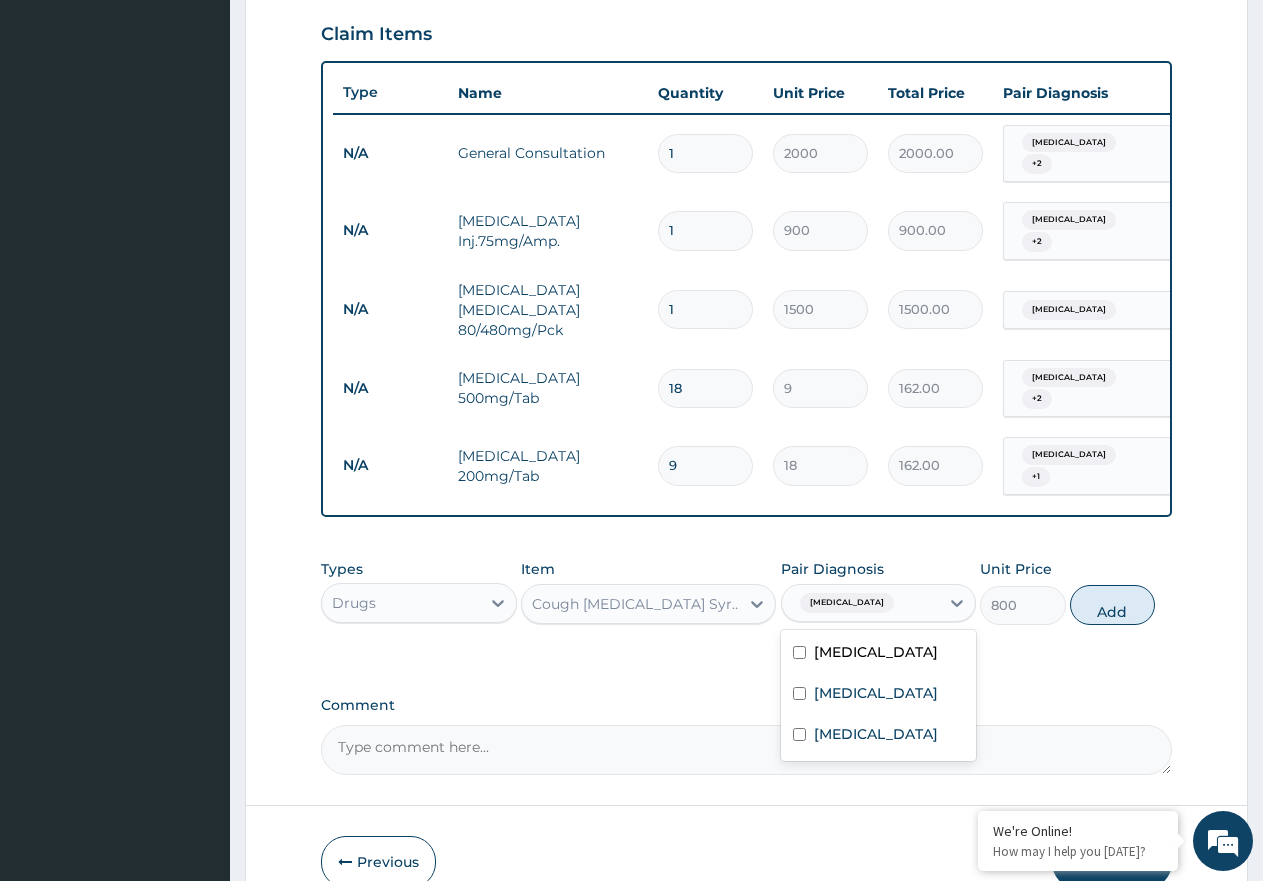 checkbox on "false" 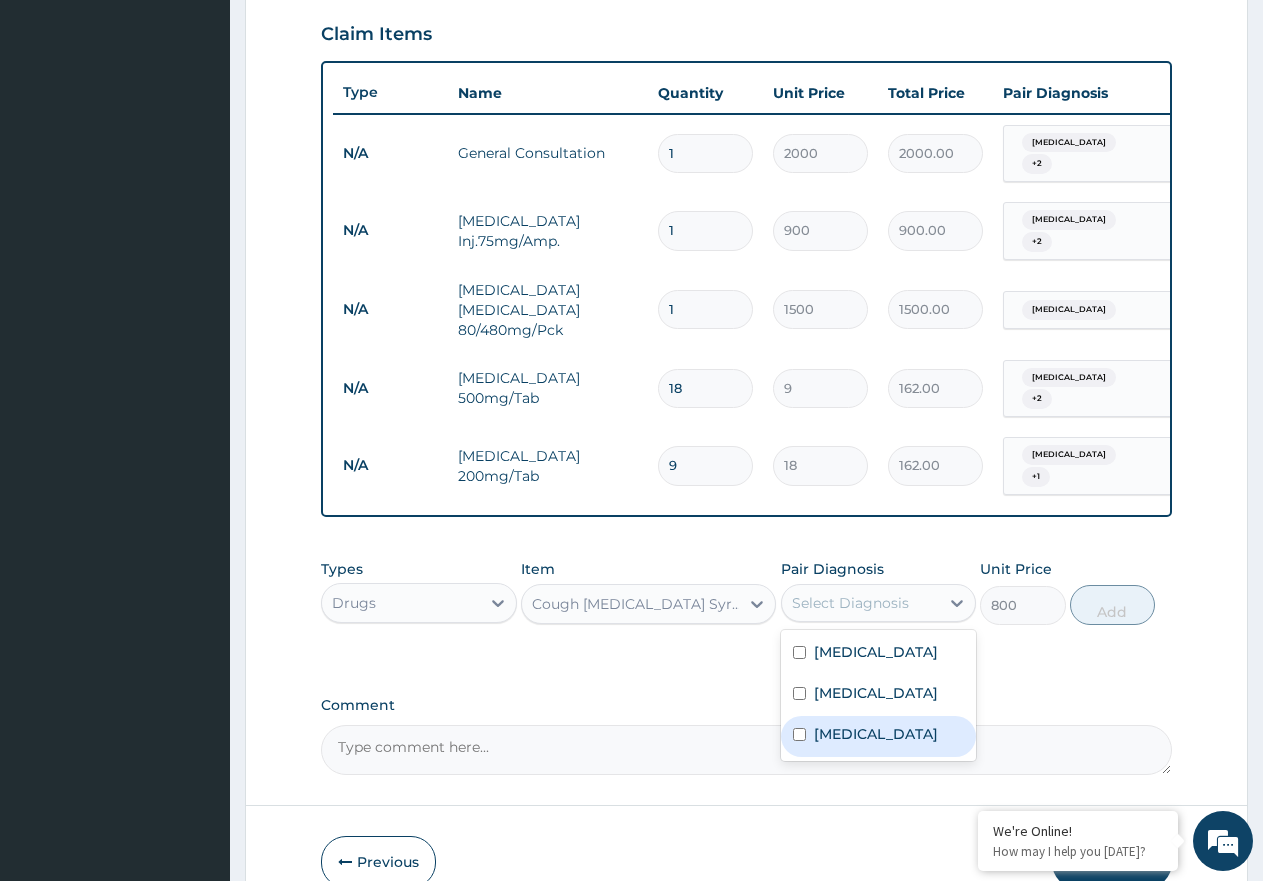 click on "[MEDICAL_DATA]" at bounding box center (876, 734) 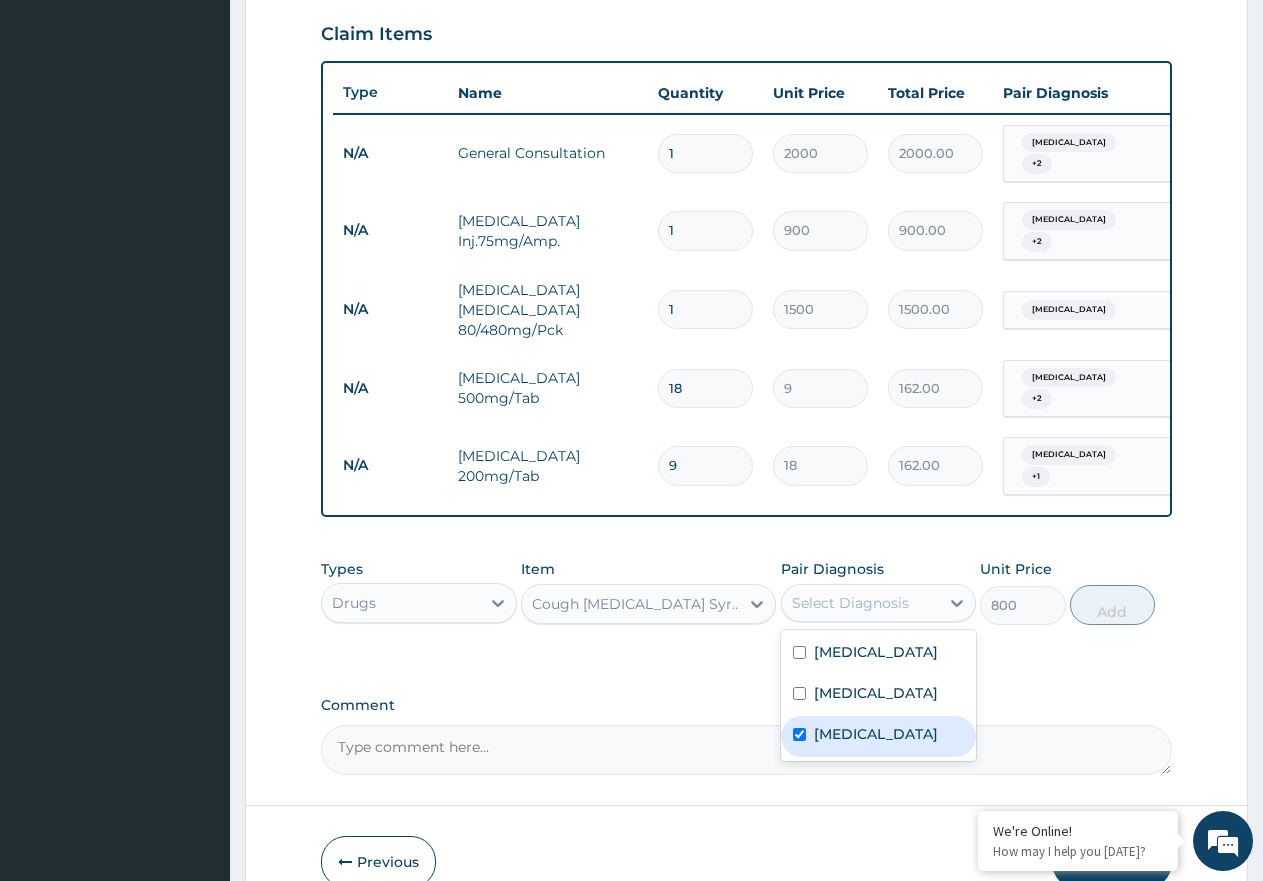 checkbox on "true" 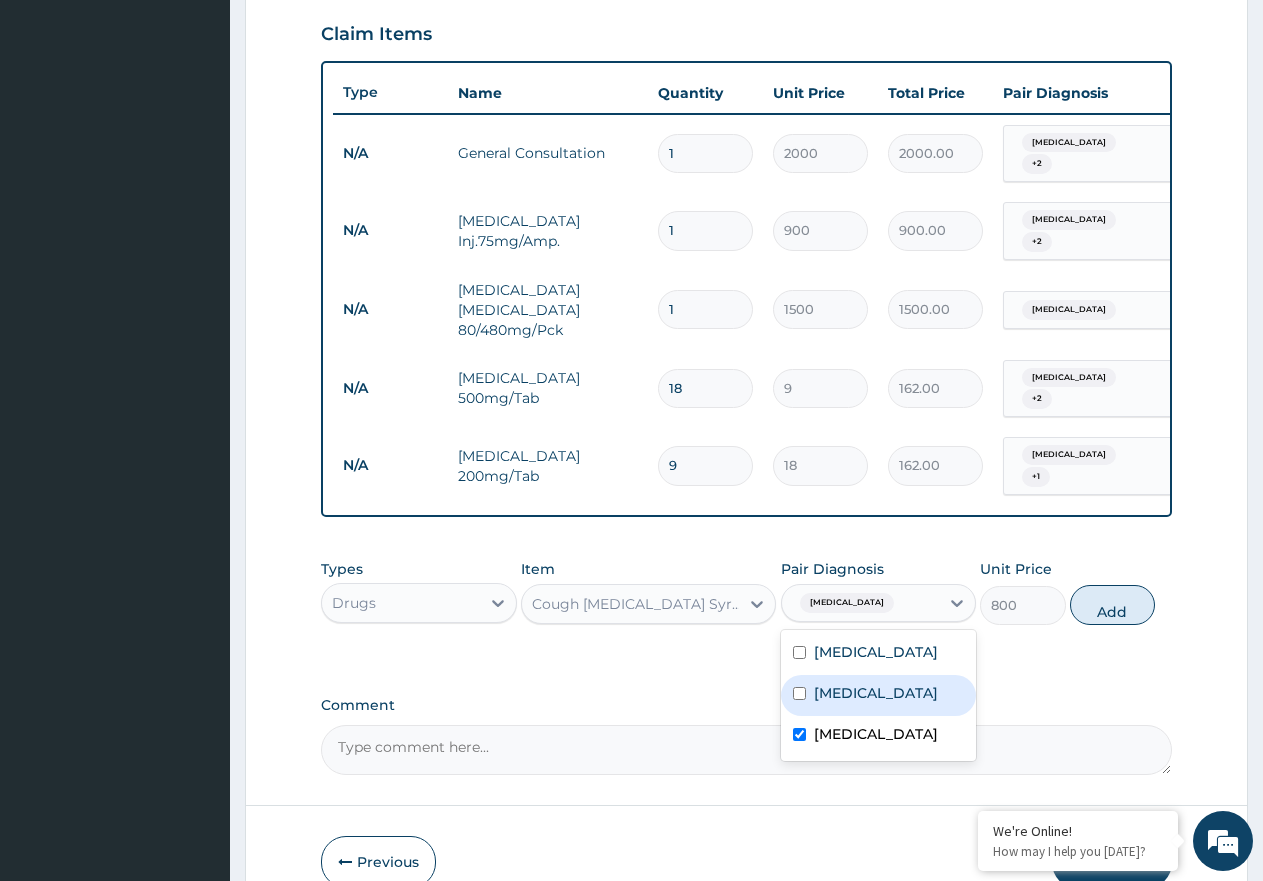 drag, startPoint x: 1121, startPoint y: 594, endPoint x: 913, endPoint y: 600, distance: 208.08652 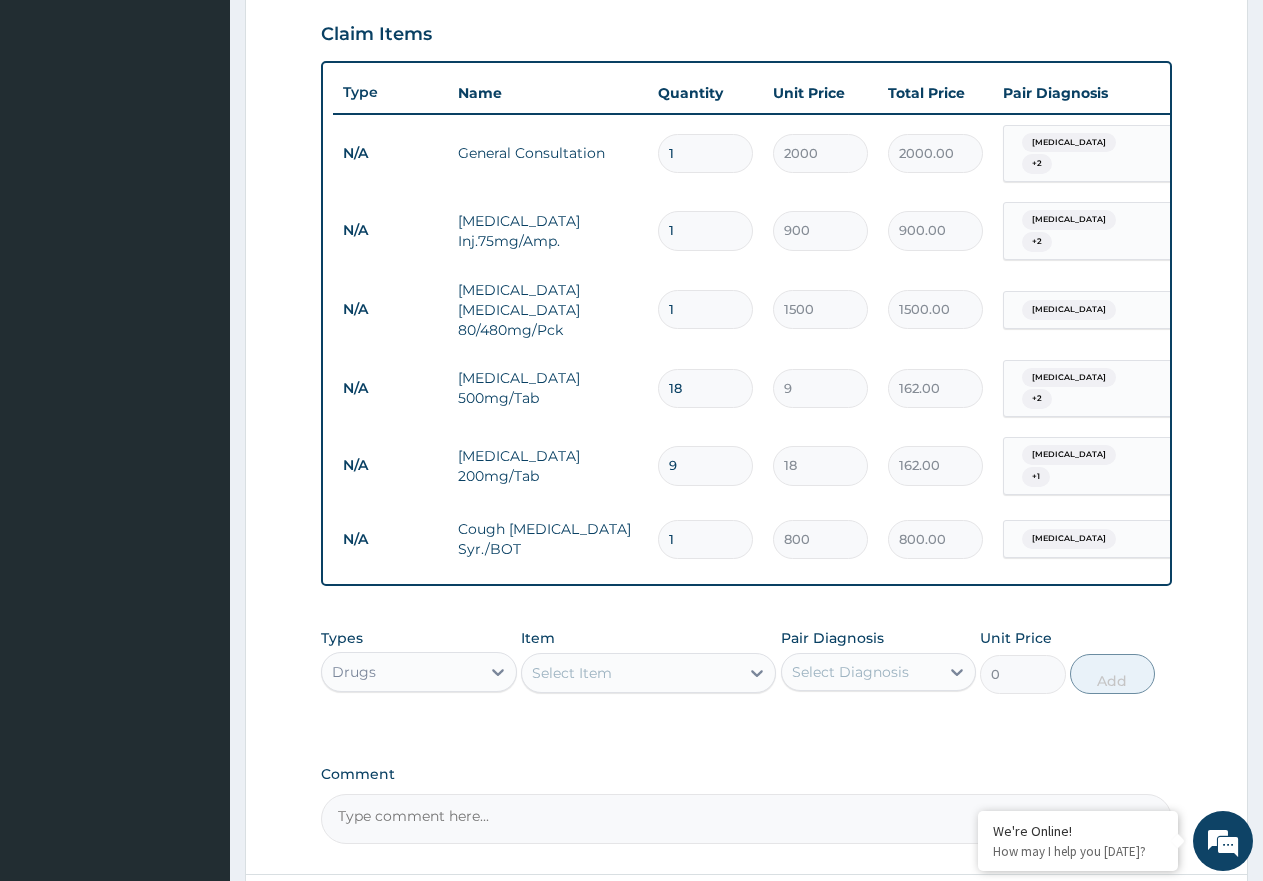 click on "Select Item" at bounding box center [630, 673] 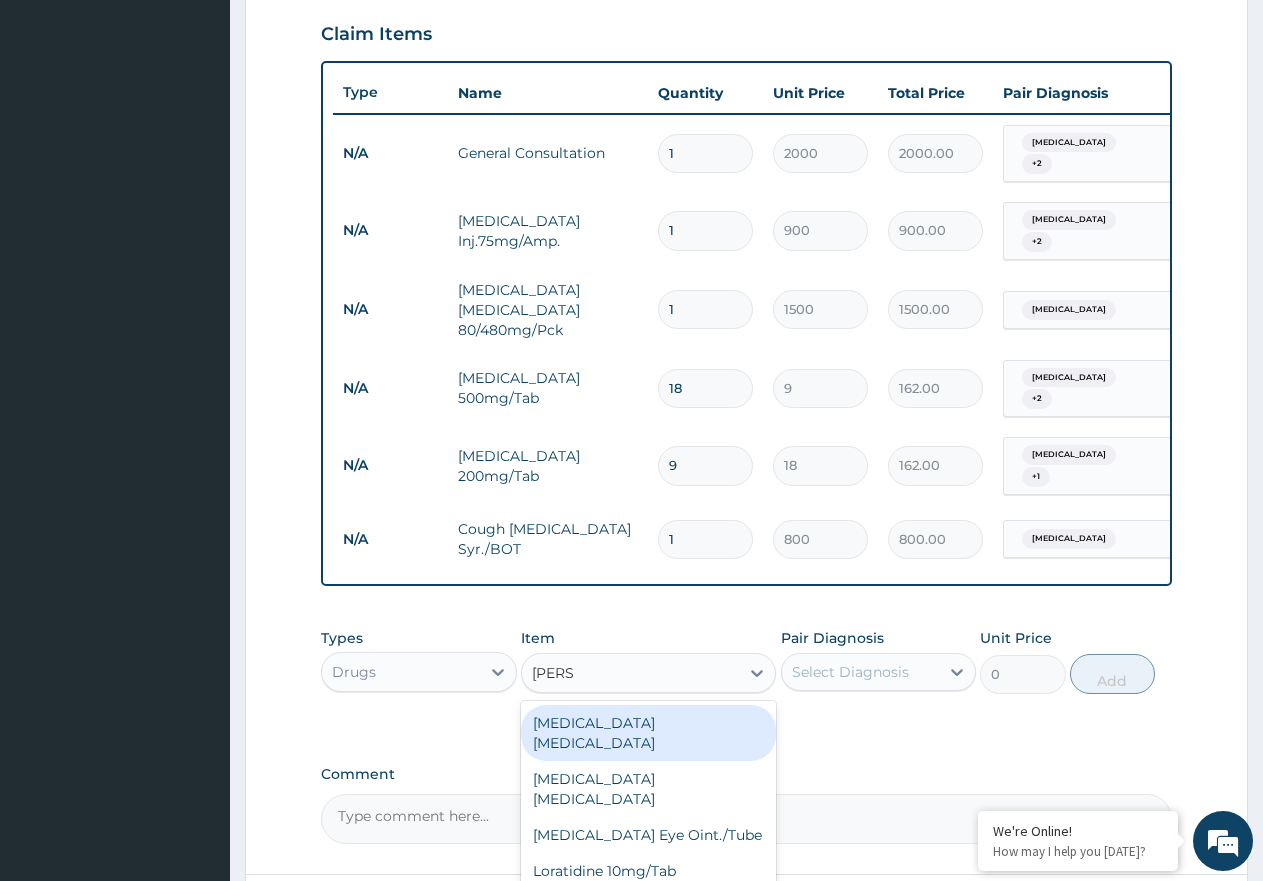 type on "LORAT" 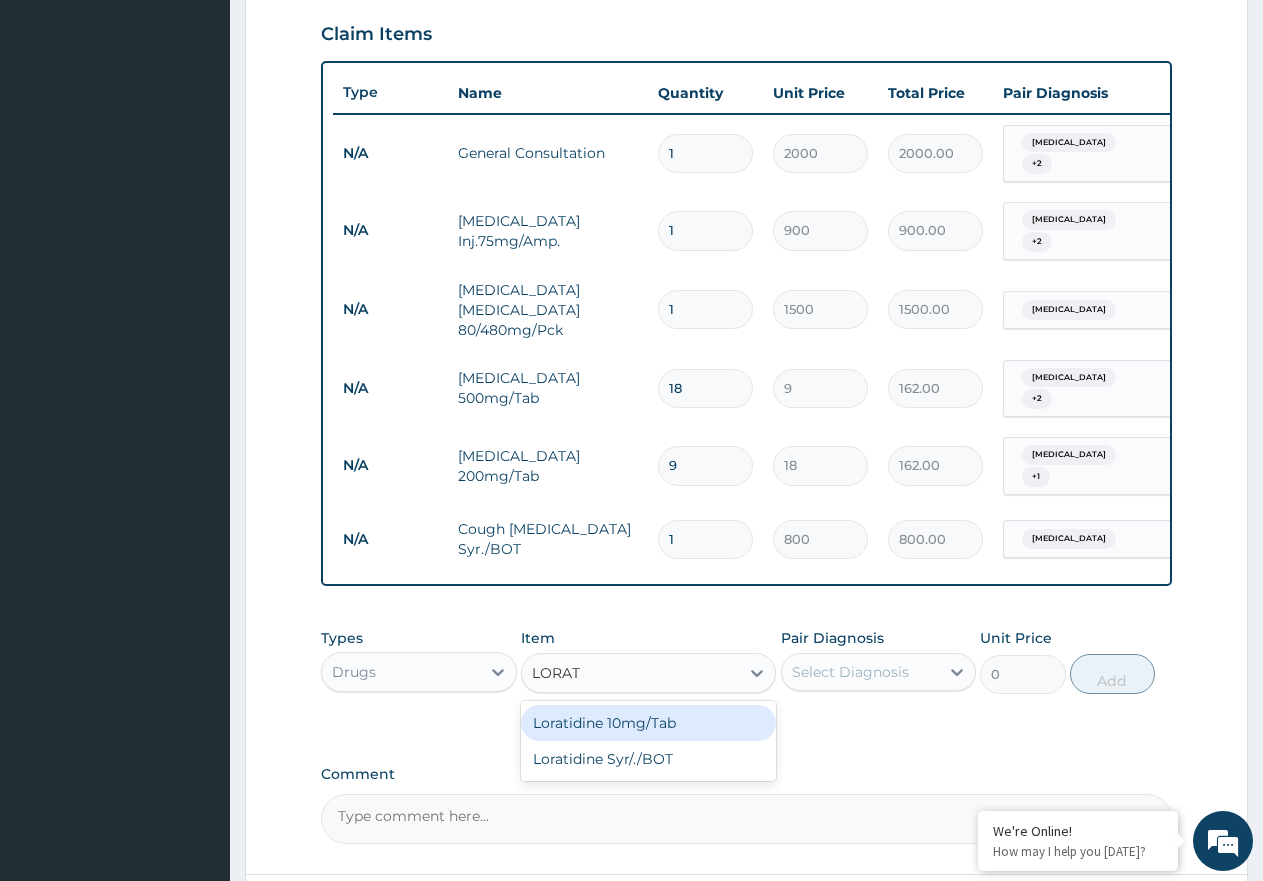 click on "Loratidine 10mg/Tab" at bounding box center [648, 723] 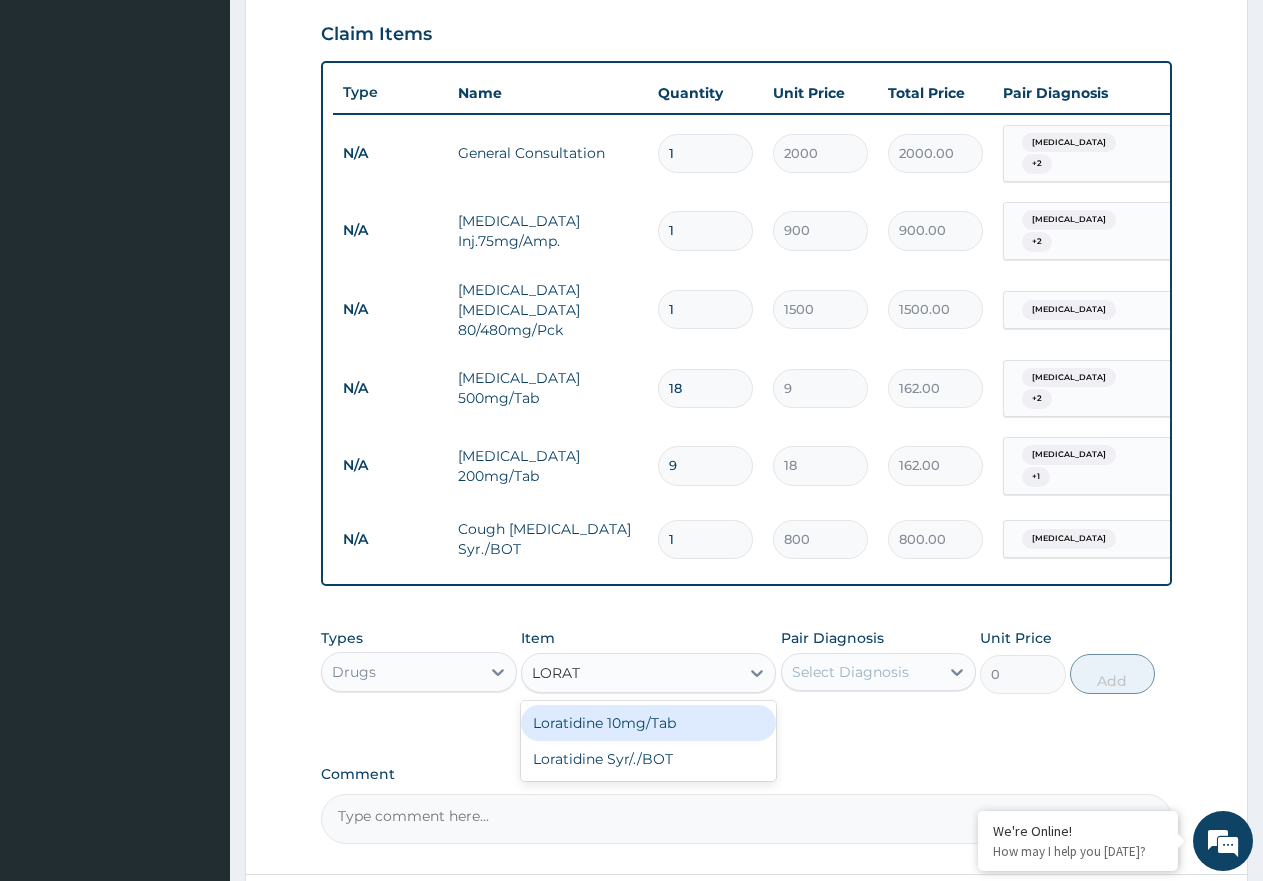 type 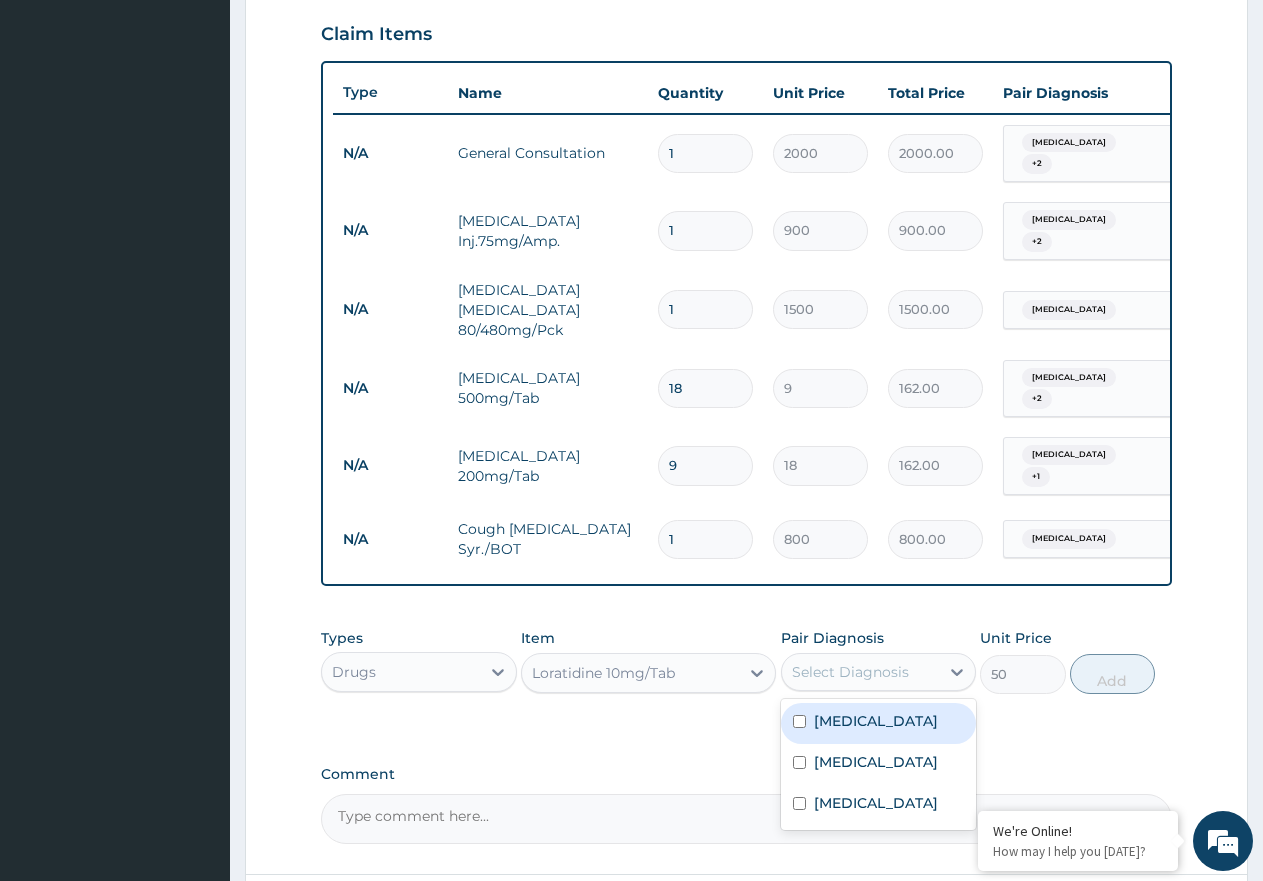 click on "Select Diagnosis" at bounding box center (850, 672) 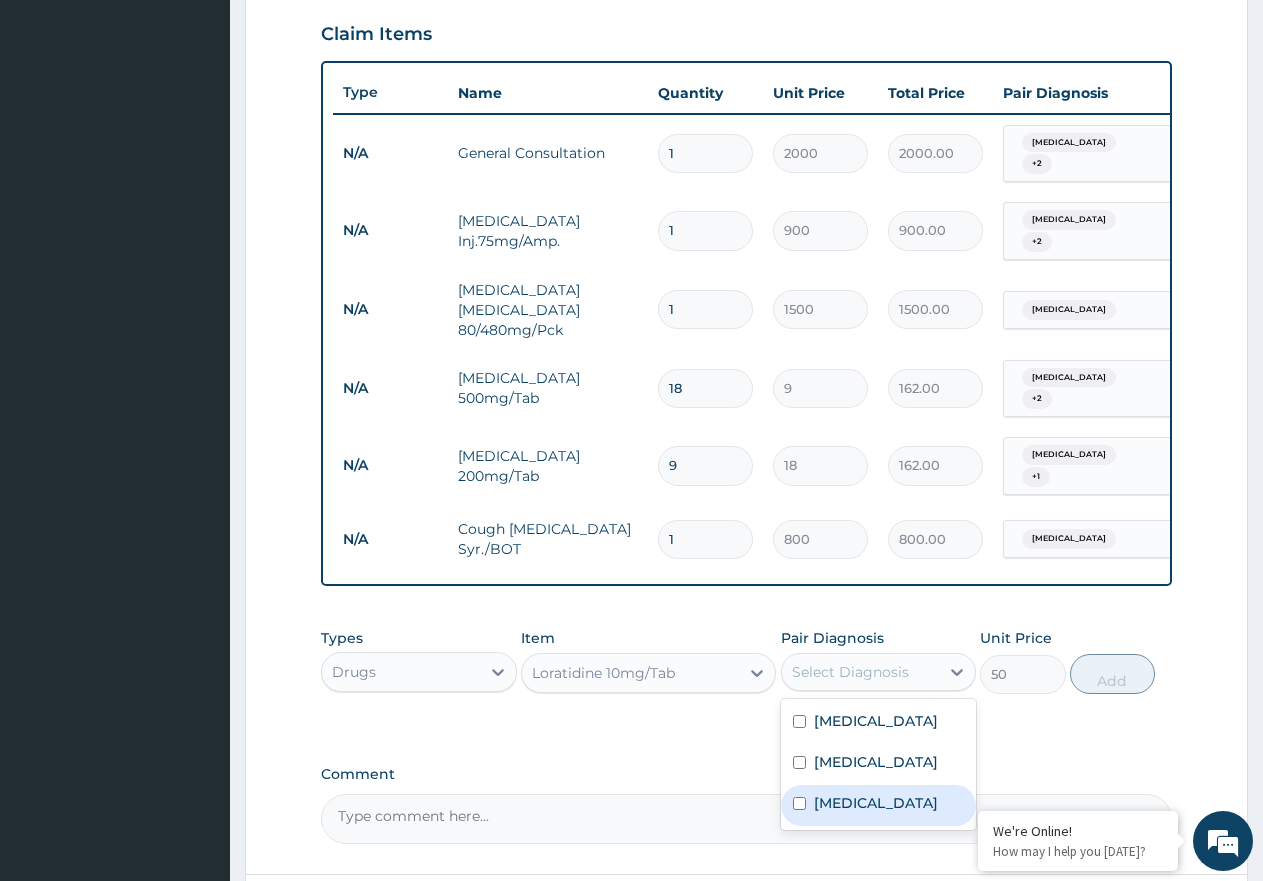 click on "[MEDICAL_DATA]" at bounding box center (876, 803) 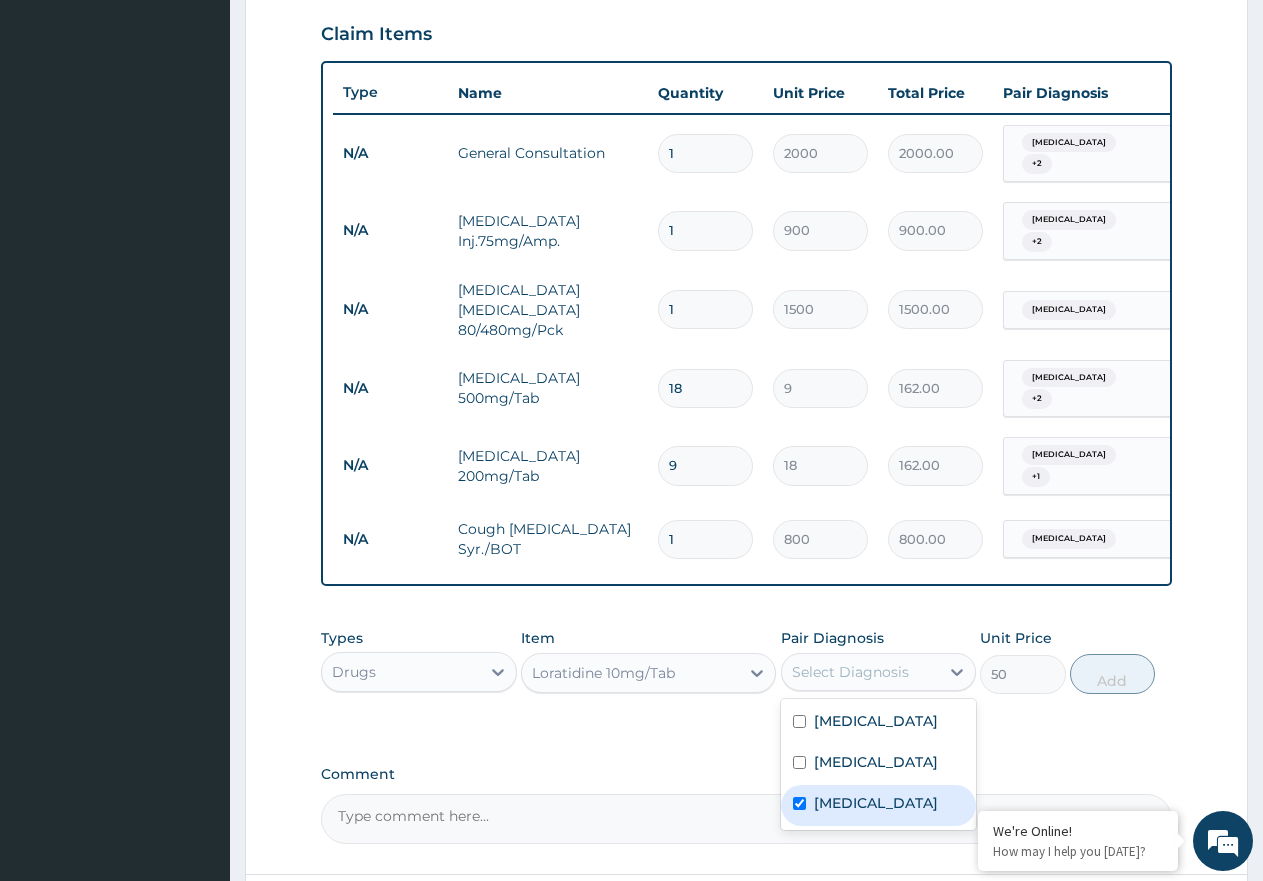 checkbox on "true" 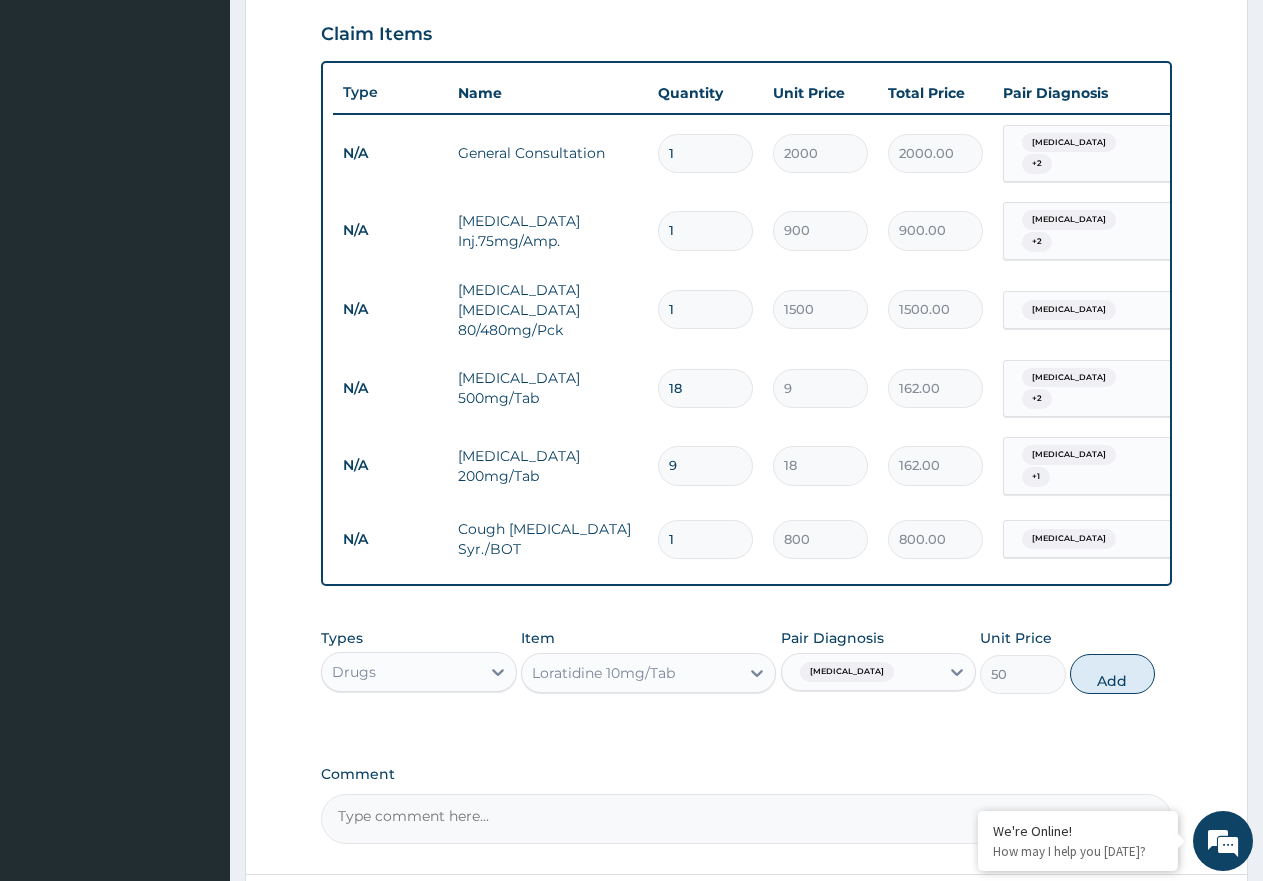 drag, startPoint x: 1115, startPoint y: 666, endPoint x: 989, endPoint y: 645, distance: 127.738014 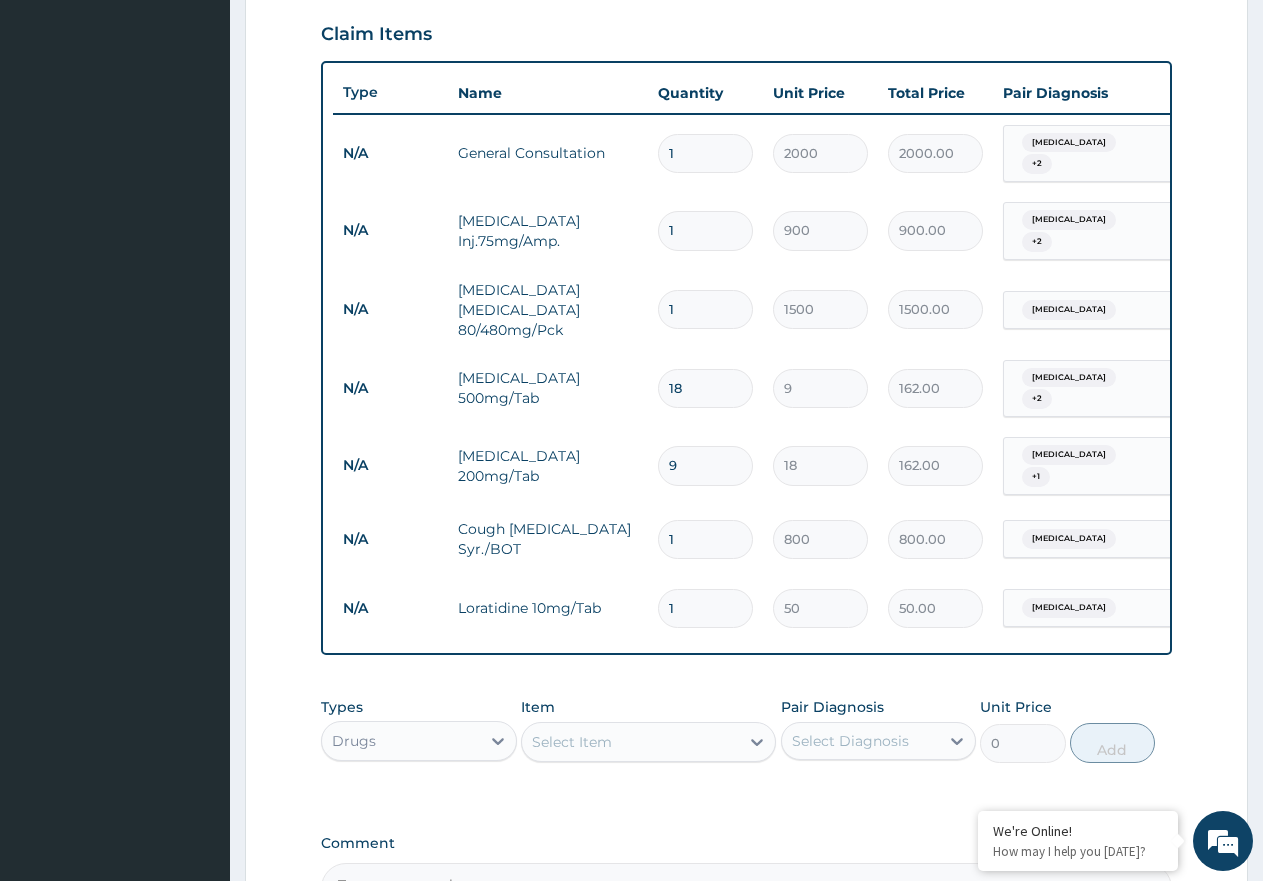 type 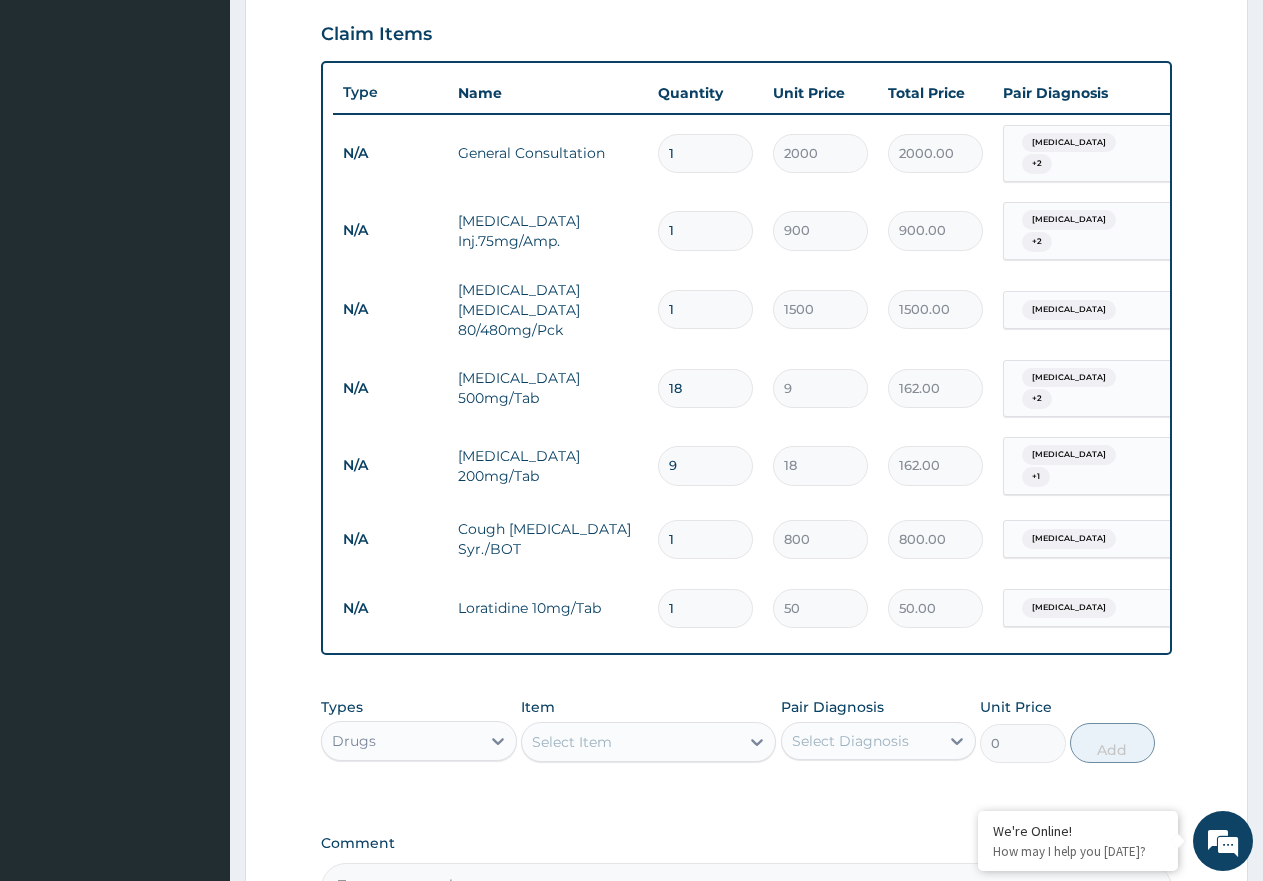 type on "0.00" 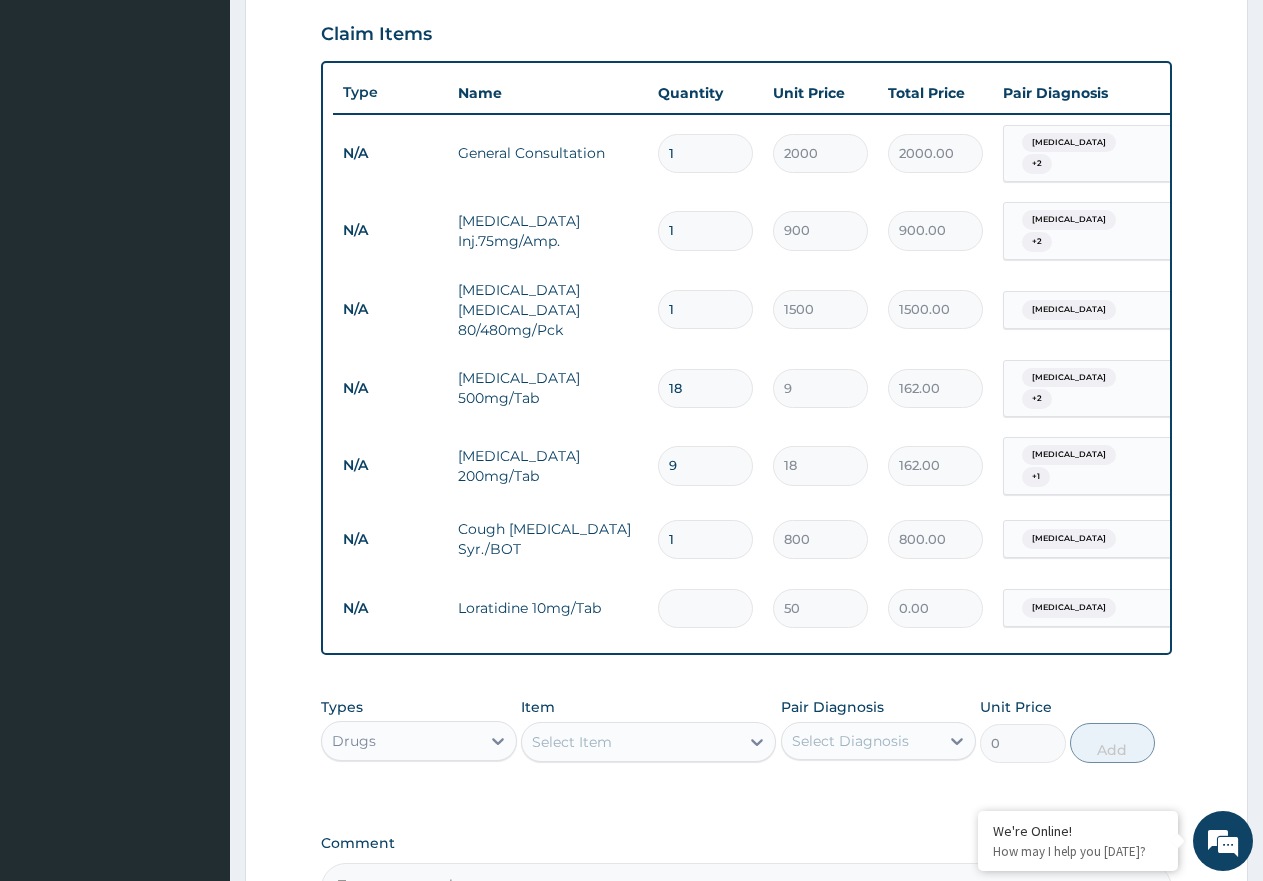 type on "5" 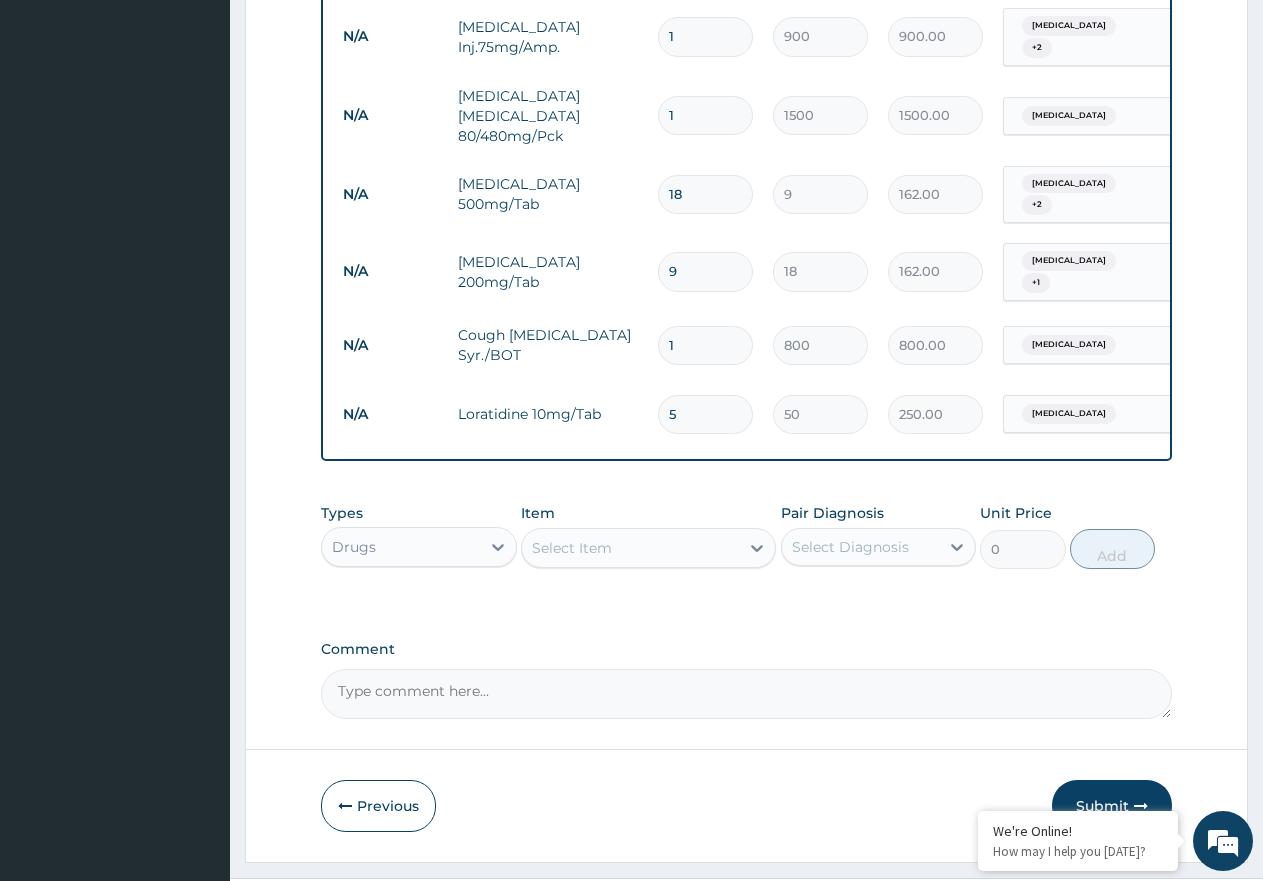 scroll, scrollTop: 908, scrollLeft: 0, axis: vertical 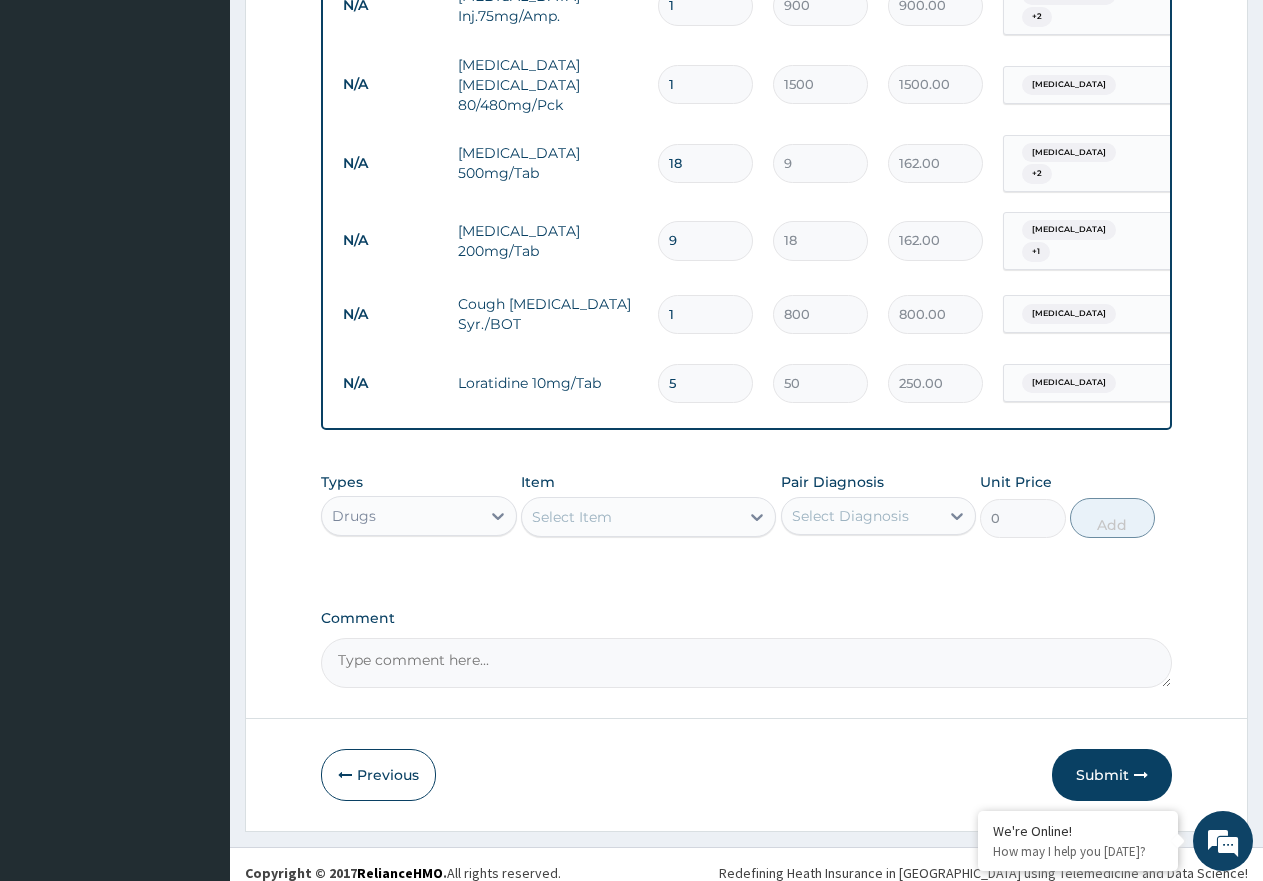 type on "5" 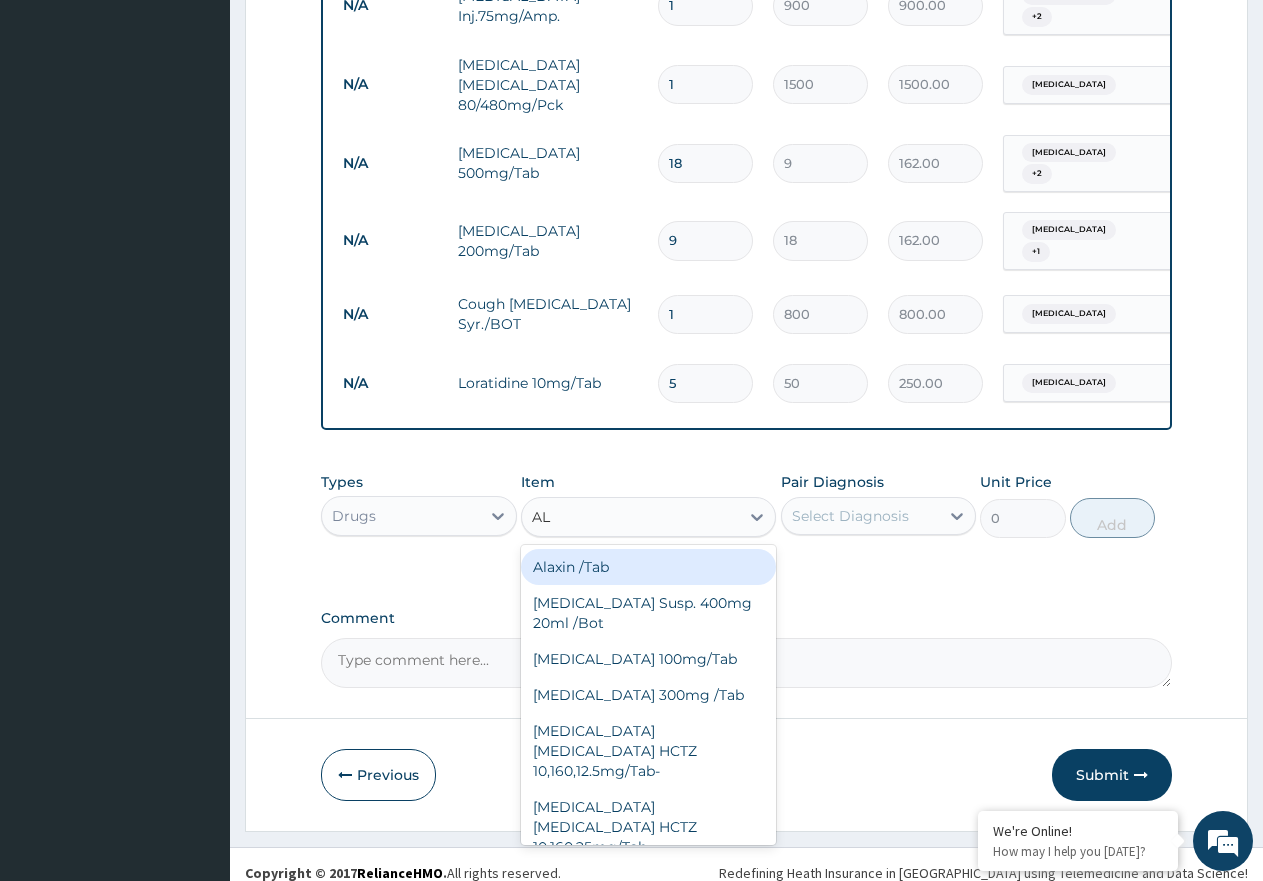 type on "A" 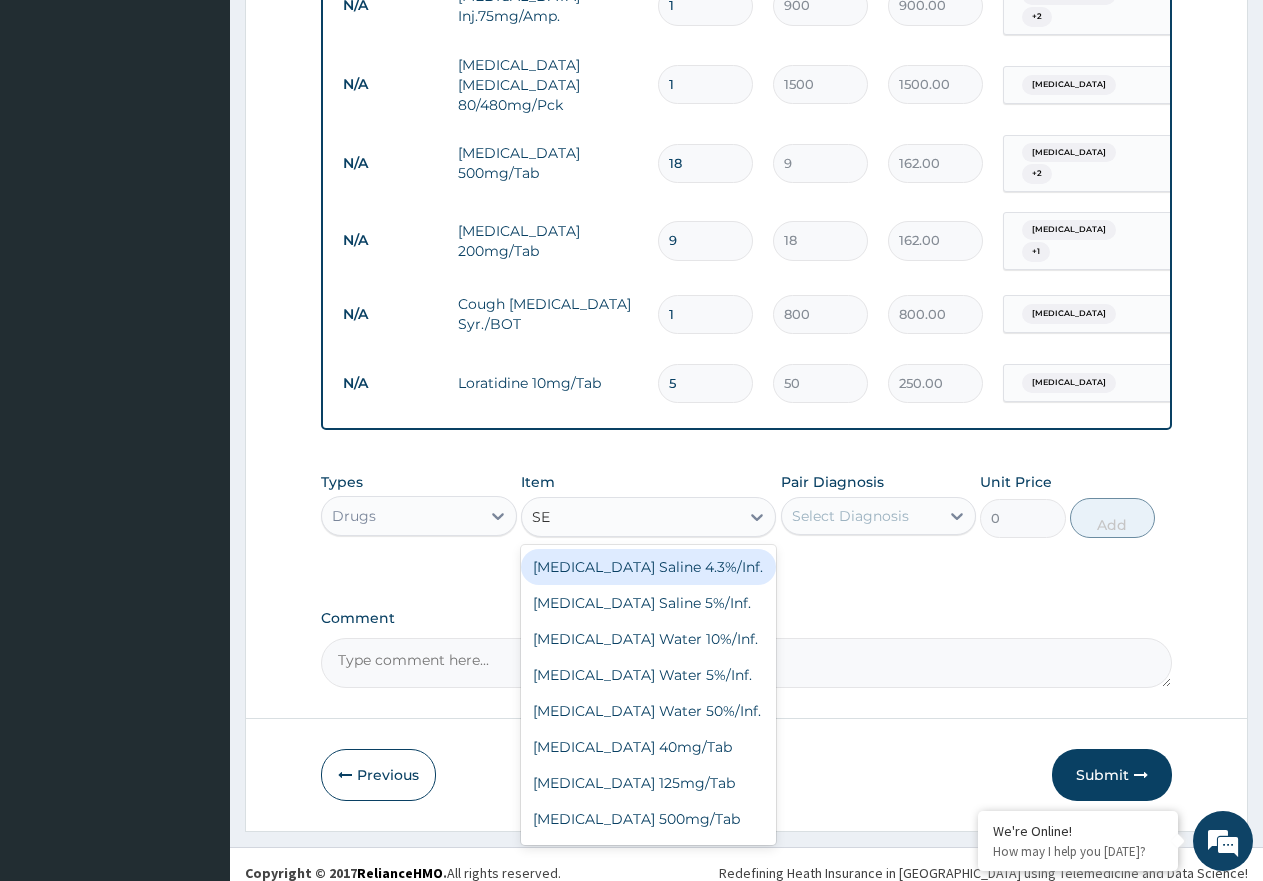 type on "S" 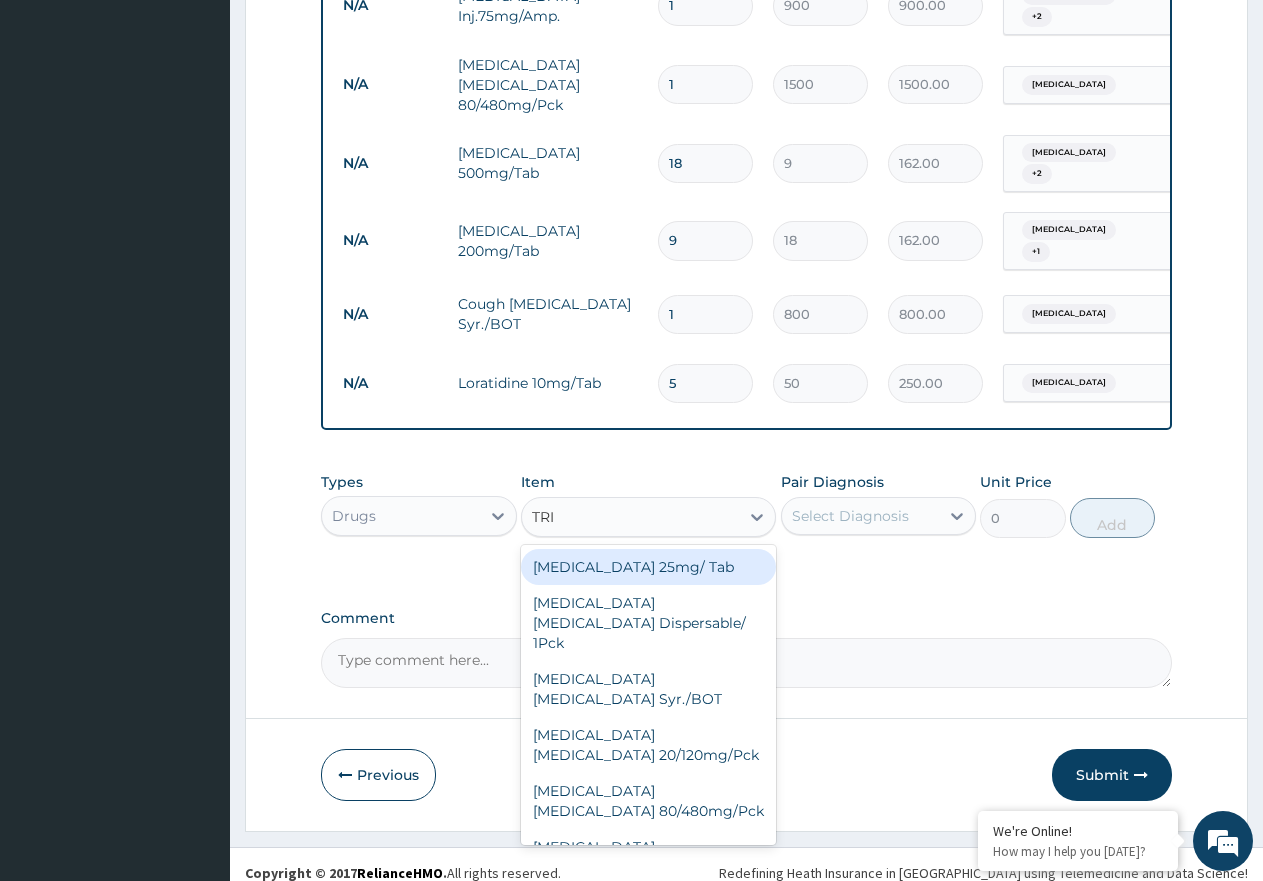 type on "TRIM" 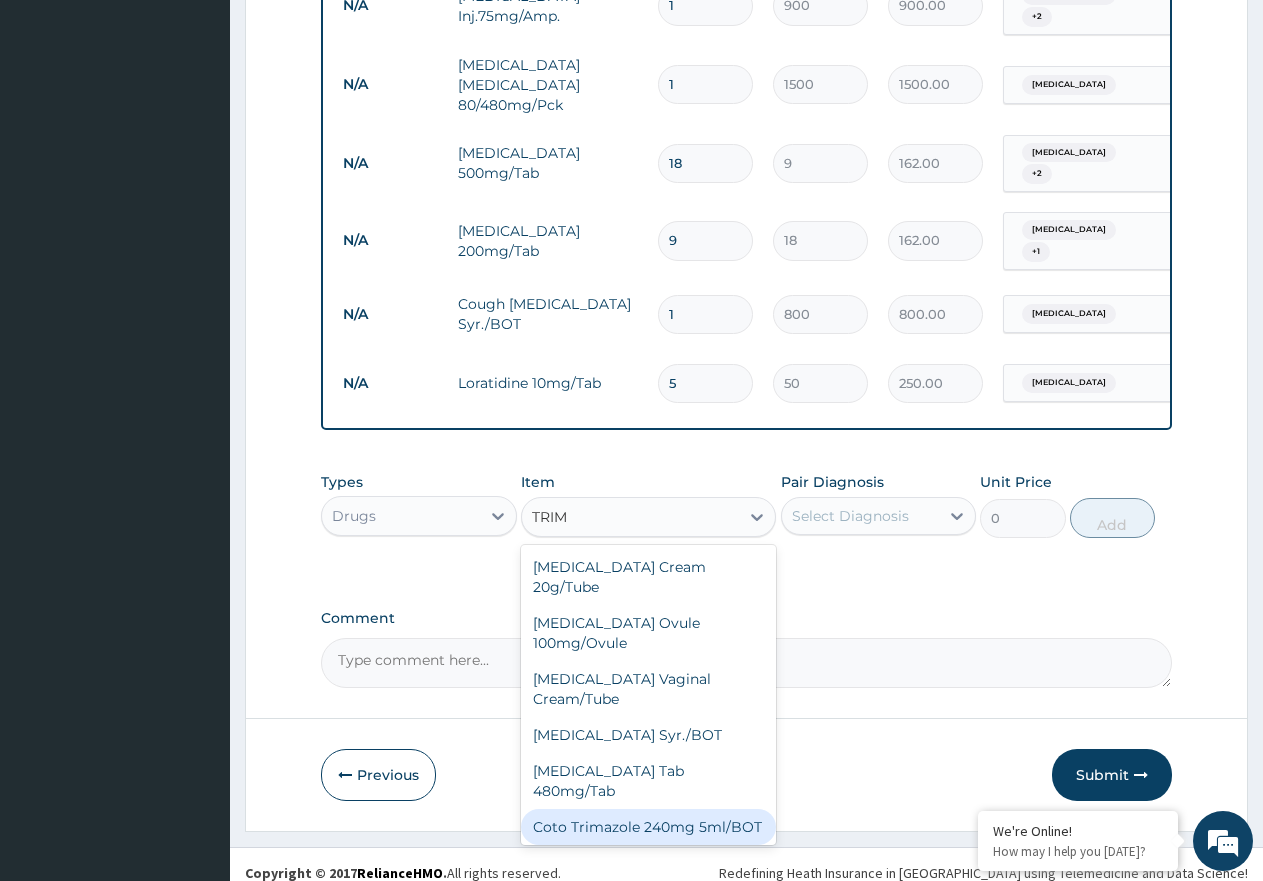 scroll, scrollTop: 40, scrollLeft: 0, axis: vertical 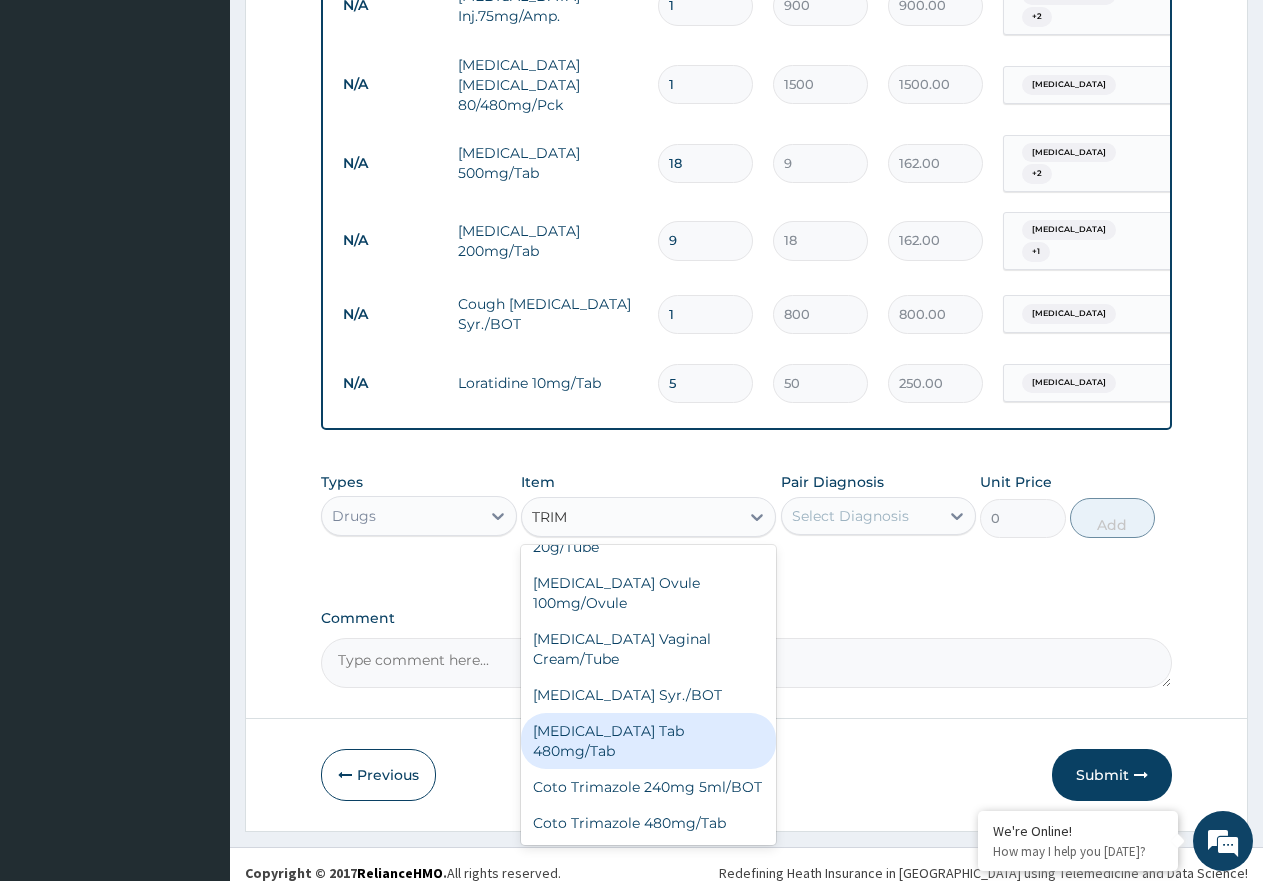 click on "[MEDICAL_DATA] Tab 480mg/Tab" at bounding box center [648, 741] 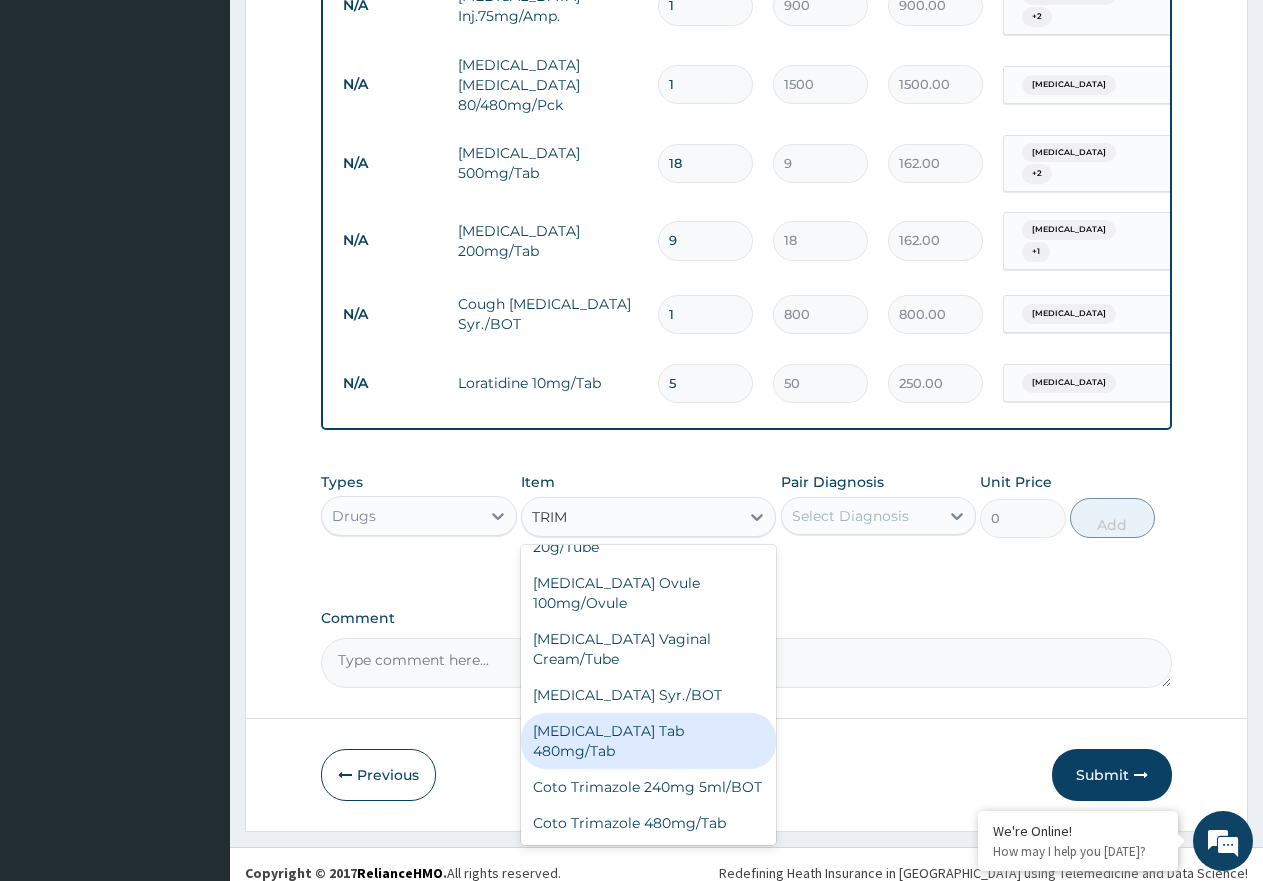 type 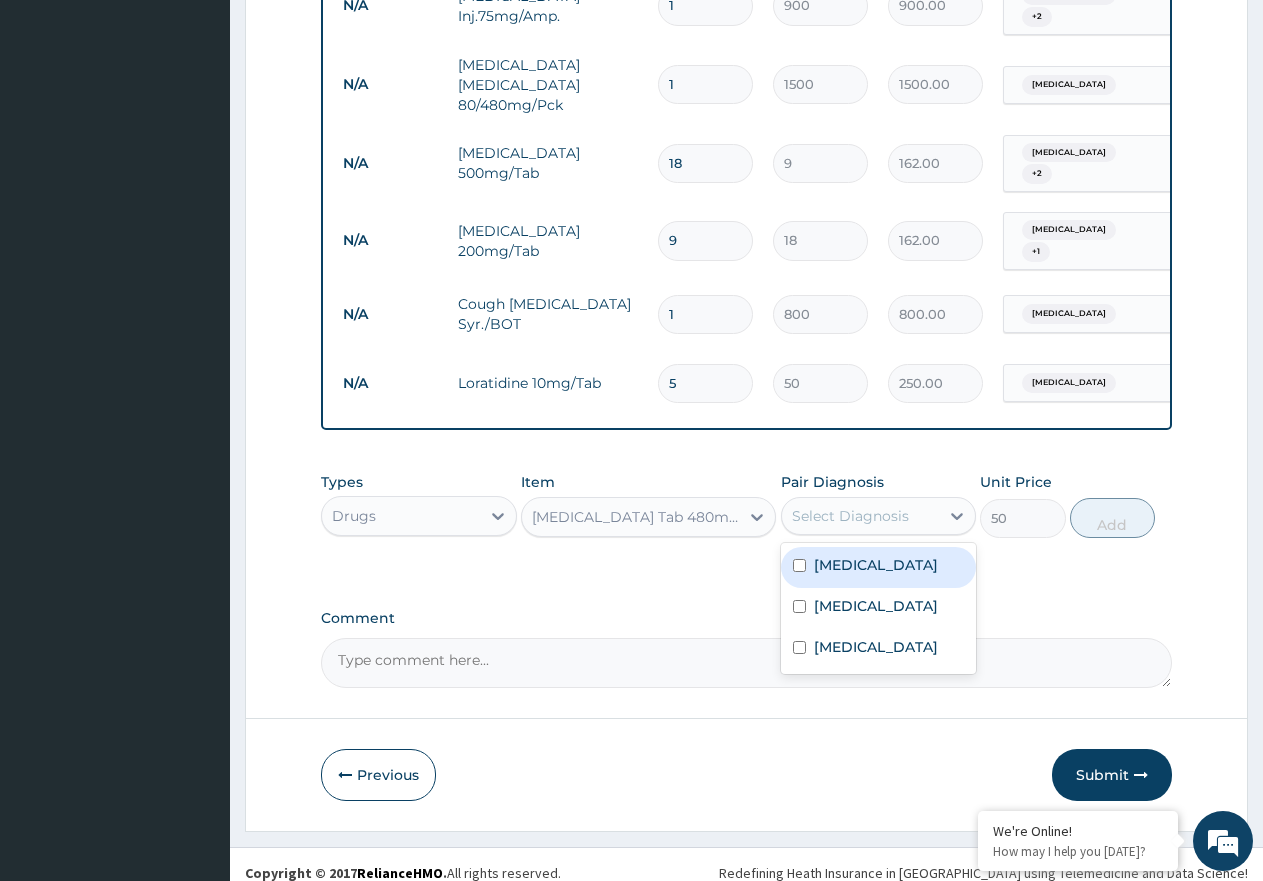 click on "Select Diagnosis" at bounding box center [861, 516] 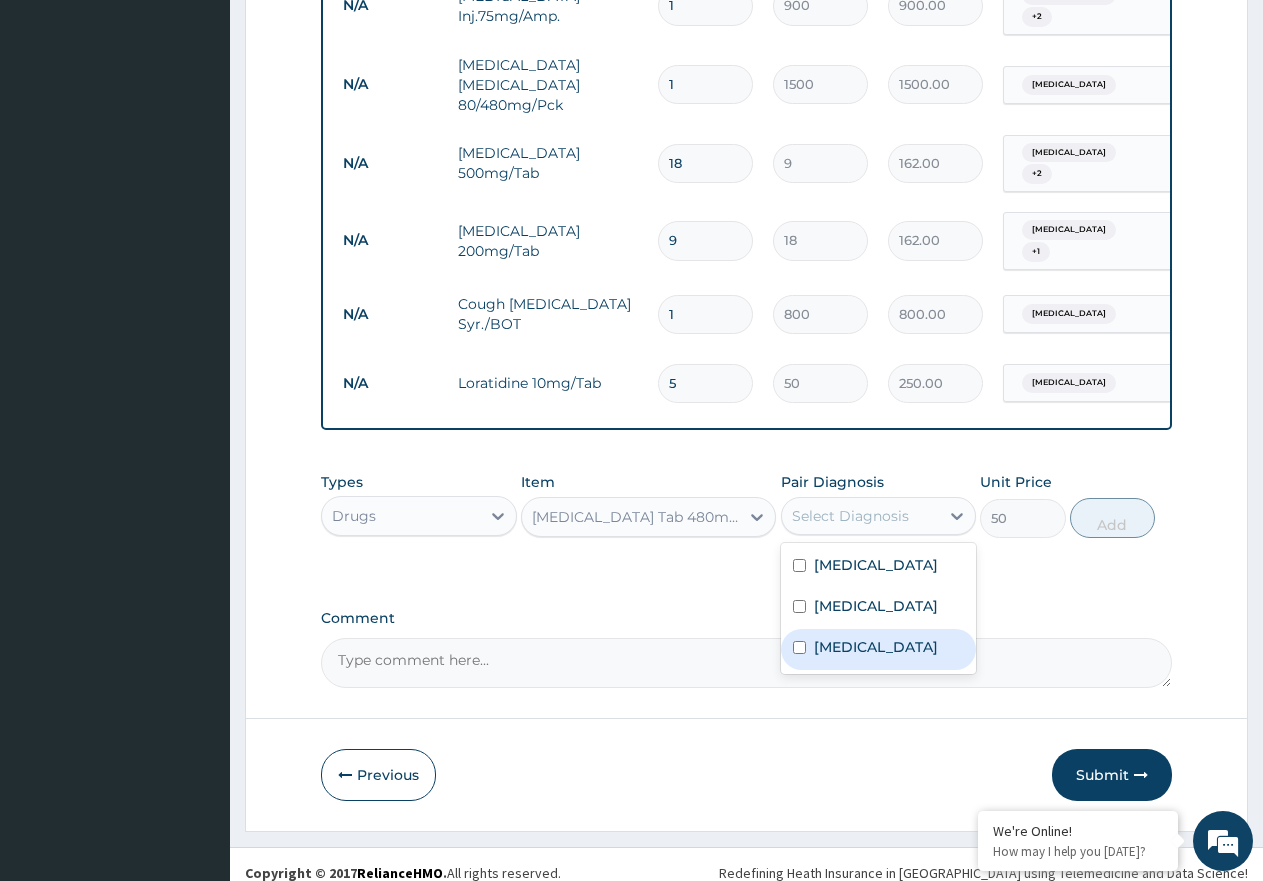 click on "[MEDICAL_DATA]" at bounding box center [876, 647] 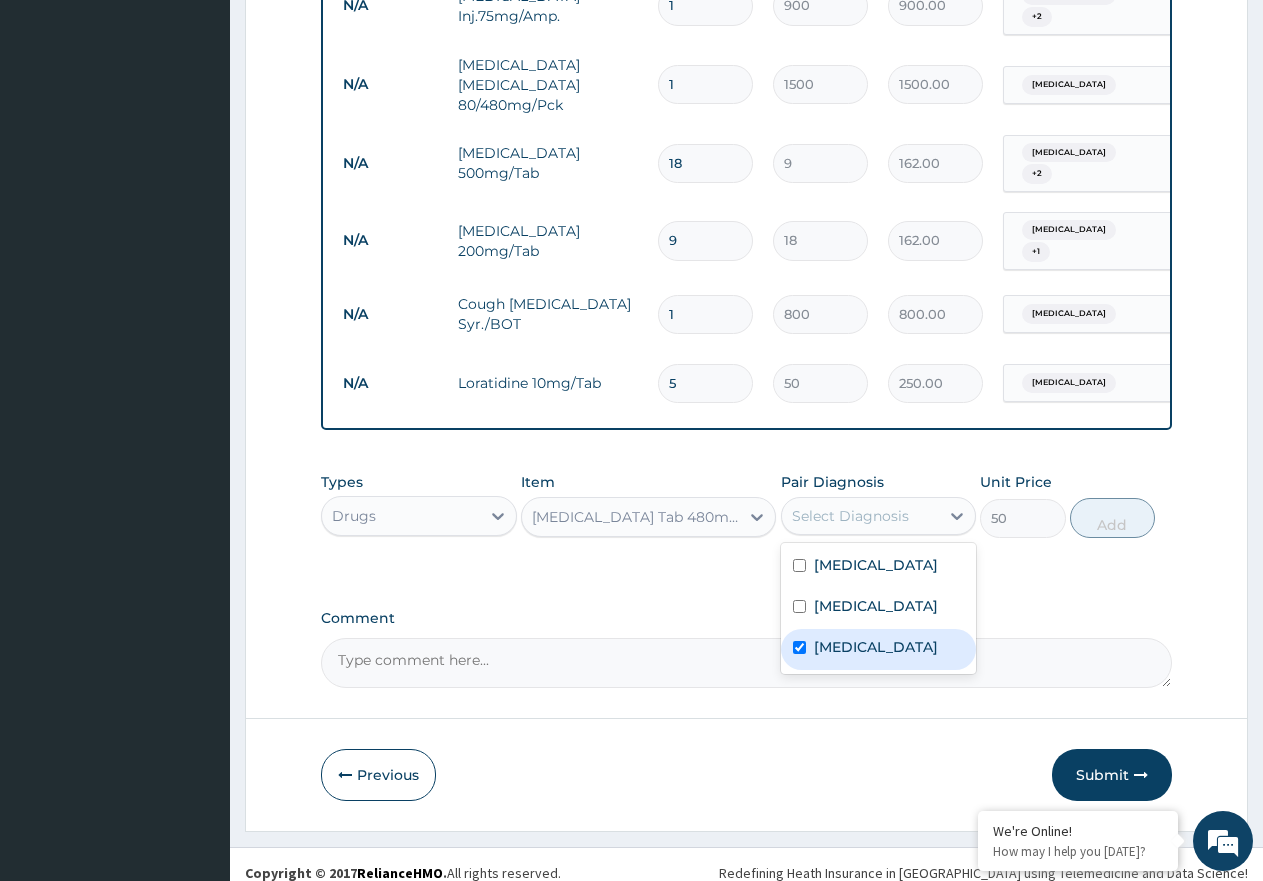 checkbox on "true" 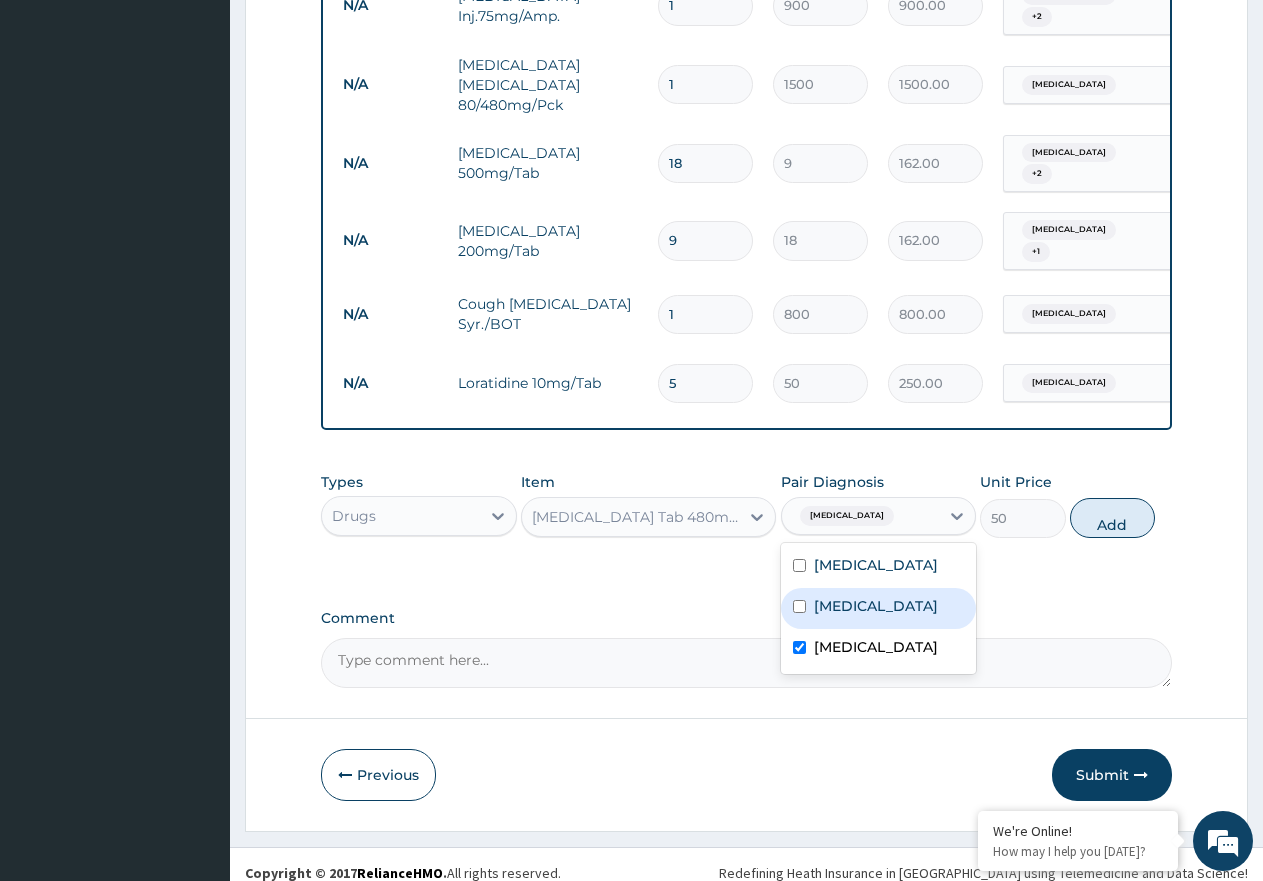 drag, startPoint x: 889, startPoint y: 599, endPoint x: 1152, endPoint y: 528, distance: 272.41513 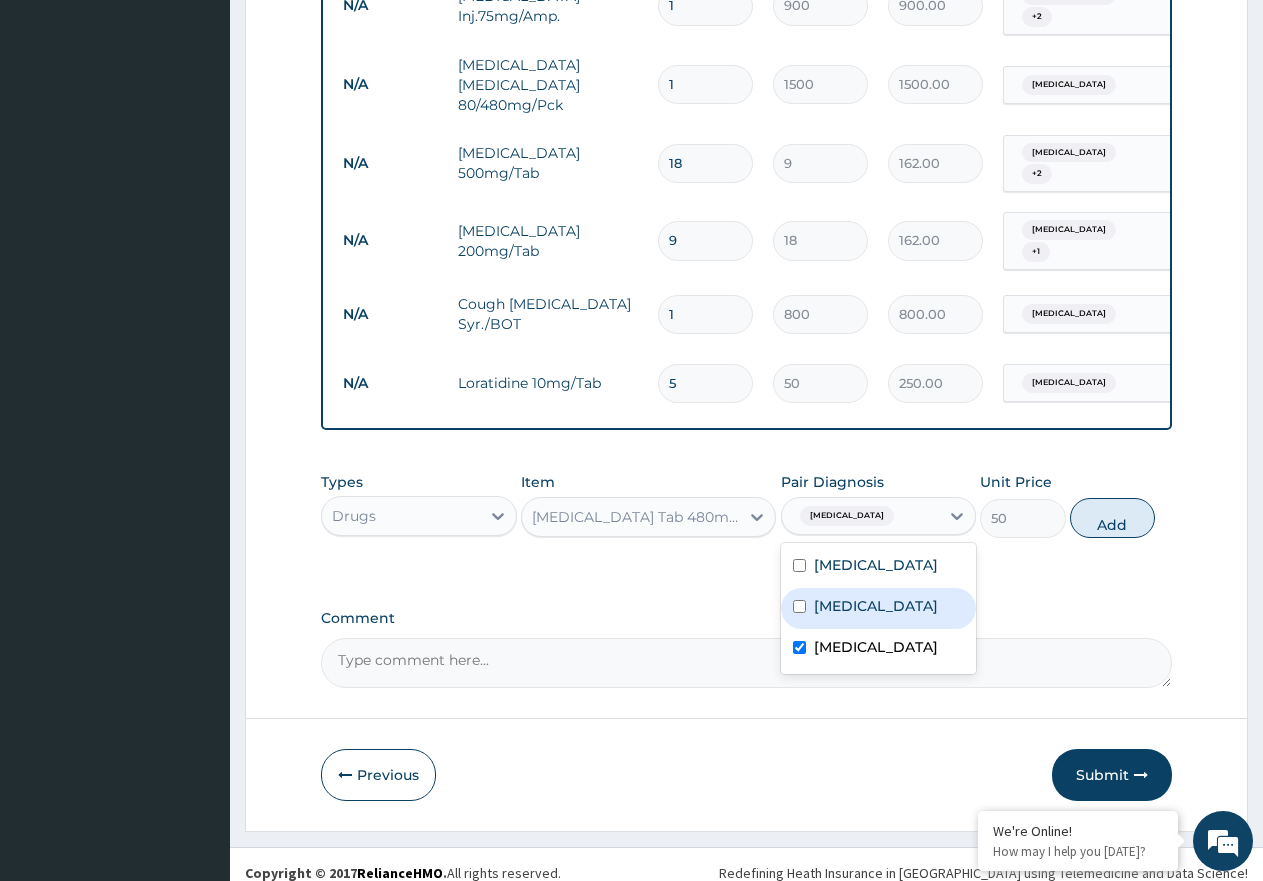 click on "Typhoid fever" at bounding box center [879, 608] 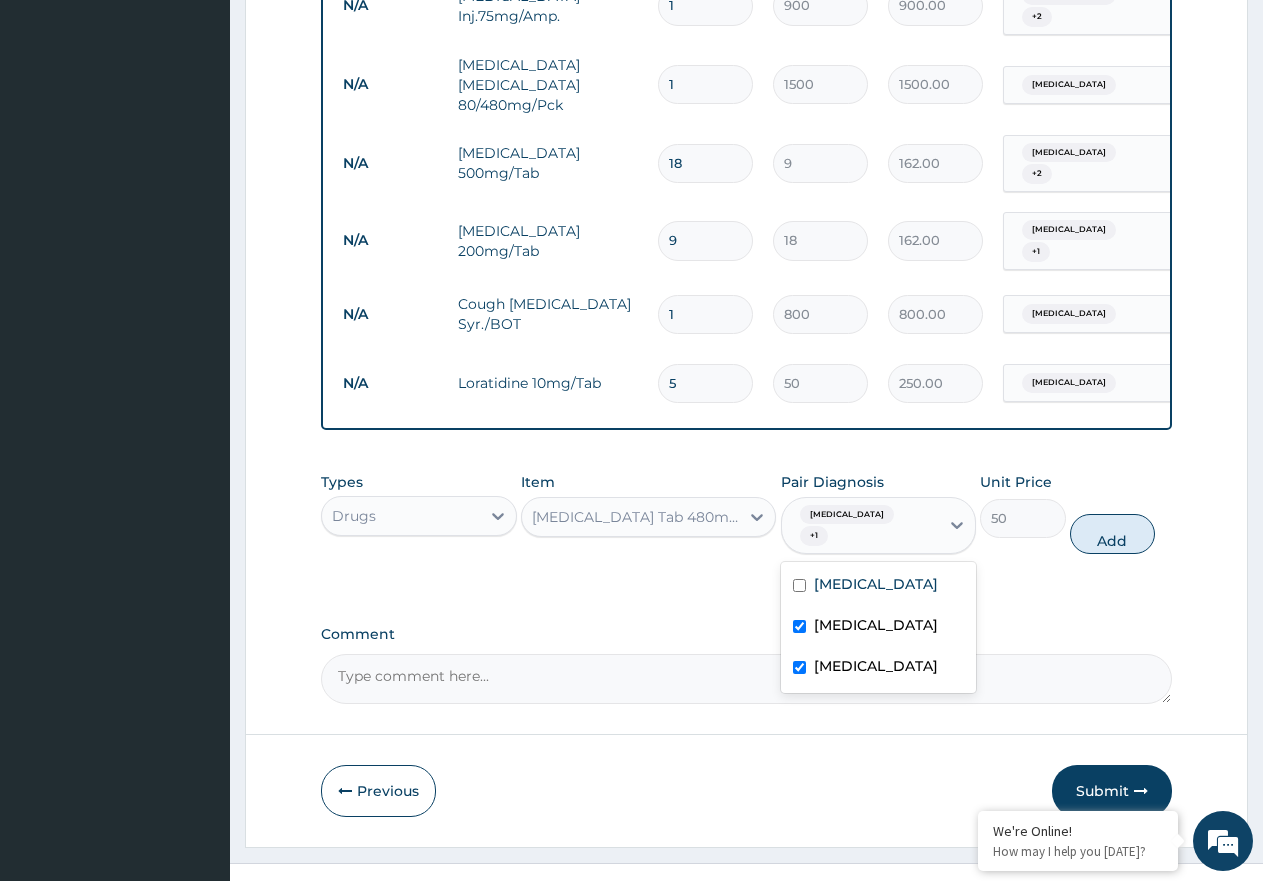 click on "Typhoid fever" at bounding box center [876, 625] 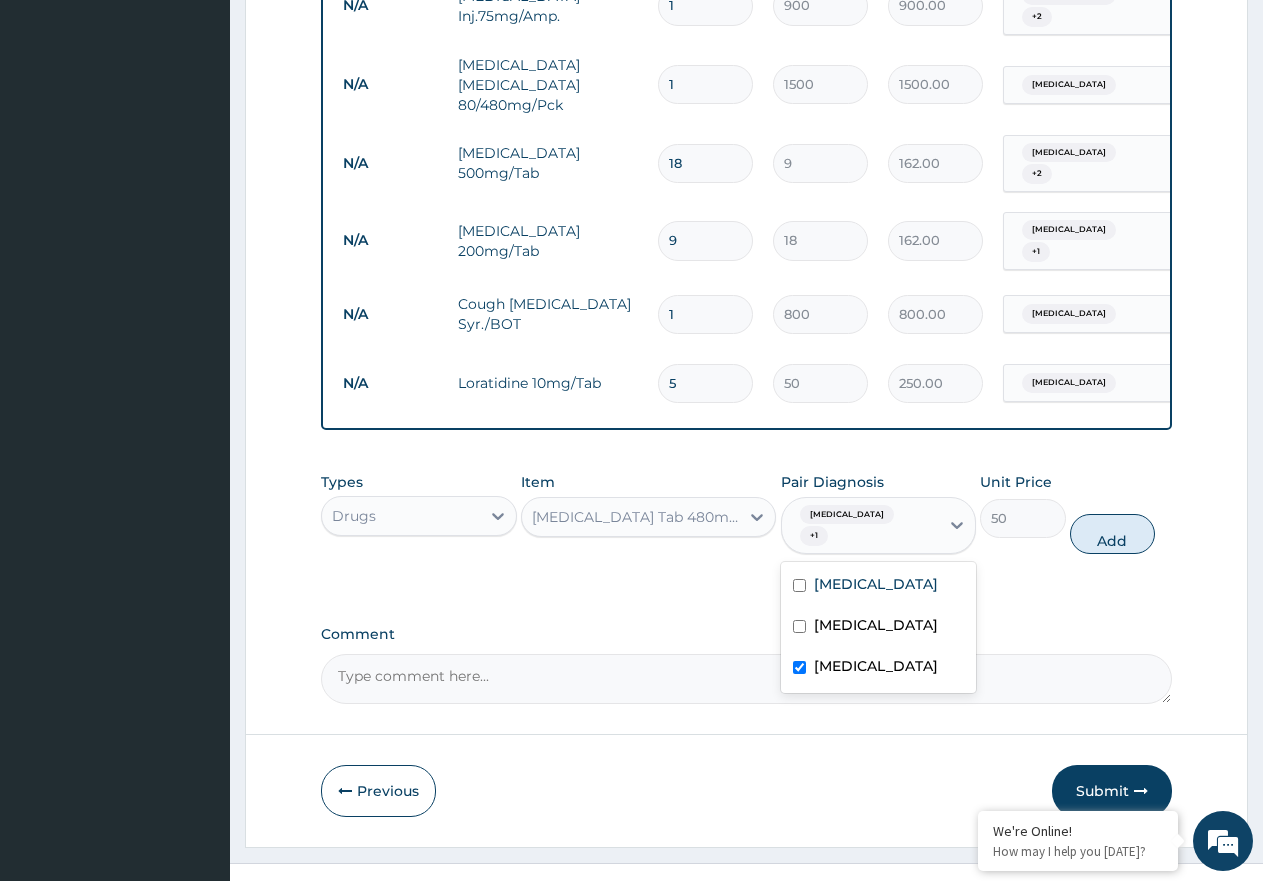 checkbox on "false" 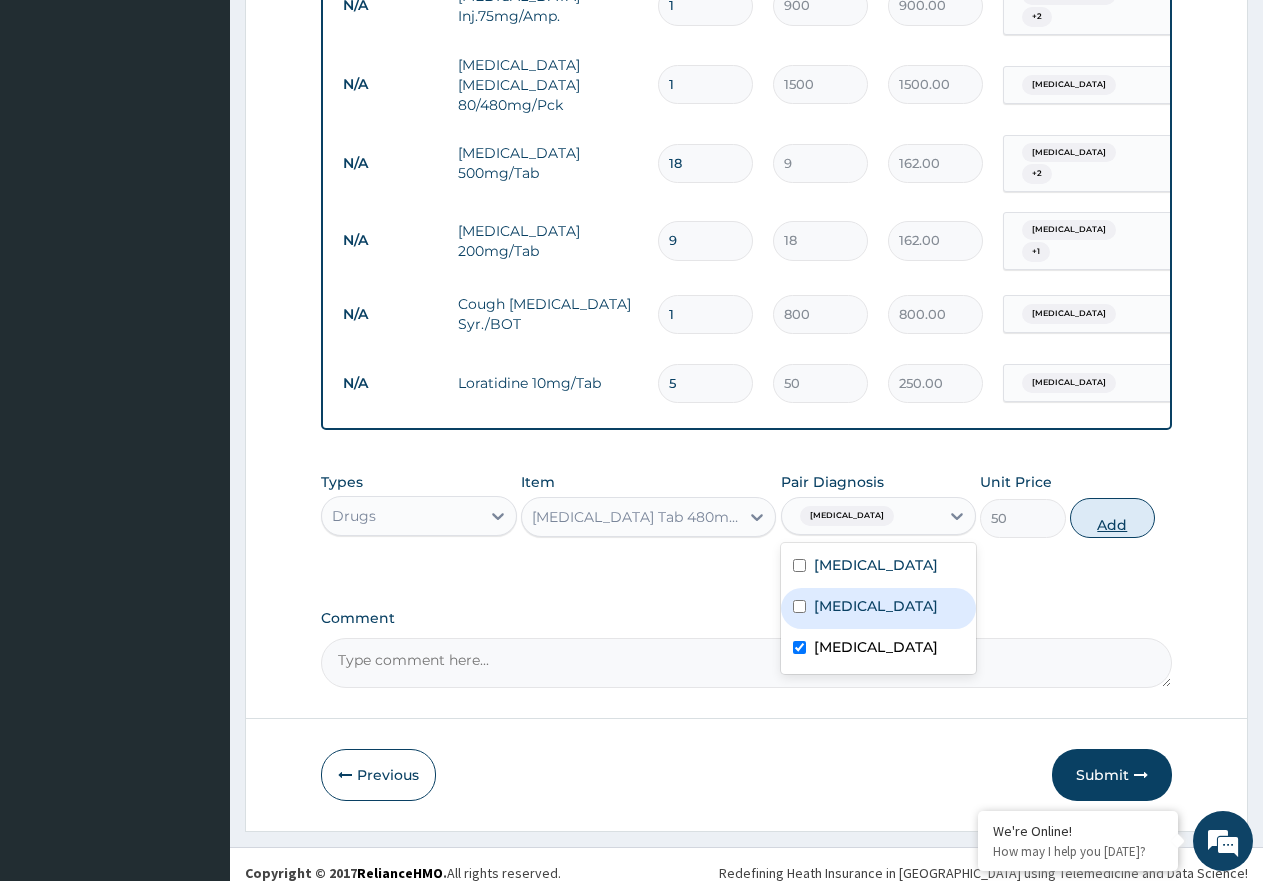 click on "Add" at bounding box center [1112, 518] 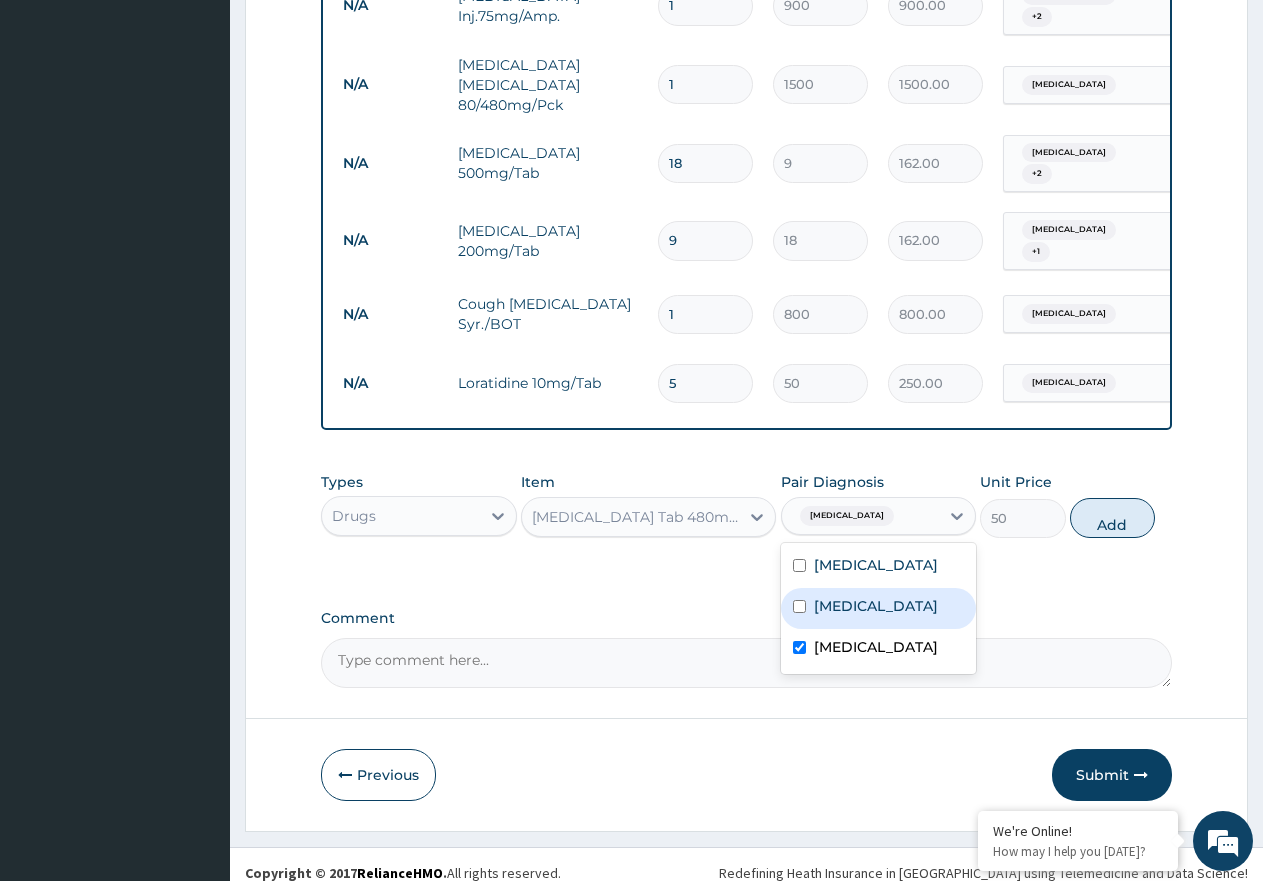 type on "0" 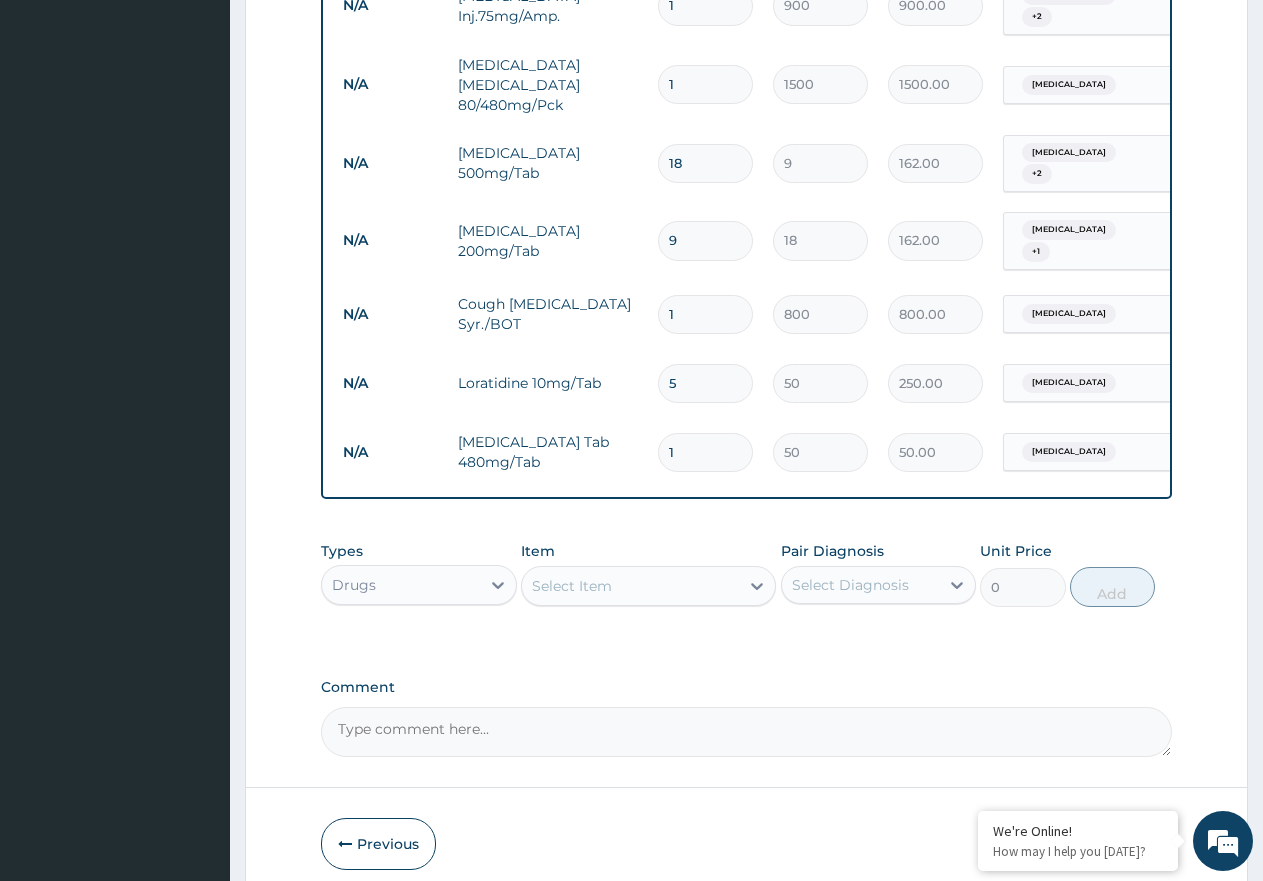 type on "10" 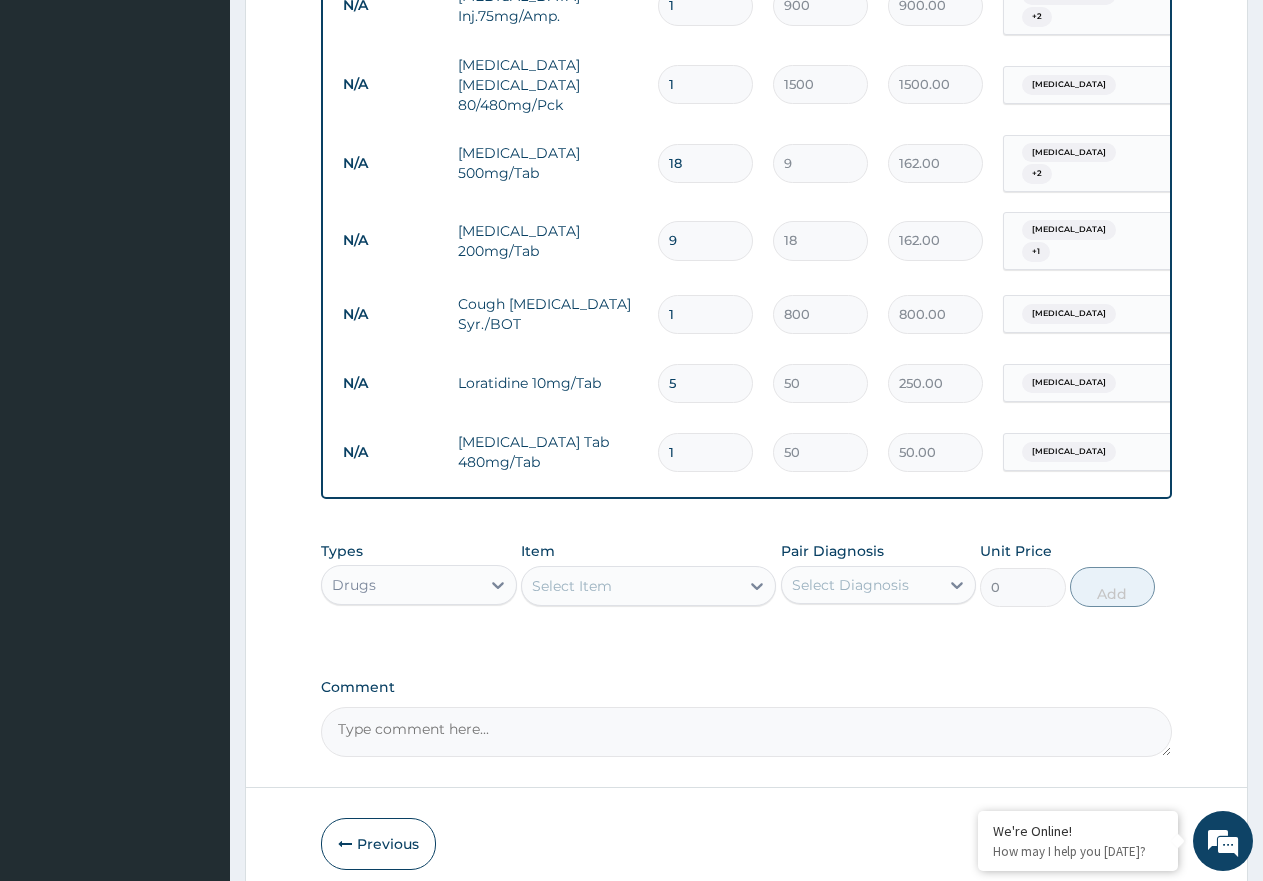 type on "500.00" 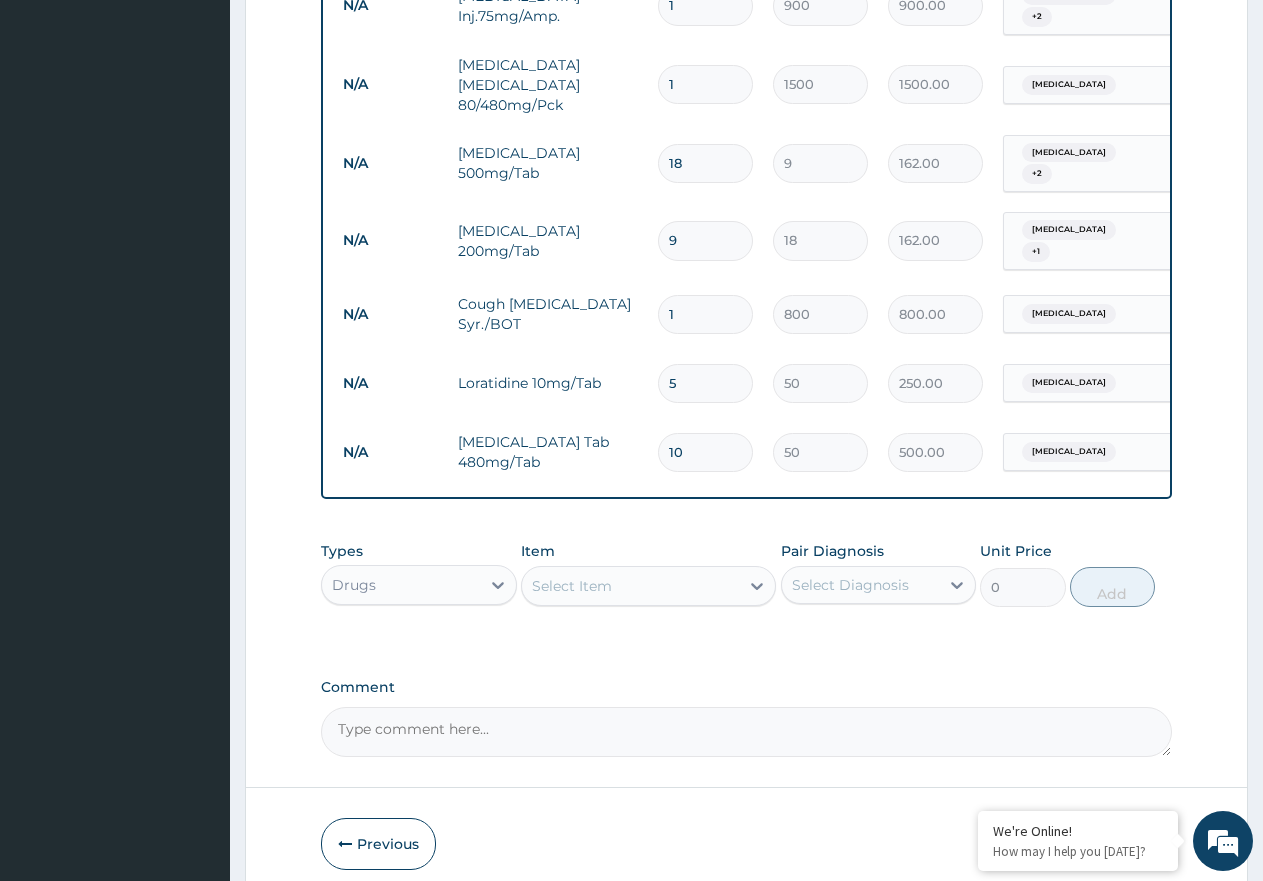 type on "10" 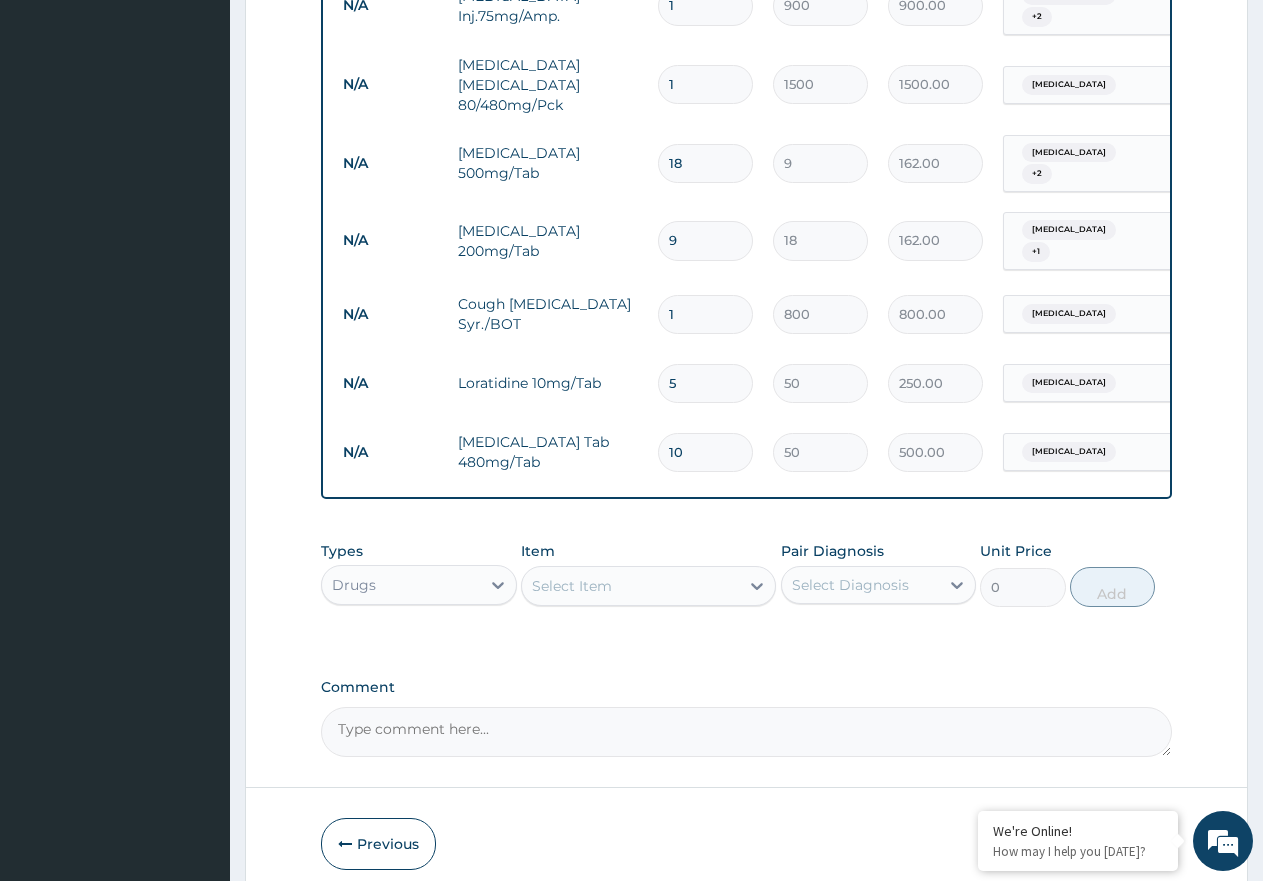 click on "Select Item" at bounding box center (630, 586) 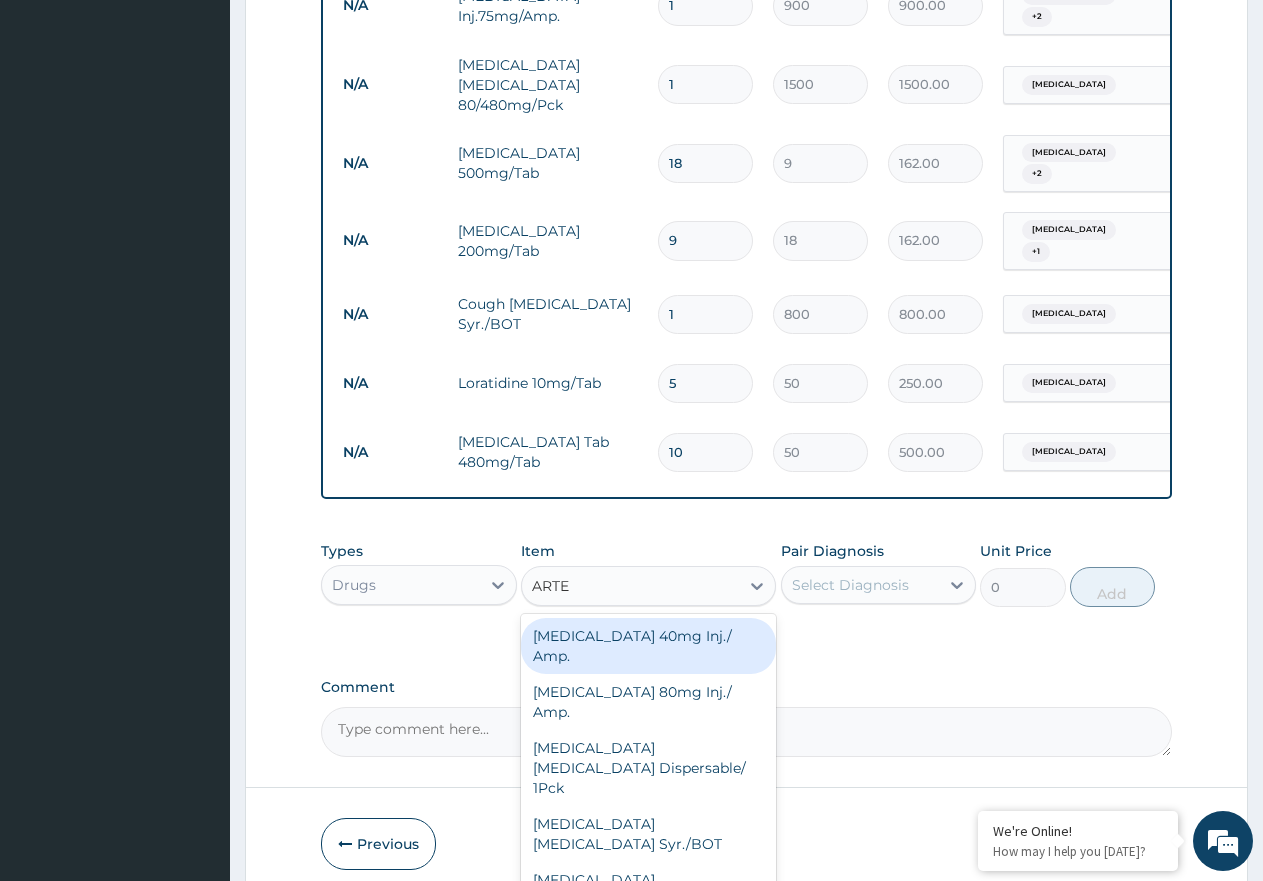 type on "ARTEE" 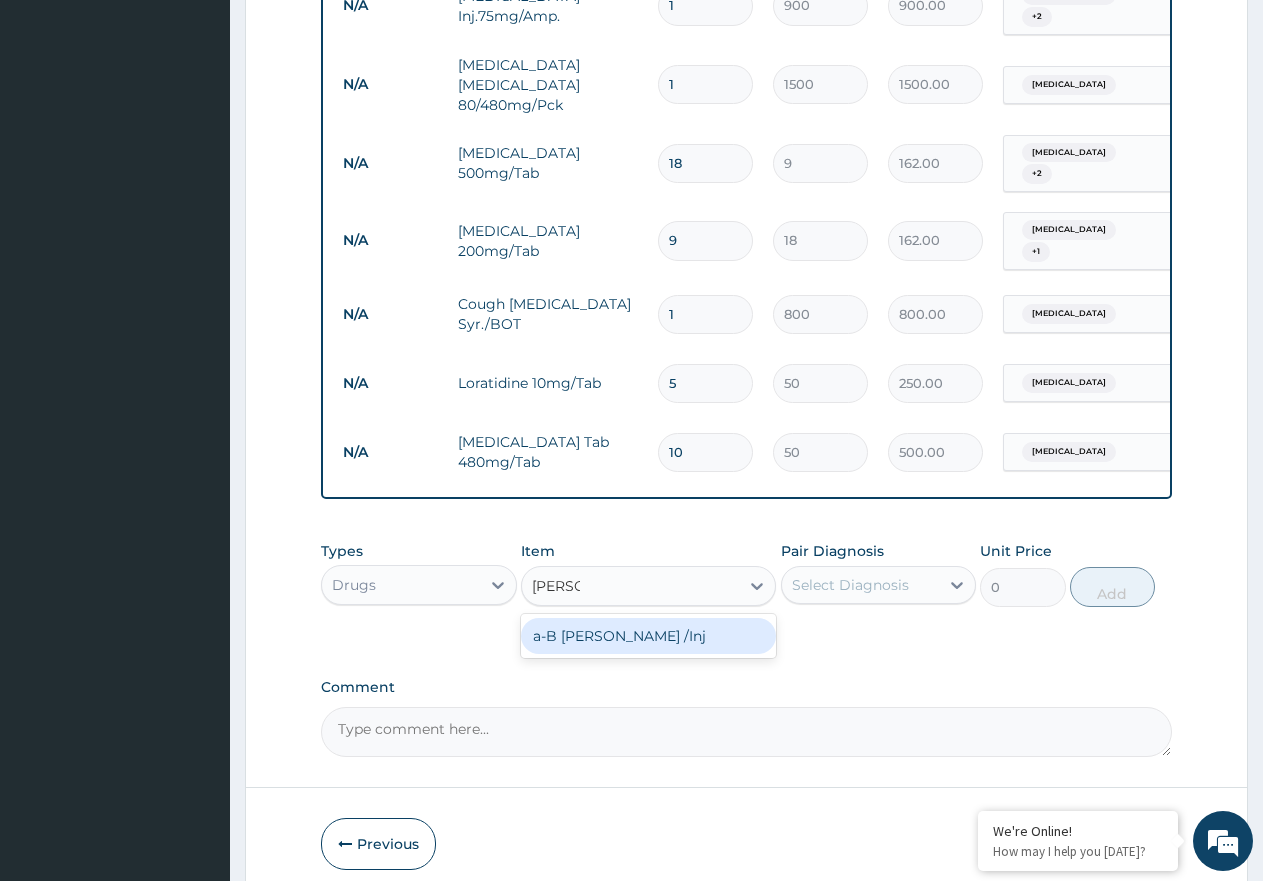 click on "a-B [PERSON_NAME] /Inj" at bounding box center [648, 636] 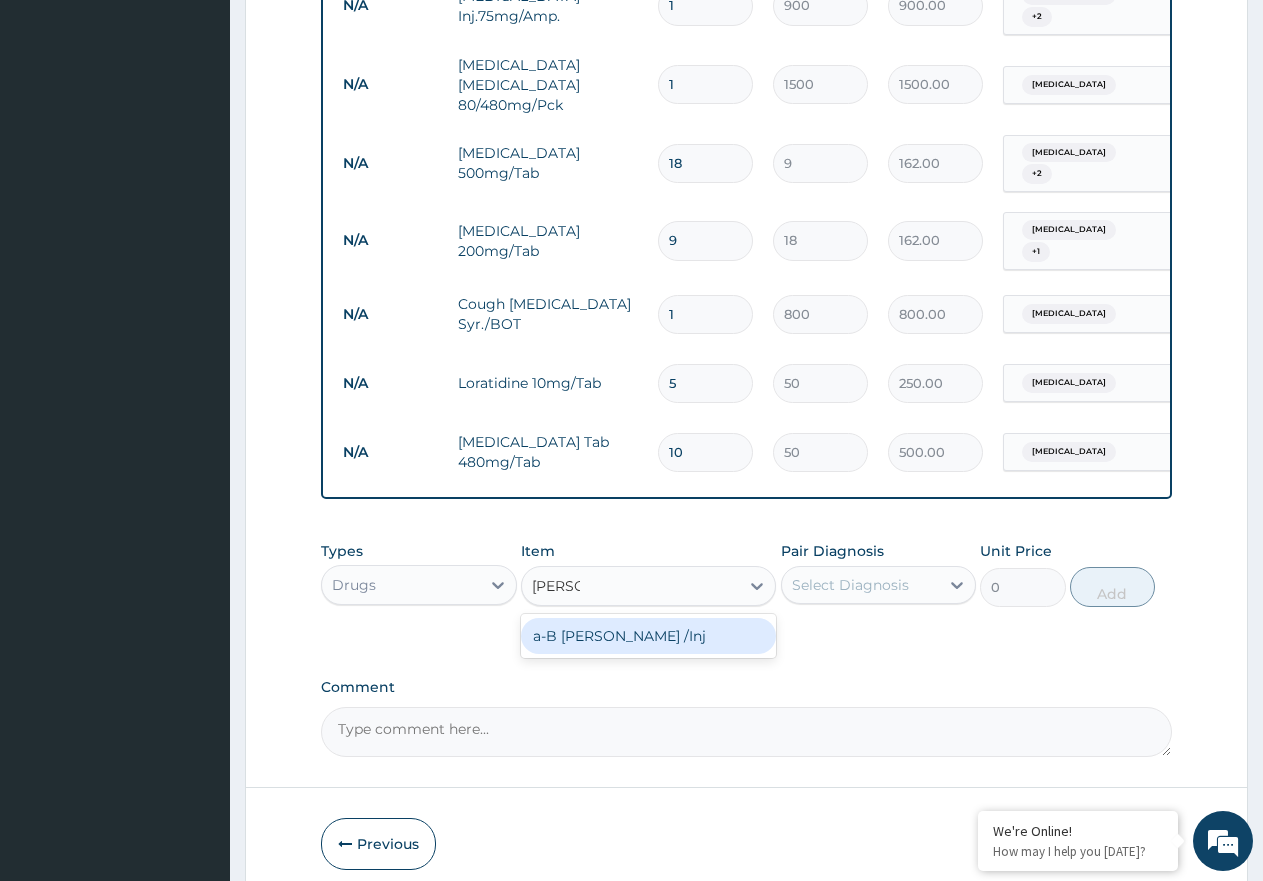 type 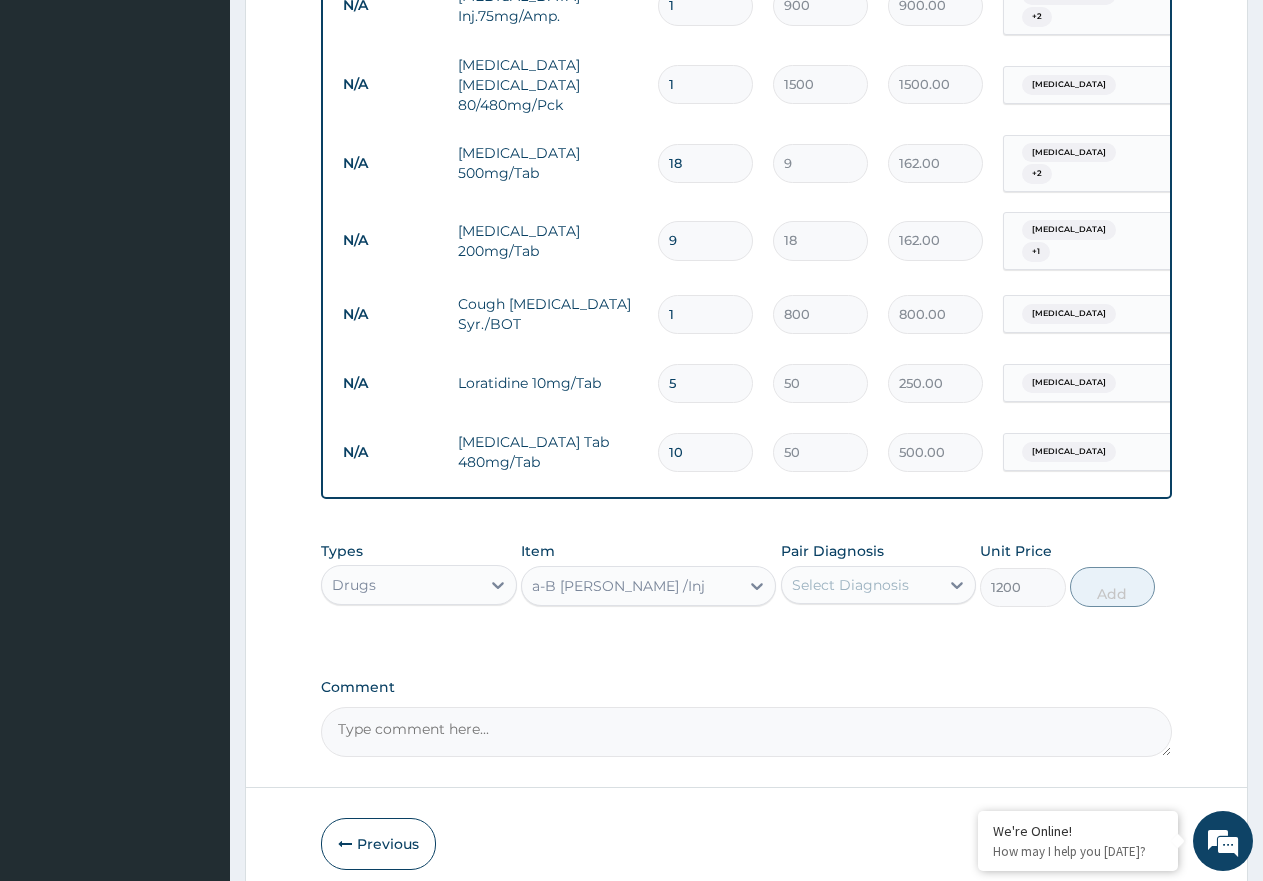 click on "Select Diagnosis" at bounding box center (850, 585) 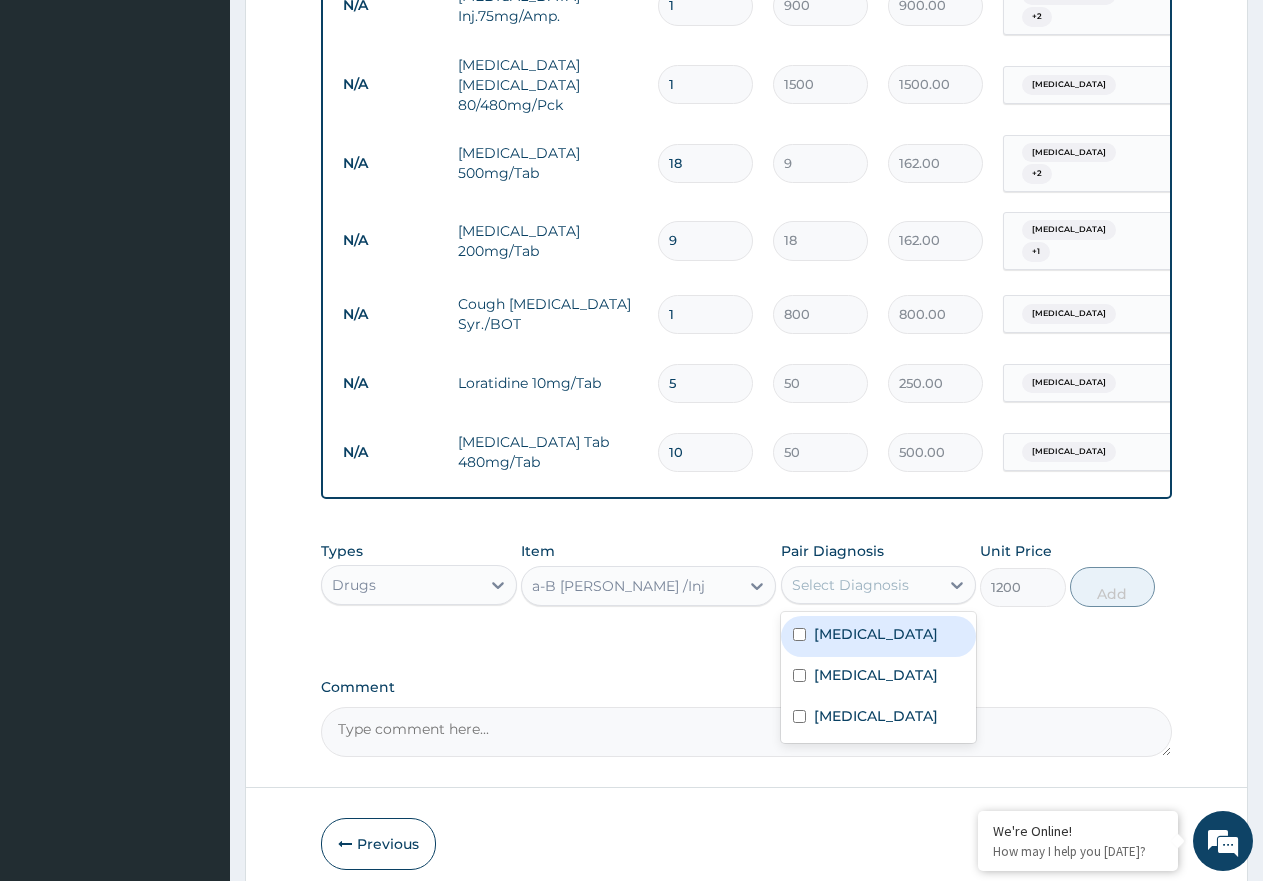 click on "[MEDICAL_DATA]" at bounding box center (879, 636) 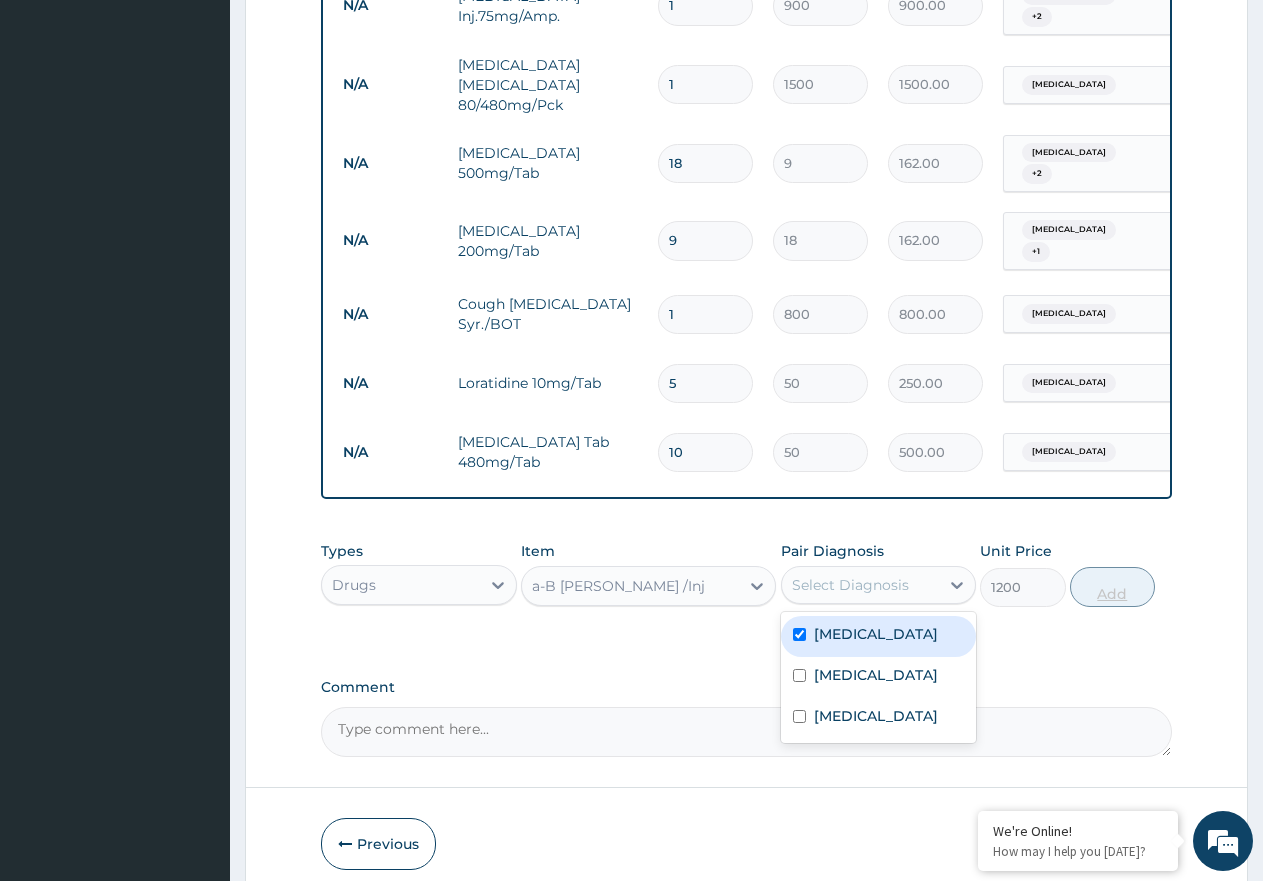checkbox on "true" 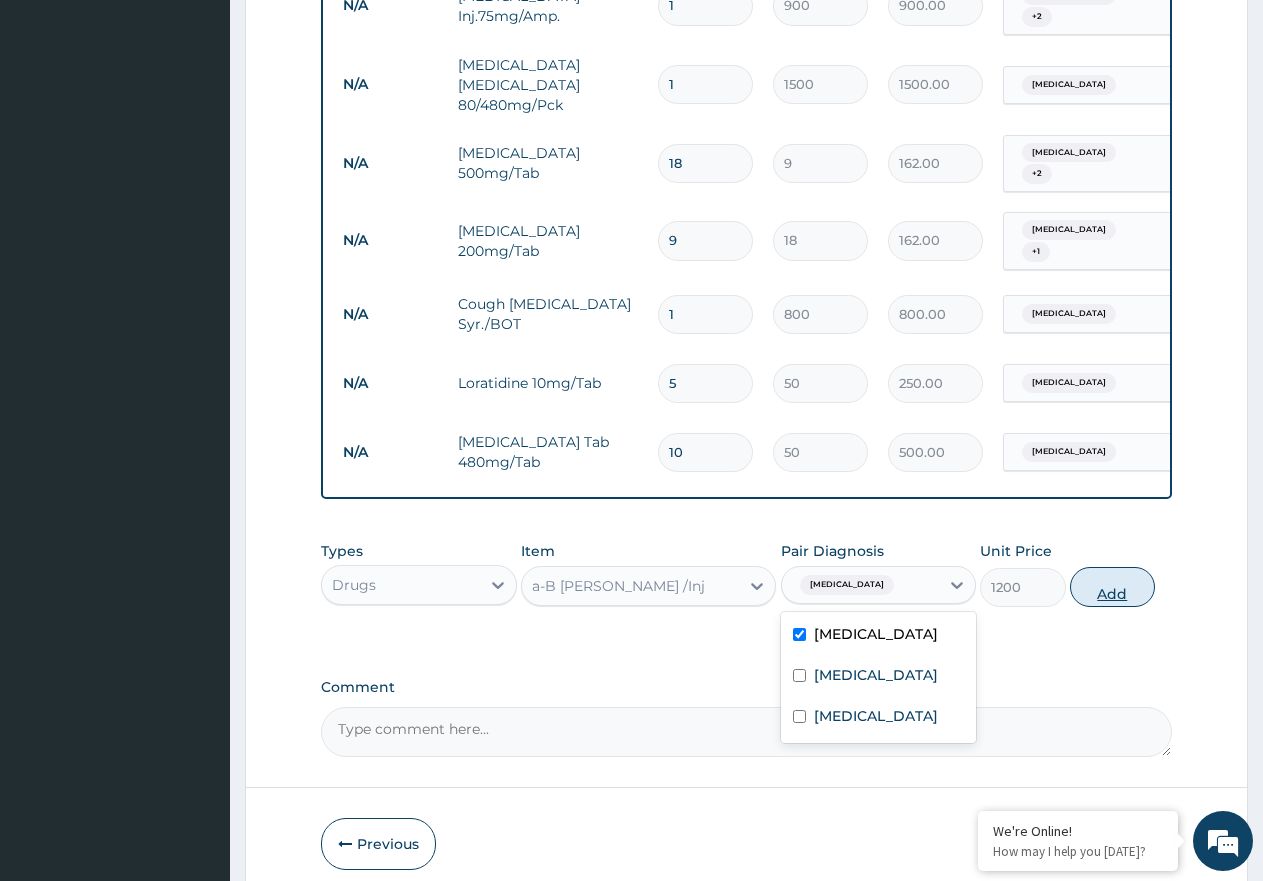 click on "Add" at bounding box center [1112, 587] 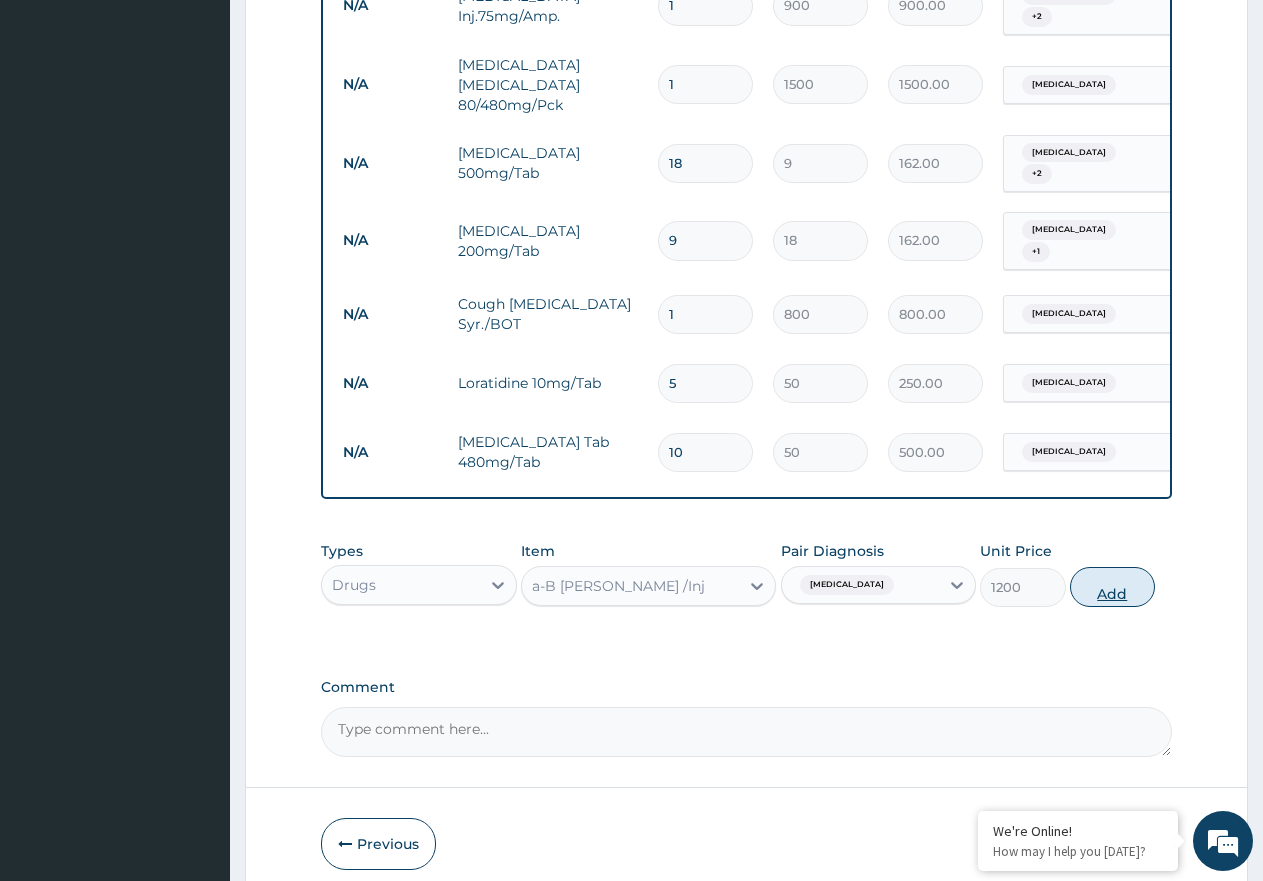 type on "0" 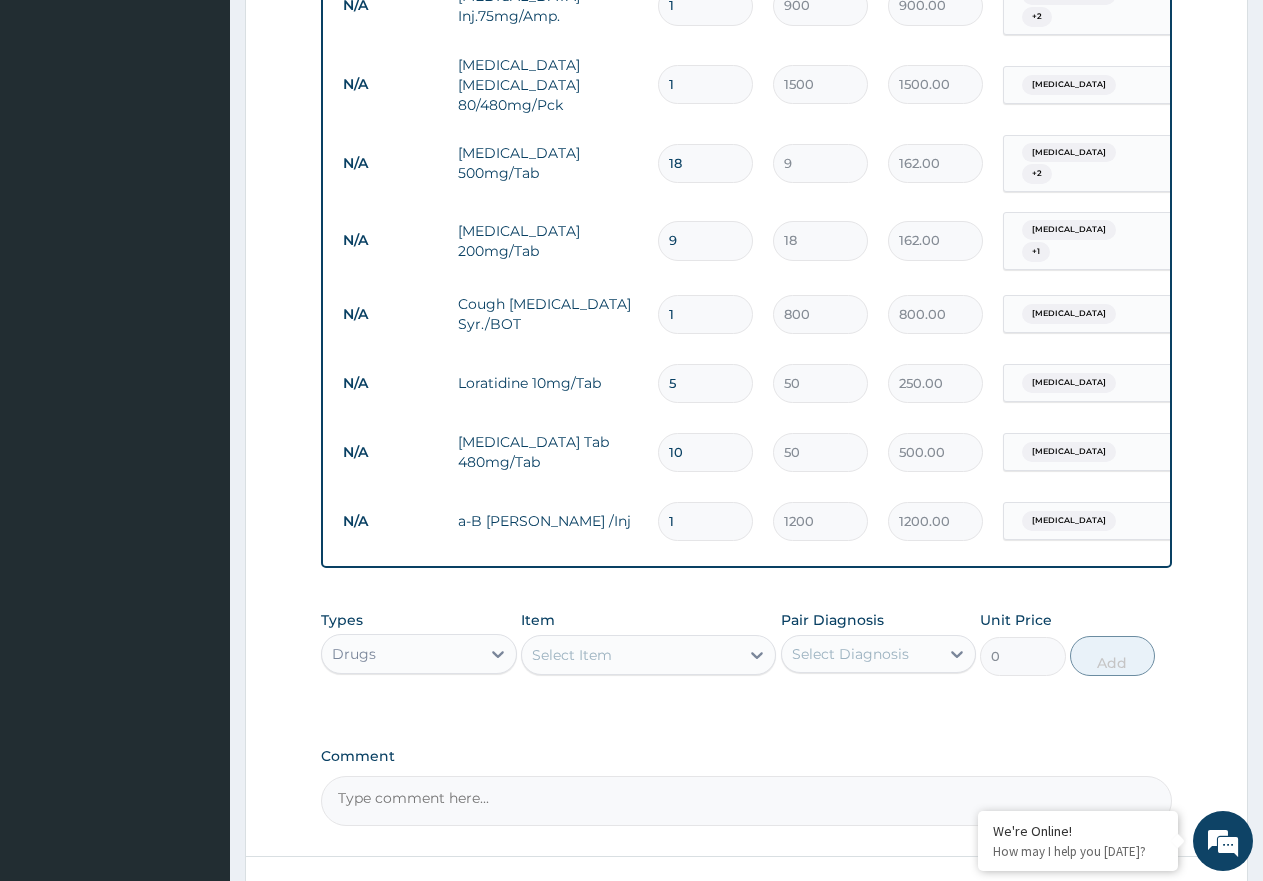 type 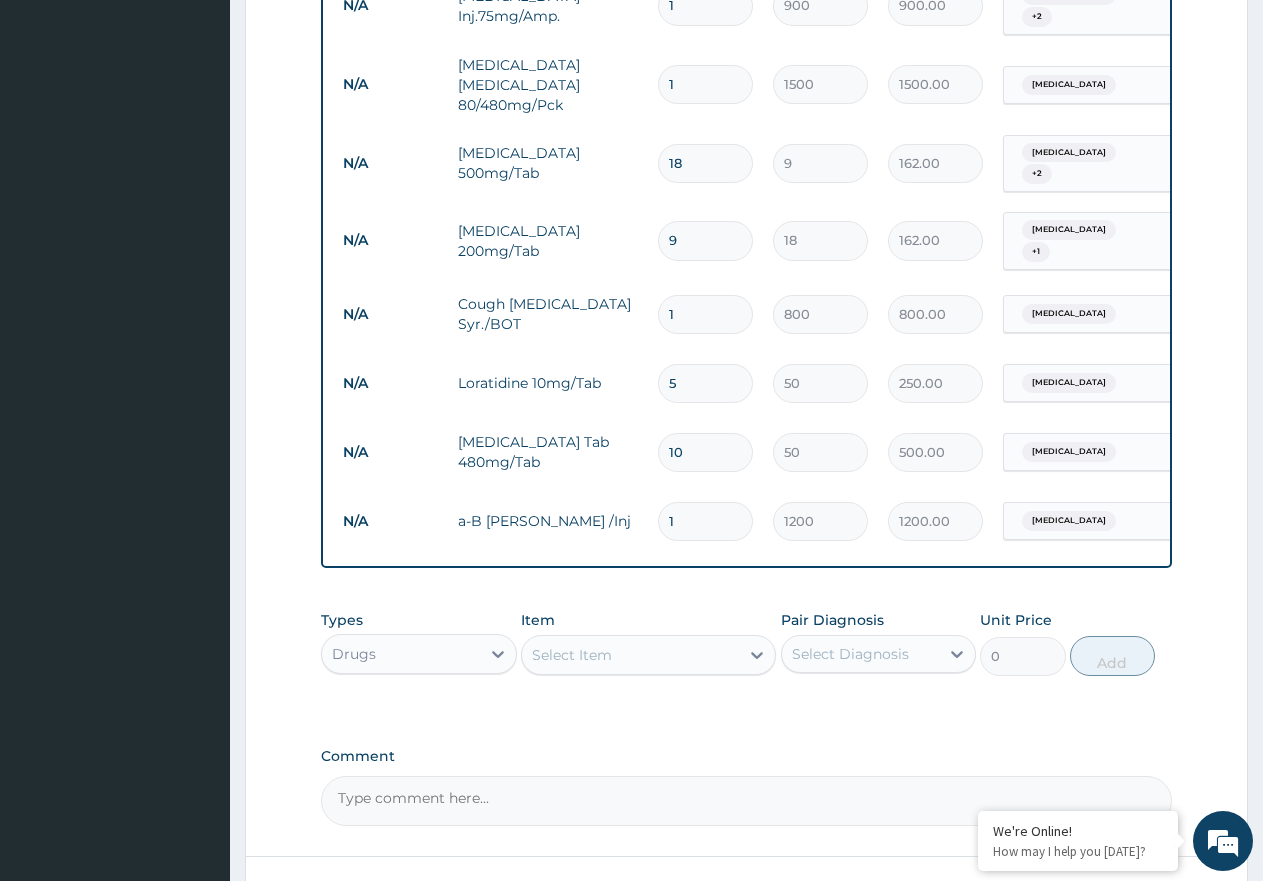 type on "0.00" 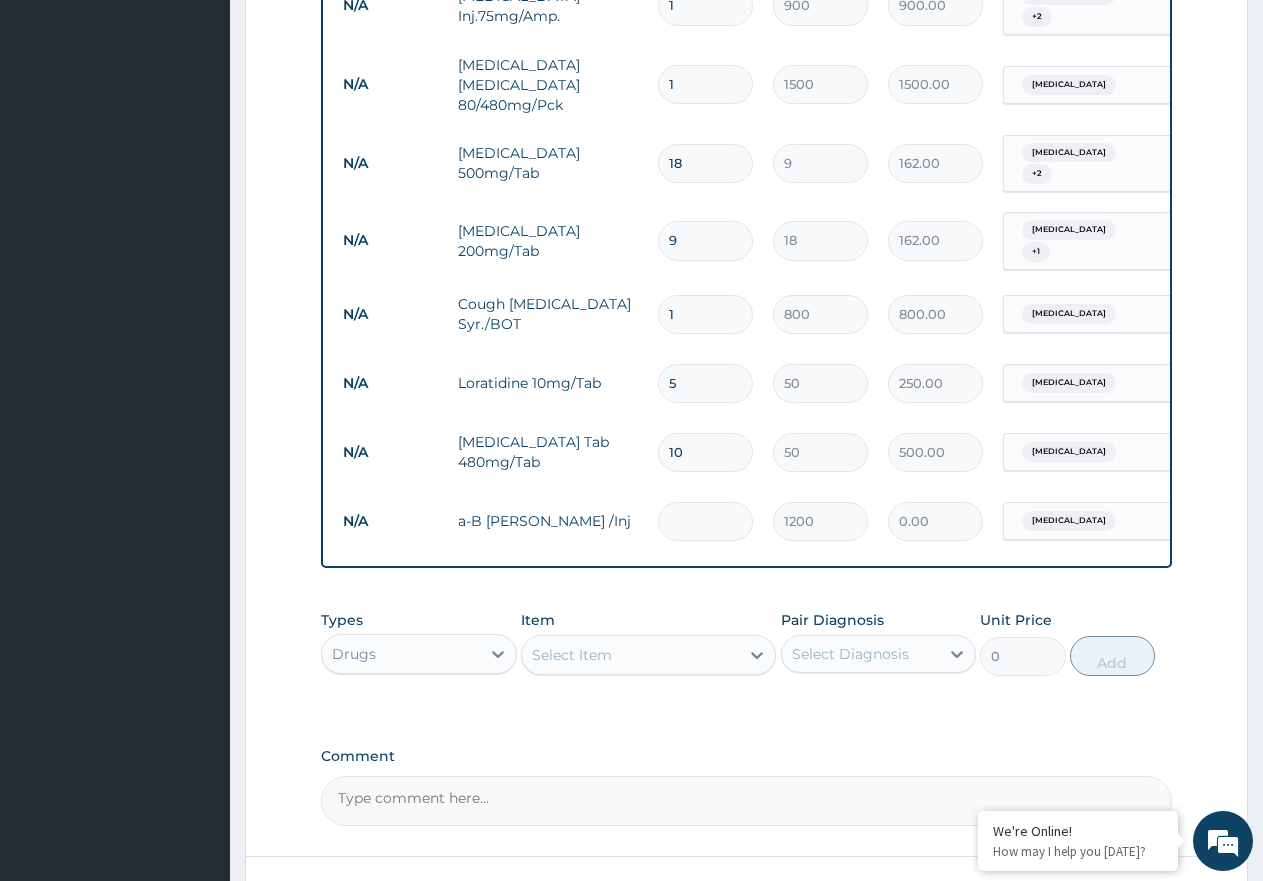 type on "3" 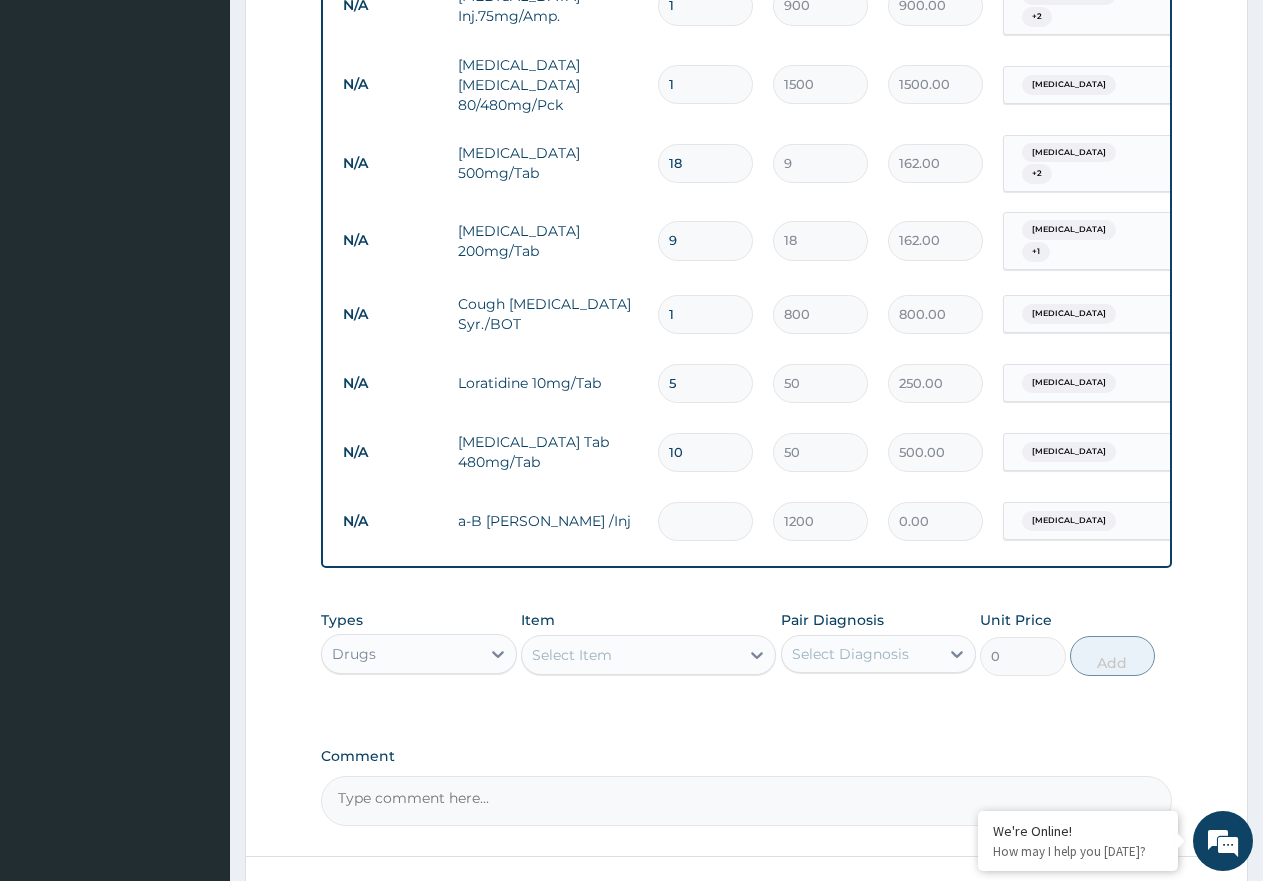 type on "3600.00" 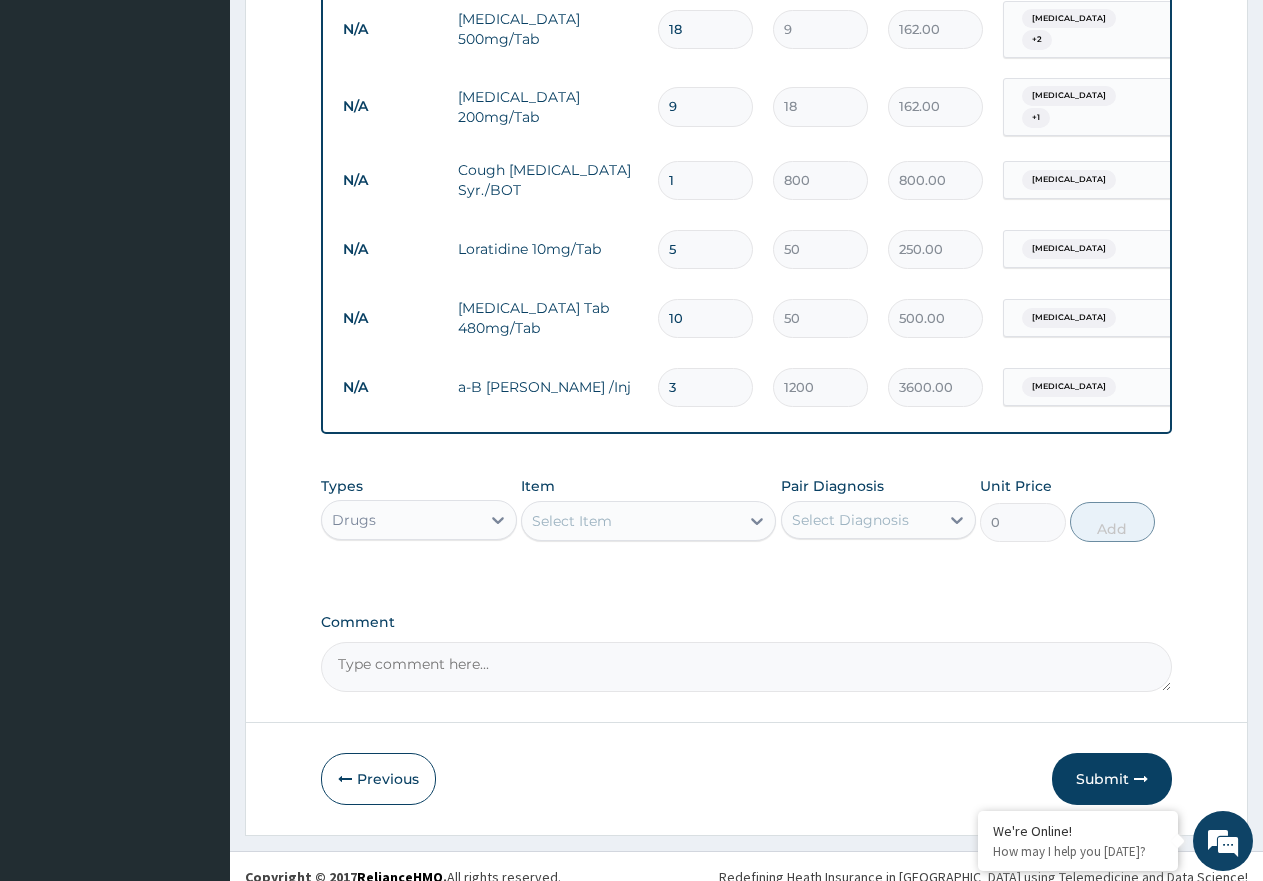 scroll, scrollTop: 1046, scrollLeft: 0, axis: vertical 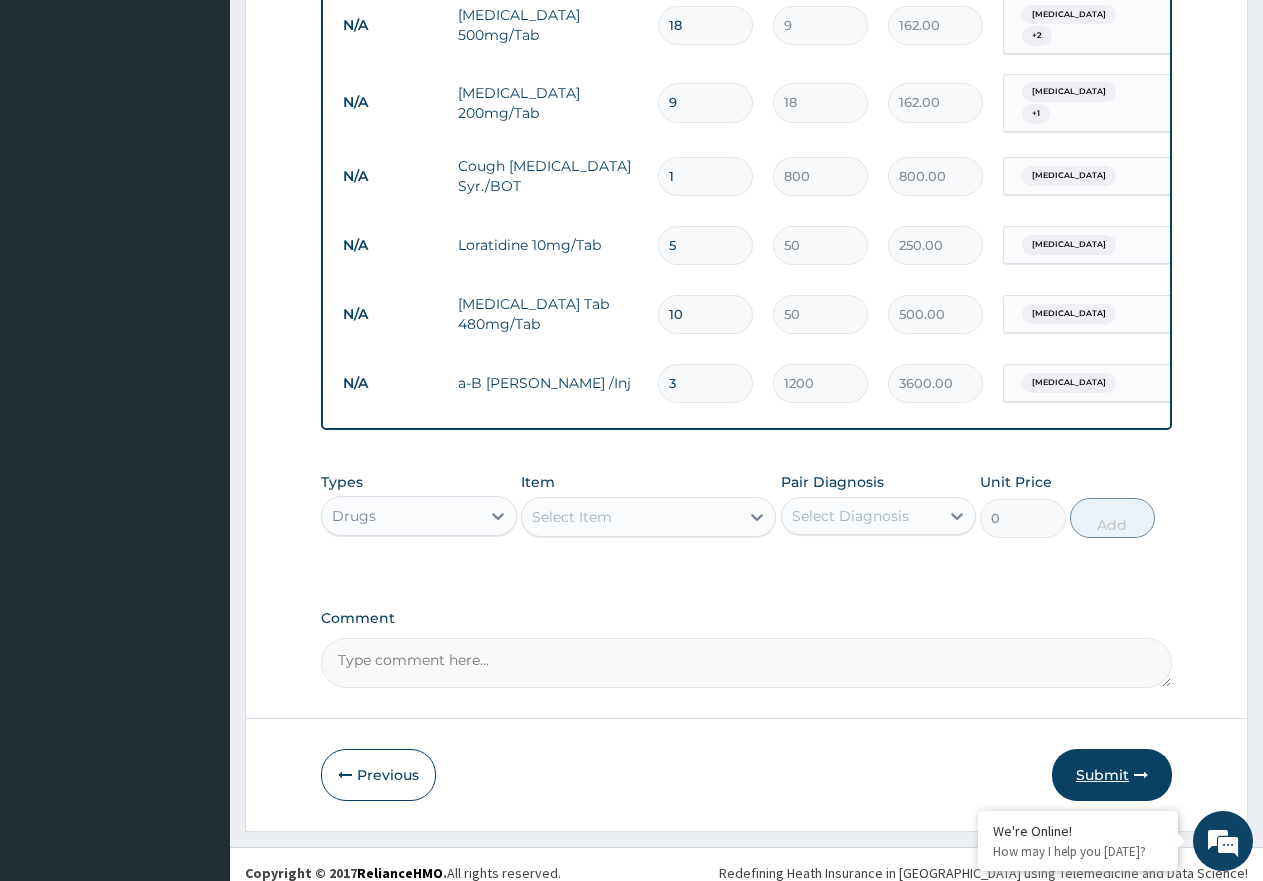 type on "3" 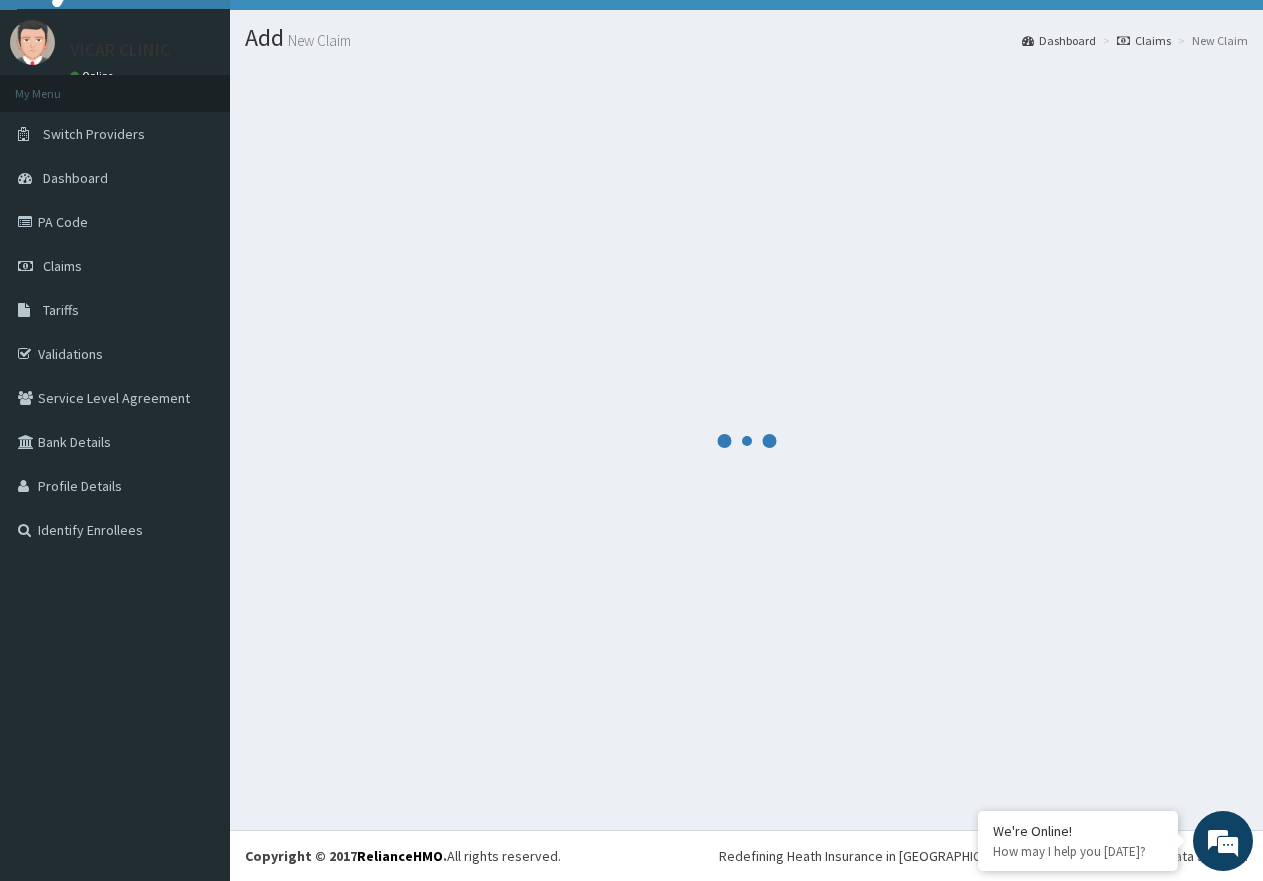 scroll, scrollTop: 40, scrollLeft: 0, axis: vertical 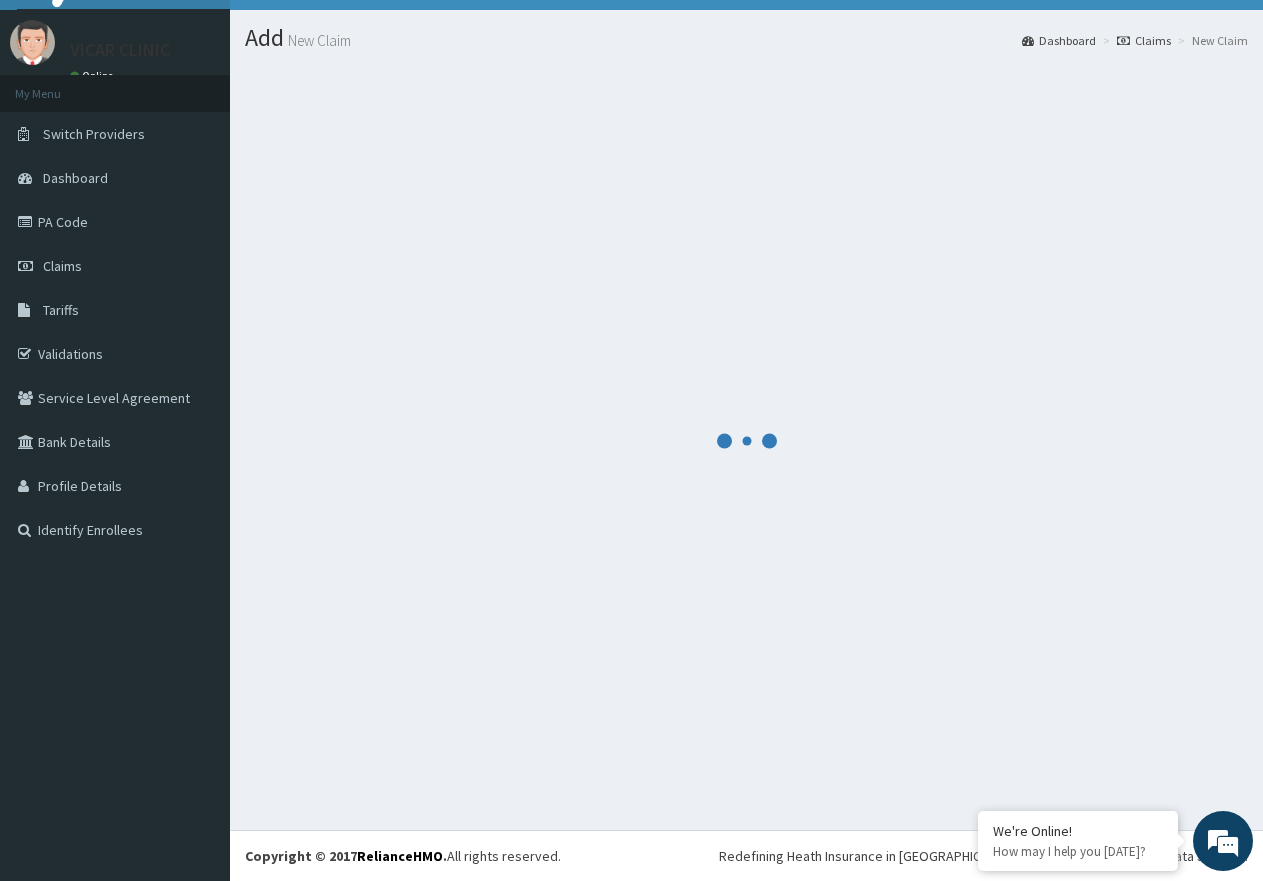 drag, startPoint x: 774, startPoint y: 592, endPoint x: 590, endPoint y: 605, distance: 184.45866 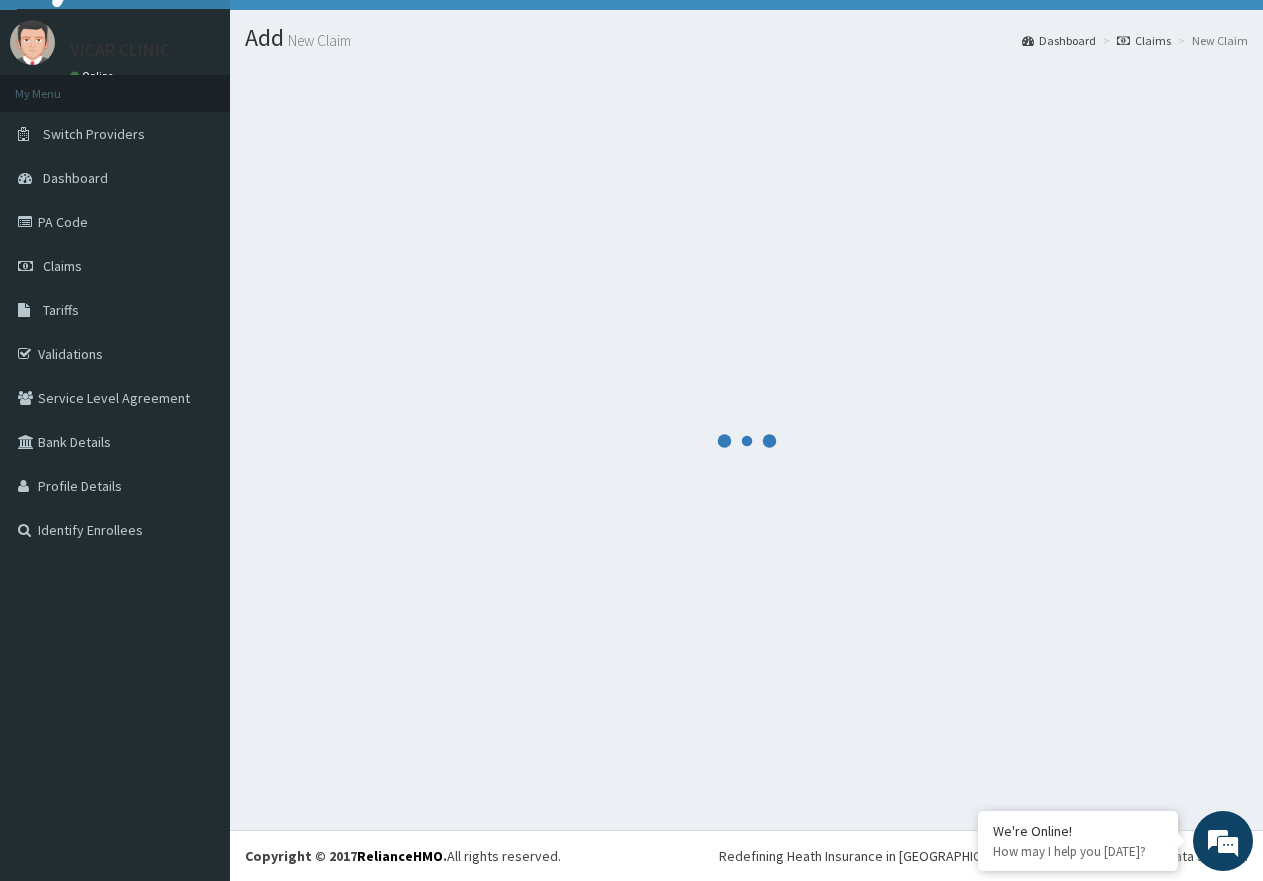 click at bounding box center (746, 440) 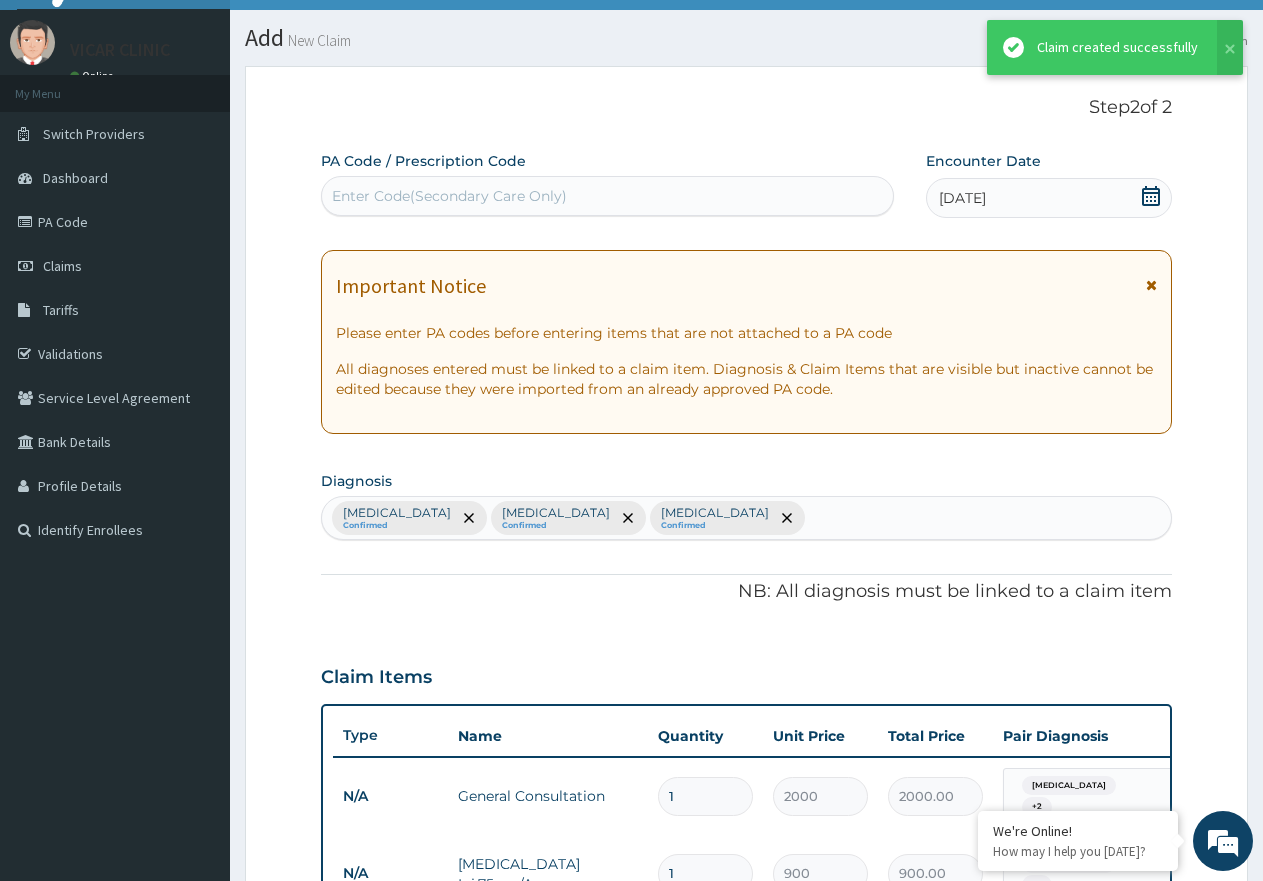 scroll, scrollTop: 1046, scrollLeft: 0, axis: vertical 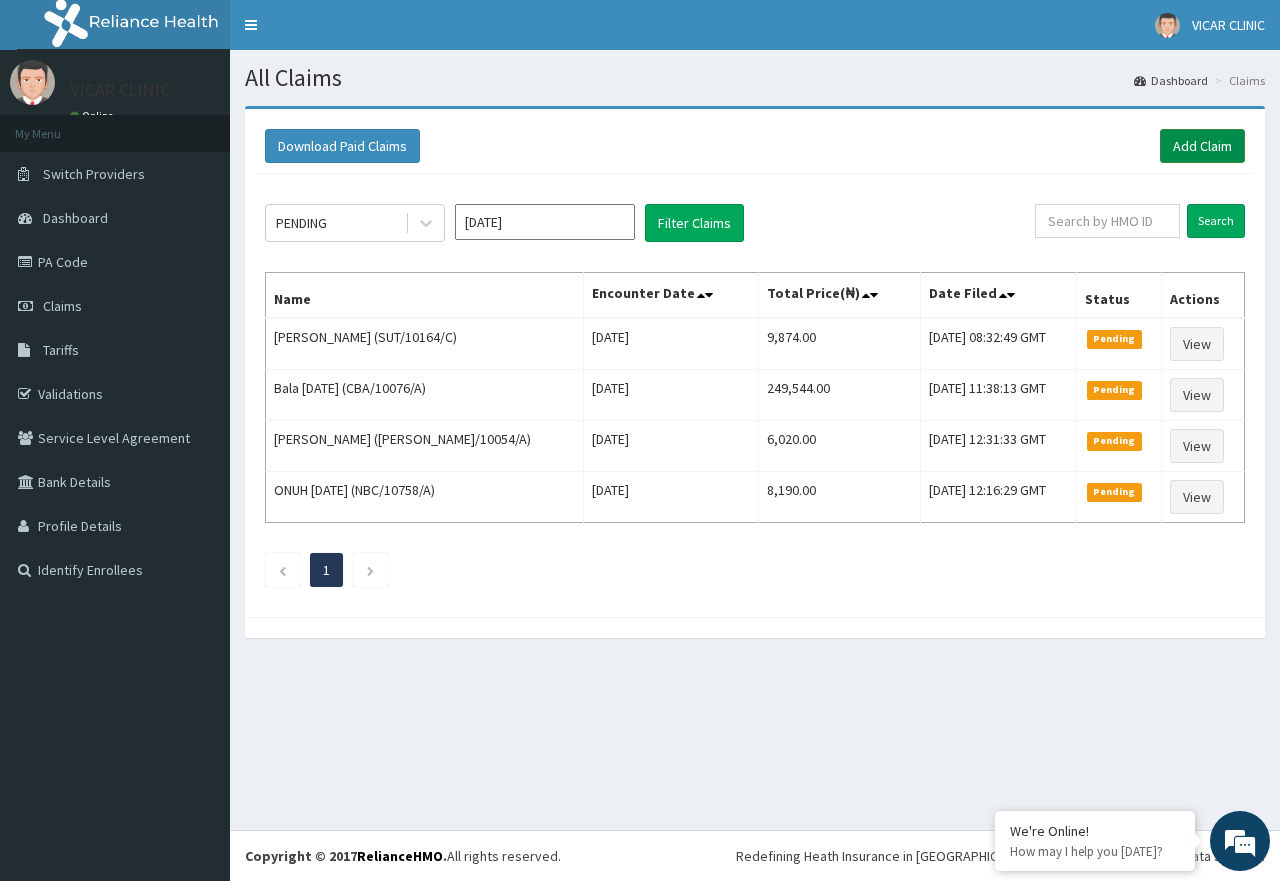 click on "Add Claim" at bounding box center [1202, 146] 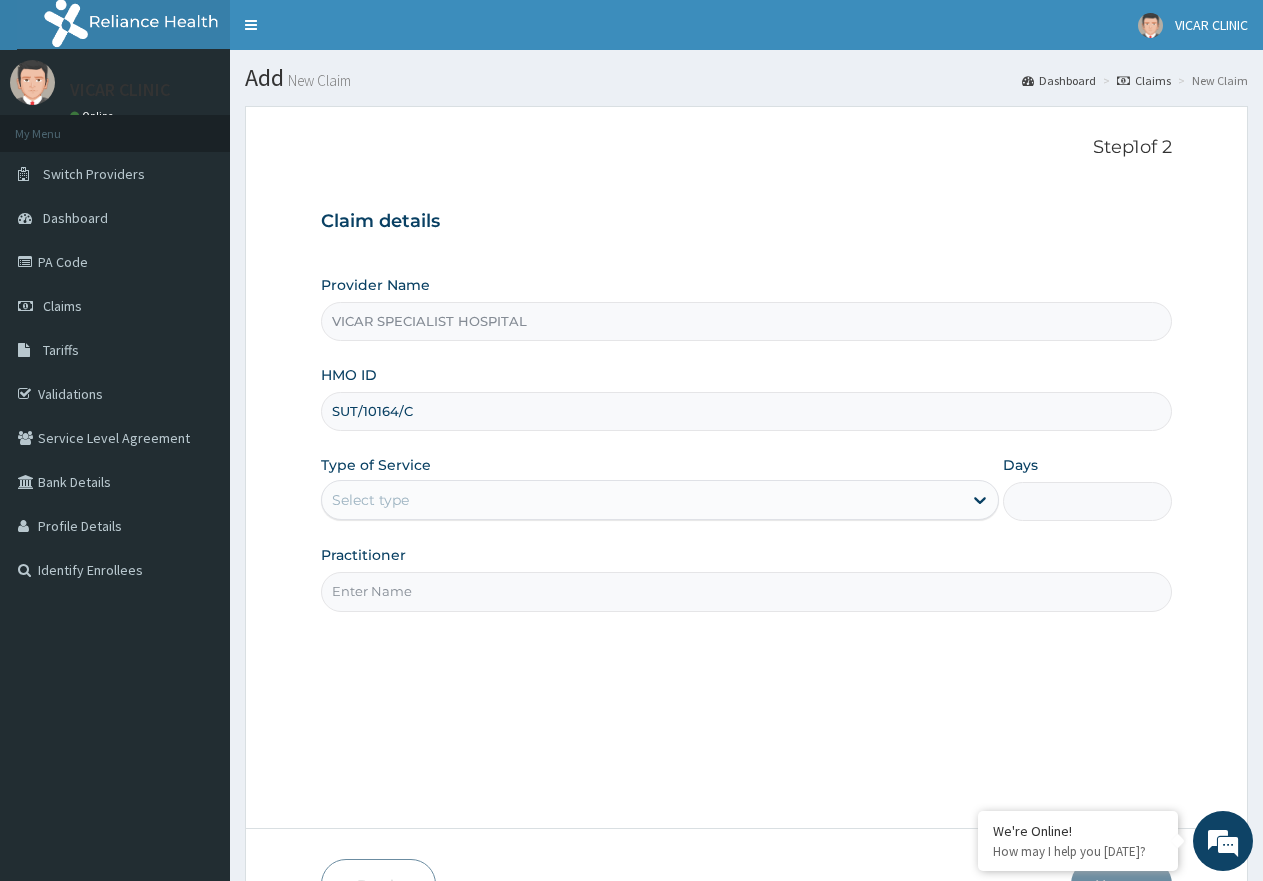 scroll, scrollTop: 0, scrollLeft: 0, axis: both 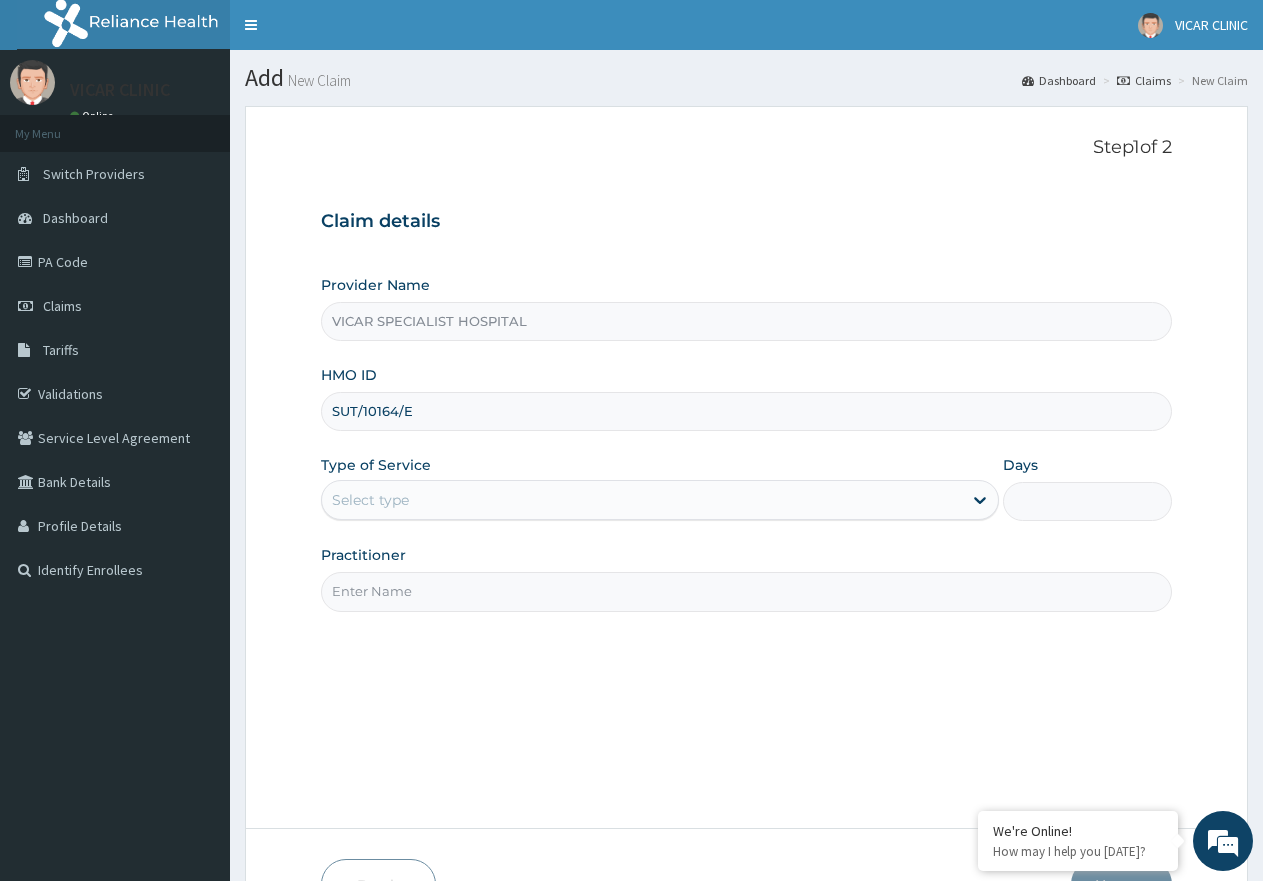 type on "SUT/10164/E" 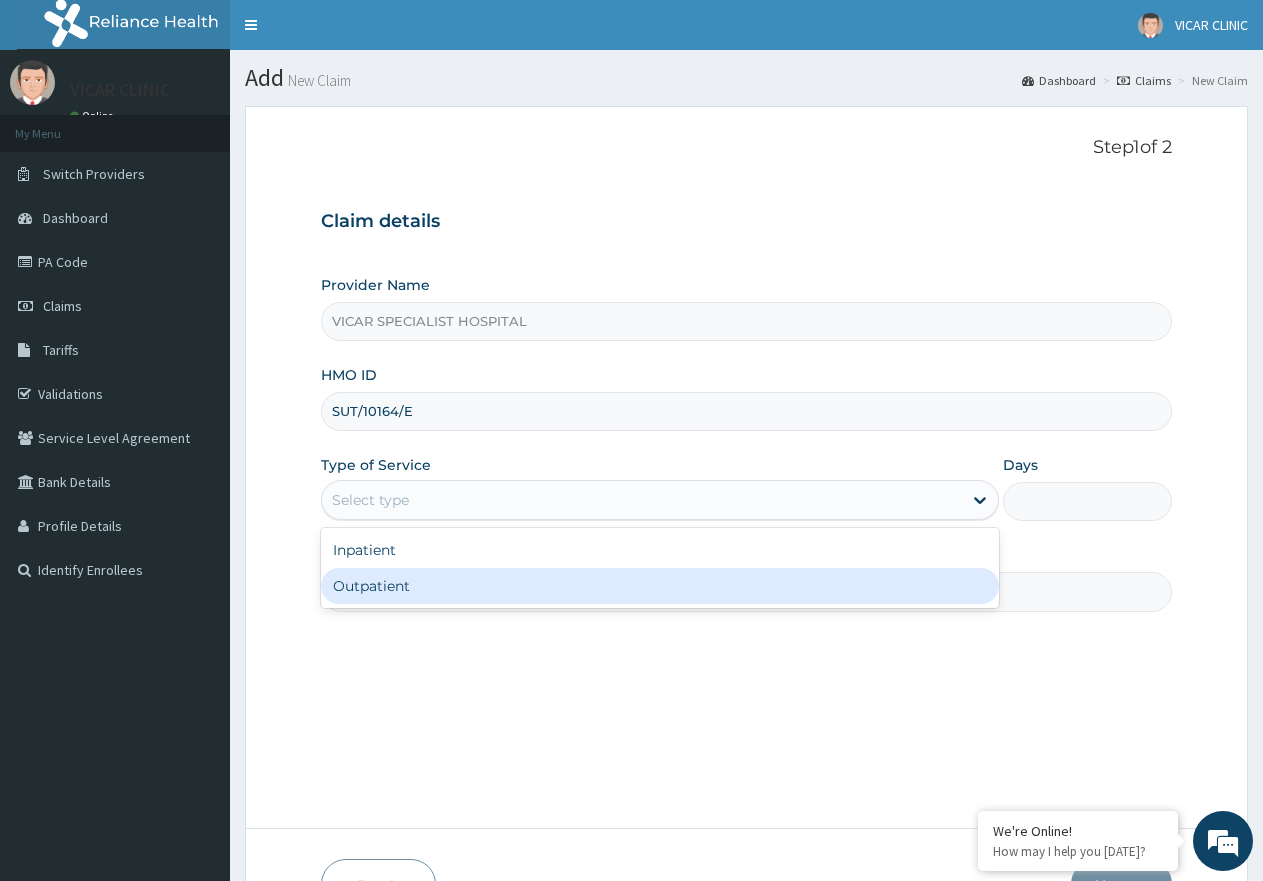 click on "Outpatient" at bounding box center (659, 586) 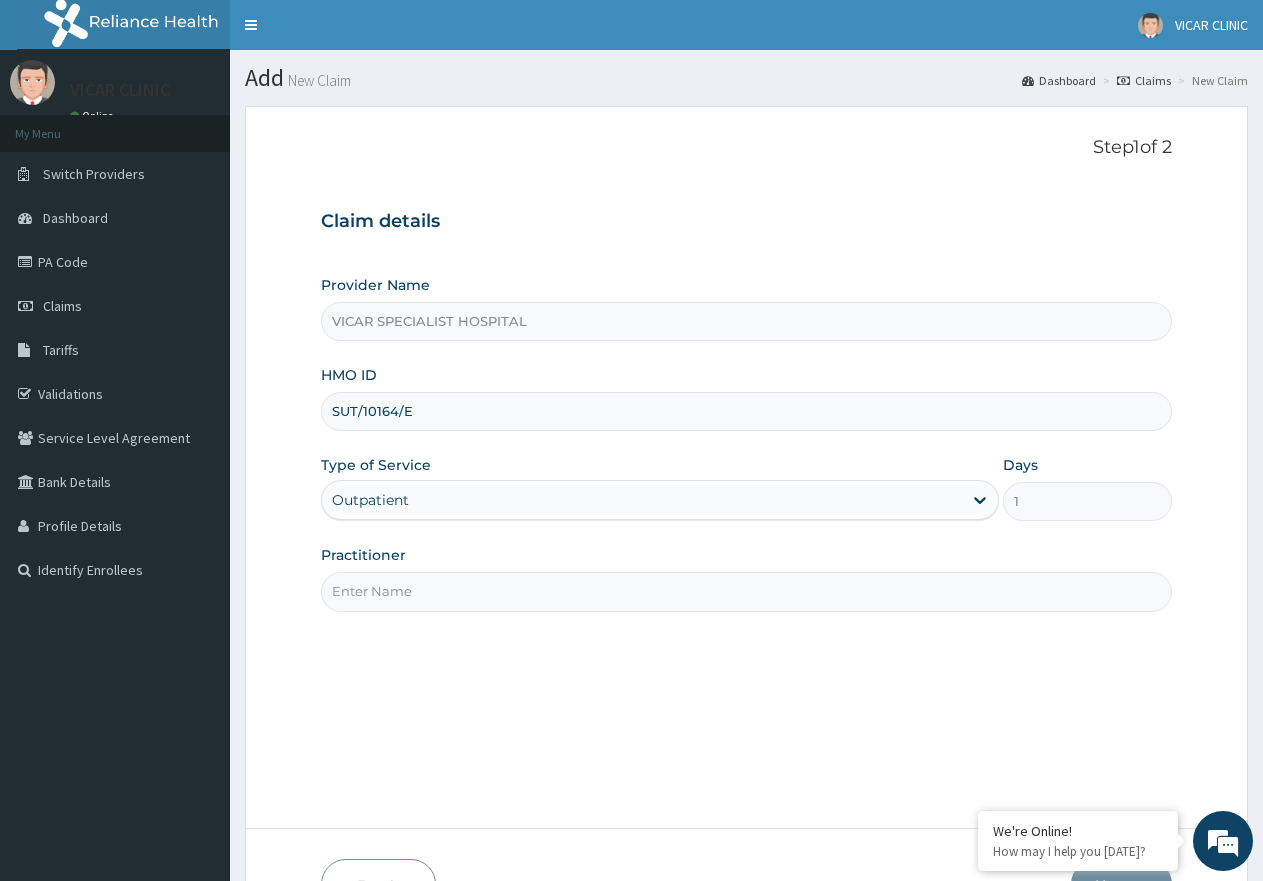 click on "Practitioner" at bounding box center [746, 591] 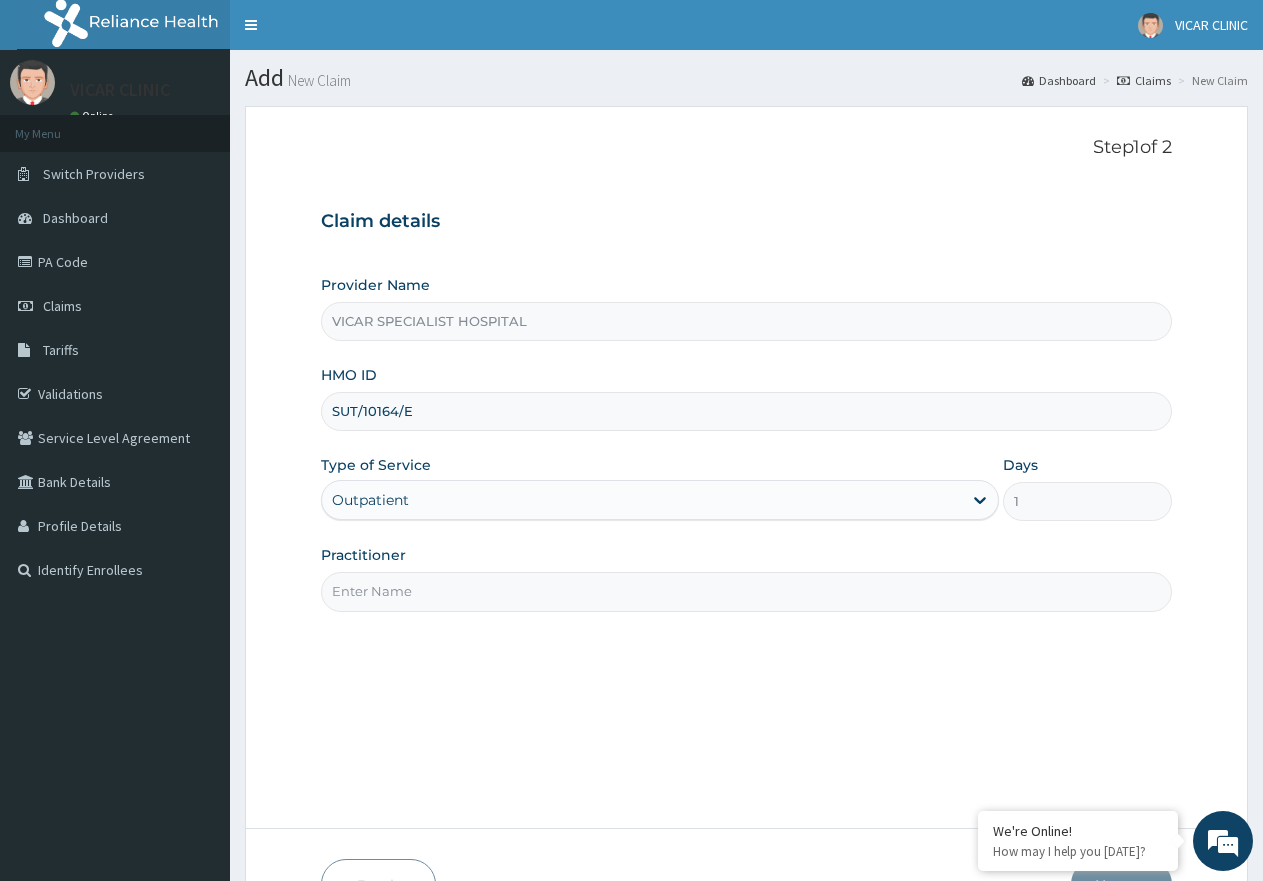 type on "DR. IDEH" 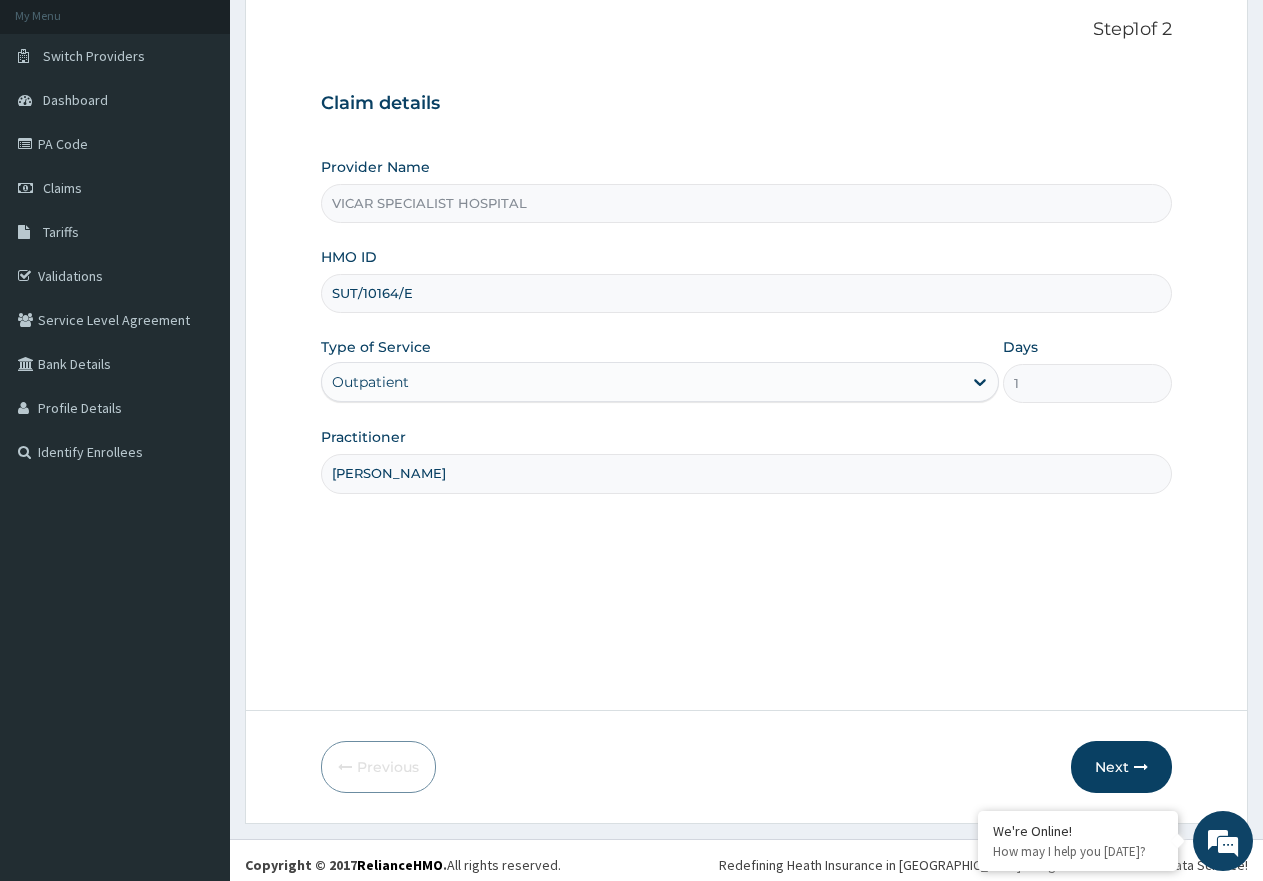 scroll, scrollTop: 127, scrollLeft: 0, axis: vertical 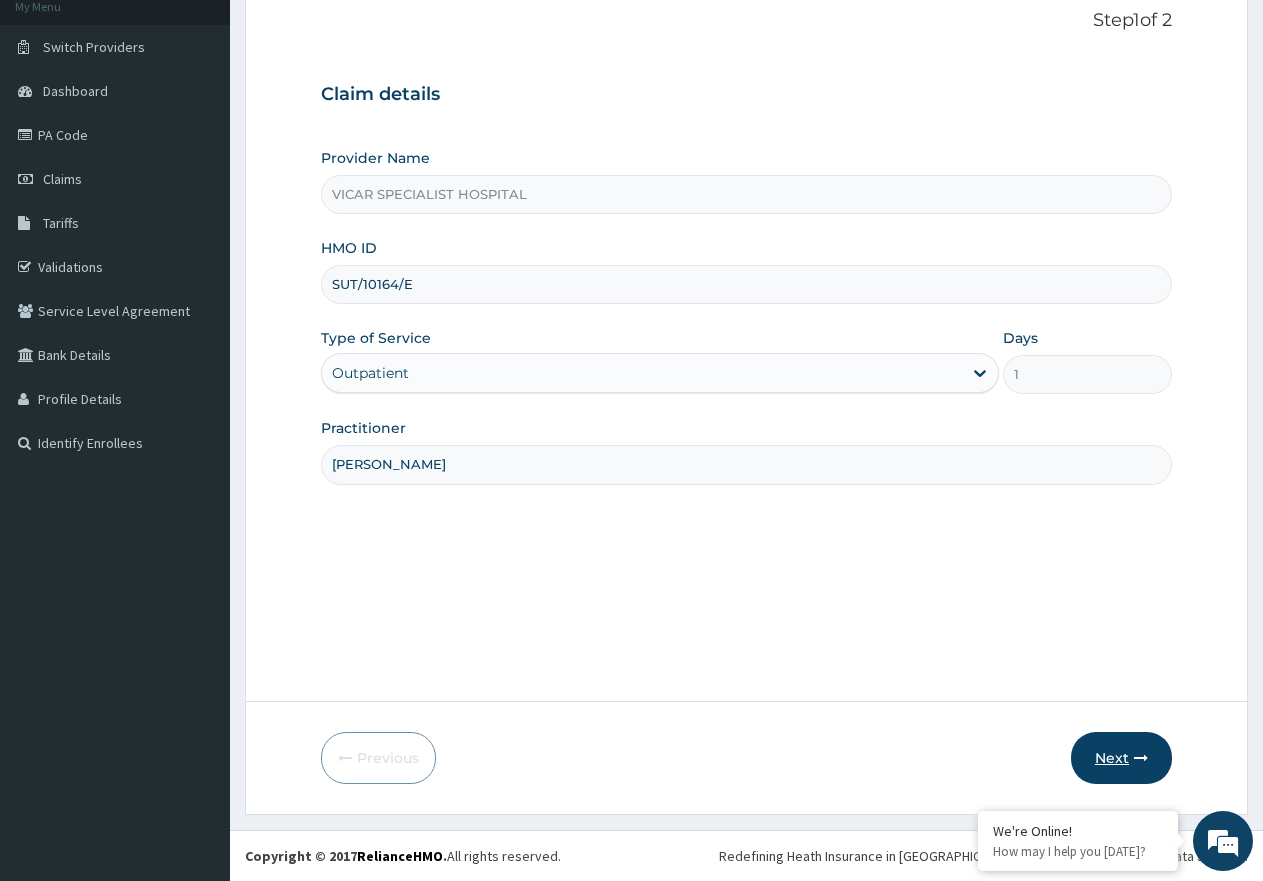 click on "Next" at bounding box center (1121, 758) 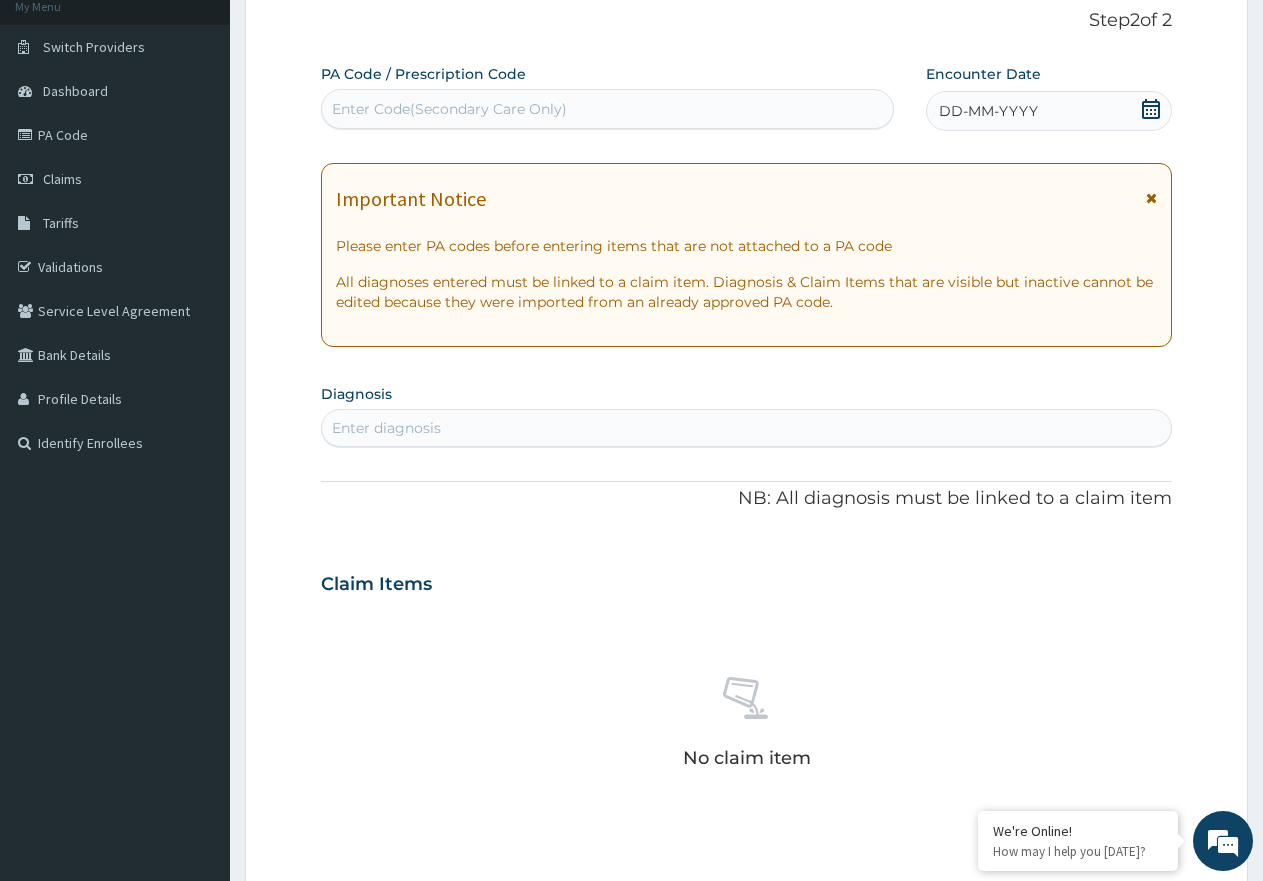 click 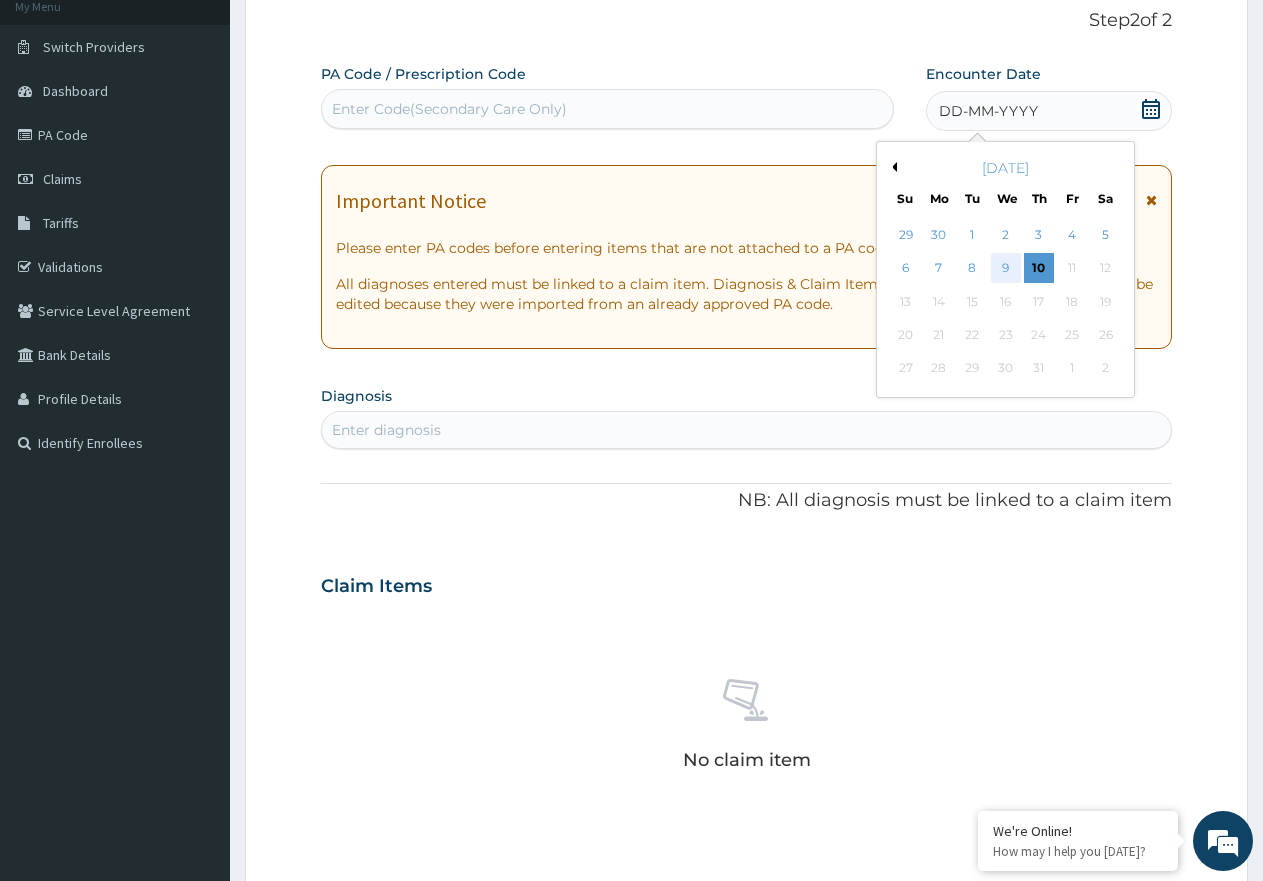 click on "9" at bounding box center [1006, 269] 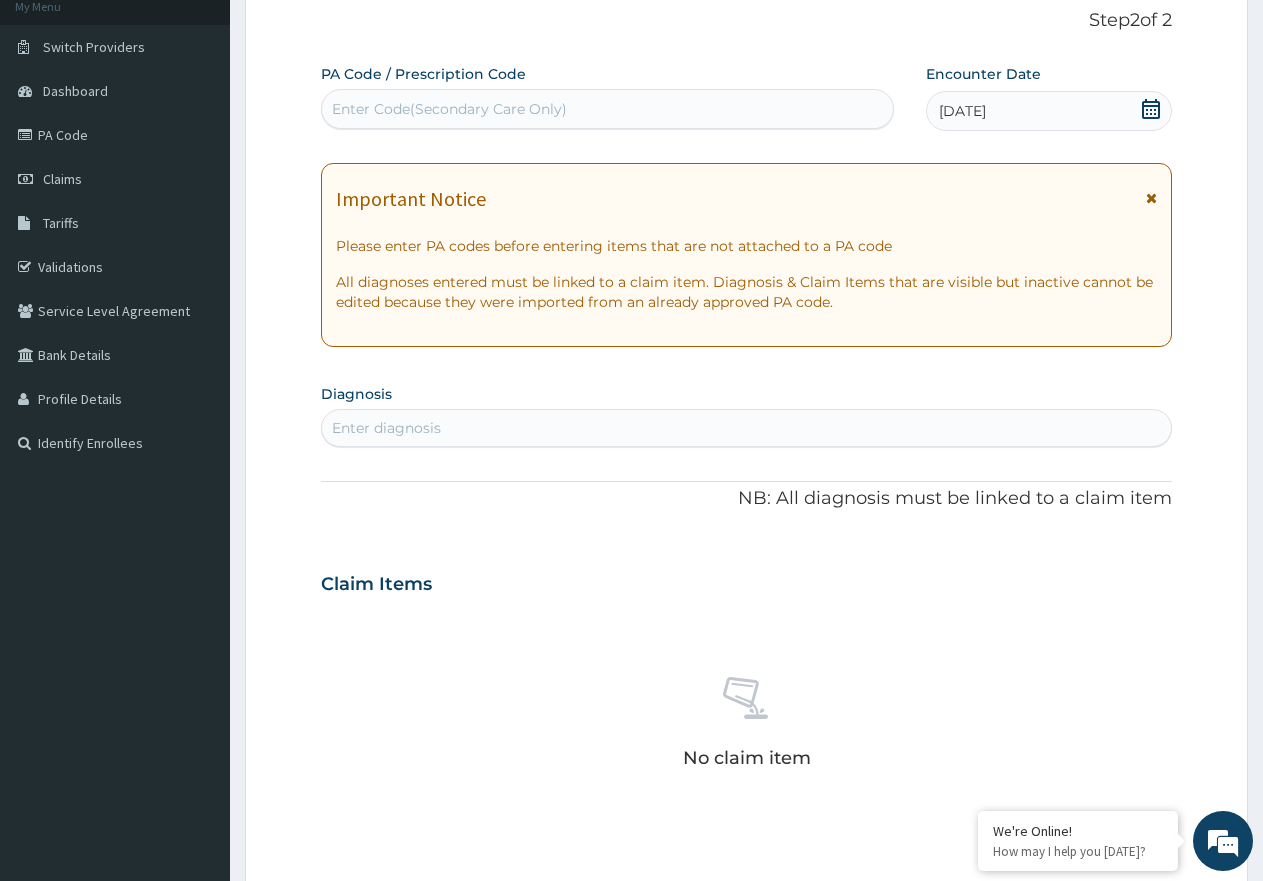 click on "Enter diagnosis" at bounding box center (746, 428) 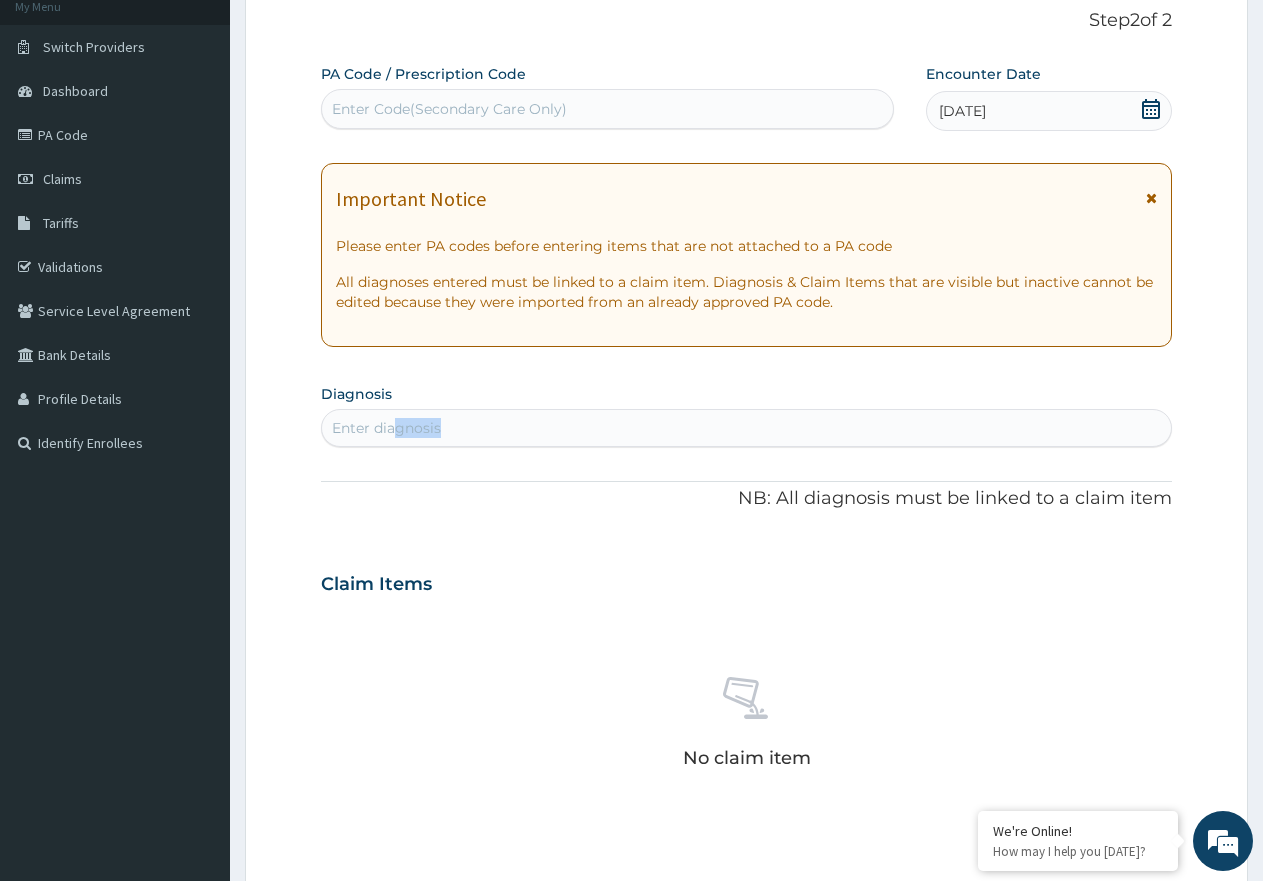 drag, startPoint x: 397, startPoint y: 449, endPoint x: 399, endPoint y: 430, distance: 19.104973 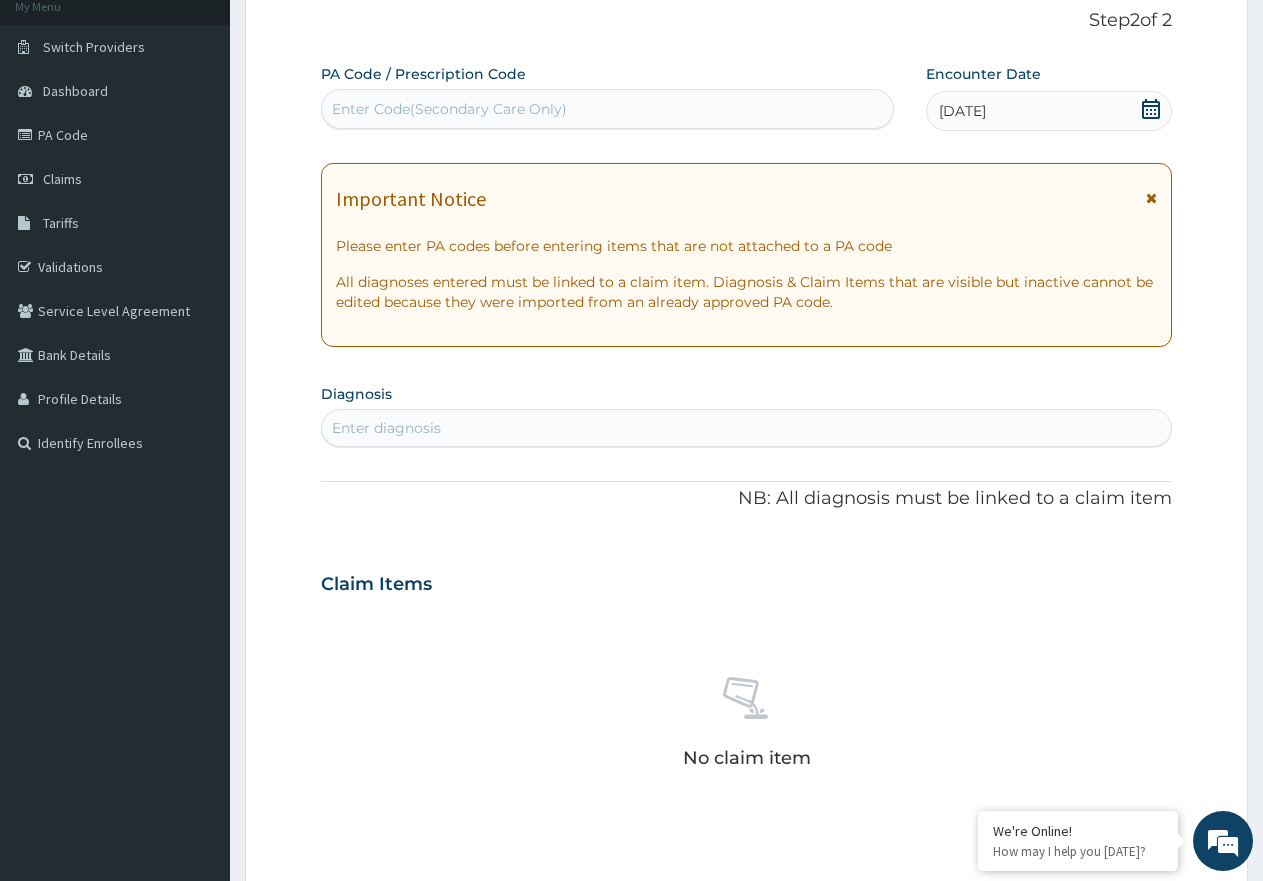 click on "Enter diagnosis" at bounding box center [386, 428] 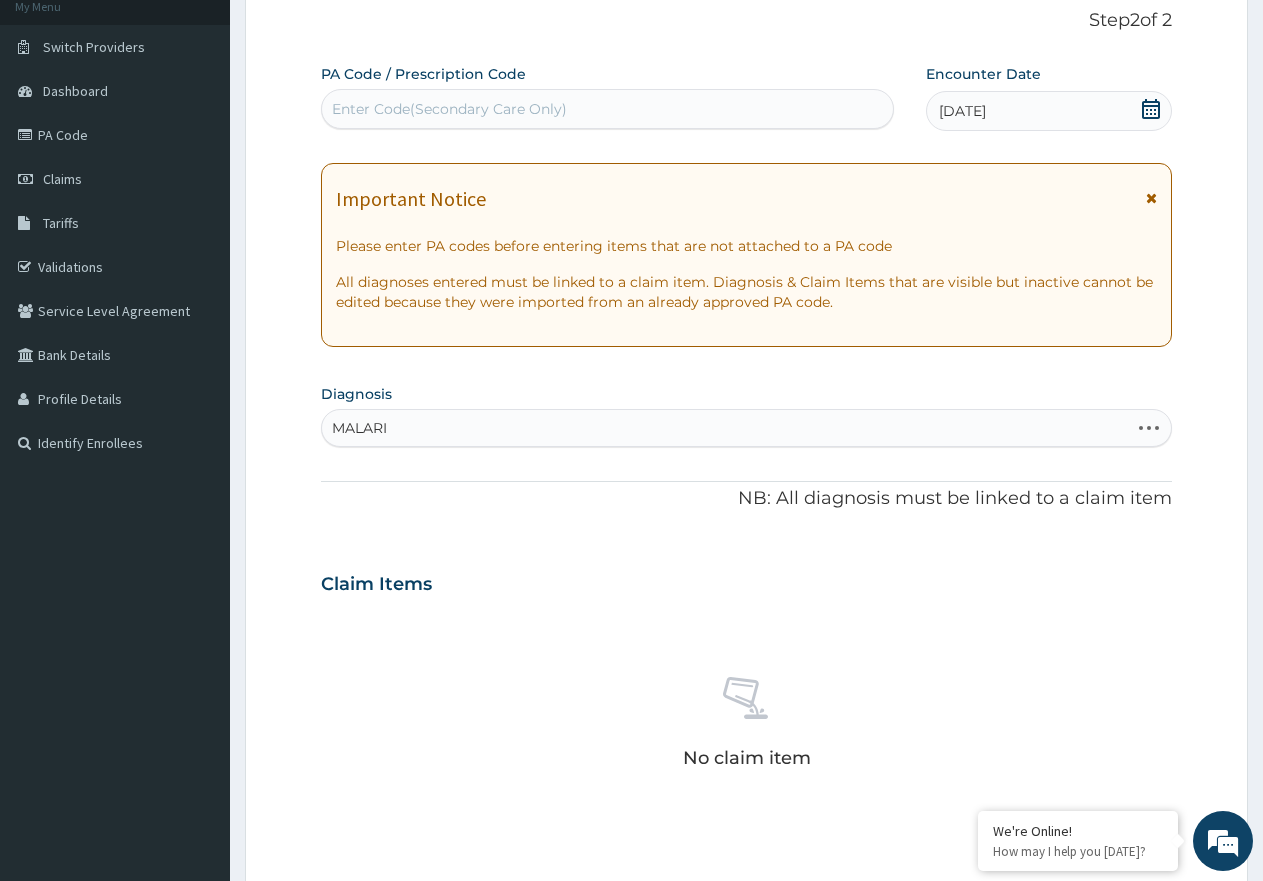 type on "[MEDICAL_DATA]" 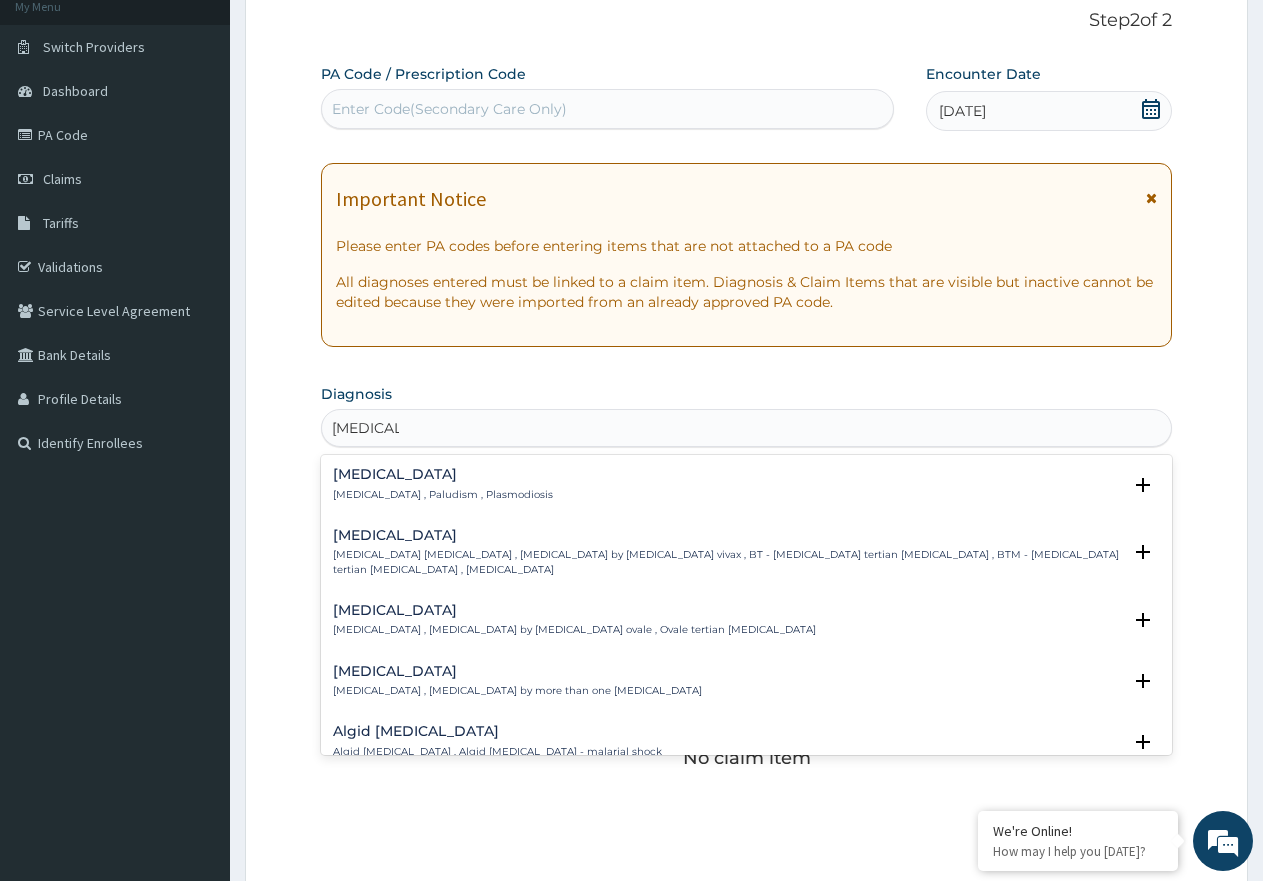click on "[MEDICAL_DATA]" at bounding box center (443, 474) 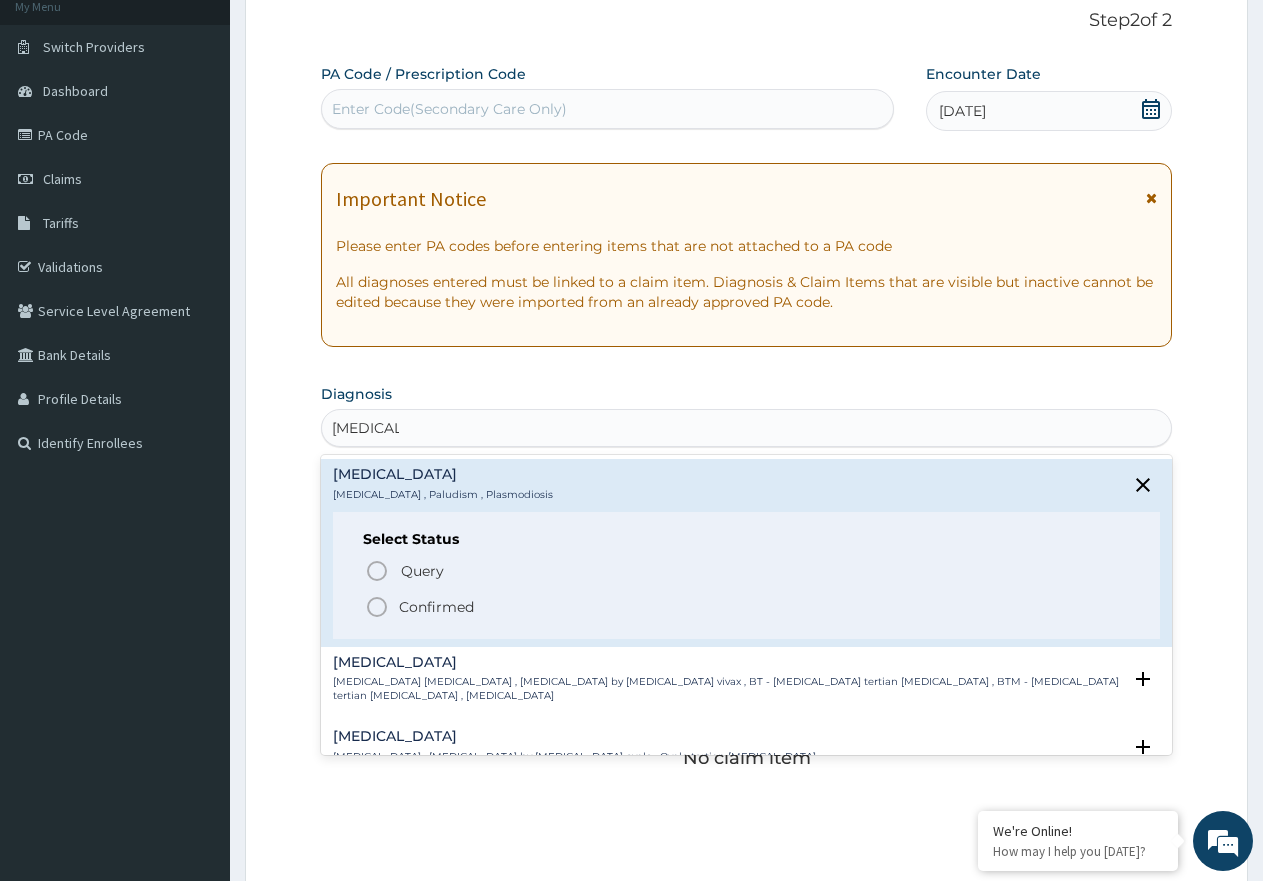 click 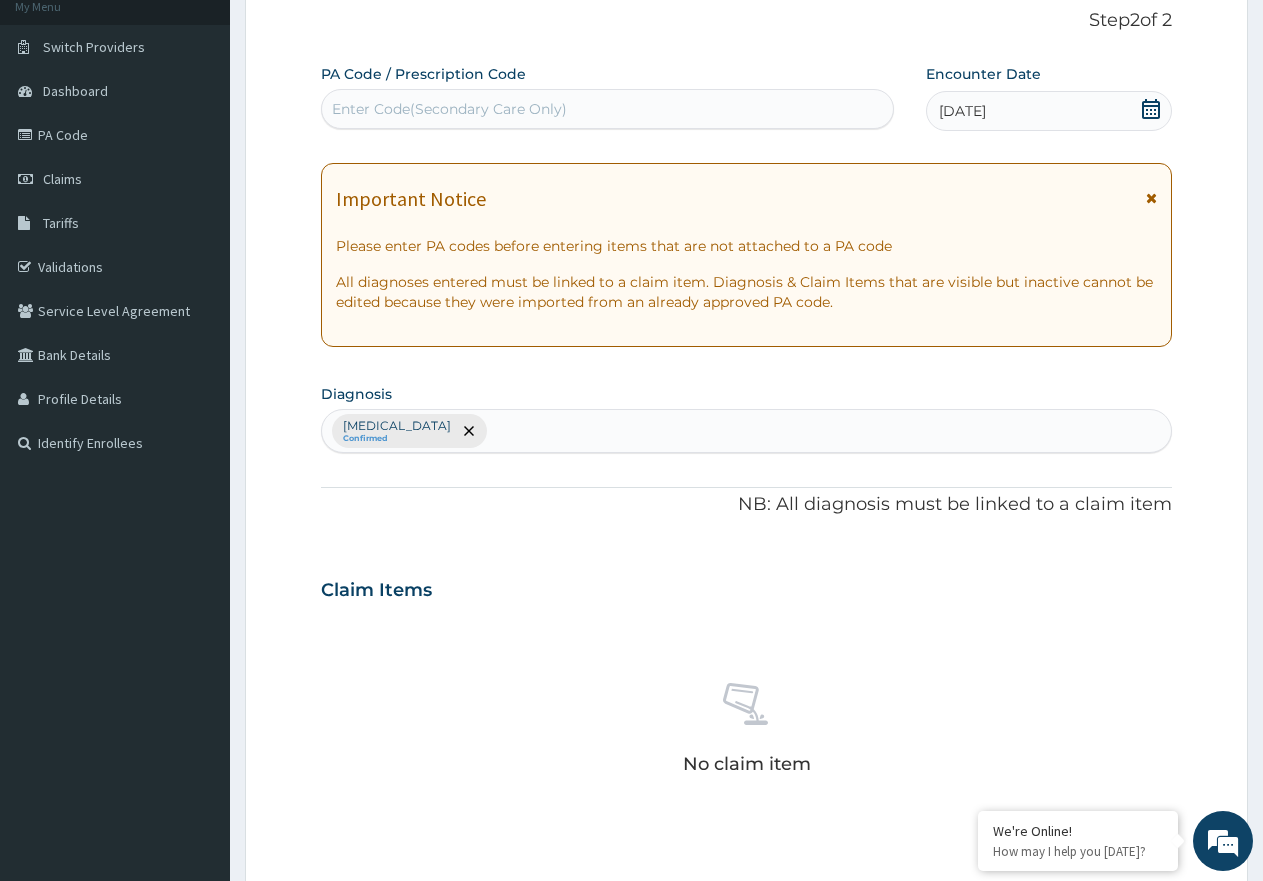 click on "Malaria Confirmed" at bounding box center [746, 431] 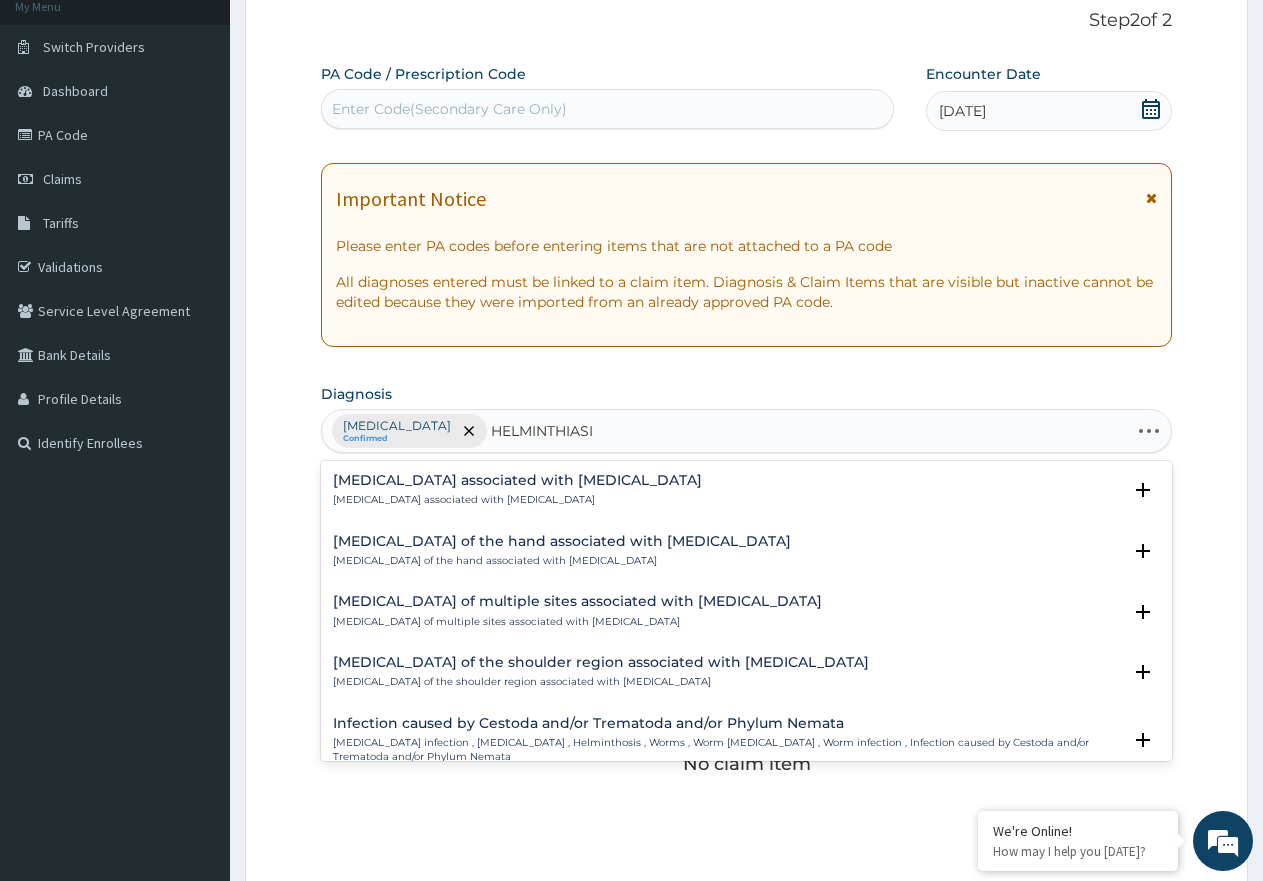 type on "[MEDICAL_DATA]" 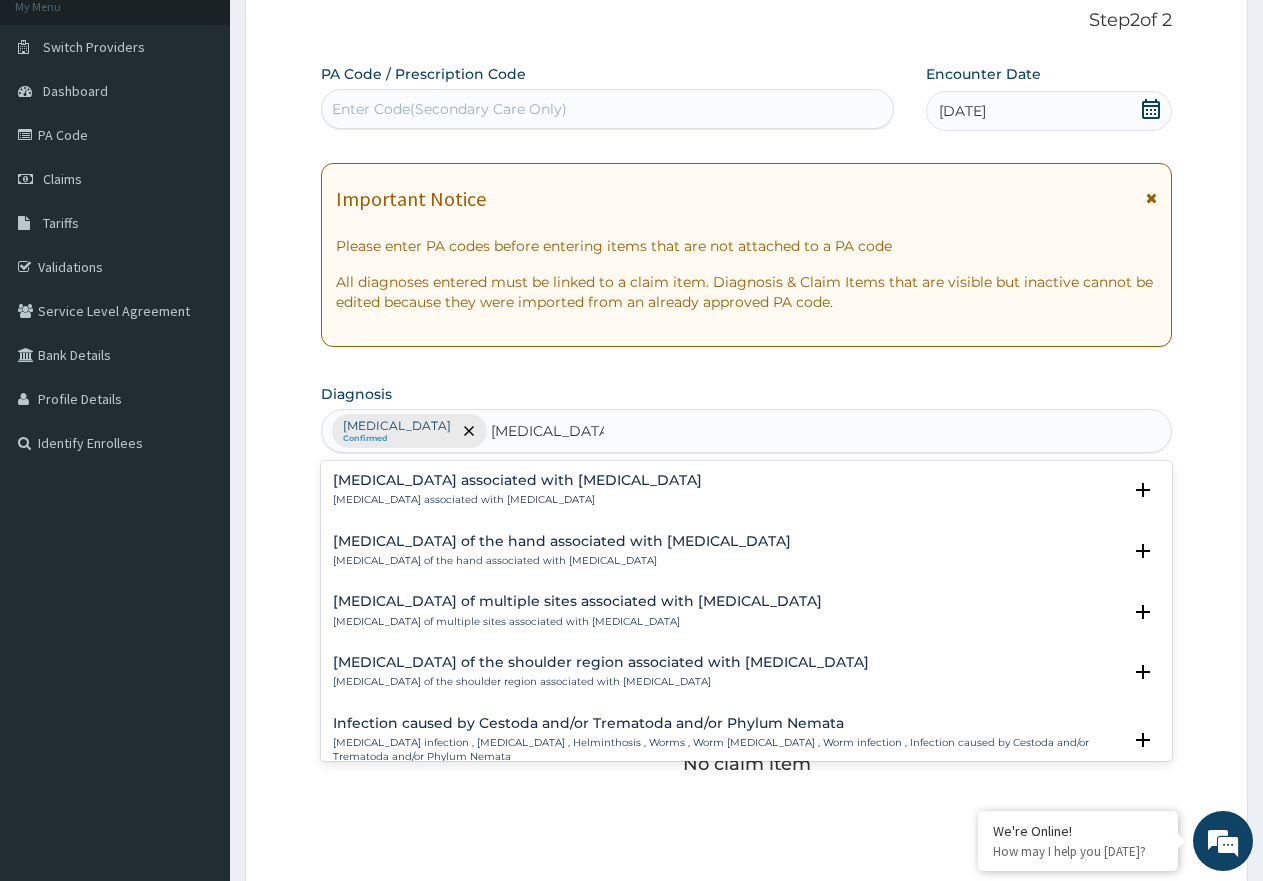 click on "Arthropathy associated with helminthiasis Arthropathy associated with helminthiasis" at bounding box center (517, 490) 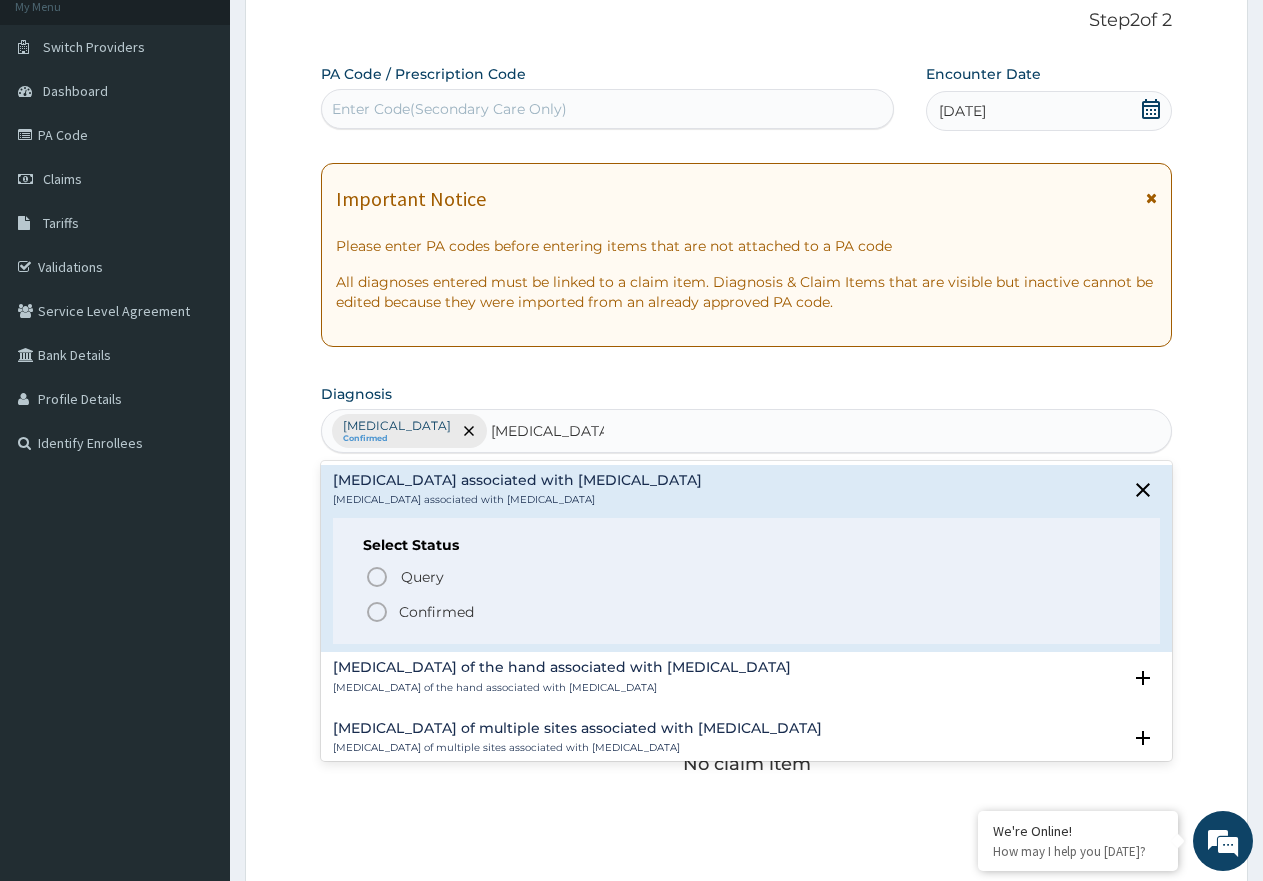 click on "Confirmed" at bounding box center [436, 612] 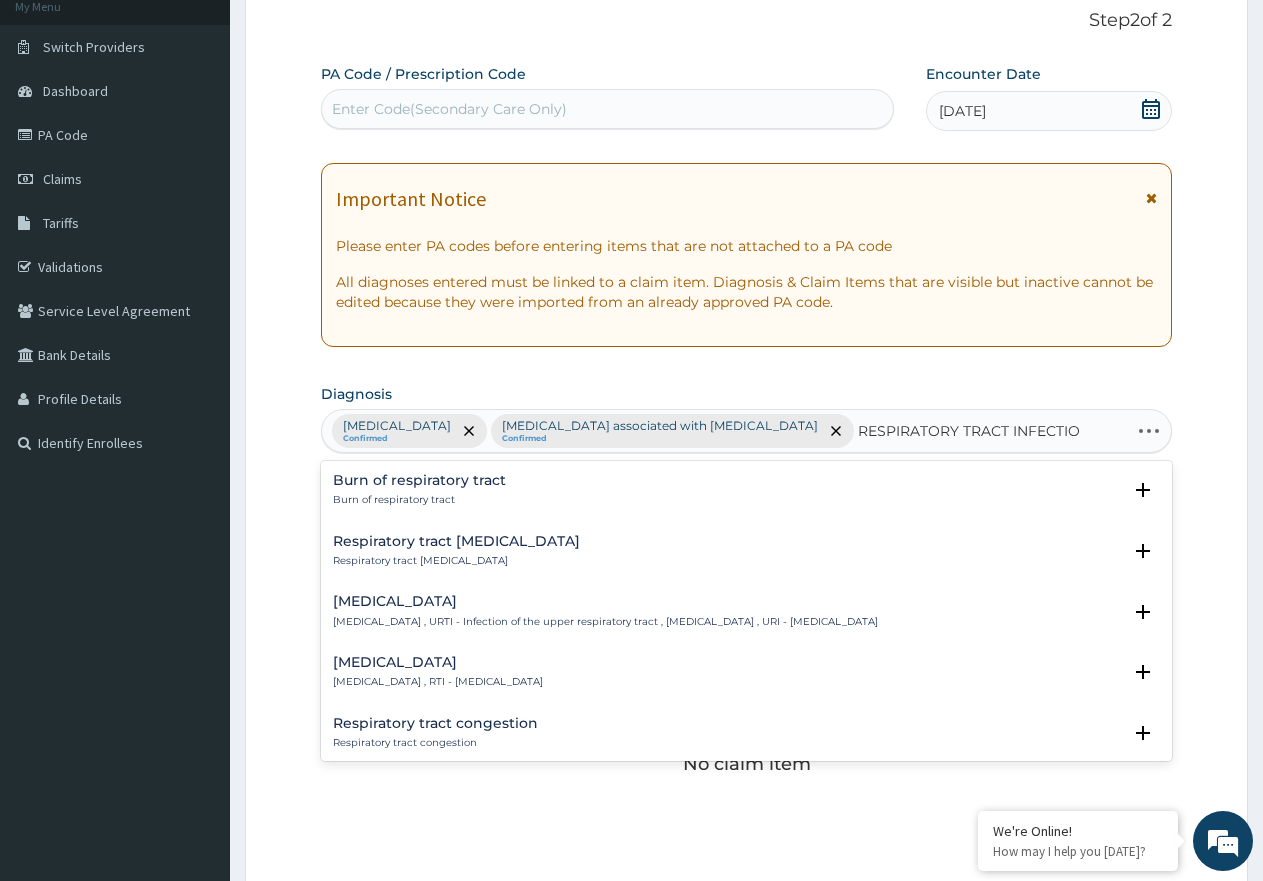 type on "RESPIRATORY TRACT INFECTION" 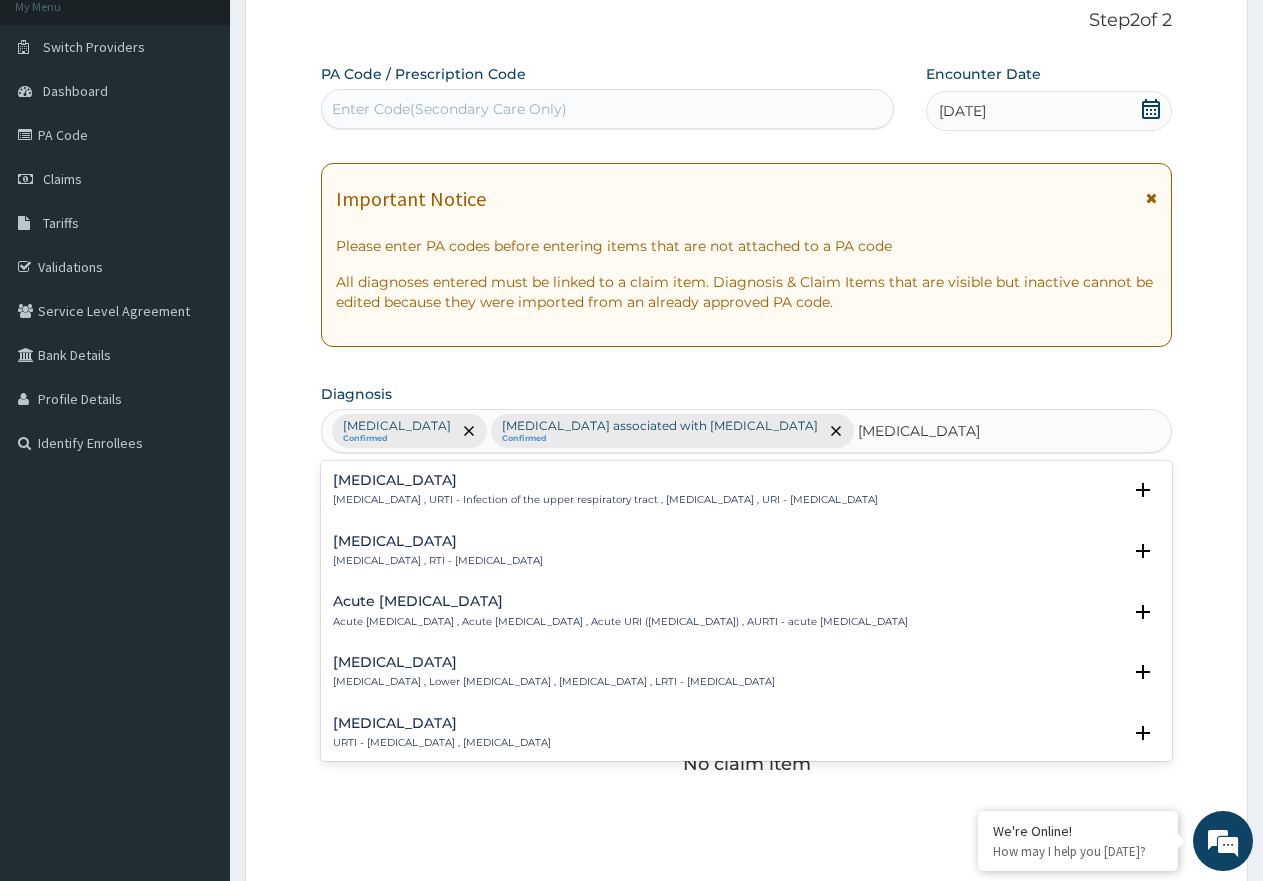 click on "[MEDICAL_DATA]" at bounding box center [438, 541] 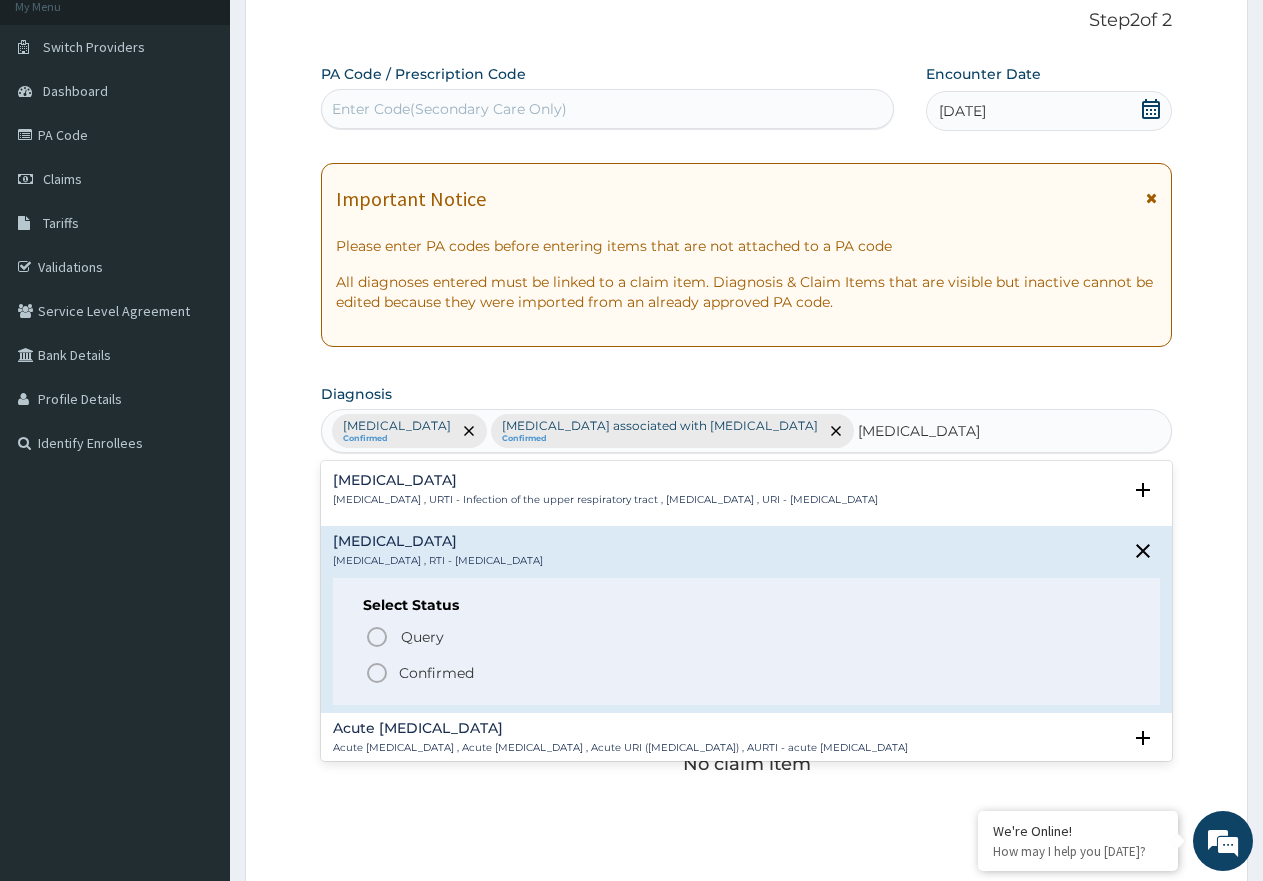 click on "Confirmed" at bounding box center (436, 673) 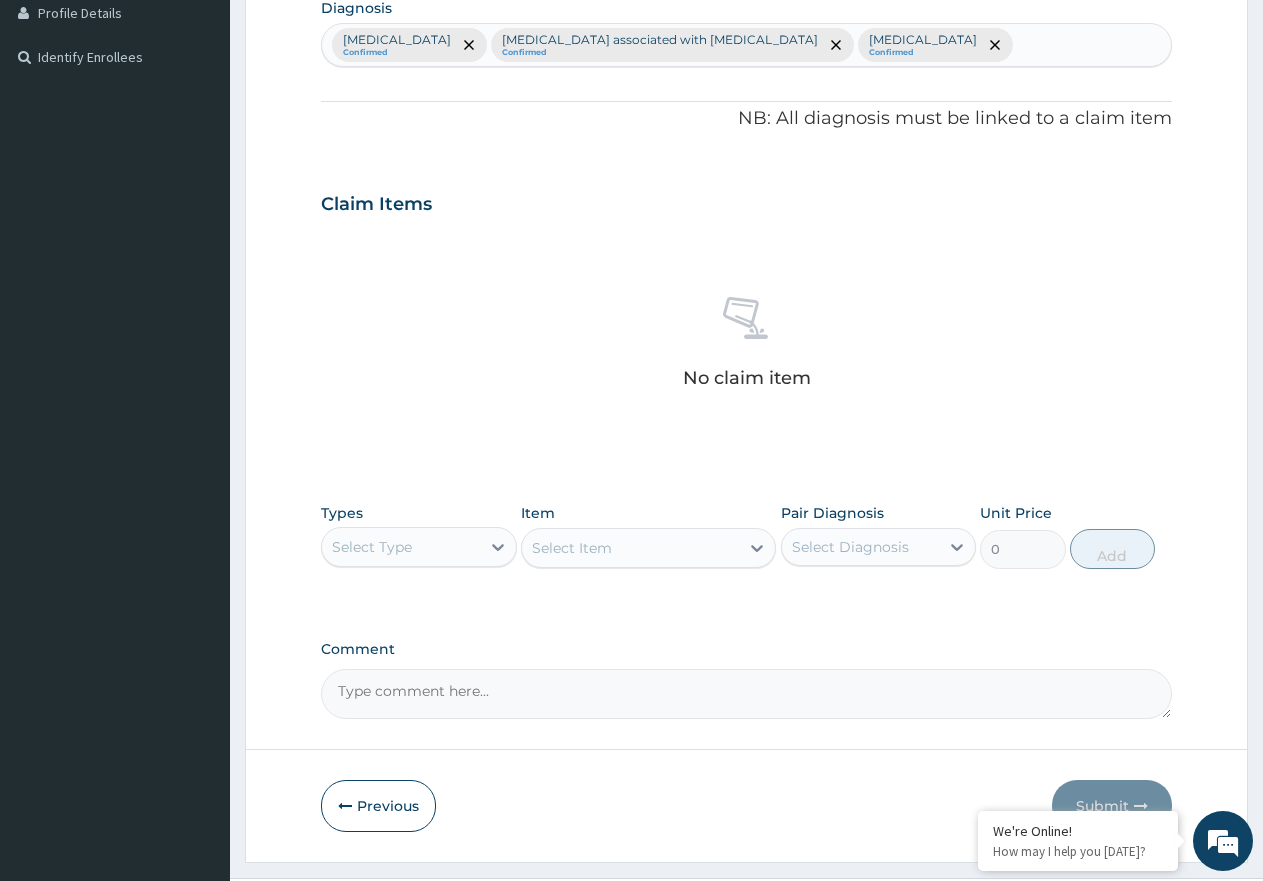 scroll, scrollTop: 561, scrollLeft: 0, axis: vertical 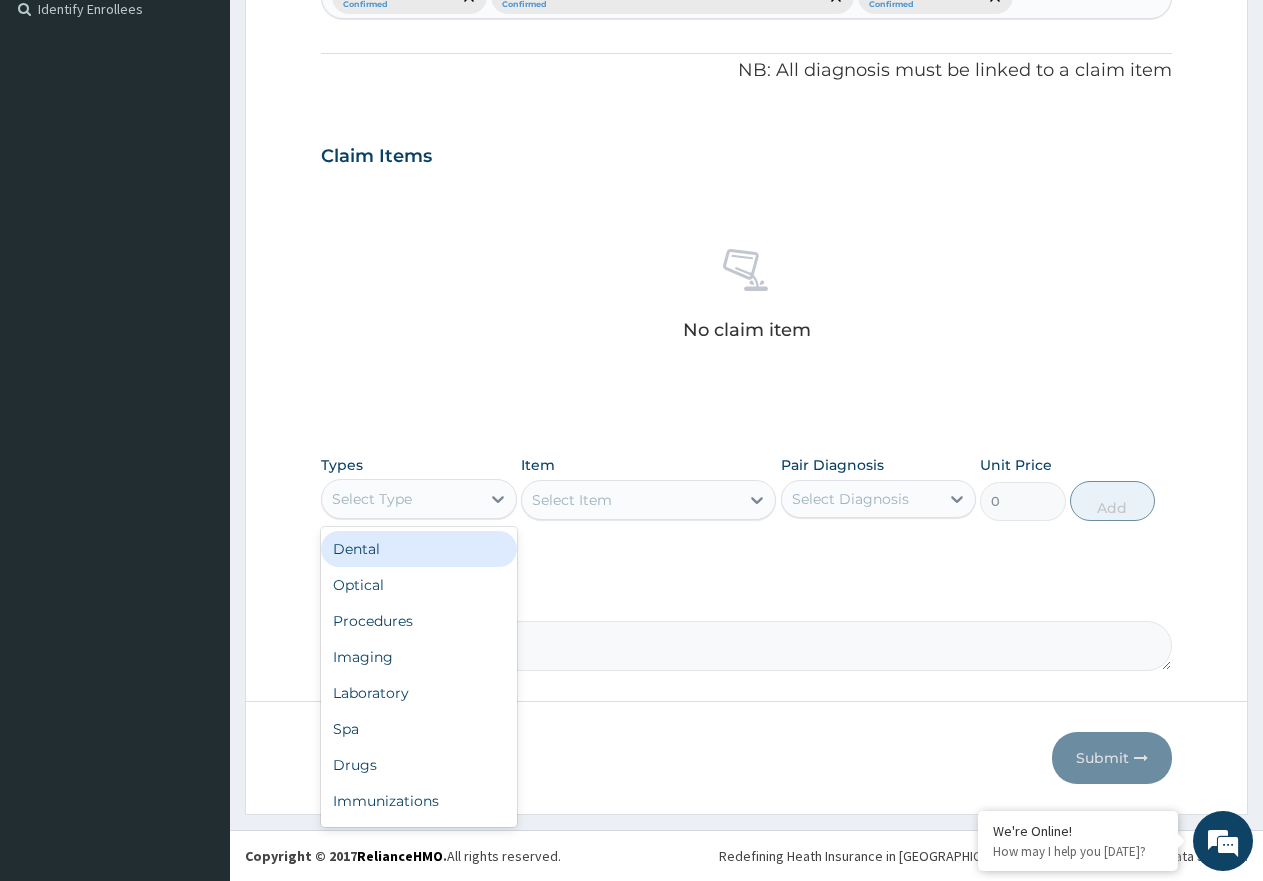 click on "Select Type" at bounding box center (401, 499) 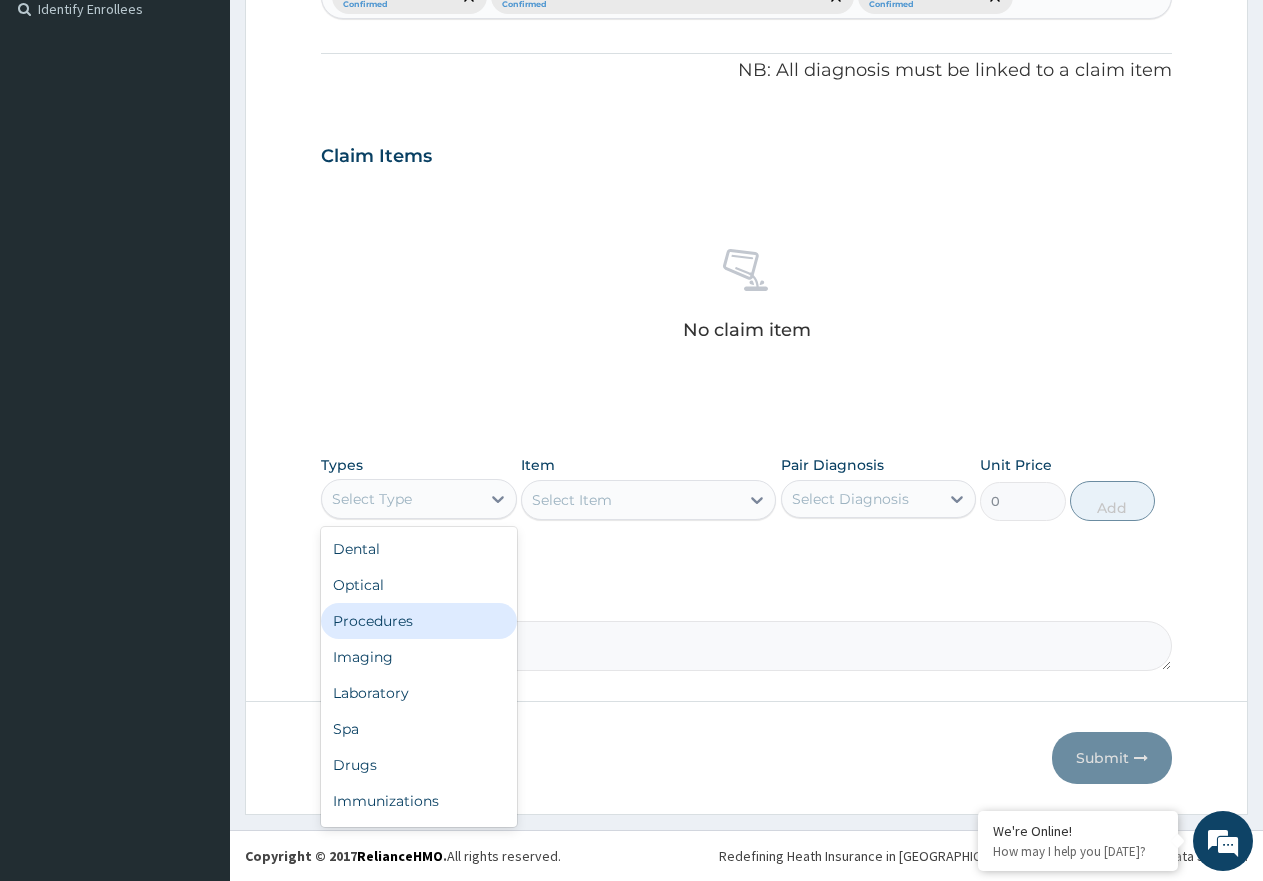 click on "Procedures" at bounding box center [419, 621] 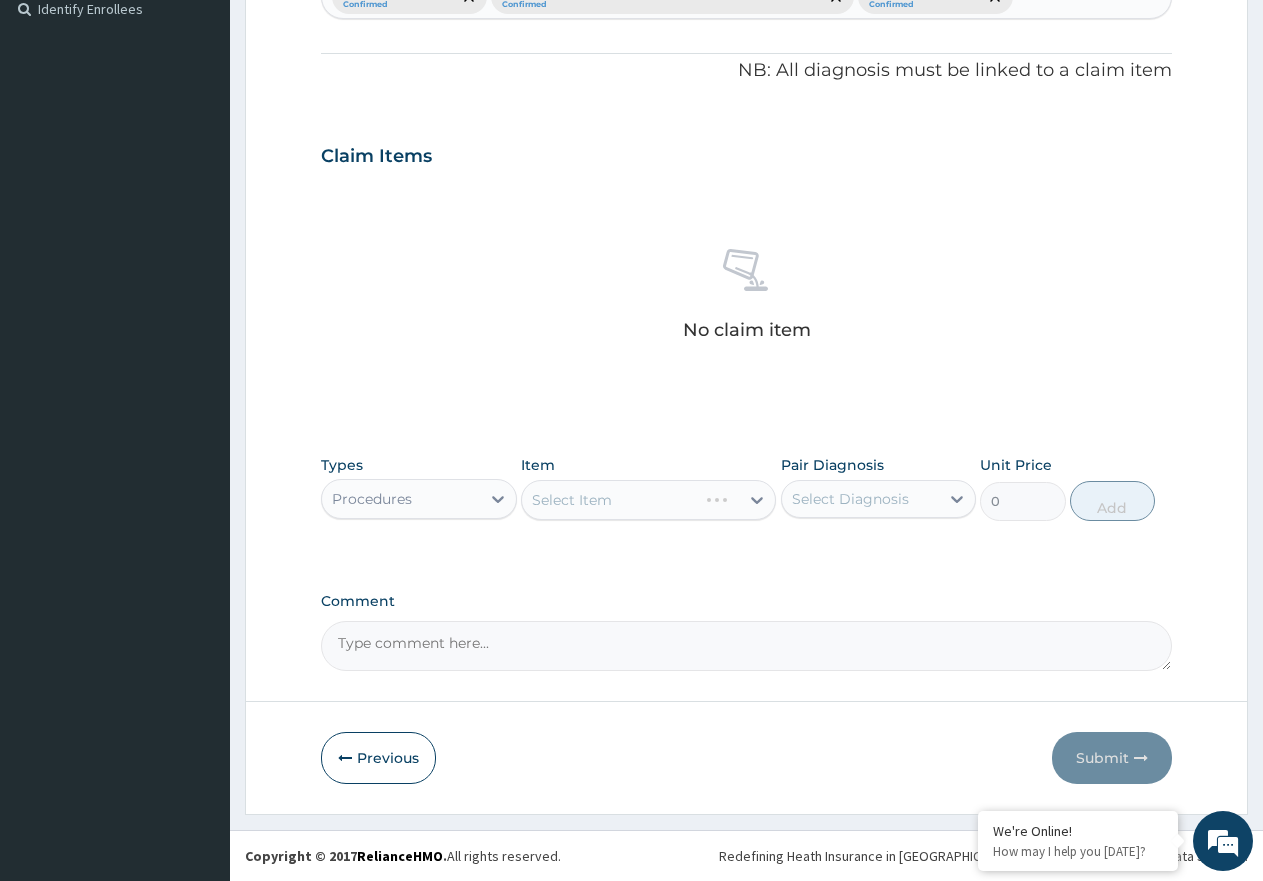 click on "Select Item" at bounding box center [648, 500] 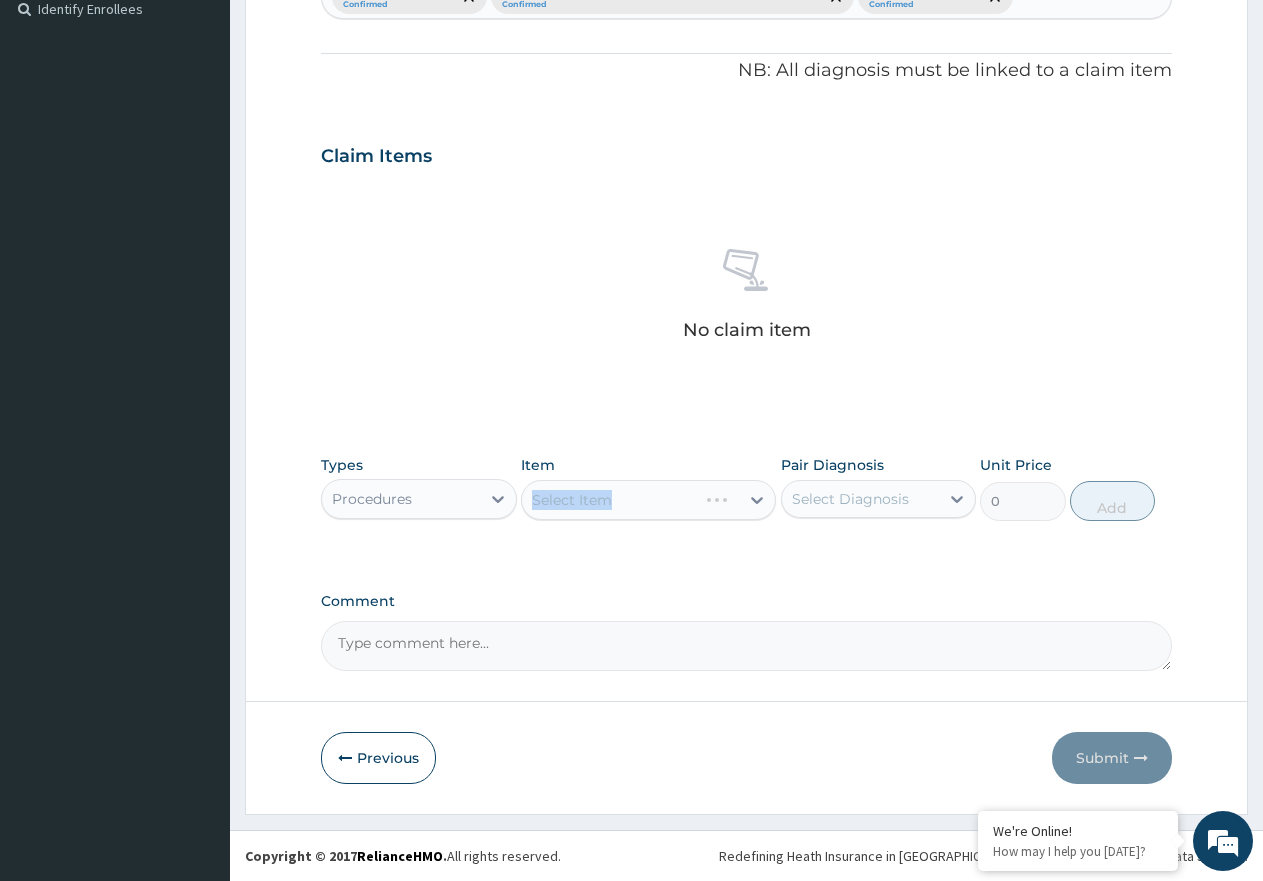 click on "Select Item" at bounding box center (648, 500) 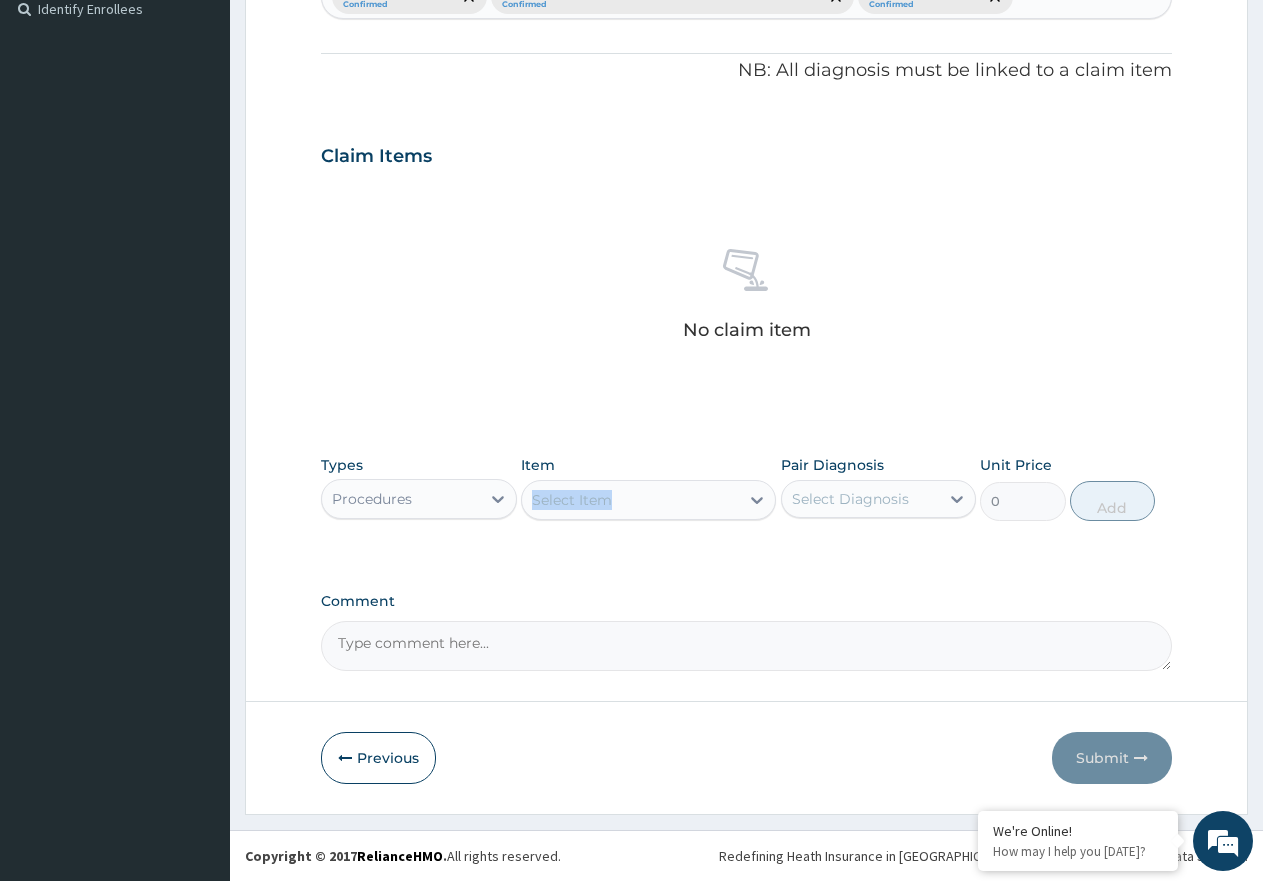 click on "Select Item" at bounding box center (630, 500) 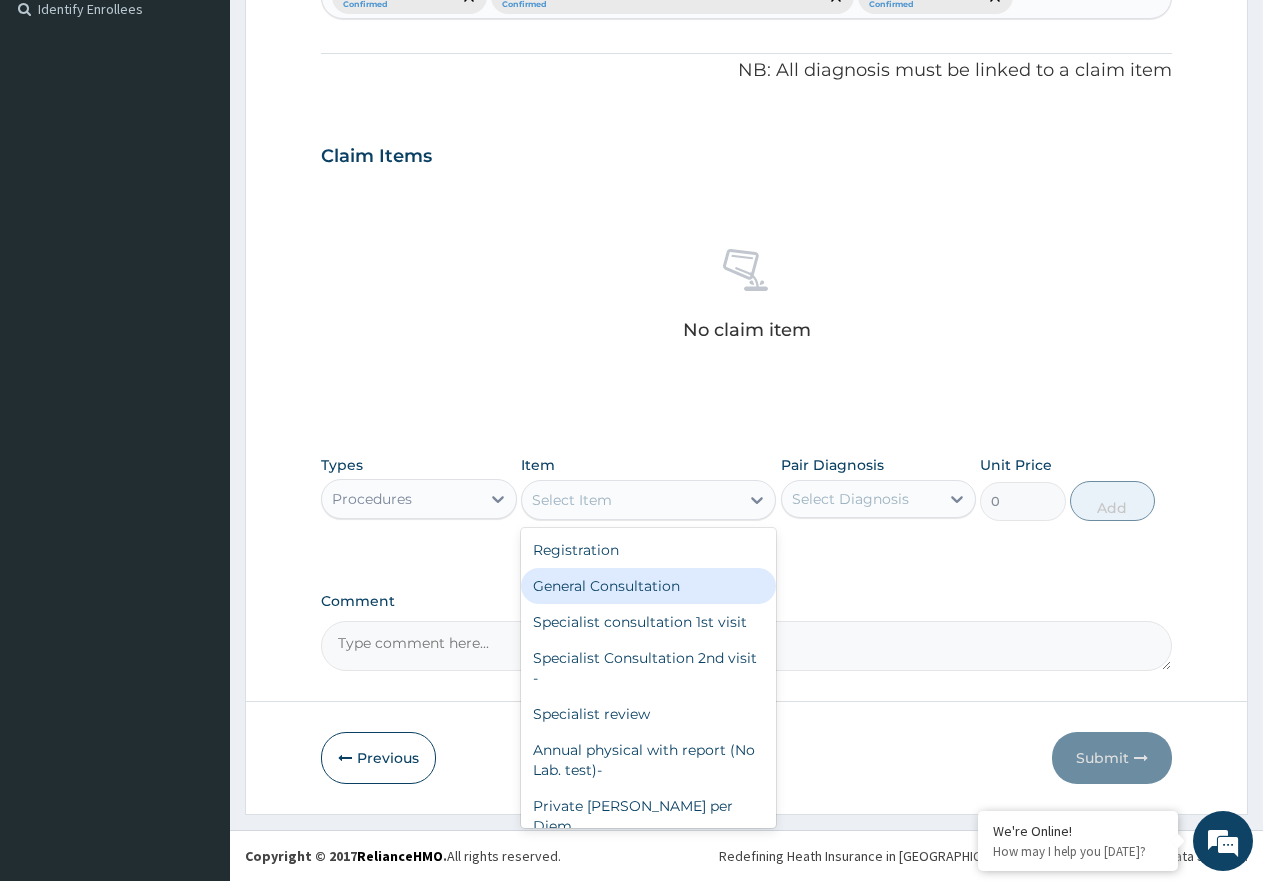 click on "General Consultation" at bounding box center (648, 586) 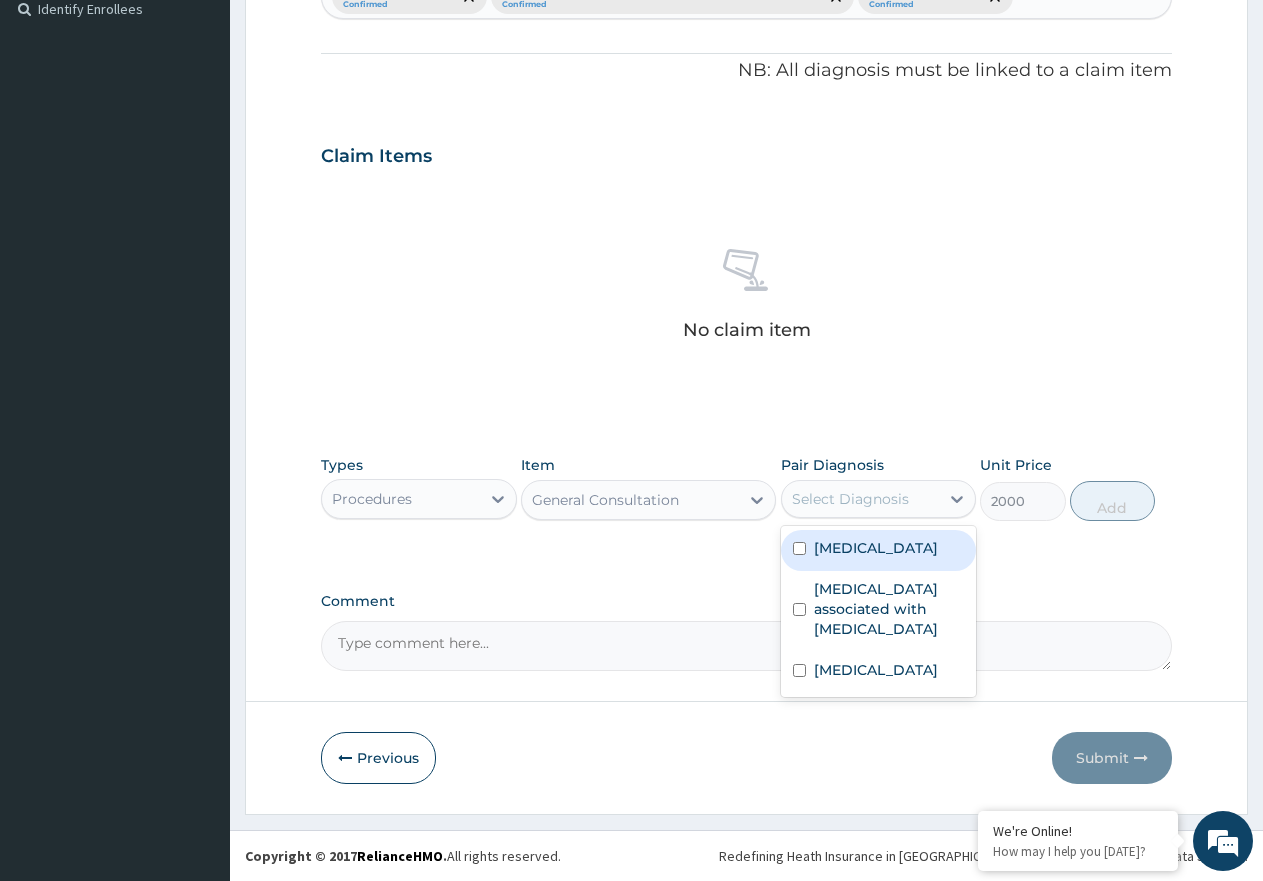 click on "Select Diagnosis" at bounding box center (850, 499) 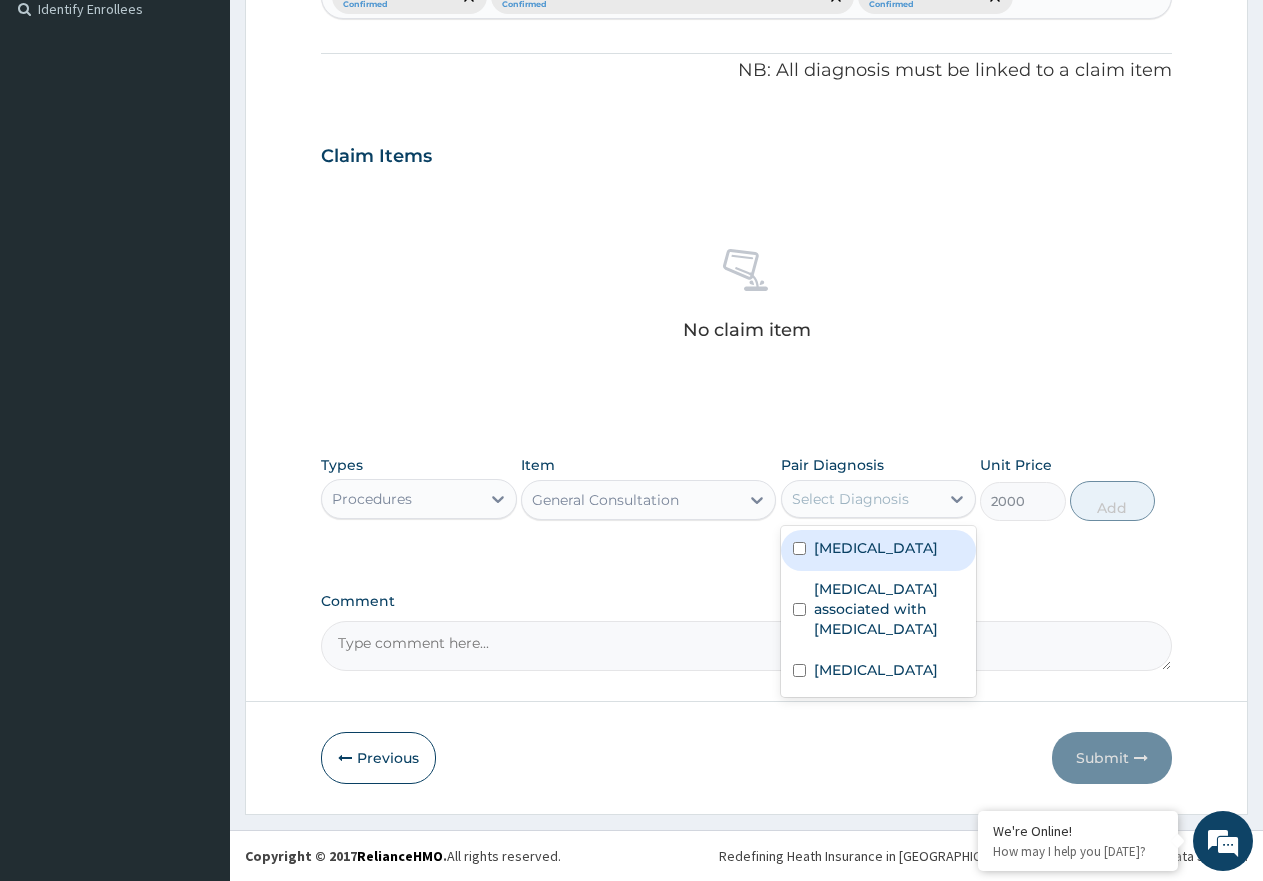 click on "[MEDICAL_DATA]" at bounding box center (876, 548) 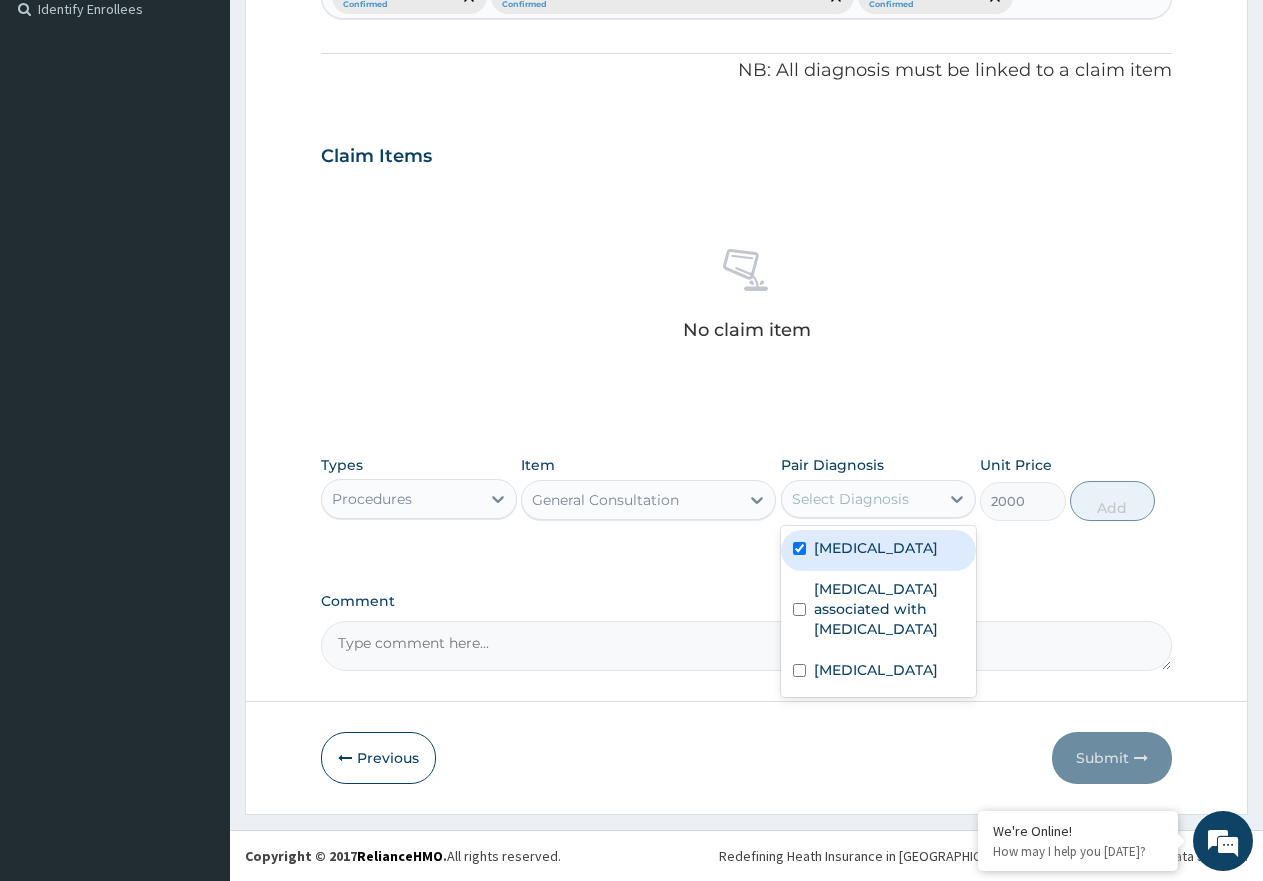 checkbox on "true" 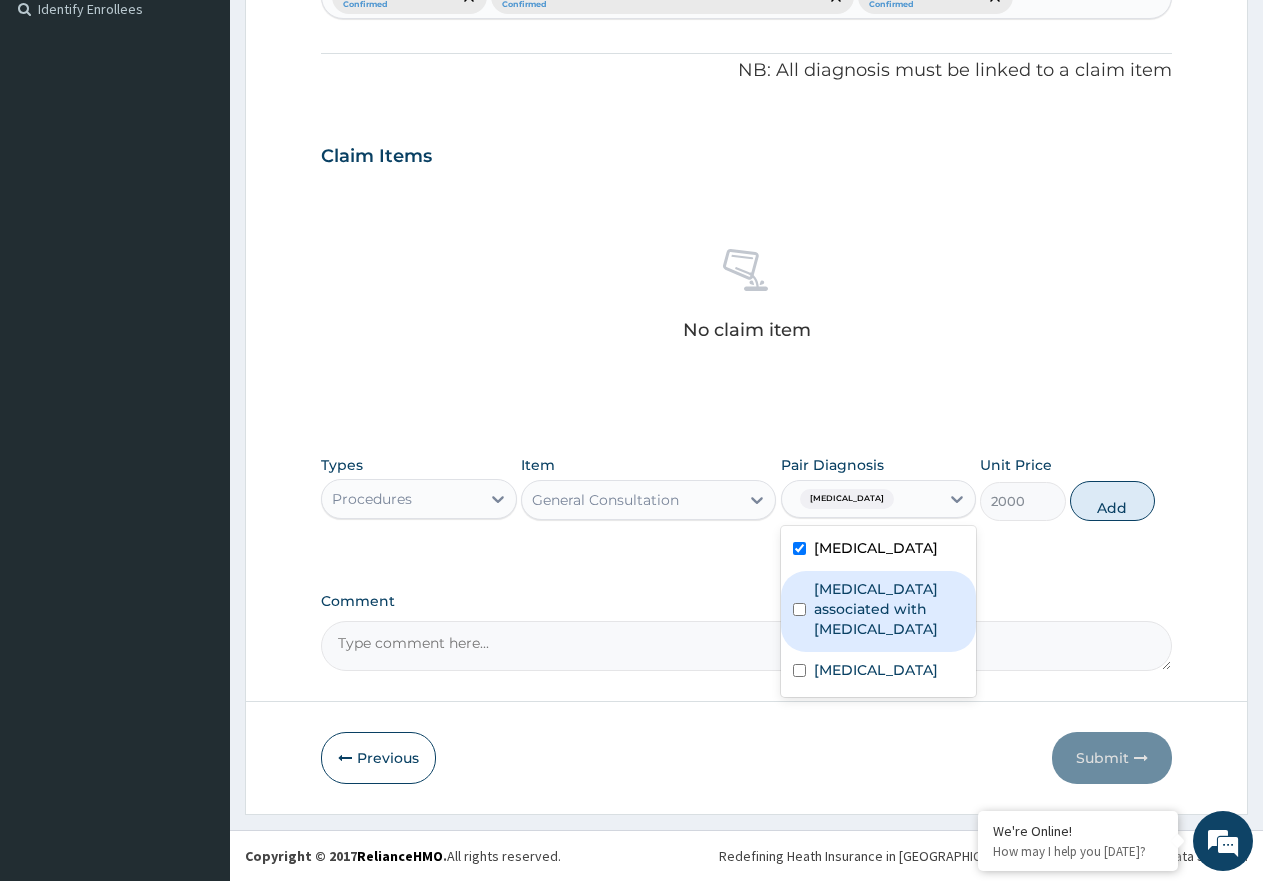 click on "[MEDICAL_DATA] associated with [MEDICAL_DATA]" at bounding box center (879, 611) 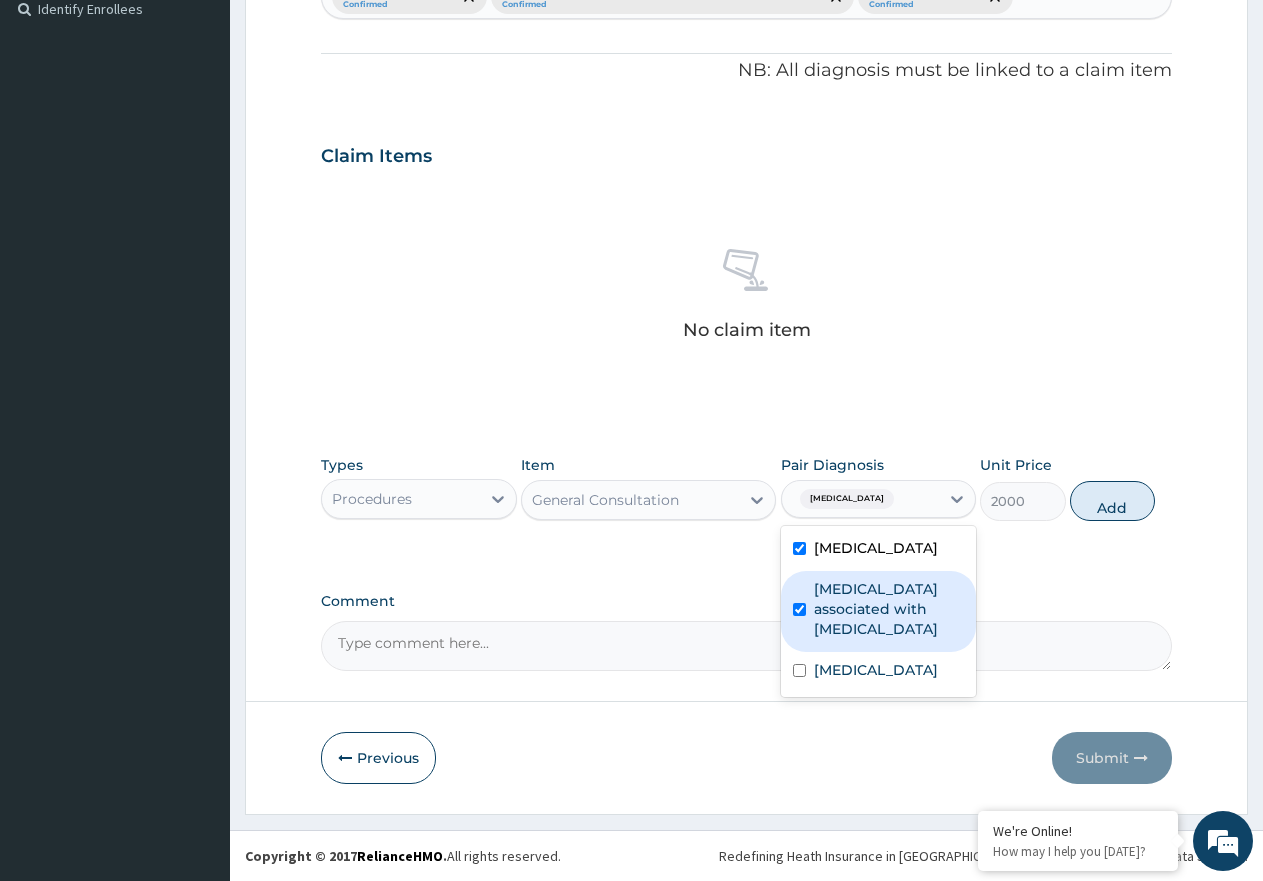checkbox on "true" 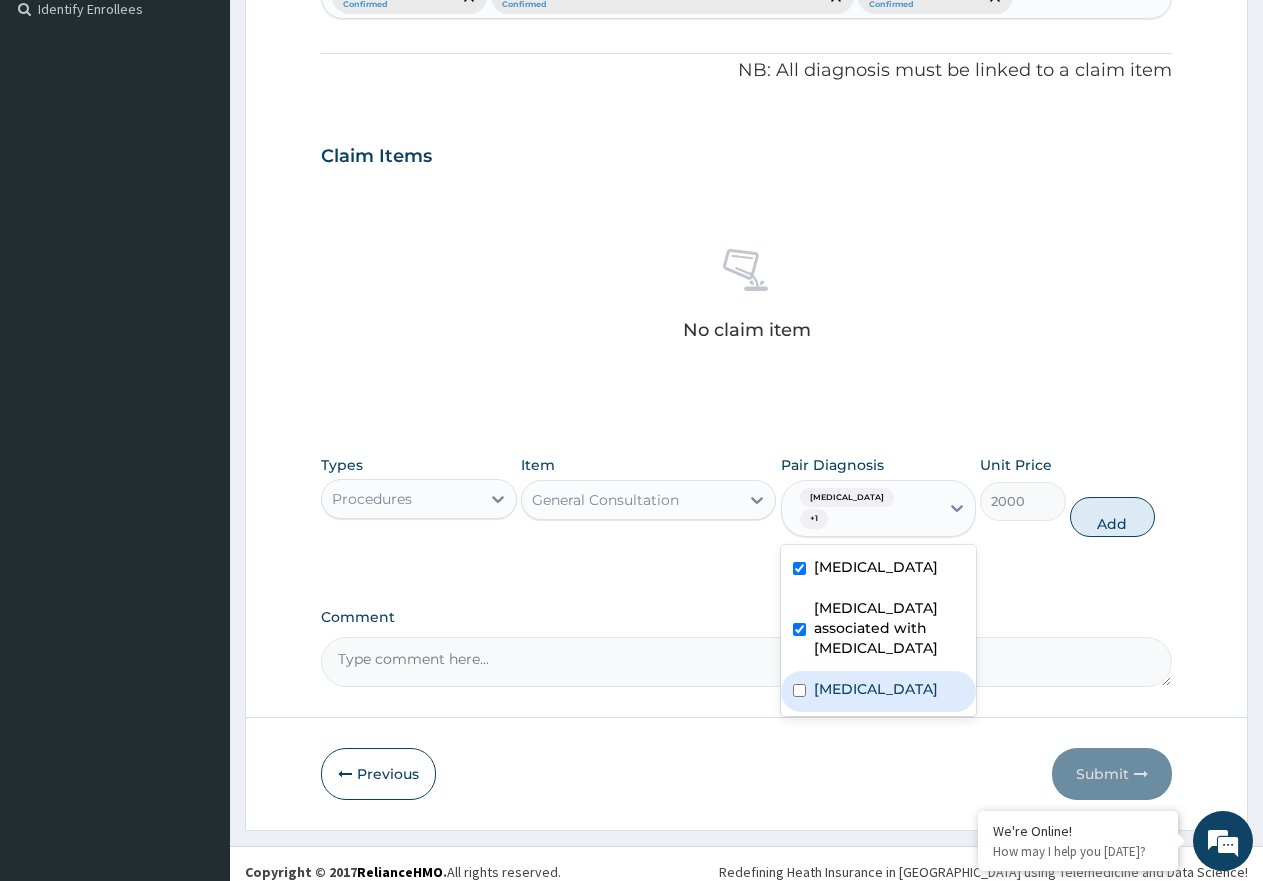 click on "[MEDICAL_DATA]" at bounding box center (876, 689) 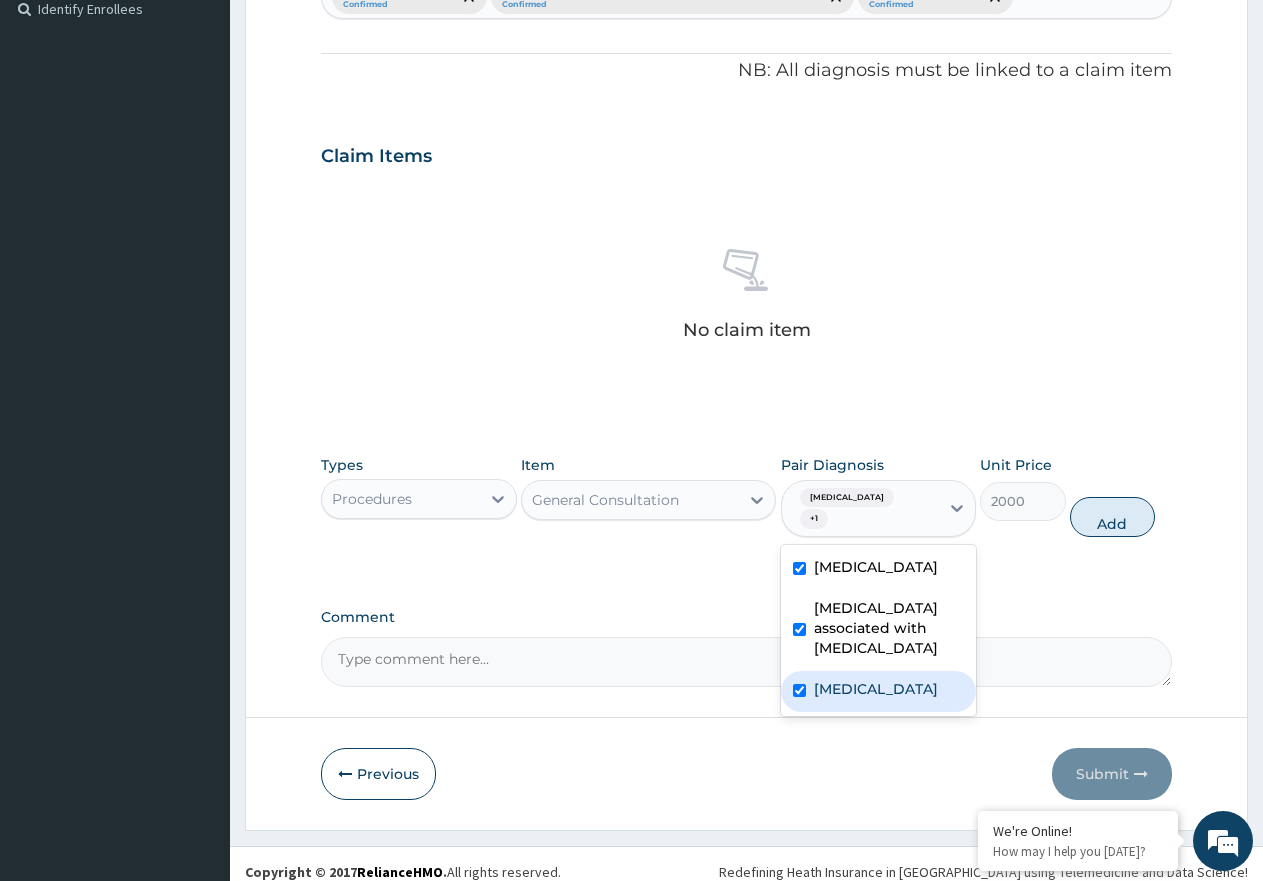 checkbox on "true" 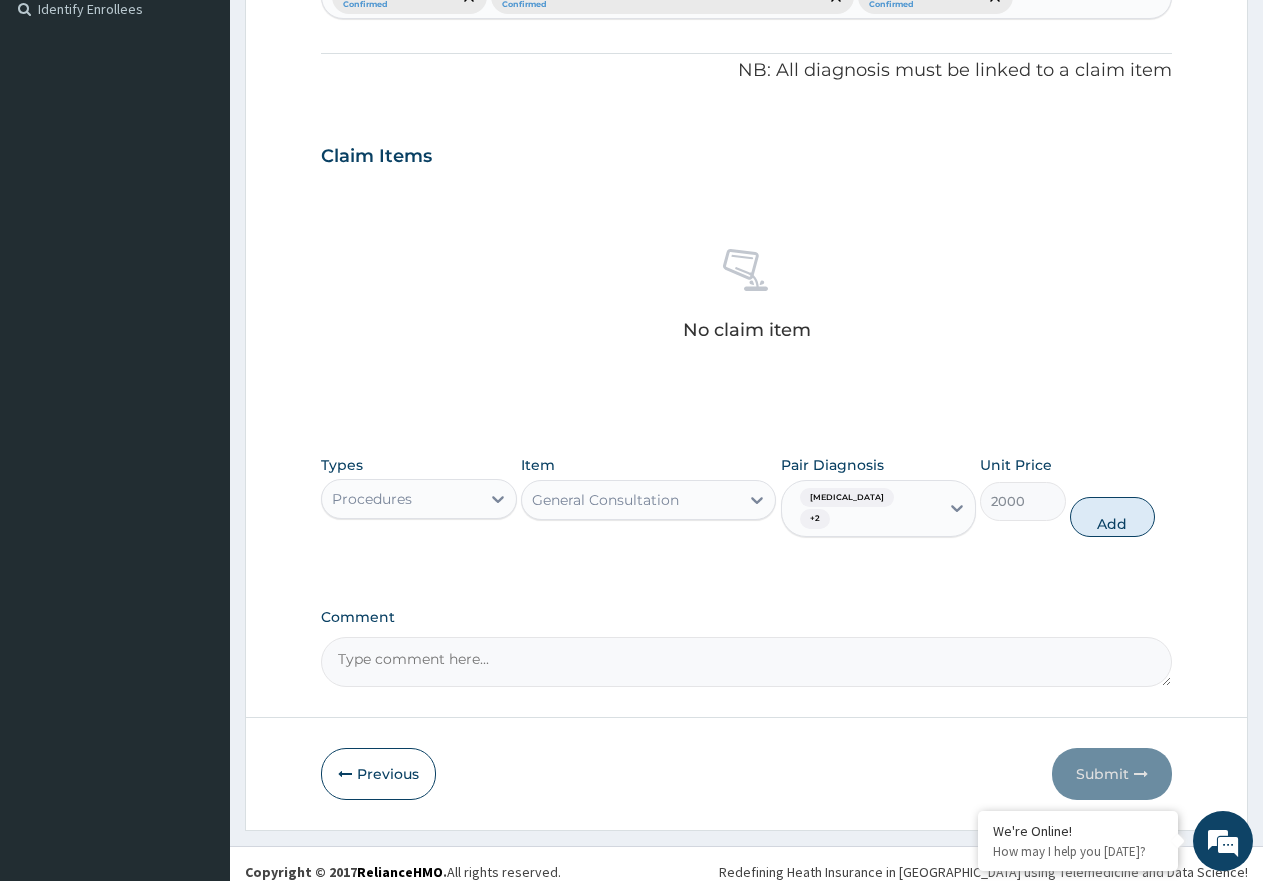 drag, startPoint x: 1129, startPoint y: 498, endPoint x: 794, endPoint y: 567, distance: 342.03217 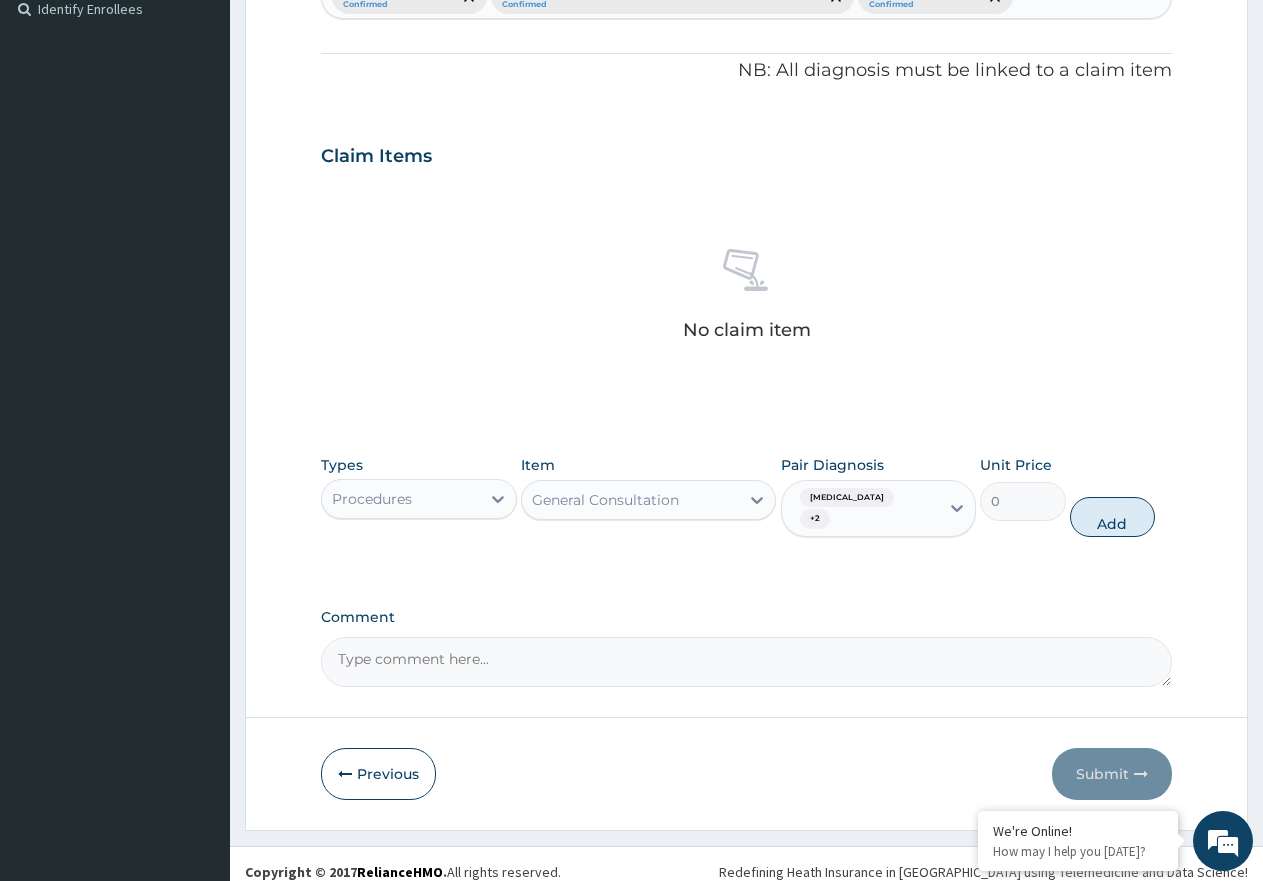 scroll, scrollTop: 483, scrollLeft: 0, axis: vertical 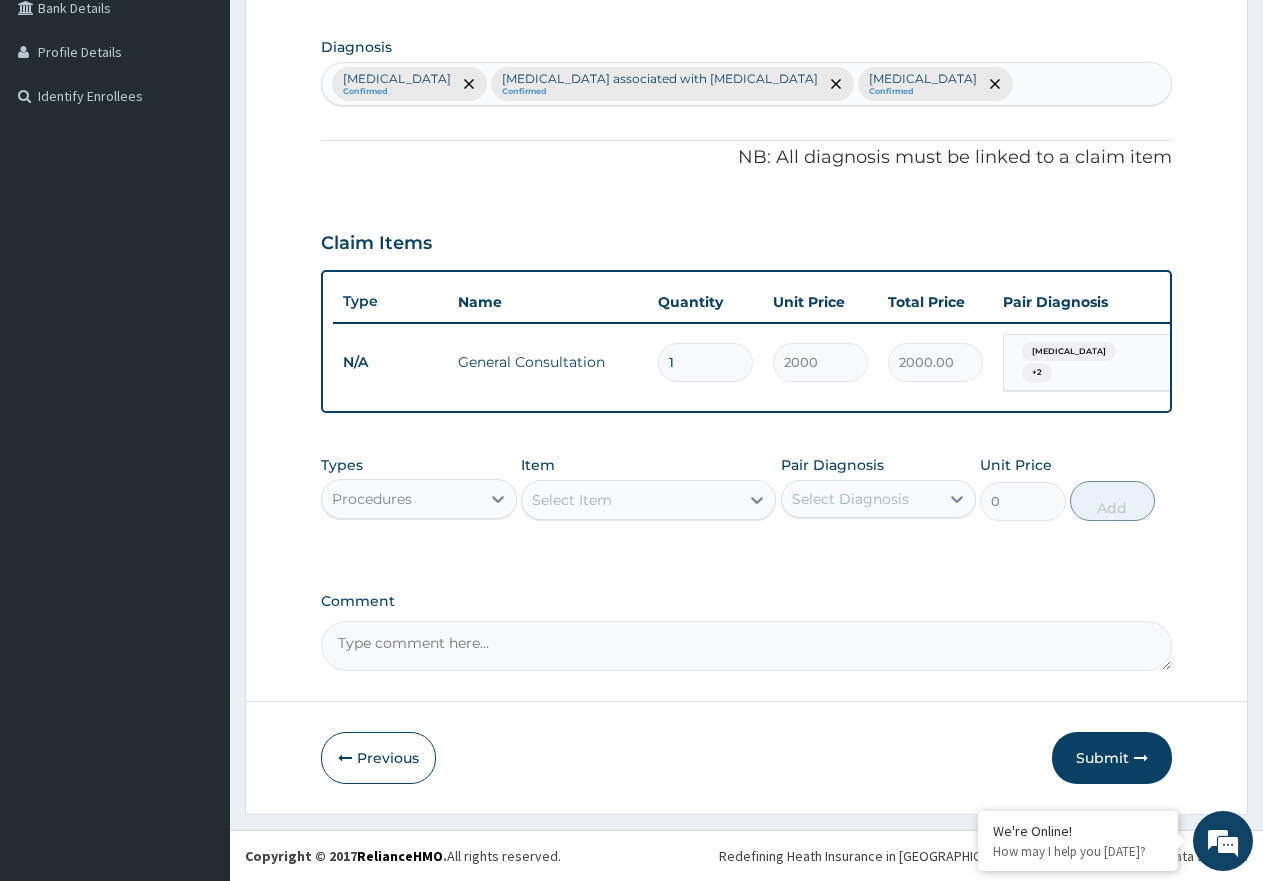click on "Procedures" at bounding box center [401, 499] 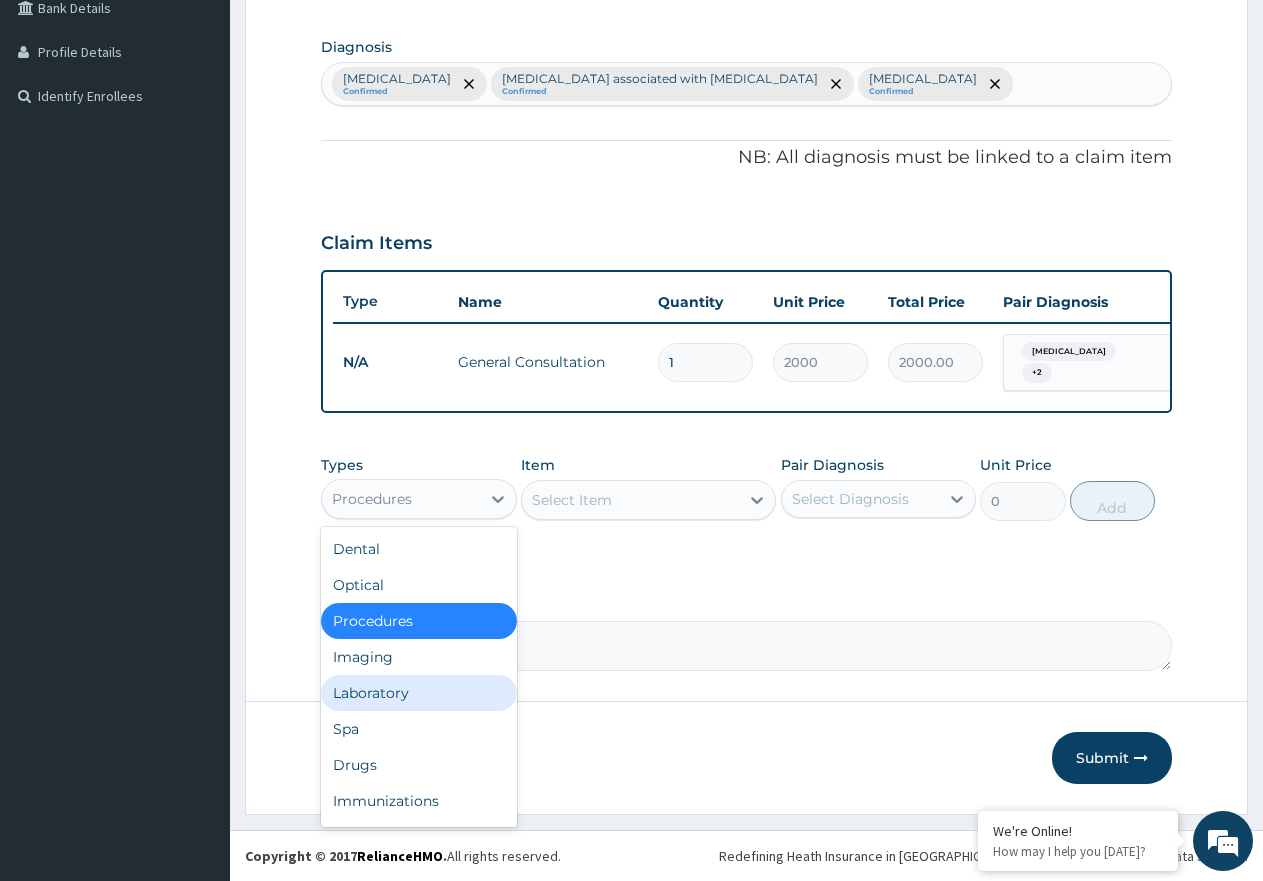 click on "Laboratory" at bounding box center (419, 693) 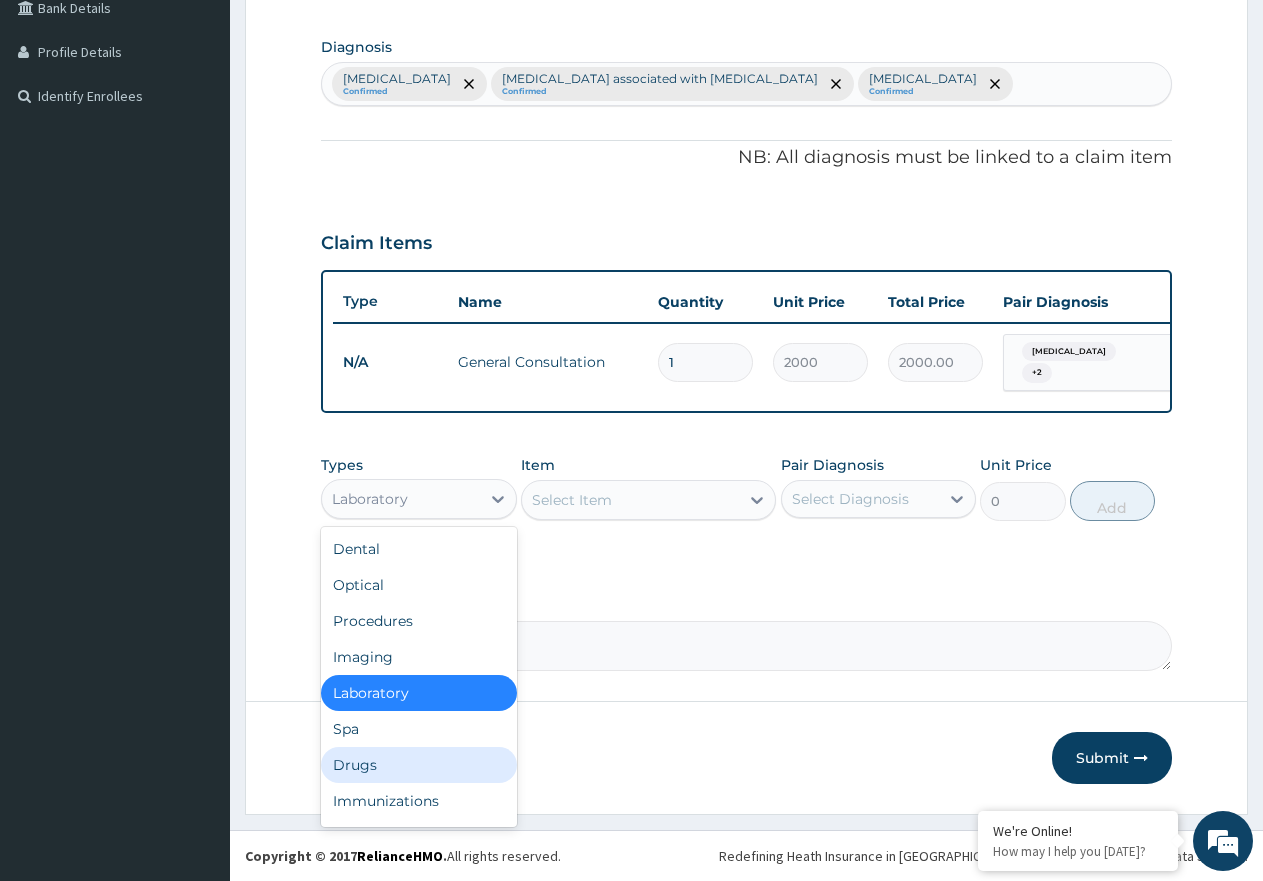 click on "Drugs" at bounding box center [419, 765] 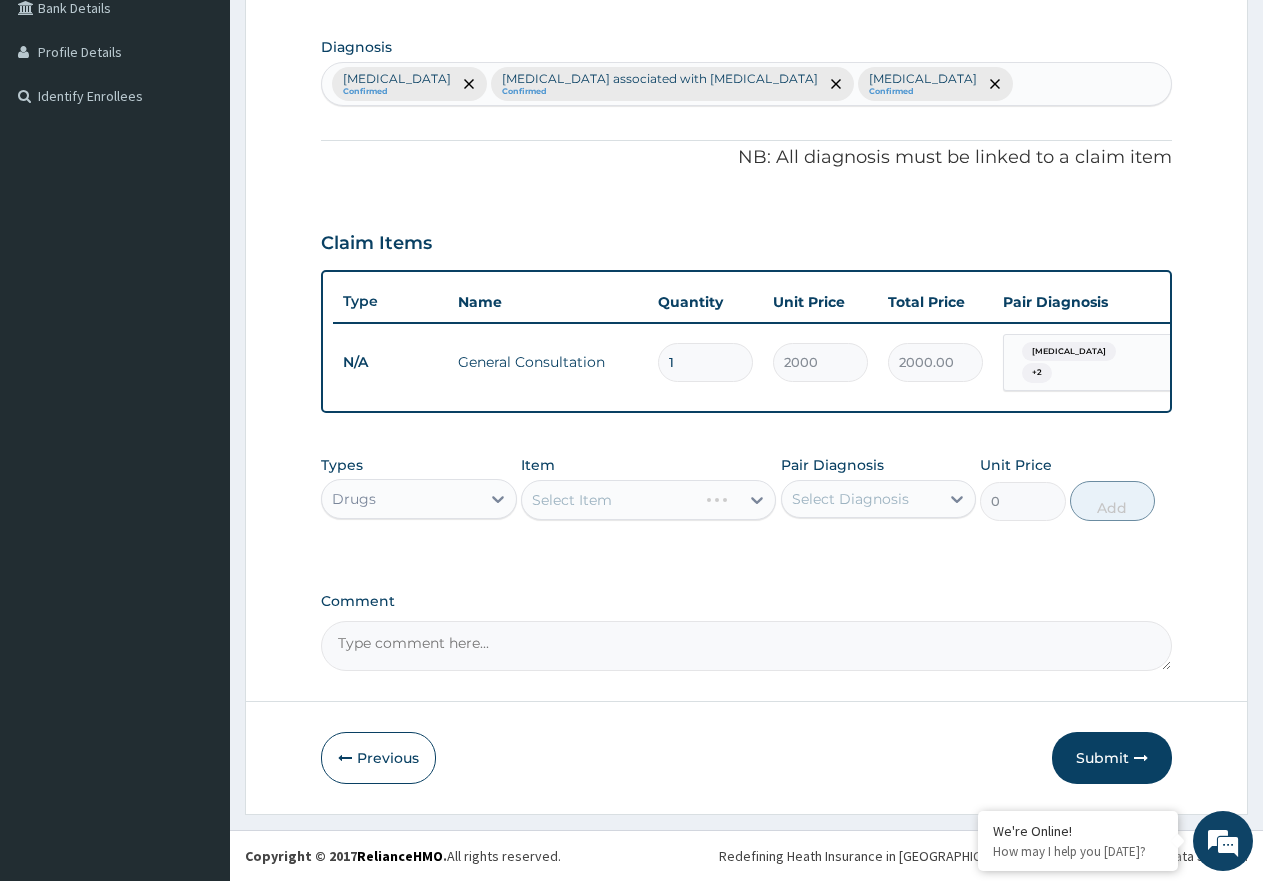 click on "Select Item" at bounding box center [648, 500] 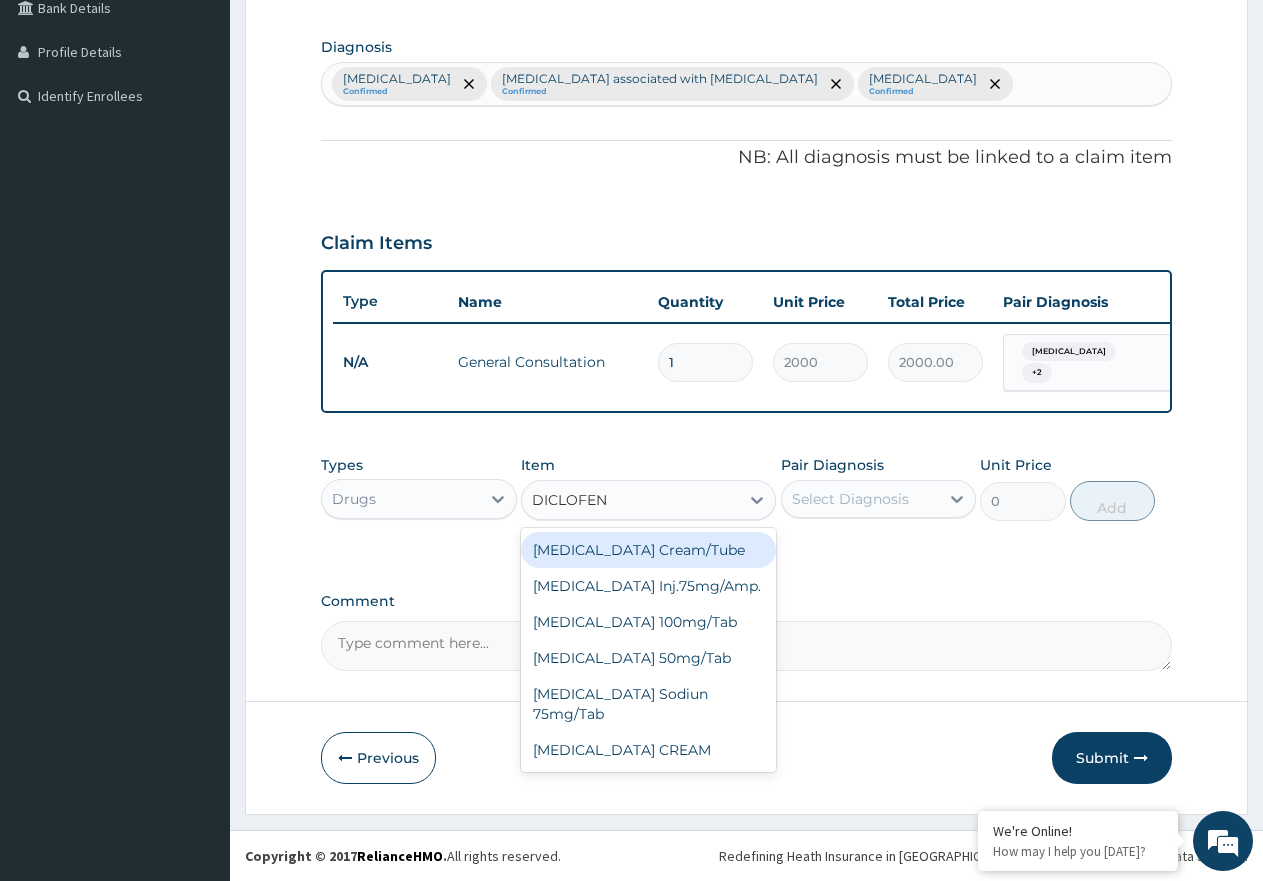 type on "DICLOFENA" 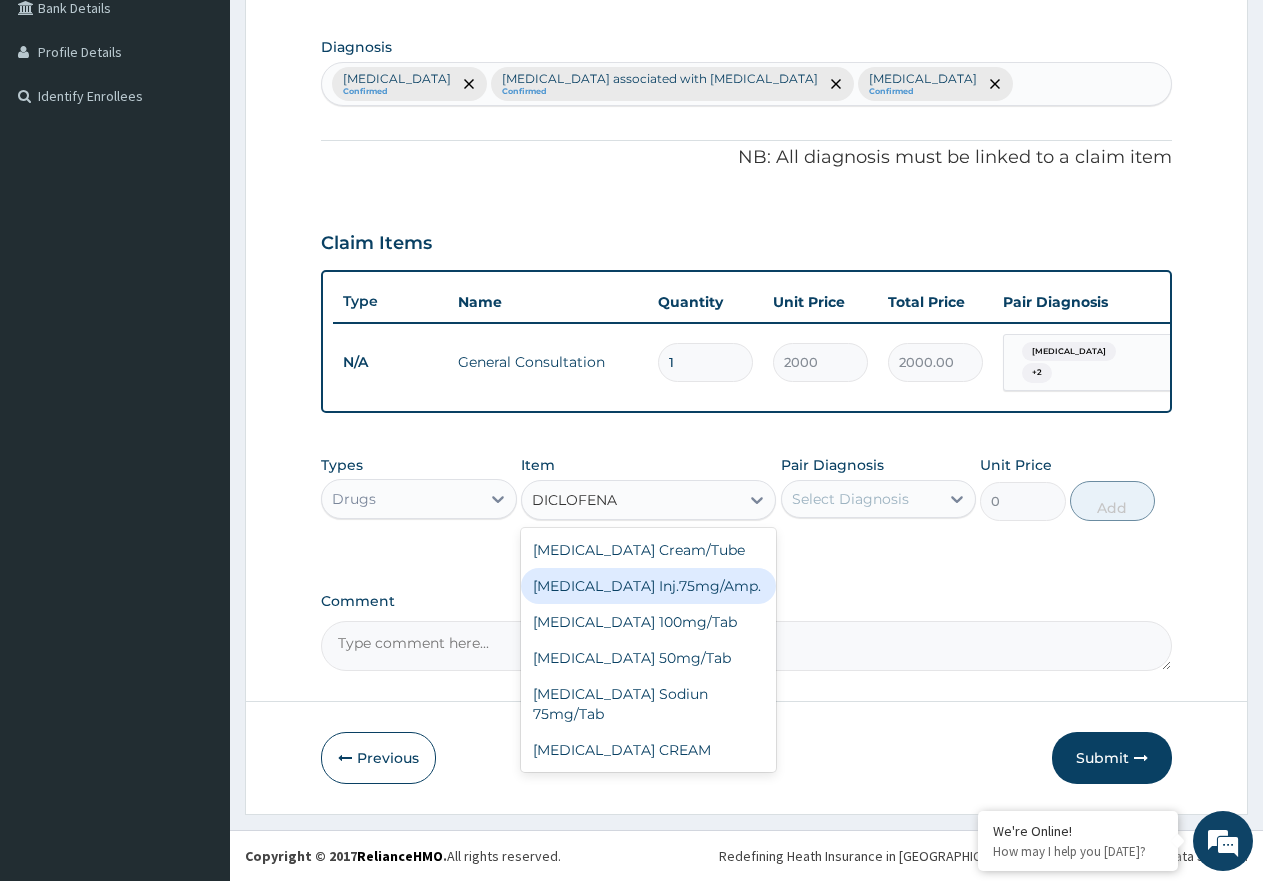 click on "[MEDICAL_DATA] Inj.75mg/Amp." at bounding box center [648, 586] 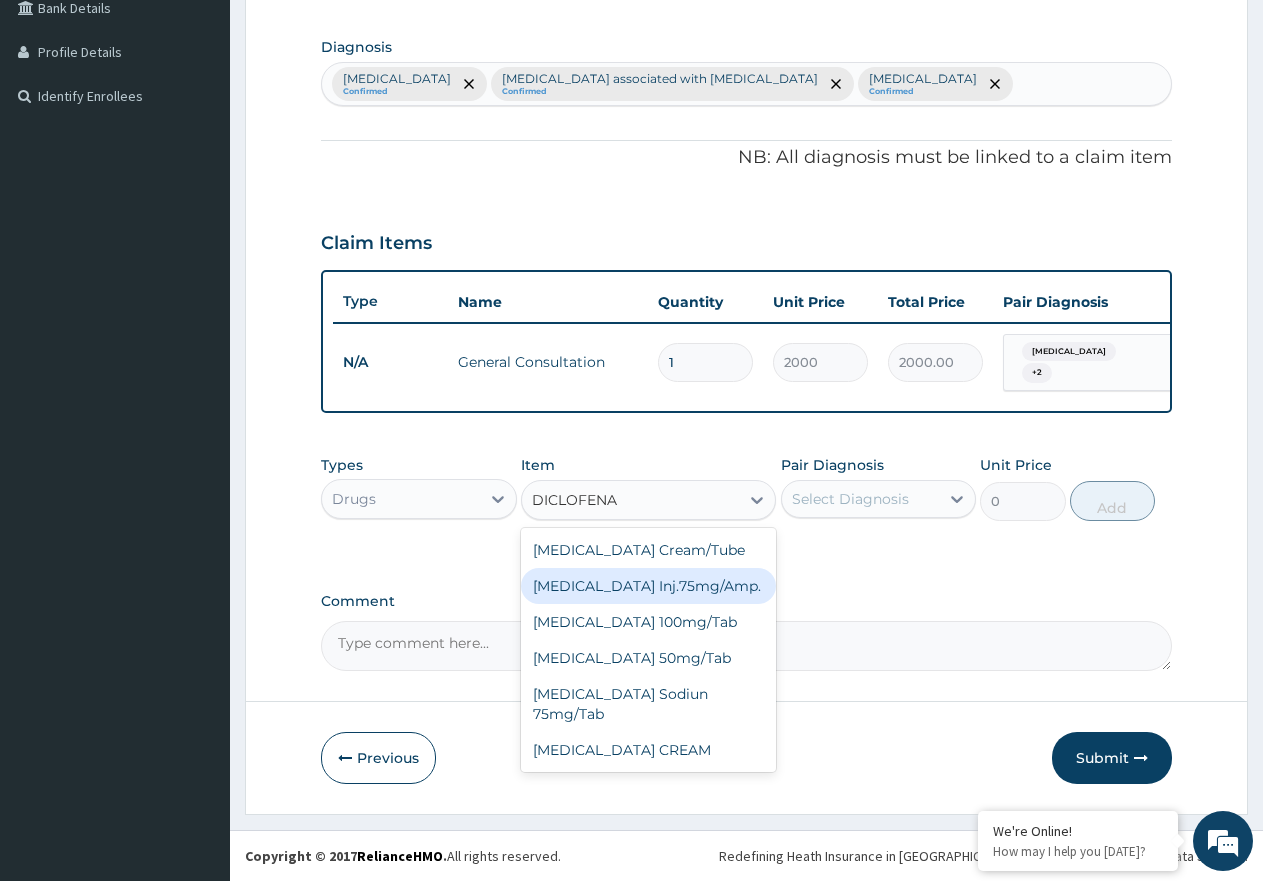 type 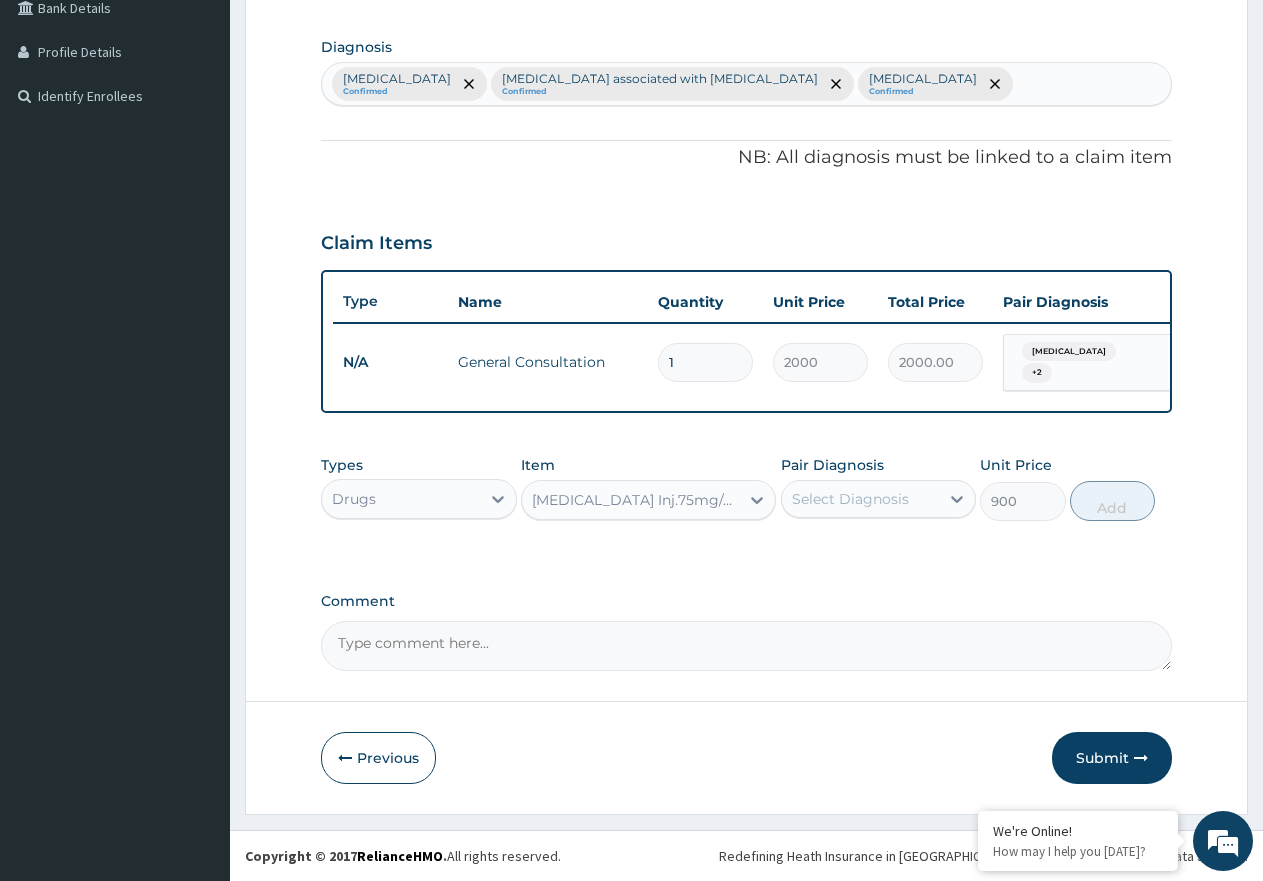 click on "Select Diagnosis" at bounding box center [850, 499] 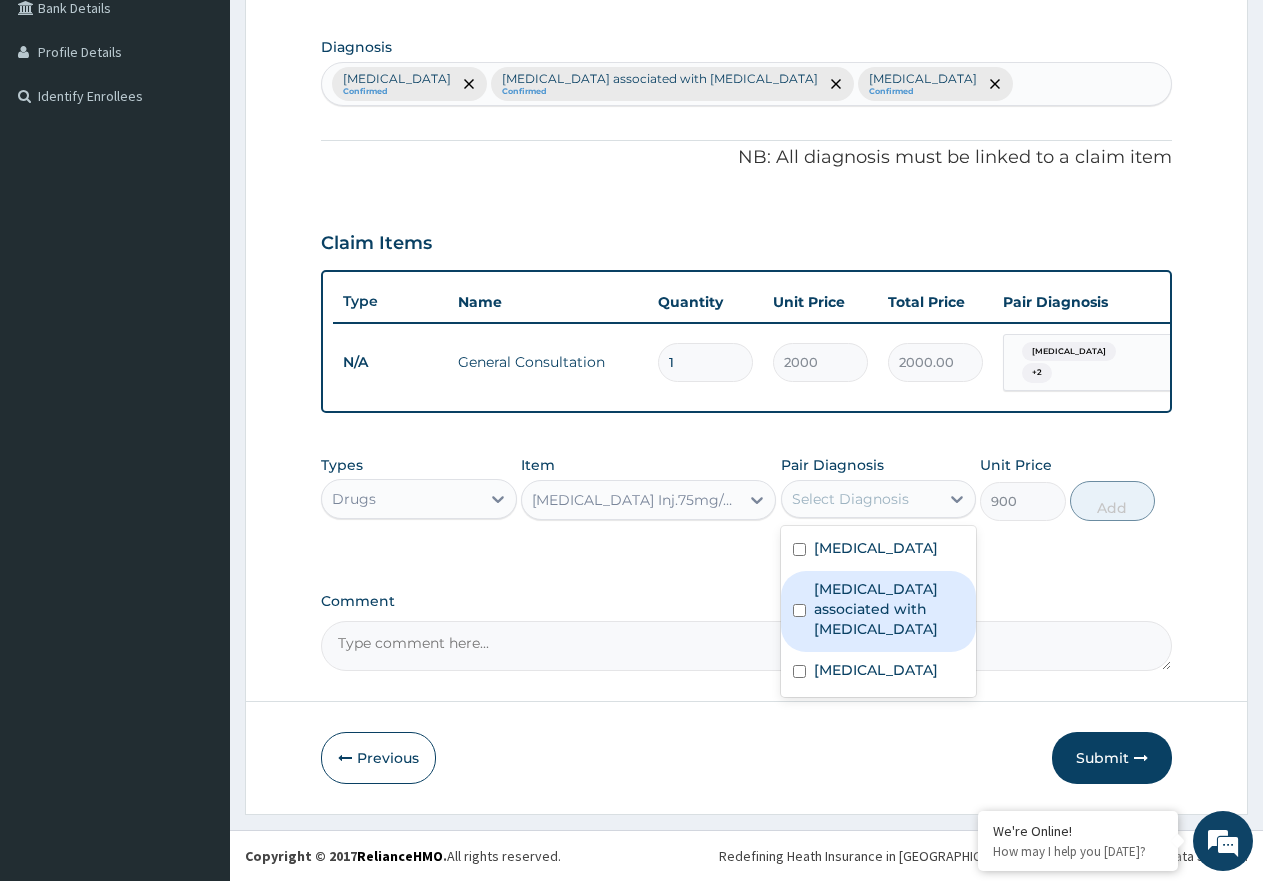 drag, startPoint x: 894, startPoint y: 637, endPoint x: 894, endPoint y: 657, distance: 20 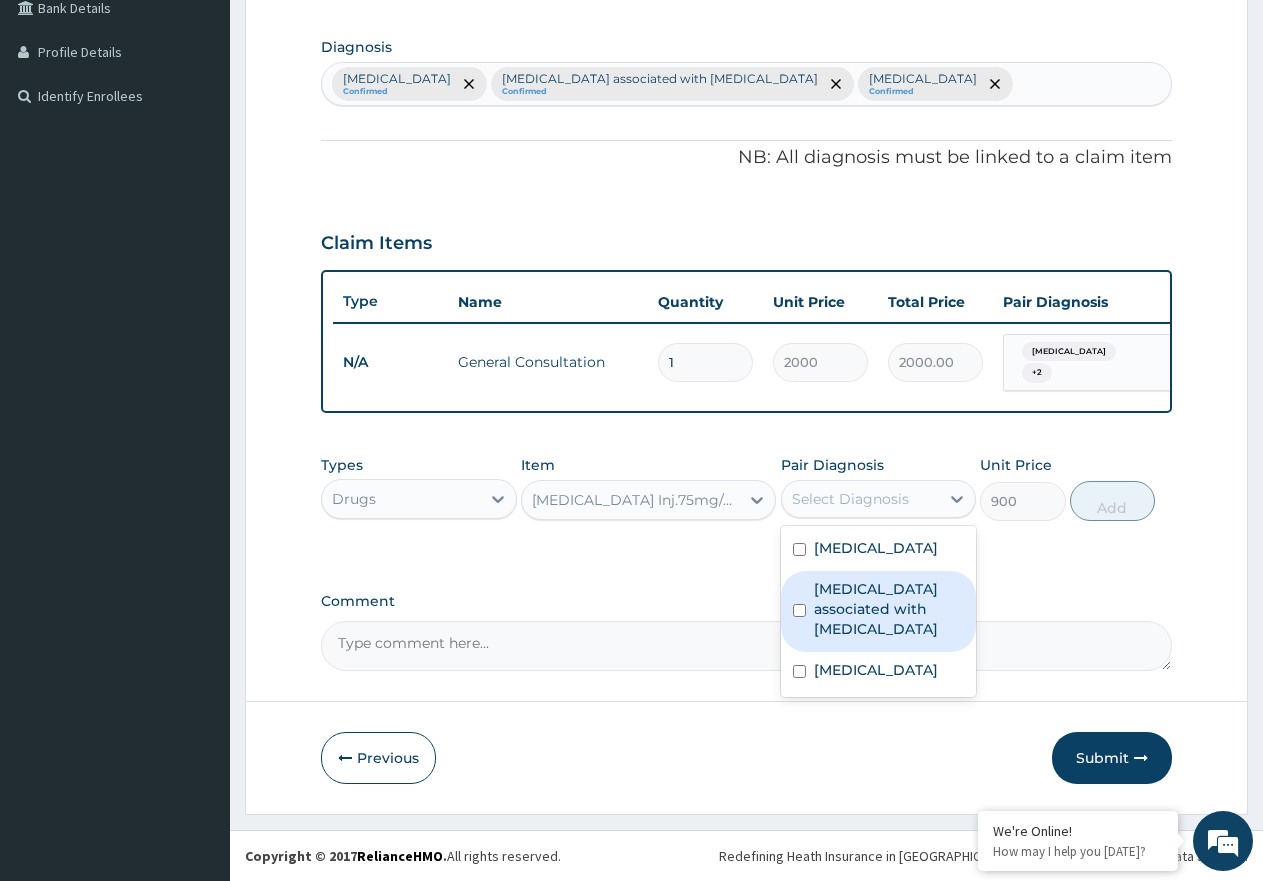 click on "[MEDICAL_DATA] associated with [MEDICAL_DATA]" at bounding box center [879, 611] 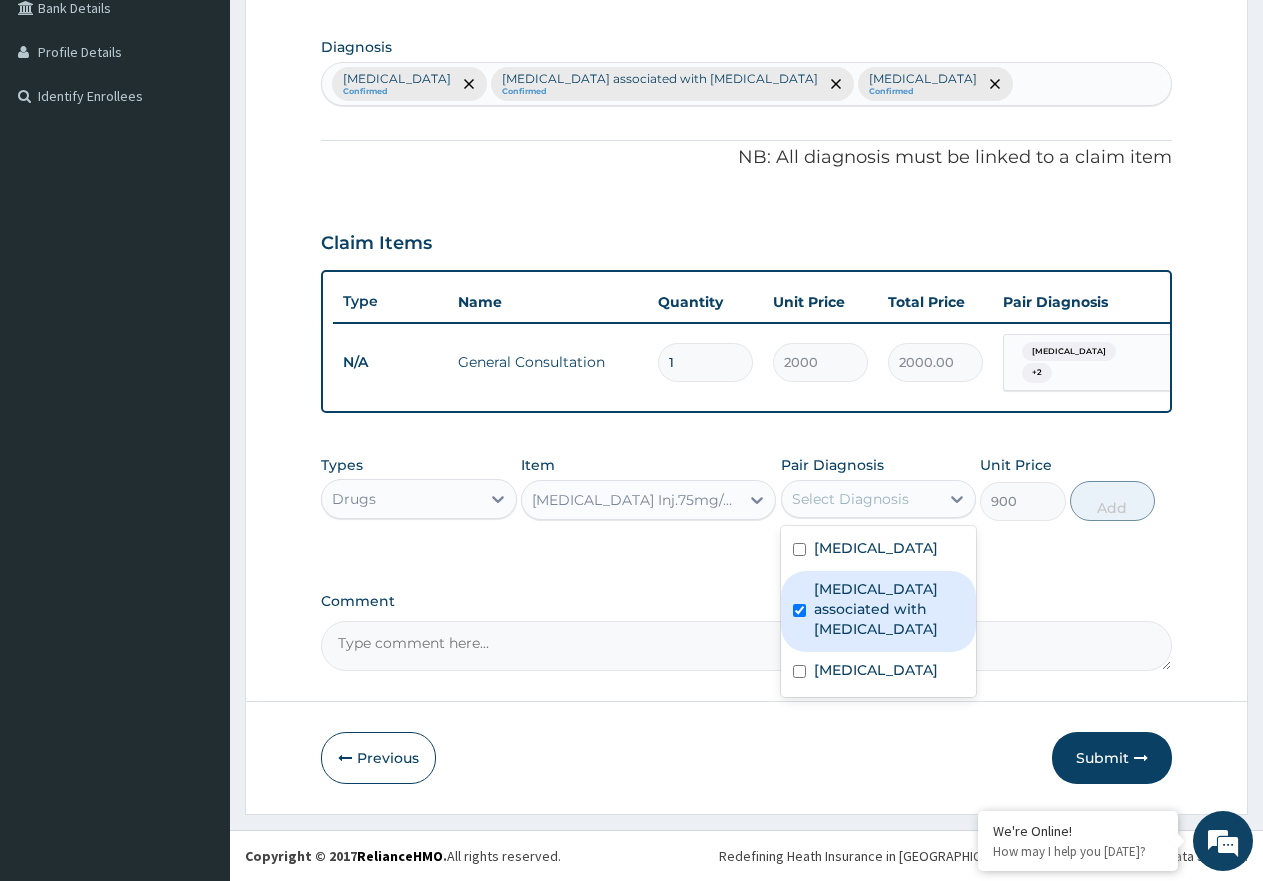checkbox on "true" 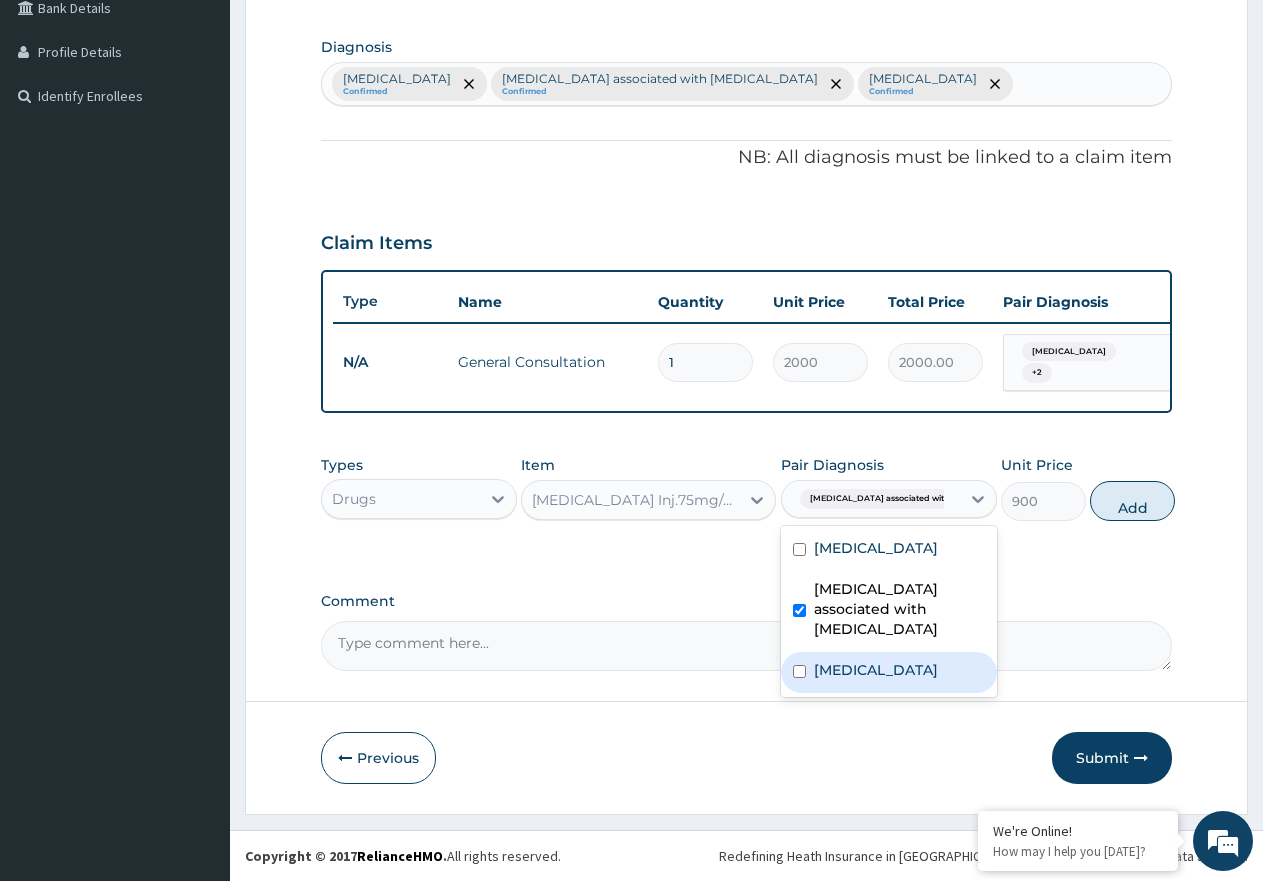 click on "[MEDICAL_DATA]" at bounding box center [876, 670] 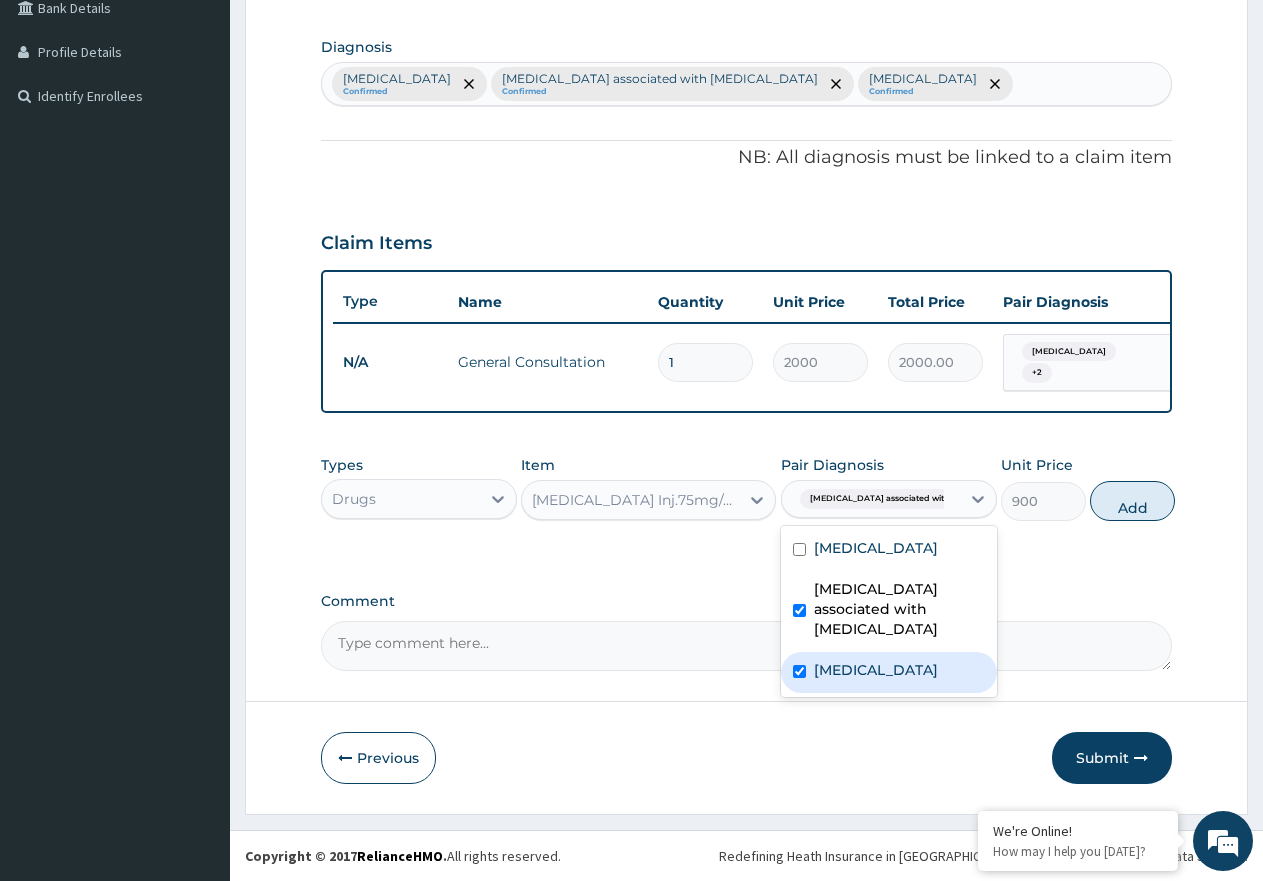 checkbox on "true" 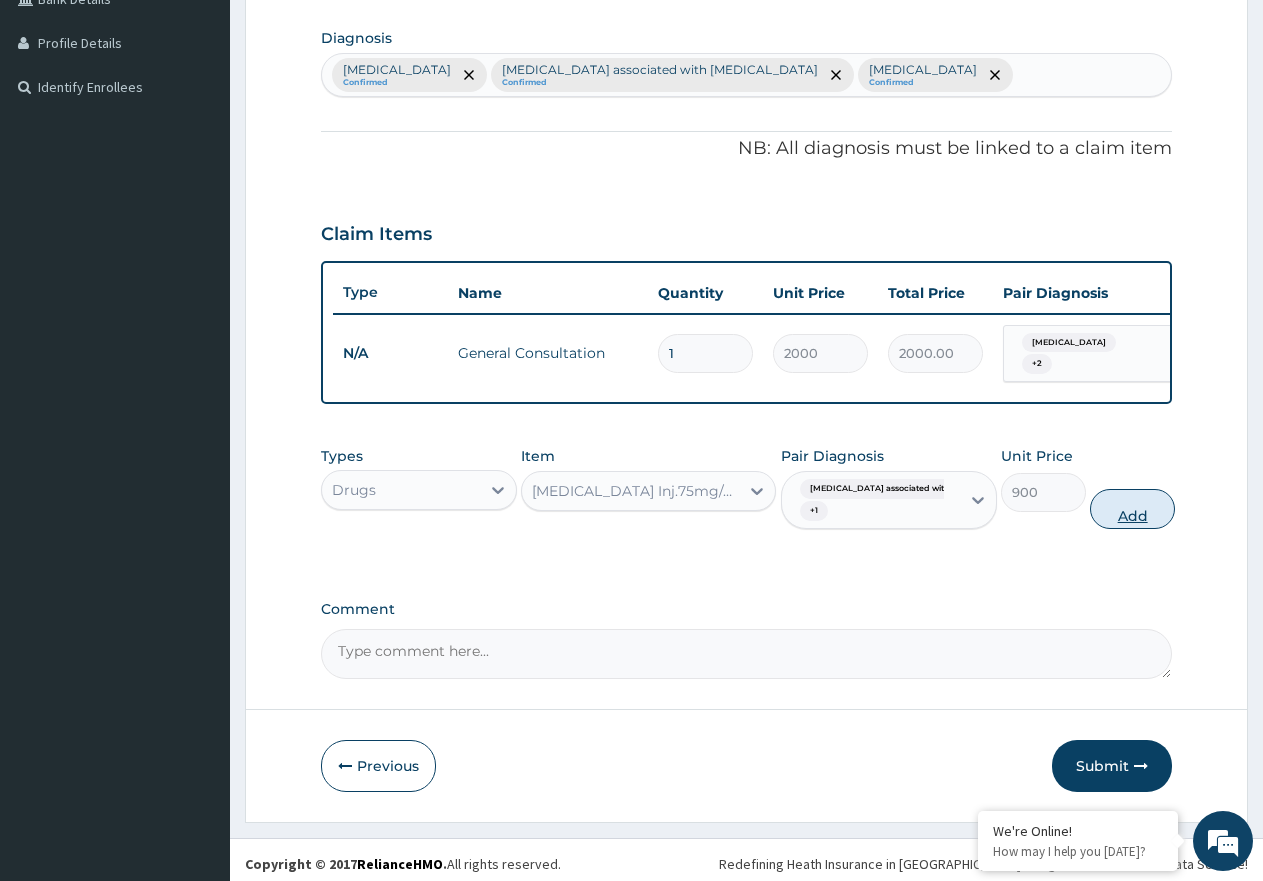 click on "Add" at bounding box center [1132, 509] 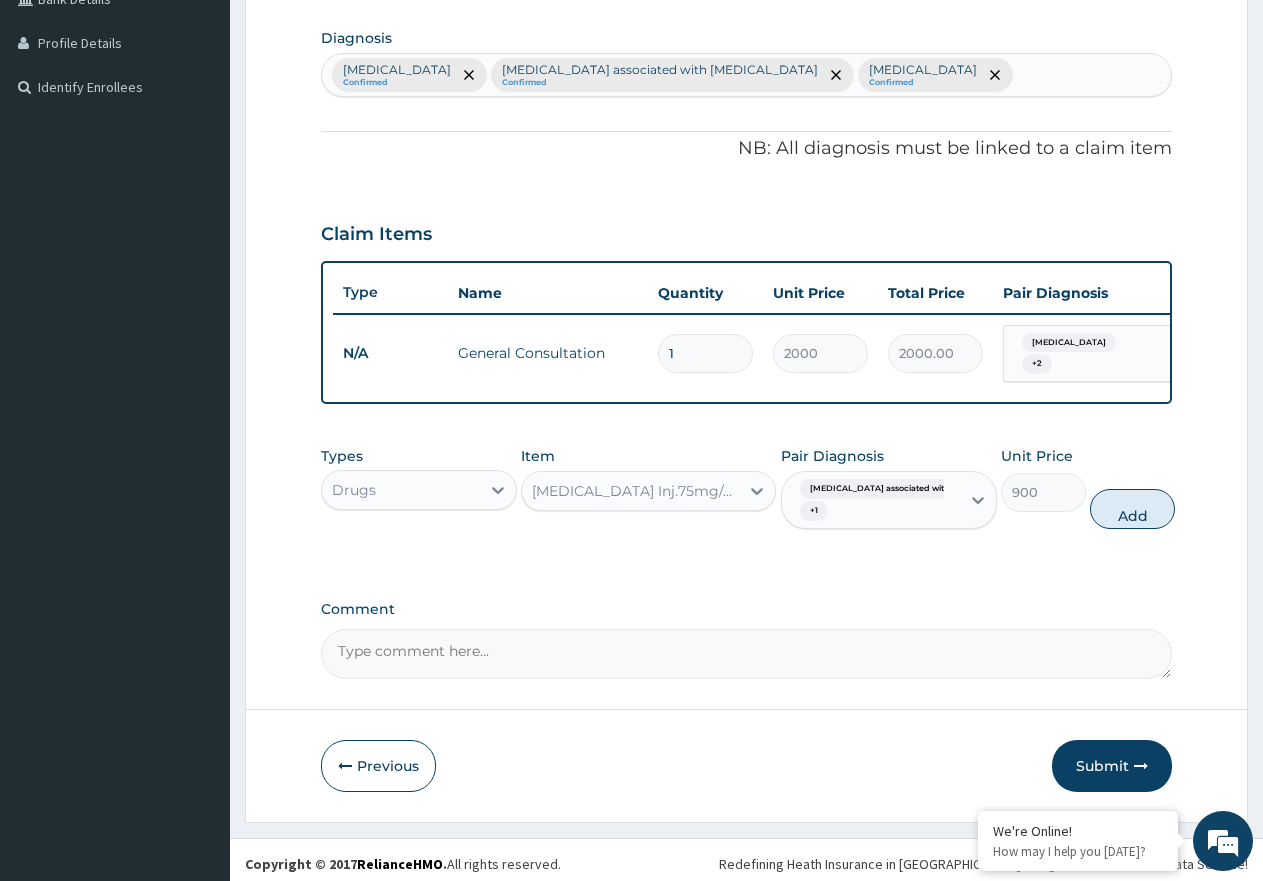 type on "0" 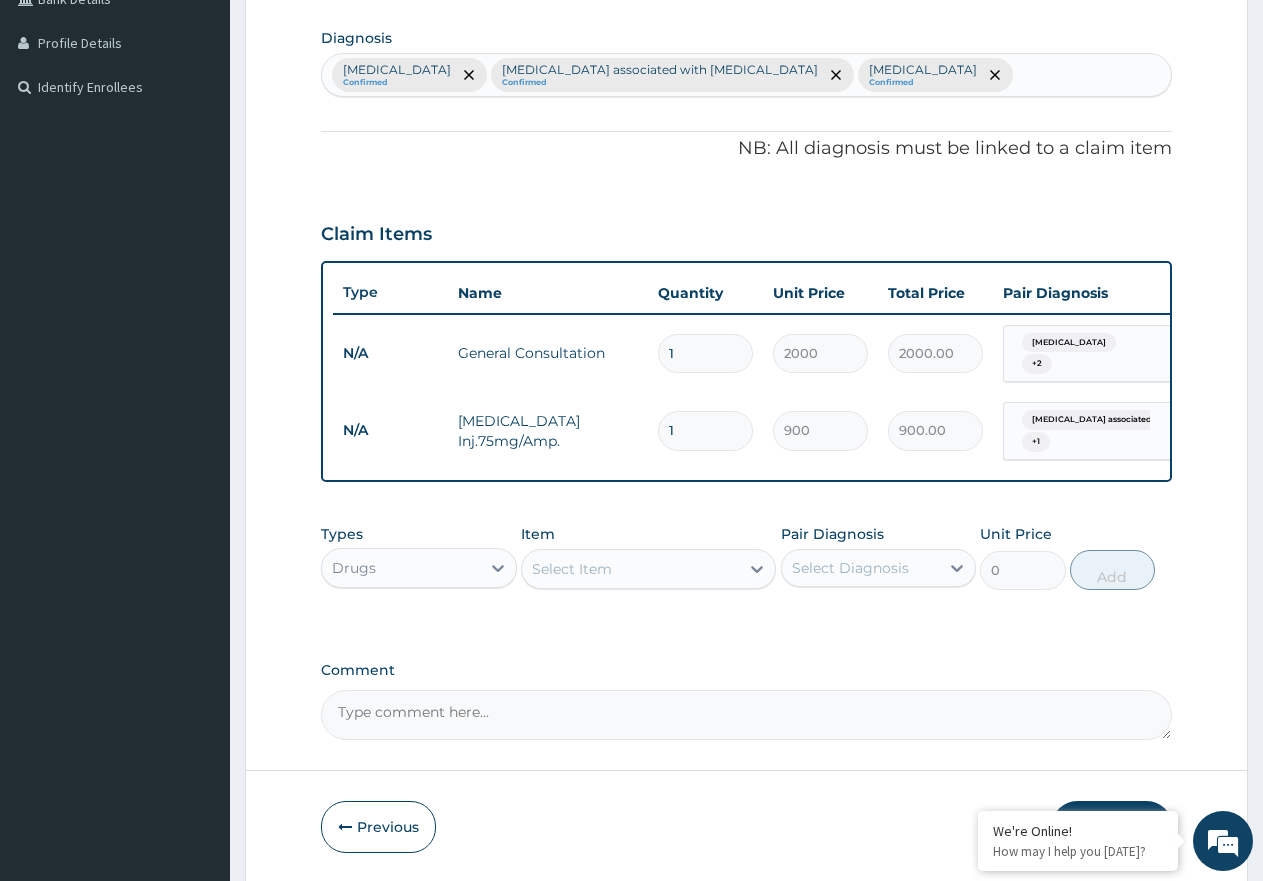 click on "Select Item" at bounding box center [630, 569] 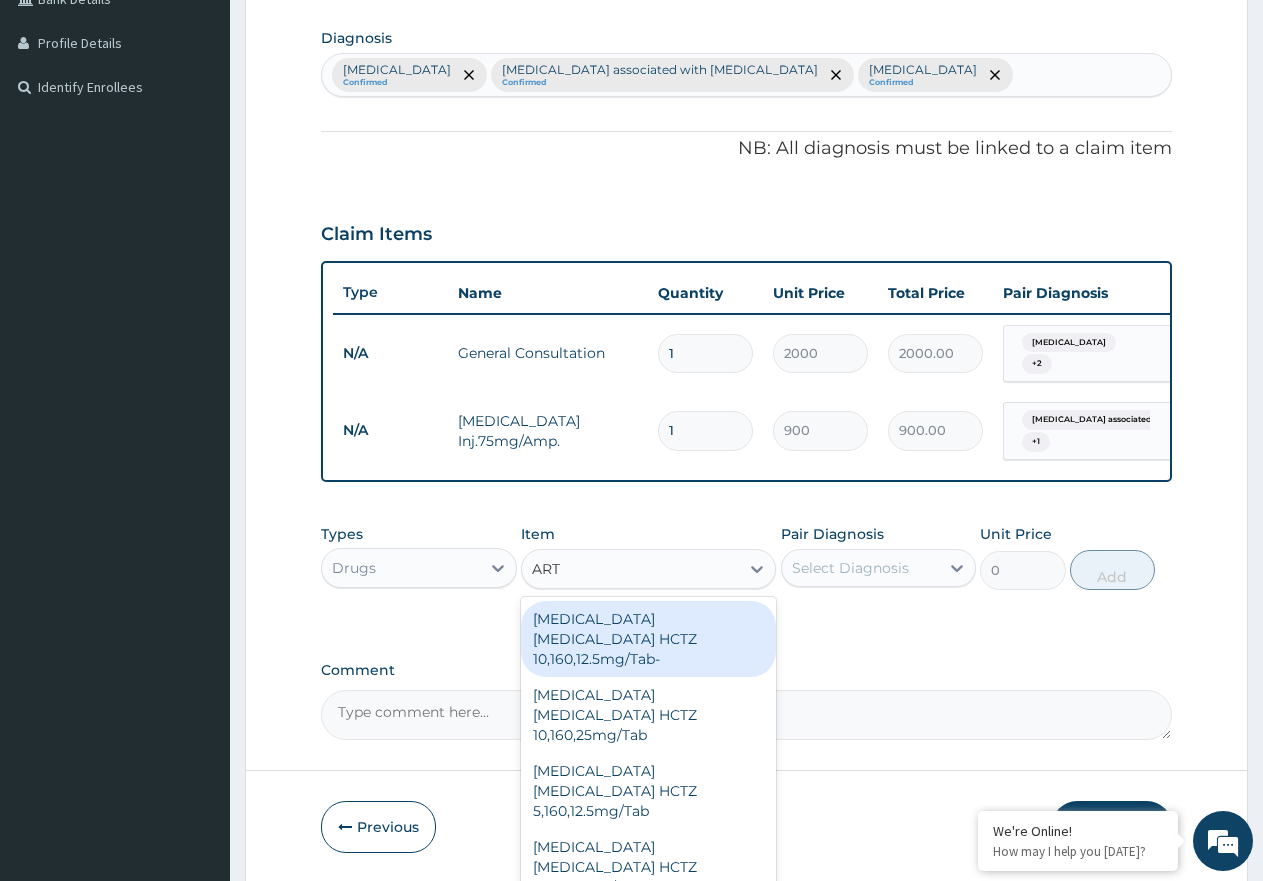 type on "ARTE" 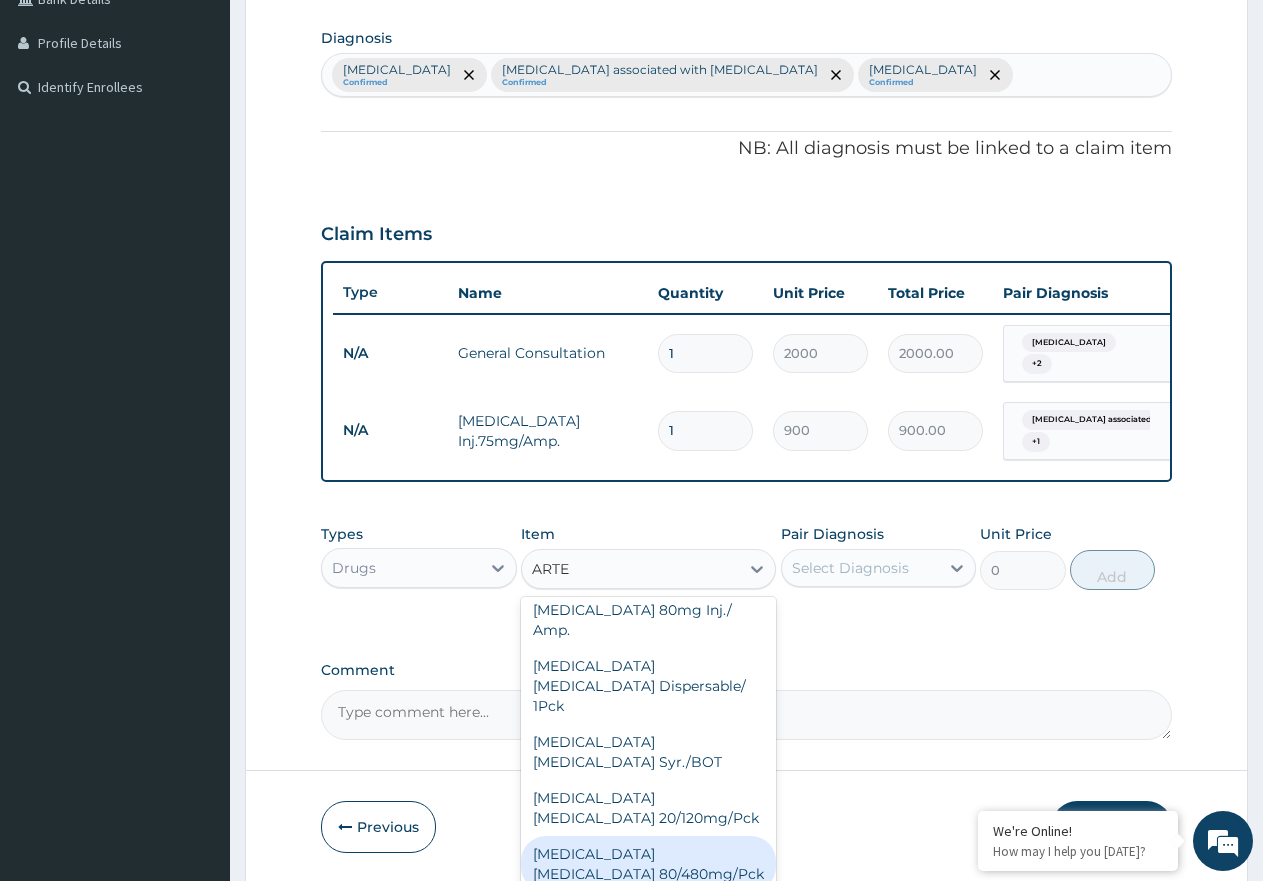 scroll, scrollTop: 100, scrollLeft: 0, axis: vertical 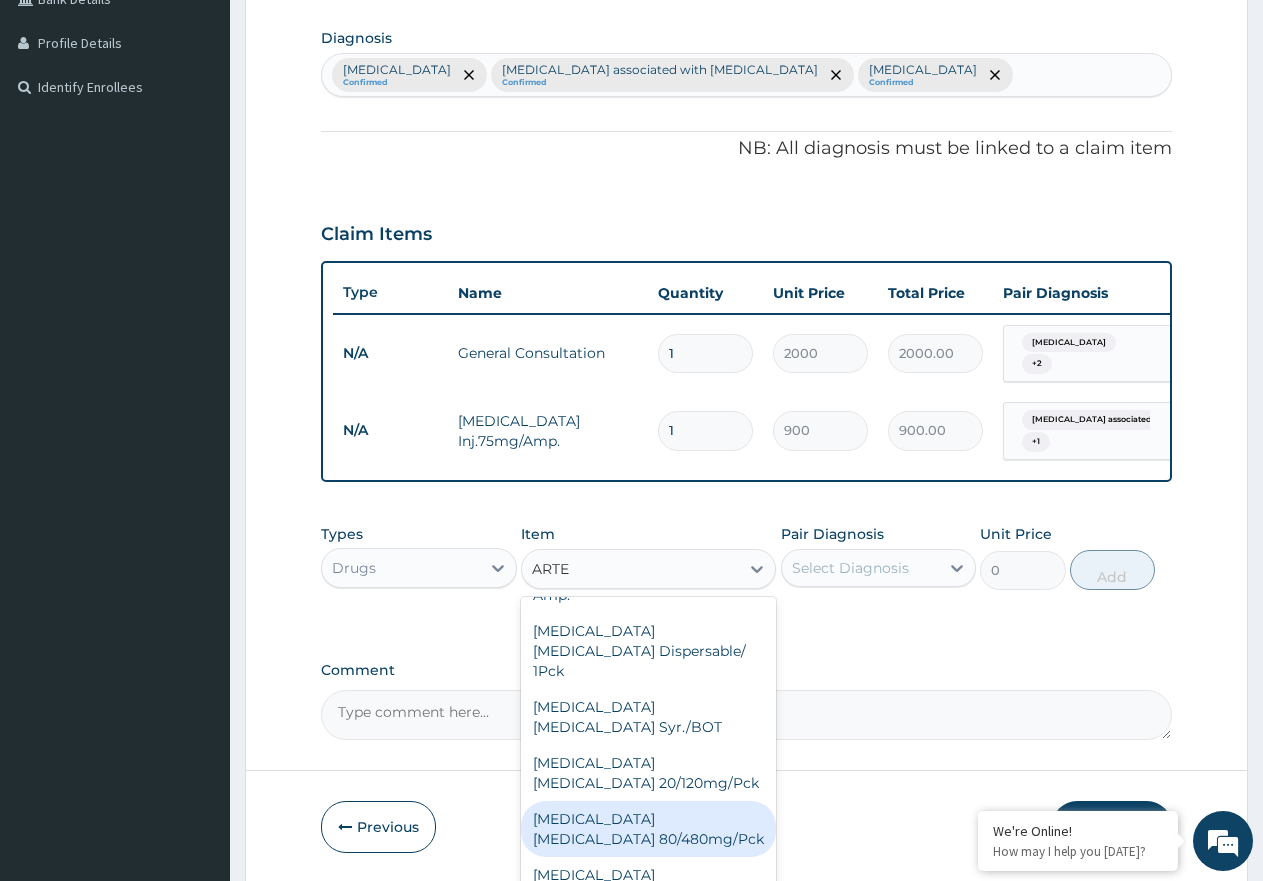 click on "[MEDICAL_DATA] [MEDICAL_DATA] 80/480mg/Pck" at bounding box center [648, 829] 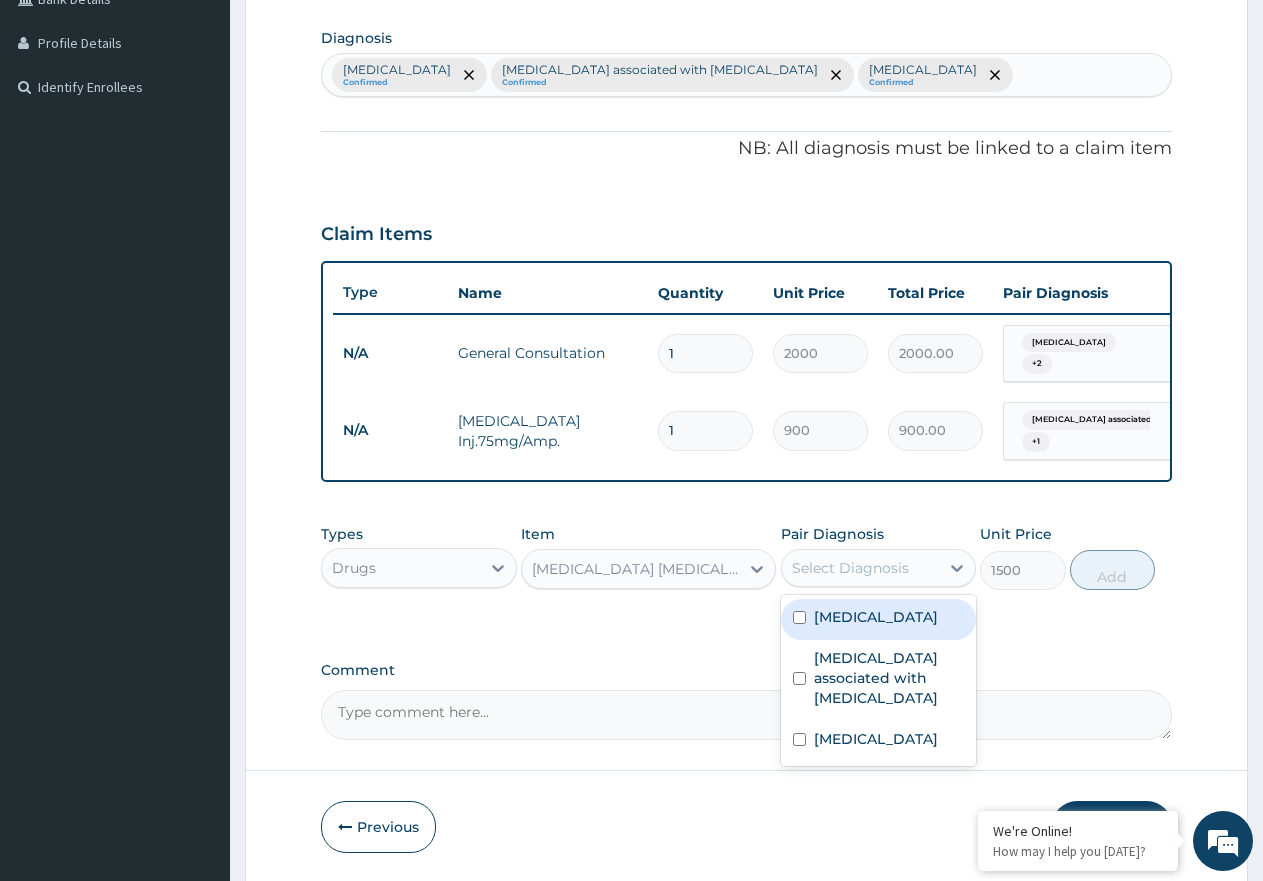 click on "Select Diagnosis" at bounding box center [850, 568] 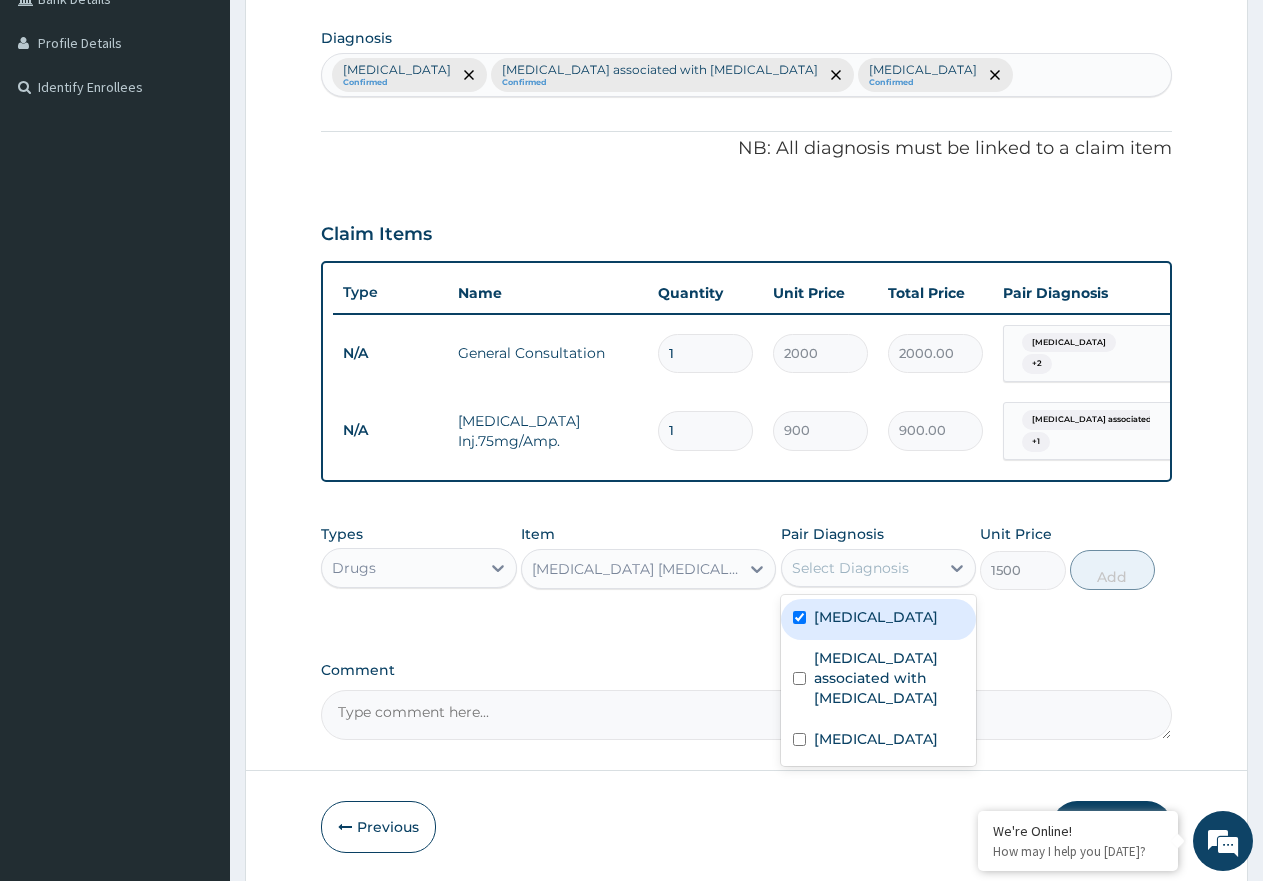 checkbox on "true" 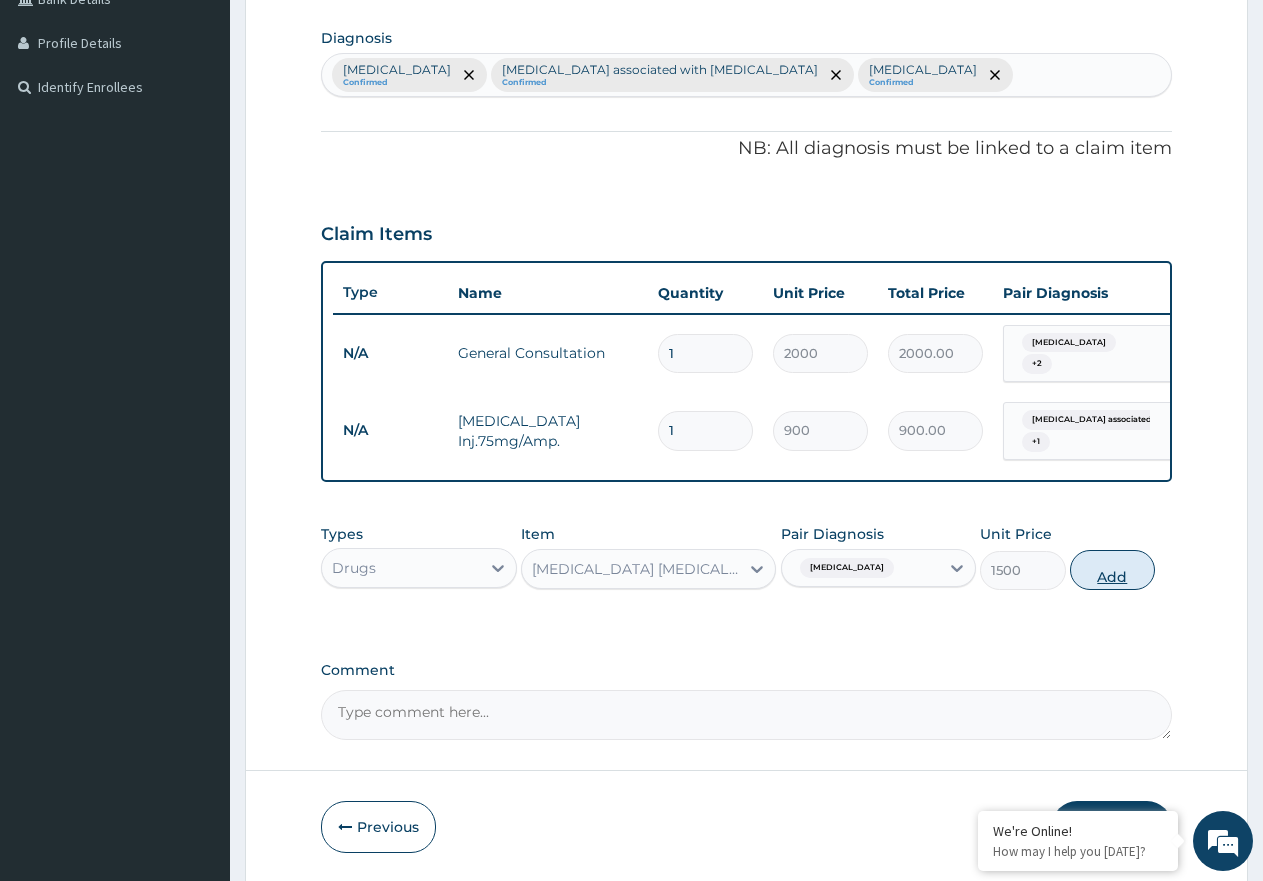 click on "Add" at bounding box center [1112, 570] 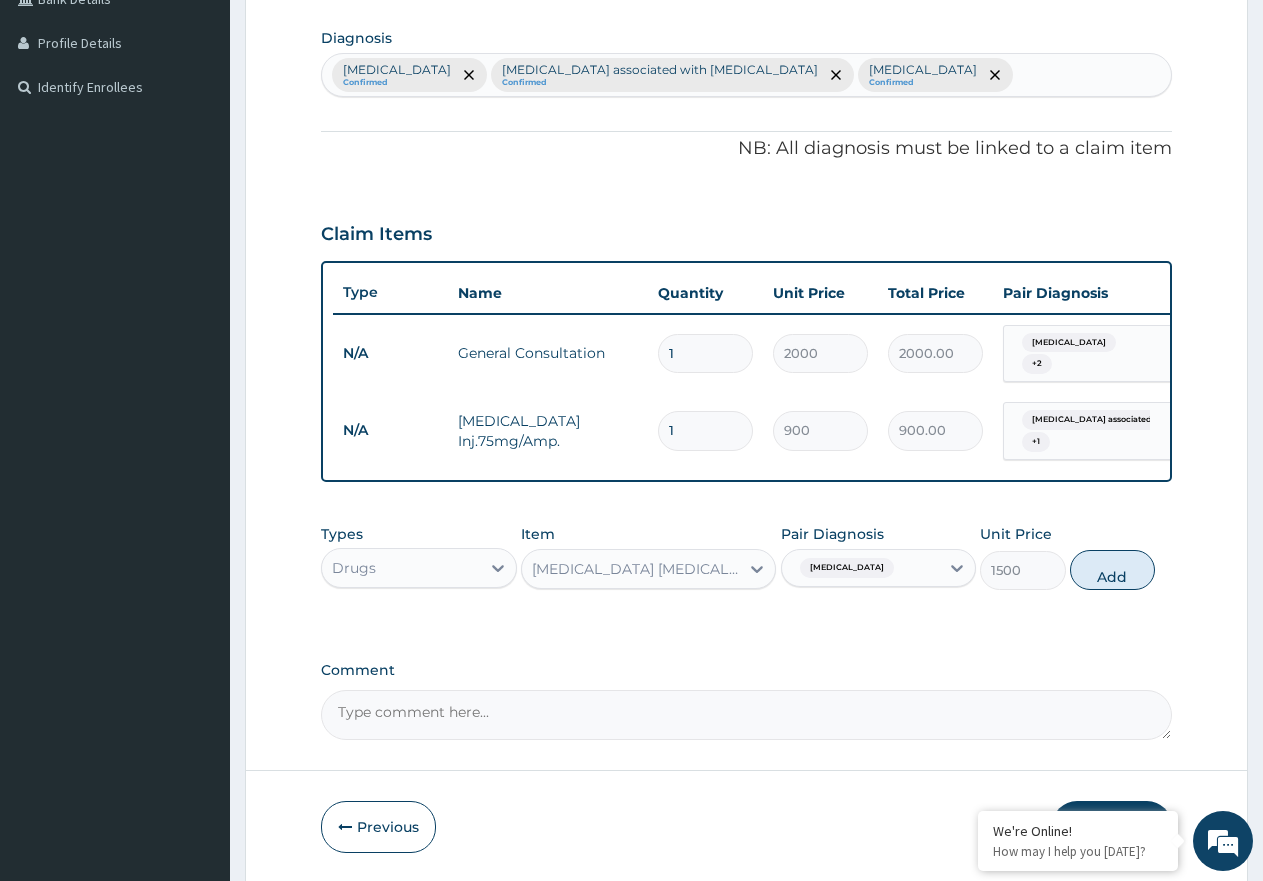 type on "0" 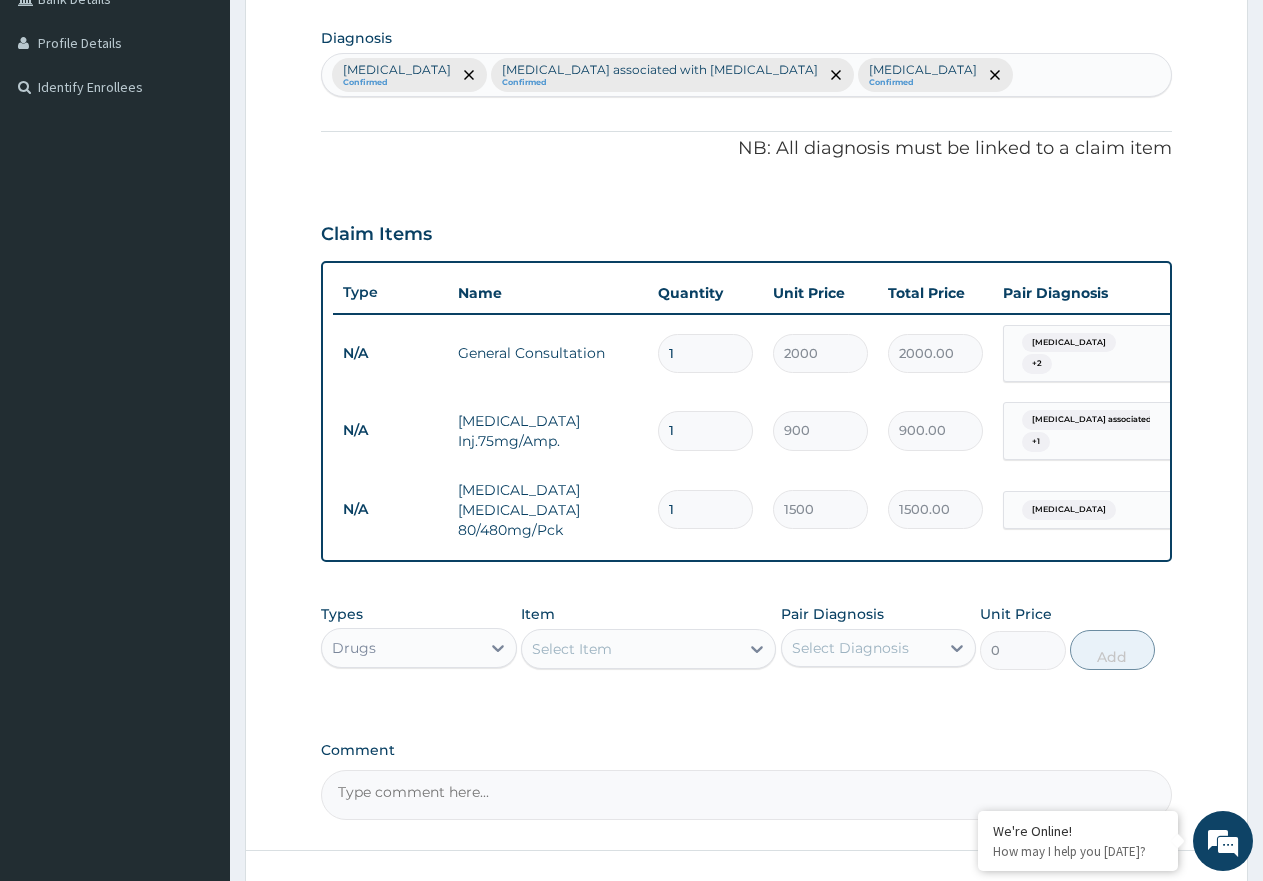 click on "Select Item" at bounding box center (572, 649) 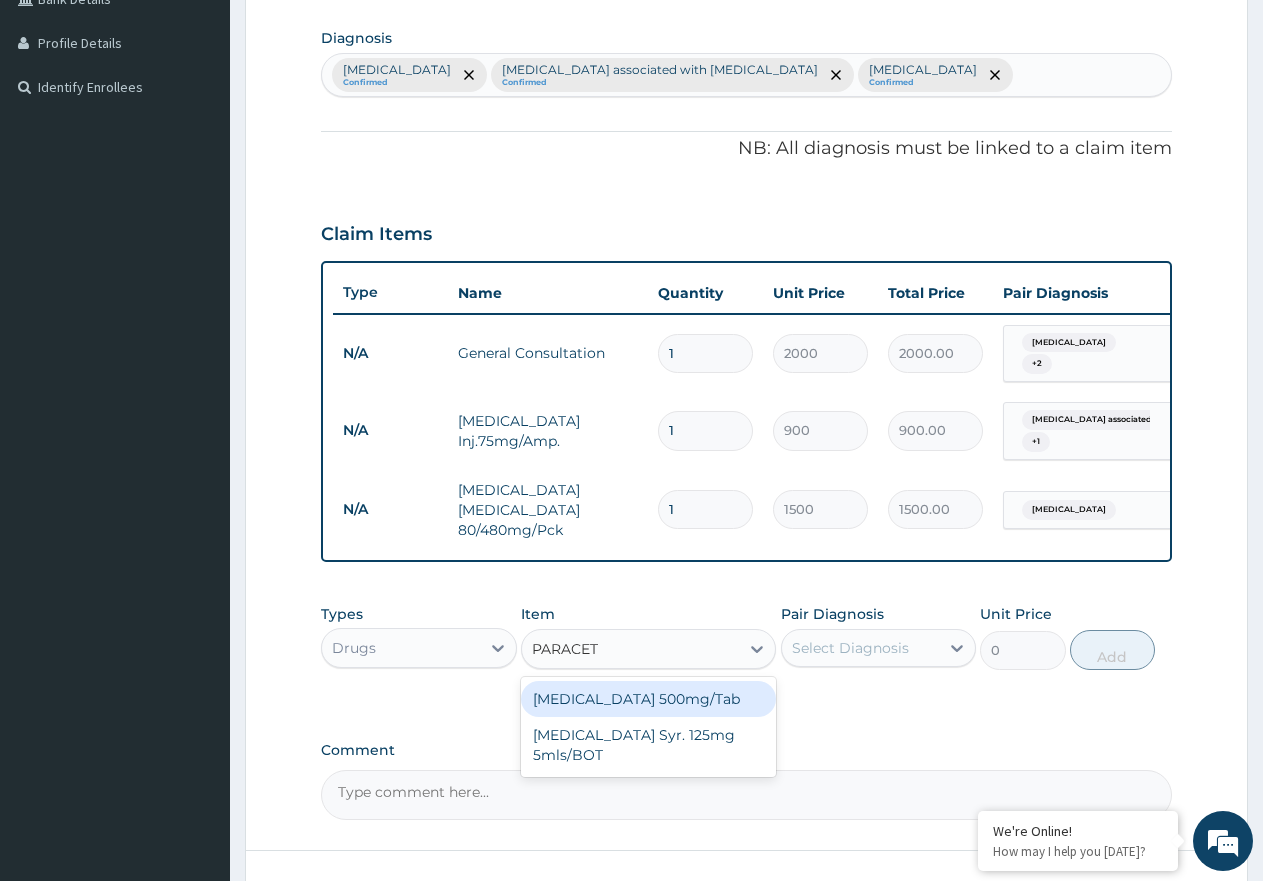 type on "PARACETA" 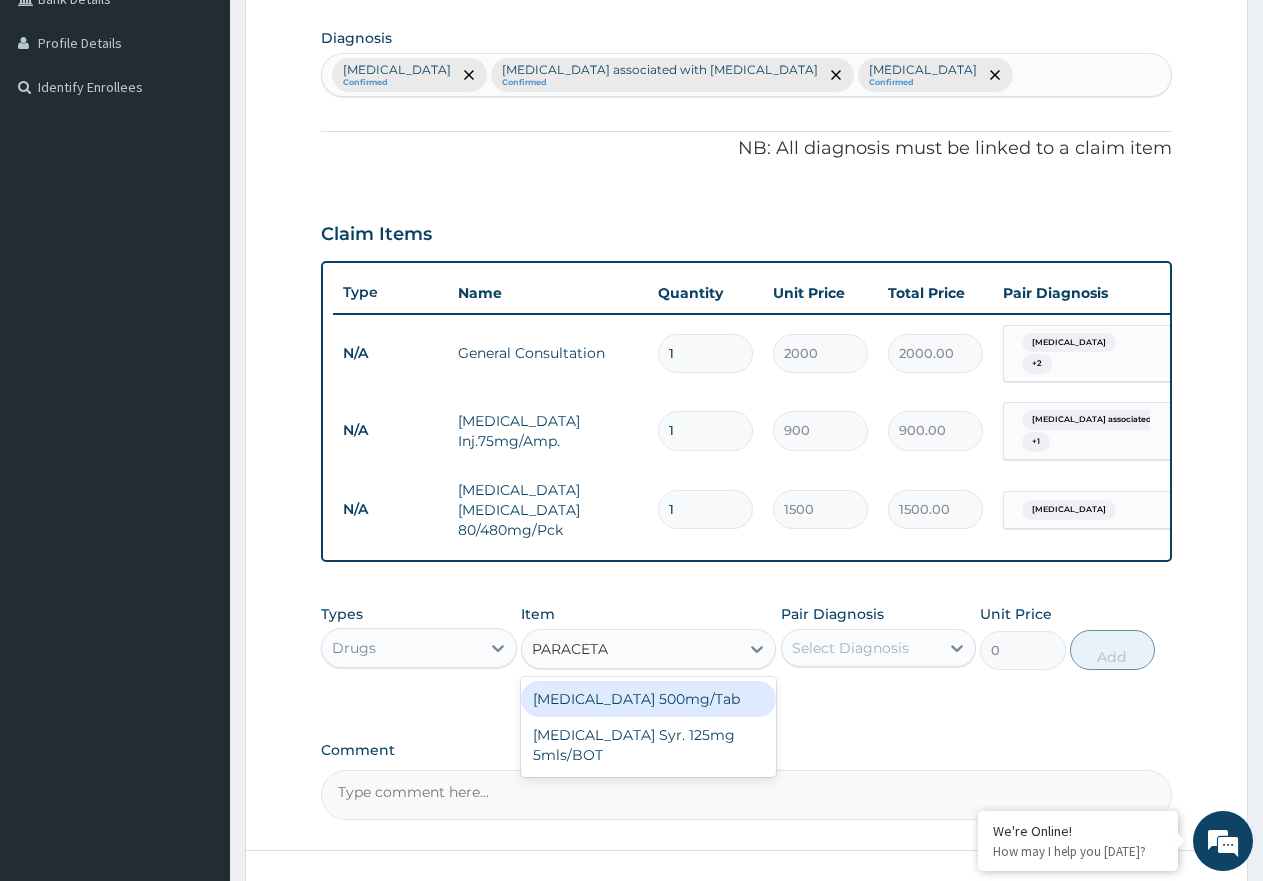 click on "[MEDICAL_DATA] 500mg/Tab" at bounding box center [648, 699] 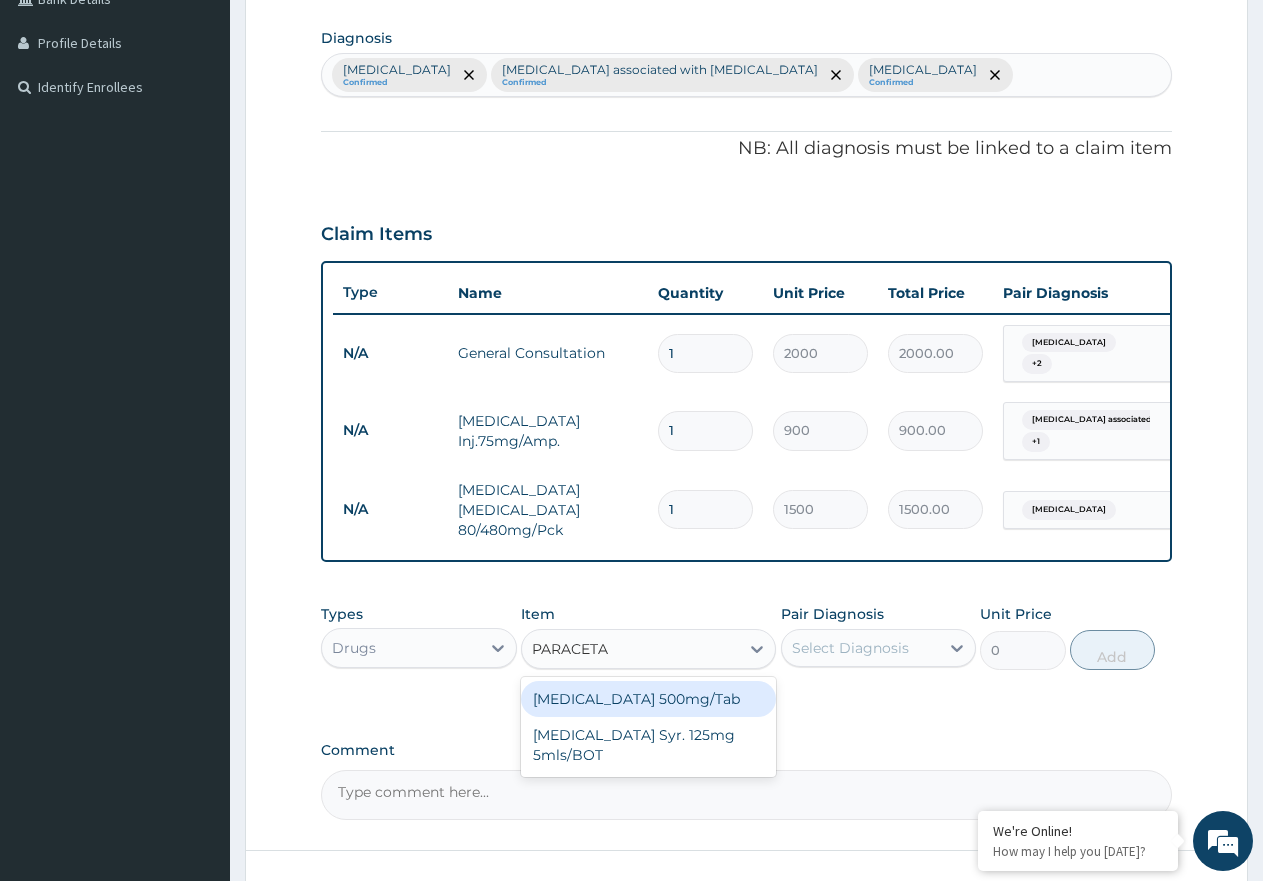 type 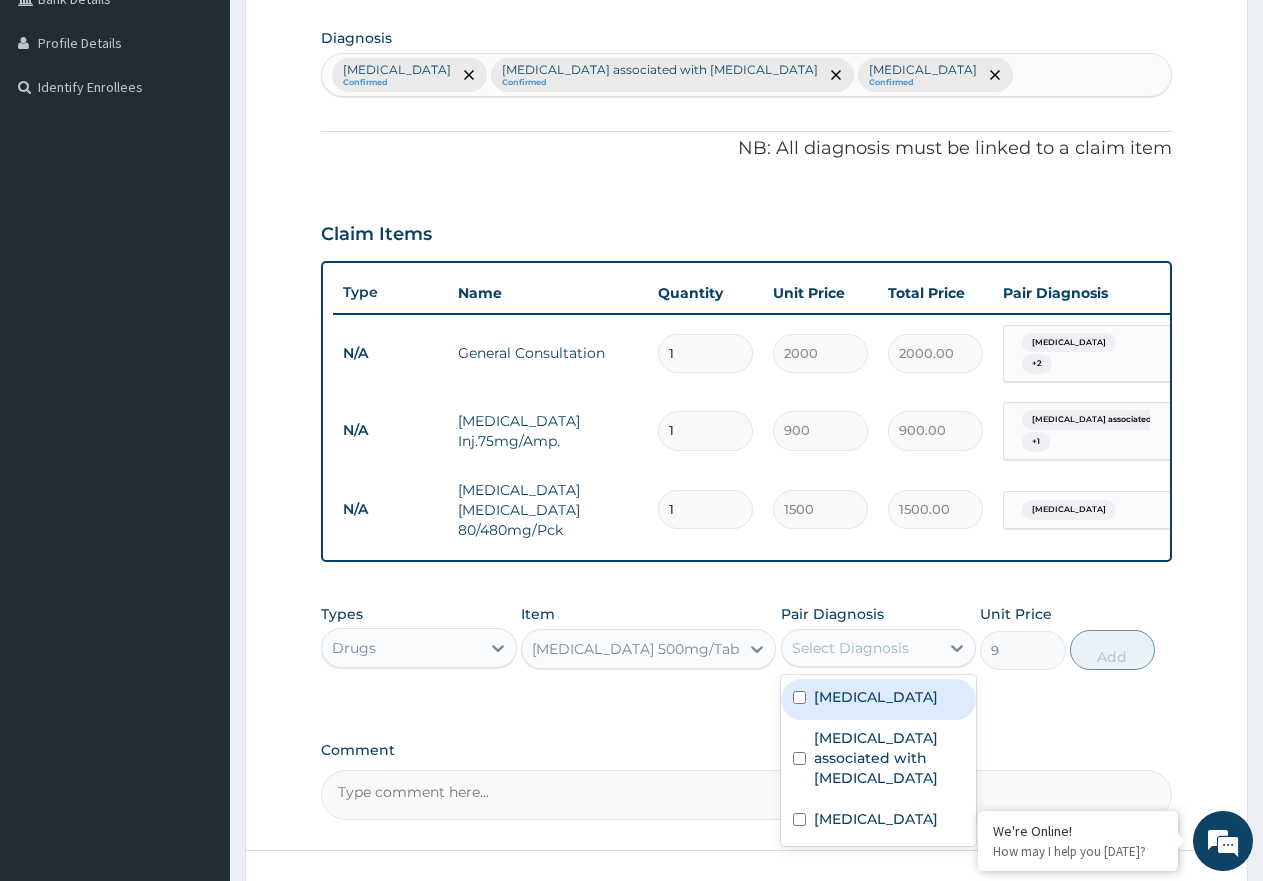 click on "Select Diagnosis" at bounding box center (850, 648) 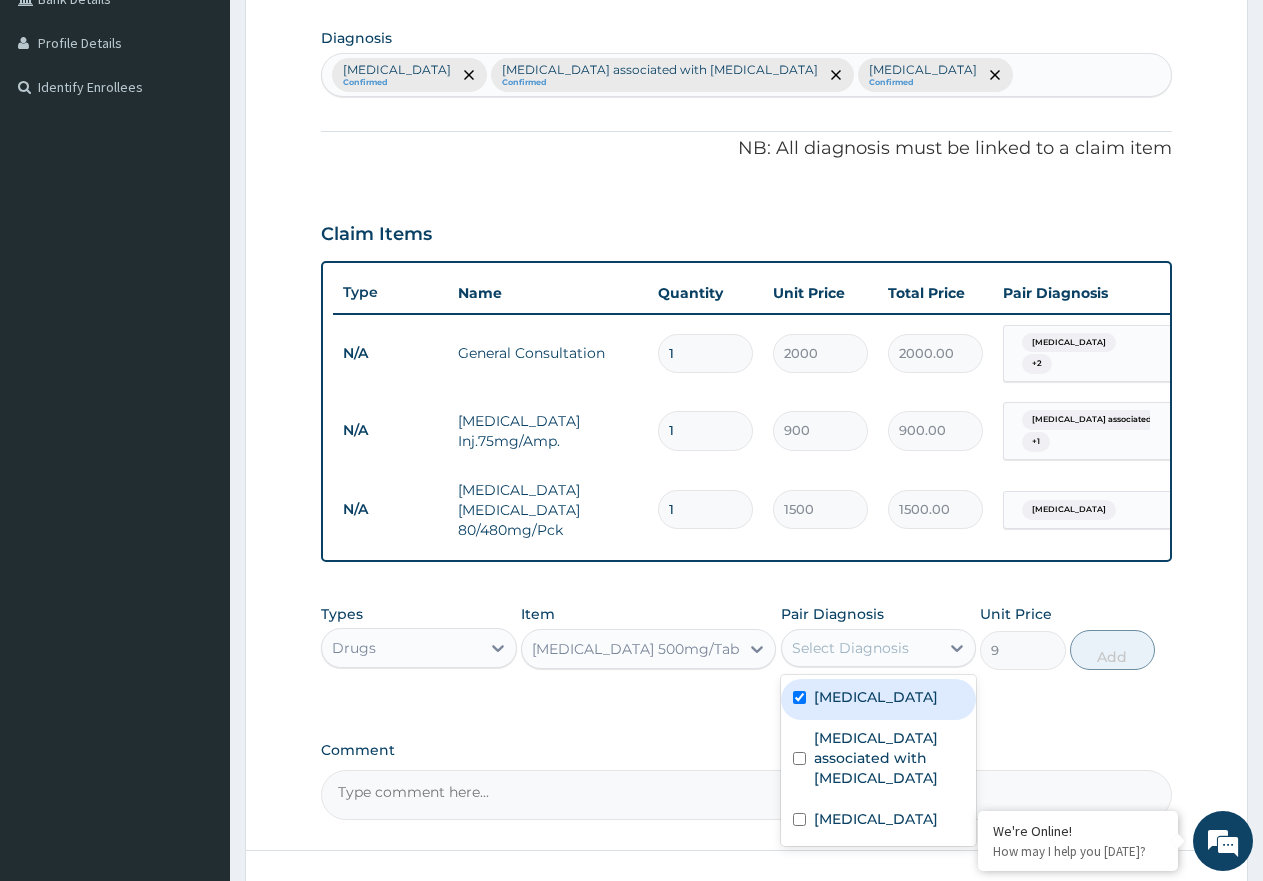 checkbox on "true" 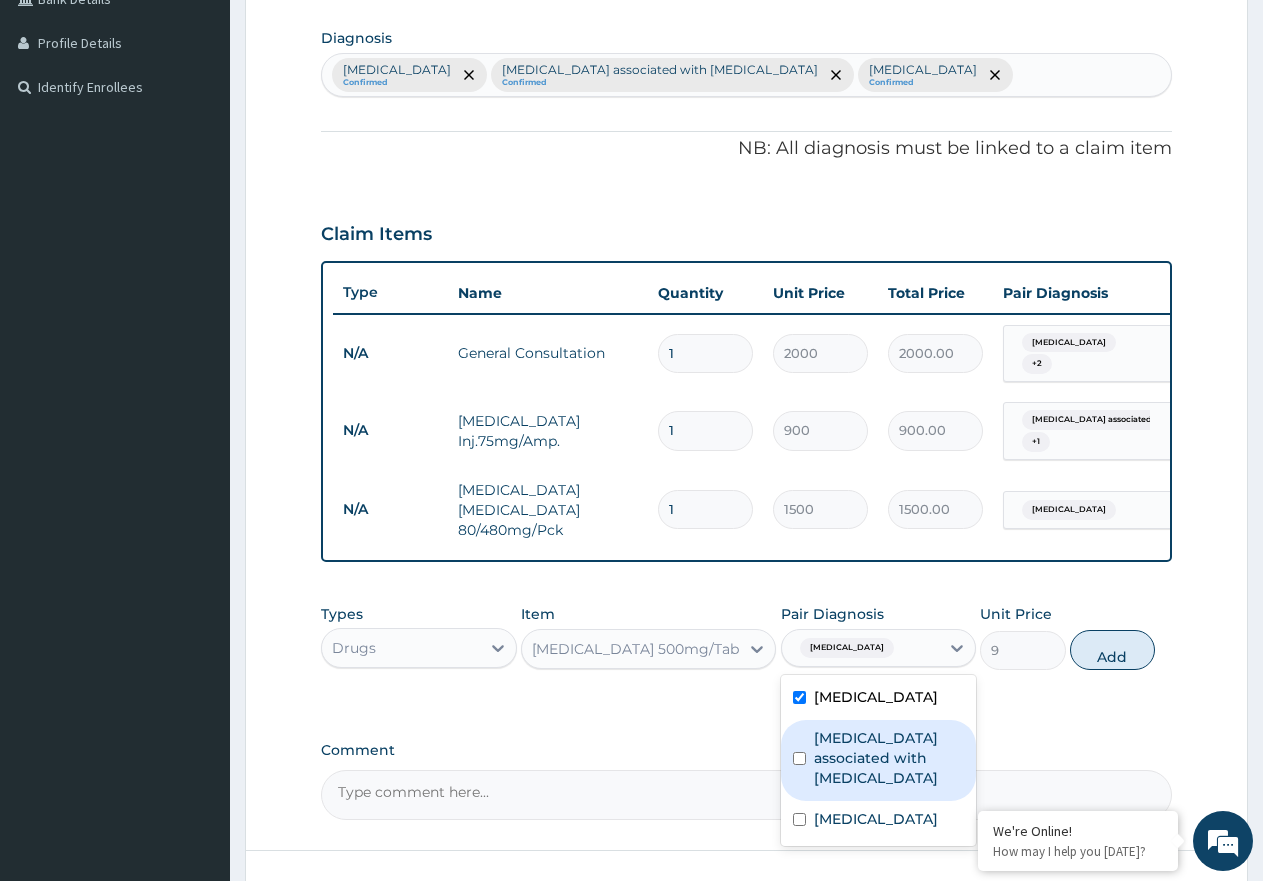 drag, startPoint x: 847, startPoint y: 774, endPoint x: 861, endPoint y: 848, distance: 75.31268 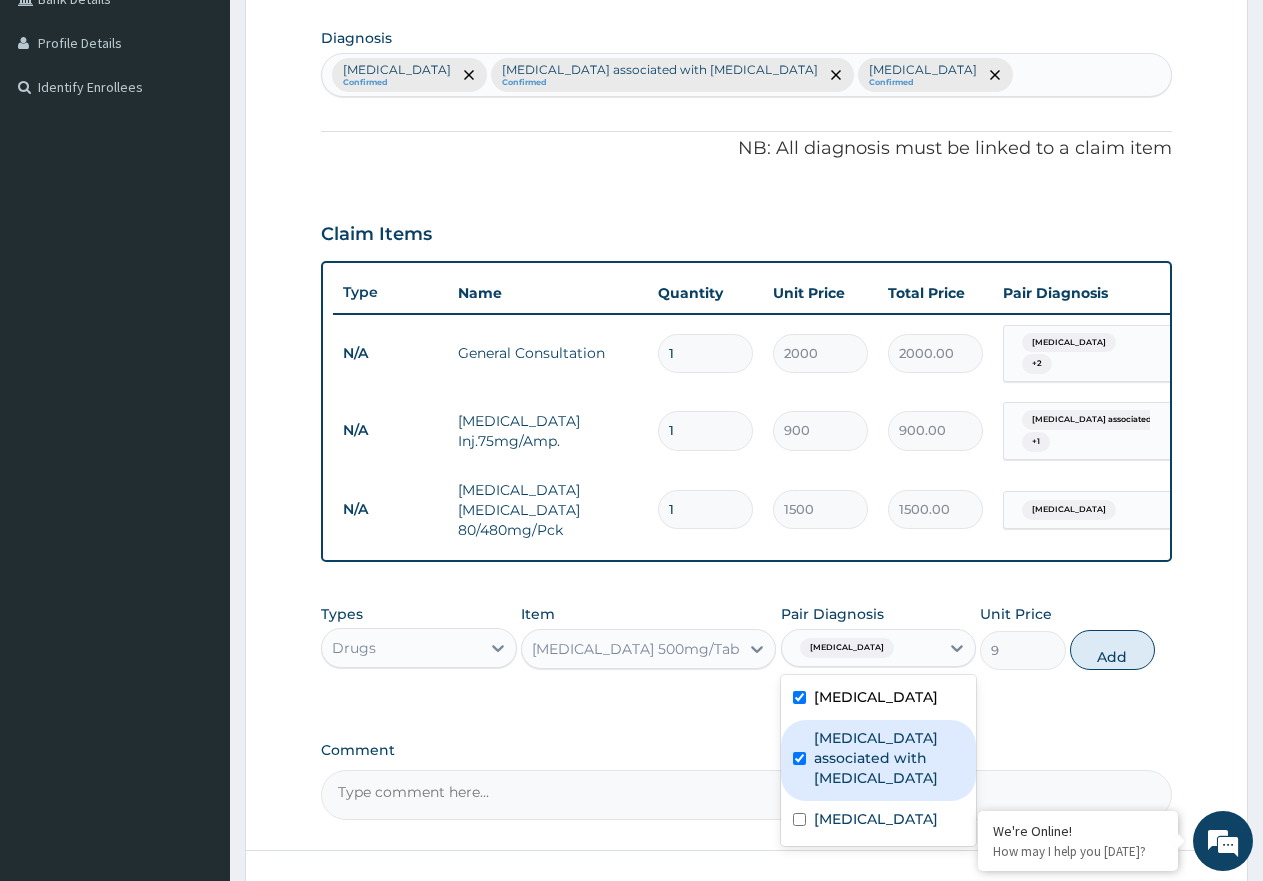 checkbox on "true" 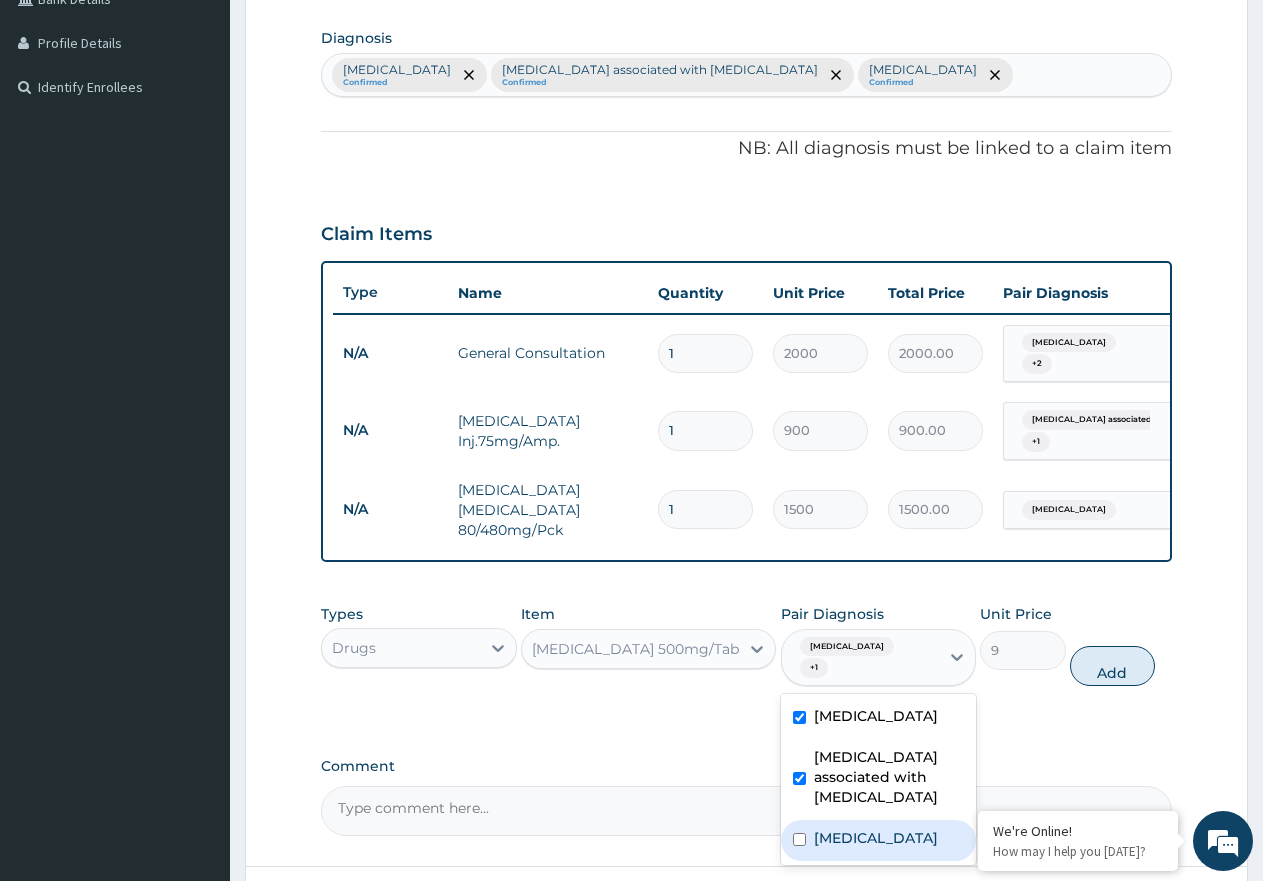 click on "[MEDICAL_DATA]" at bounding box center (876, 838) 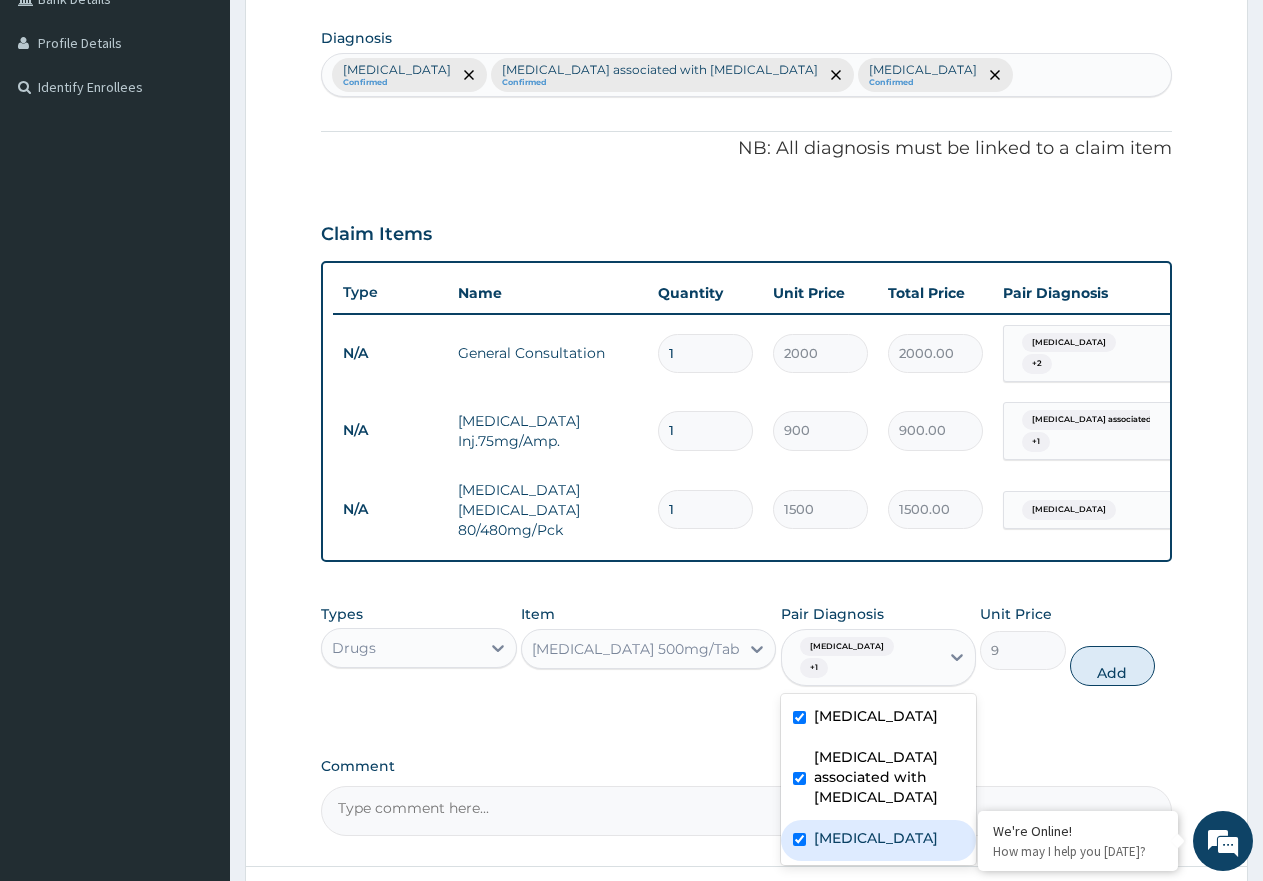 checkbox on "true" 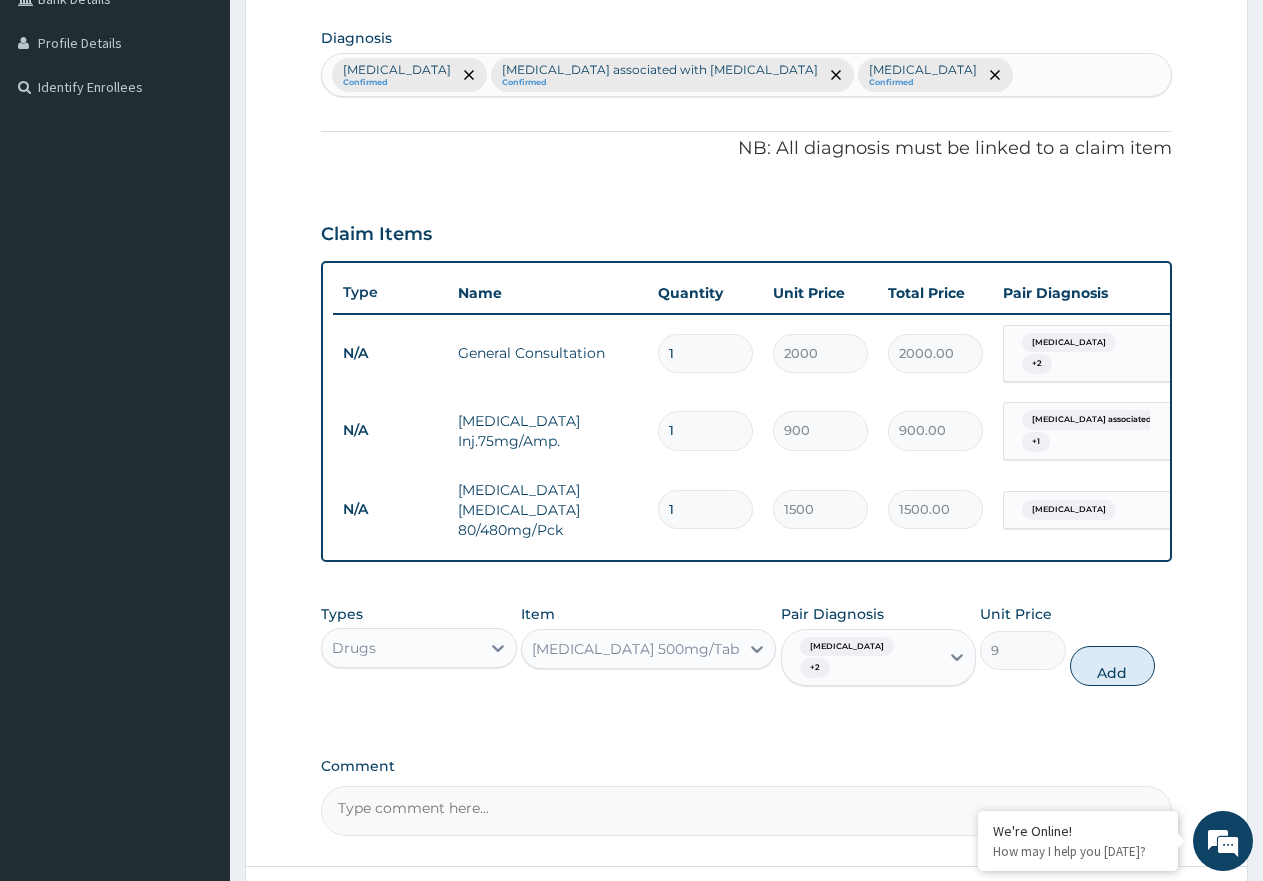 drag, startPoint x: 1109, startPoint y: 660, endPoint x: 725, endPoint y: 621, distance: 385.9754 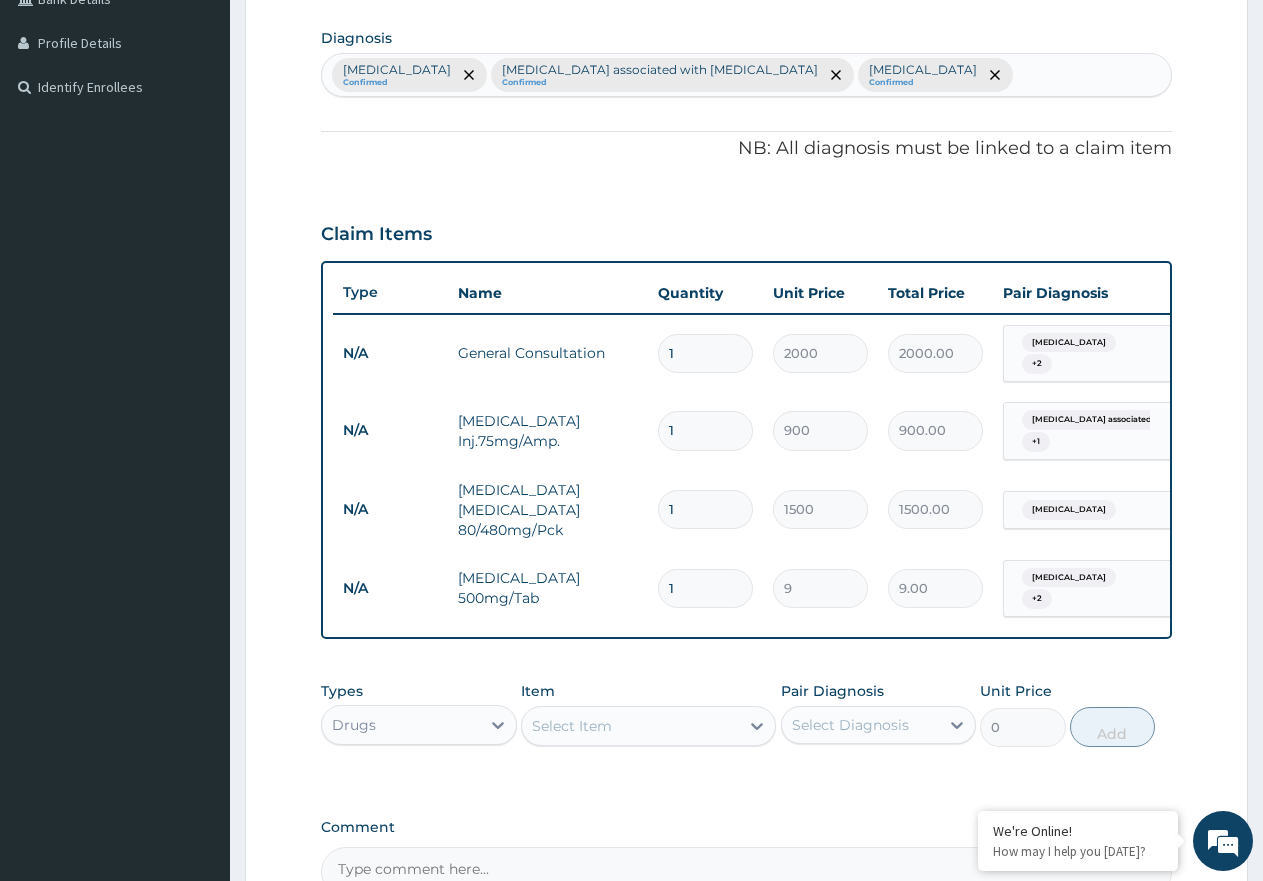 type on "18" 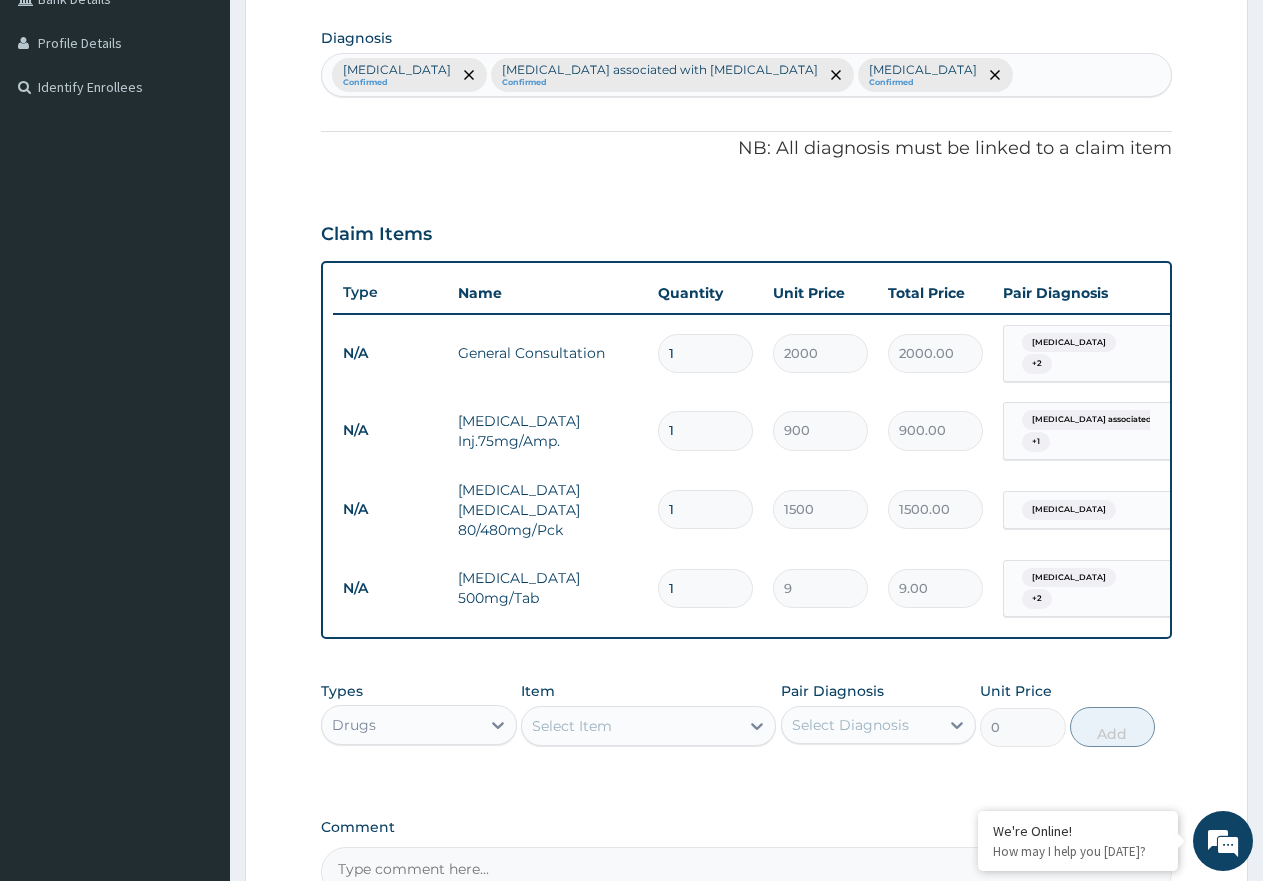 type on "162.00" 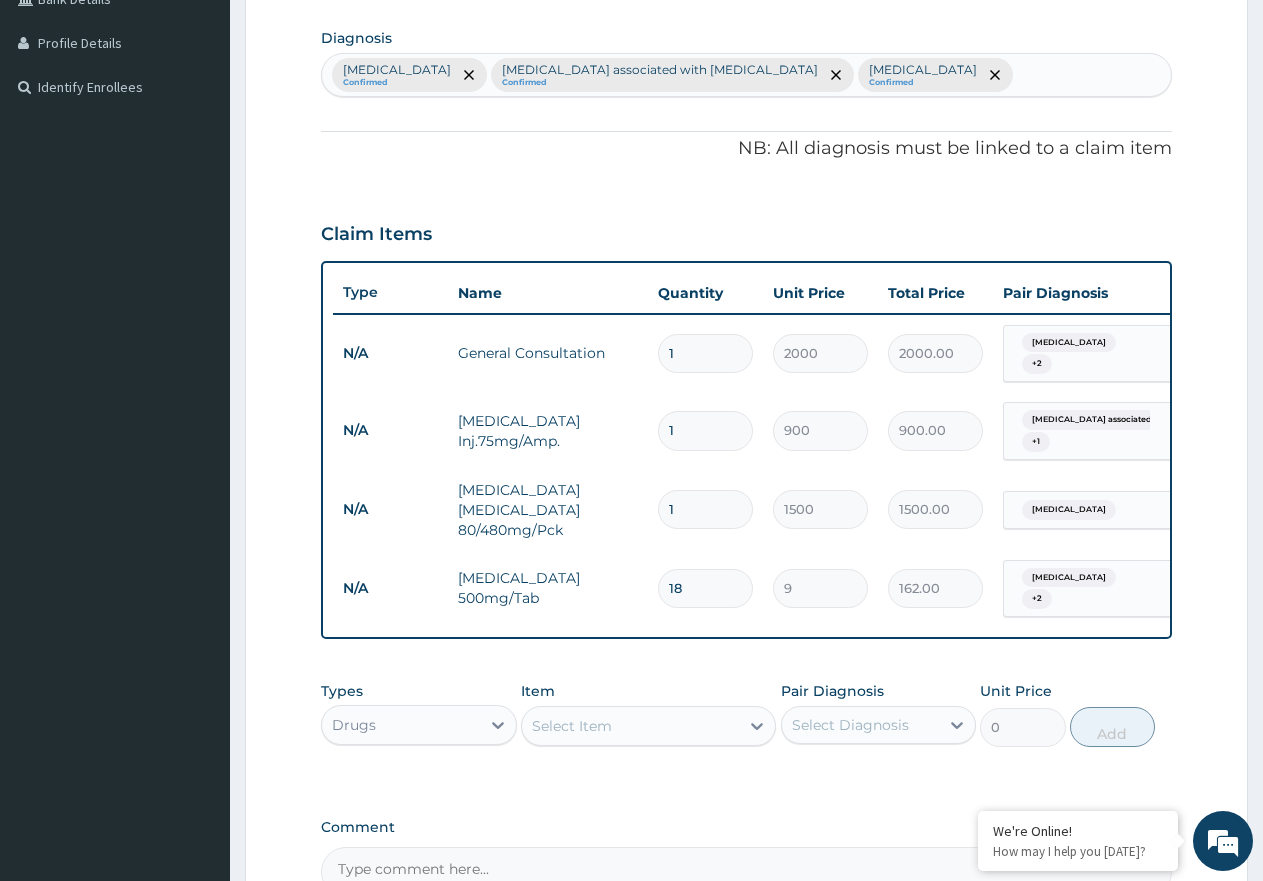 type on "18" 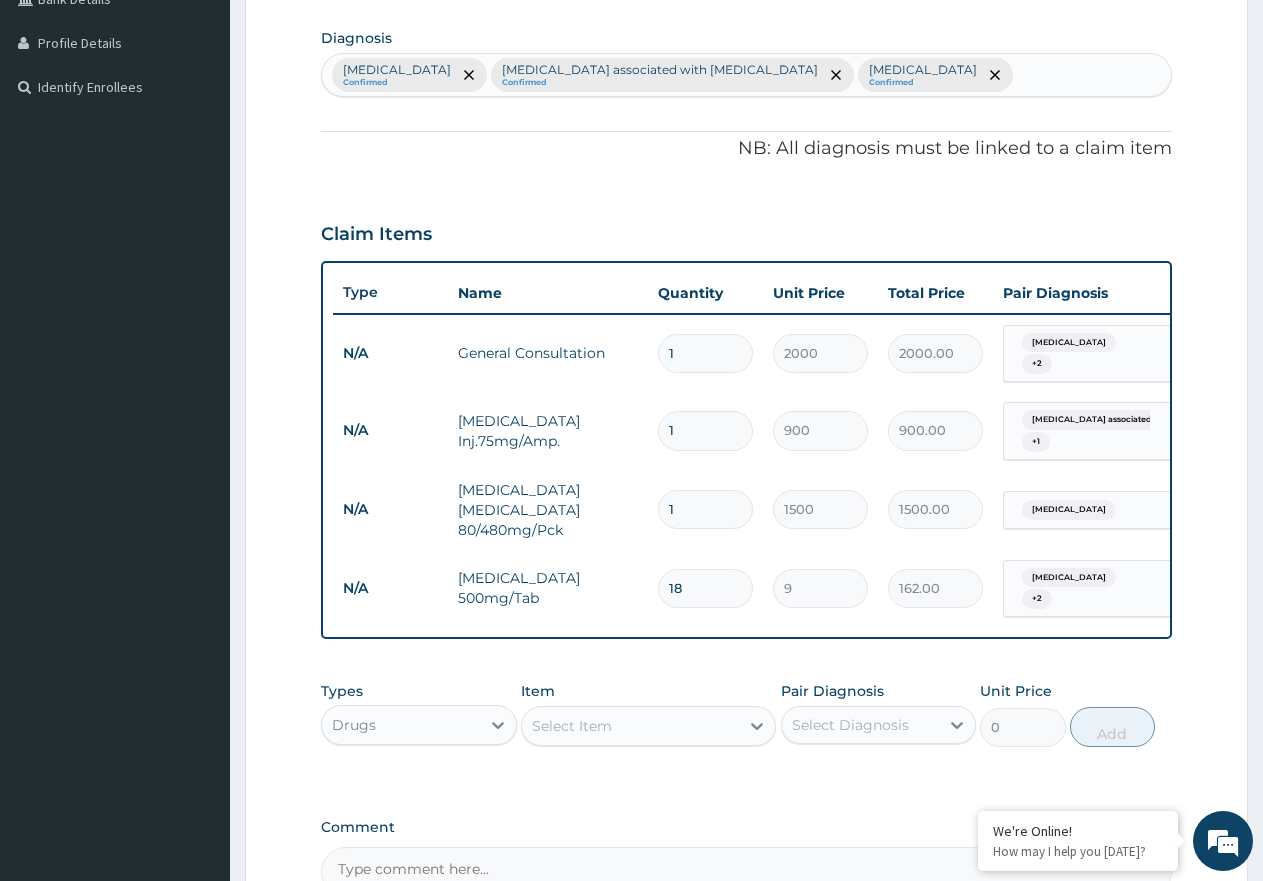 click on "Select Item" at bounding box center (572, 726) 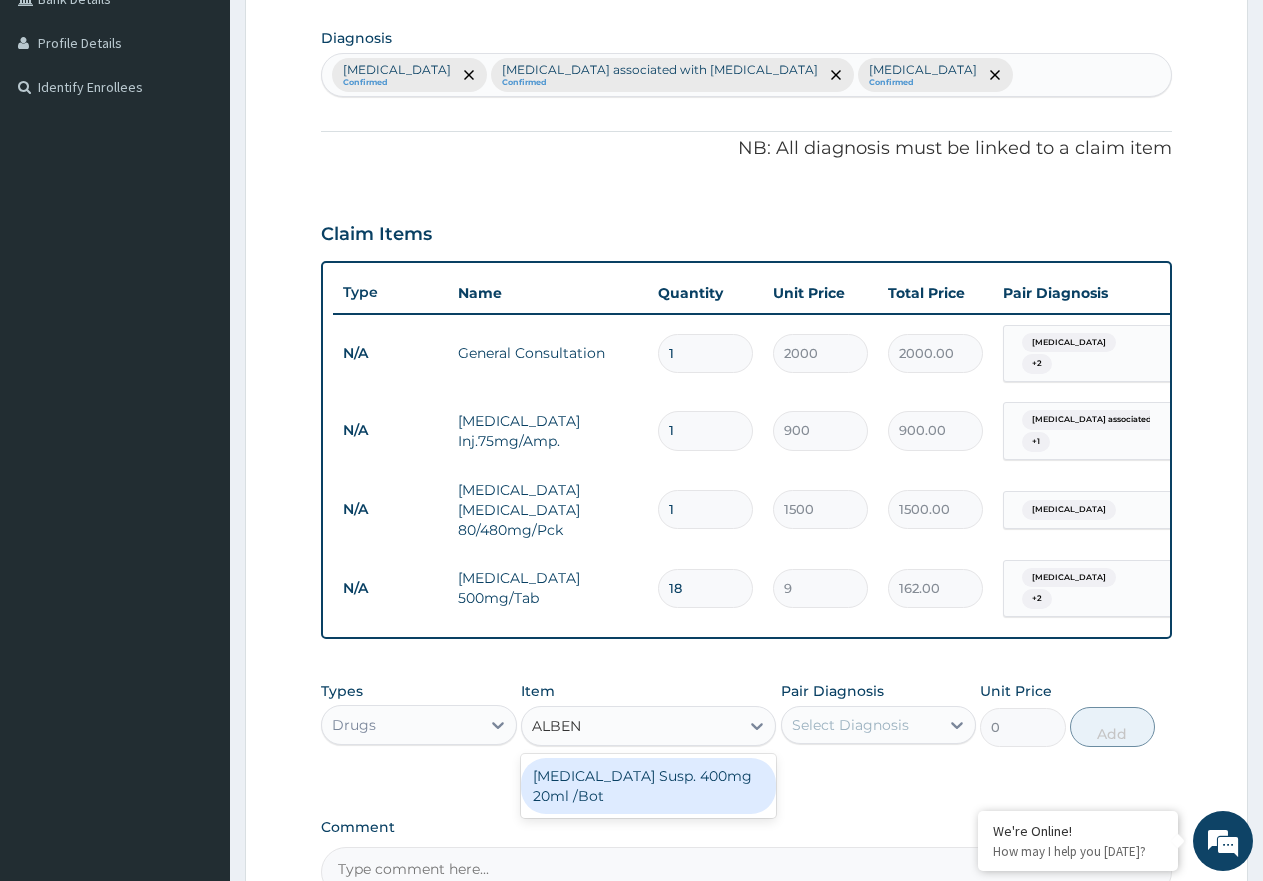 type on "ALBEND" 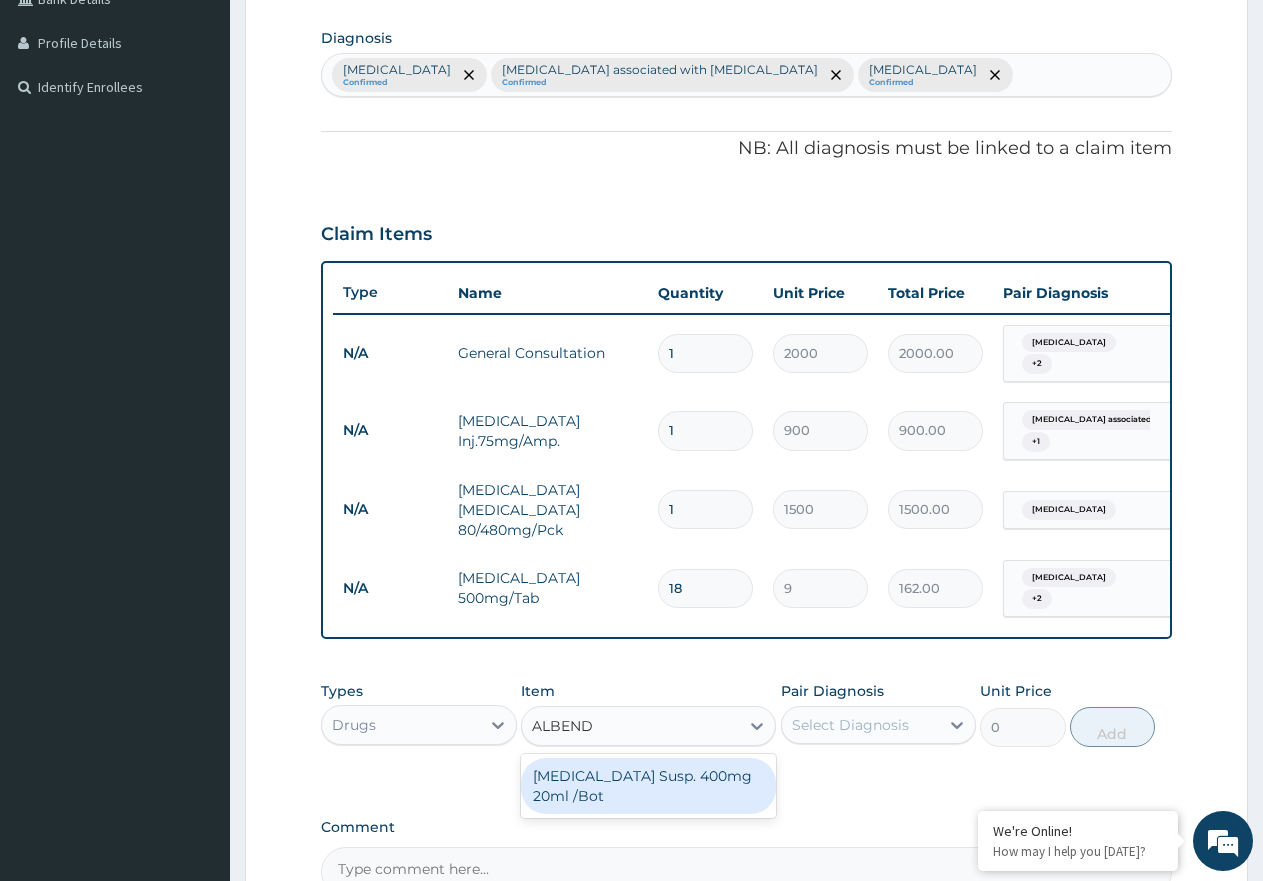 type on "500" 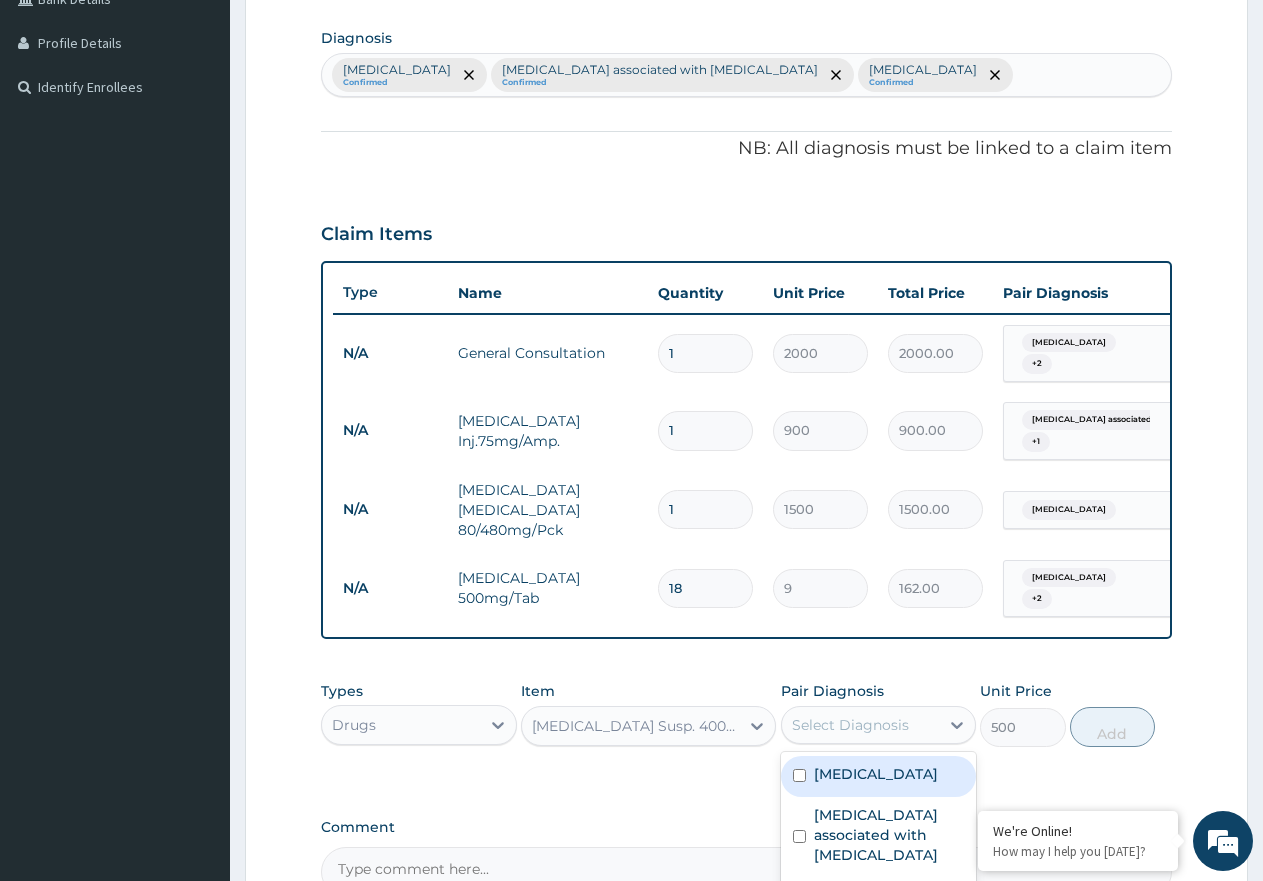 click on "Select Diagnosis" at bounding box center [861, 725] 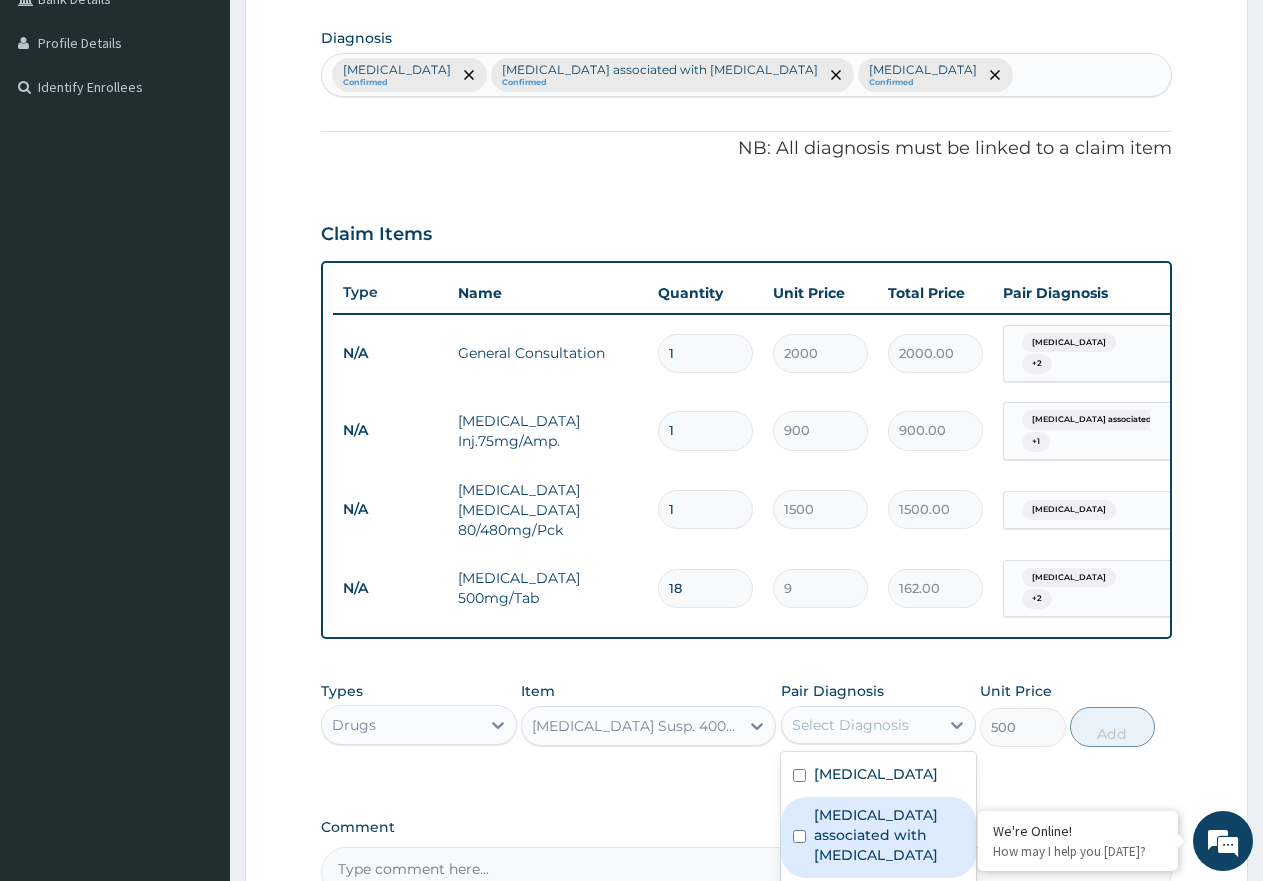 click on "[MEDICAL_DATA] associated with [MEDICAL_DATA]" at bounding box center [889, 835] 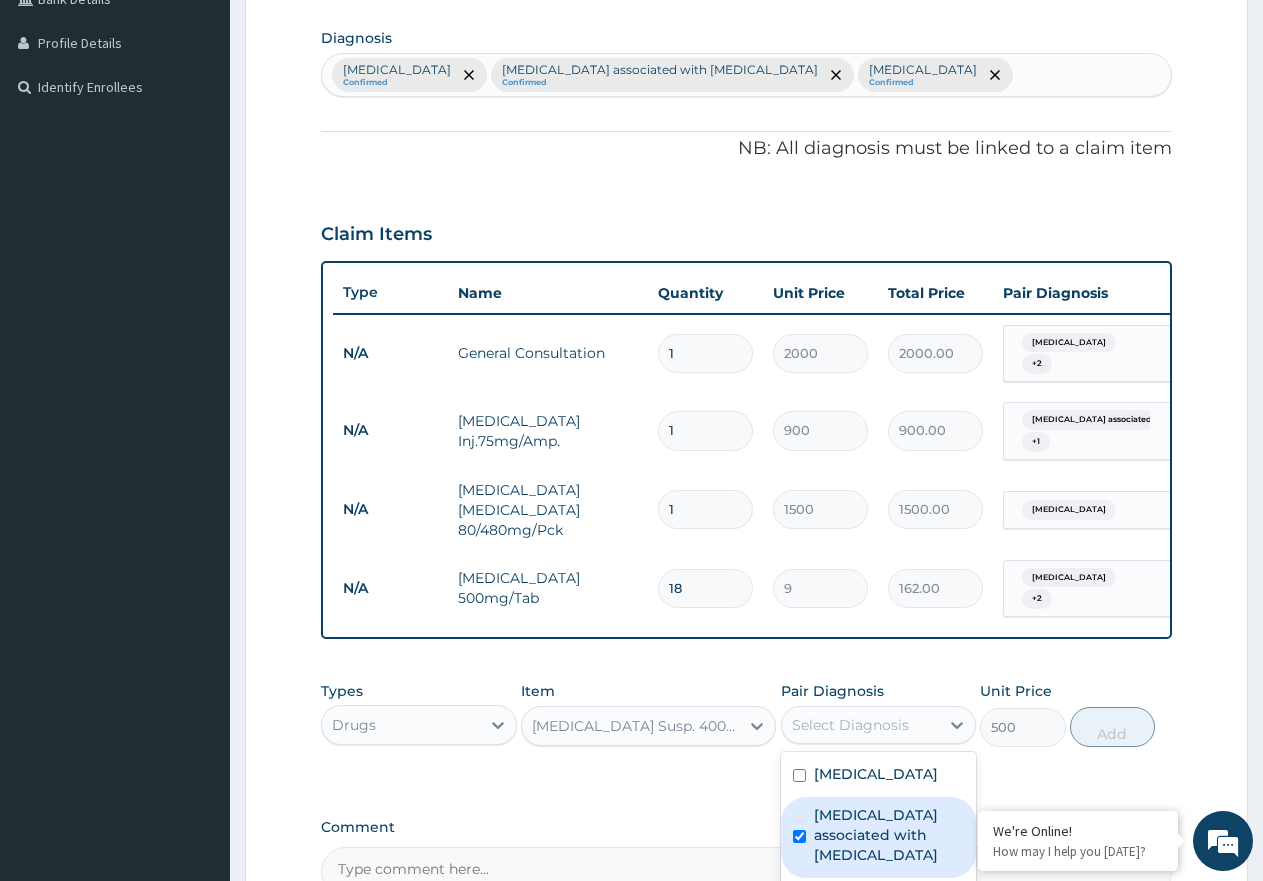 checkbox on "true" 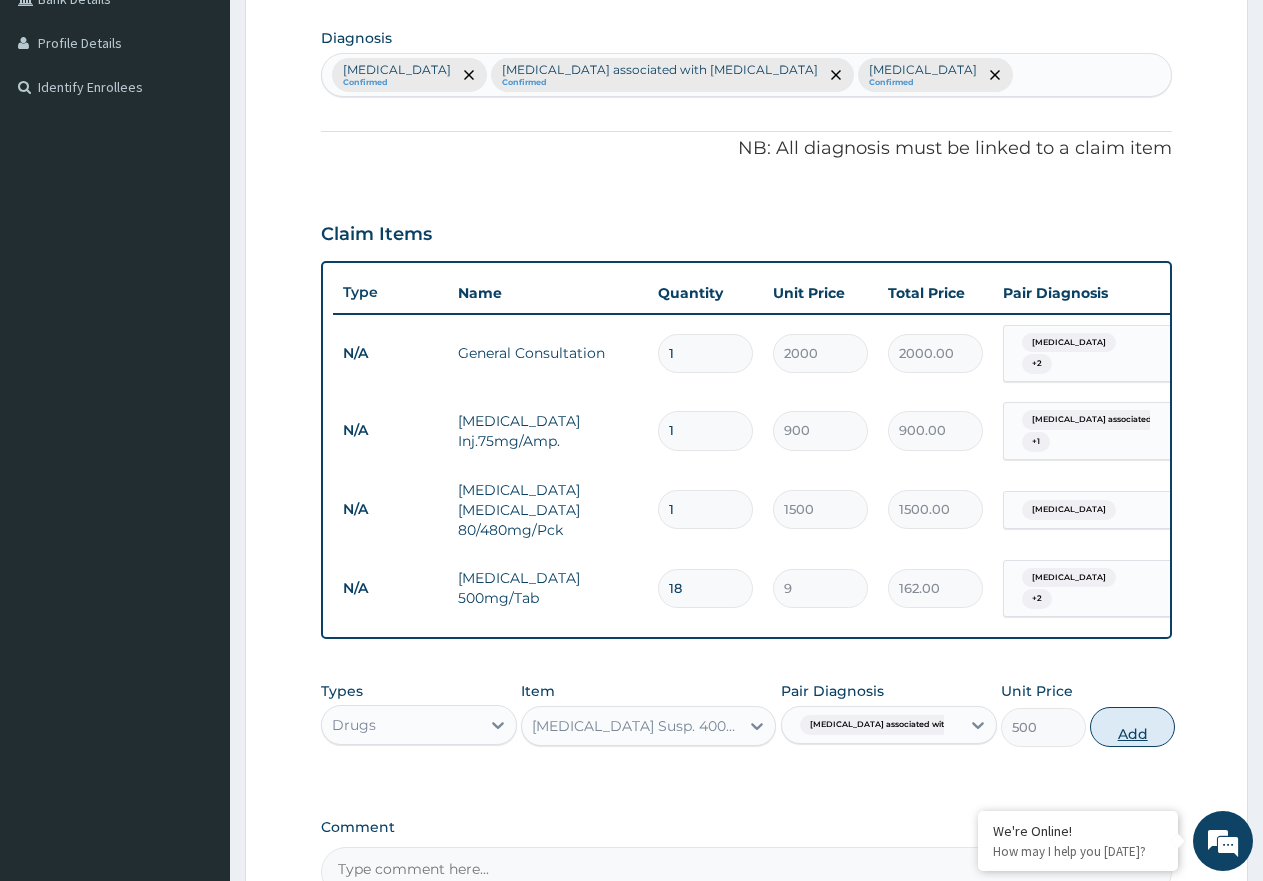 click on "Add" at bounding box center [1132, 727] 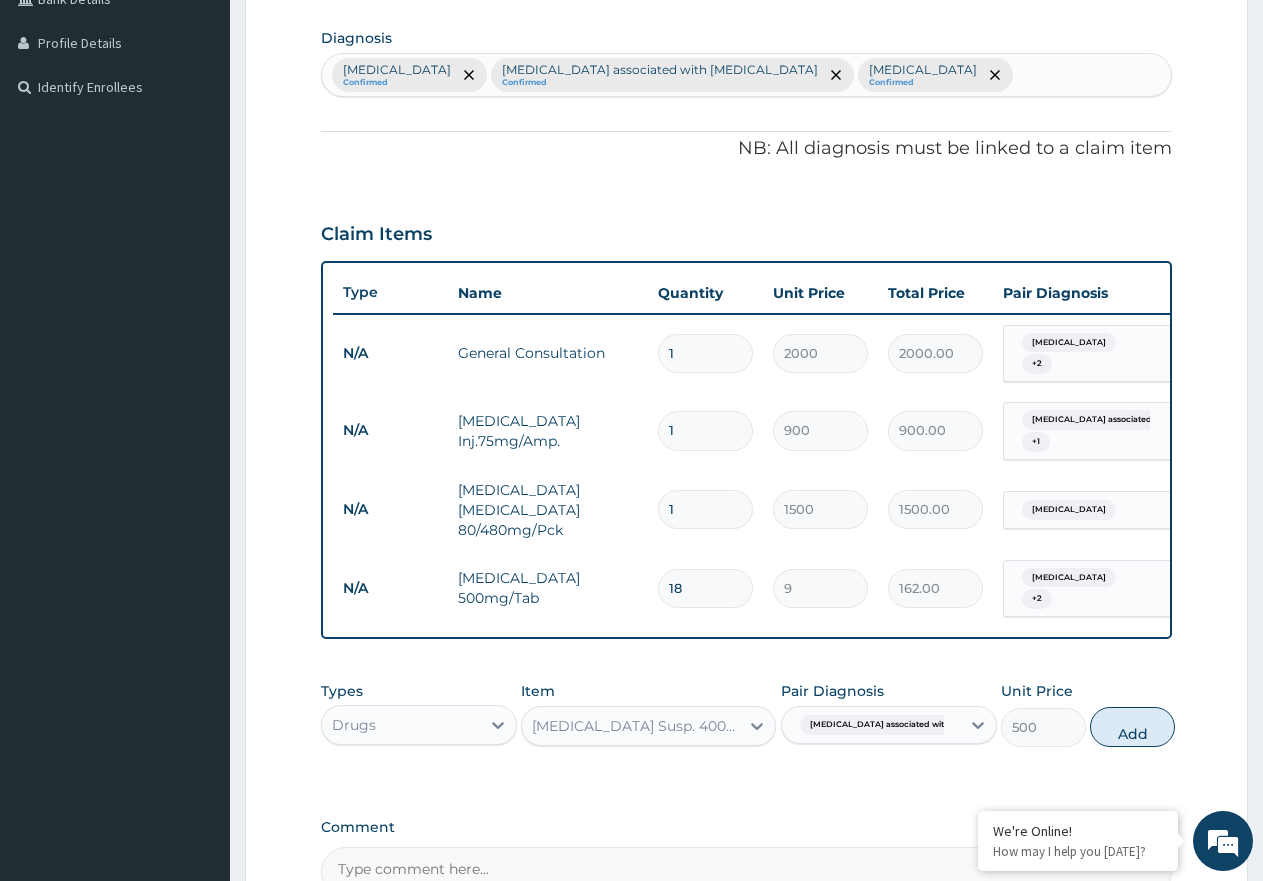 type on "0" 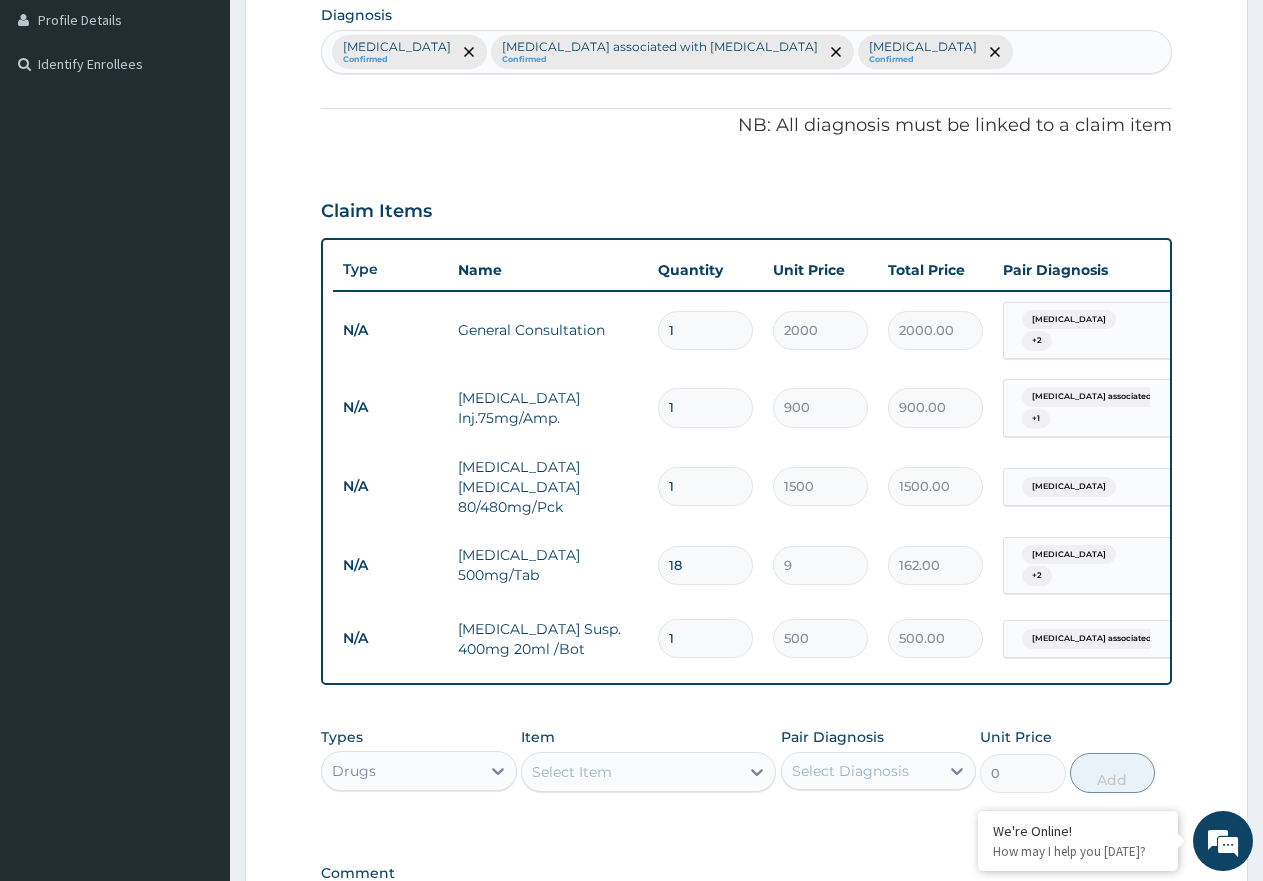 scroll, scrollTop: 583, scrollLeft: 0, axis: vertical 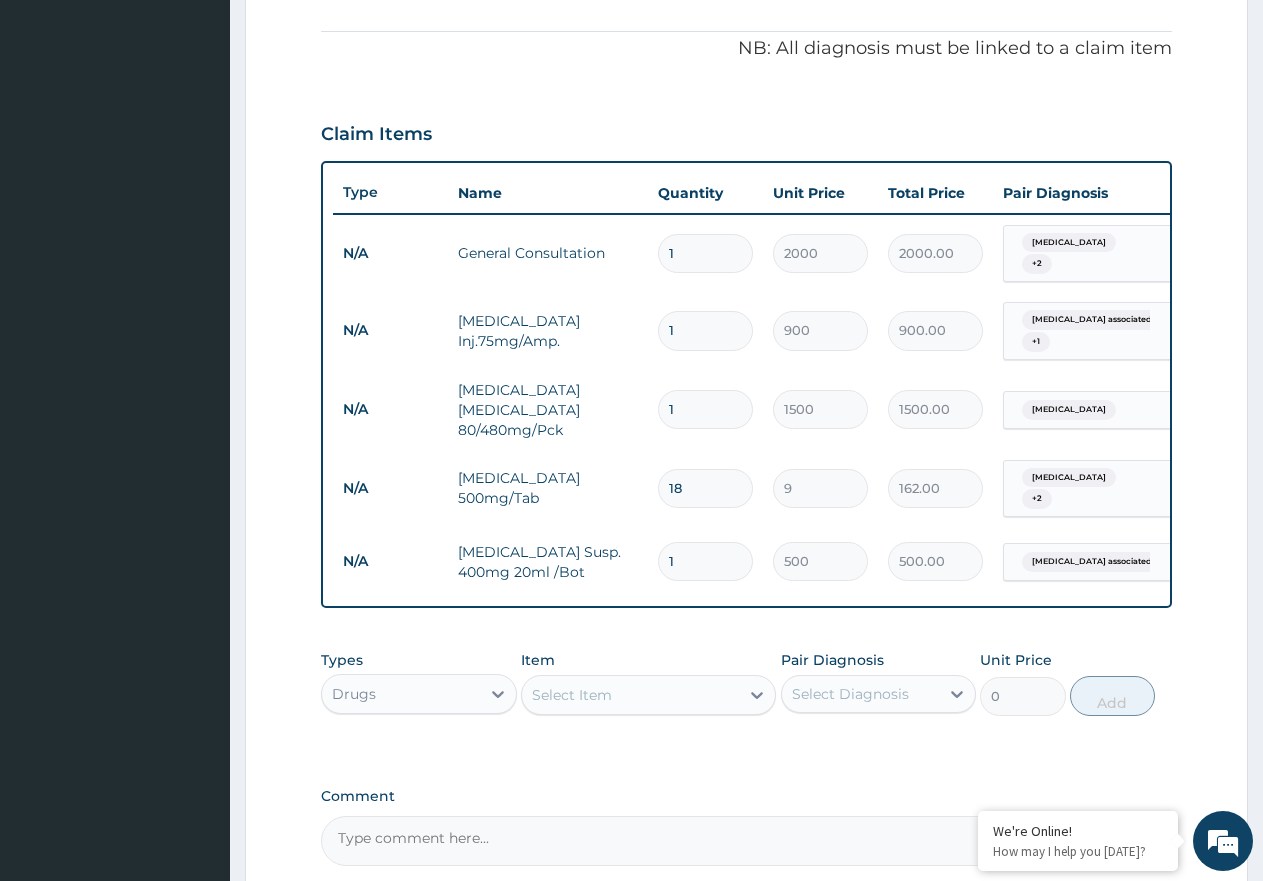 click on "Select Item" at bounding box center [572, 695] 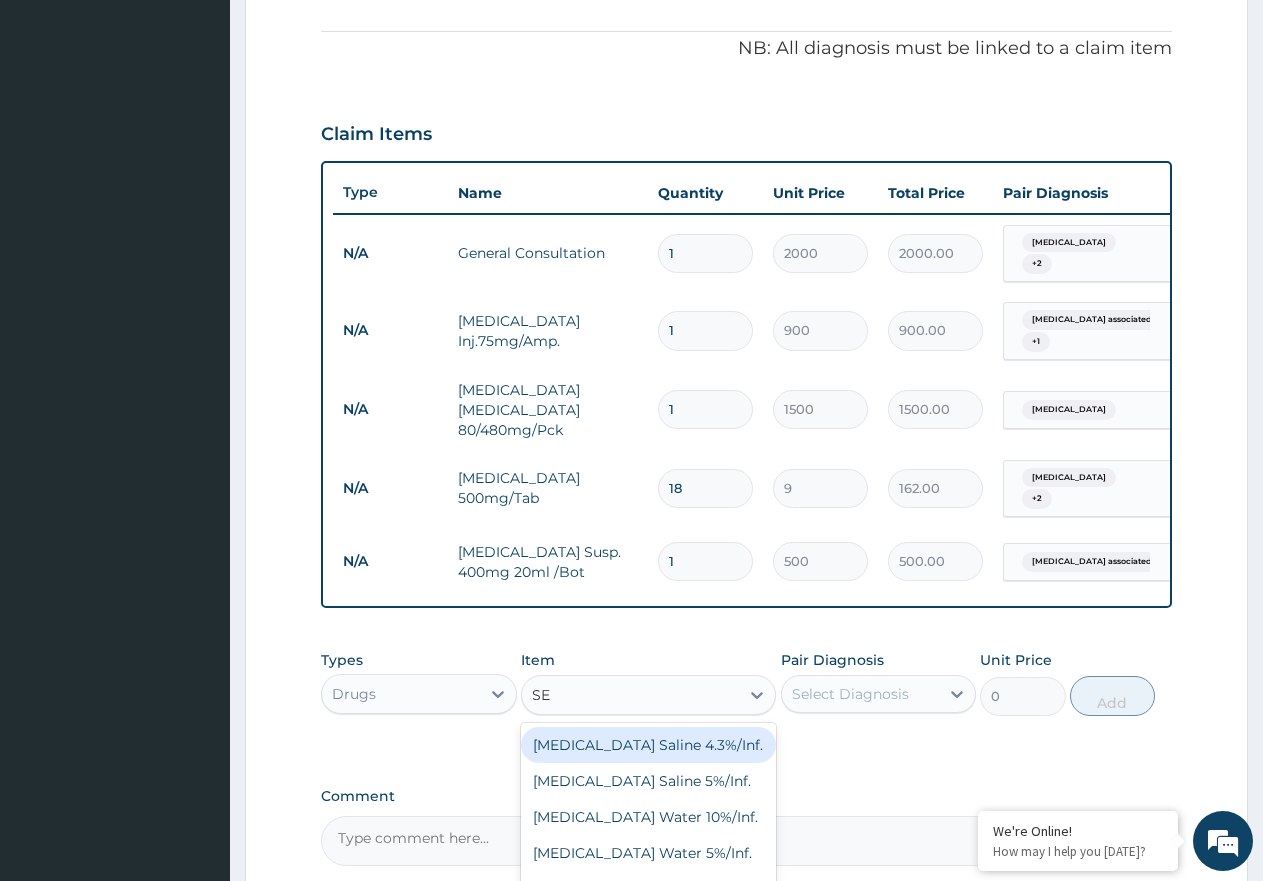 type on "S" 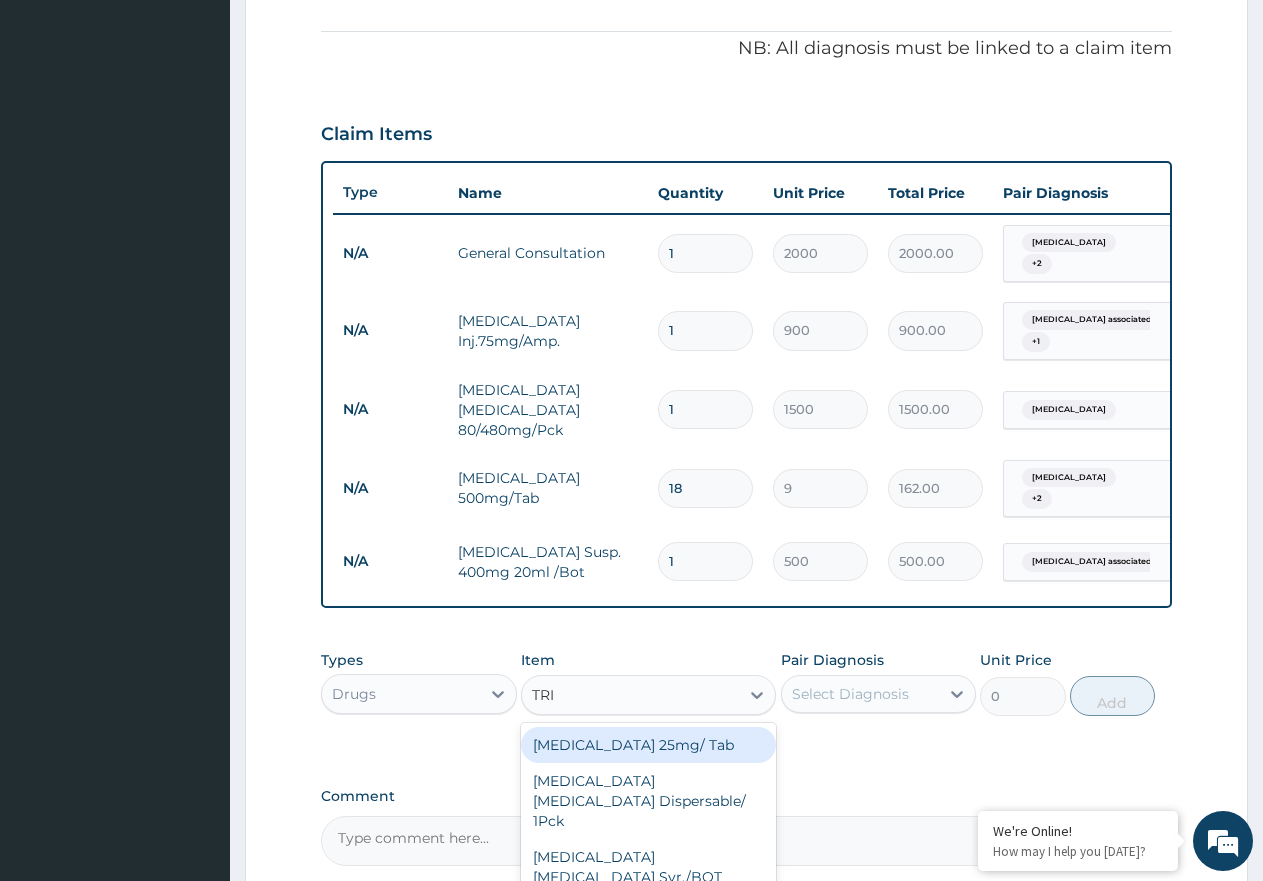 type on "TRIM" 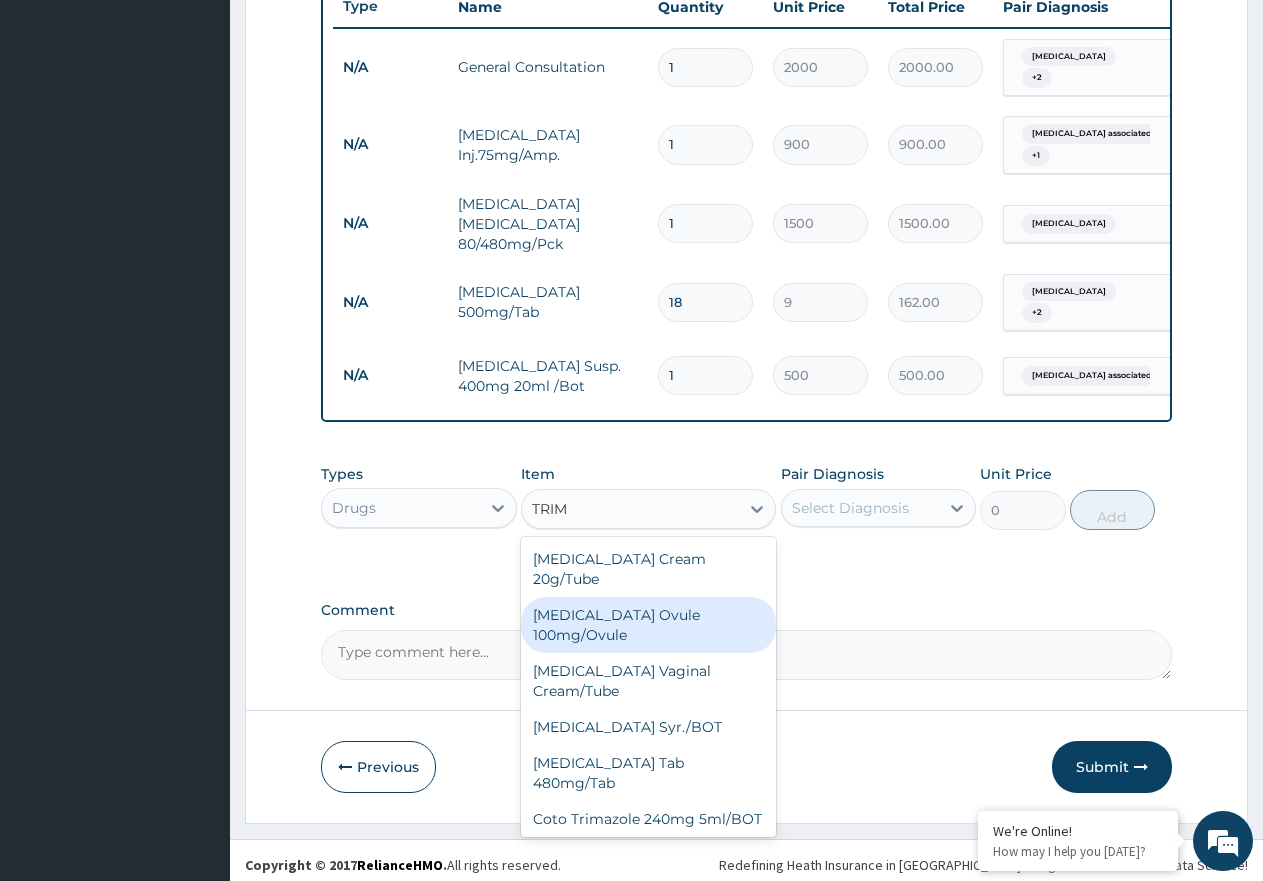 scroll, scrollTop: 778, scrollLeft: 0, axis: vertical 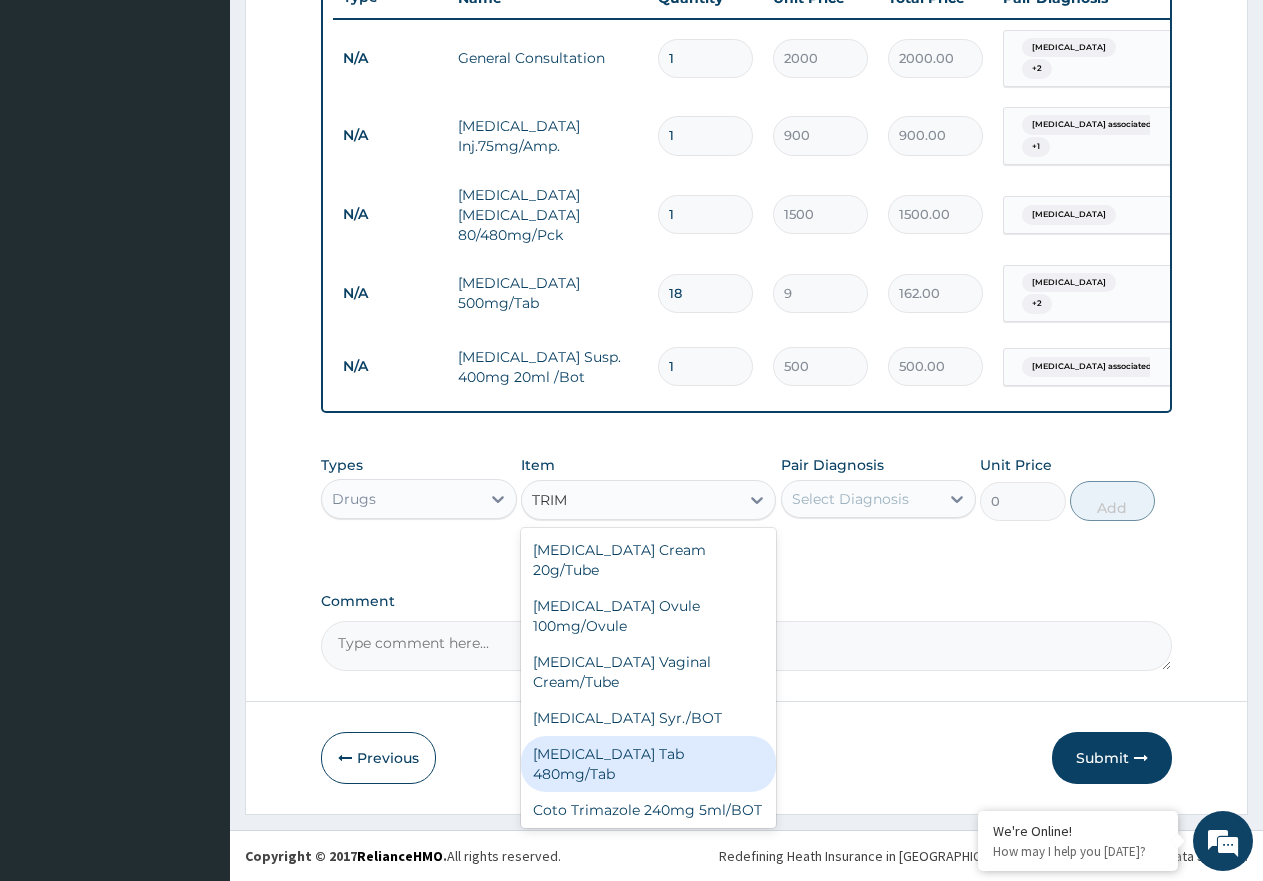 click on "[MEDICAL_DATA] Tab 480mg/Tab" at bounding box center [648, 764] 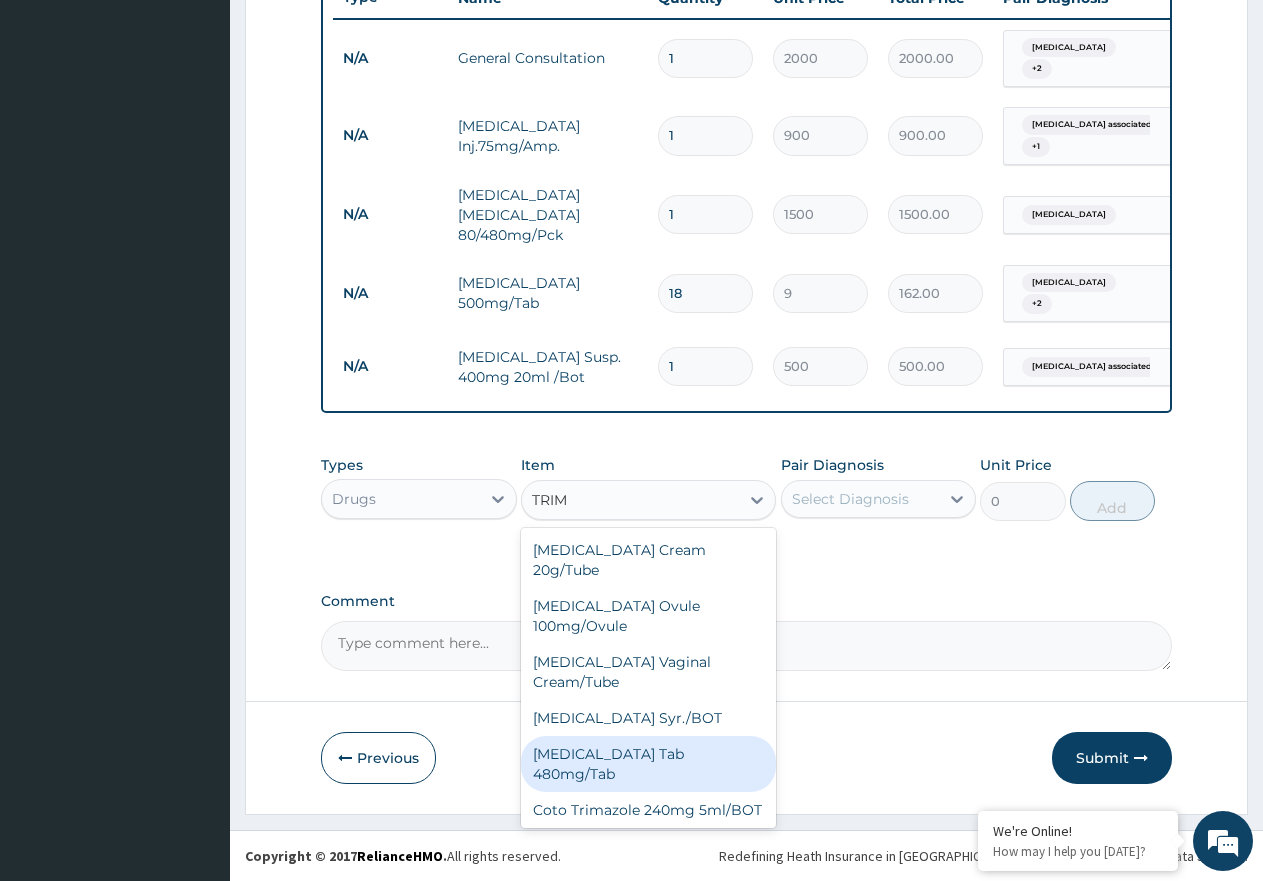 type 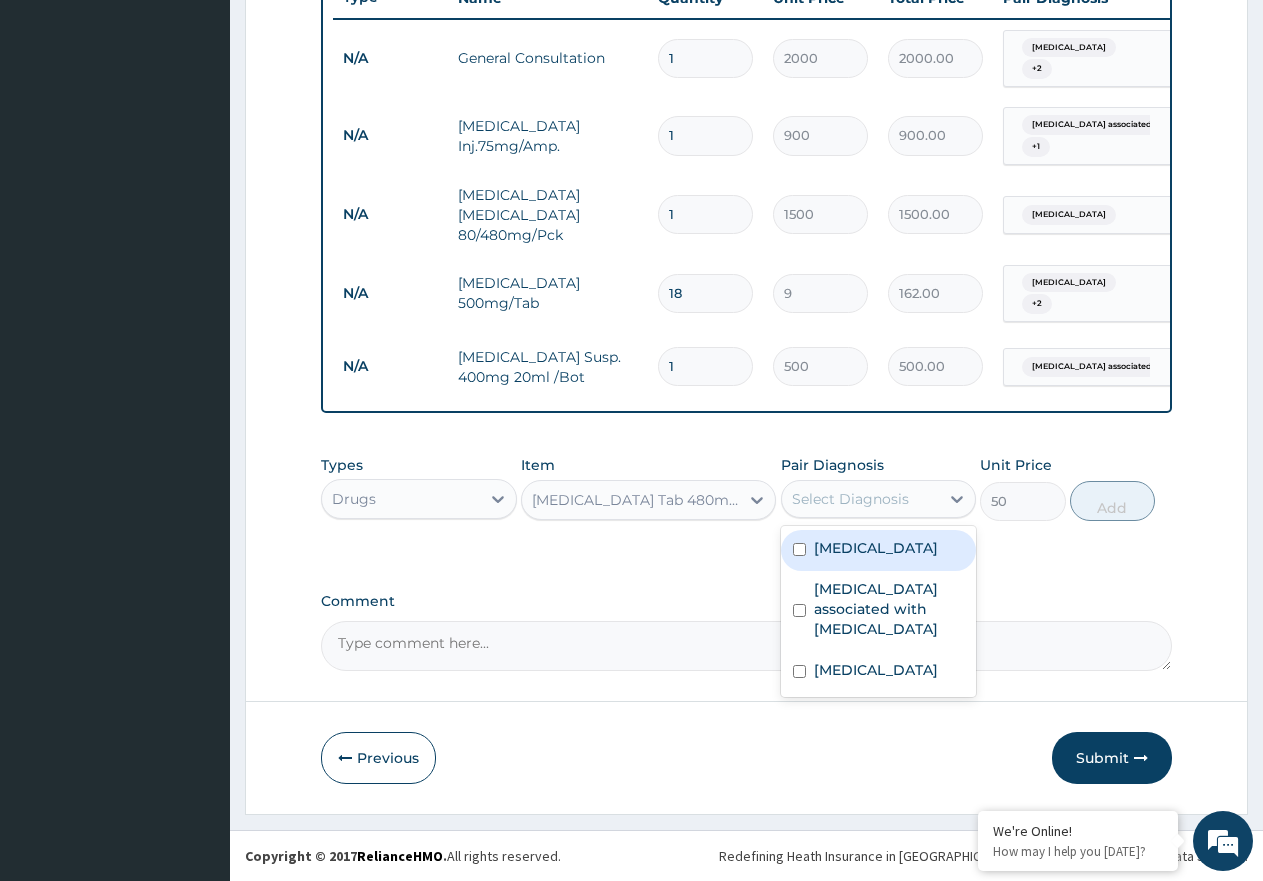click on "Select Diagnosis" at bounding box center (850, 499) 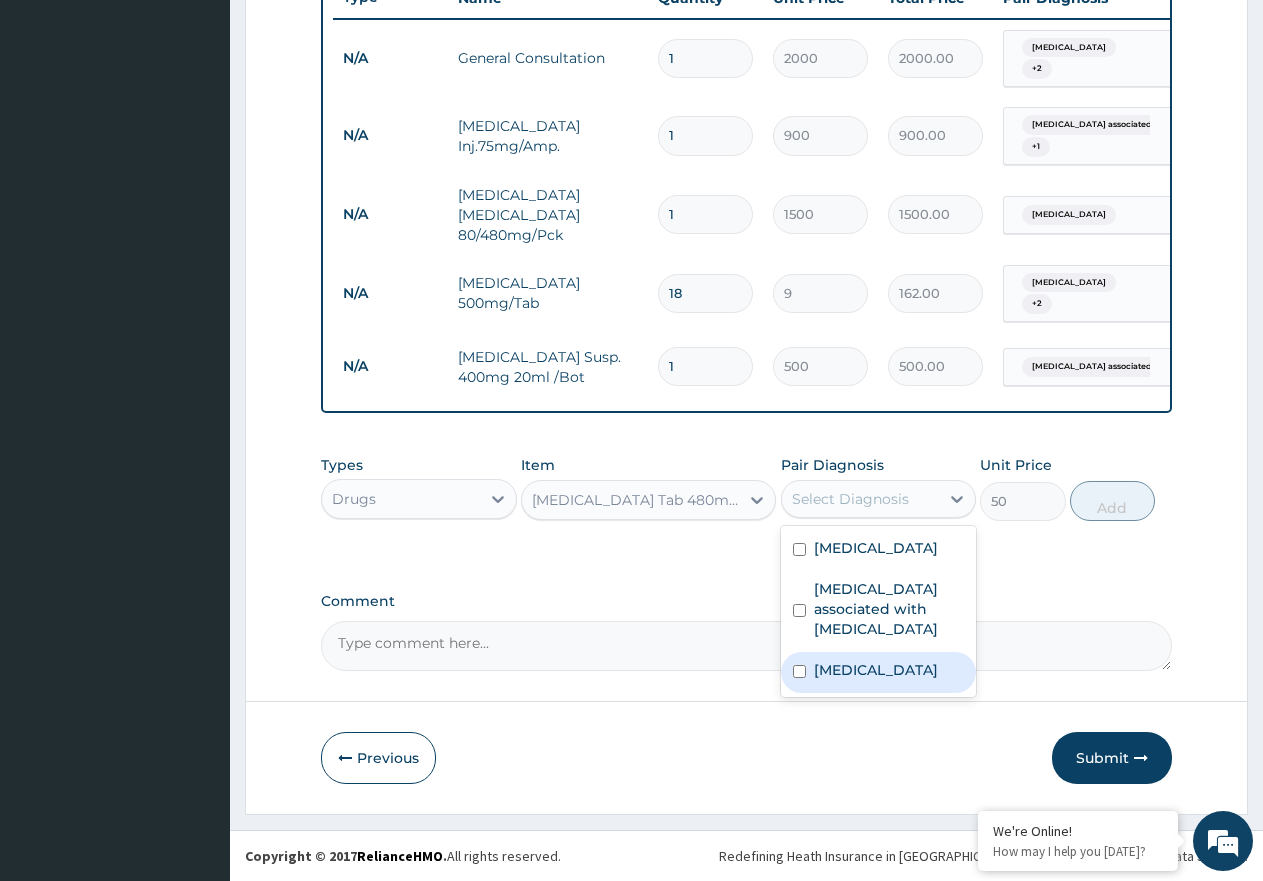 click on "[MEDICAL_DATA]" at bounding box center (876, 670) 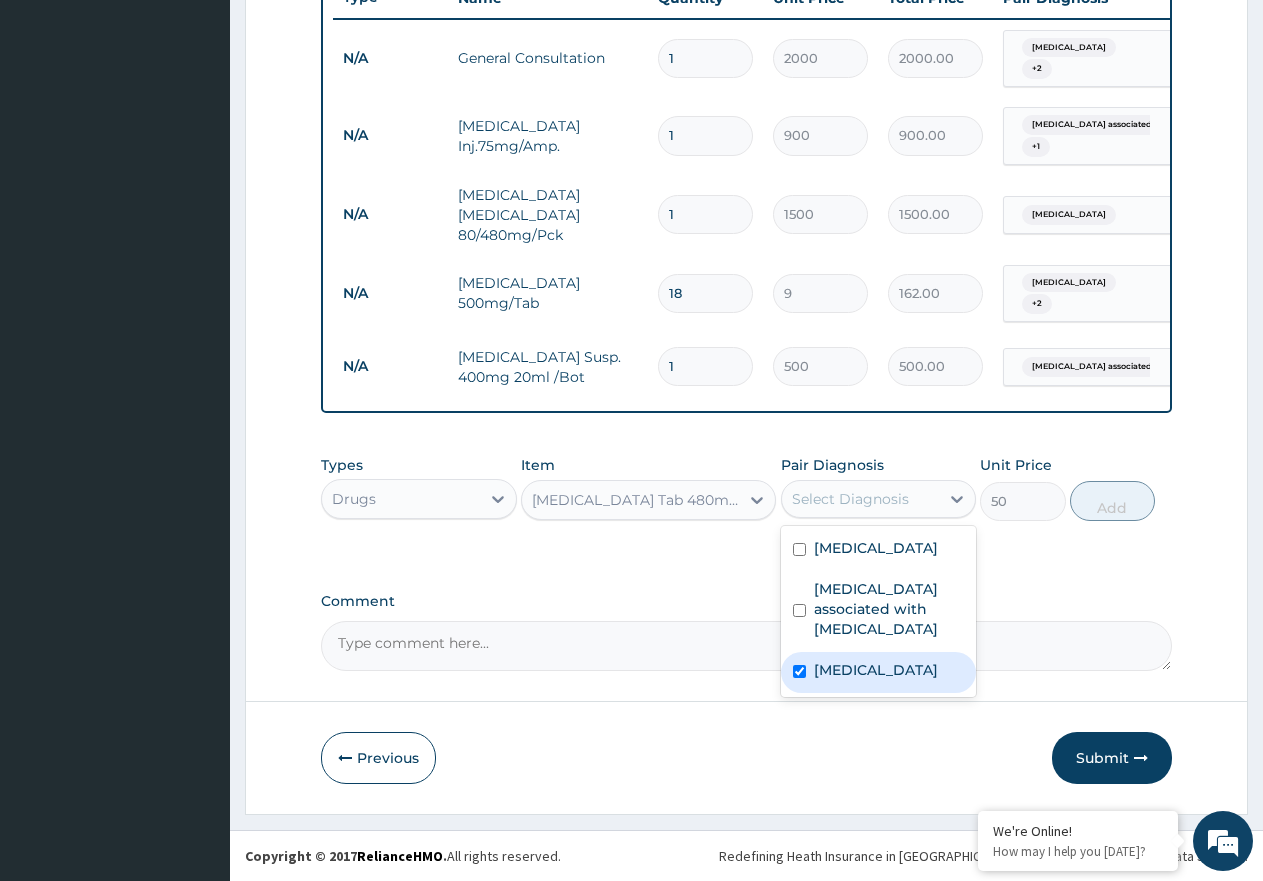 checkbox on "true" 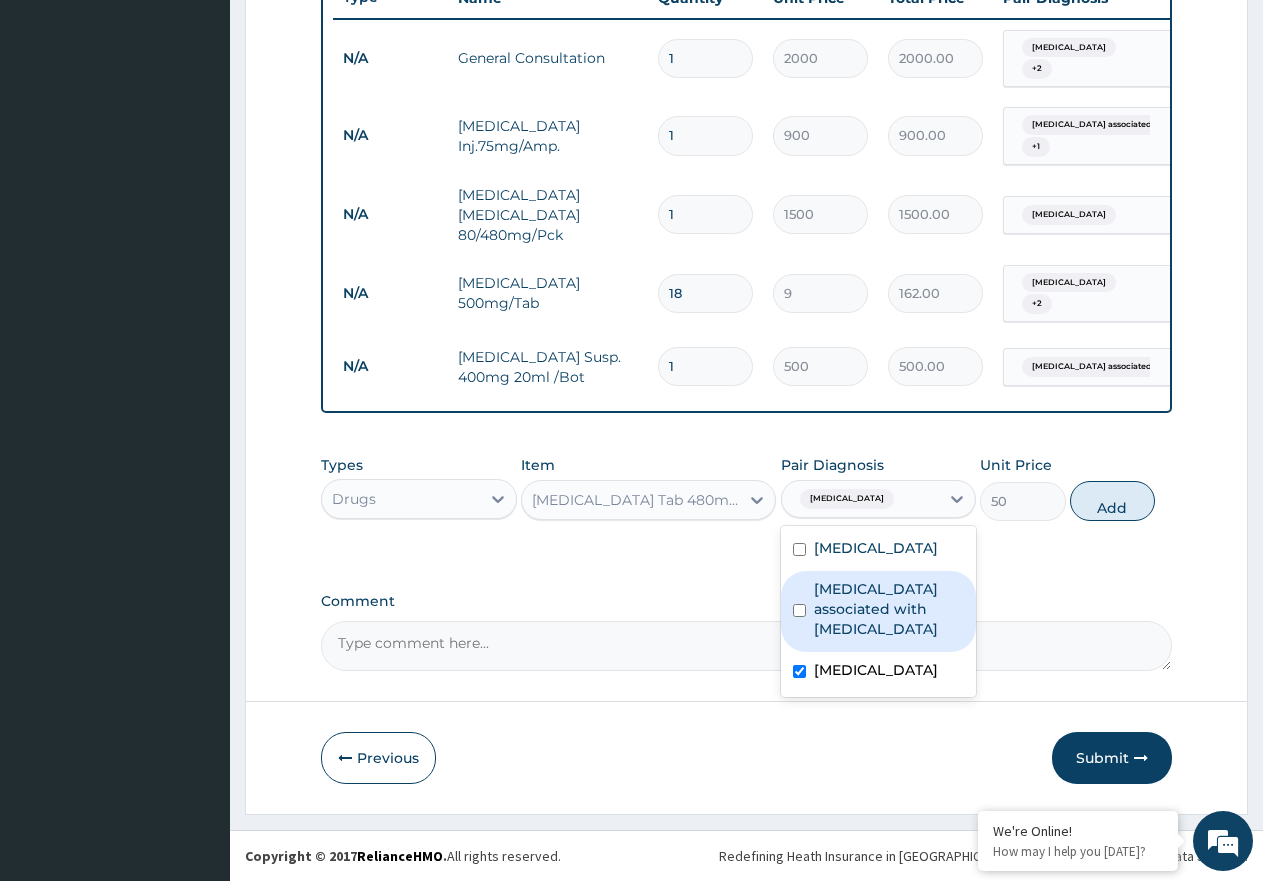 click on "[MEDICAL_DATA] associated with [MEDICAL_DATA]" at bounding box center [889, 609] 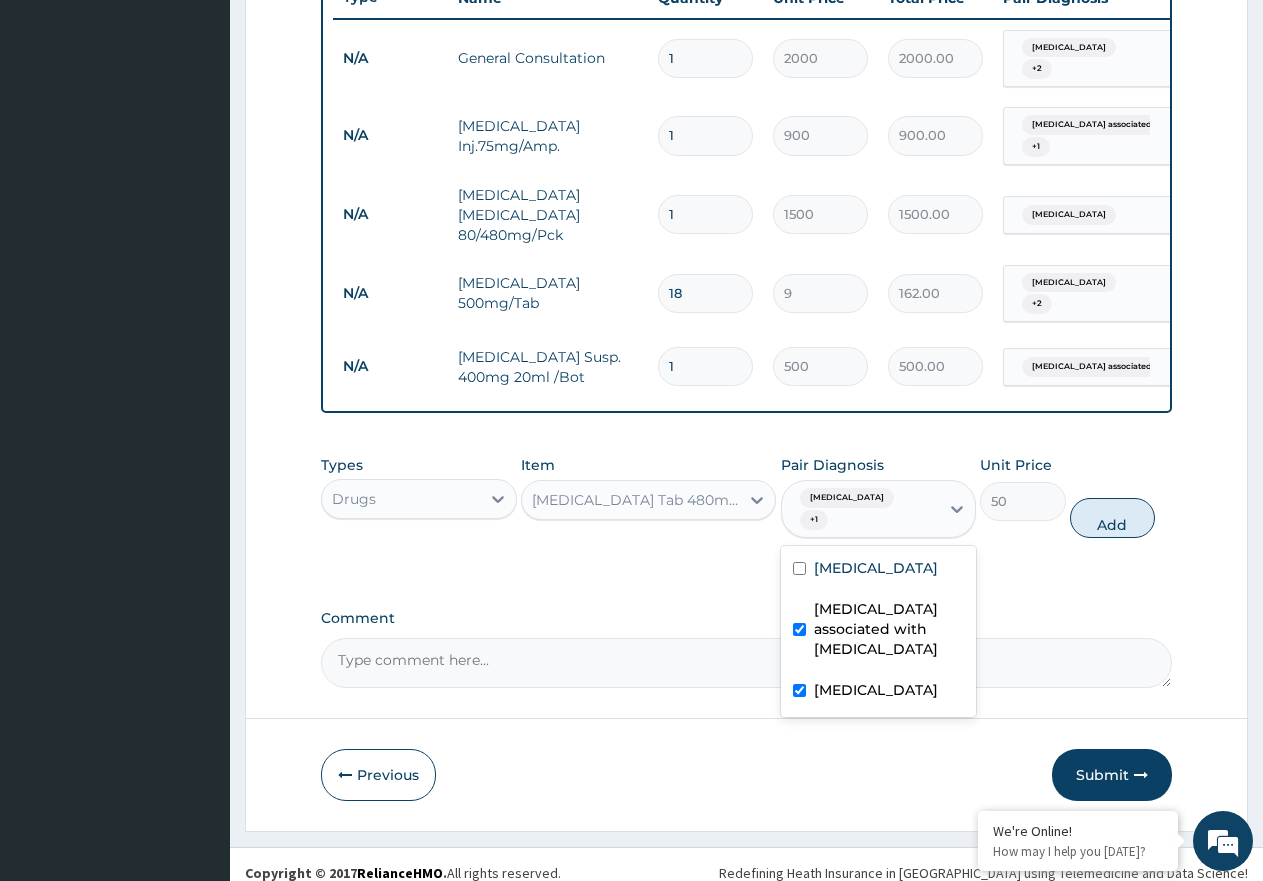 click on "[MEDICAL_DATA] associated with [MEDICAL_DATA]" at bounding box center [889, 629] 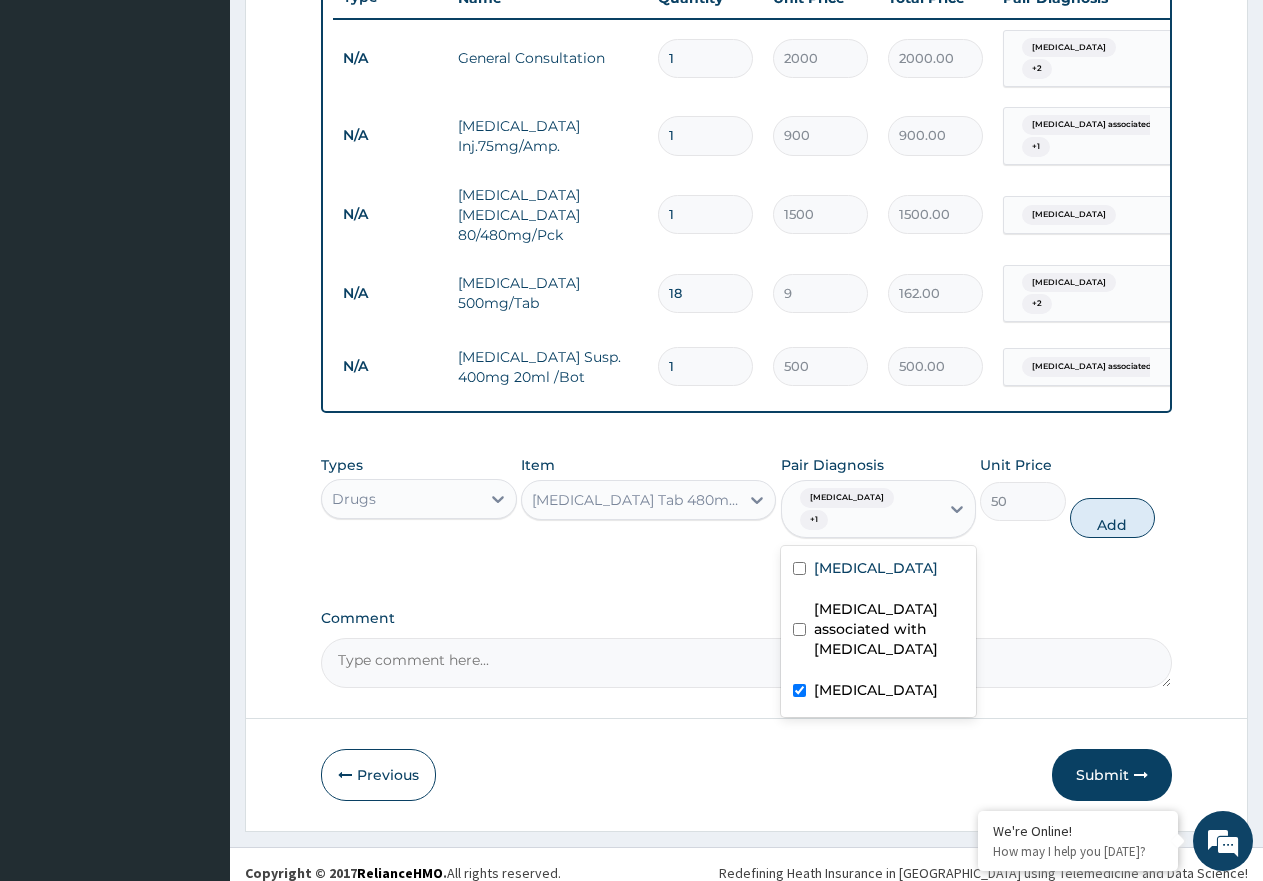 checkbox on "false" 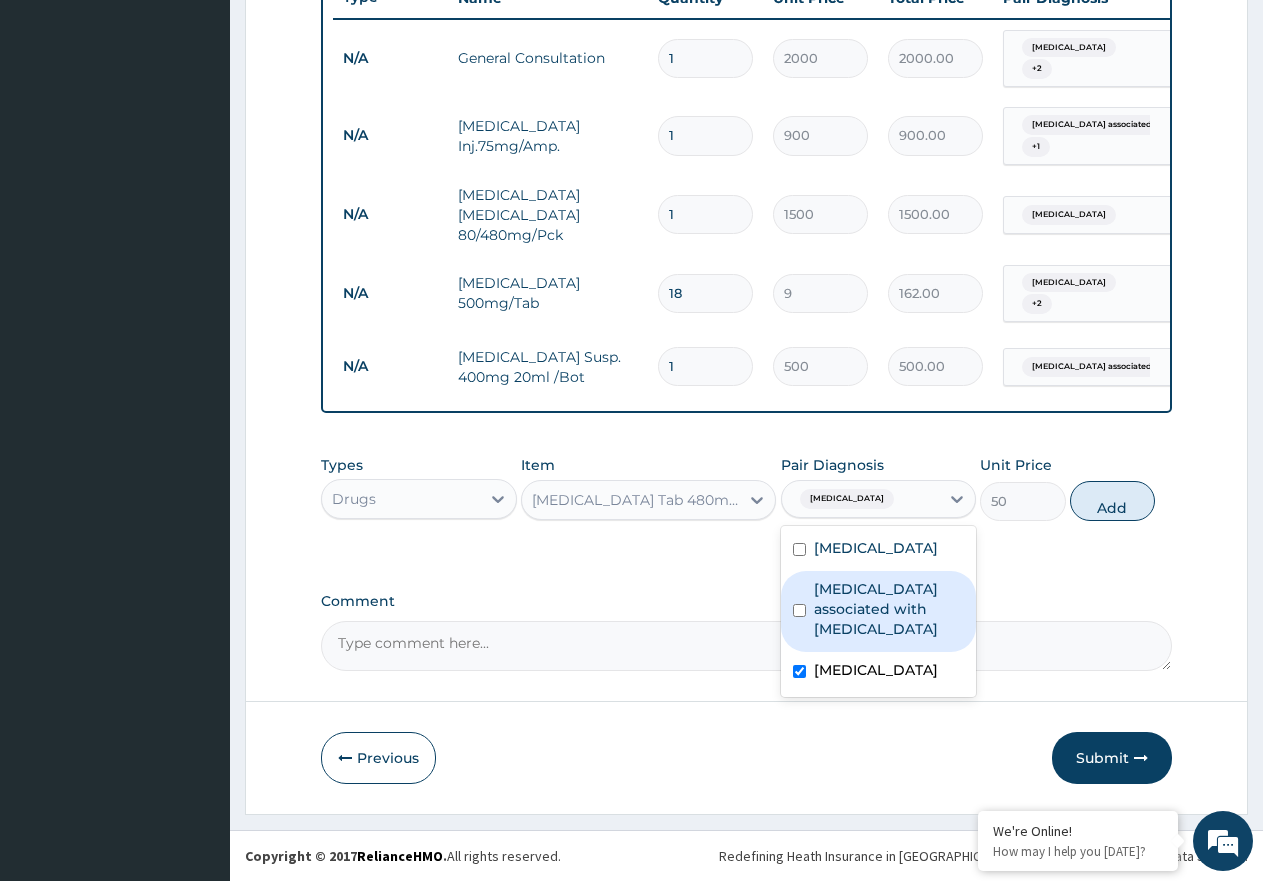 drag, startPoint x: 1131, startPoint y: 492, endPoint x: 788, endPoint y: 539, distance: 346.20514 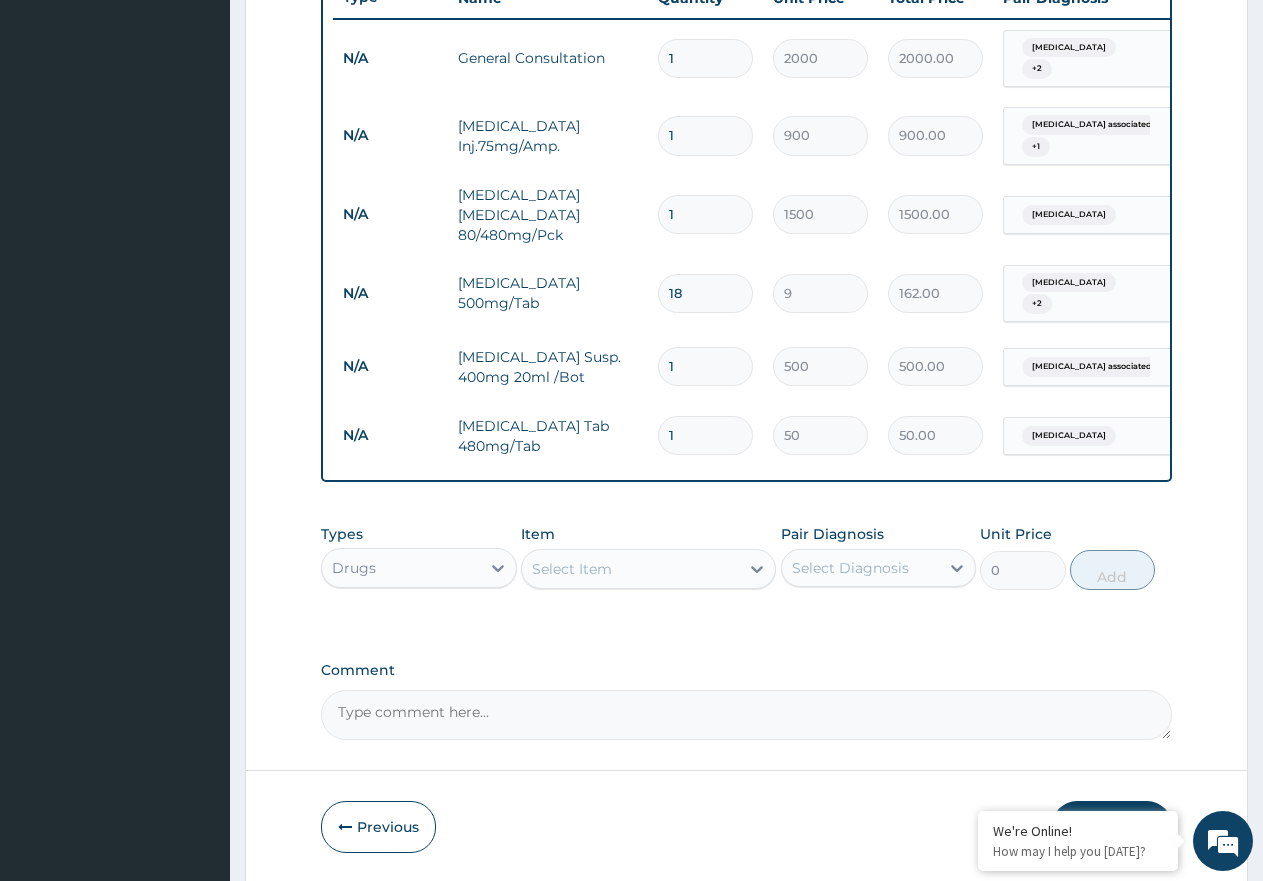 type 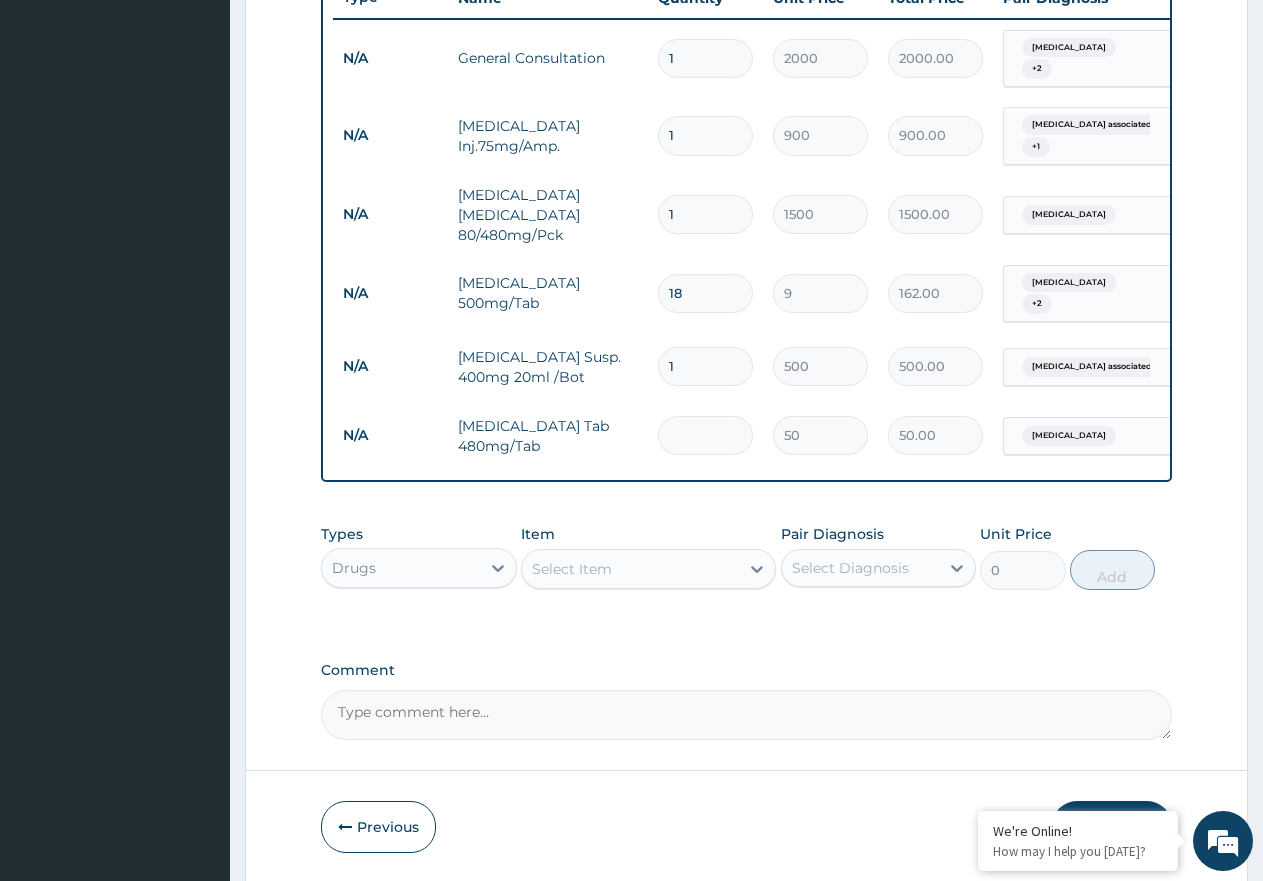 type on "0.00" 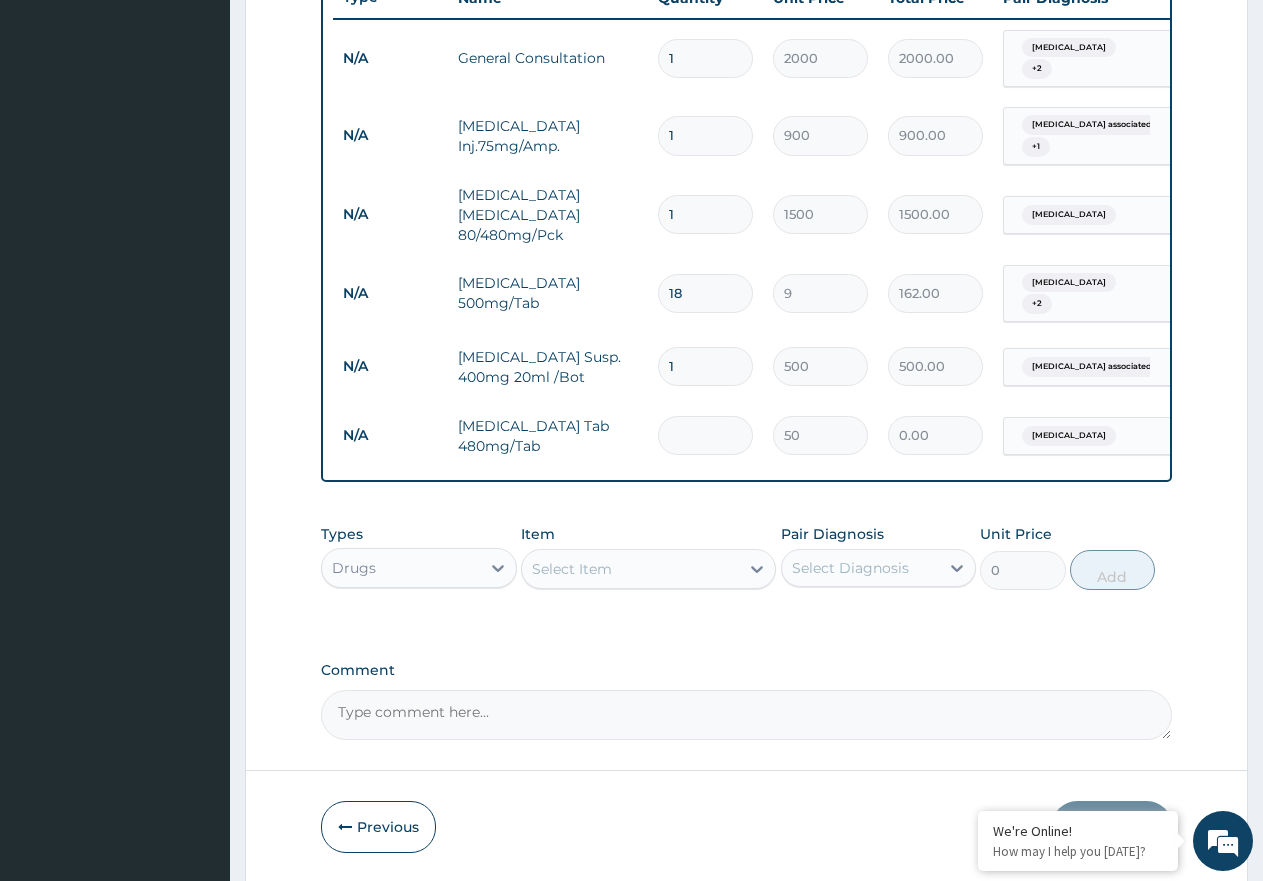 type on "1" 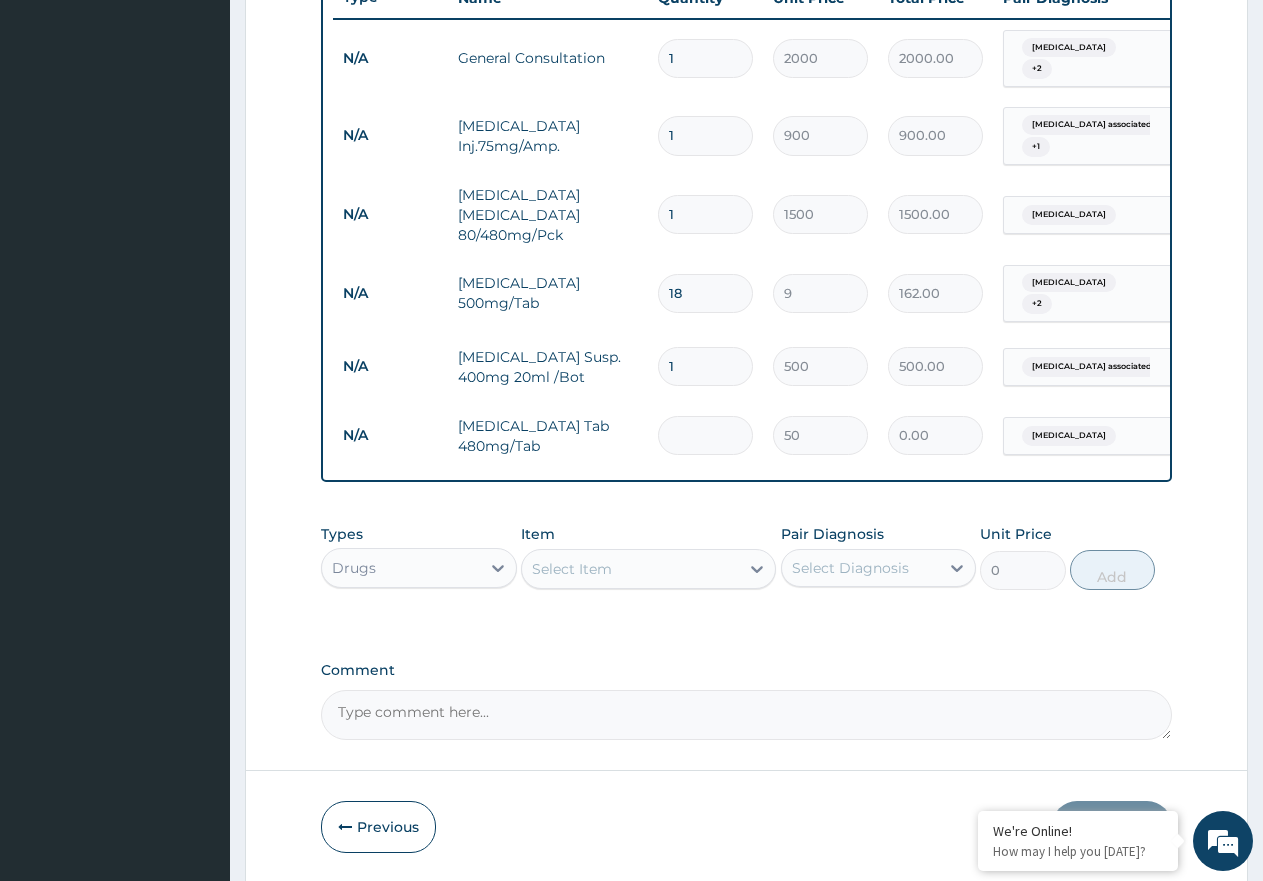 type on "50.00" 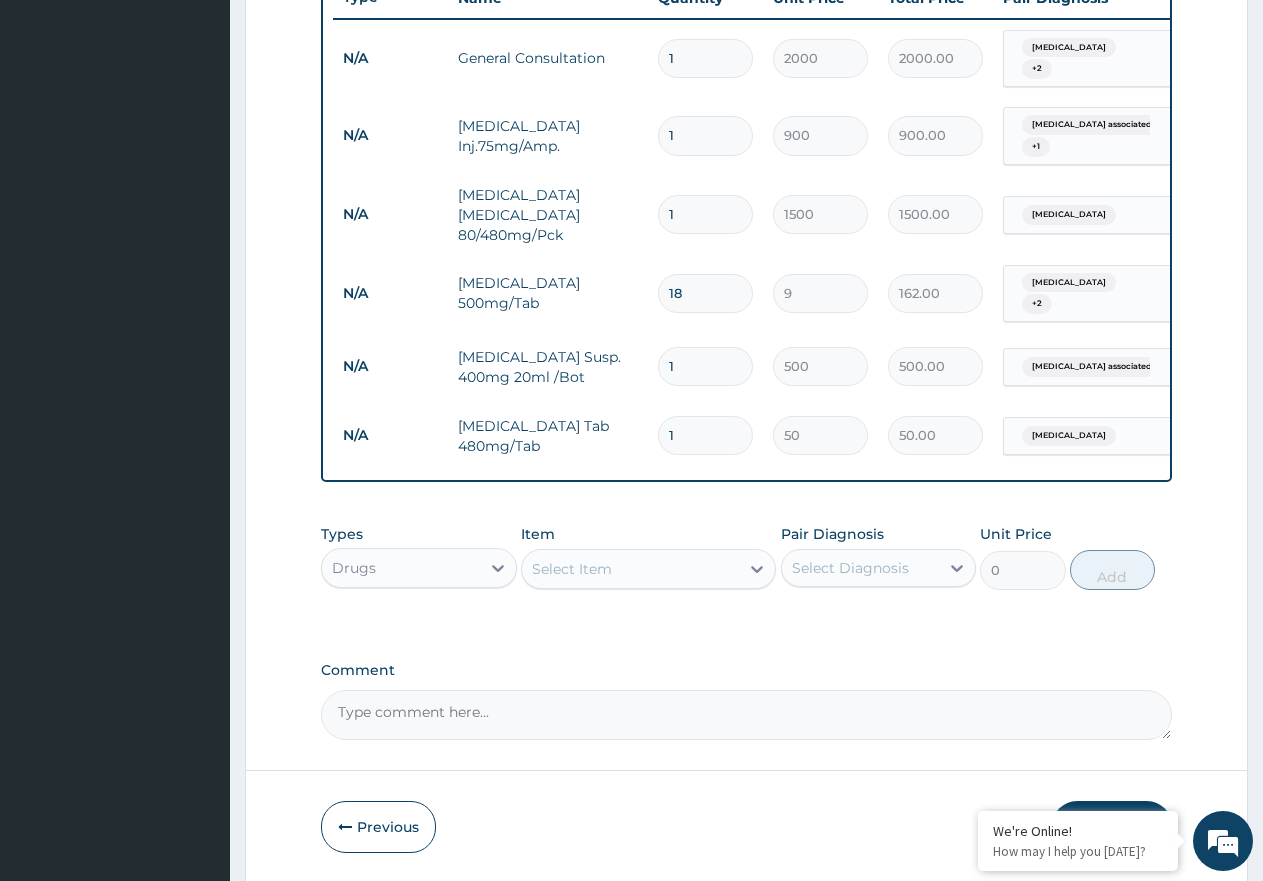 type on "10" 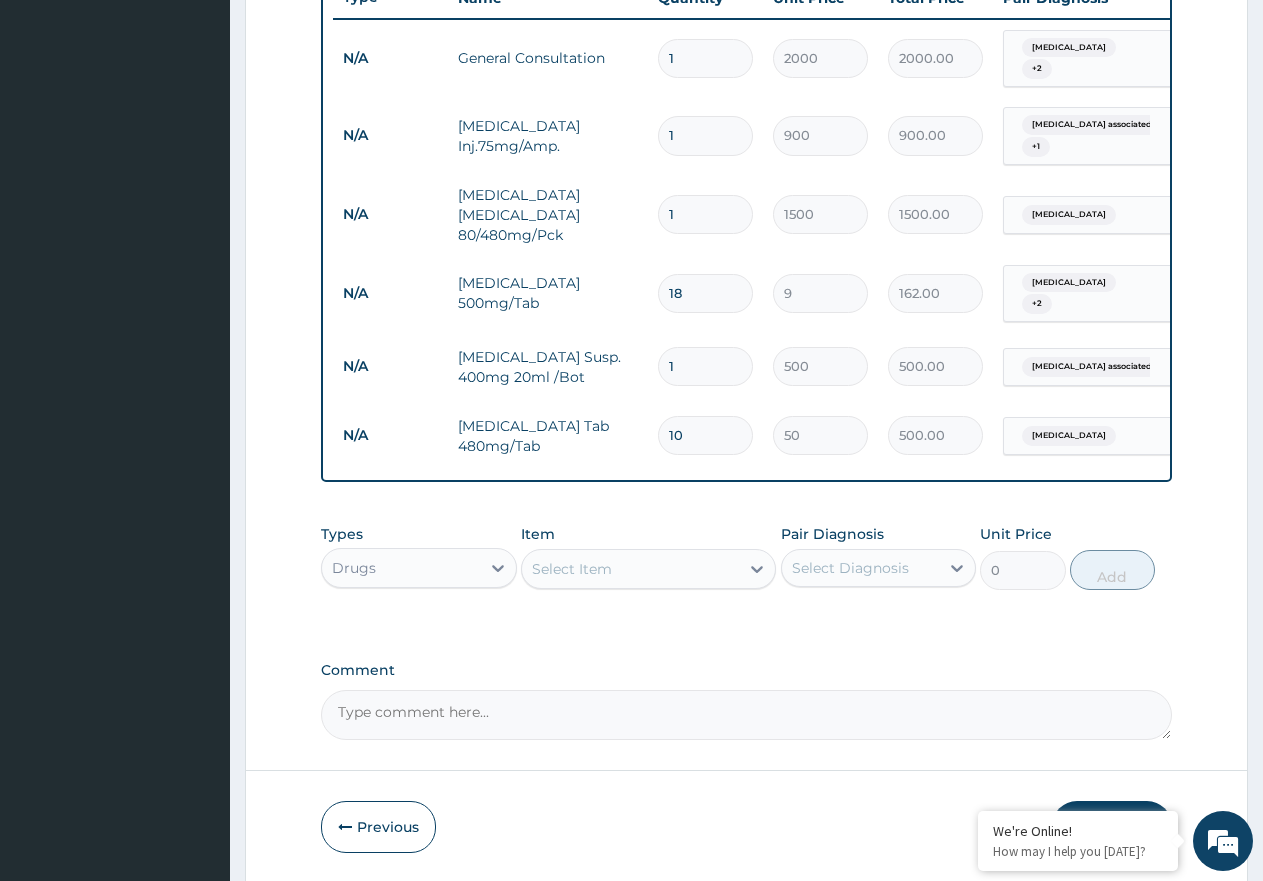 type on "10" 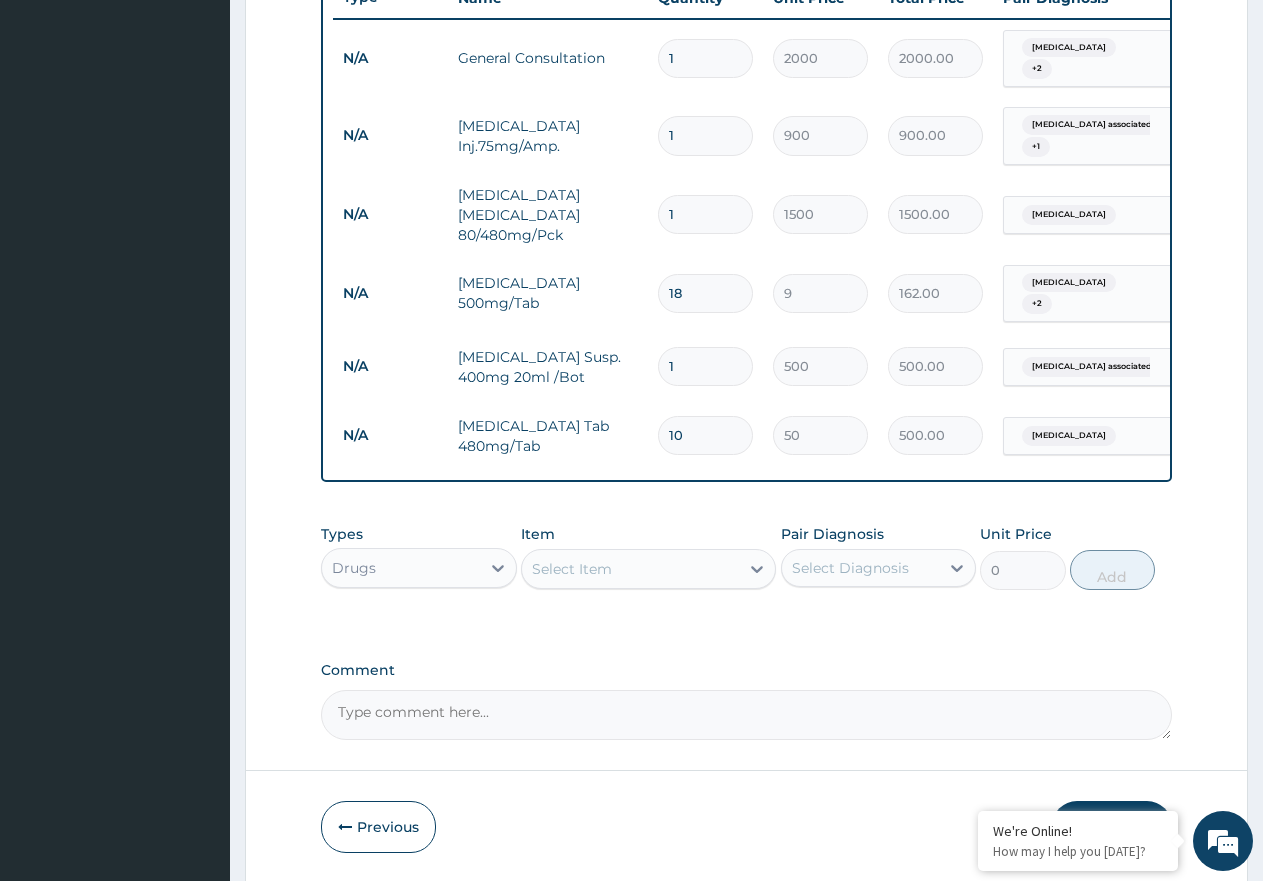 click on "Select Item" at bounding box center [630, 569] 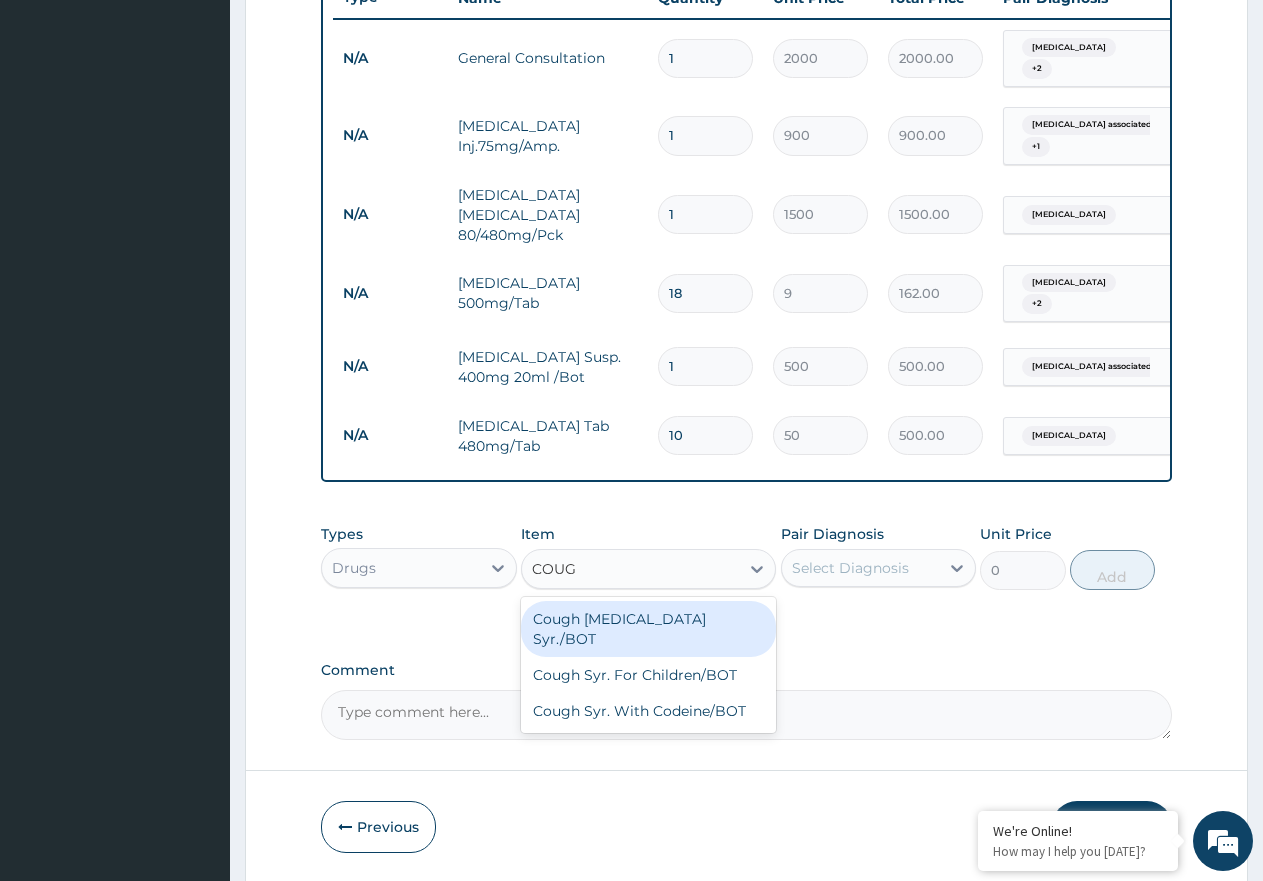 type on "COUGH" 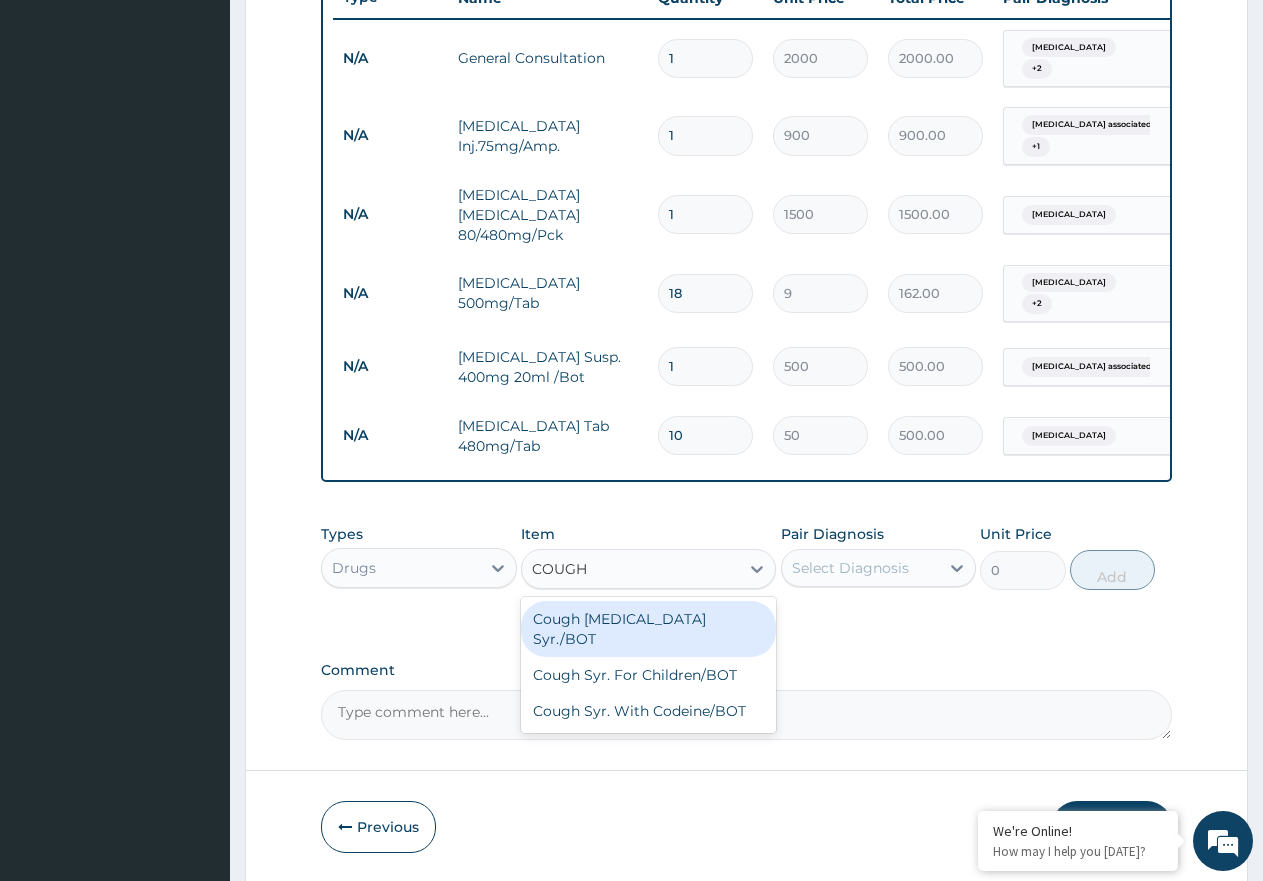 drag, startPoint x: 627, startPoint y: 618, endPoint x: 755, endPoint y: 572, distance: 136.01471 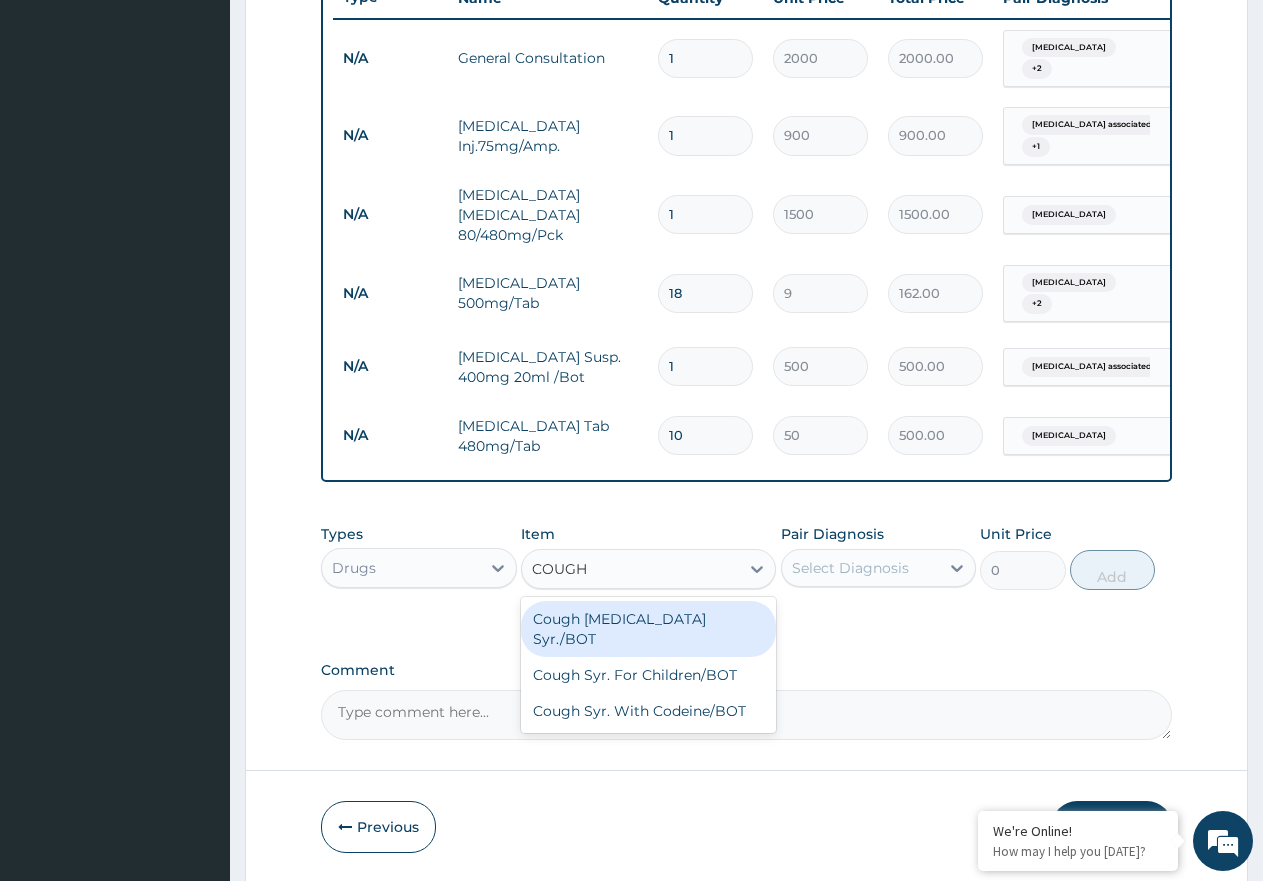click on "Cough [MEDICAL_DATA] Syr./BOT" at bounding box center [648, 629] 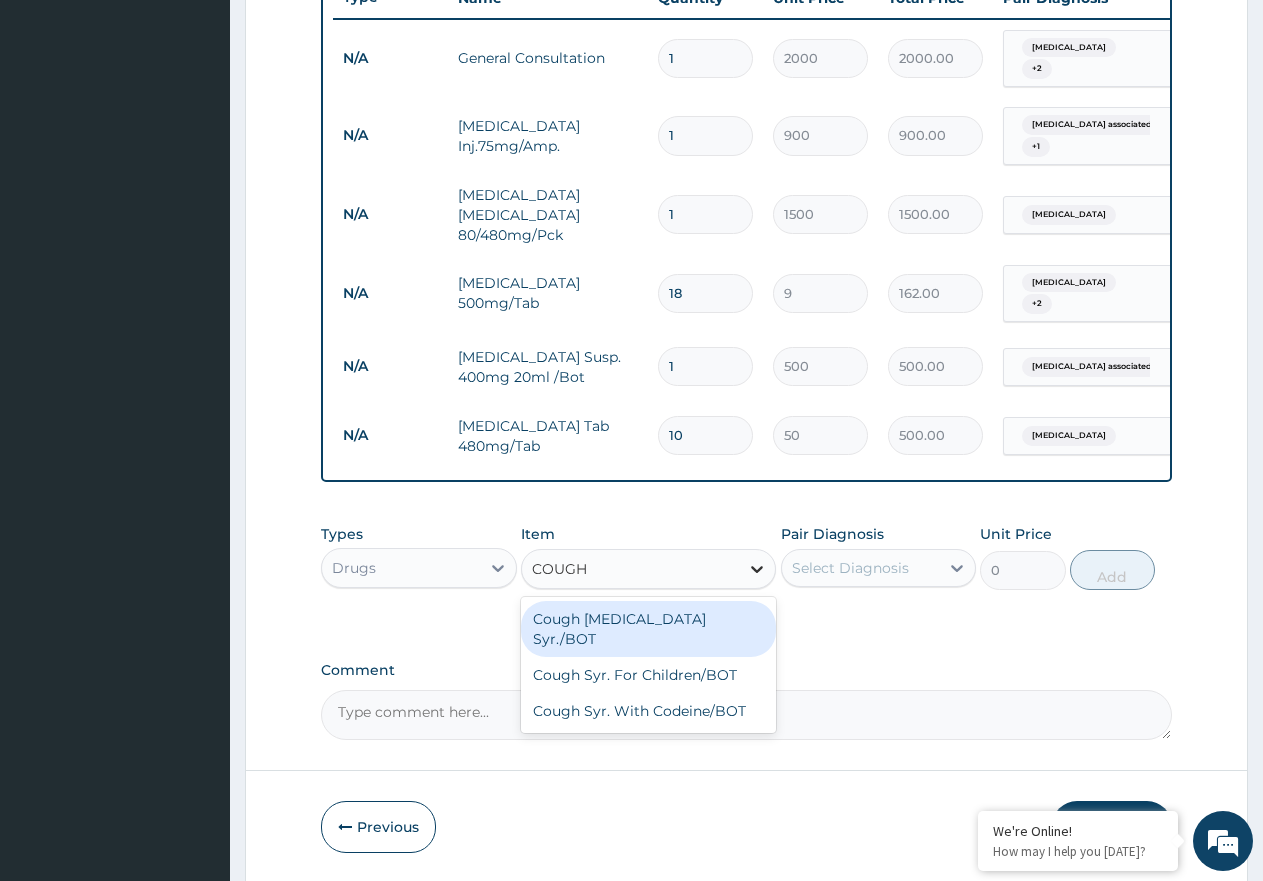 type 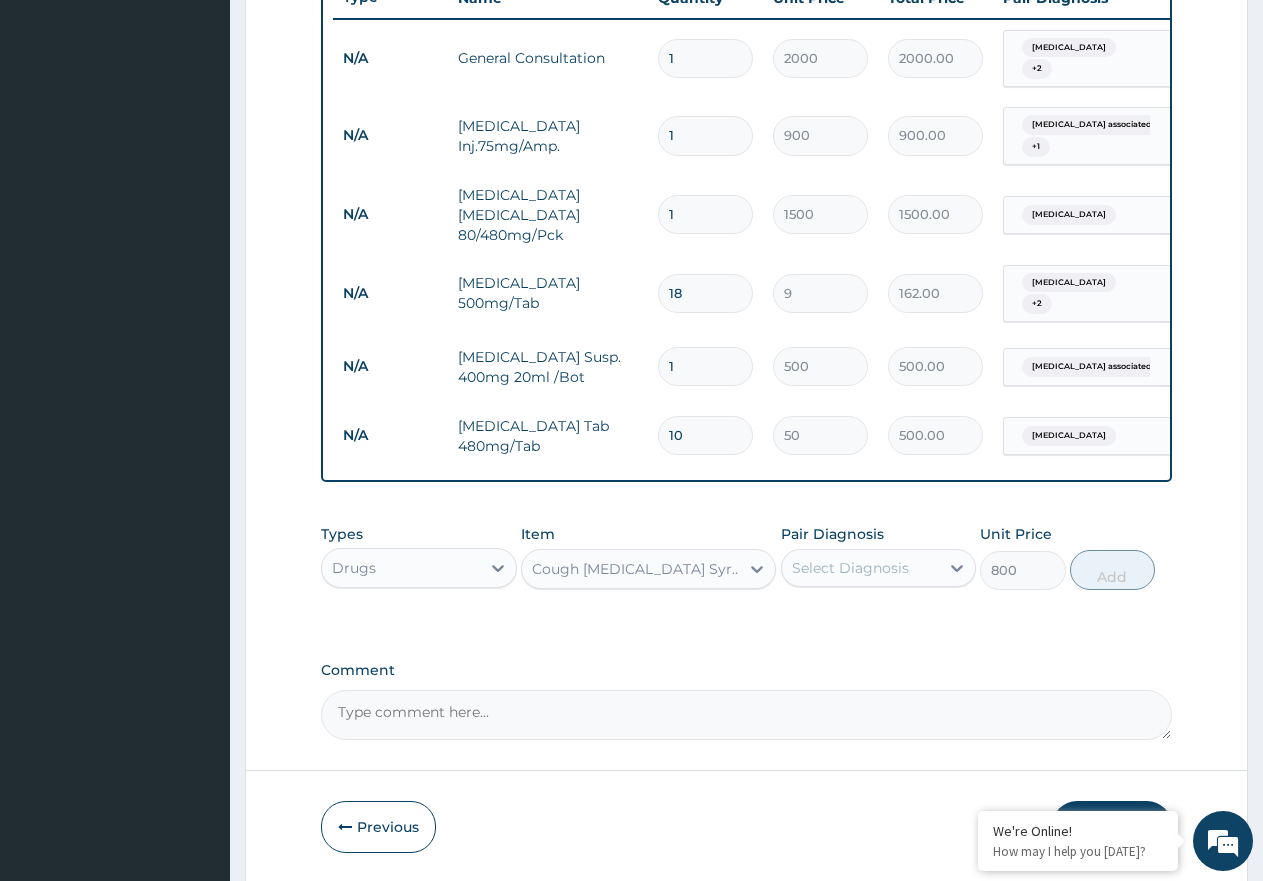 click on "Select Diagnosis" at bounding box center [850, 568] 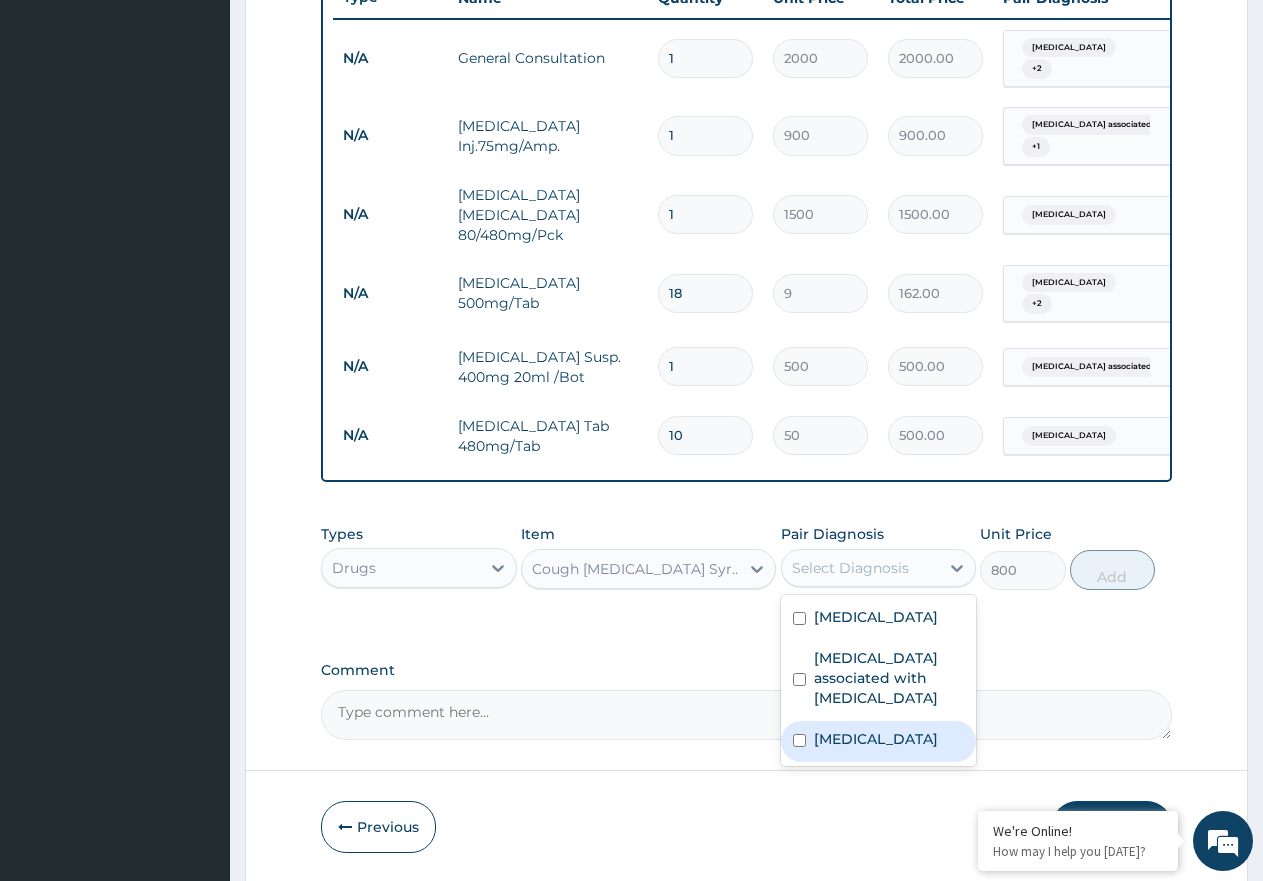click on "[MEDICAL_DATA]" at bounding box center [876, 739] 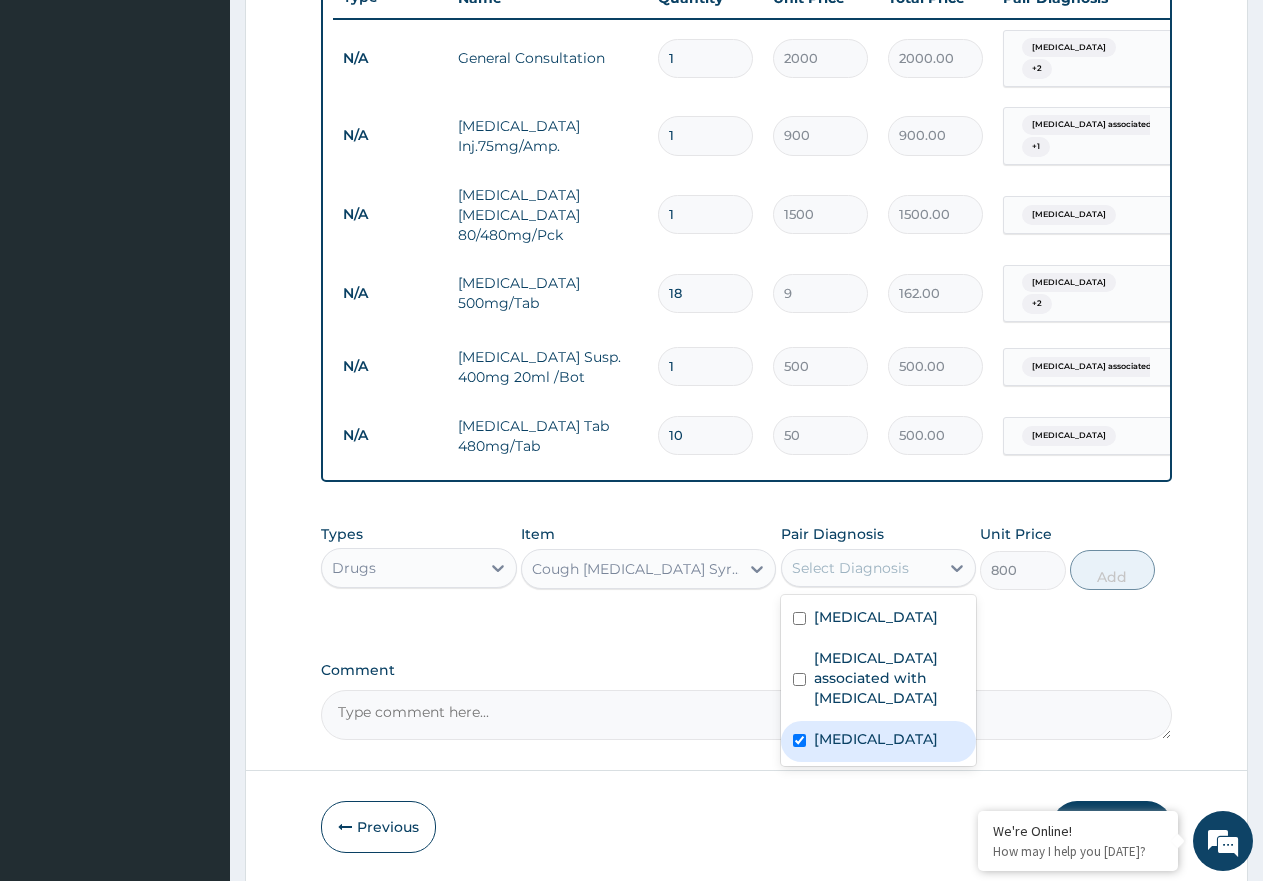 checkbox on "true" 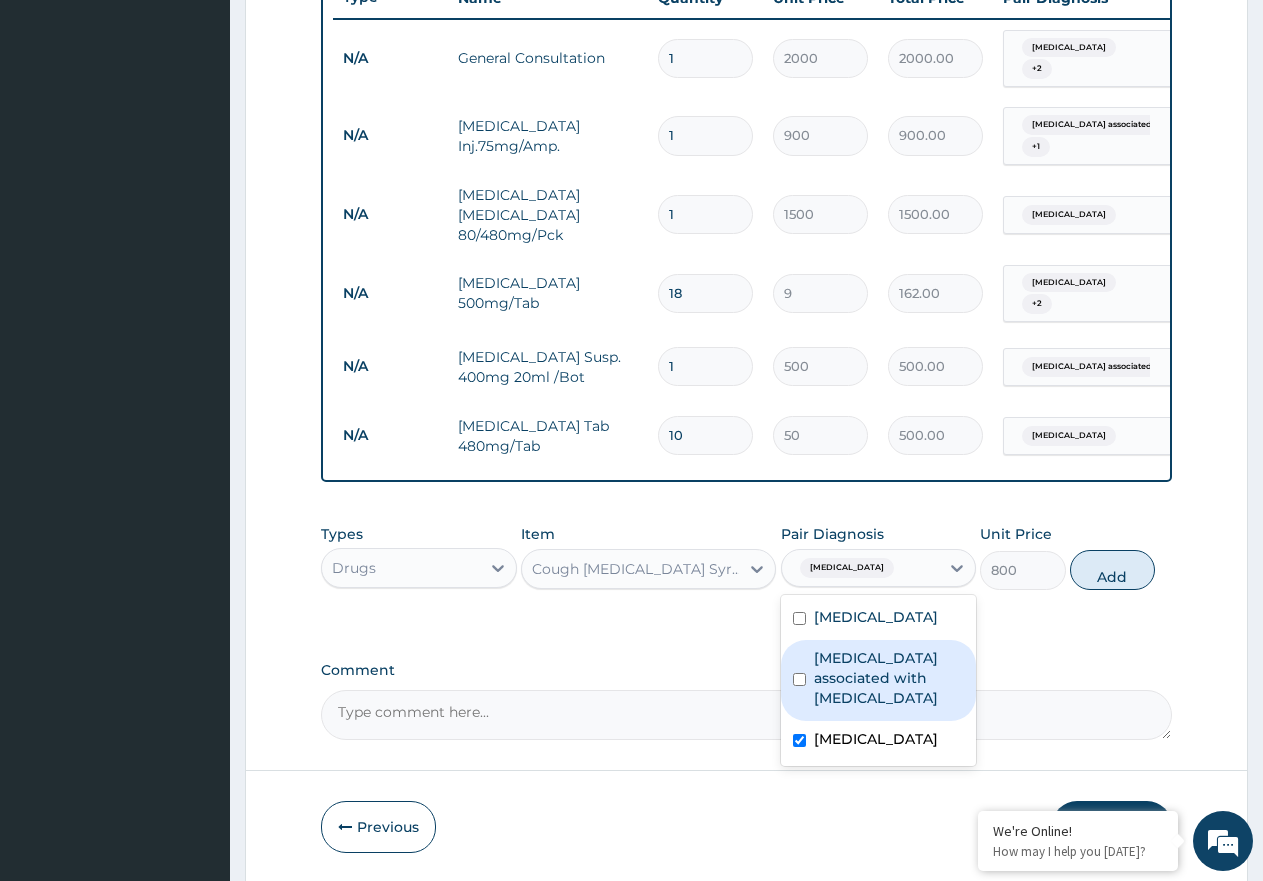 click on "Add" at bounding box center [1112, 570] 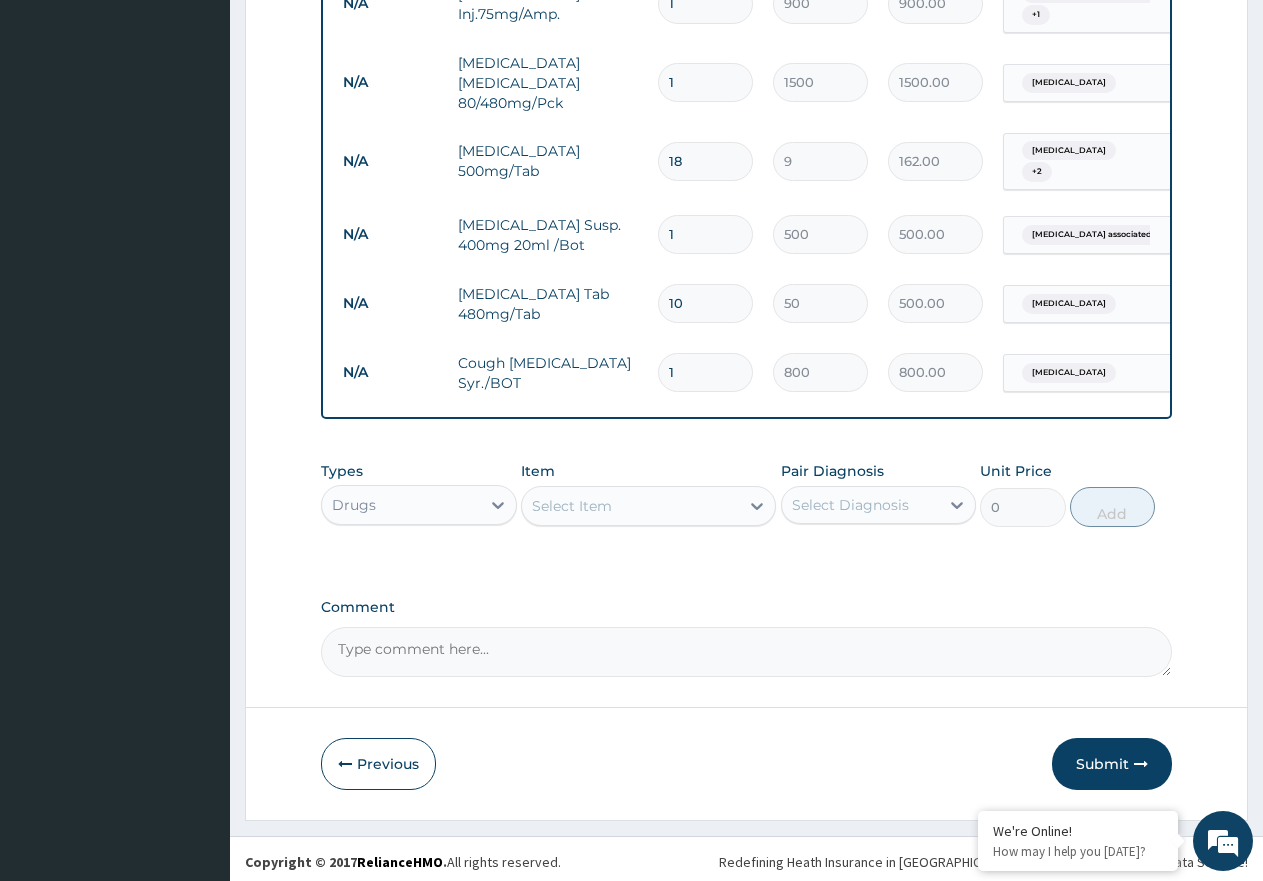 scroll, scrollTop: 916, scrollLeft: 0, axis: vertical 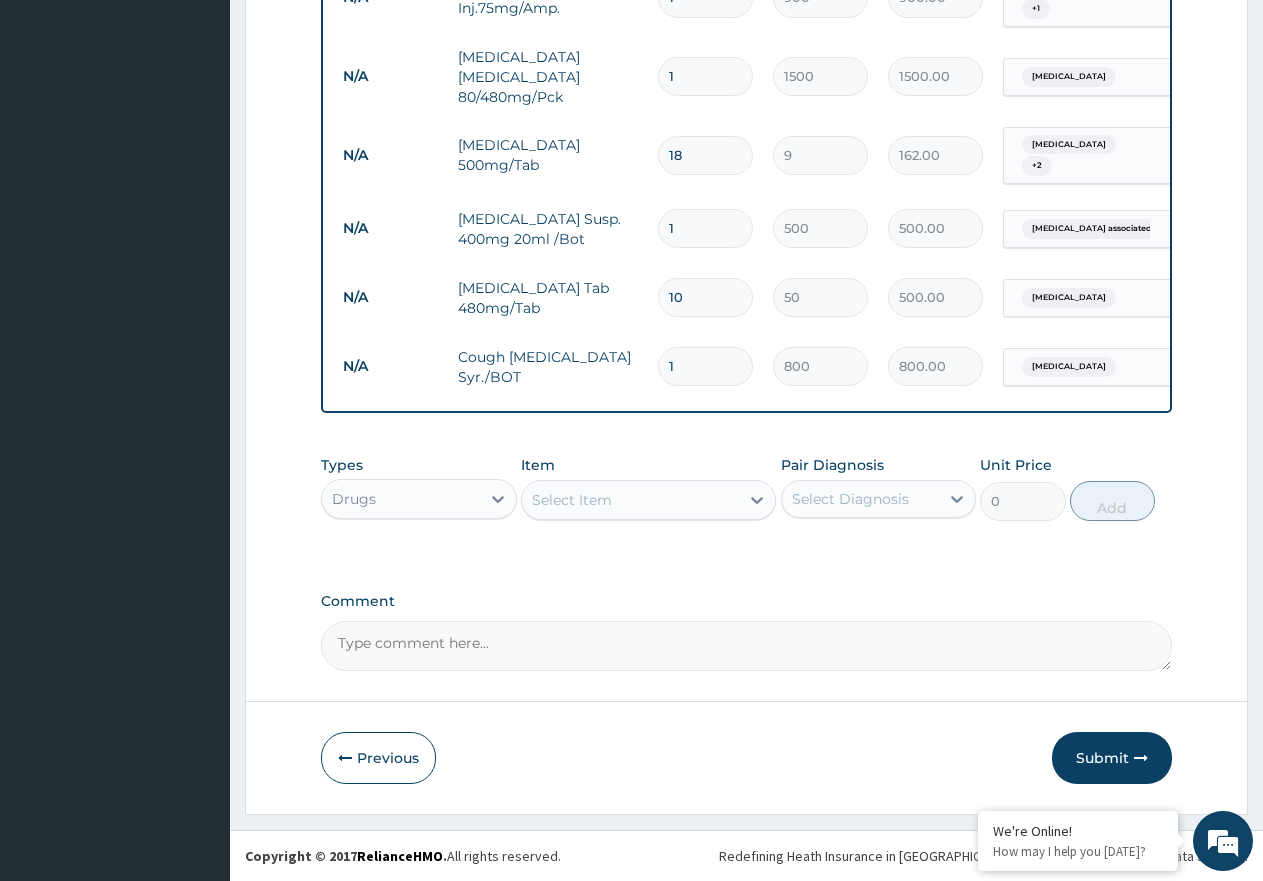 click on "Select Item" at bounding box center (630, 500) 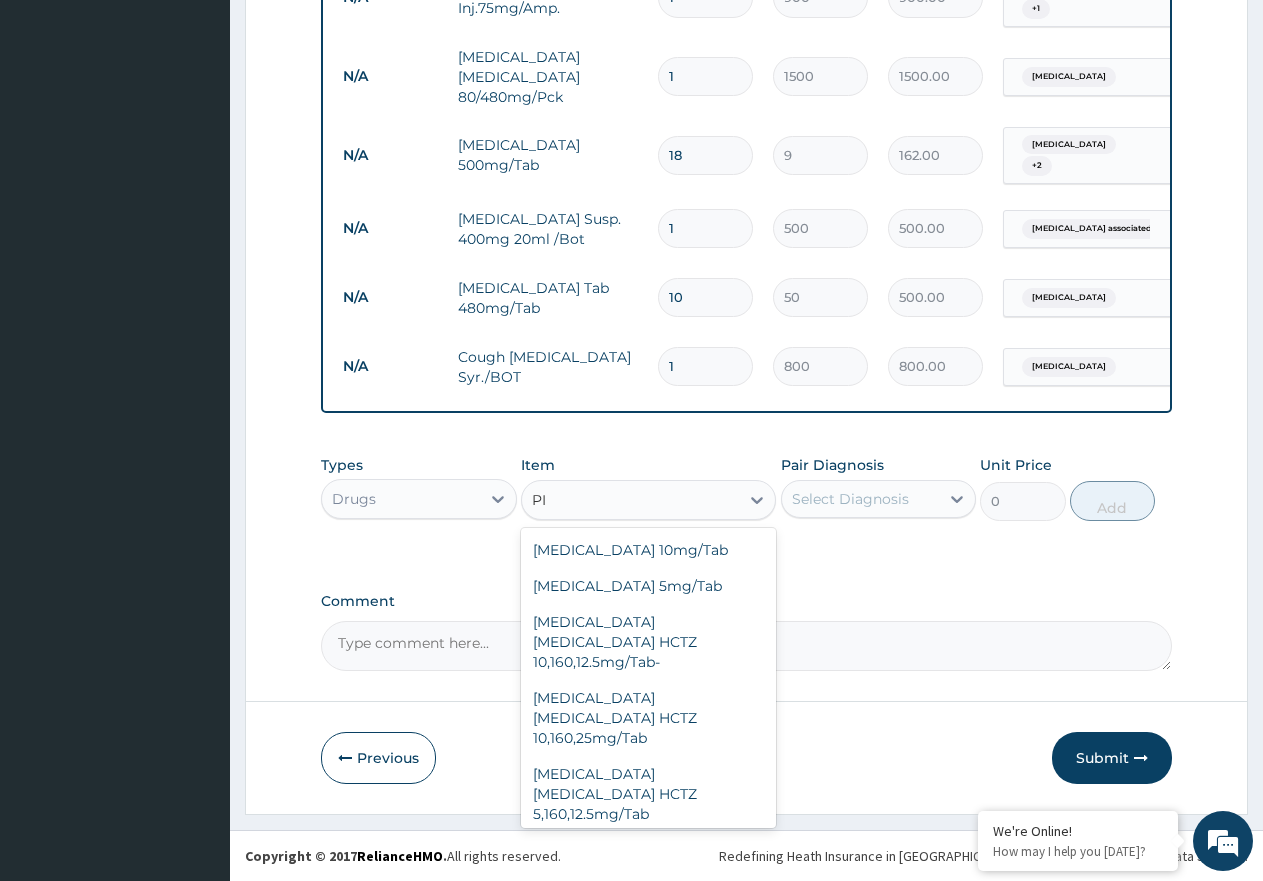 type on "P" 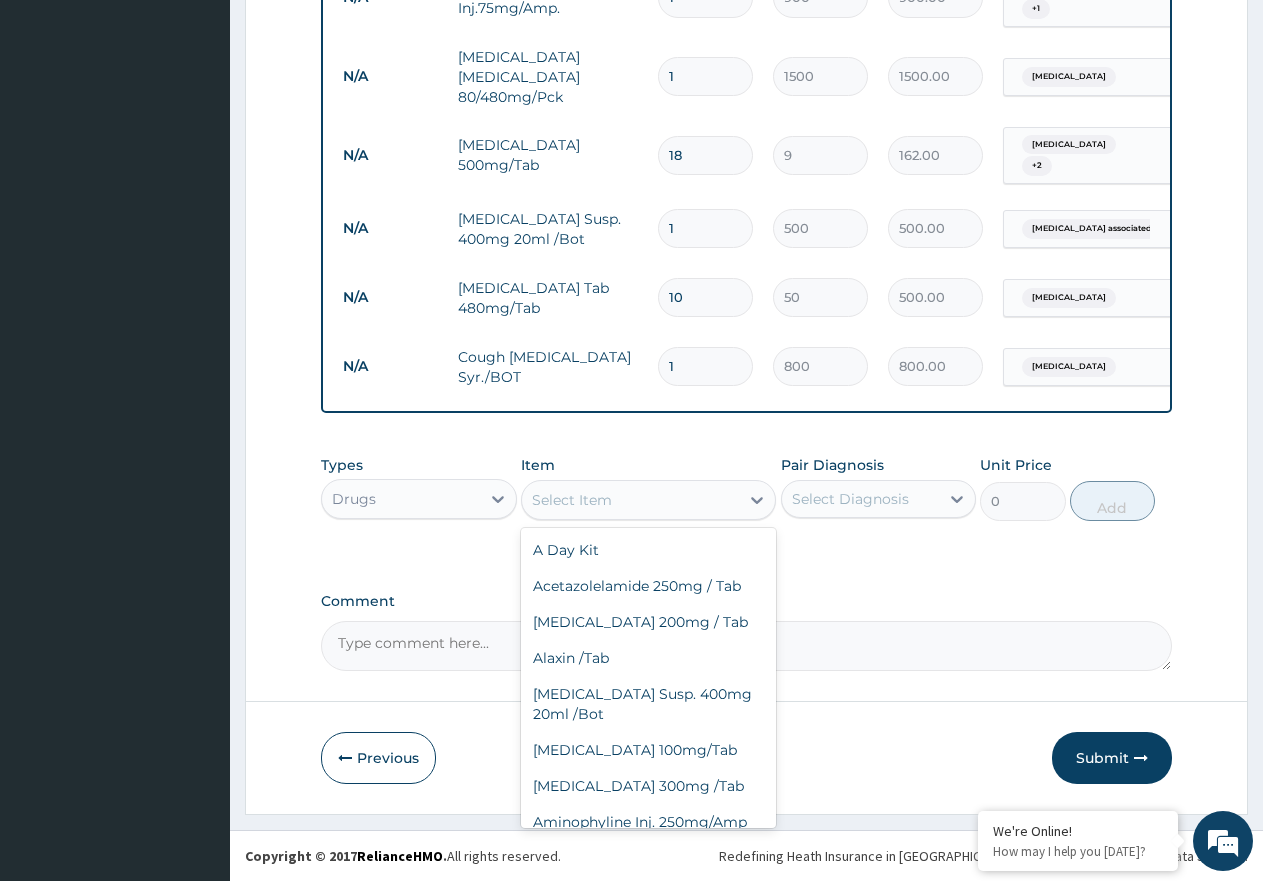 type on "T" 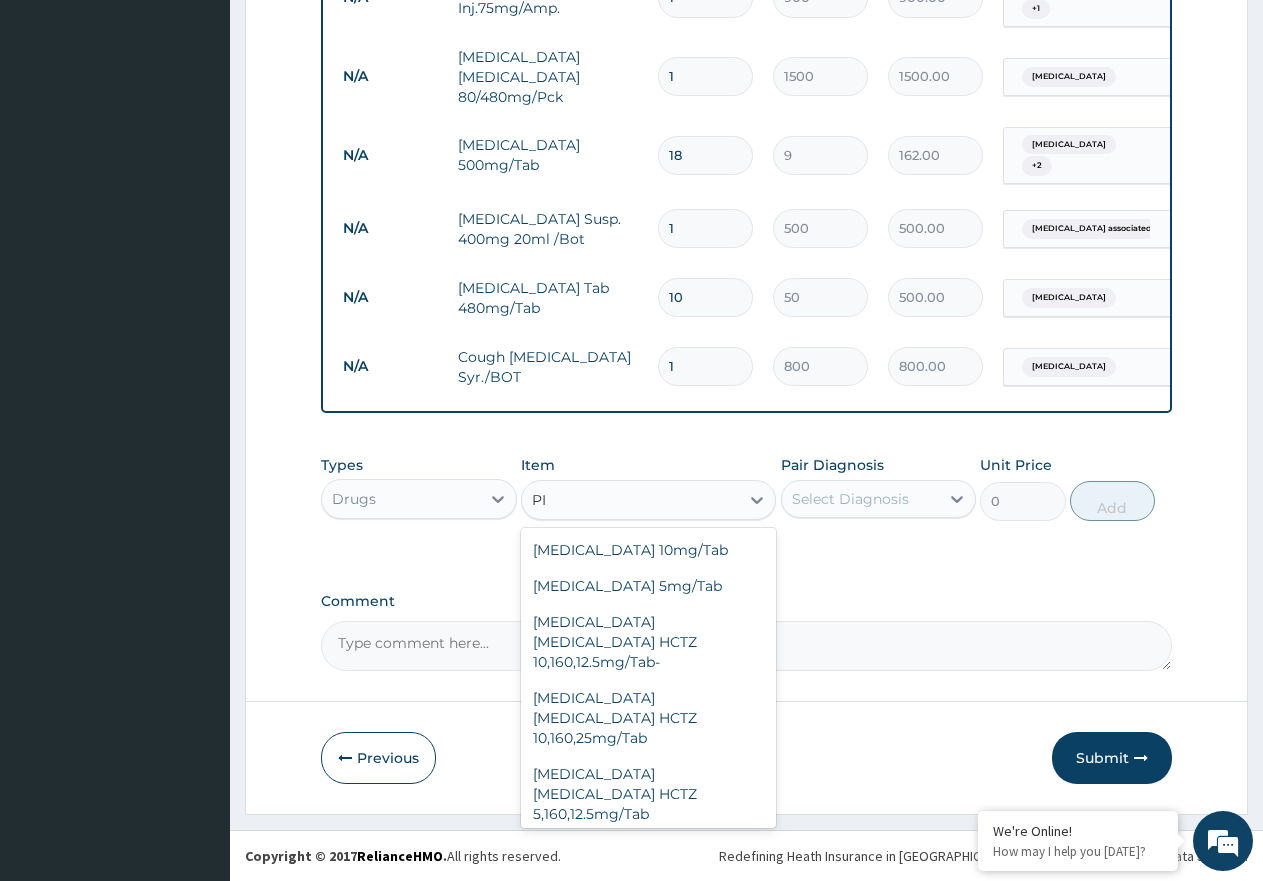 type on "P" 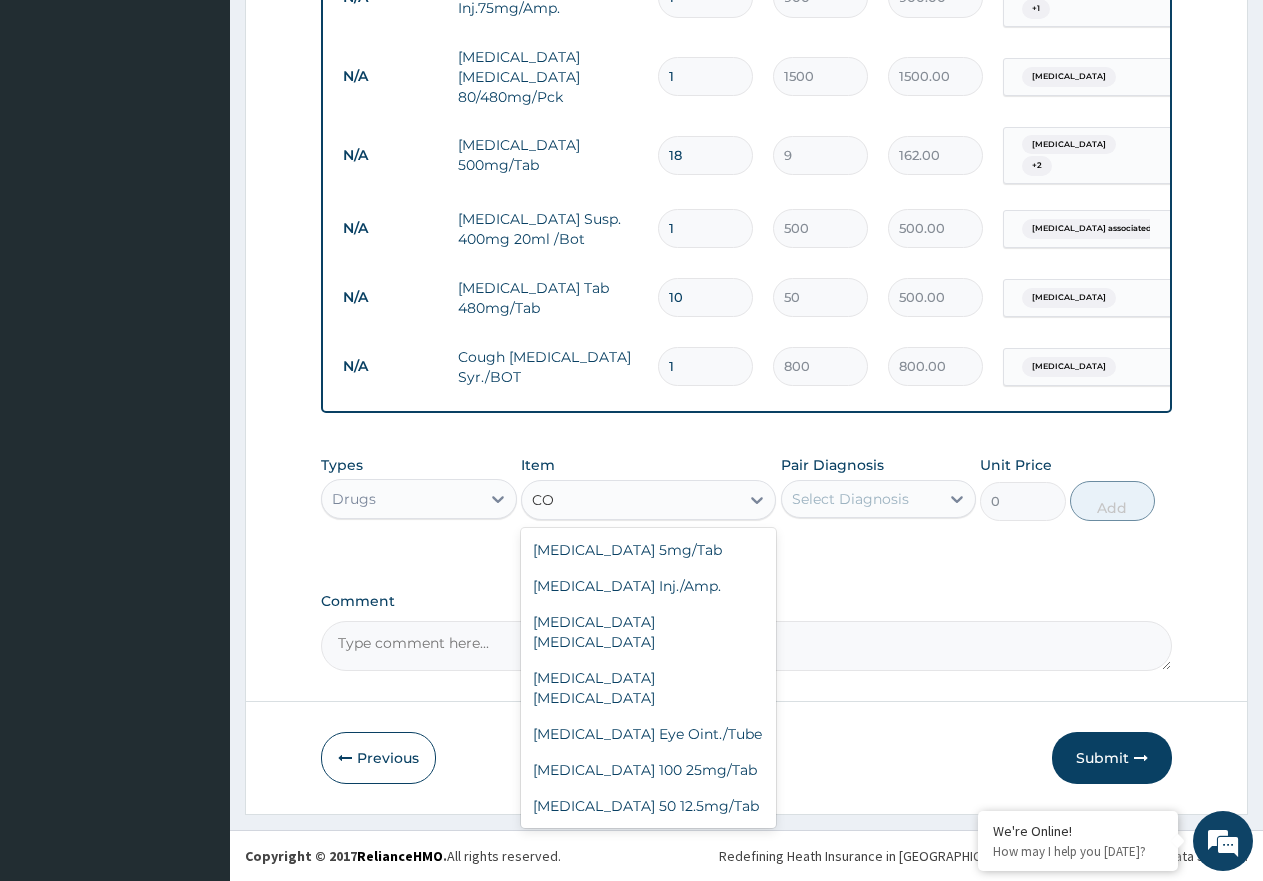 type on "C" 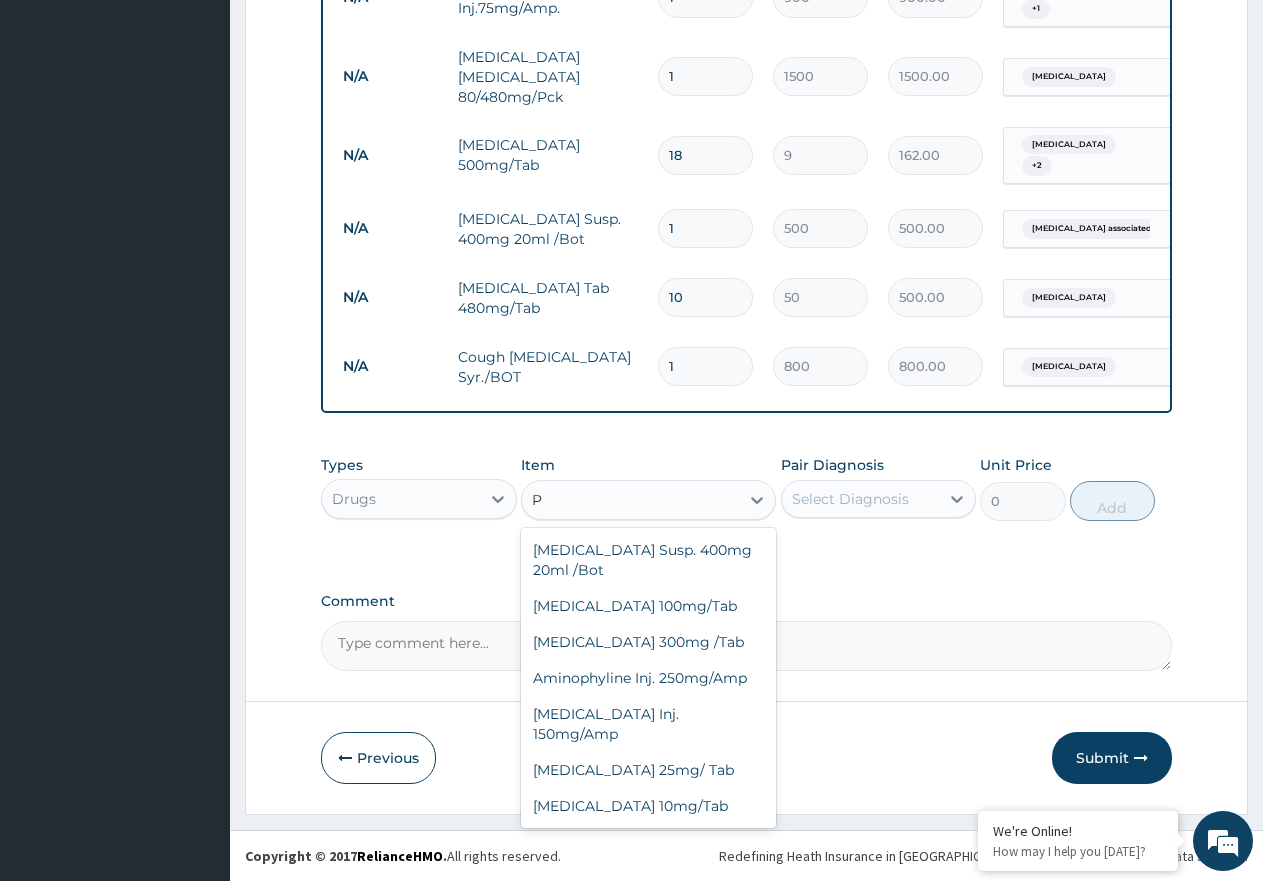 type on "P" 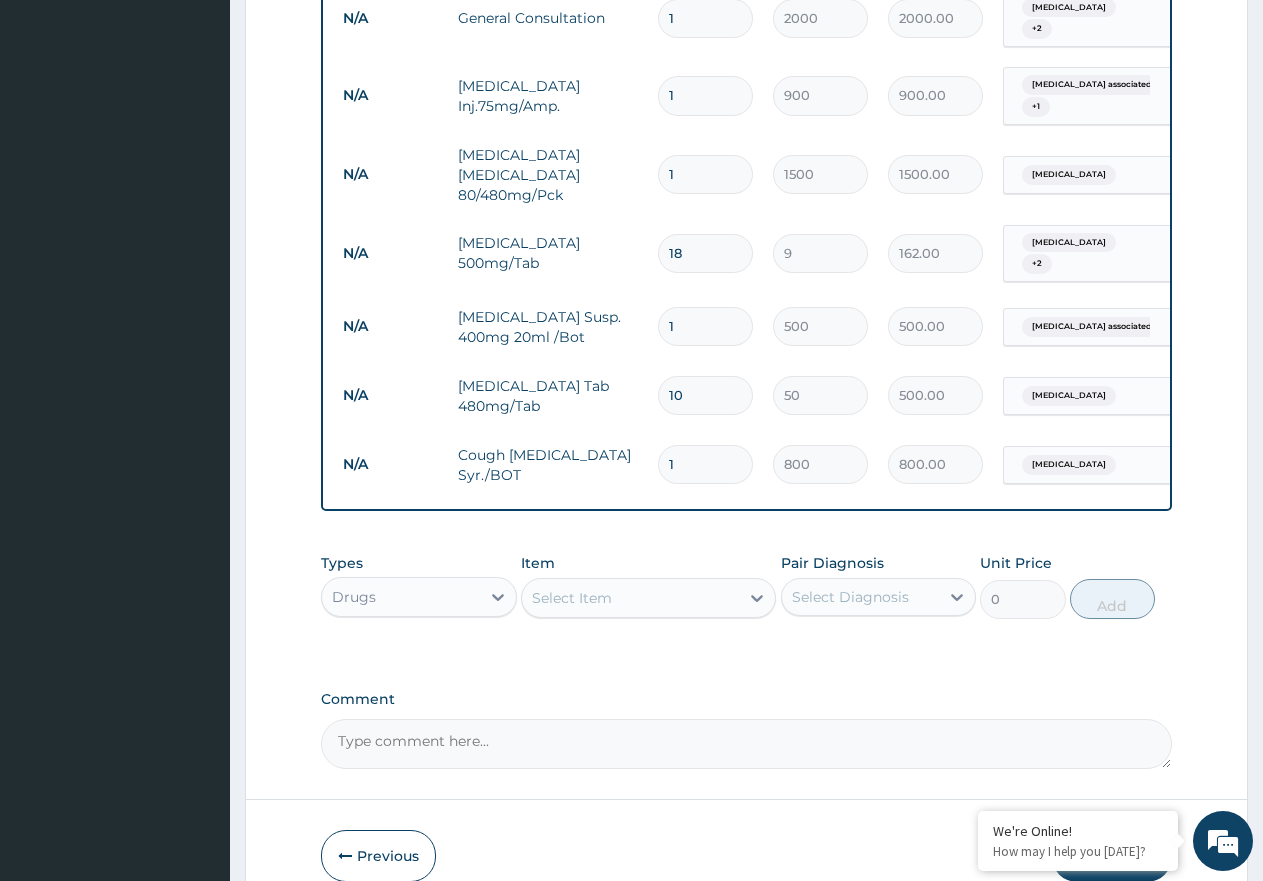 scroll, scrollTop: 916, scrollLeft: 0, axis: vertical 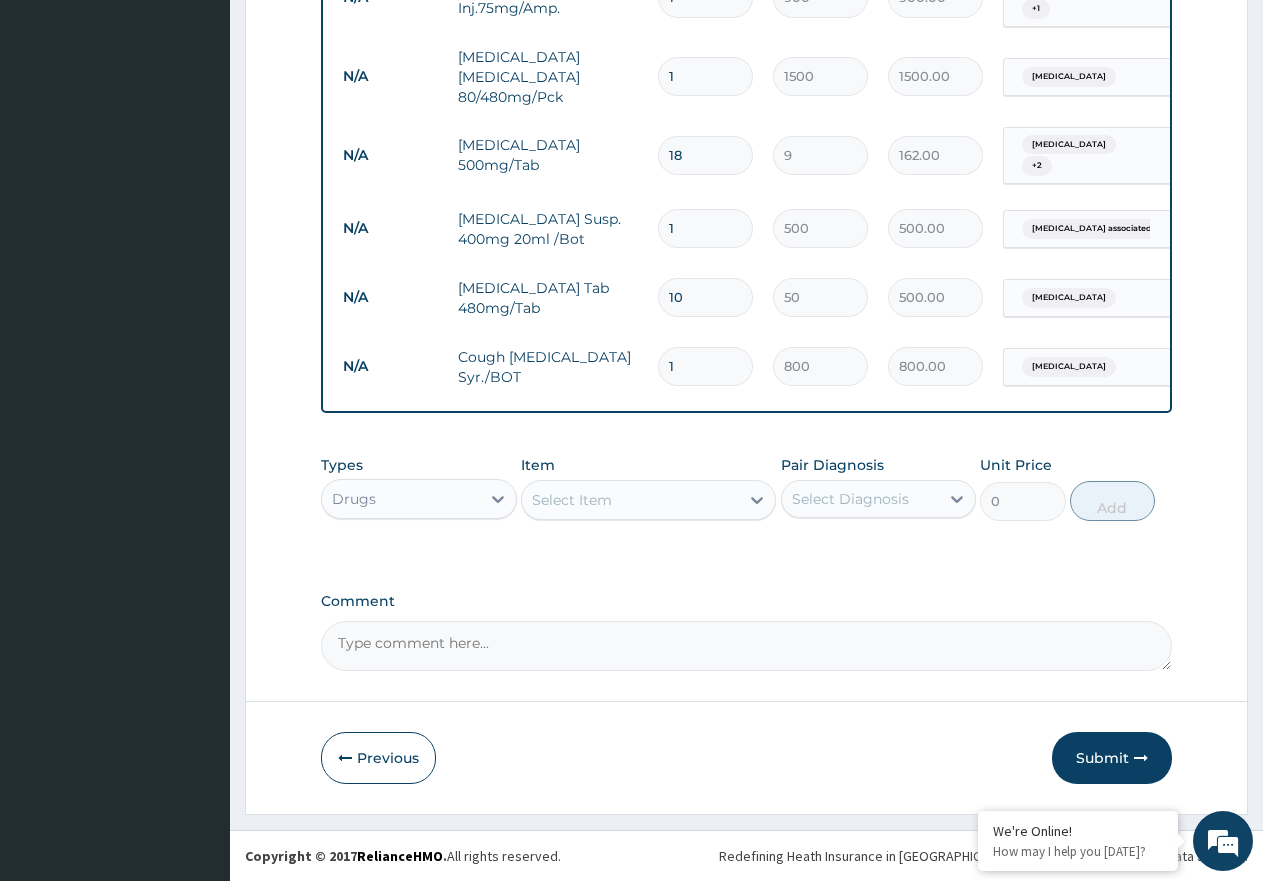 click on "Select Item" at bounding box center (630, 500) 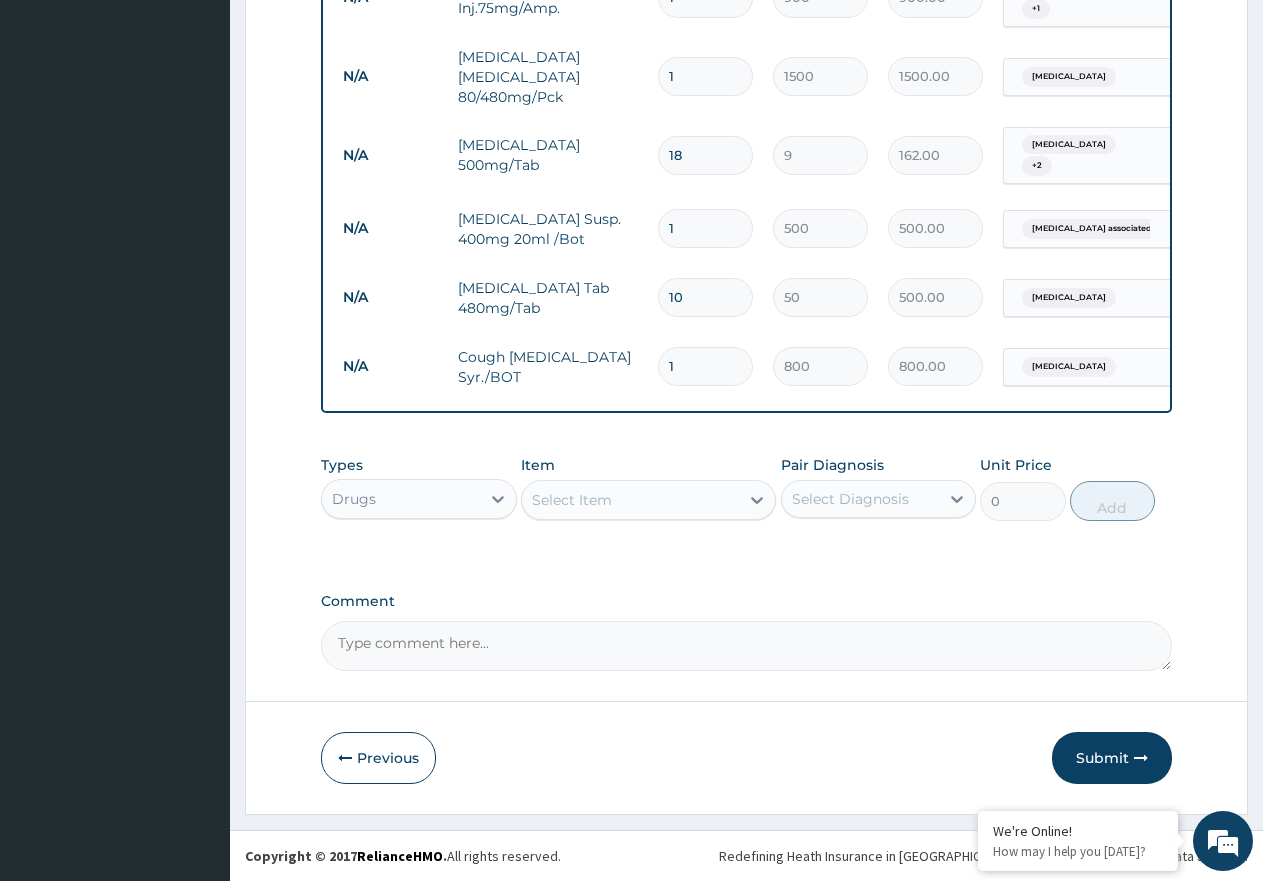 click on "Select Item" at bounding box center [630, 500] 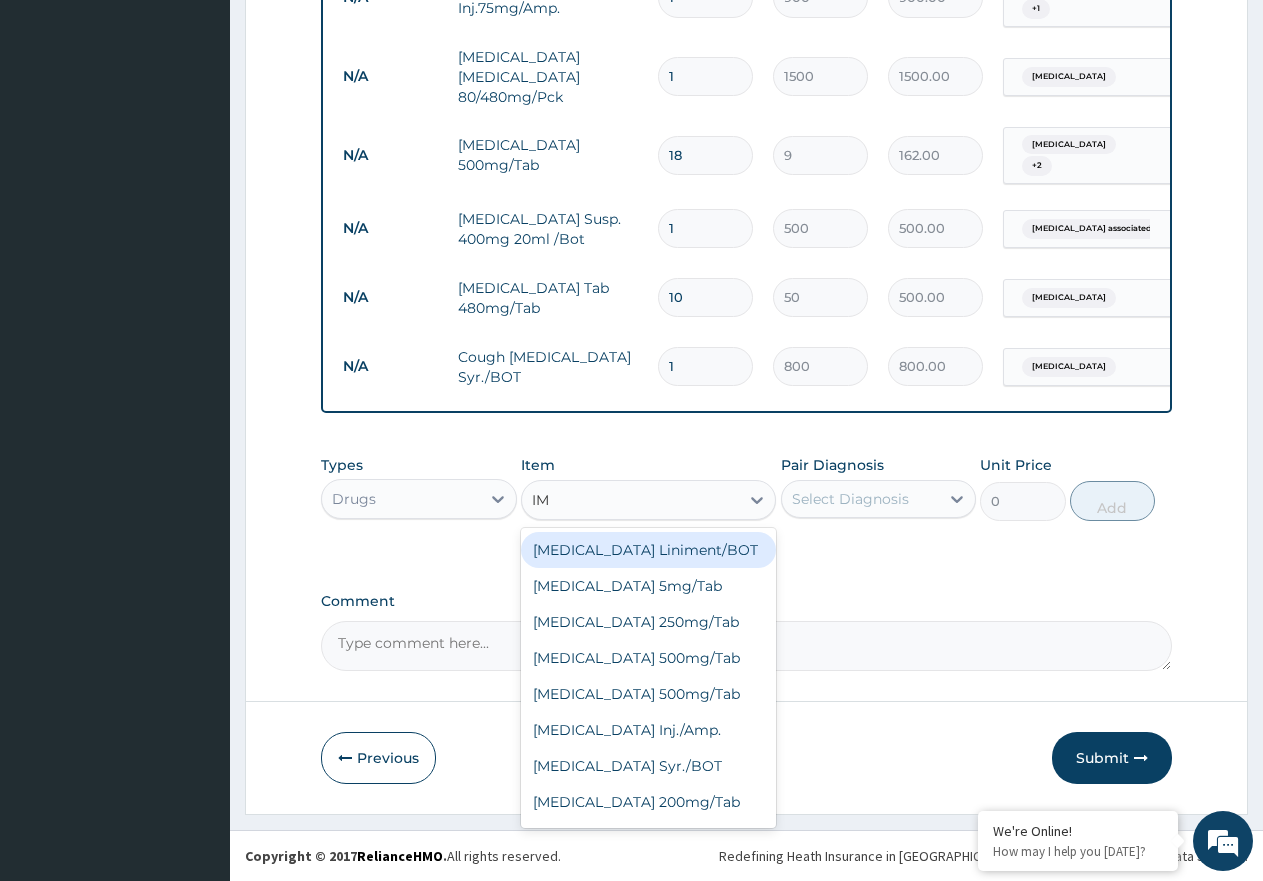 type on "I" 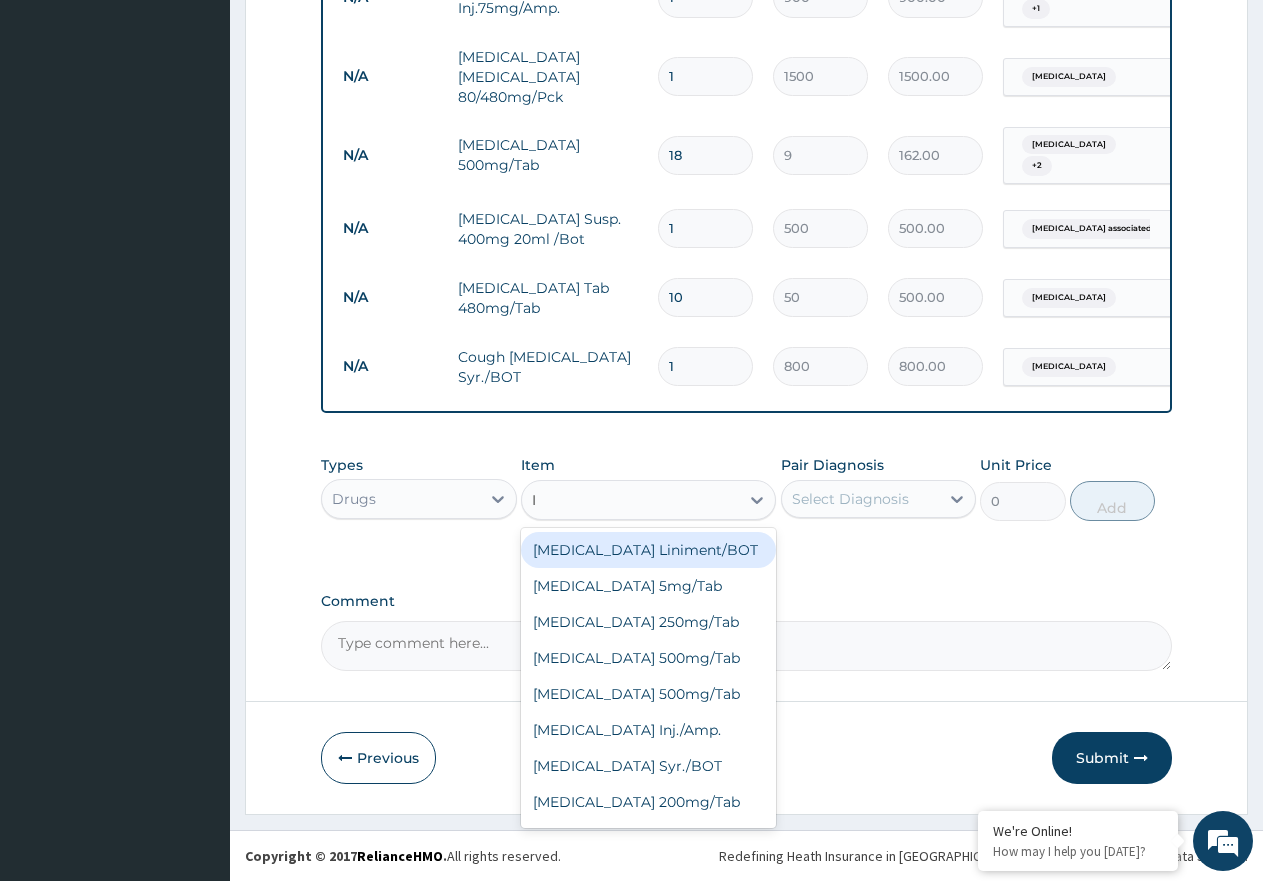 type 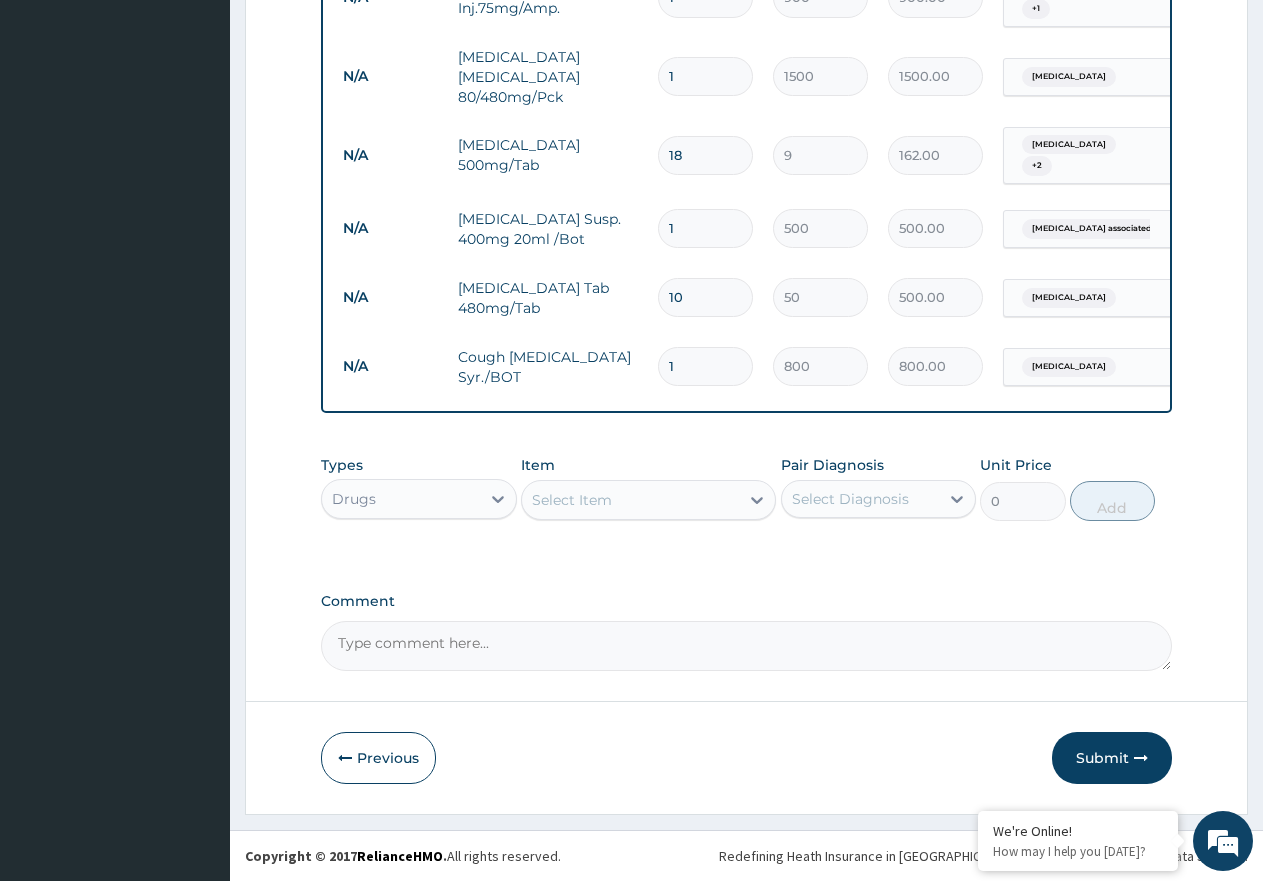 drag, startPoint x: 614, startPoint y: 495, endPoint x: 530, endPoint y: 536, distance: 93.471924 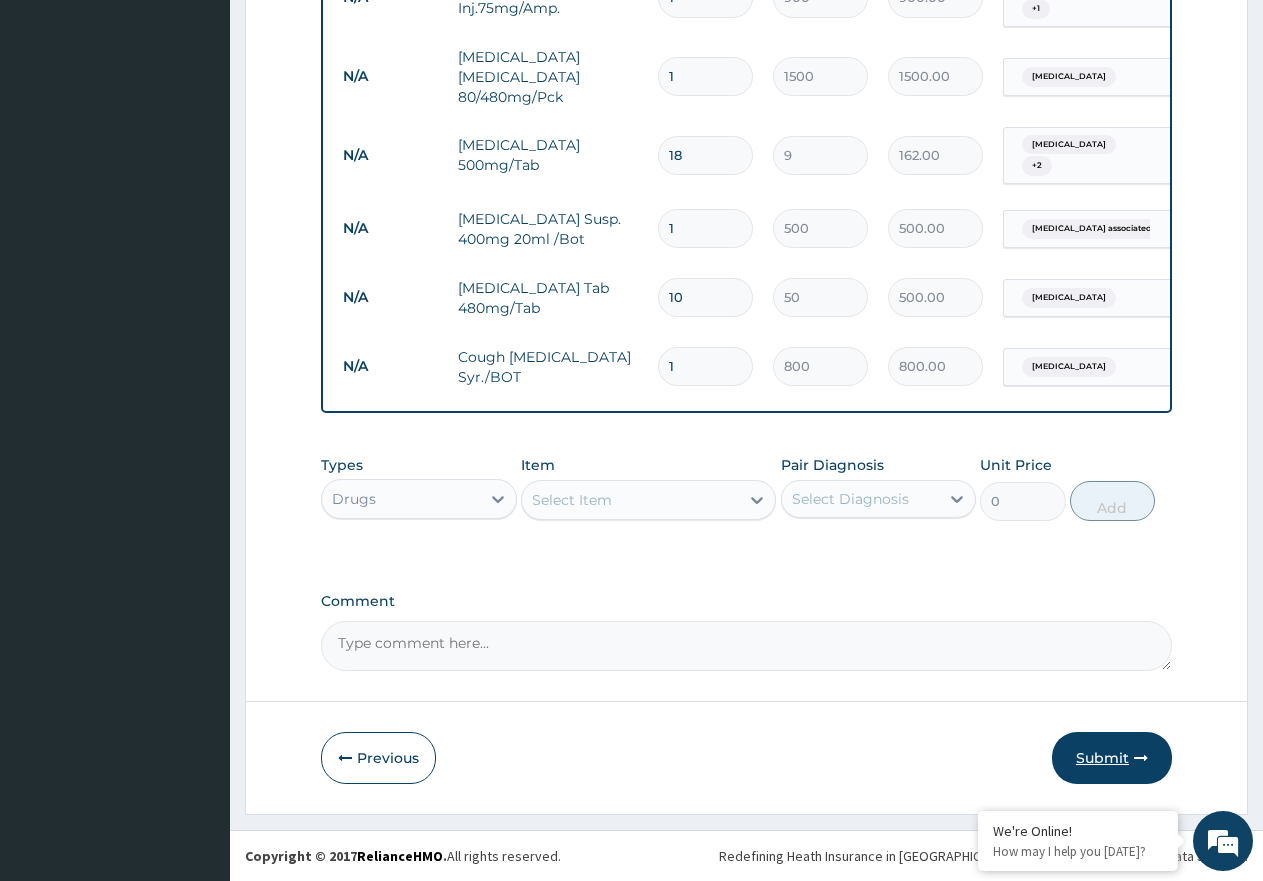 click on "Submit" at bounding box center [1112, 758] 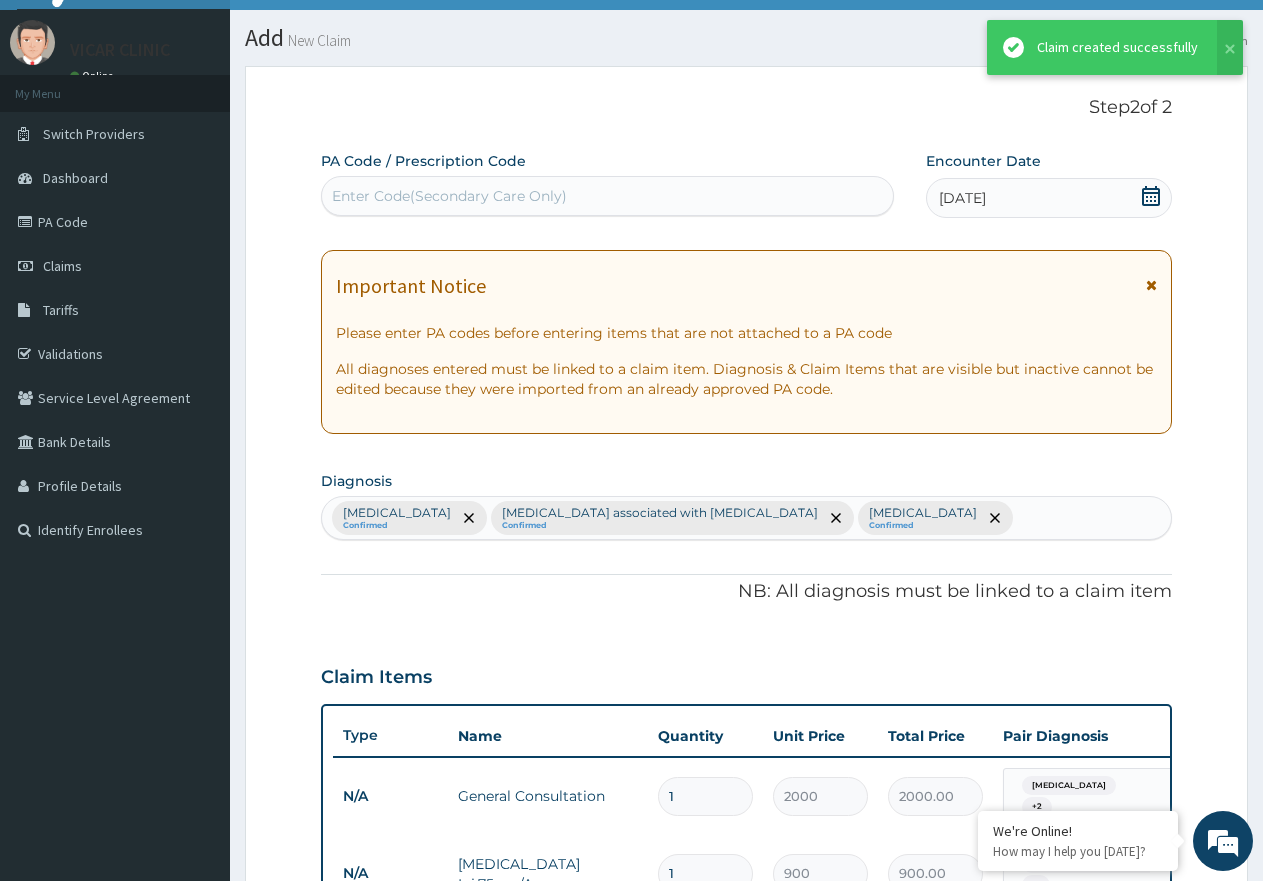 scroll, scrollTop: 916, scrollLeft: 0, axis: vertical 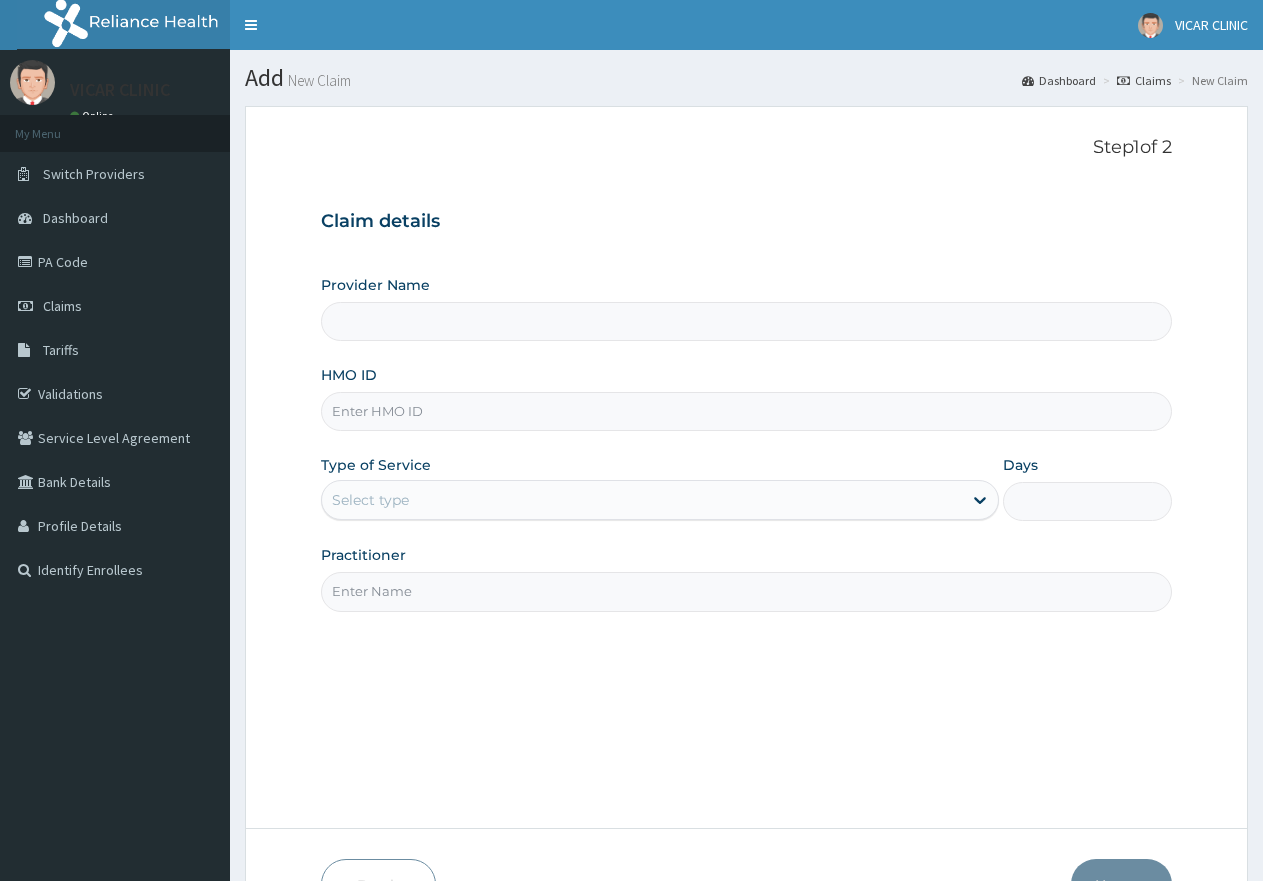 type on "VICAR SPECIALIST HOSPITAL" 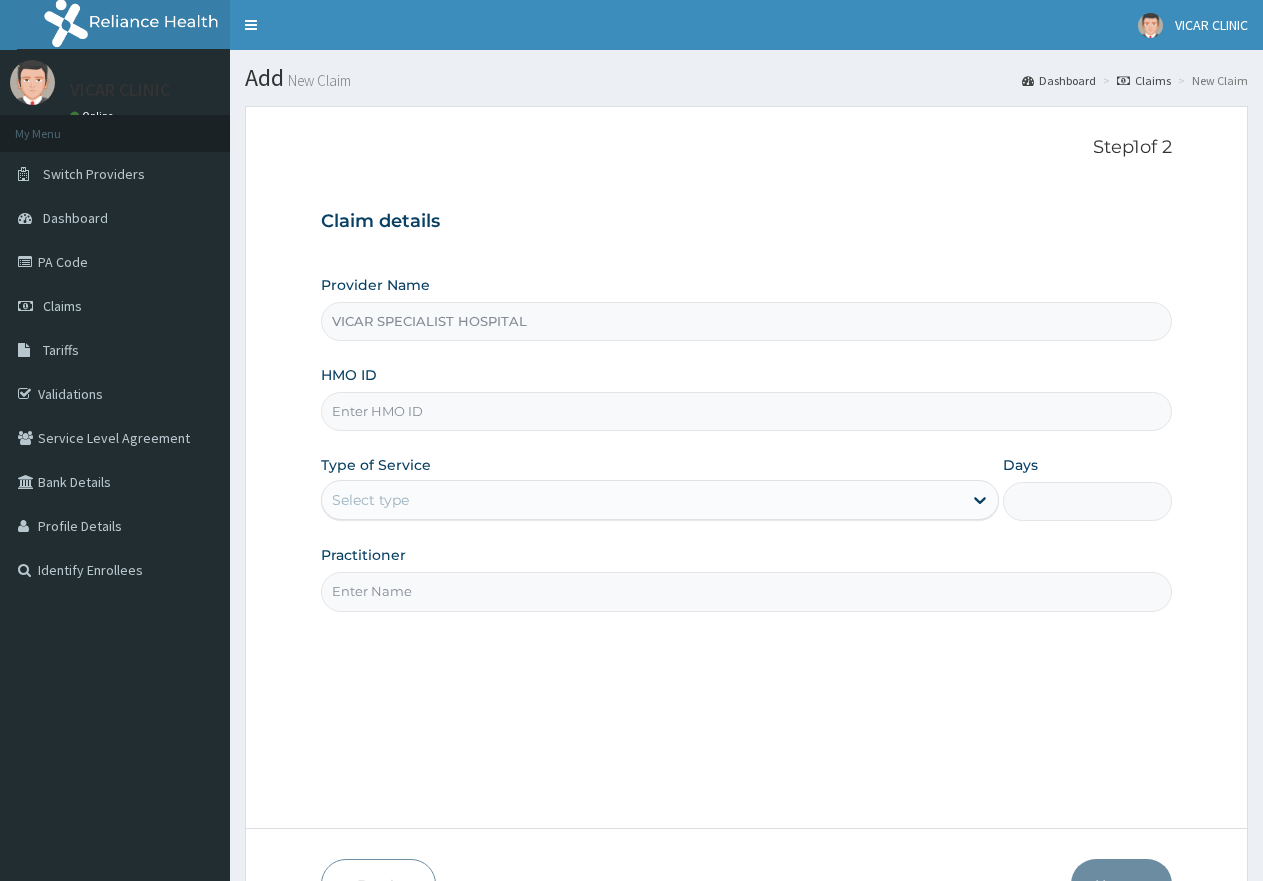 scroll, scrollTop: 0, scrollLeft: 0, axis: both 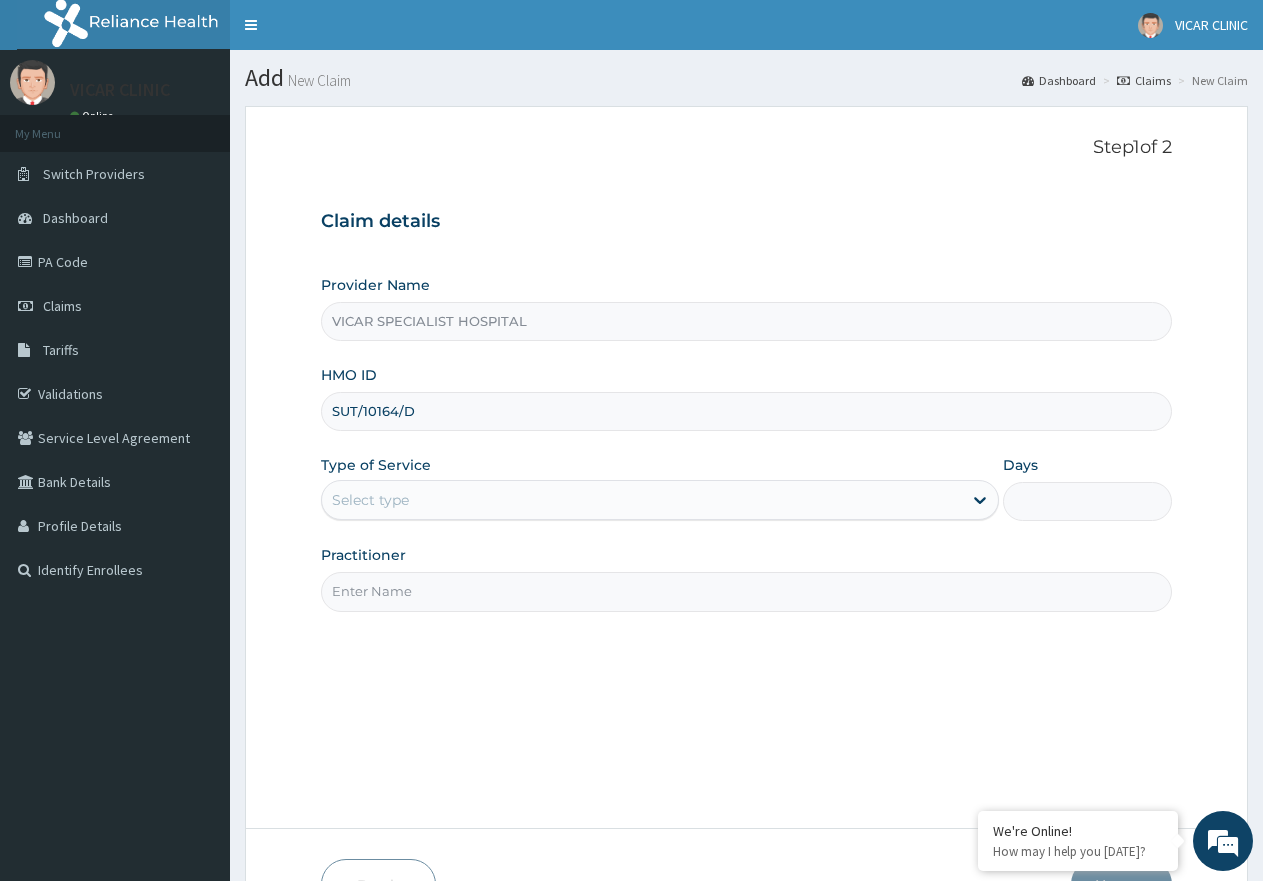 type on "SUT/10164/D" 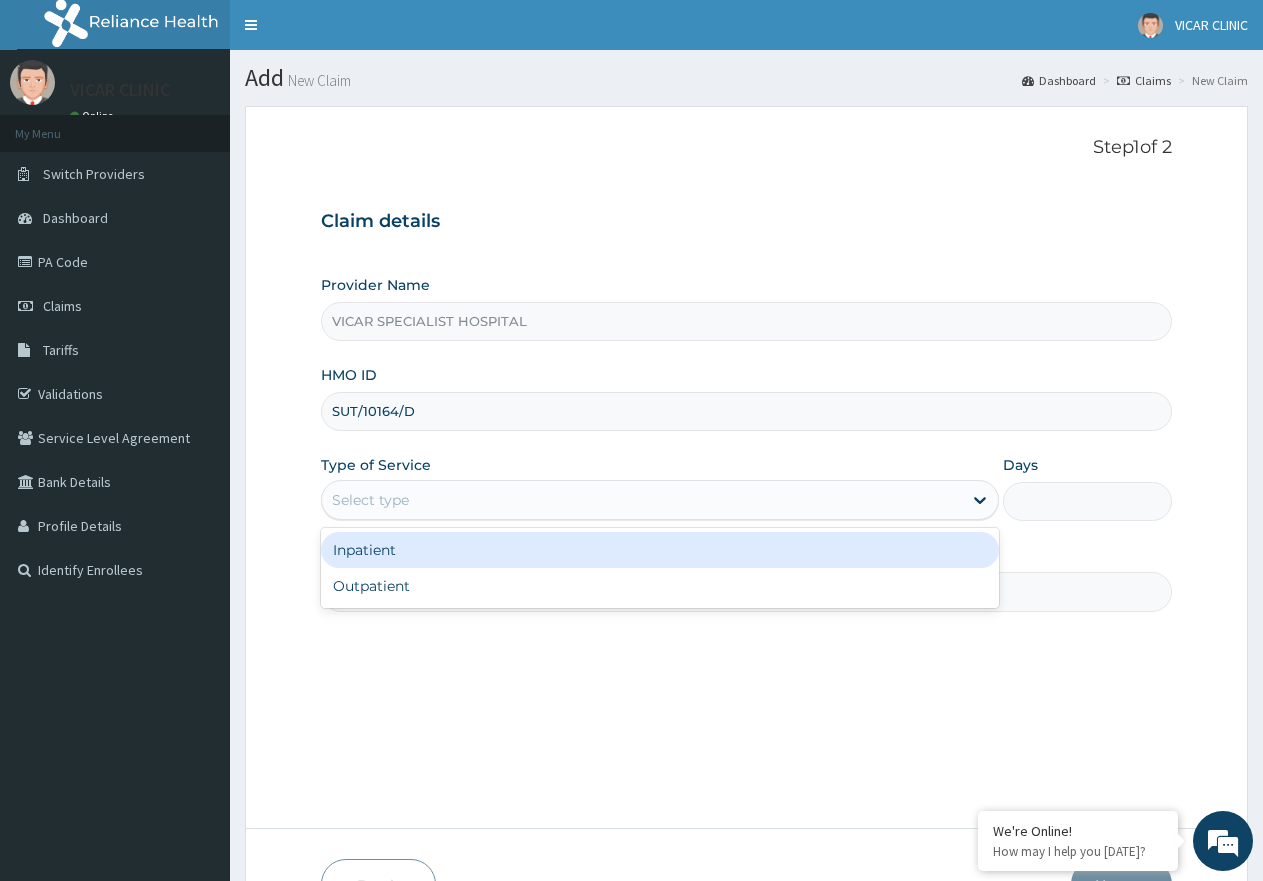 click on "Select type" at bounding box center [659, 500] 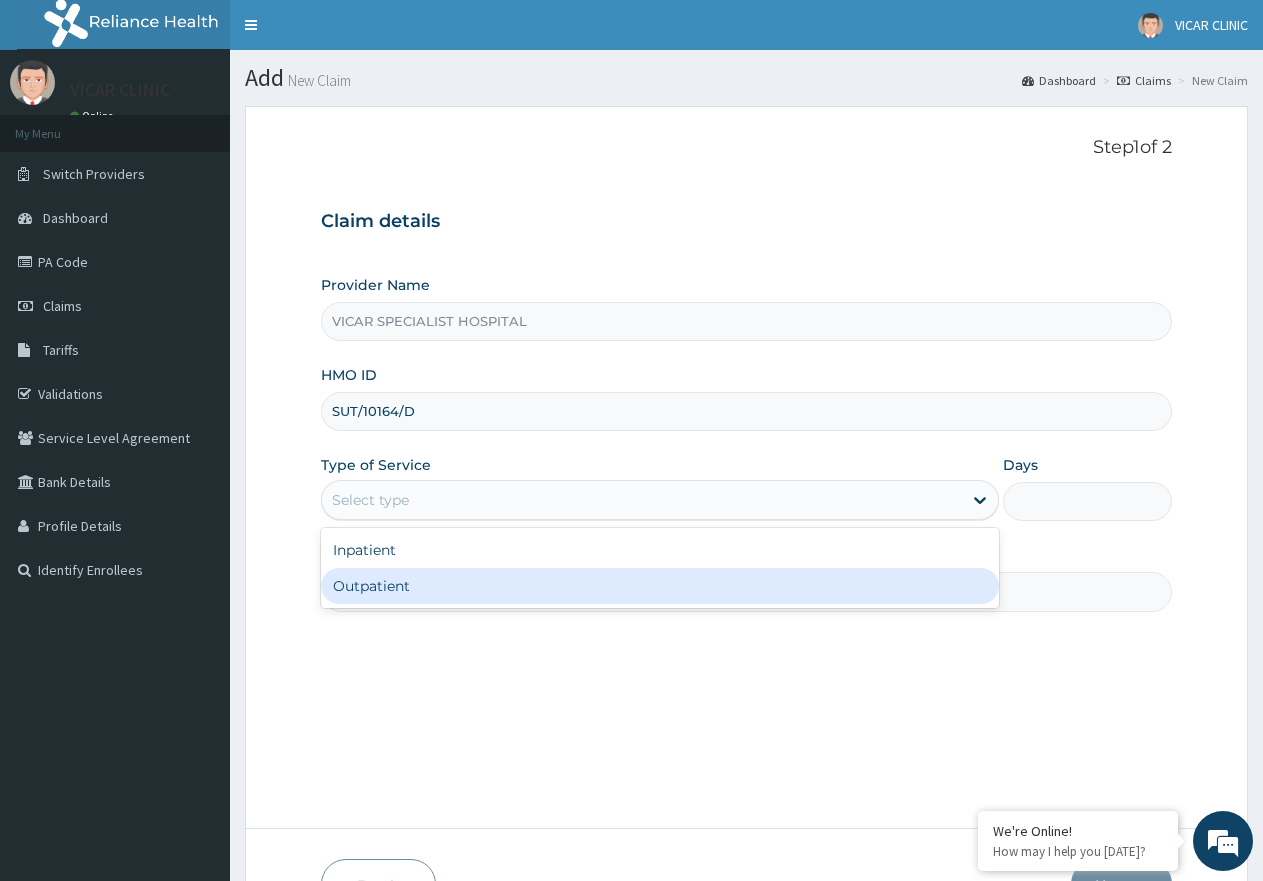 click on "Inpatient Outpatient" at bounding box center [659, 568] 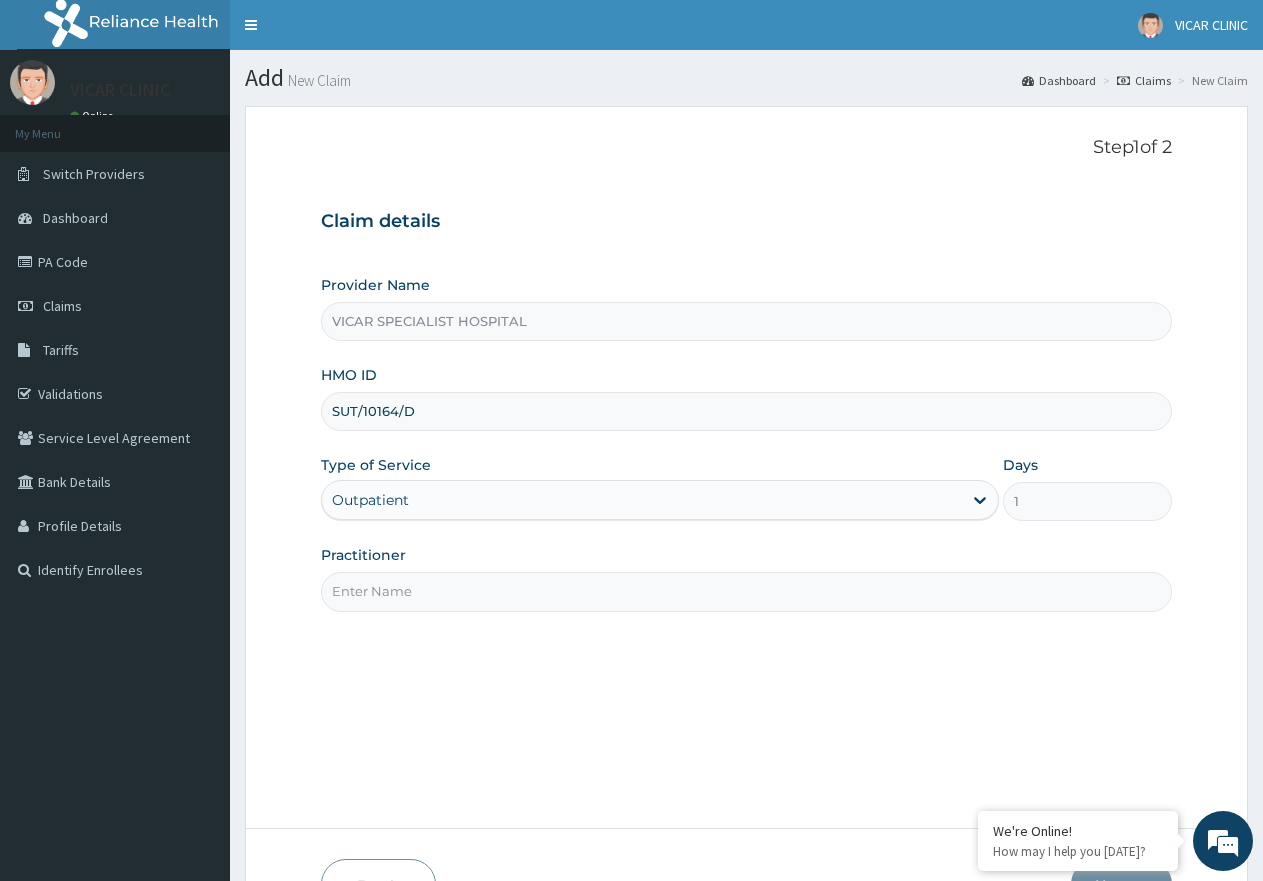 click on "Practitioner" at bounding box center [746, 591] 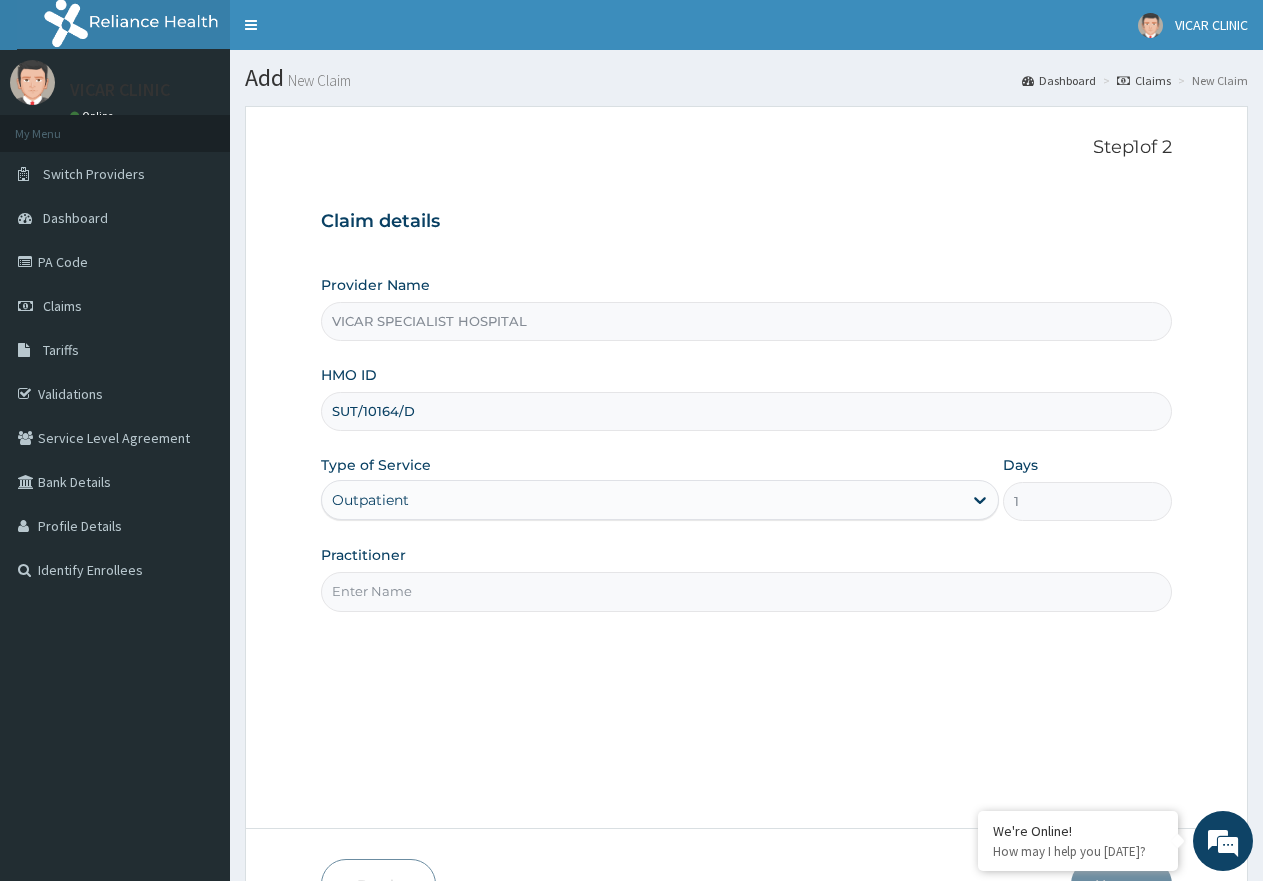 type on "[PERSON_NAME]" 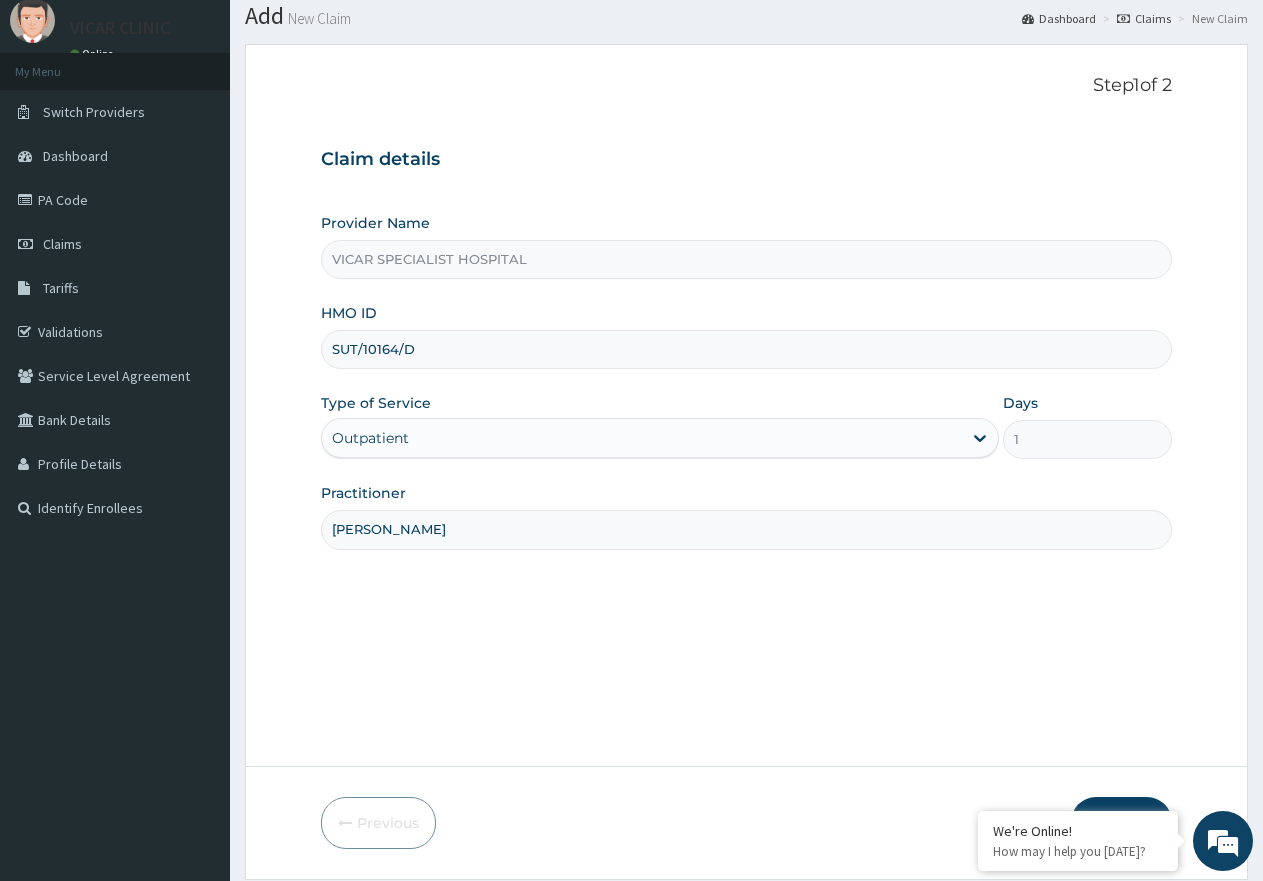 scroll, scrollTop: 127, scrollLeft: 0, axis: vertical 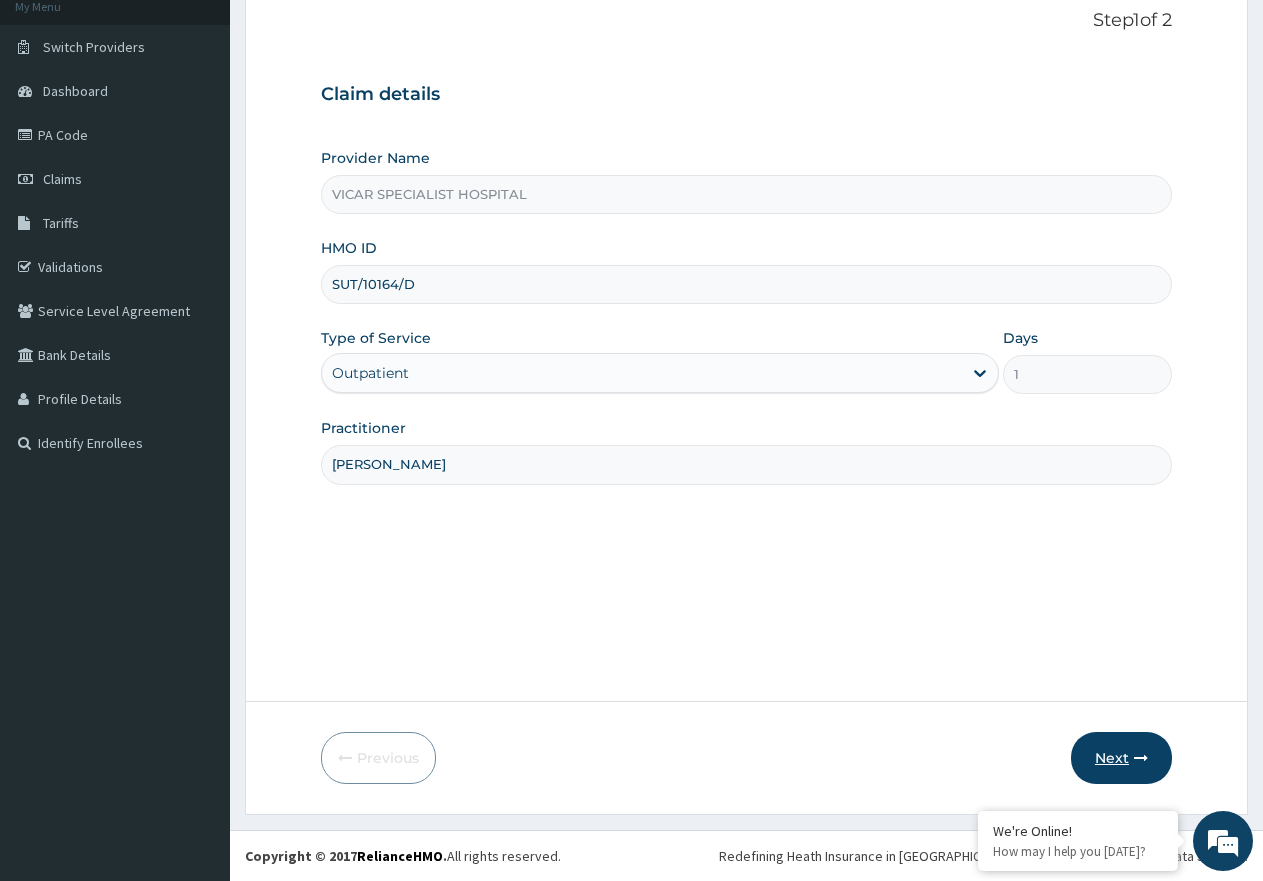 click on "Next" at bounding box center (1121, 758) 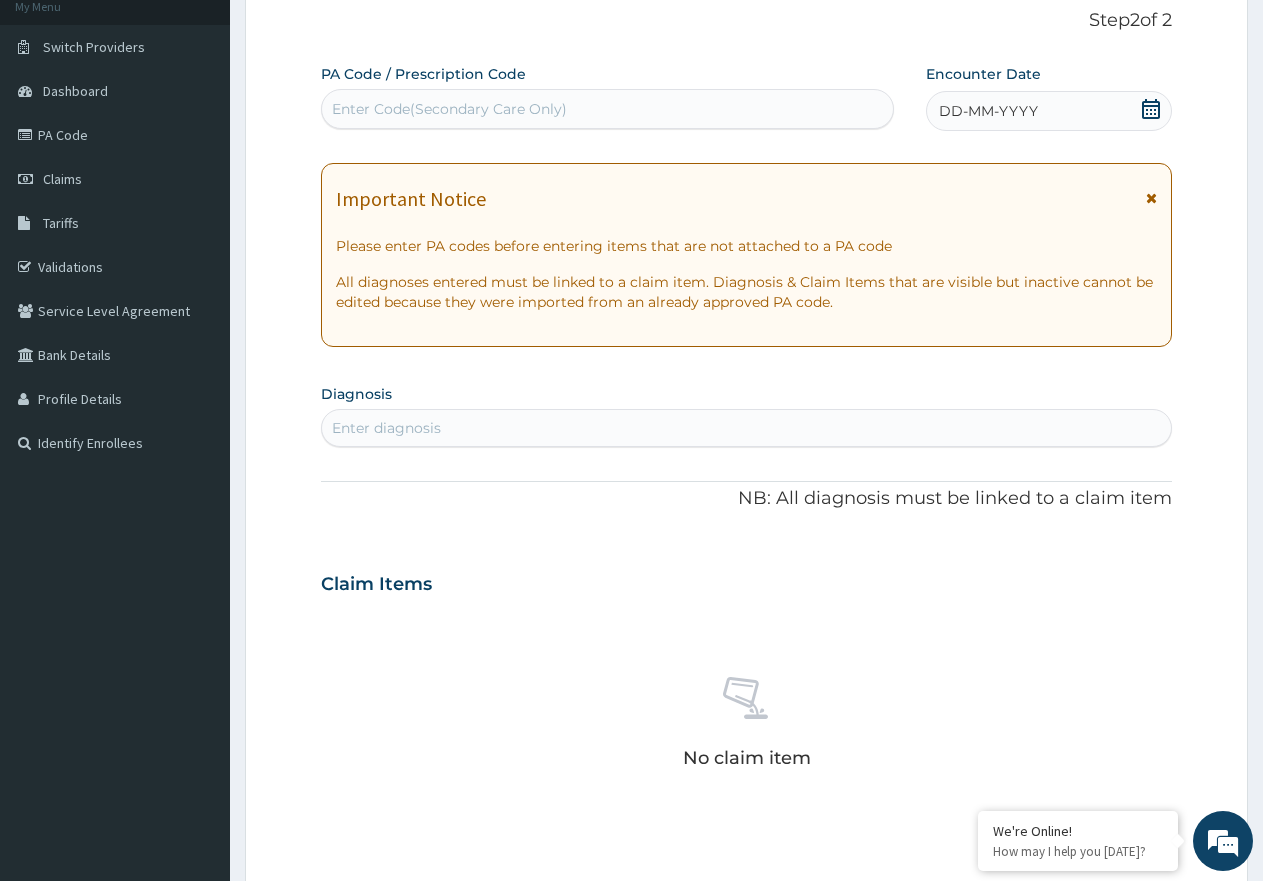 click 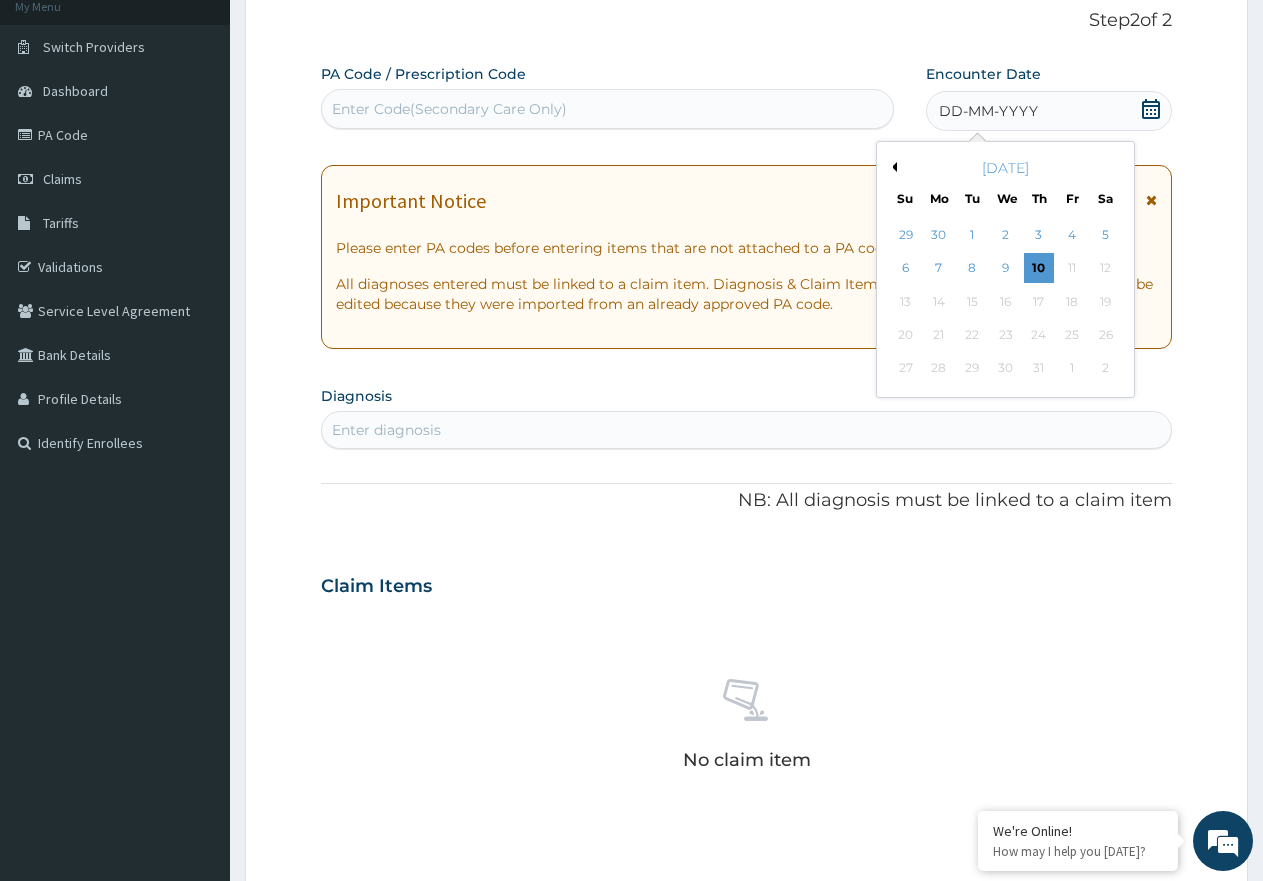 click on "9" at bounding box center [1006, 269] 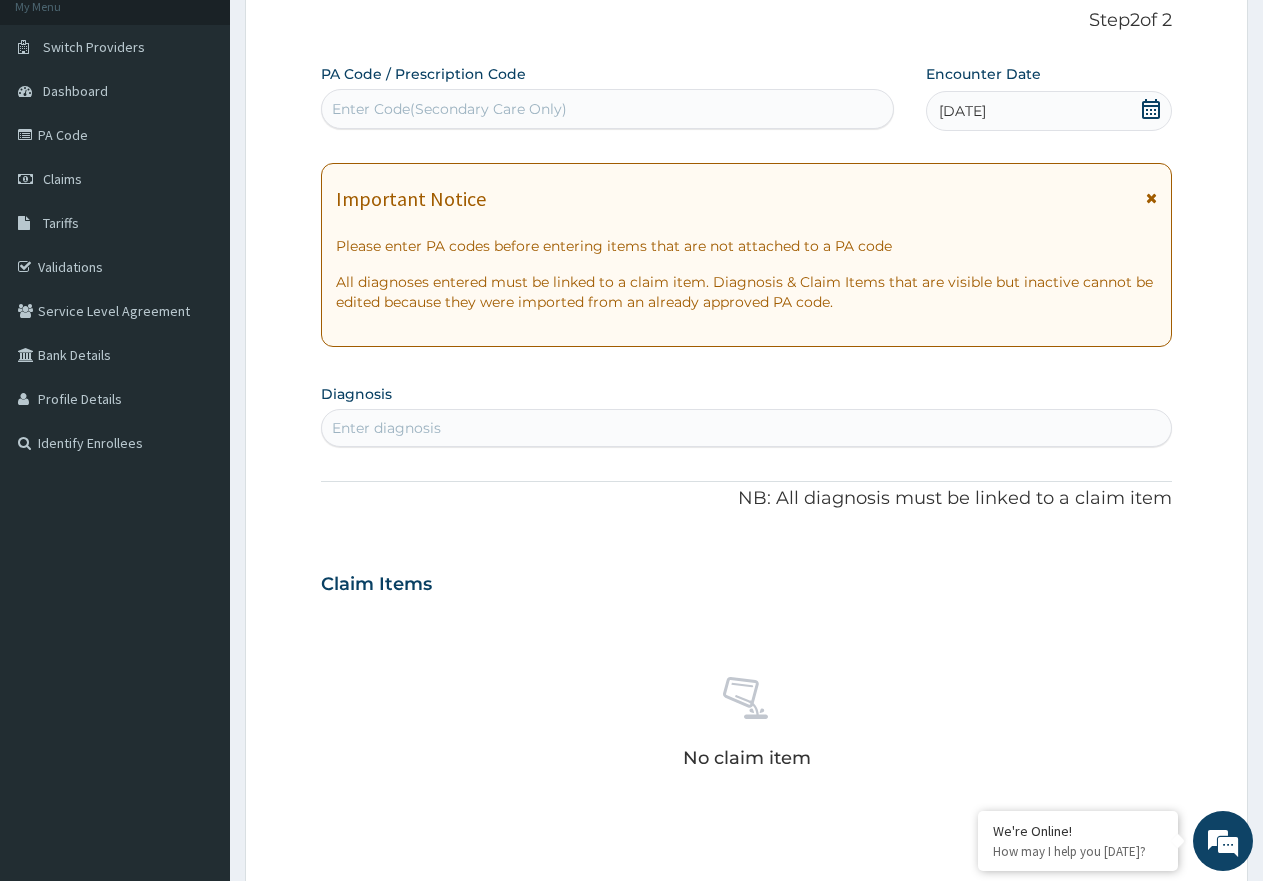 click on "Enter diagnosis" at bounding box center [386, 428] 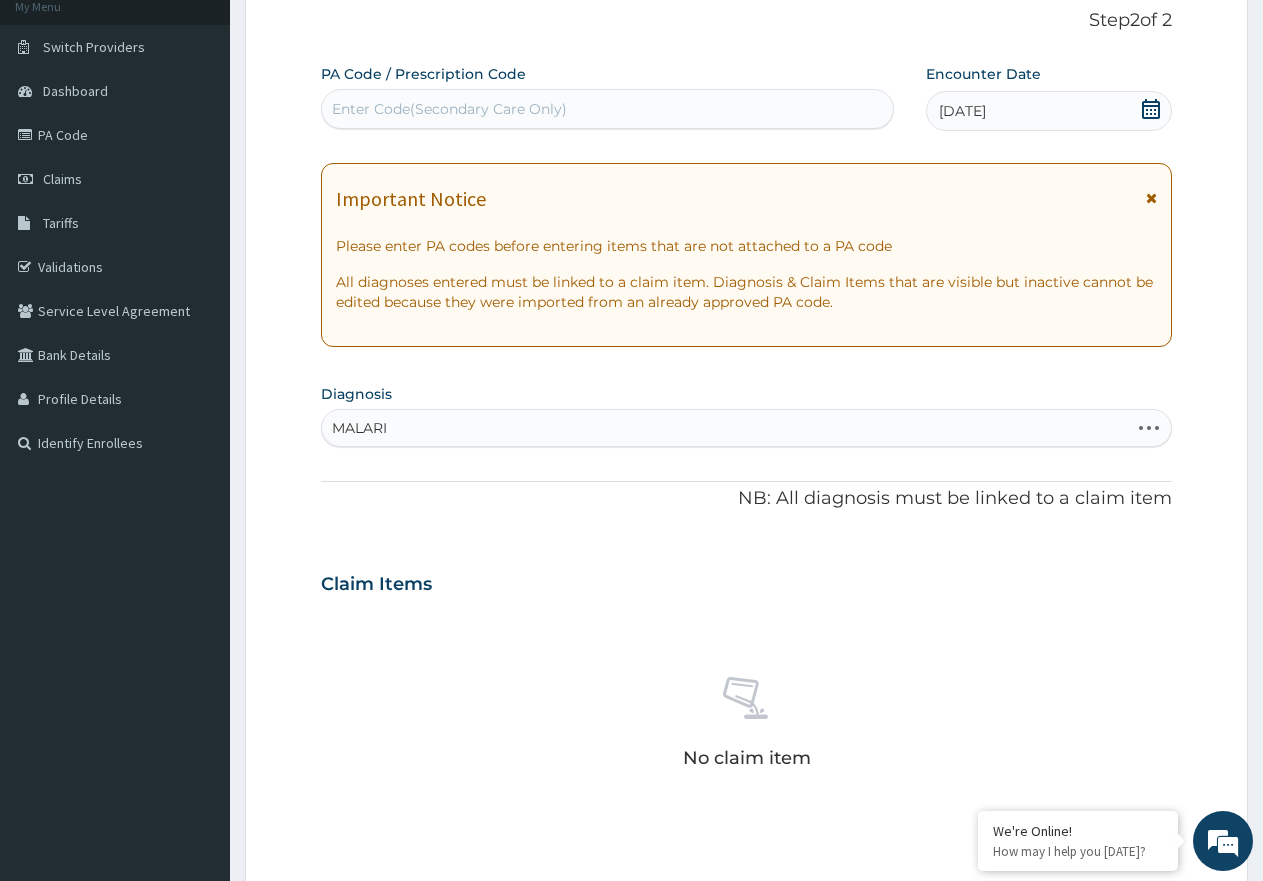 type on "[MEDICAL_DATA]" 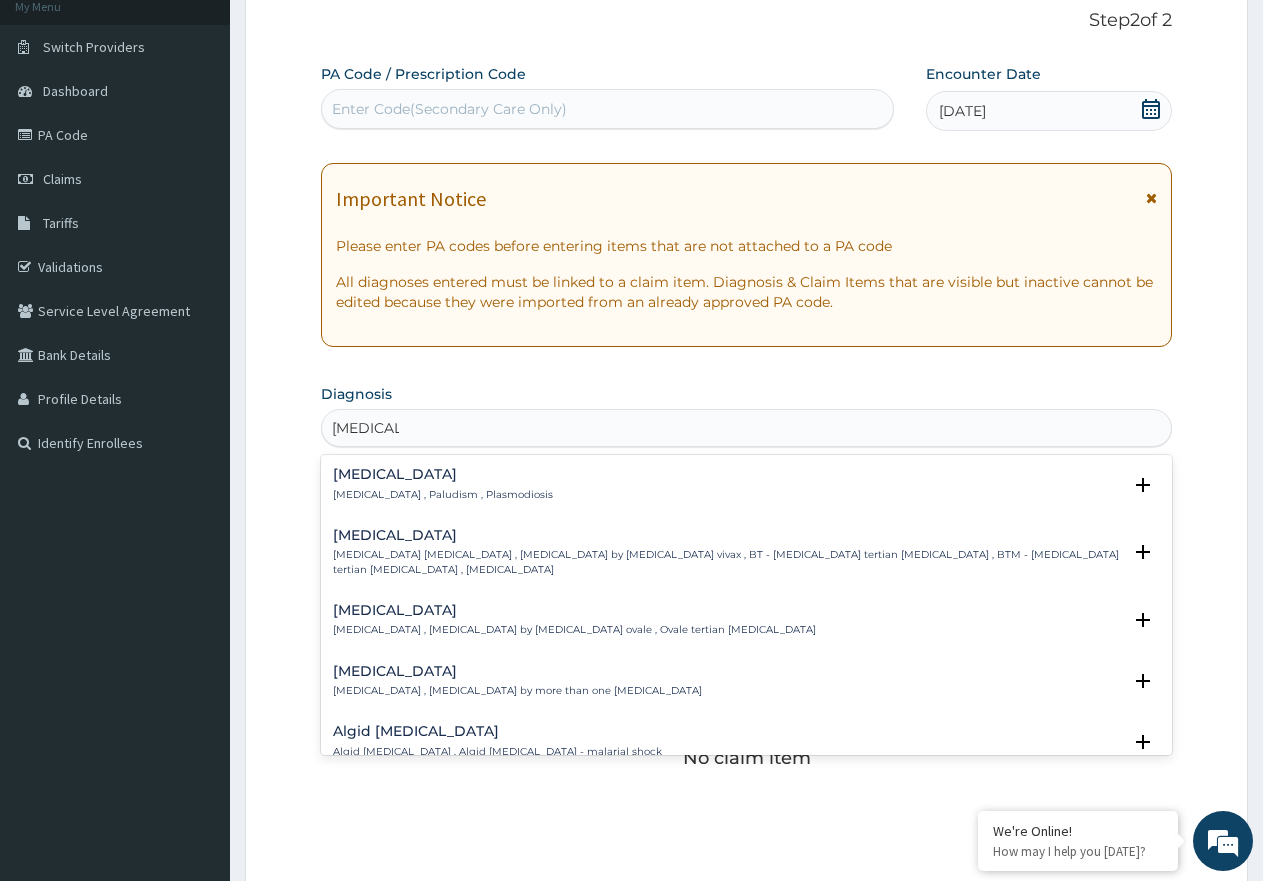 click on "[MEDICAL_DATA]" at bounding box center (443, 474) 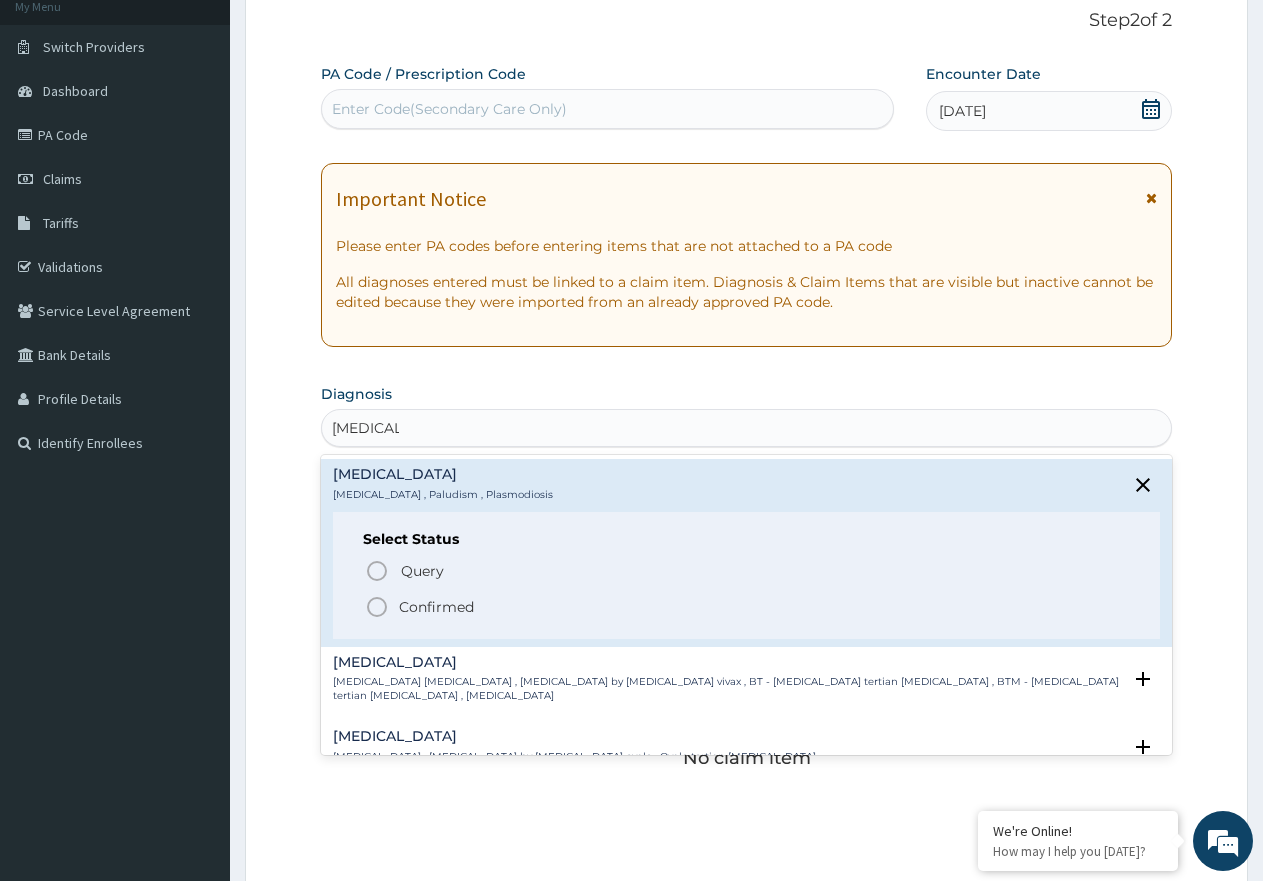 click 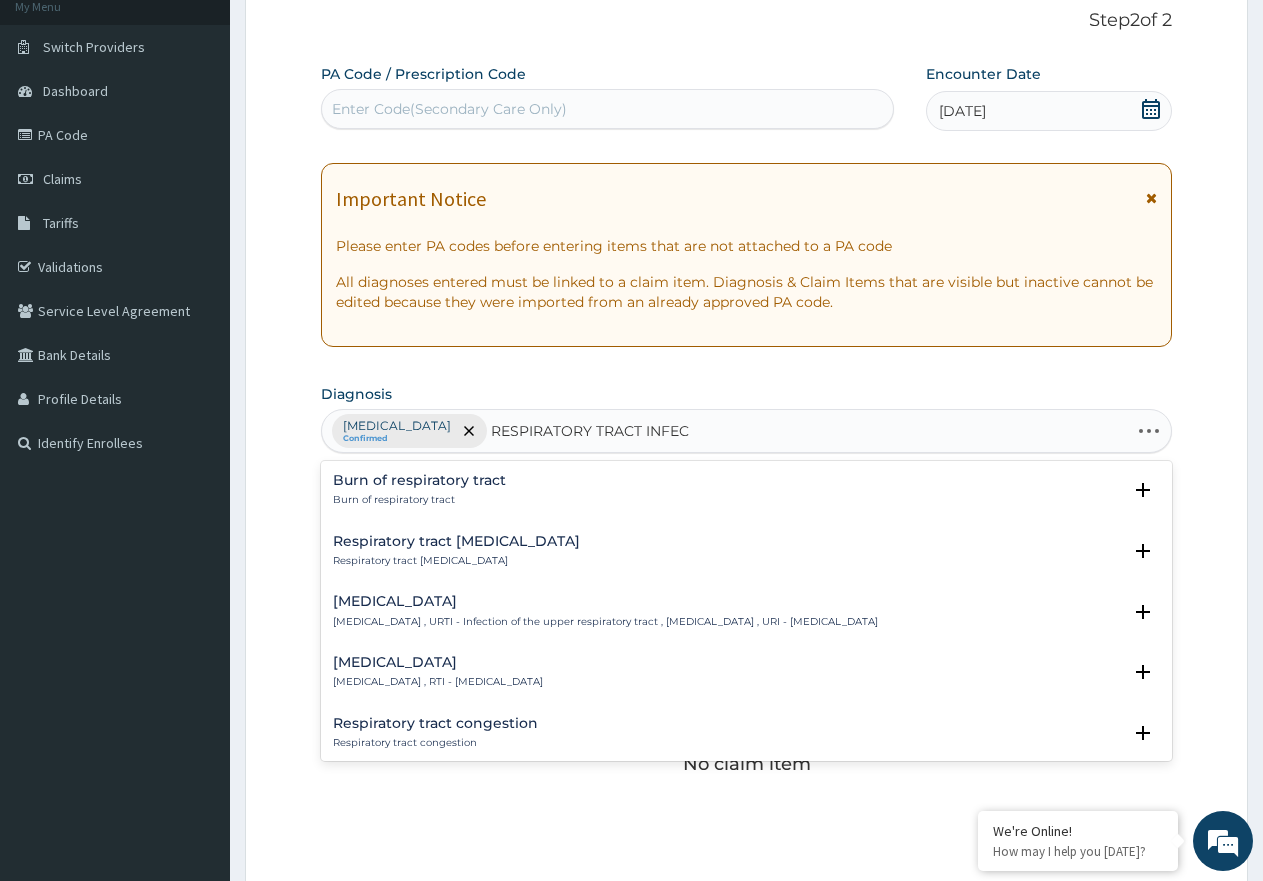 type on "RESPIRATORY TRACT INFECT" 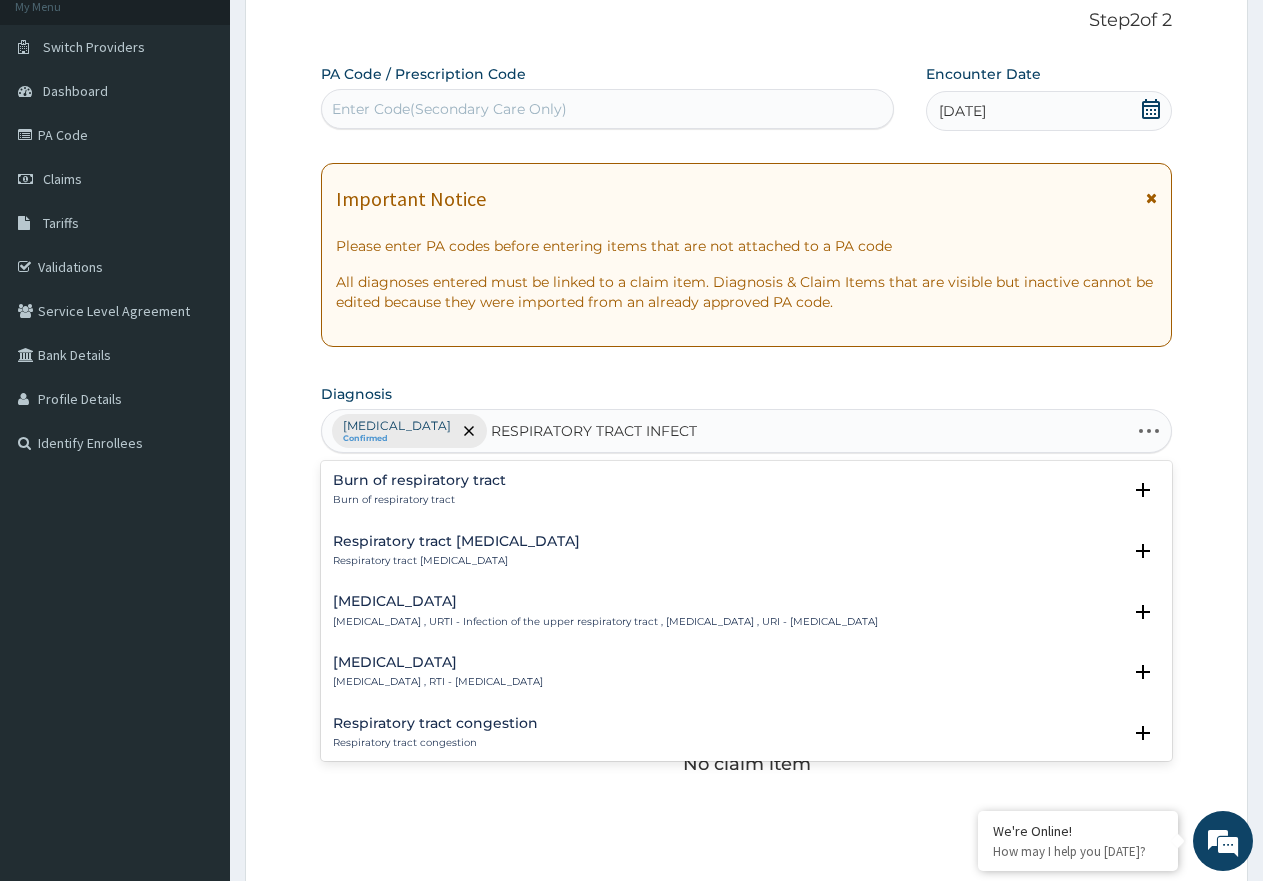 click on "[MEDICAL_DATA]" at bounding box center (438, 662) 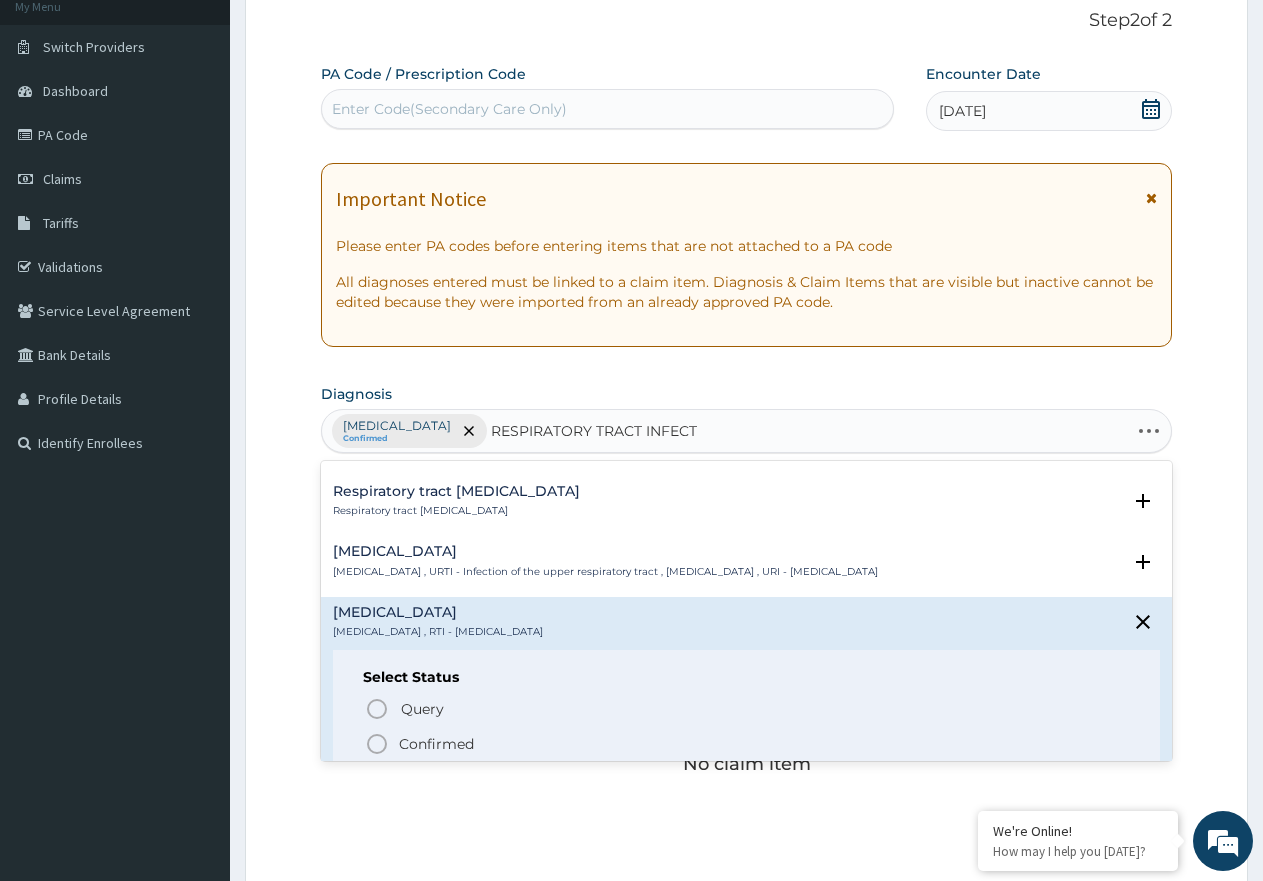 scroll, scrollTop: 100, scrollLeft: 0, axis: vertical 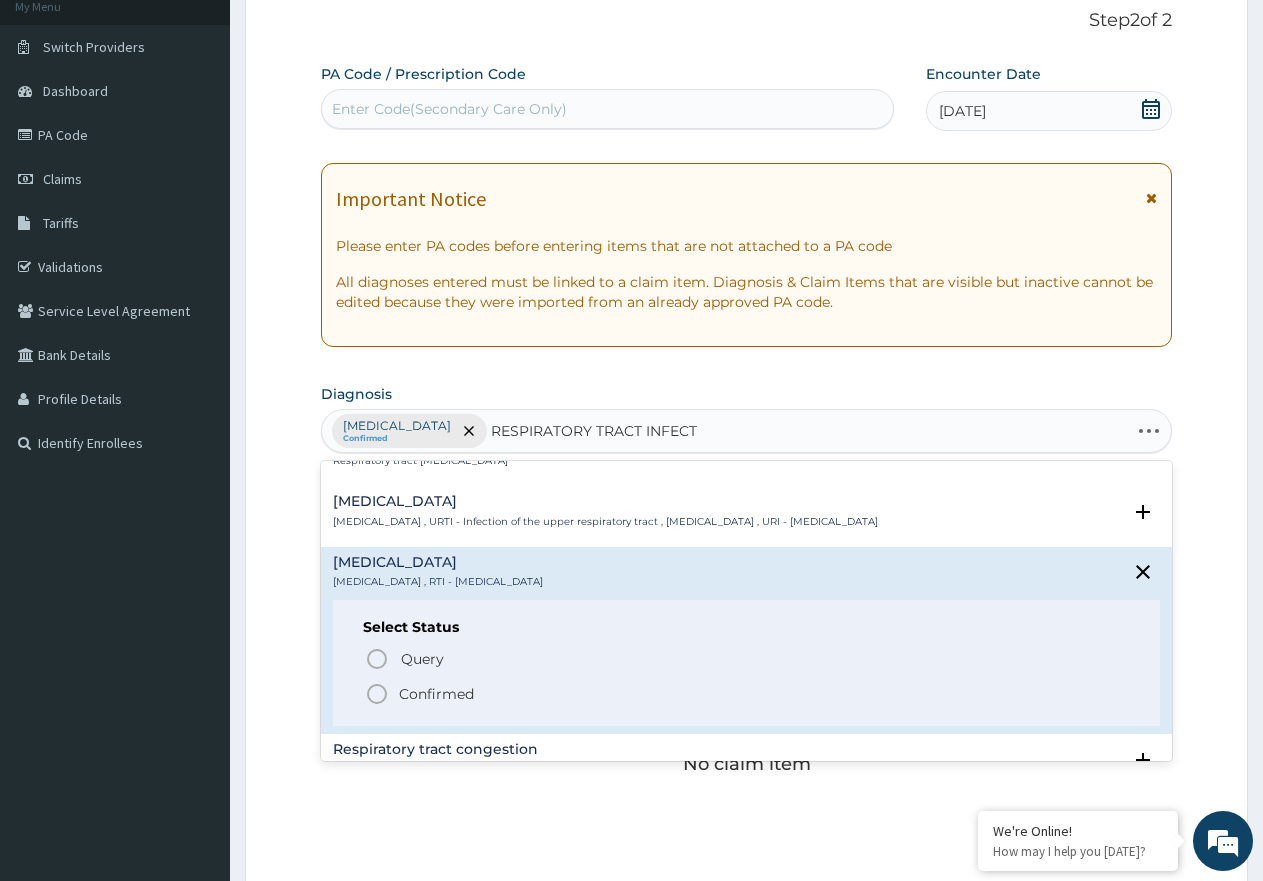 click on "Confirmed" at bounding box center [436, 694] 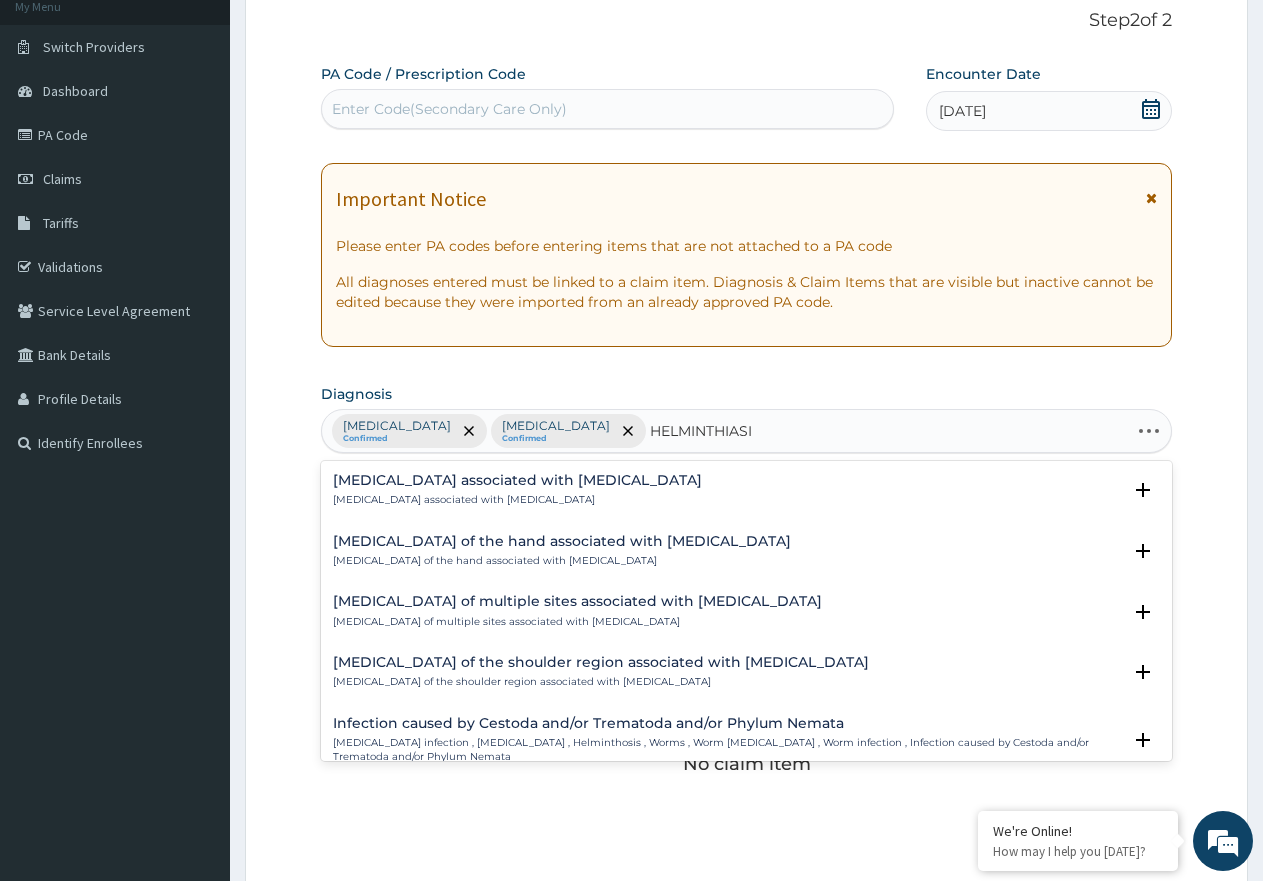 type on "[MEDICAL_DATA]" 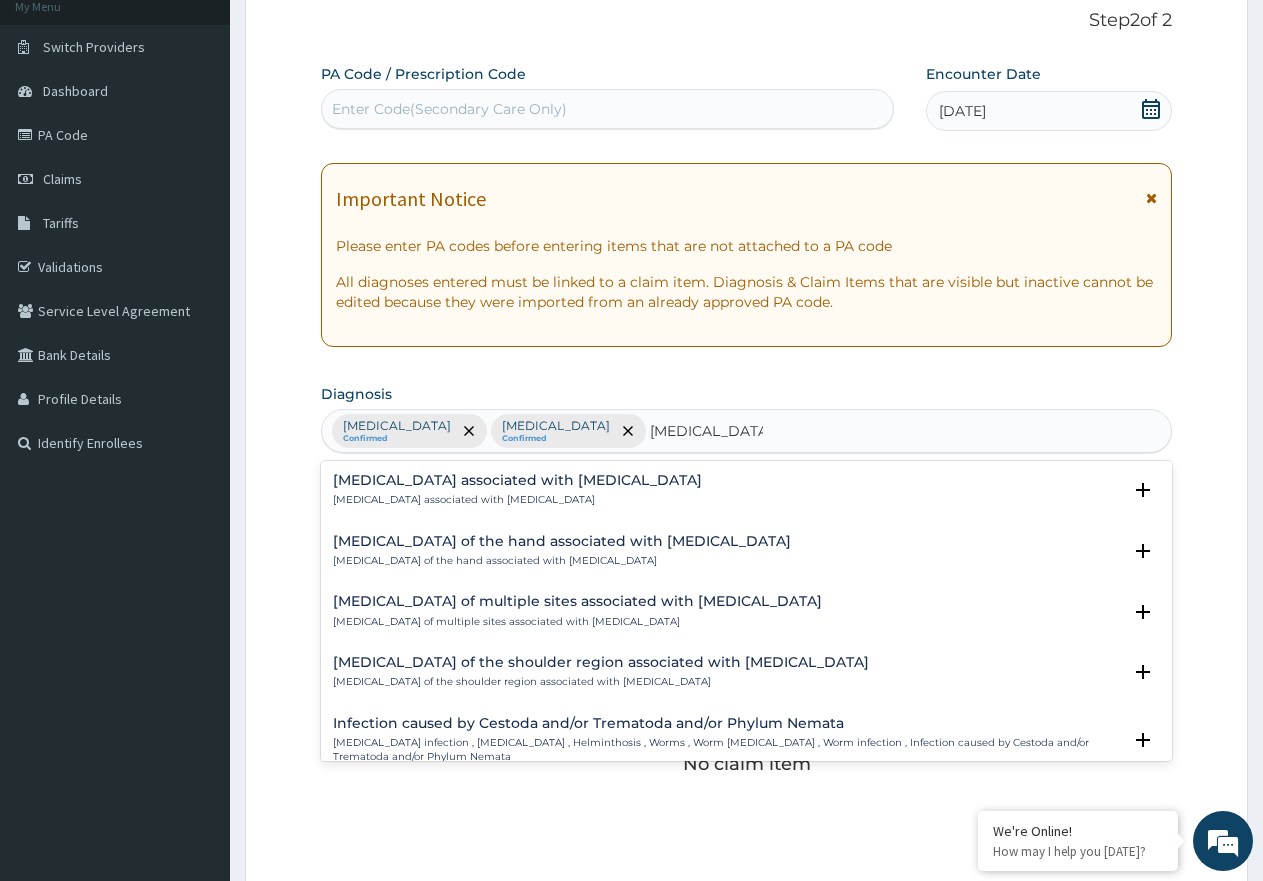 click on "[MEDICAL_DATA] associated with [MEDICAL_DATA]" at bounding box center [517, 480] 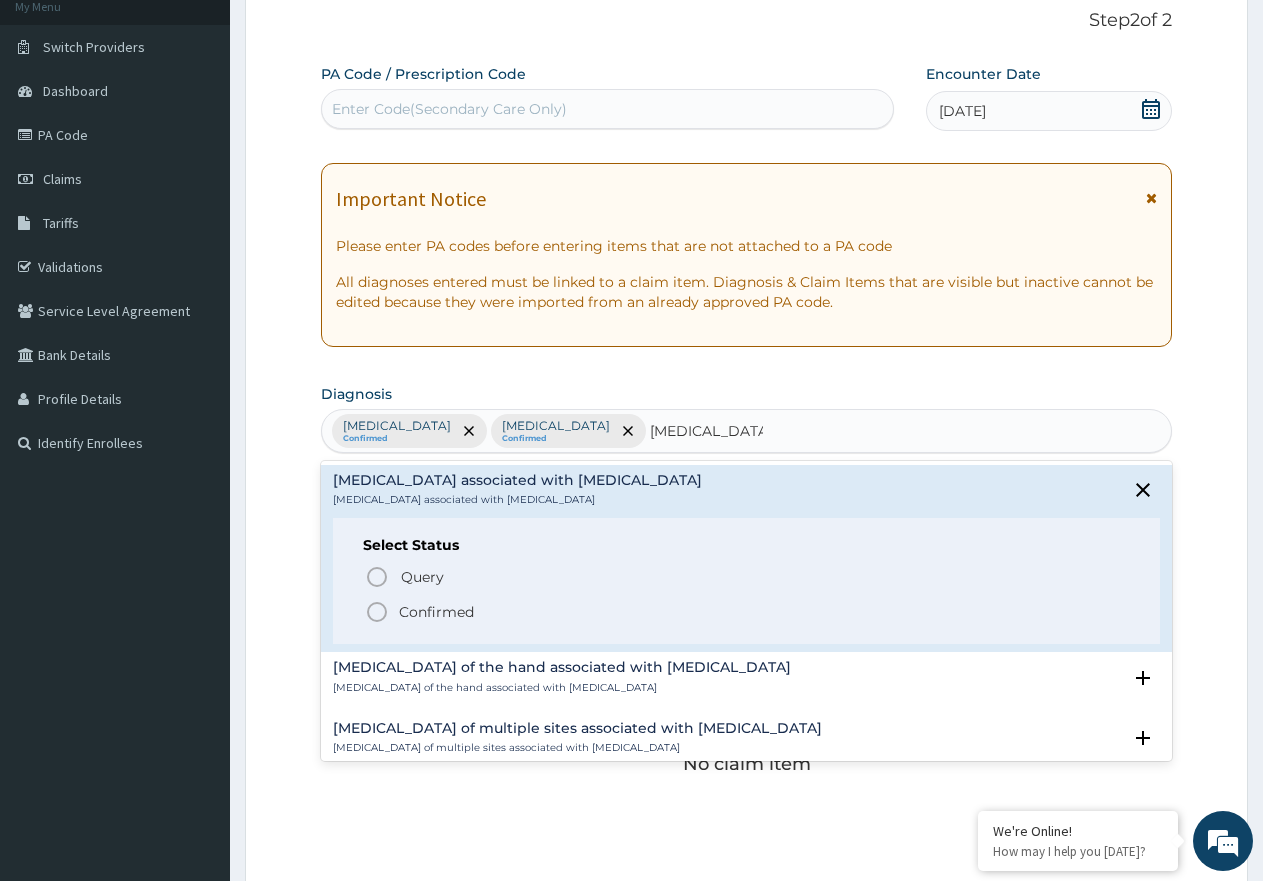 click on "Confirmed" at bounding box center [436, 612] 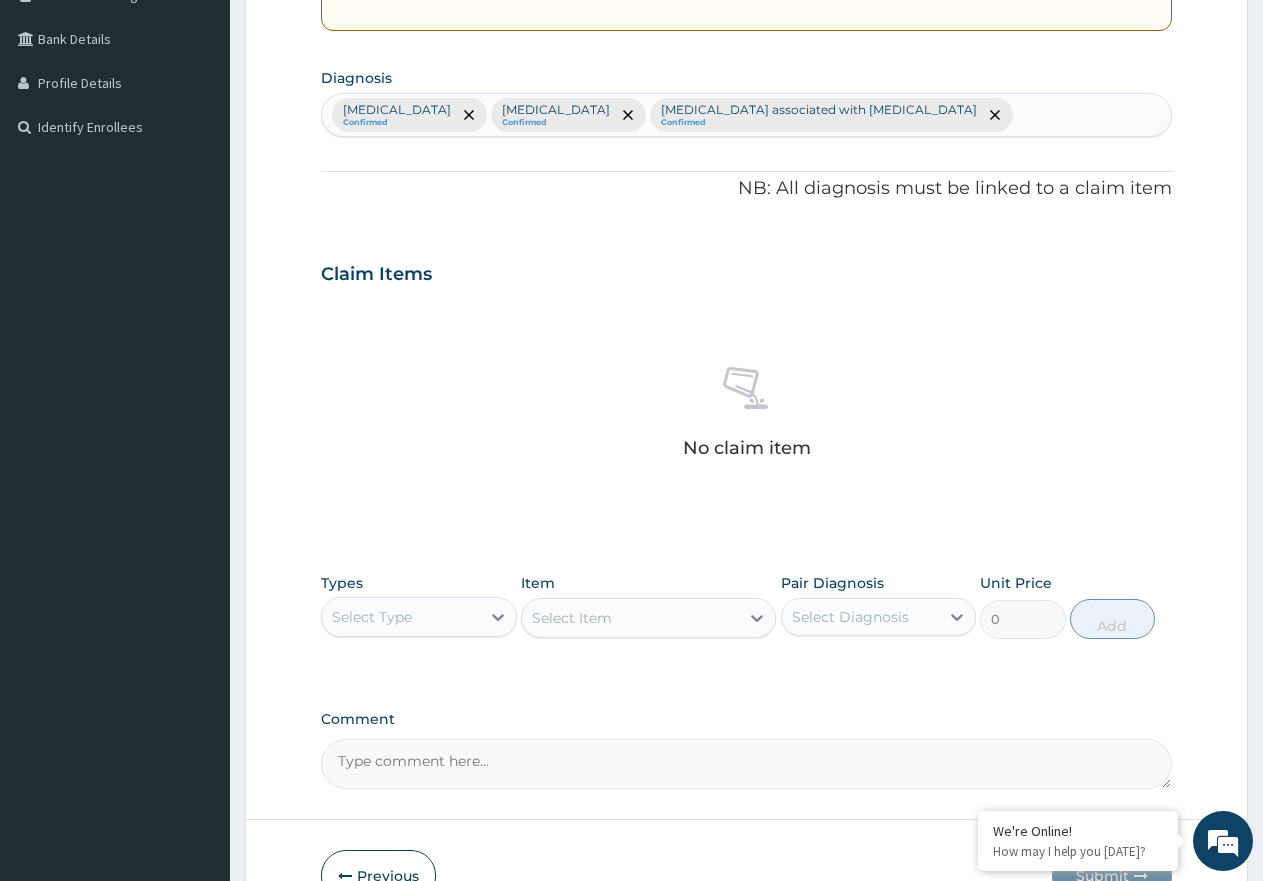 scroll, scrollTop: 561, scrollLeft: 0, axis: vertical 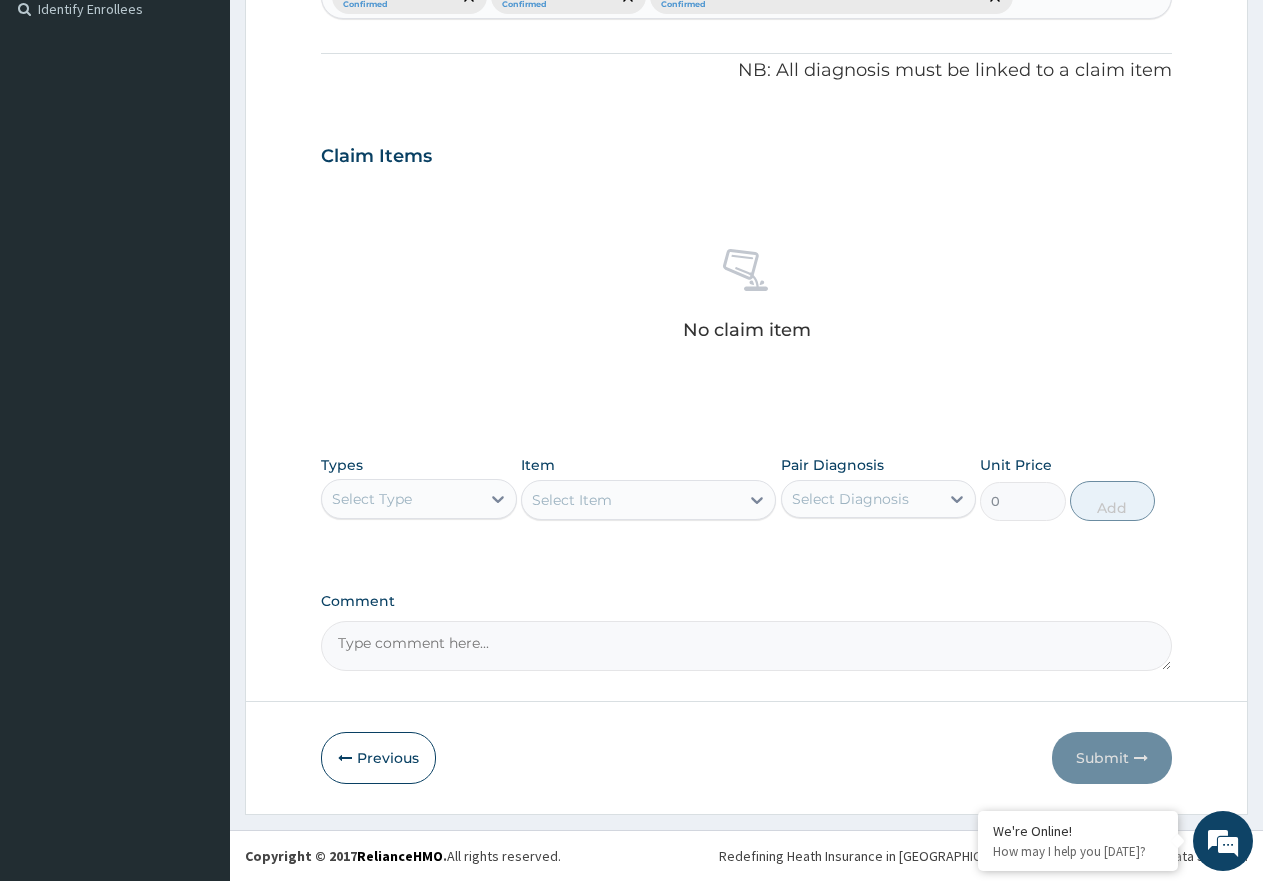 click on "Types Select Type" at bounding box center [419, 488] 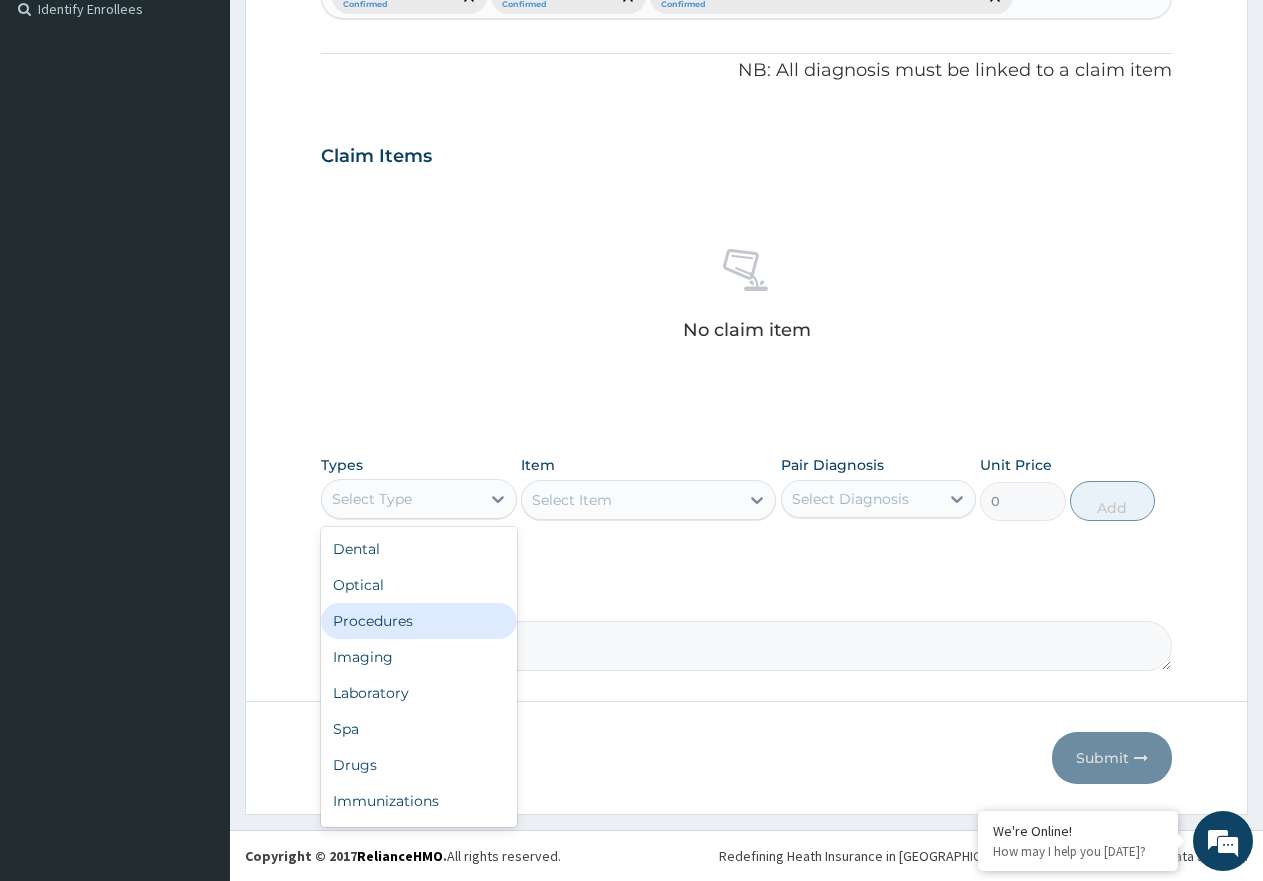 click on "Procedures" at bounding box center [419, 621] 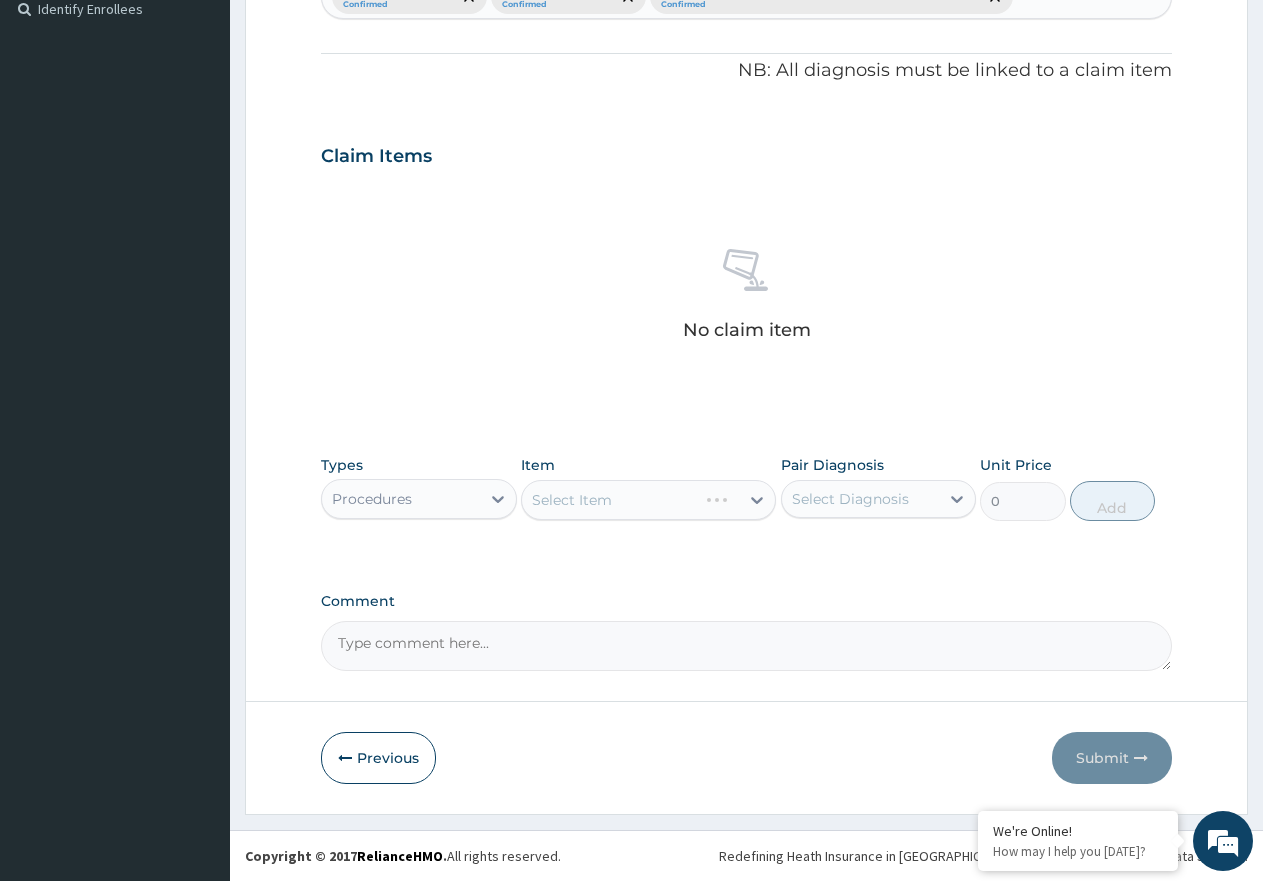click on "Select Item" at bounding box center (648, 500) 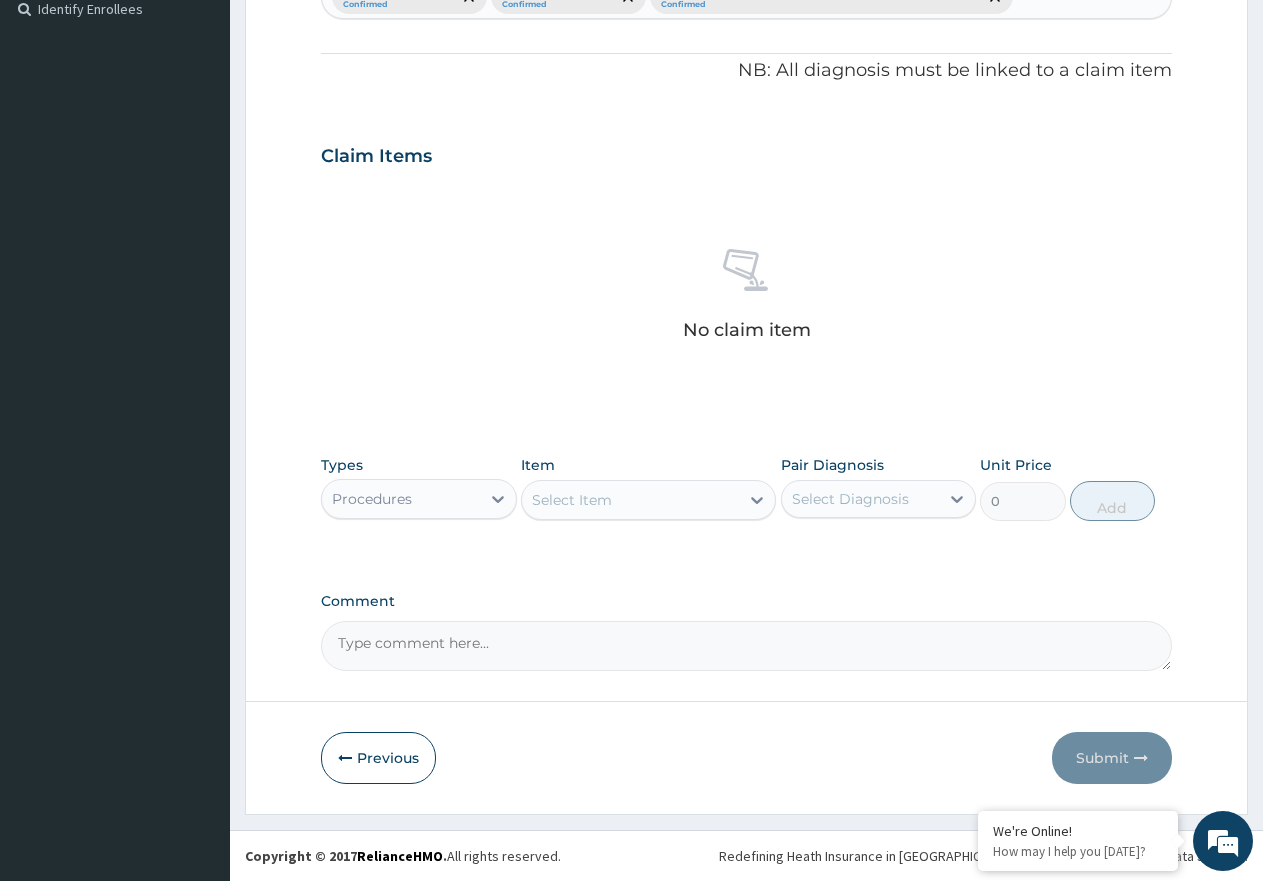 click on "Select Item" at bounding box center (630, 500) 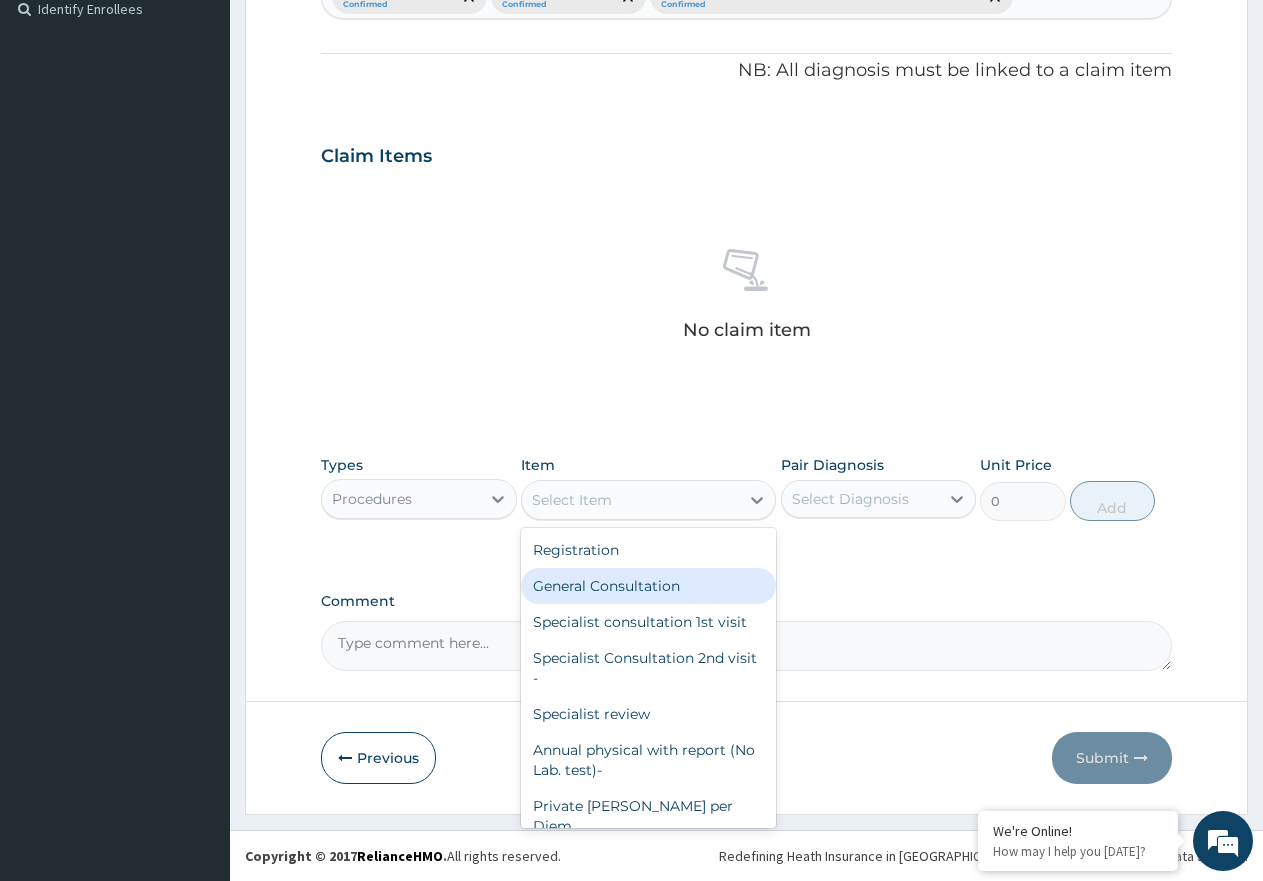 click on "General Consultation" at bounding box center (648, 586) 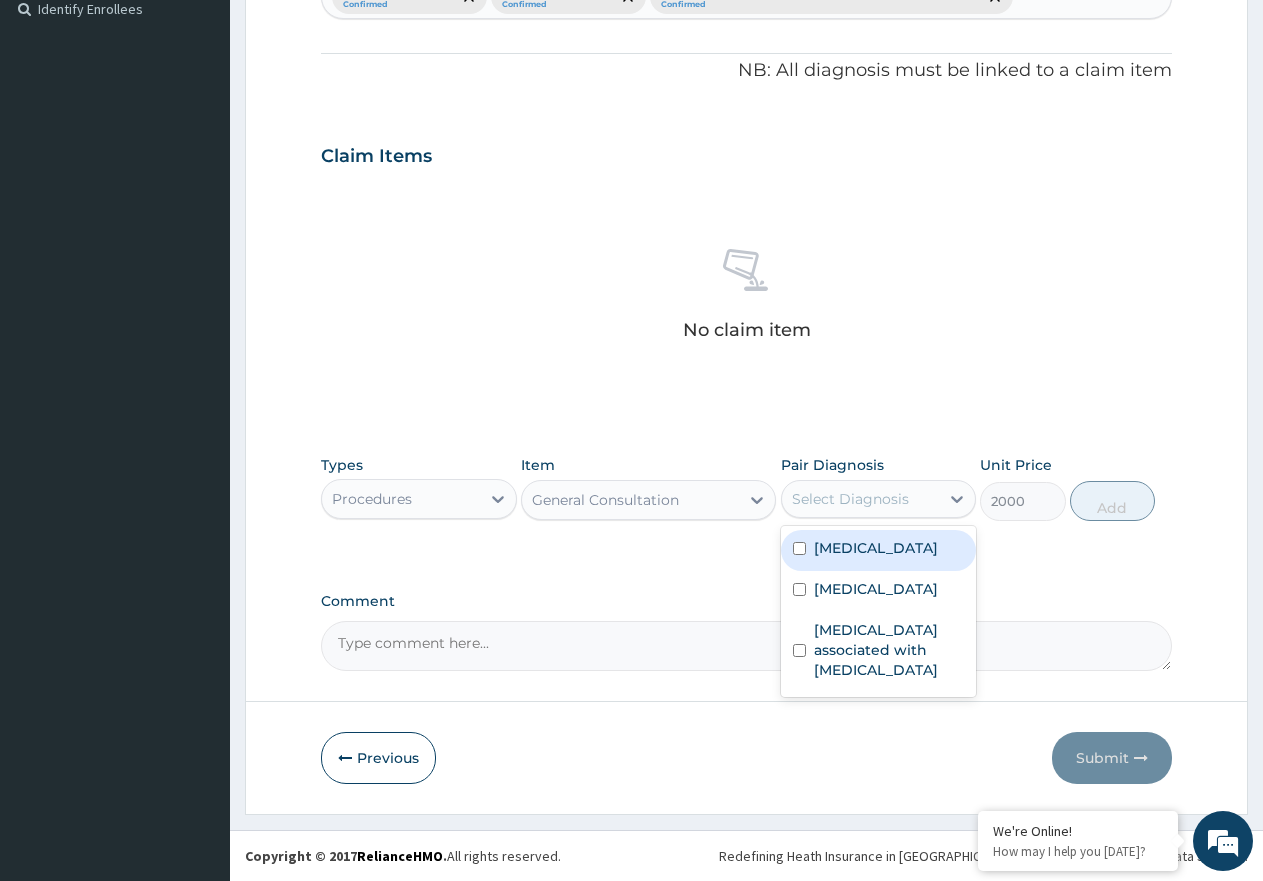click on "Select Diagnosis" at bounding box center (850, 499) 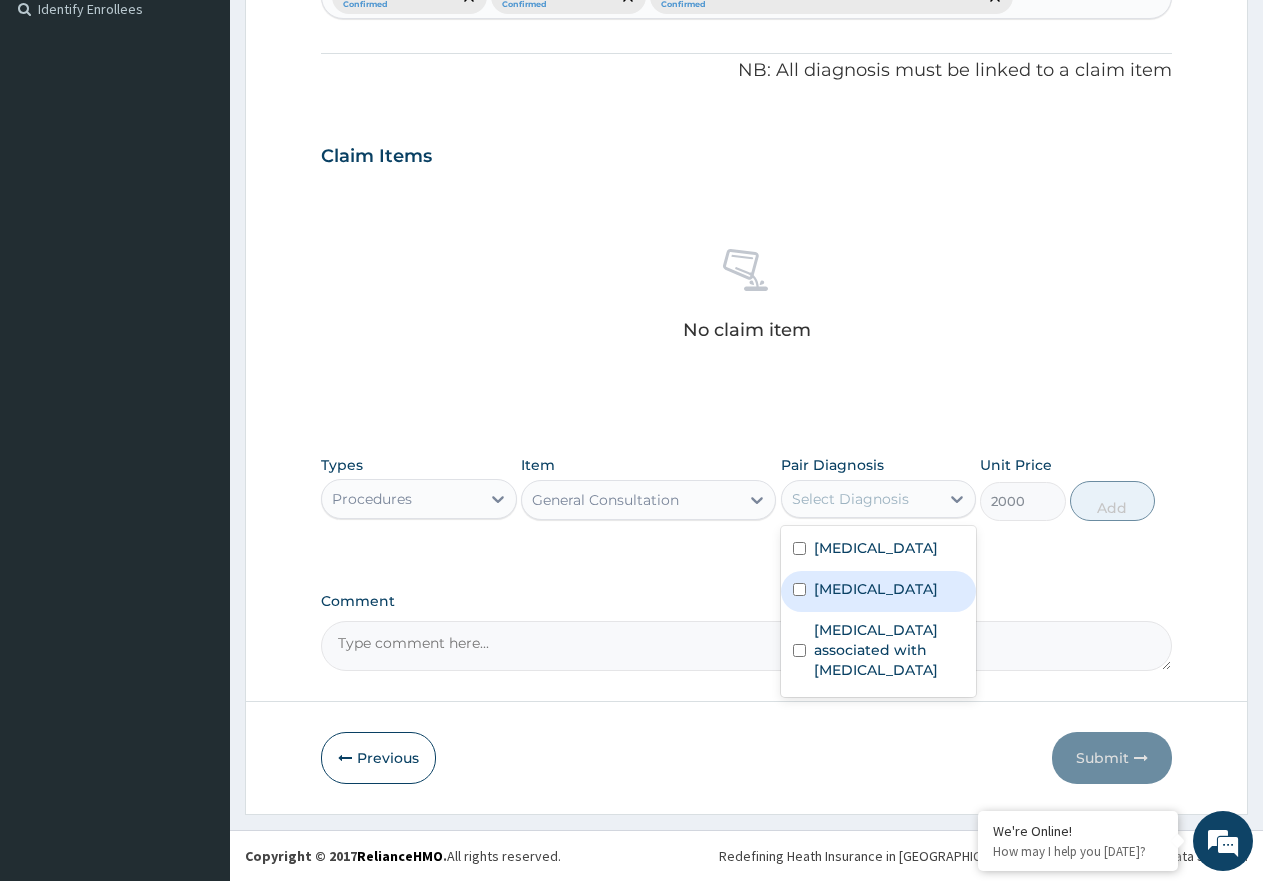 click on "[MEDICAL_DATA]" at bounding box center [876, 589] 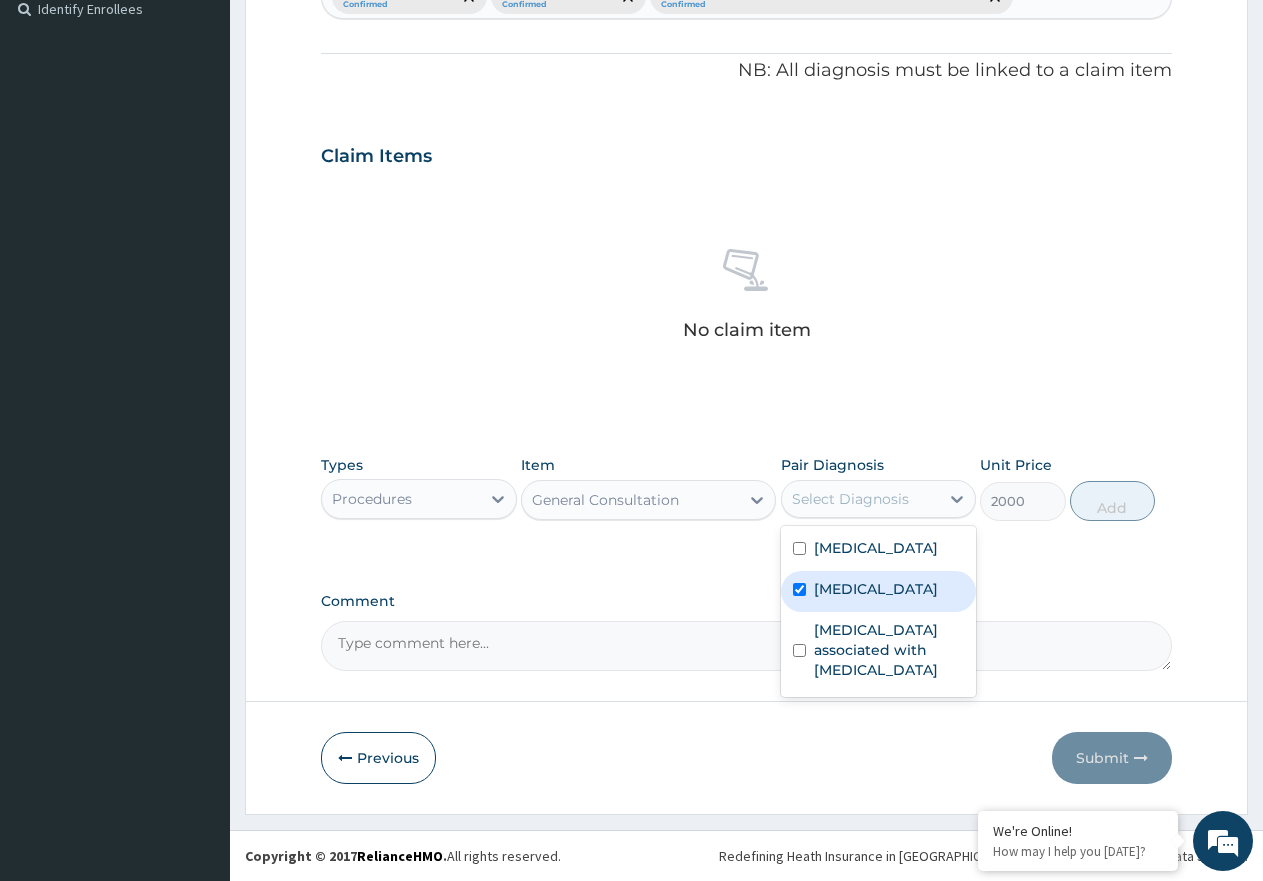 checkbox on "true" 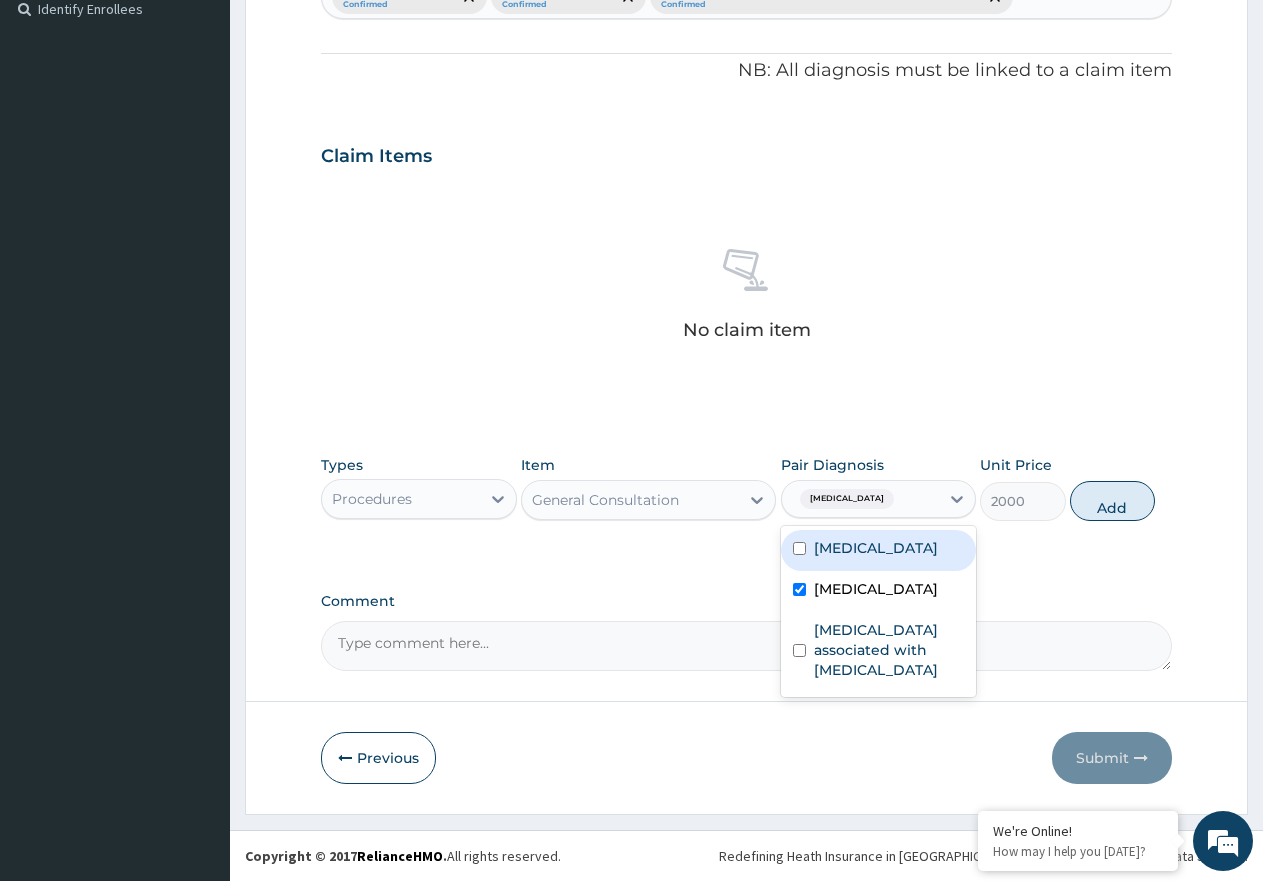 click on "[MEDICAL_DATA]" at bounding box center [876, 548] 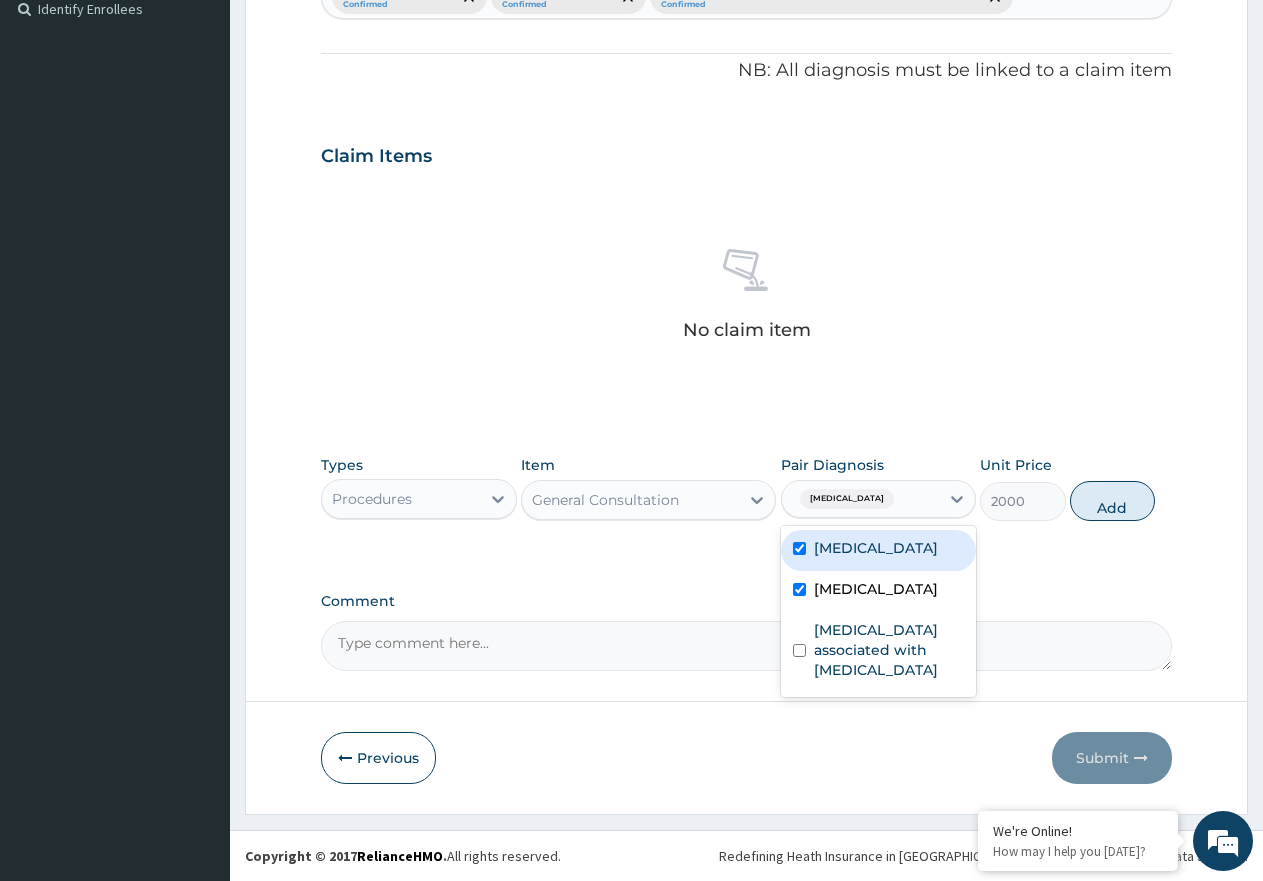 checkbox on "true" 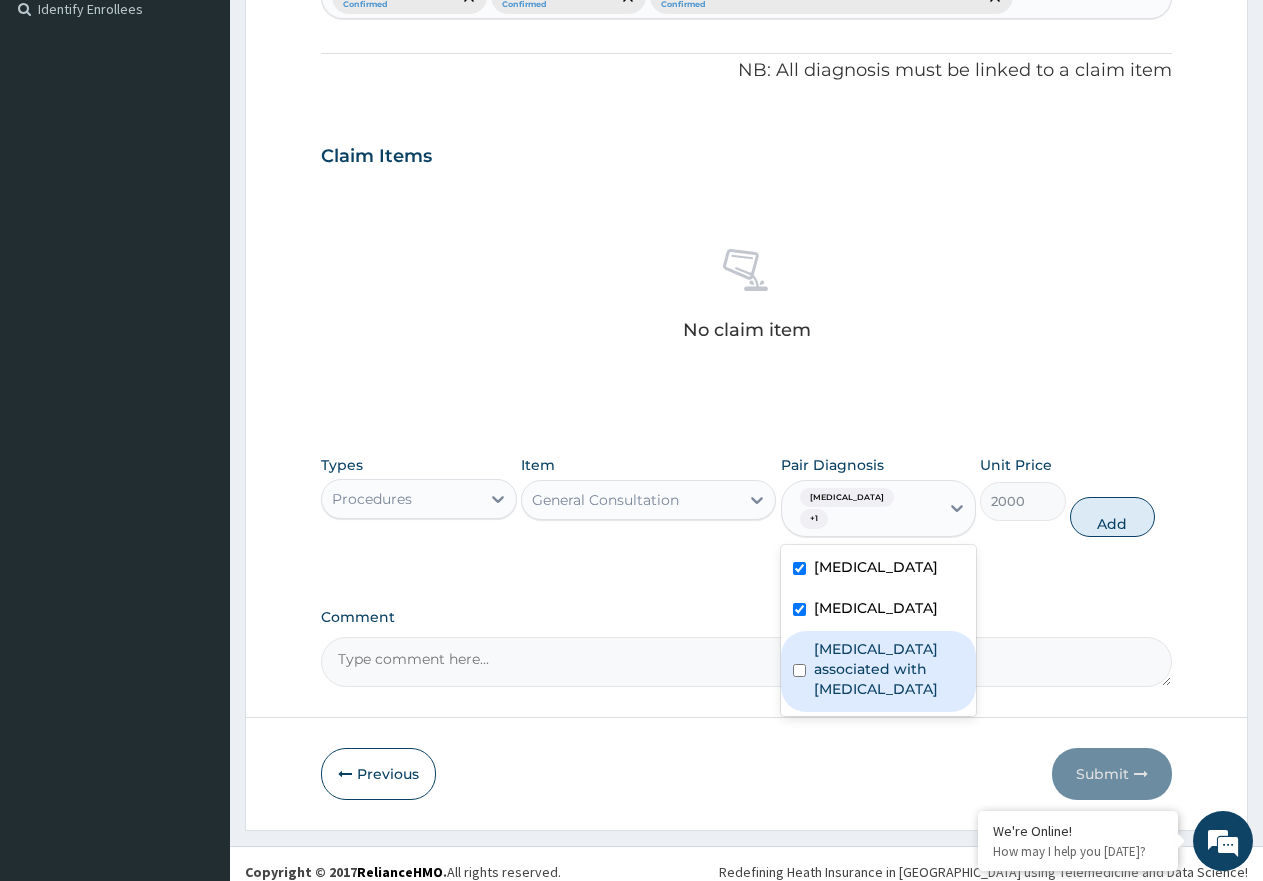 click on "[MEDICAL_DATA] associated with [MEDICAL_DATA]" at bounding box center [889, 669] 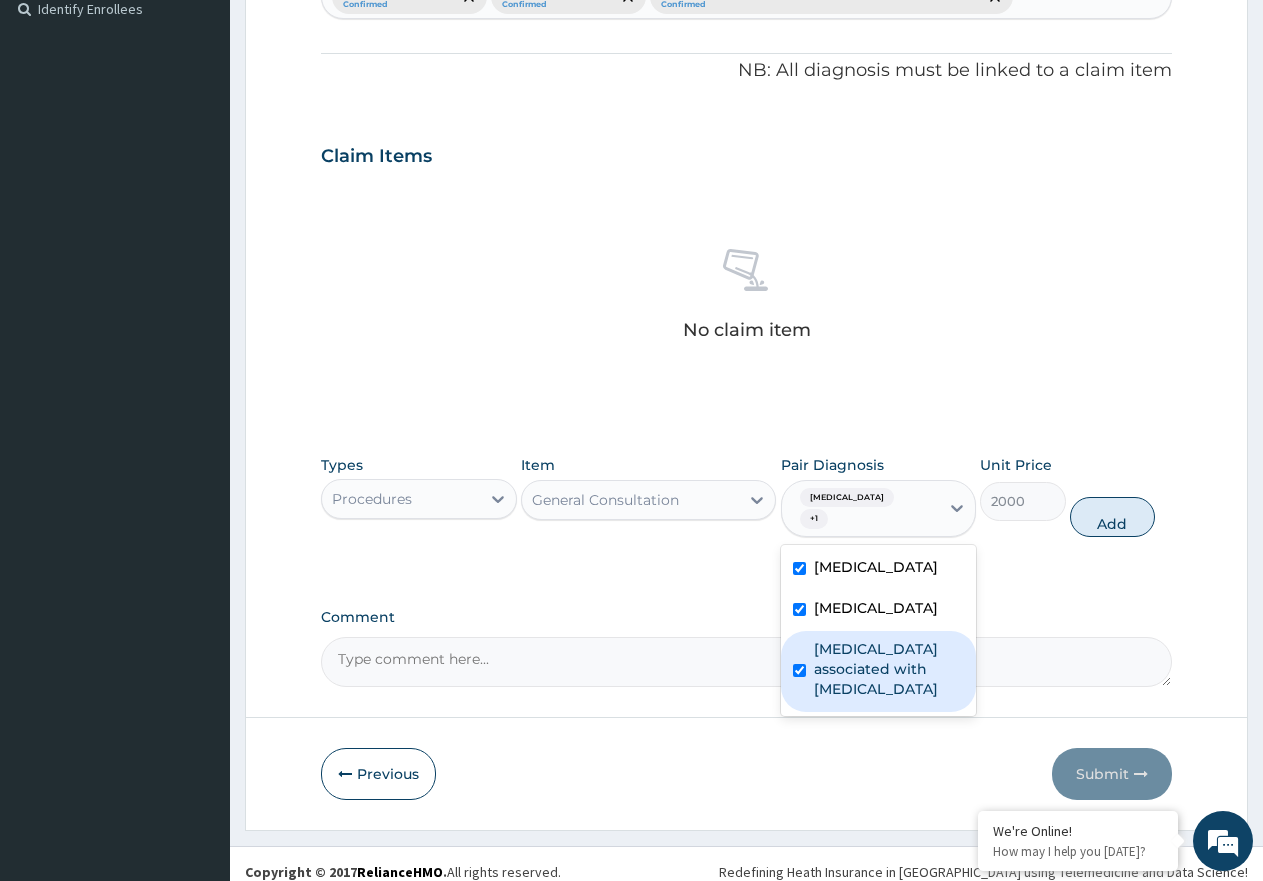 checkbox on "true" 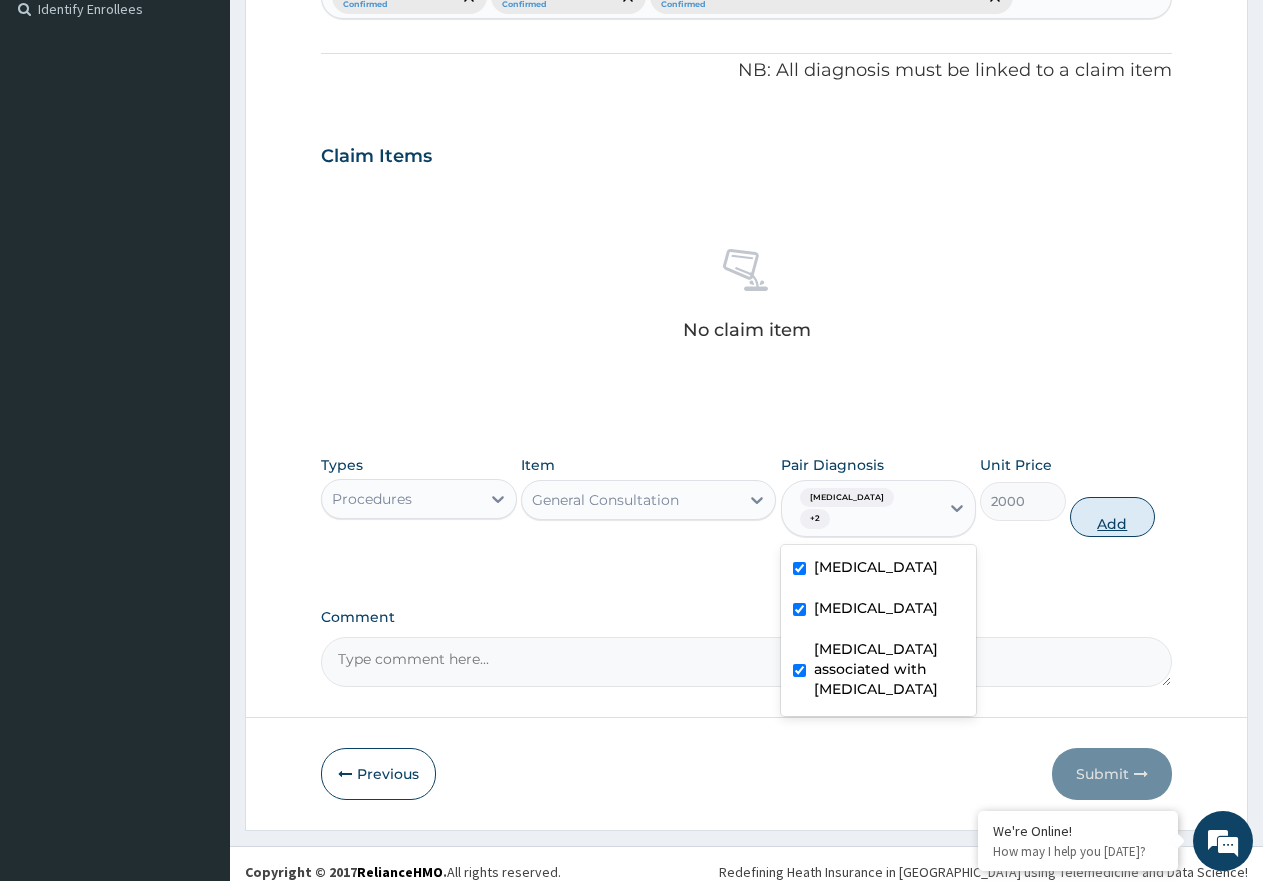 click on "Add" at bounding box center [1112, 517] 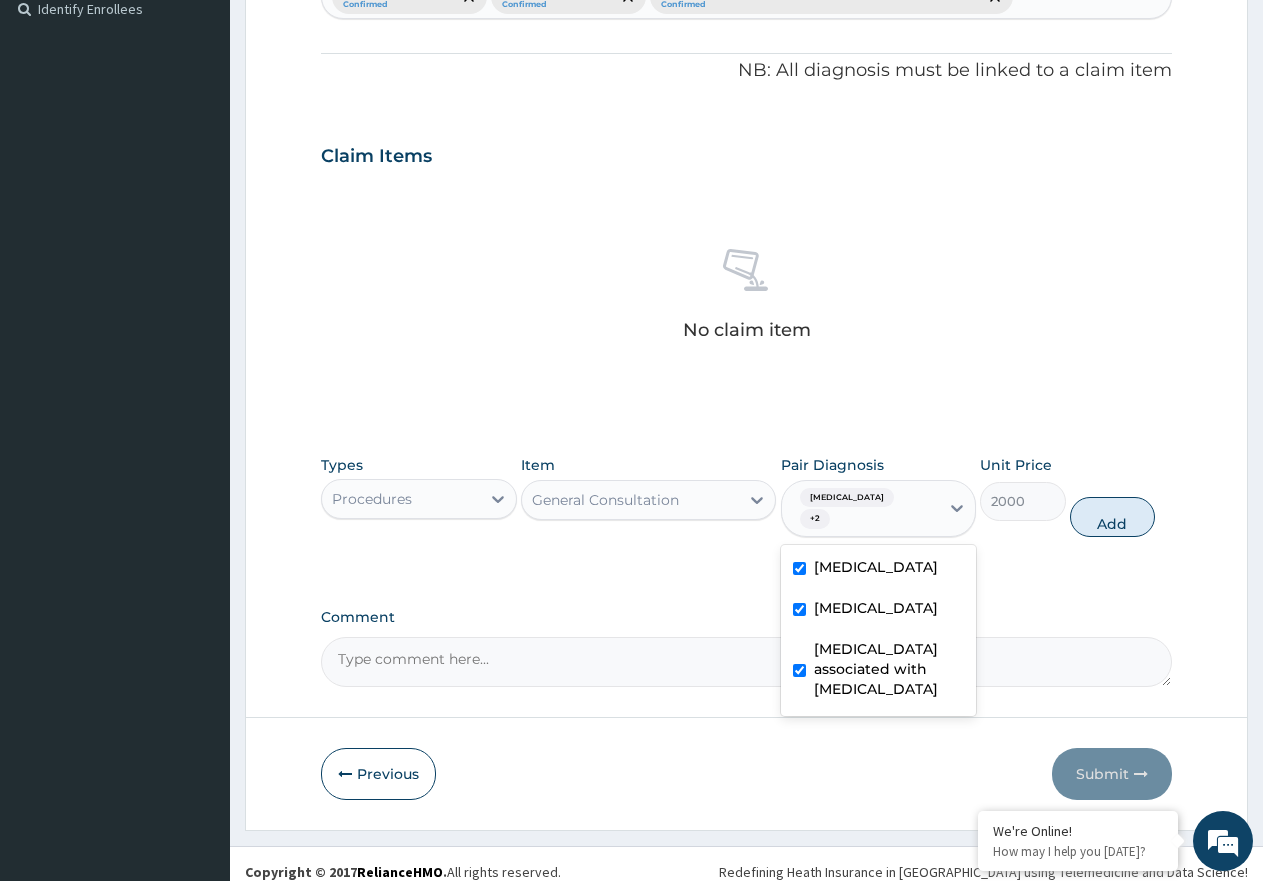 type on "0" 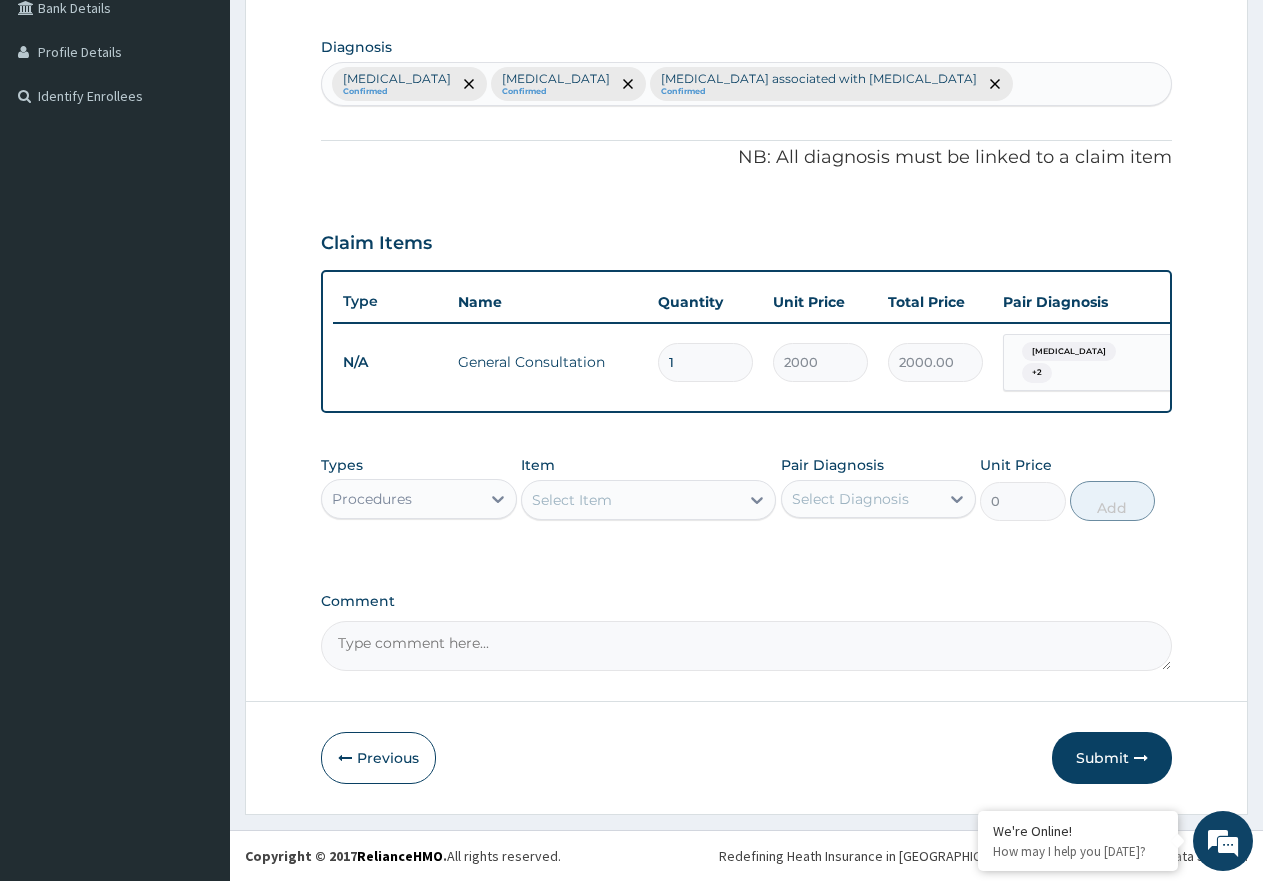 scroll, scrollTop: 491, scrollLeft: 0, axis: vertical 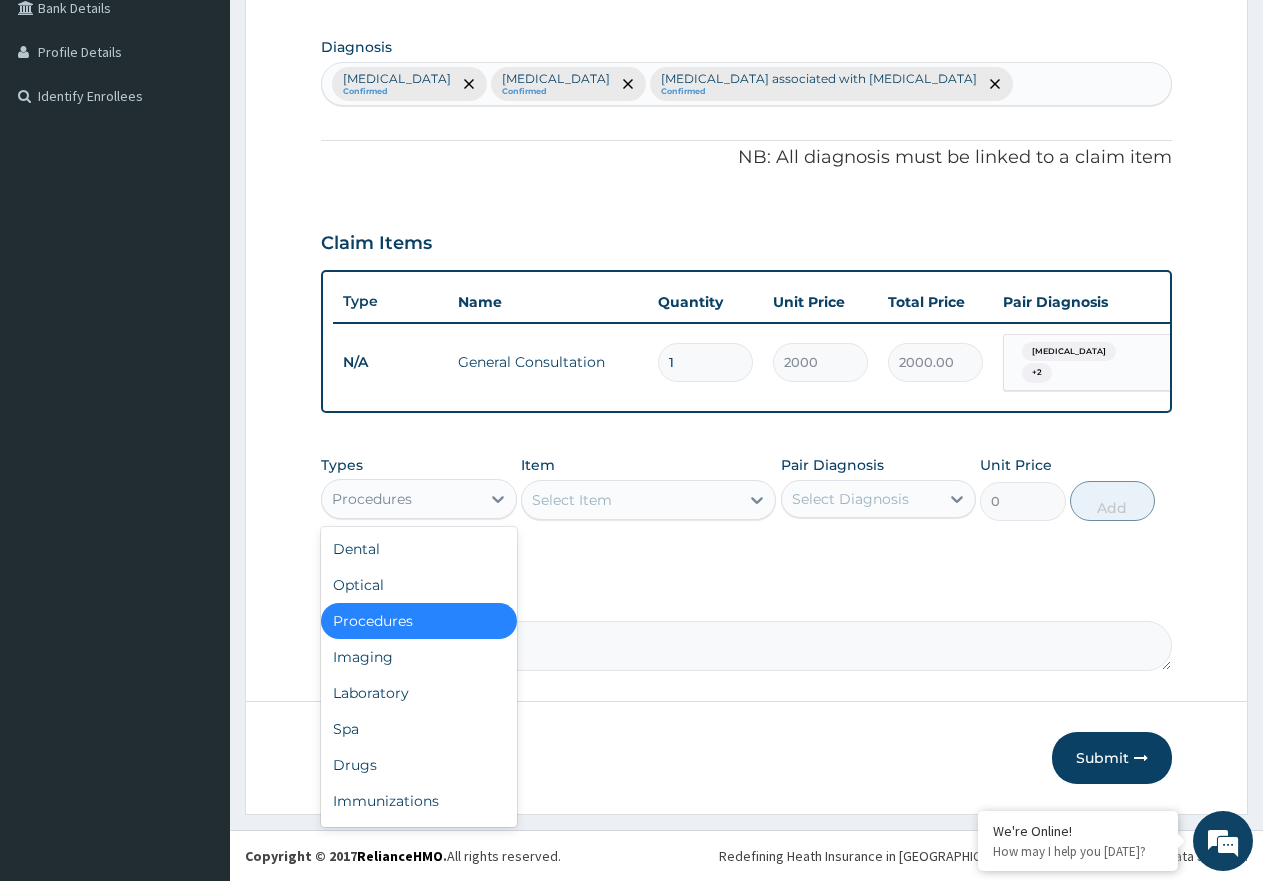 click on "Procedures" at bounding box center [401, 499] 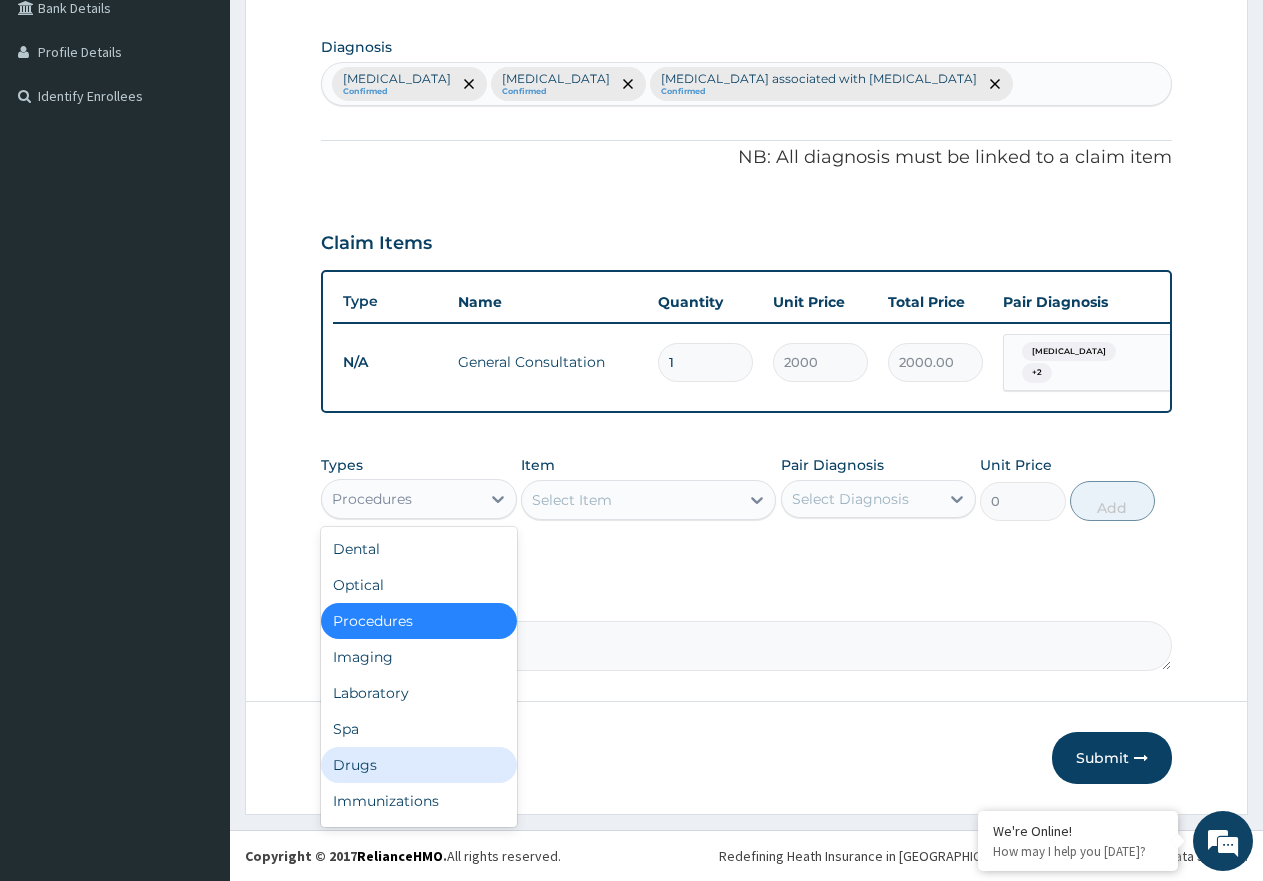 click on "Drugs" at bounding box center [419, 765] 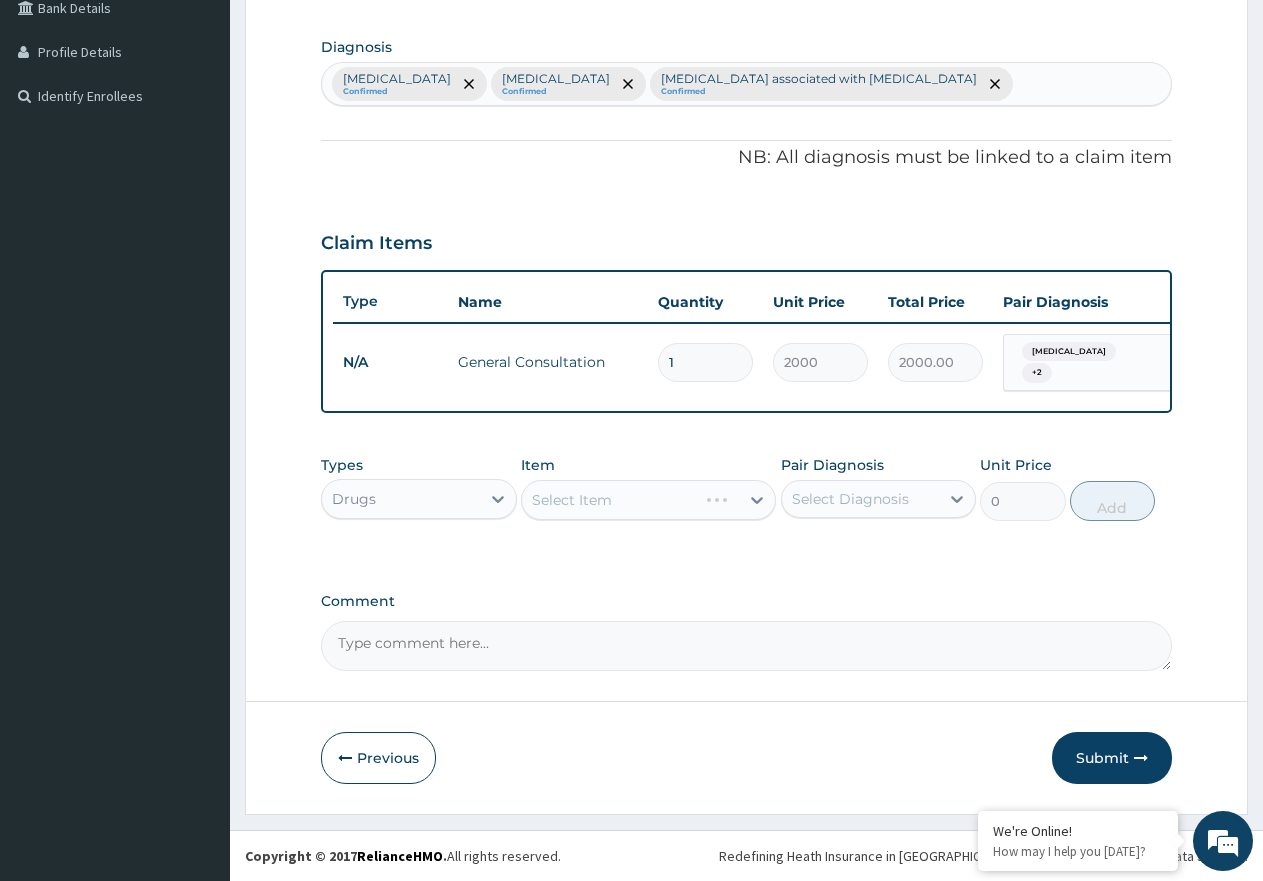 click on "Select Item" at bounding box center (648, 500) 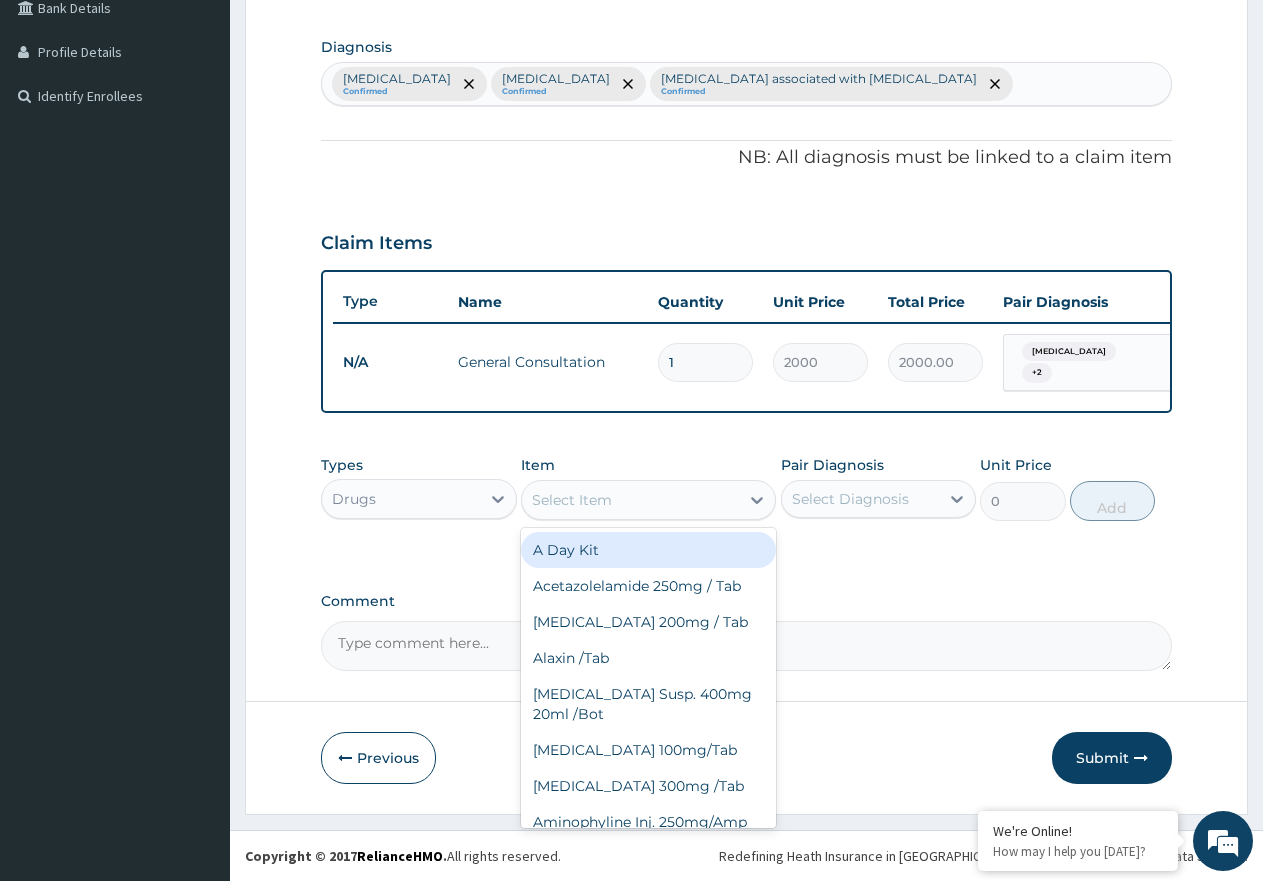 click on "Select Item" at bounding box center [630, 500] 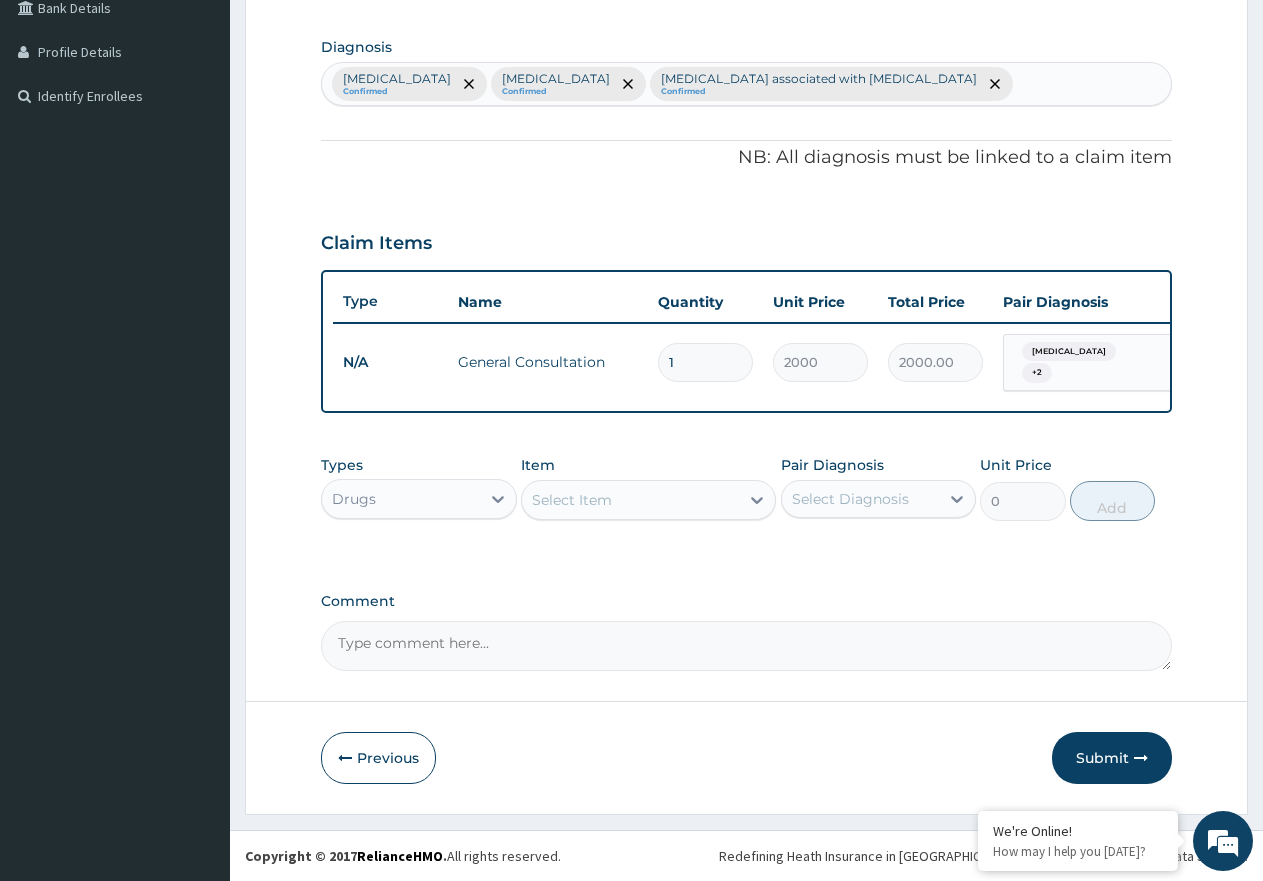 click on "Select Item" at bounding box center (630, 500) 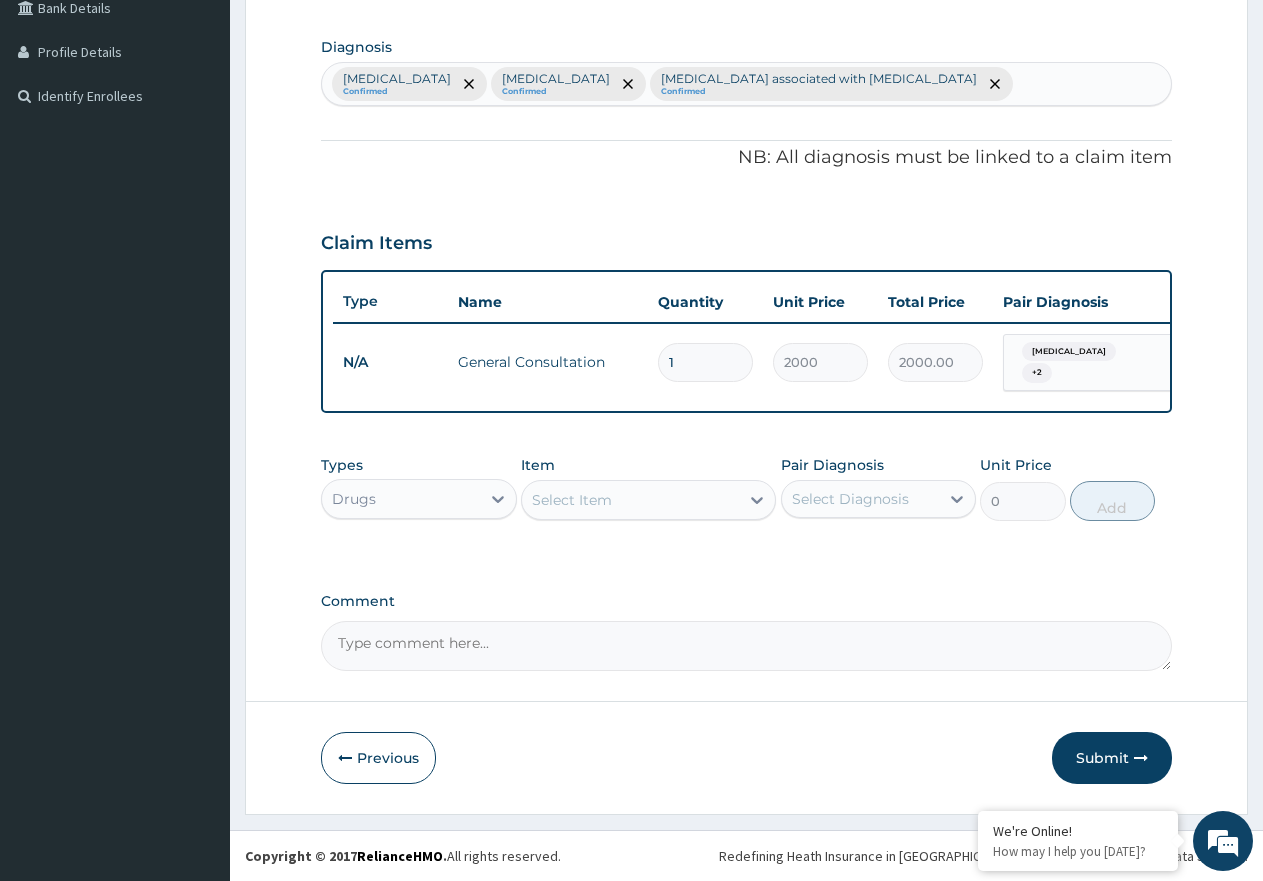 click on "Select Item" at bounding box center (630, 500) 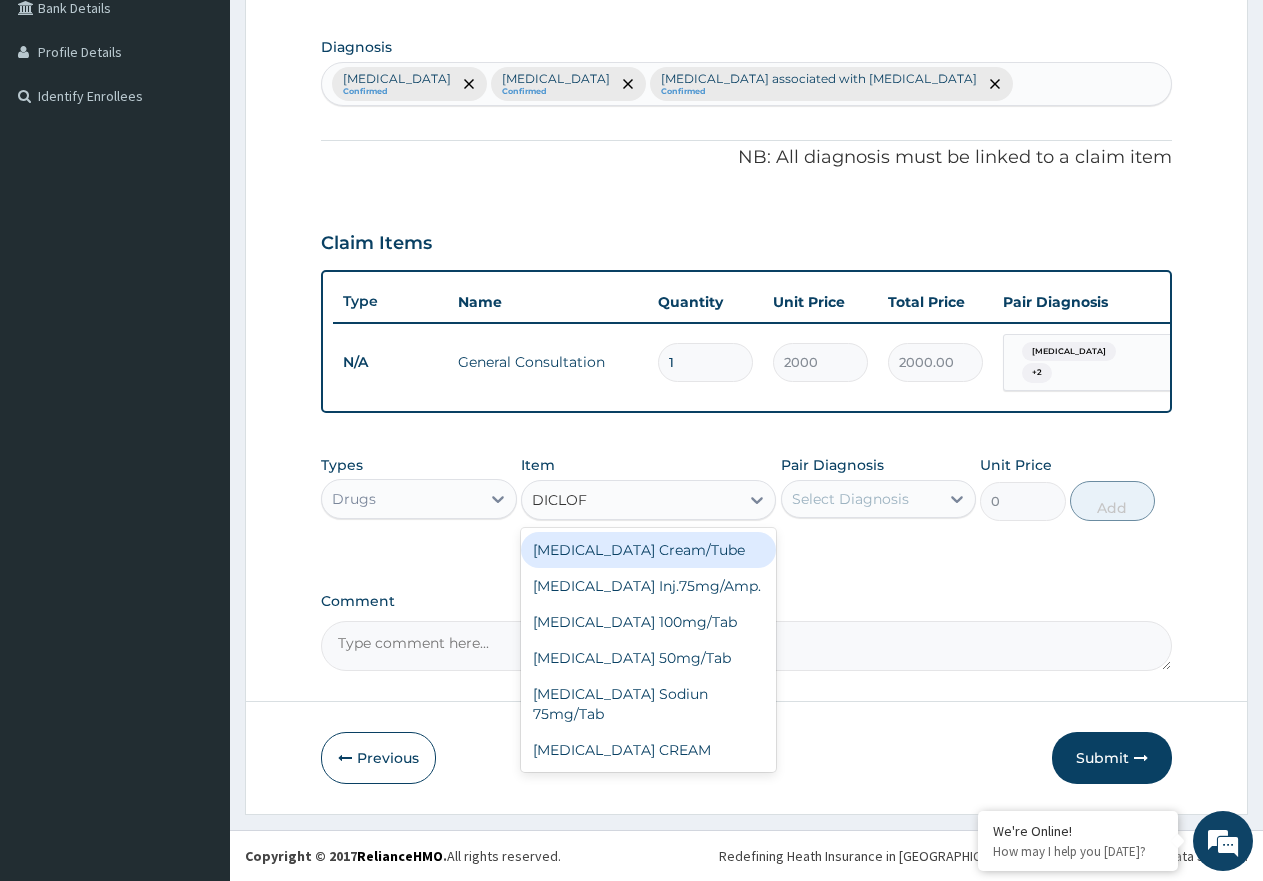 type on "DICLOFE" 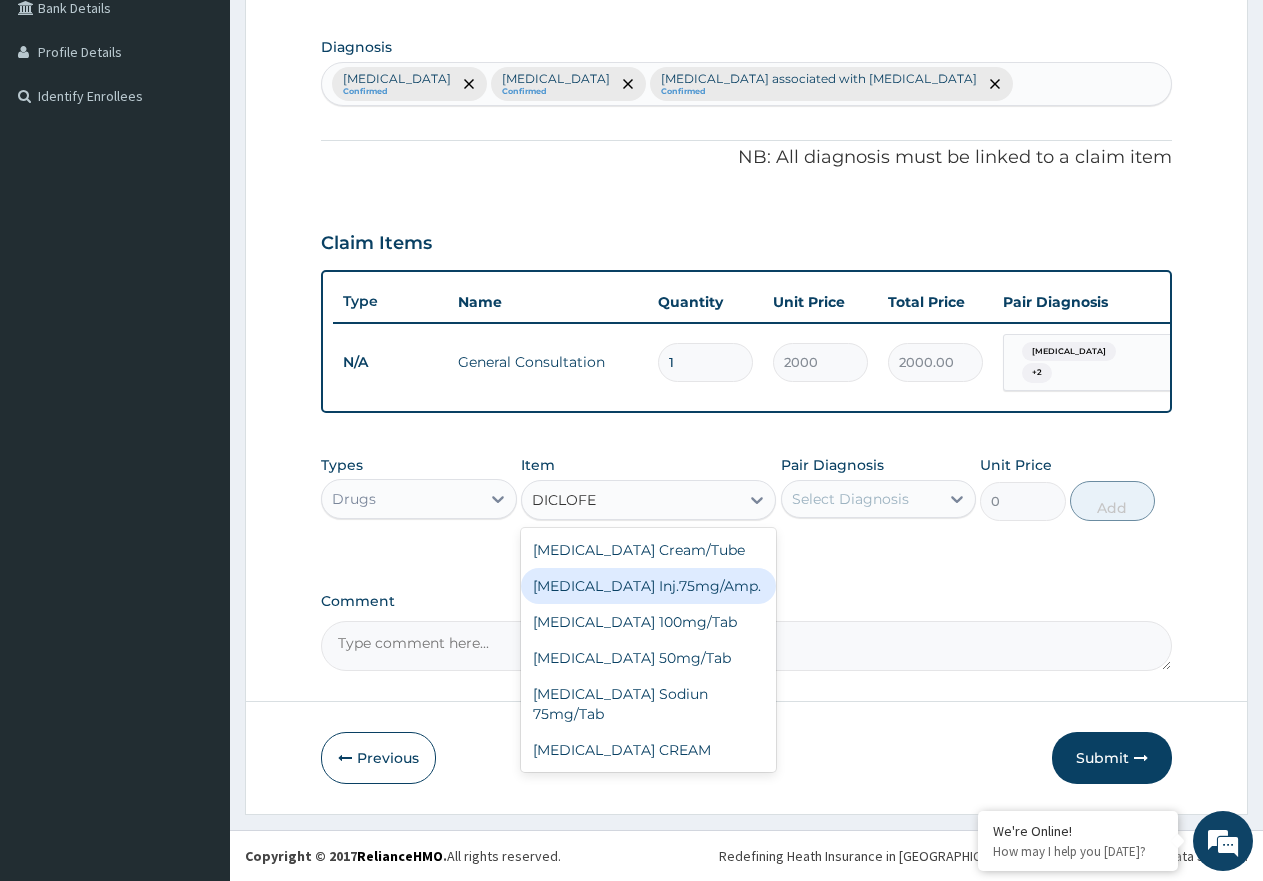 click on "[MEDICAL_DATA] Inj.75mg/Amp." at bounding box center (648, 586) 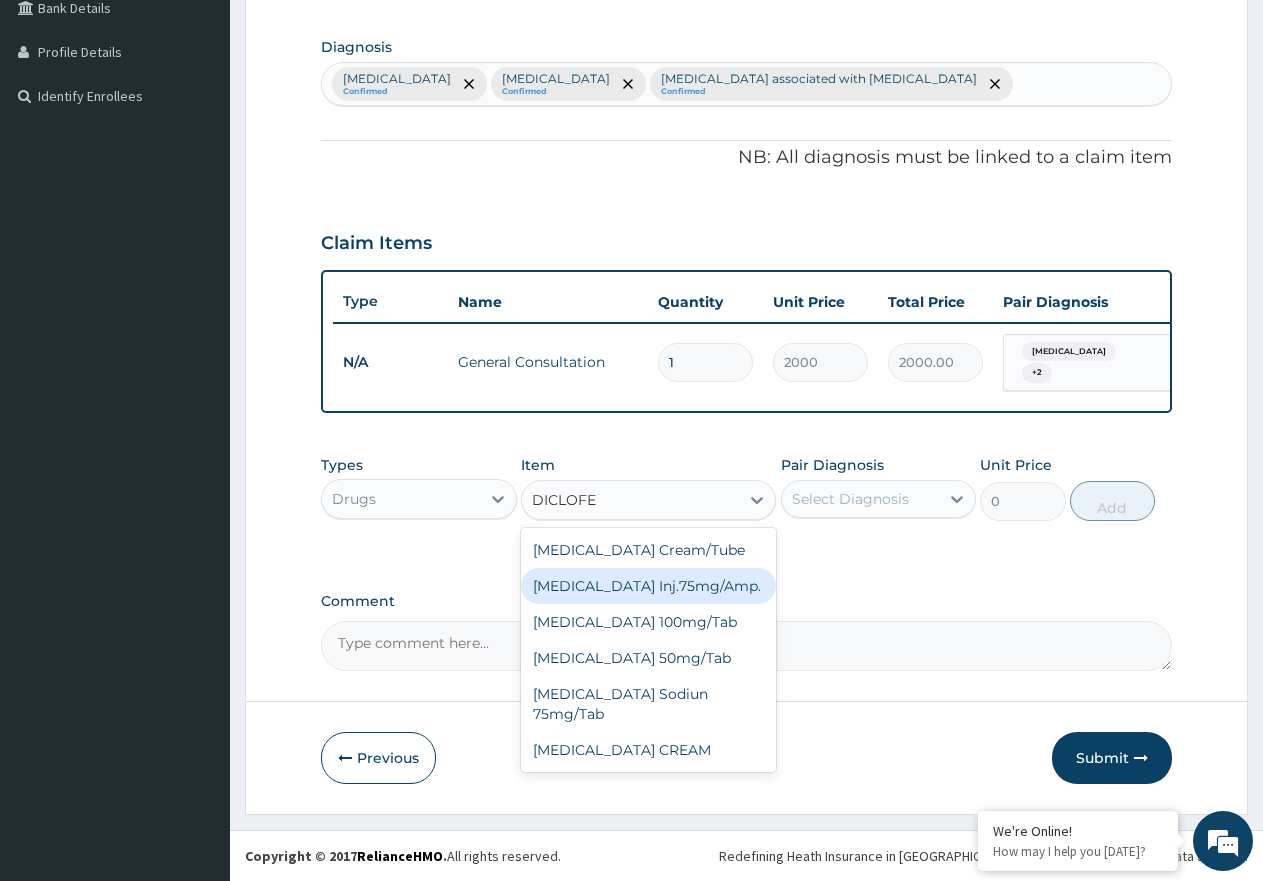 type 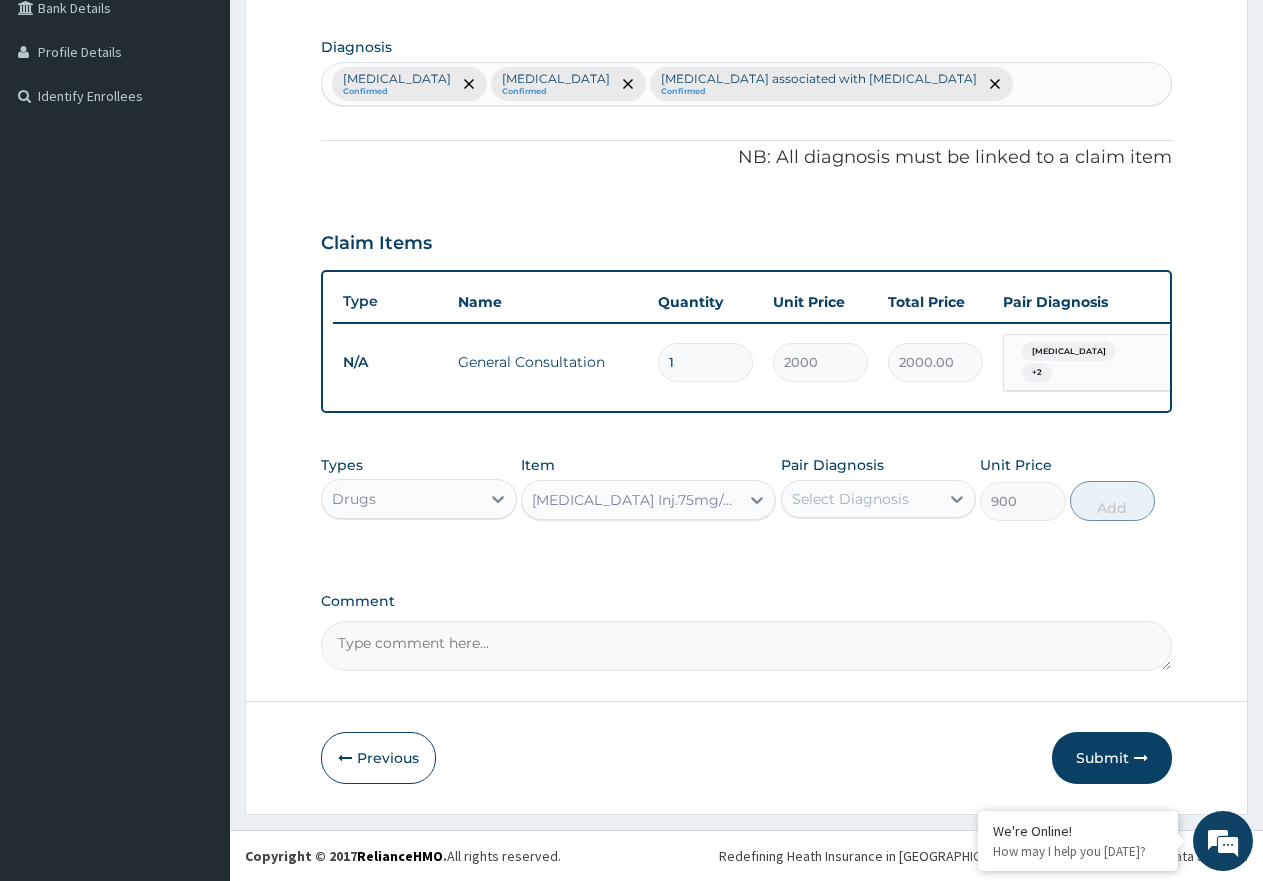 click on "Select Diagnosis" at bounding box center [850, 499] 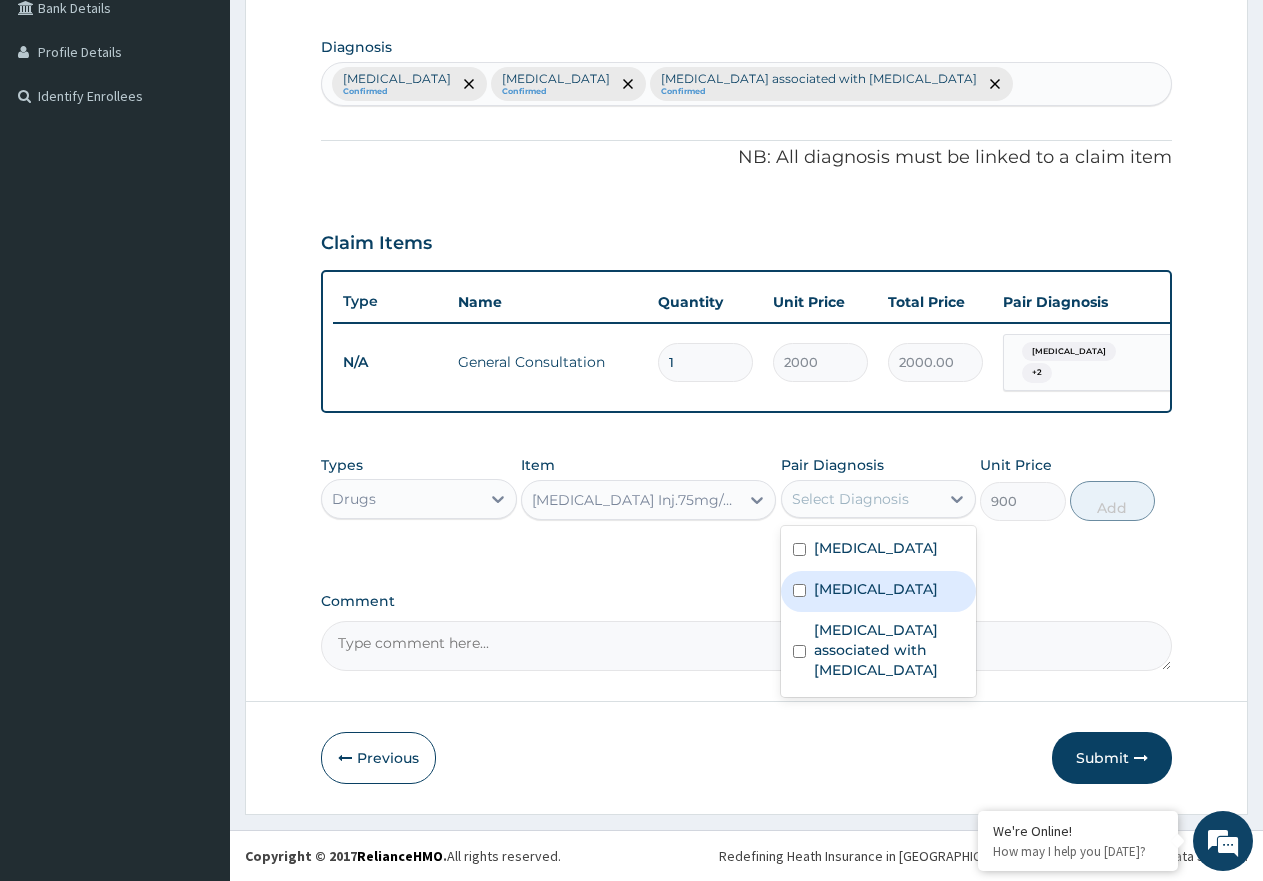 drag, startPoint x: 877, startPoint y: 592, endPoint x: 870, endPoint y: 644, distance: 52.46904 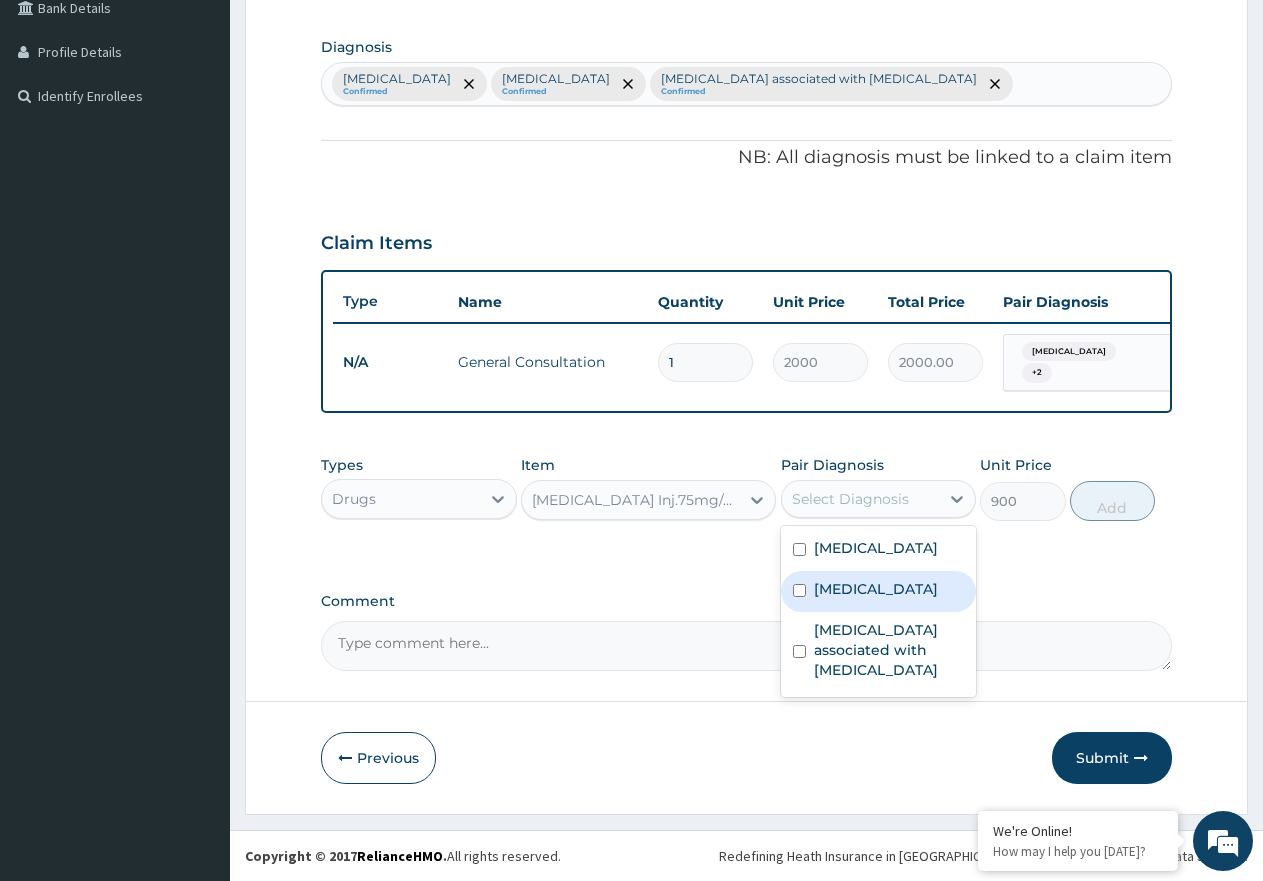 click on "[MEDICAL_DATA]" at bounding box center (876, 589) 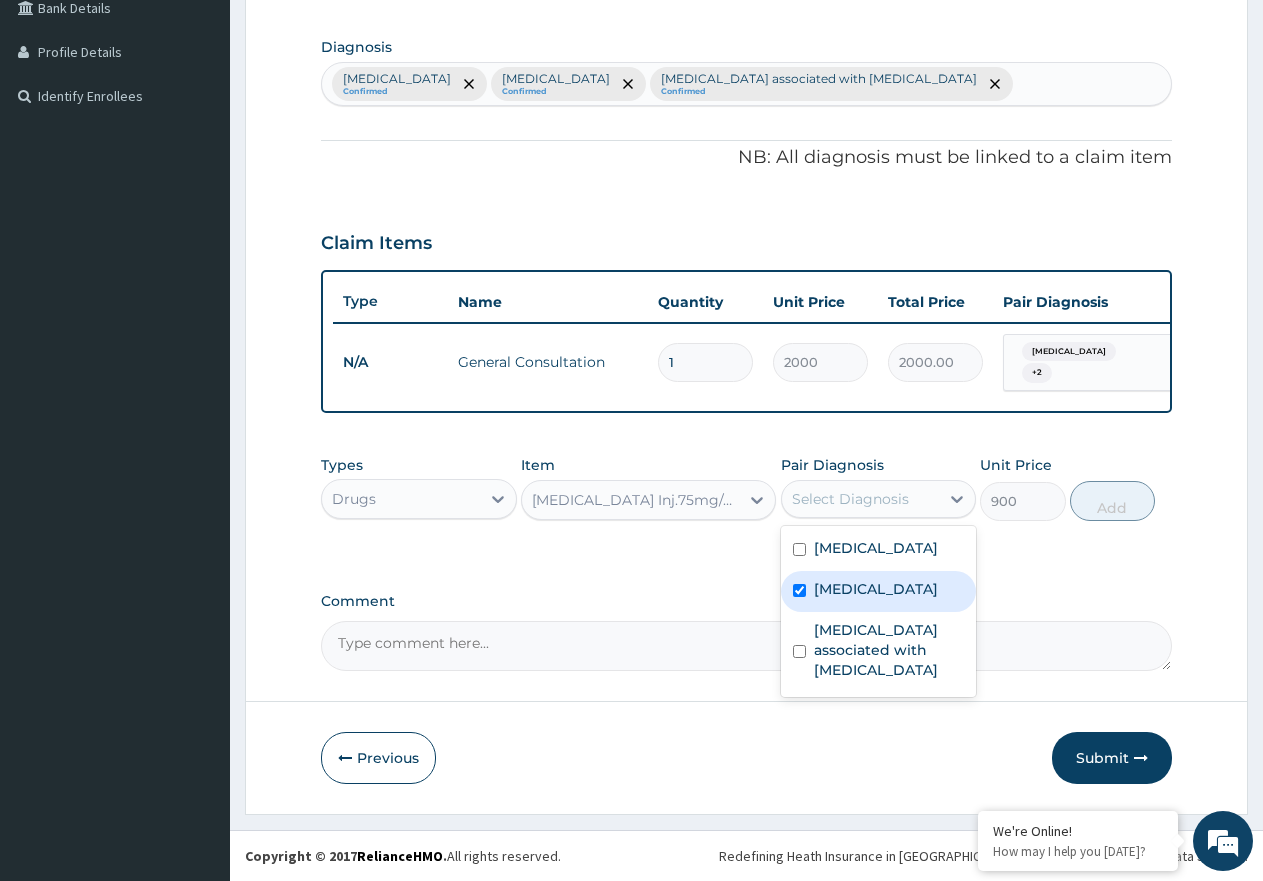 checkbox on "true" 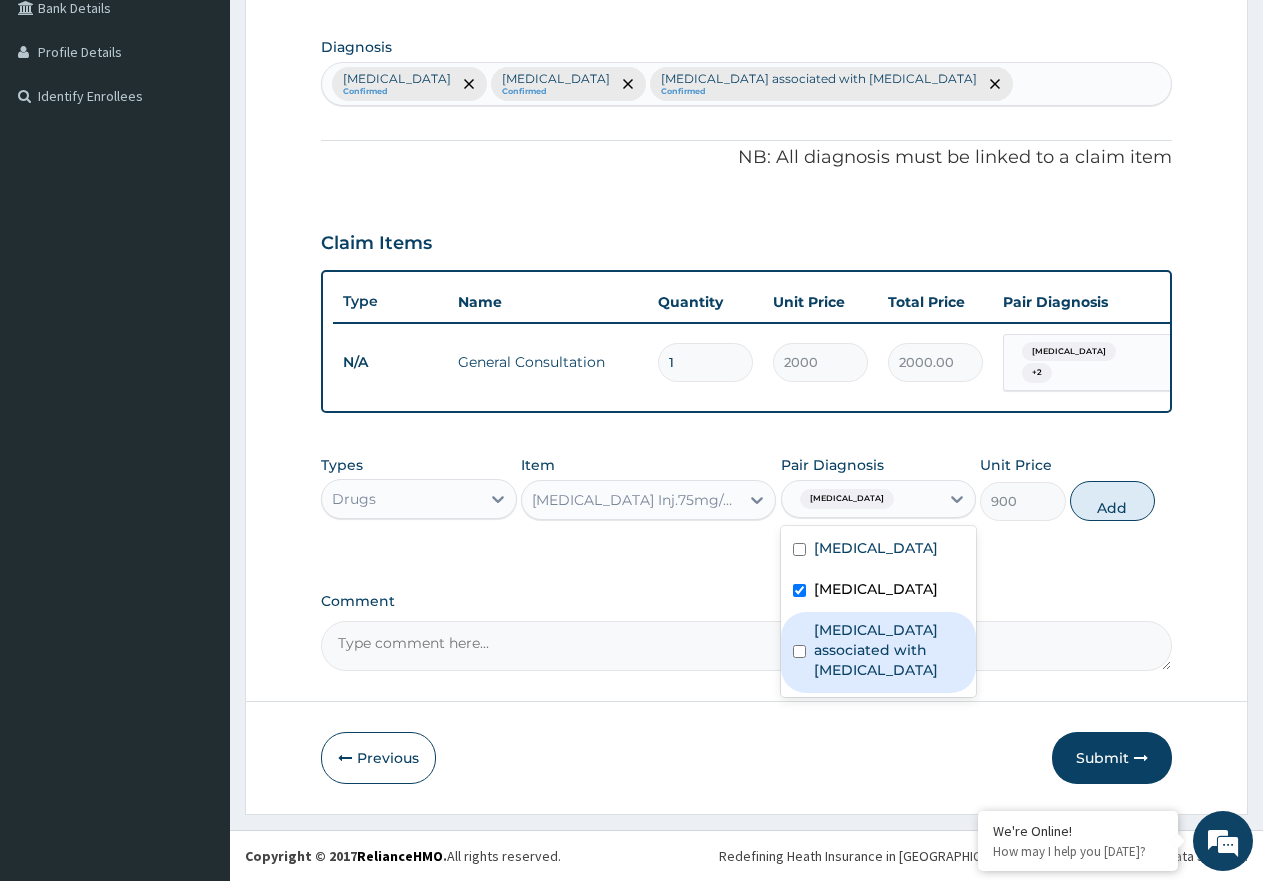 drag, startPoint x: 856, startPoint y: 678, endPoint x: 1109, endPoint y: 572, distance: 274.30823 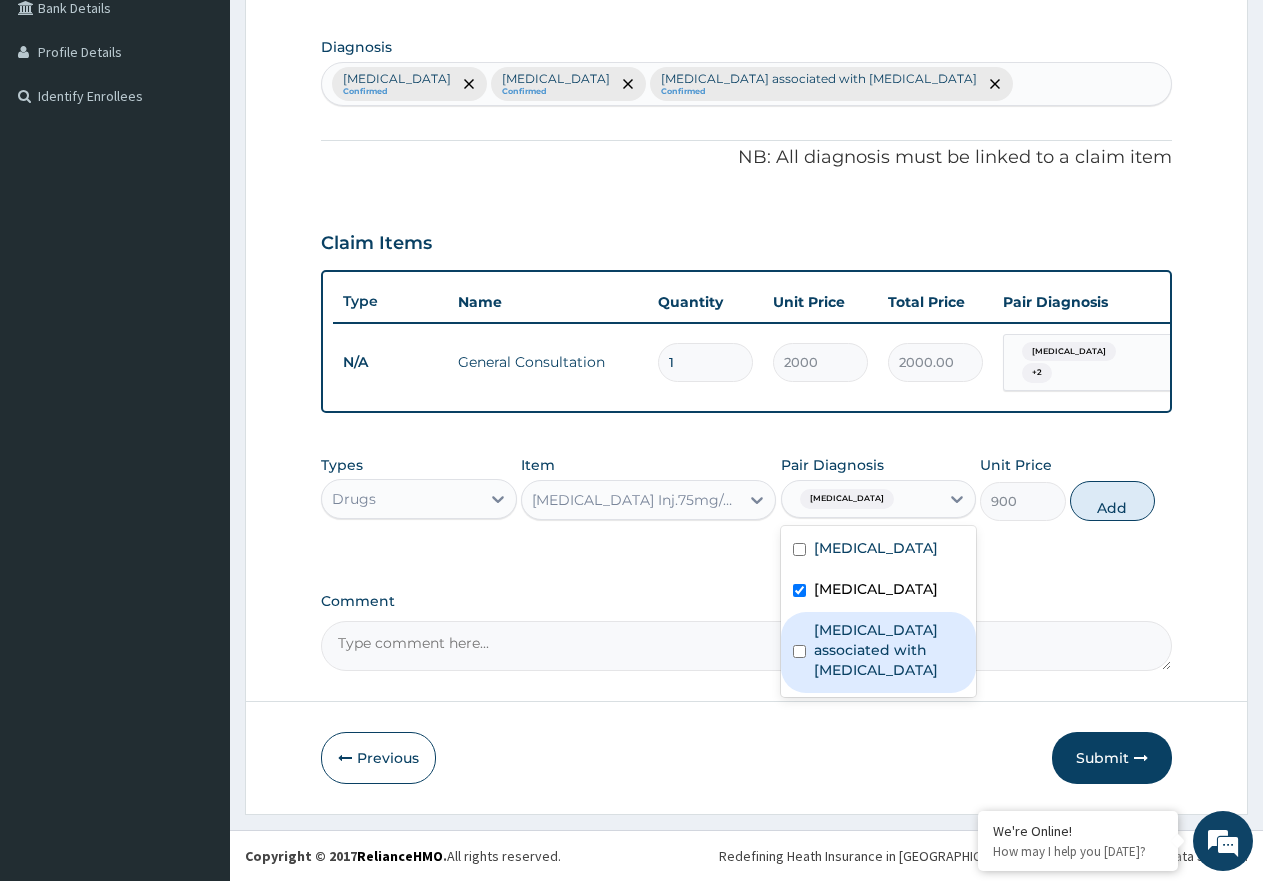 click on "[MEDICAL_DATA] associated with [MEDICAL_DATA]" at bounding box center [889, 650] 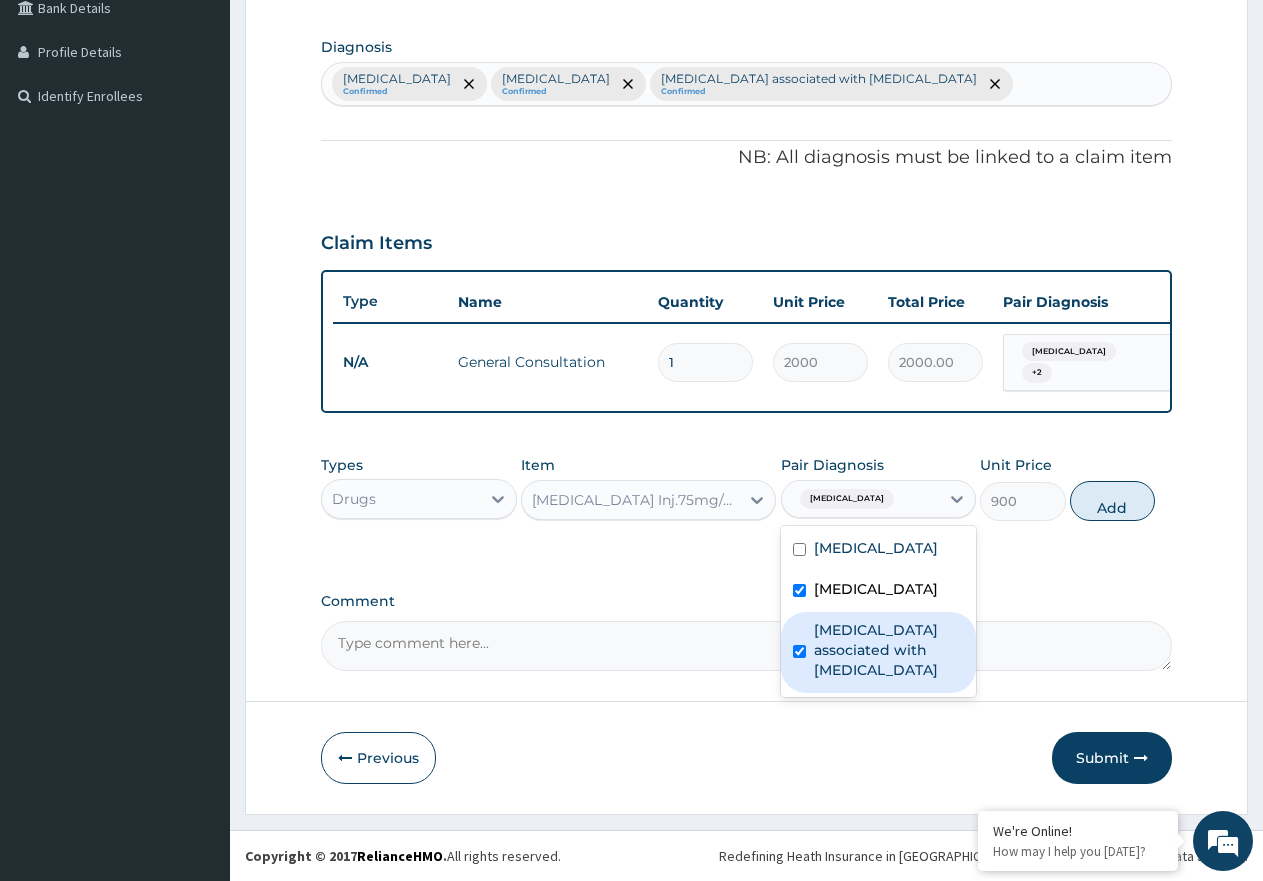 checkbox on "true" 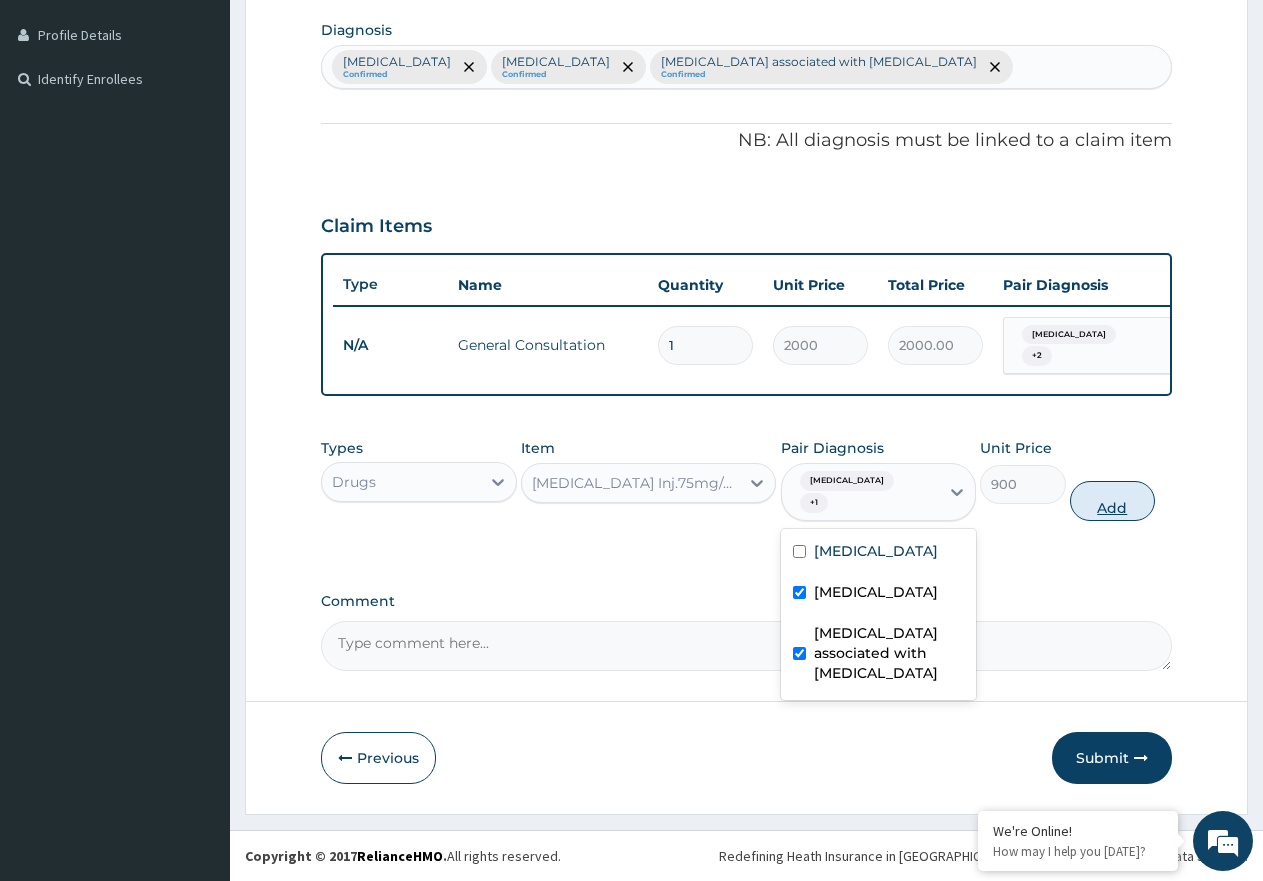 click on "Add" at bounding box center (1112, 501) 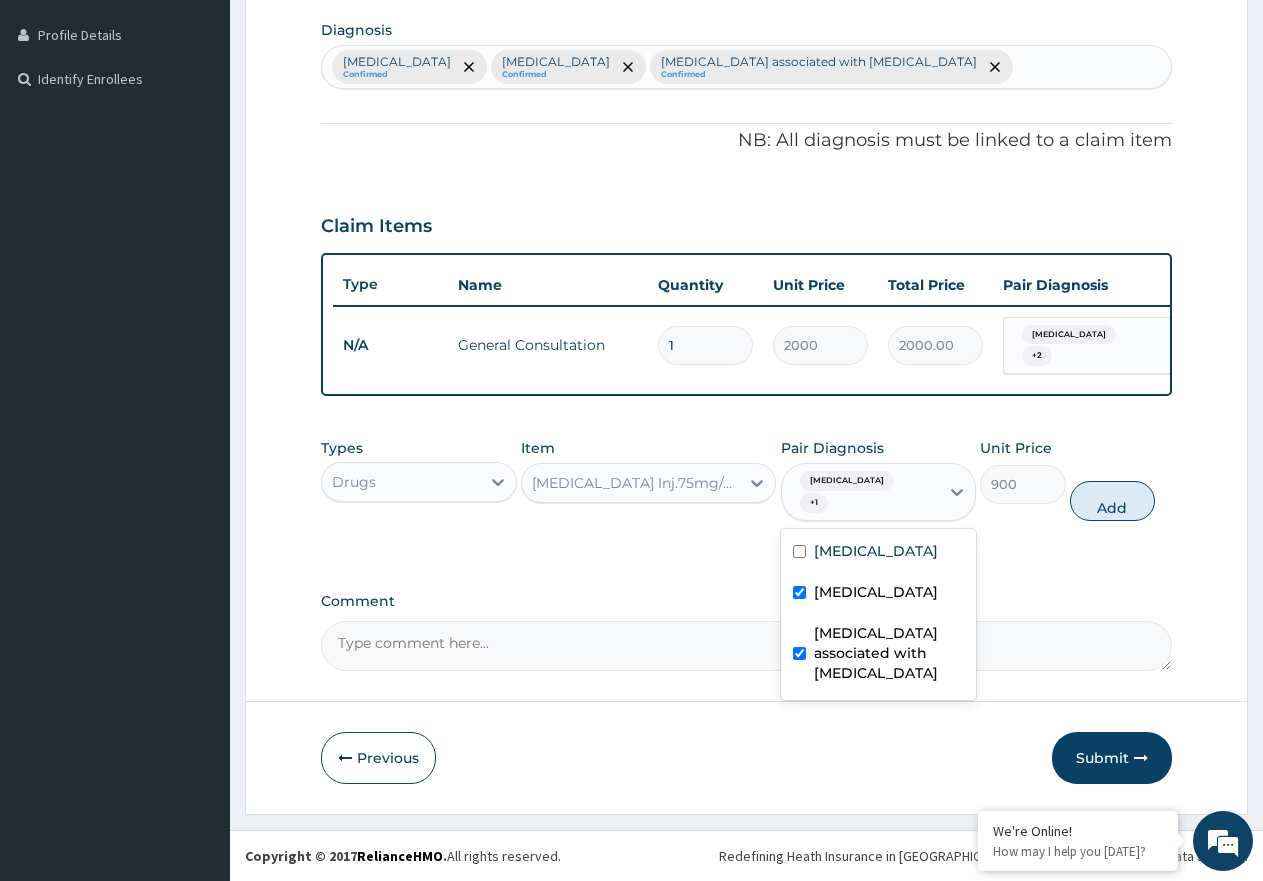 type on "0" 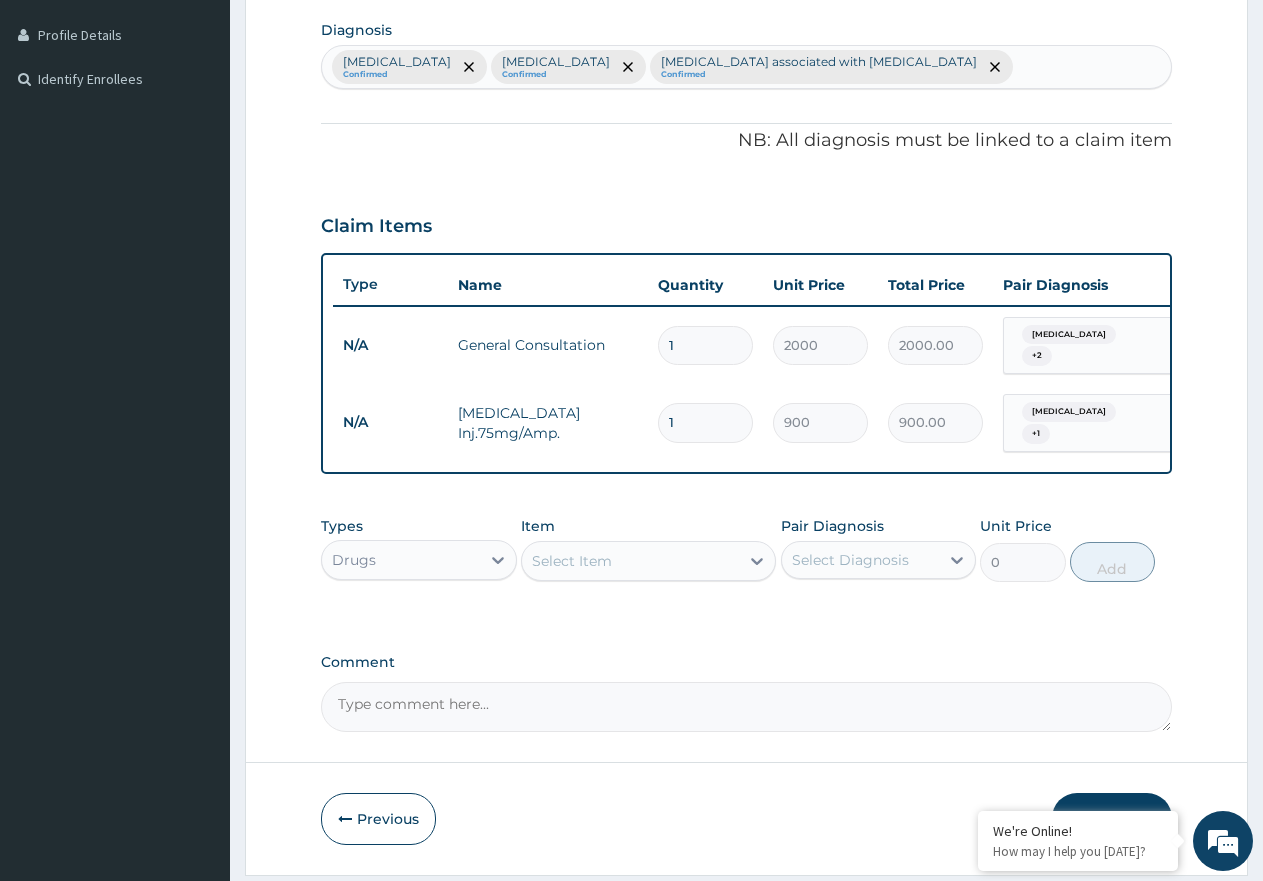 click on "Select Item" at bounding box center (630, 561) 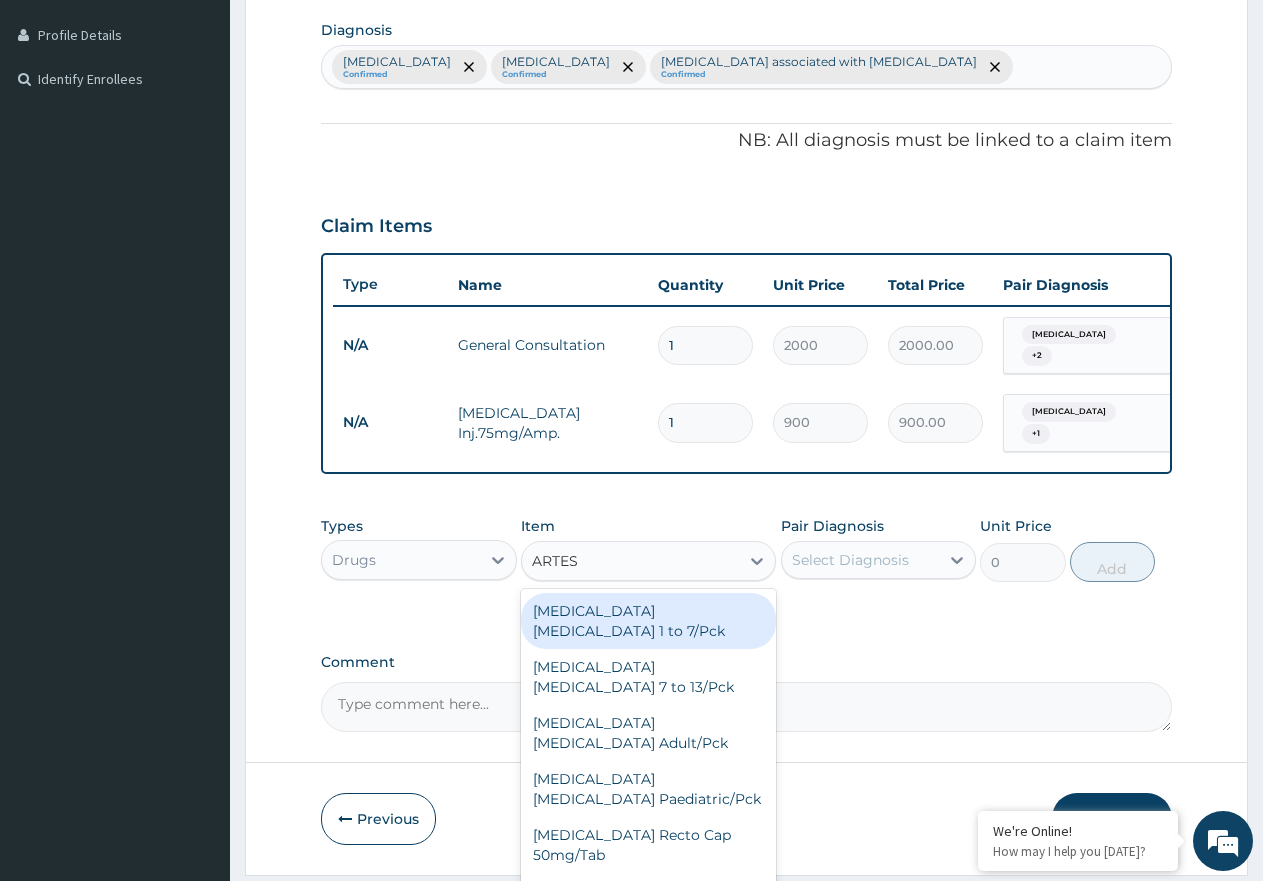 type on "ARTESU" 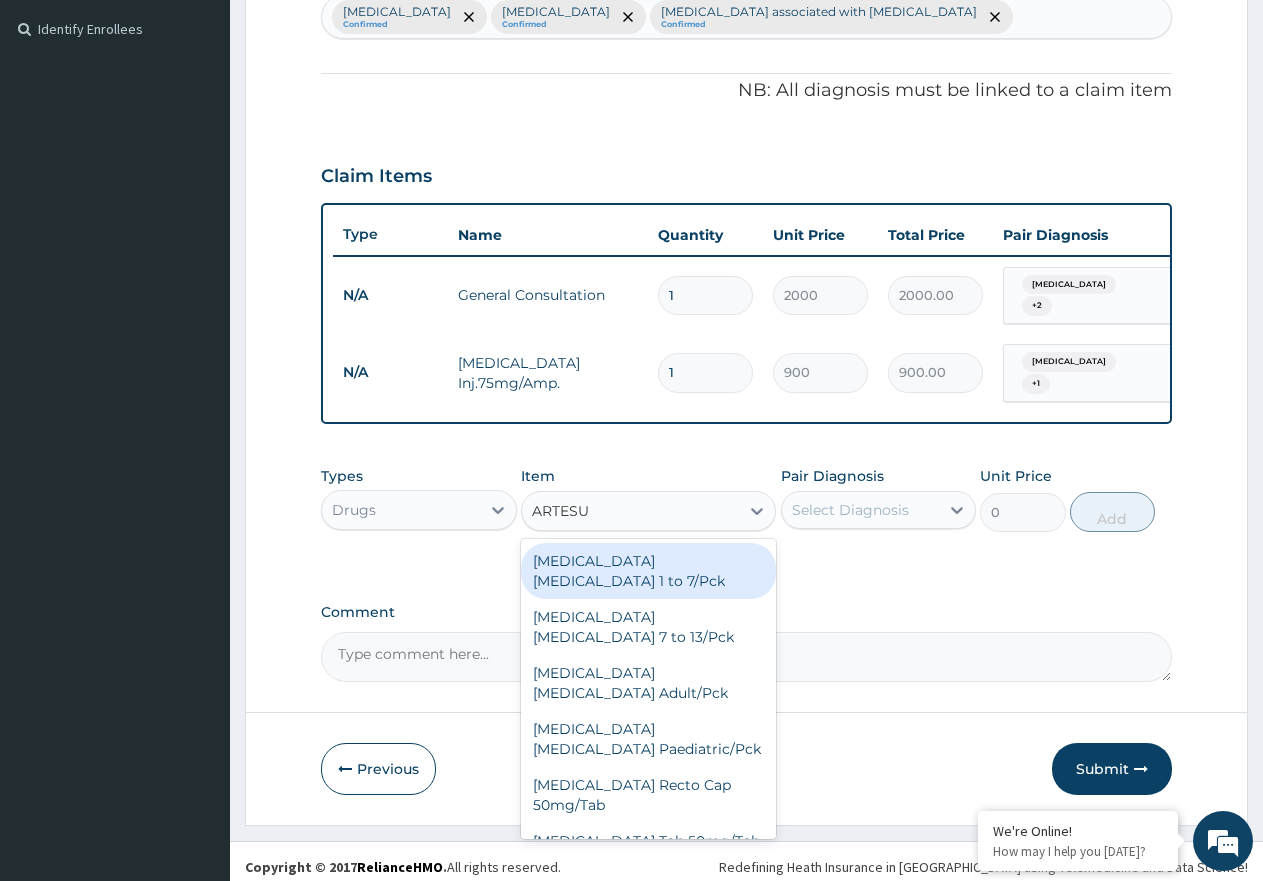 scroll, scrollTop: 569, scrollLeft: 0, axis: vertical 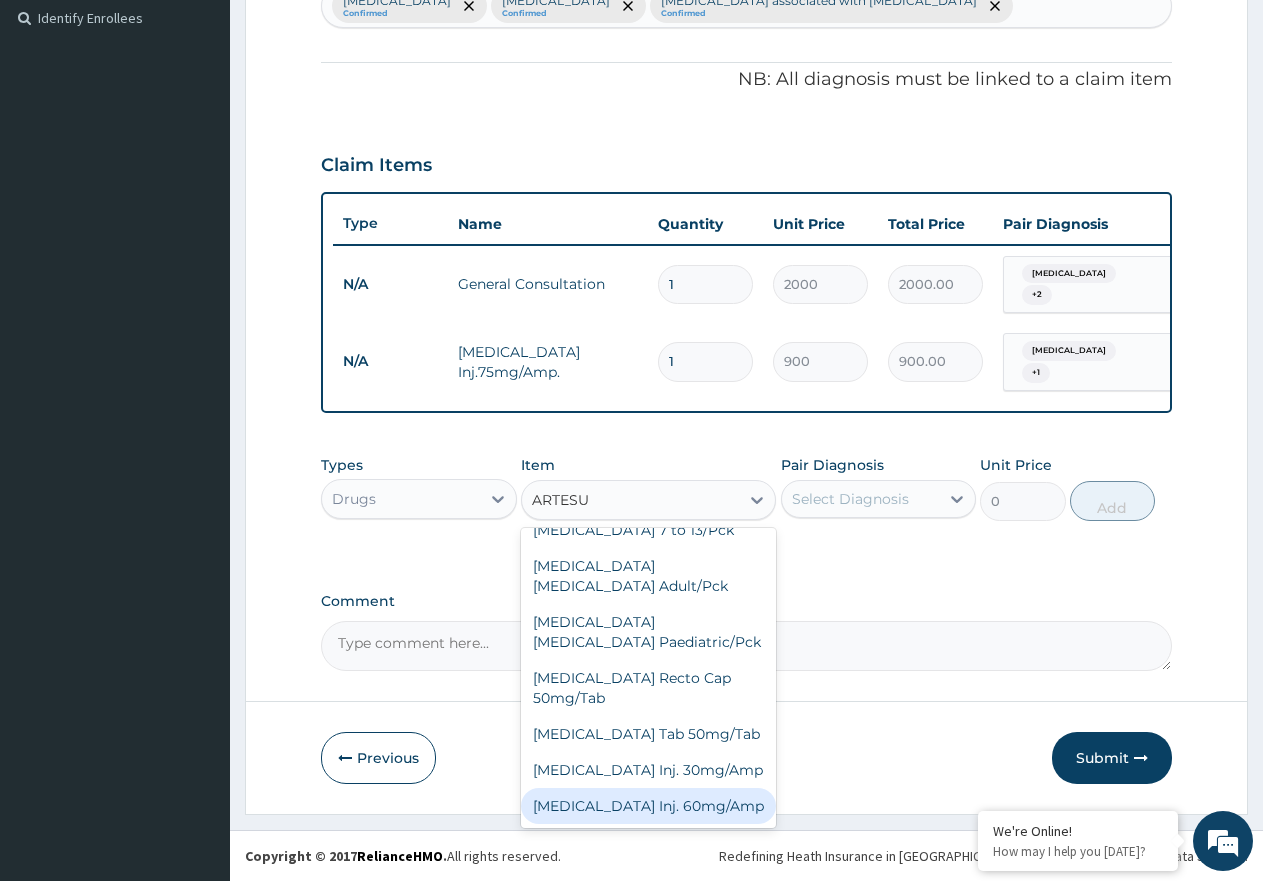 click on "[MEDICAL_DATA] Inj. 60mg/Amp" at bounding box center [648, 806] 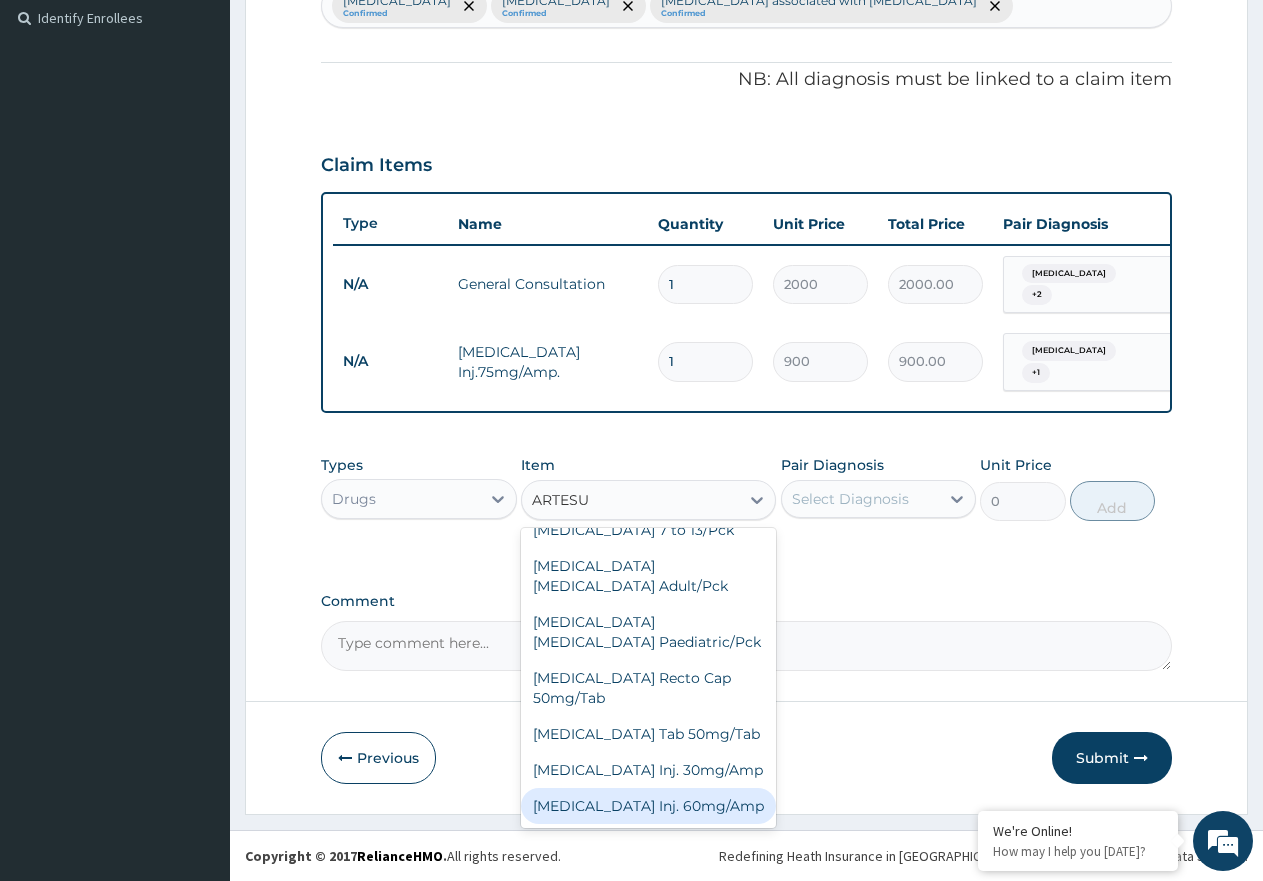 type 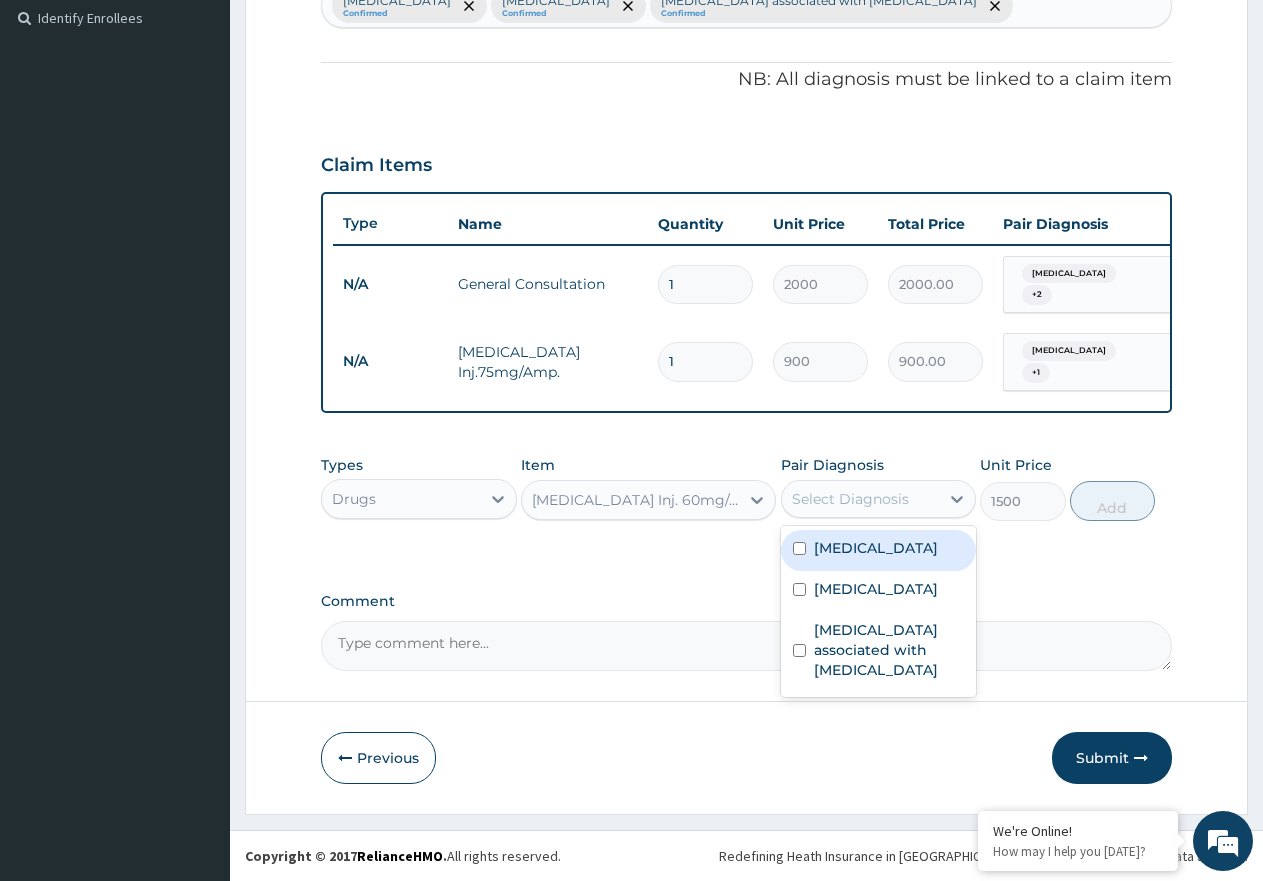 click on "Select Diagnosis" at bounding box center [850, 499] 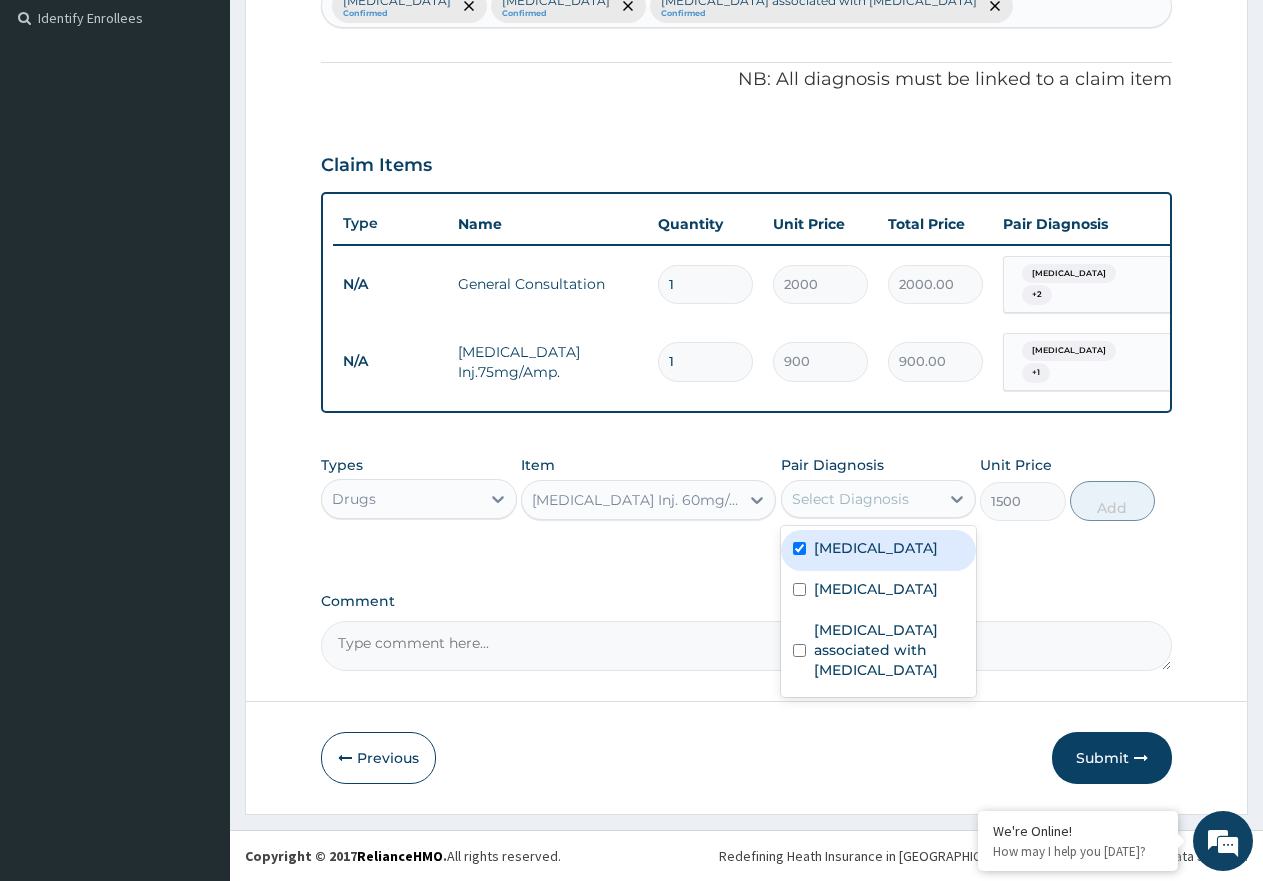 checkbox on "true" 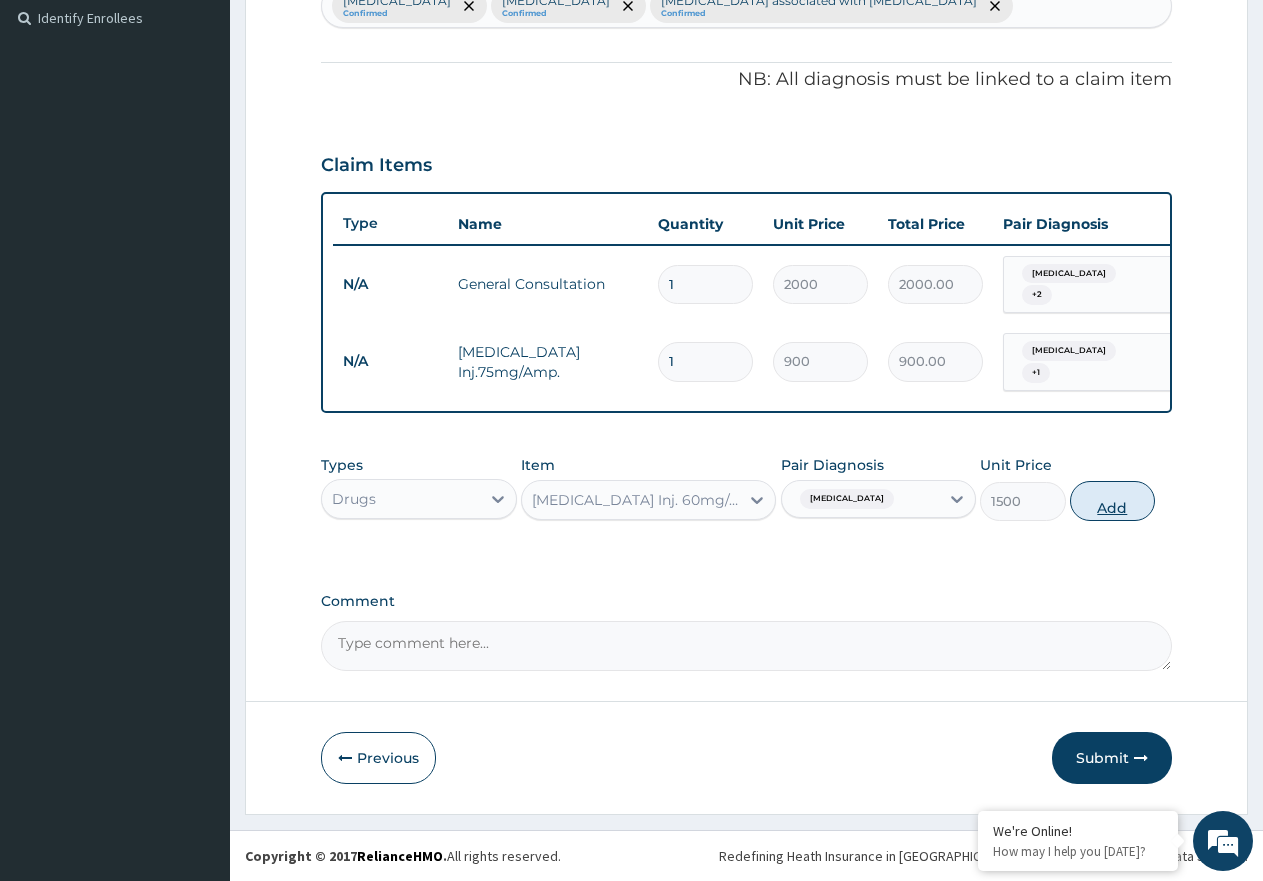 click on "Add" at bounding box center [1112, 501] 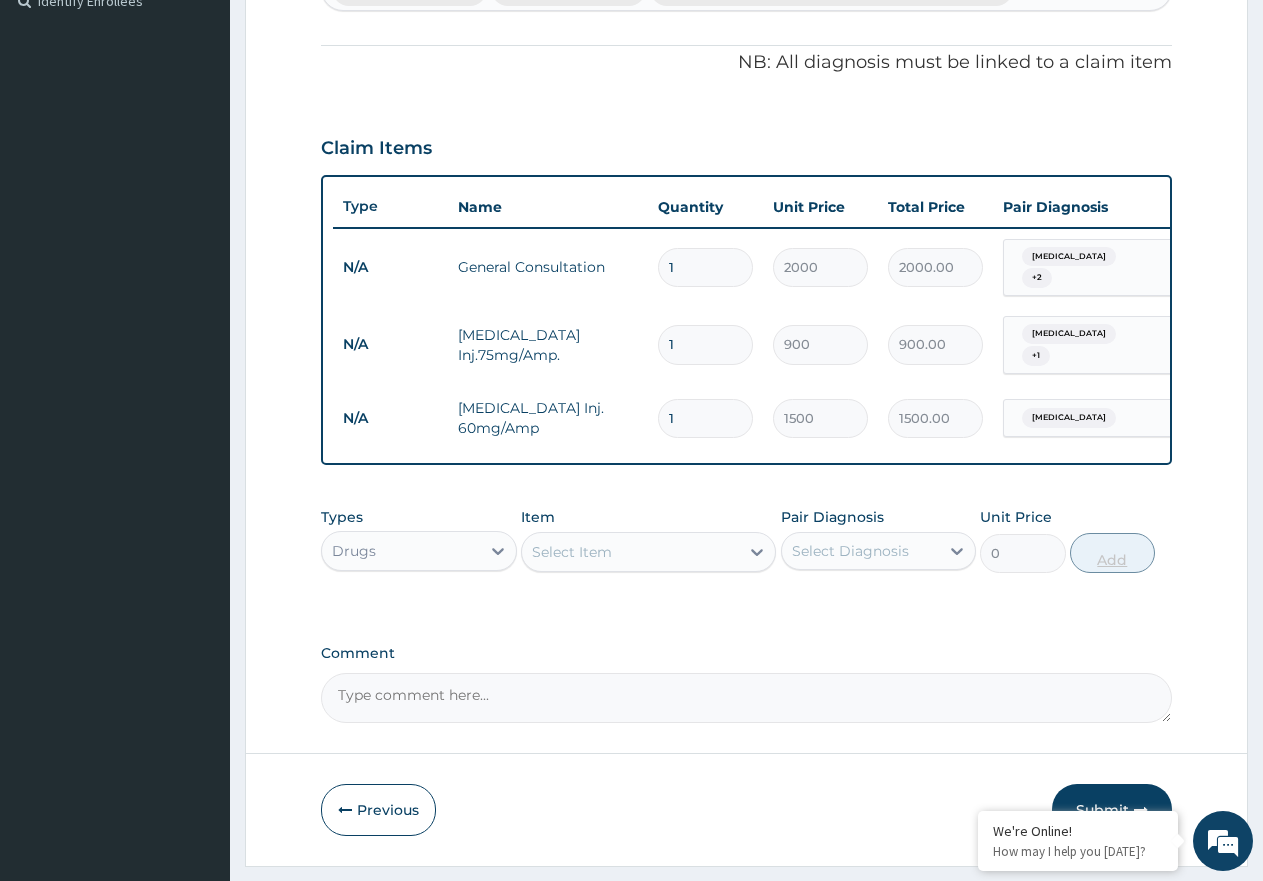 type 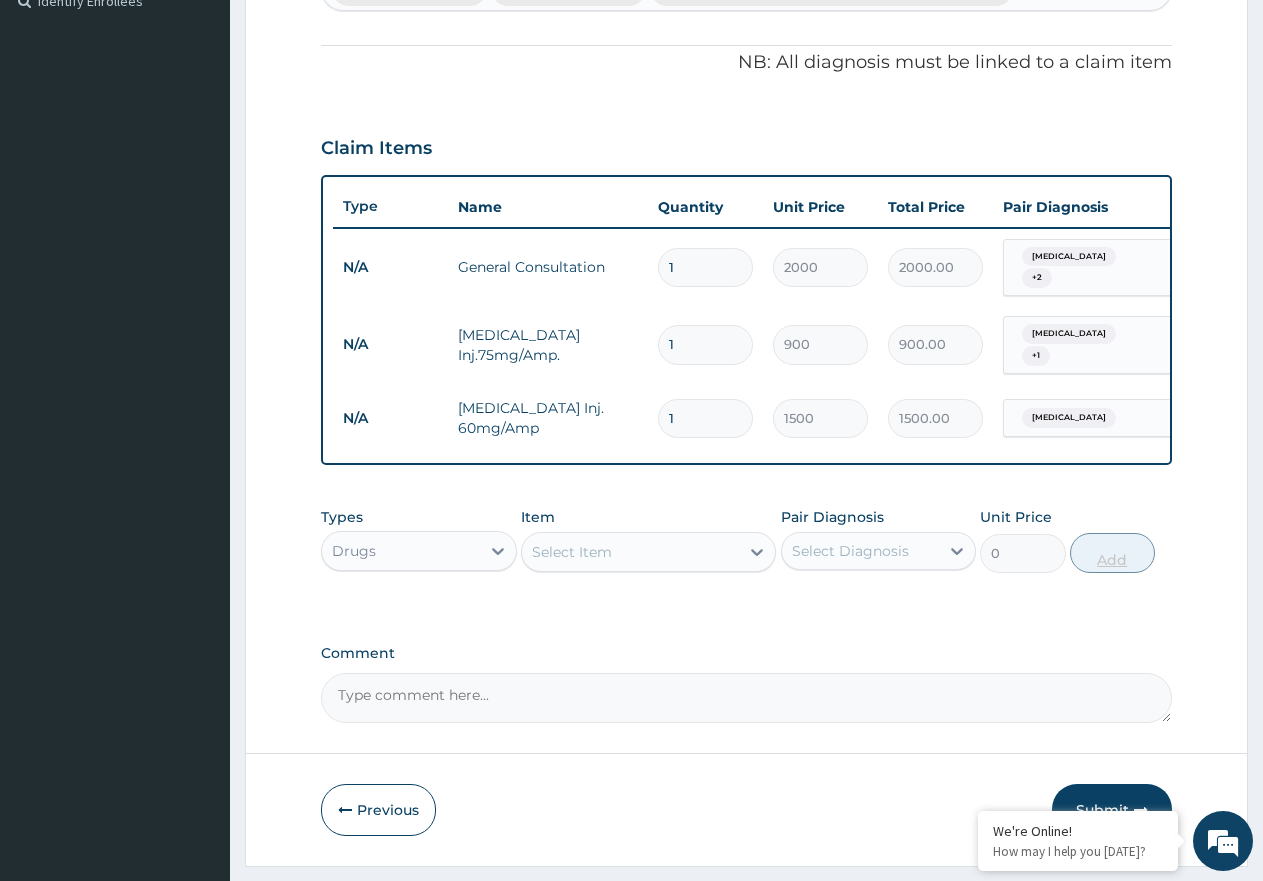 type on "0.00" 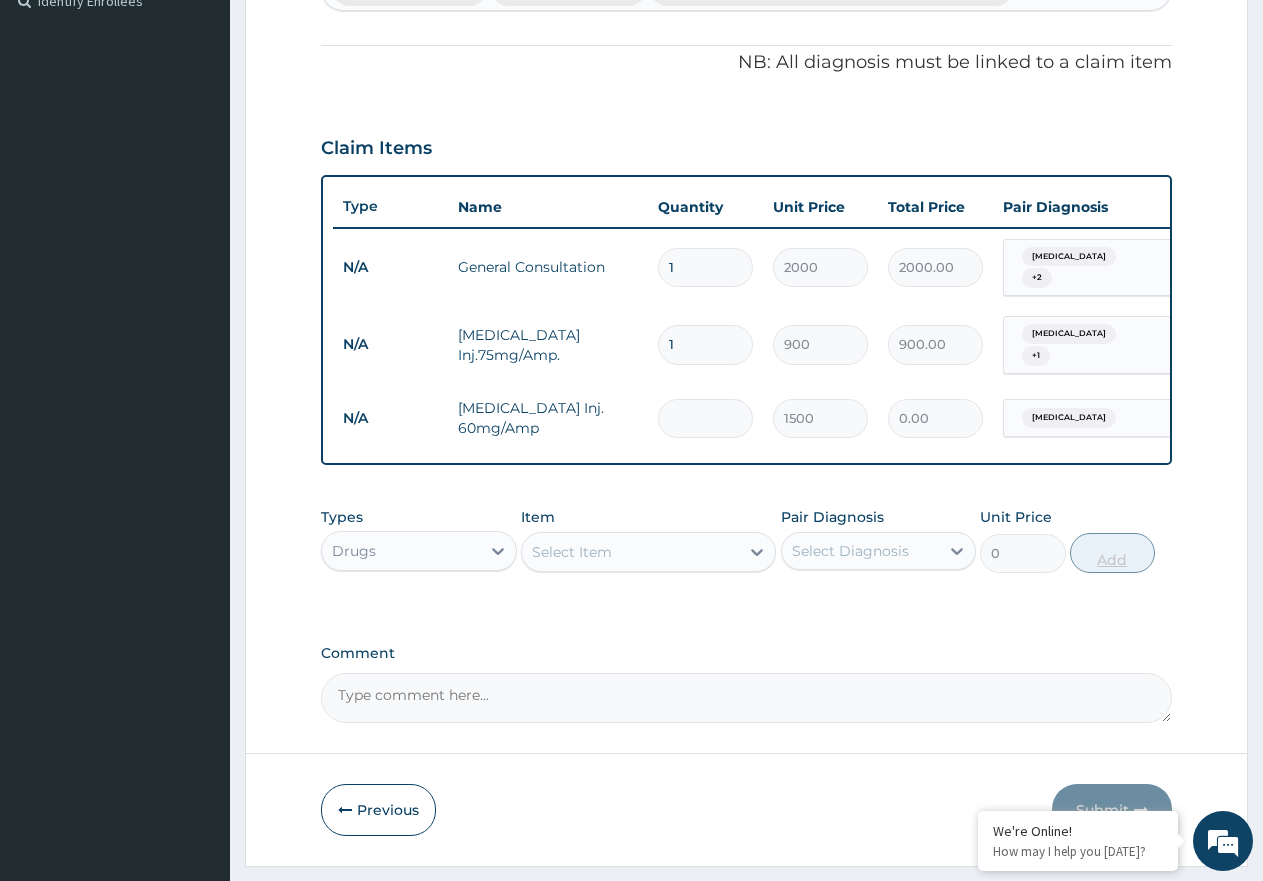 type on "3" 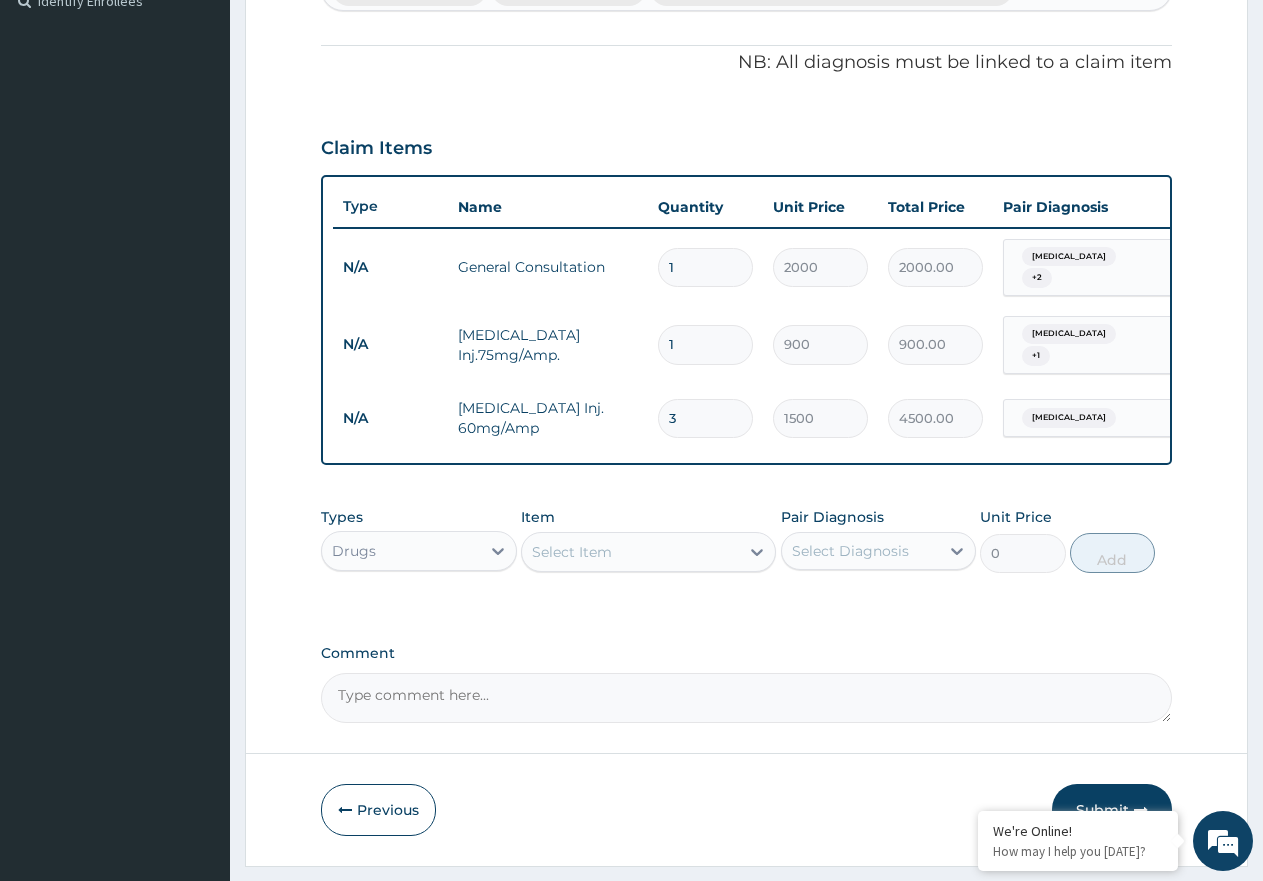 type on "3" 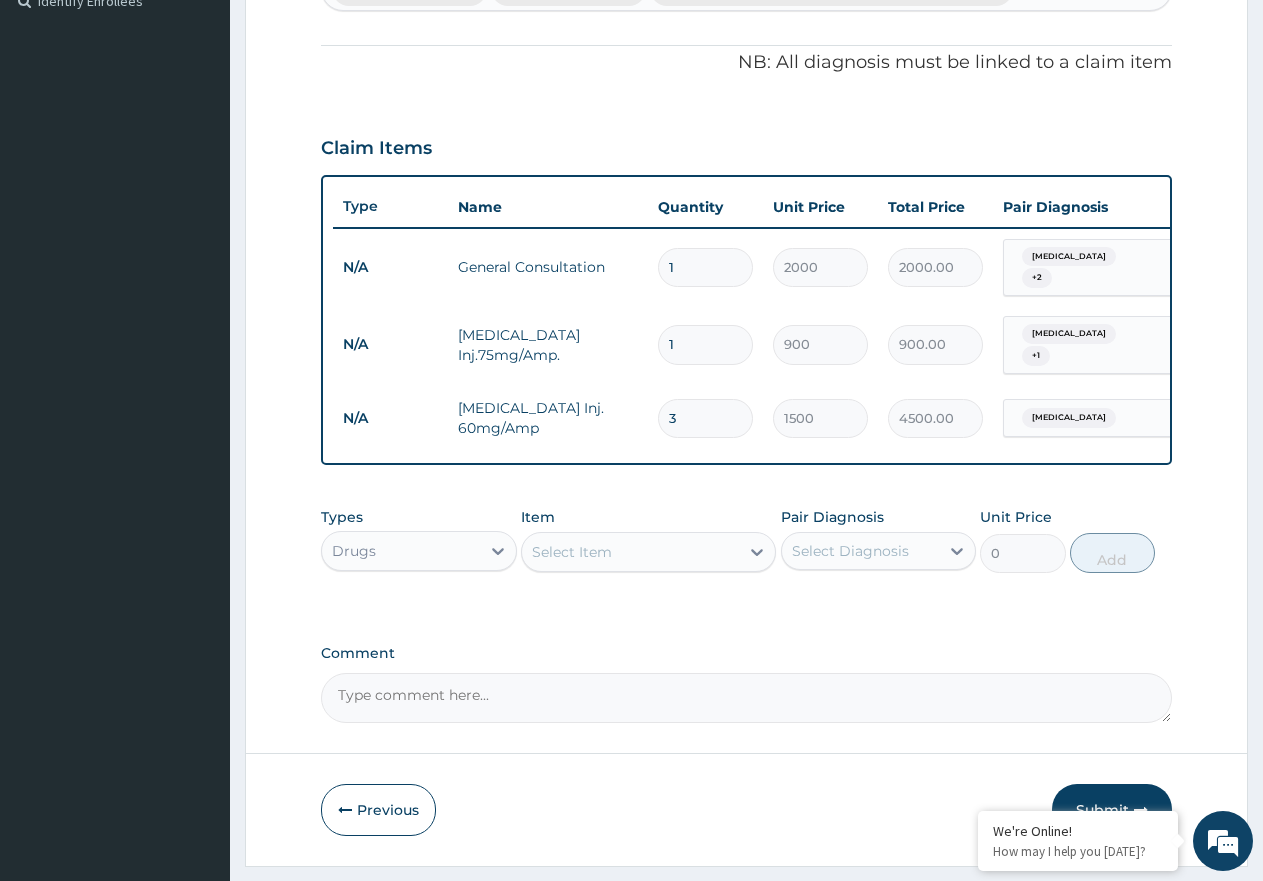 drag, startPoint x: 616, startPoint y: 587, endPoint x: 608, endPoint y: 577, distance: 12.806249 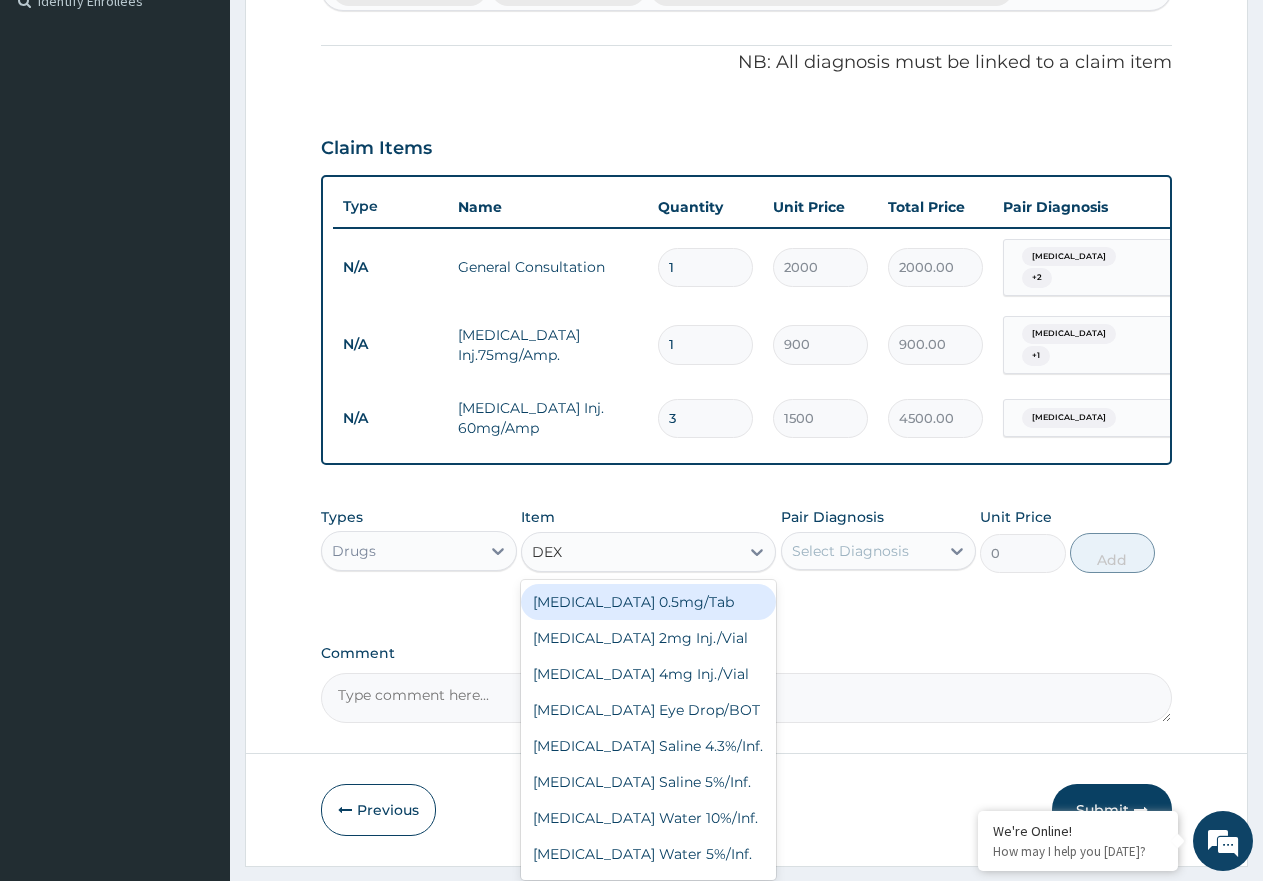 type on "DEXA" 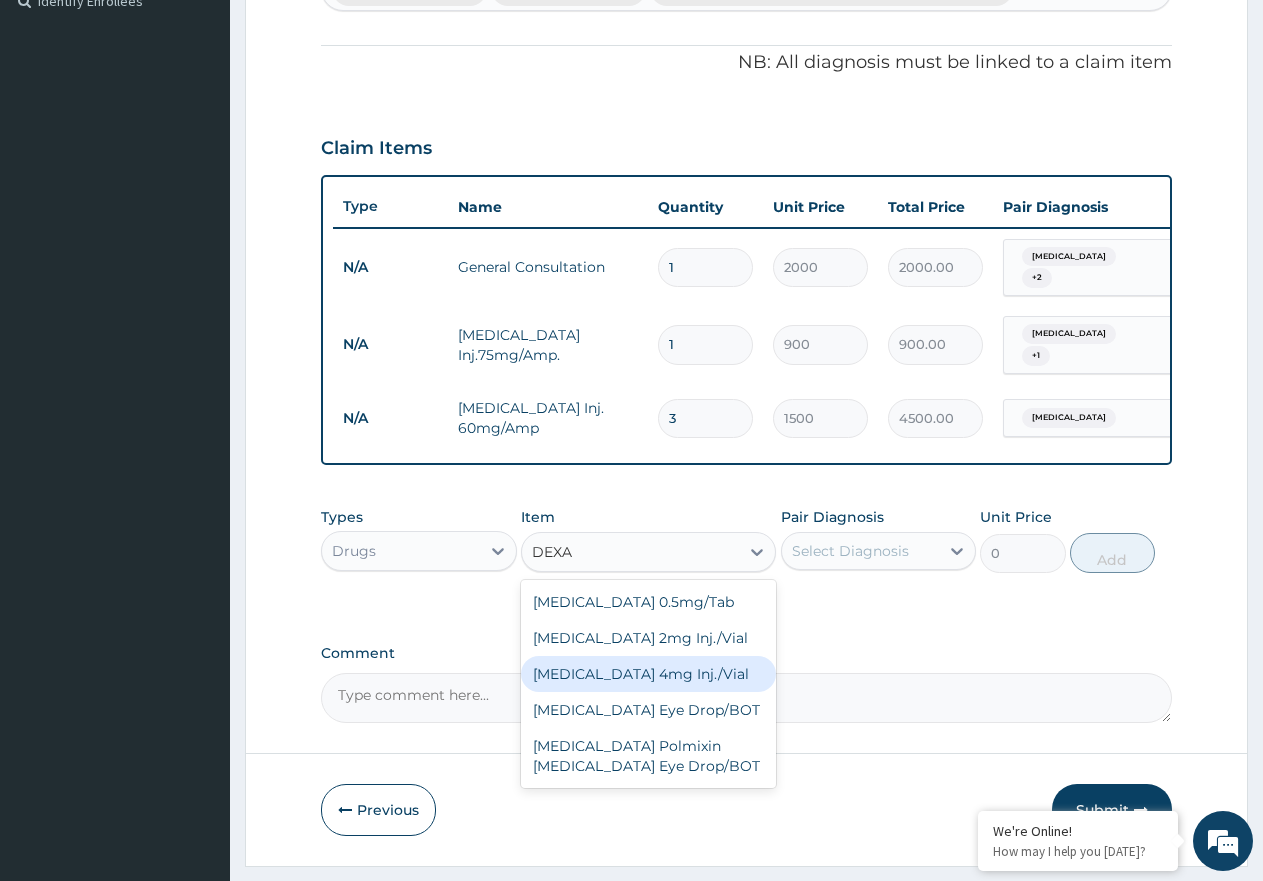 click on "[MEDICAL_DATA] 4mg Inj./Vial" at bounding box center (648, 674) 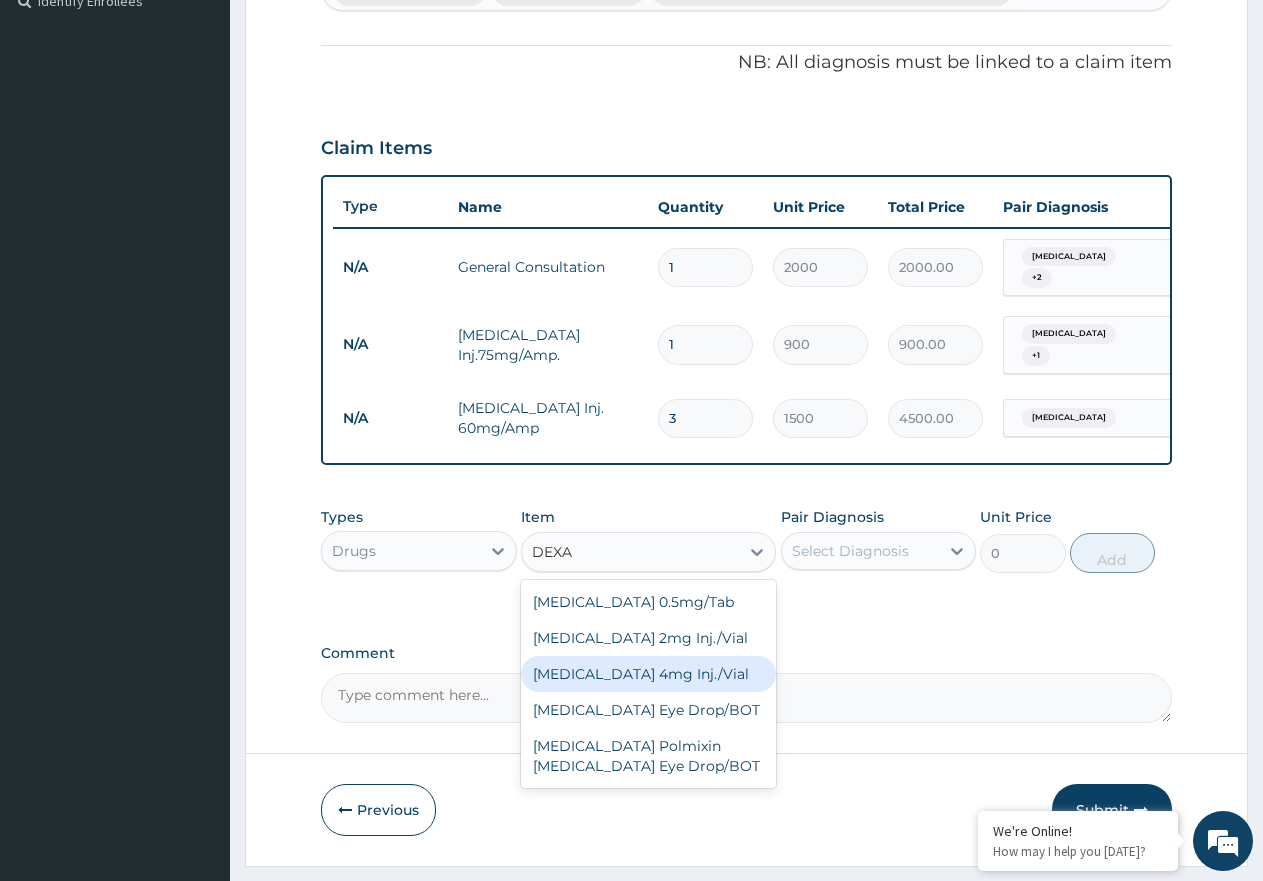 type 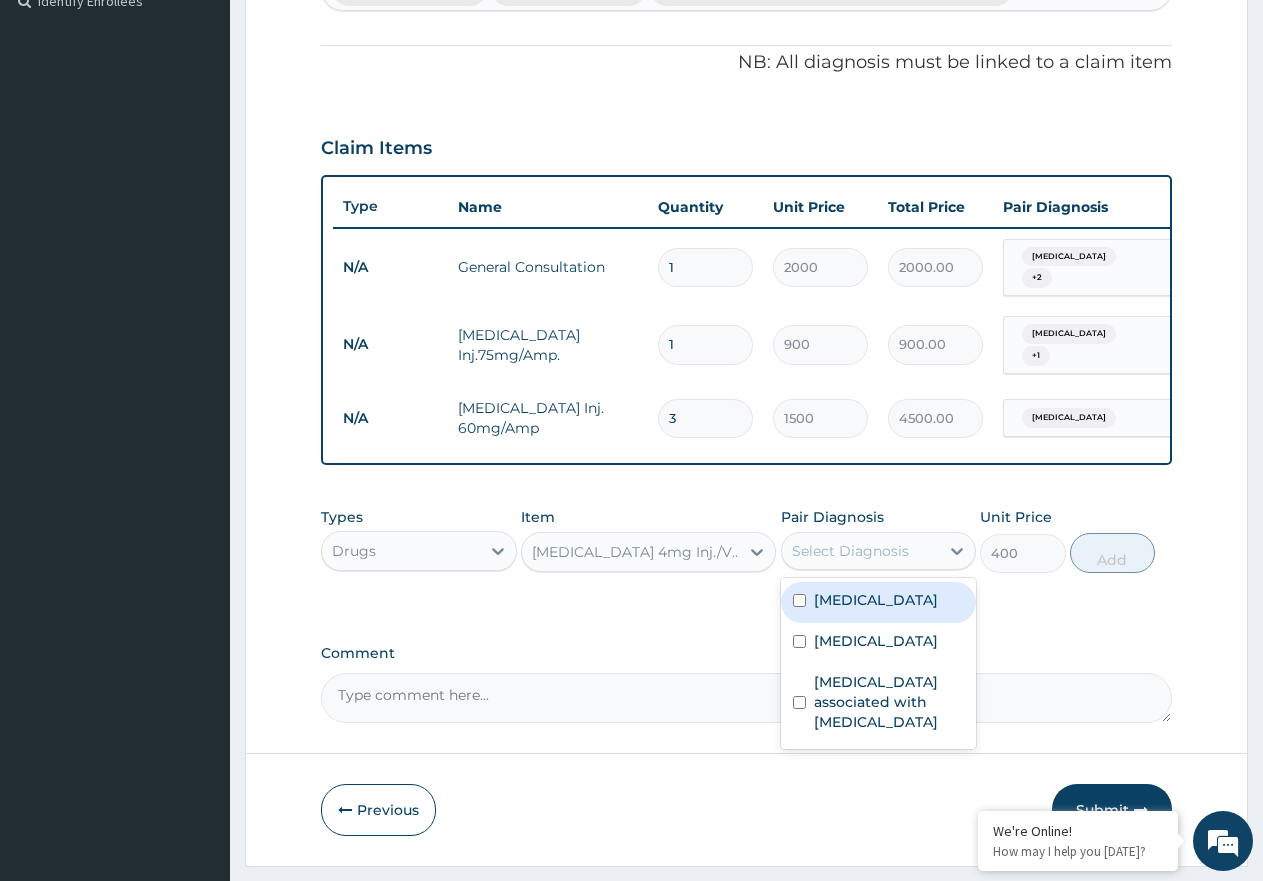 click on "Select Diagnosis" at bounding box center [850, 551] 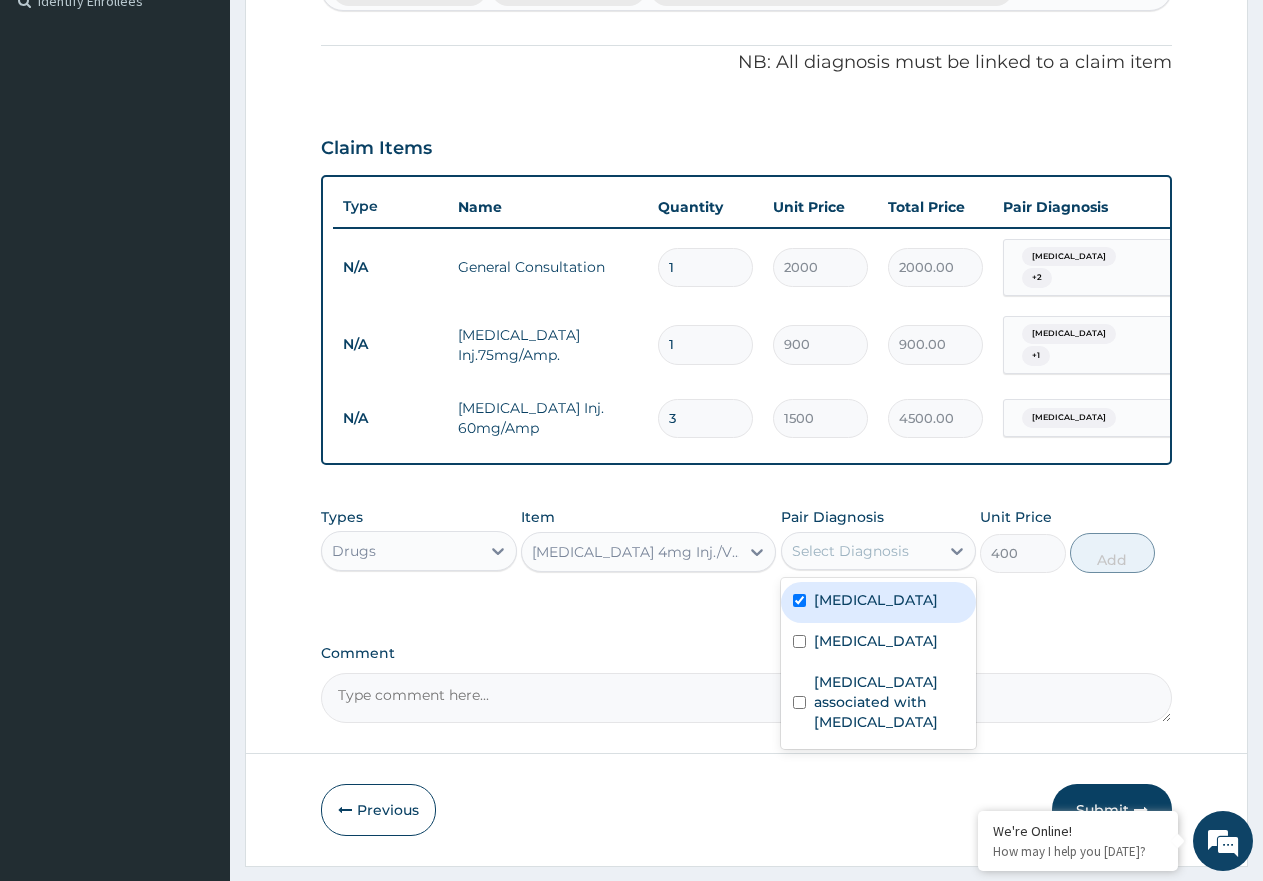 checkbox on "true" 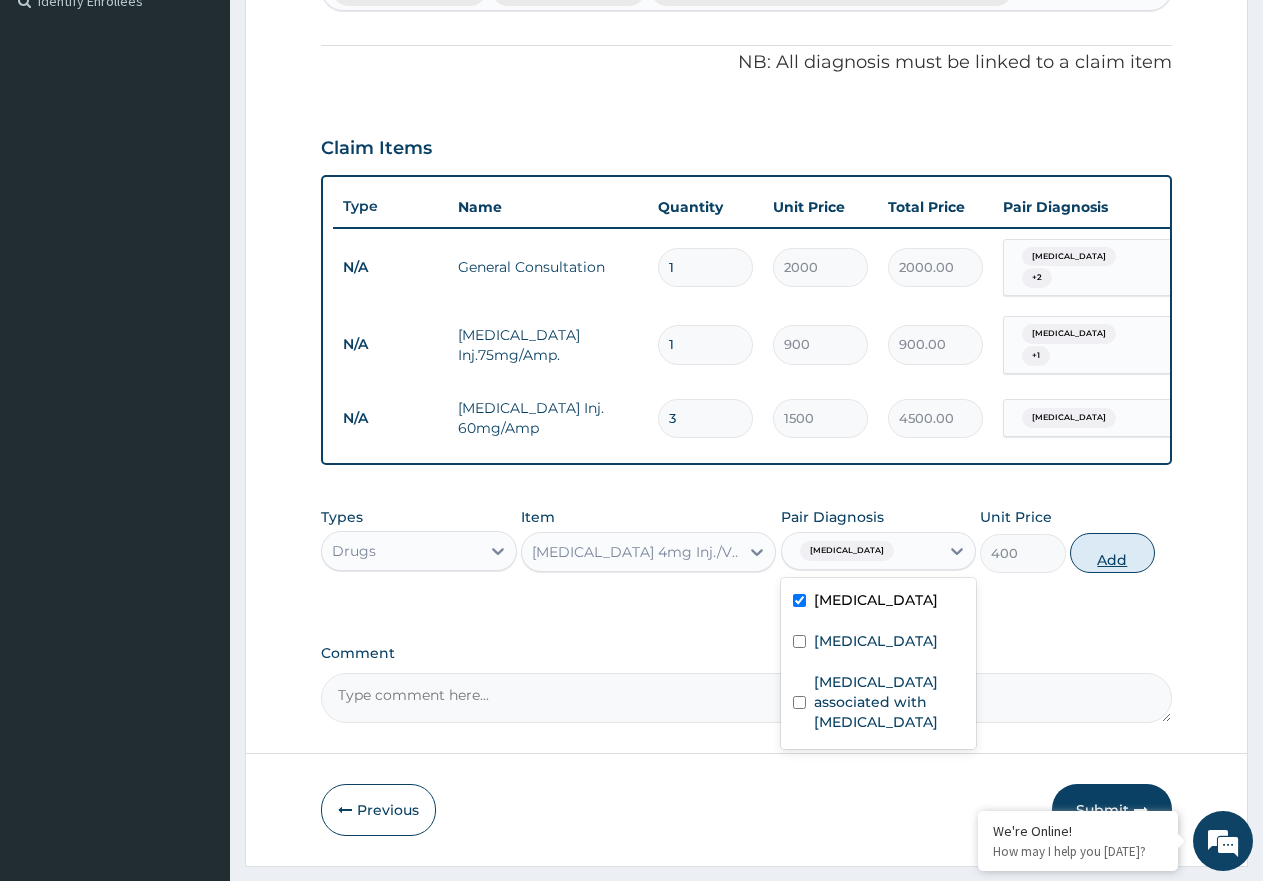 click on "Add" at bounding box center (1112, 553) 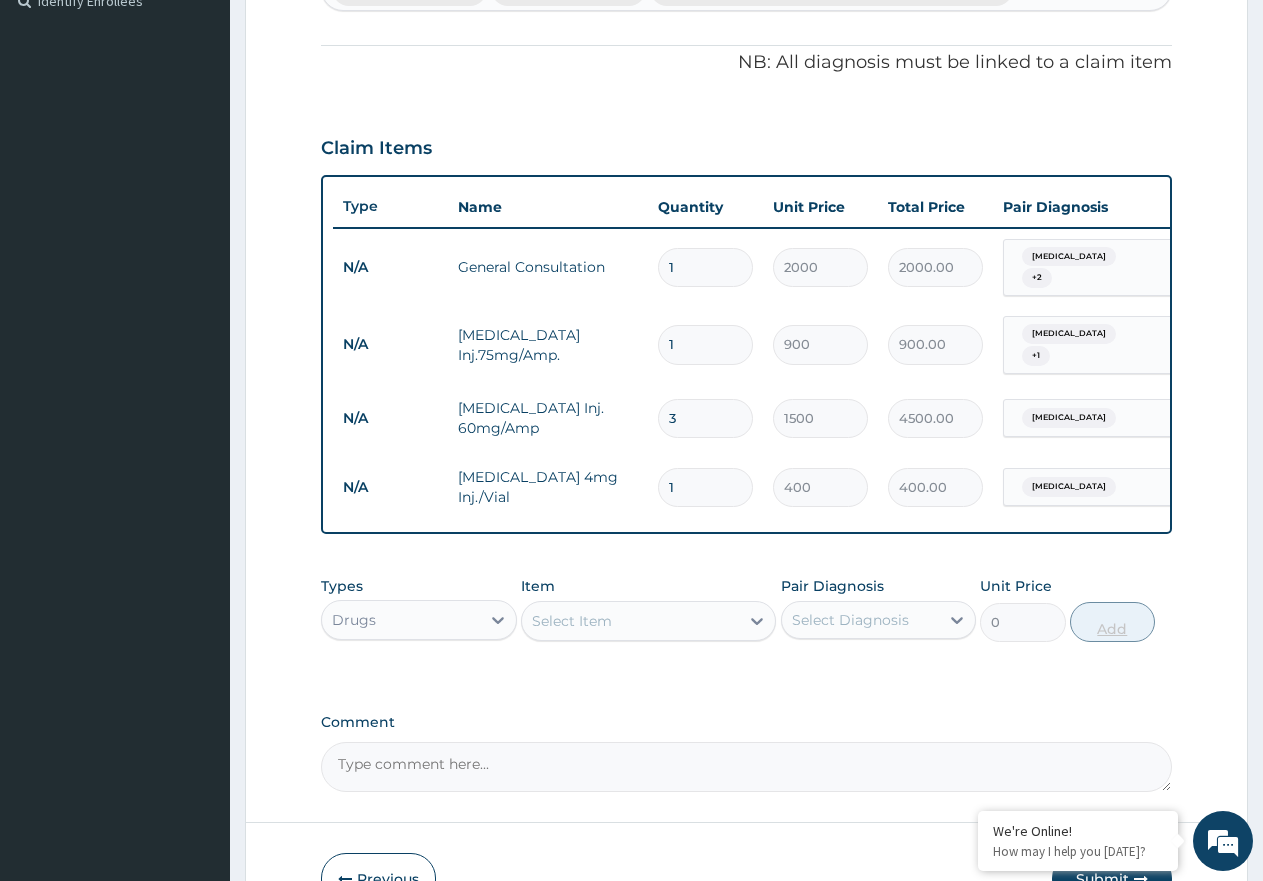 type 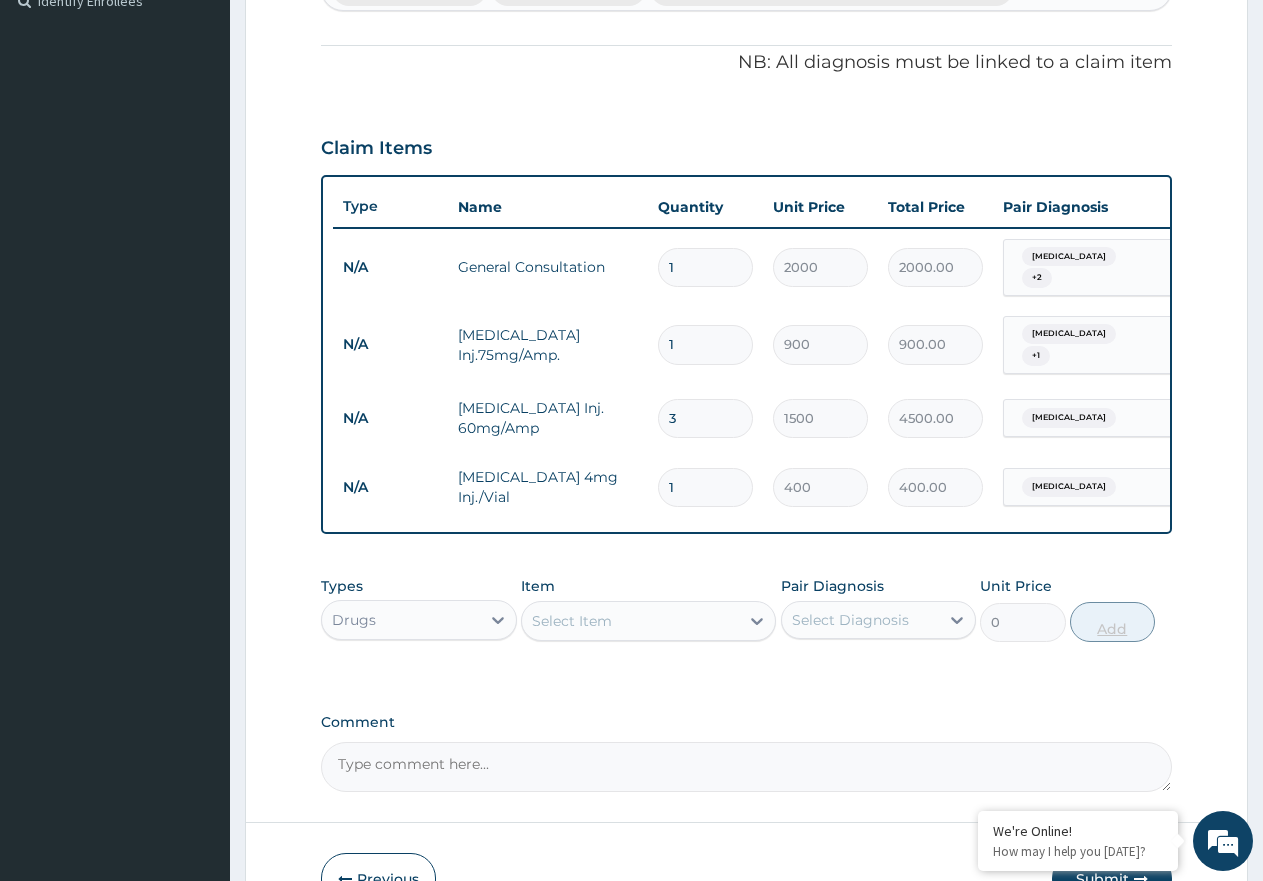 type on "0.00" 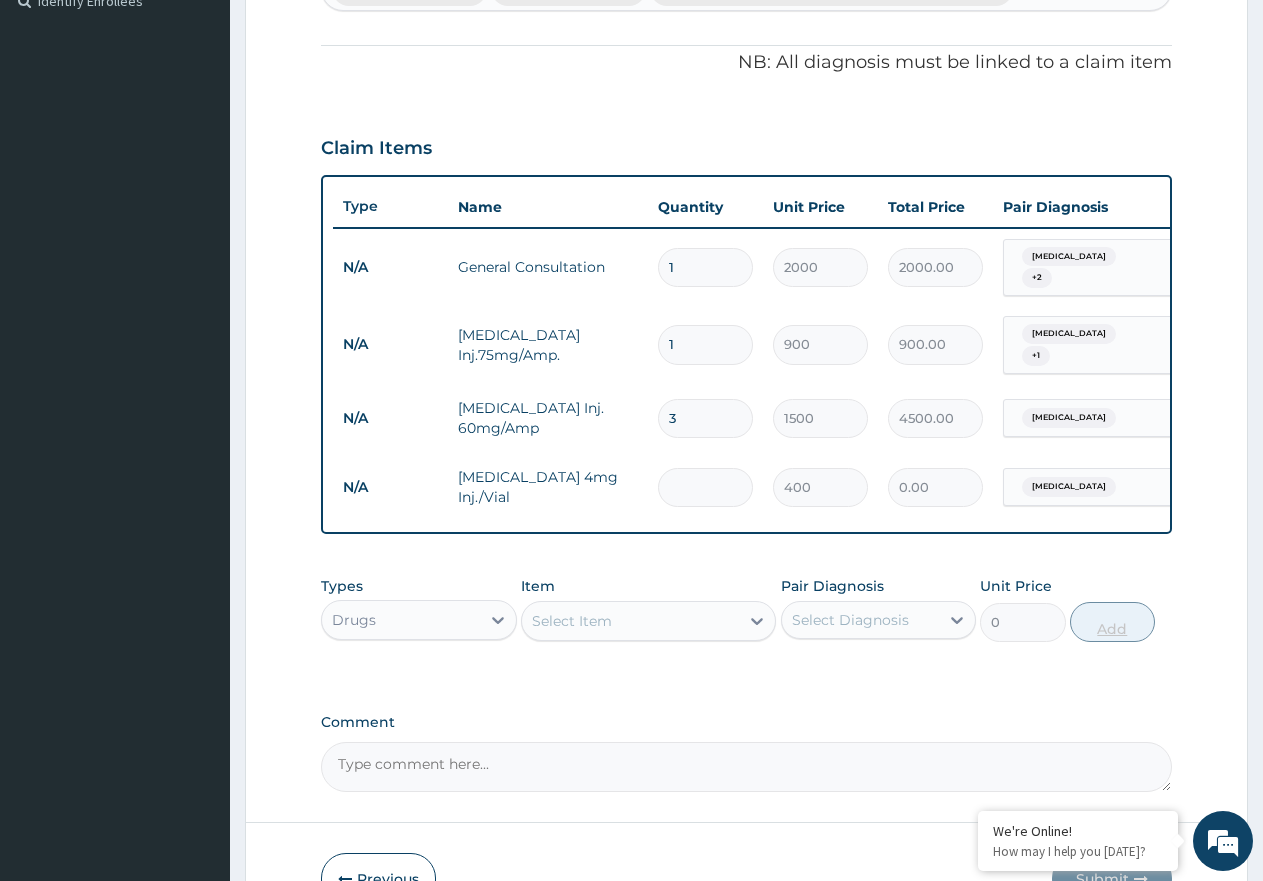 type on "3" 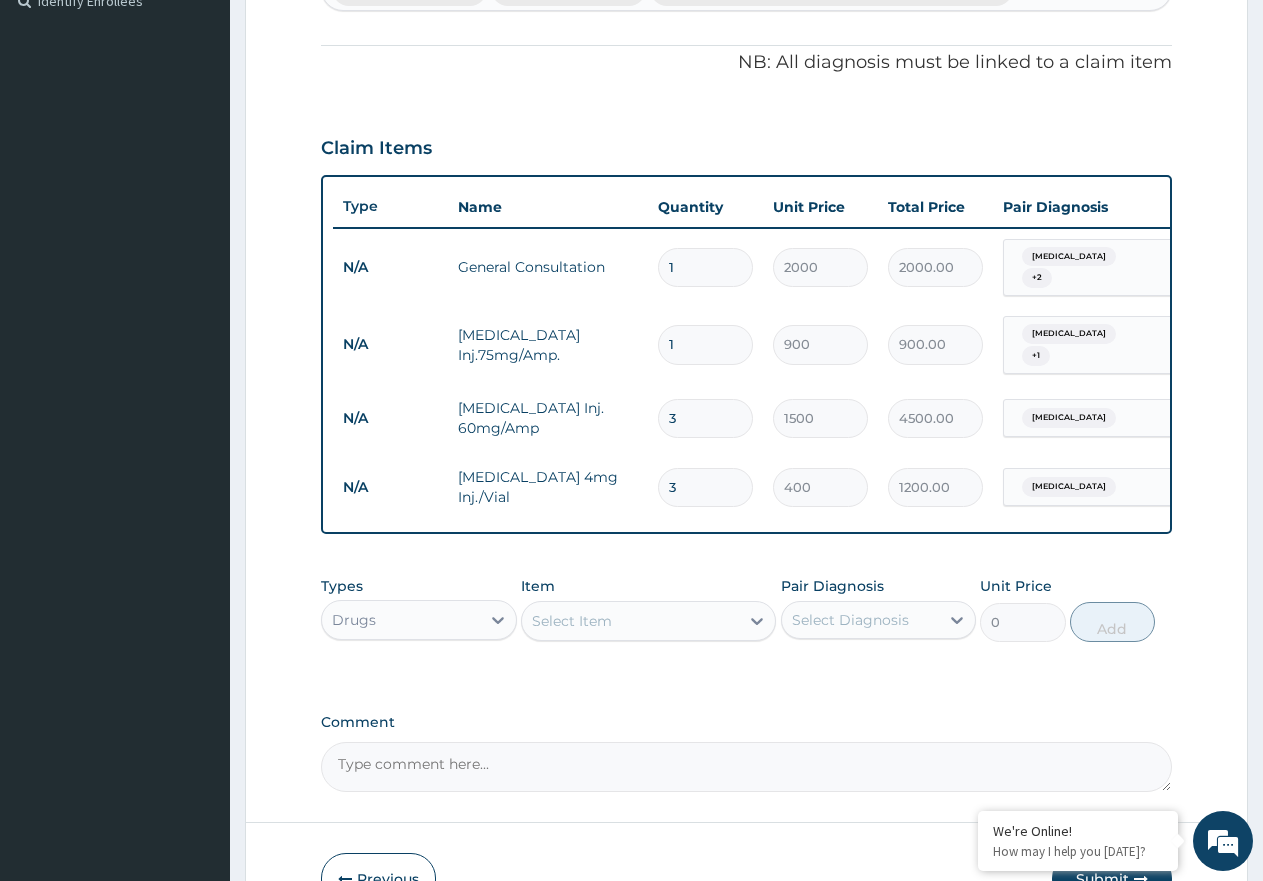 type on "3" 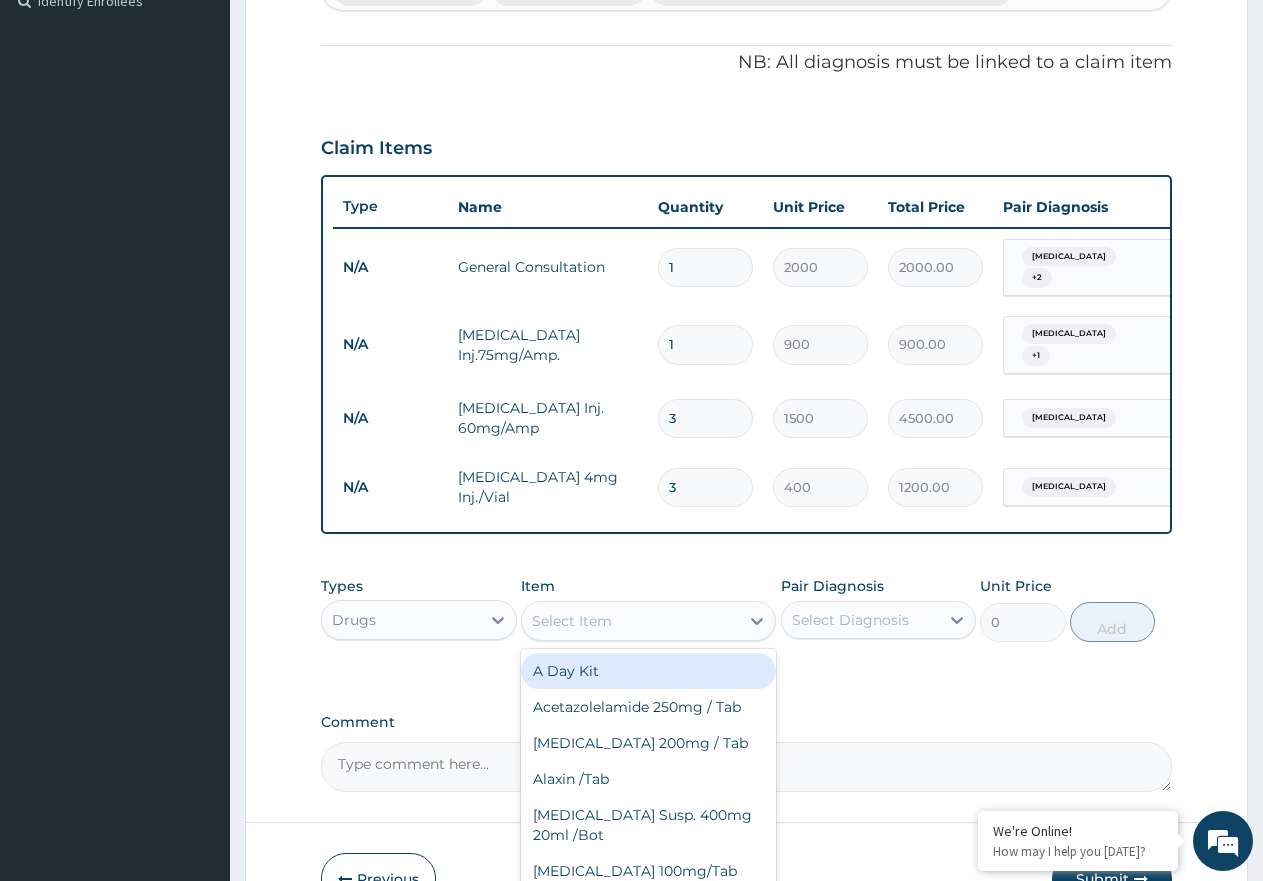 click on "Select Item" at bounding box center (630, 621) 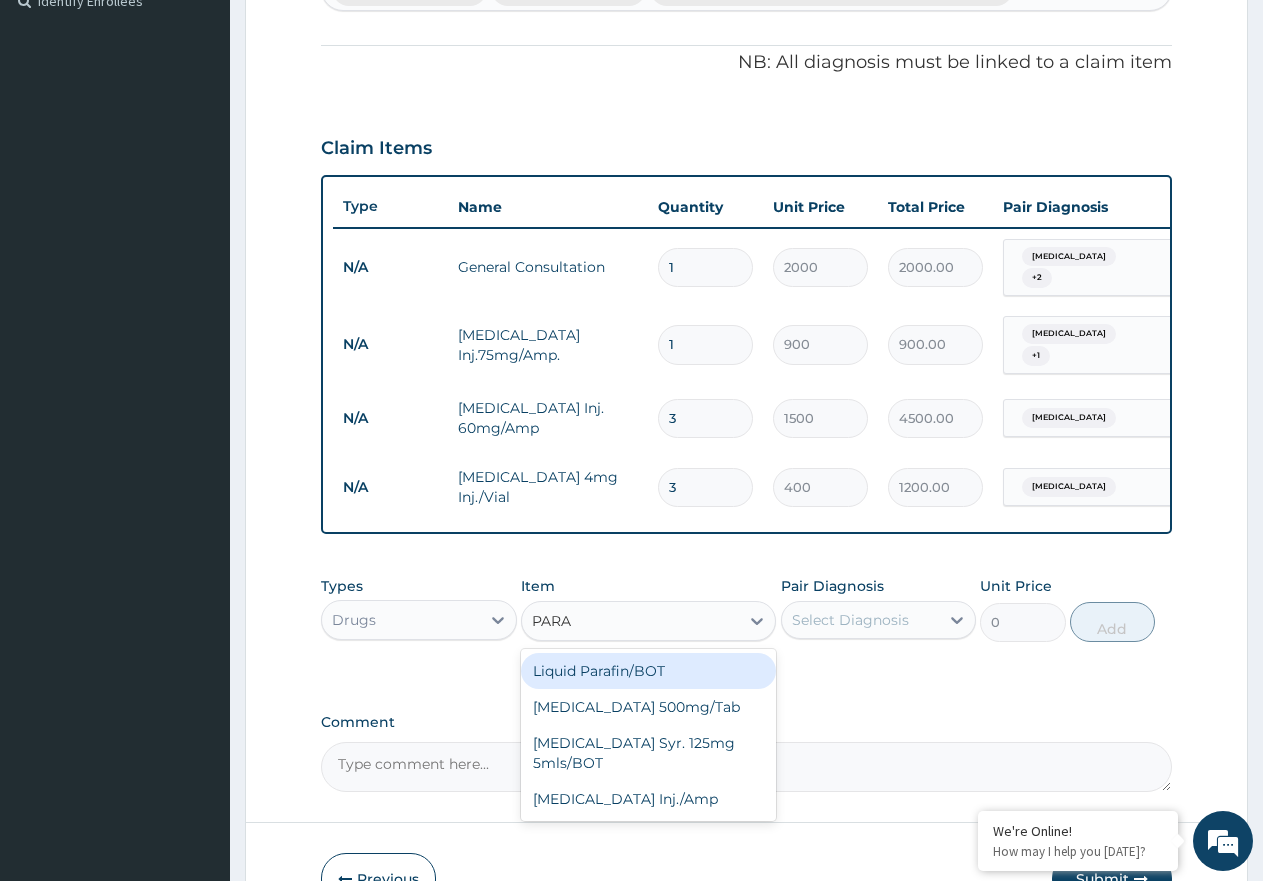 type on "PARAC" 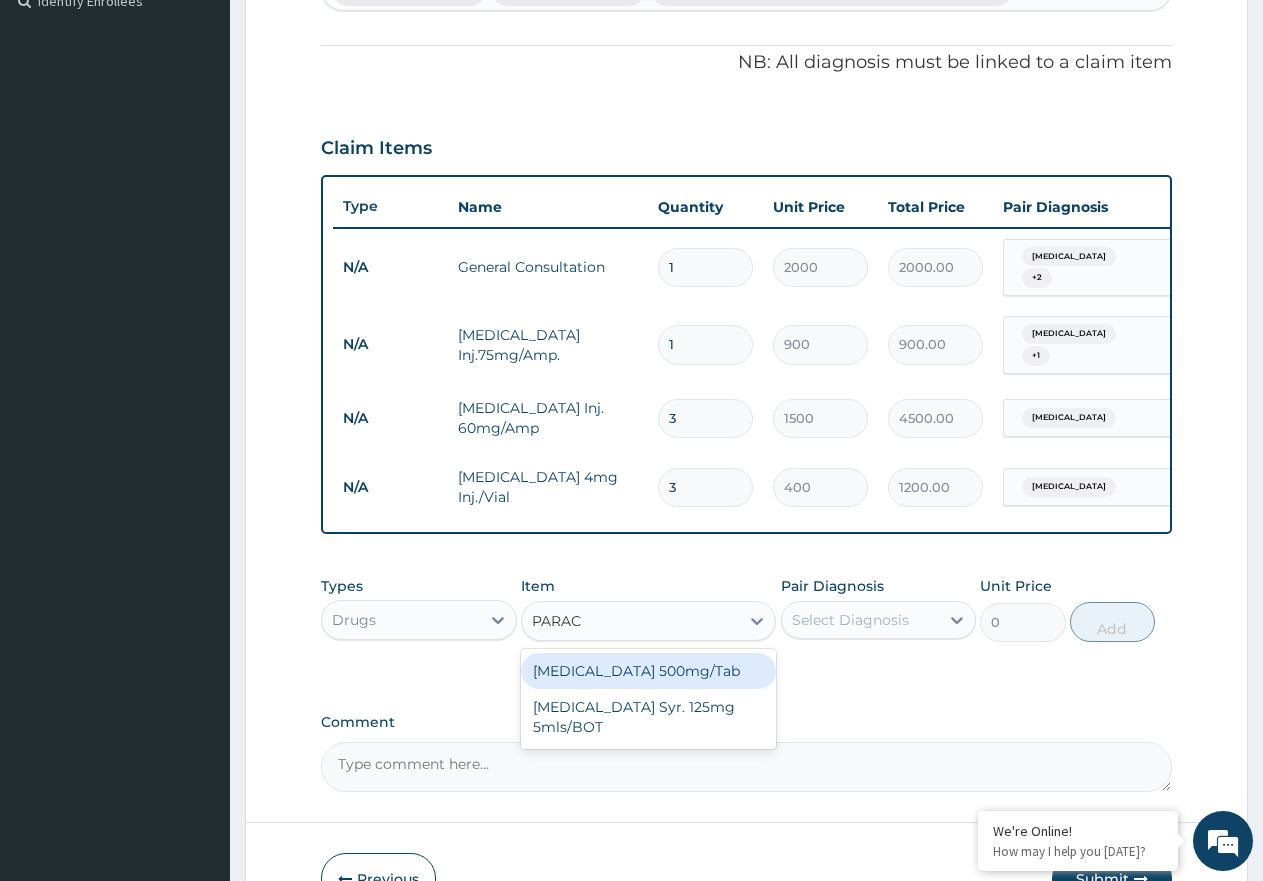 click on "[MEDICAL_DATA] 500mg/Tab" at bounding box center [648, 671] 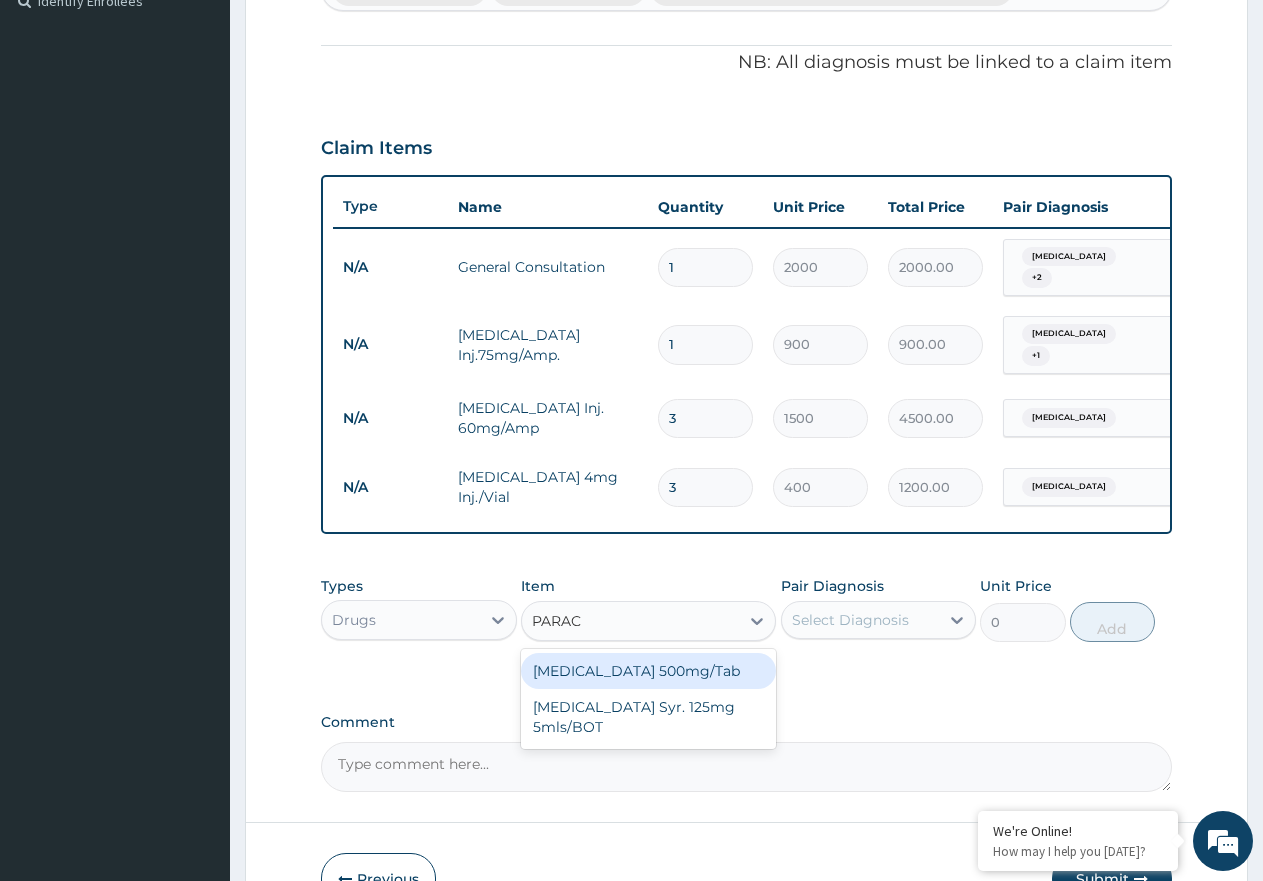 type 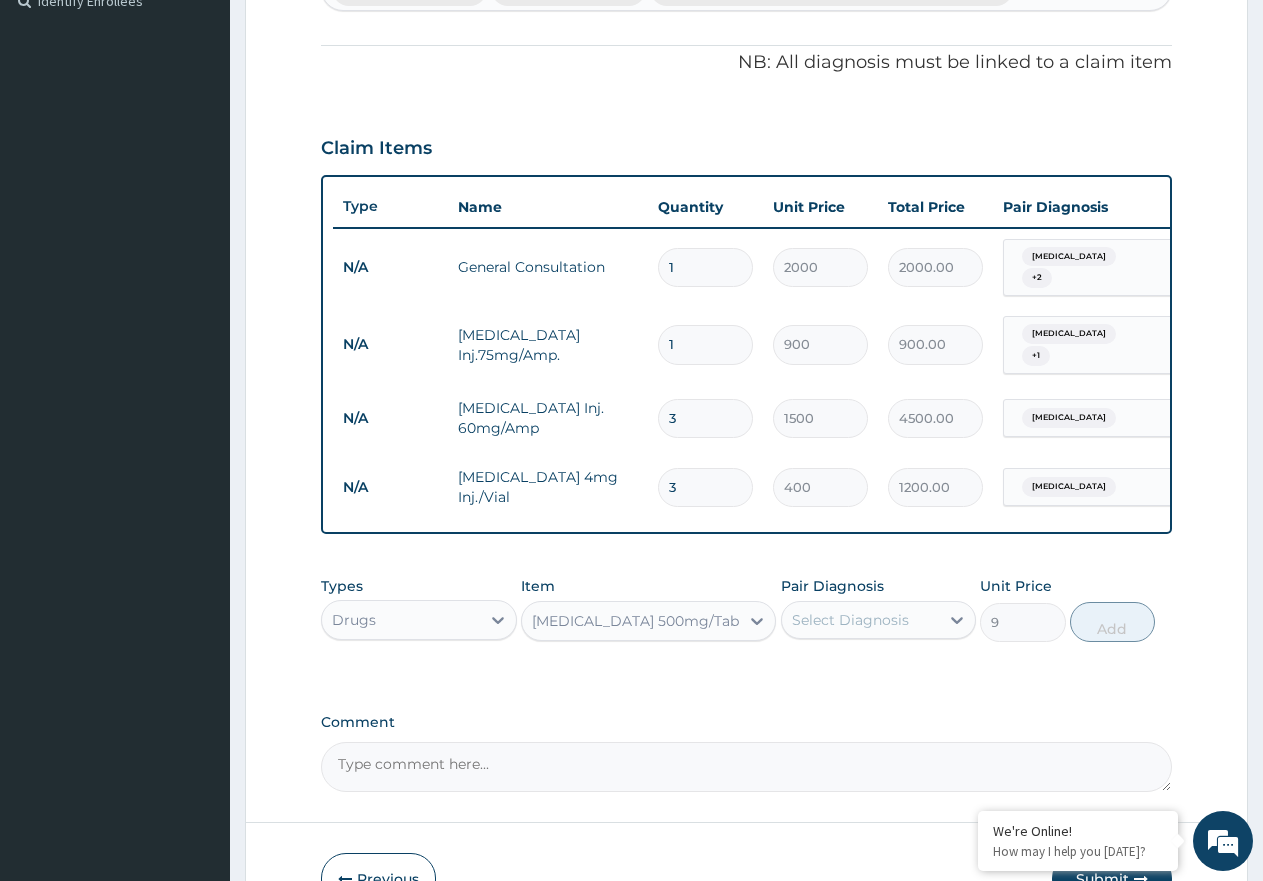 click on "Select Diagnosis" at bounding box center [850, 620] 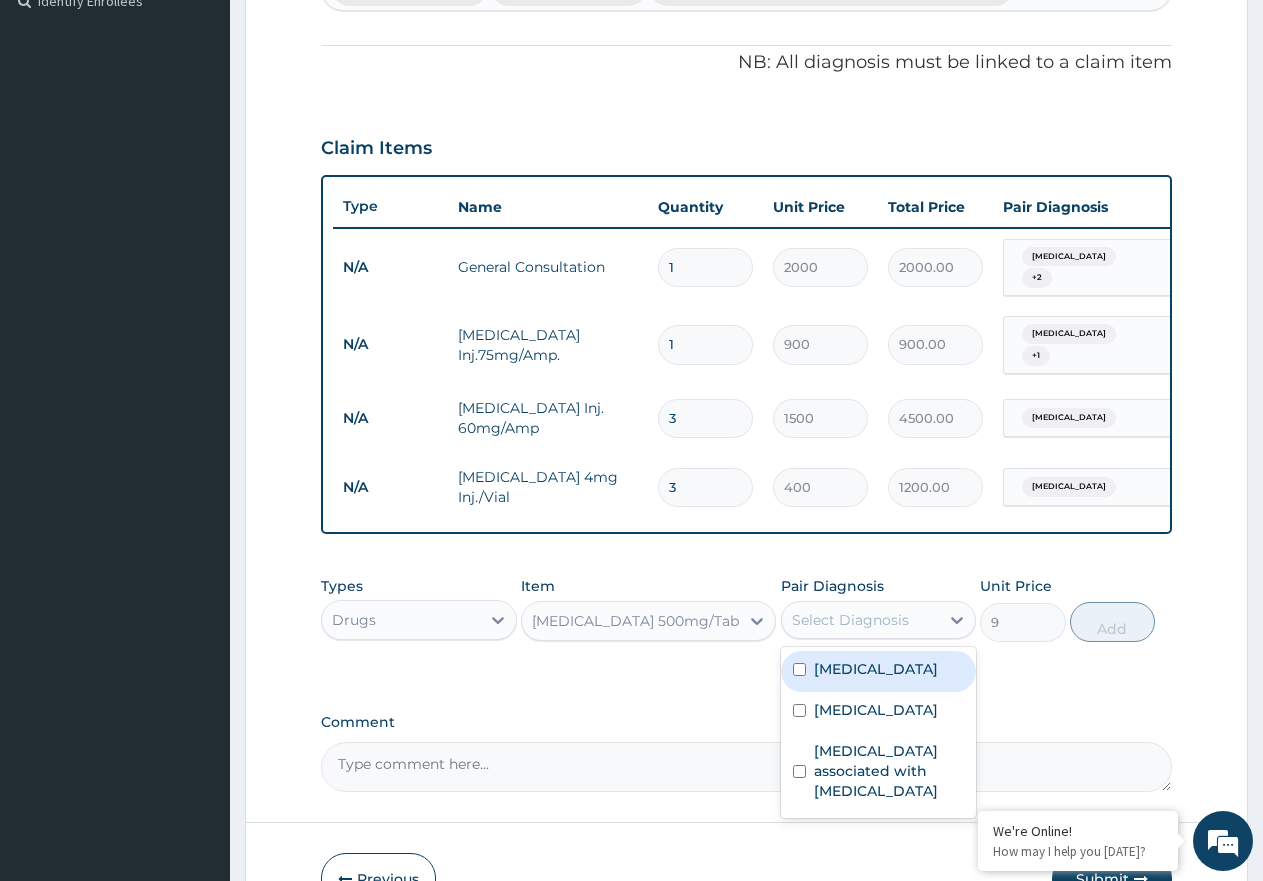click on "[MEDICAL_DATA]" at bounding box center (879, 671) 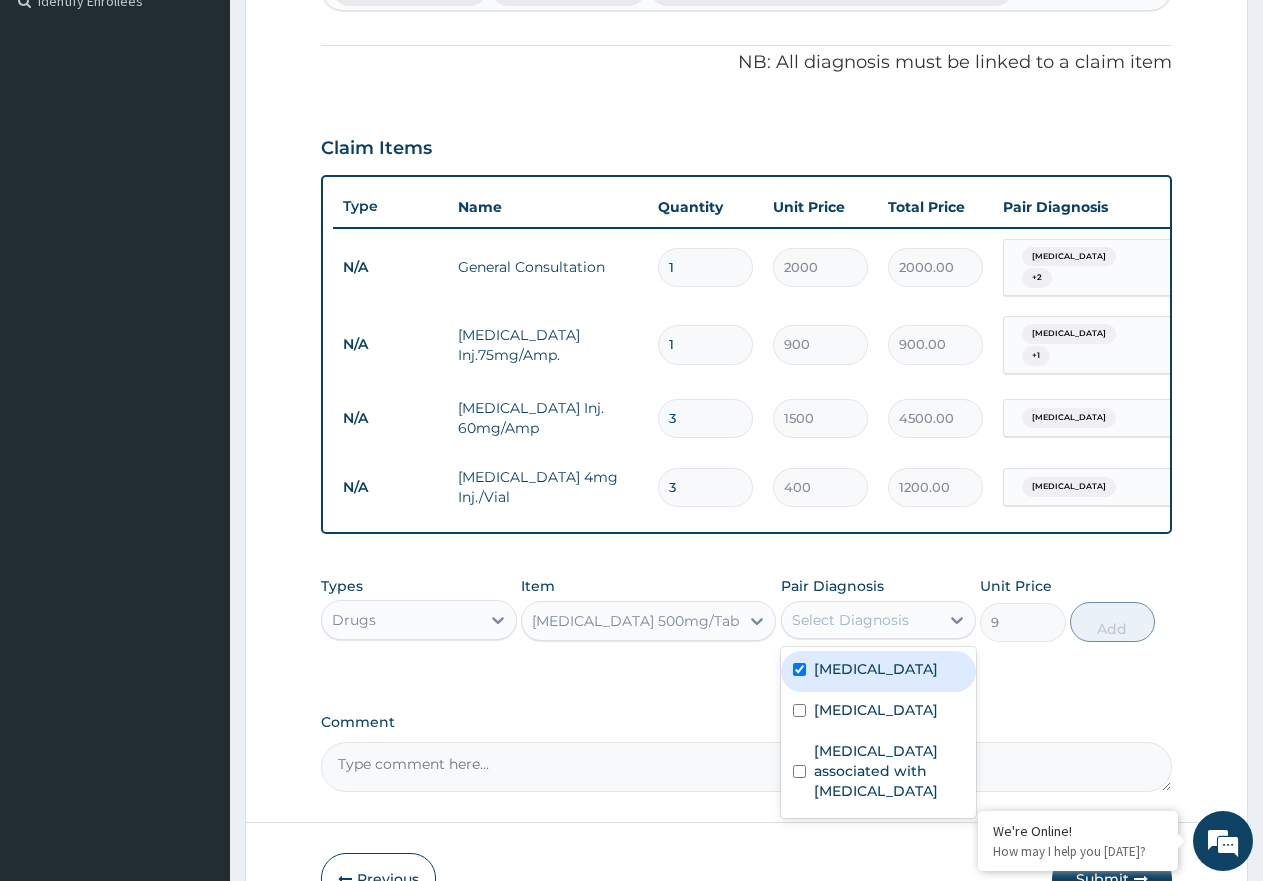 checkbox on "true" 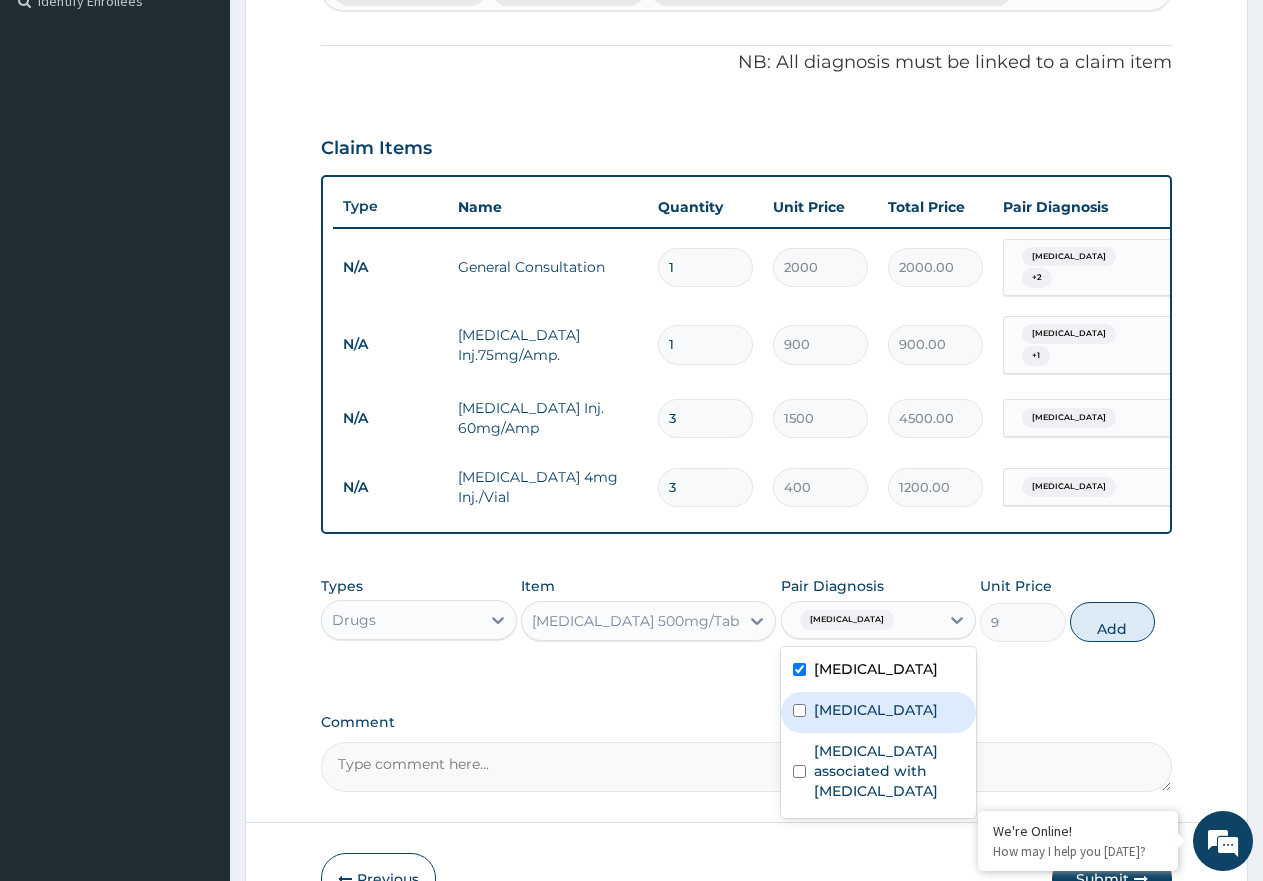 click on "[MEDICAL_DATA]" at bounding box center [876, 710] 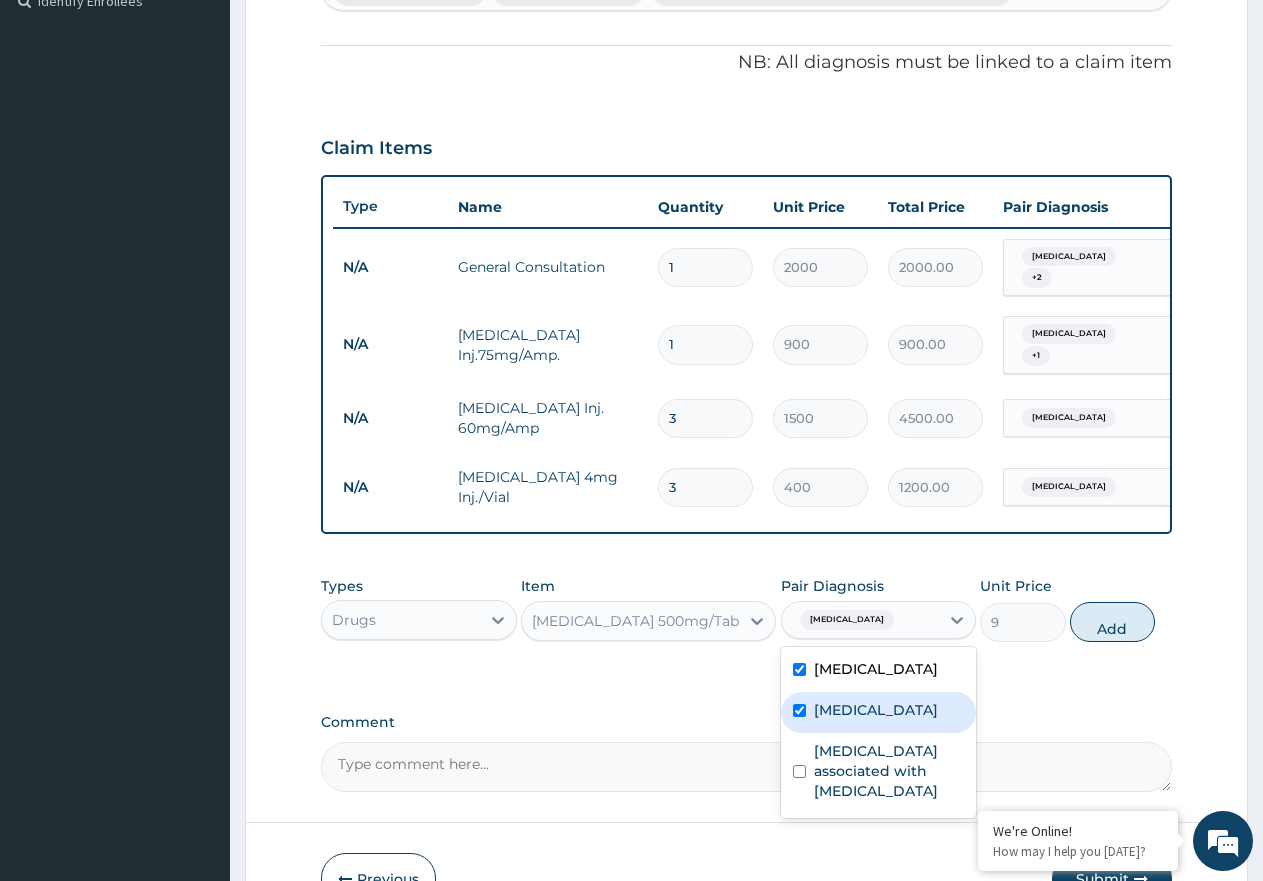 checkbox on "true" 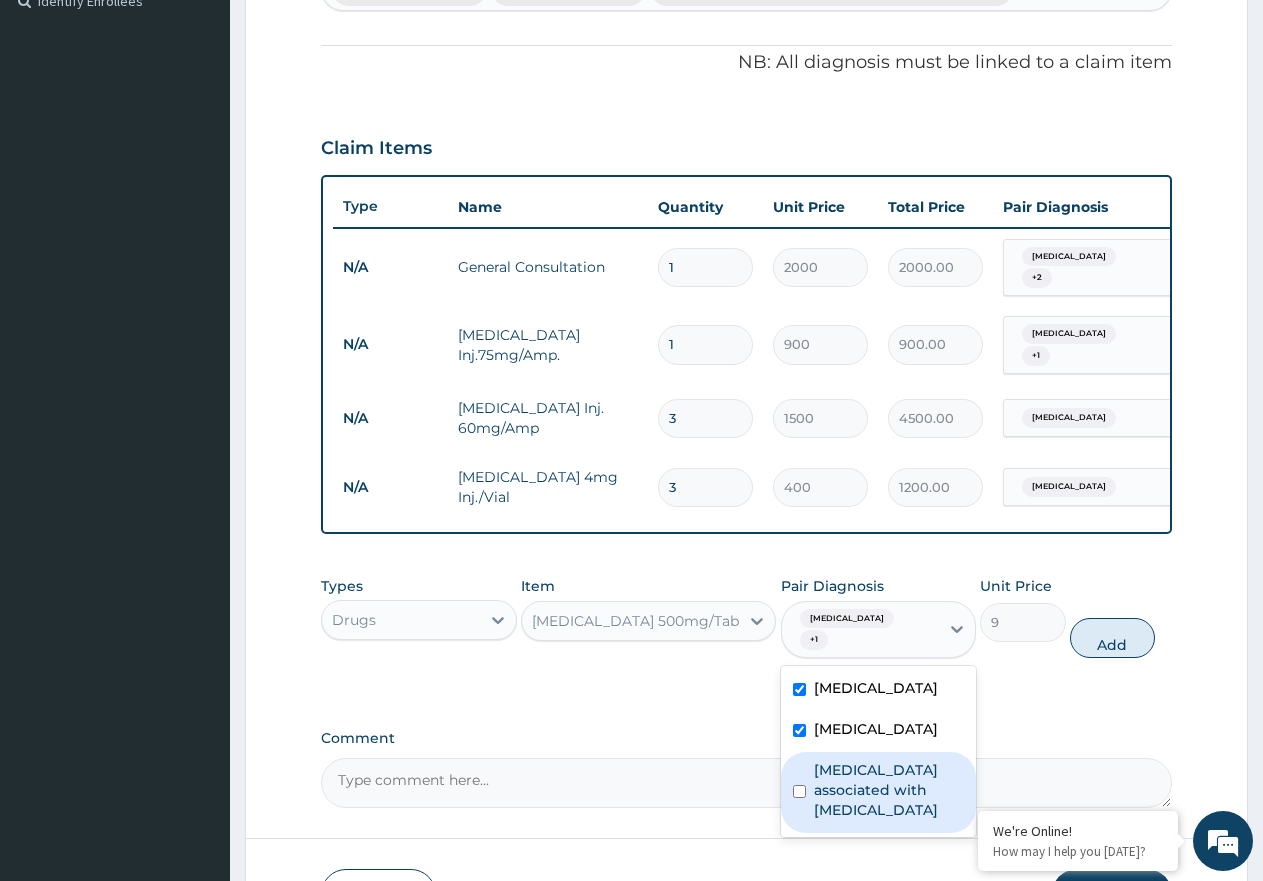 drag, startPoint x: 911, startPoint y: 838, endPoint x: 941, endPoint y: 809, distance: 41.725292 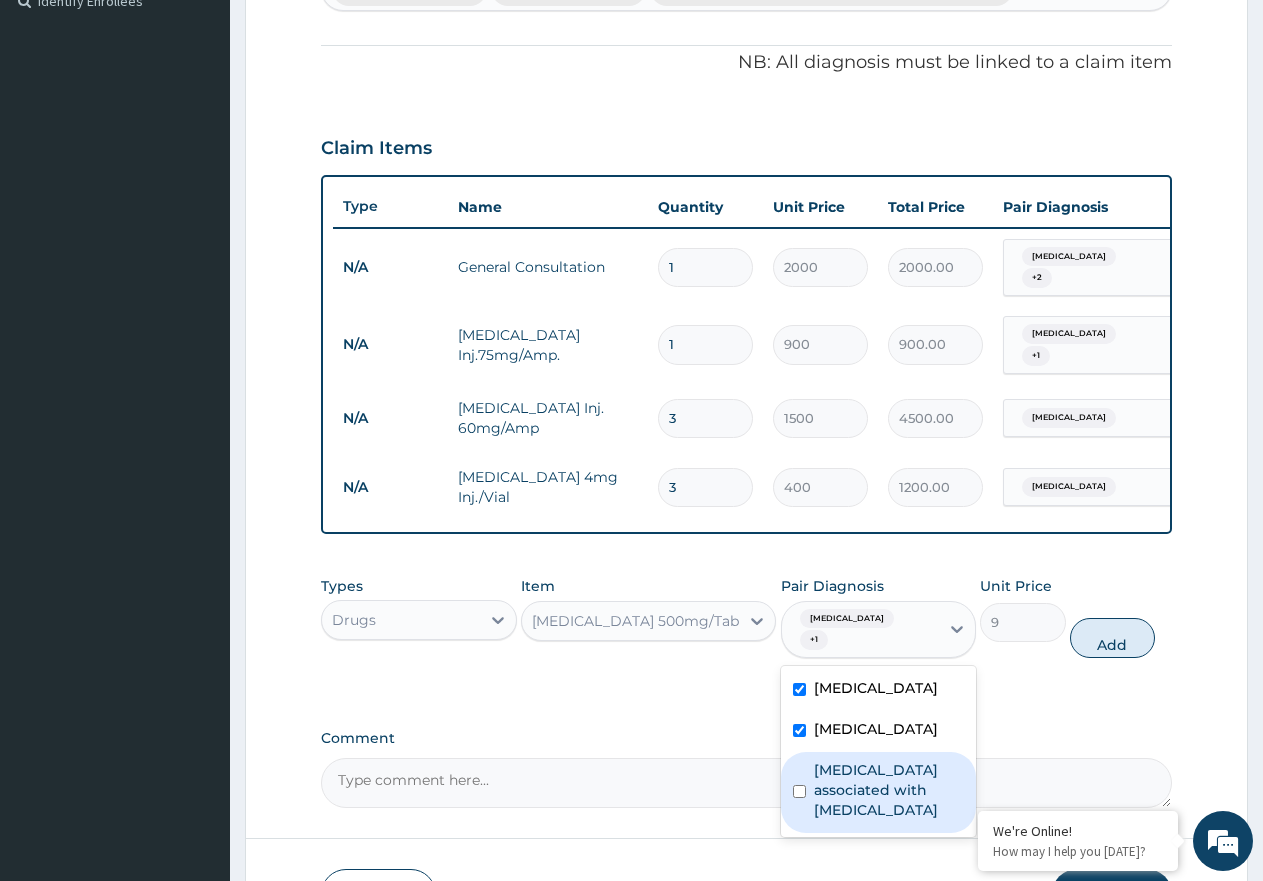 click on "[MEDICAL_DATA] associated with [MEDICAL_DATA]" at bounding box center (879, 792) 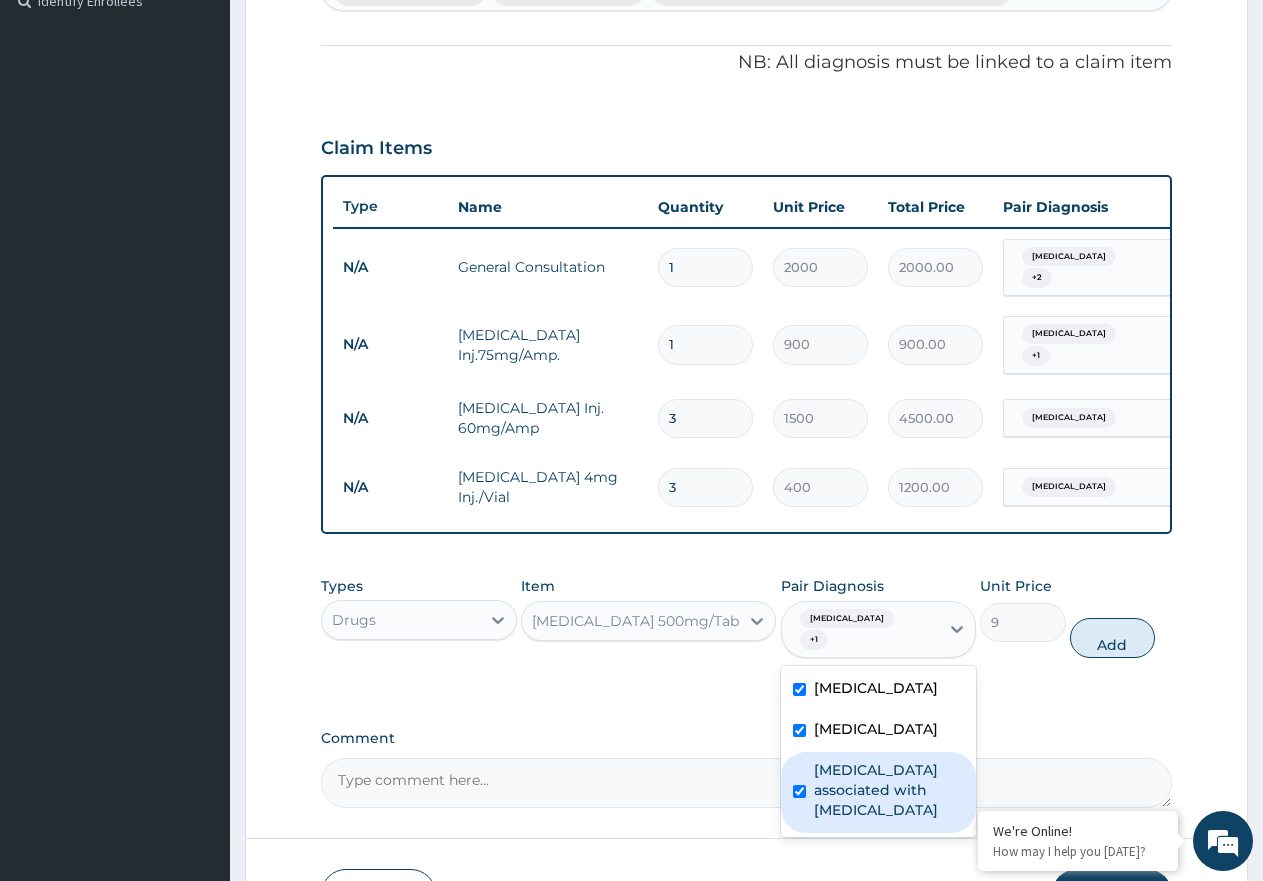 checkbox on "true" 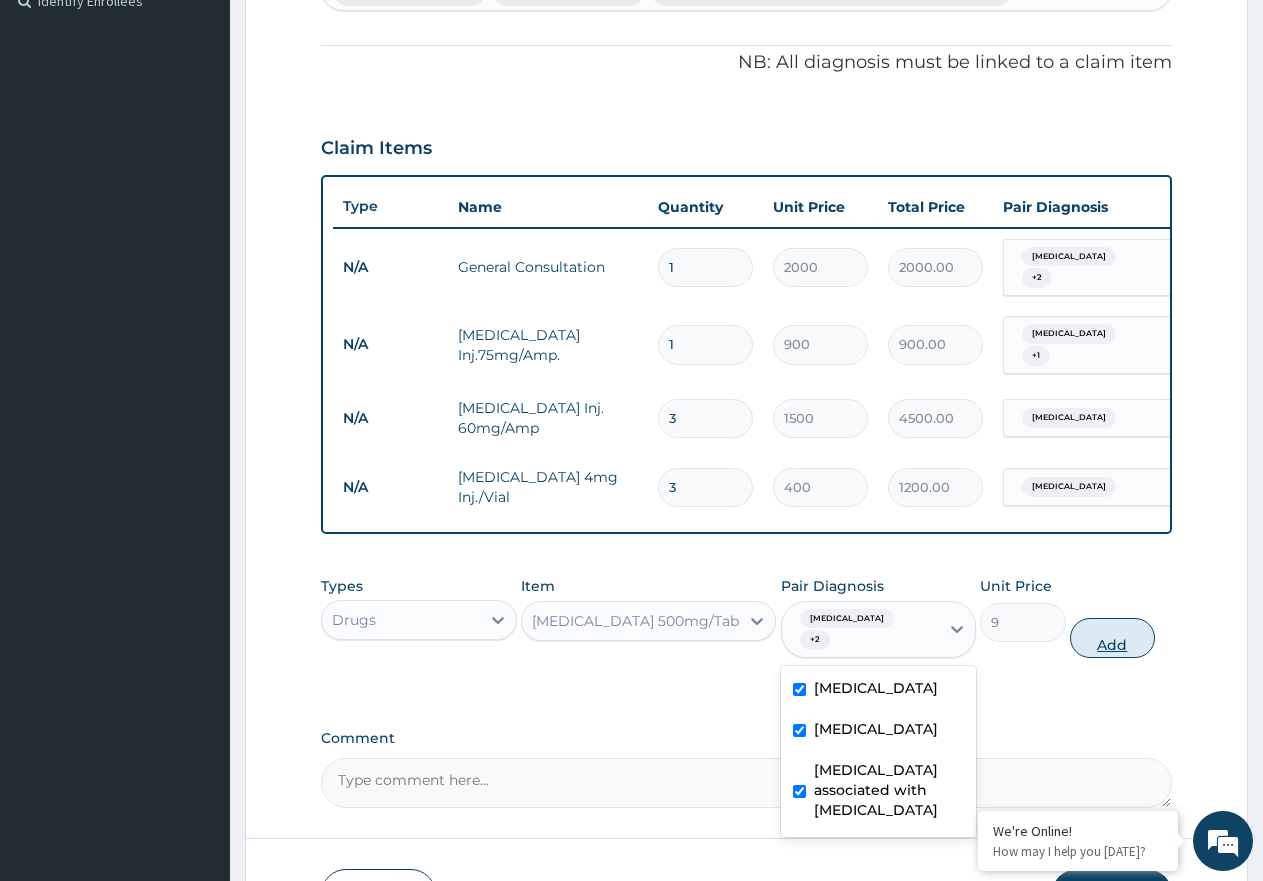 click on "Add" at bounding box center [1112, 638] 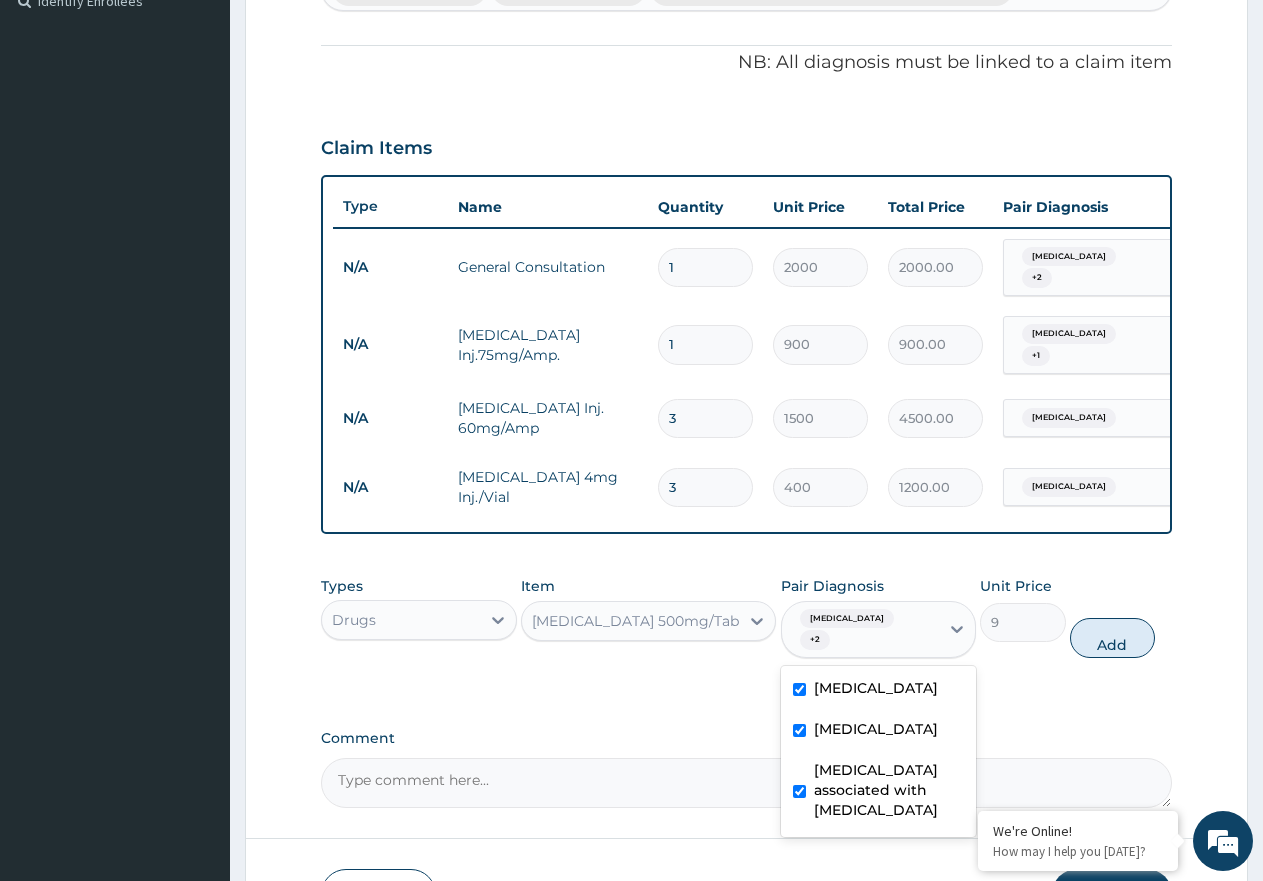 type on "0" 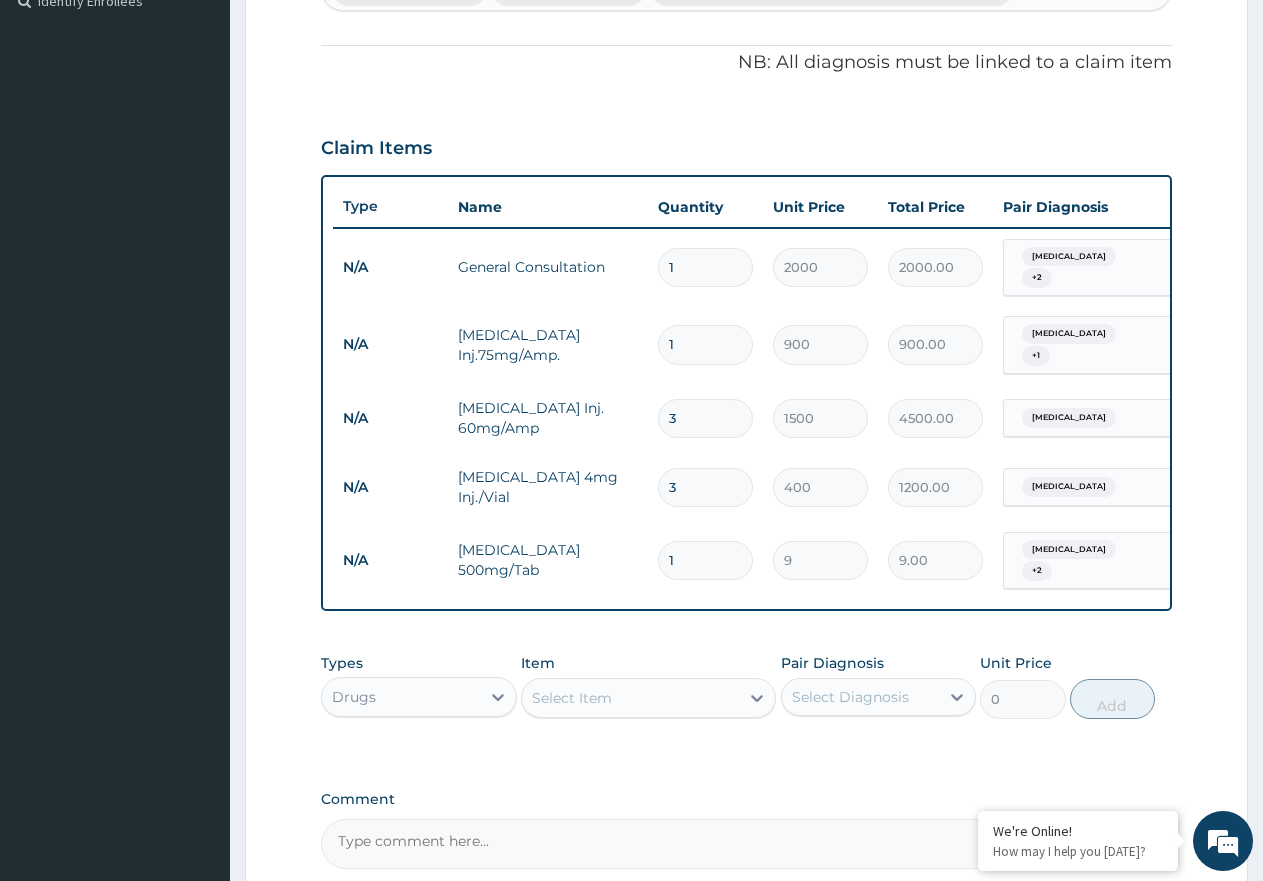 type on "0" 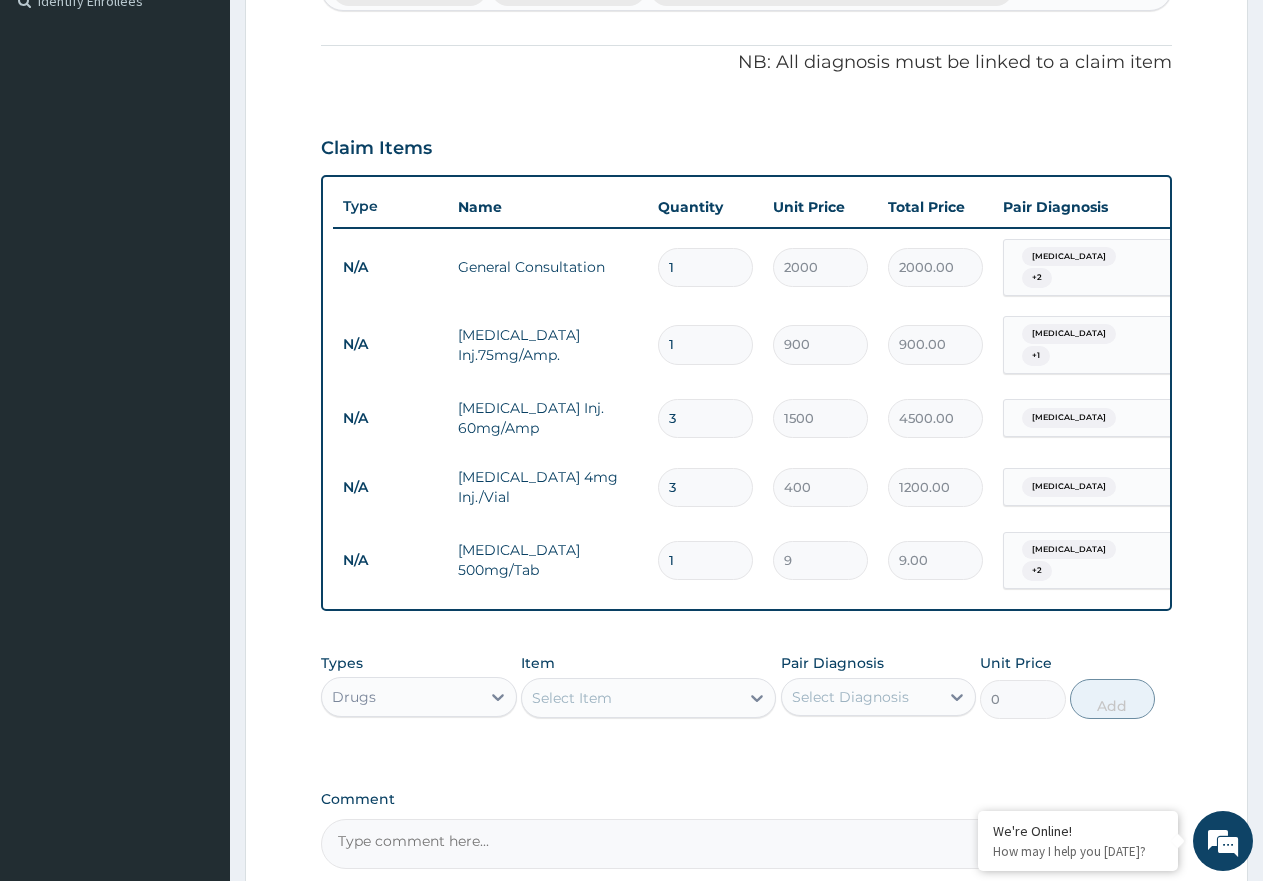 type on "0.00" 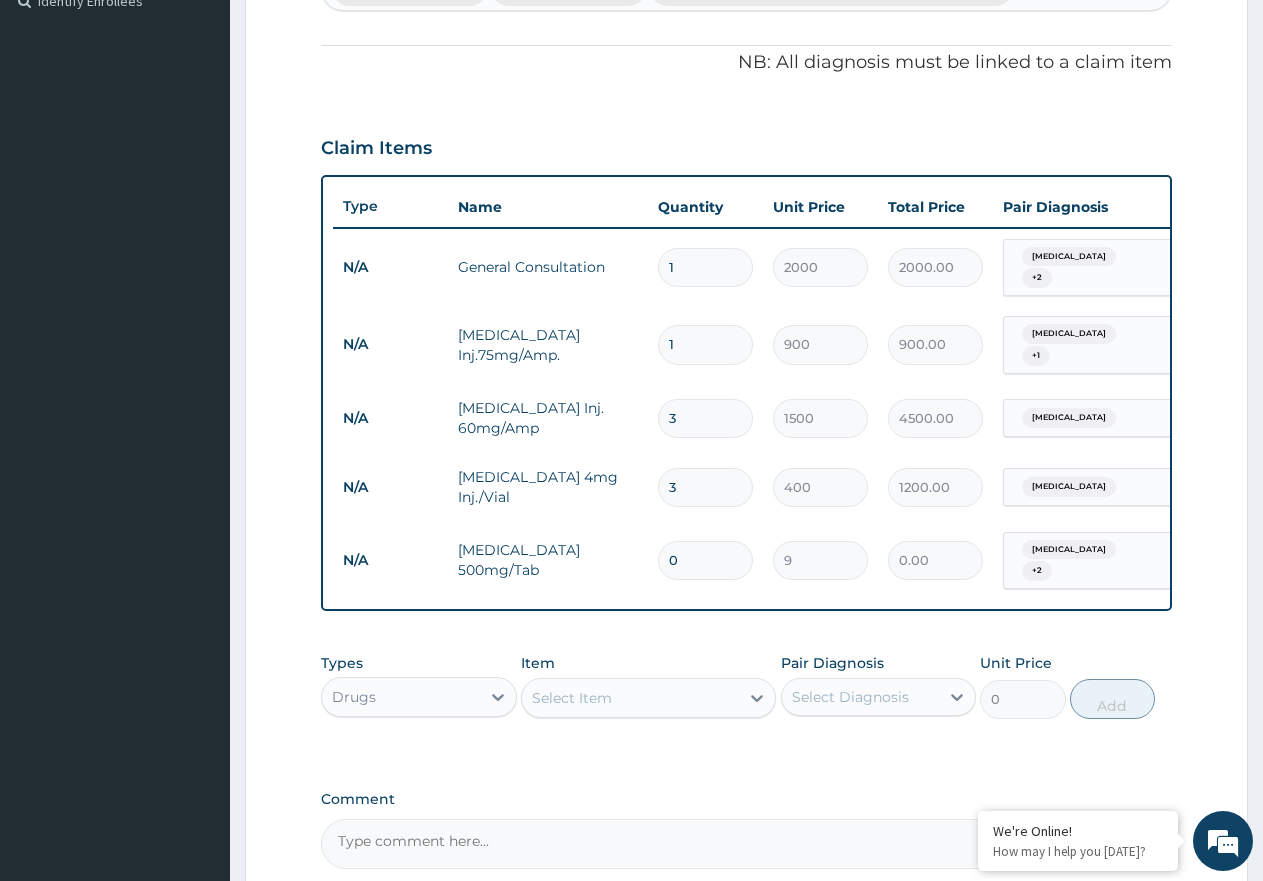 type on "1" 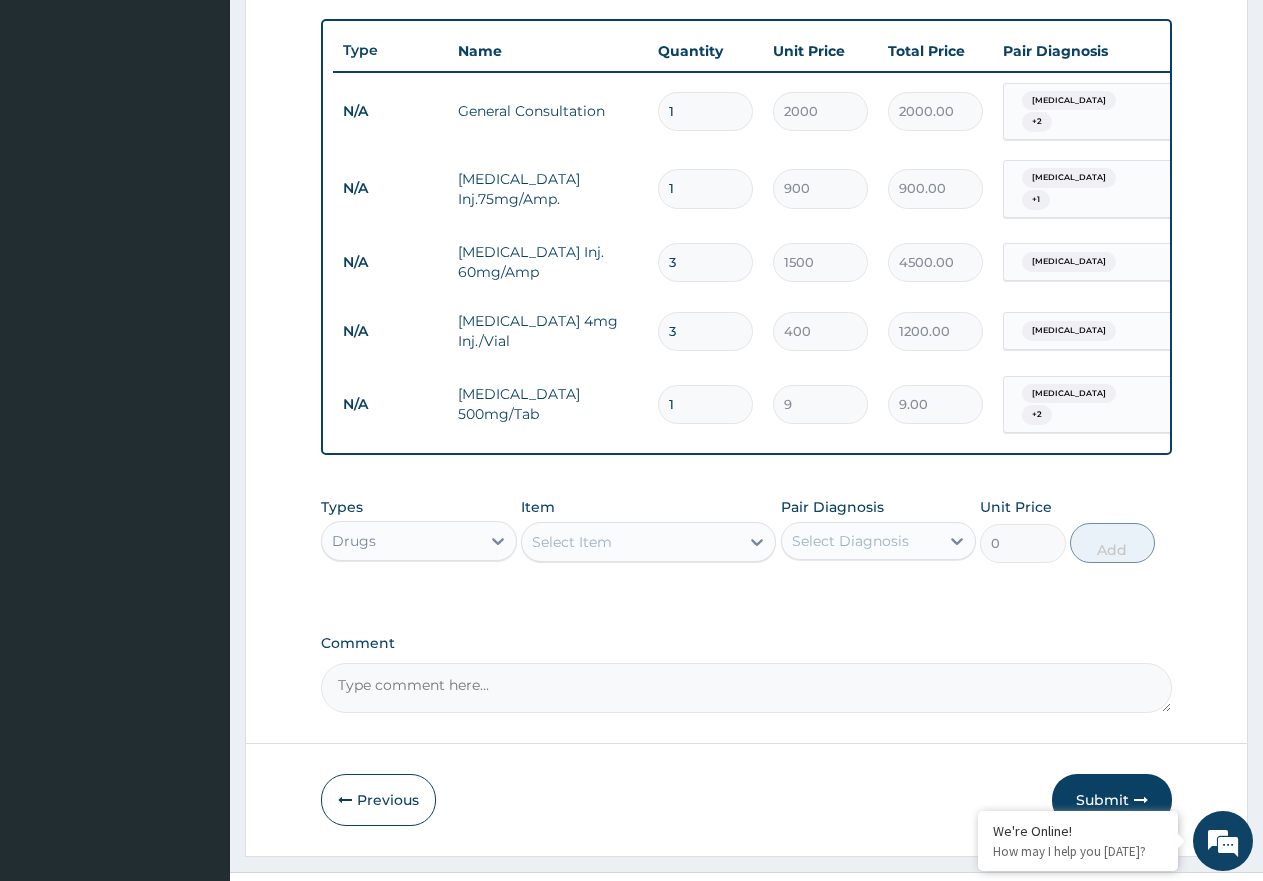 scroll, scrollTop: 776, scrollLeft: 0, axis: vertical 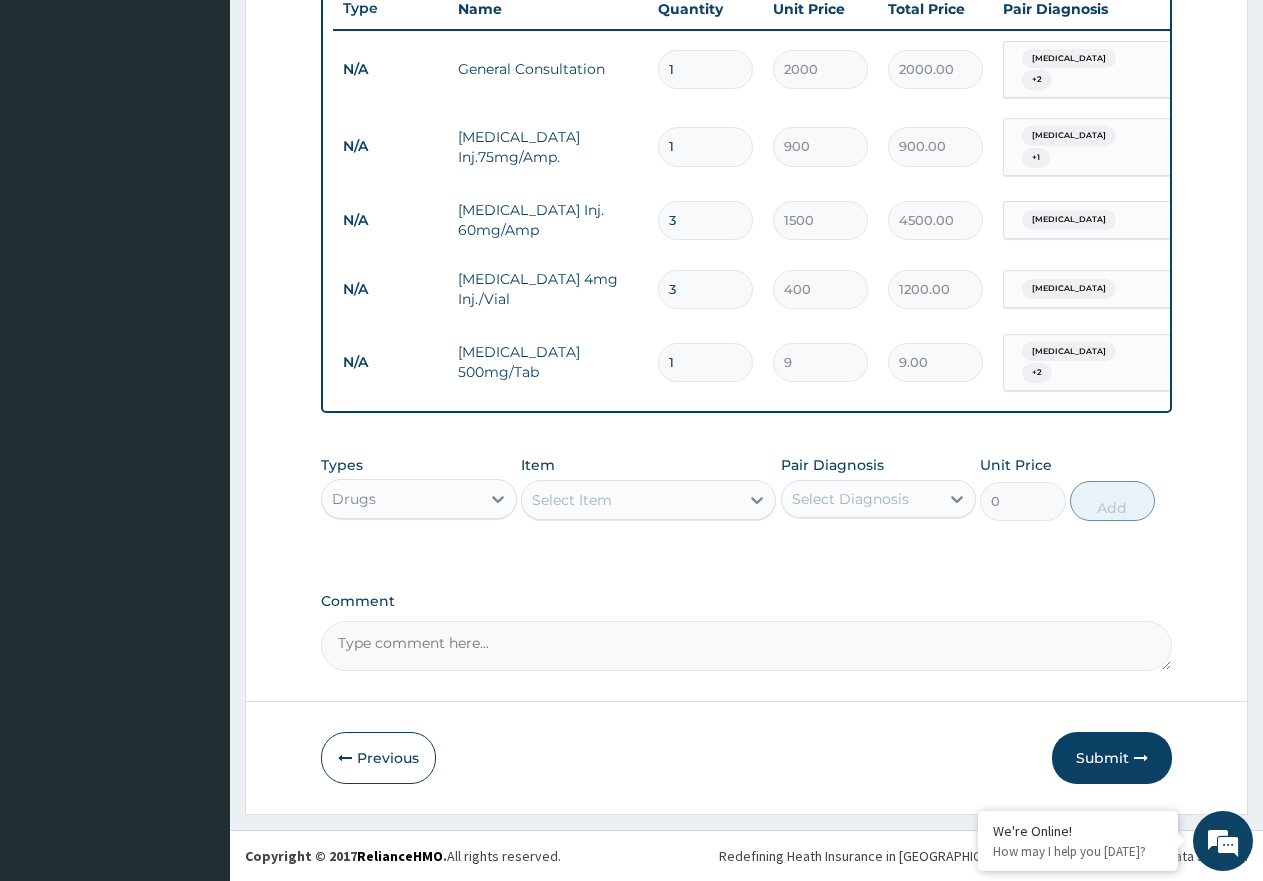 click on "1" at bounding box center (705, 362) 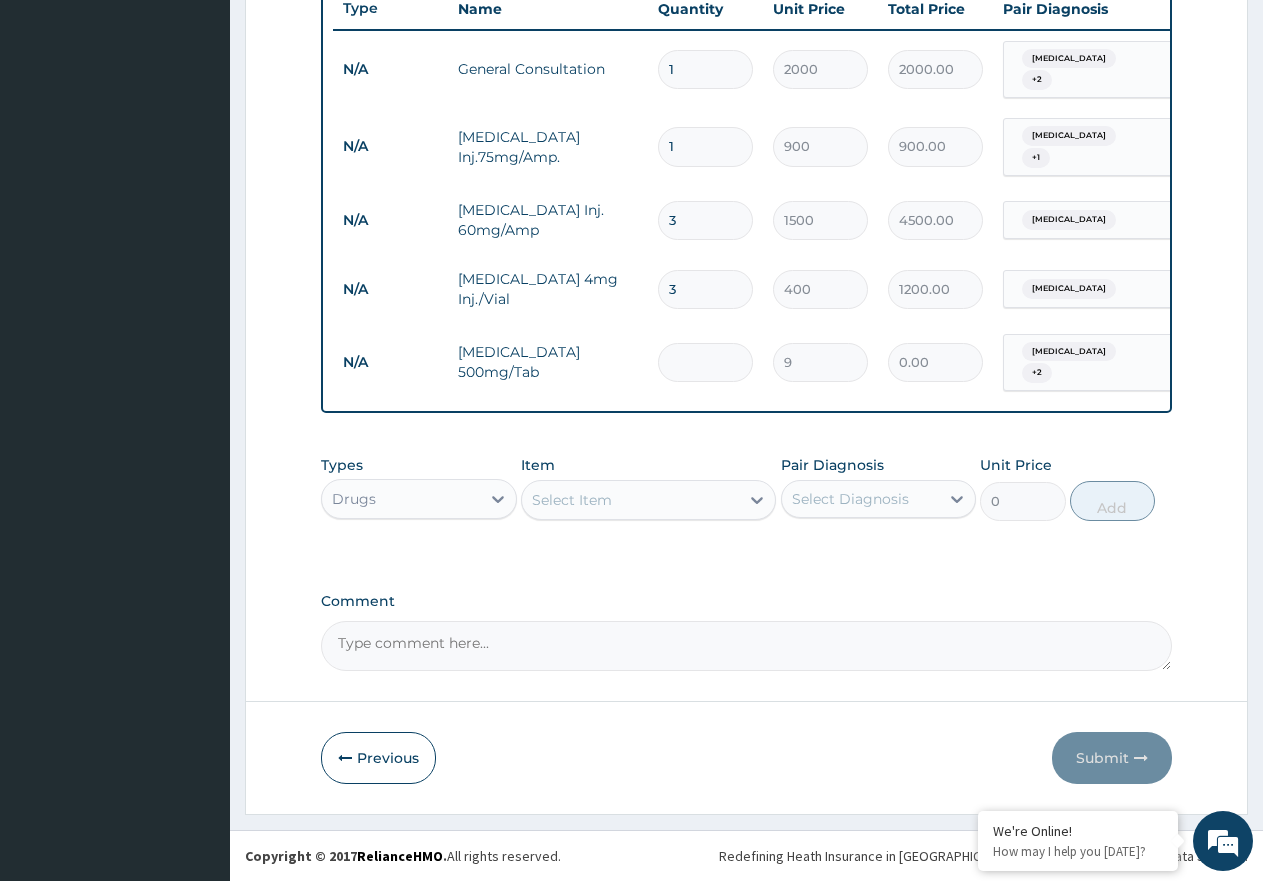 type on "1" 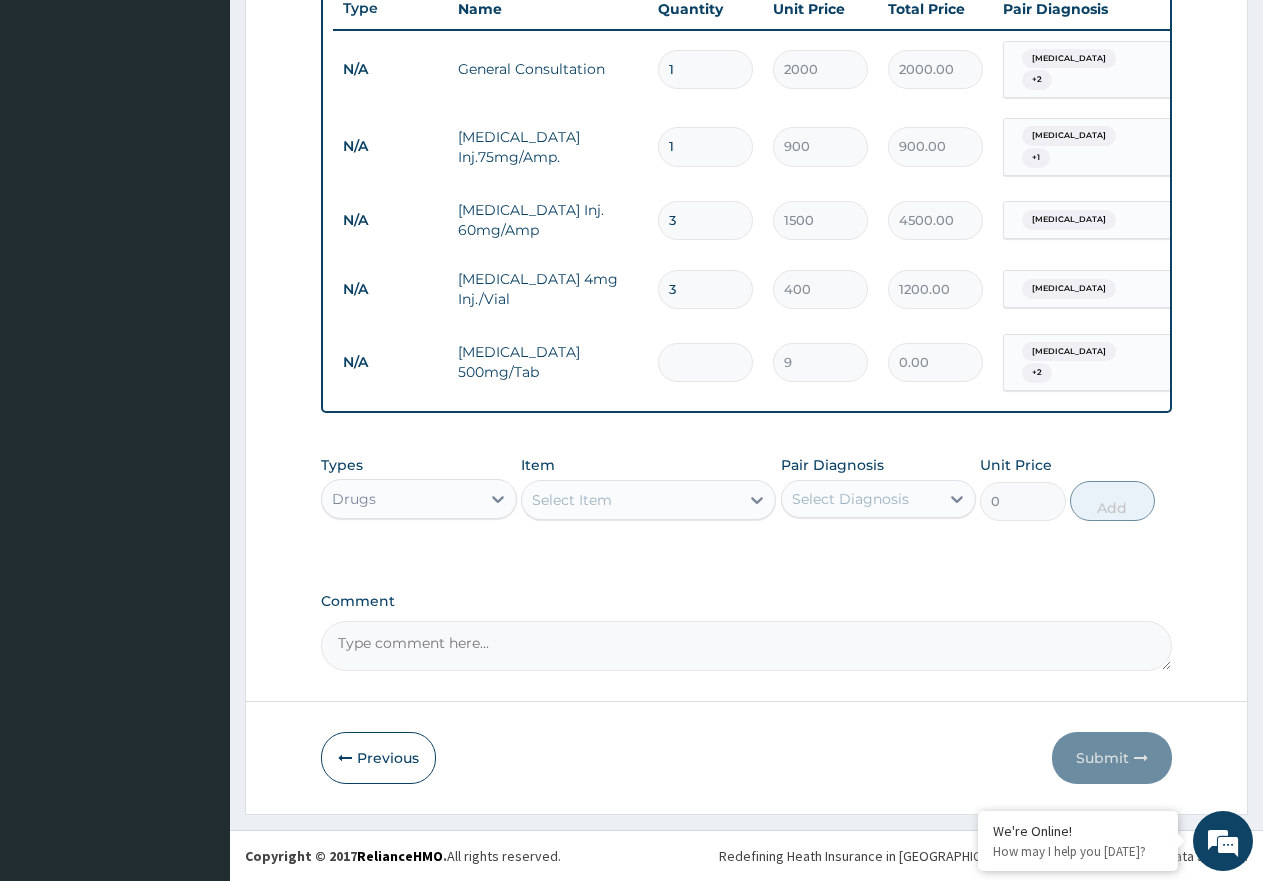 type on "9.00" 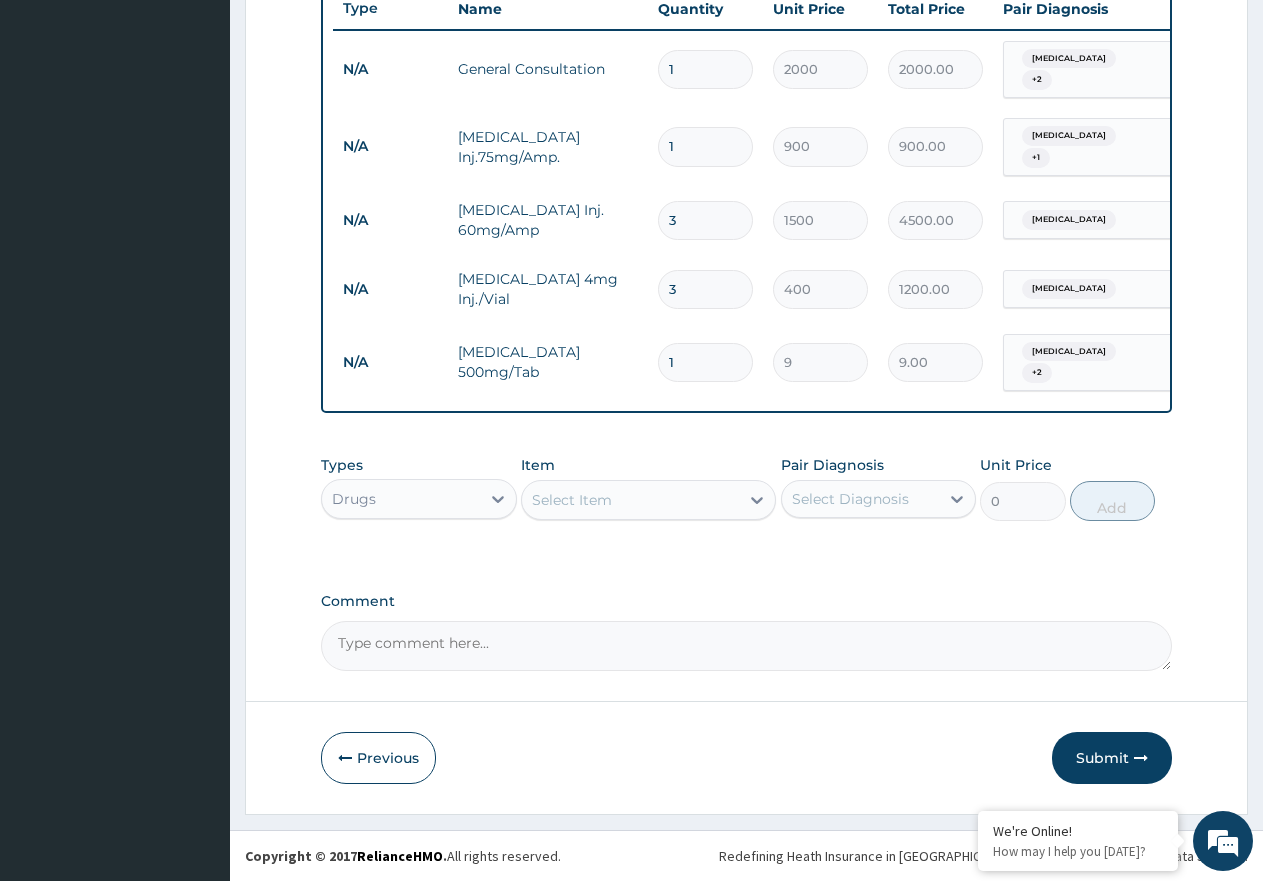 type on "18" 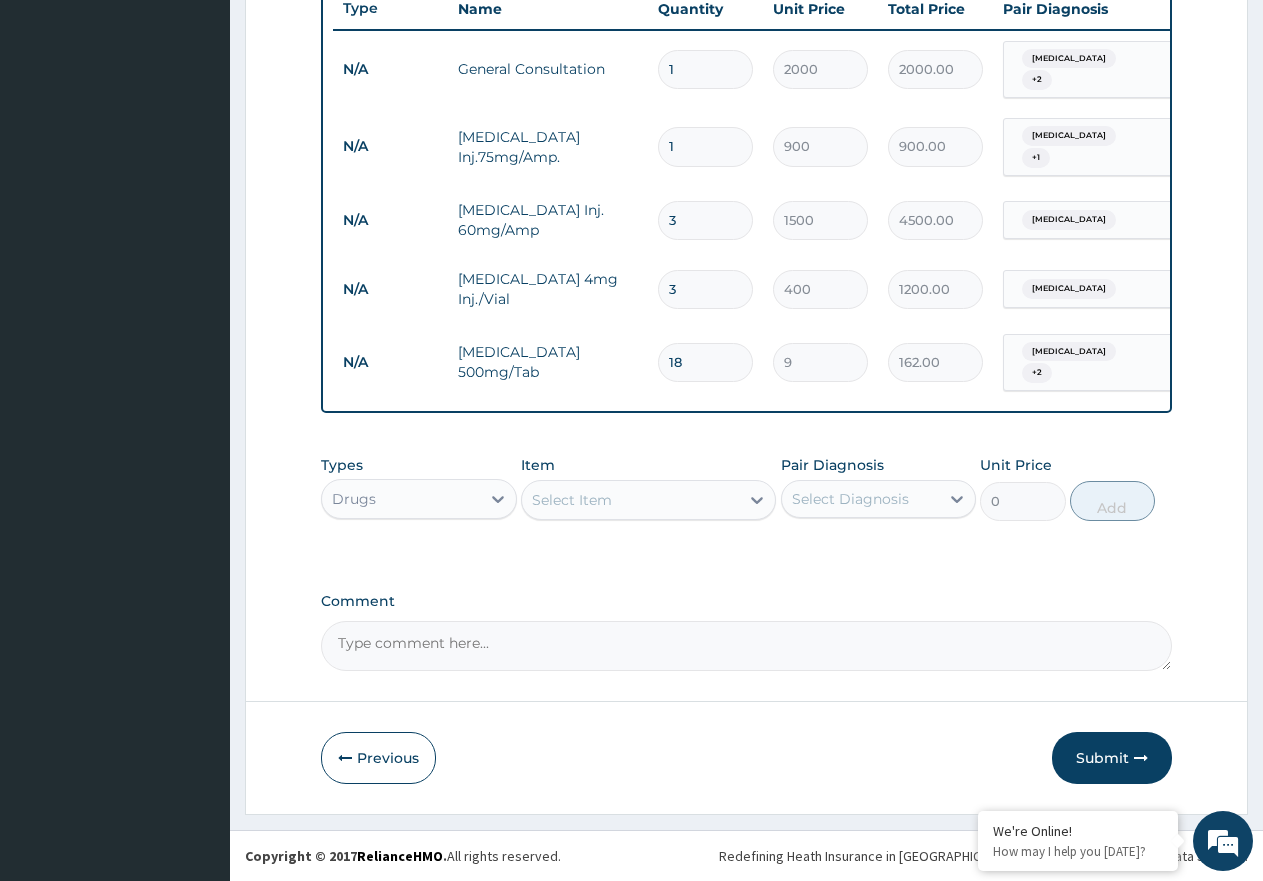 type on "18" 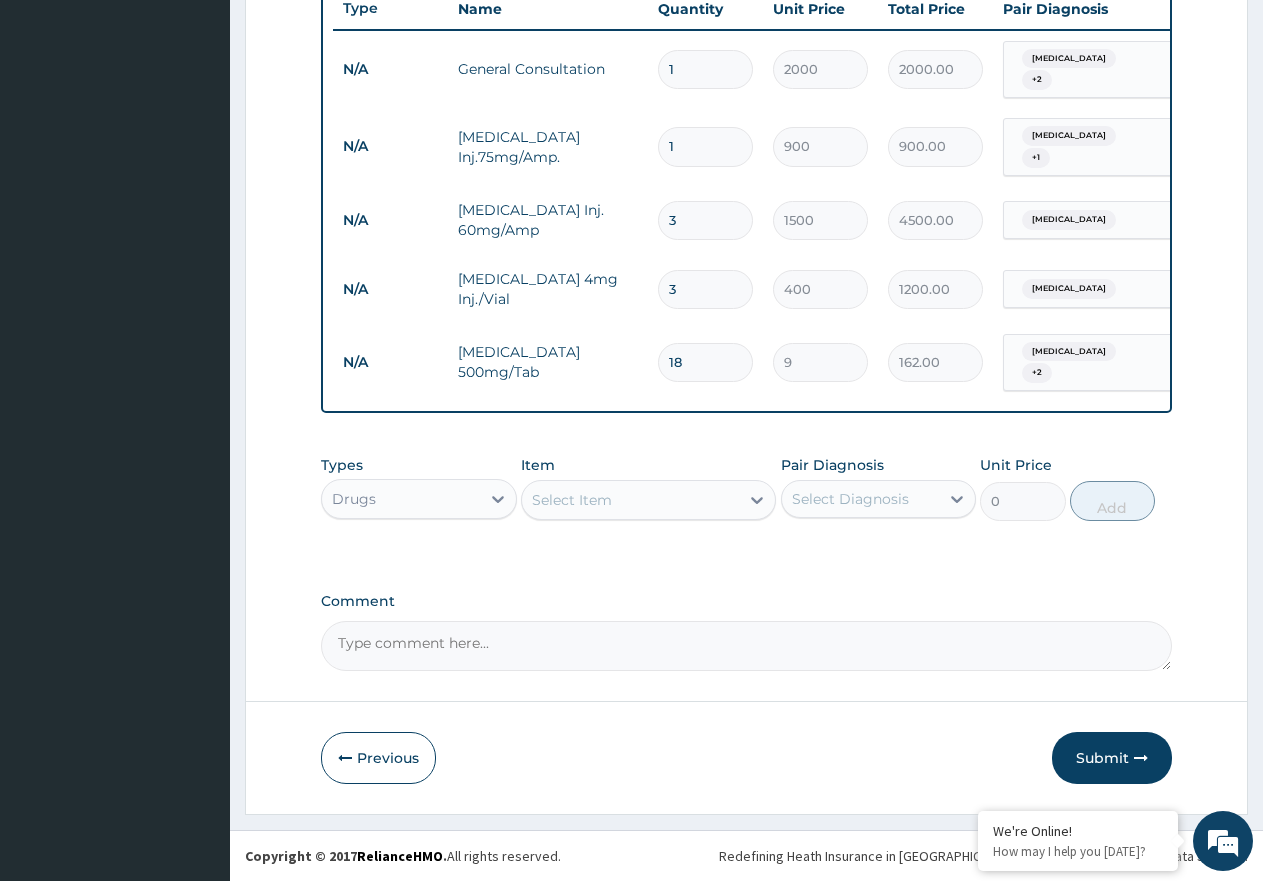 click on "Select Item" at bounding box center (648, 500) 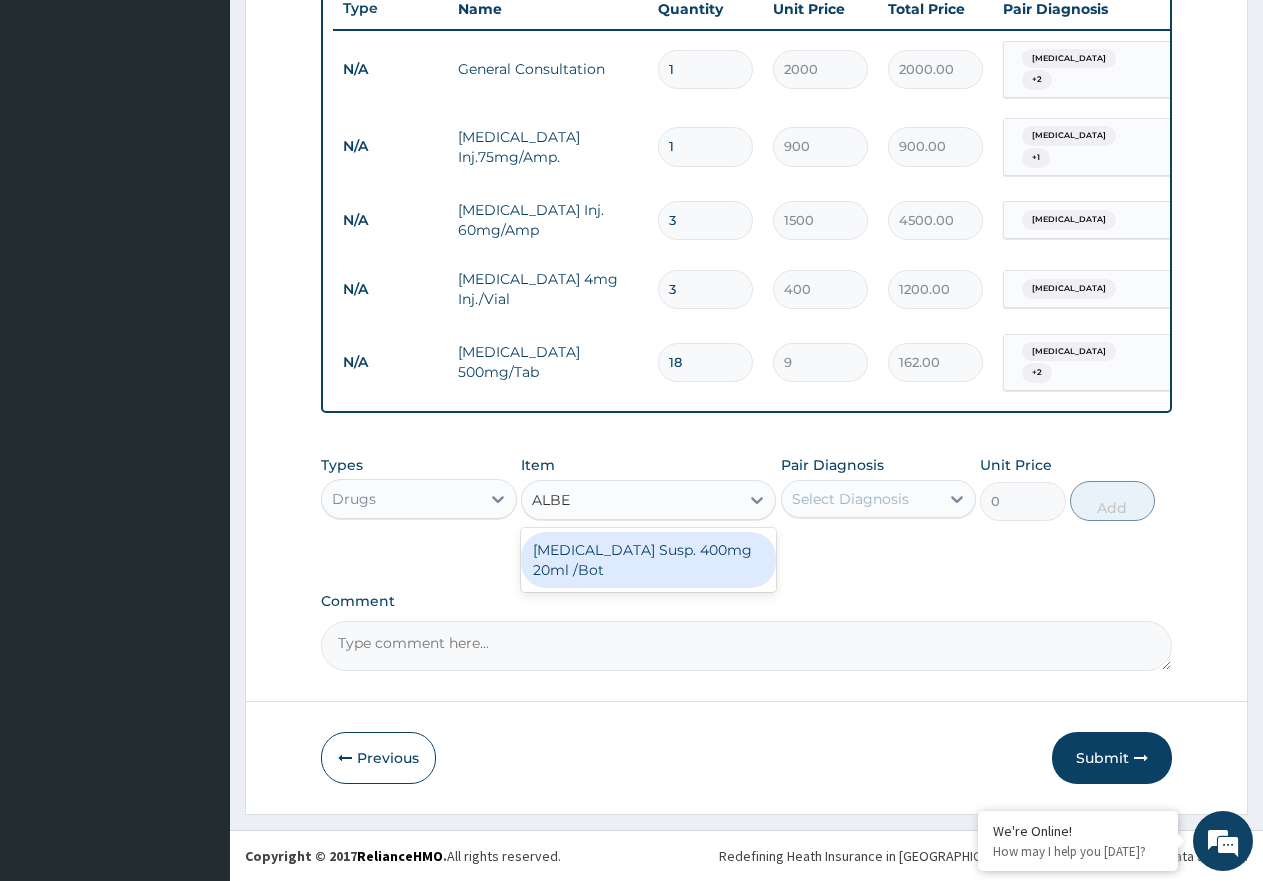 type on "ALBEN" 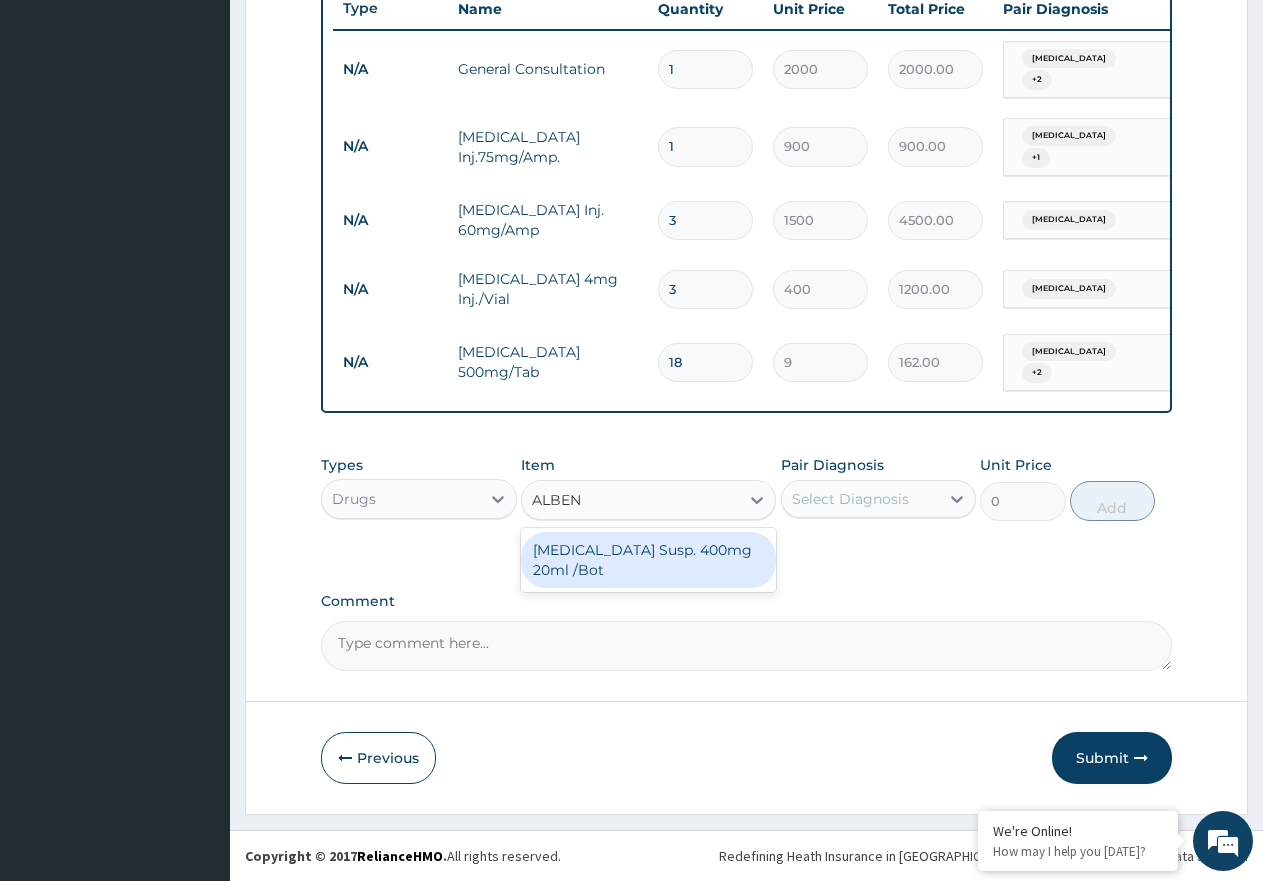 click on "[MEDICAL_DATA] Susp. 400mg 20ml /Bot" at bounding box center (648, 560) 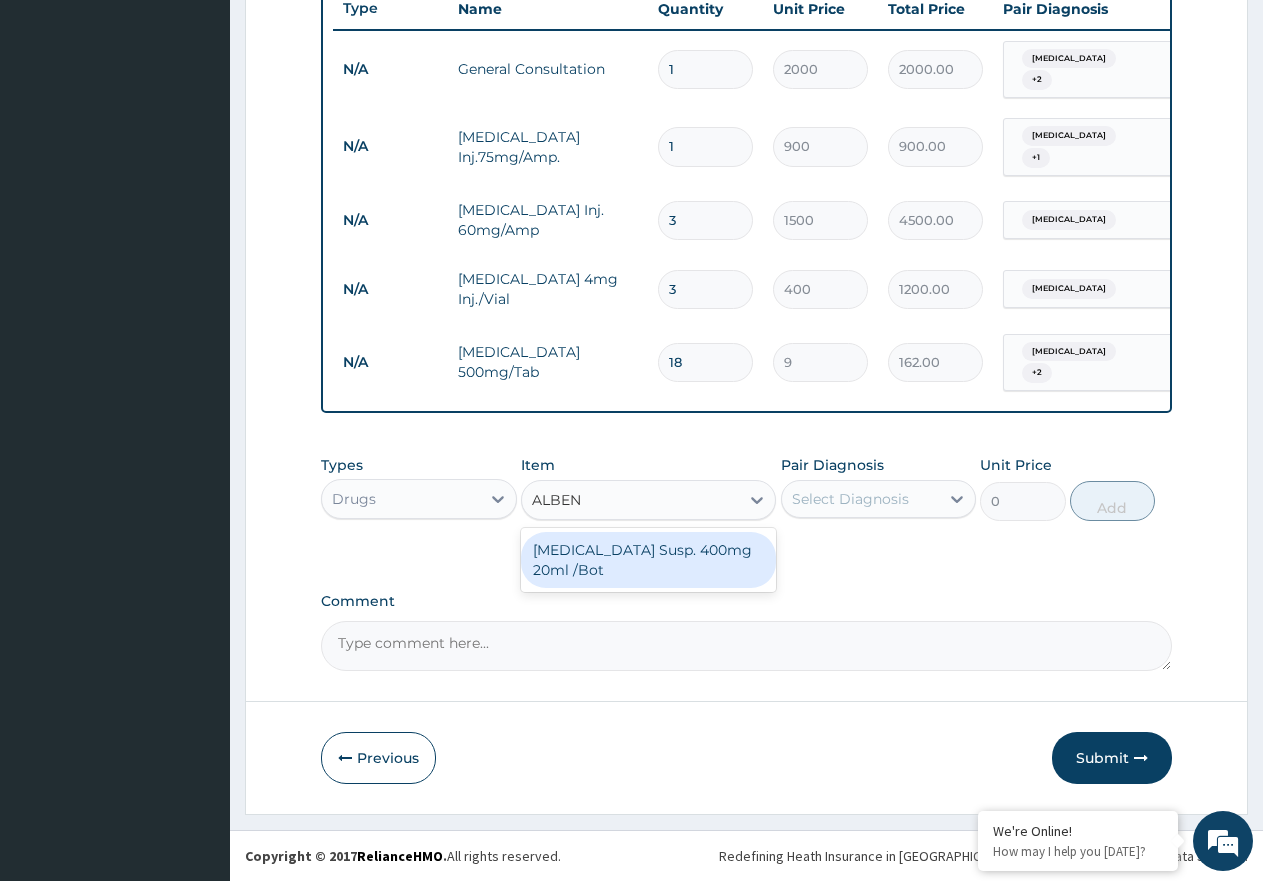 type 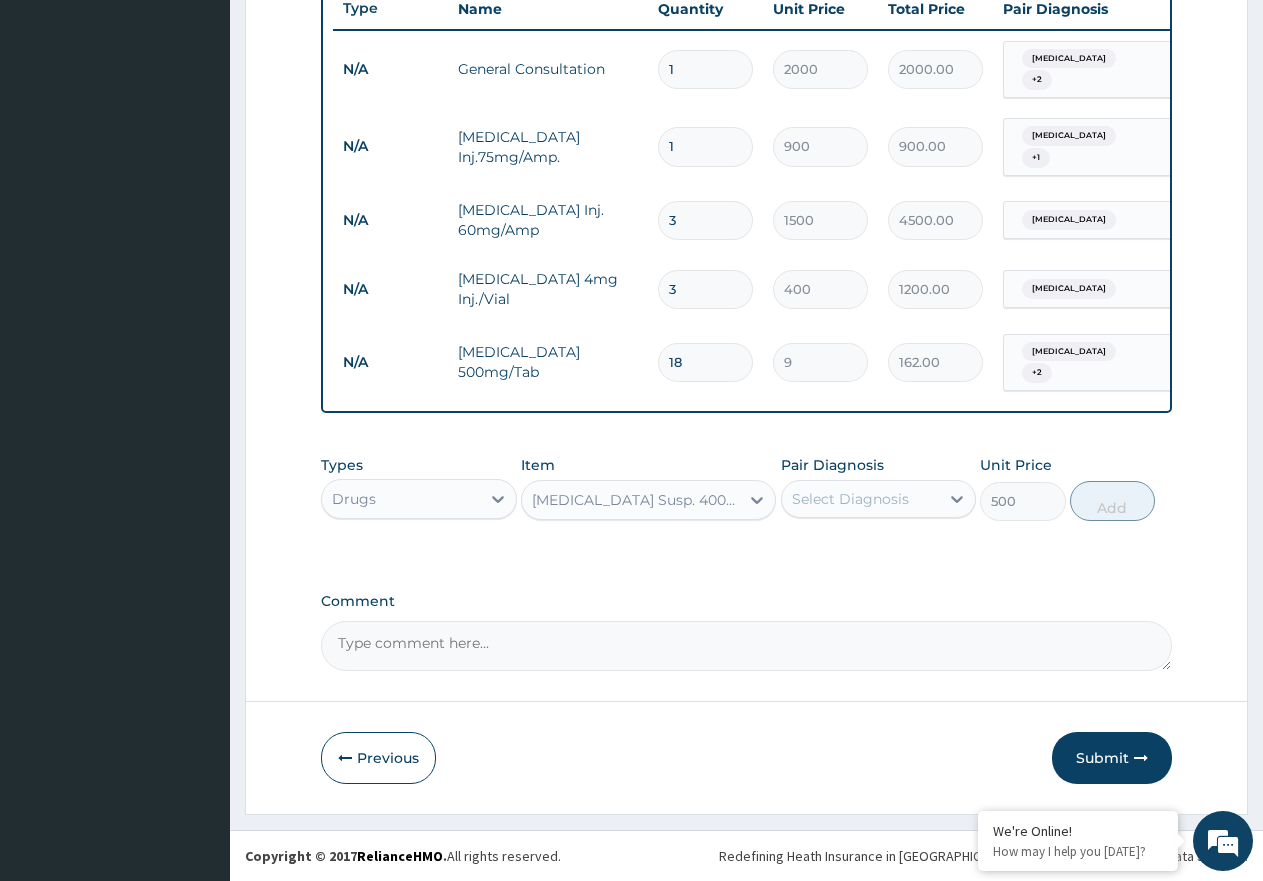 click on "Select Diagnosis" at bounding box center [850, 499] 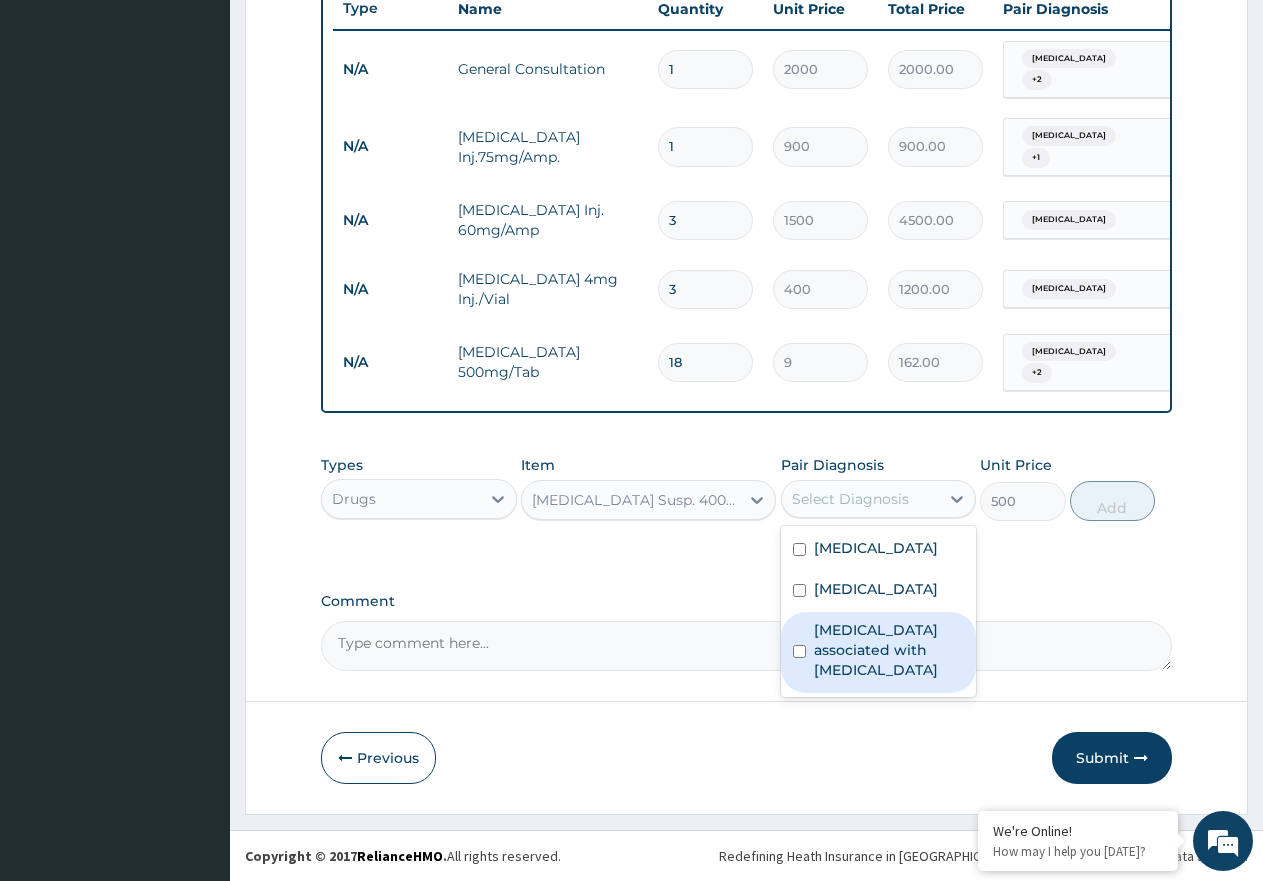 drag, startPoint x: 868, startPoint y: 682, endPoint x: 1020, endPoint y: 603, distance: 171.30382 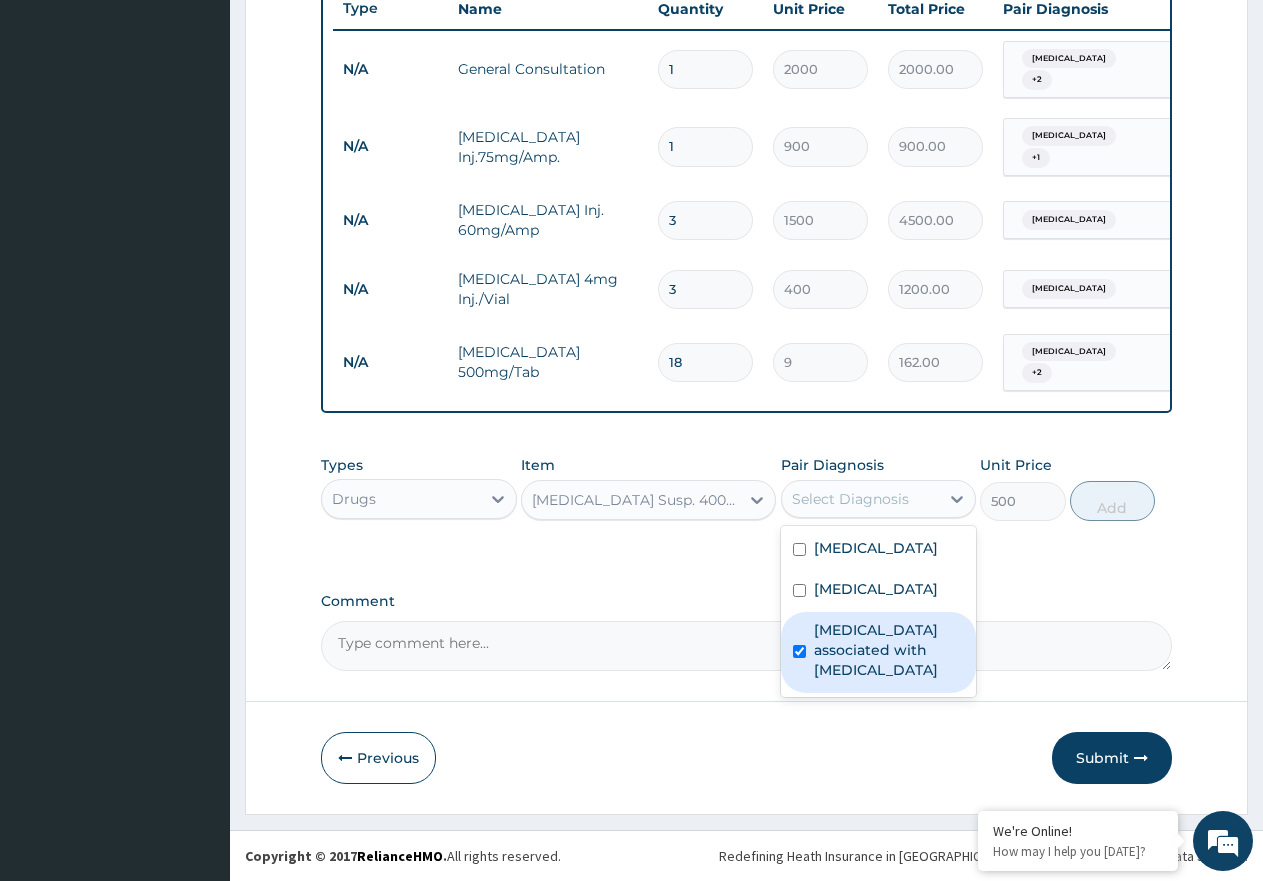checkbox on "true" 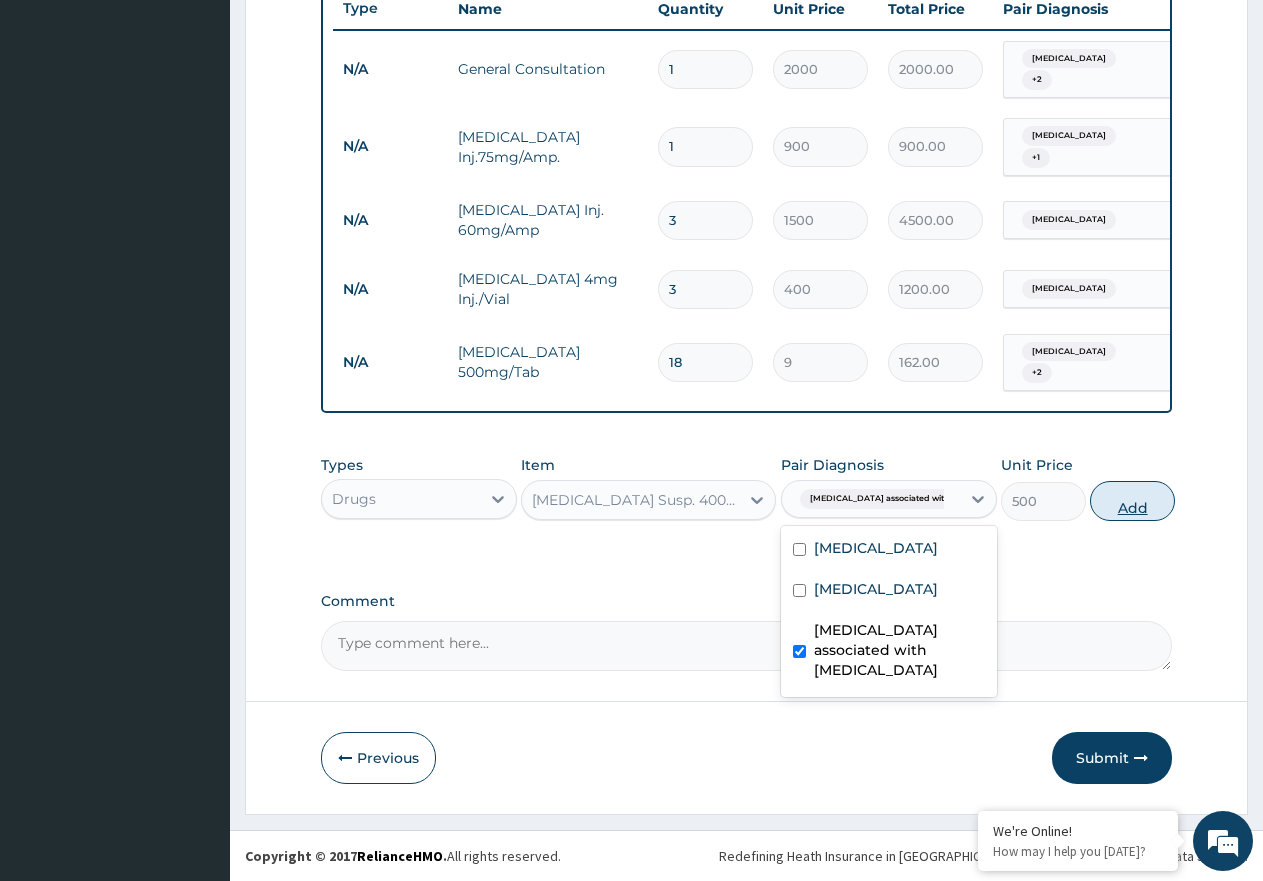 click on "Add" at bounding box center [1132, 501] 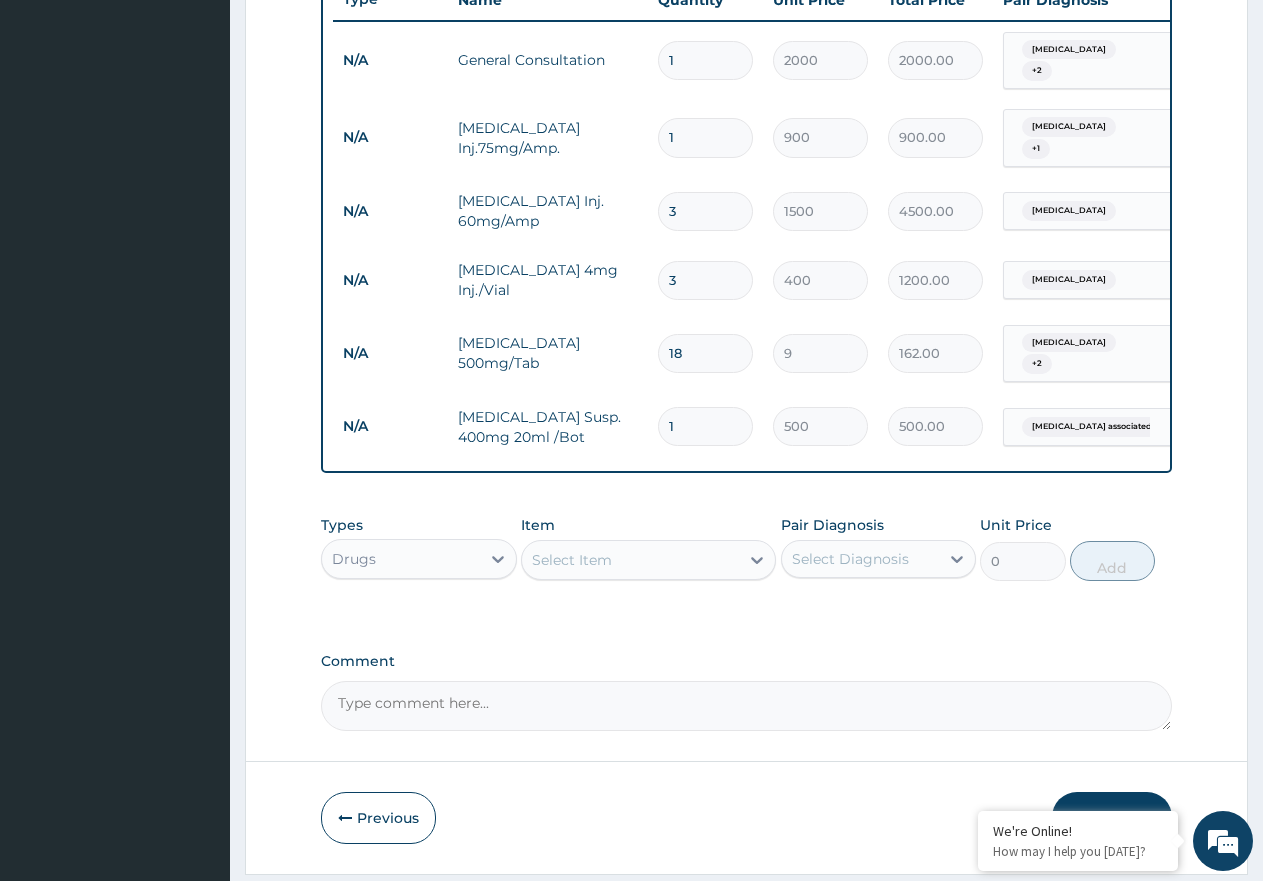 click on "Select Item" at bounding box center [572, 560] 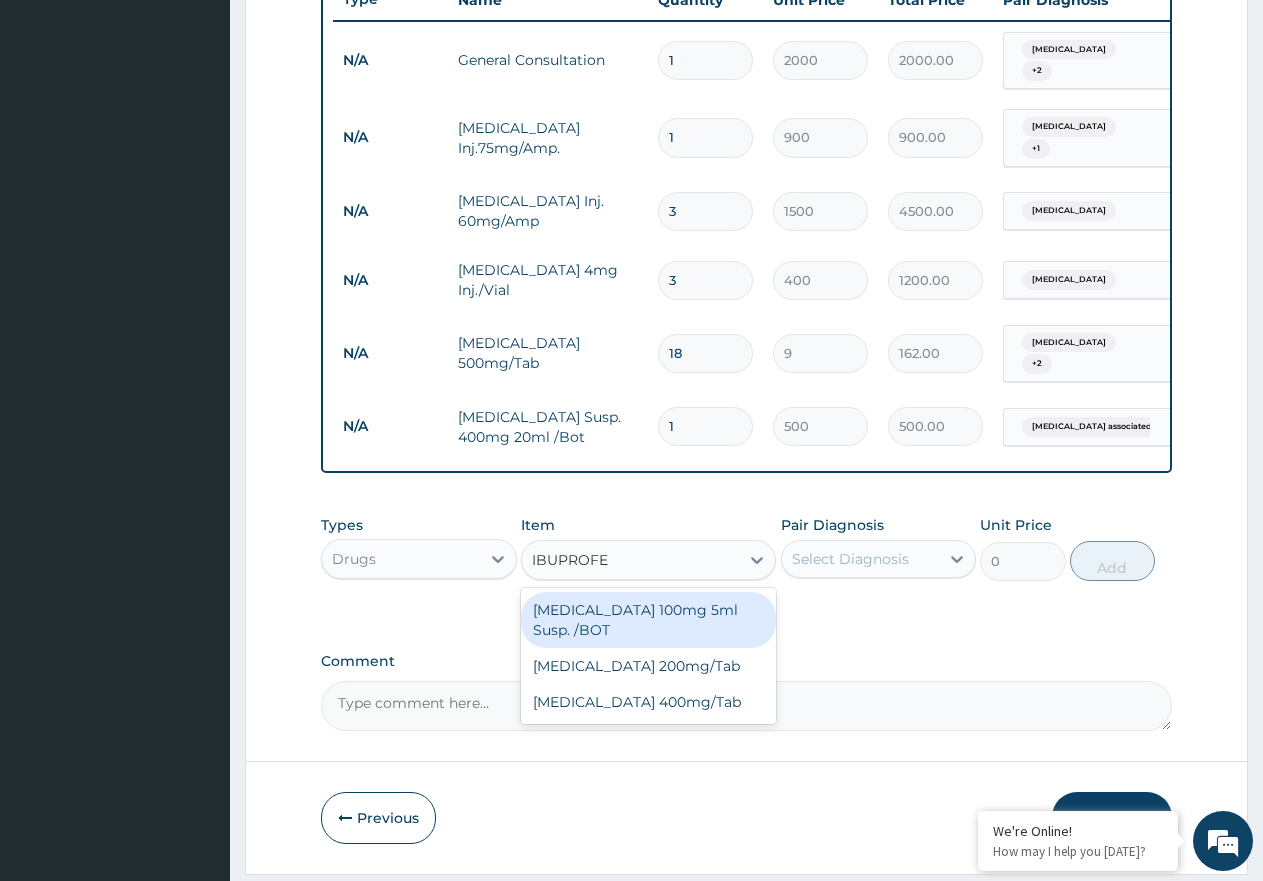 type on "[MEDICAL_DATA]" 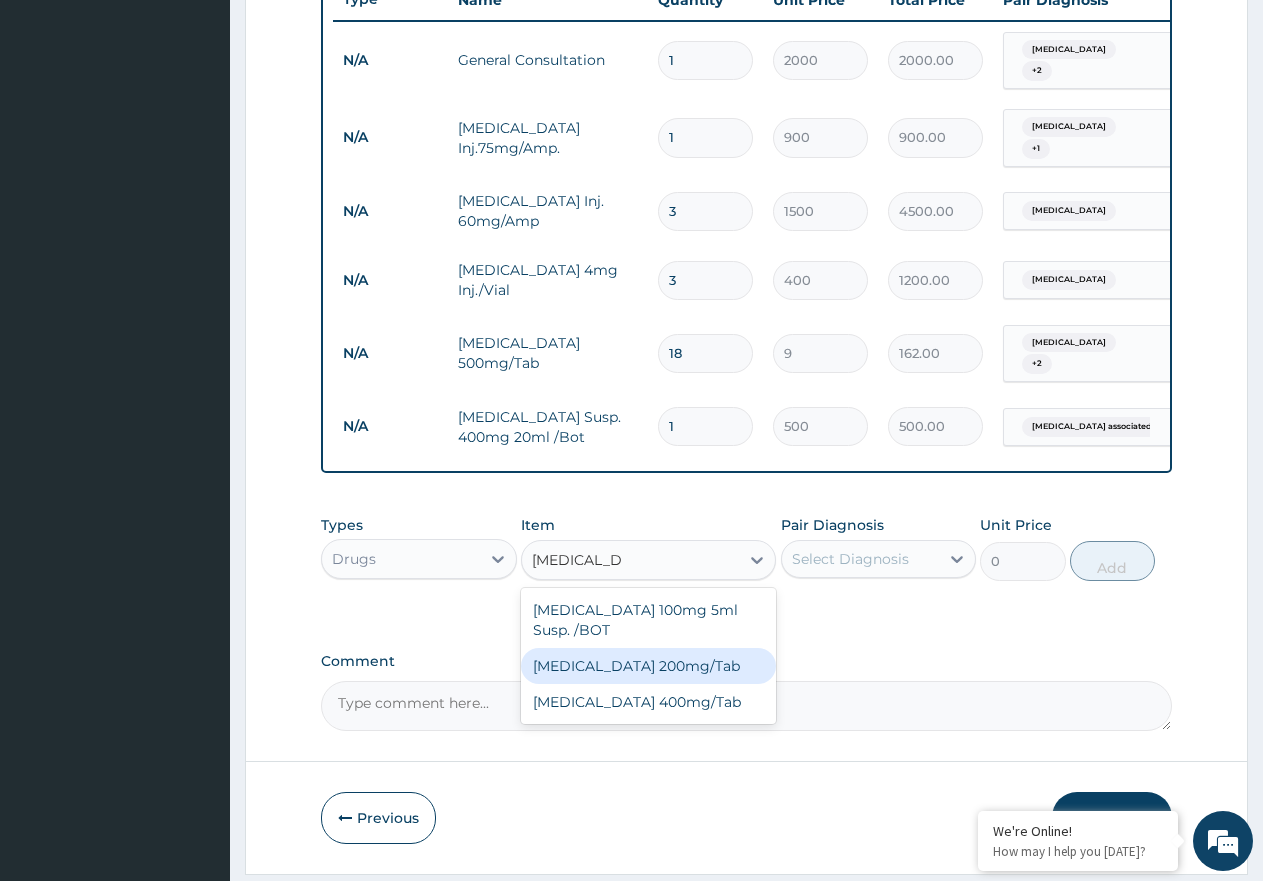 click on "[MEDICAL_DATA] 200mg/Tab" at bounding box center (648, 666) 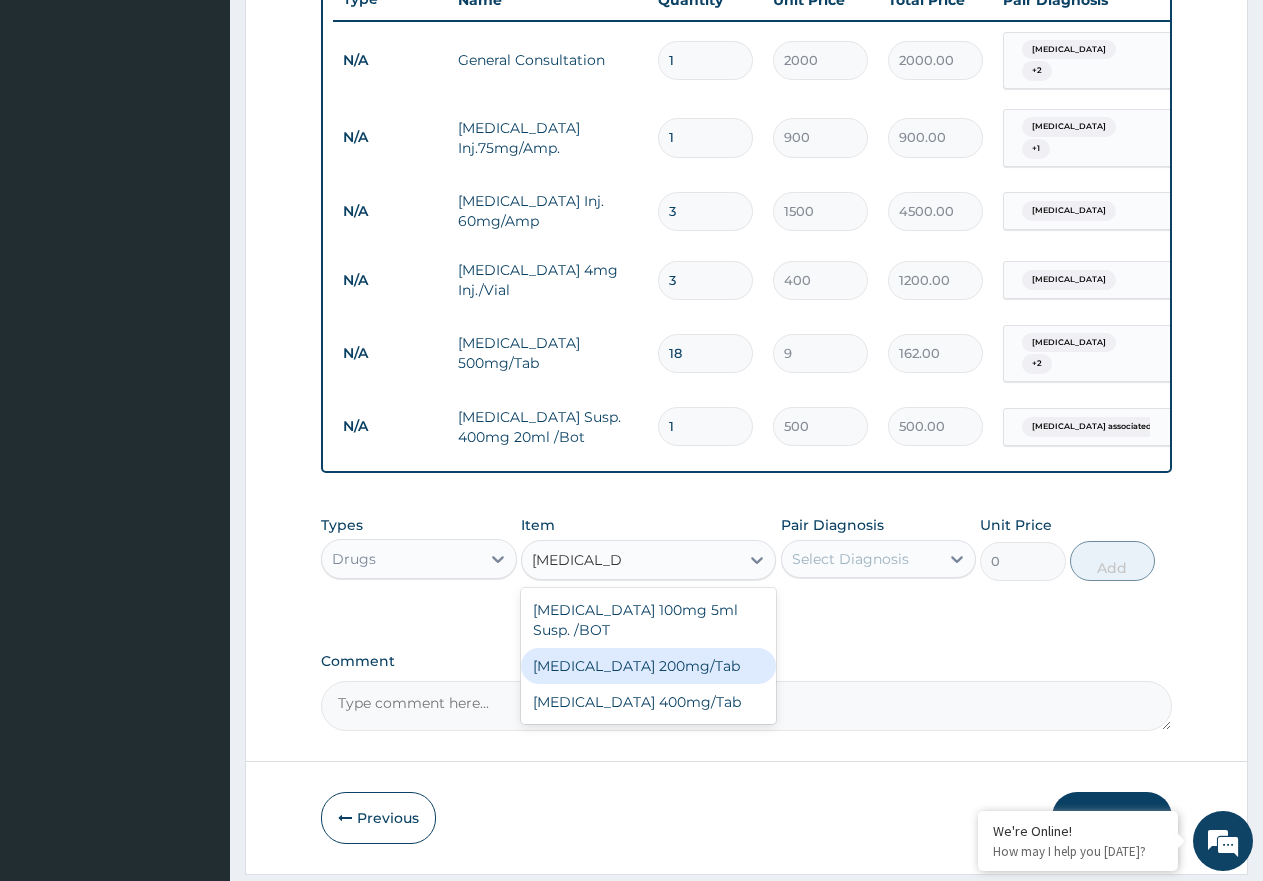 type 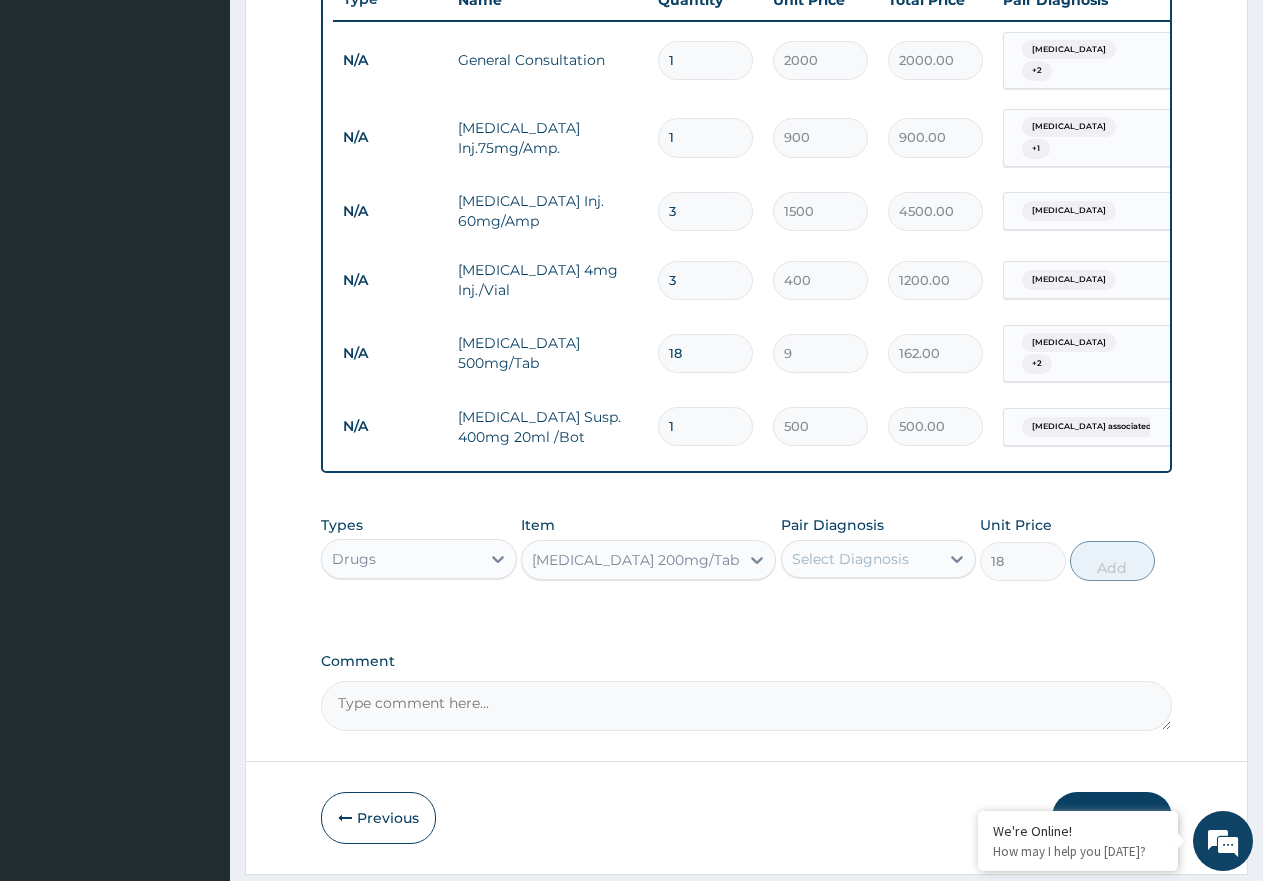 click on "Select Diagnosis" at bounding box center (850, 559) 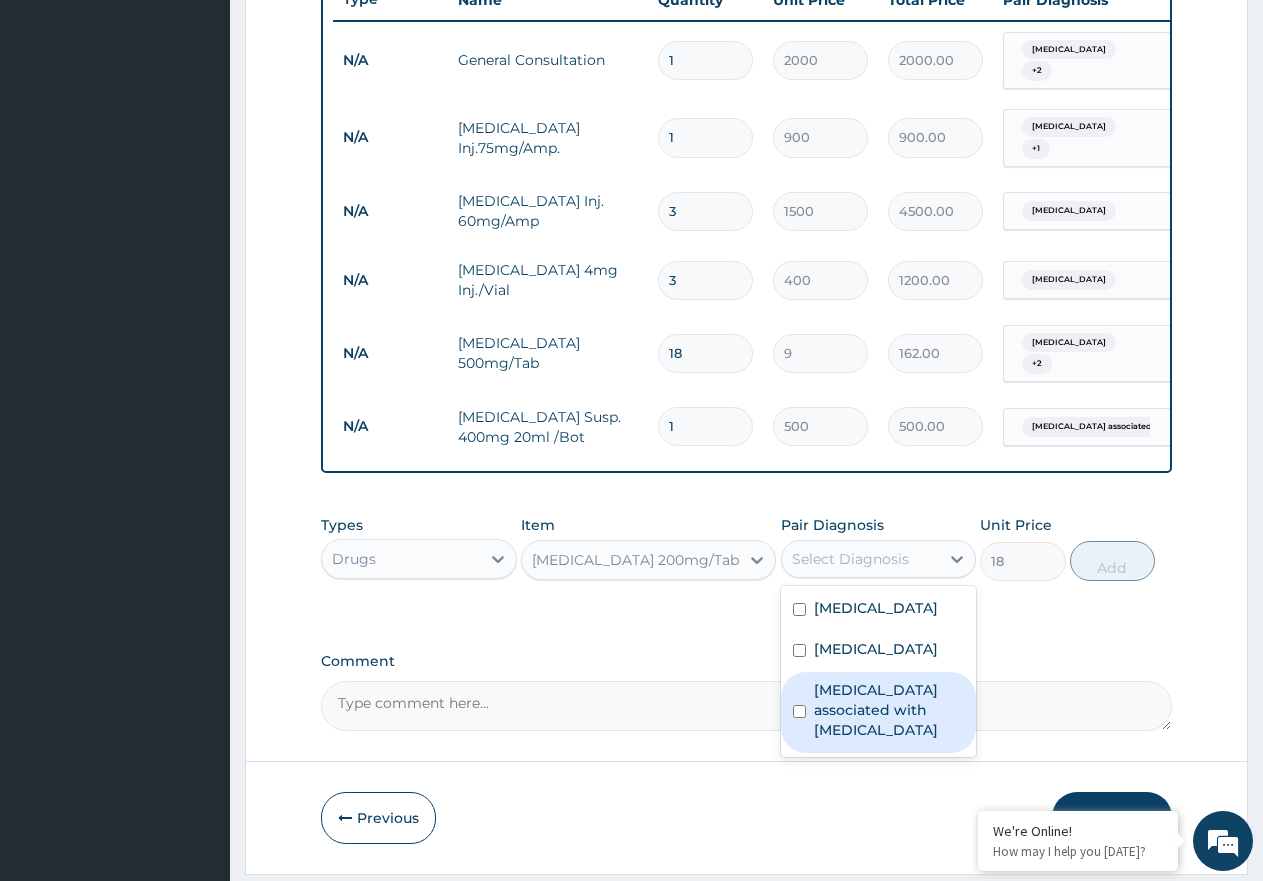 click on "[MEDICAL_DATA] associated with [MEDICAL_DATA]" at bounding box center [889, 710] 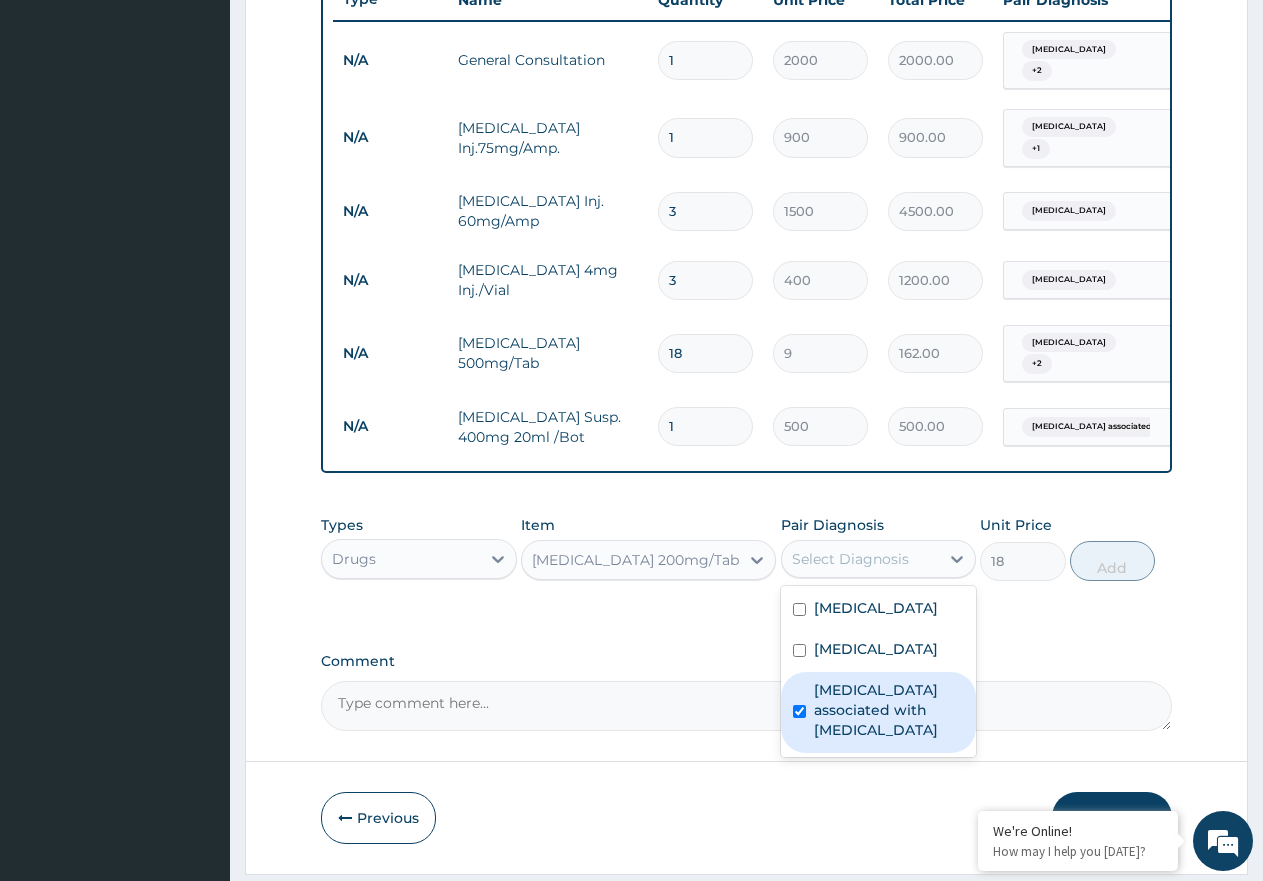 checkbox on "true" 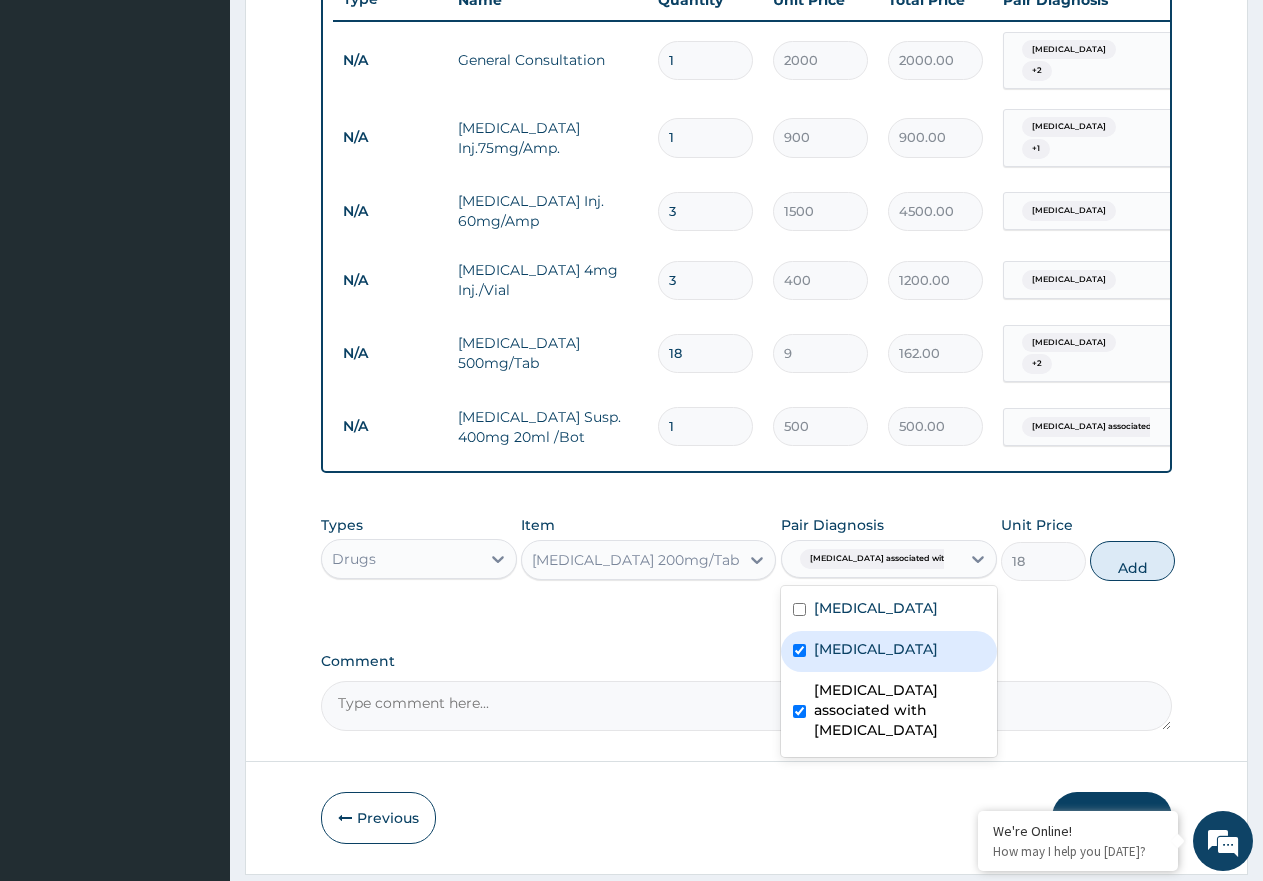 checkbox on "true" 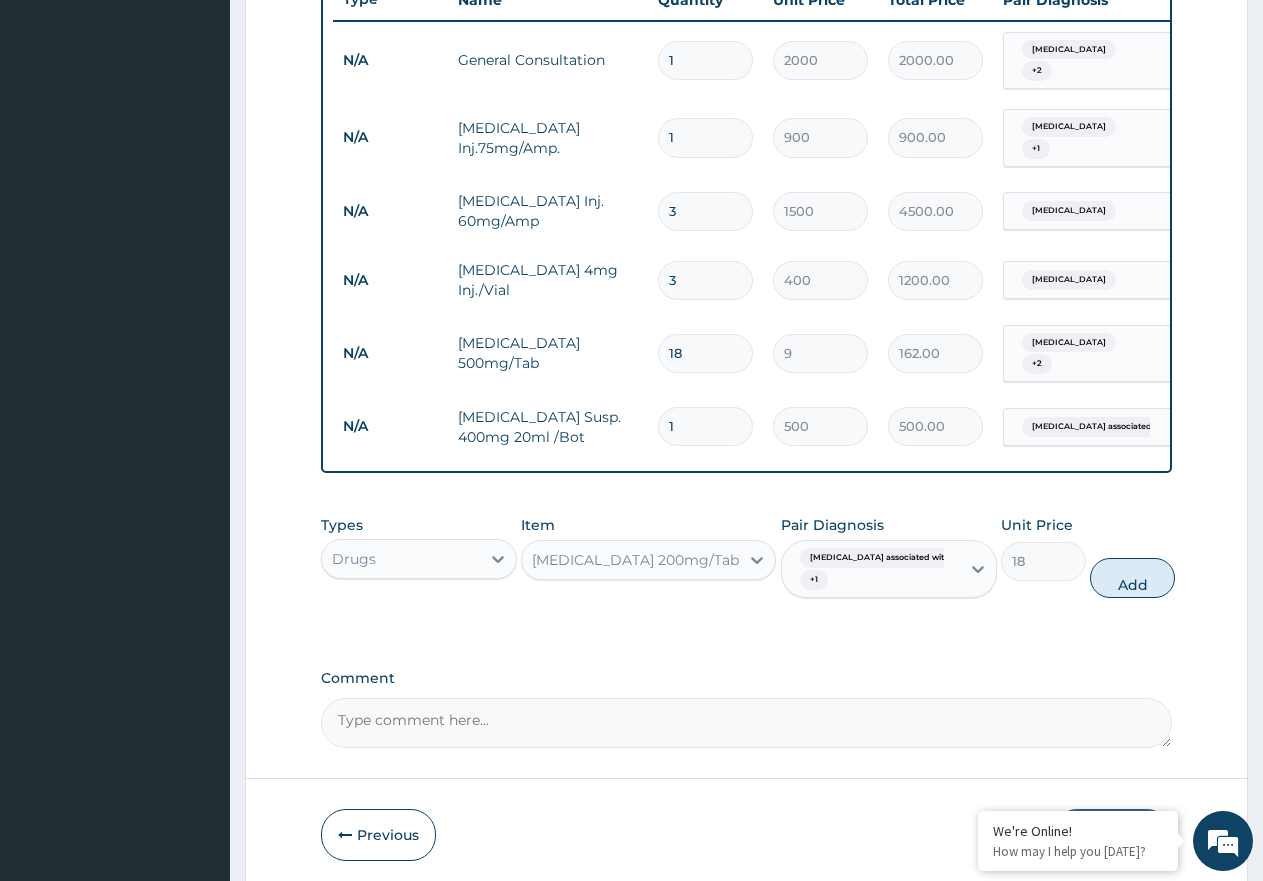 click on "Types Drugs Item [MEDICAL_DATA] 200mg/Tab Pair Diagnosis [MEDICAL_DATA] associated with he...  + 1 Unit Price 18 Add" at bounding box center [746, 556] 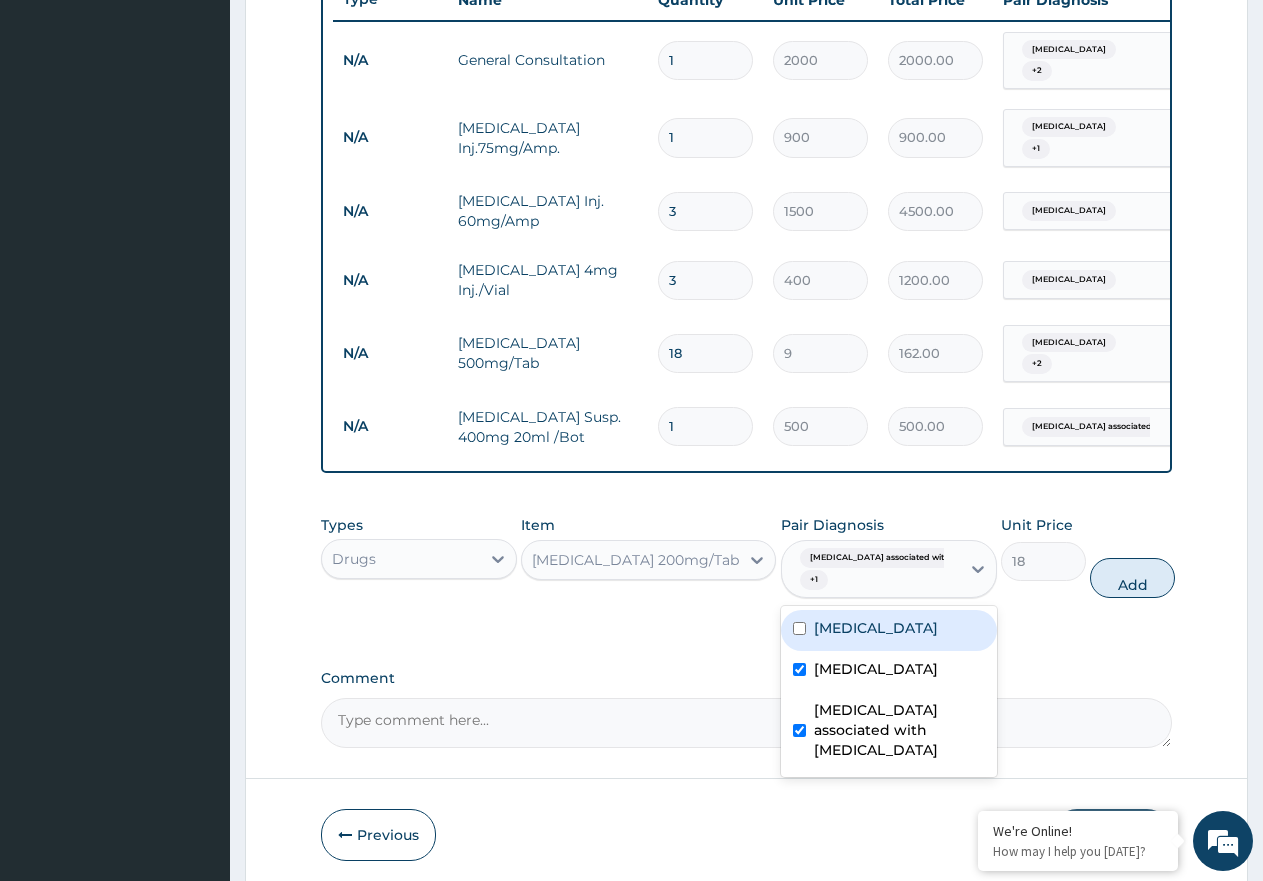 click on "[MEDICAL_DATA] associated with he...  + 1" at bounding box center (868, 569) 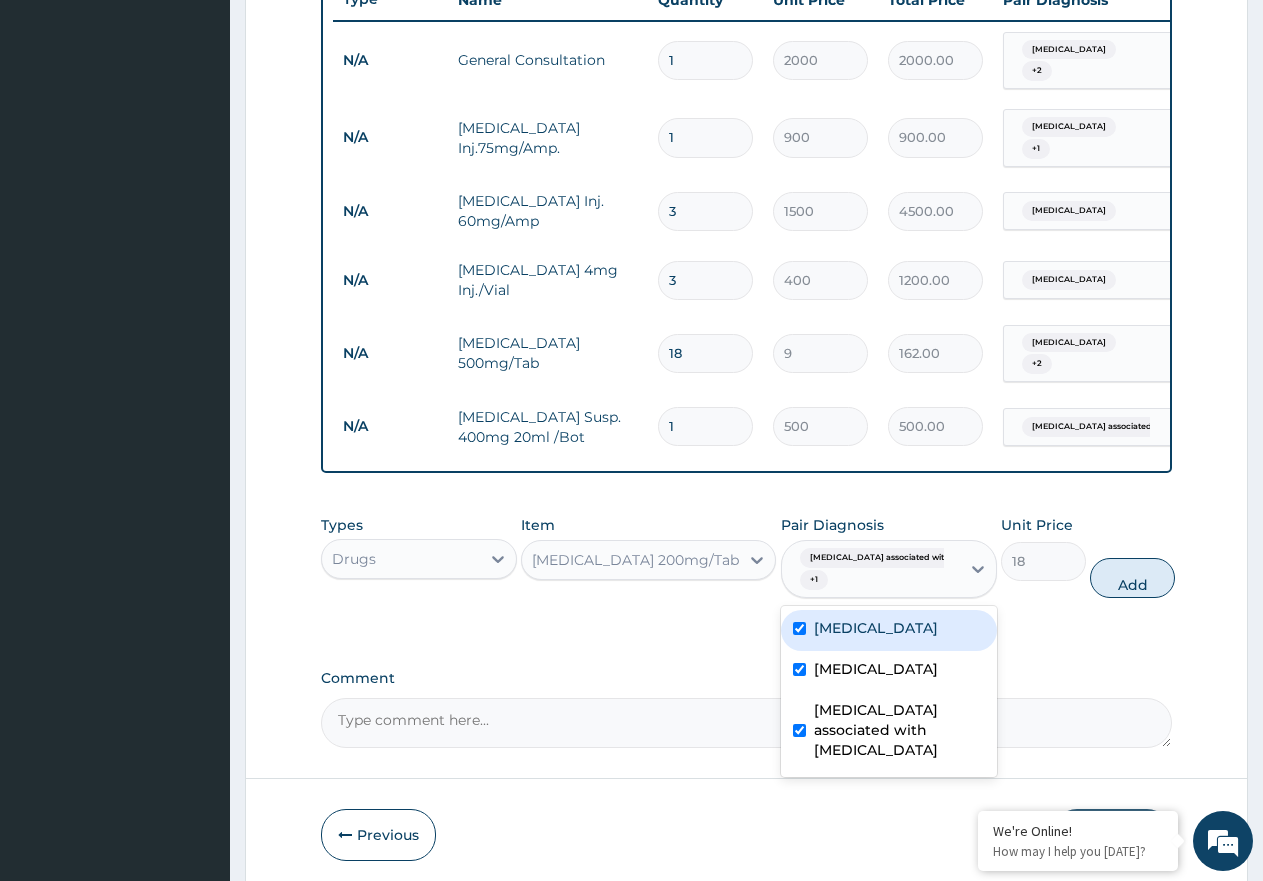 checkbox on "true" 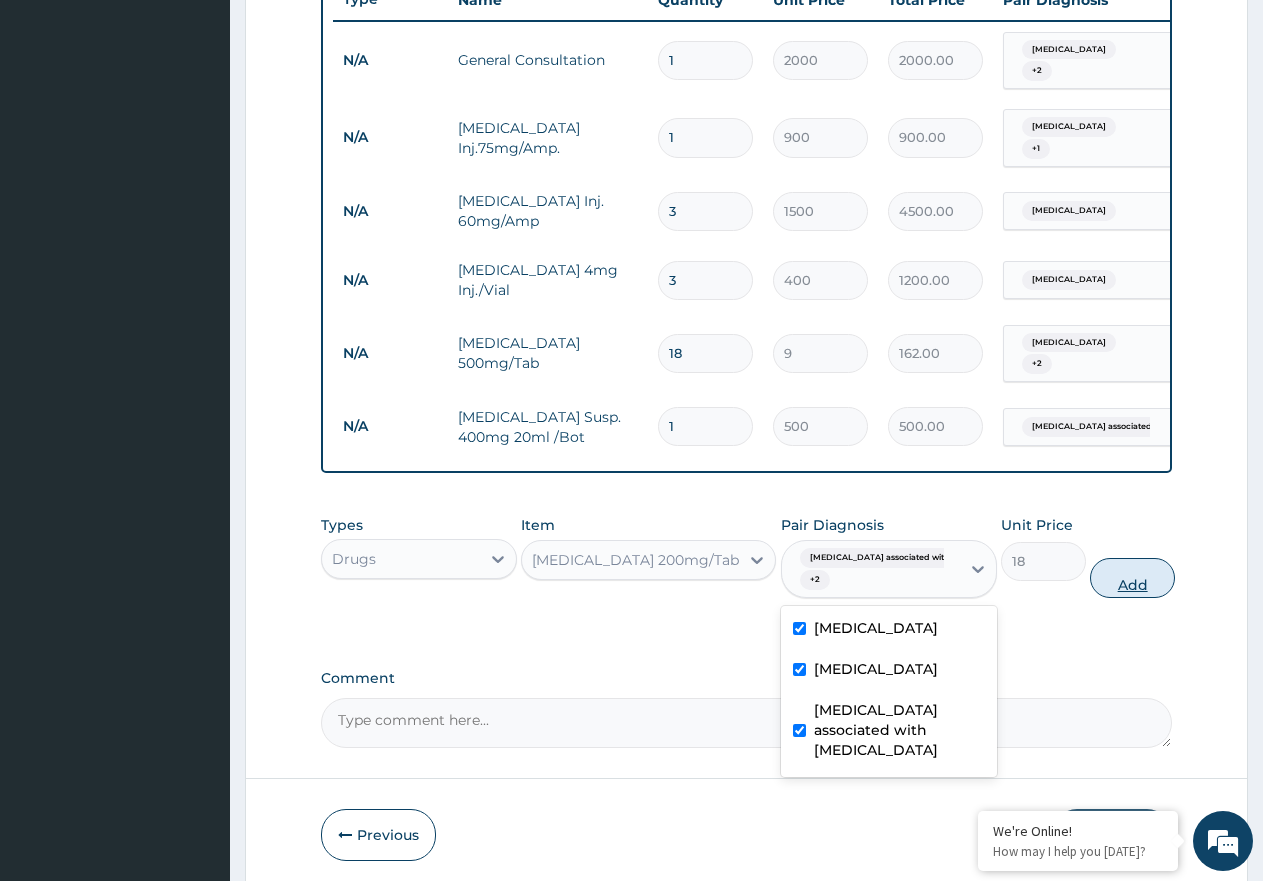 click on "Add" at bounding box center (1132, 578) 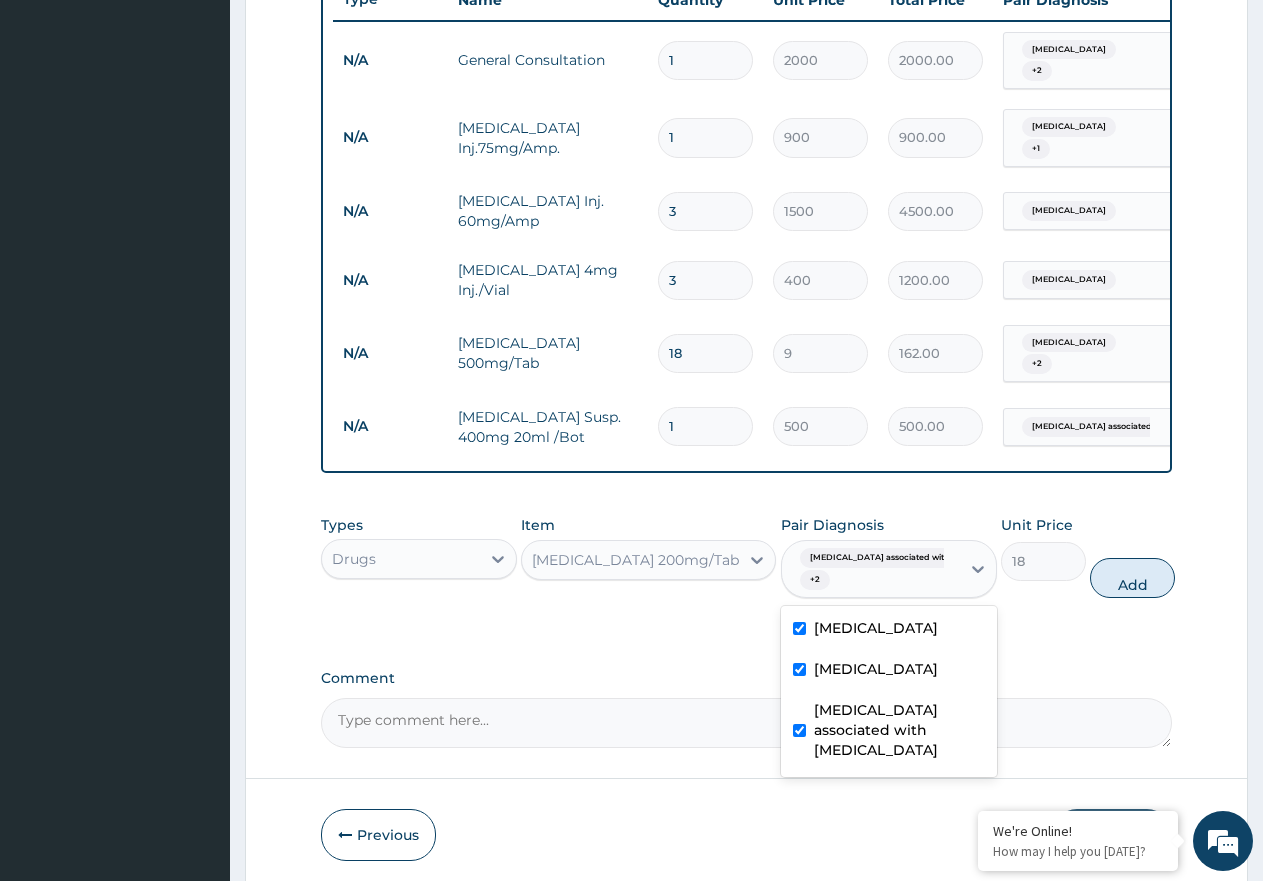 type on "0" 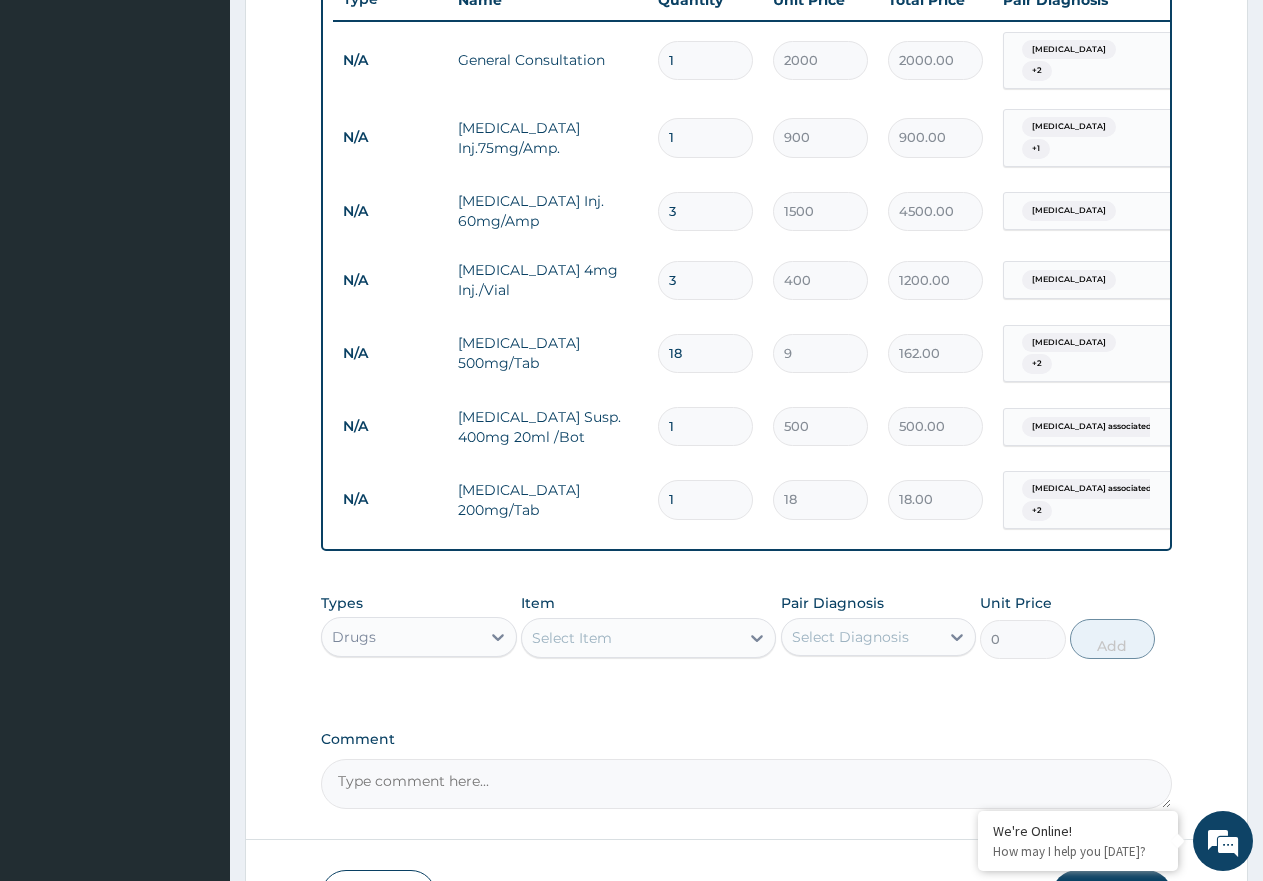 type 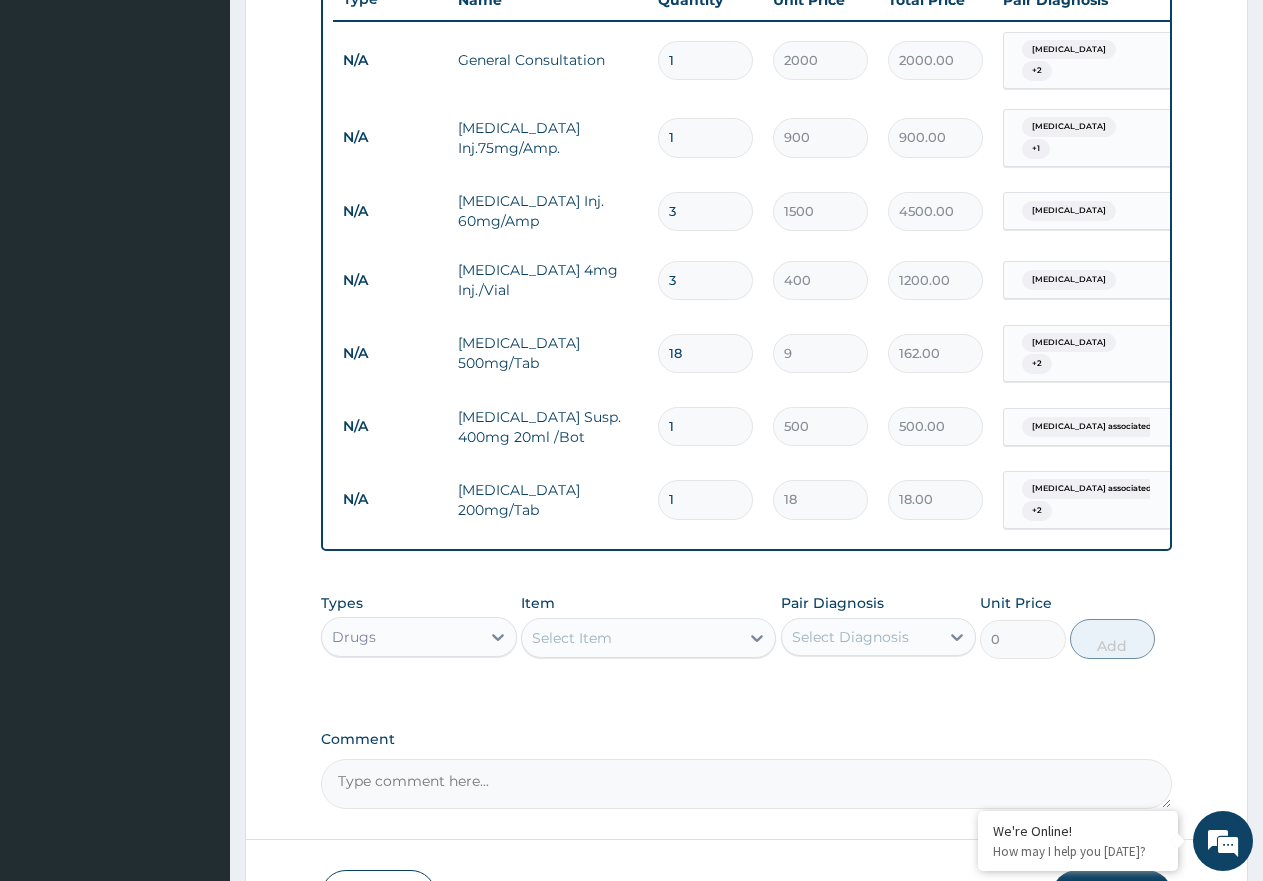 type on "0.00" 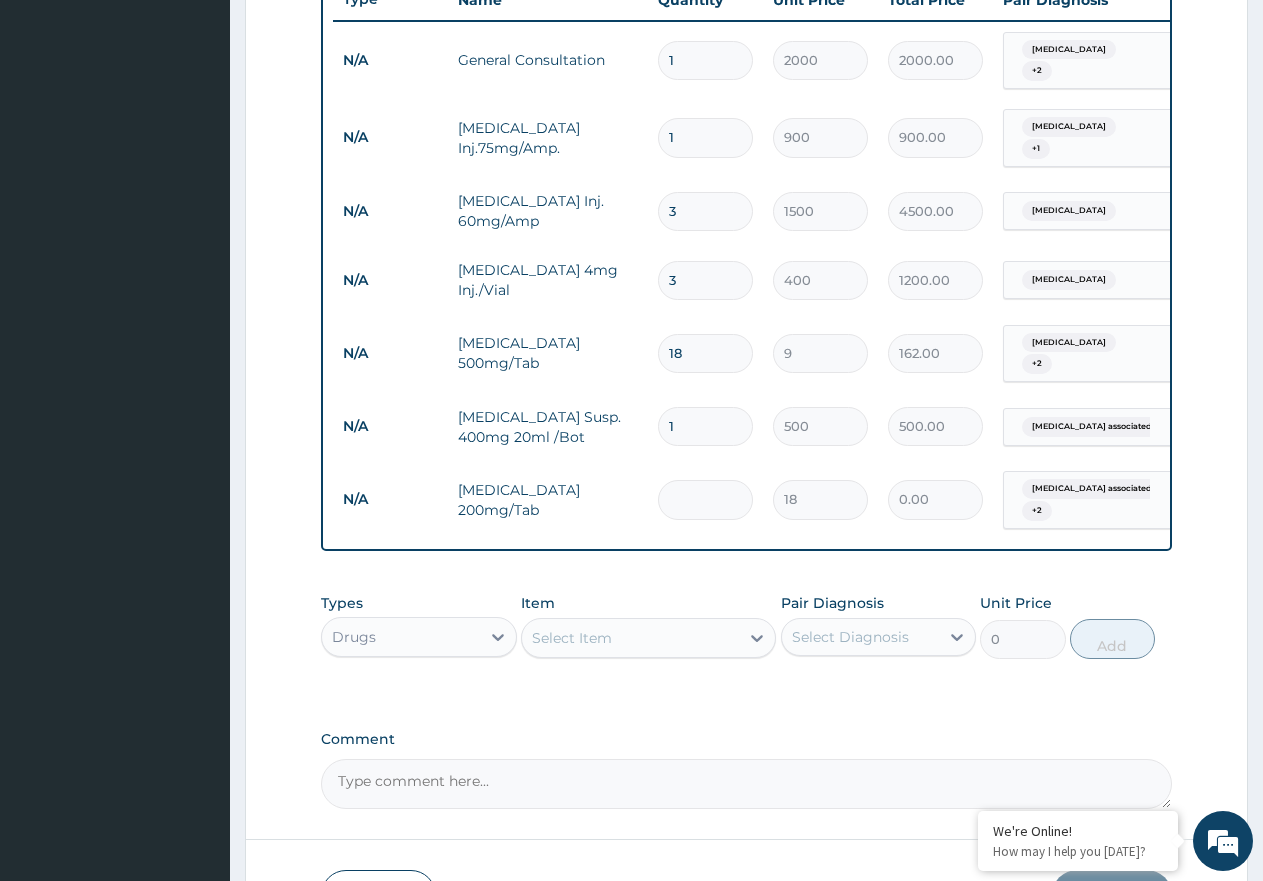 type on "9" 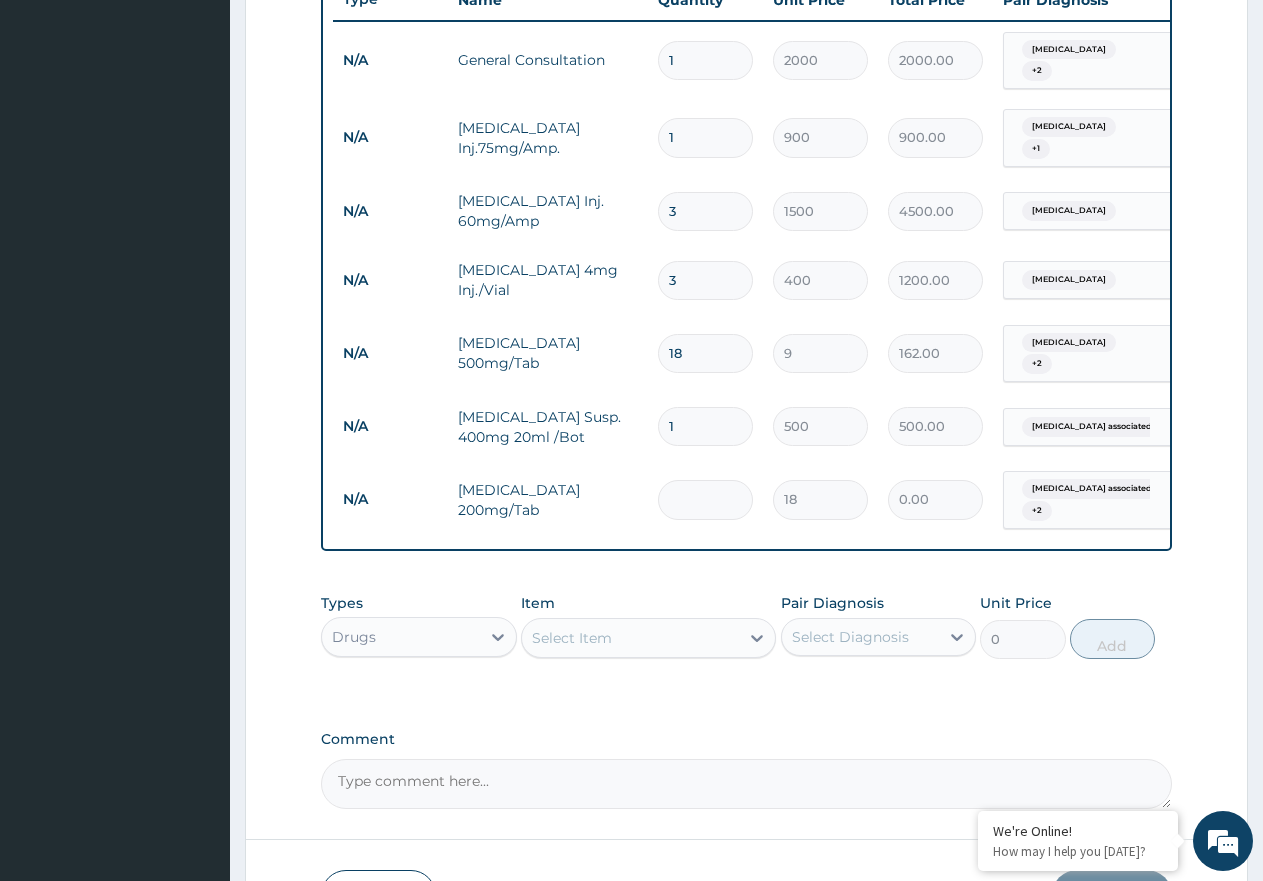 type on "162.00" 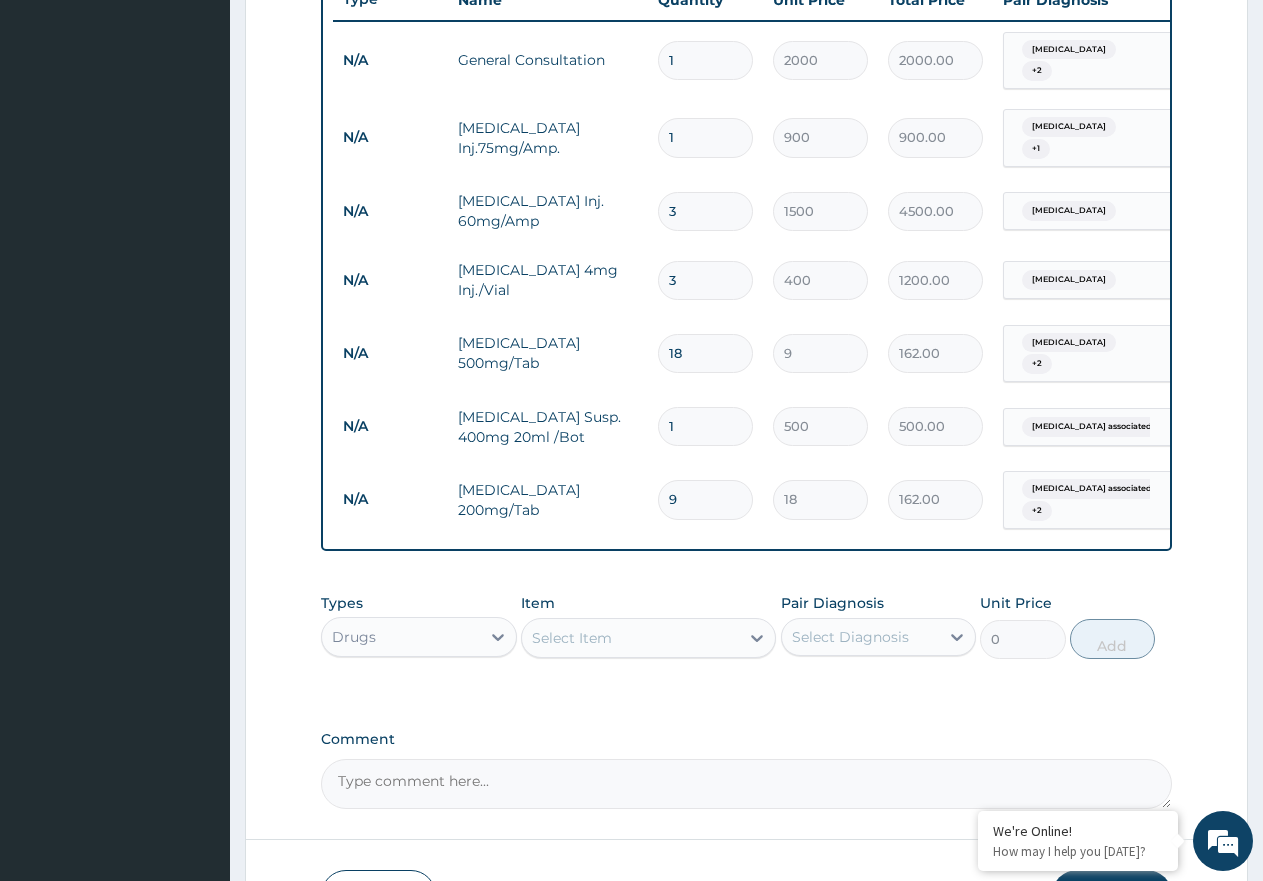 type on "9" 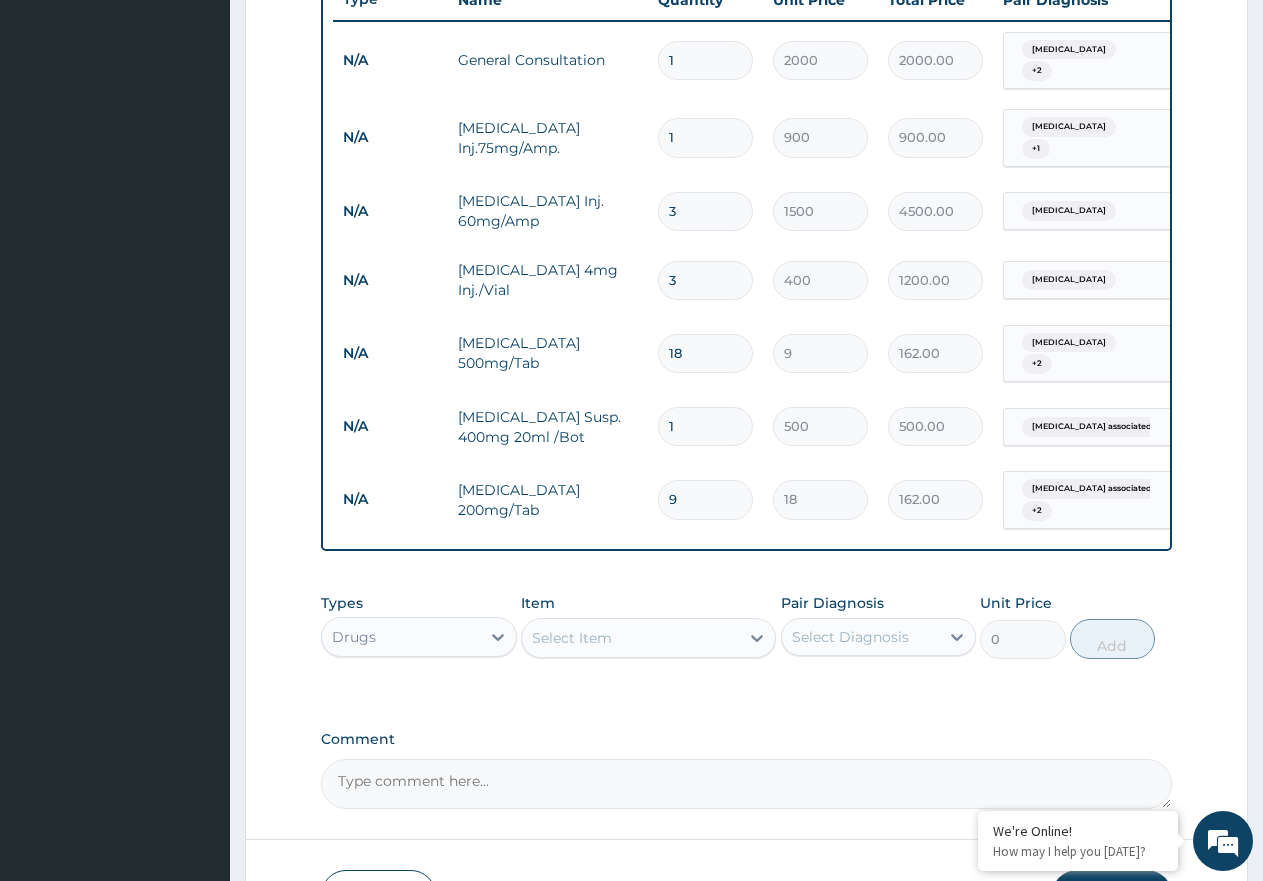 click on "Select Item" at bounding box center (572, 638) 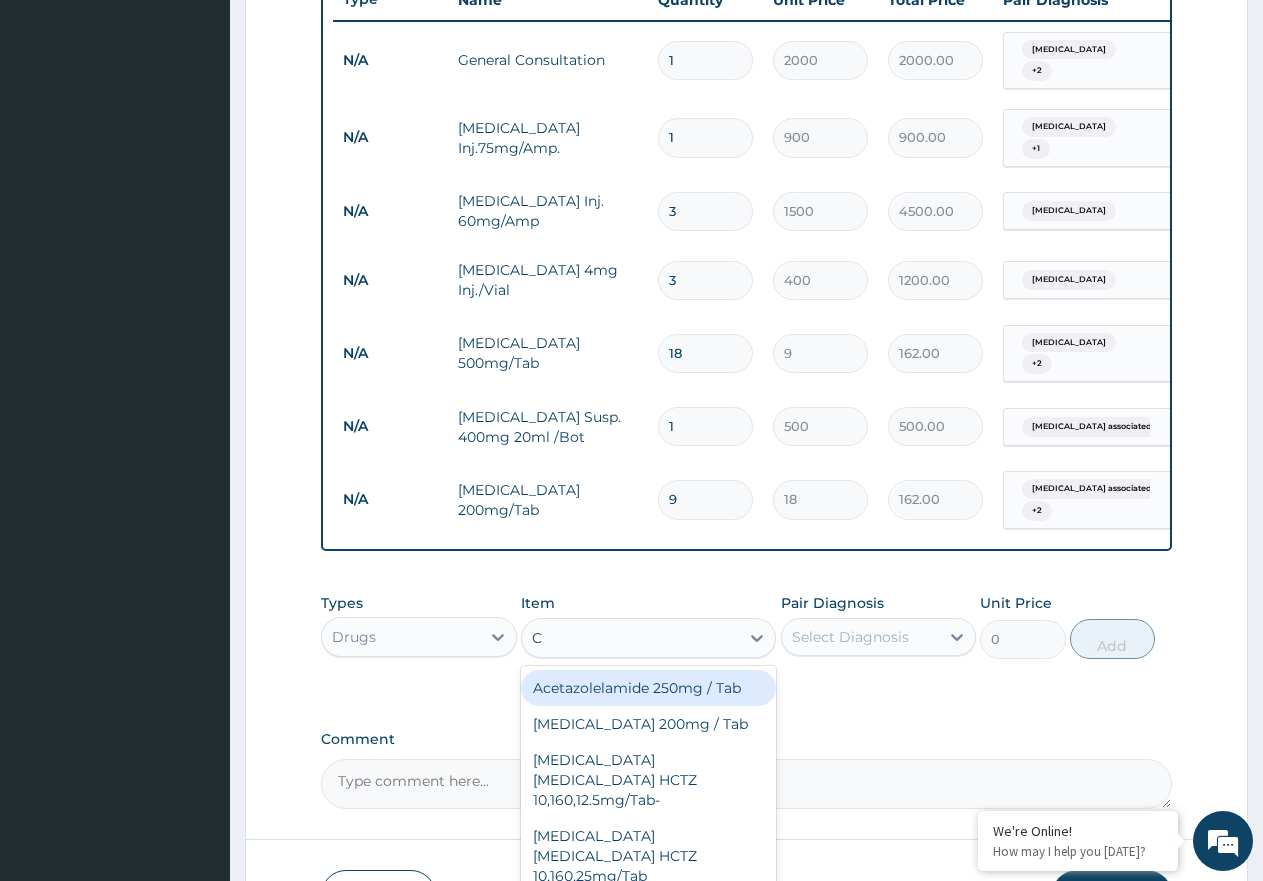type on "CO" 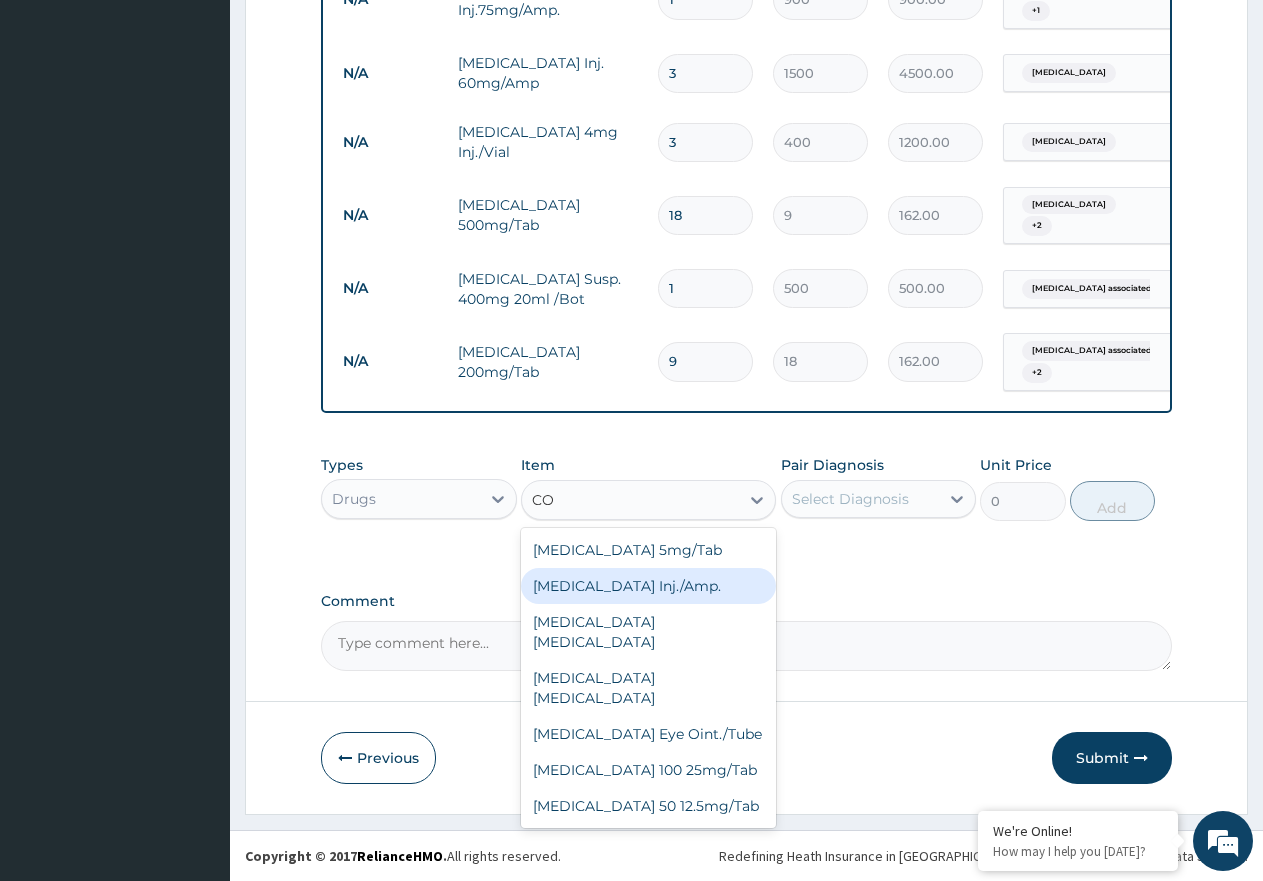scroll, scrollTop: 922, scrollLeft: 0, axis: vertical 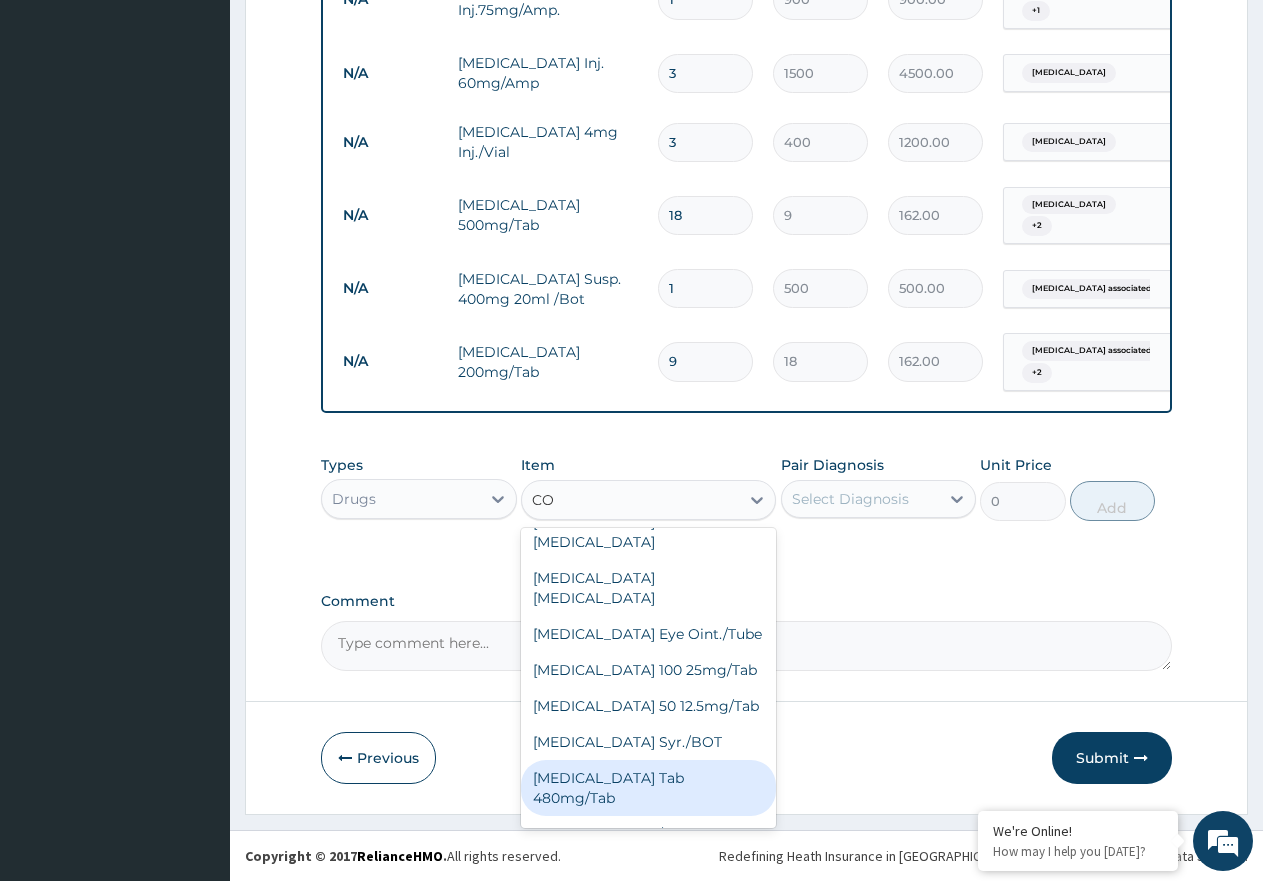 click on "[MEDICAL_DATA] Tab 480mg/Tab" at bounding box center (648, 788) 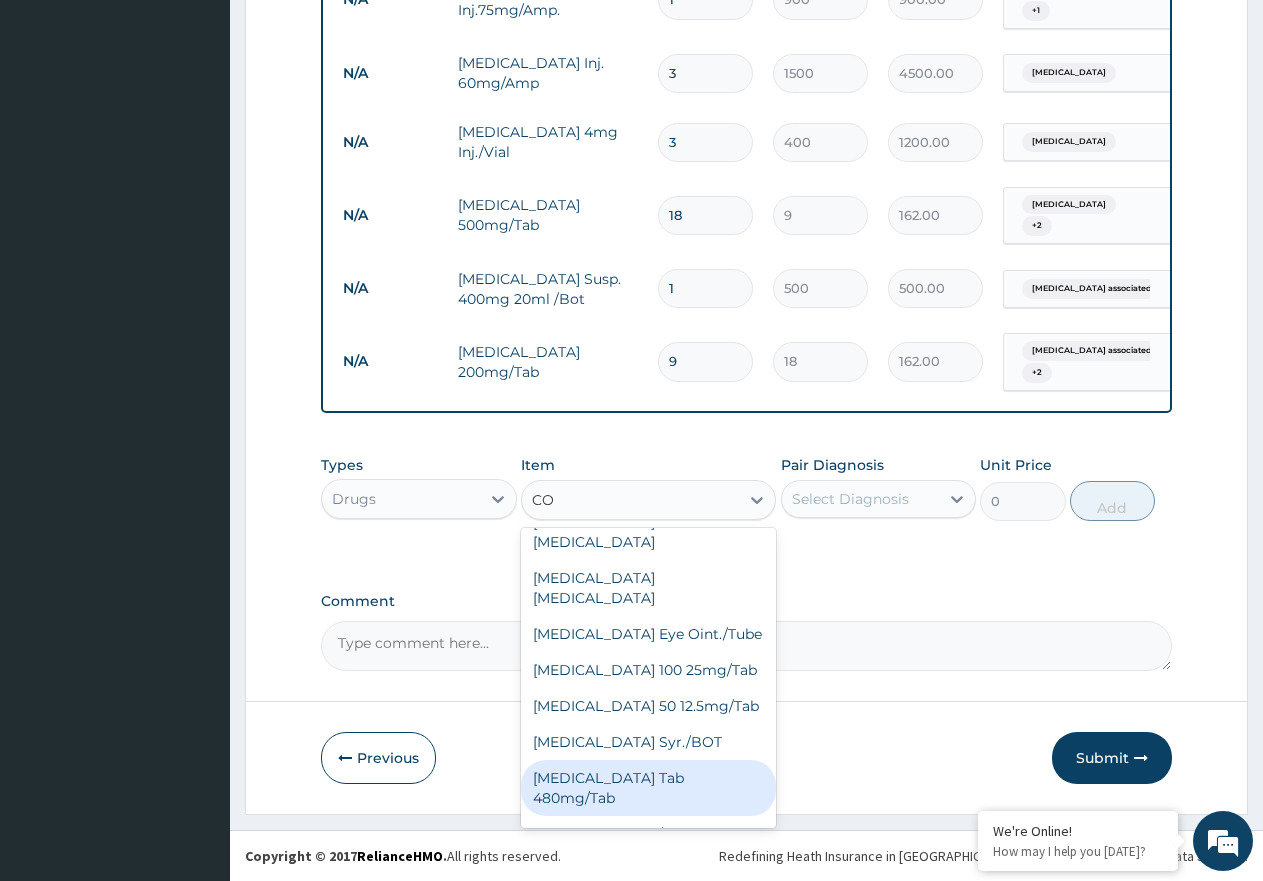 type 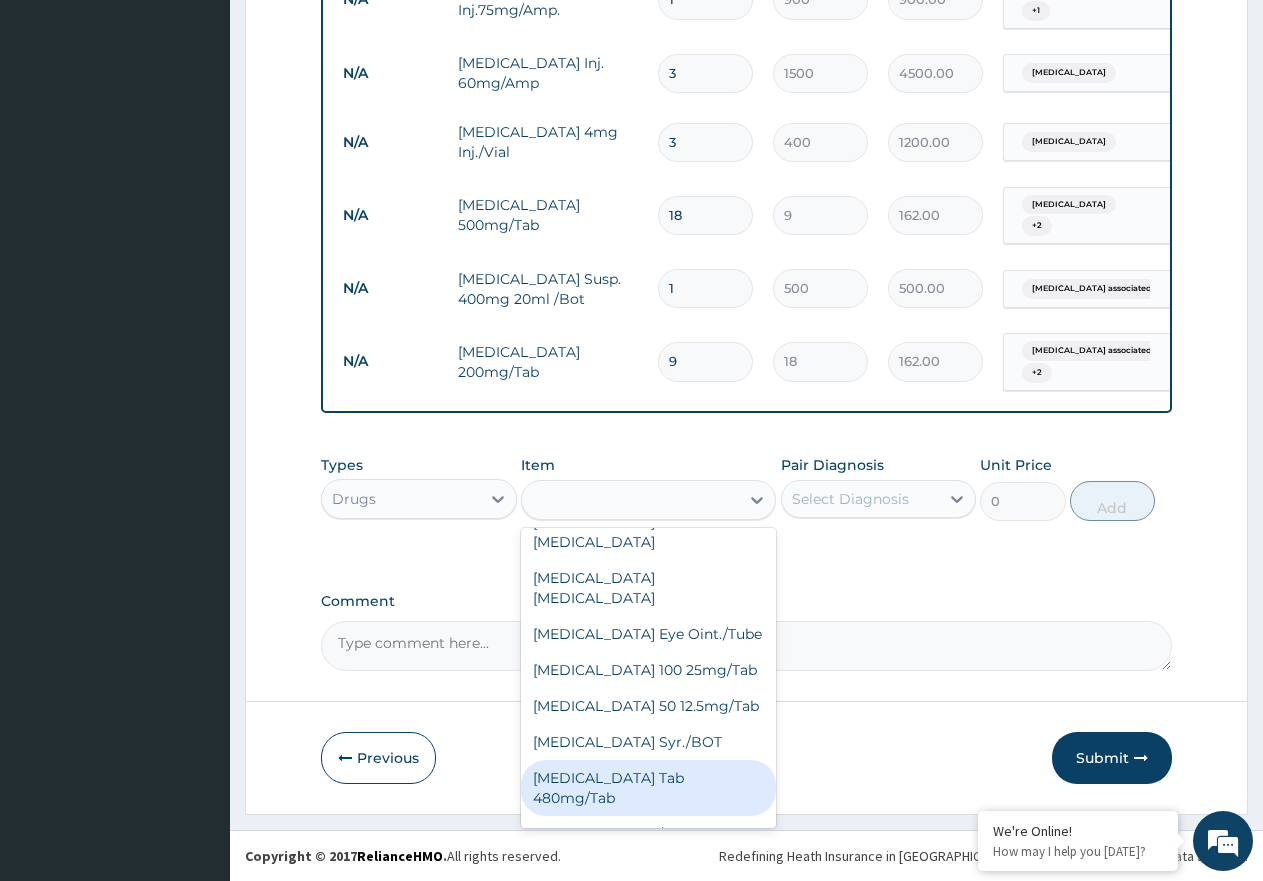 type on "50" 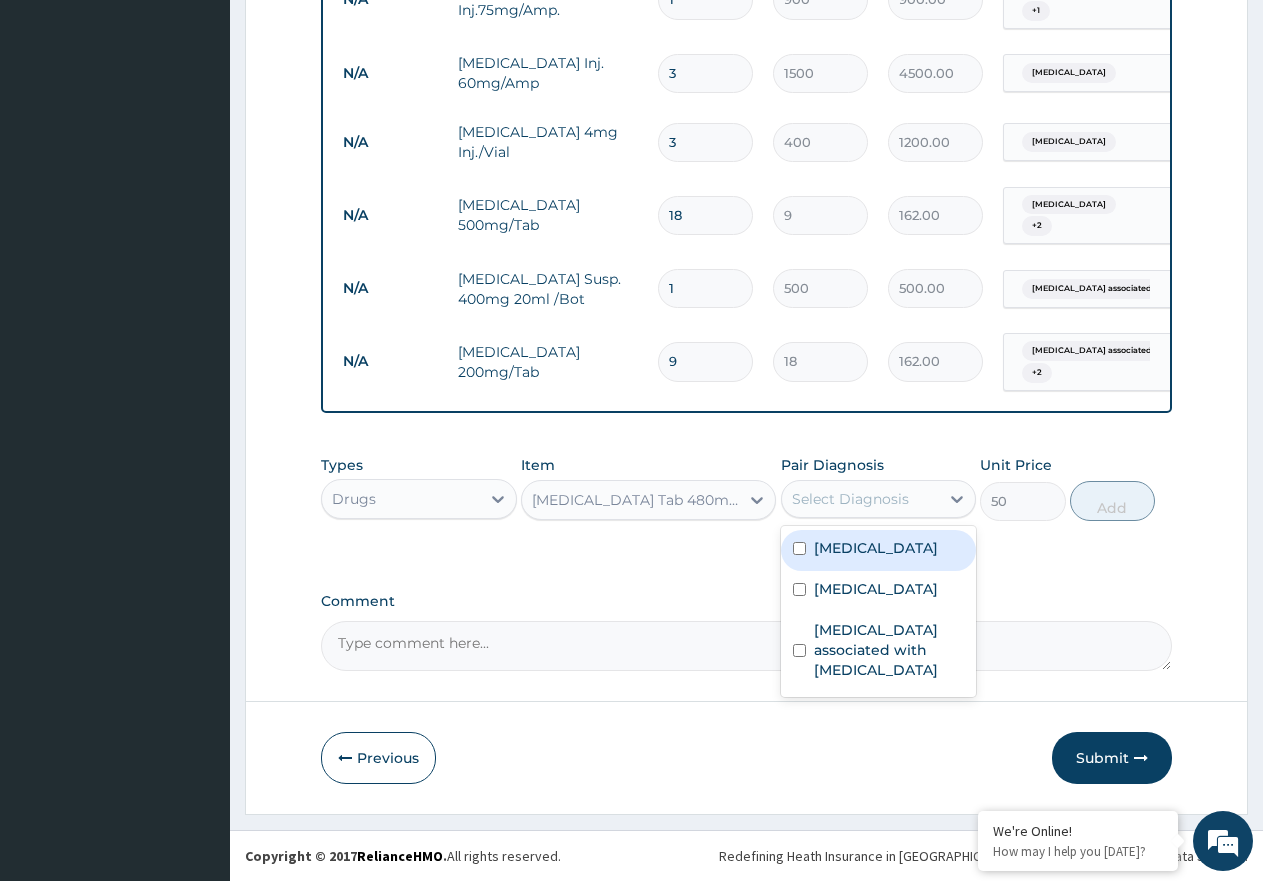 click on "Select Diagnosis" at bounding box center [850, 499] 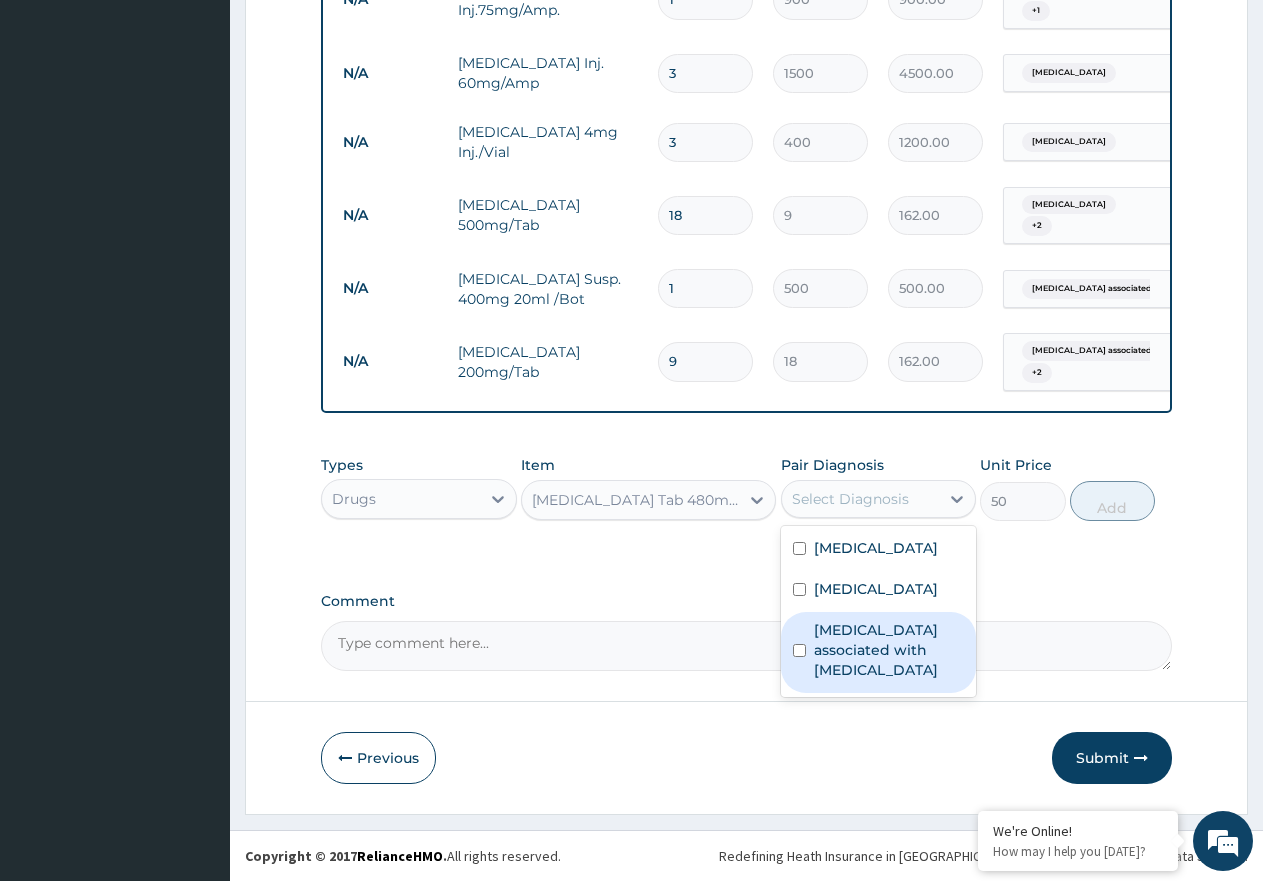click on "[MEDICAL_DATA] associated with [MEDICAL_DATA]" at bounding box center (889, 650) 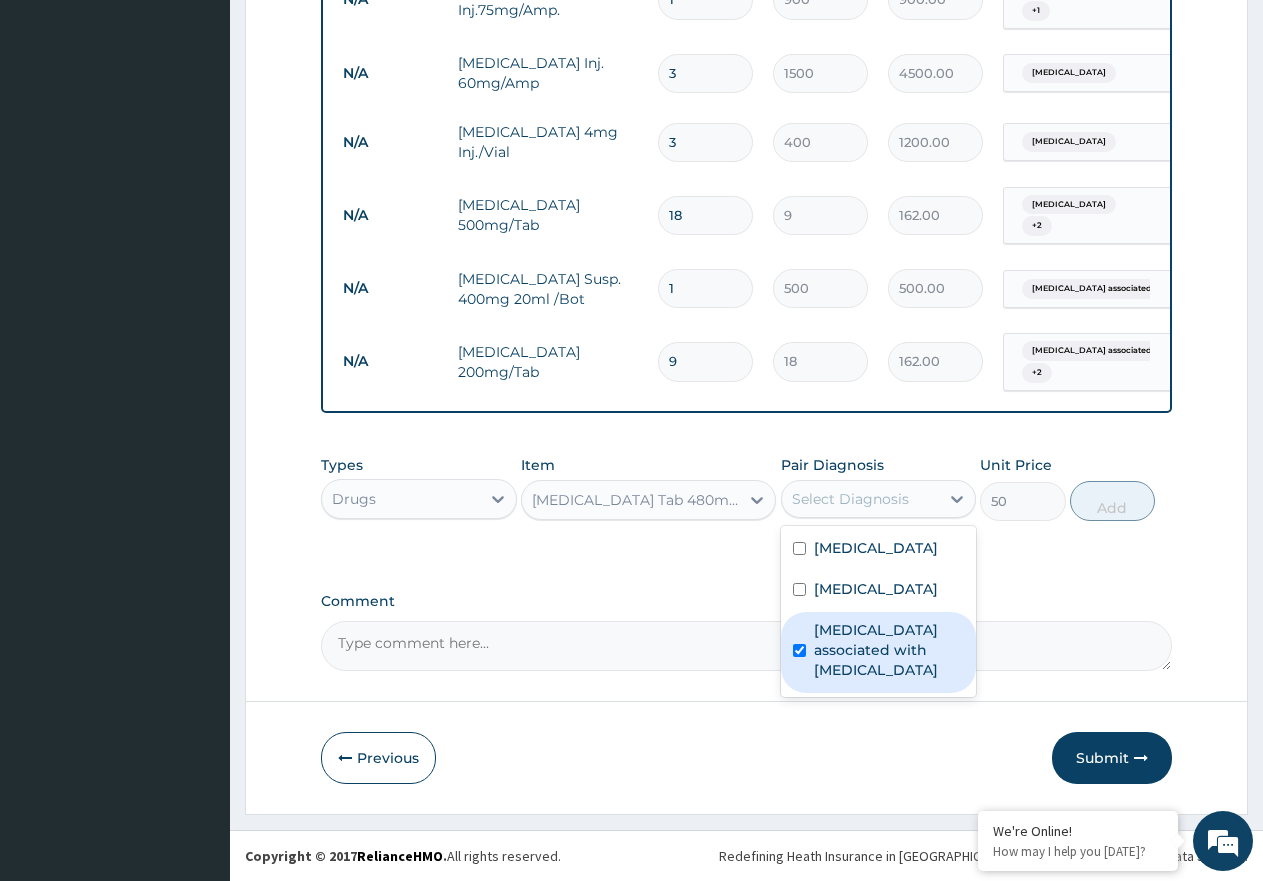 checkbox on "true" 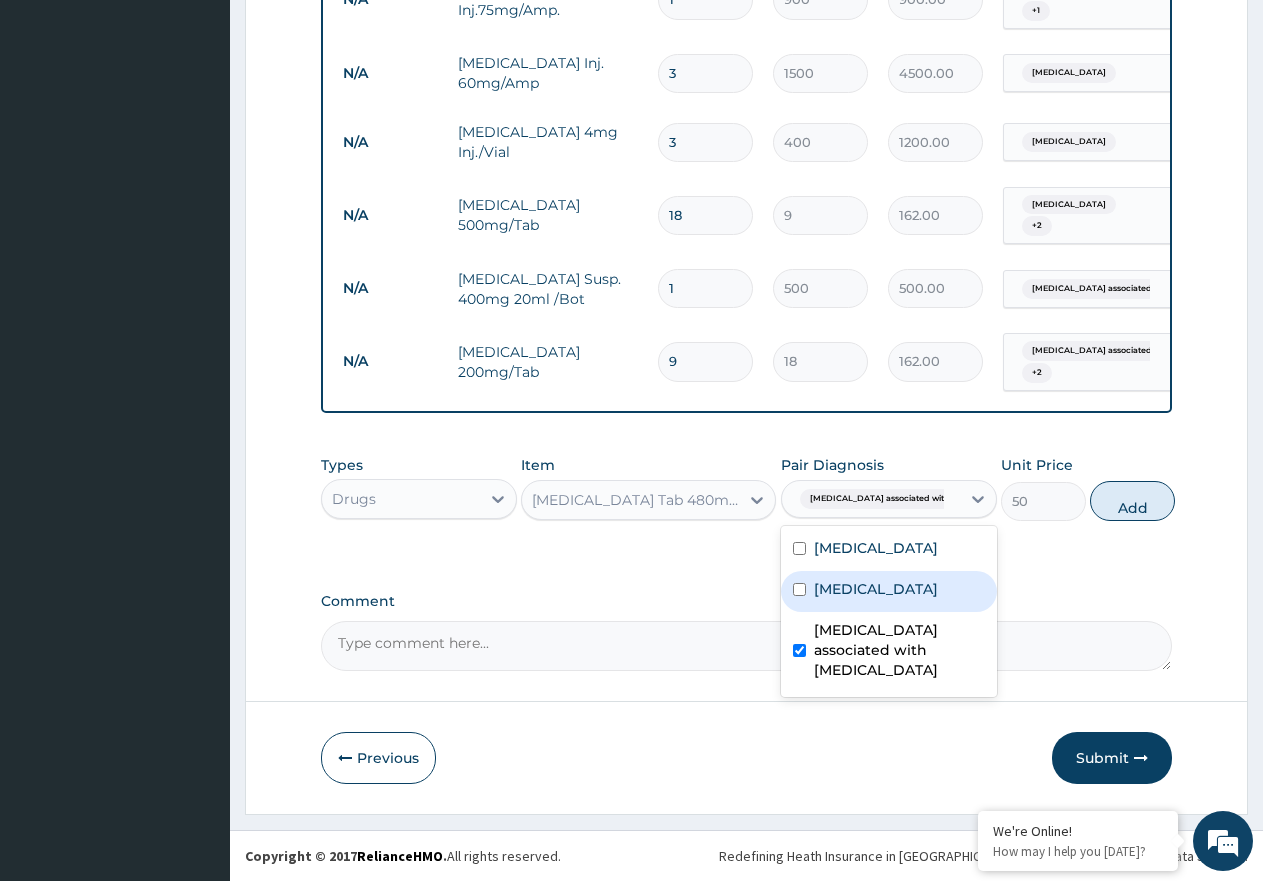 click on "[MEDICAL_DATA]" at bounding box center (876, 589) 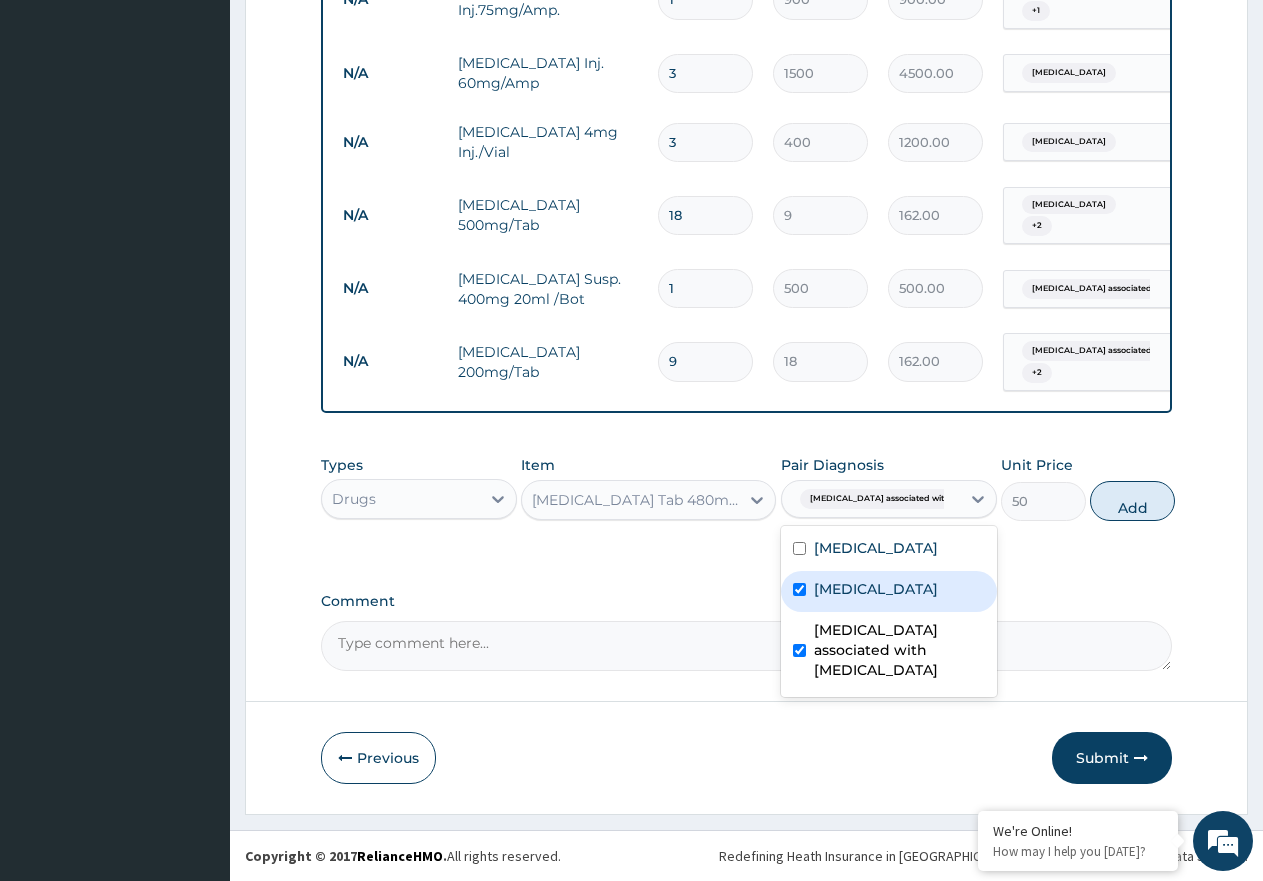 checkbox on "true" 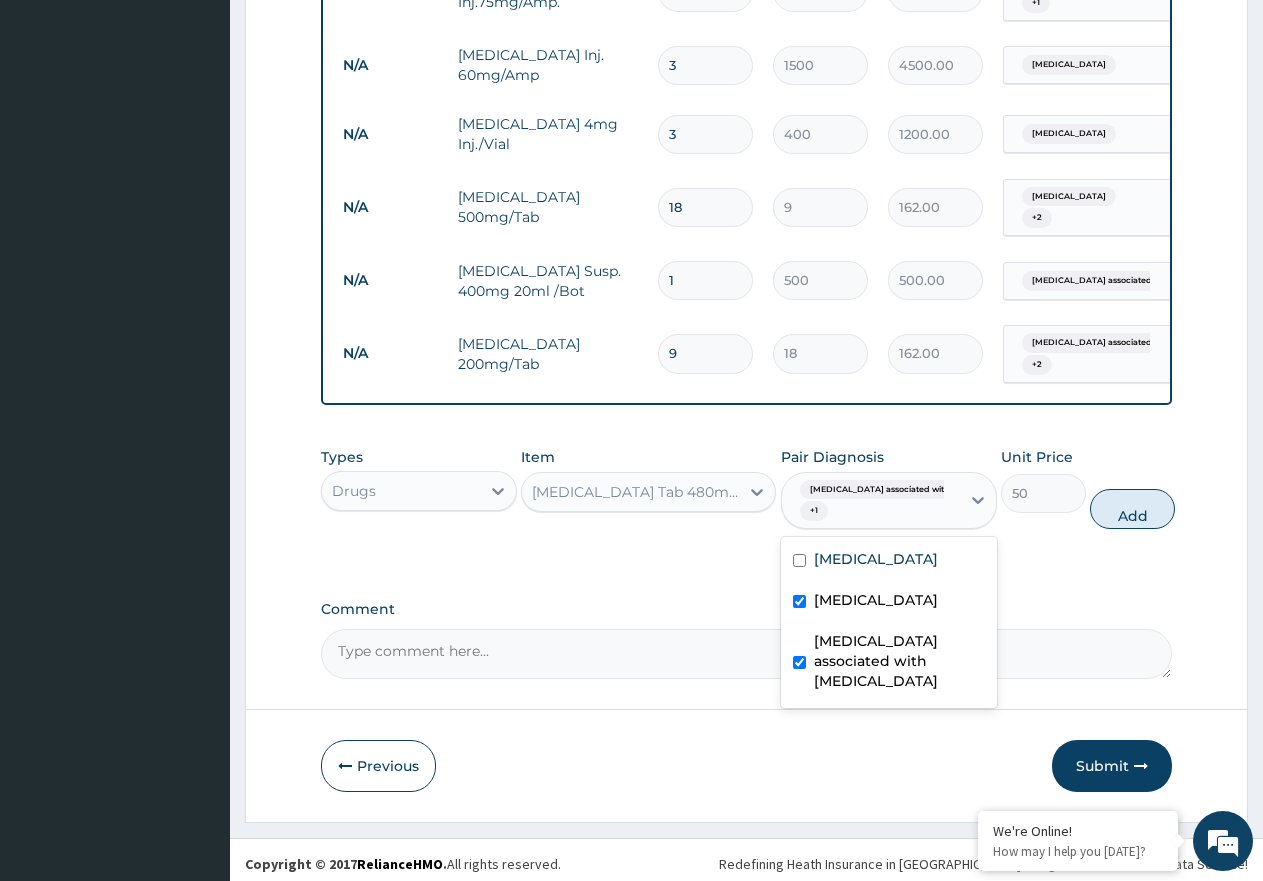 click on "[MEDICAL_DATA] associated with [MEDICAL_DATA]" at bounding box center [899, 661] 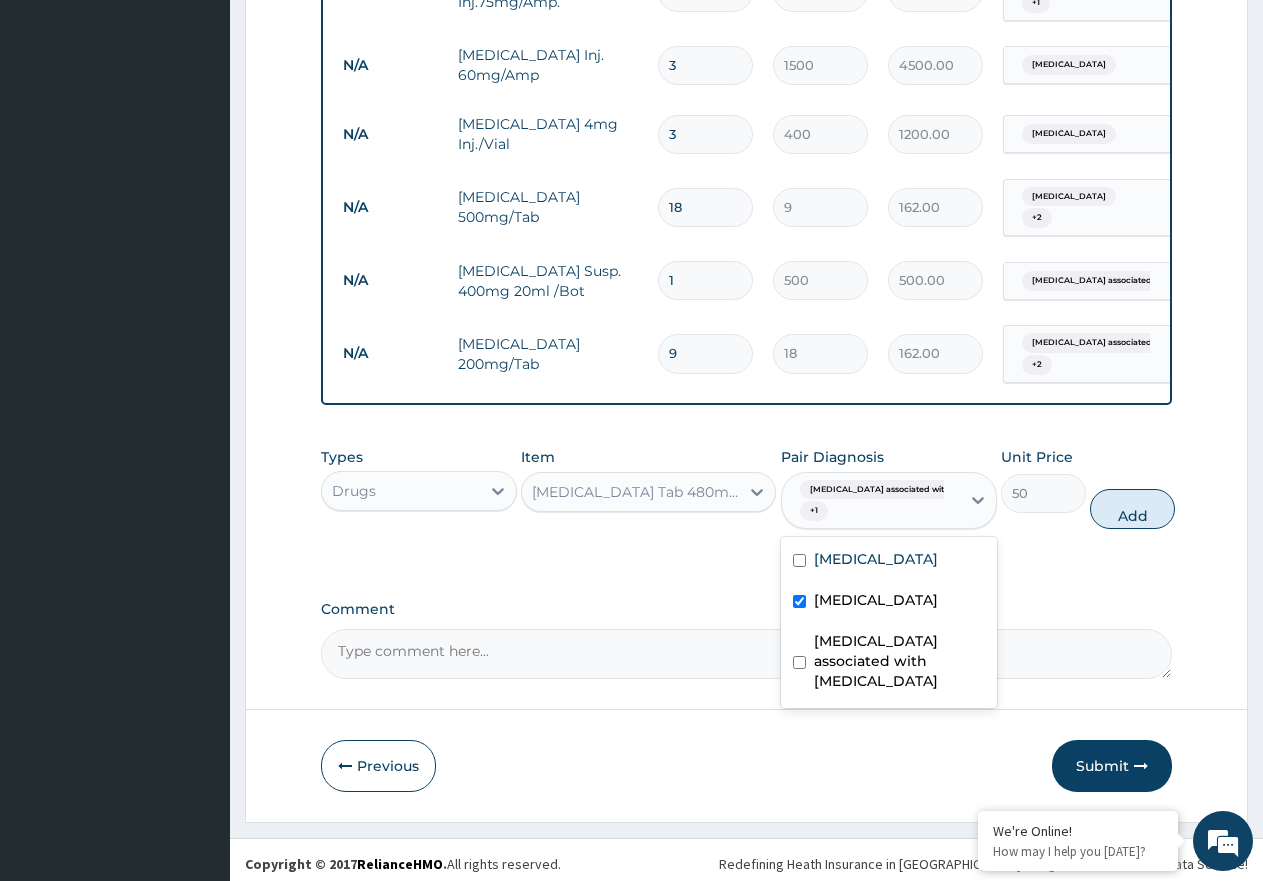 checkbox on "false" 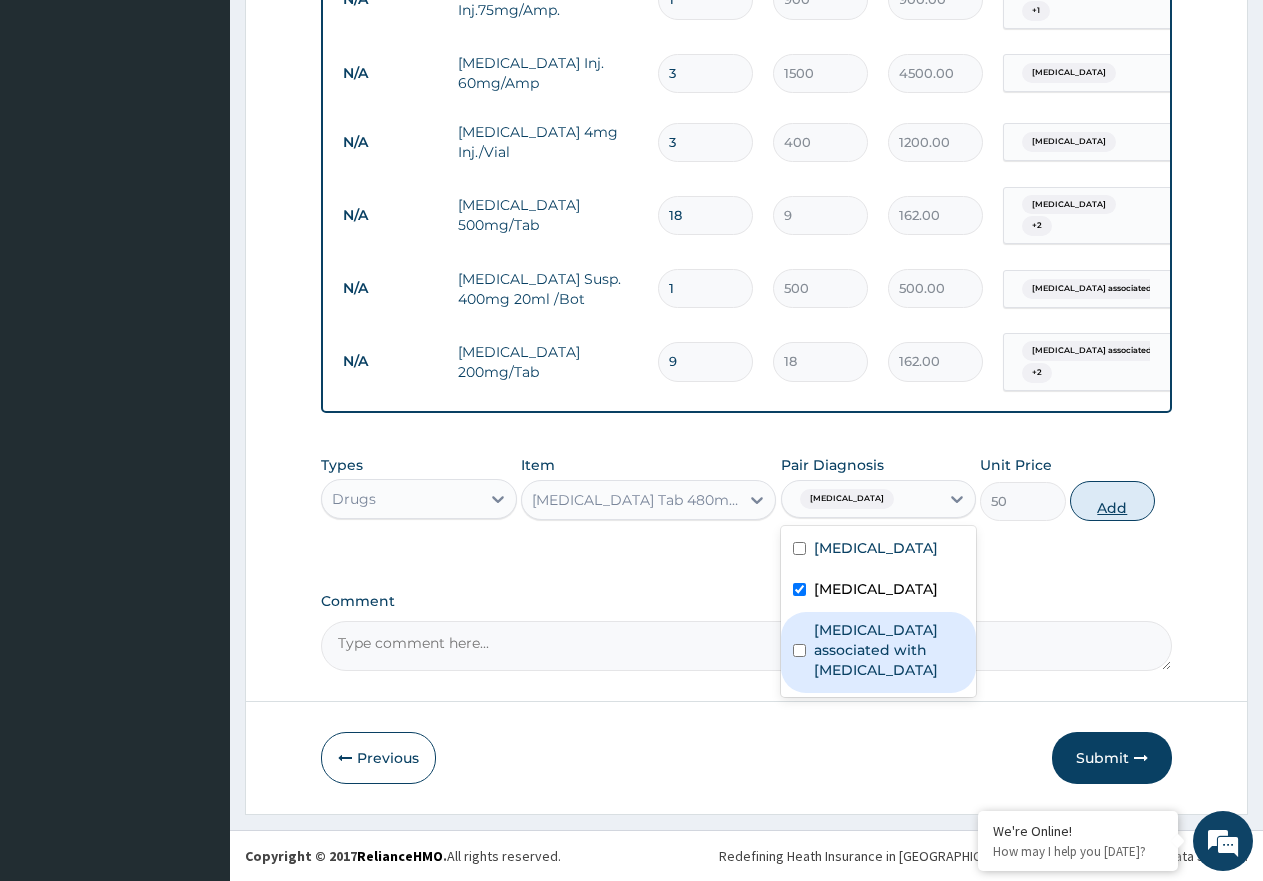 click on "Add" at bounding box center [1112, 501] 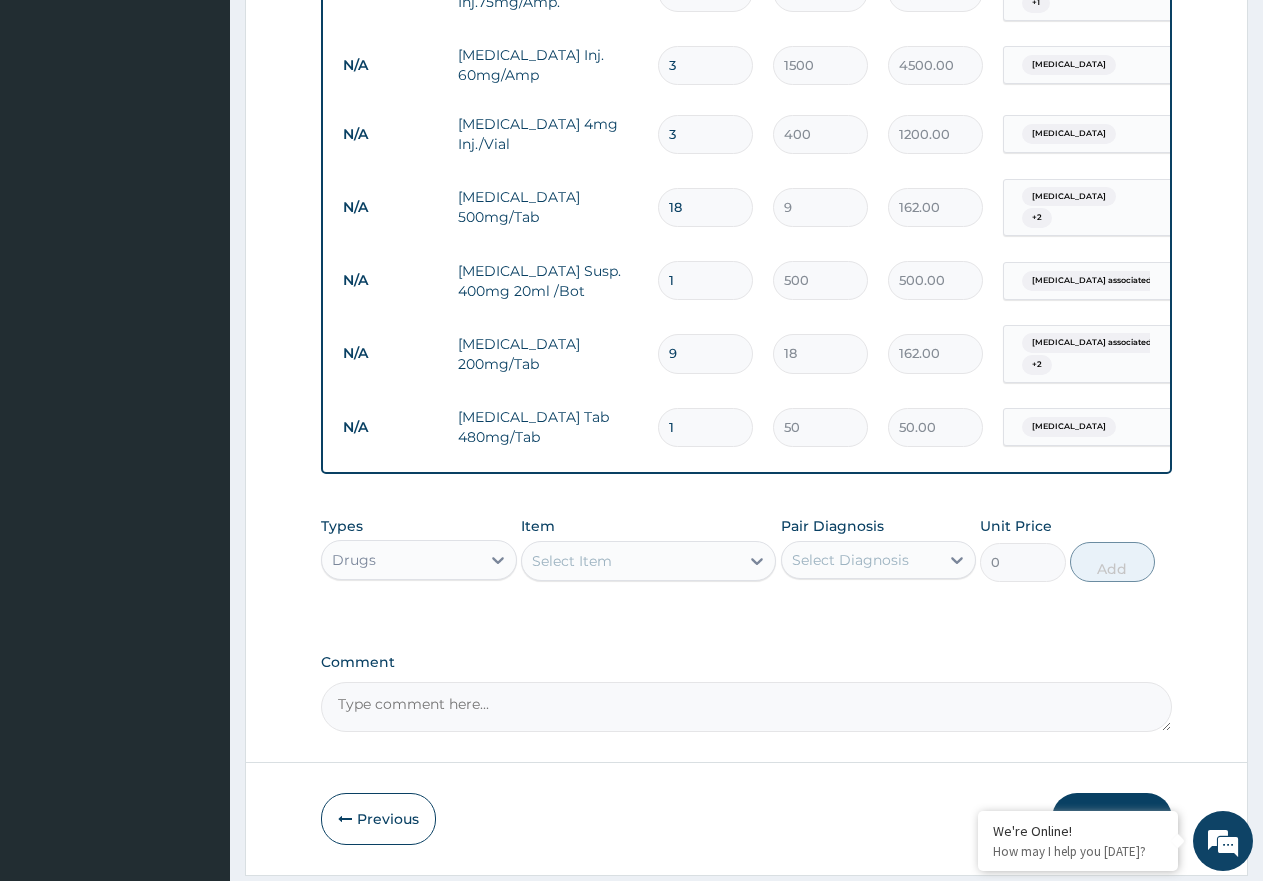 click on "1" at bounding box center (705, 427) 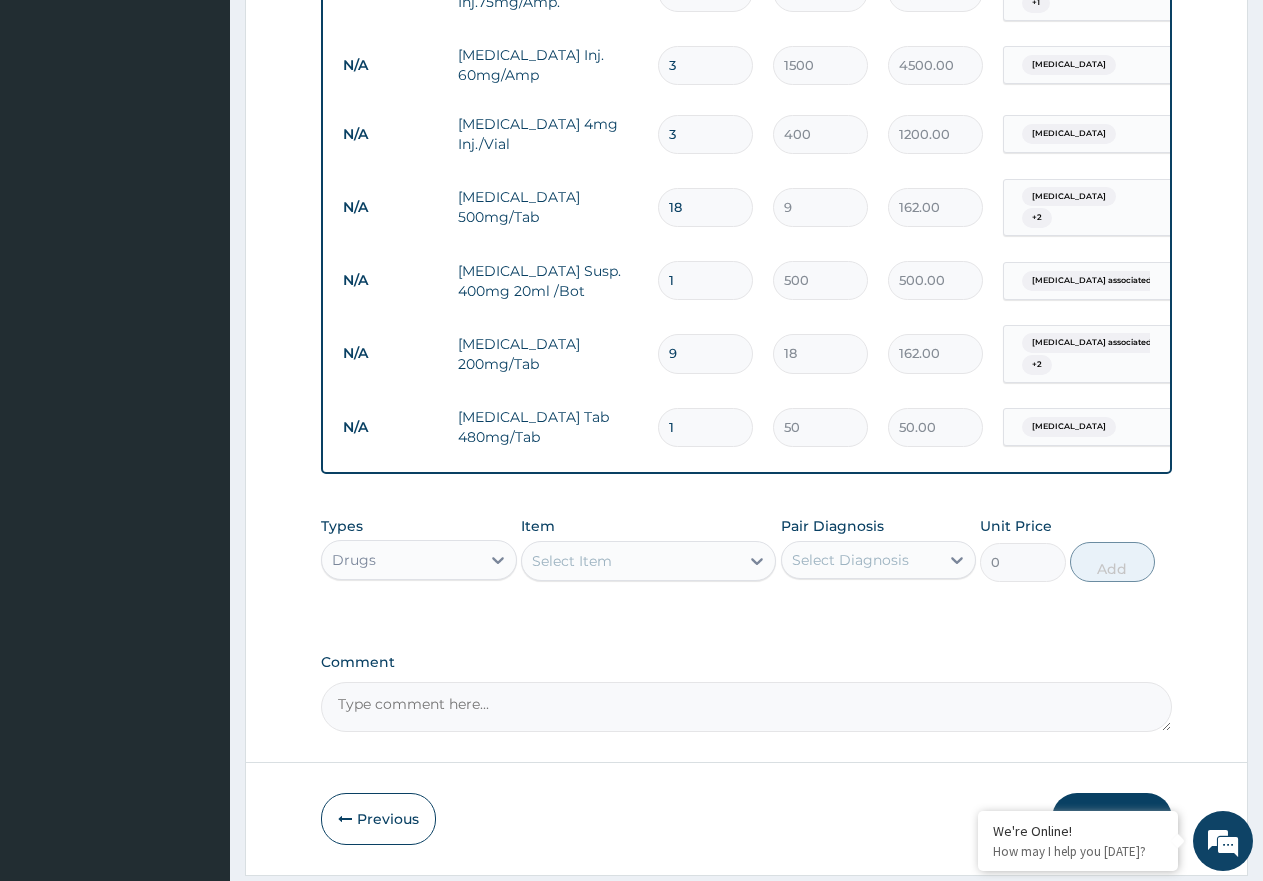 type 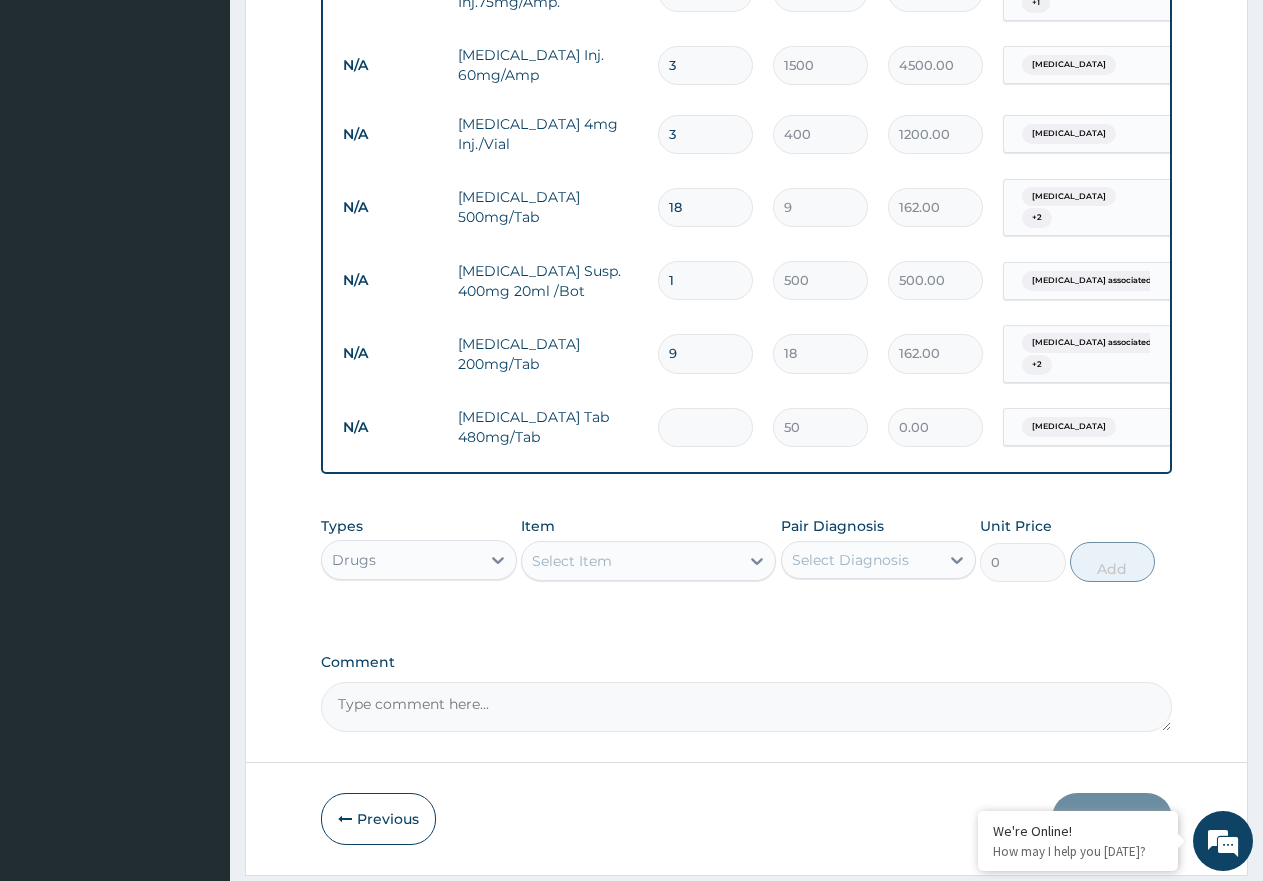 type on "1" 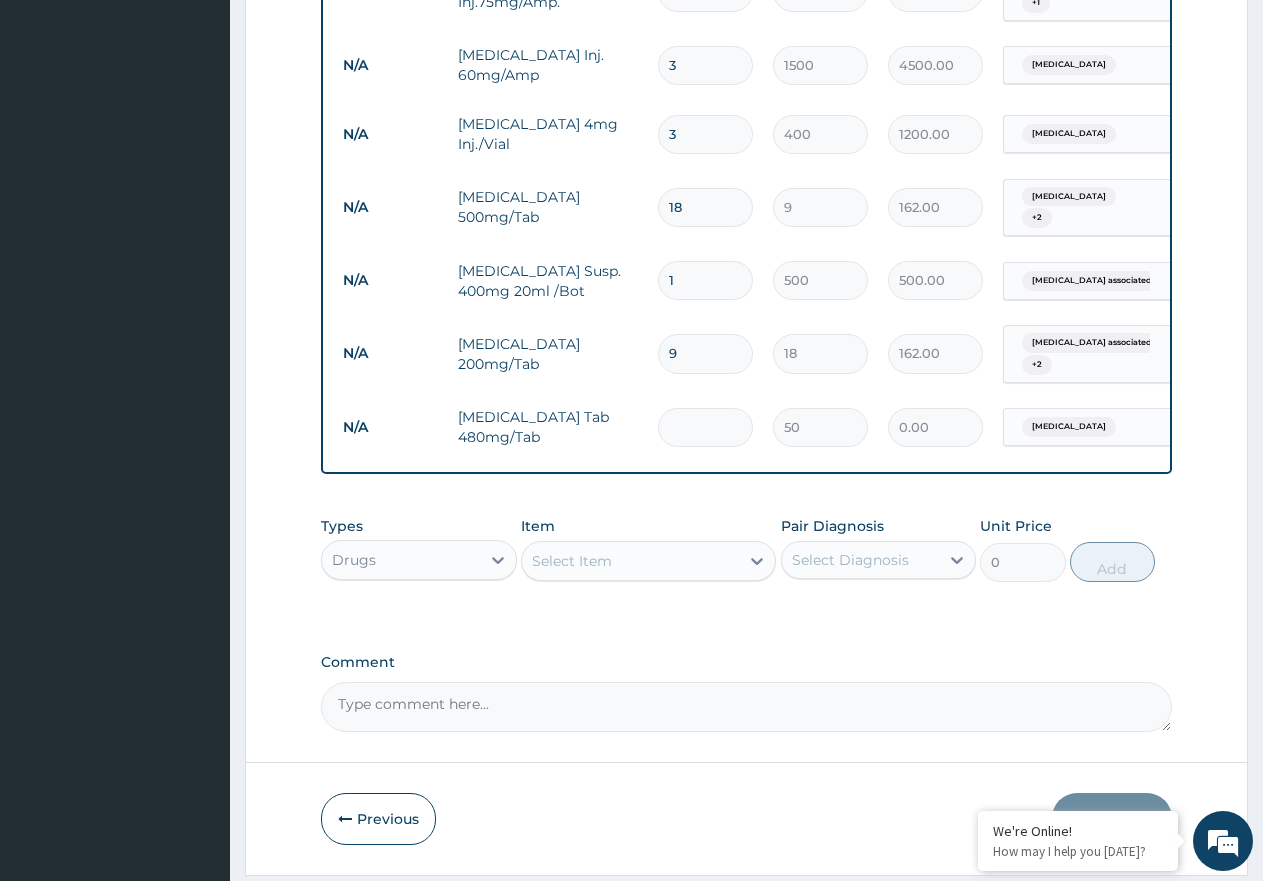 type on "50.00" 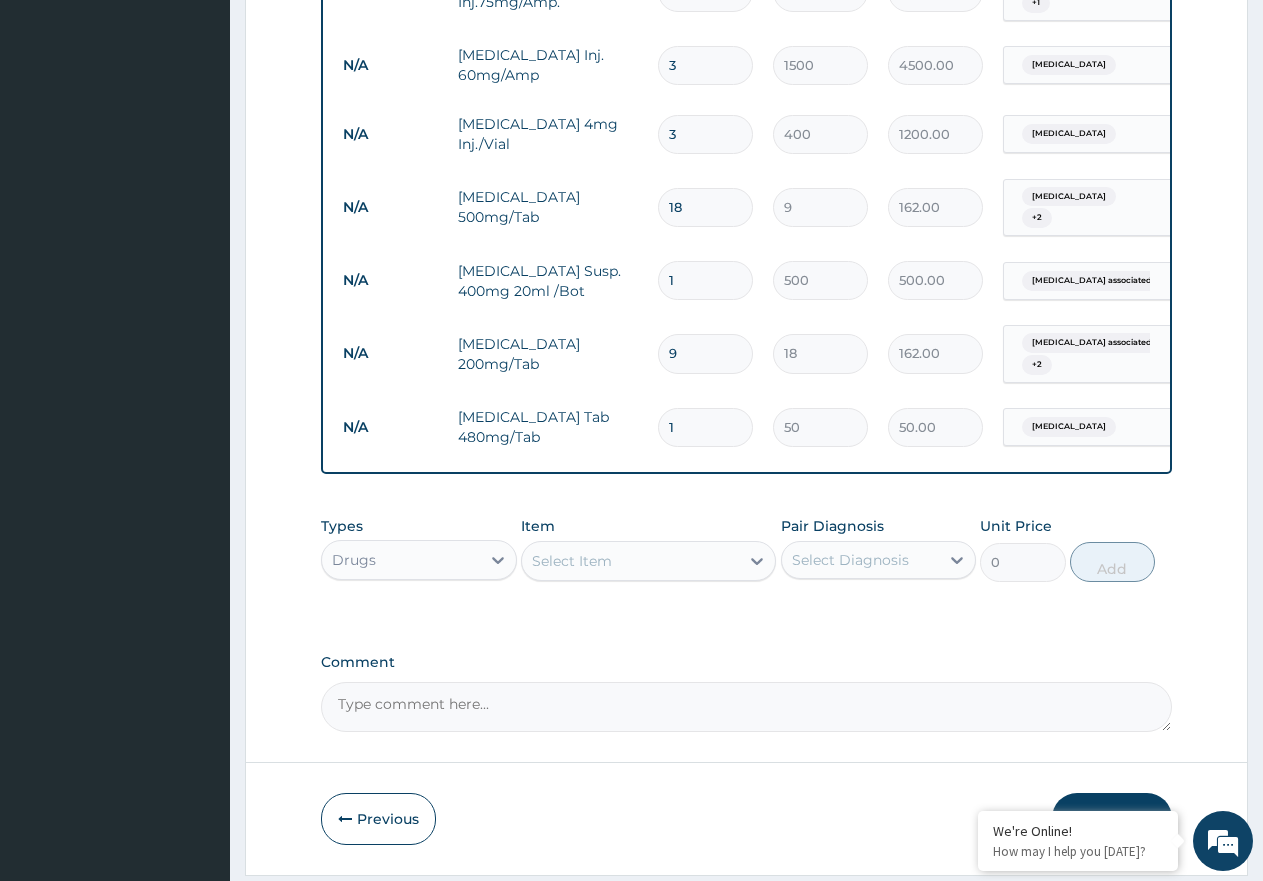 type on "10" 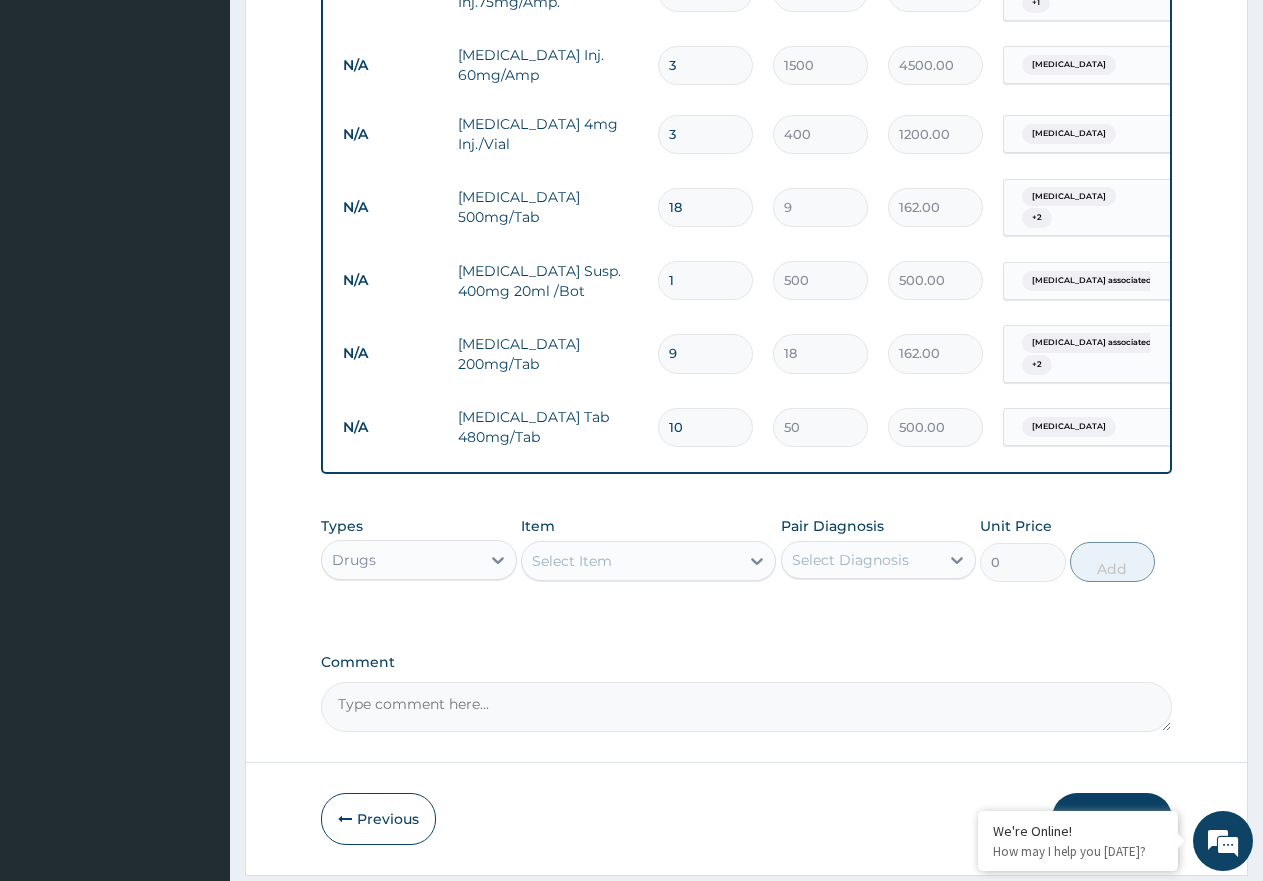 type on "10" 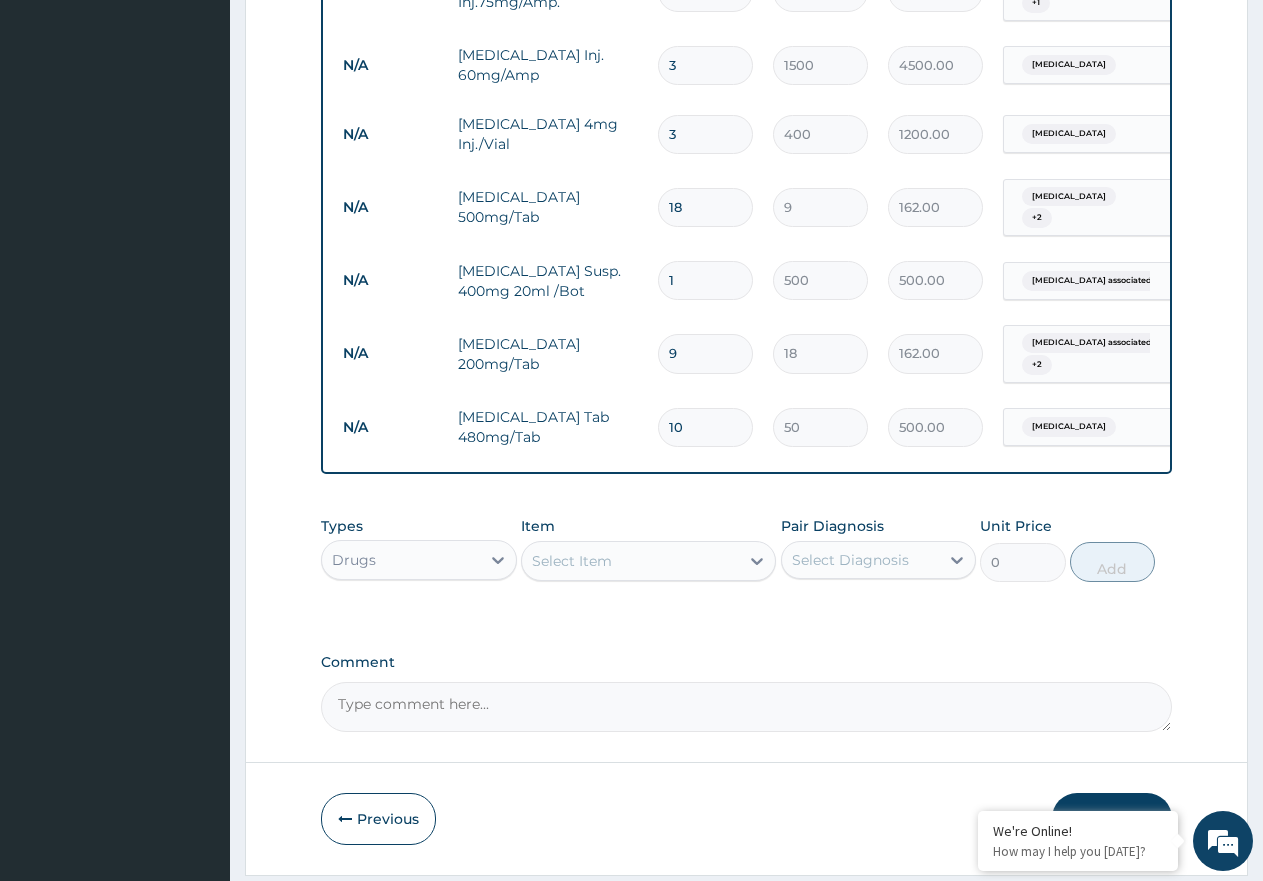 click on "Select Item" at bounding box center [630, 561] 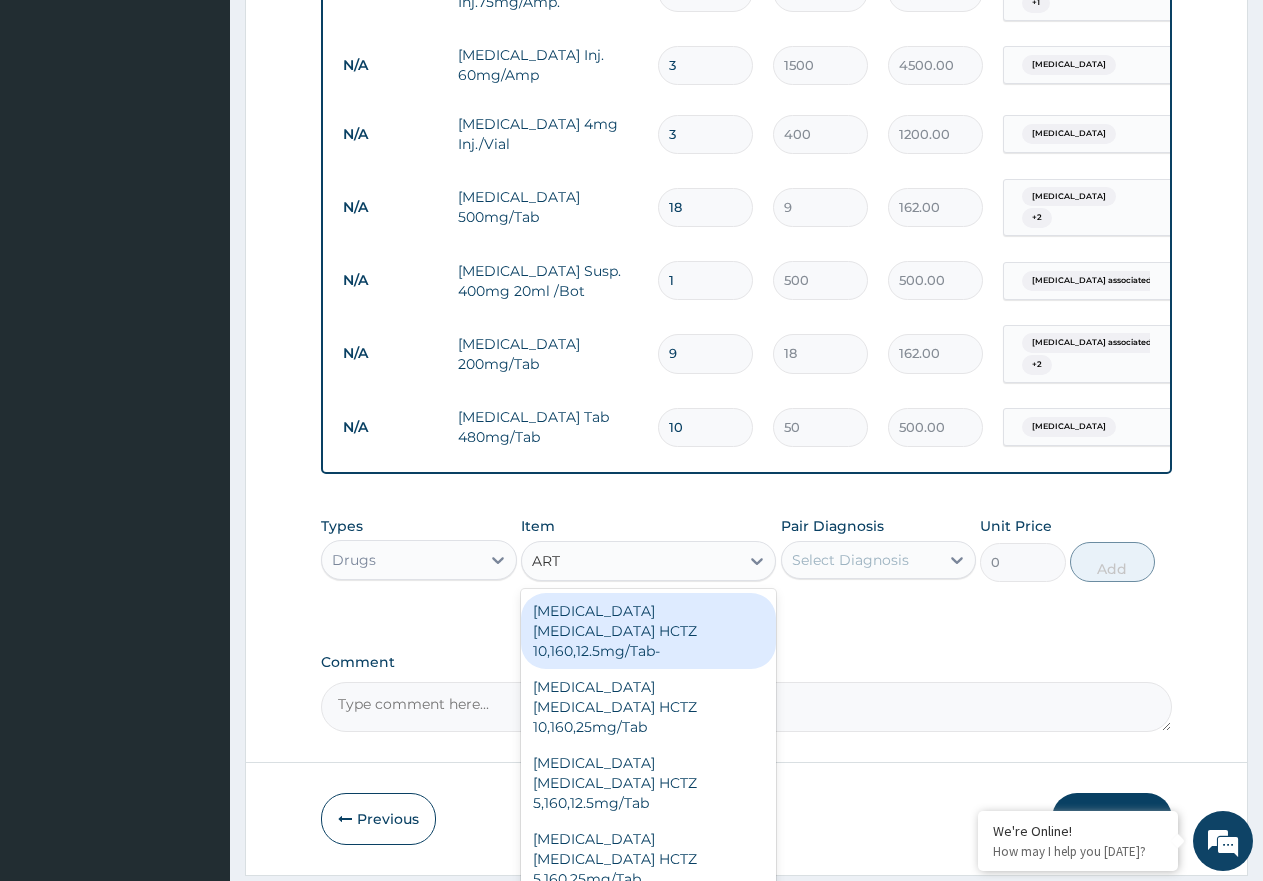 type on "ARTE" 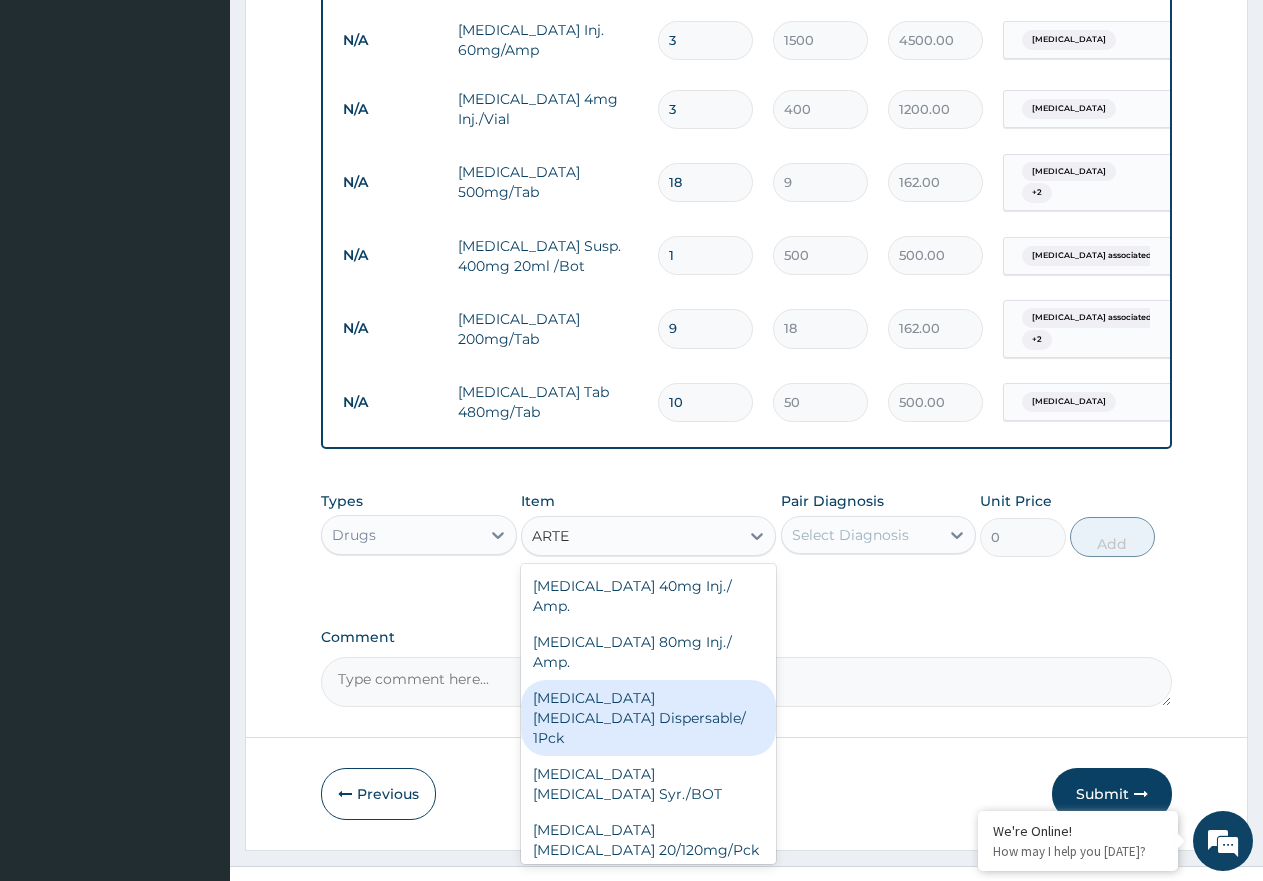 scroll, scrollTop: 991, scrollLeft: 0, axis: vertical 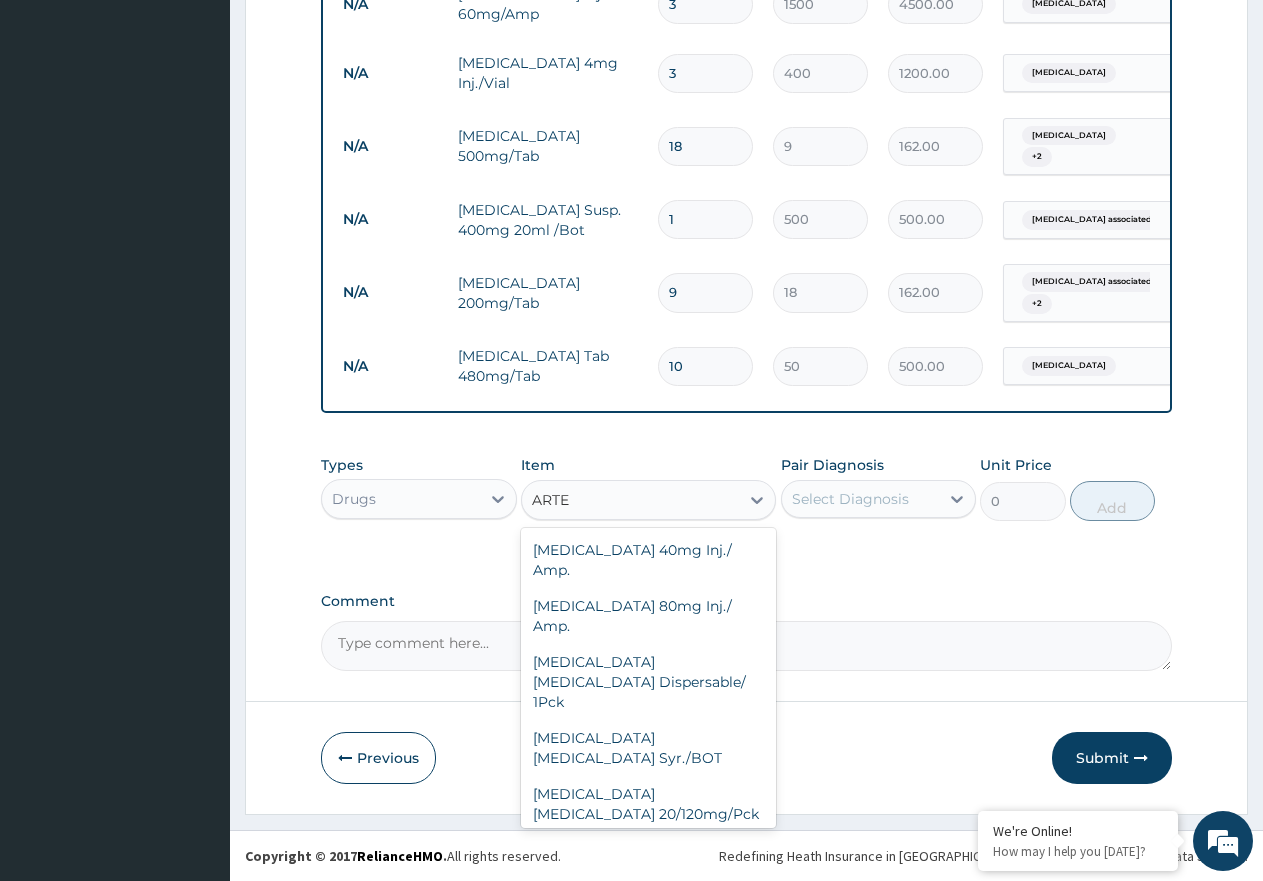 click on "[MEDICAL_DATA] [MEDICAL_DATA] 80/480mg/Pck" at bounding box center (648, 860) 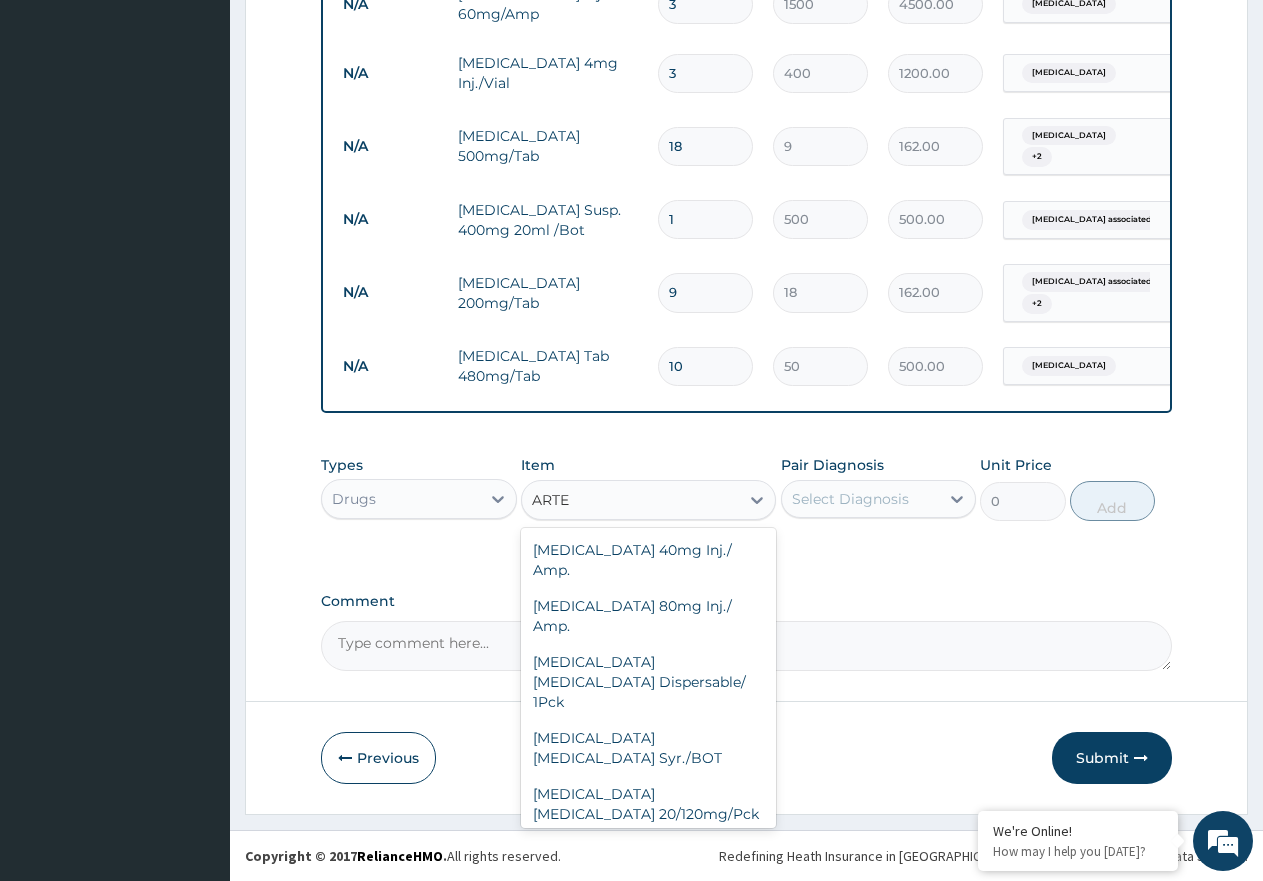 type 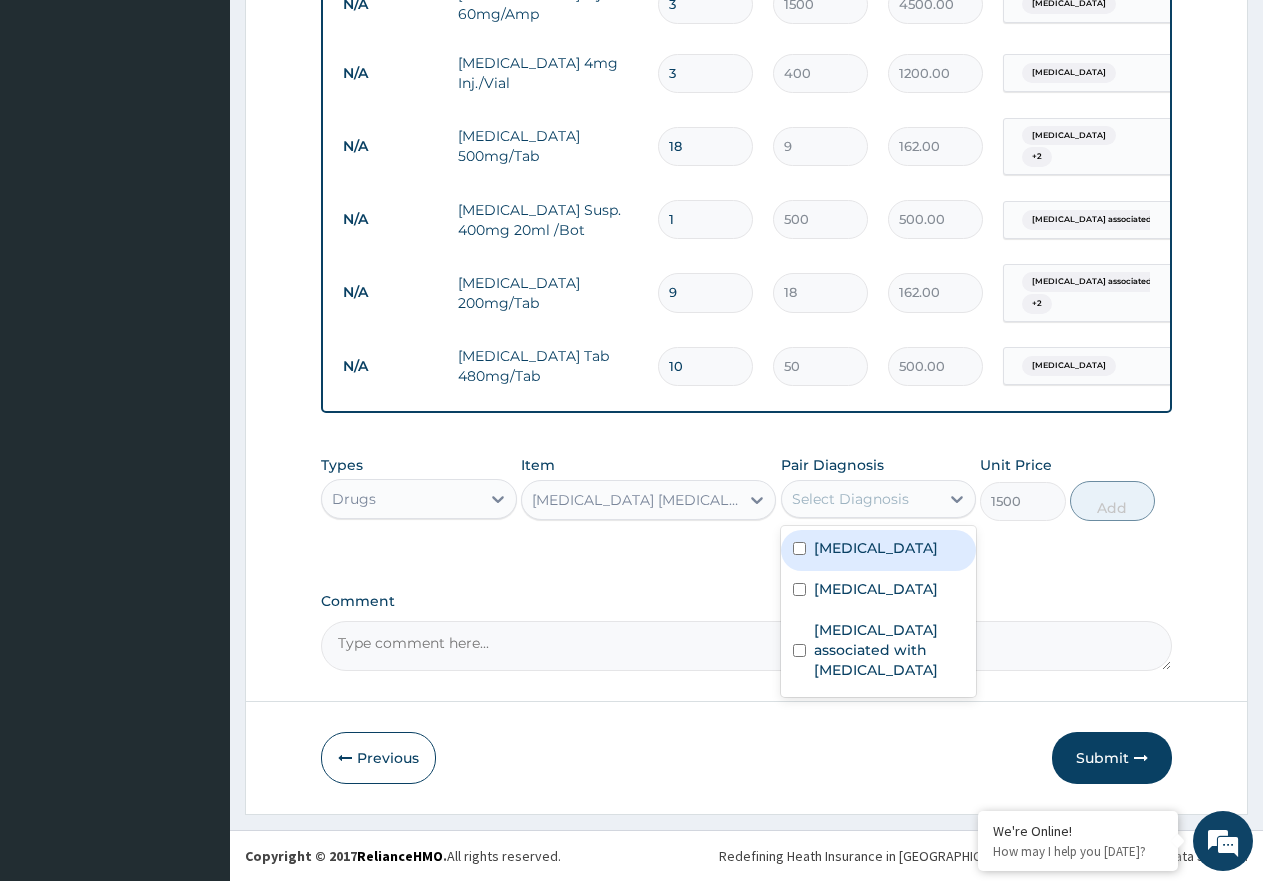 click on "Select Diagnosis" at bounding box center (850, 499) 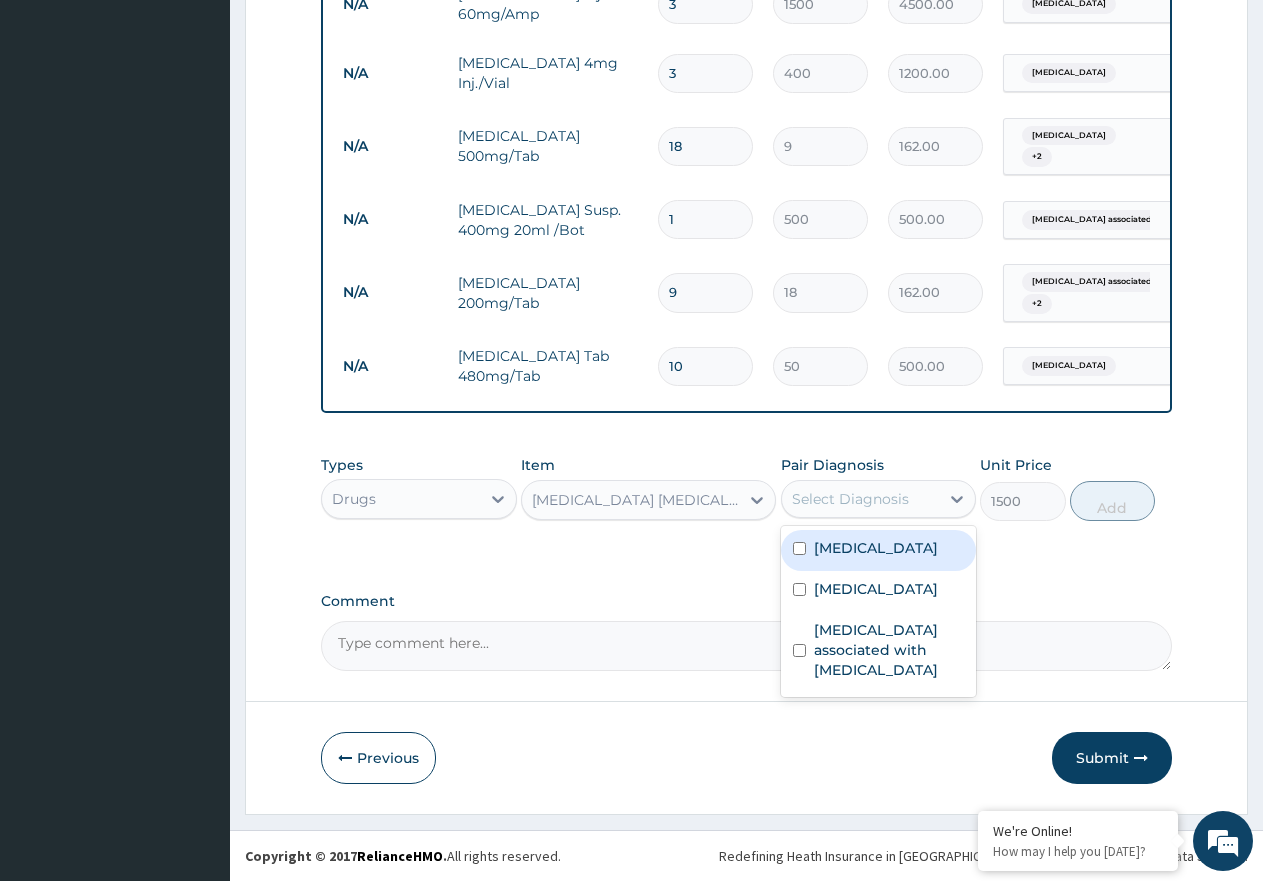 click on "[MEDICAL_DATA]" at bounding box center (876, 548) 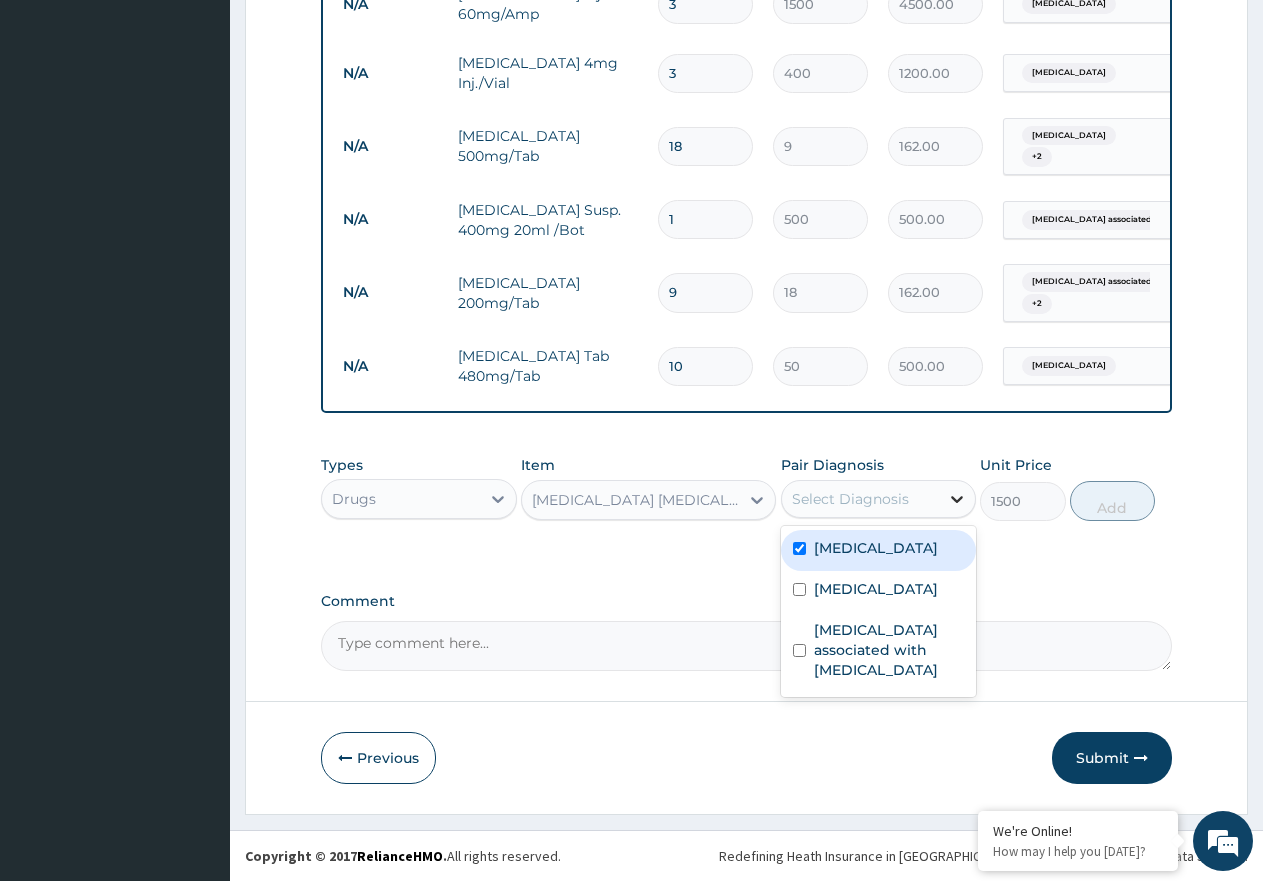 checkbox on "true" 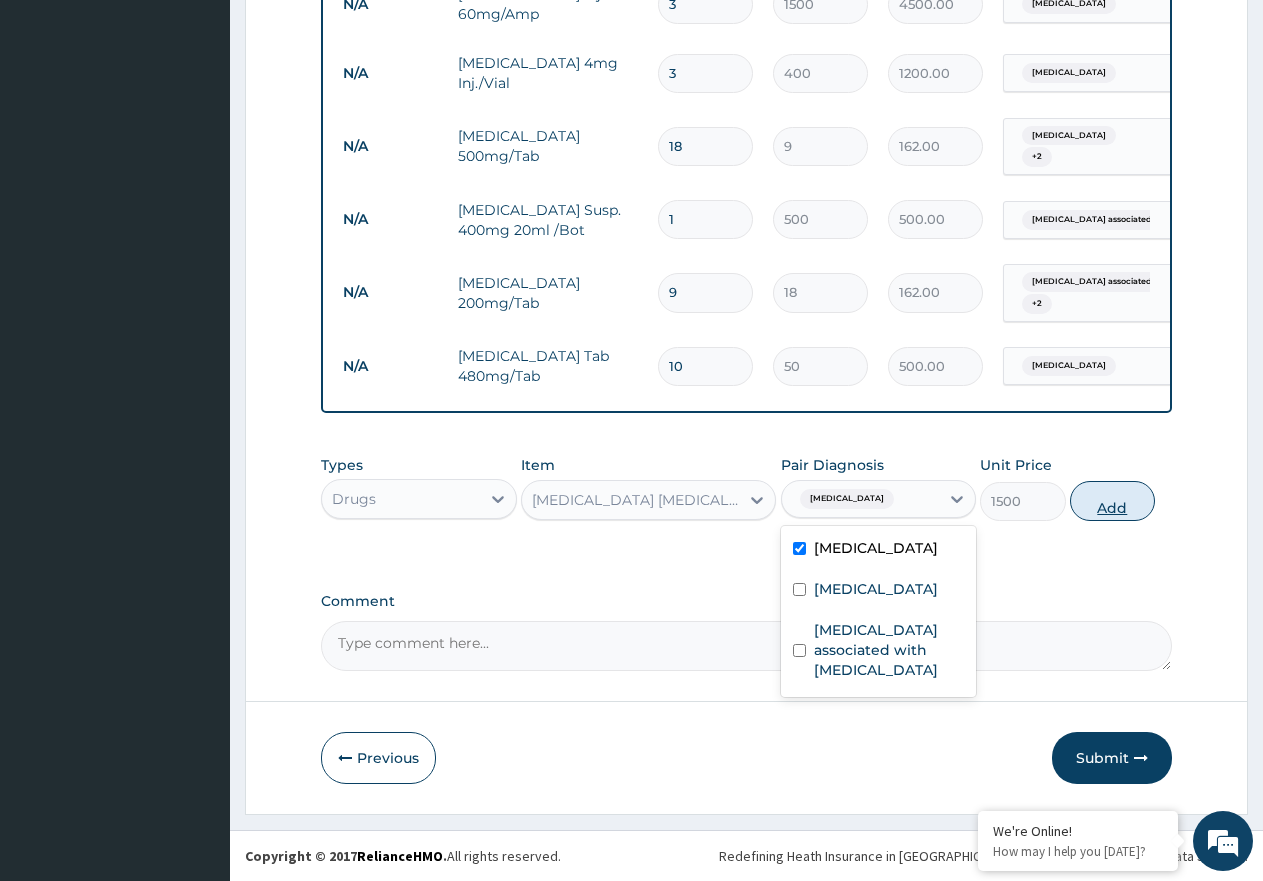 click on "Add" at bounding box center [1112, 501] 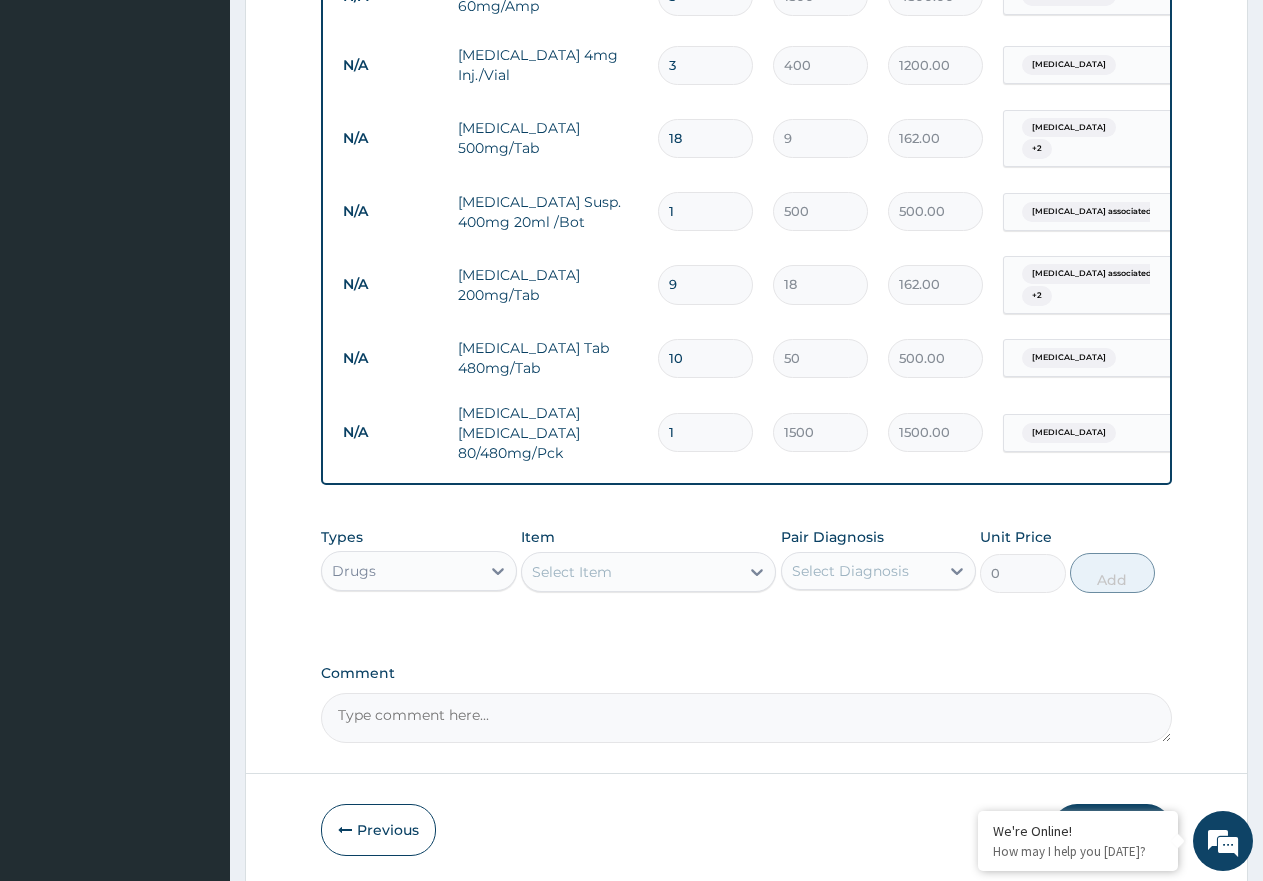 click on "Select Item" at bounding box center (648, 572) 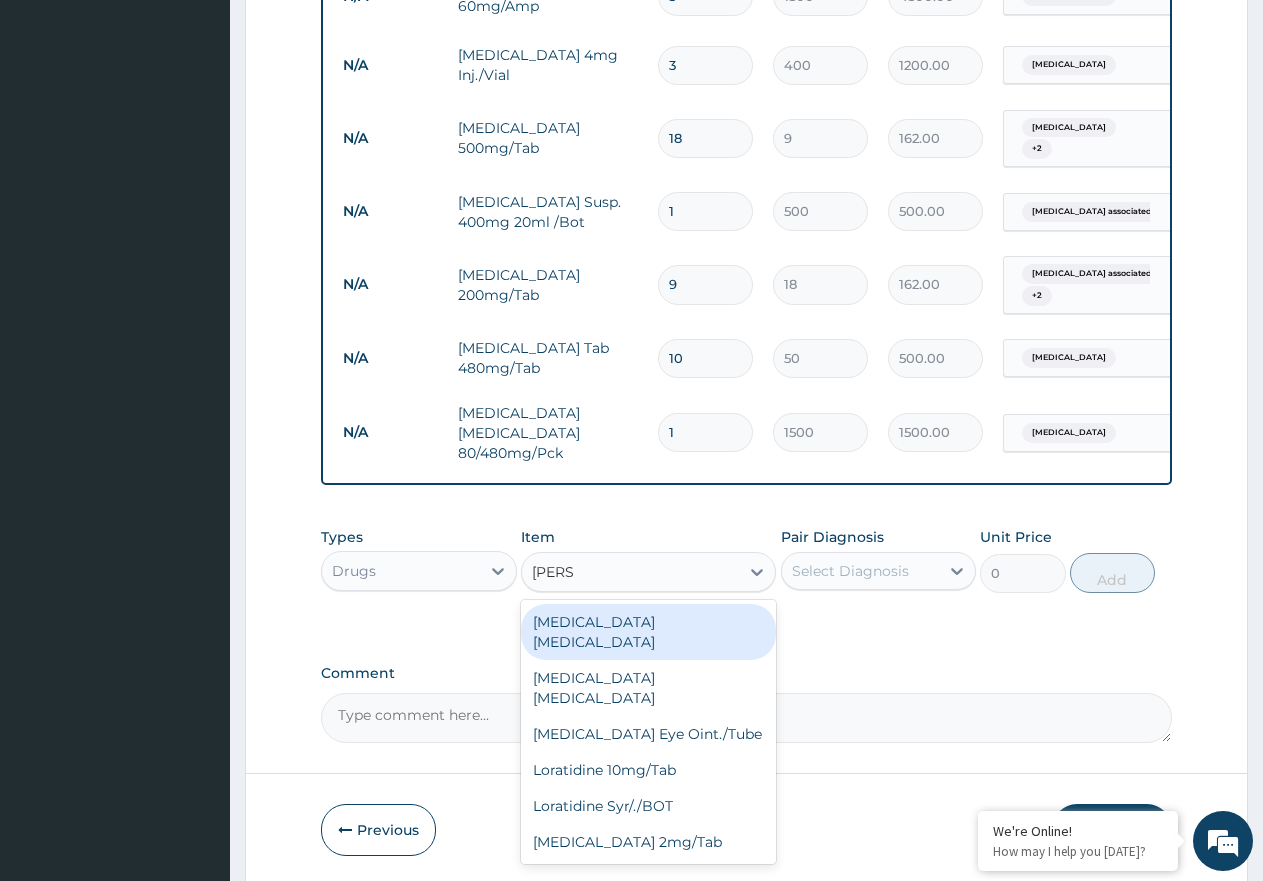 type on "LORAT" 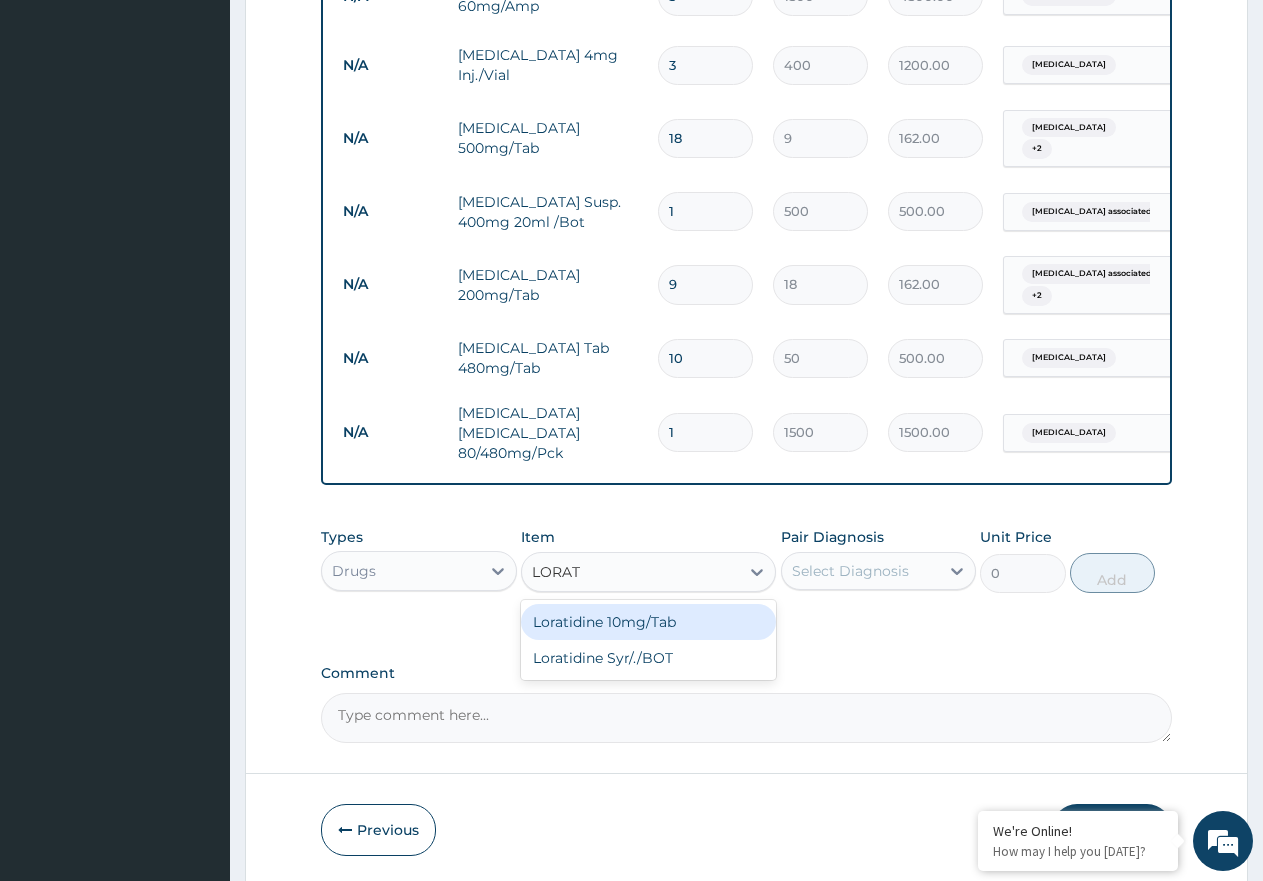 click on "Loratidine 10mg/Tab" at bounding box center [648, 622] 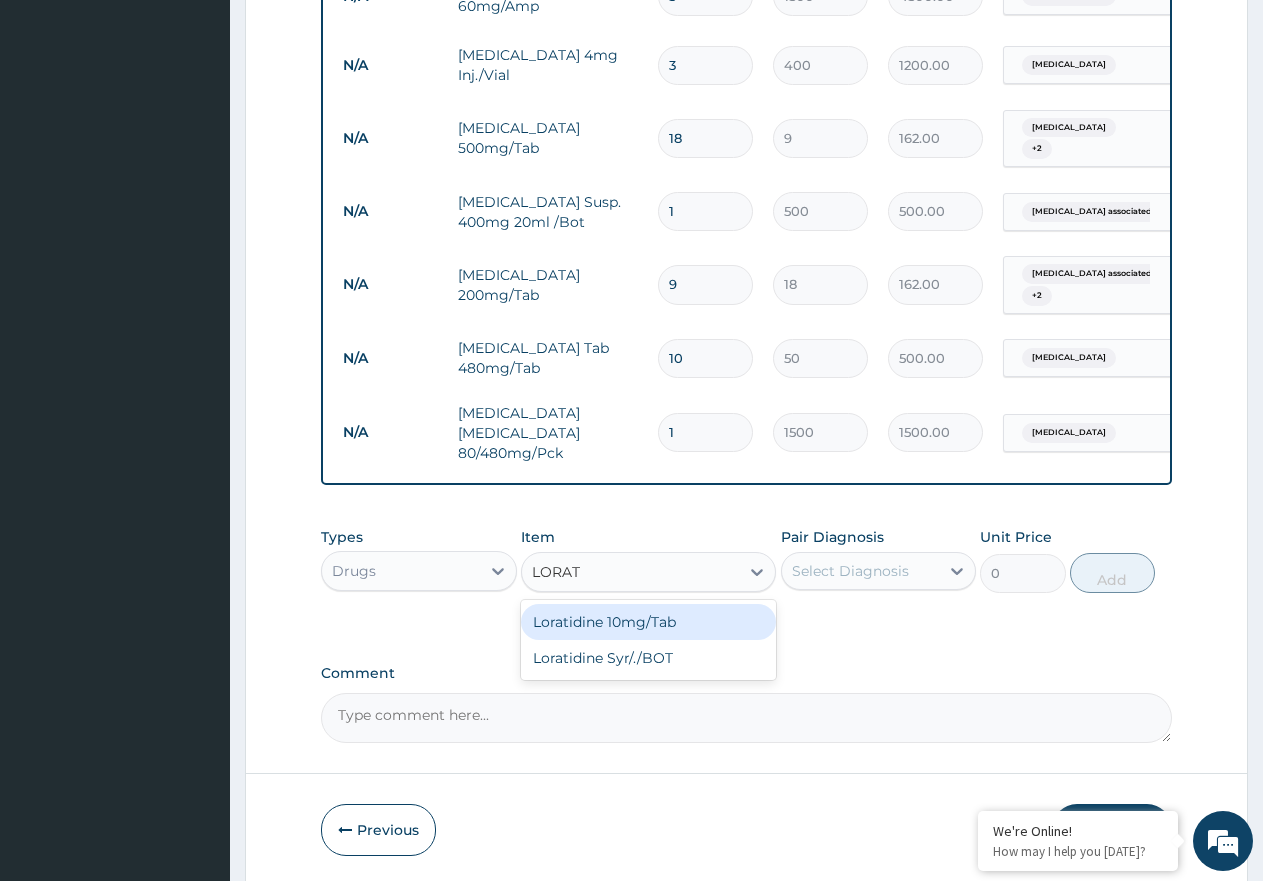 type 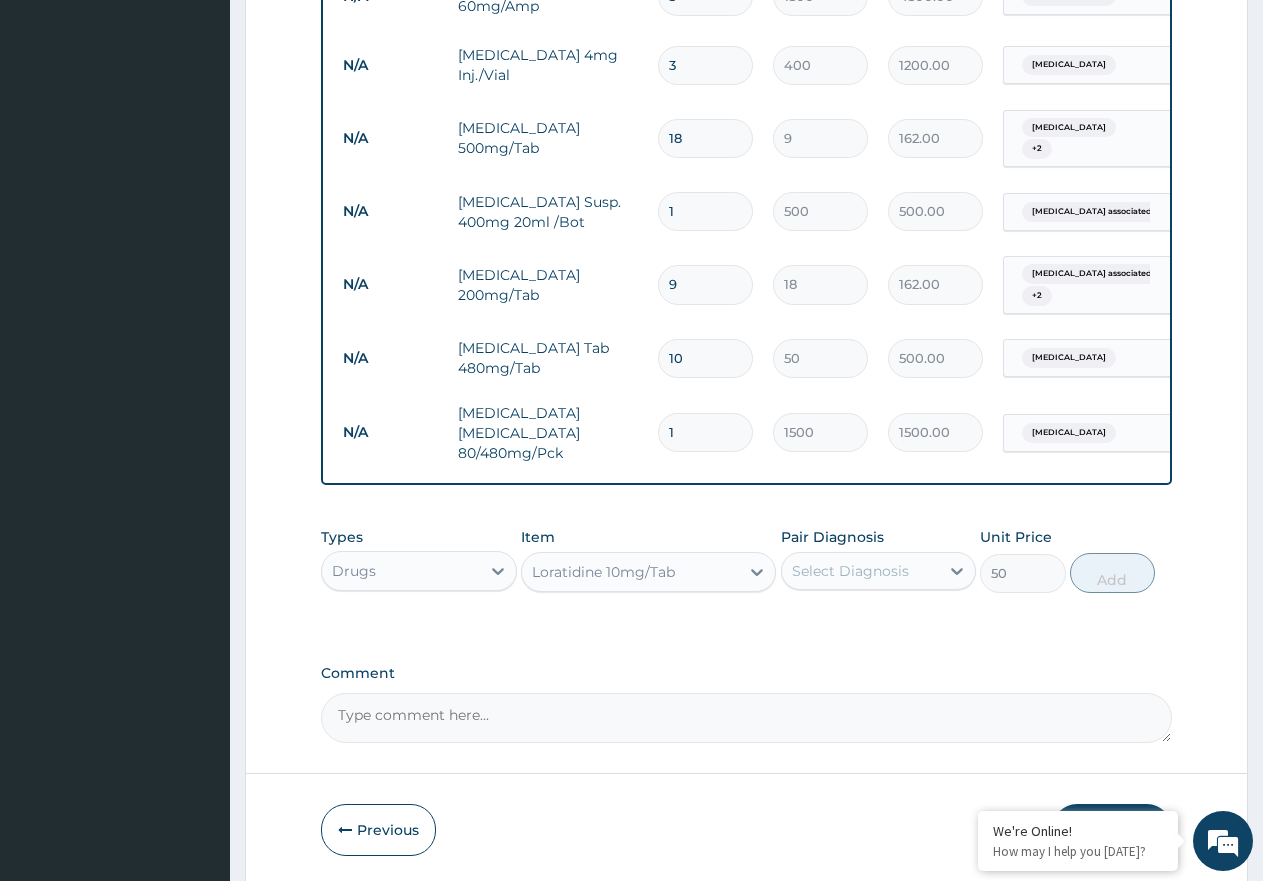 click on "Pair Diagnosis Select Diagnosis" at bounding box center (879, 560) 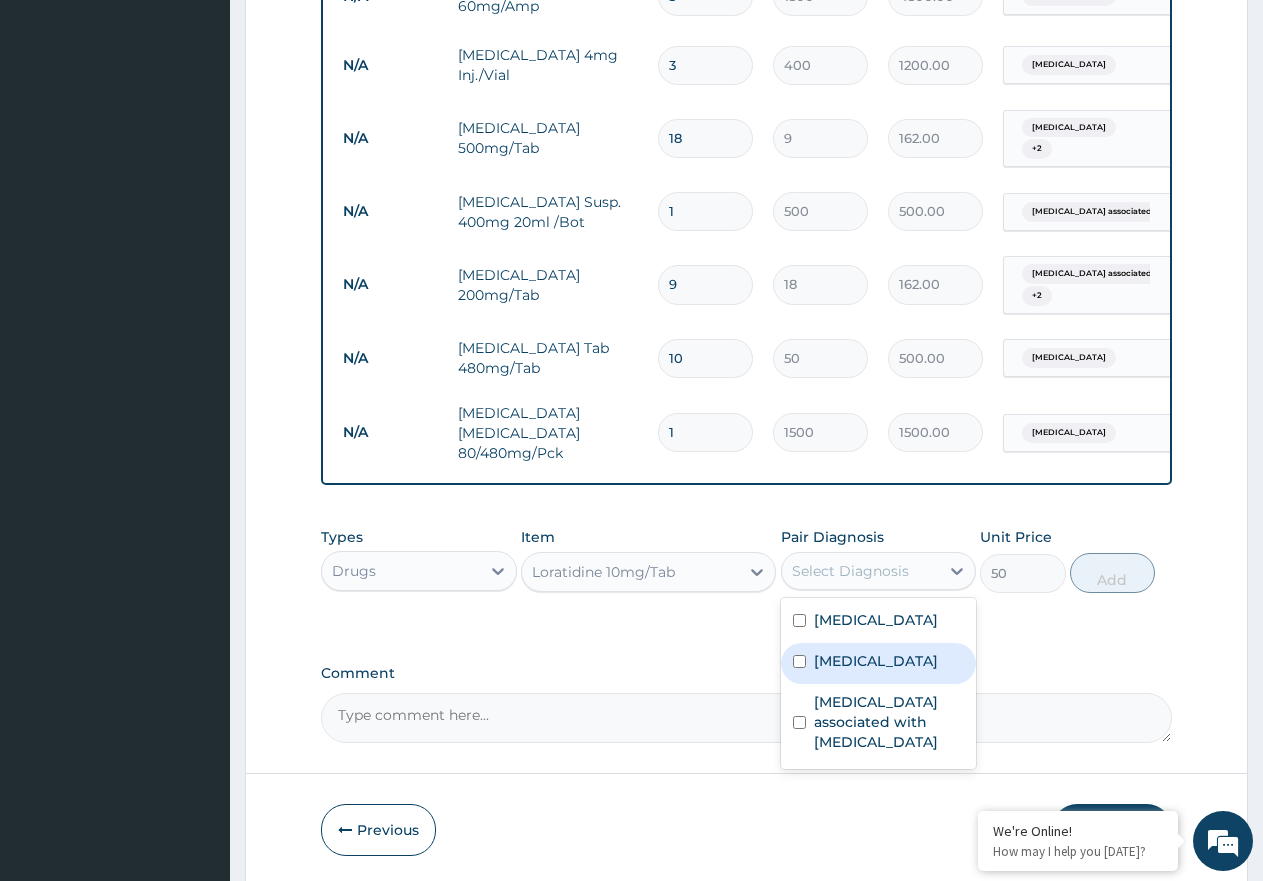 click on "[MEDICAL_DATA]" at bounding box center [876, 661] 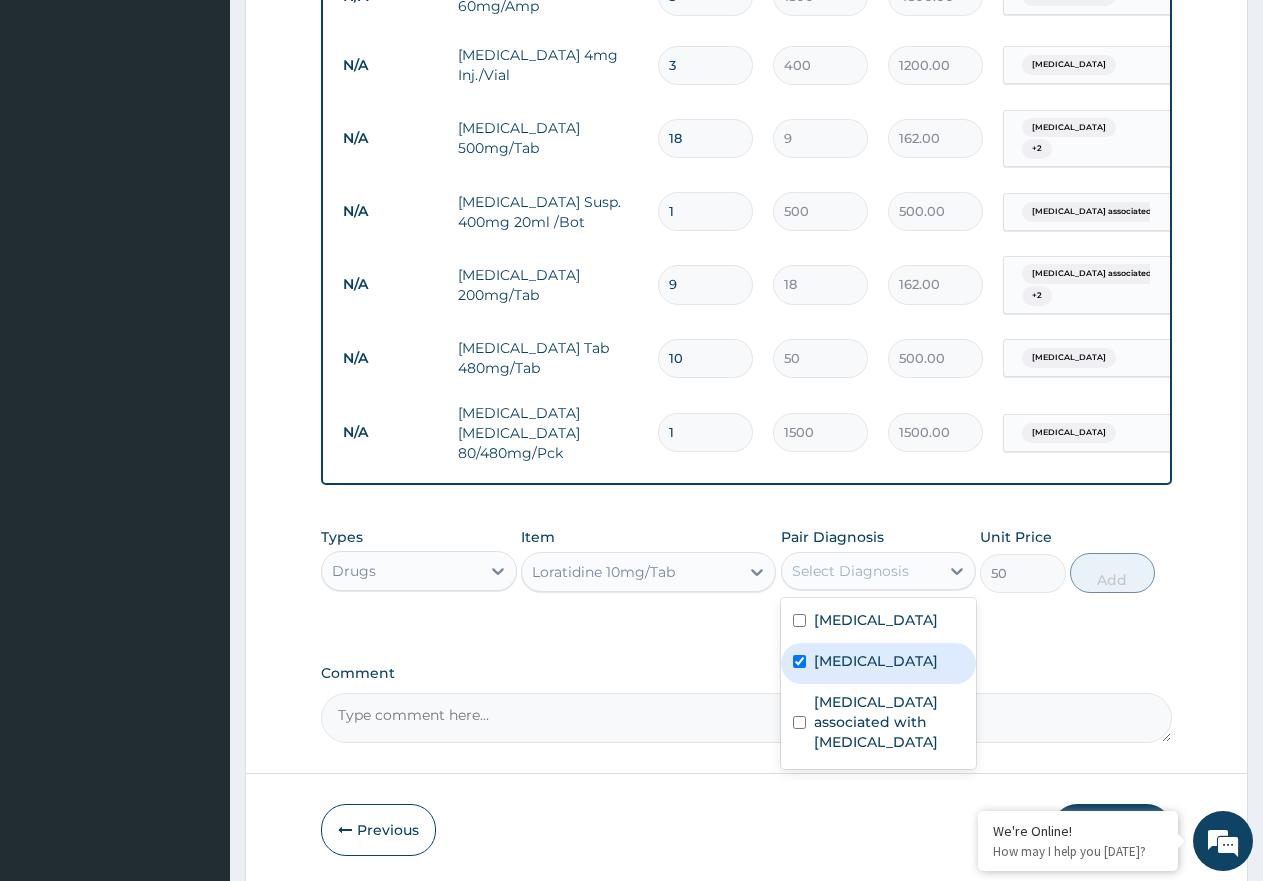 checkbox on "true" 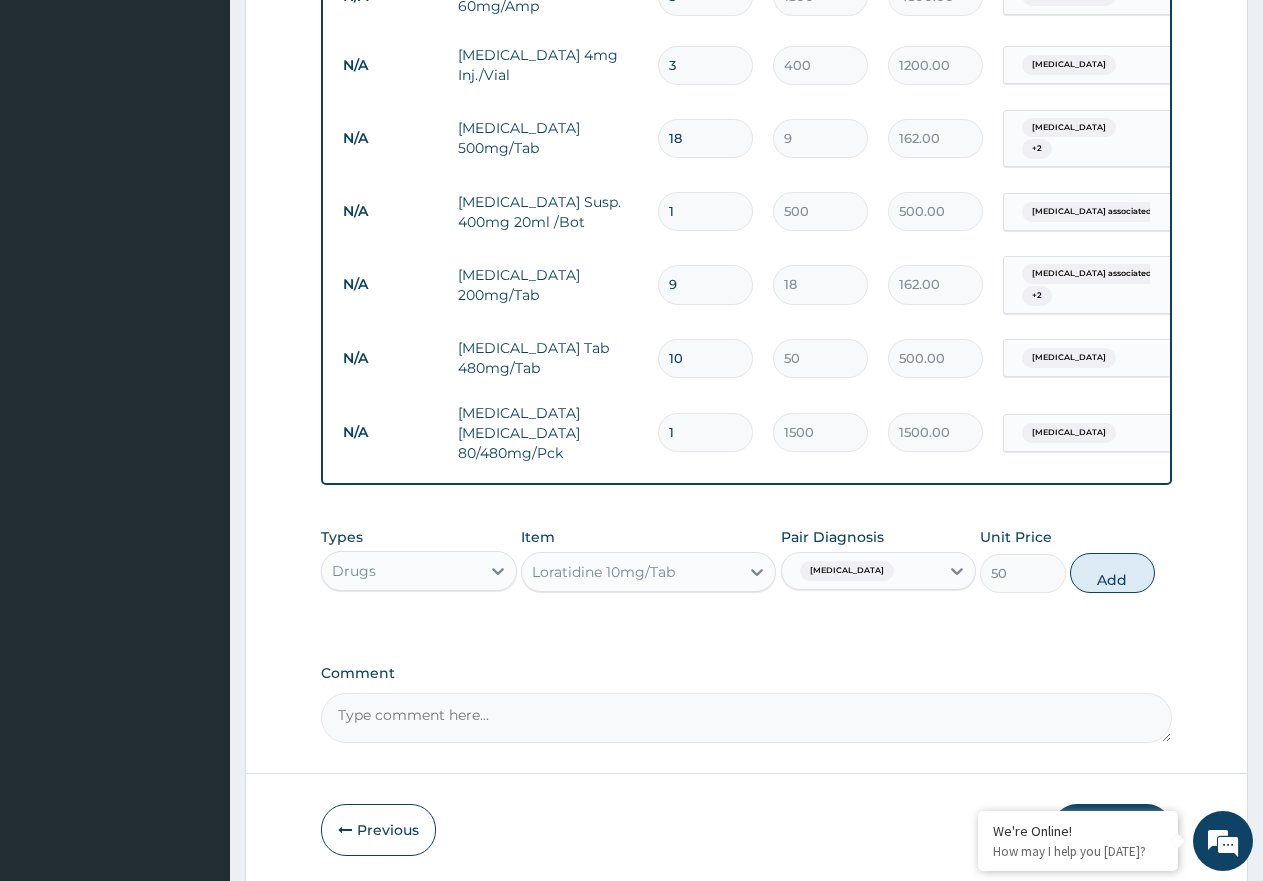 drag, startPoint x: 1138, startPoint y: 580, endPoint x: 890, endPoint y: 573, distance: 248.09877 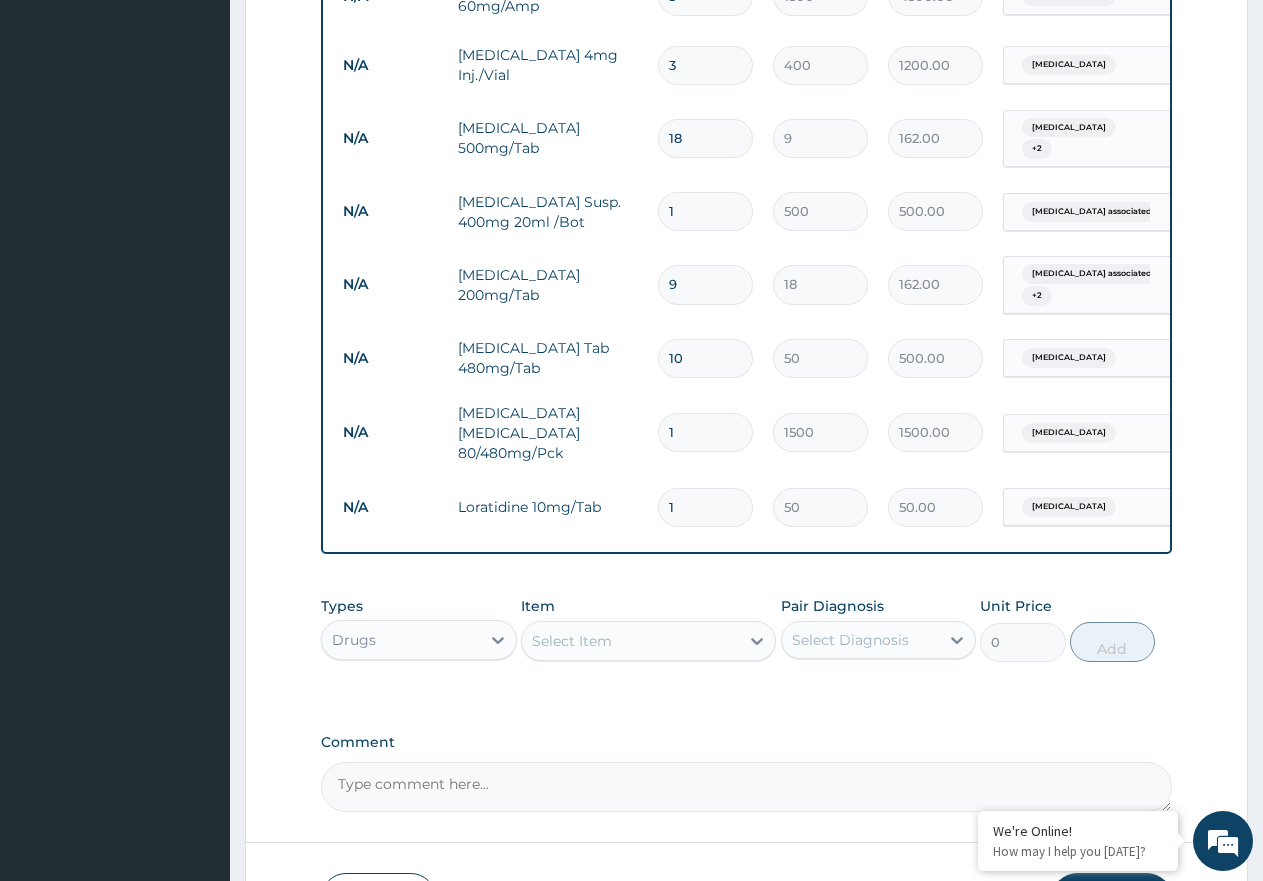 type on "10" 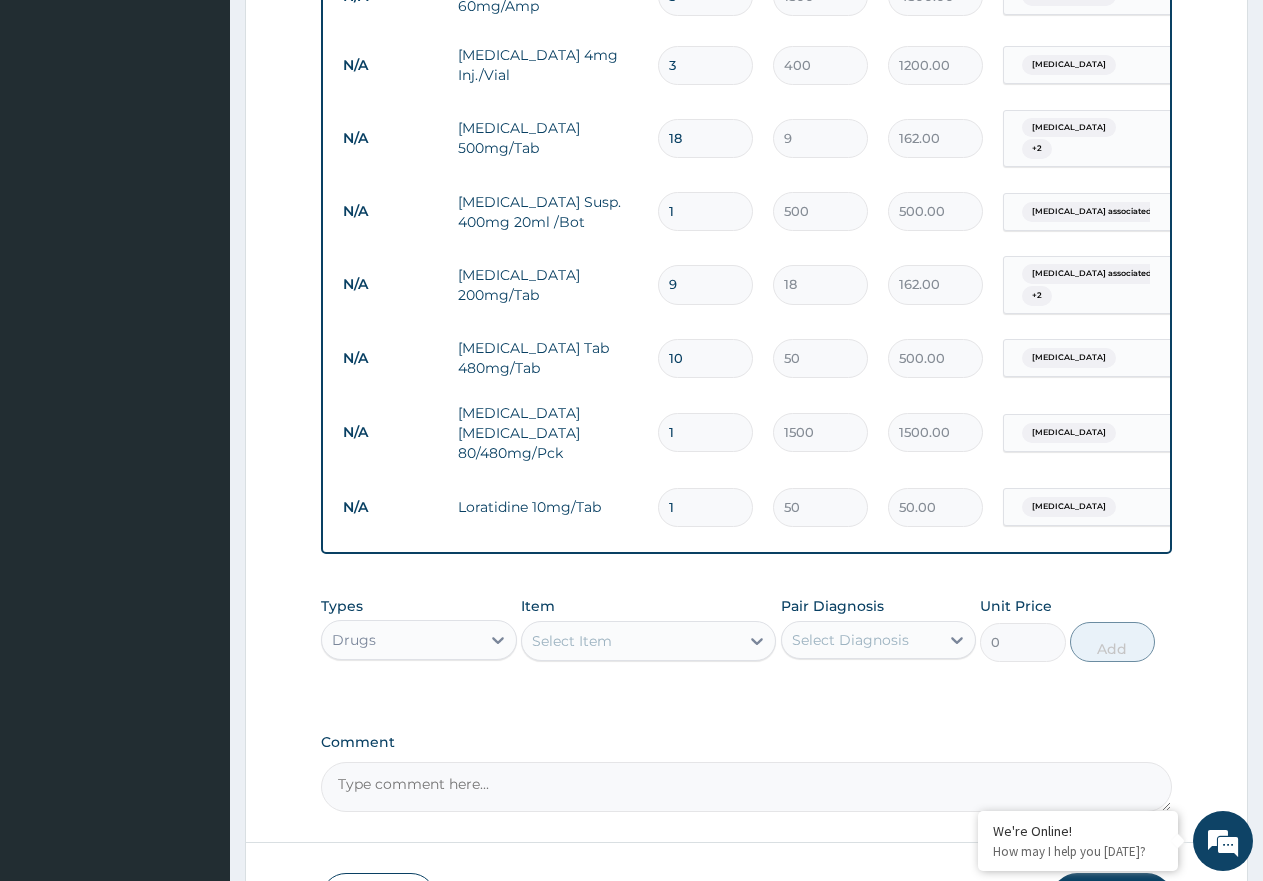 type on "500.00" 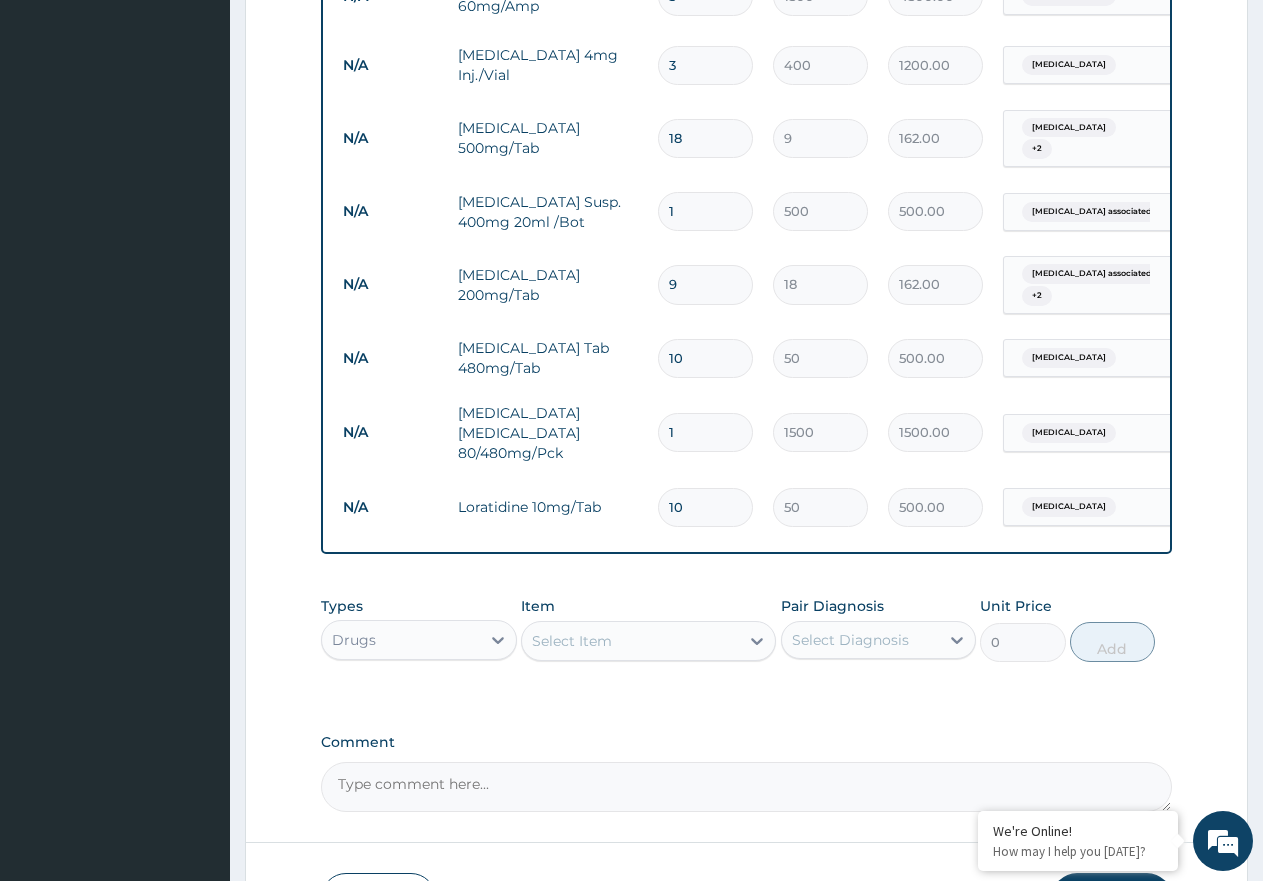 type on "1" 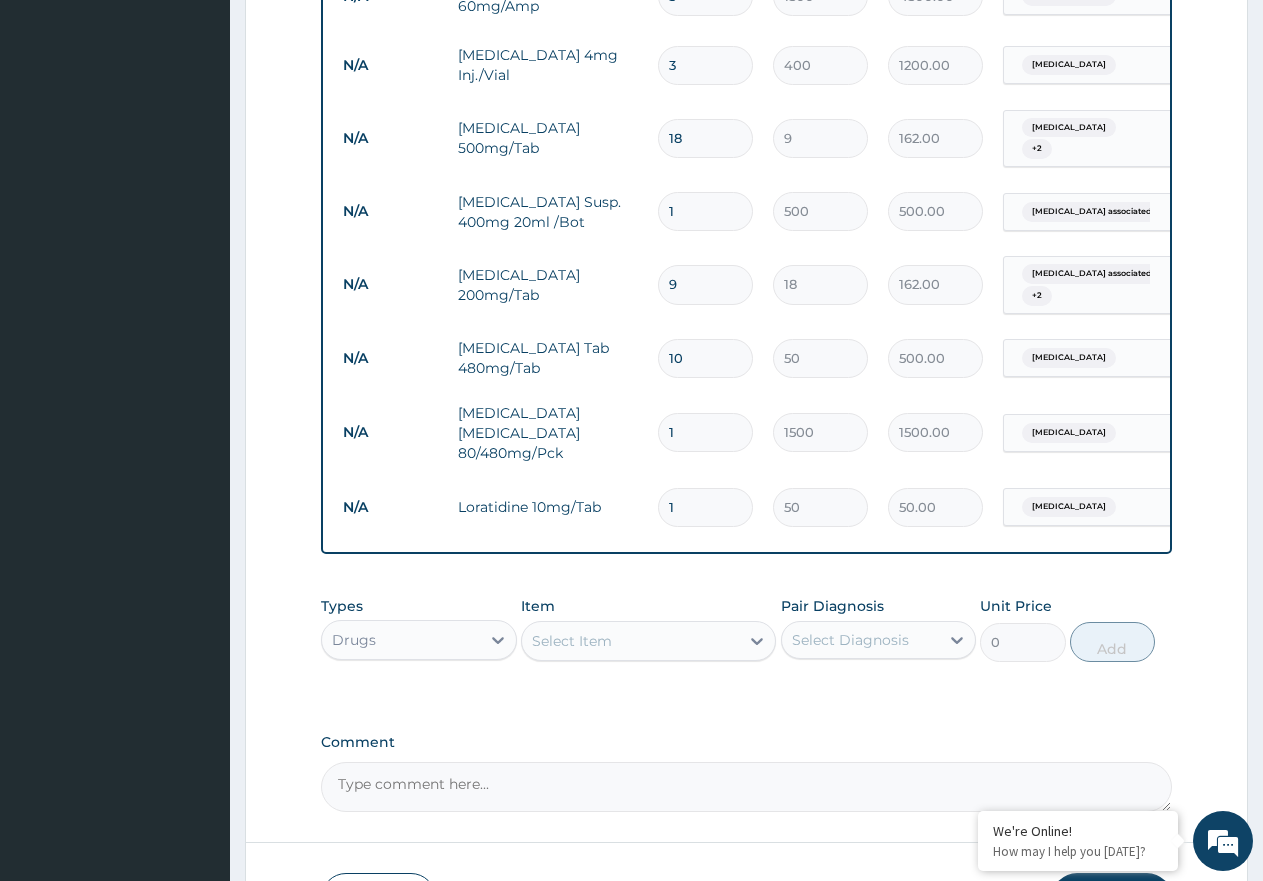 type 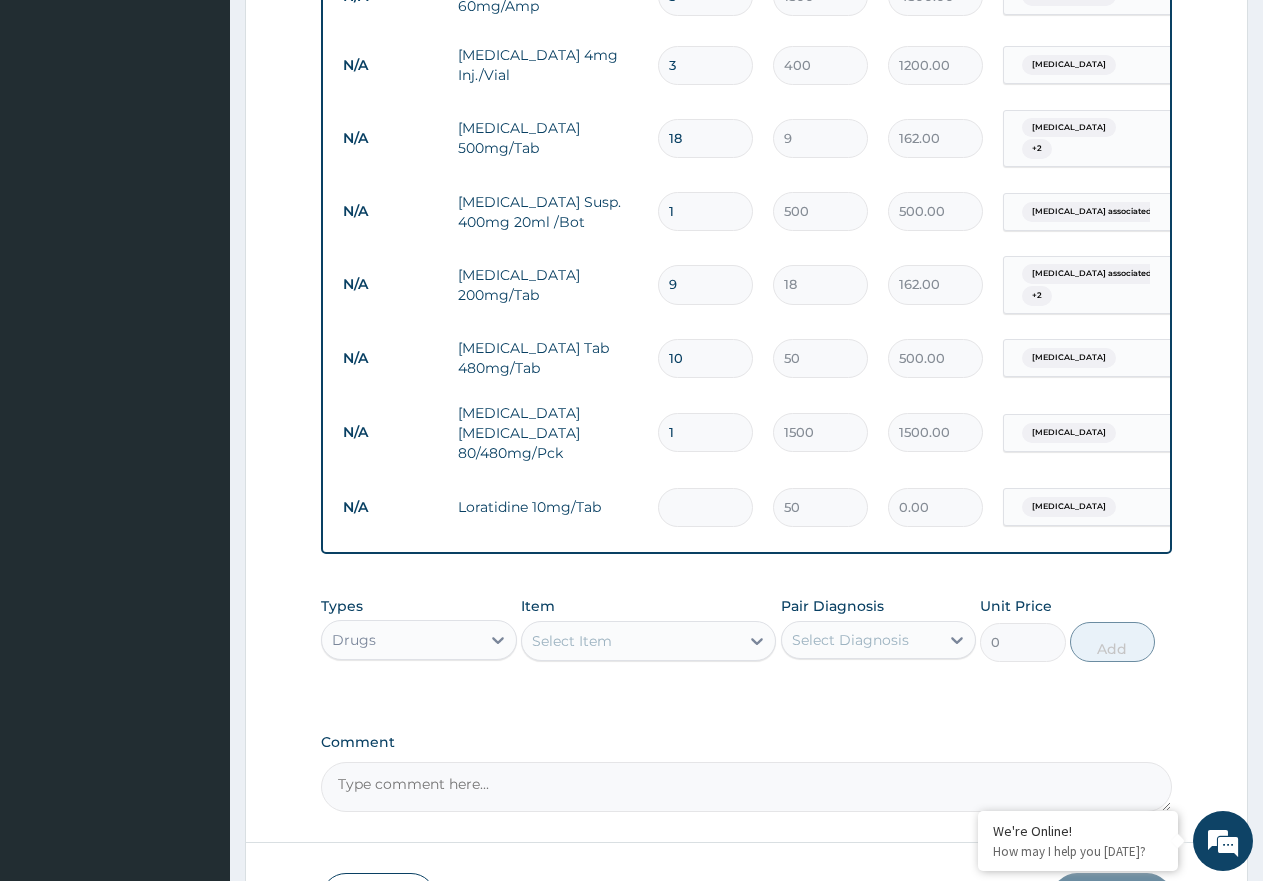 type on "8" 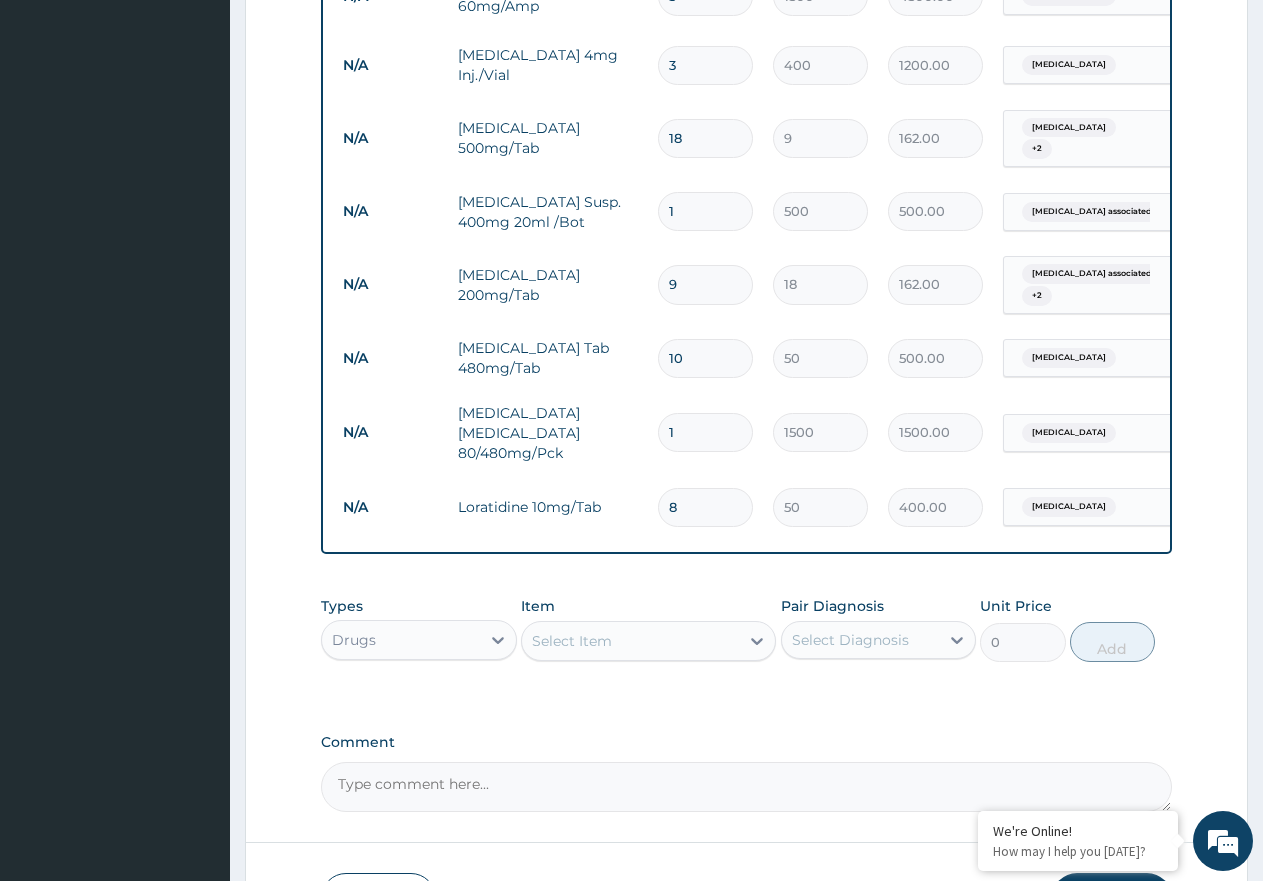 type on "8" 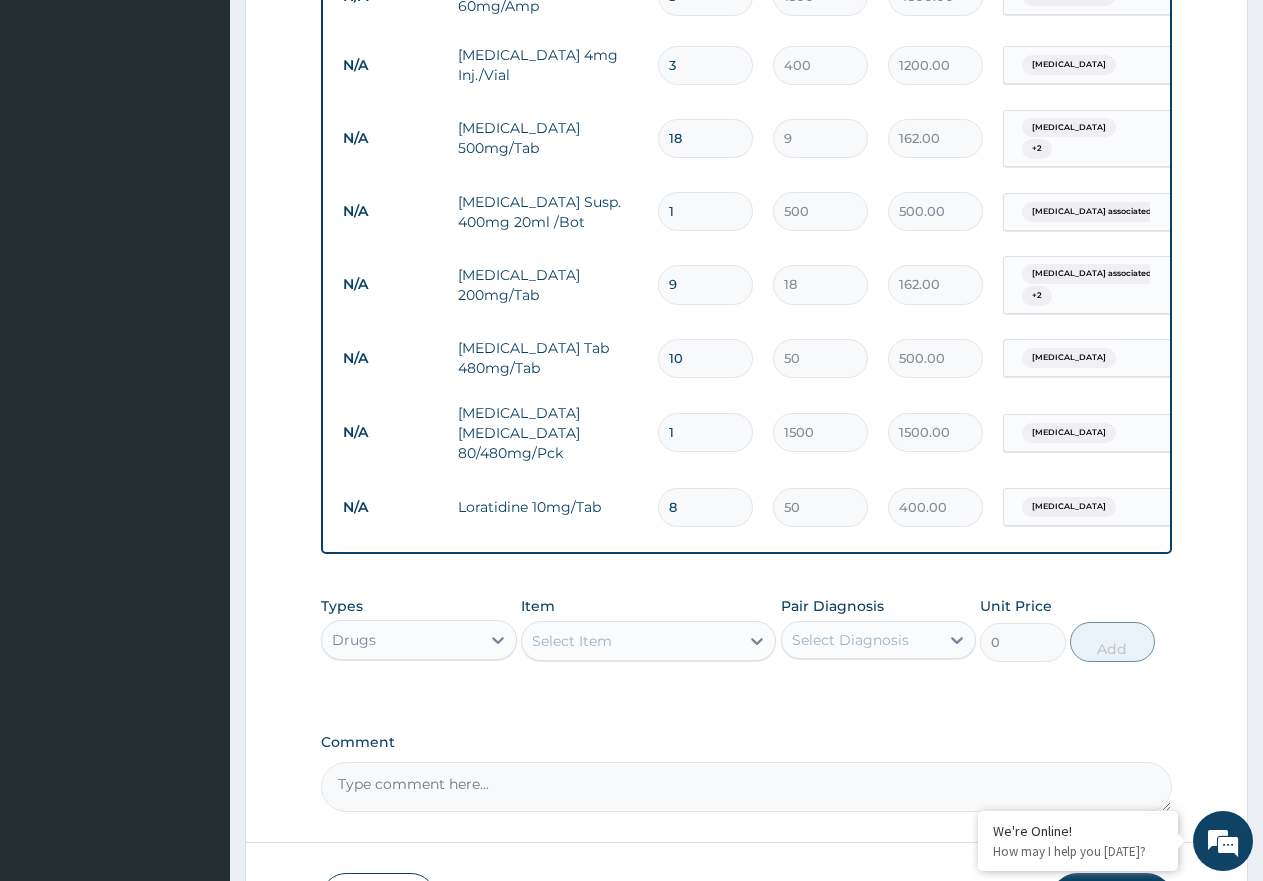click on "Select Item" at bounding box center (630, 641) 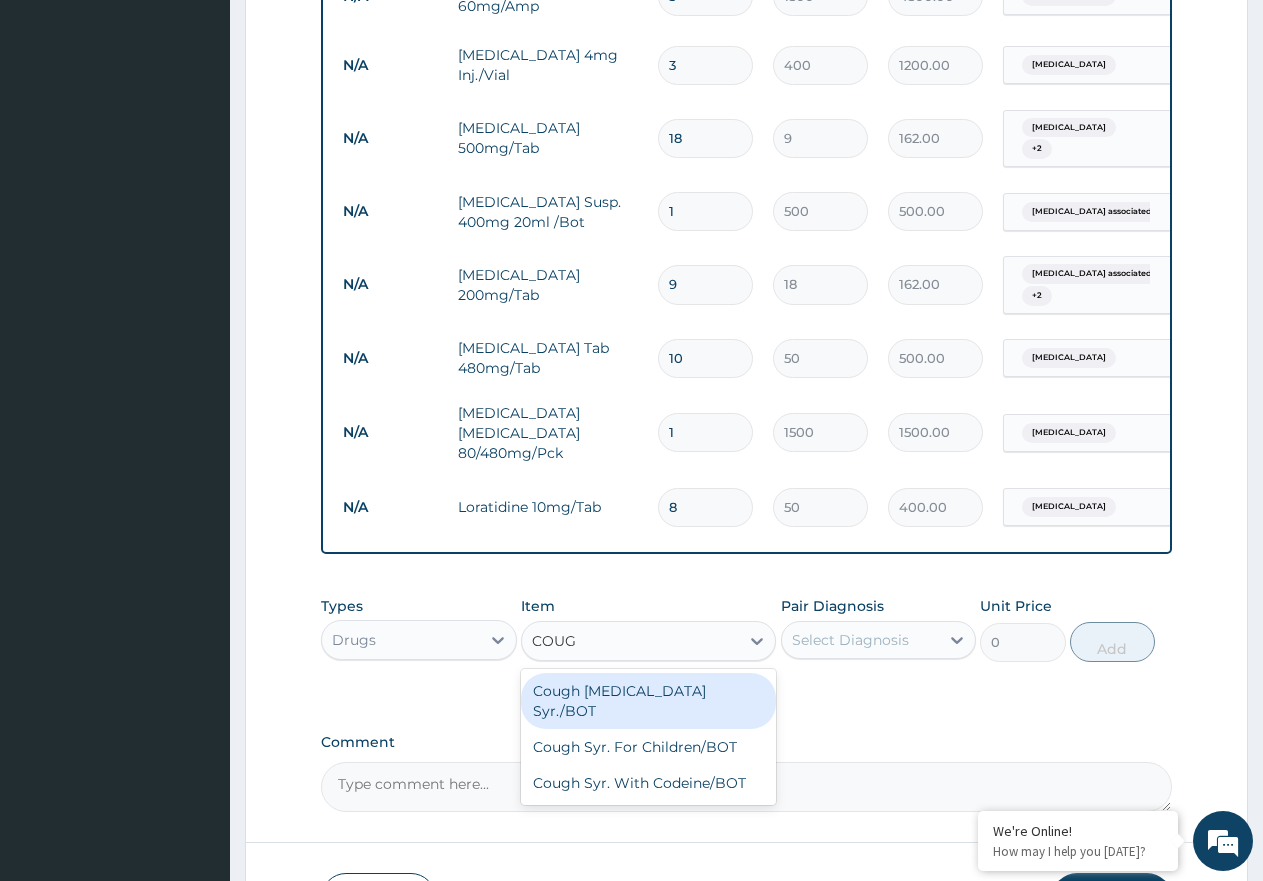 type on "COUGH" 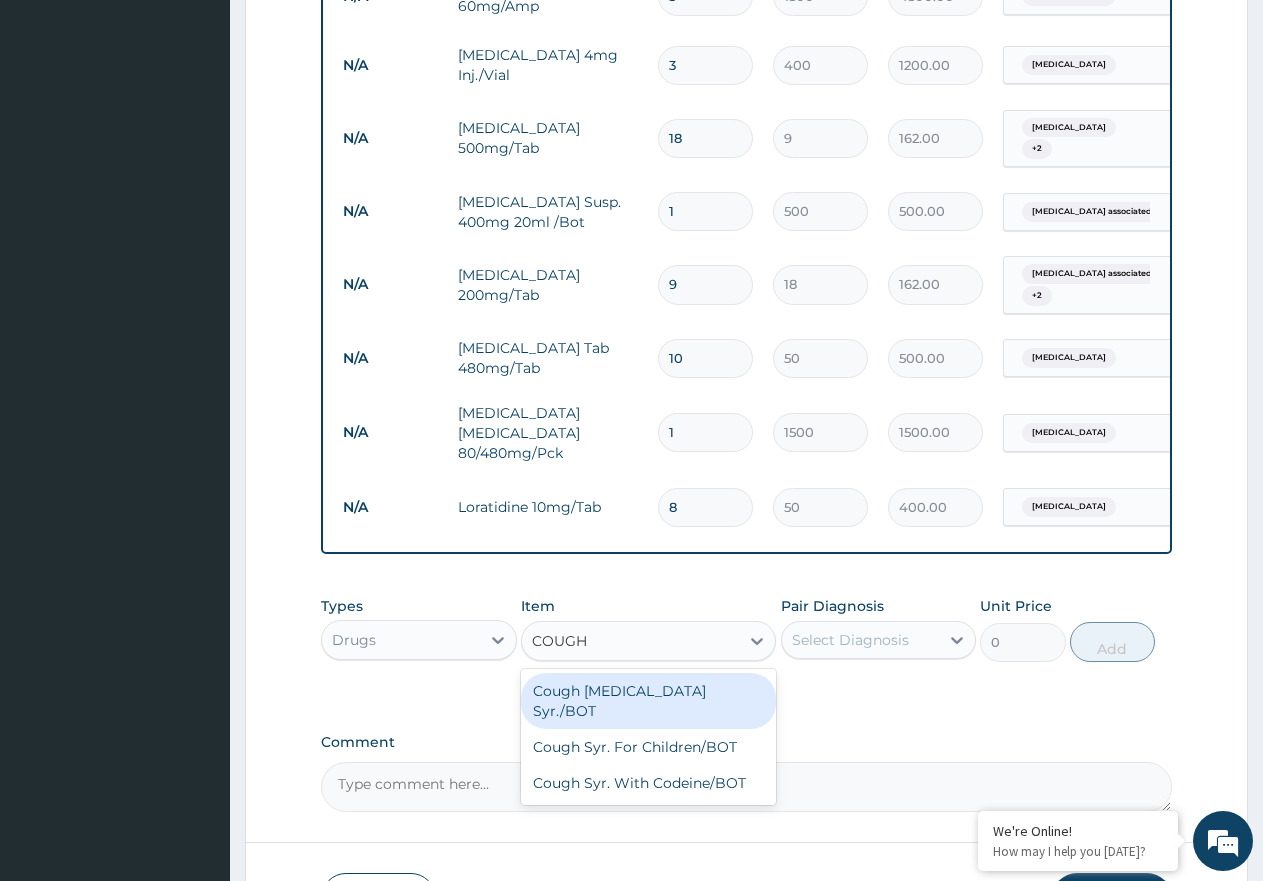 click on "Cough [MEDICAL_DATA] Syr./BOT" at bounding box center (648, 701) 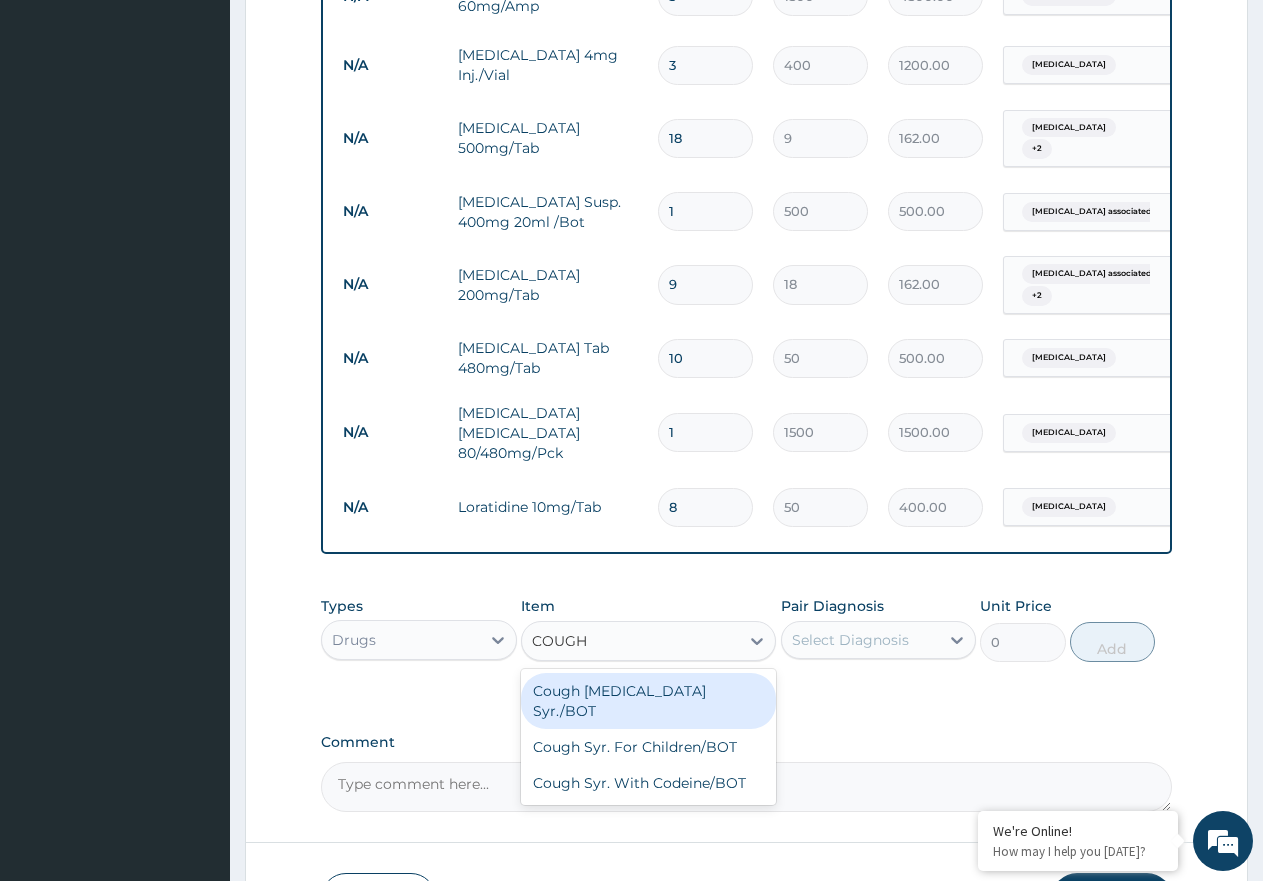 type 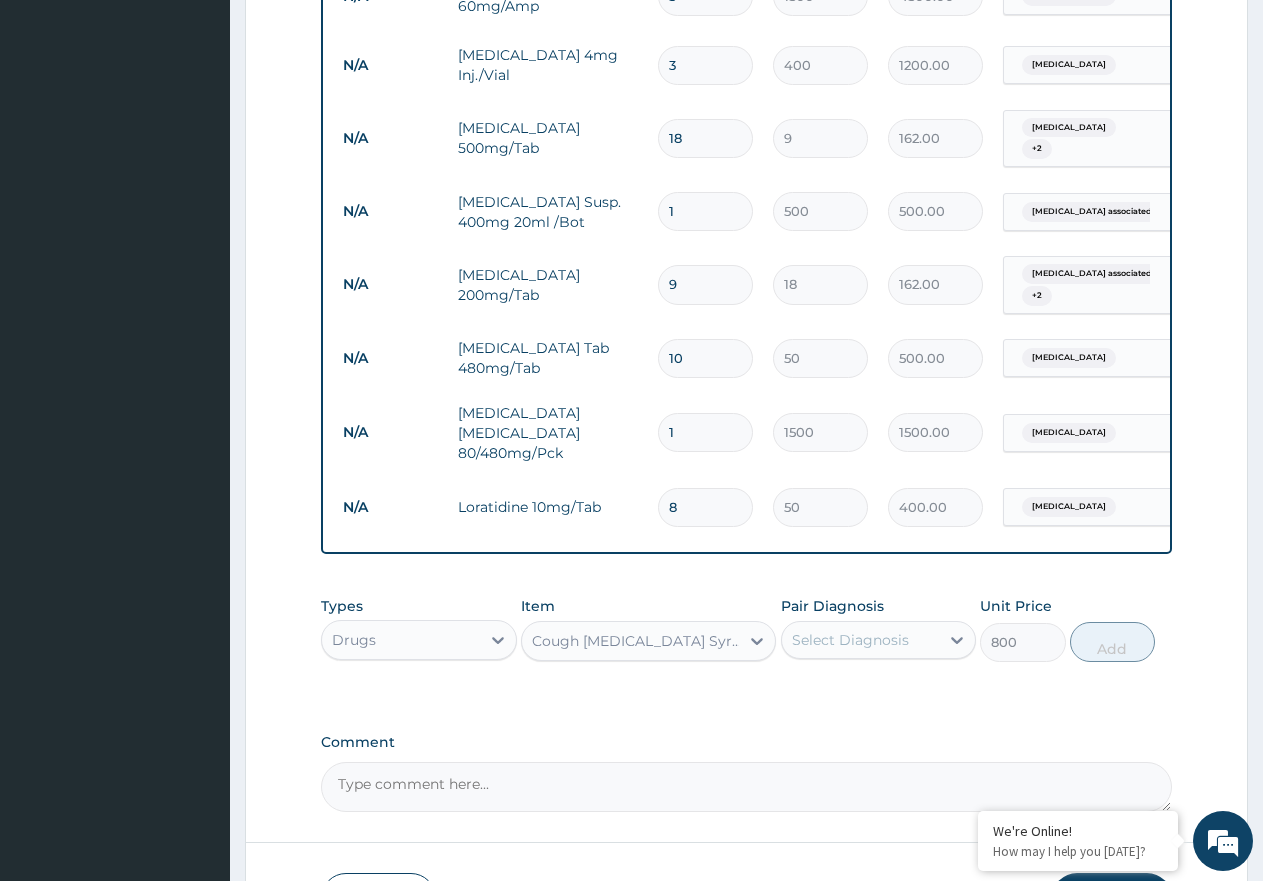 click on "Select Diagnosis" at bounding box center [850, 640] 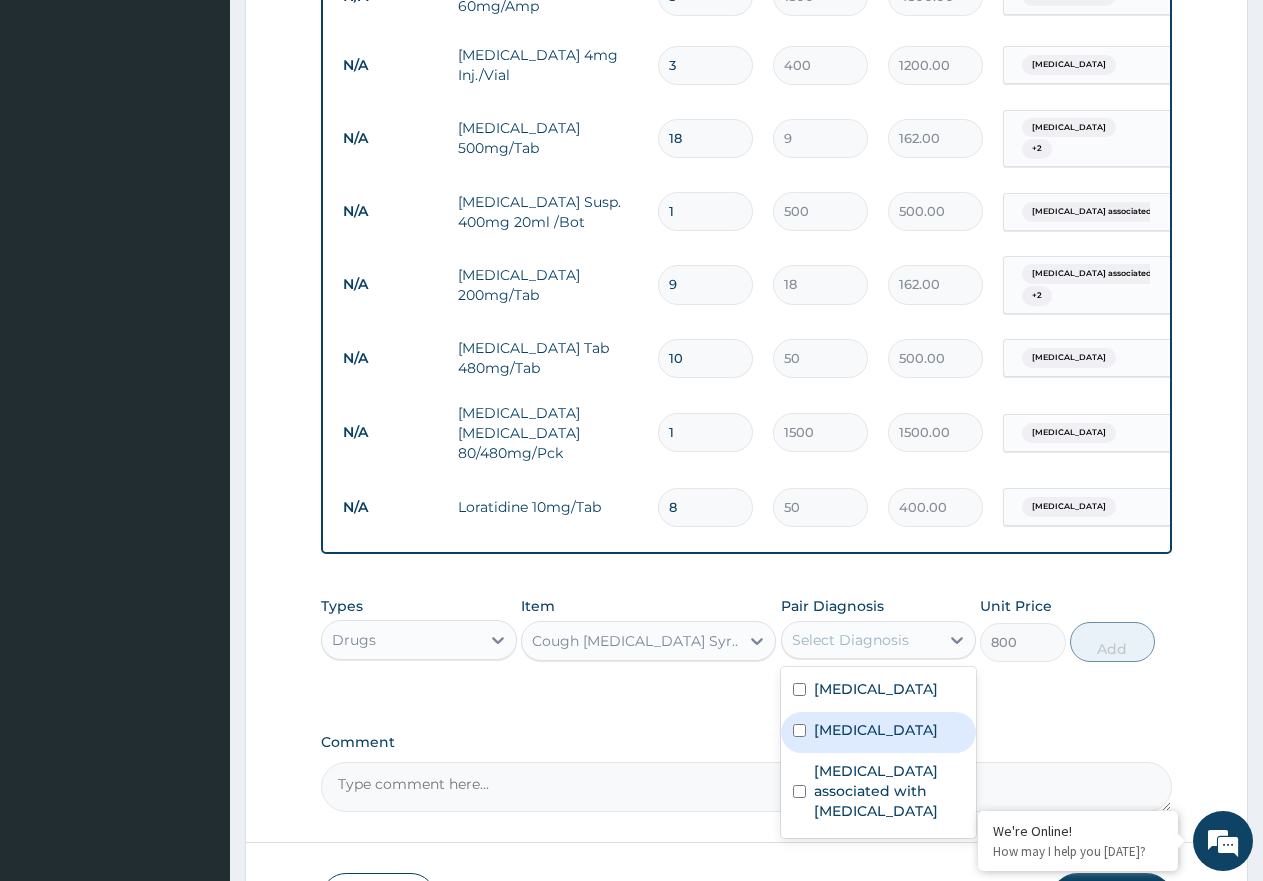 click on "[MEDICAL_DATA]" at bounding box center [876, 730] 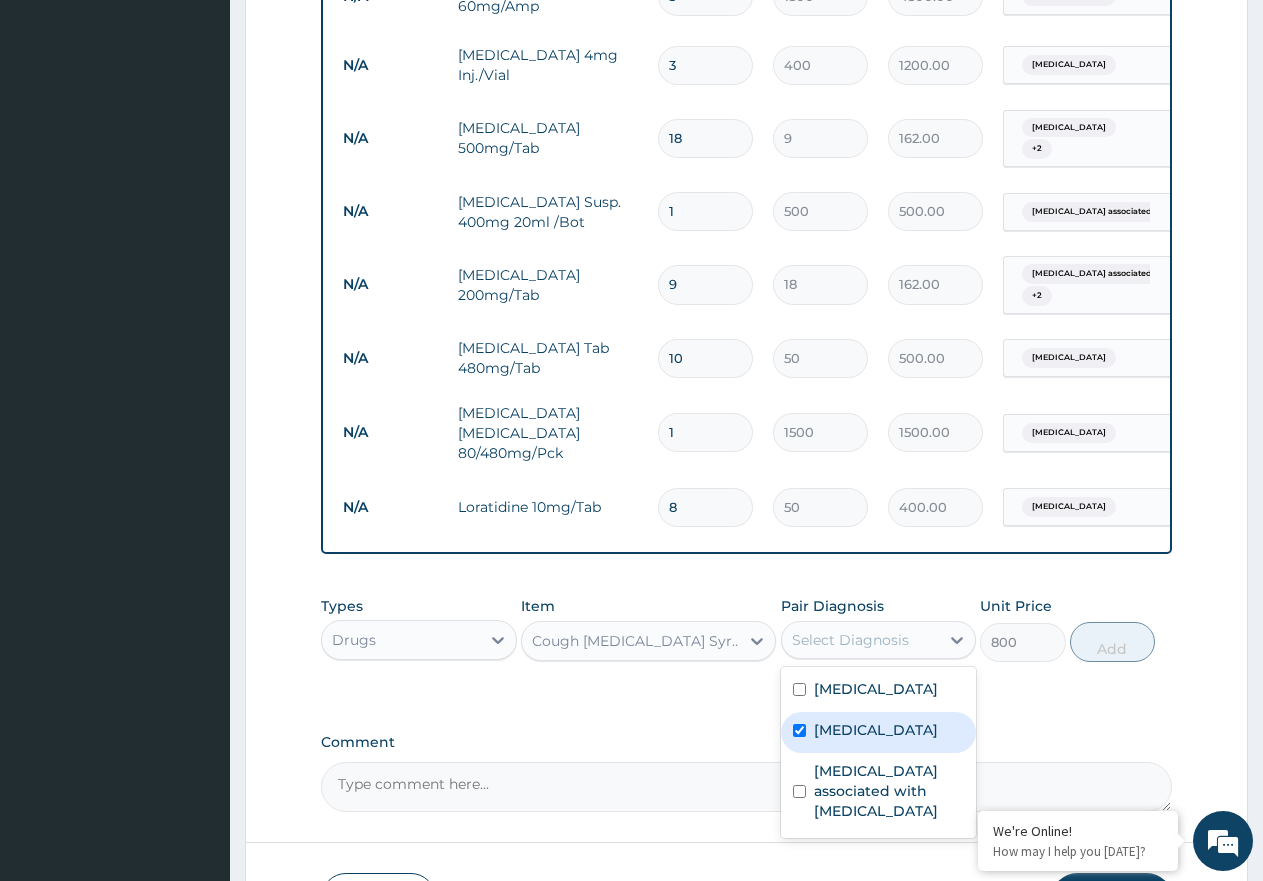 checkbox on "true" 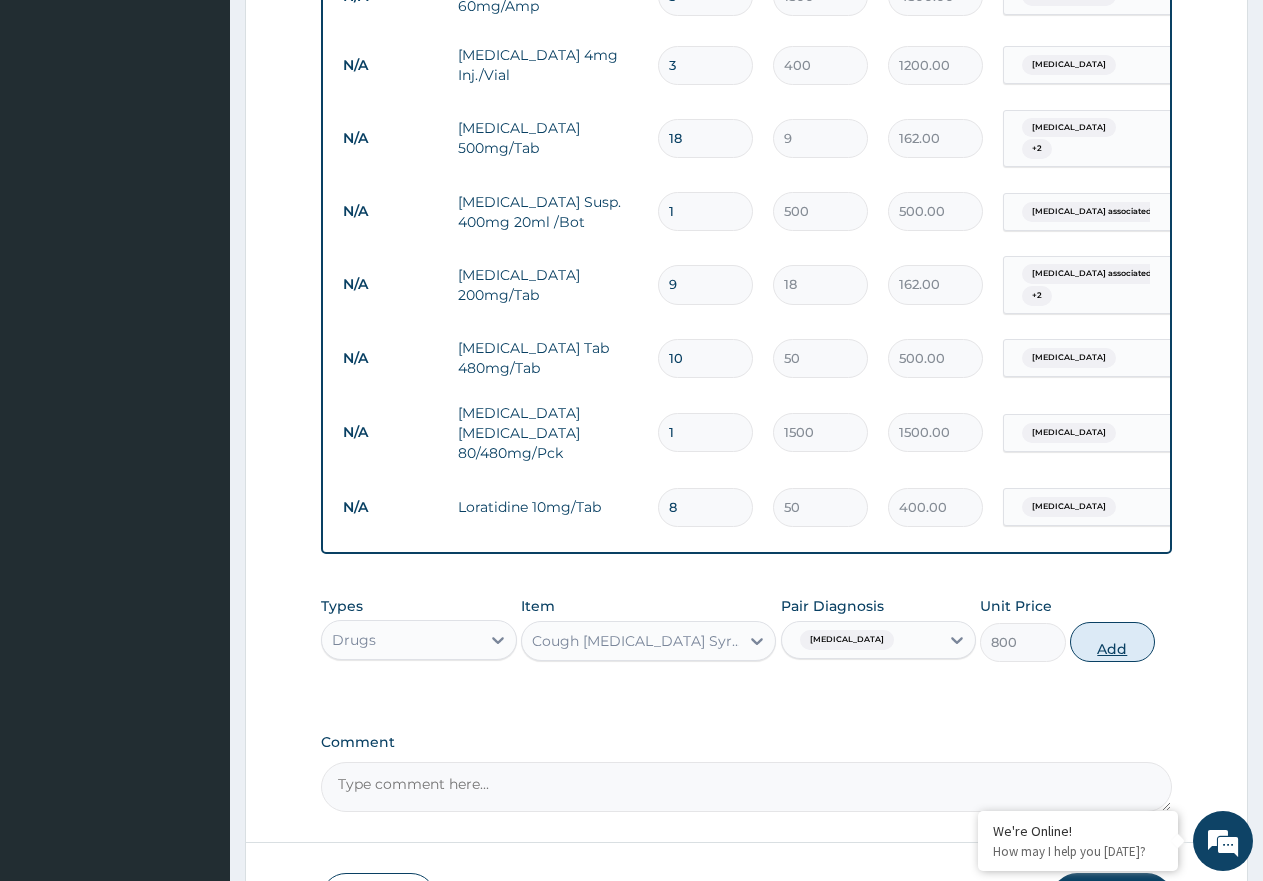 click on "Add" at bounding box center [1112, 642] 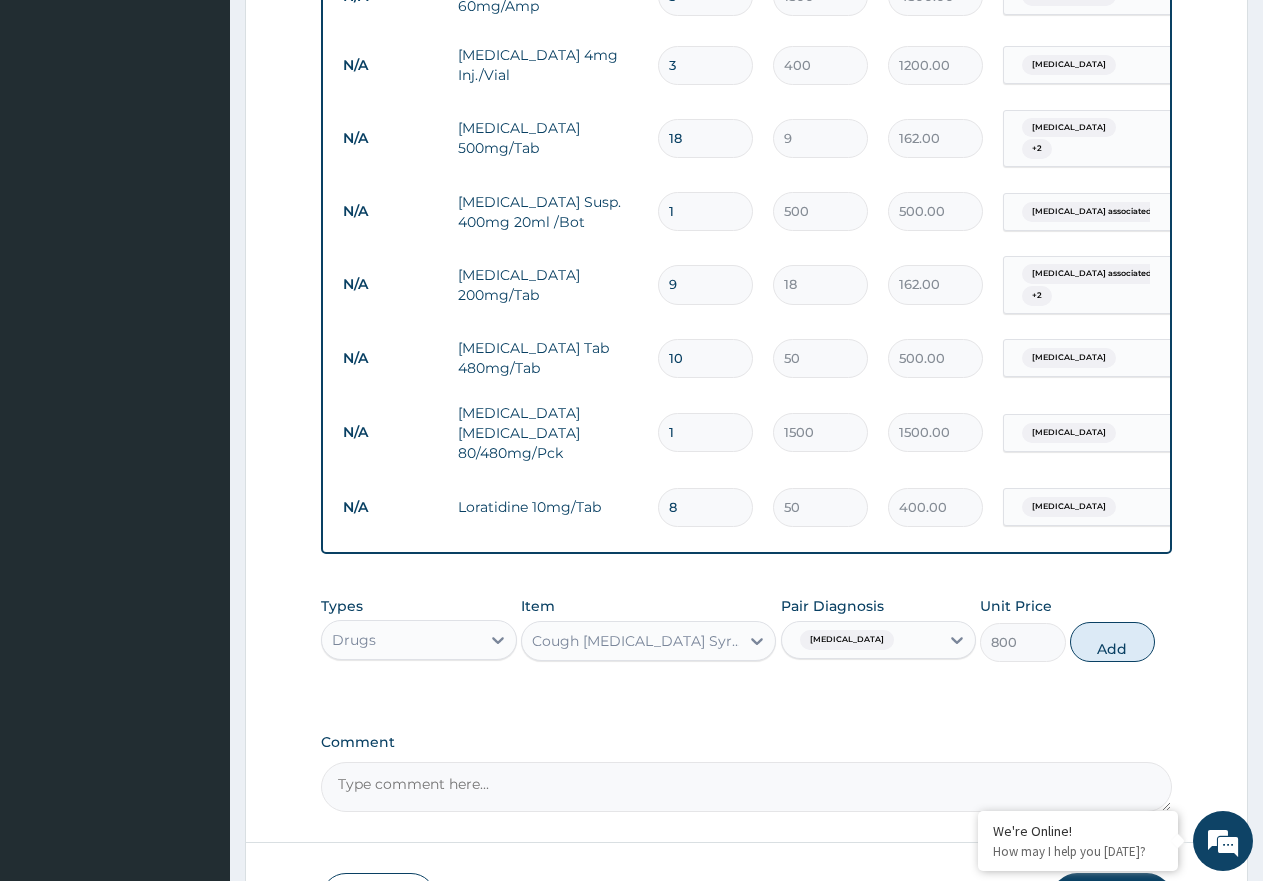 type on "0" 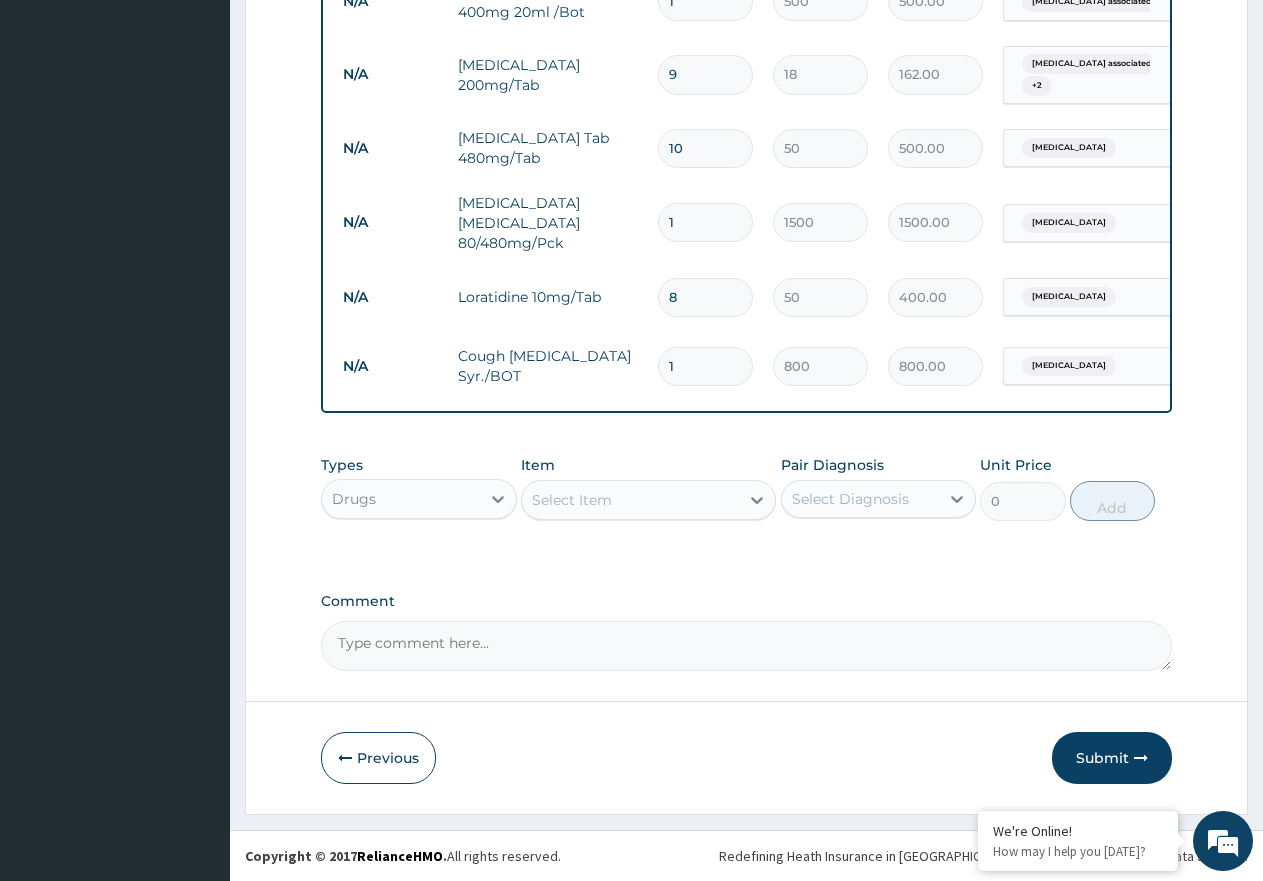 scroll, scrollTop: 1209, scrollLeft: 0, axis: vertical 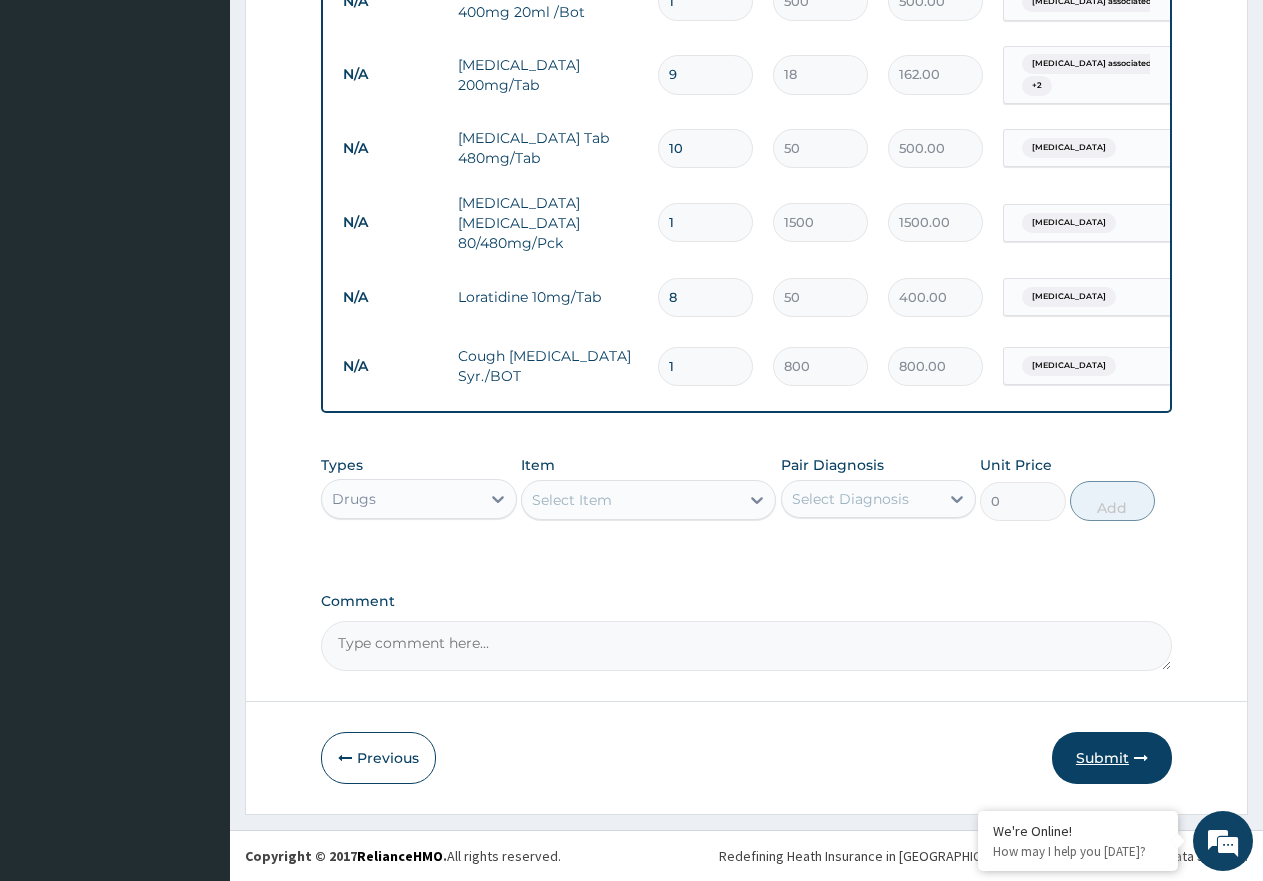 click on "Submit" at bounding box center [1112, 758] 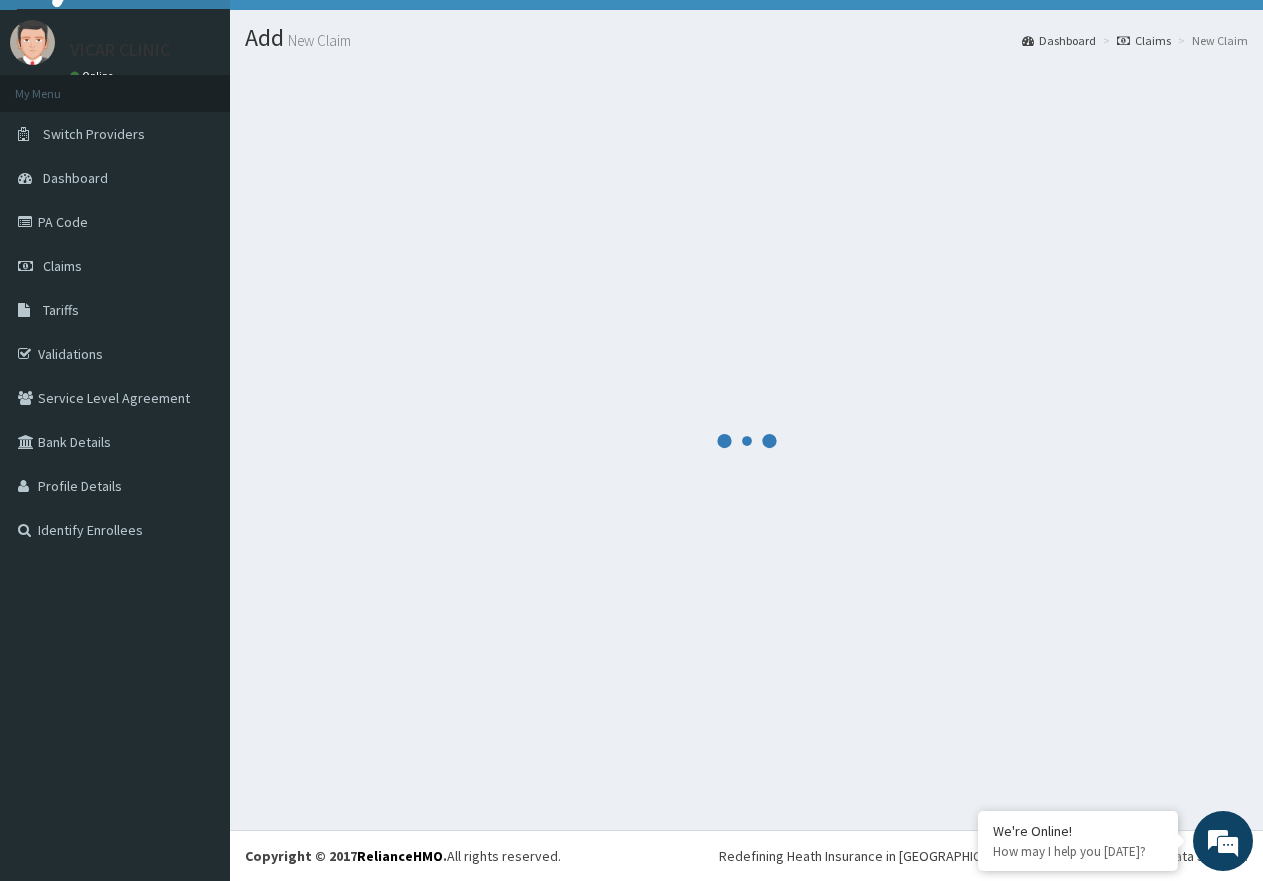 scroll, scrollTop: 0, scrollLeft: 0, axis: both 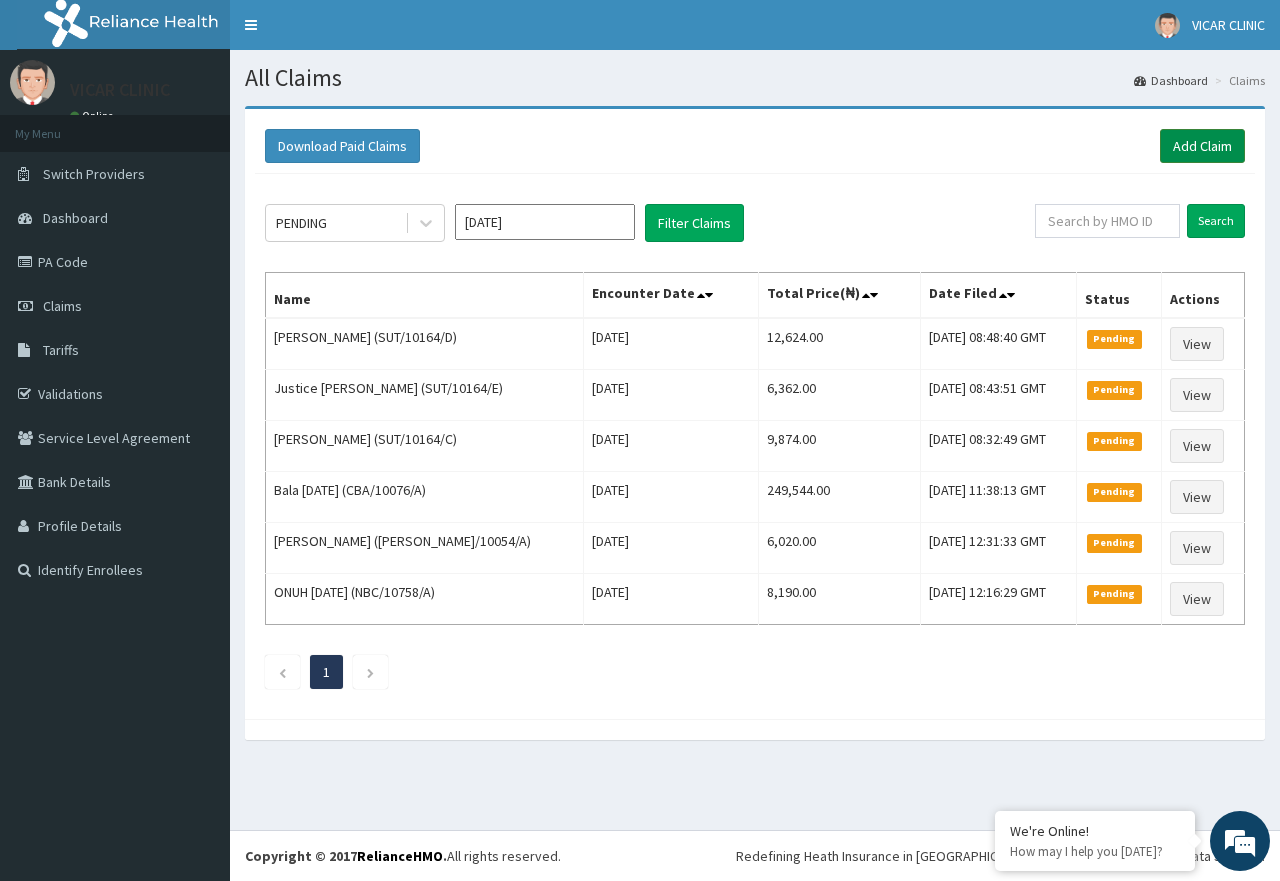 click on "Add Claim" at bounding box center (1202, 146) 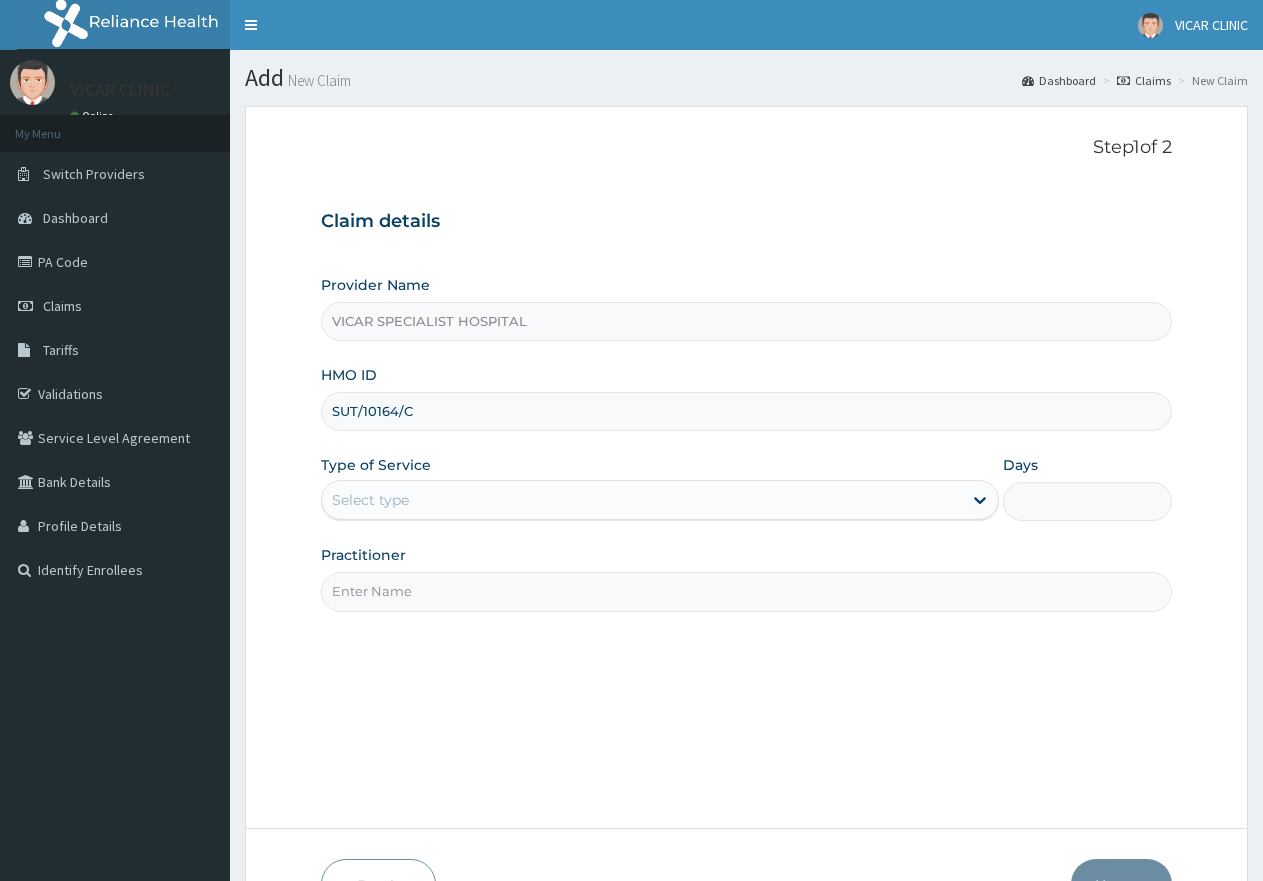 scroll, scrollTop: 0, scrollLeft: 0, axis: both 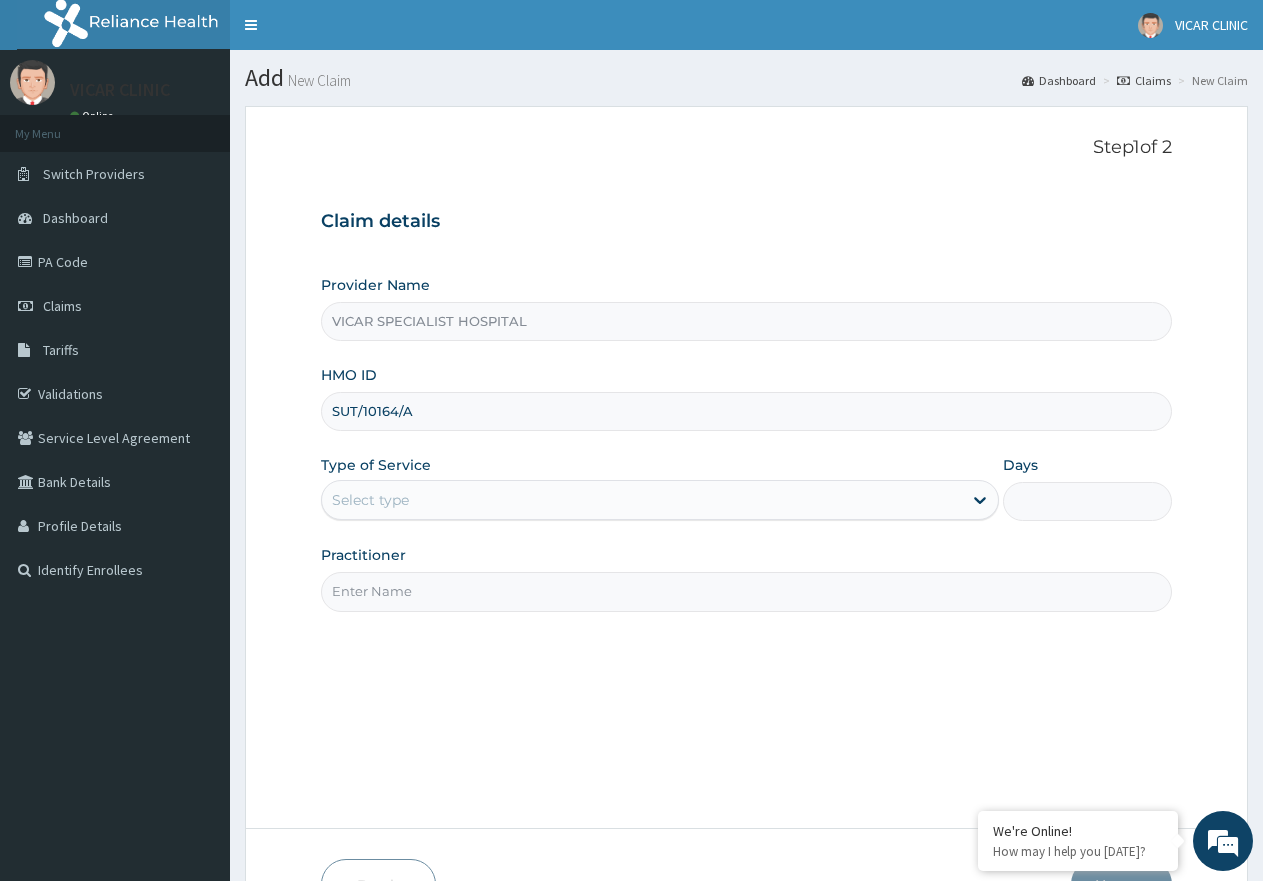 type on "SUT/10164/A" 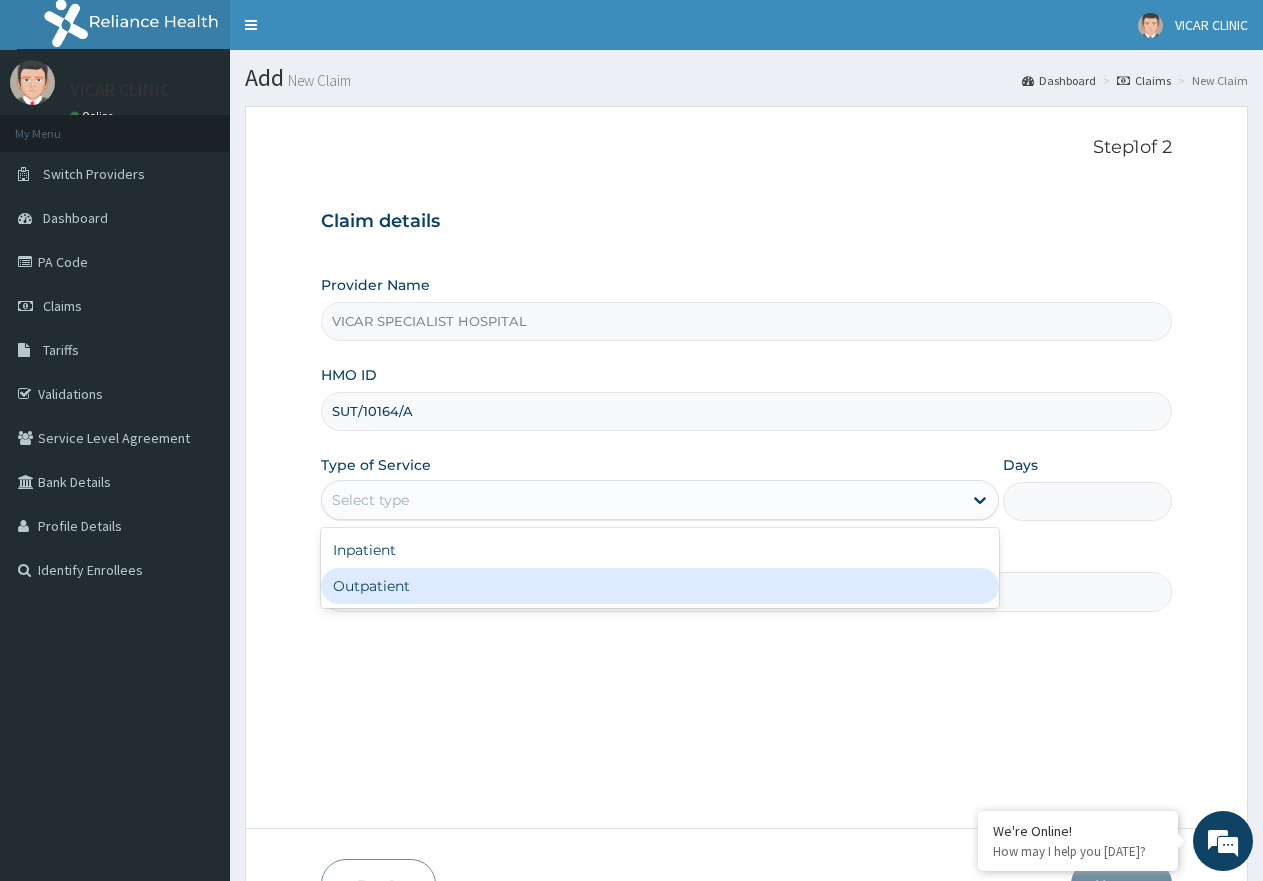 click on "Outpatient" at bounding box center (659, 586) 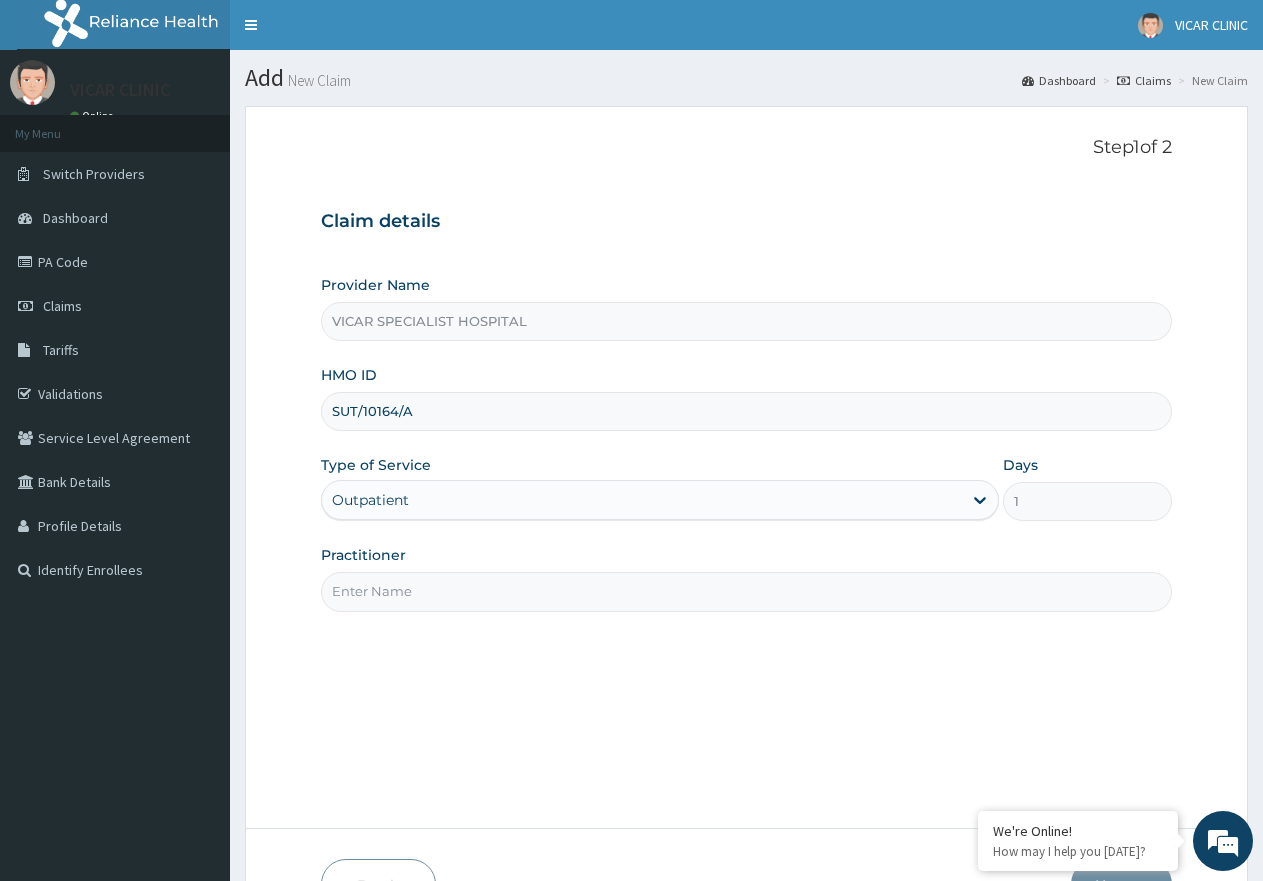 click on "Practitioner" at bounding box center [746, 591] 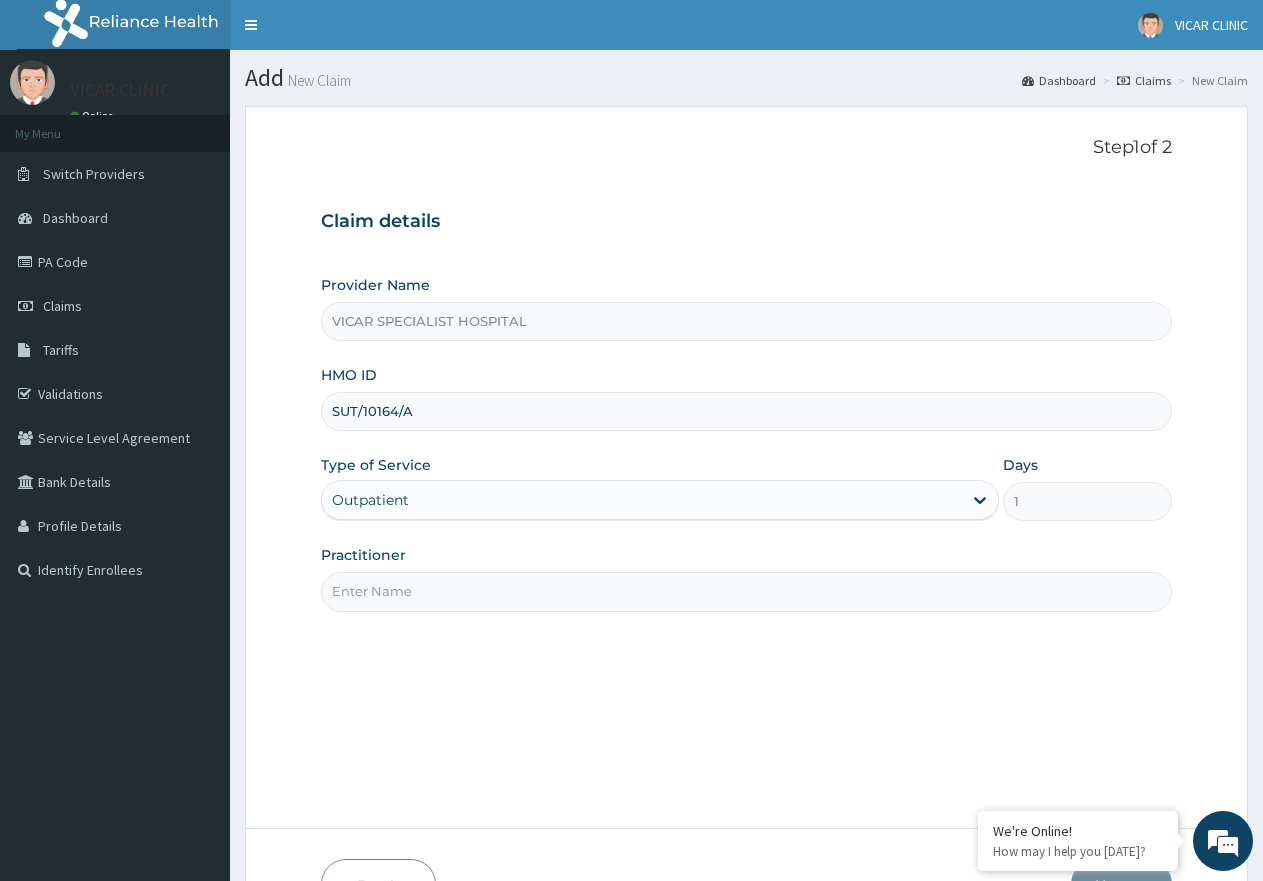 type on "DR UCHE" 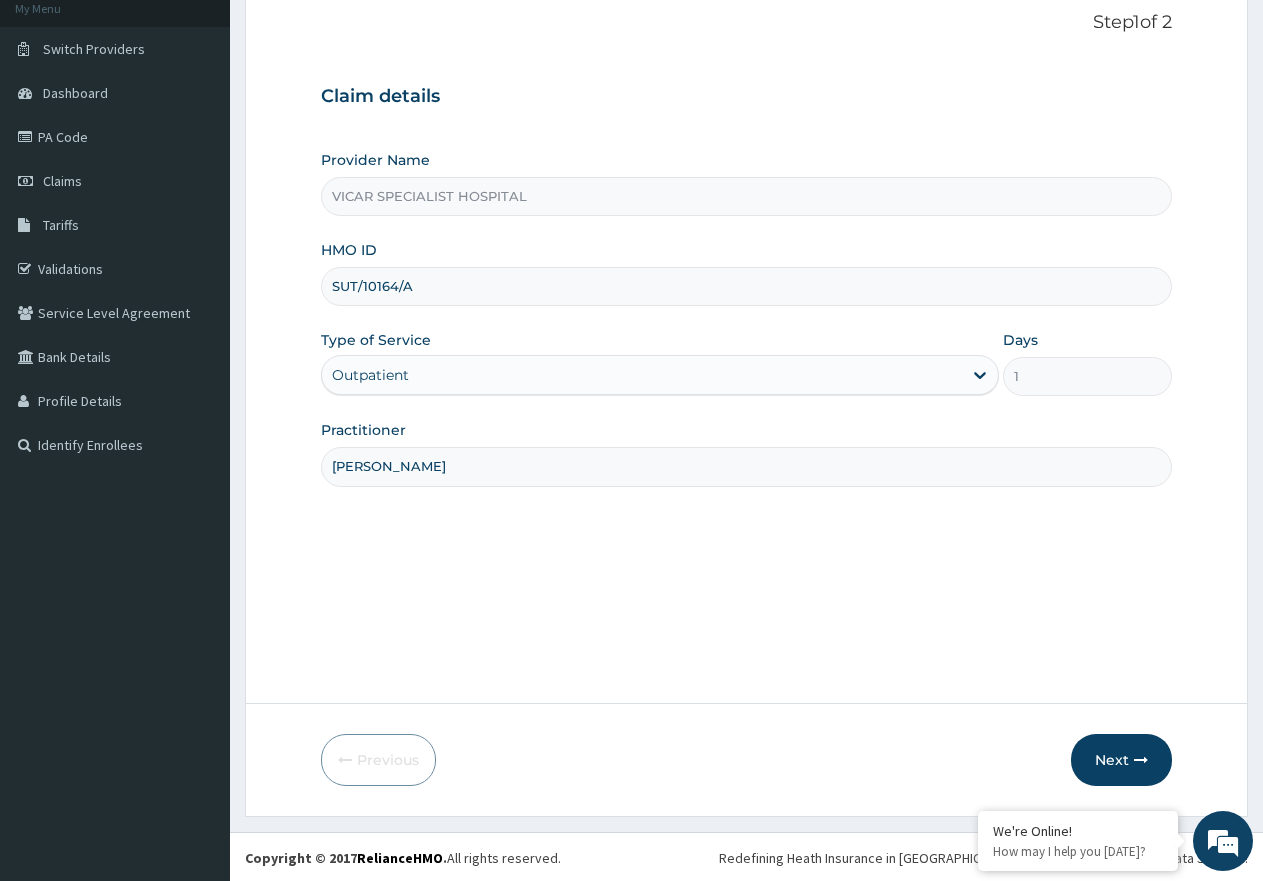 scroll, scrollTop: 127, scrollLeft: 0, axis: vertical 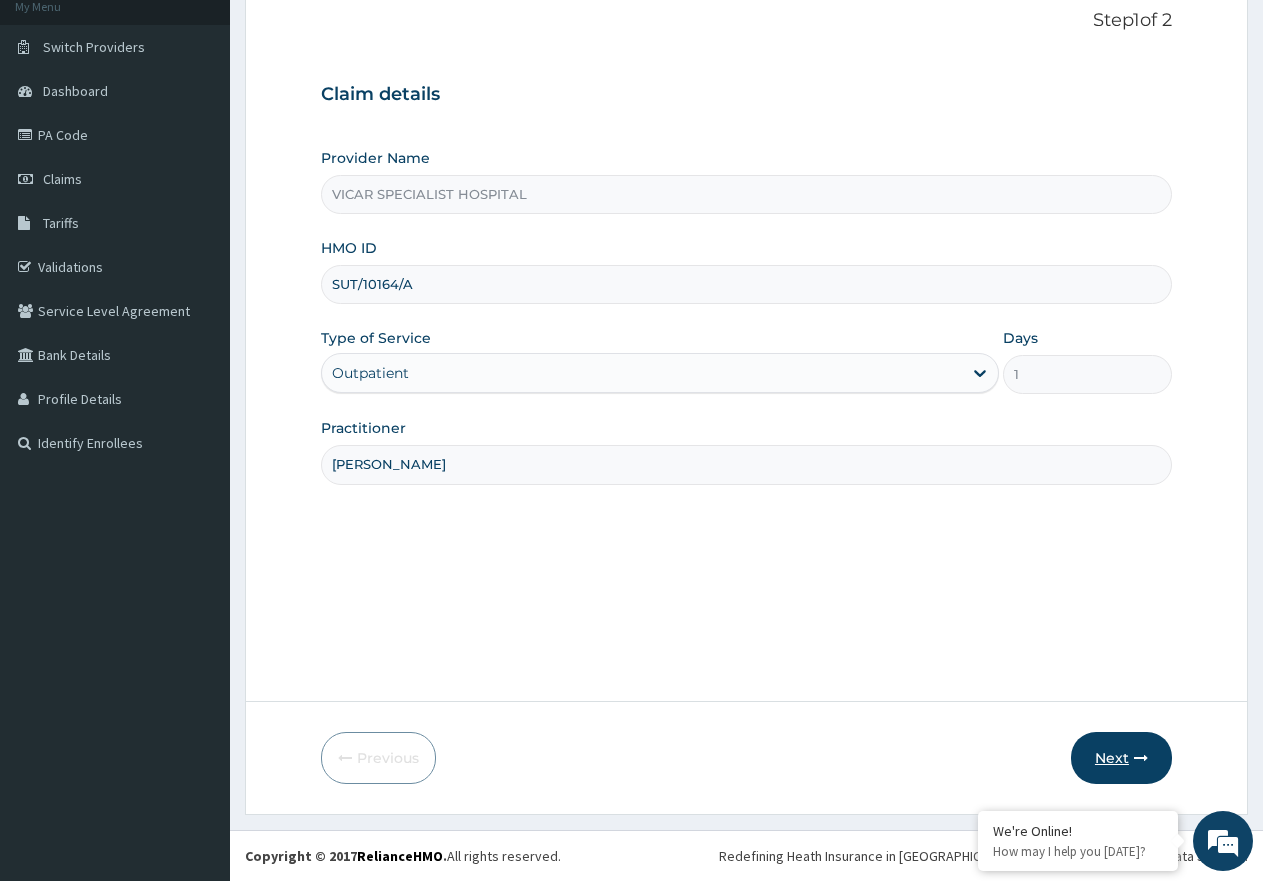 click on "Next" at bounding box center (1121, 758) 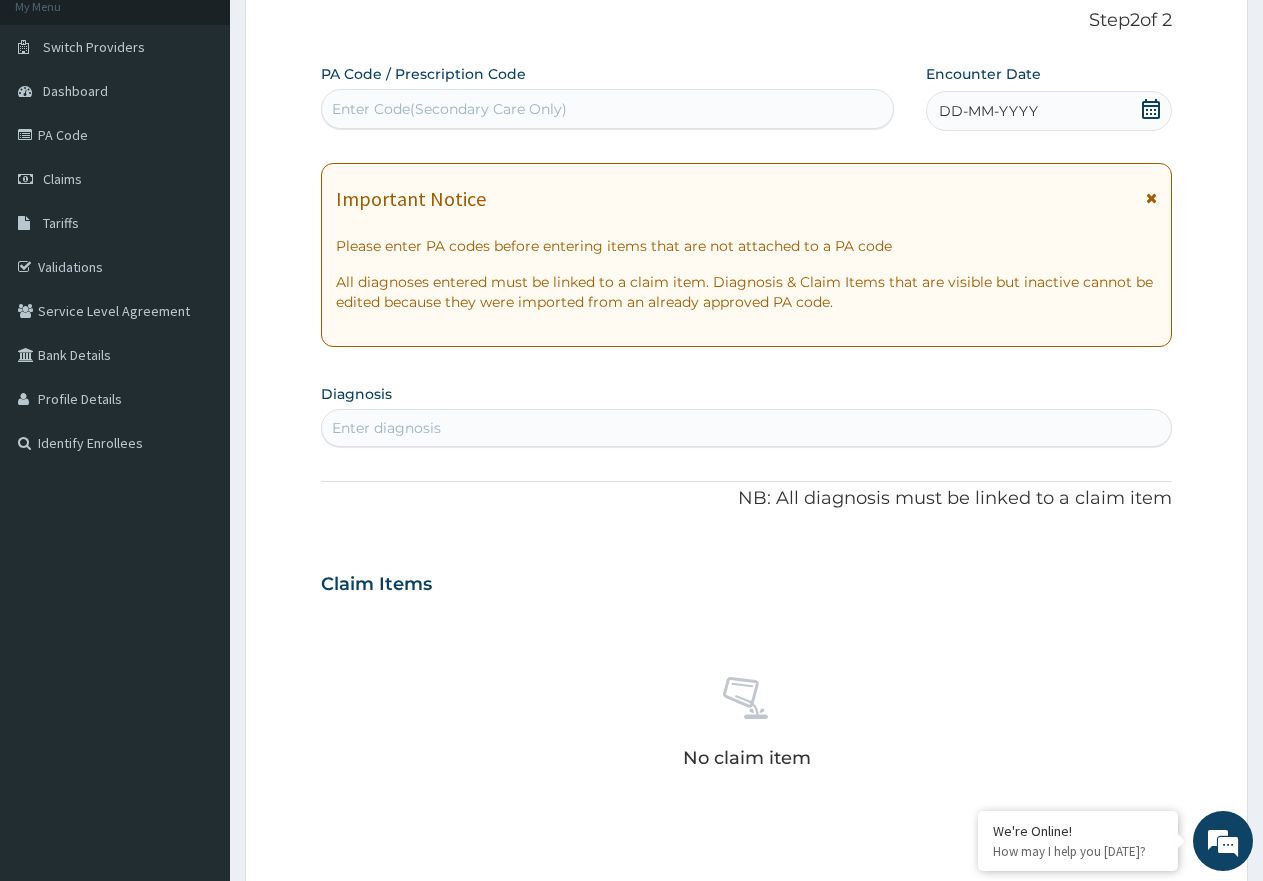 click 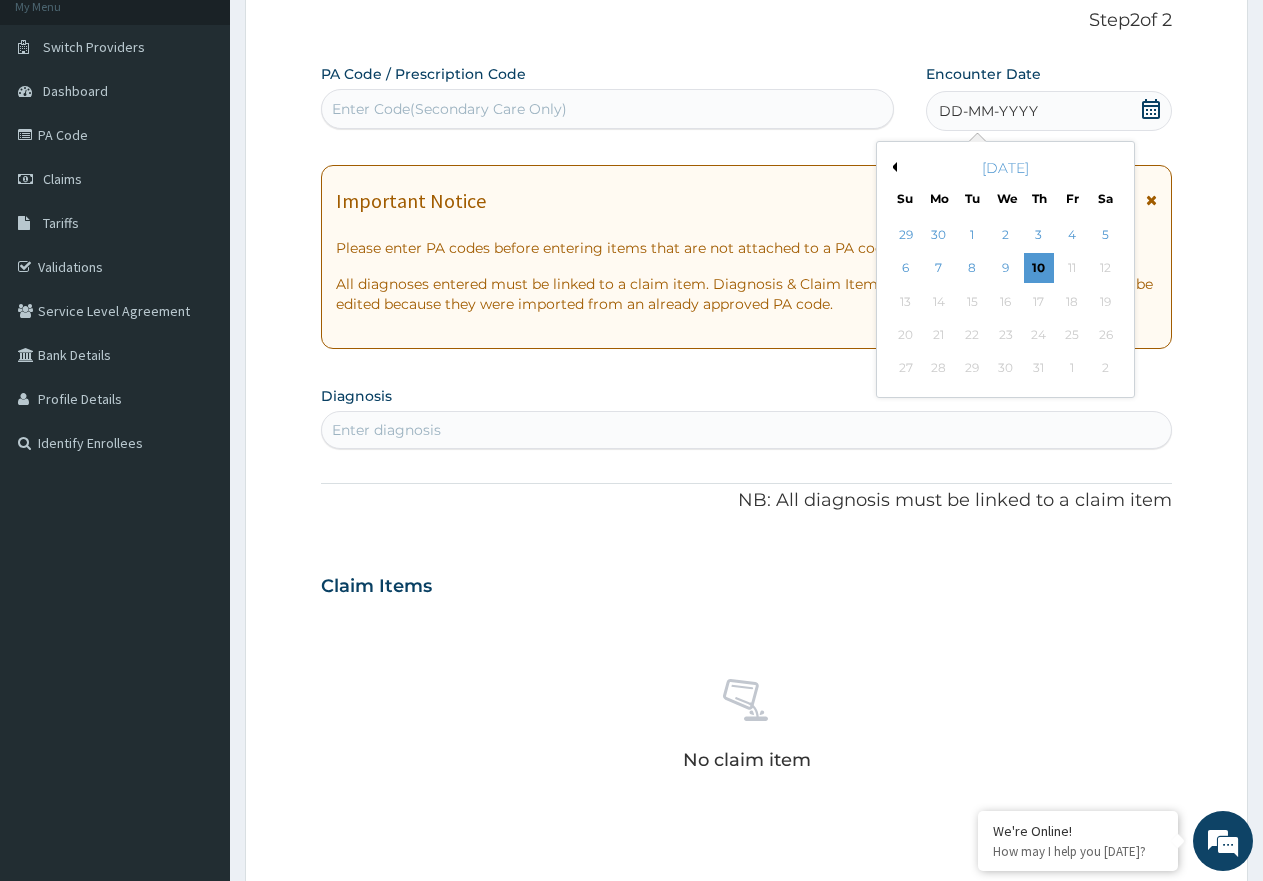 click on "9" at bounding box center [1006, 269] 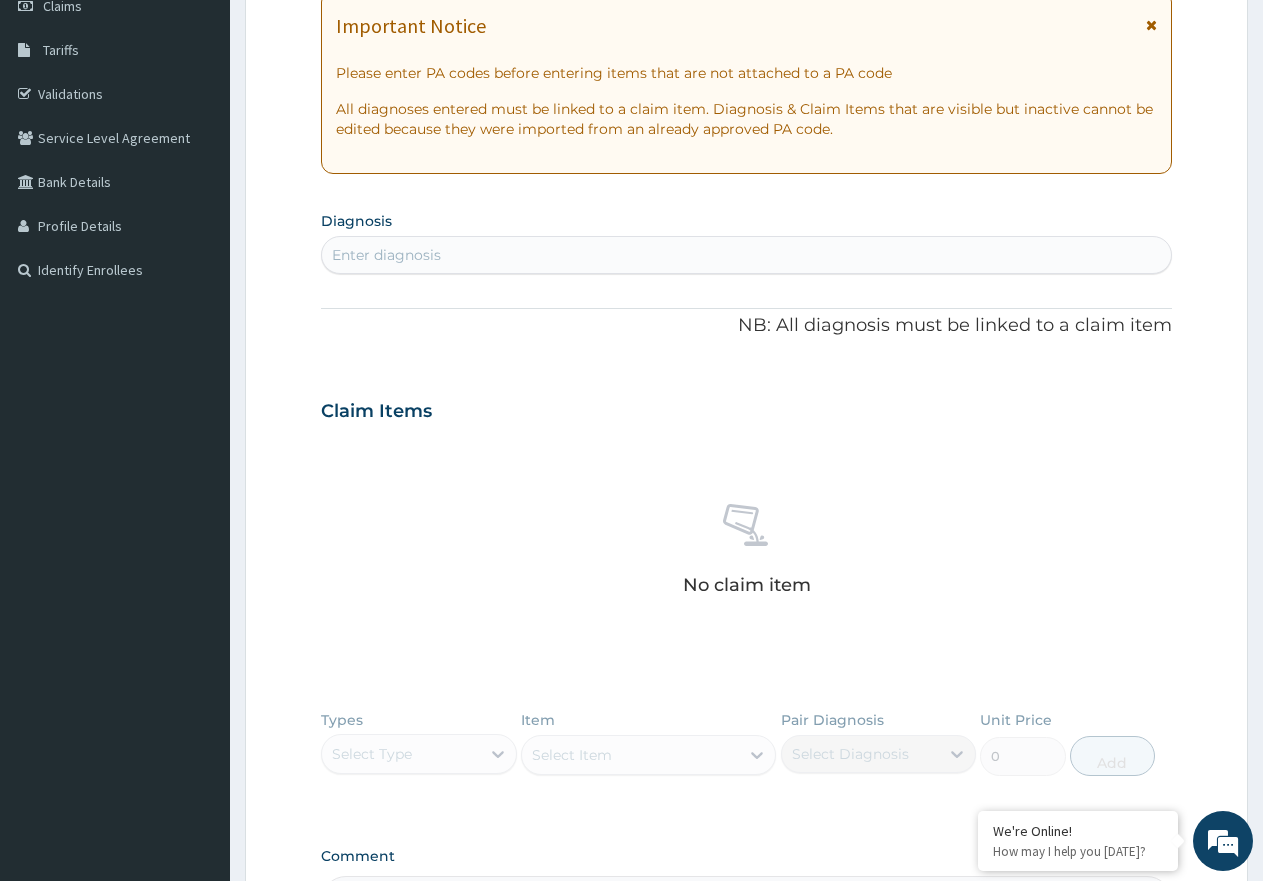 scroll, scrollTop: 327, scrollLeft: 0, axis: vertical 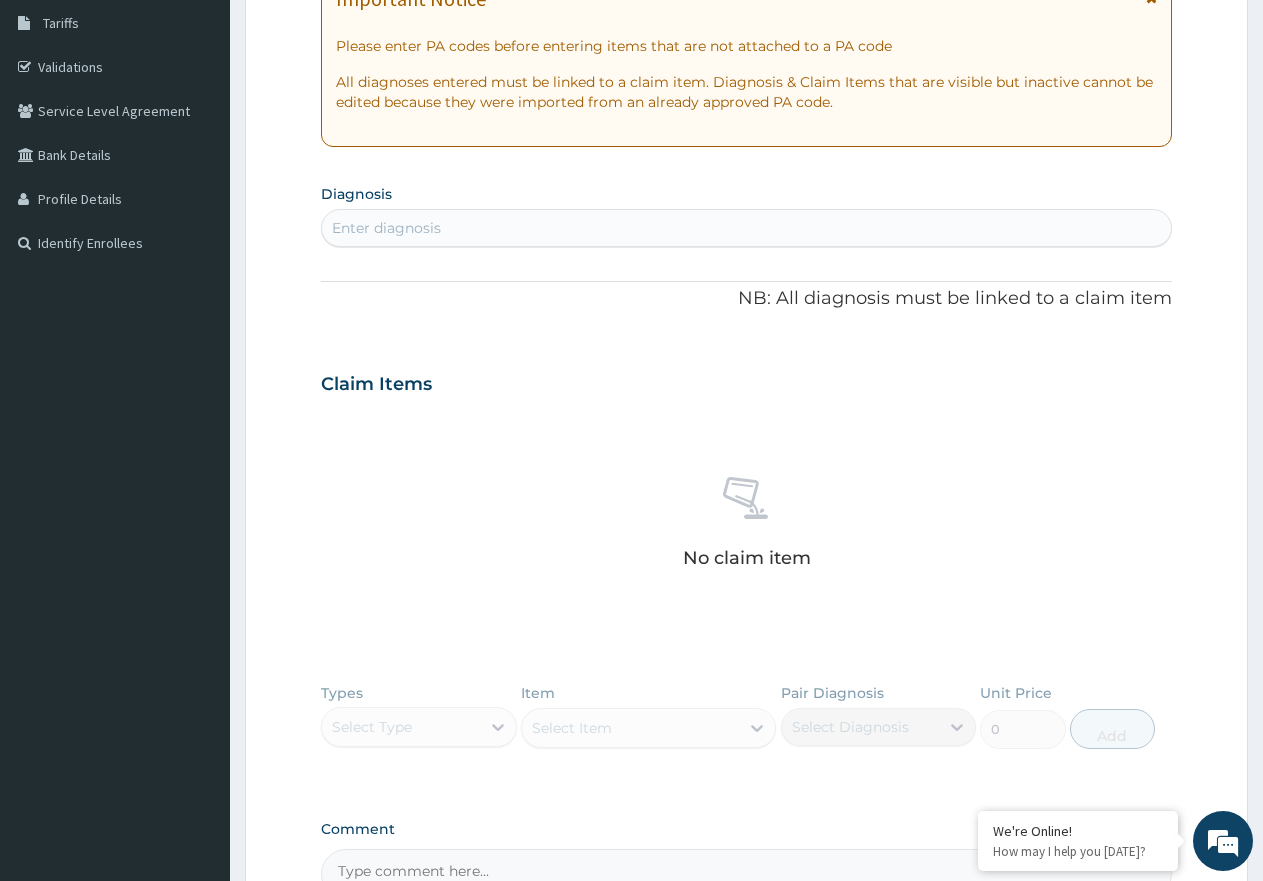click on "Enter diagnosis" at bounding box center (746, 228) 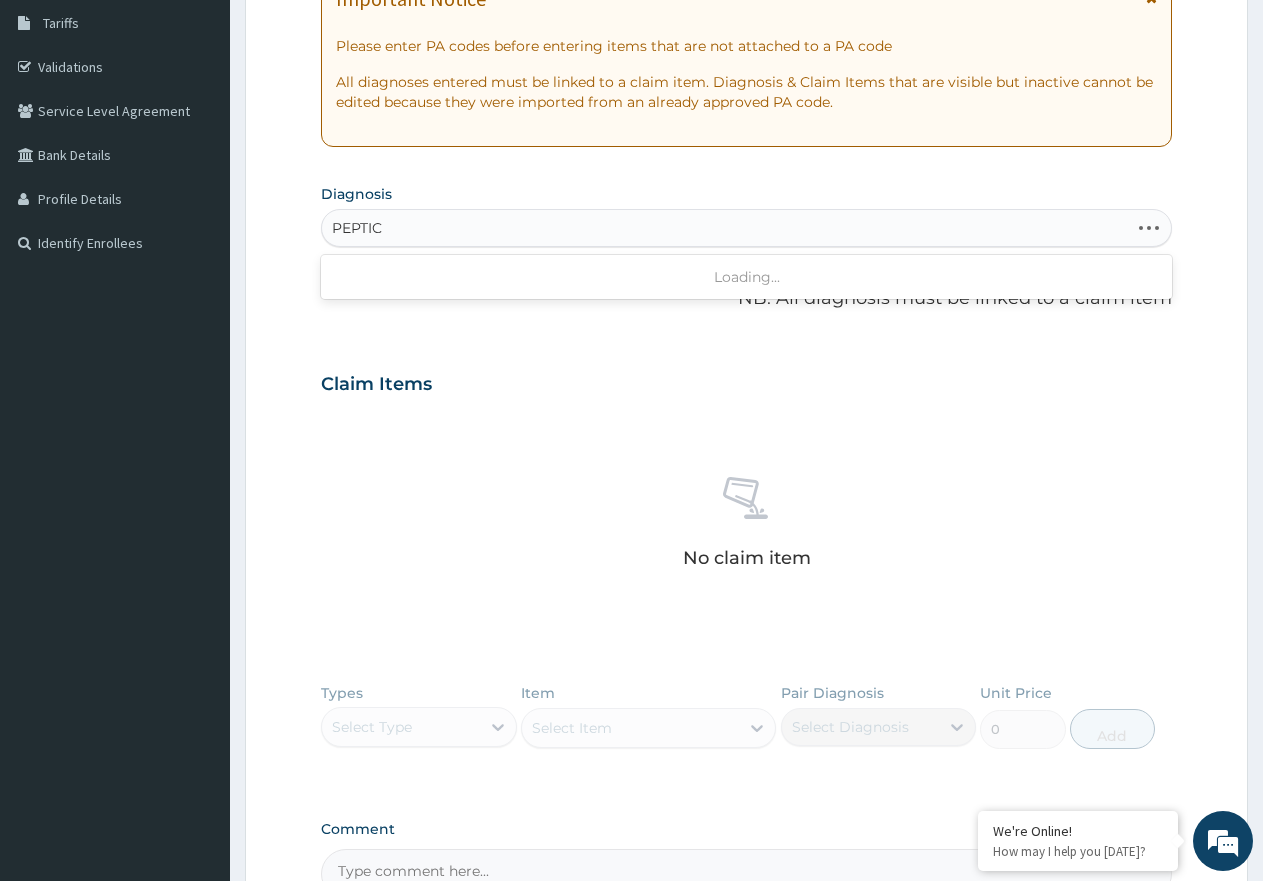 type on "PEPTIC" 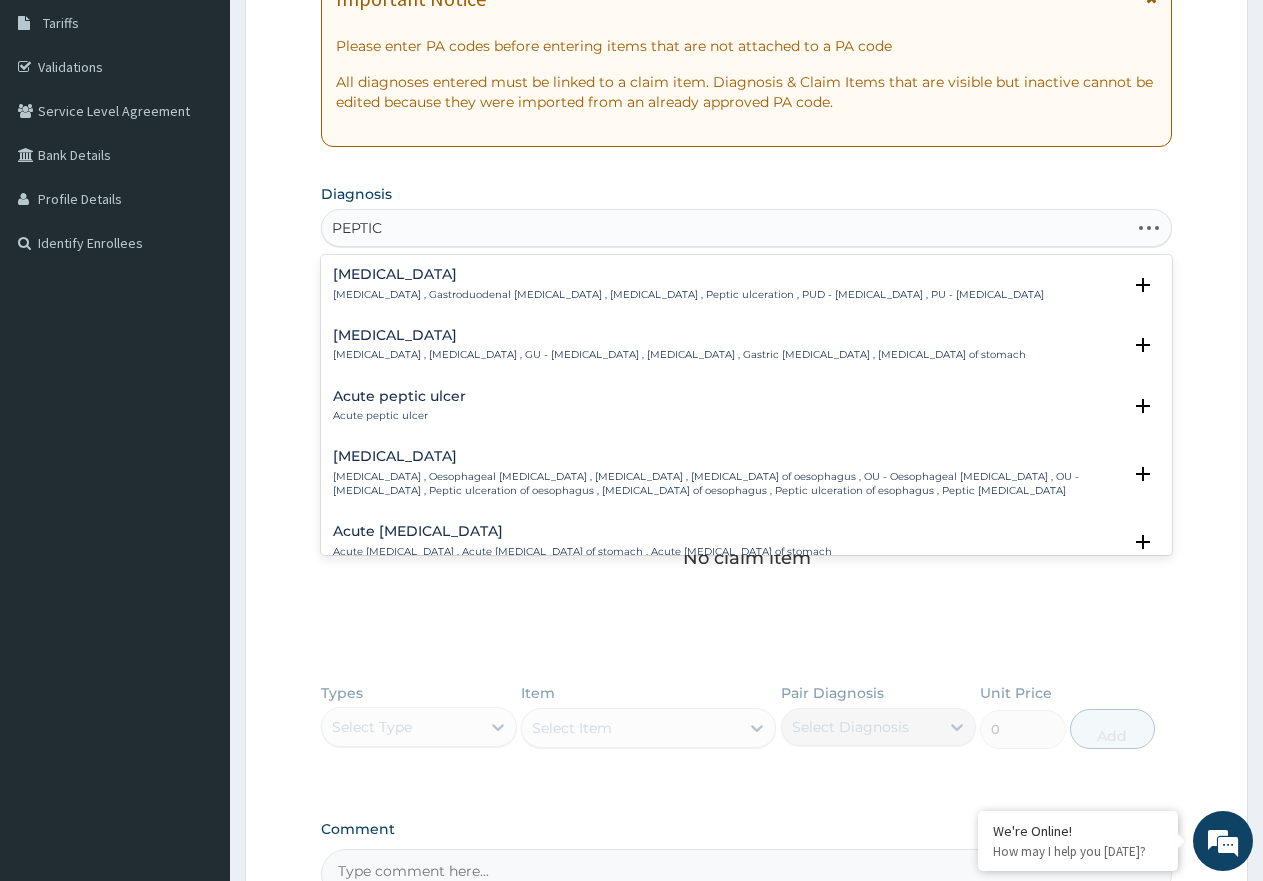 click on "Peptic ulcer Peptic ulcer , Gastroduodenal ulcer , Peptic ulcer disease , Peptic ulceration , PUD - Peptic ulcer disease , PU - Peptic ulcer" at bounding box center [688, 284] 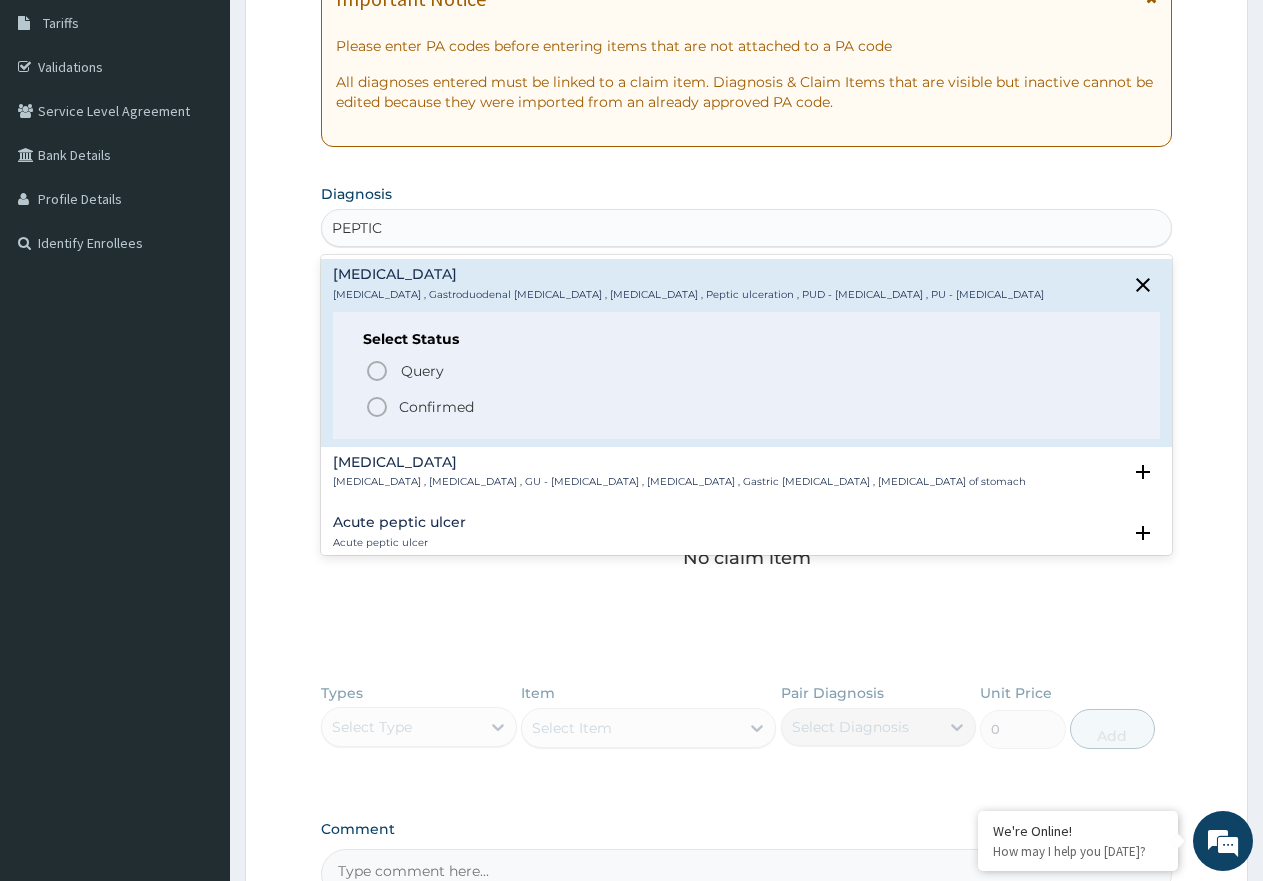 click on "Confirmed" at bounding box center (747, 407) 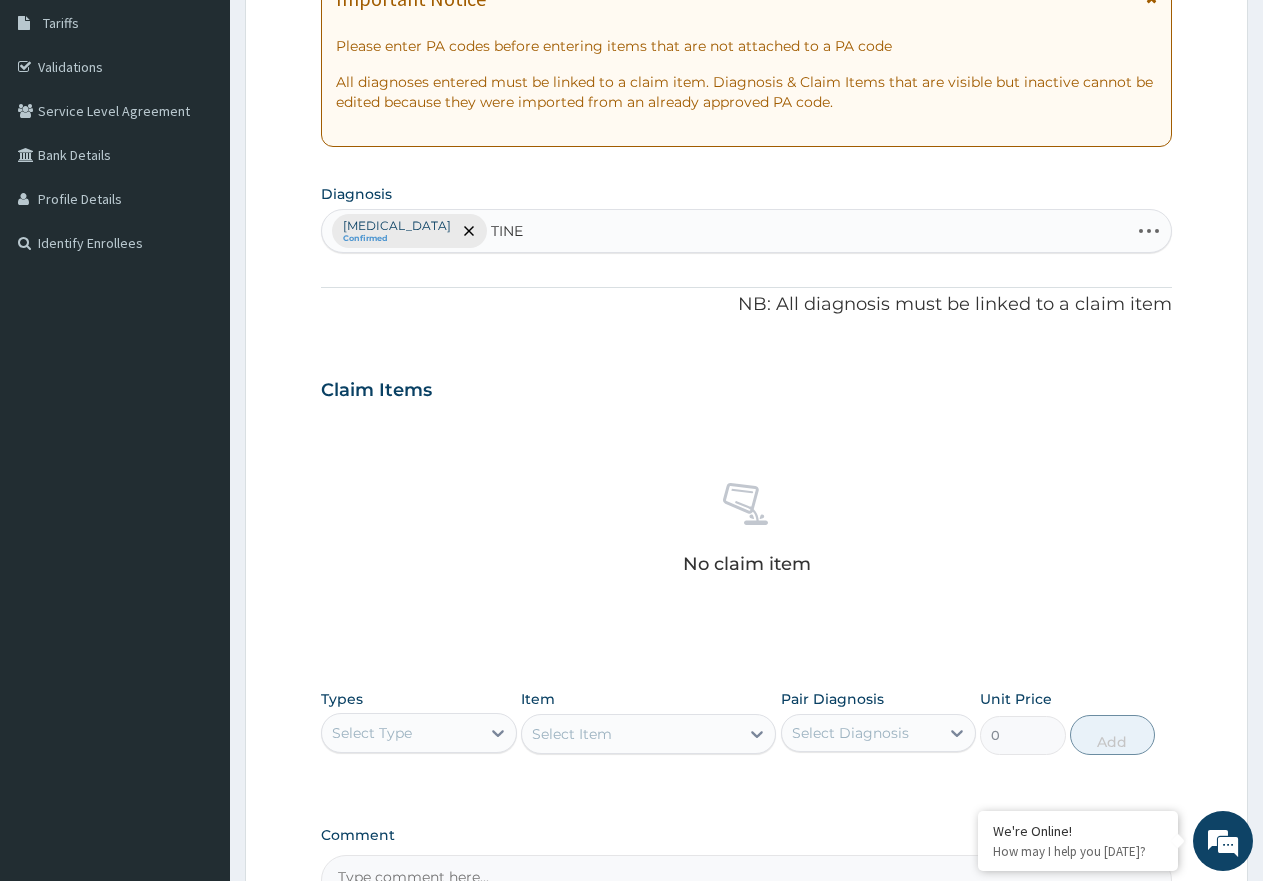type on "TINEA" 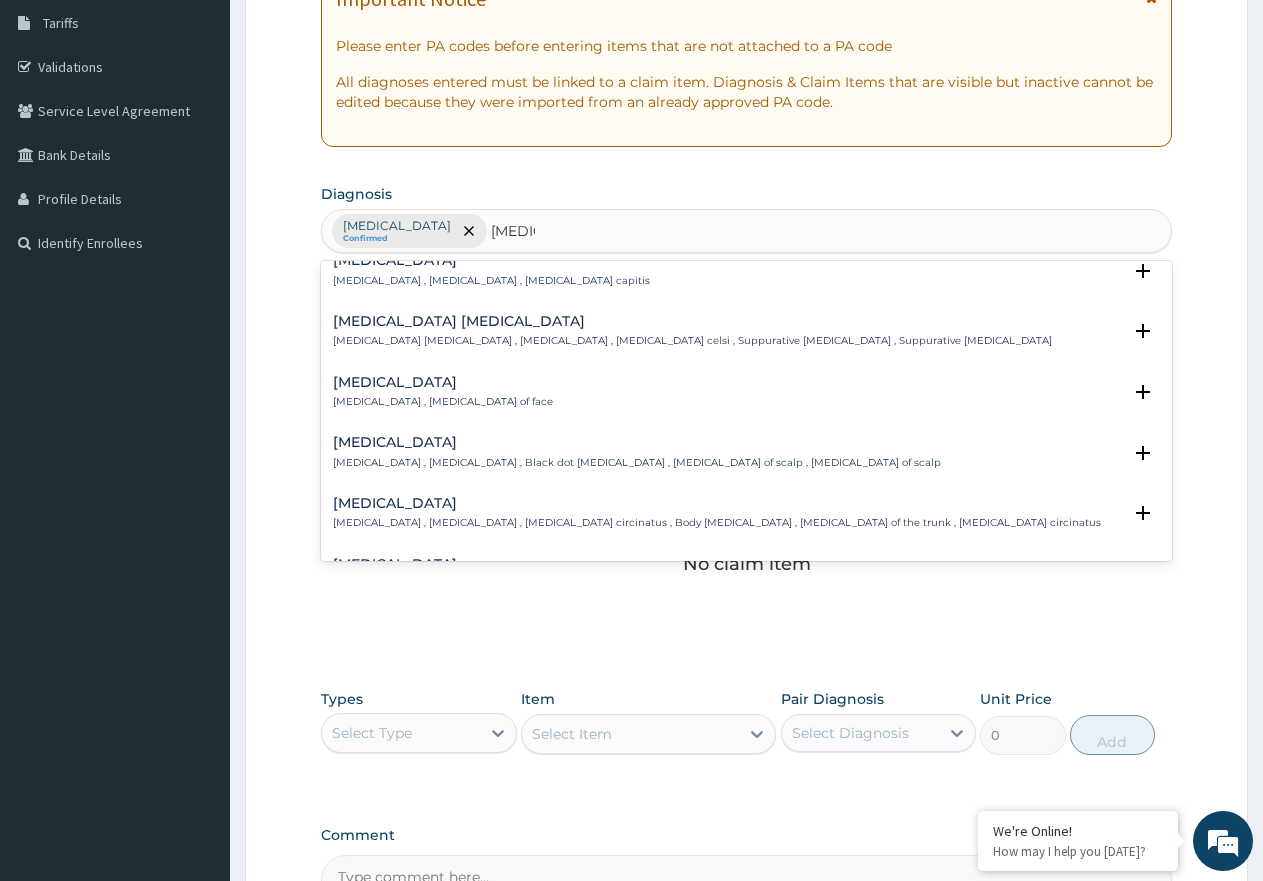 scroll, scrollTop: 400, scrollLeft: 0, axis: vertical 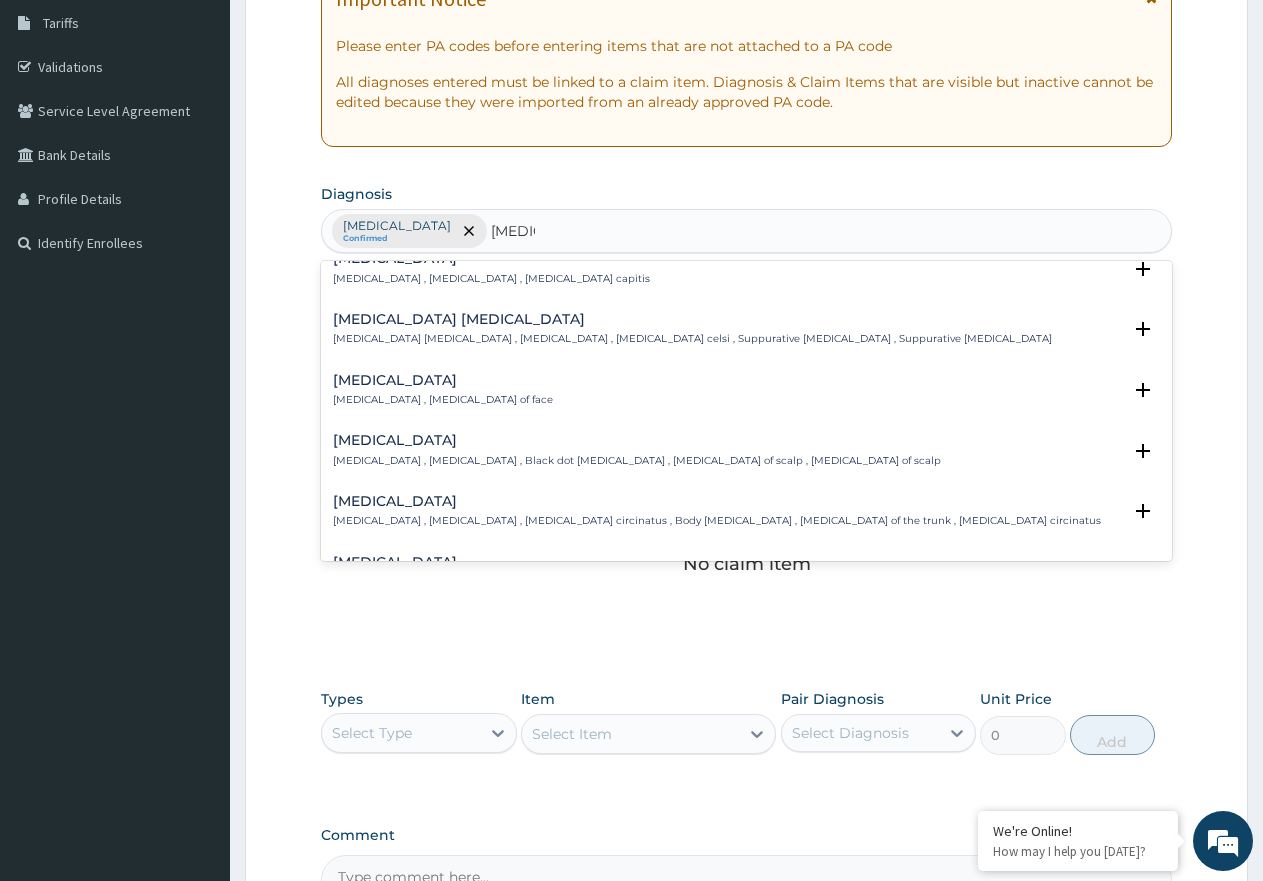 click on "Tinea corporis" at bounding box center (717, 501) 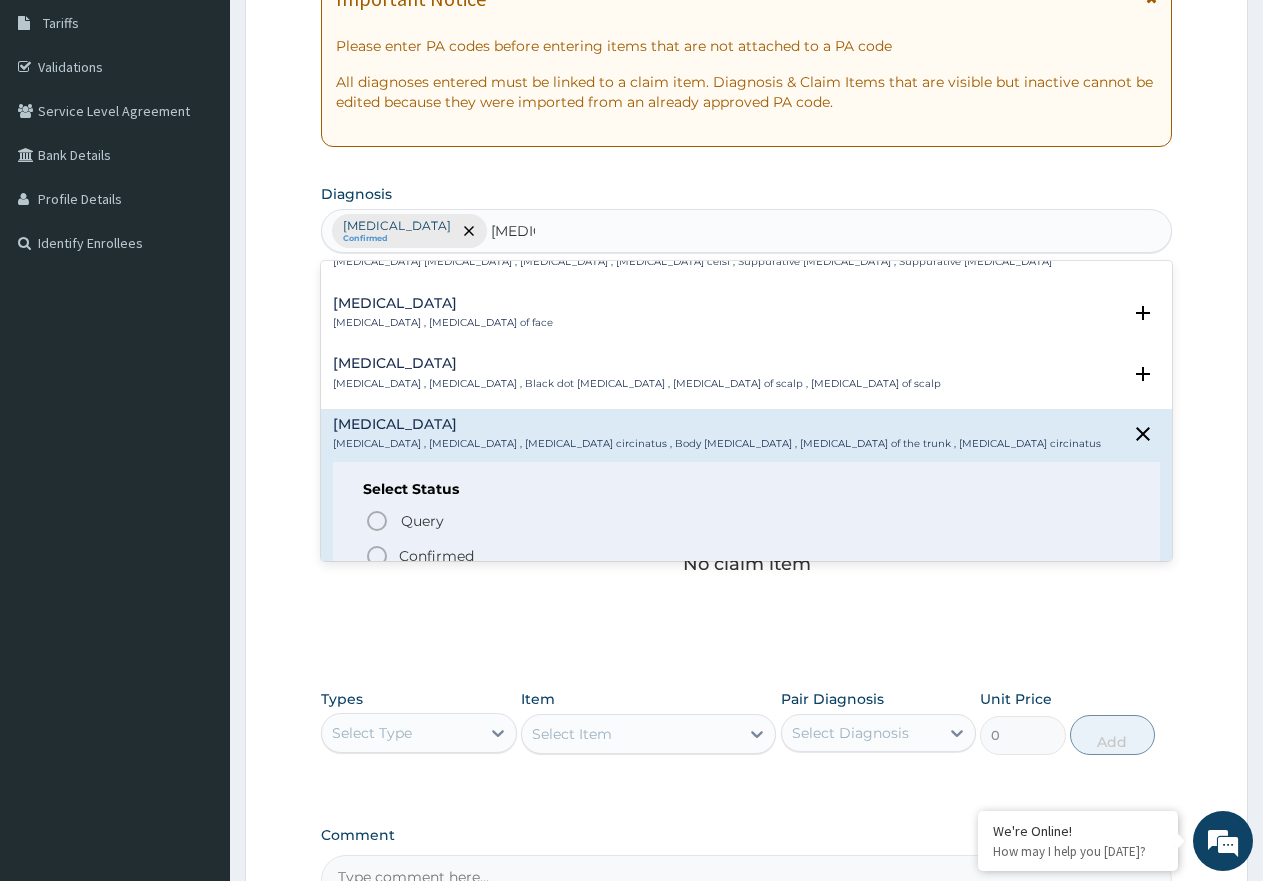 scroll, scrollTop: 600, scrollLeft: 0, axis: vertical 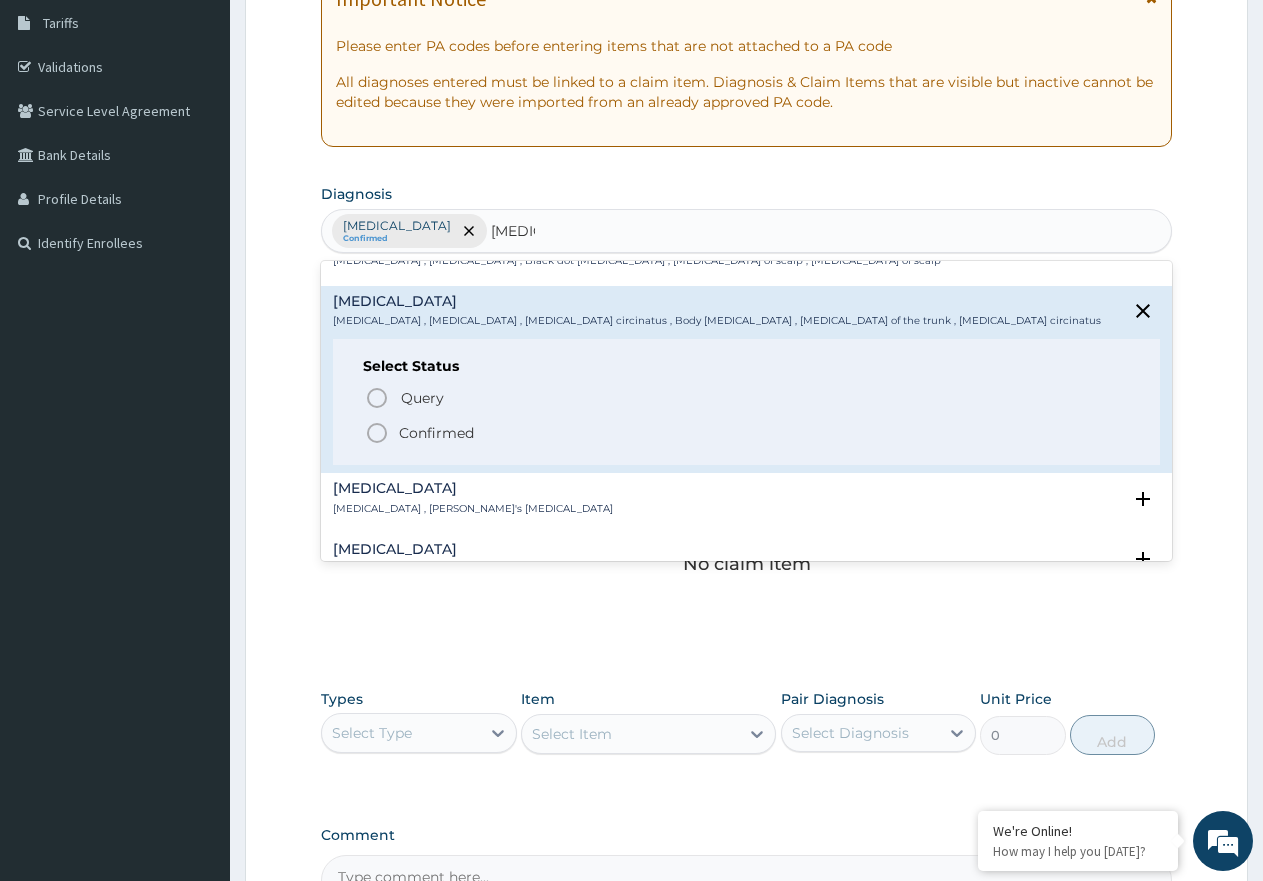 click 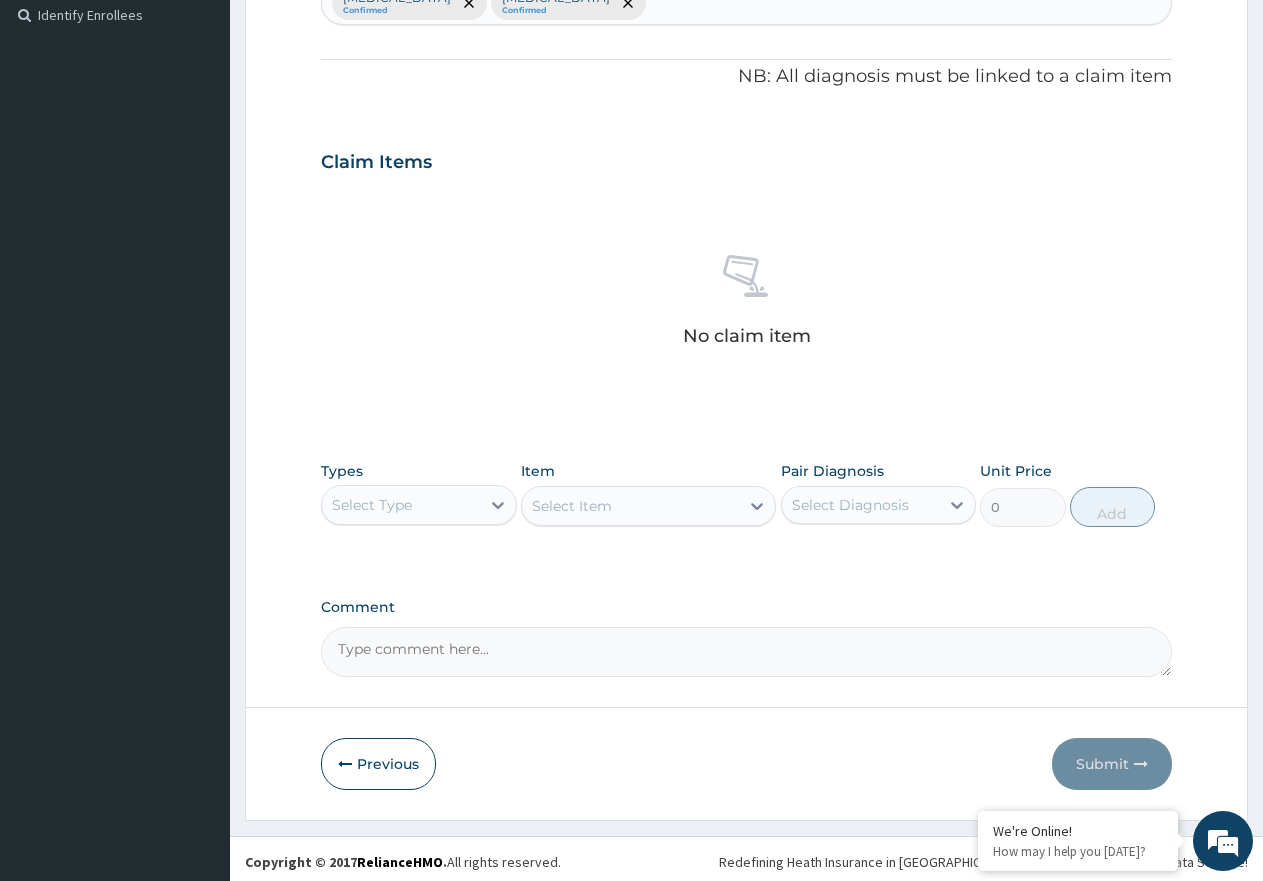 scroll, scrollTop: 561, scrollLeft: 0, axis: vertical 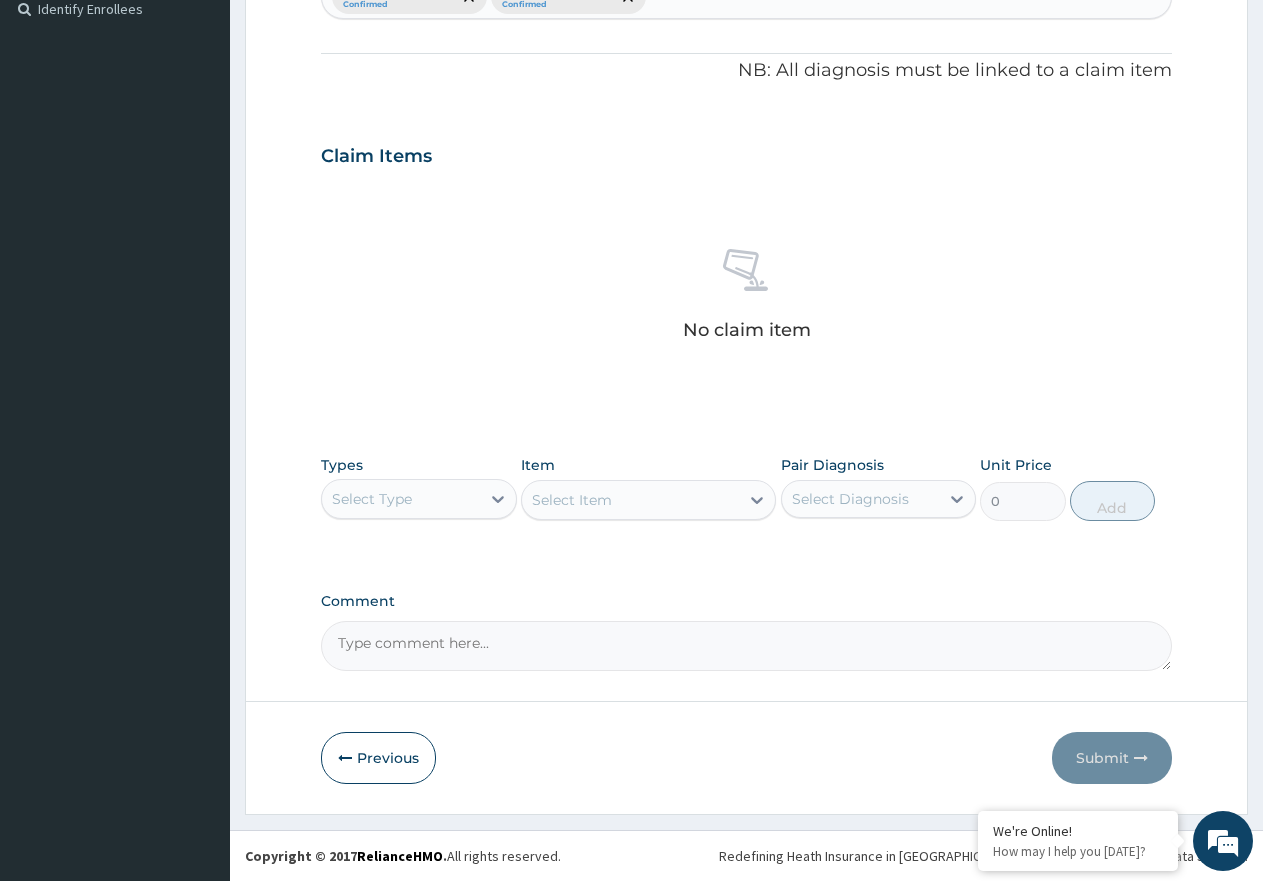 click on "Select Type" at bounding box center [372, 499] 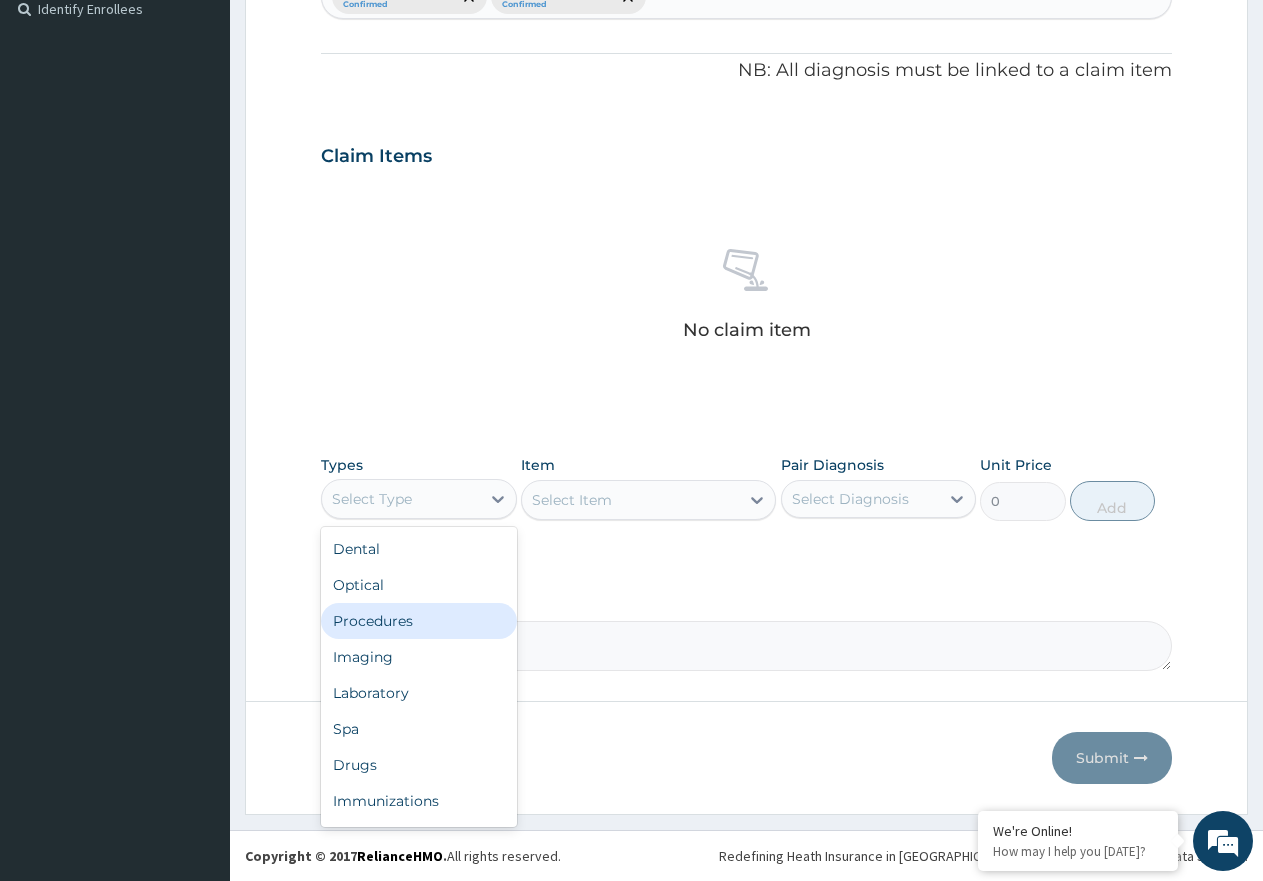 click on "Procedures" at bounding box center (419, 621) 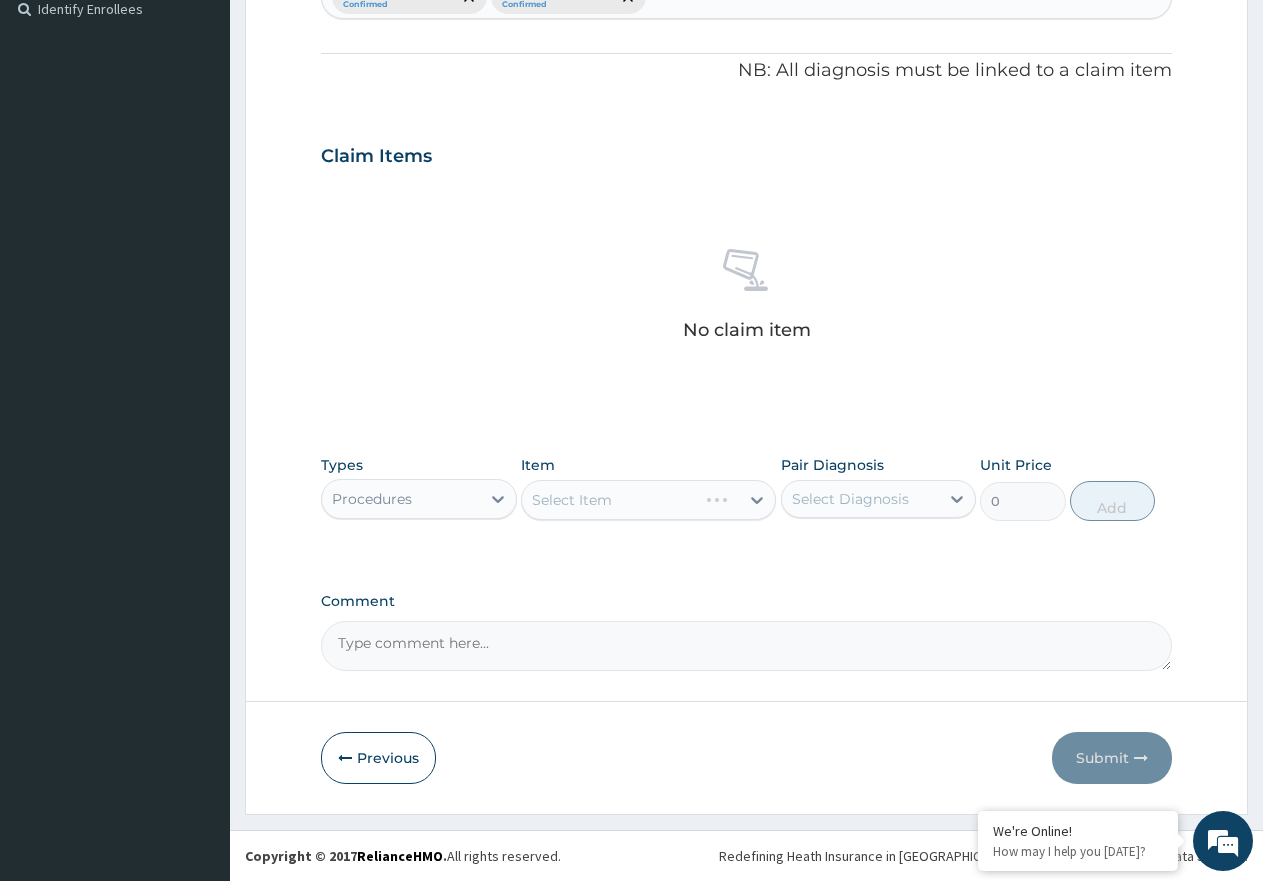 click on "Select Item" at bounding box center (648, 500) 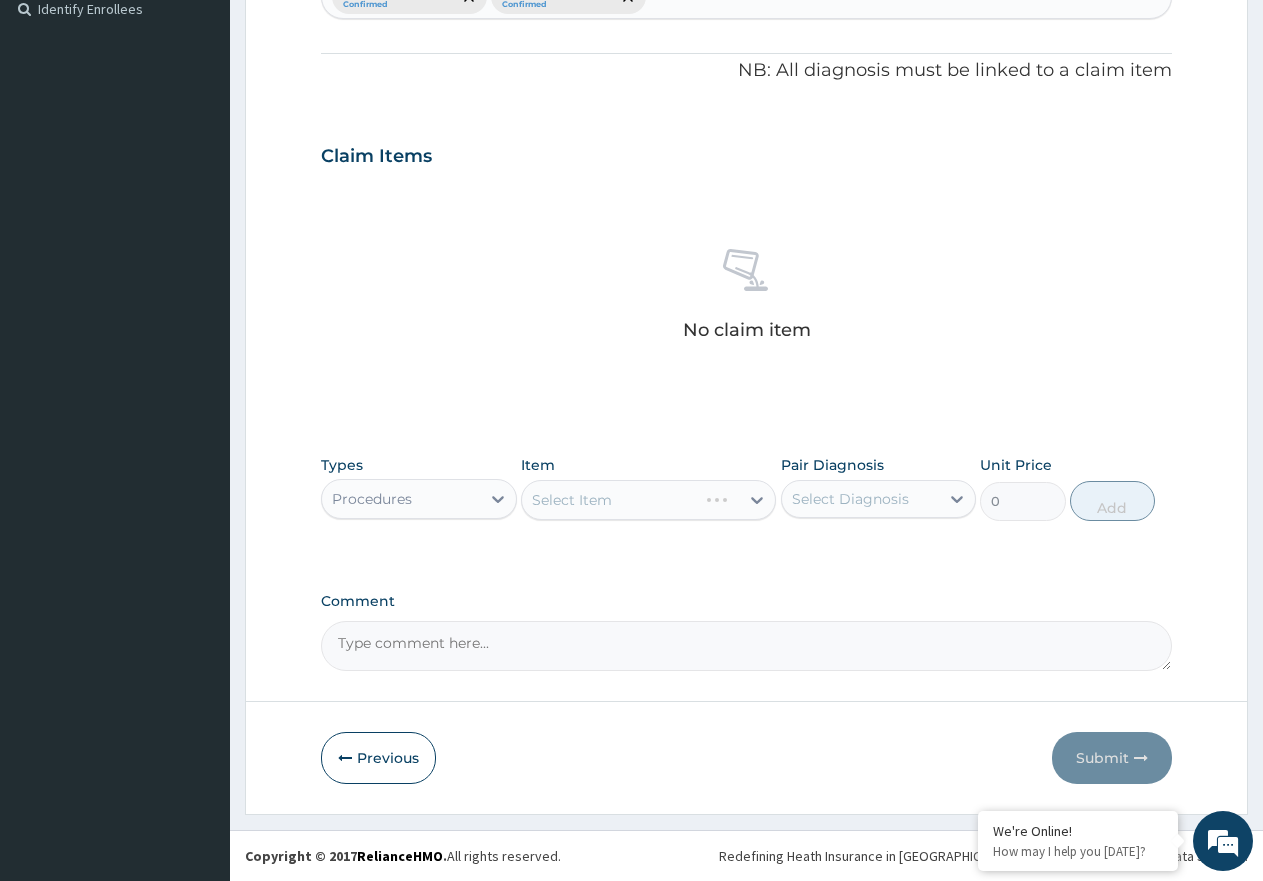 click on "Select Item" at bounding box center (648, 500) 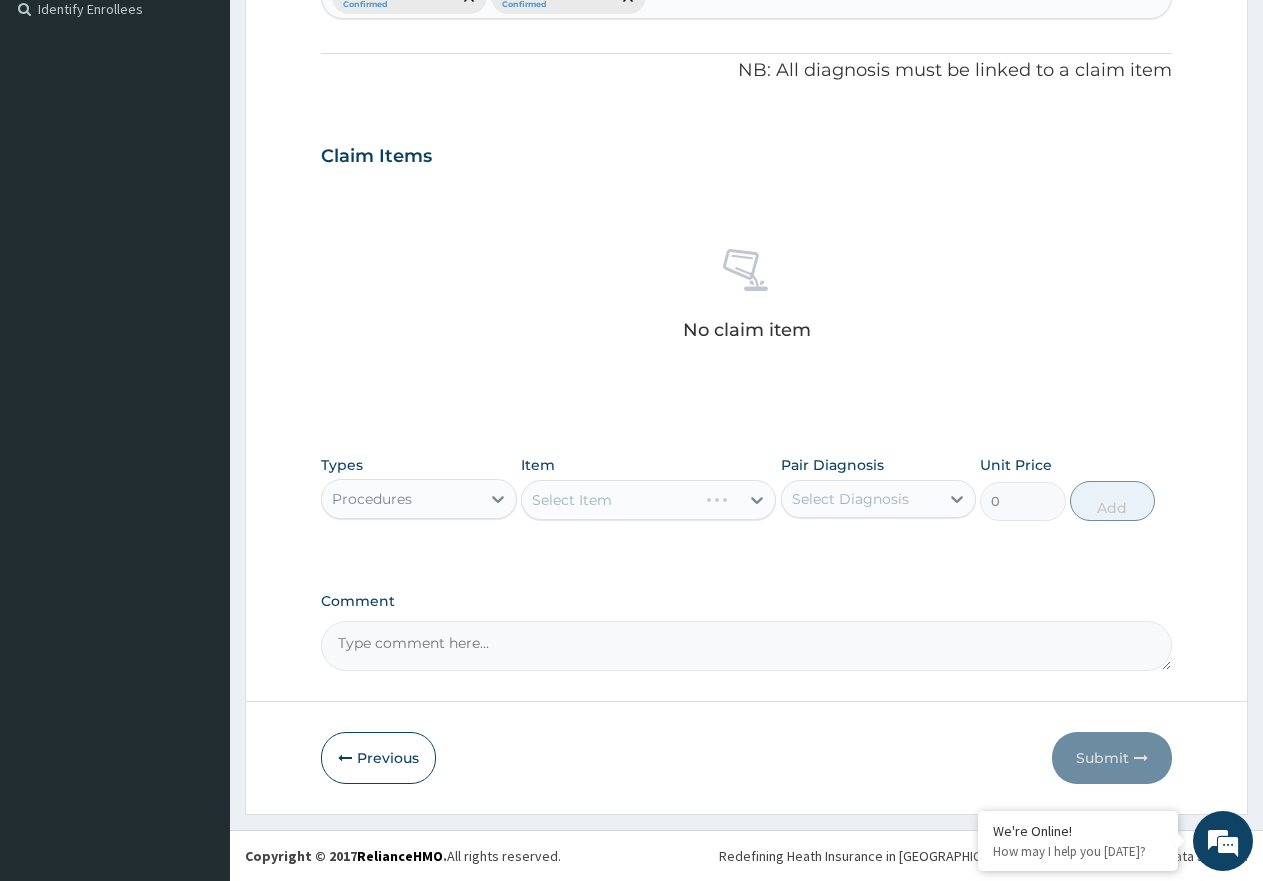 click on "Select Item" at bounding box center (648, 500) 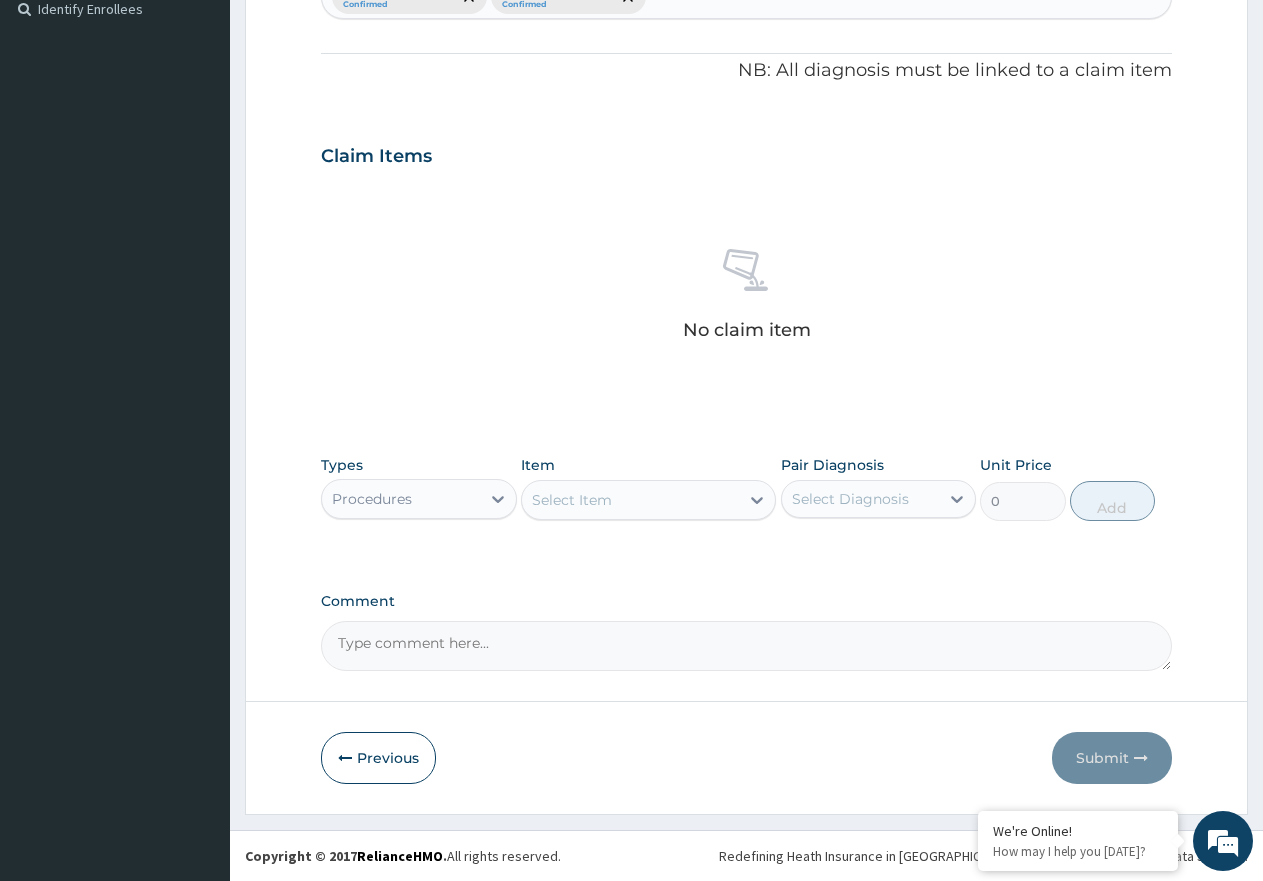 click on "Select Item" at bounding box center (630, 500) 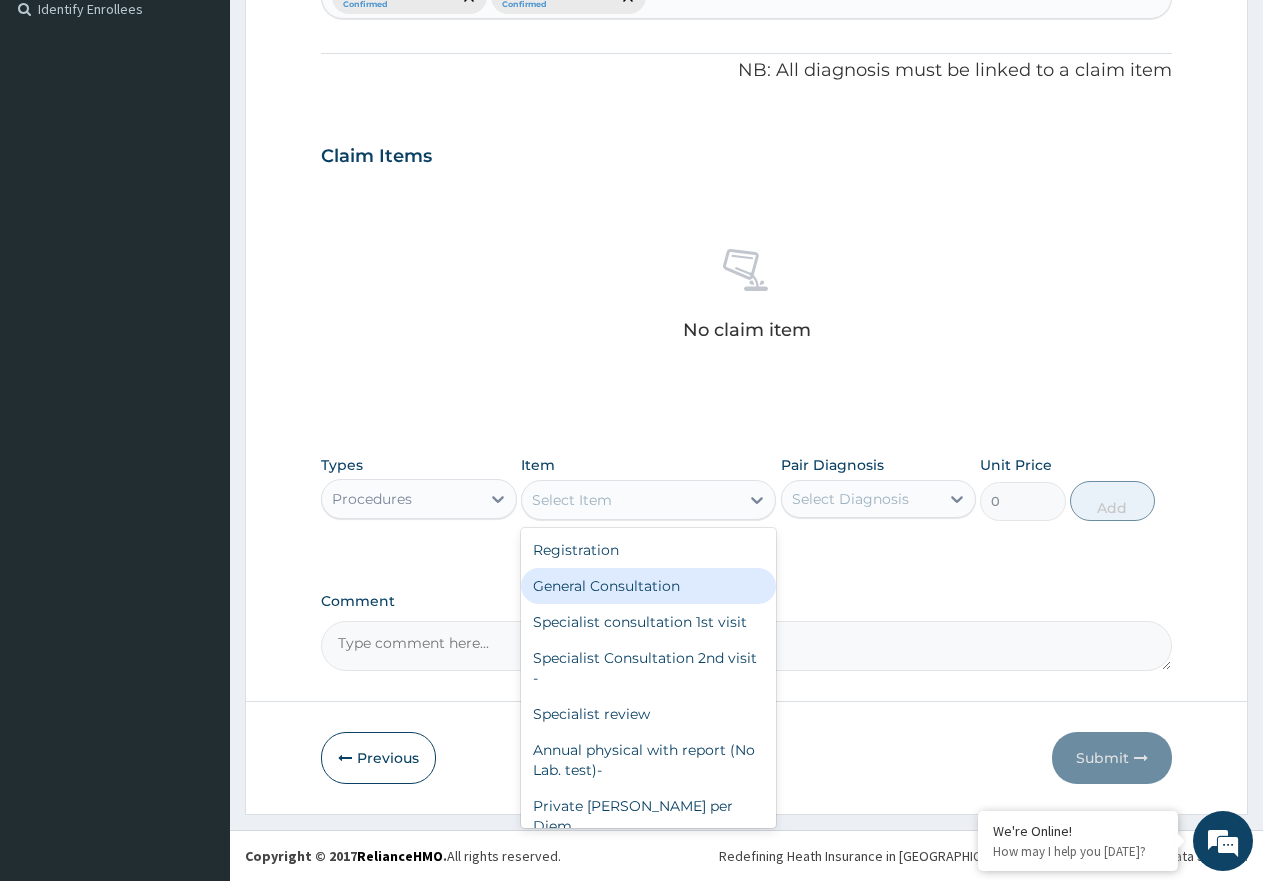 click on "General Consultation" at bounding box center [648, 586] 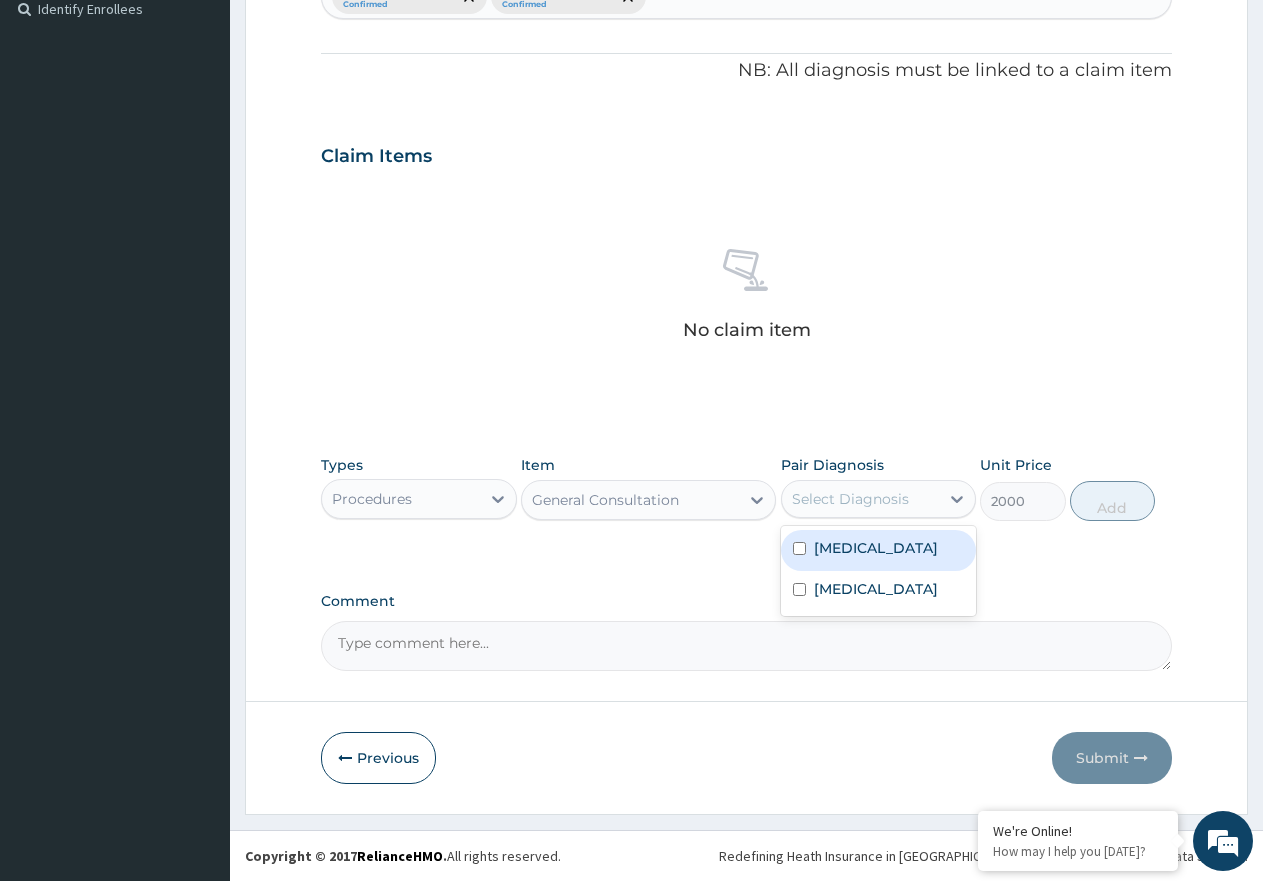 click on "Select Diagnosis" at bounding box center (850, 499) 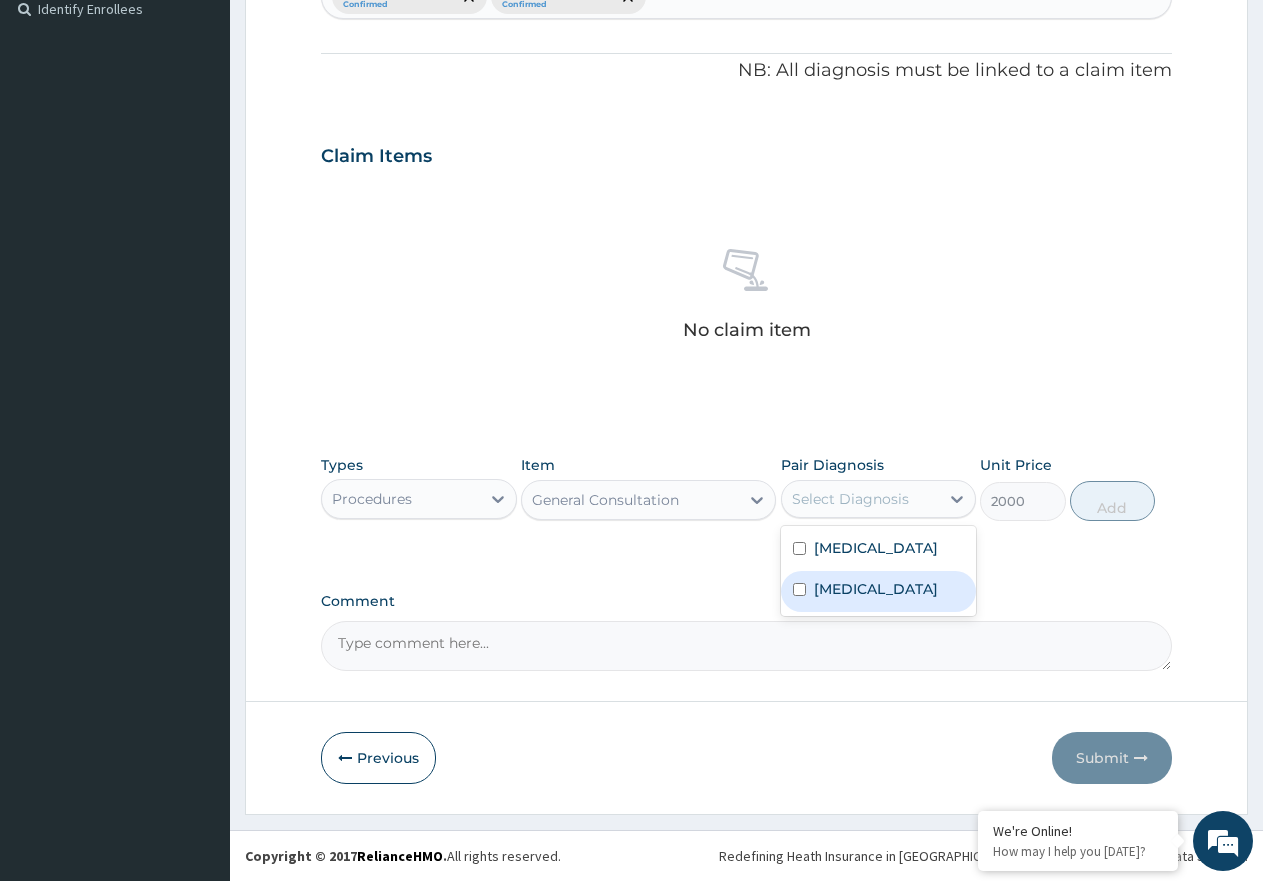 click on "Tinea corporis" at bounding box center [879, 591] 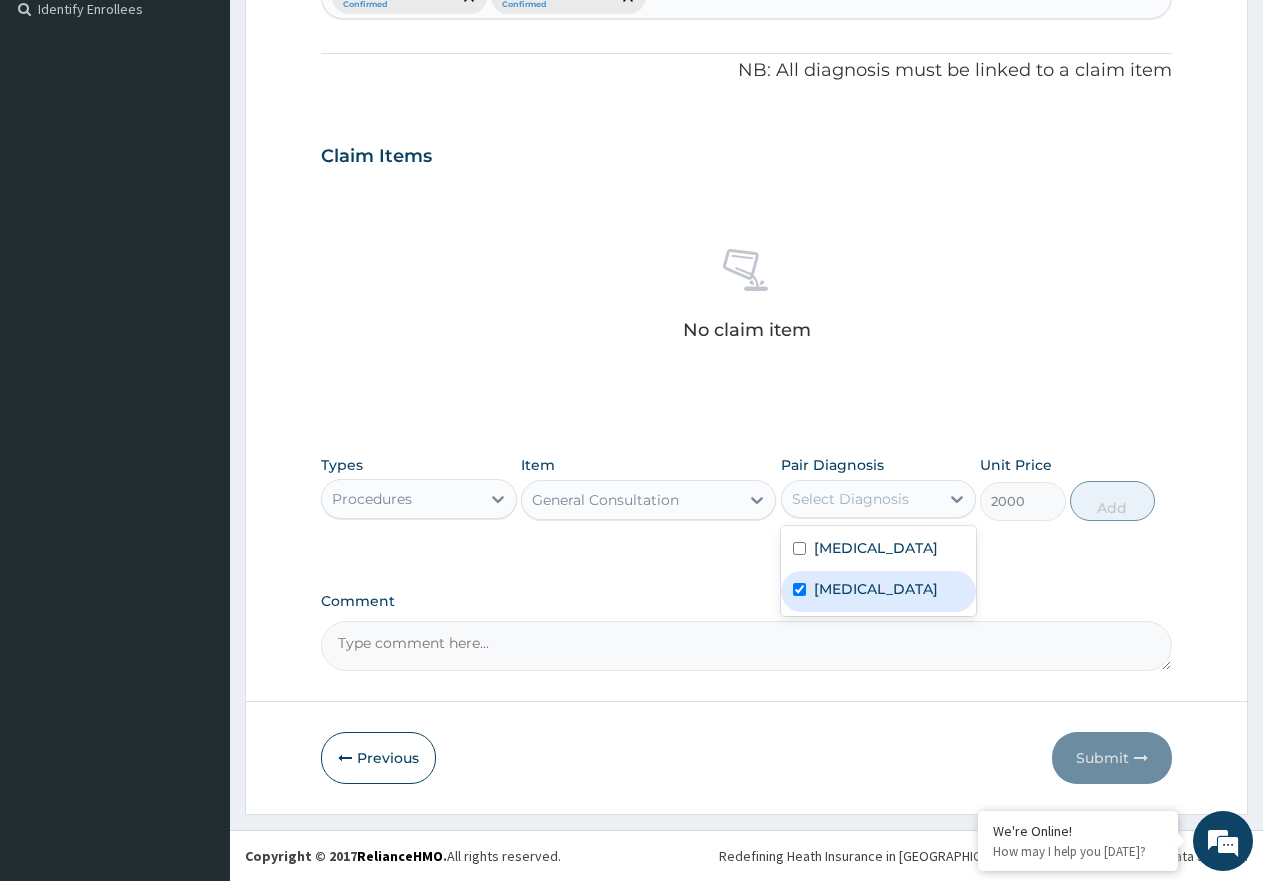 checkbox on "true" 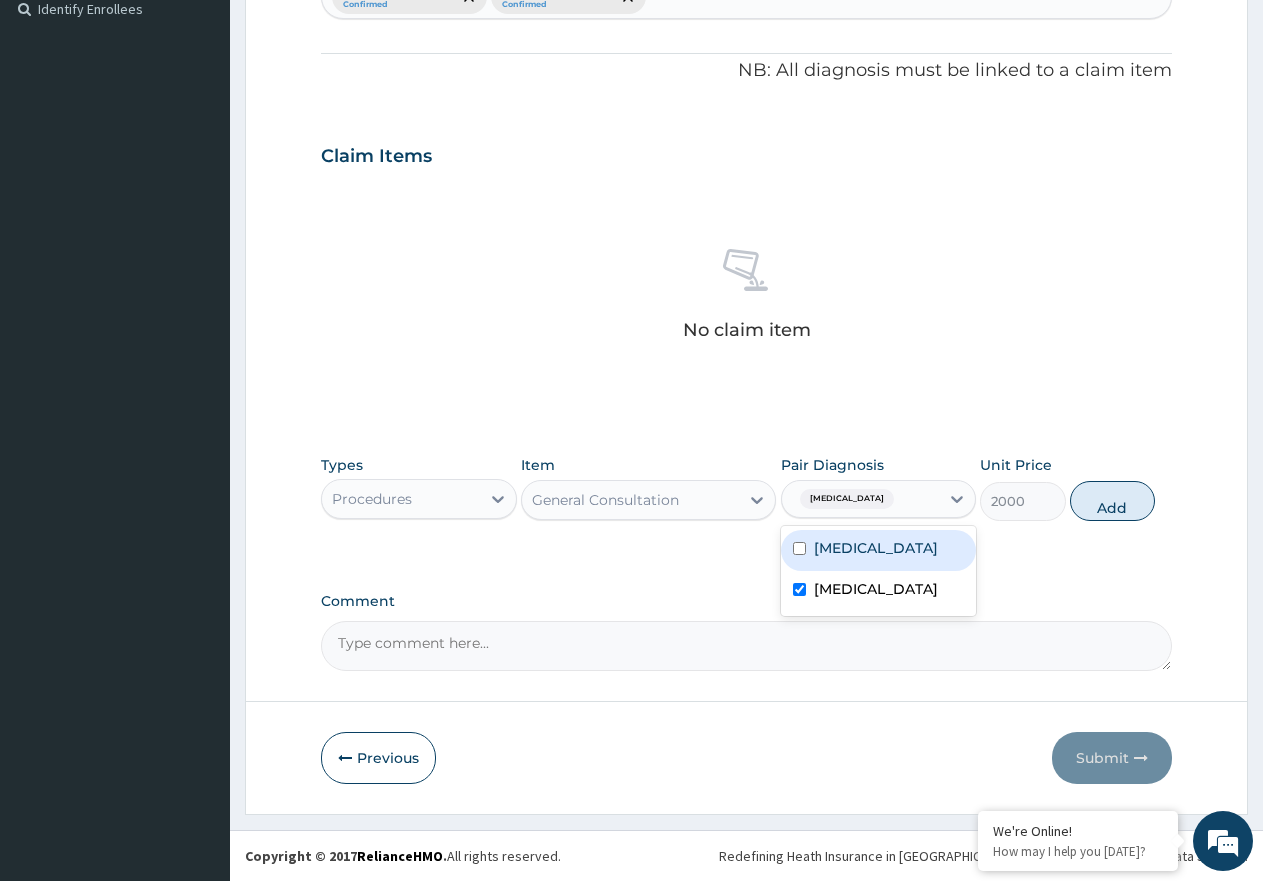click on "Peptic ulcer" at bounding box center [876, 548] 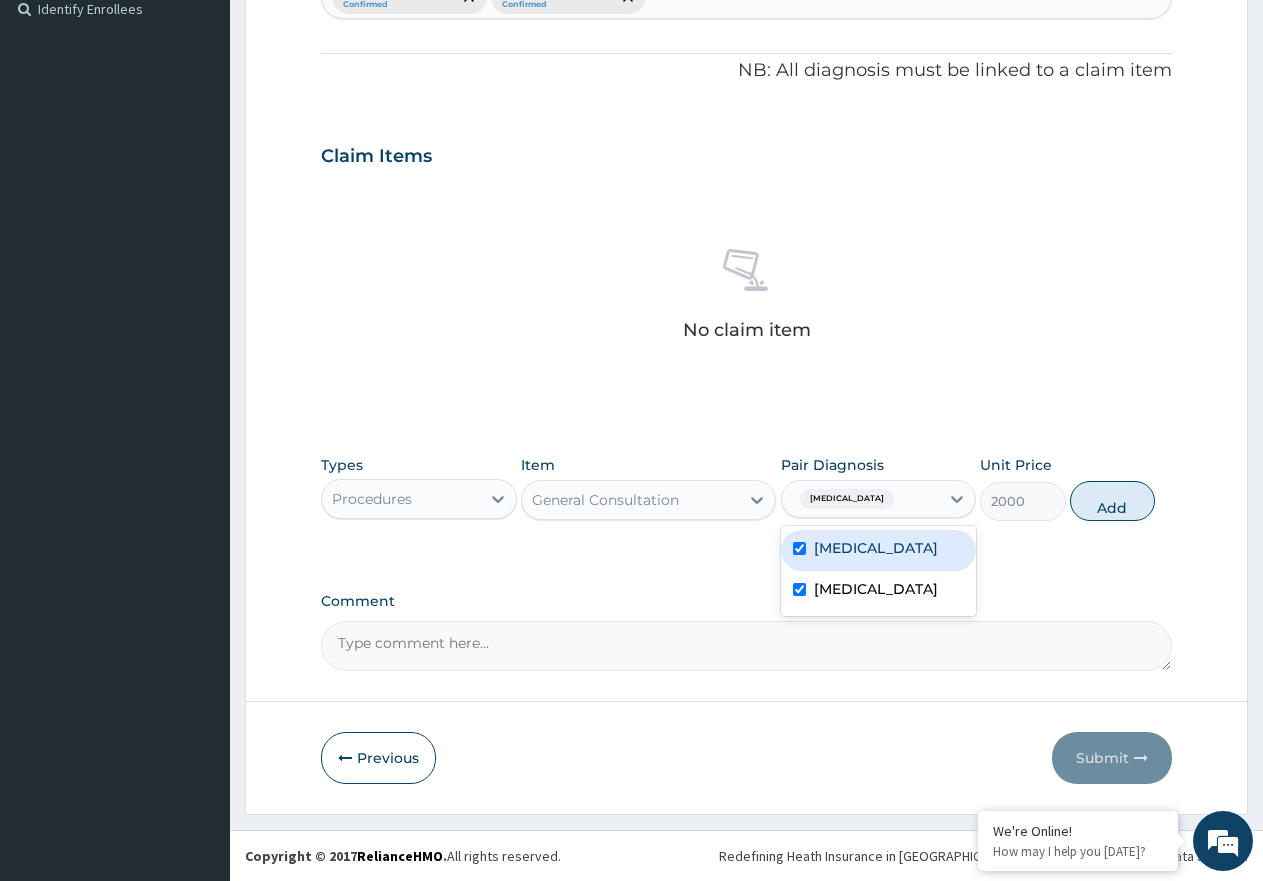 checkbox on "true" 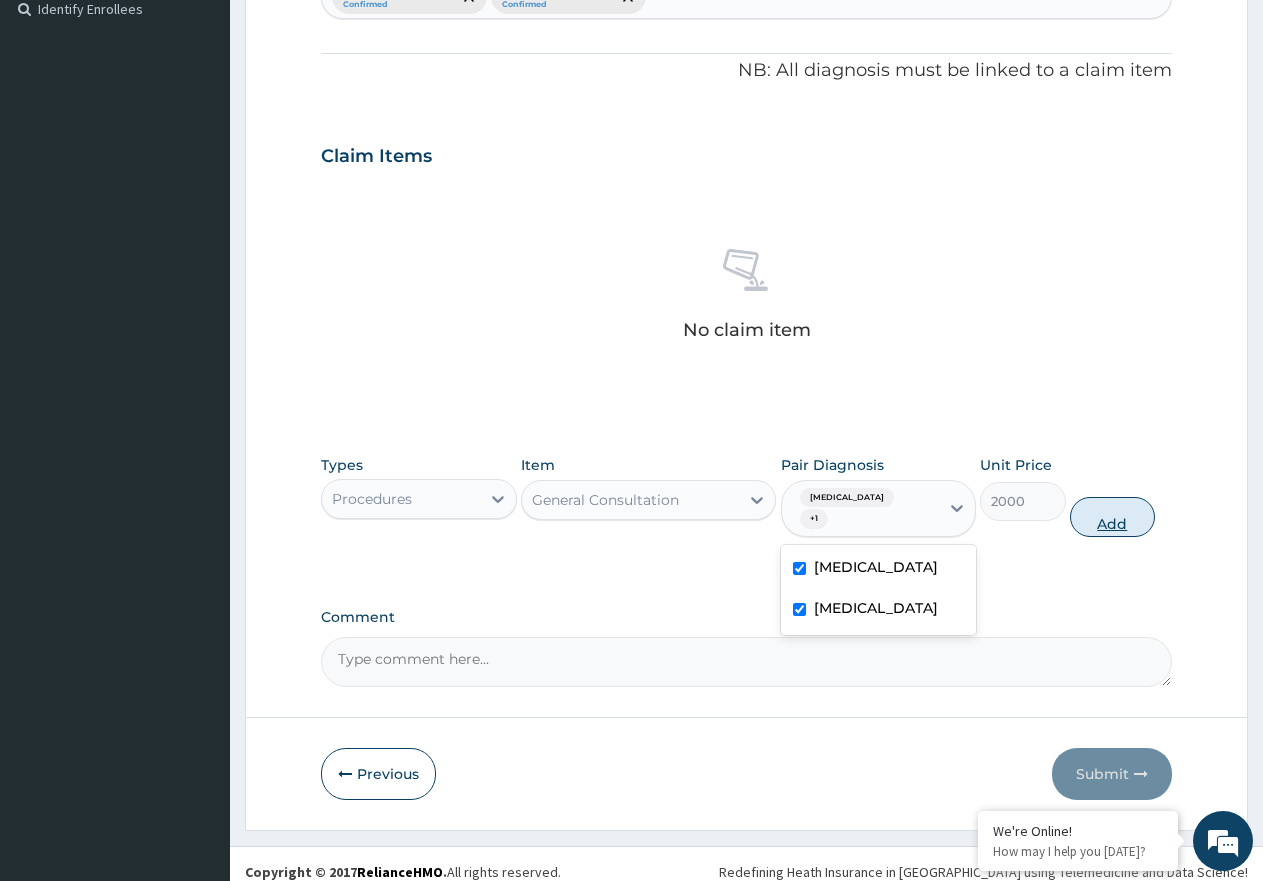 click on "Add" at bounding box center (1112, 517) 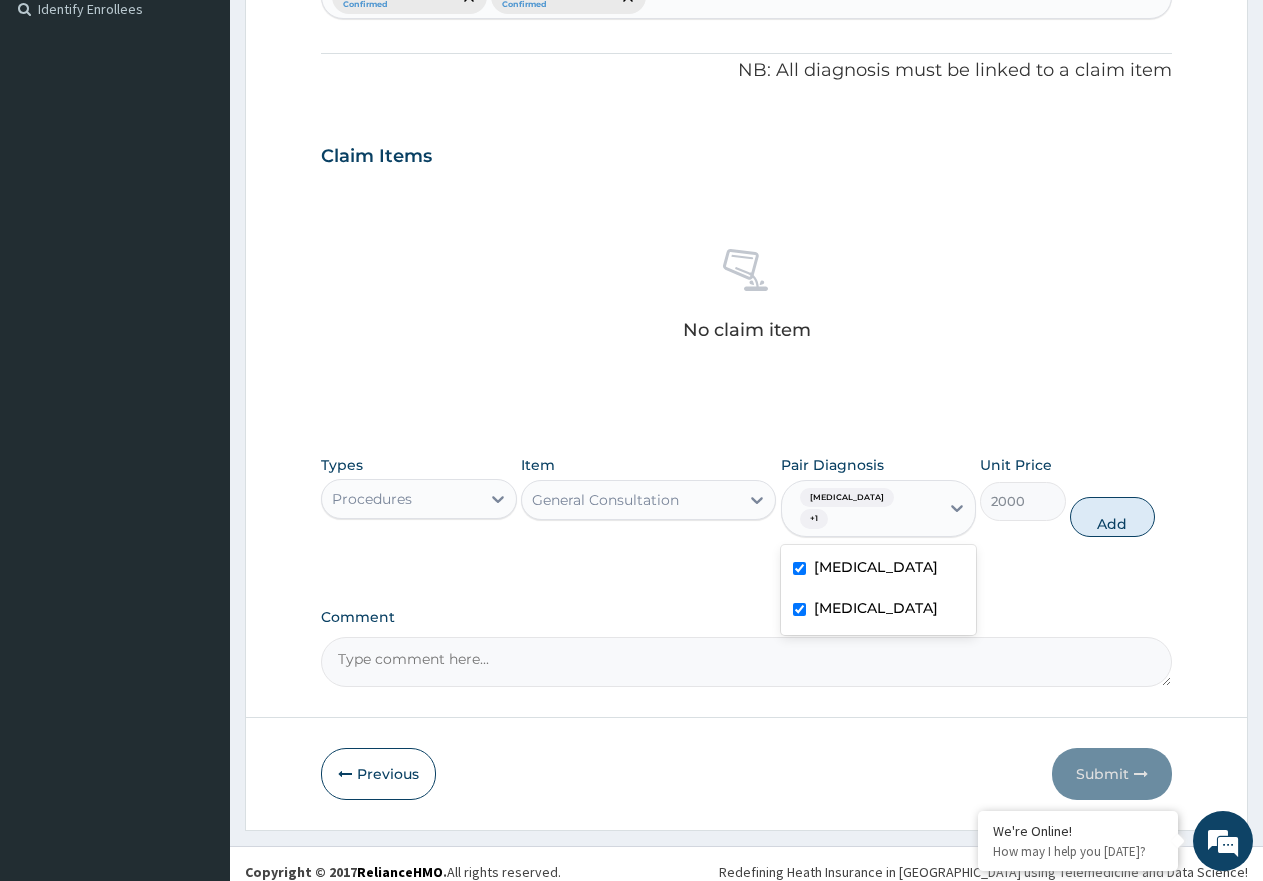 type on "0" 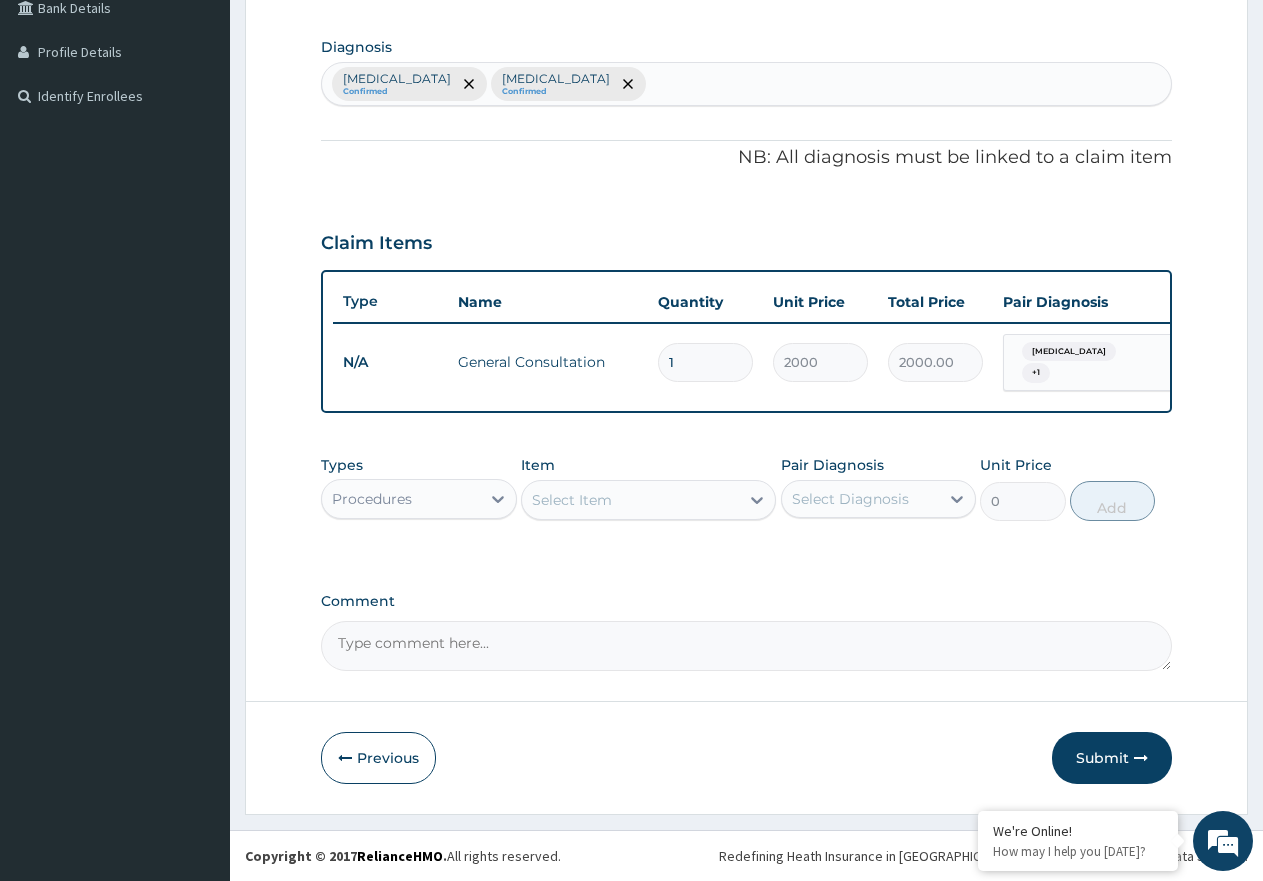 scroll, scrollTop: 483, scrollLeft: 0, axis: vertical 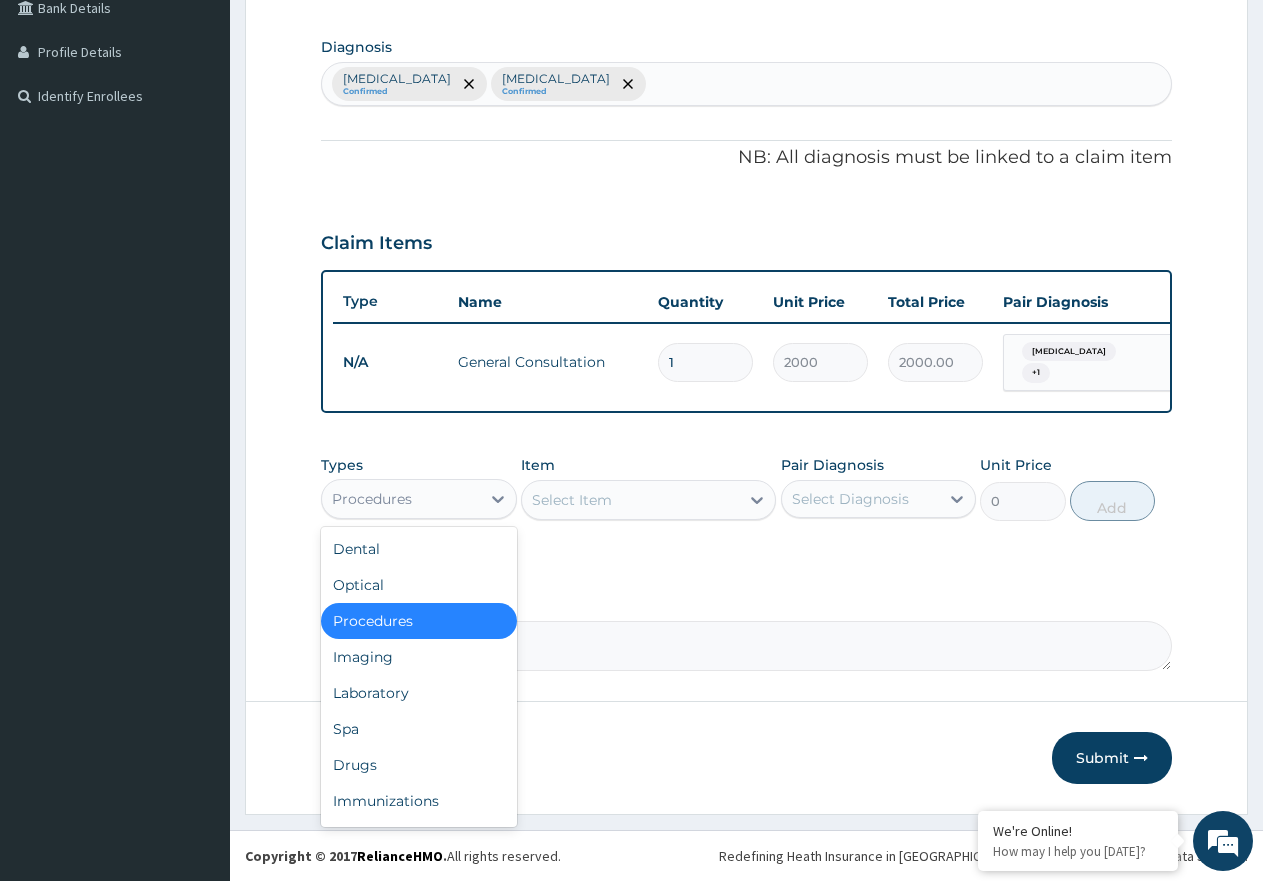 click on "Procedures" at bounding box center (401, 499) 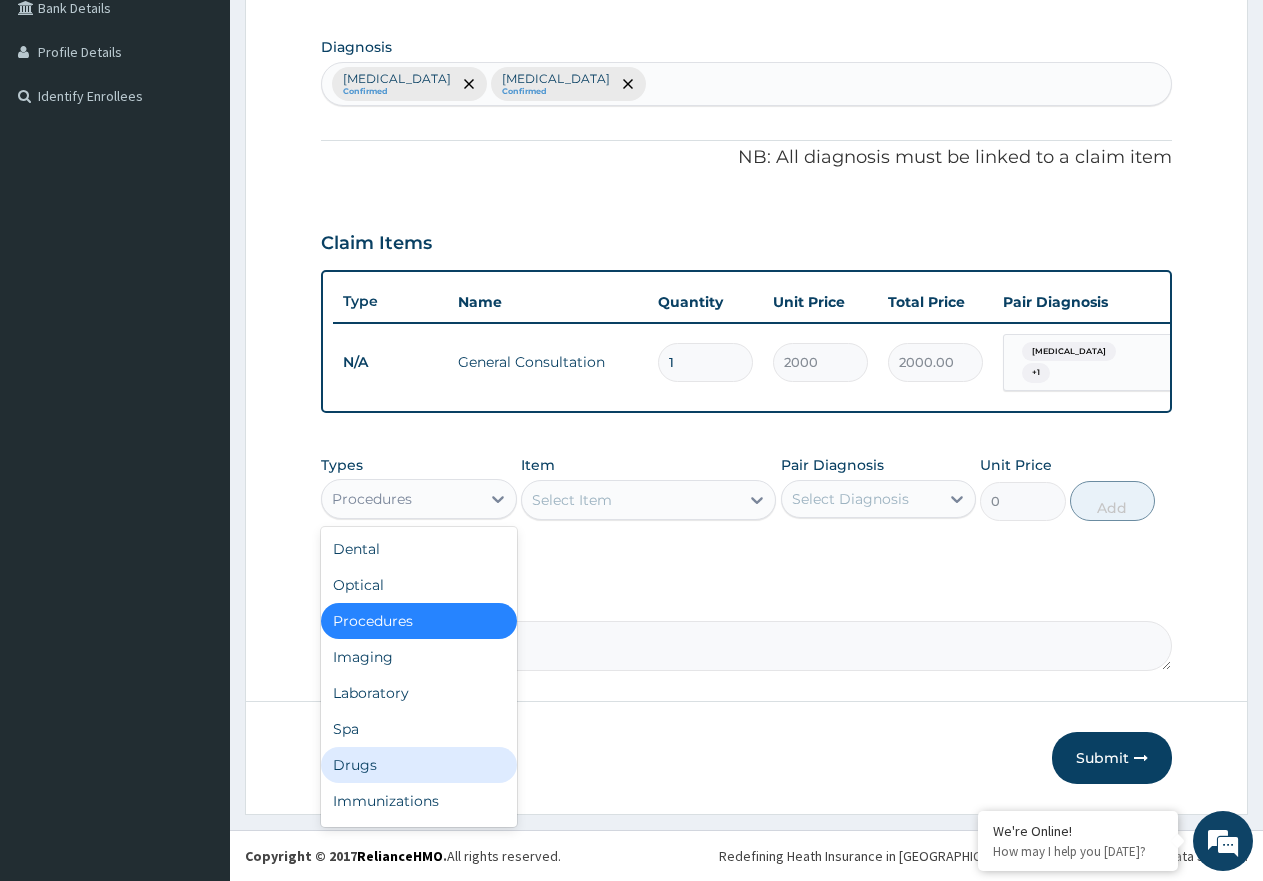 click on "Drugs" at bounding box center (419, 765) 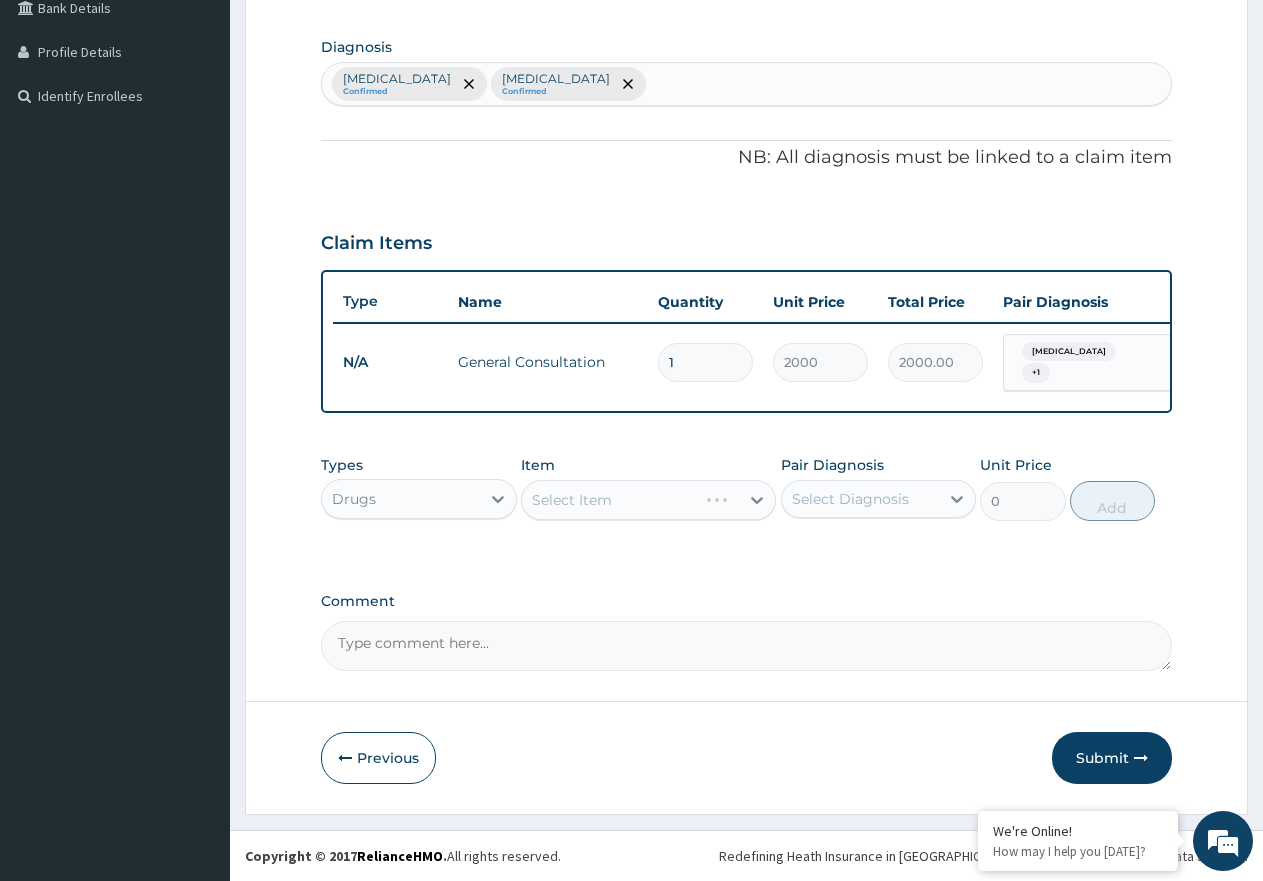 click on "Select Item" at bounding box center [648, 500] 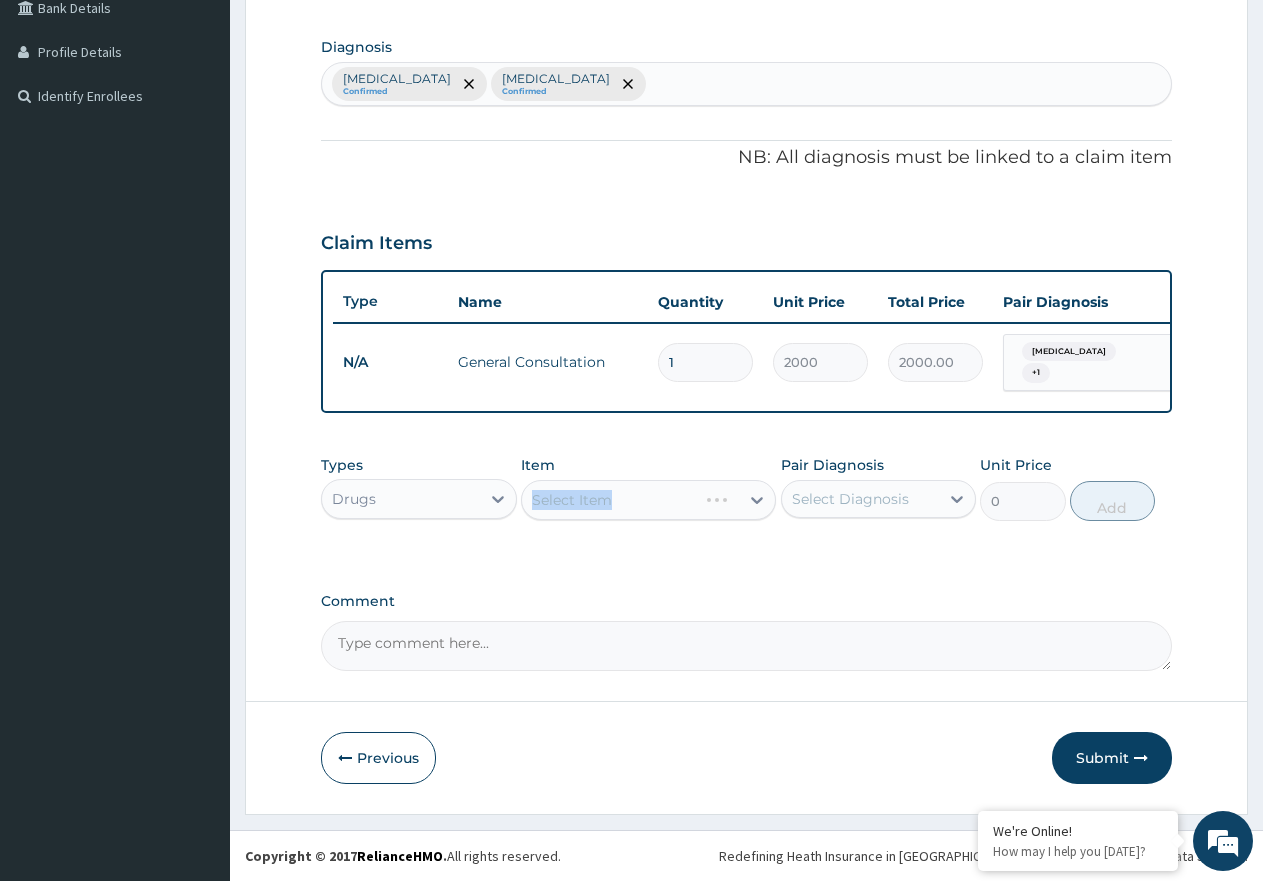 click on "Select Item" at bounding box center [648, 500] 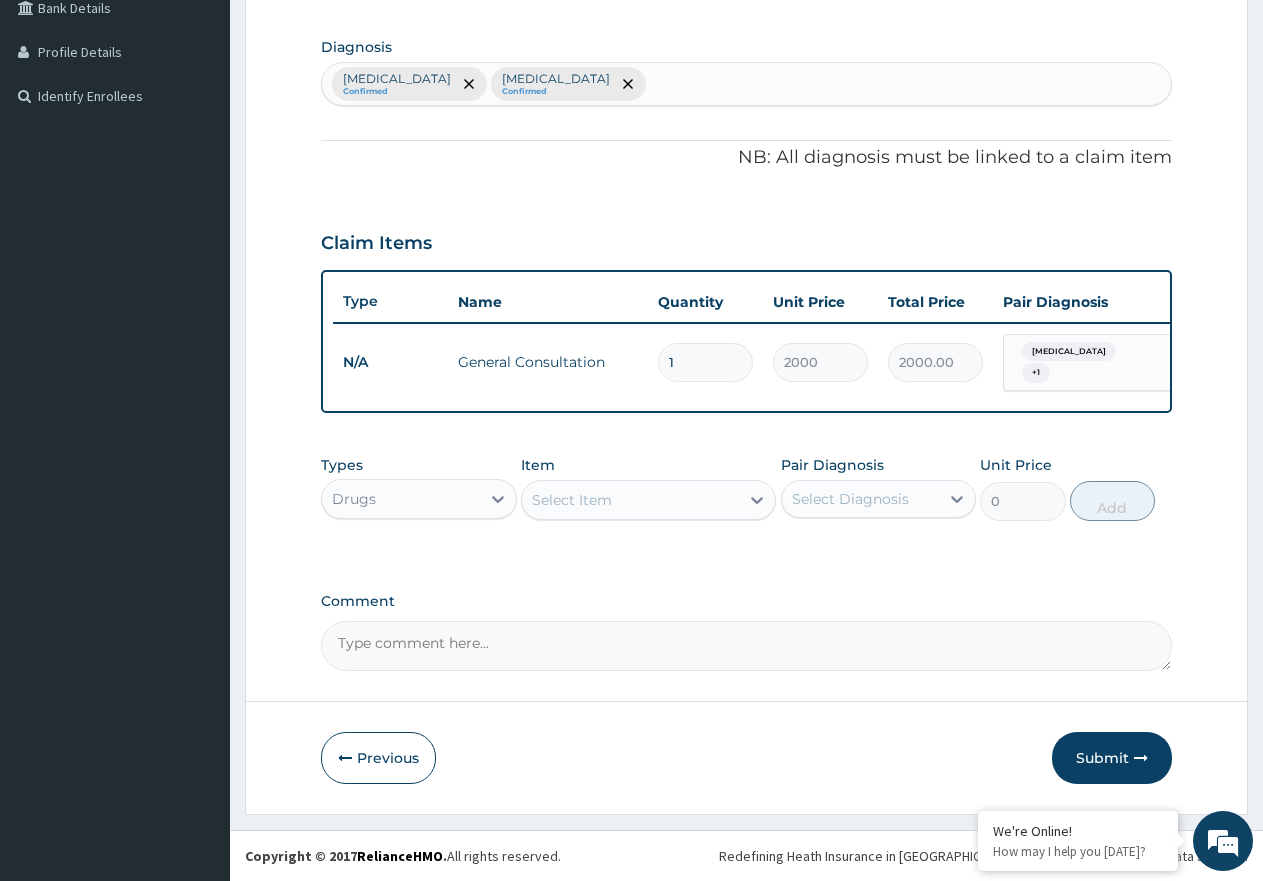 click on "Select Item" at bounding box center [630, 500] 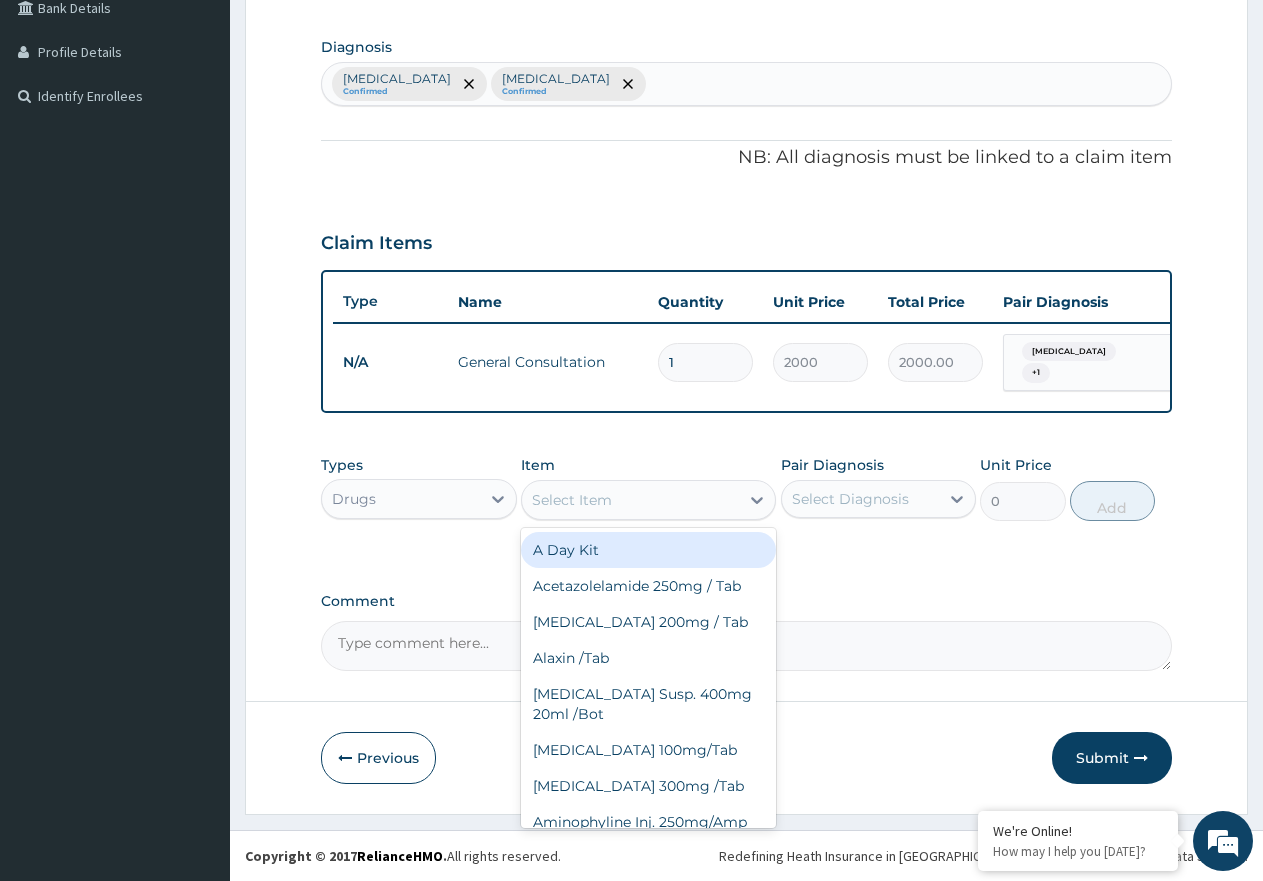 click on "Select Item" at bounding box center (630, 500) 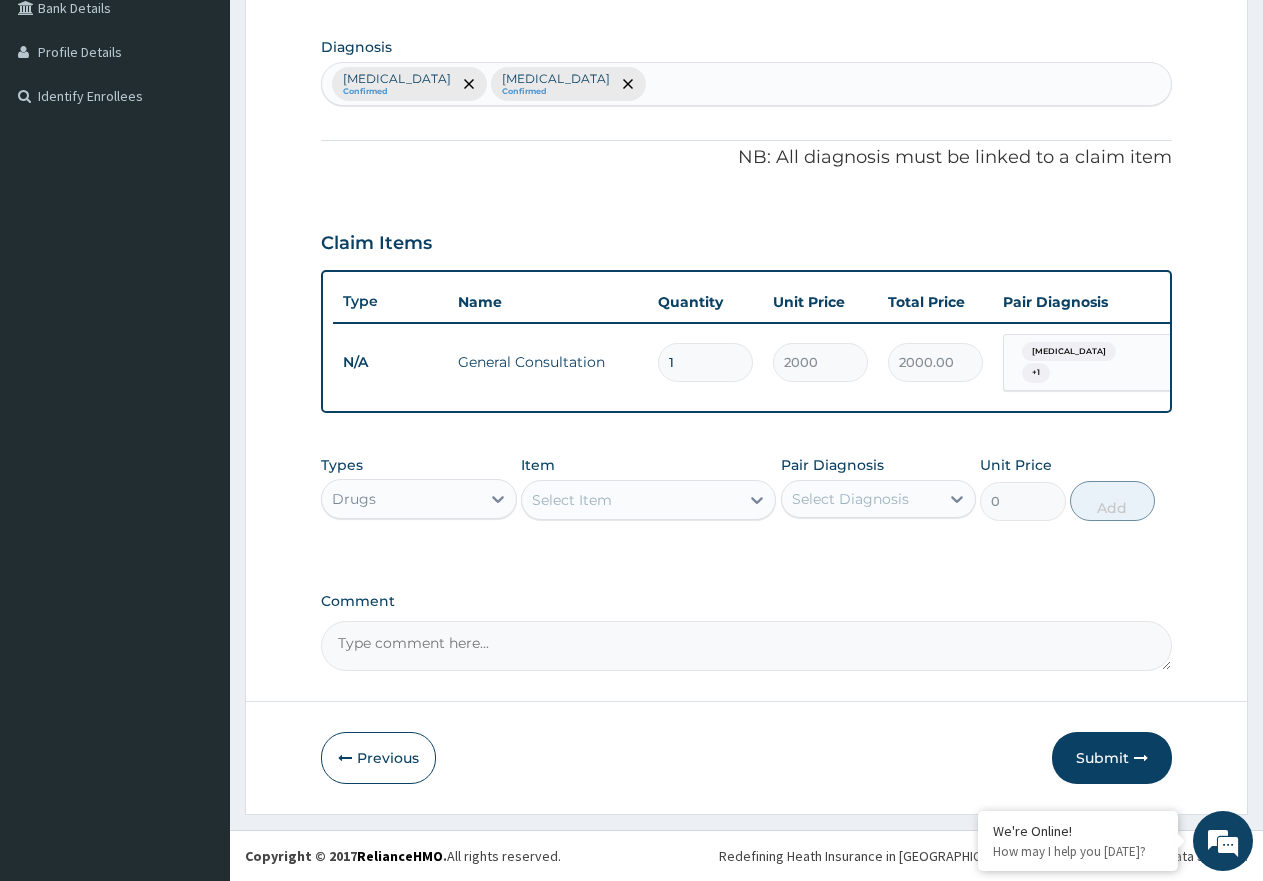 click on "Select Item" at bounding box center (630, 500) 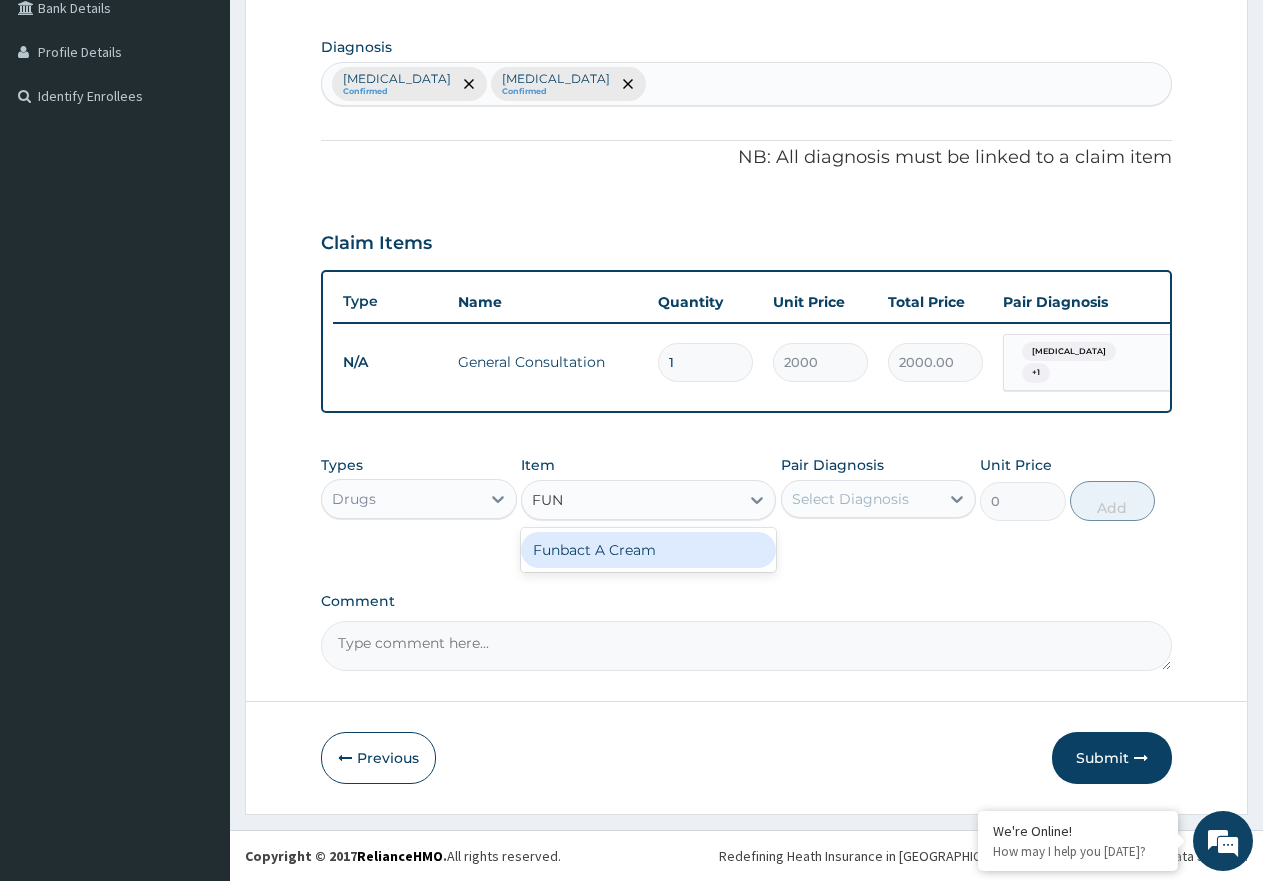 type on "FUNB" 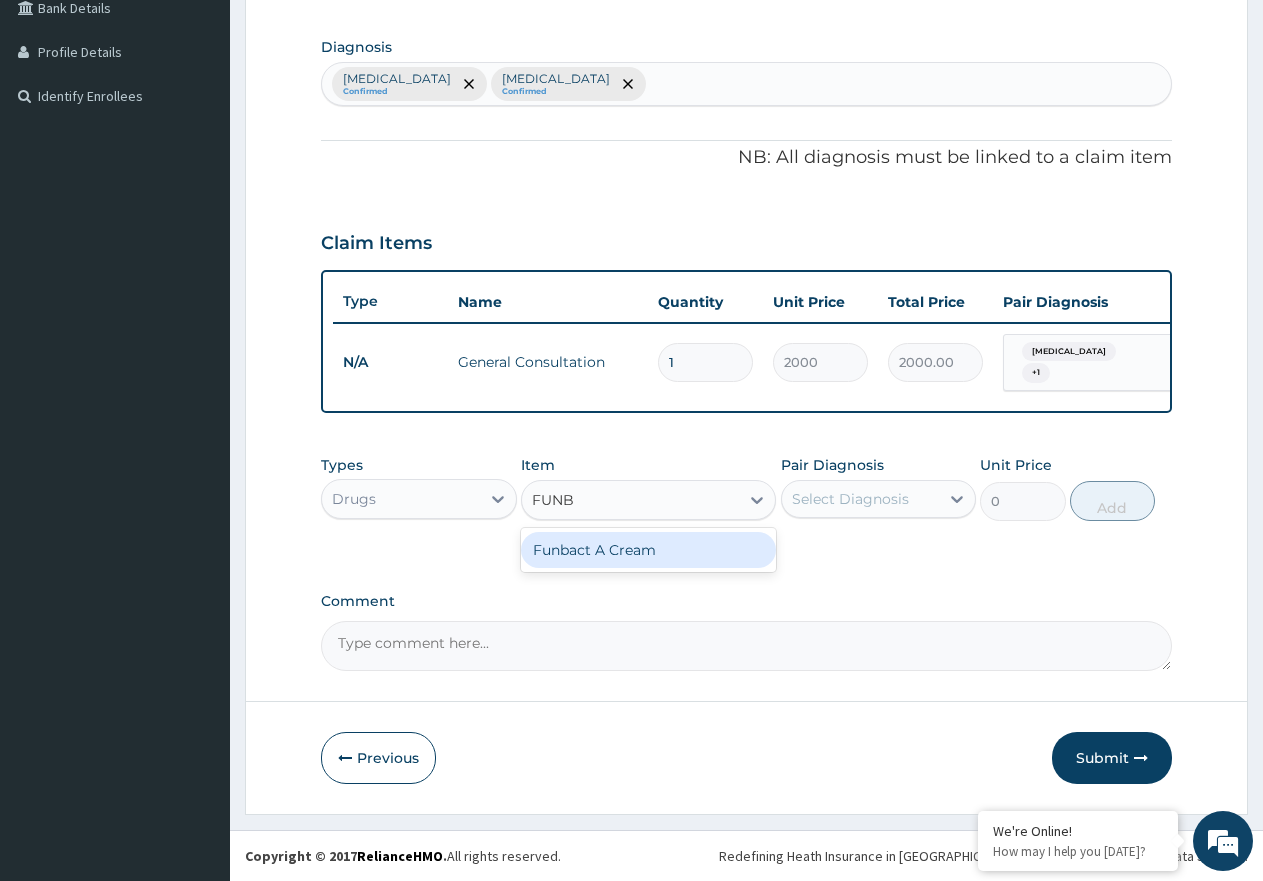 click on "Funbact A Cream" at bounding box center (648, 550) 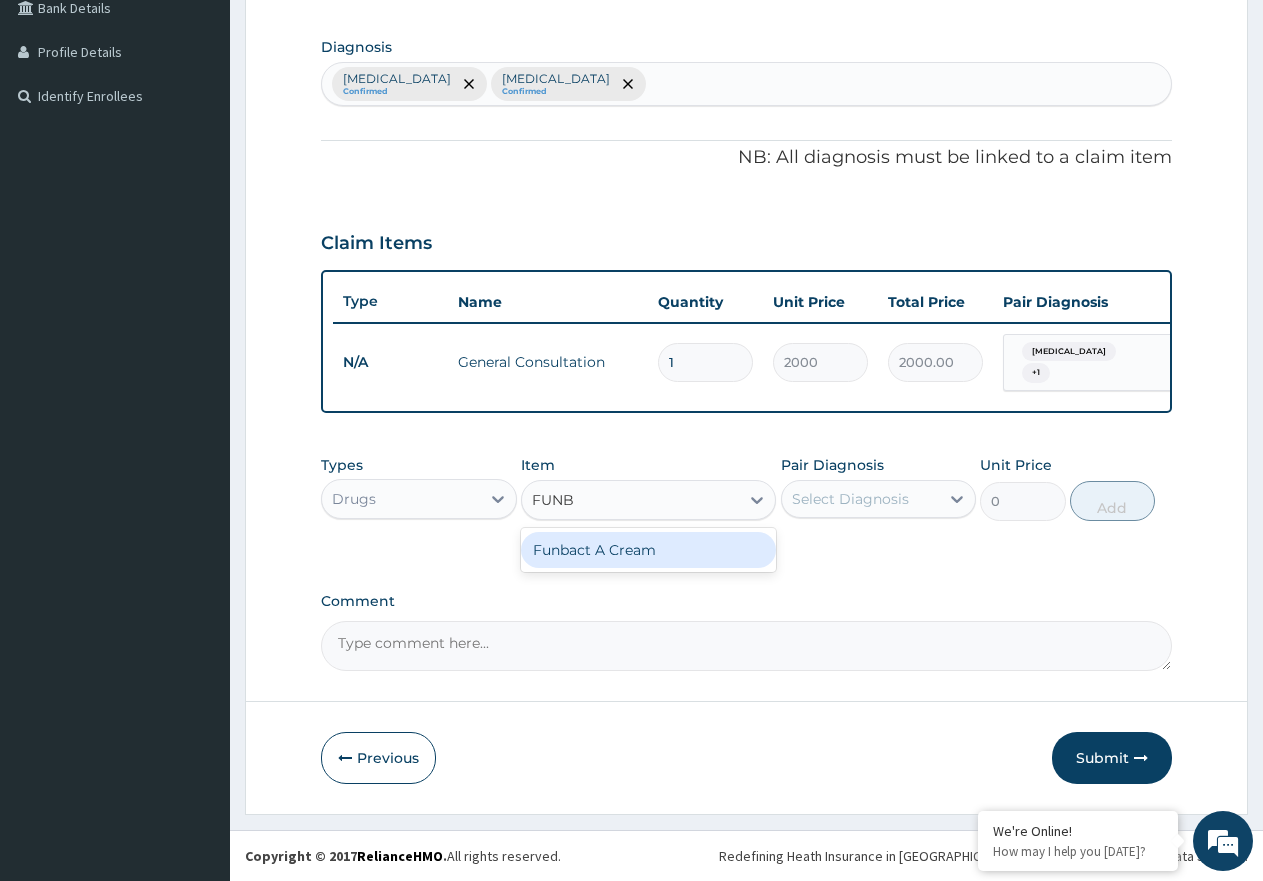 type 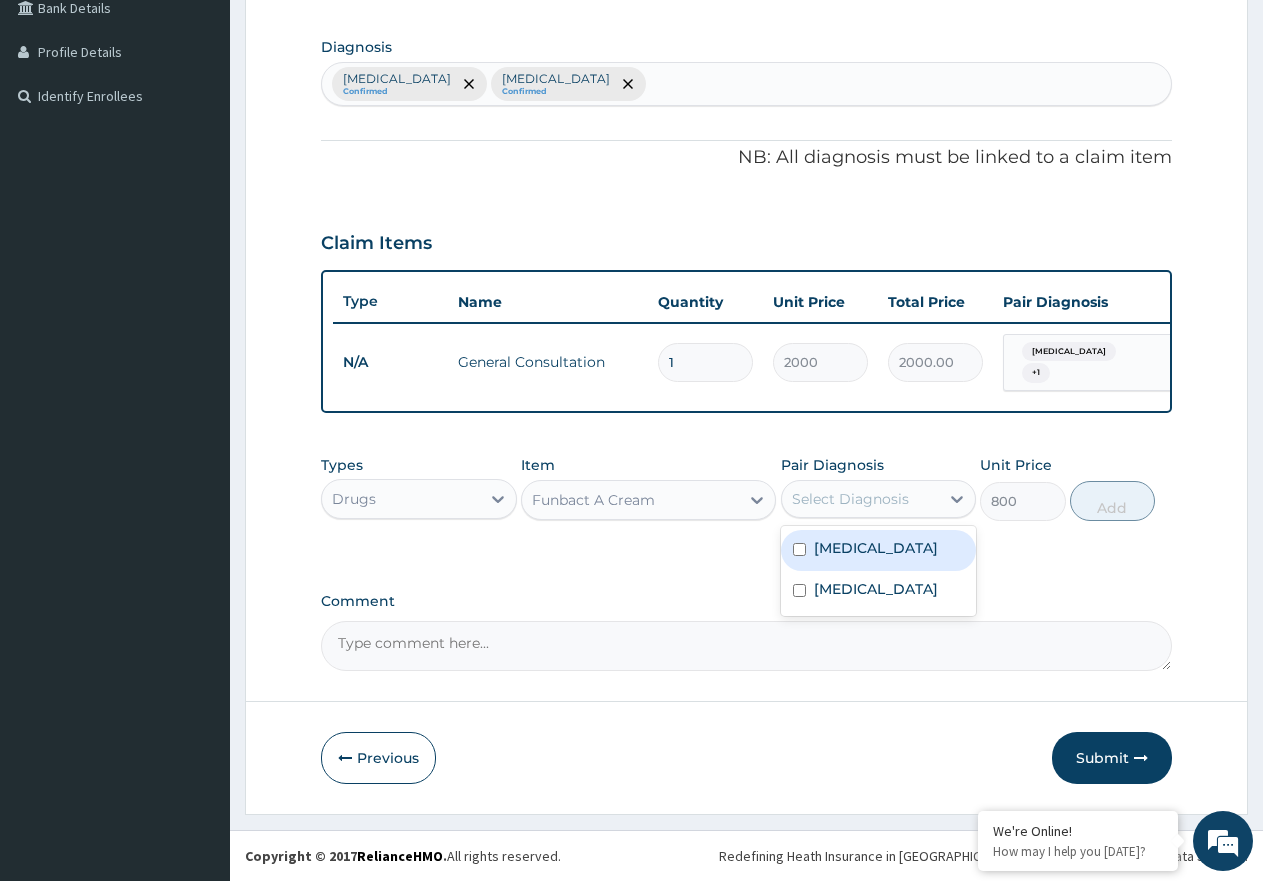 click on "Select Diagnosis" at bounding box center [861, 499] 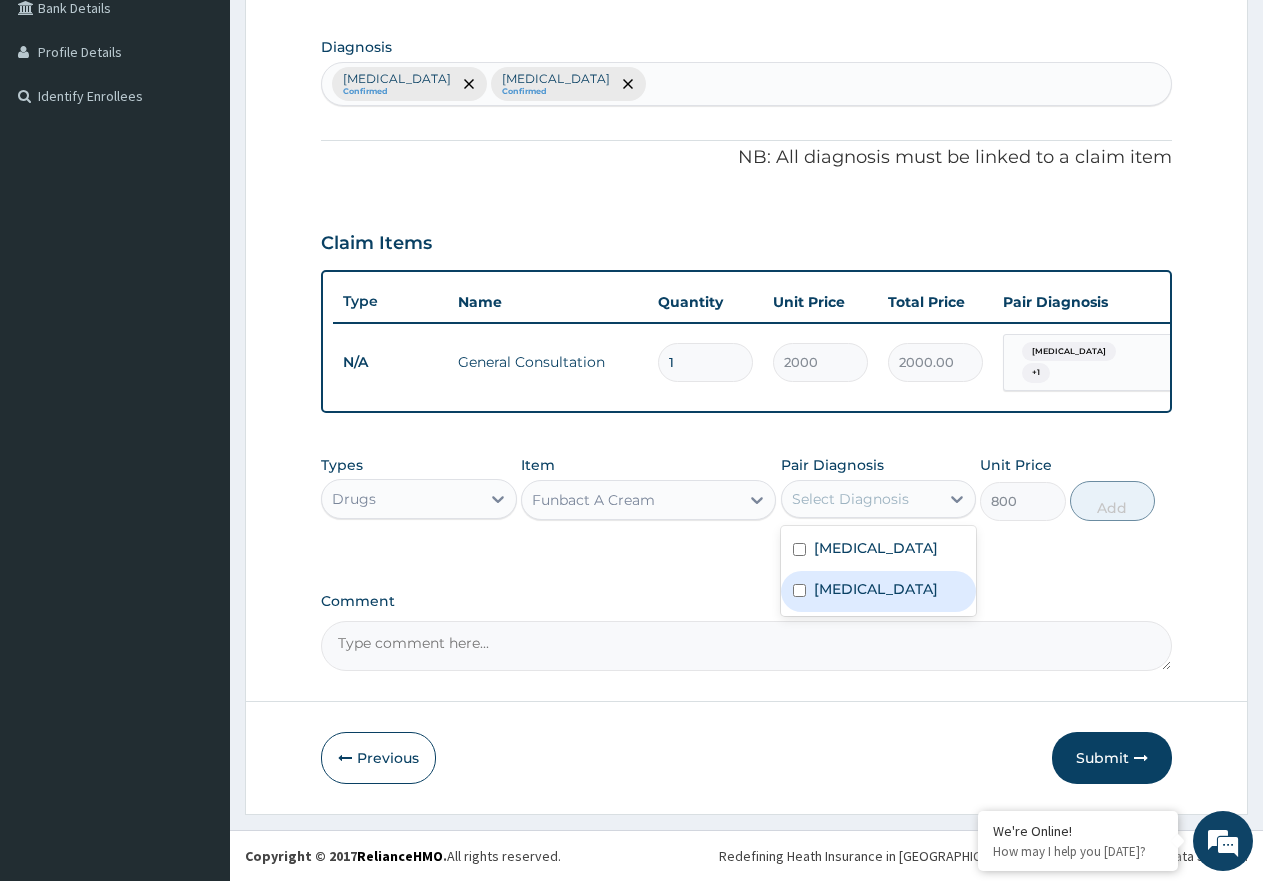 click on "Tinea corporis" at bounding box center (876, 589) 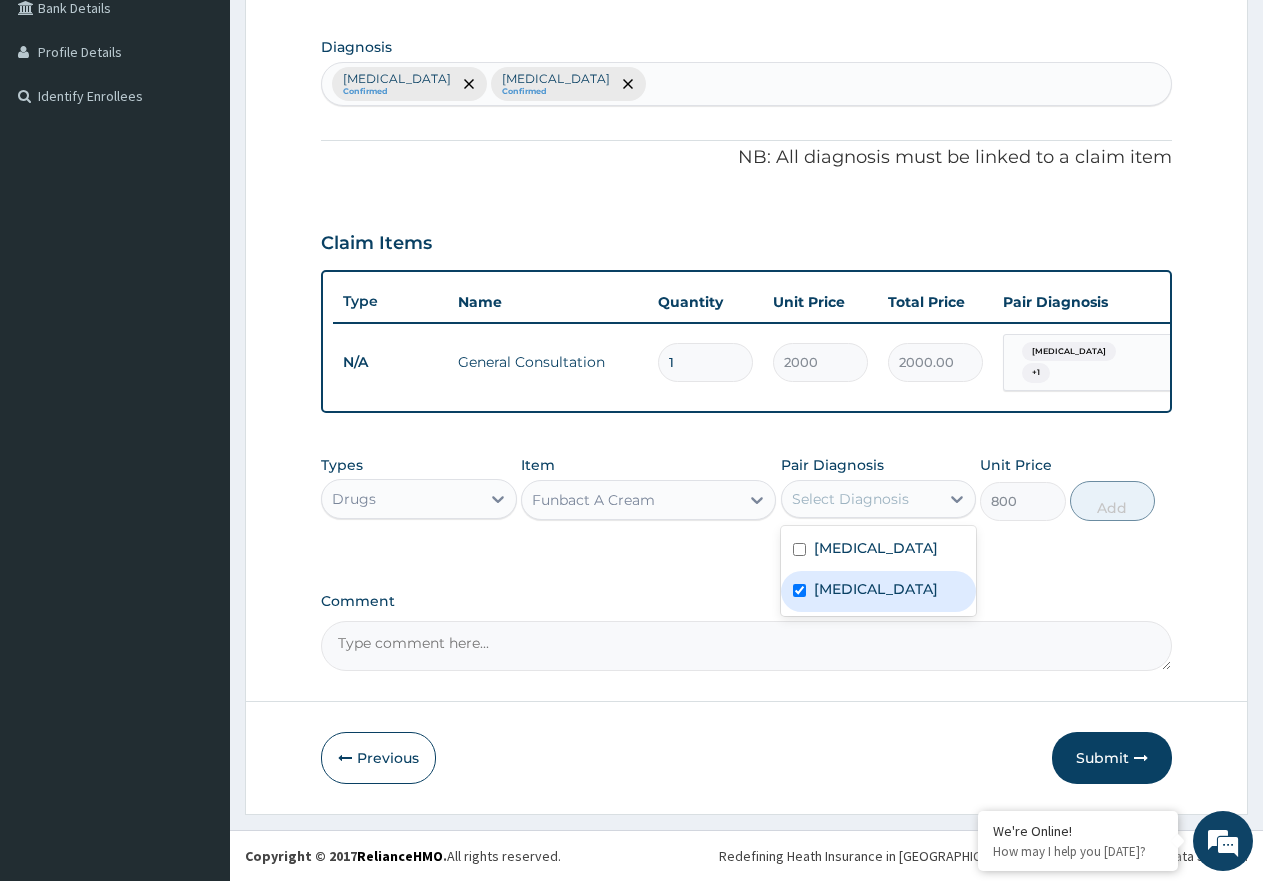 checkbox on "true" 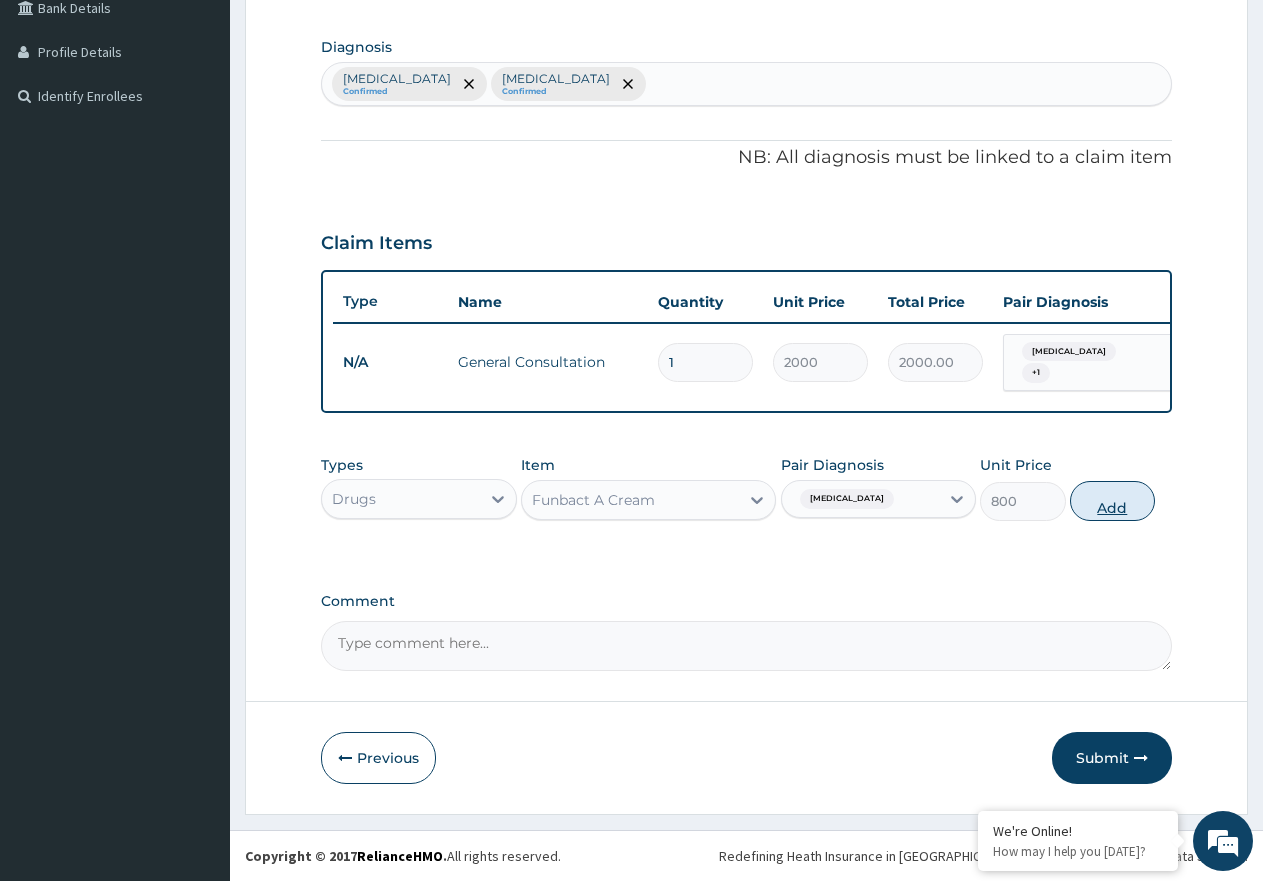 click on "Add" at bounding box center (1112, 501) 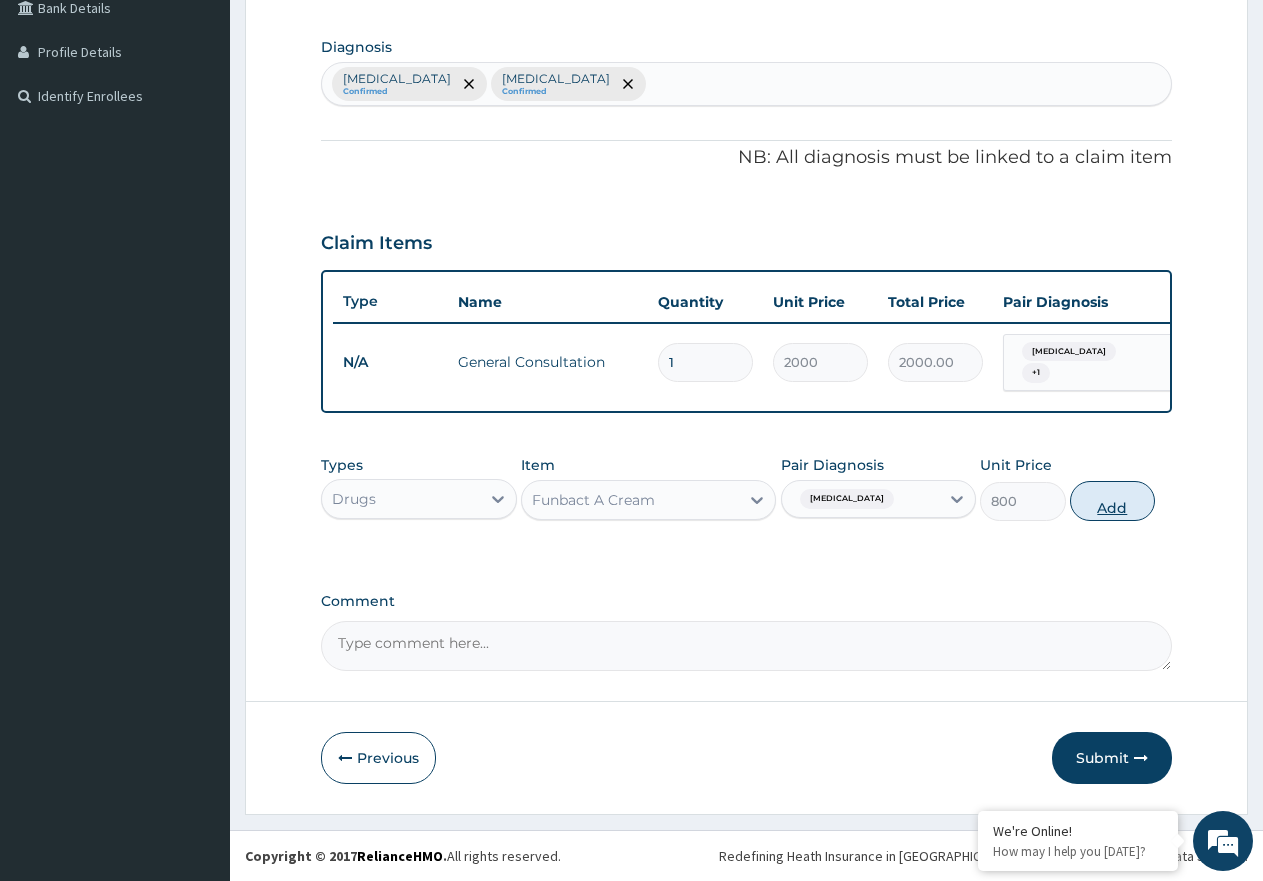 type on "0" 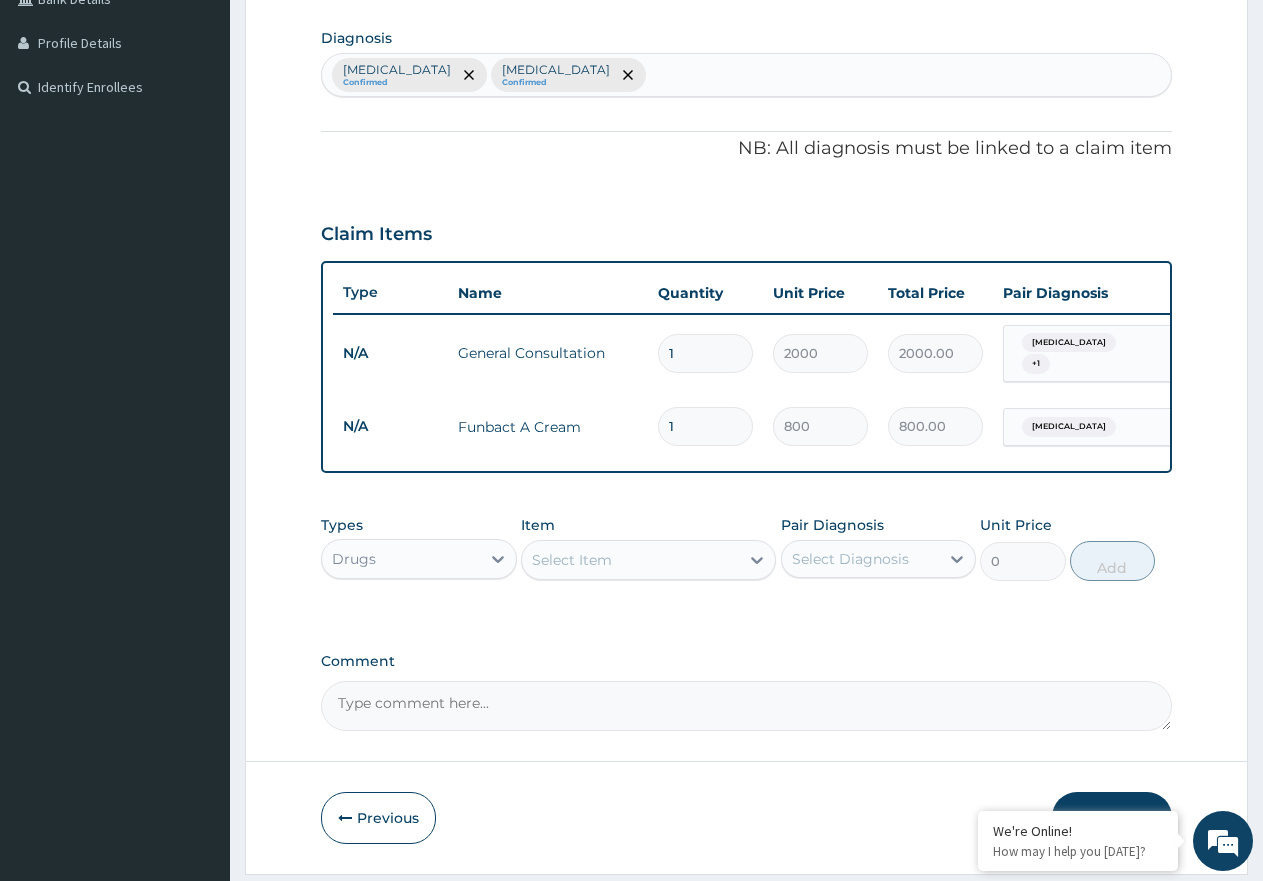 click on "Select Diagnosis" at bounding box center (850, 559) 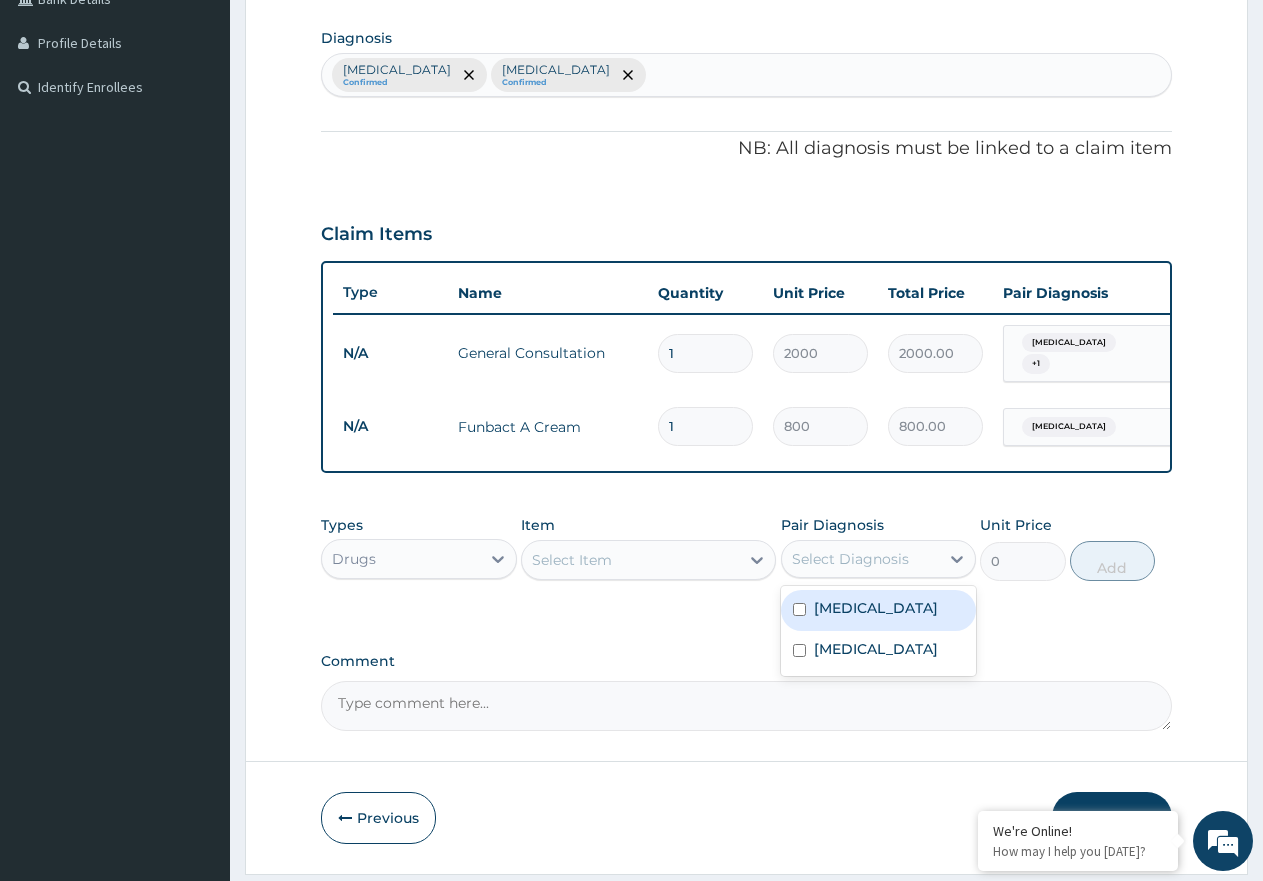 click on "PA Code / Prescription Code Enter Code(Secondary Care Only) Encounter Date 09-07-2025 Important Notice Please enter PA codes before entering items that are not attached to a PA code   All diagnoses entered must be linked to a claim item. Diagnosis & Claim Items that are visible but inactive cannot be edited because they were imported from an already approved PA code. Diagnosis Peptic ulcer Confirmed Tinea corporis Confirmed NB: All diagnosis must be linked to a claim item Claim Items Type Name Quantity Unit Price Total Price Pair Diagnosis Actions N/A General Consultation 1 2000 2000.00 Tinea corporis  + 1 Delete N/A Funbact A Cream 1 800 800.00 Tinea corporis Delete Types Drugs Item Select Item Pair Diagnosis option Tinea corporis, selected. option Peptic ulcer focused, 1 of 2. 2 results available. Use Up and Down to choose options, press Enter to select the currently focused option, press Escape to exit the menu, press Tab to select the option and exit the menu. Select Diagnosis Peptic ulcer Tinea corporis" at bounding box center (746, 219) 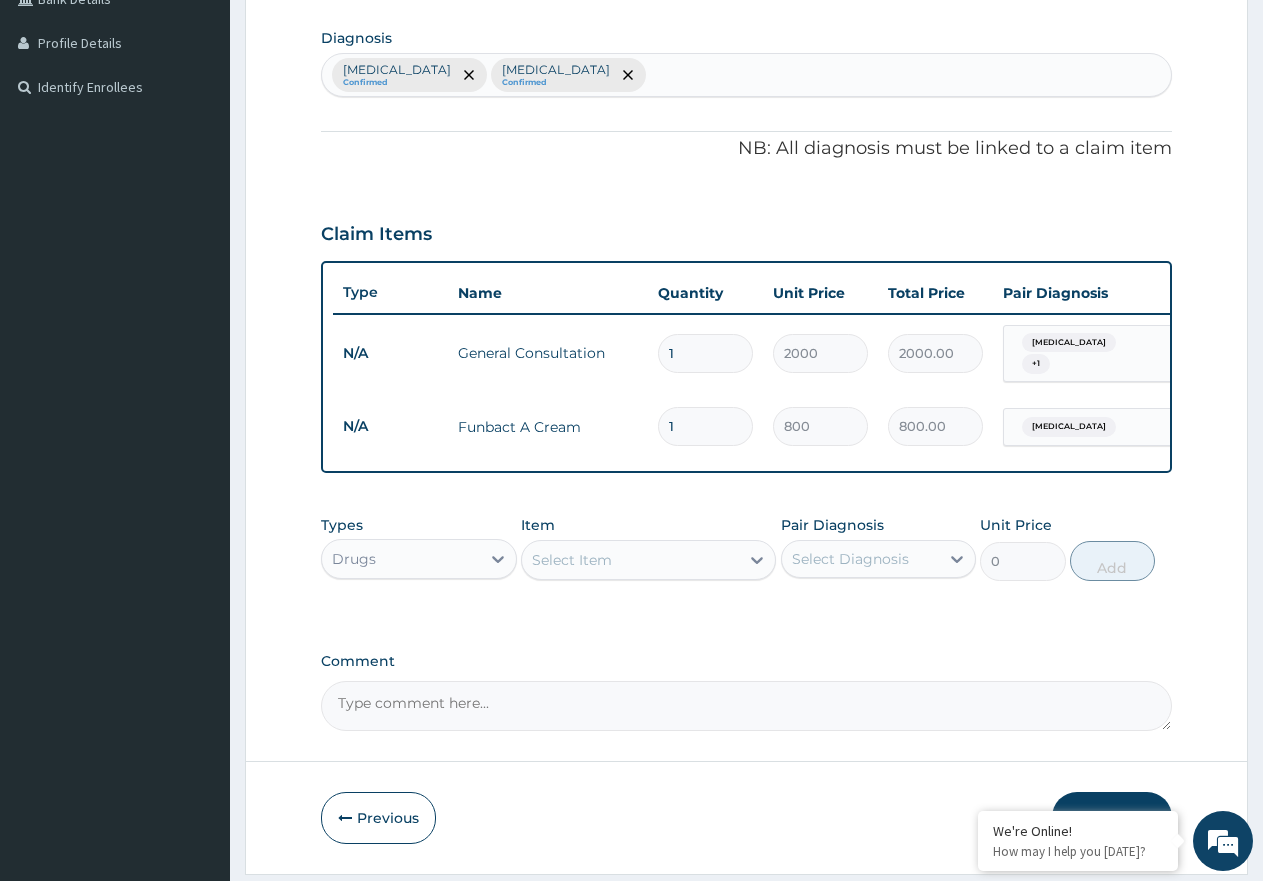 click on "Select Item" at bounding box center (630, 560) 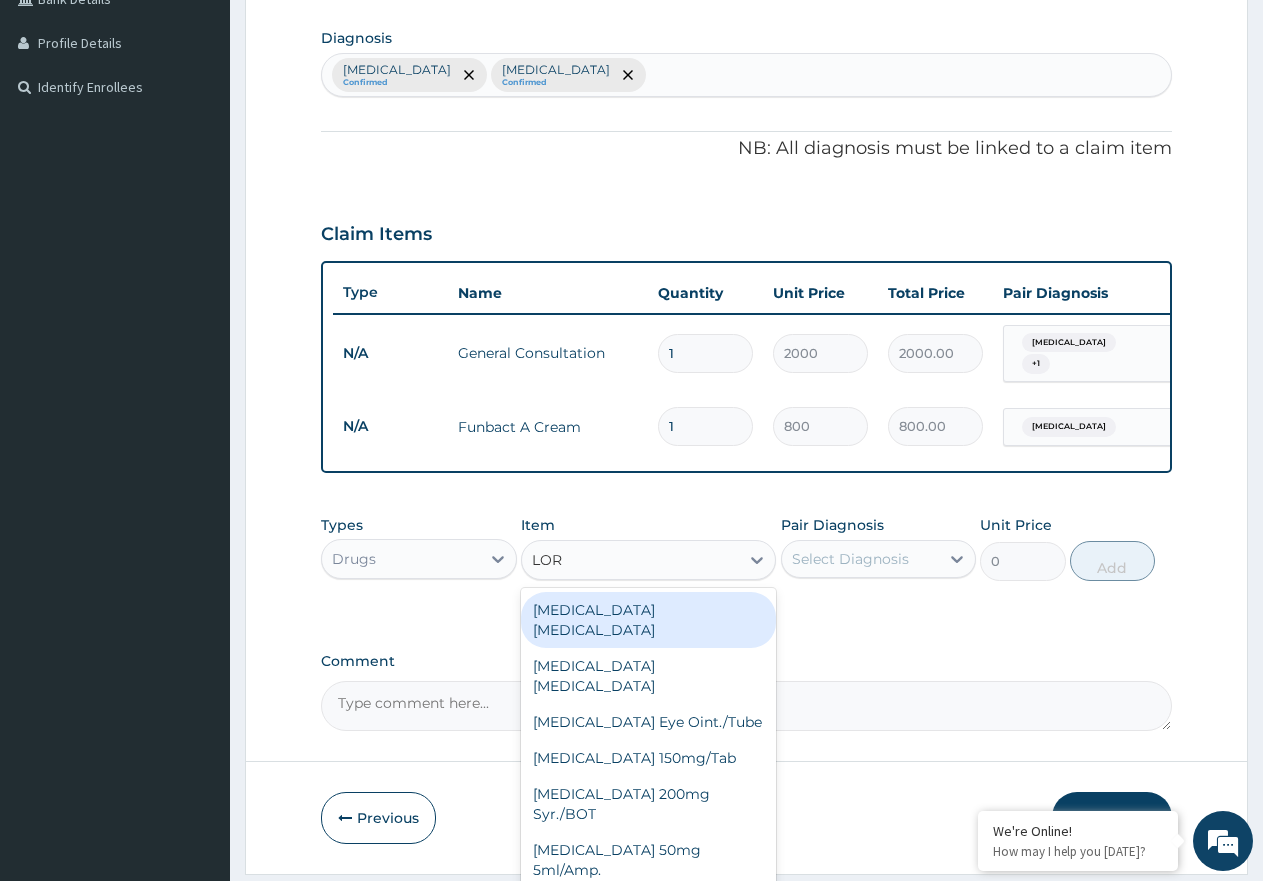 type on "LORA" 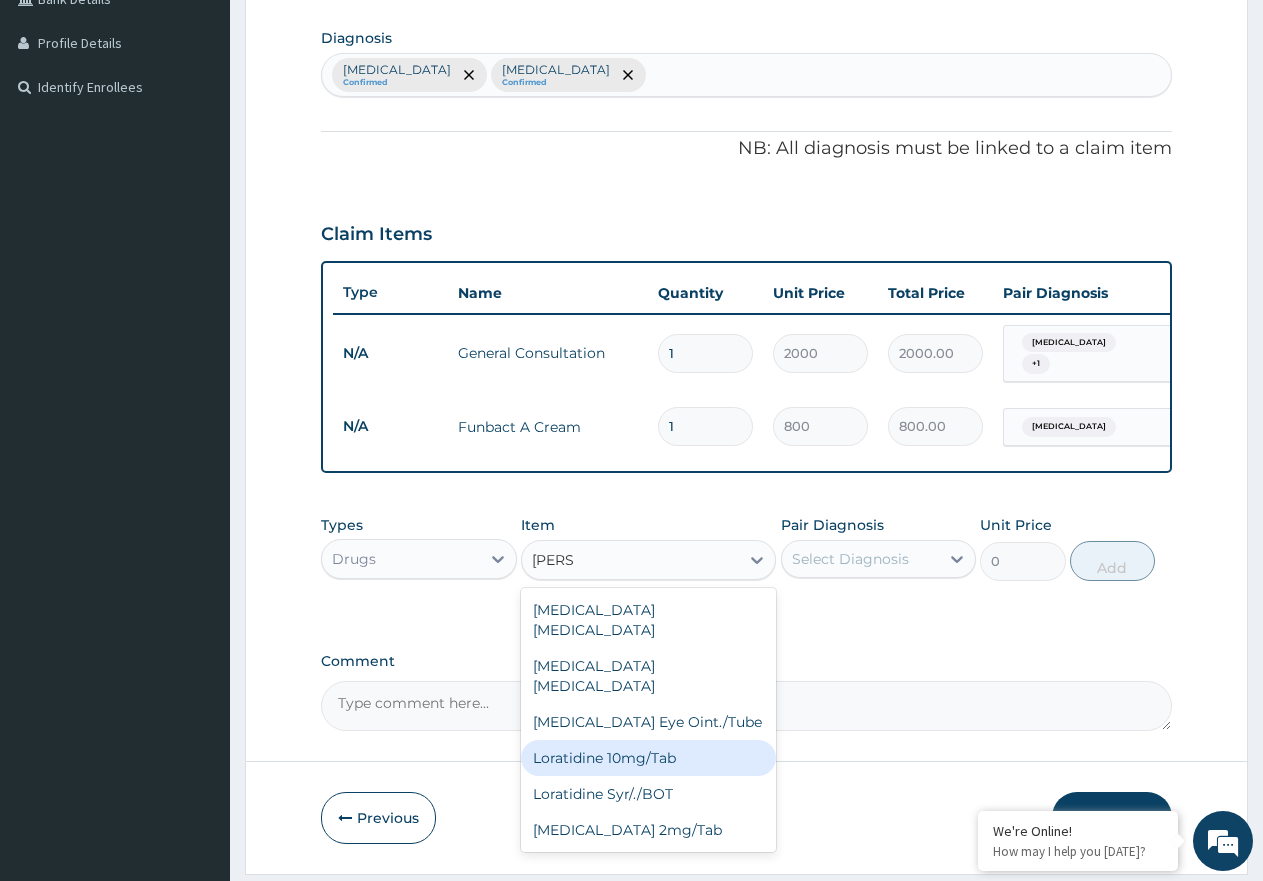 click on "Loratidine 10mg/Tab" at bounding box center (648, 758) 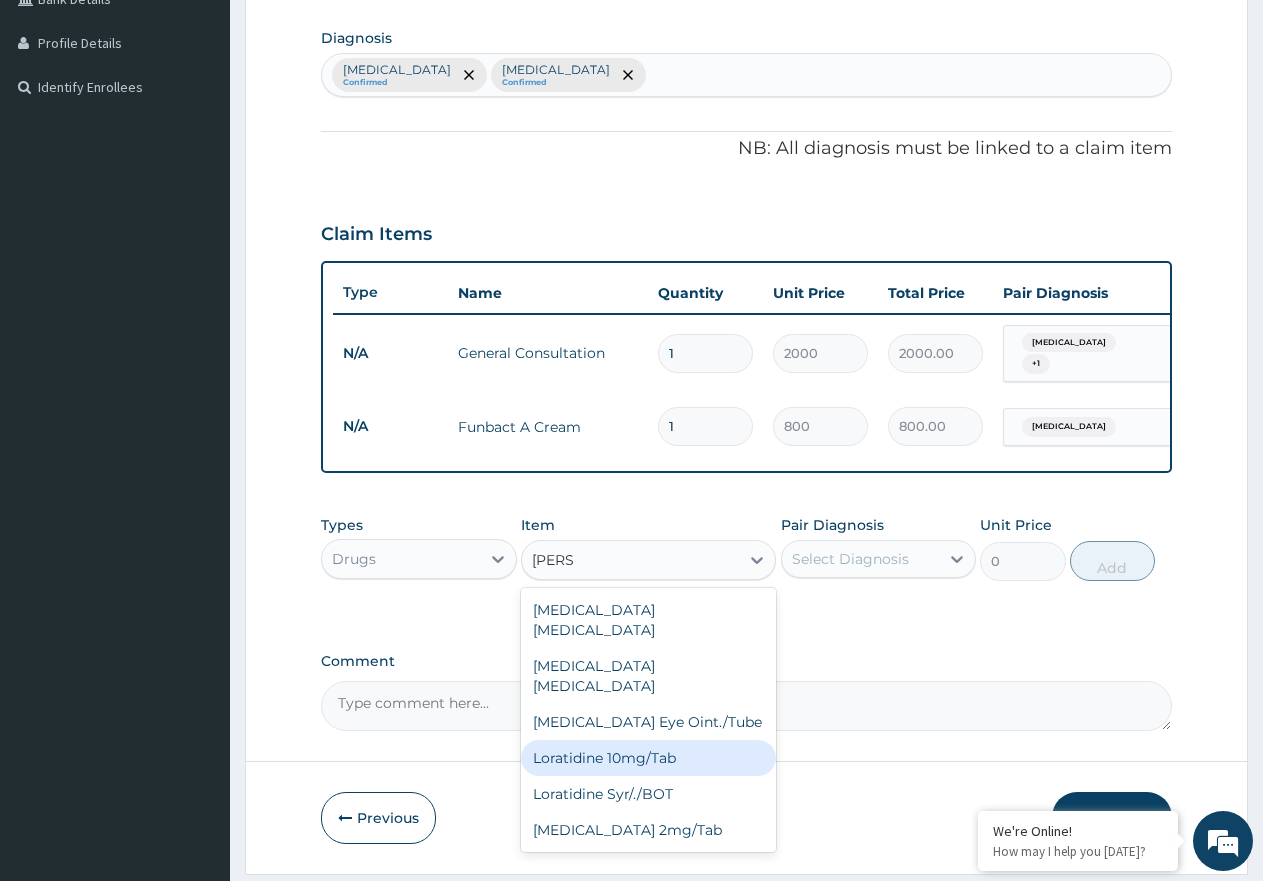 type 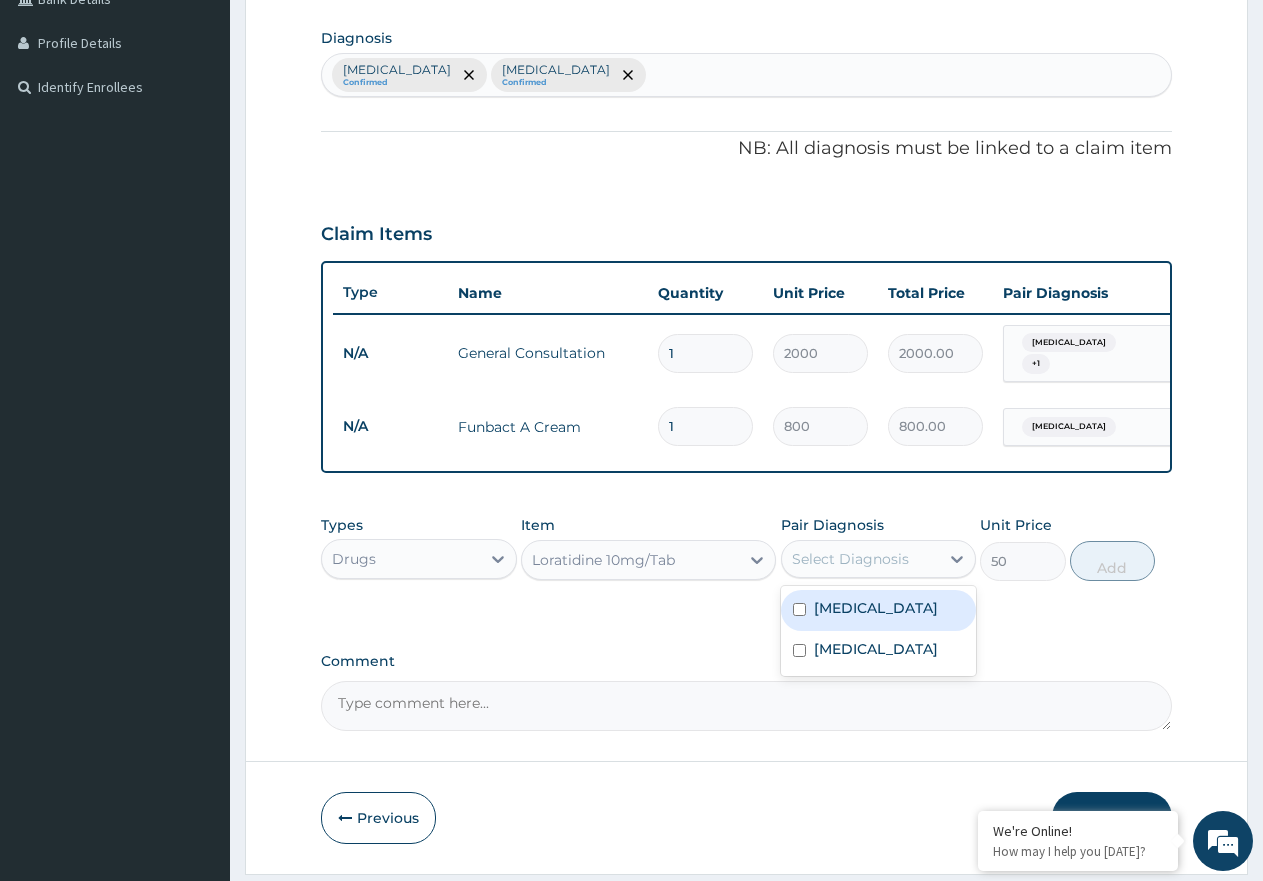 click on "Select Diagnosis" at bounding box center (850, 559) 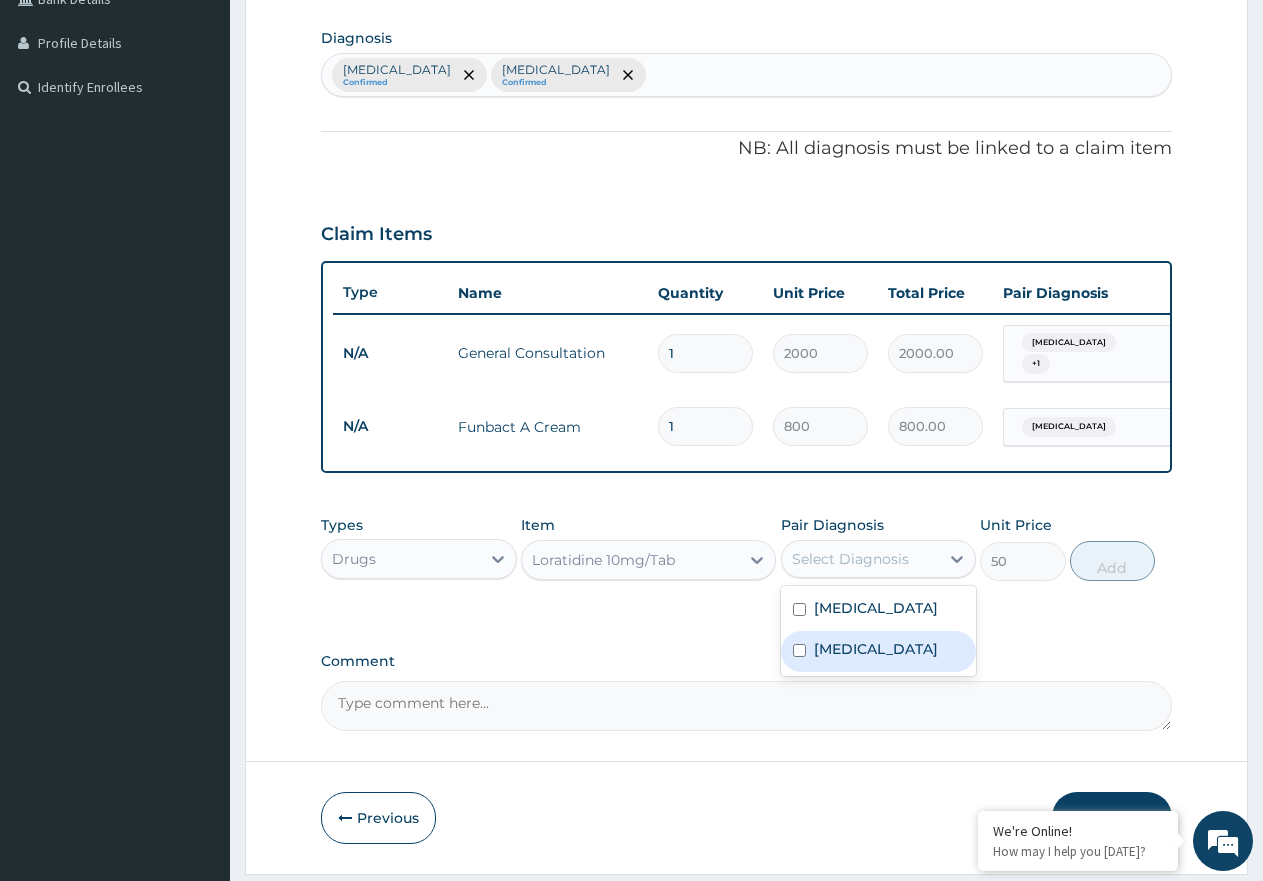 click on "Tinea corporis" at bounding box center (876, 649) 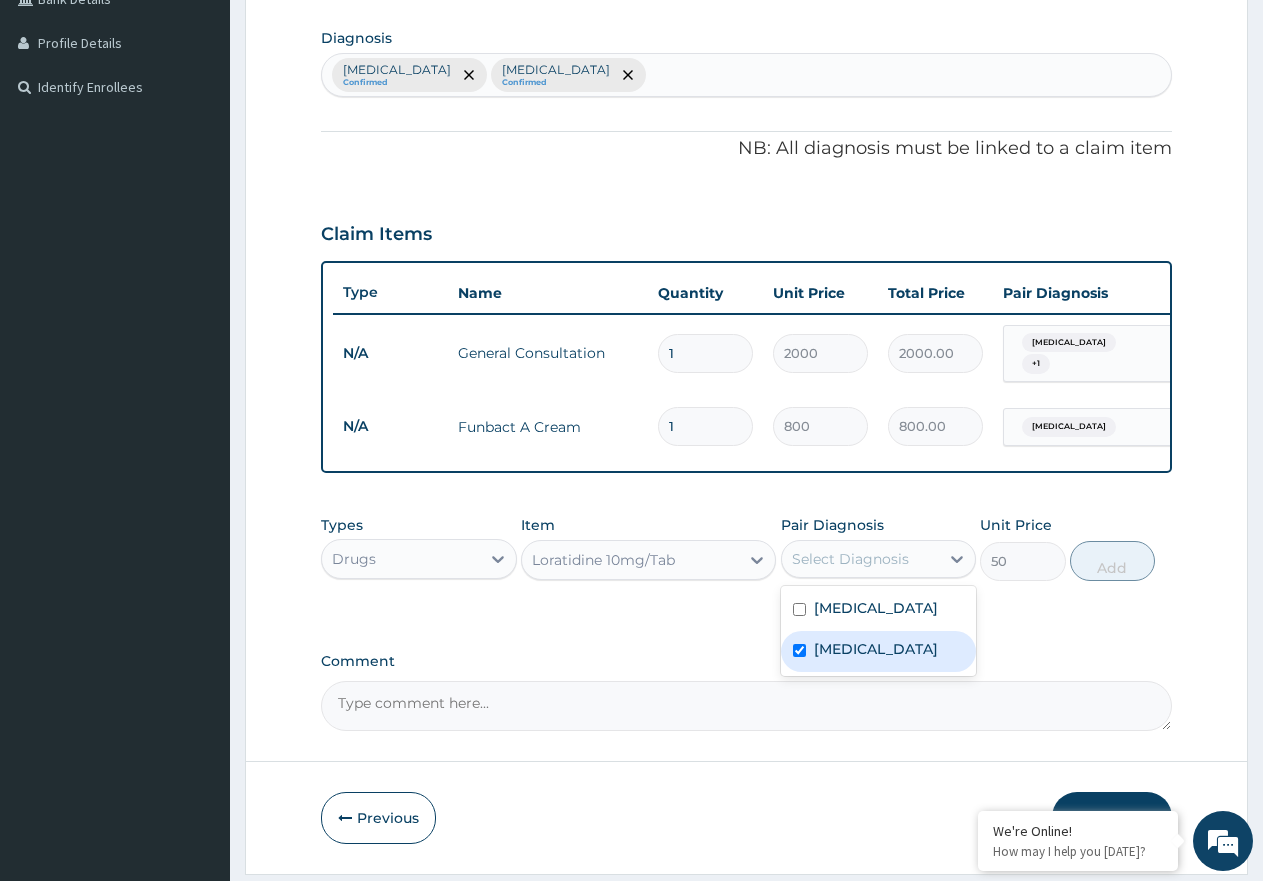 checkbox on "true" 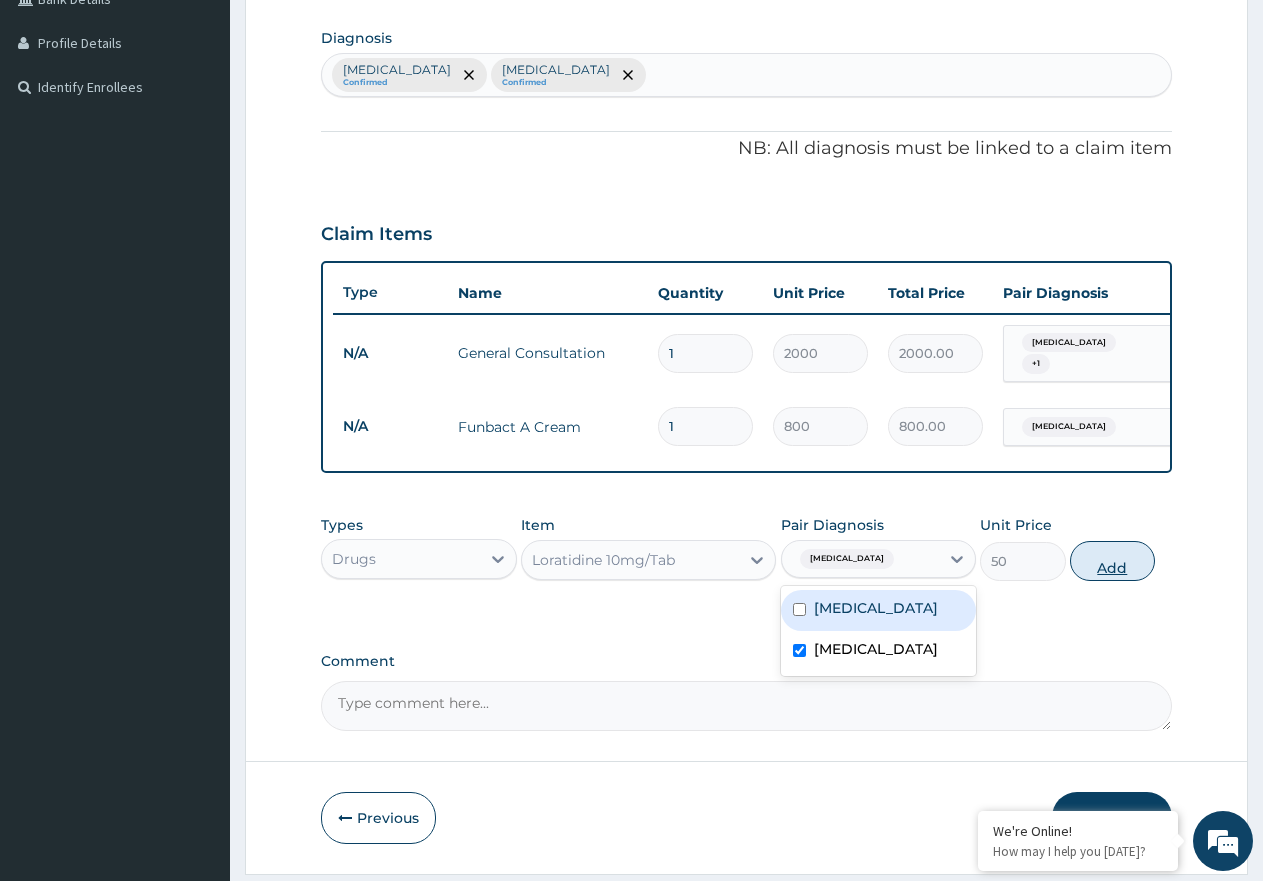 click on "Add" at bounding box center (1112, 561) 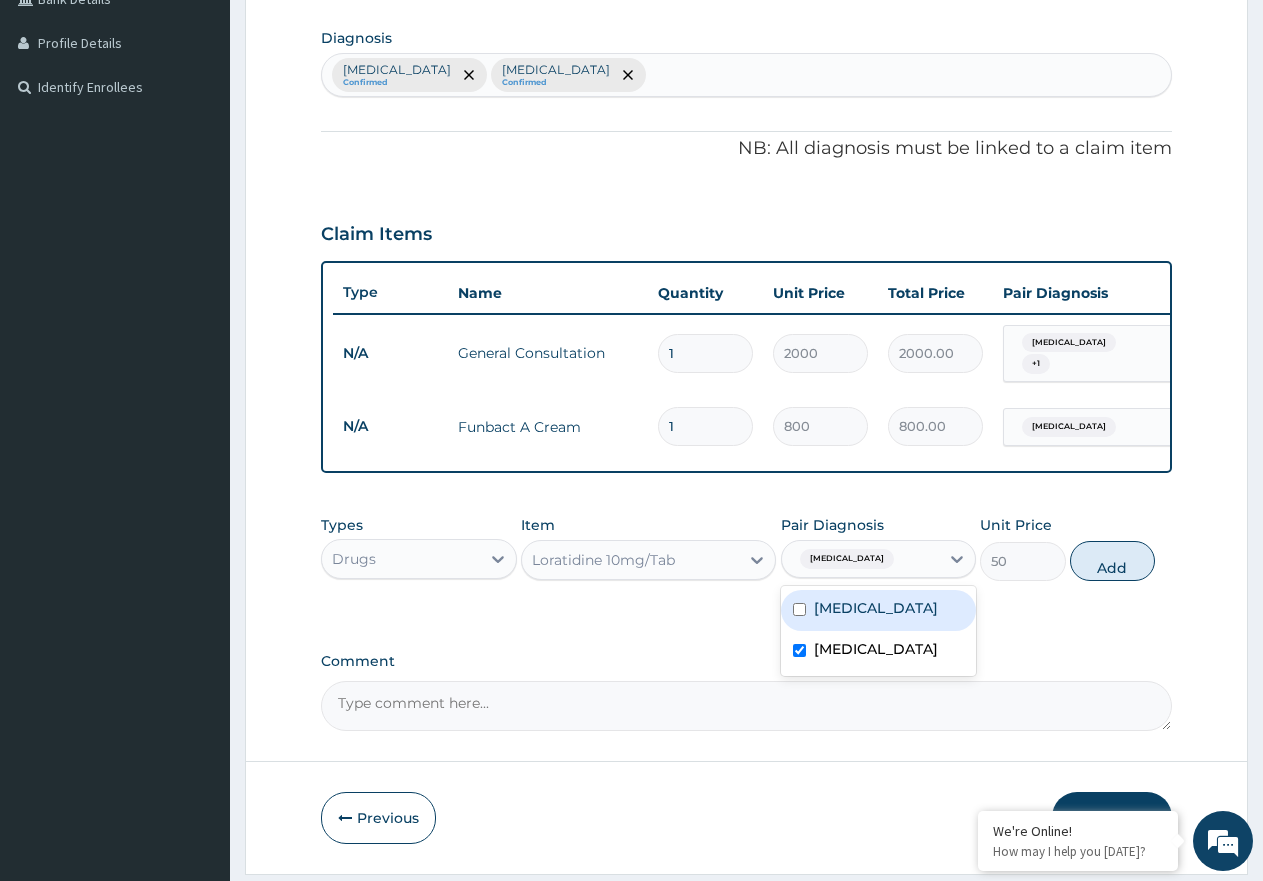 type on "0" 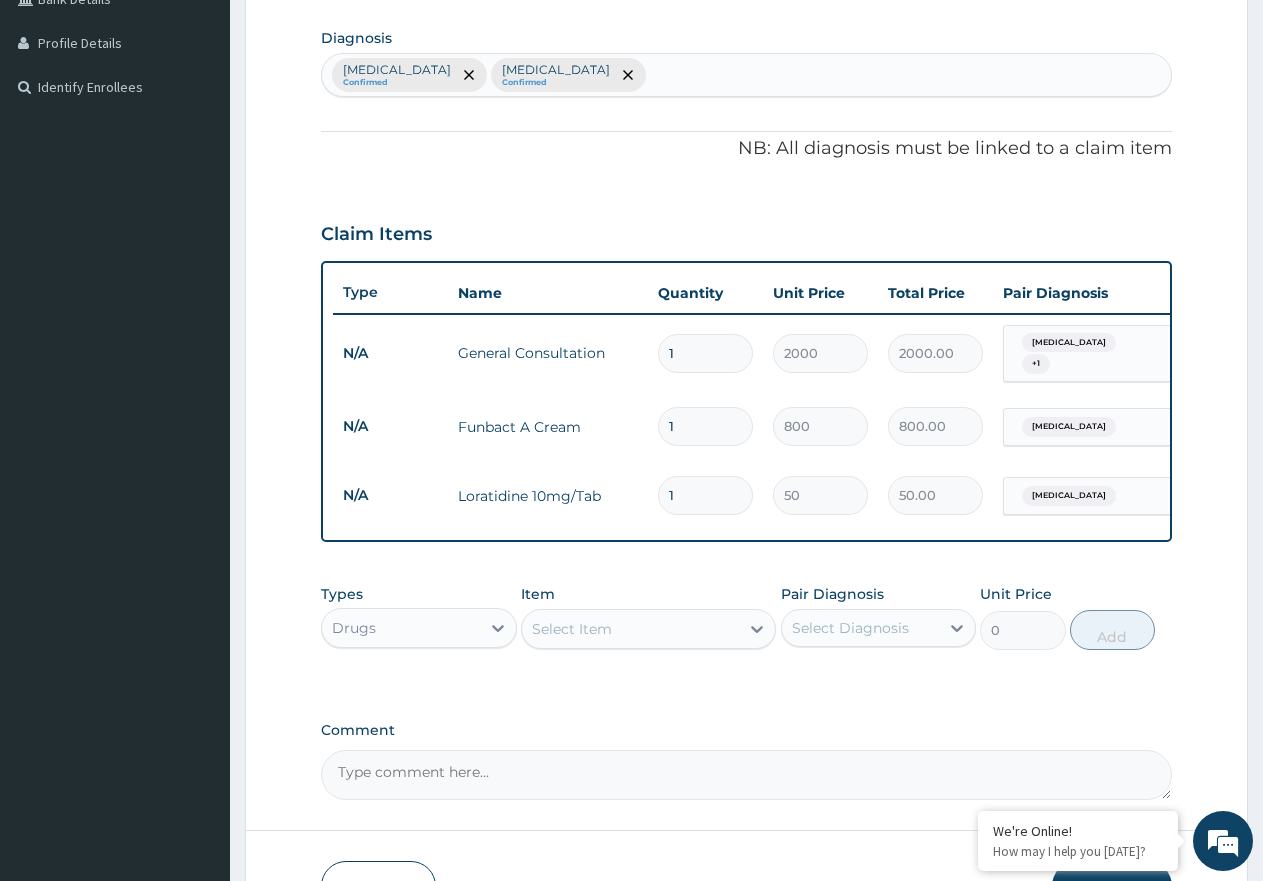 type 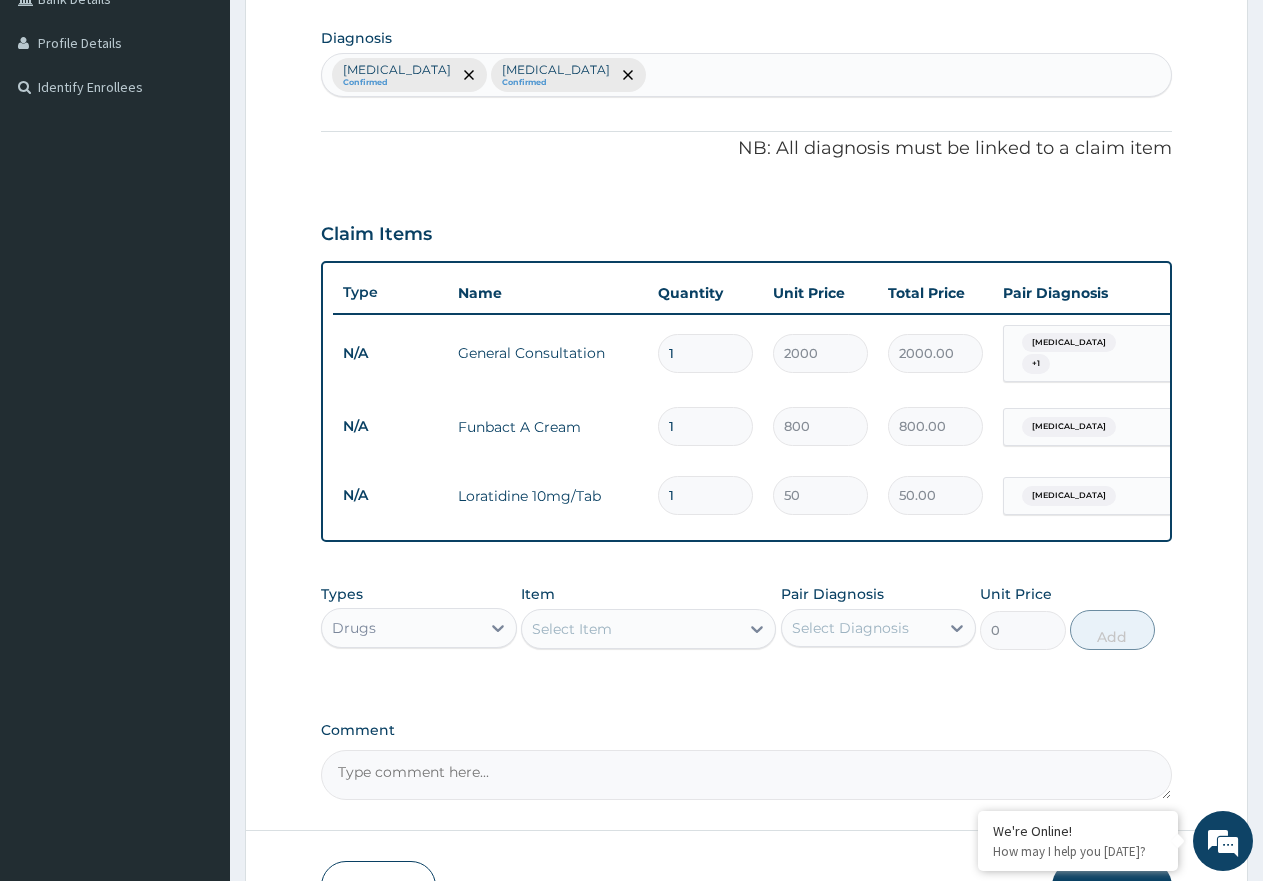 type on "0.00" 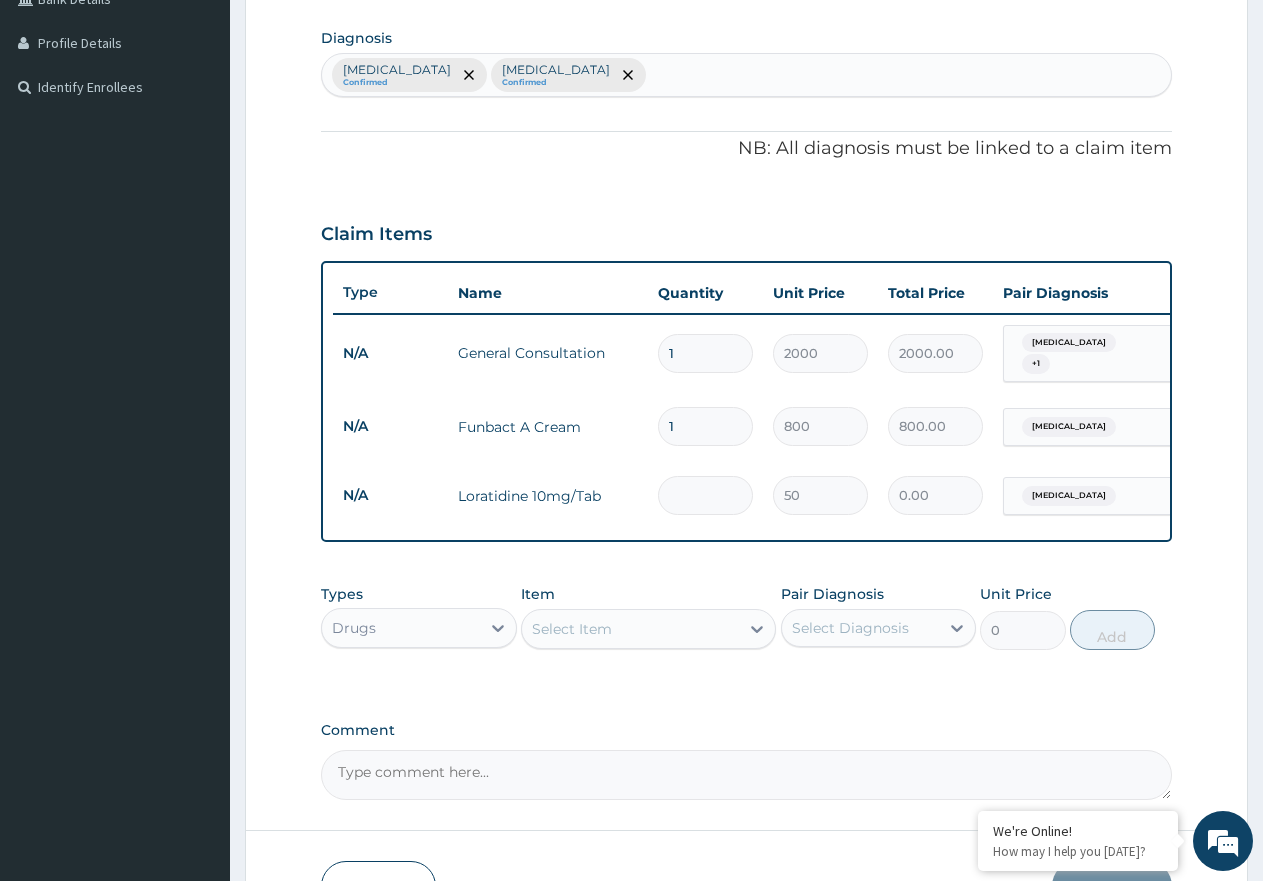 type on "8" 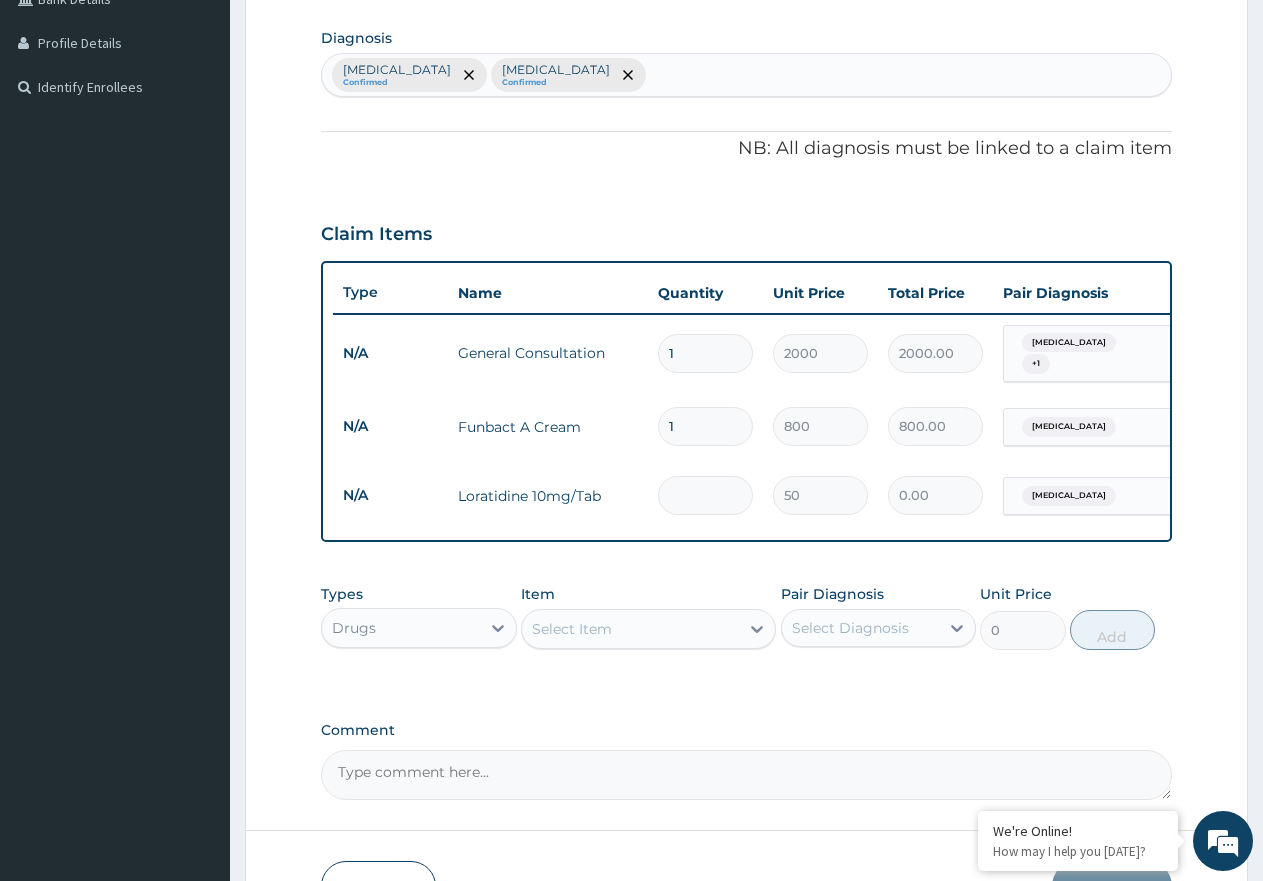 type on "400.00" 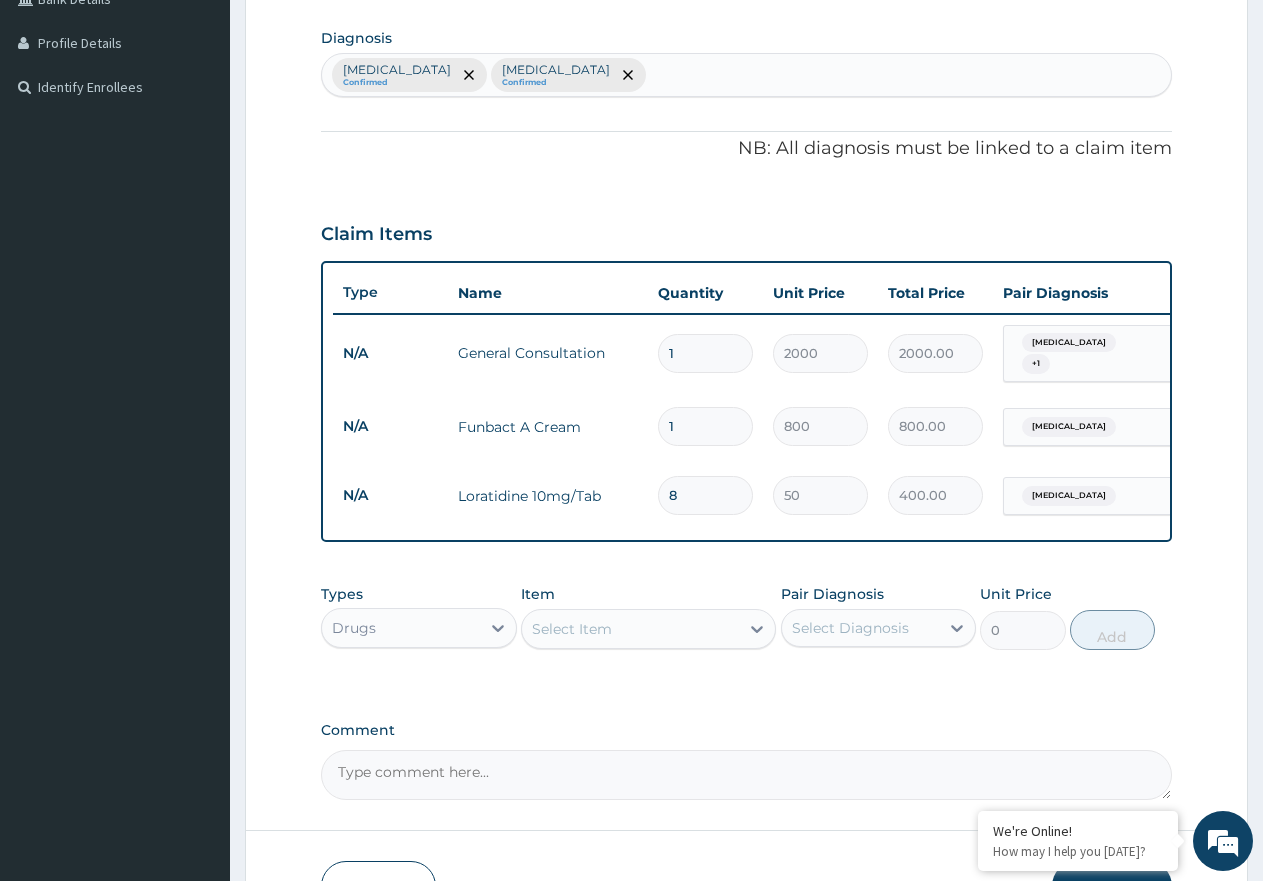 type on "8" 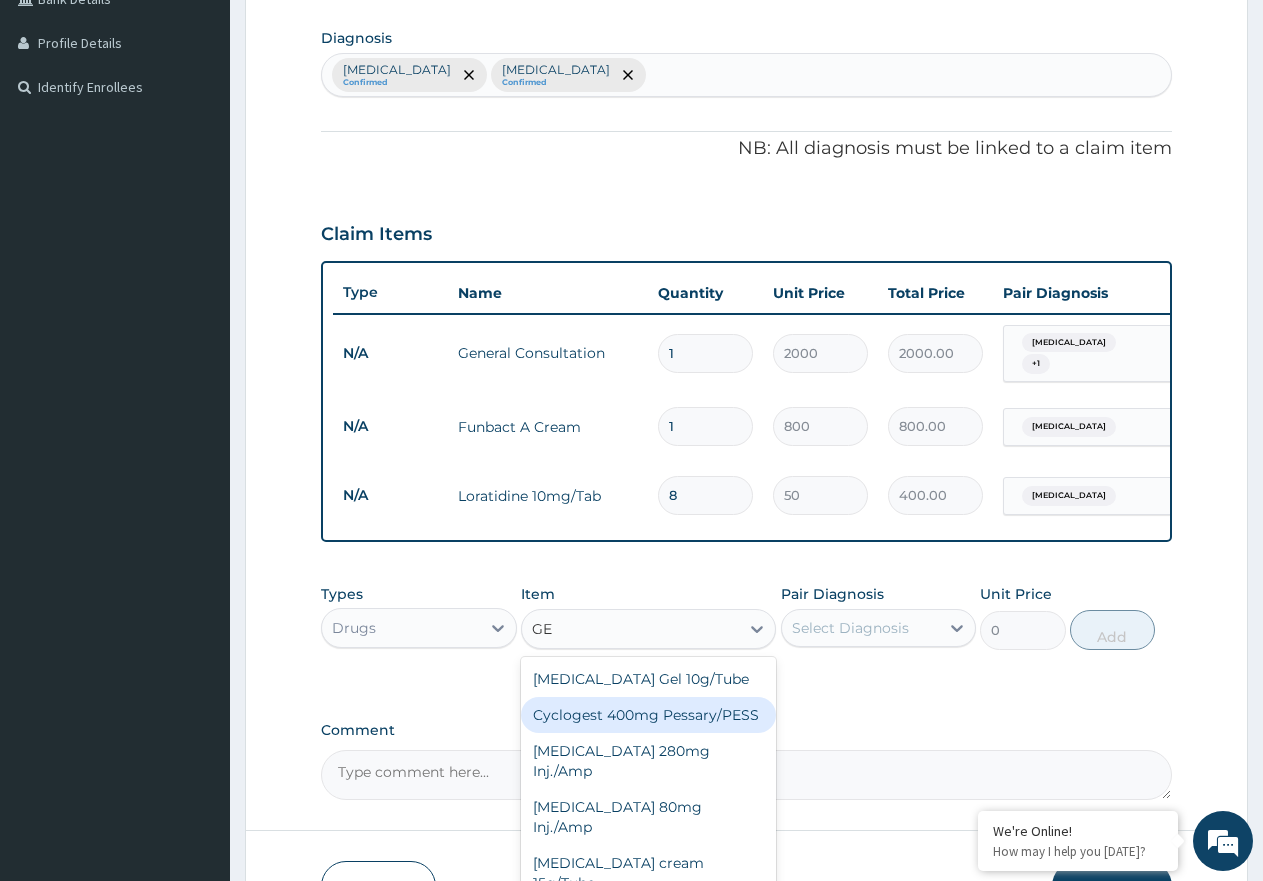 type on "G" 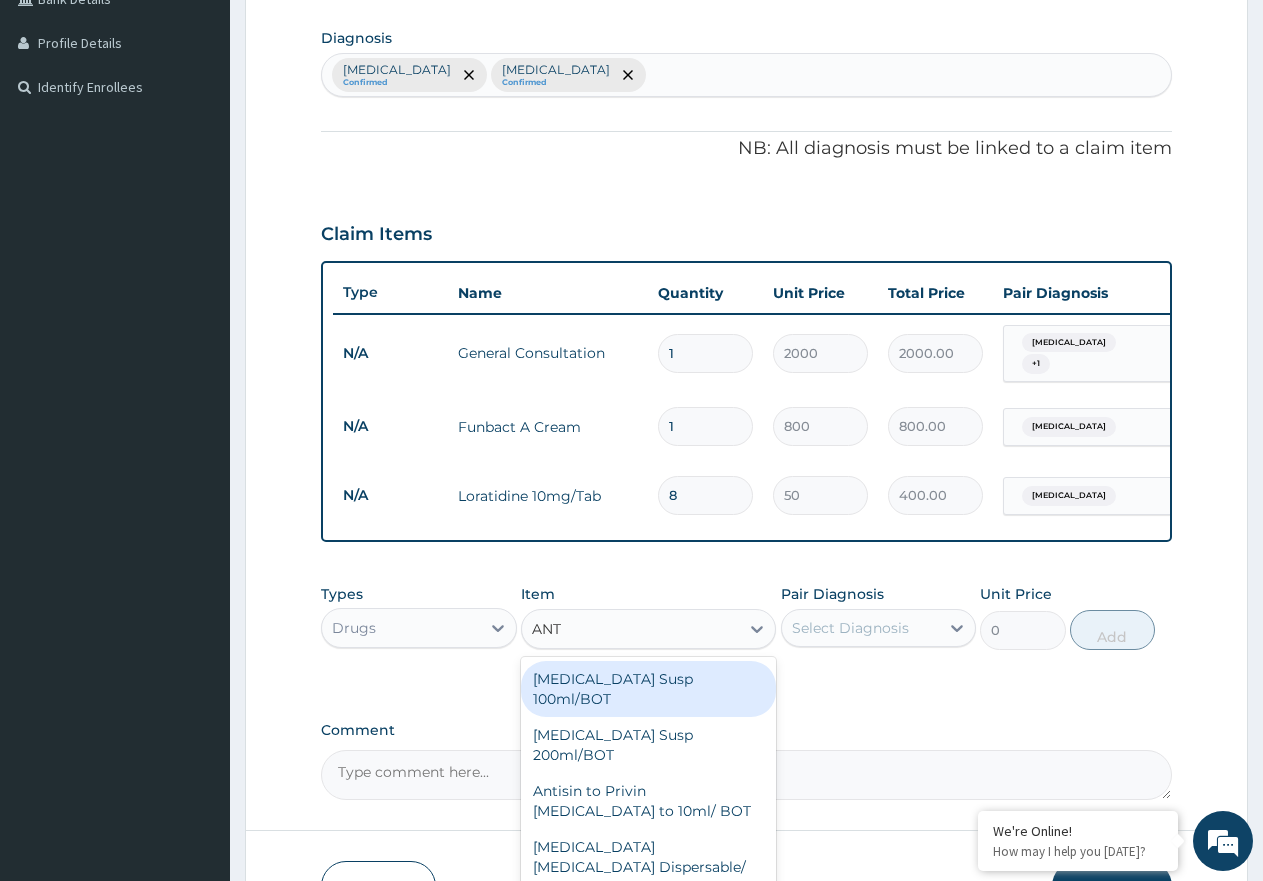 type on "ANTA" 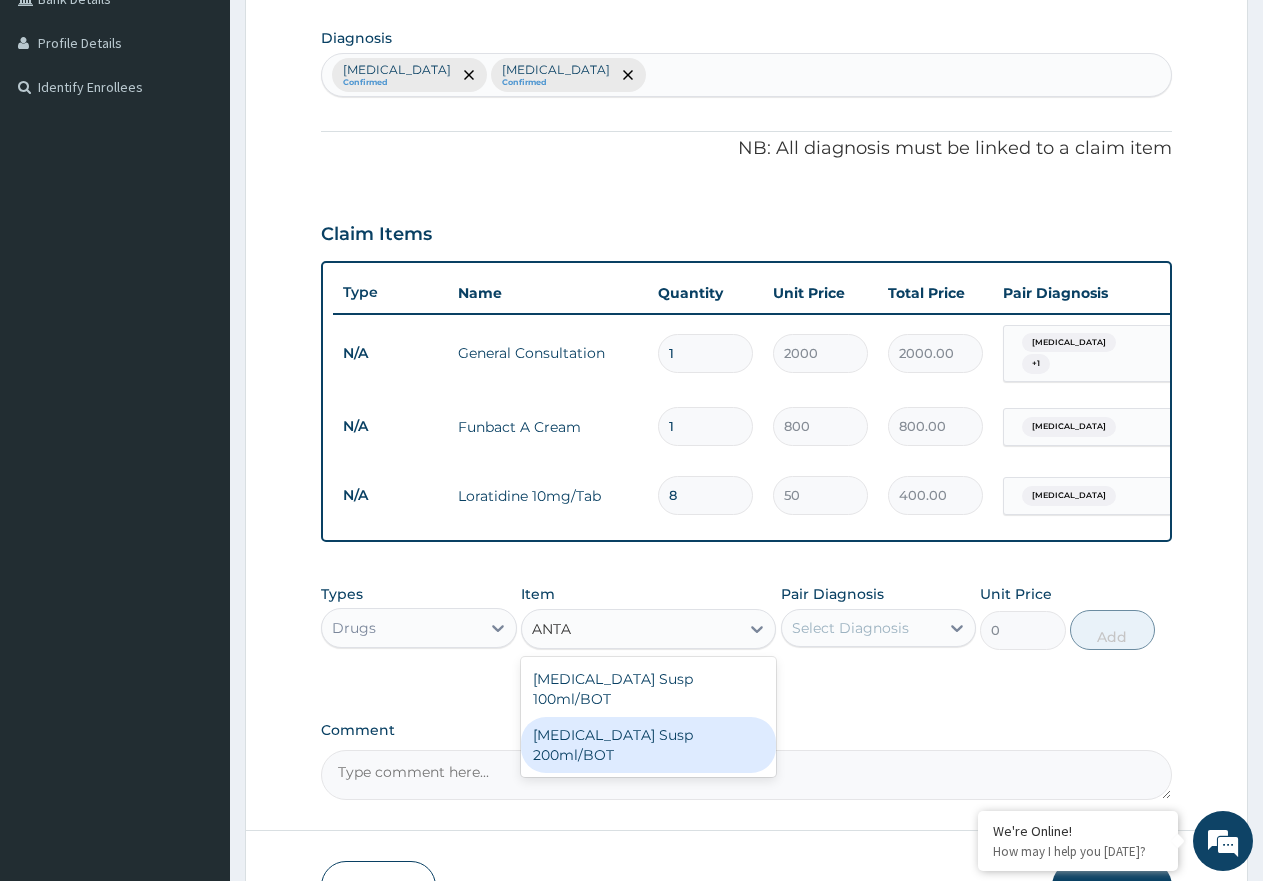 click on "Antacid Susp 200ml/BOT" at bounding box center (648, 745) 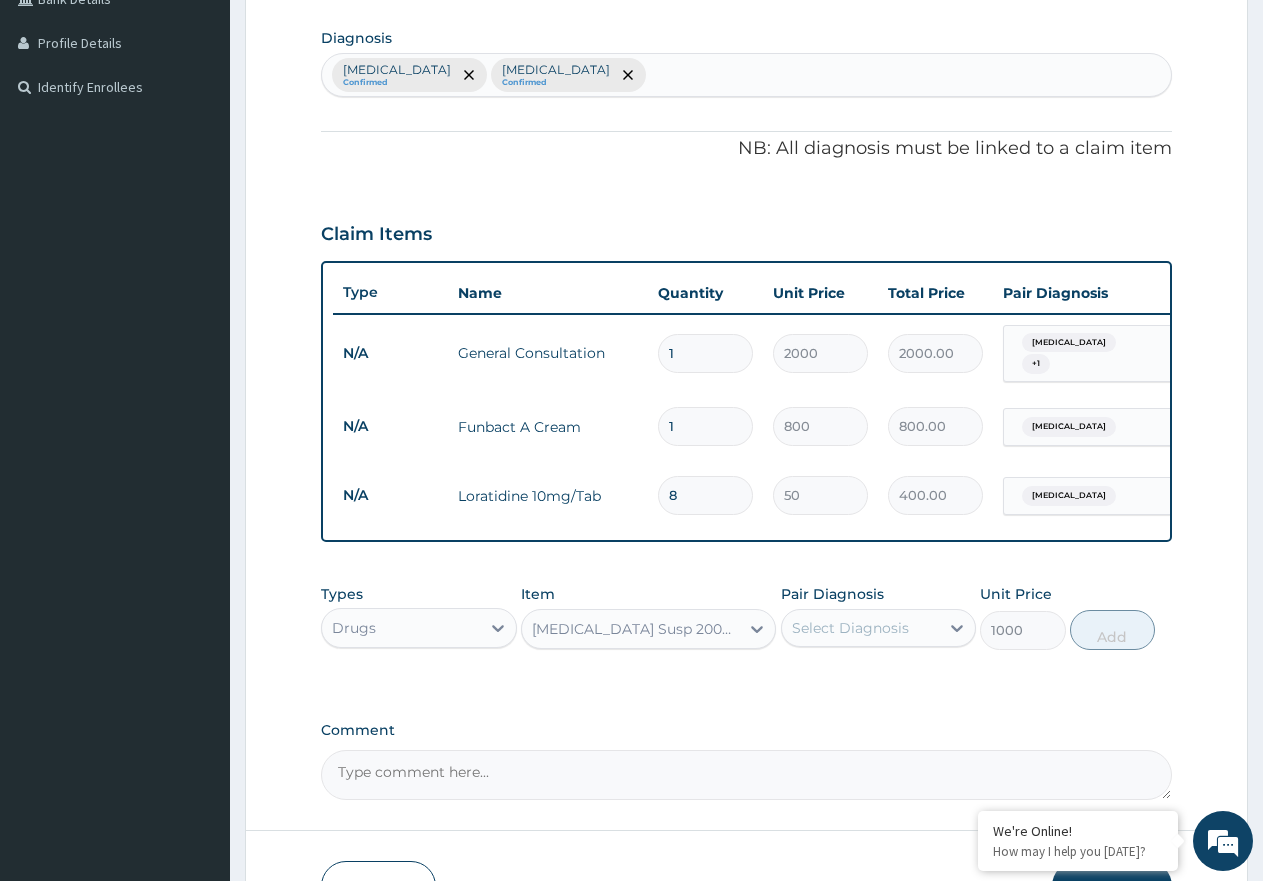 click on "Select Diagnosis" 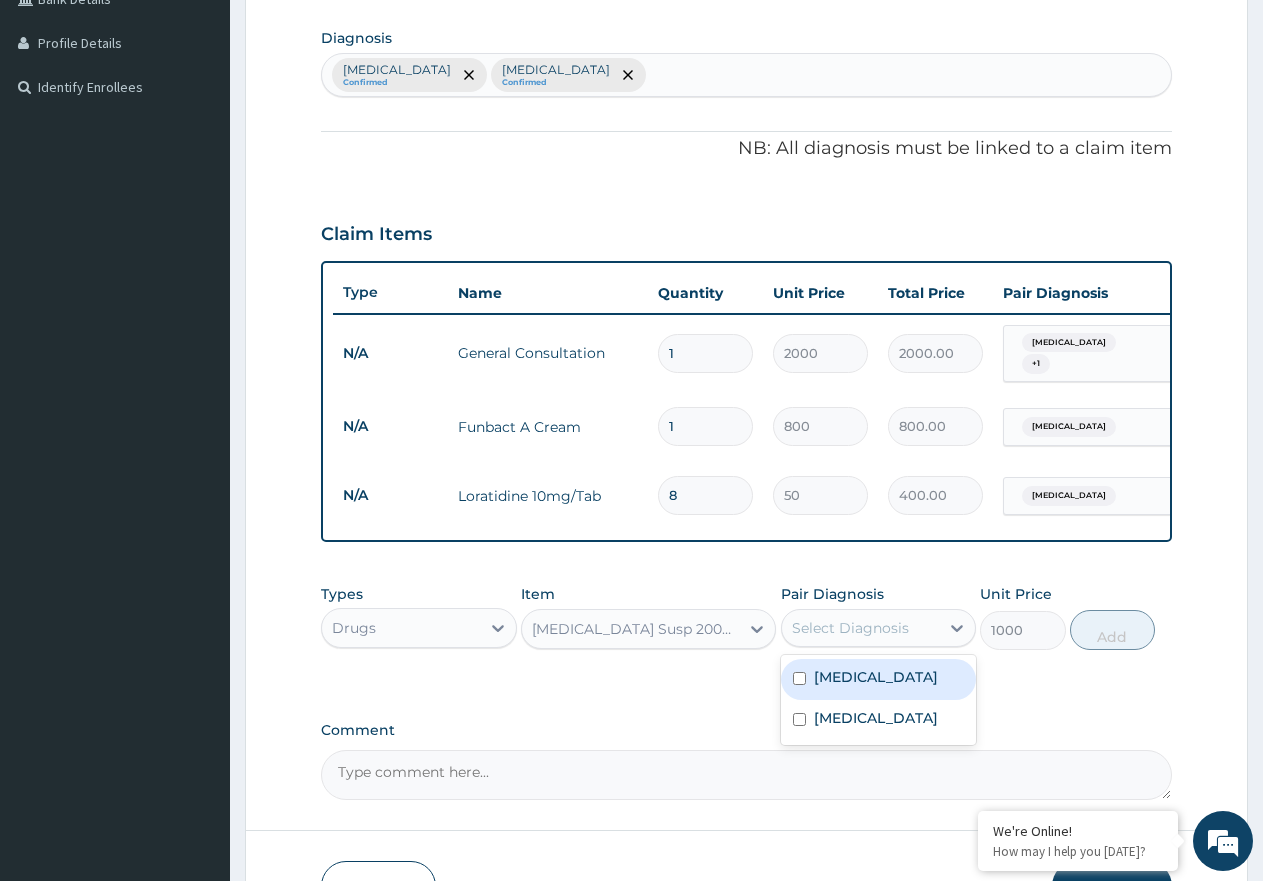 click on "Peptic ulcer" at bounding box center [876, 677] 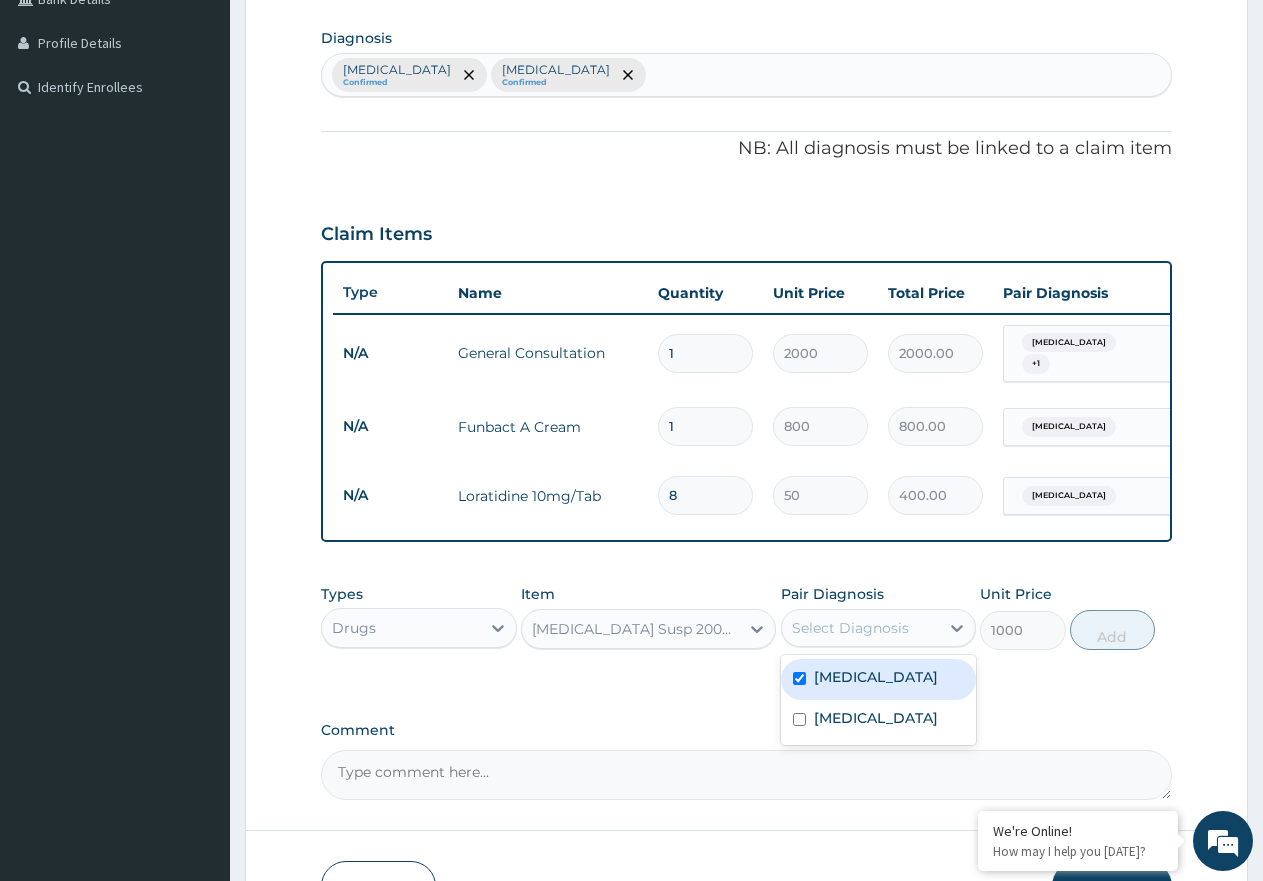 checkbox on "true" 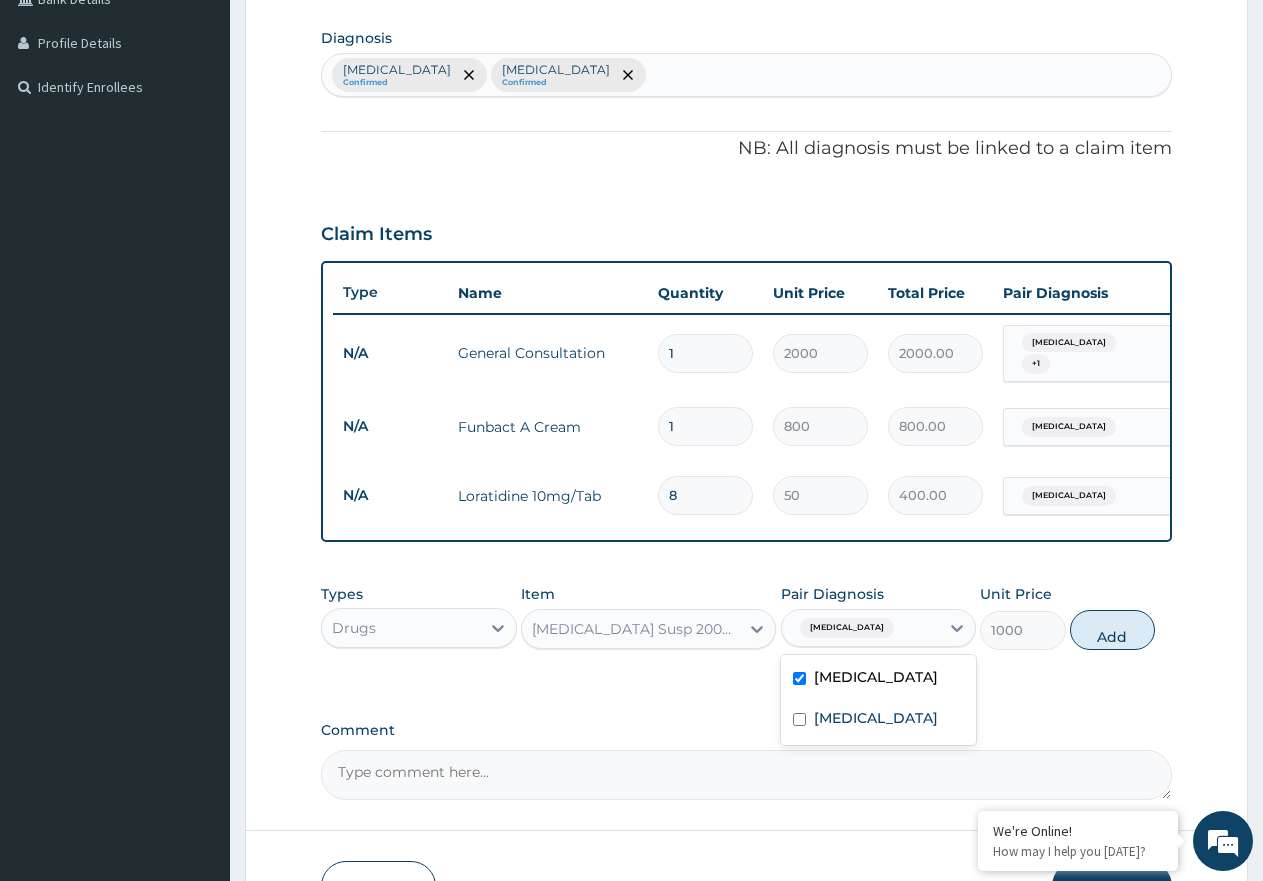 drag, startPoint x: 1111, startPoint y: 650, endPoint x: 1007, endPoint y: 653, distance: 104.04326 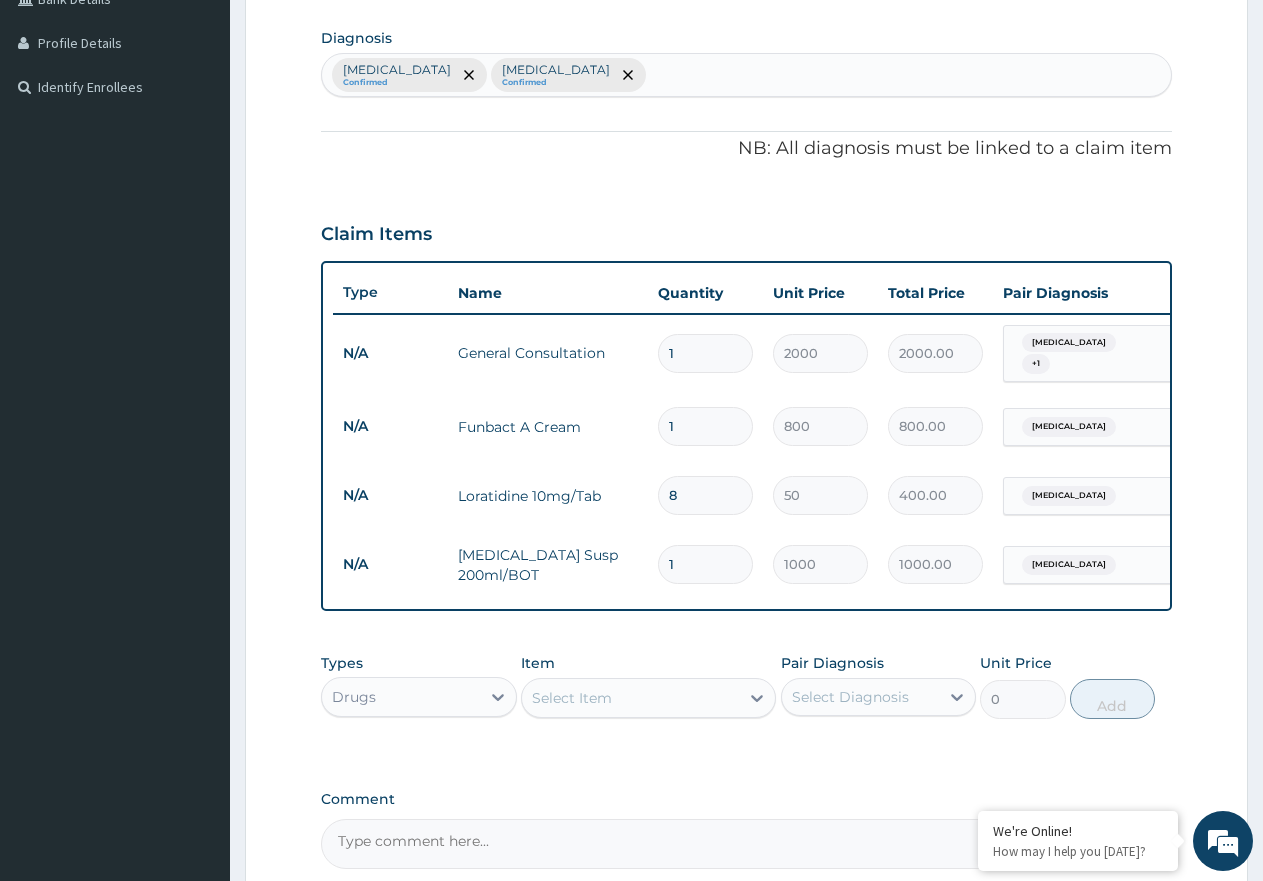click on "Select Item" at bounding box center (630, 698) 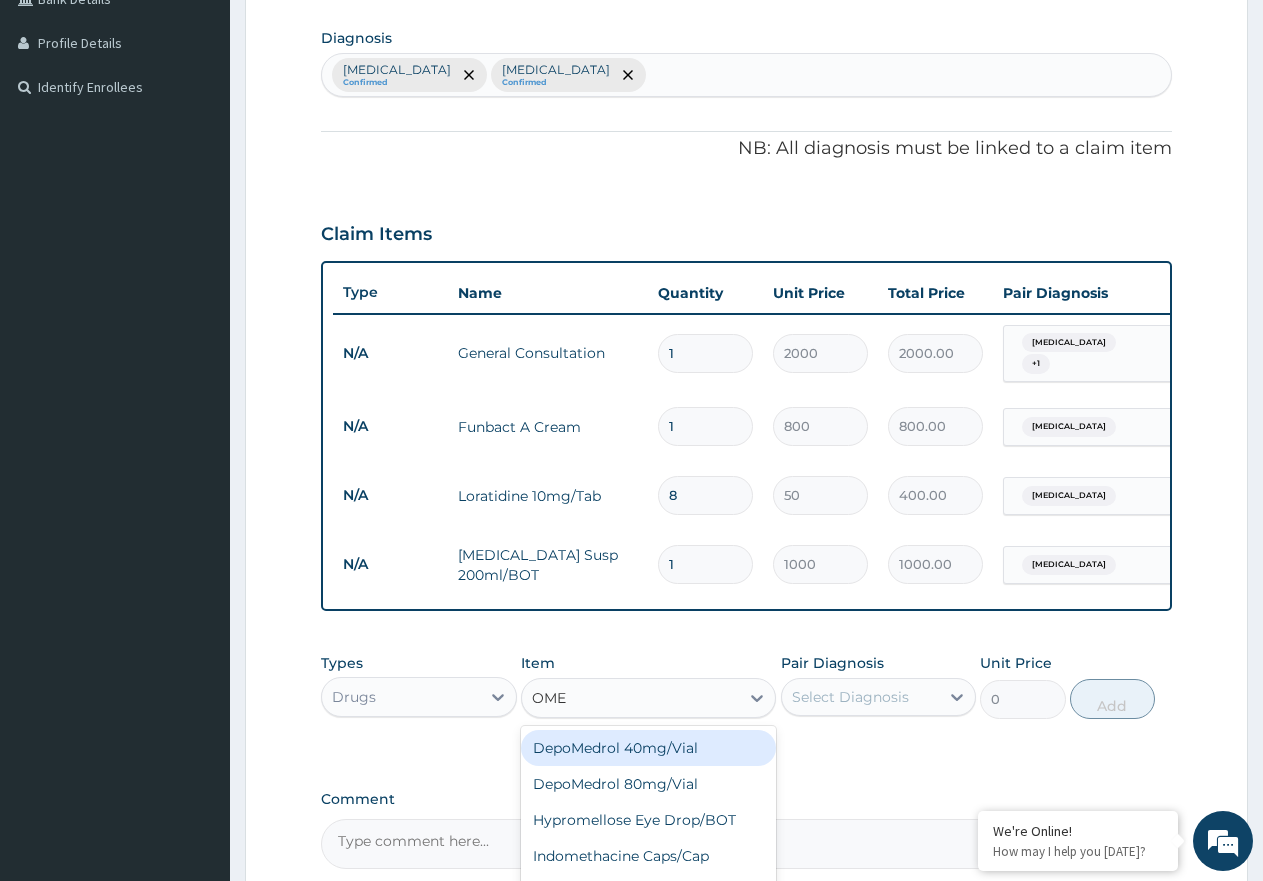 type on "OMEP" 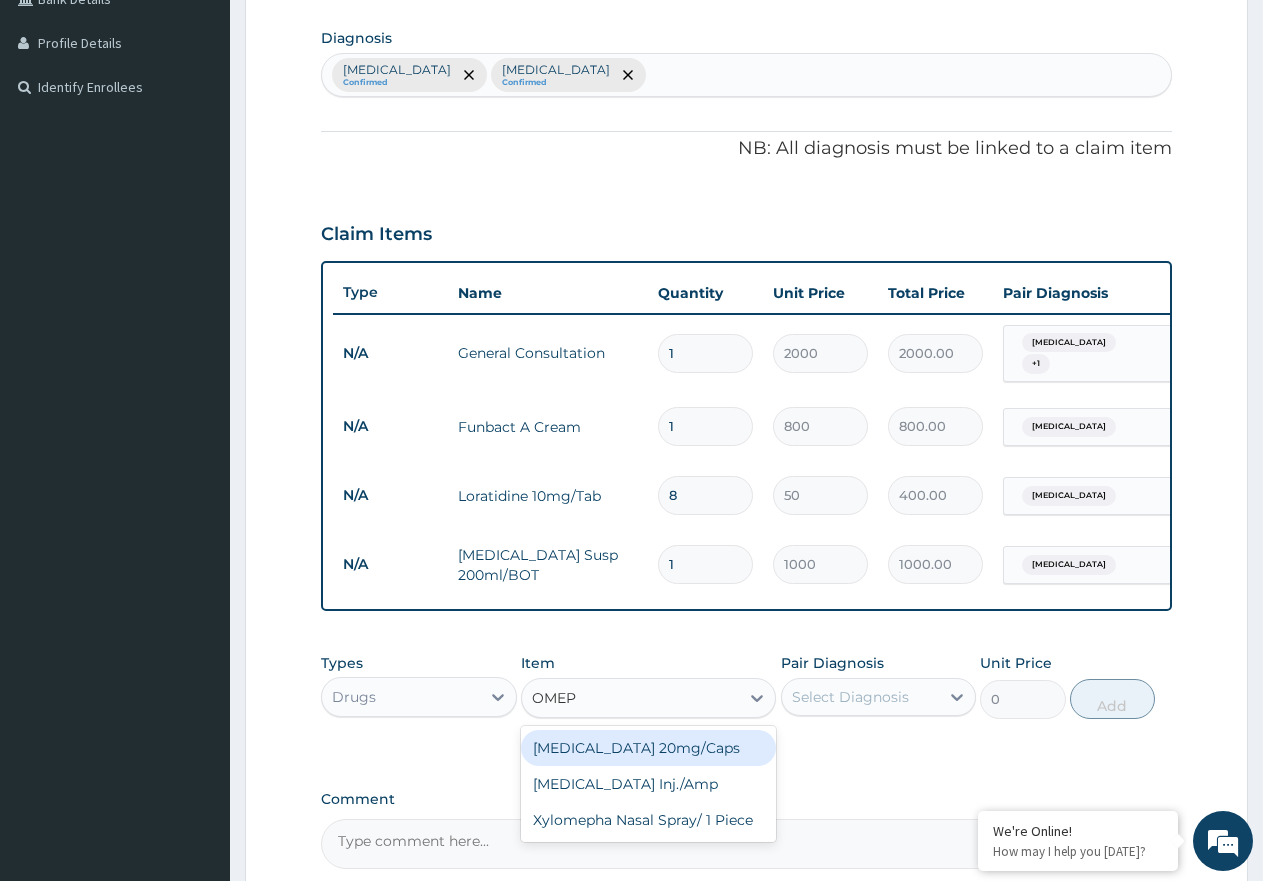 drag, startPoint x: 632, startPoint y: 758, endPoint x: 816, endPoint y: 715, distance: 188.95767 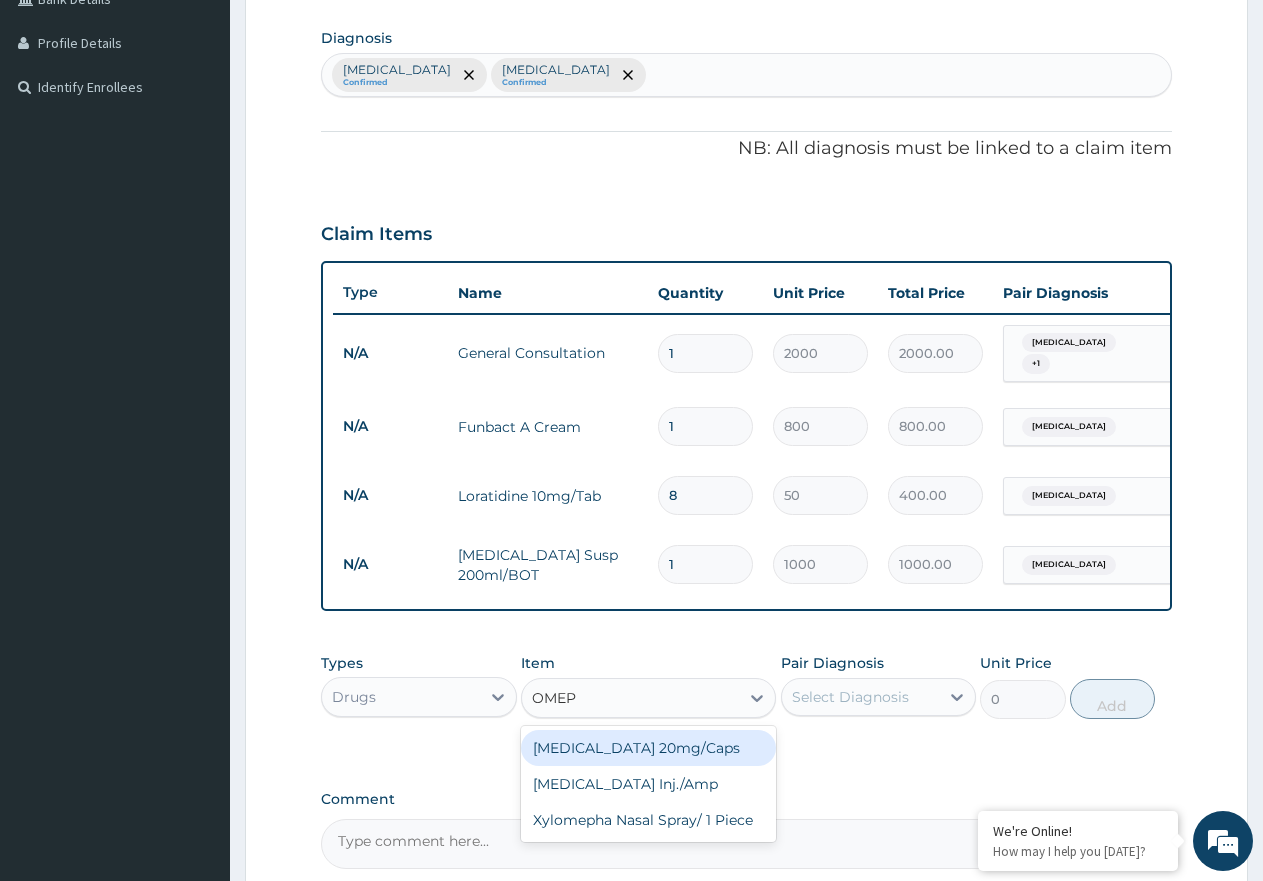 click on "Omeprazole 20mg/Caps" at bounding box center [648, 748] 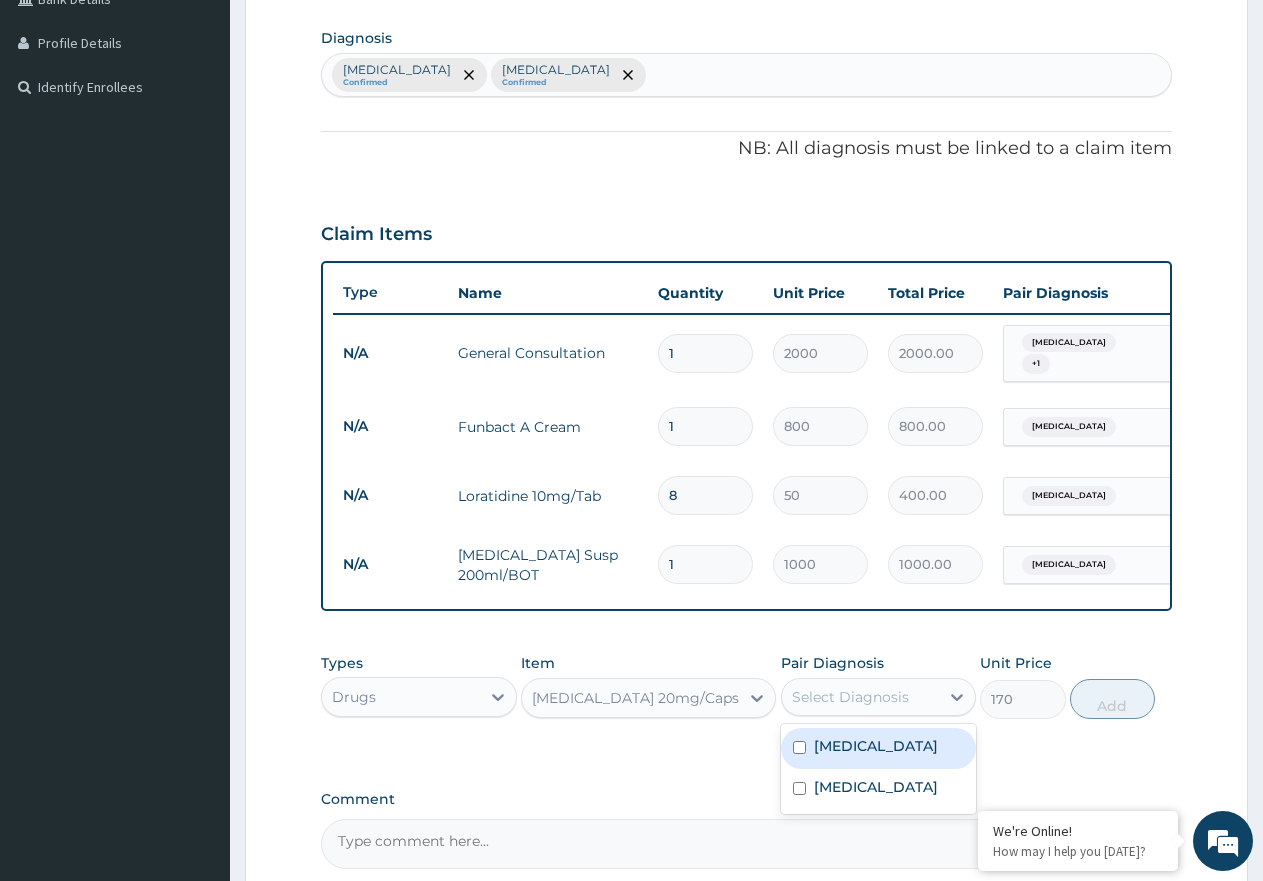 click on "Select Diagnosis" at bounding box center (850, 697) 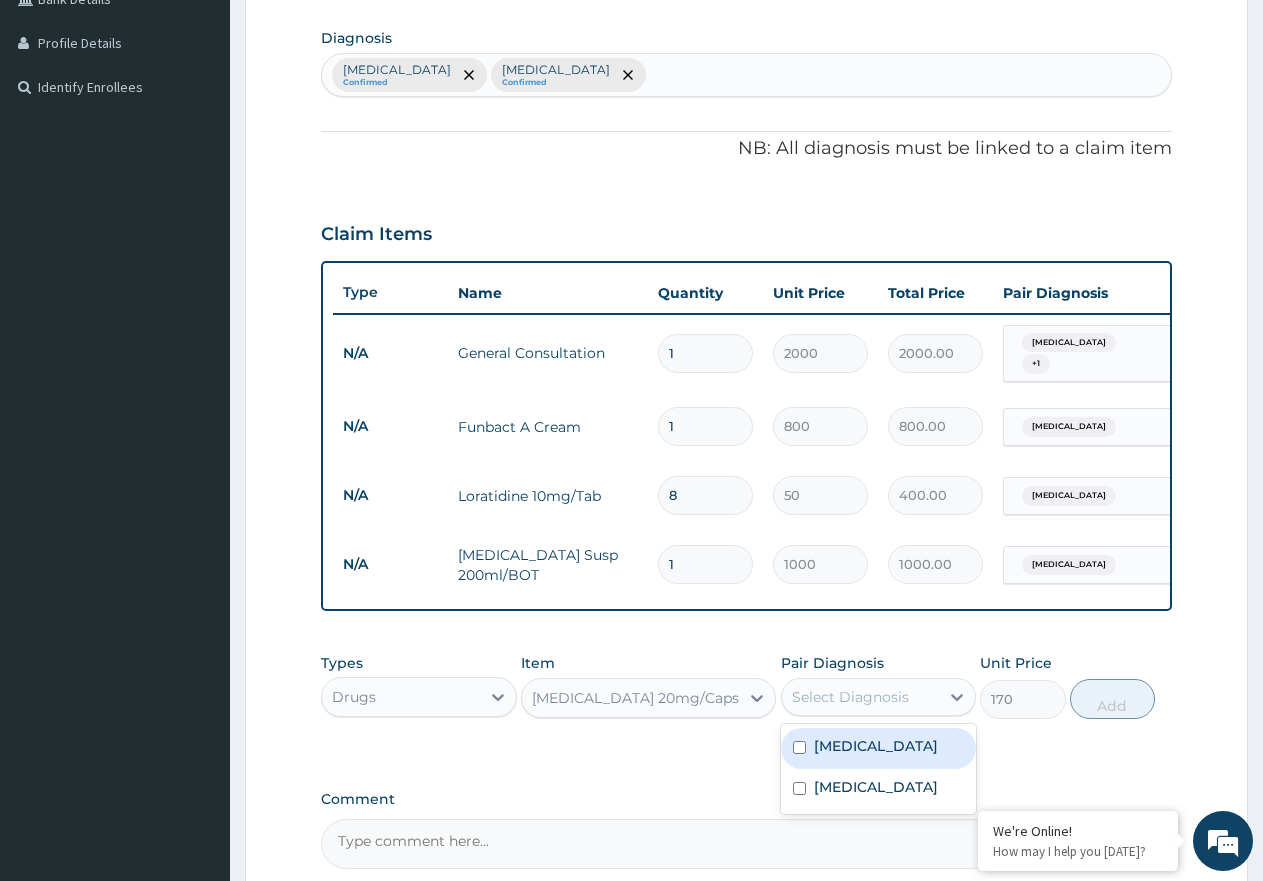 drag, startPoint x: 849, startPoint y: 748, endPoint x: 982, endPoint y: 745, distance: 133.03383 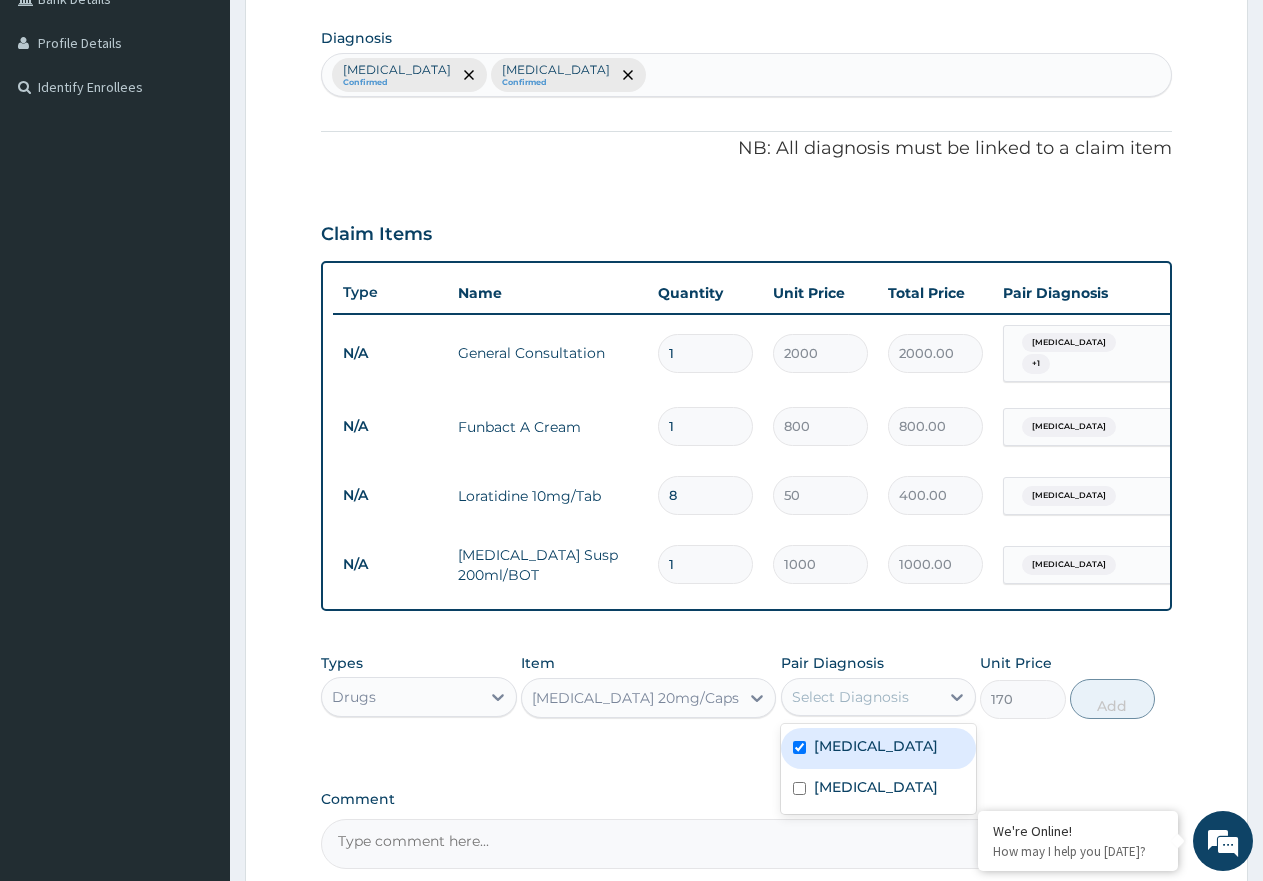 checkbox on "true" 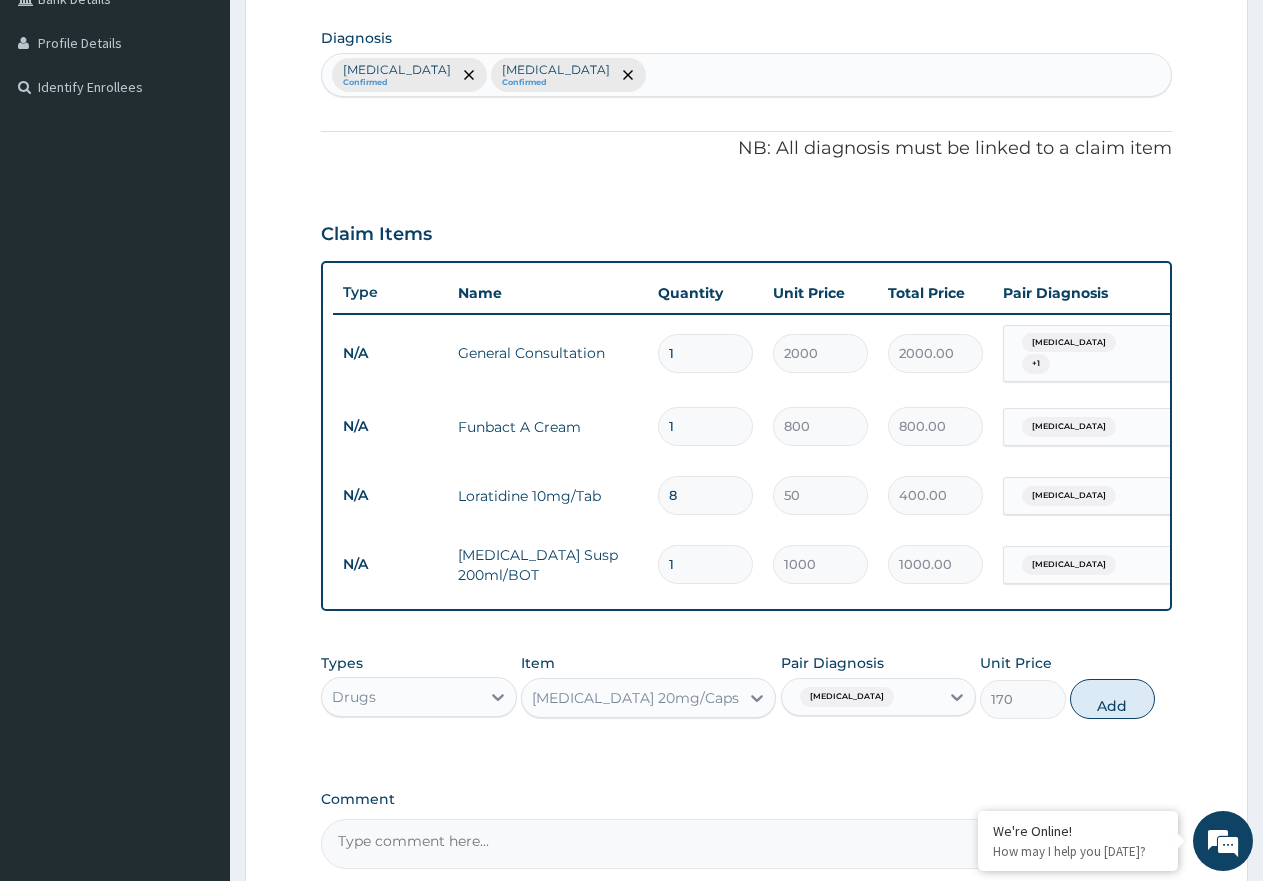 click on "Types Drugs Item Omeprazole 20mg/Caps  Pair Diagnosis Peptic ulcer Unit Price 170 Add" at bounding box center (746, 686) 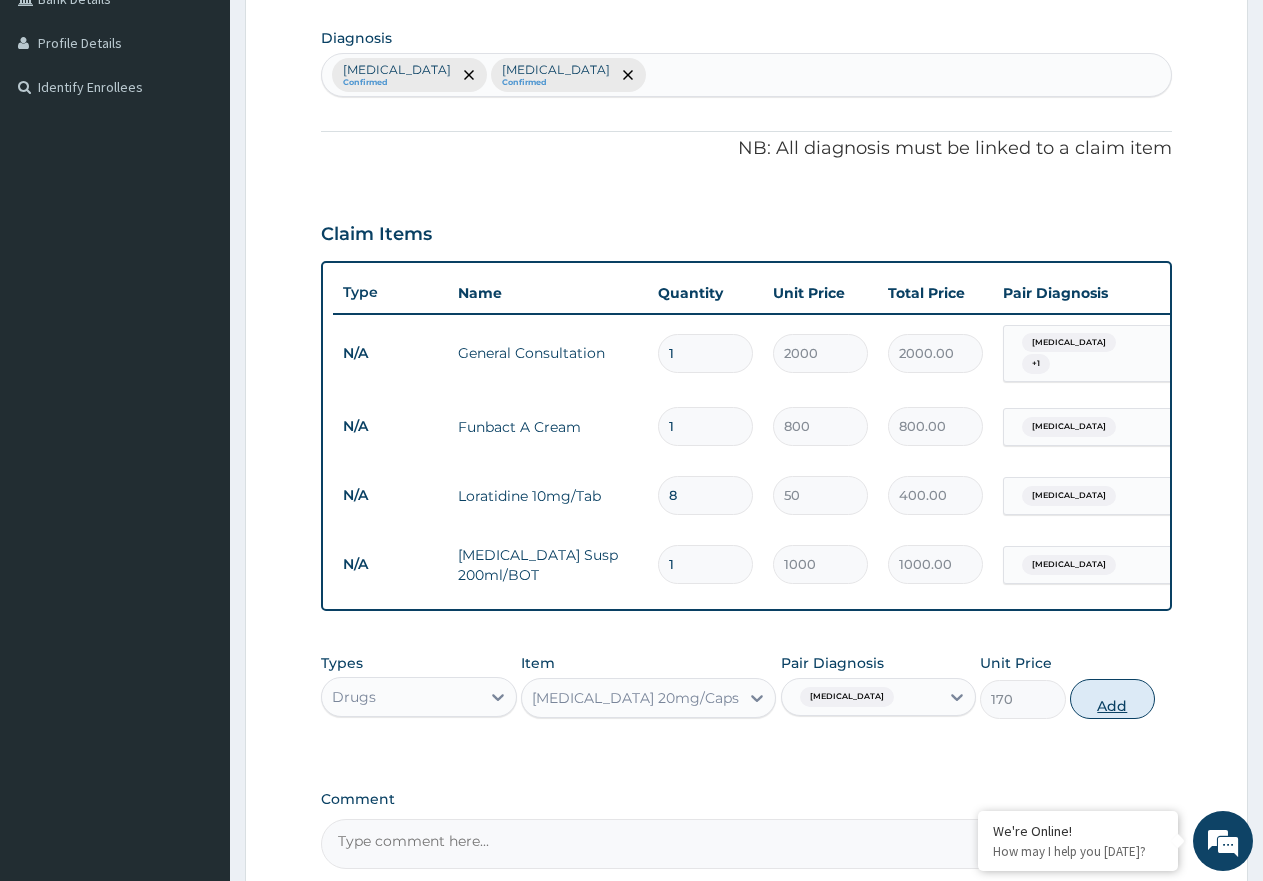 click on "Add" at bounding box center [1112, 699] 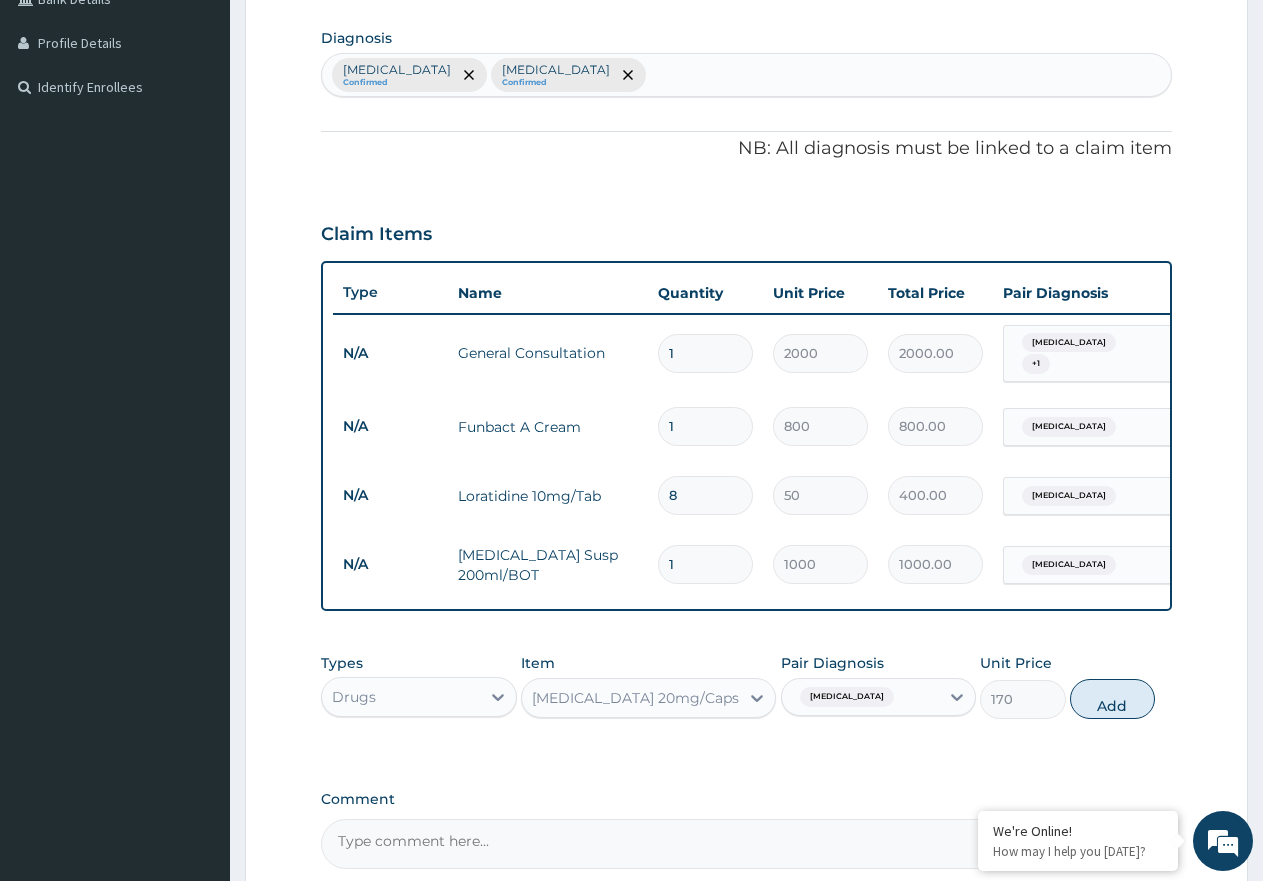 type on "0" 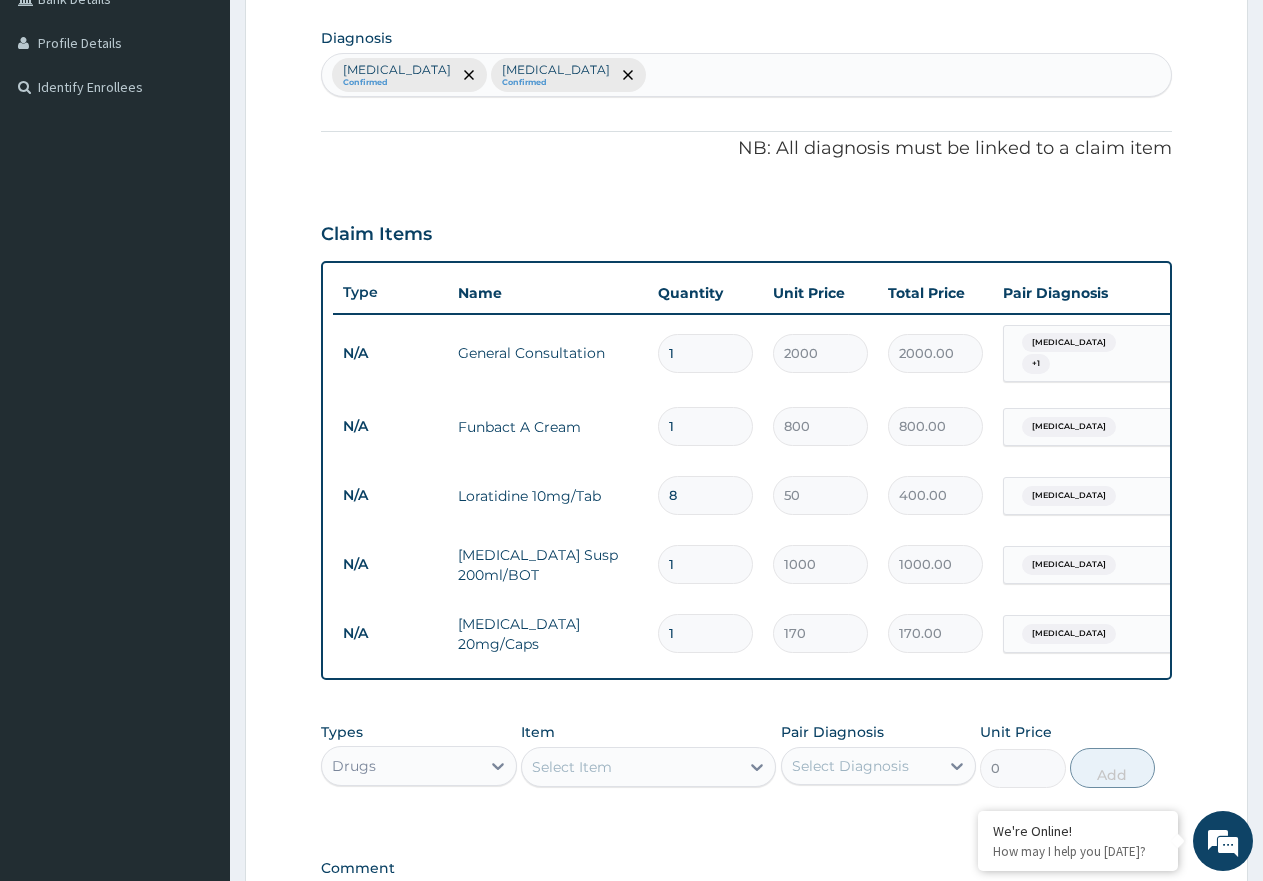 type 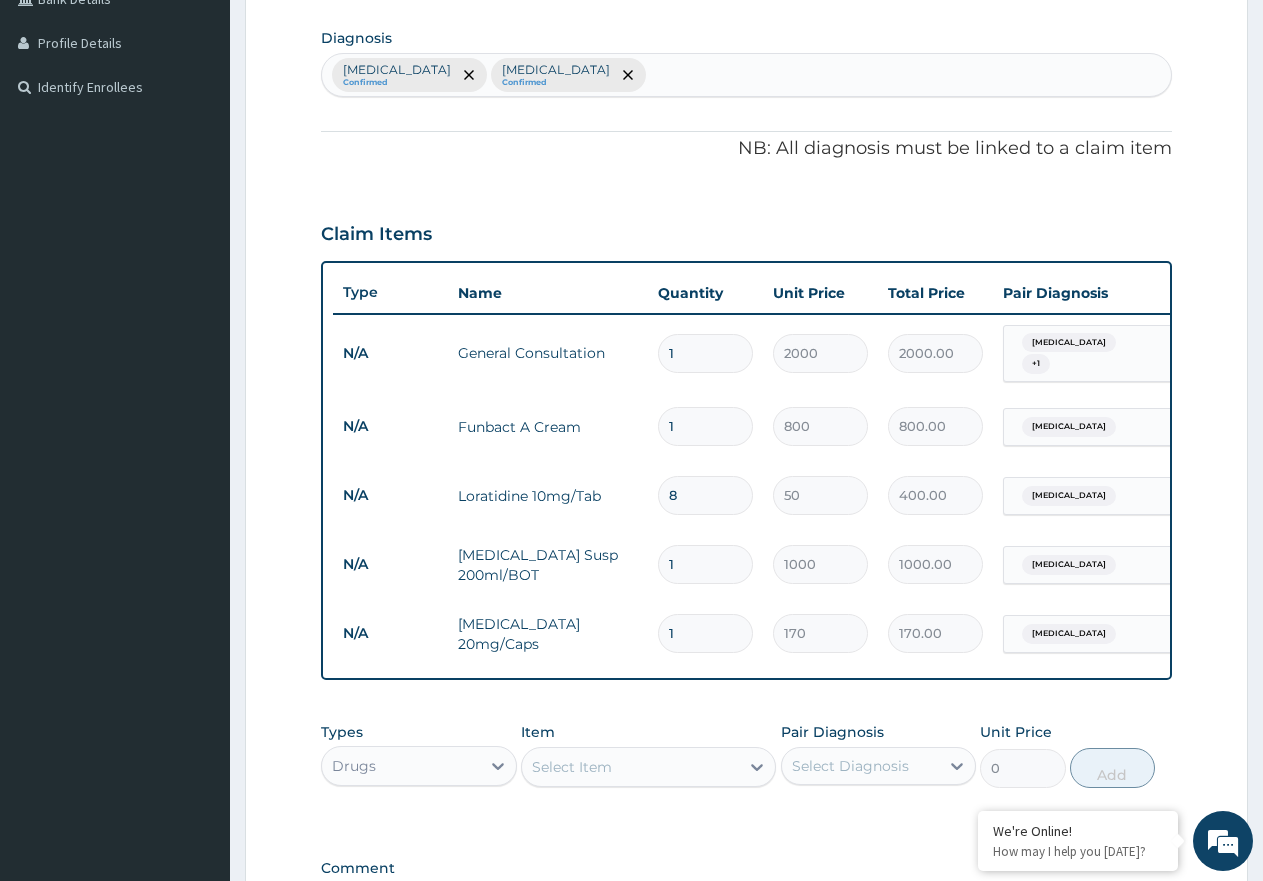 type on "0.00" 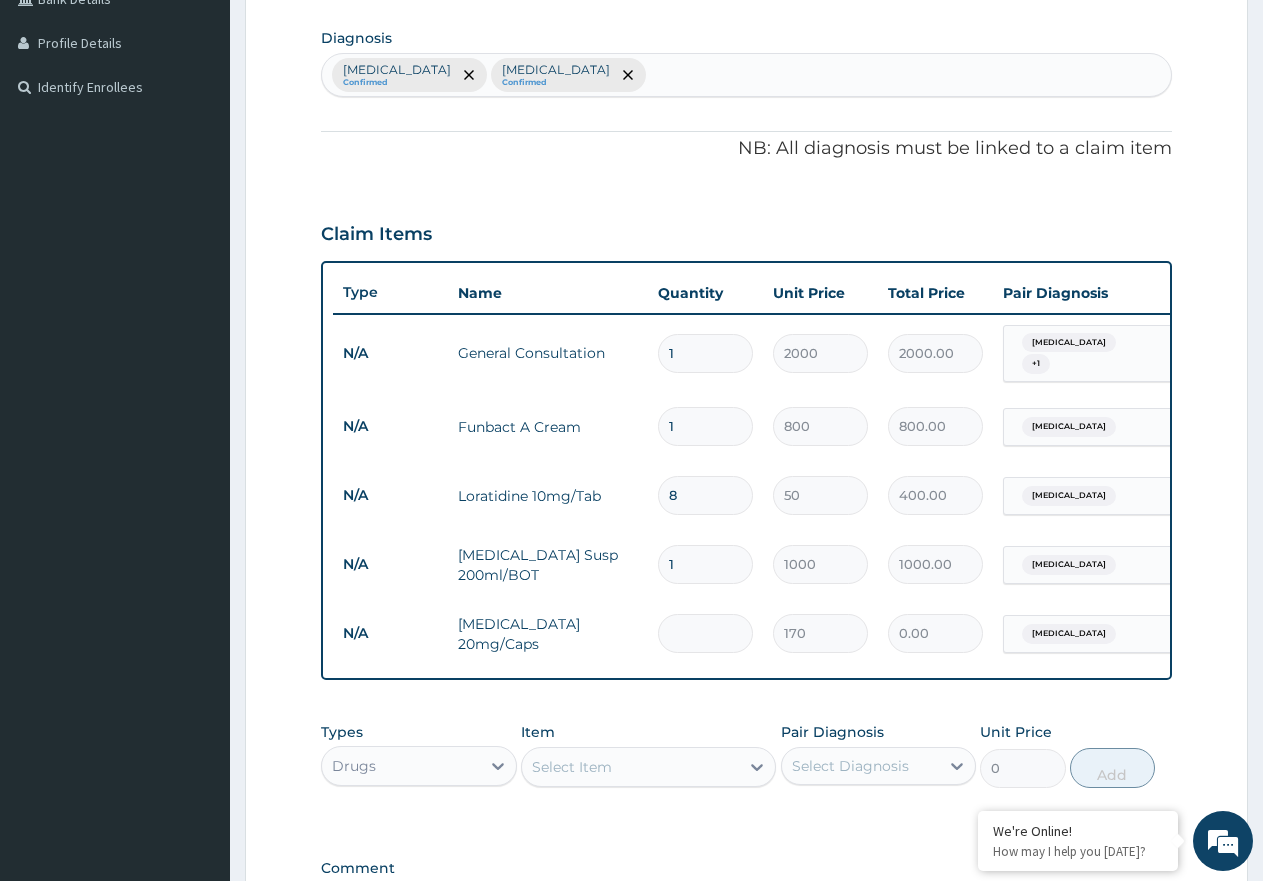 type on "1" 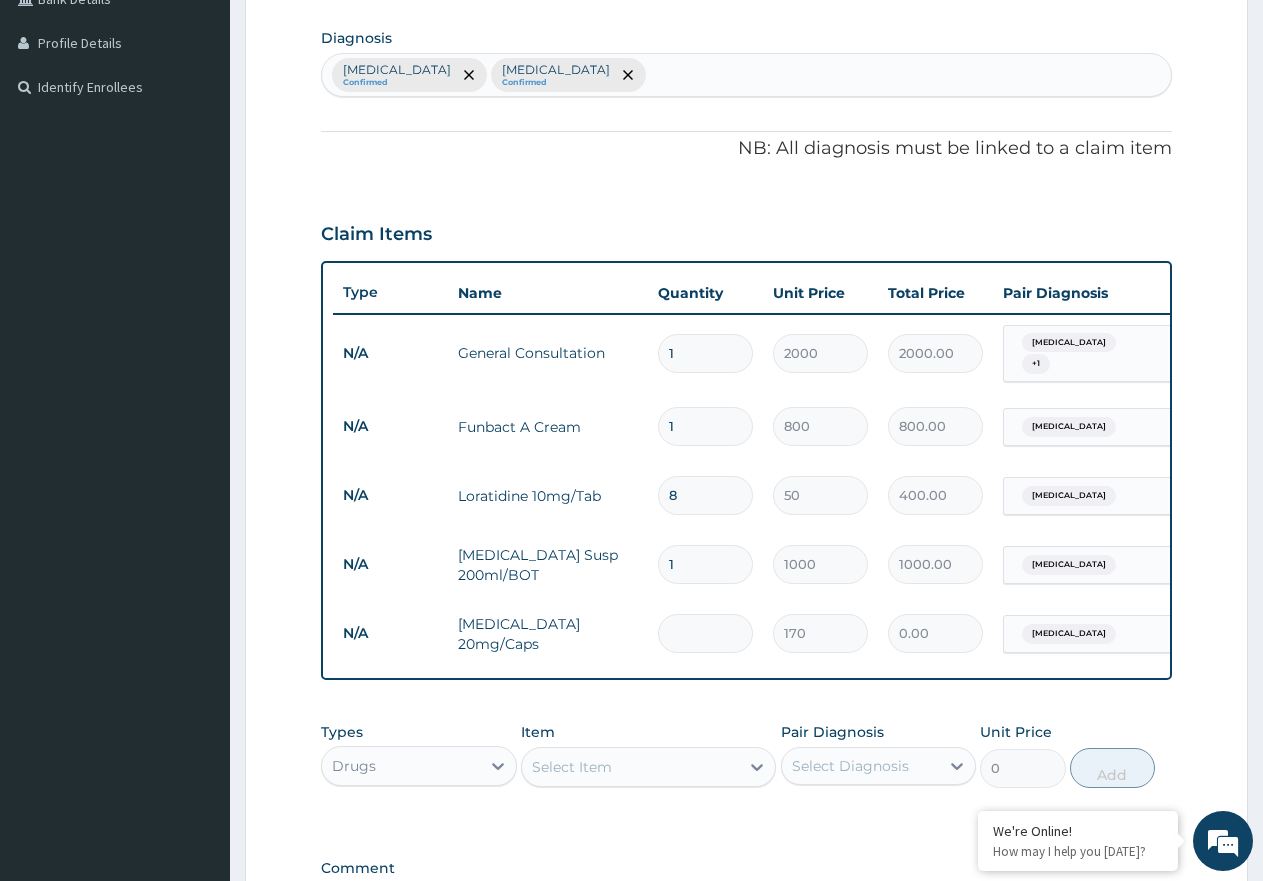 type on "170.00" 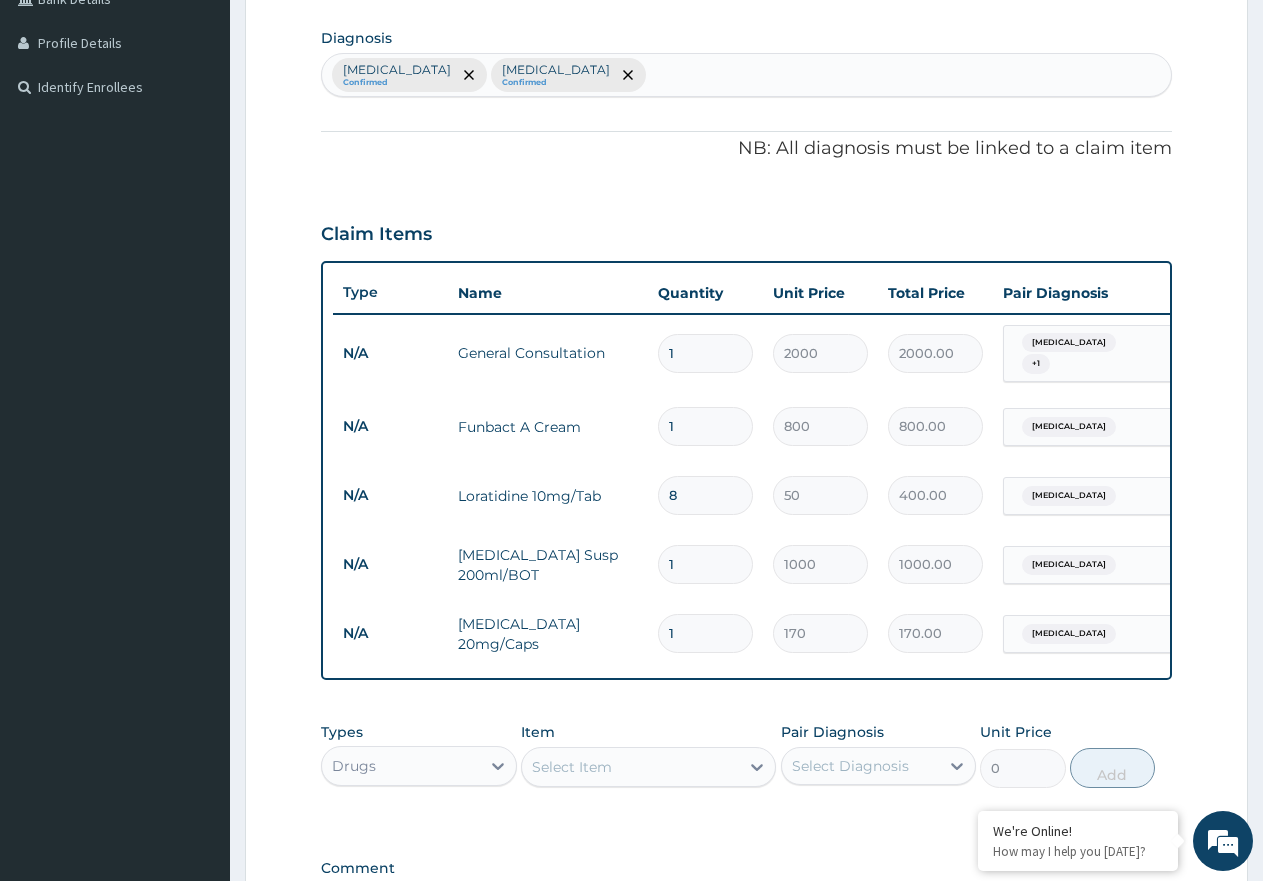 type on "14" 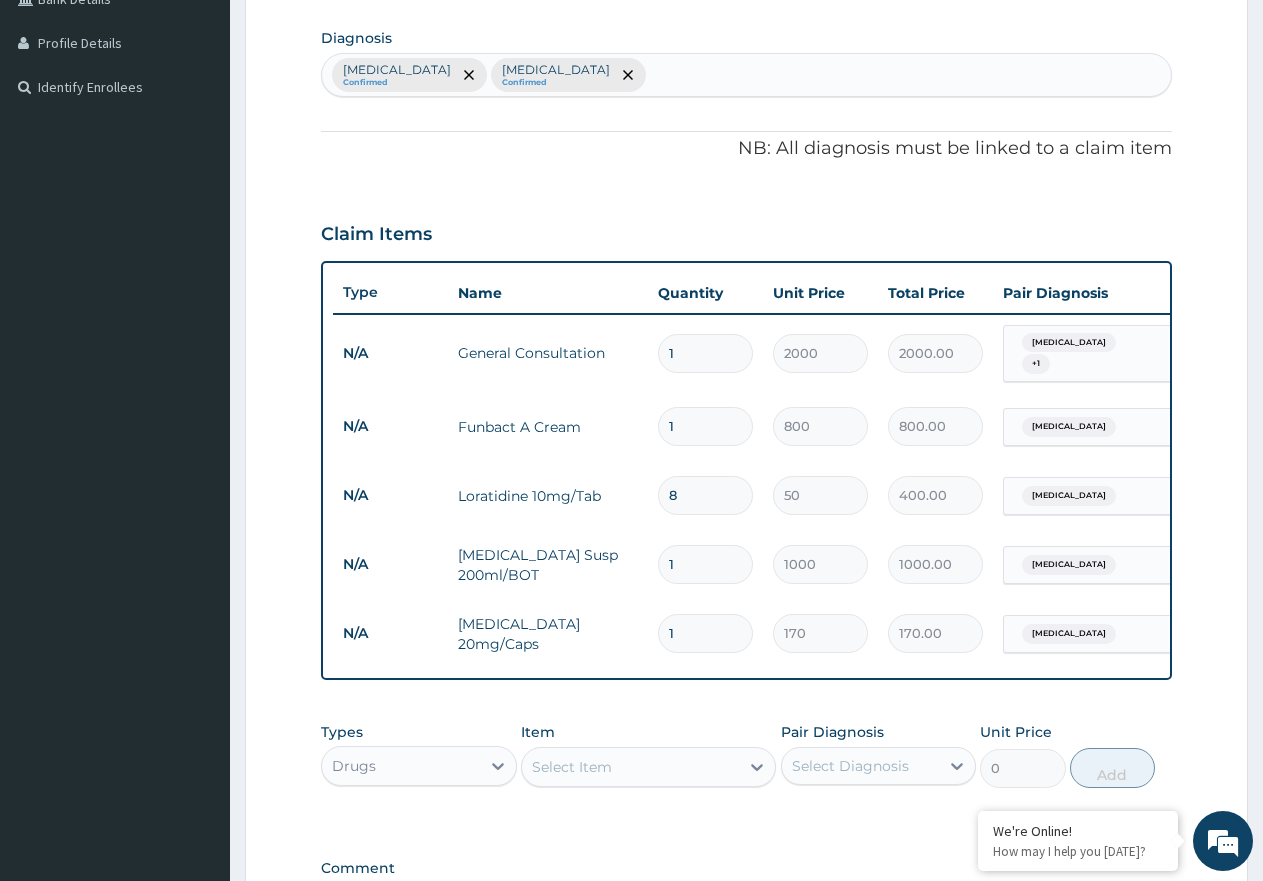 type on "2380.00" 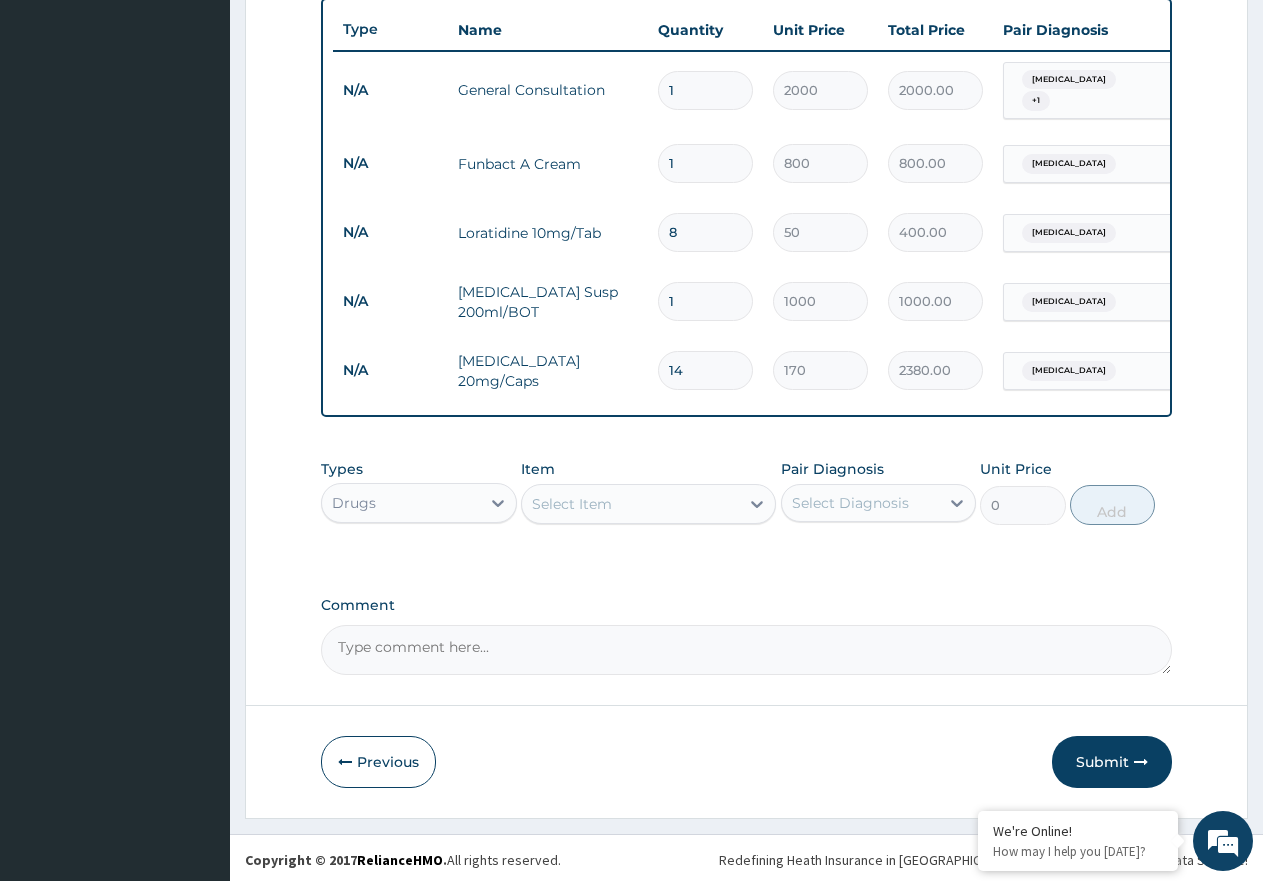 scroll, scrollTop: 759, scrollLeft: 0, axis: vertical 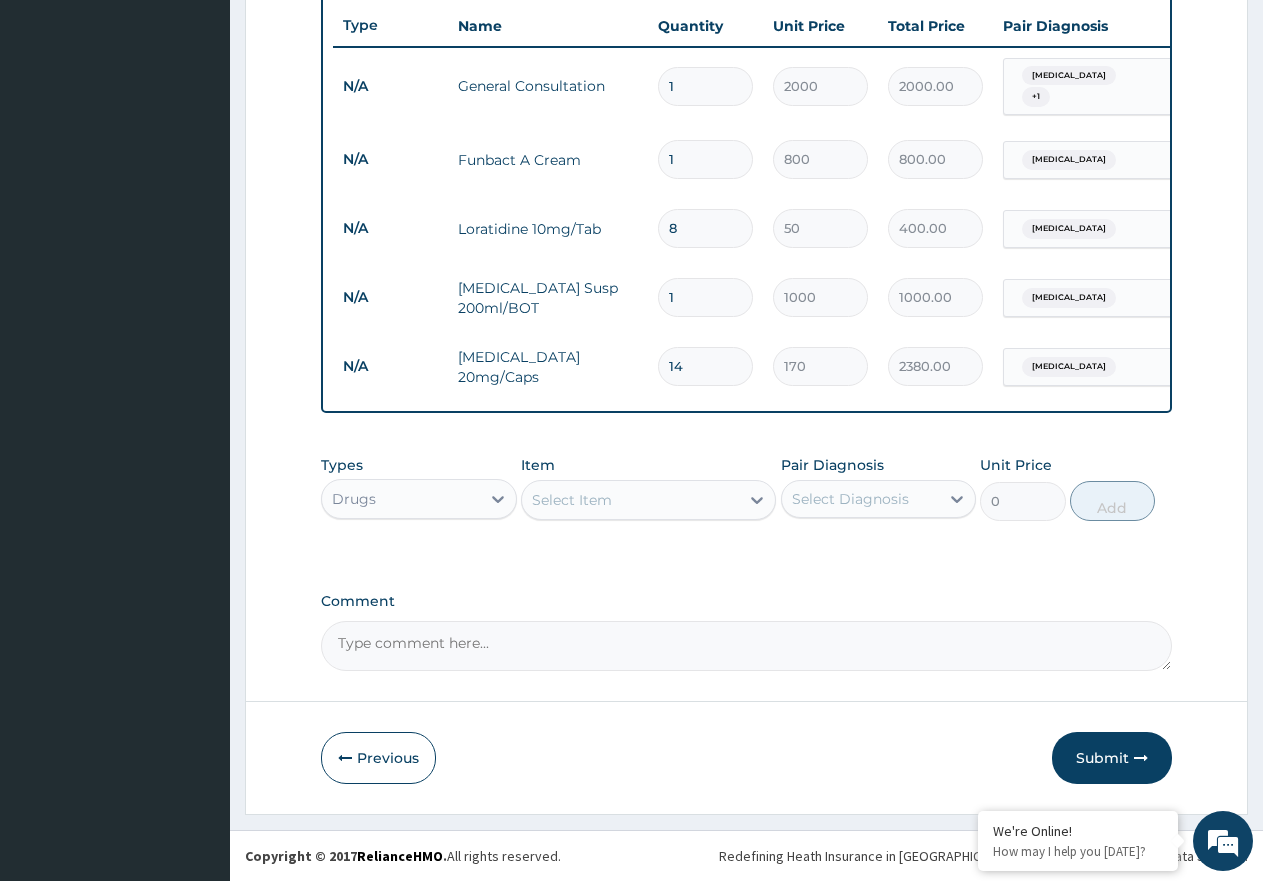 type on "14" 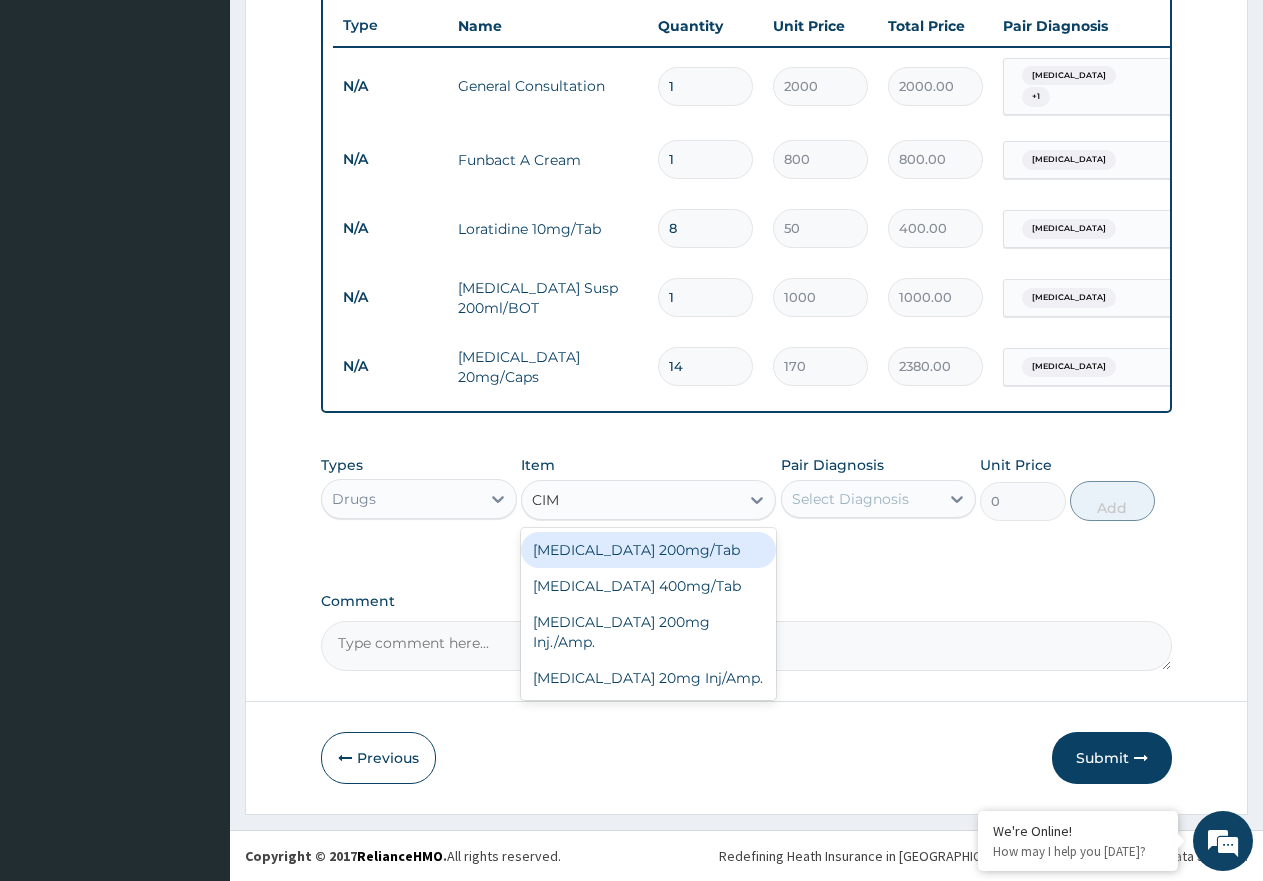 type on "CIME" 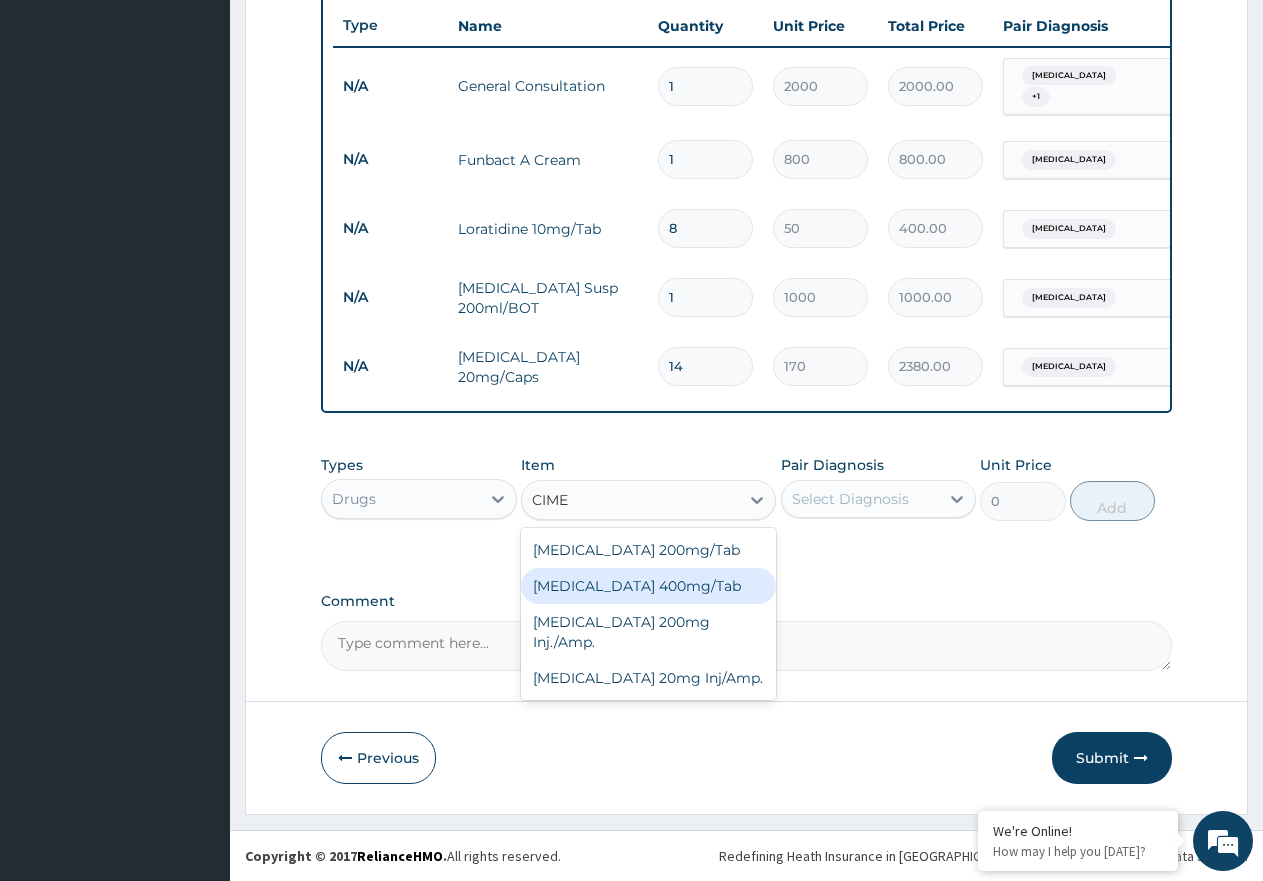 click on "Cimetidine 400mg/Tab" at bounding box center (648, 586) 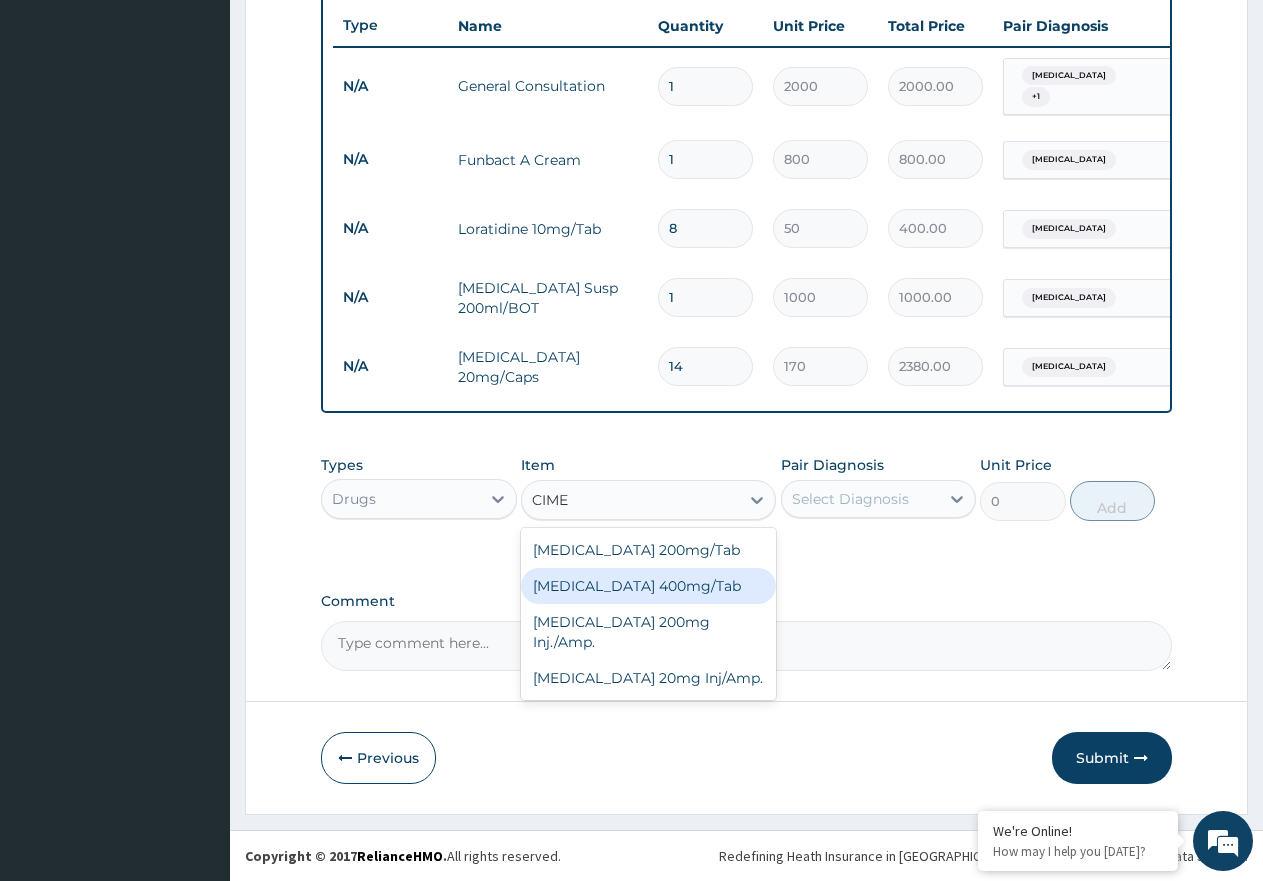 type 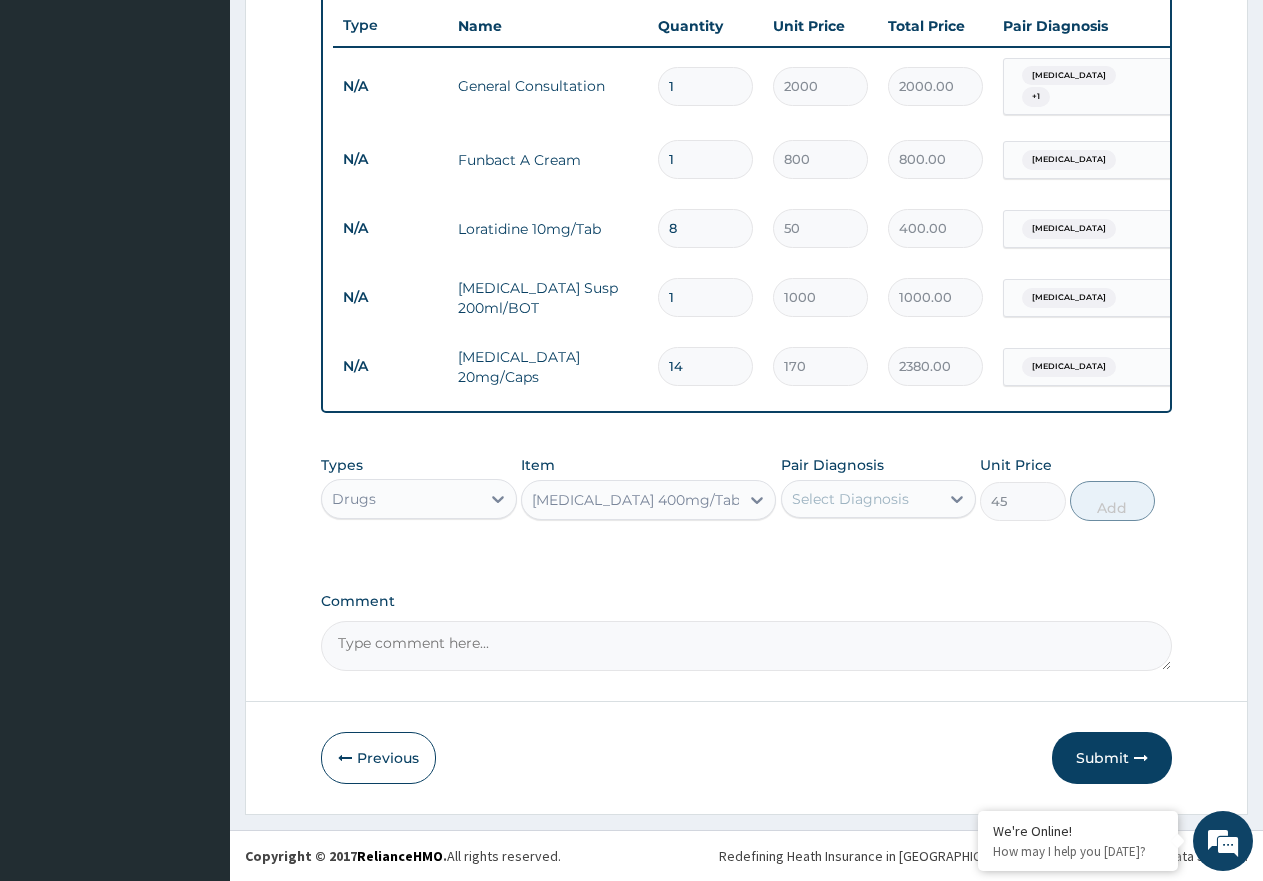 click on "Select Diagnosis" at bounding box center (850, 499) 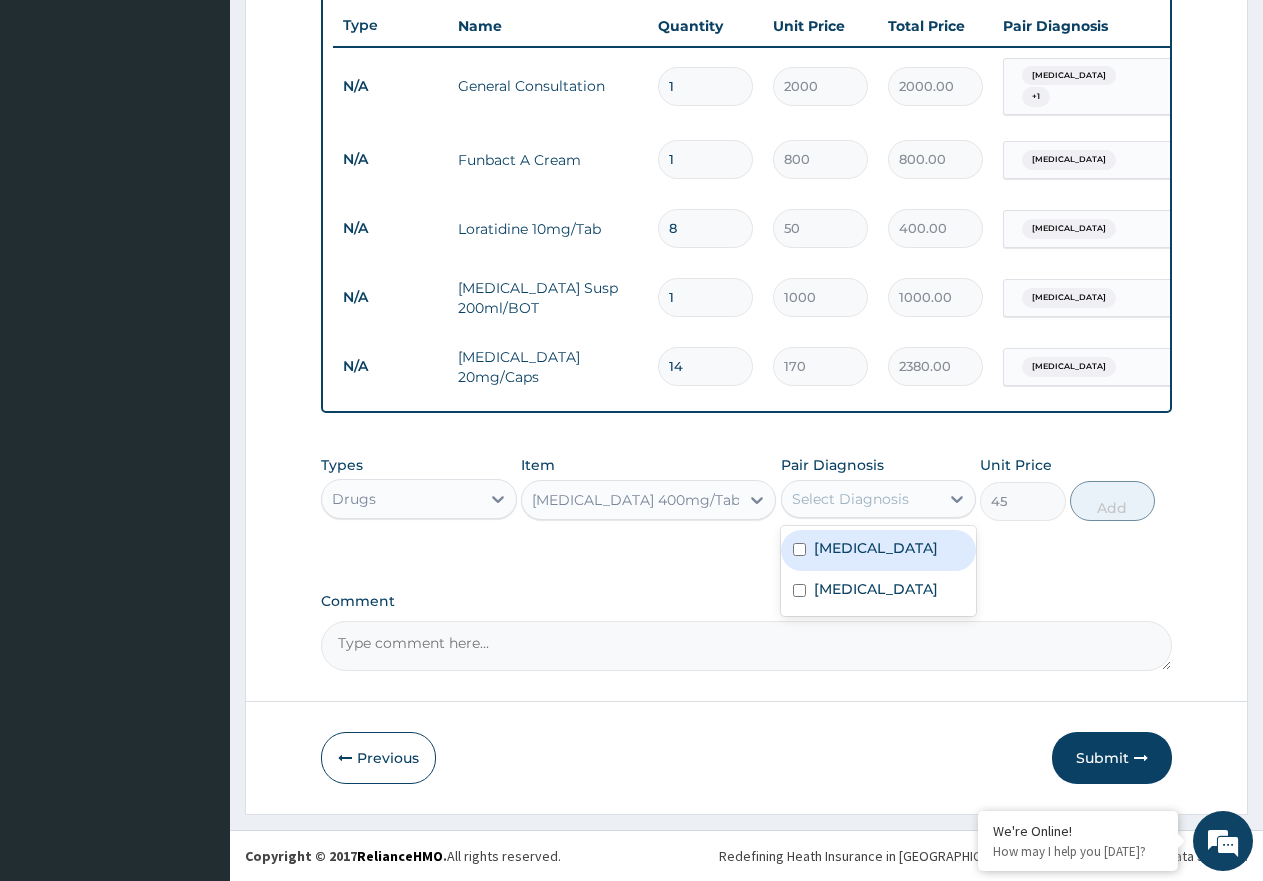 click on "Peptic ulcer" at bounding box center [876, 548] 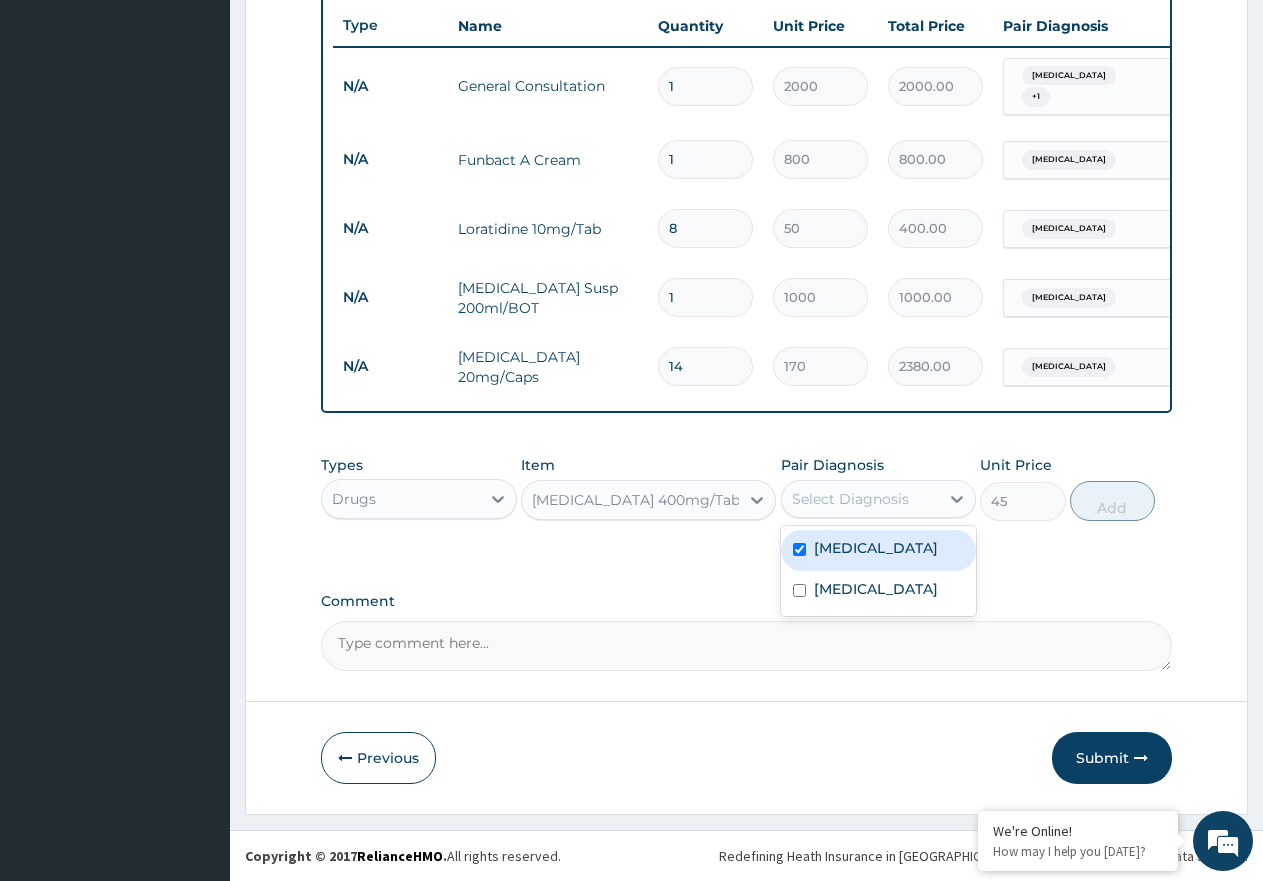 checkbox on "true" 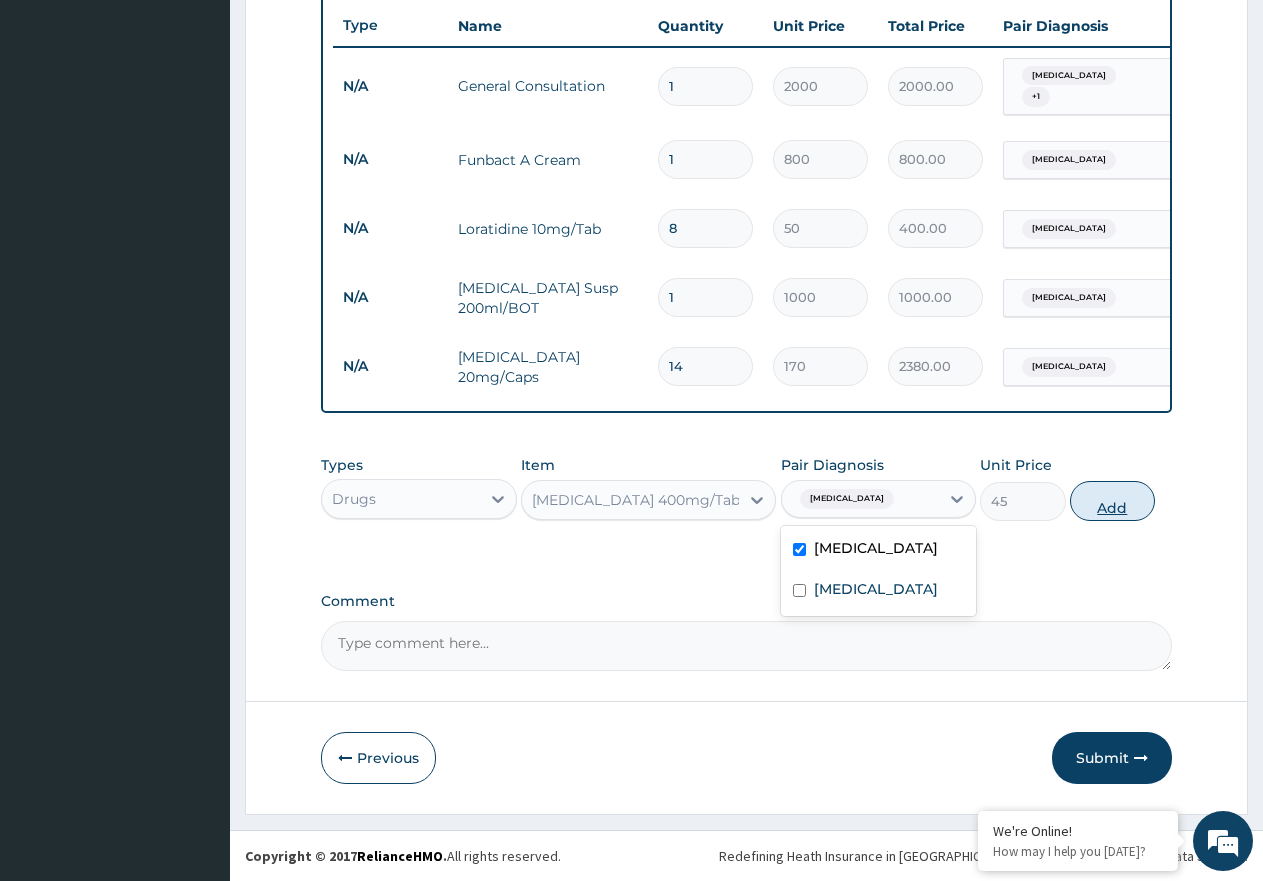 click on "Add" at bounding box center (1112, 501) 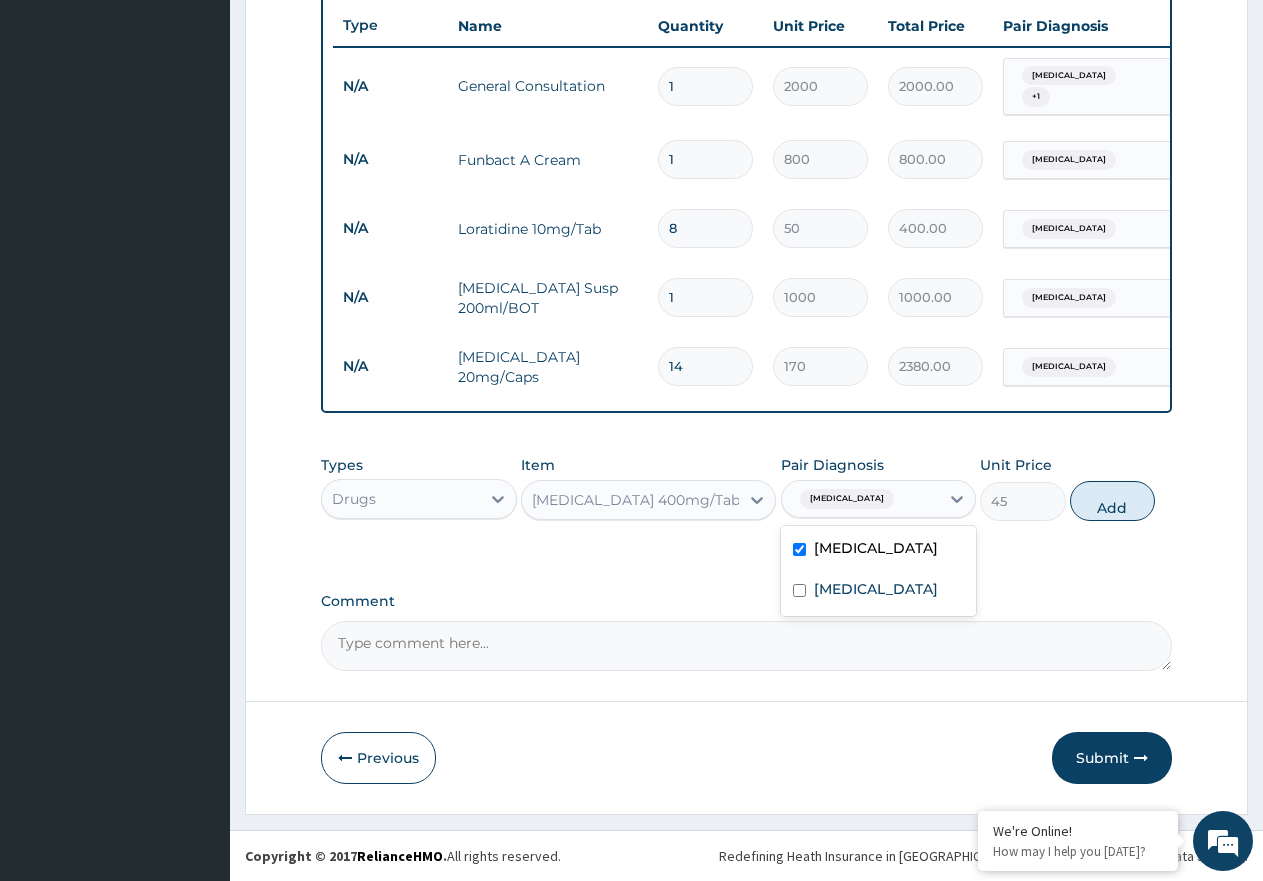 type on "0" 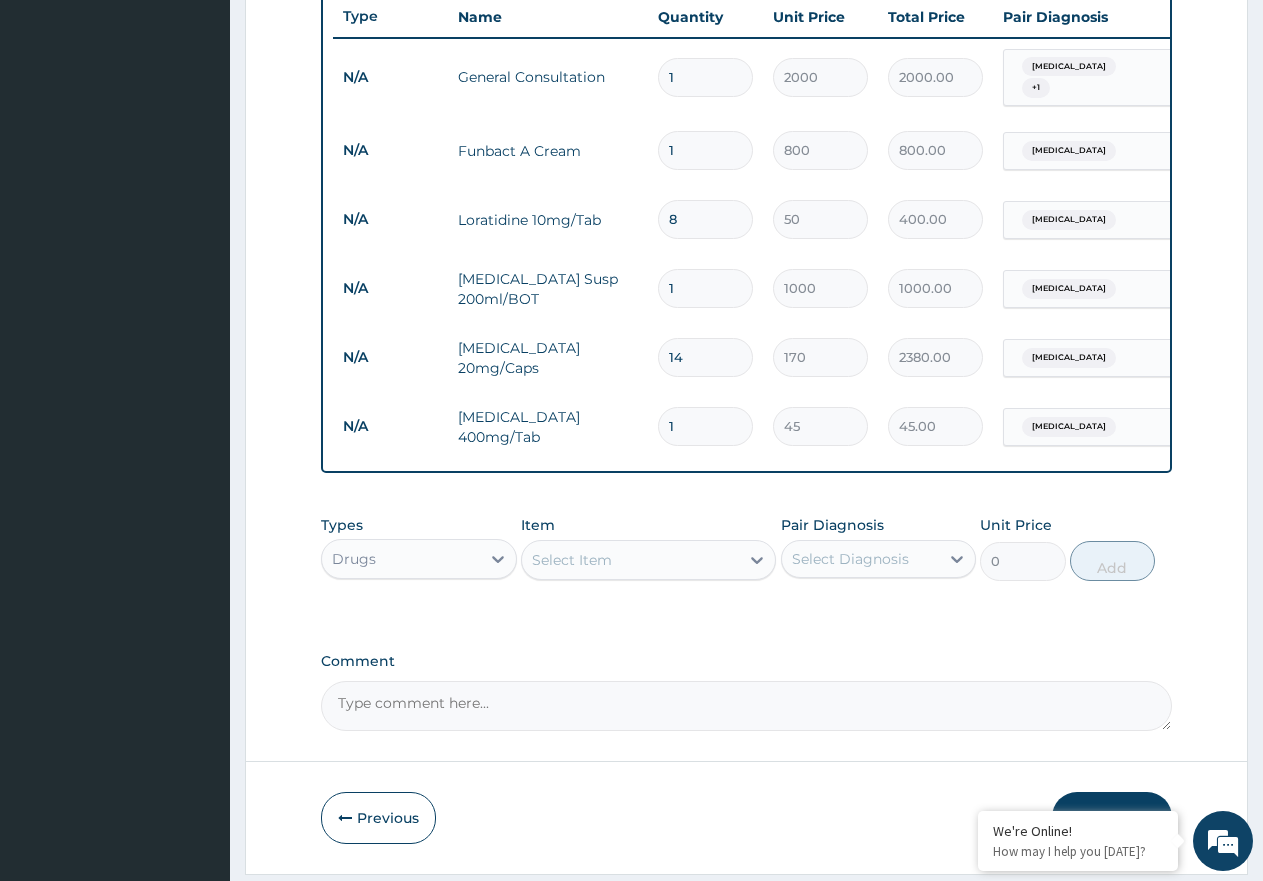 type 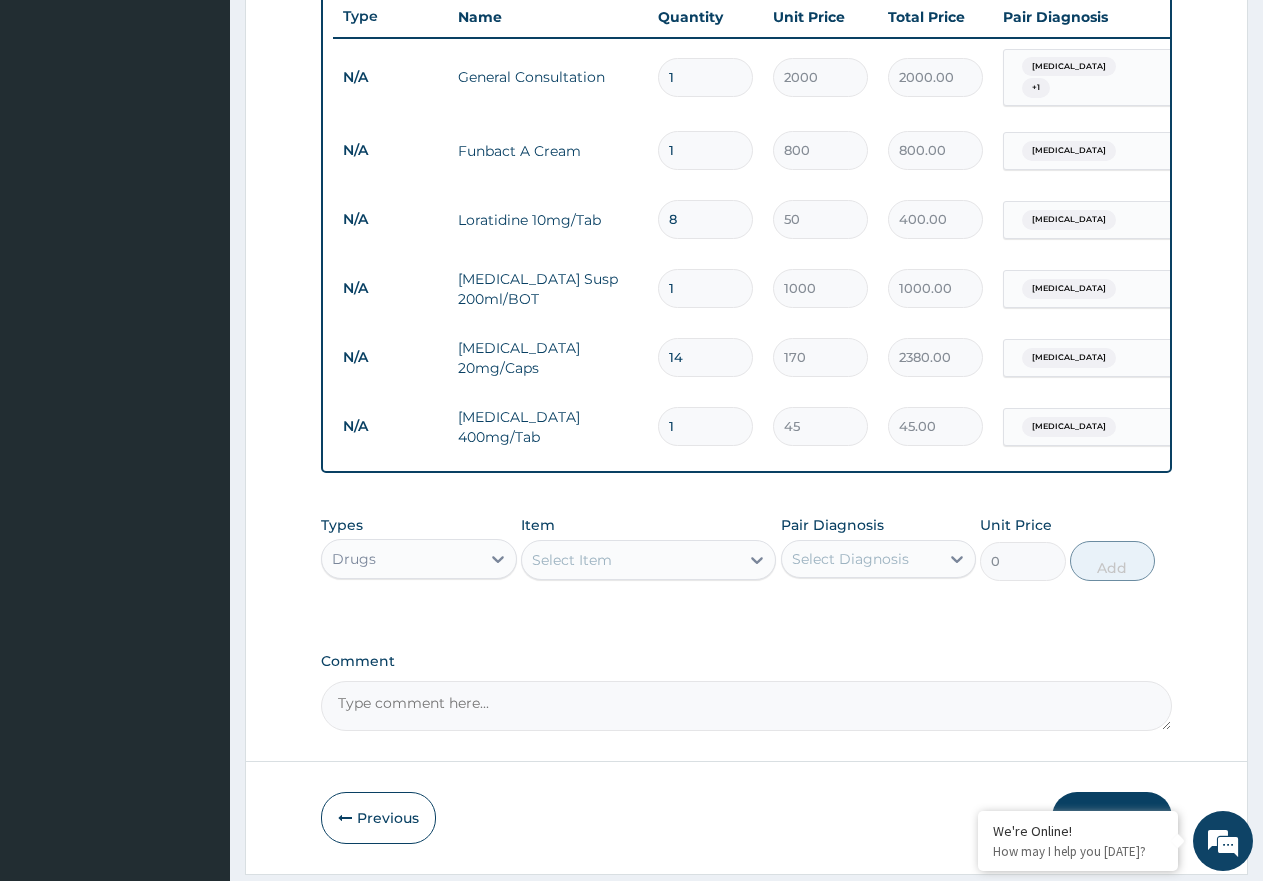 type on "0.00" 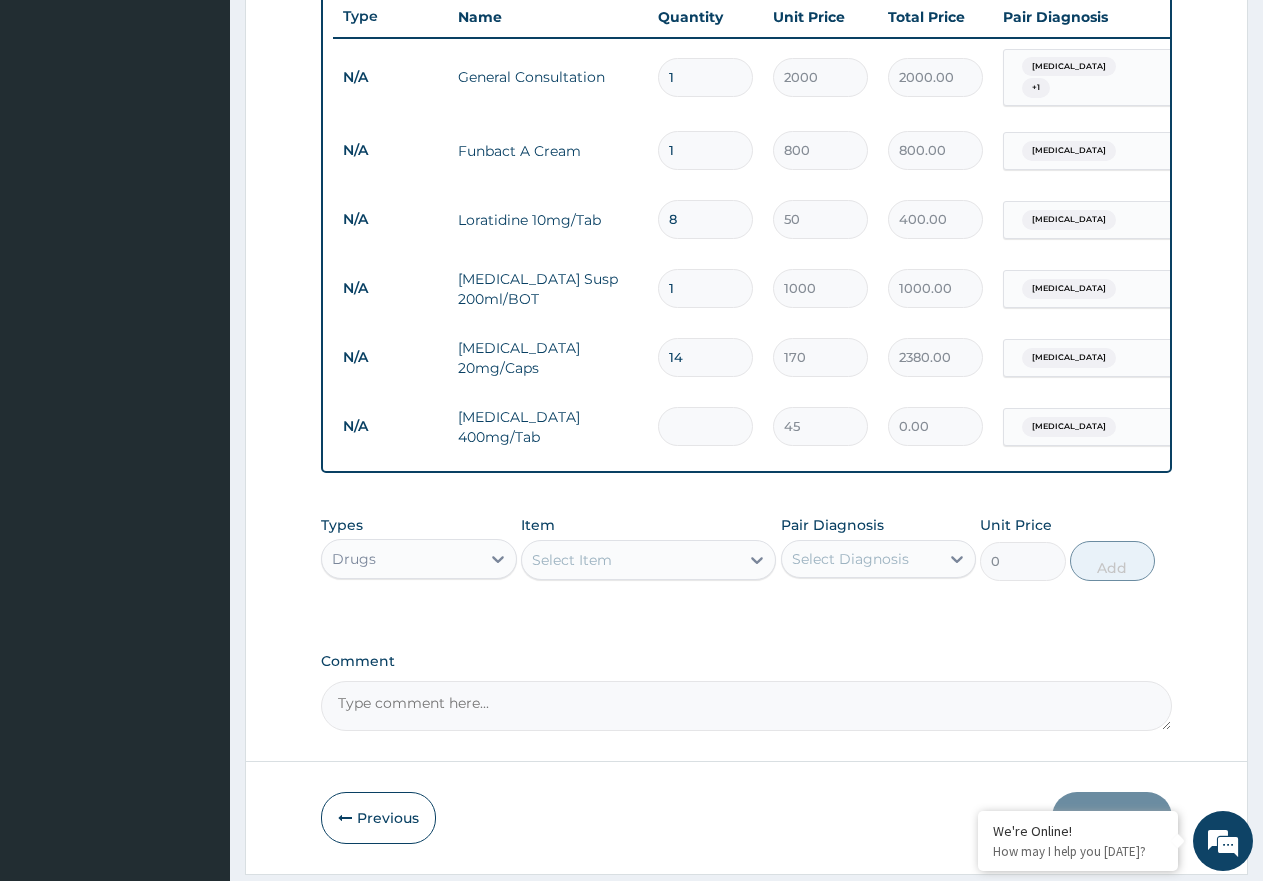 type on "1" 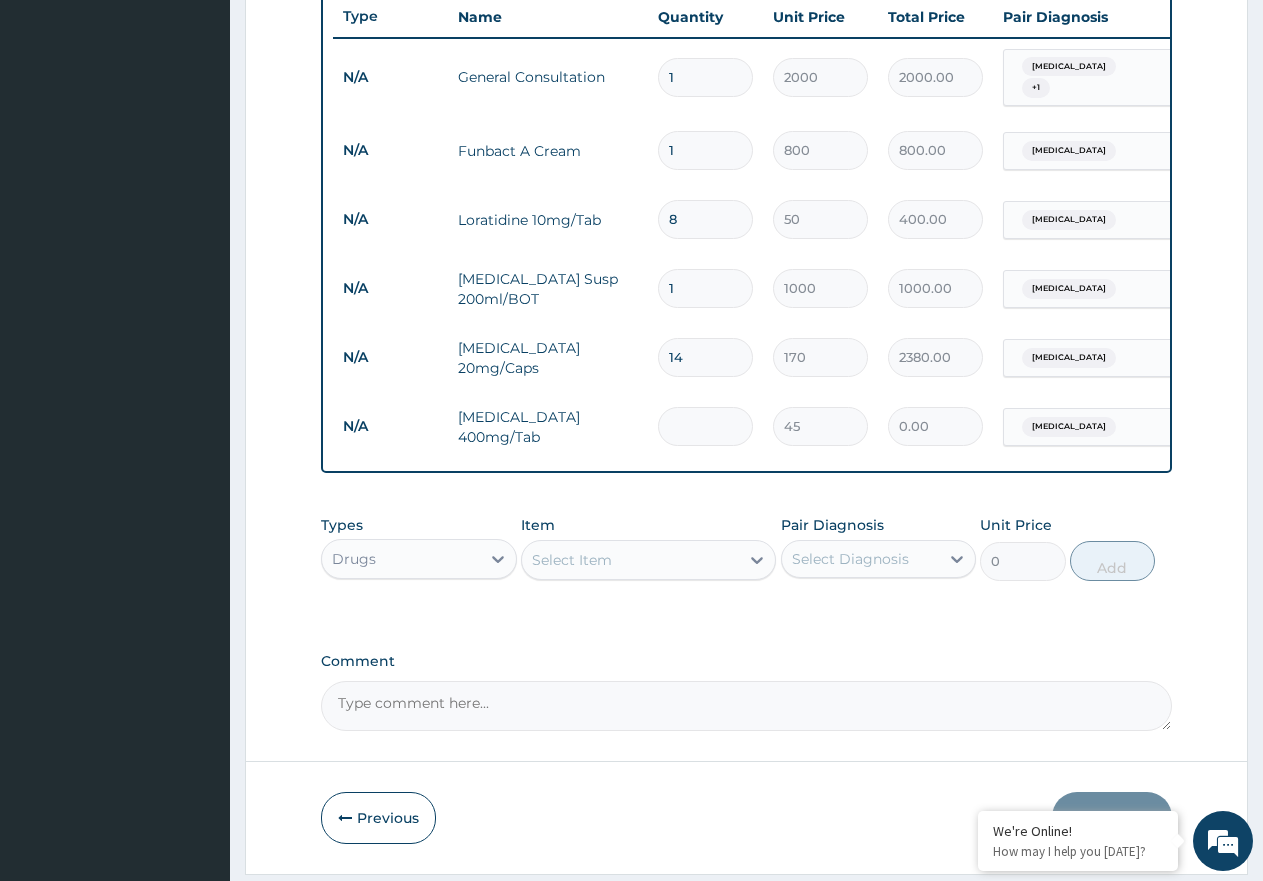 type on "45.00" 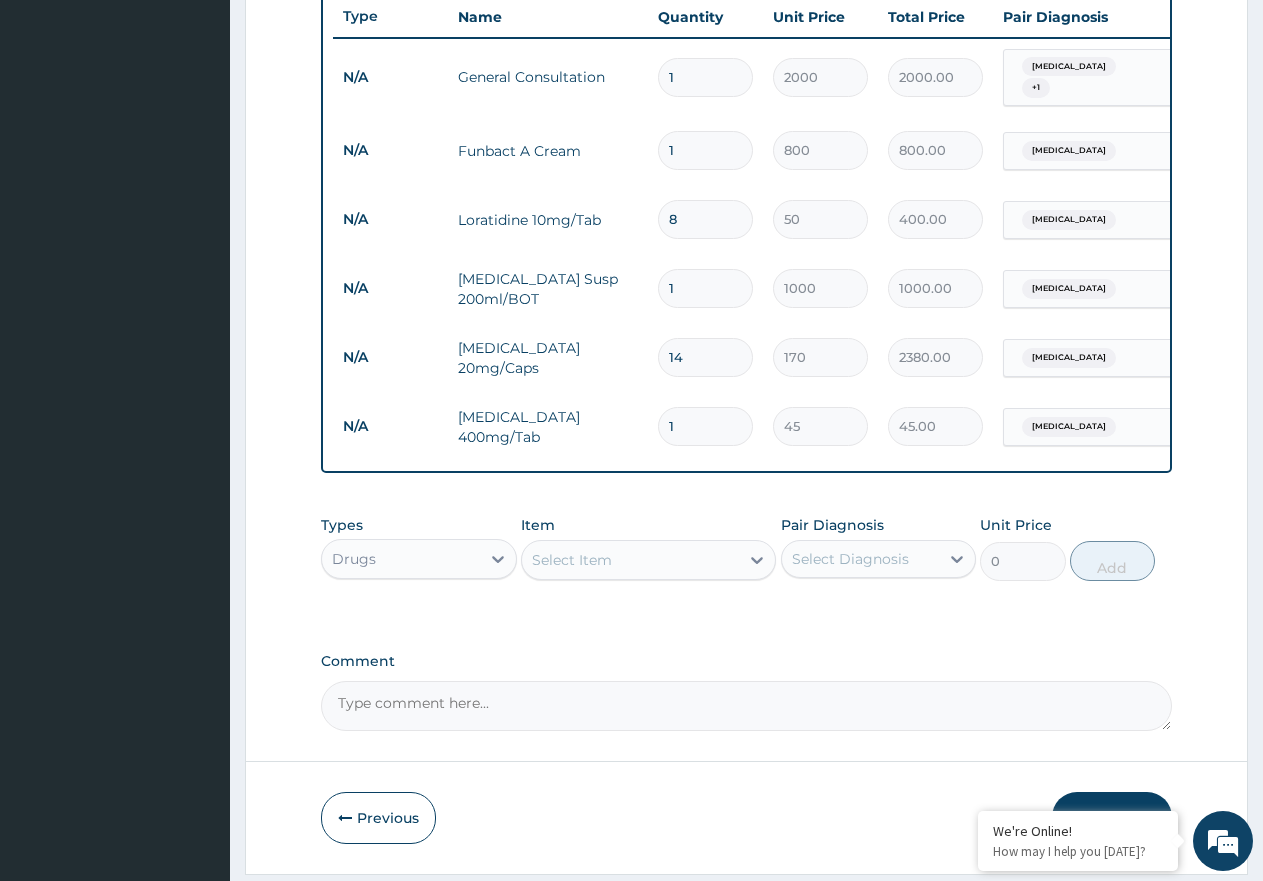 type on "14" 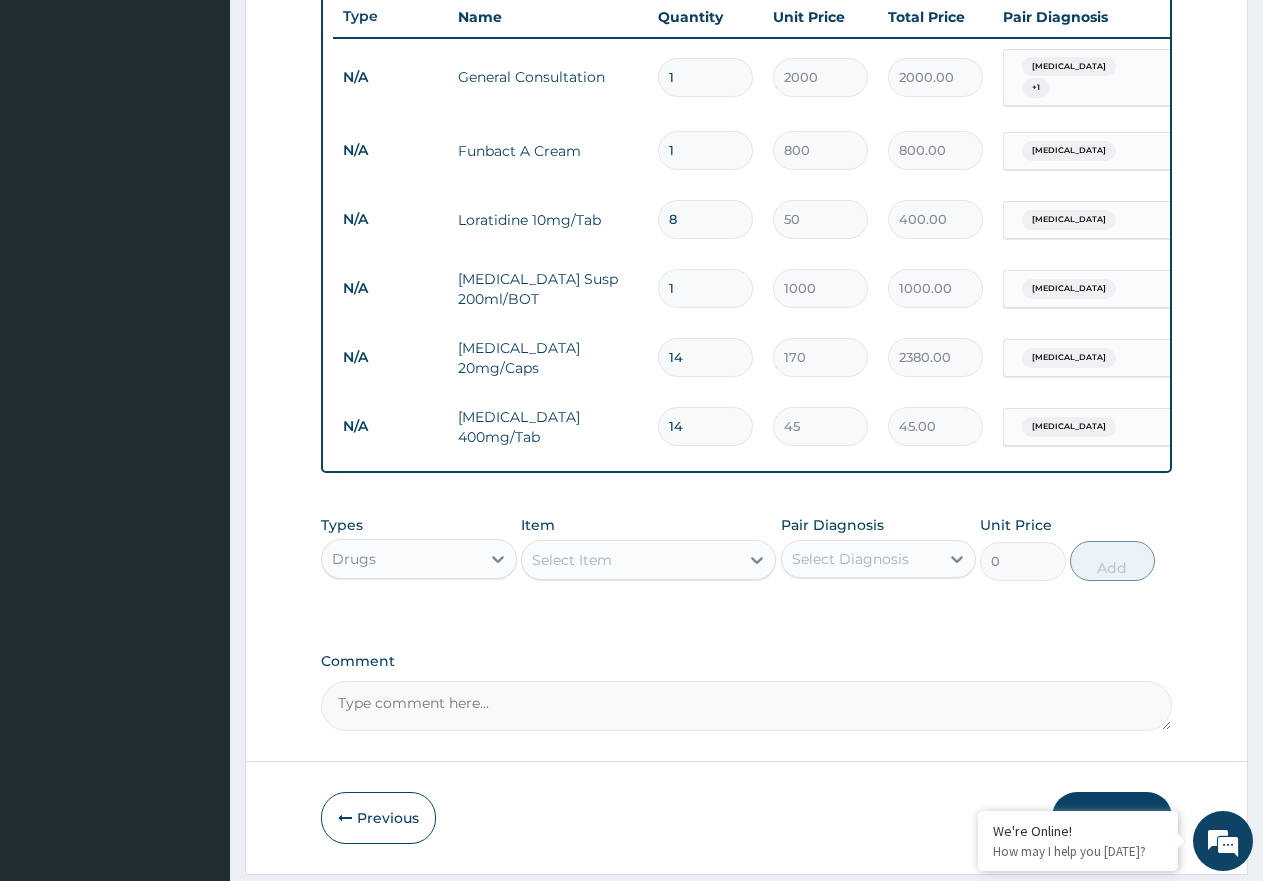 type on "630.00" 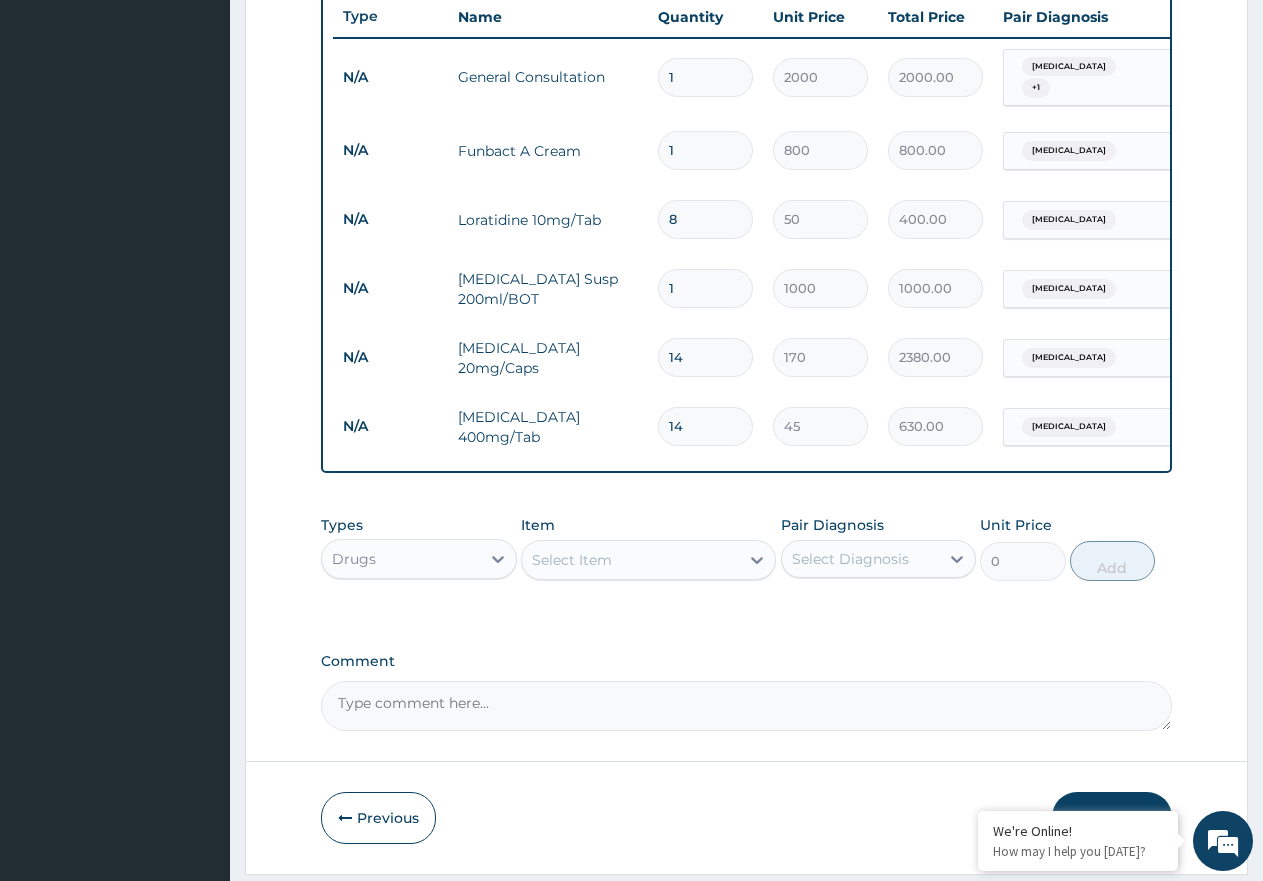 type on "14" 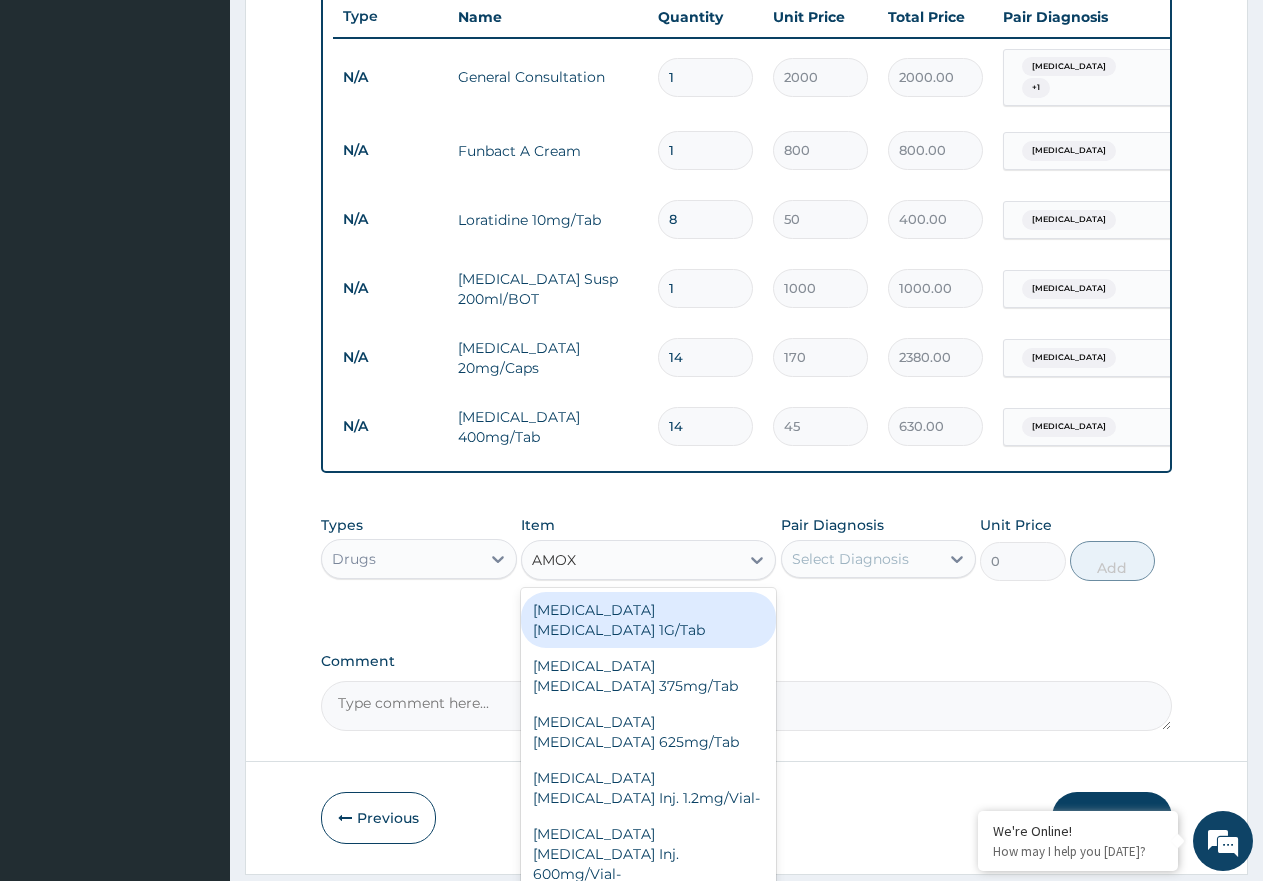 type on "AMOXY" 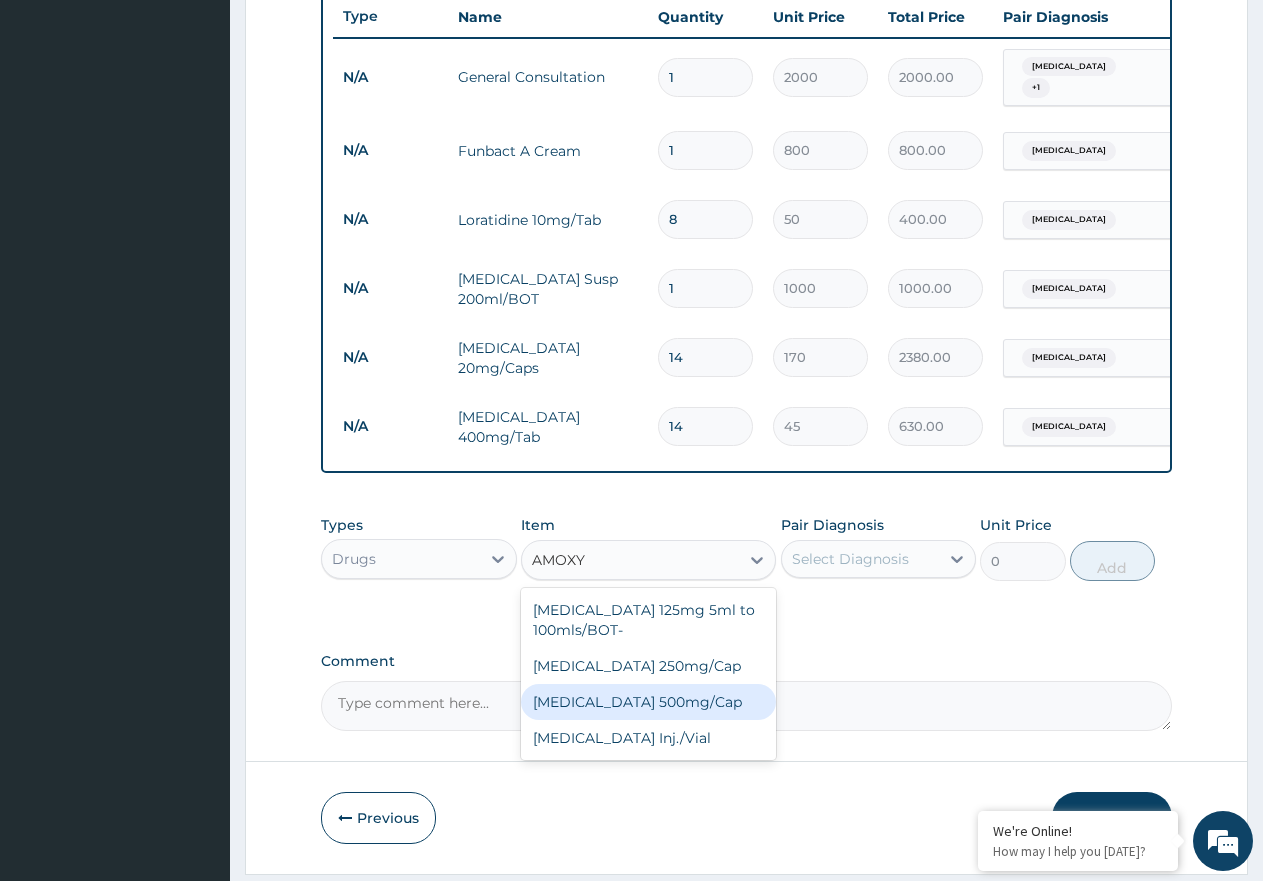 click on "Amoxycillin 500mg/Cap" at bounding box center (648, 702) 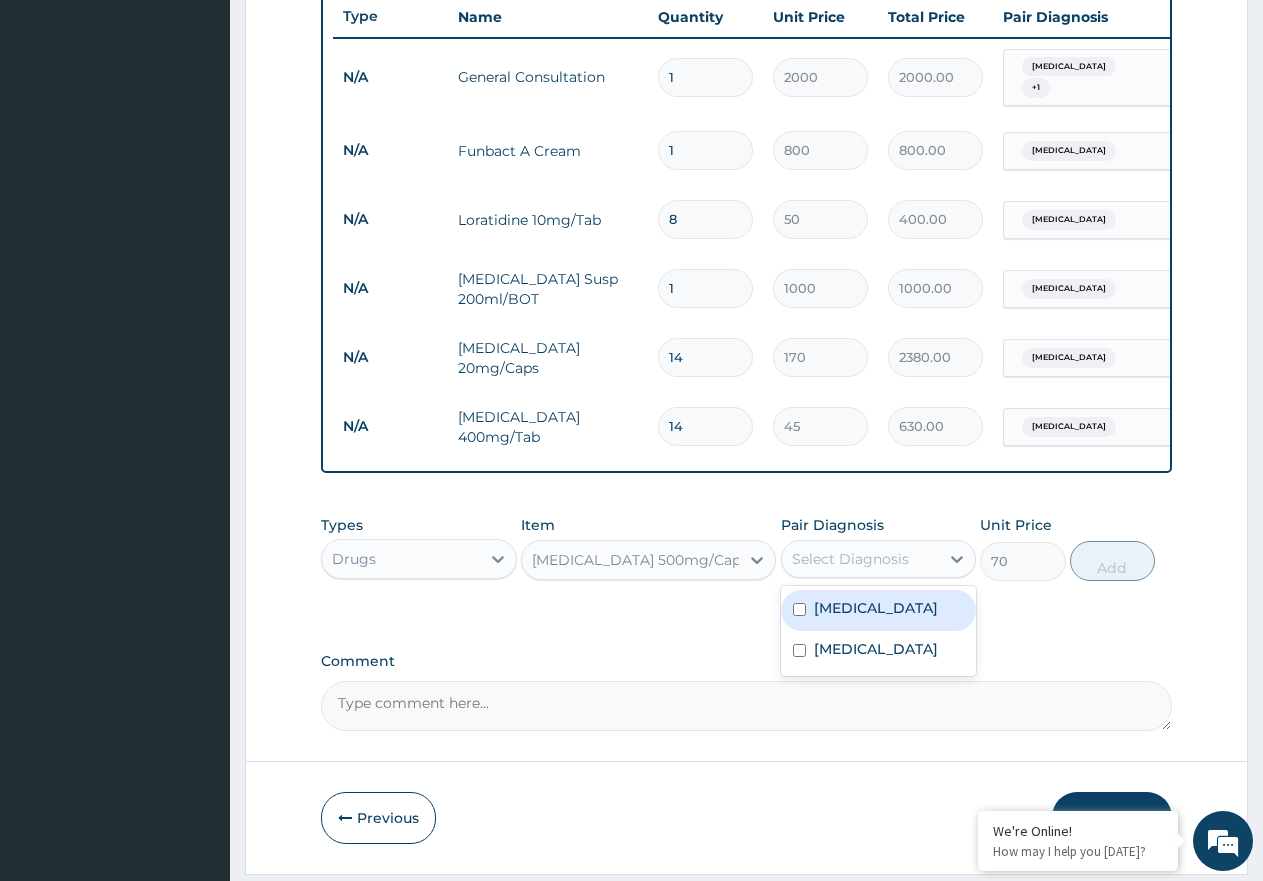 click on "Select Diagnosis" at bounding box center [861, 559] 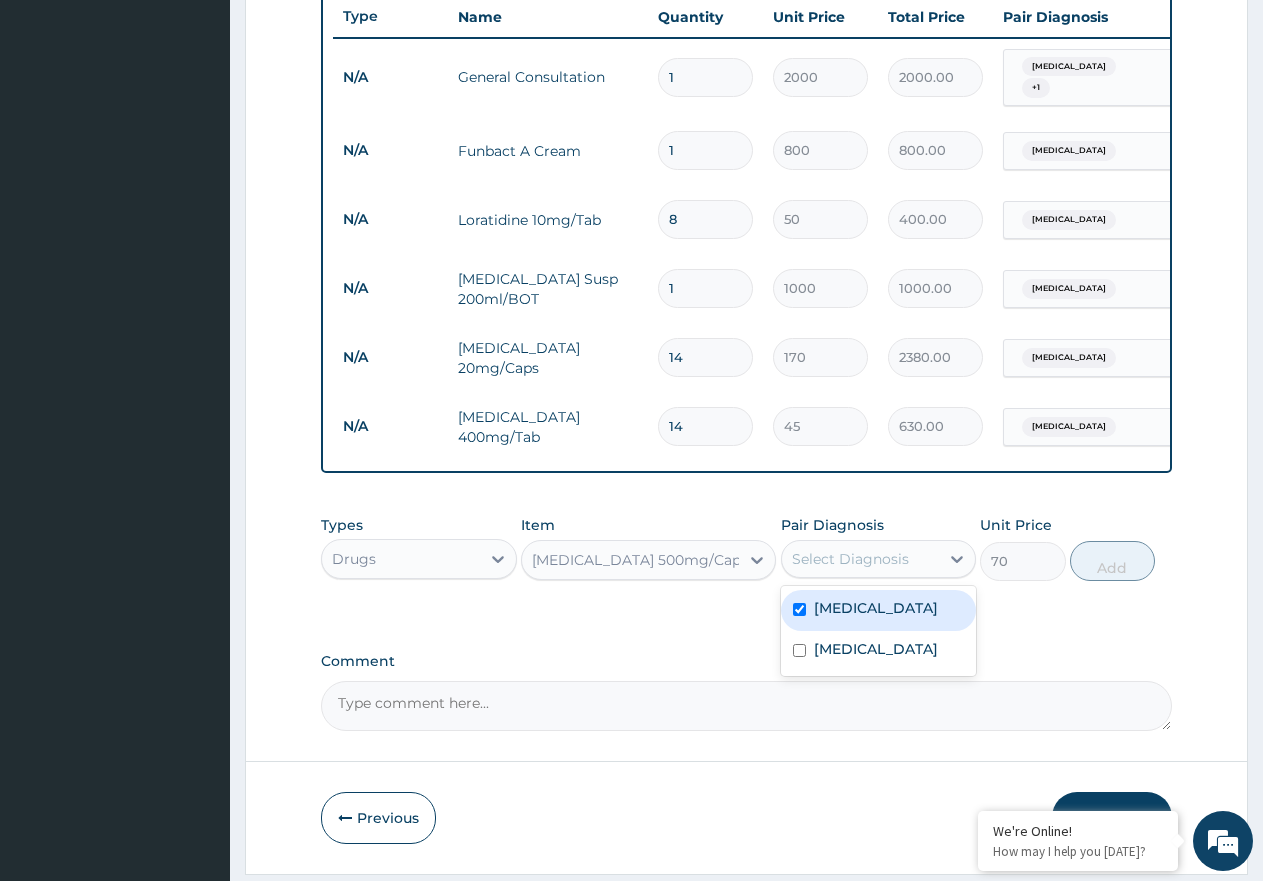 checkbox on "true" 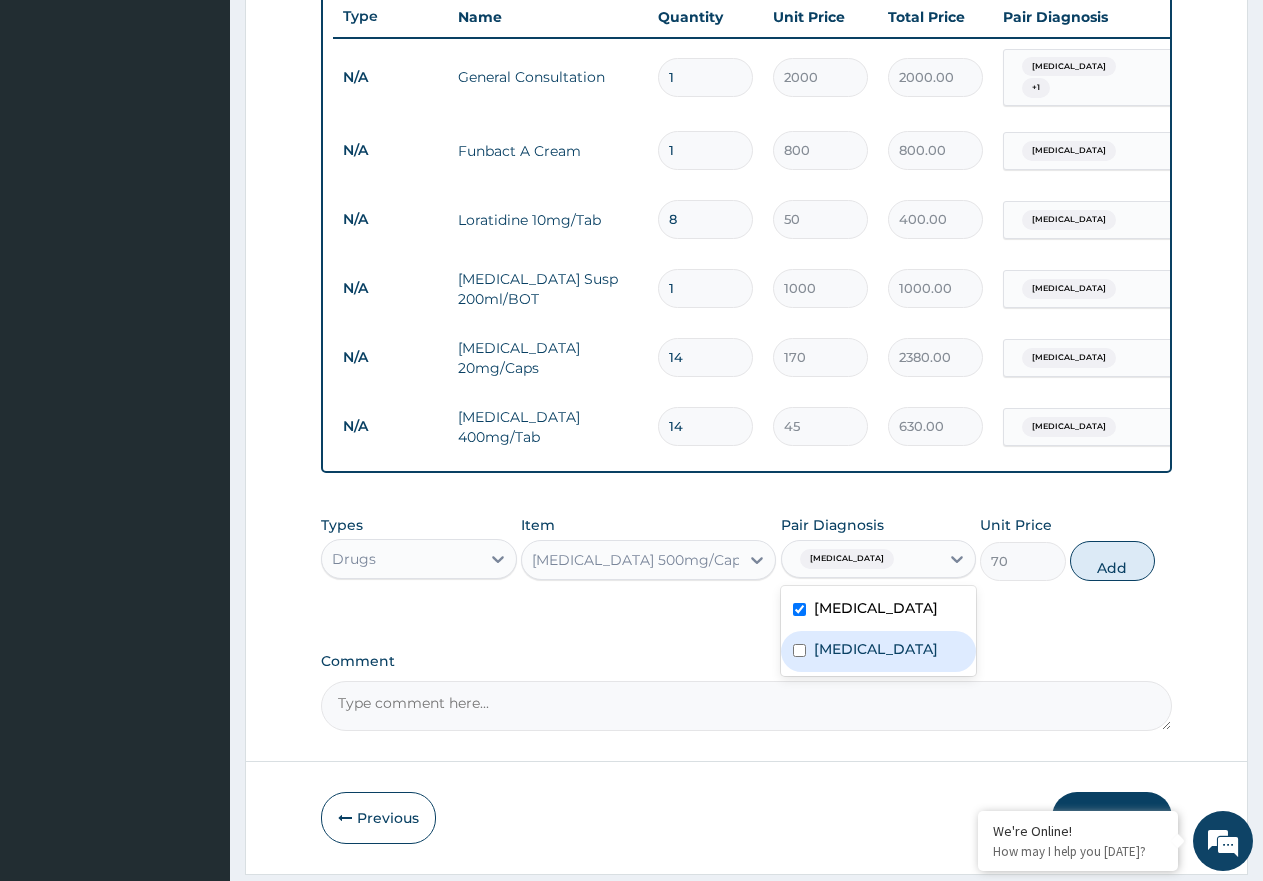 click on "Tinea corporis" at bounding box center [876, 649] 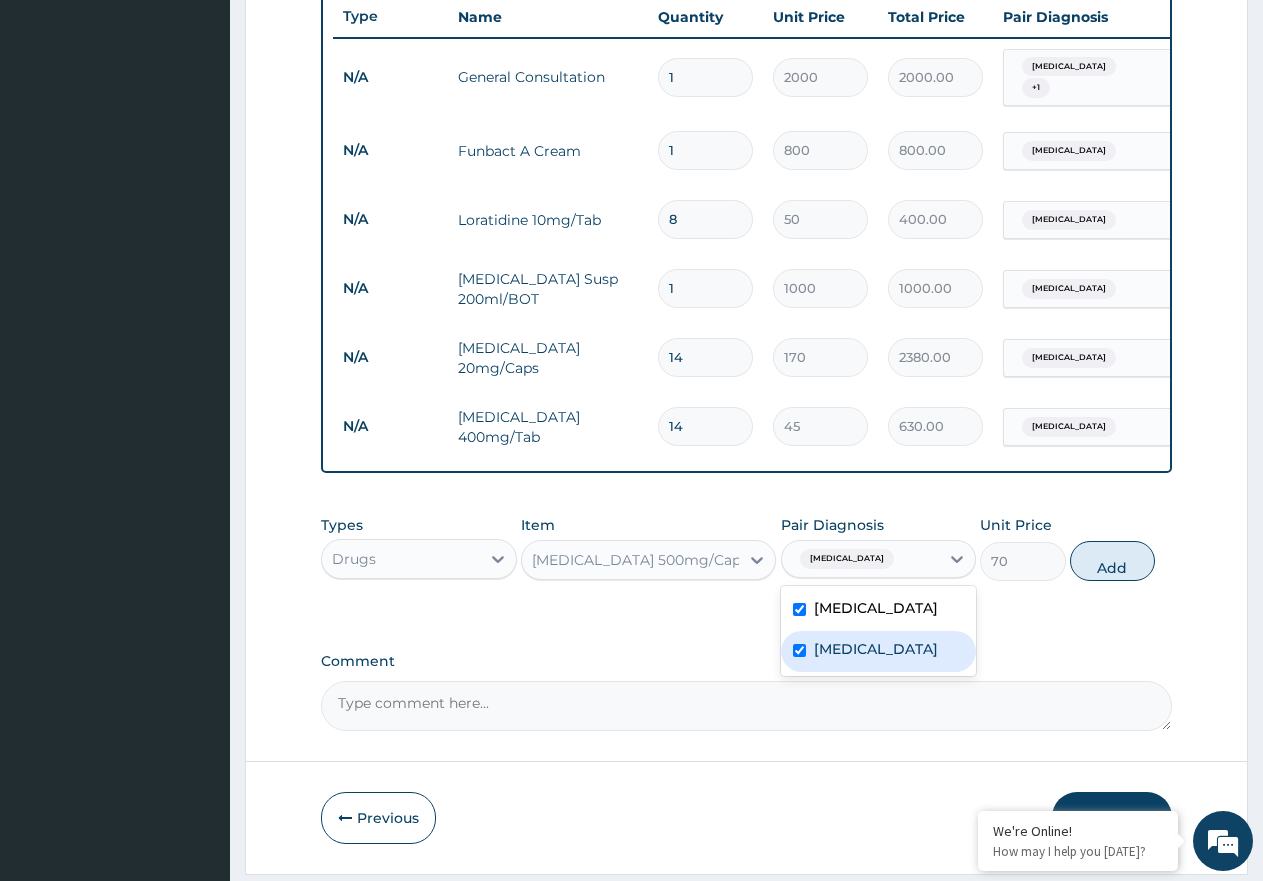 checkbox on "true" 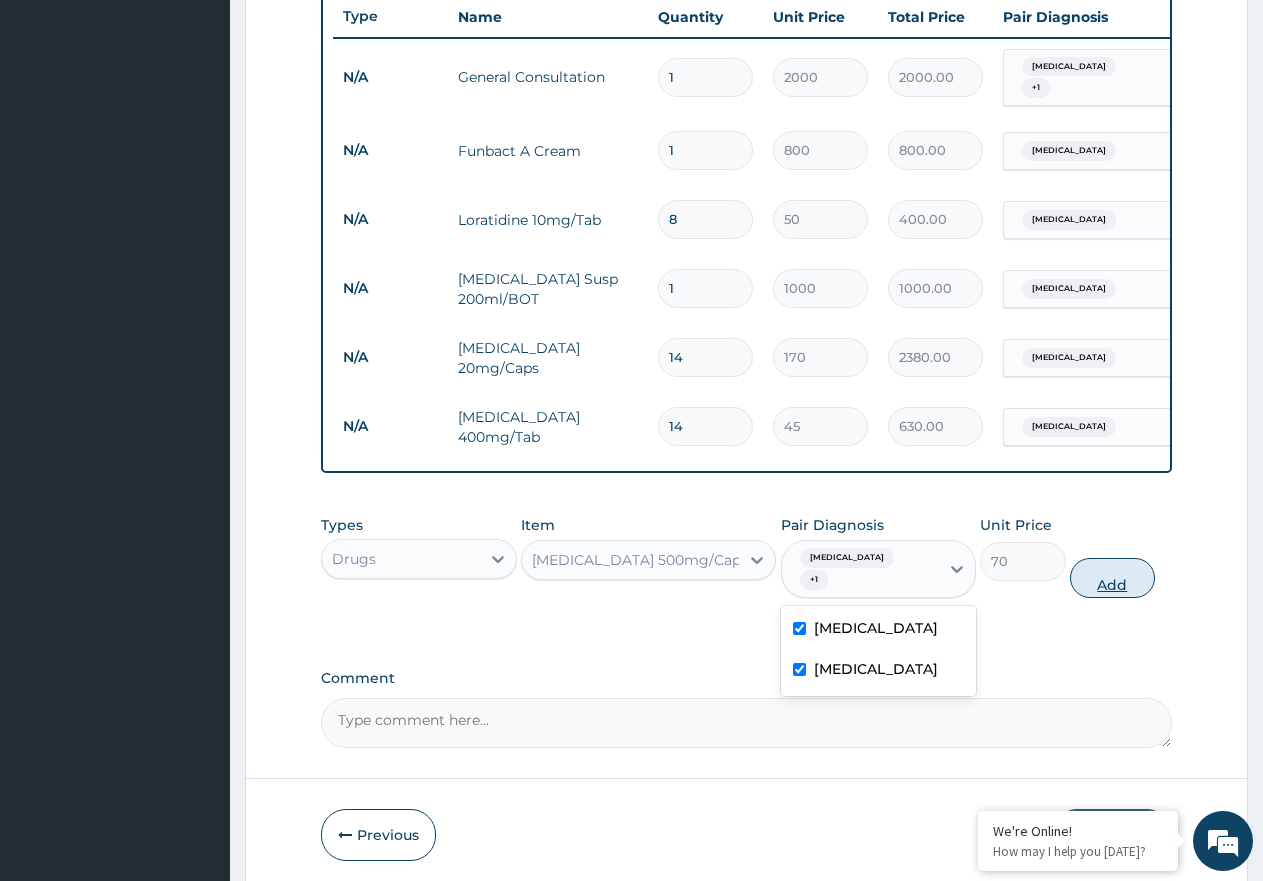 click on "Add" at bounding box center (1112, 578) 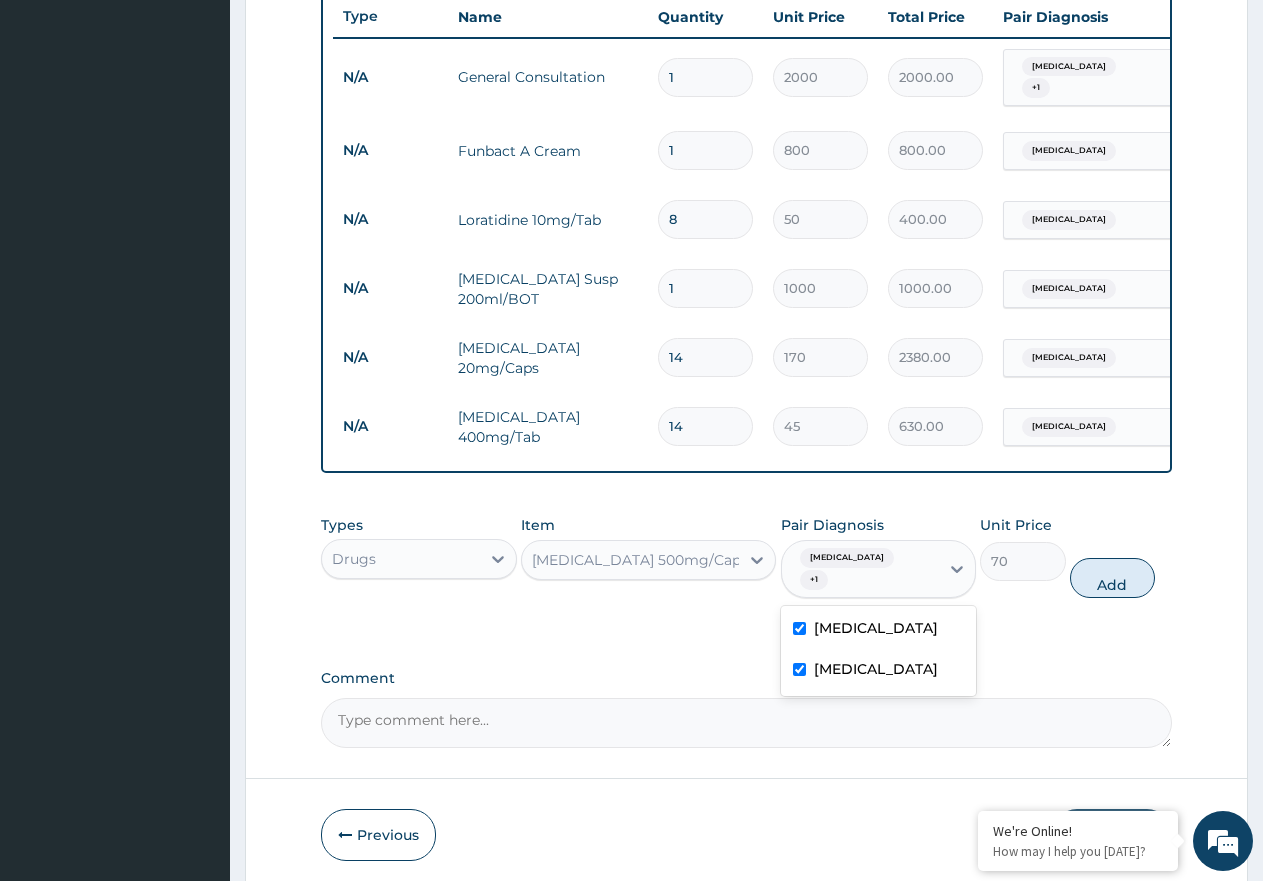 type on "0" 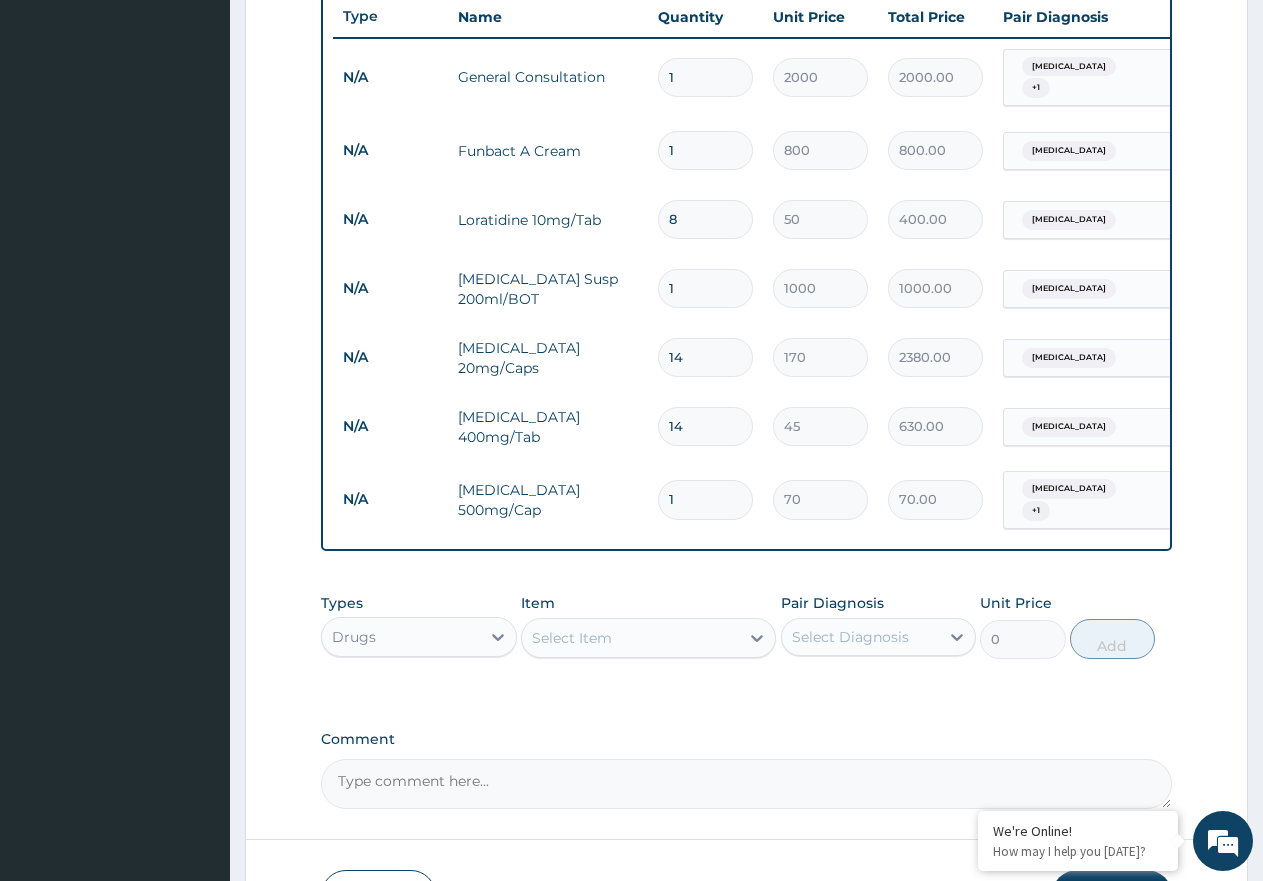 type on "14" 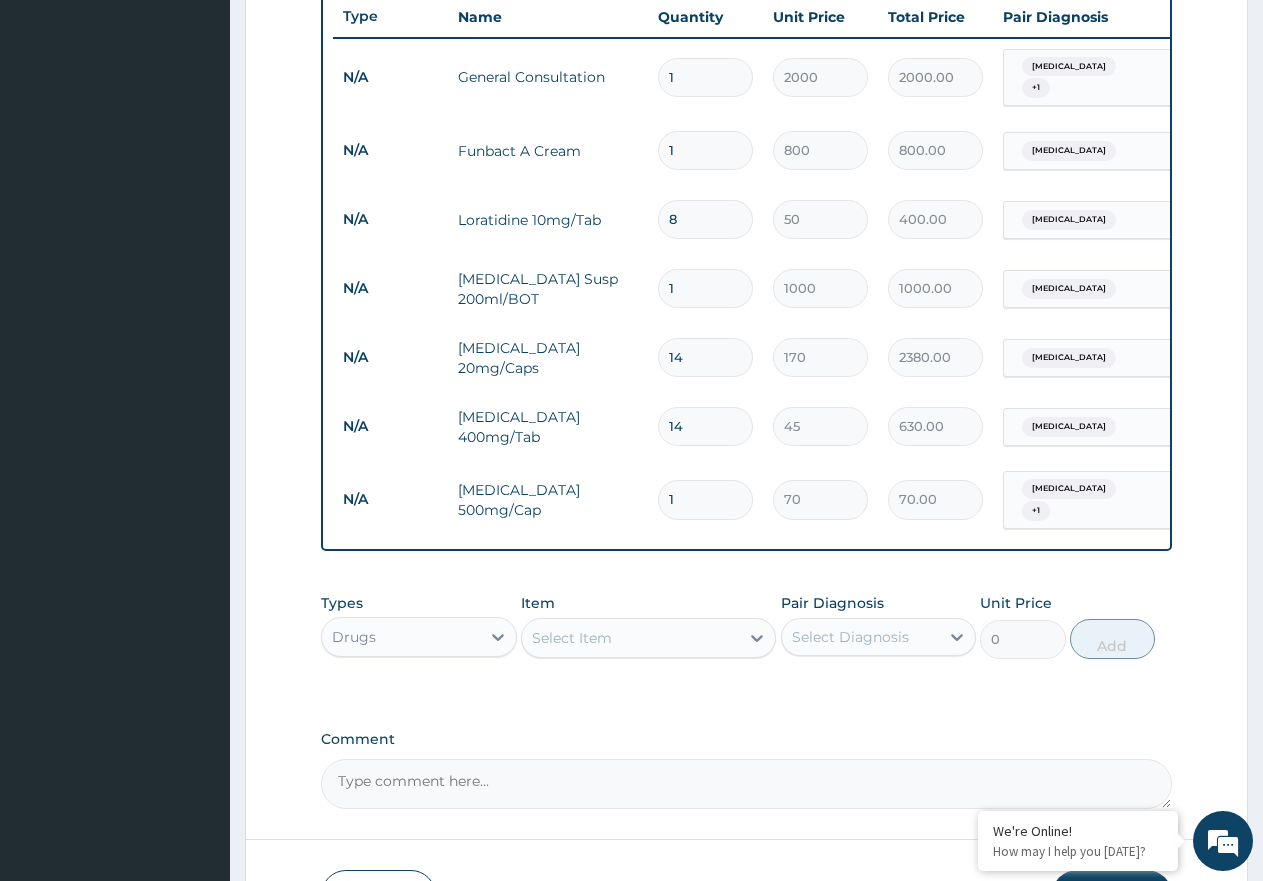 type on "980.00" 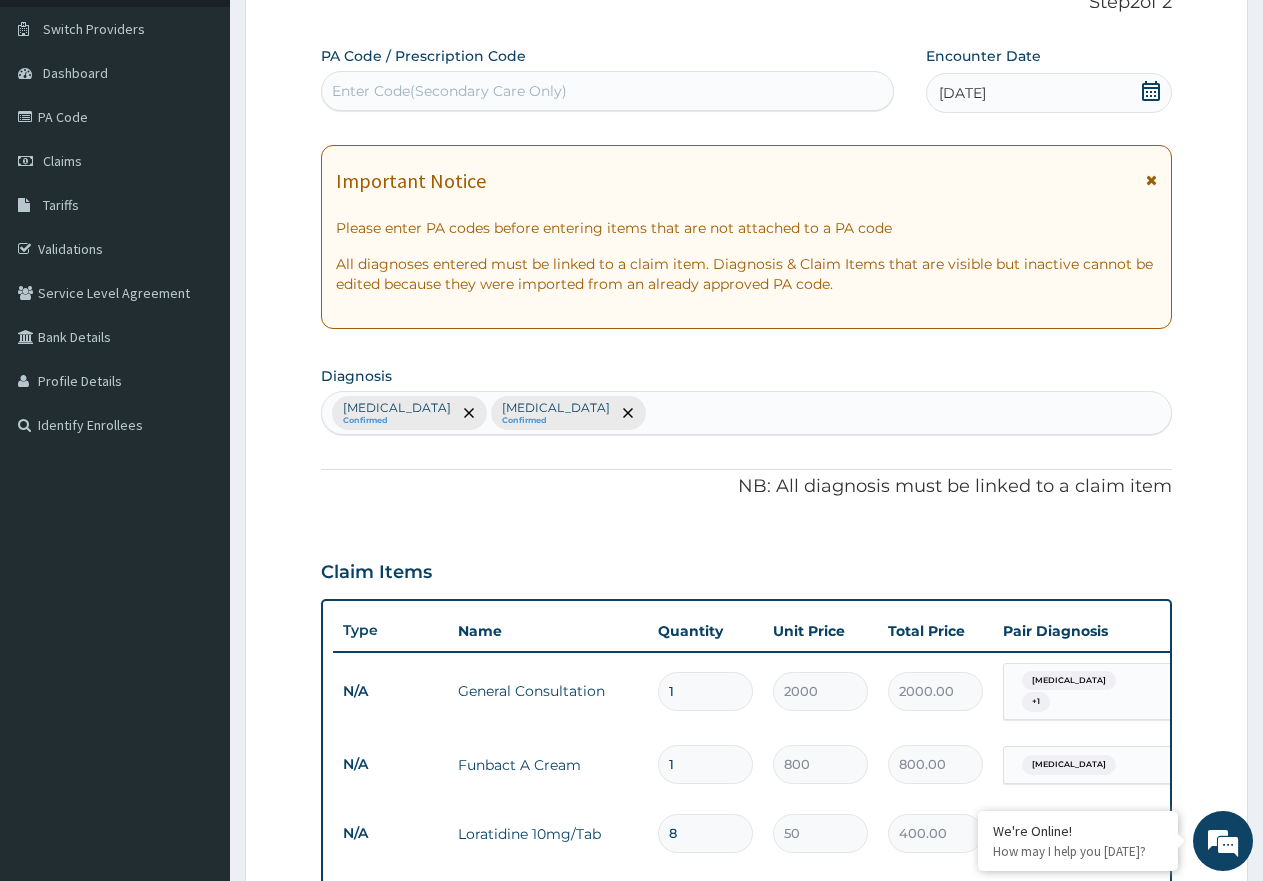 scroll, scrollTop: 0, scrollLeft: 0, axis: both 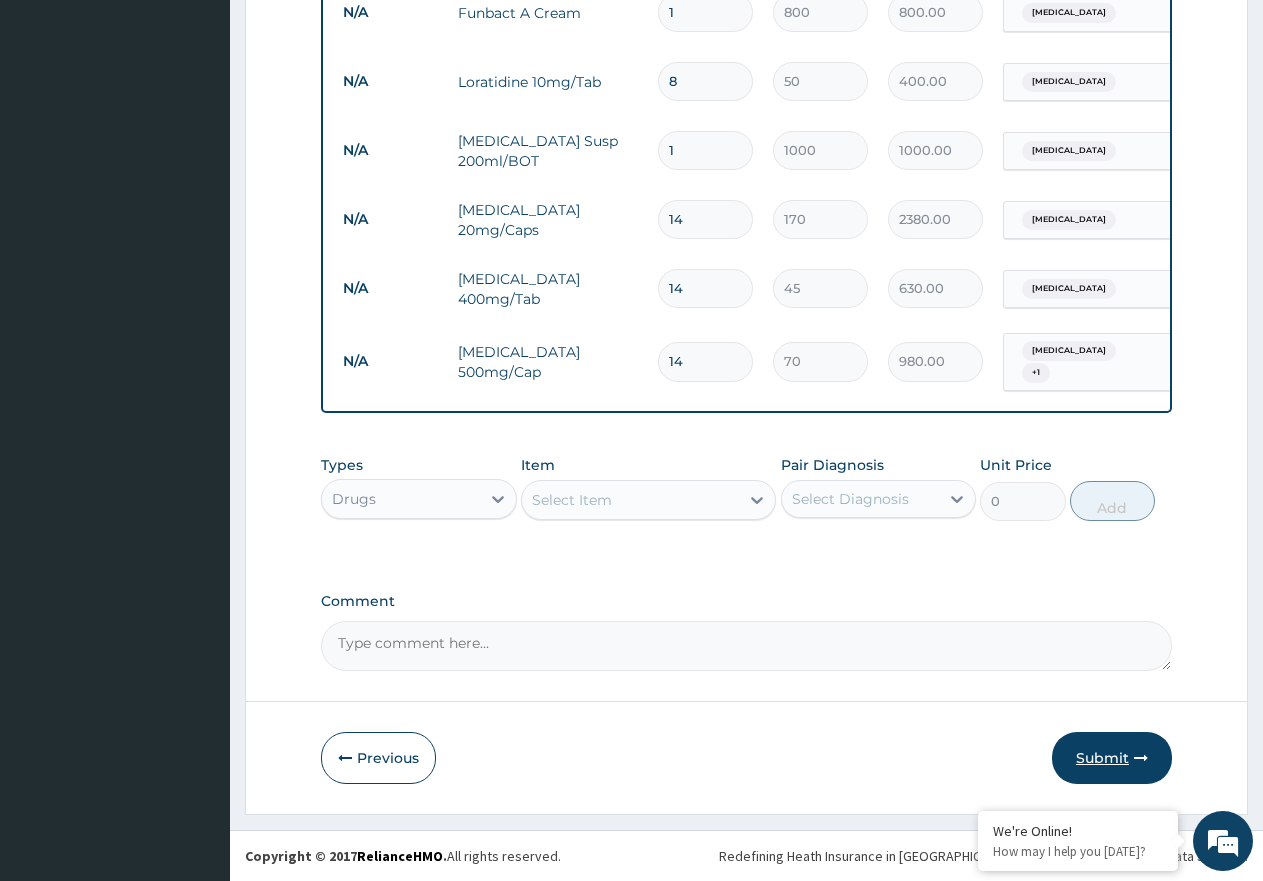 type on "14" 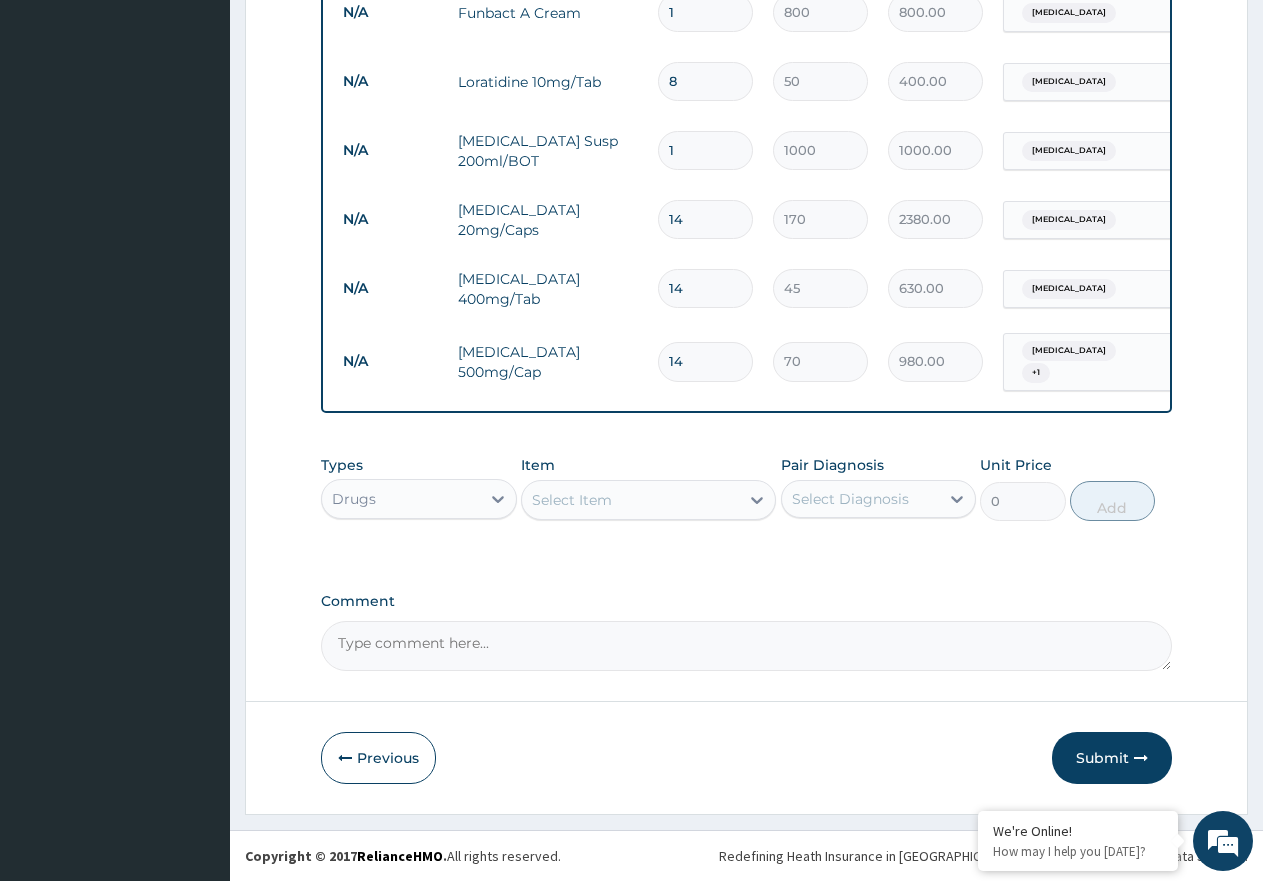drag, startPoint x: 1126, startPoint y: 732, endPoint x: 1119, endPoint y: 747, distance: 16.552946 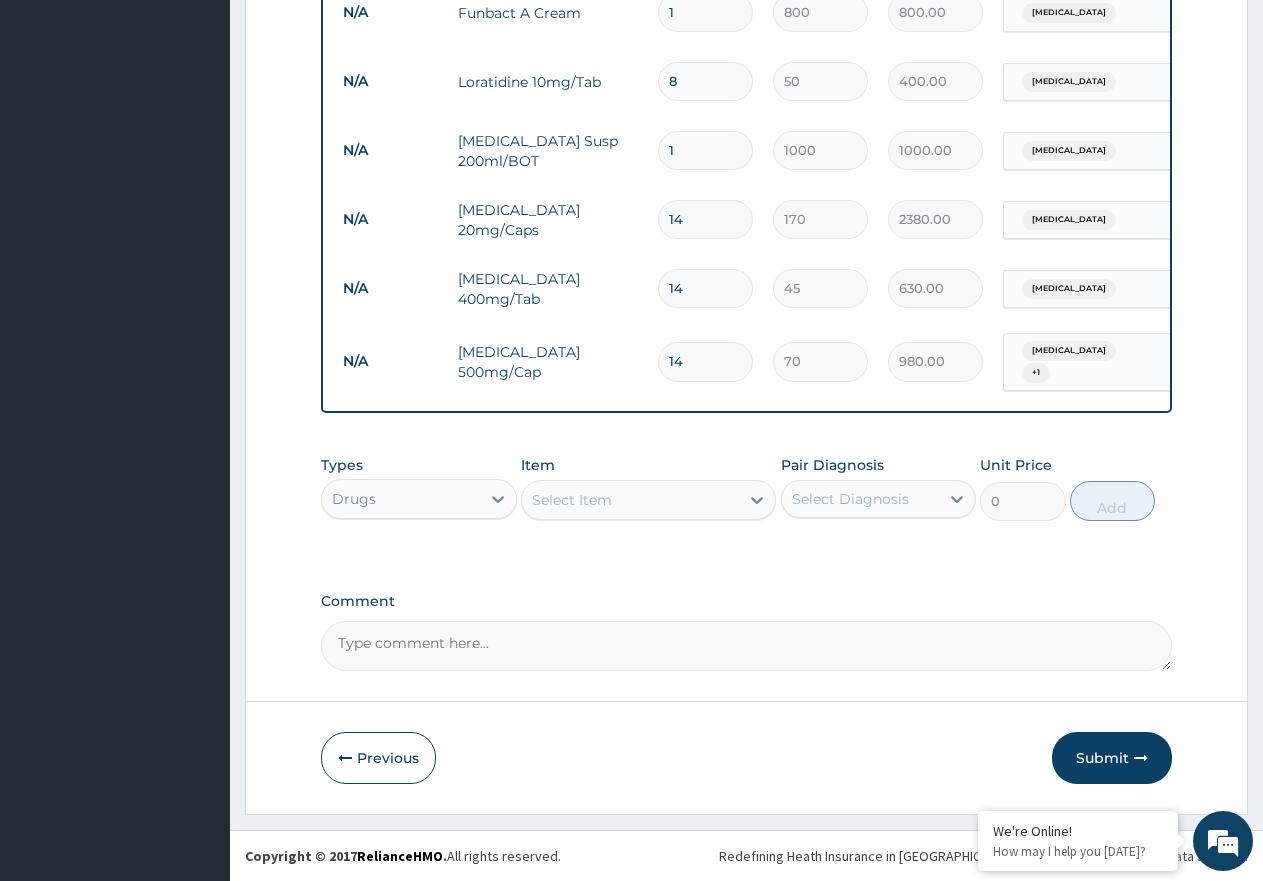 click on "Submit" at bounding box center [1112, 758] 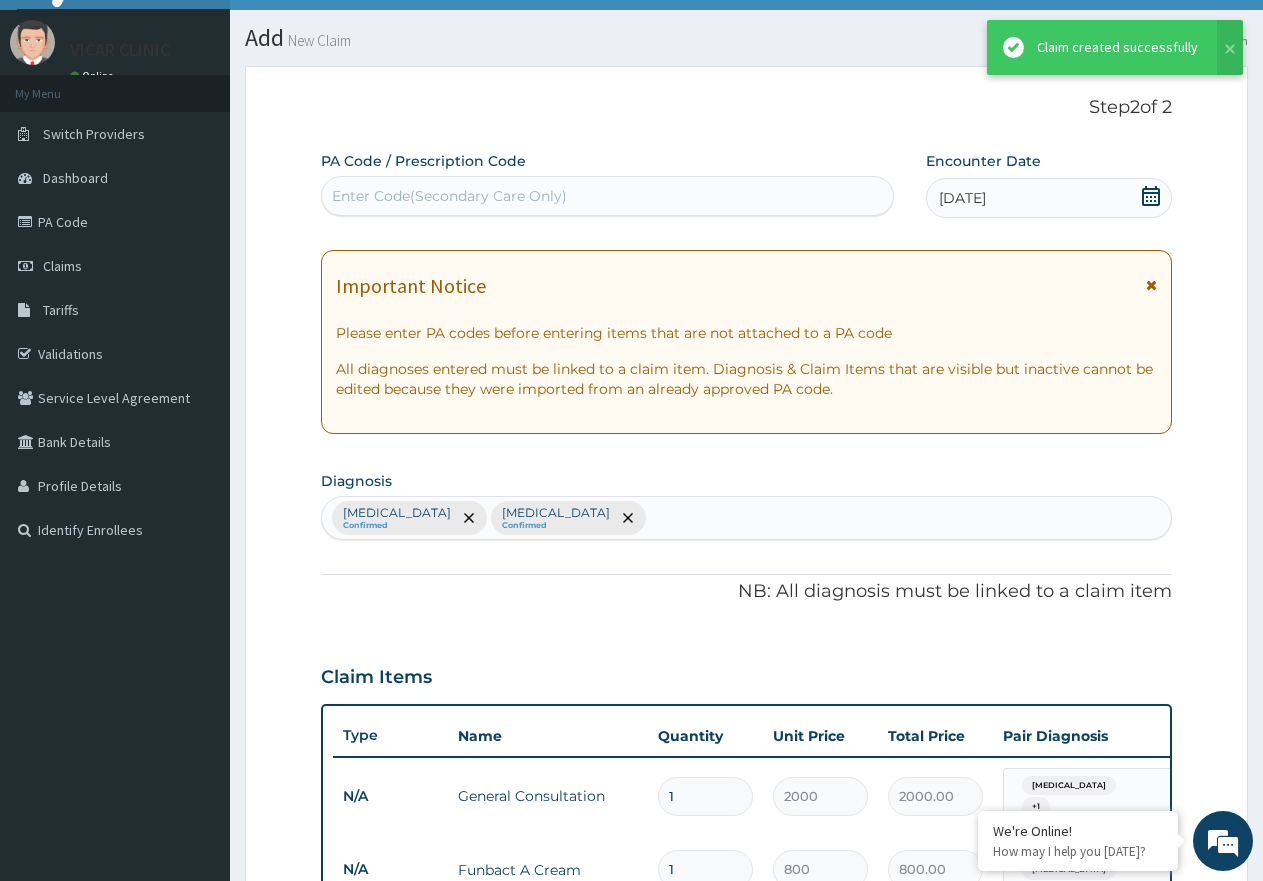 scroll, scrollTop: 897, scrollLeft: 0, axis: vertical 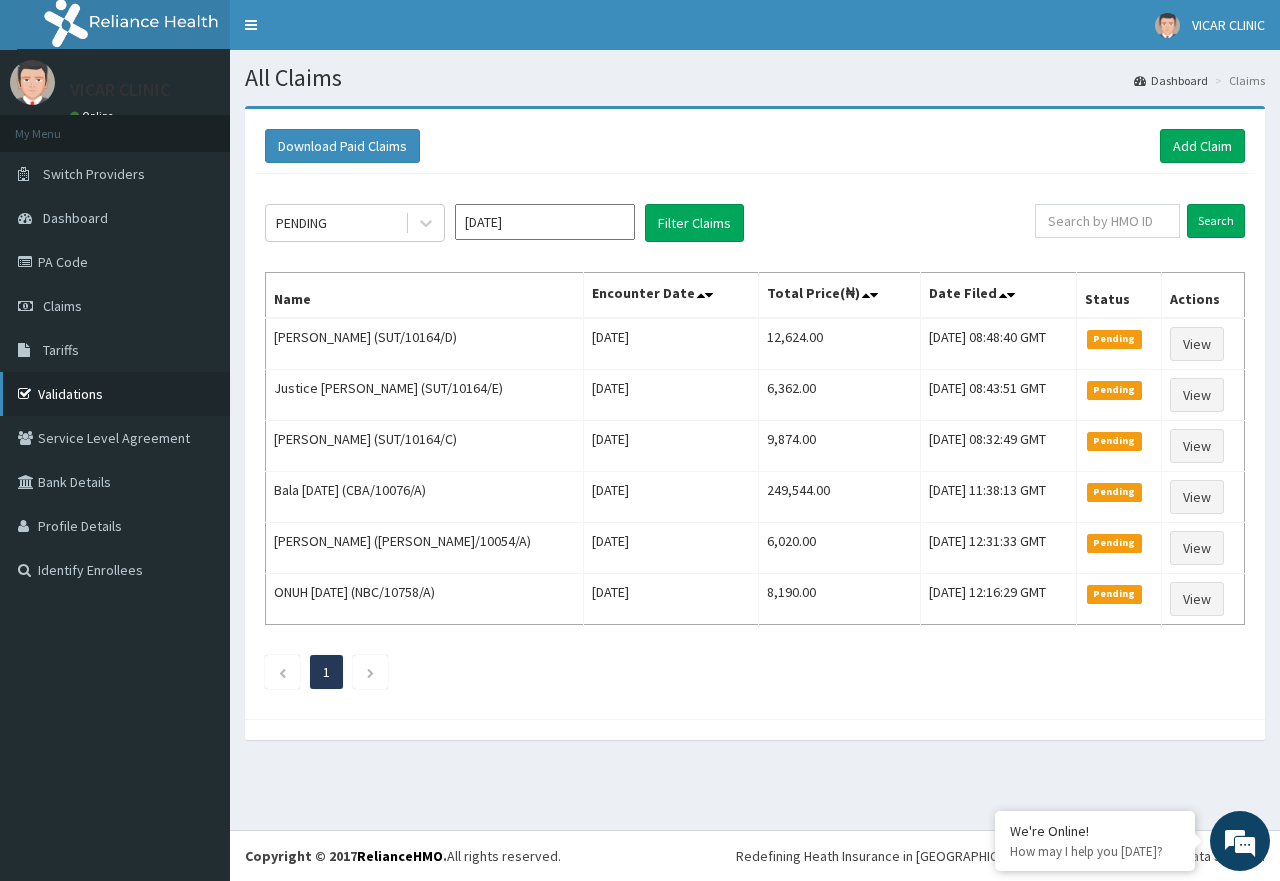 click on "Validations" at bounding box center [115, 394] 